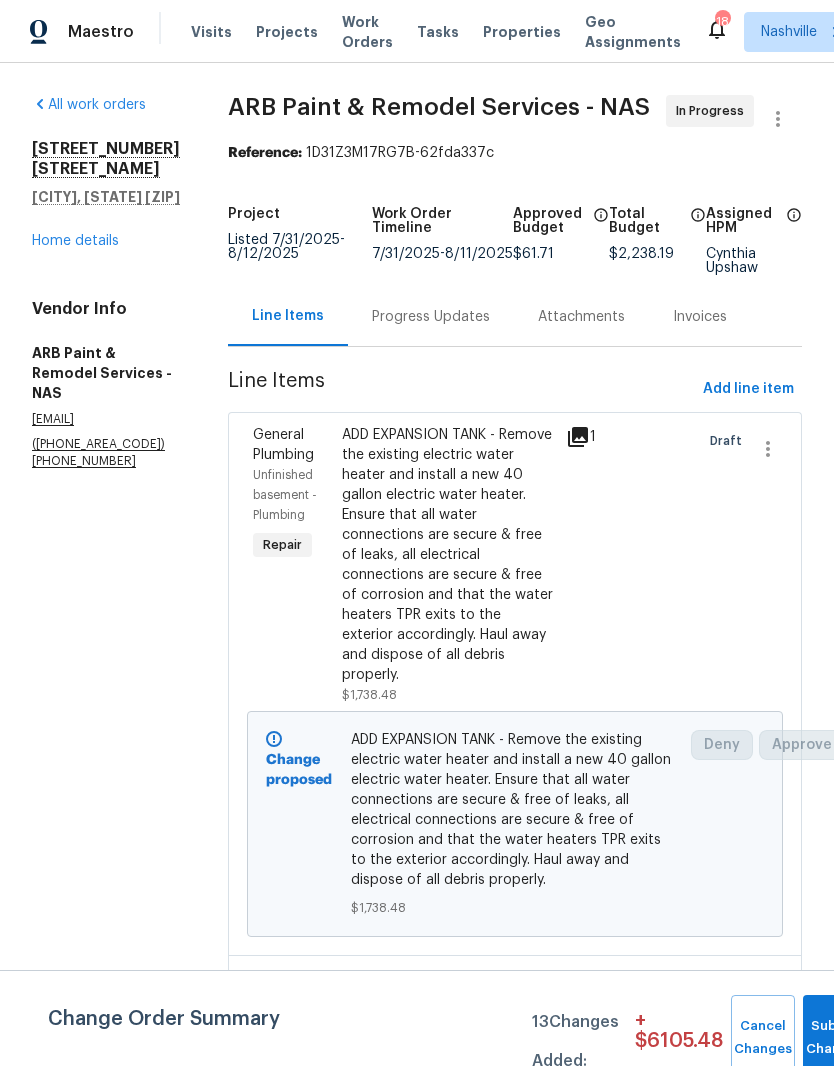 scroll, scrollTop: 0, scrollLeft: 0, axis: both 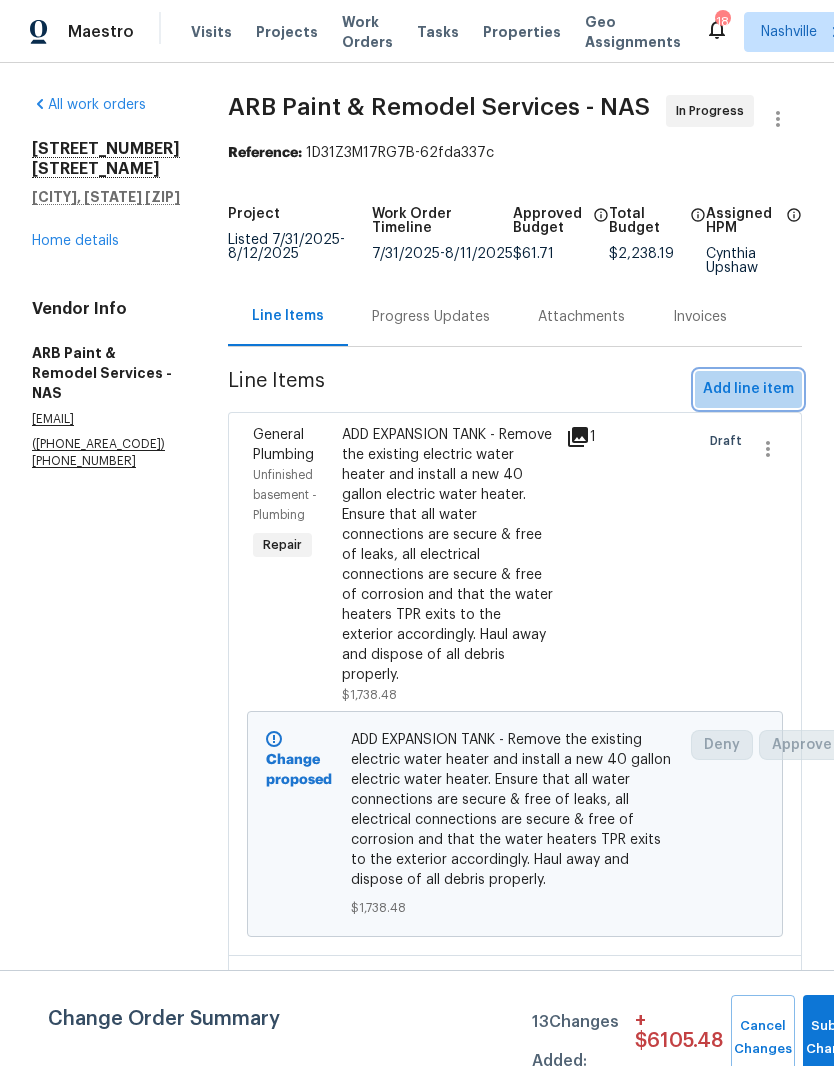 click on "Add line item" at bounding box center (748, 389) 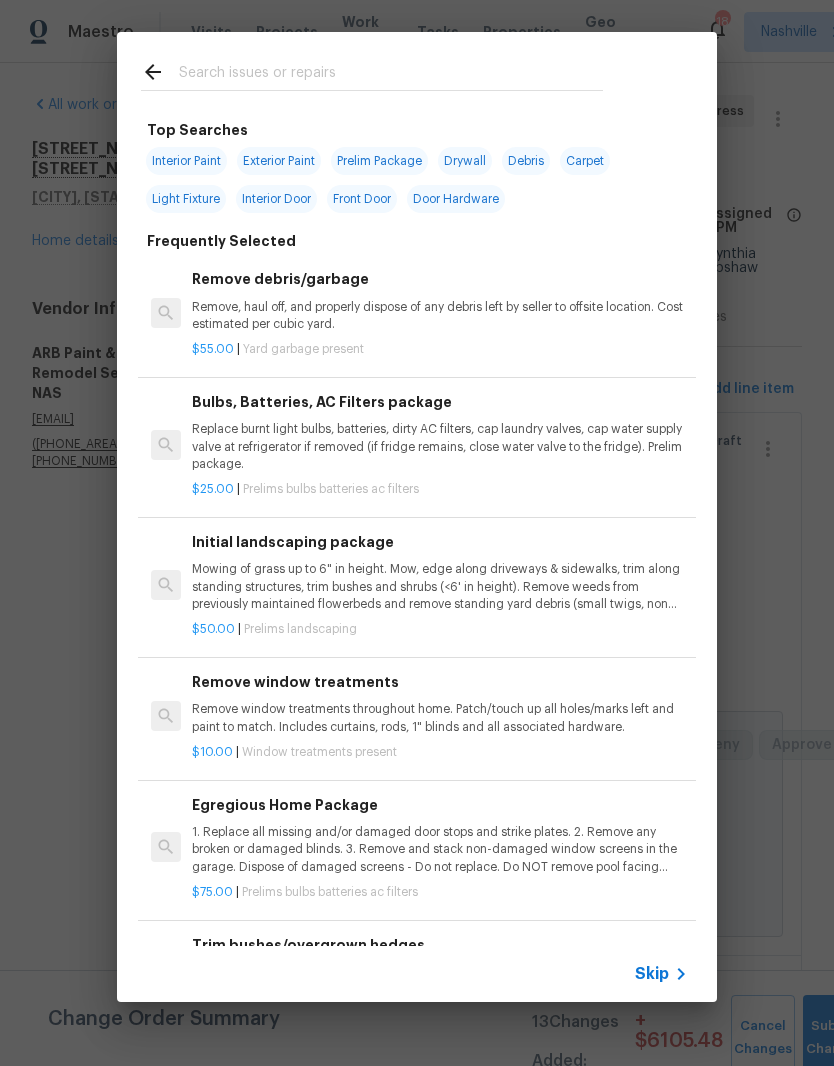 click at bounding box center (372, 71) 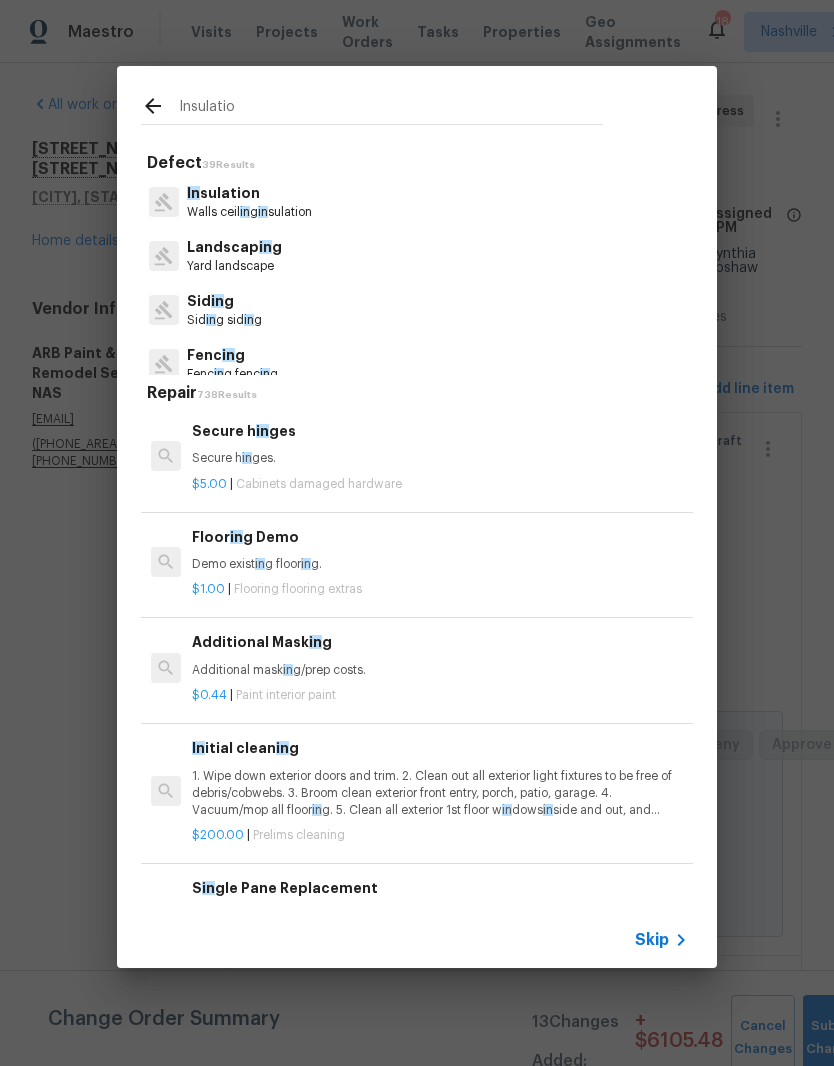 type on "Insulation" 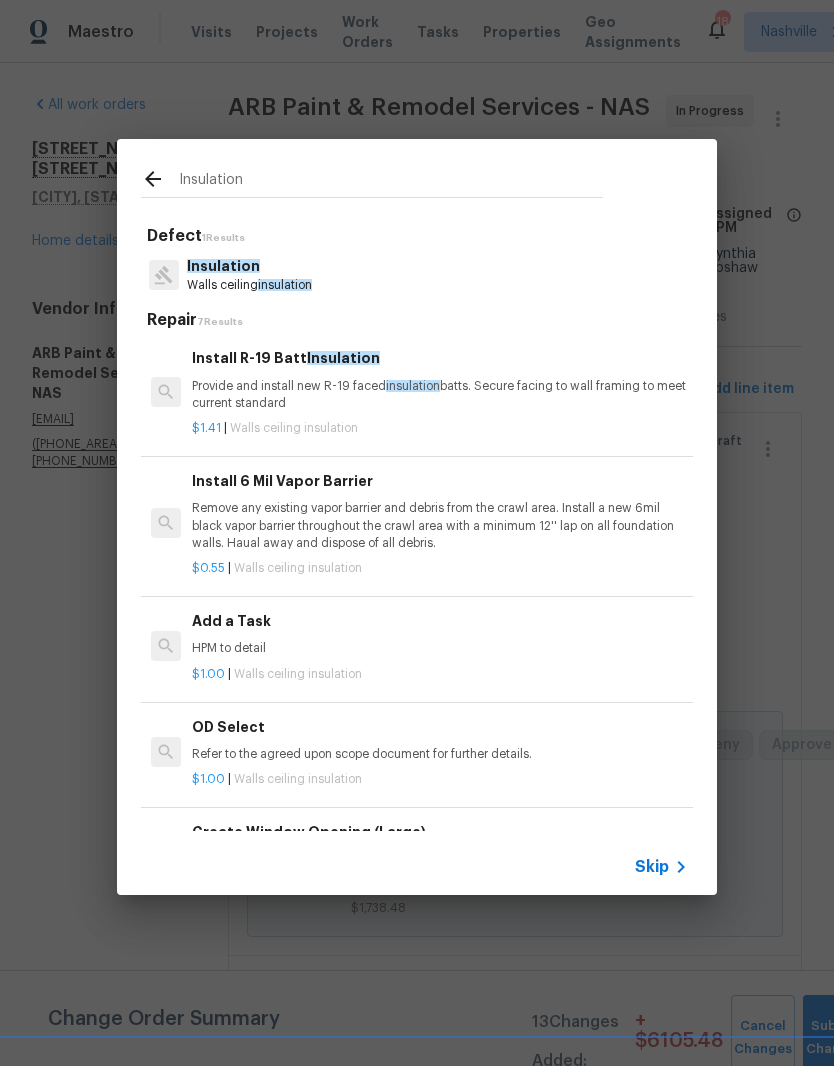 click on "insulation" at bounding box center (285, 285) 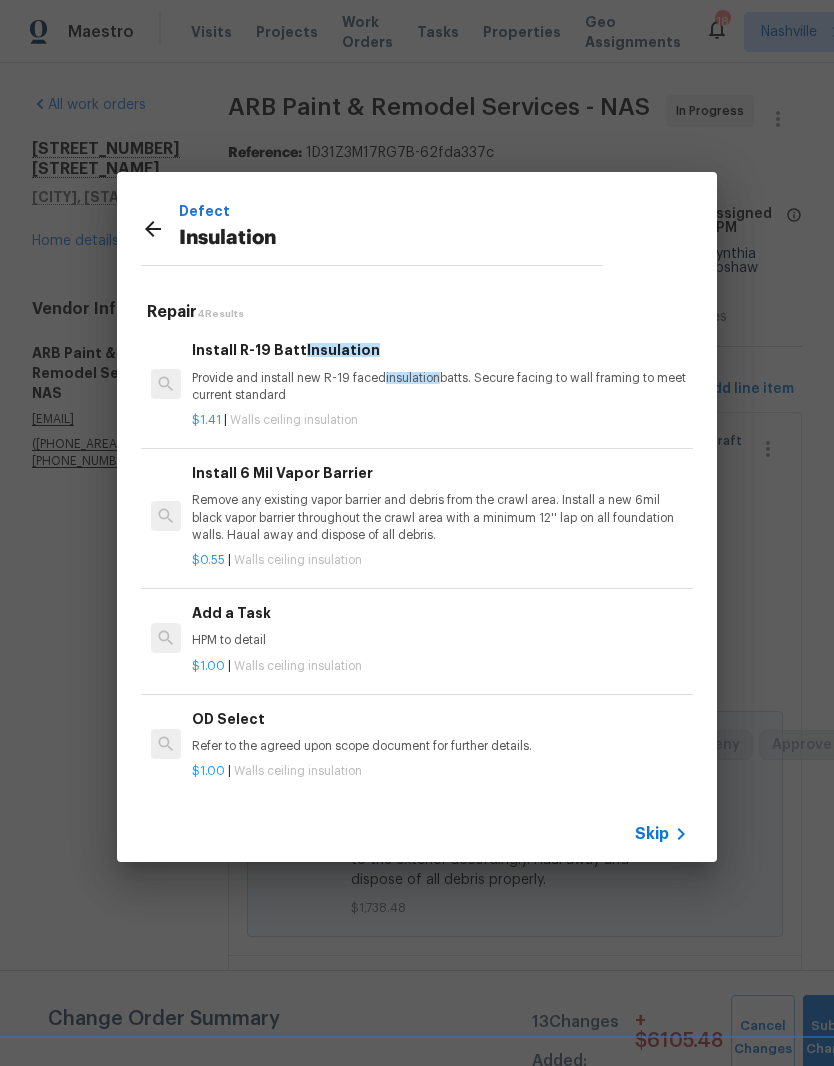 click on "Add a Task" at bounding box center (440, 613) 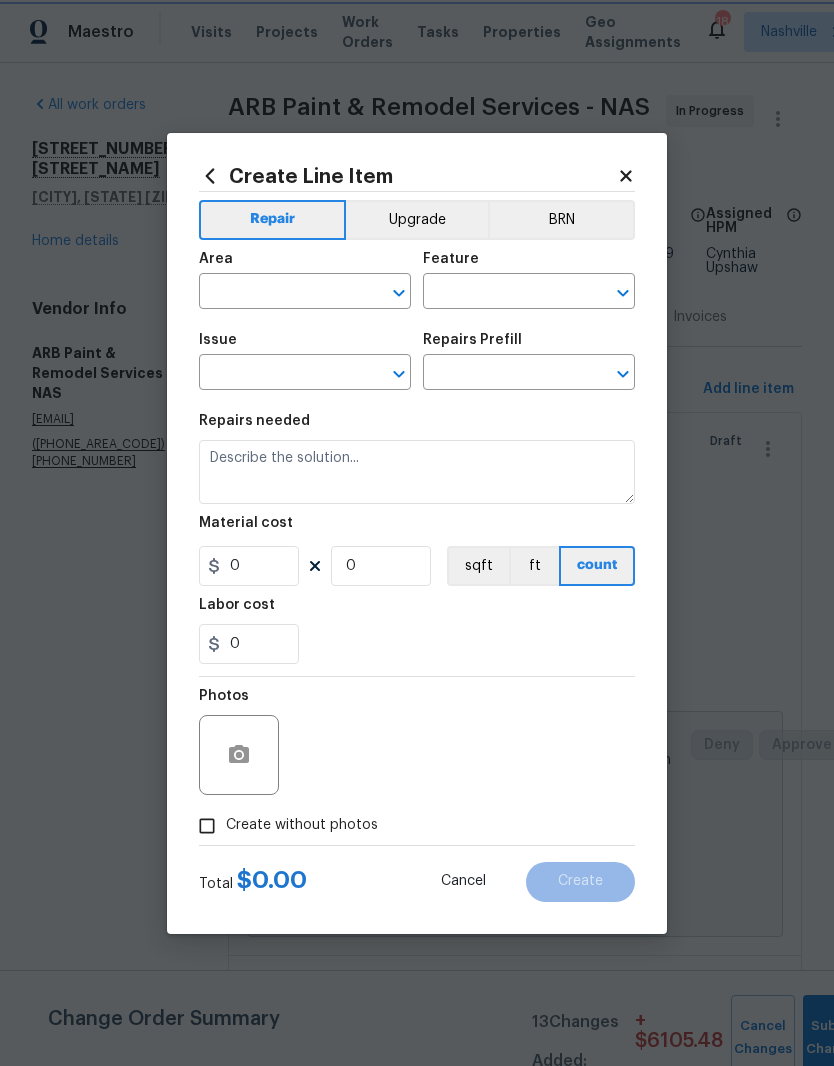 type on "Walls and Ceiling" 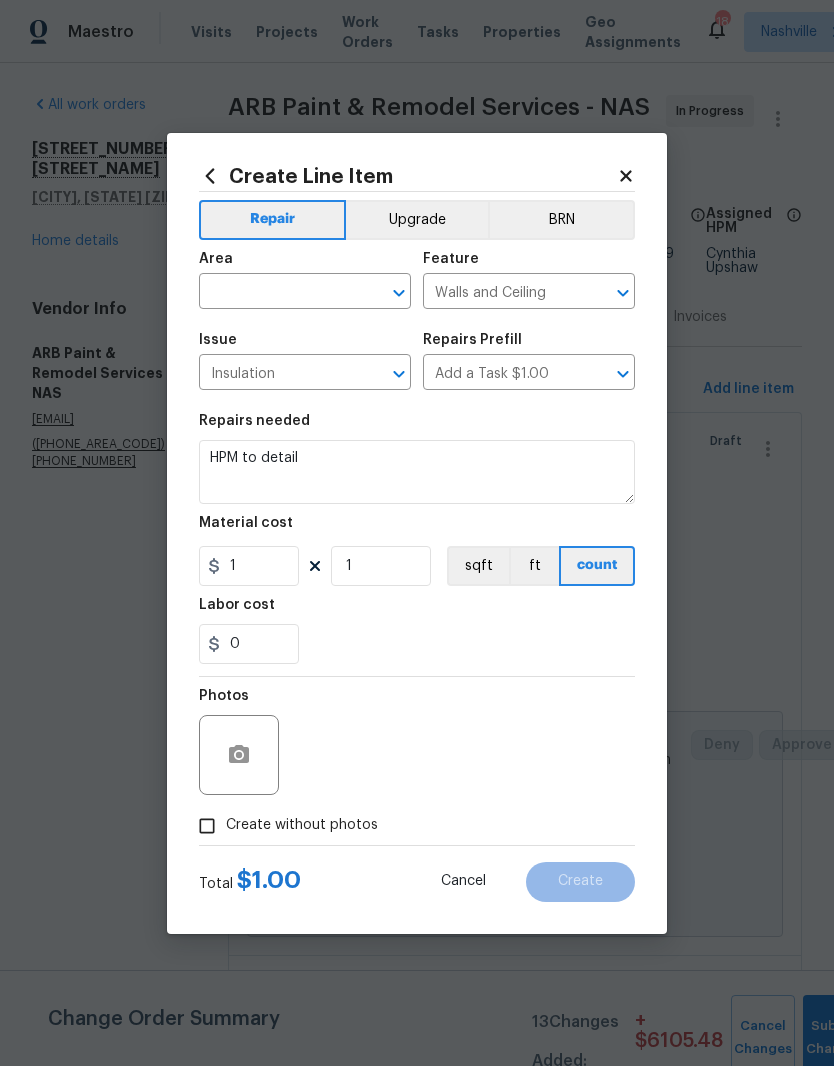 click at bounding box center (277, 293) 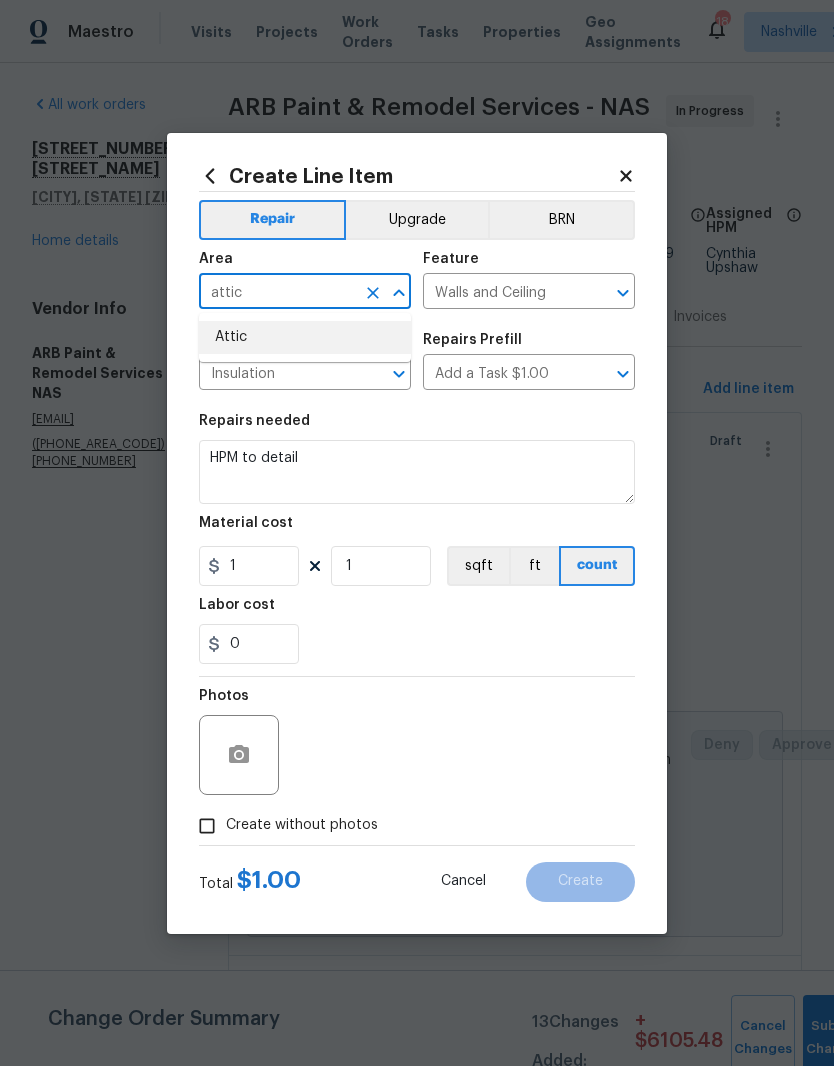 click on "Attic" at bounding box center (305, 337) 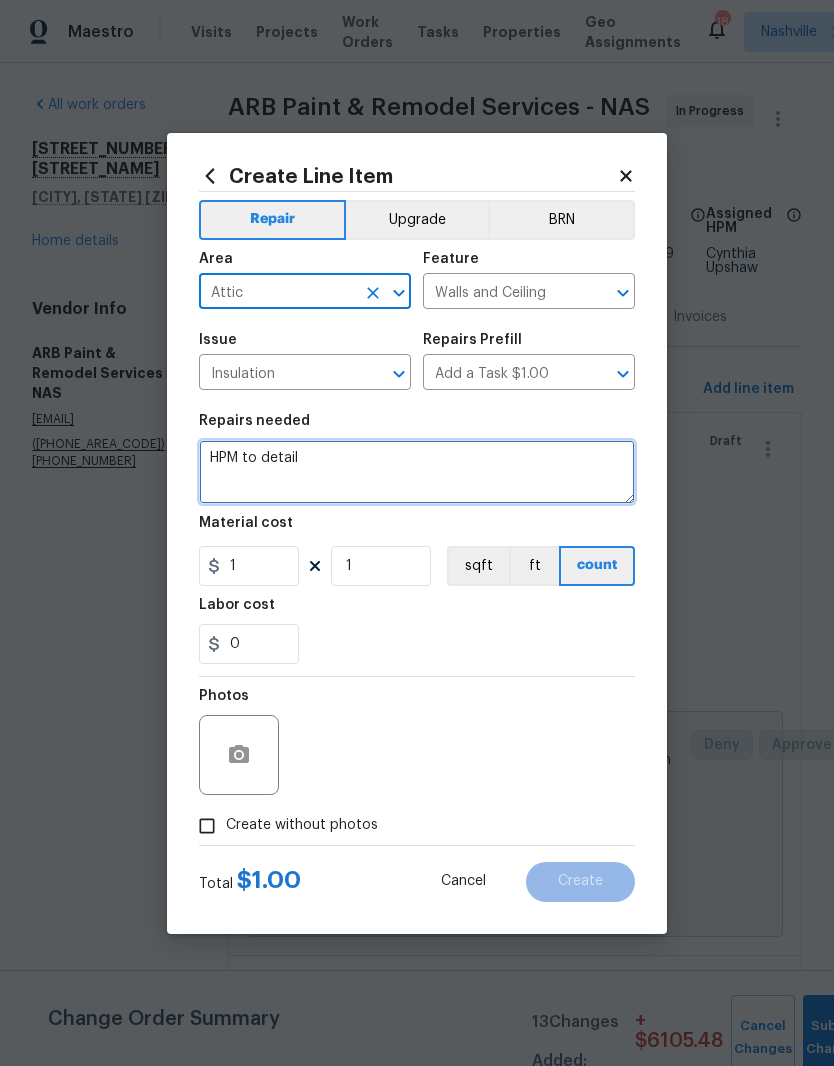 click on "HPM to detail" at bounding box center (417, 472) 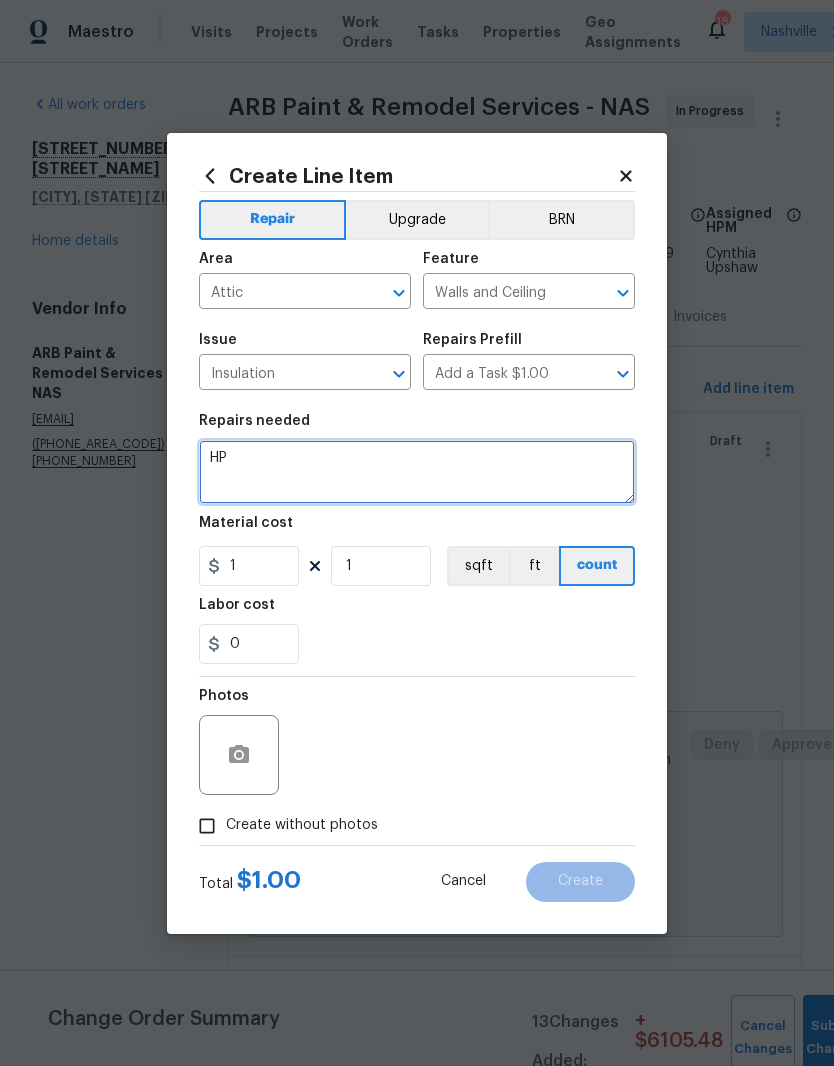 type on "H" 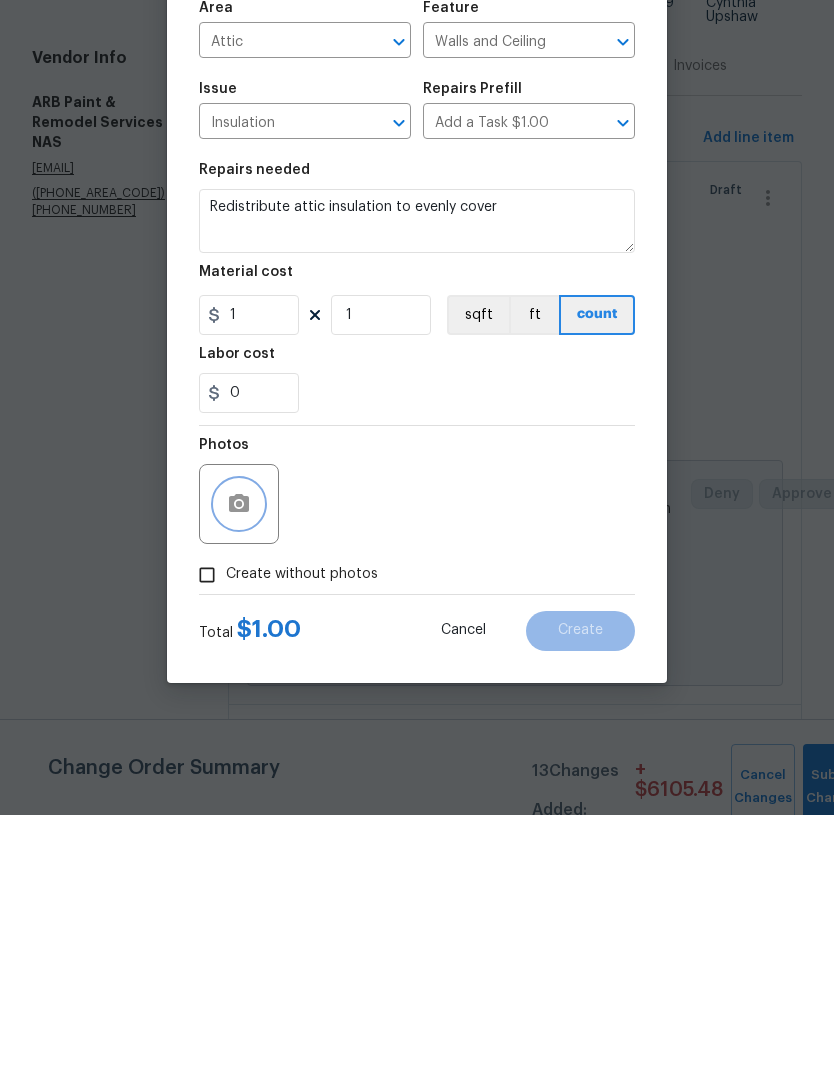 click at bounding box center (239, 755) 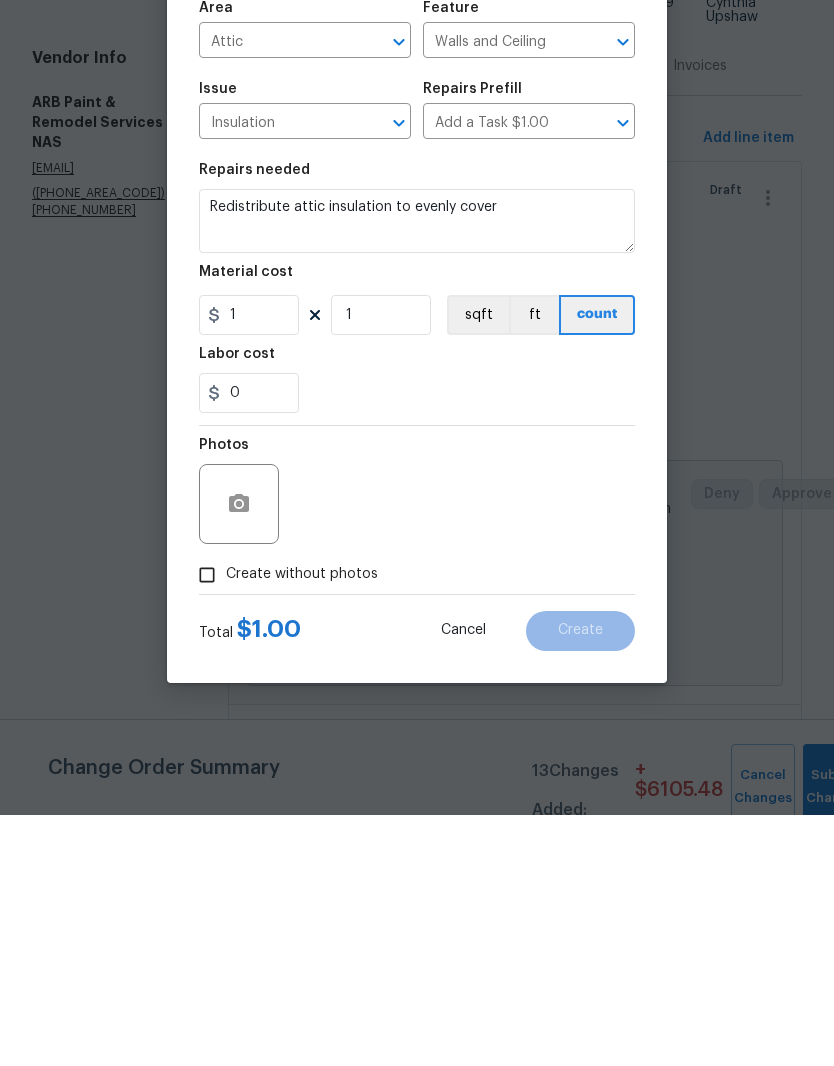scroll, scrollTop: 82, scrollLeft: 0, axis: vertical 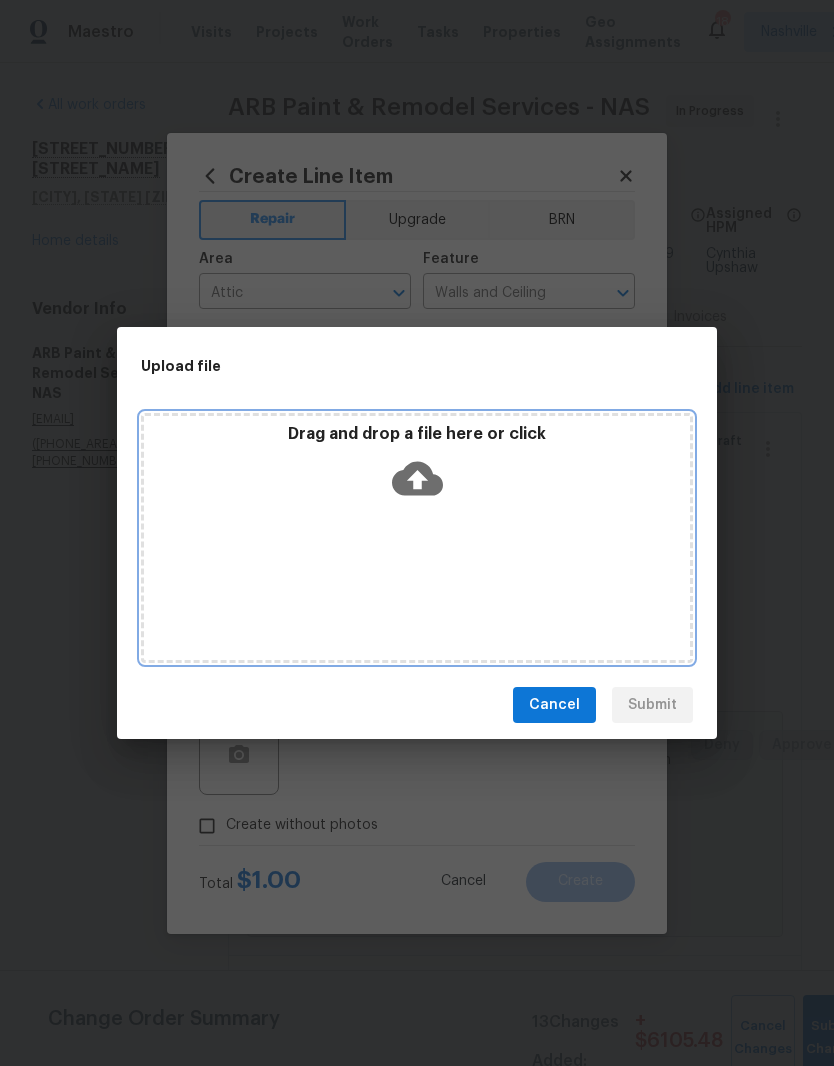 click on "Drag and drop a file here or click" at bounding box center [417, 467] 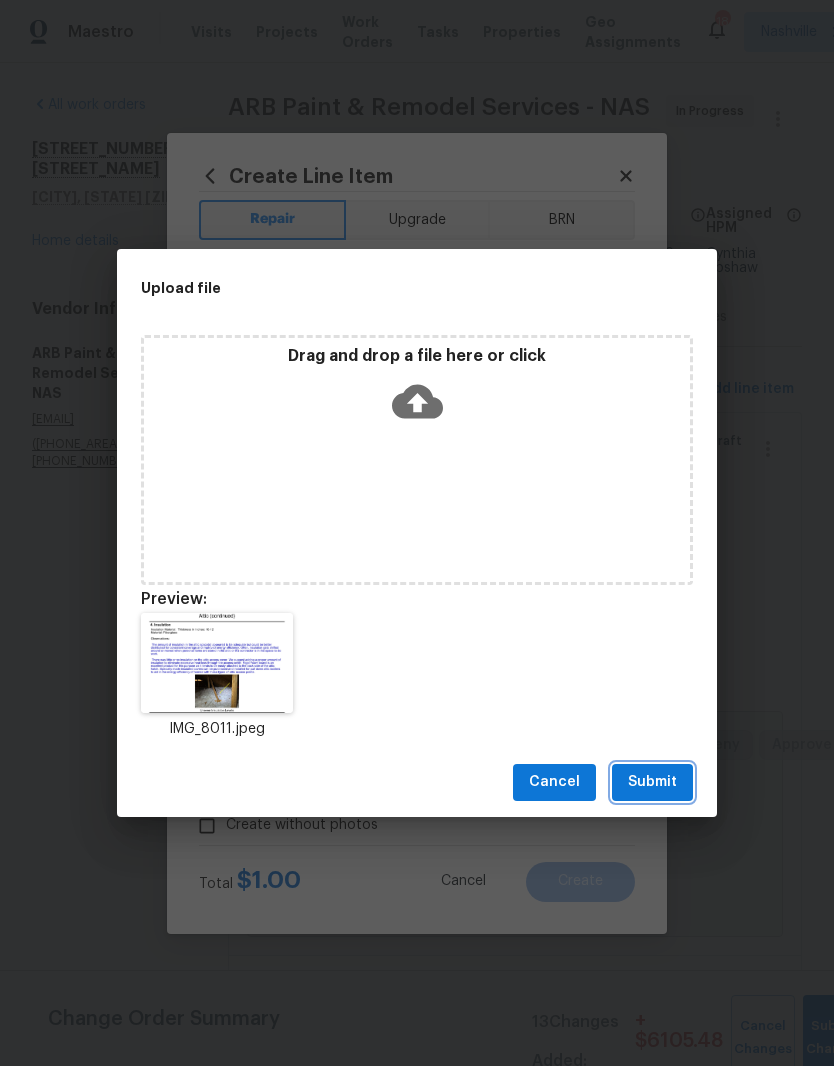 click on "Submit" at bounding box center (652, 782) 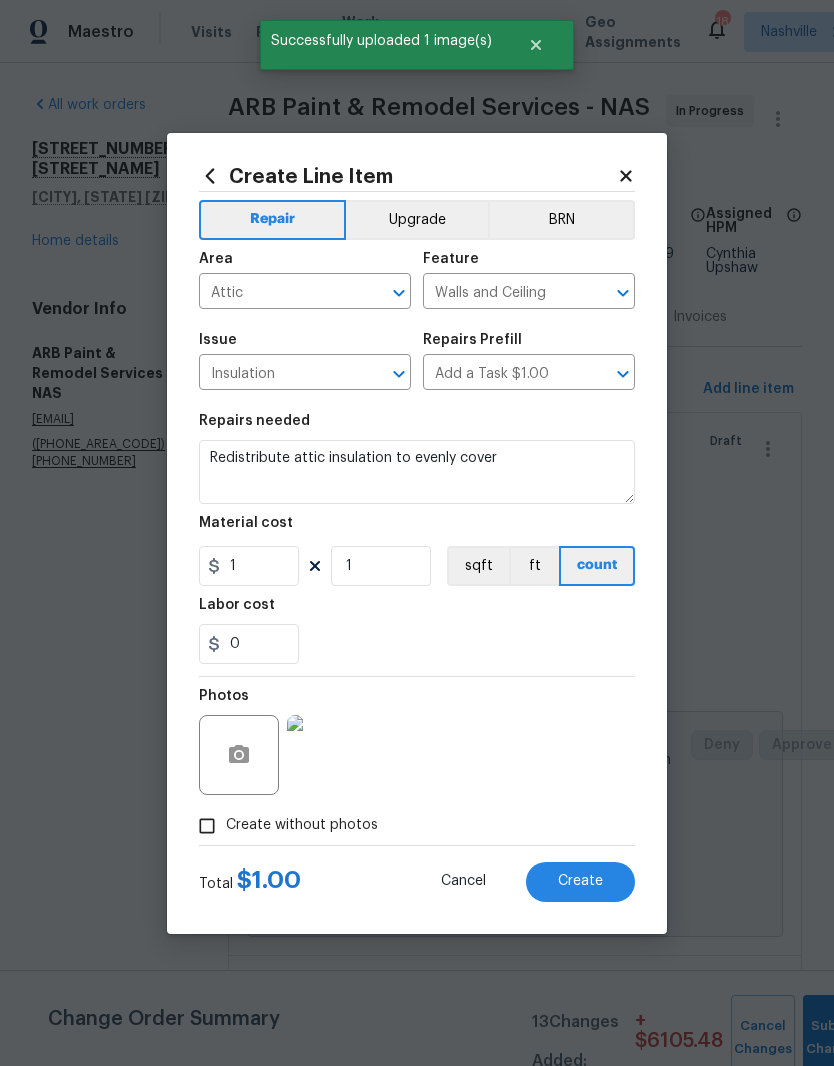 click at bounding box center (327, 755) 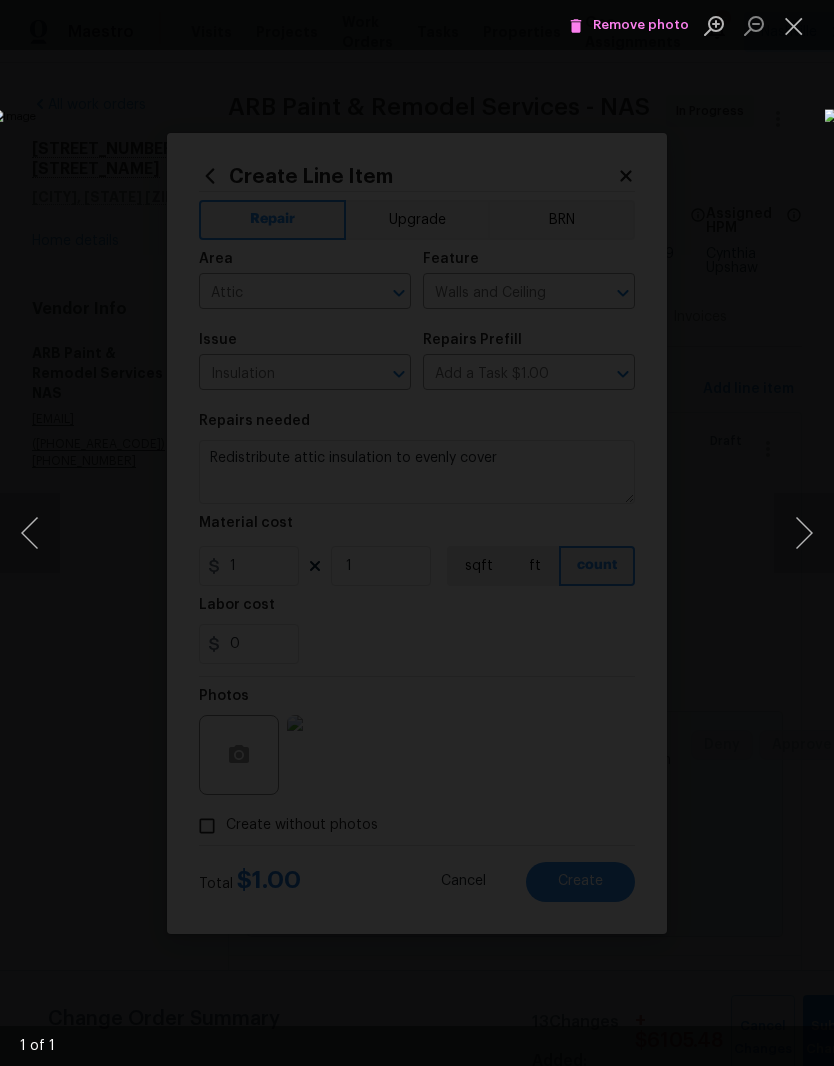 click at bounding box center [794, 25] 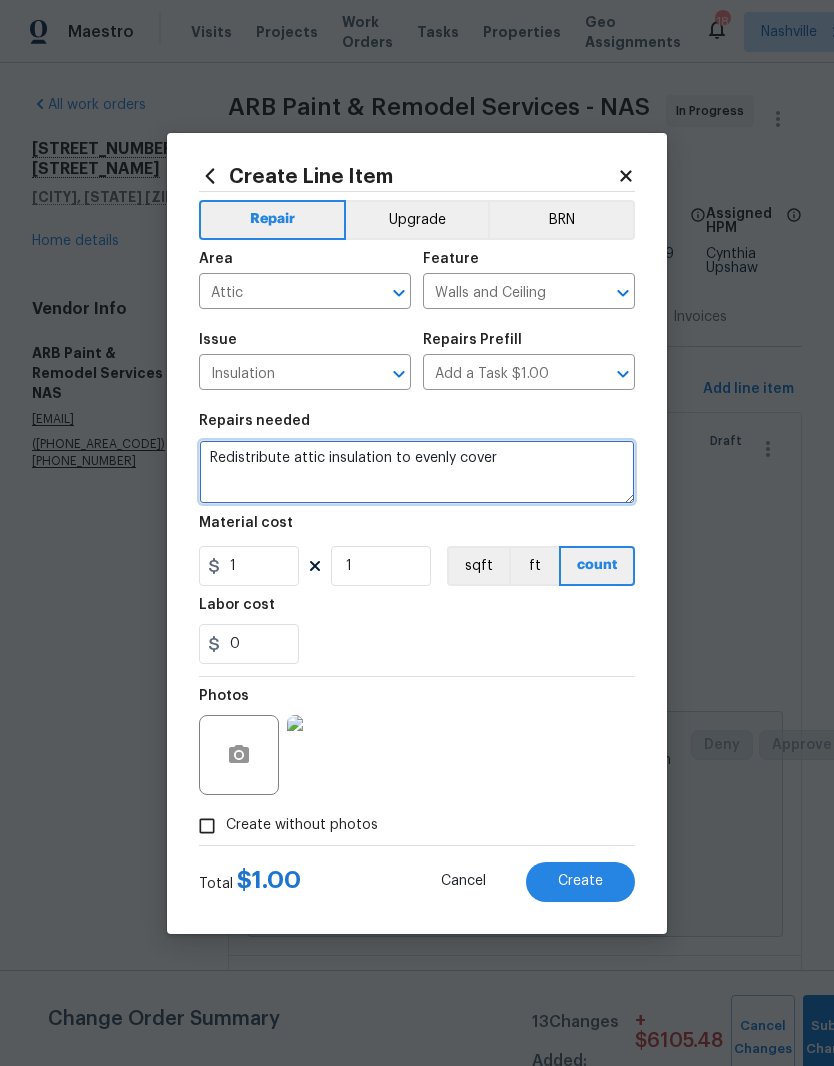 click on "Redistribute attic insulation to evenly cover" at bounding box center [417, 472] 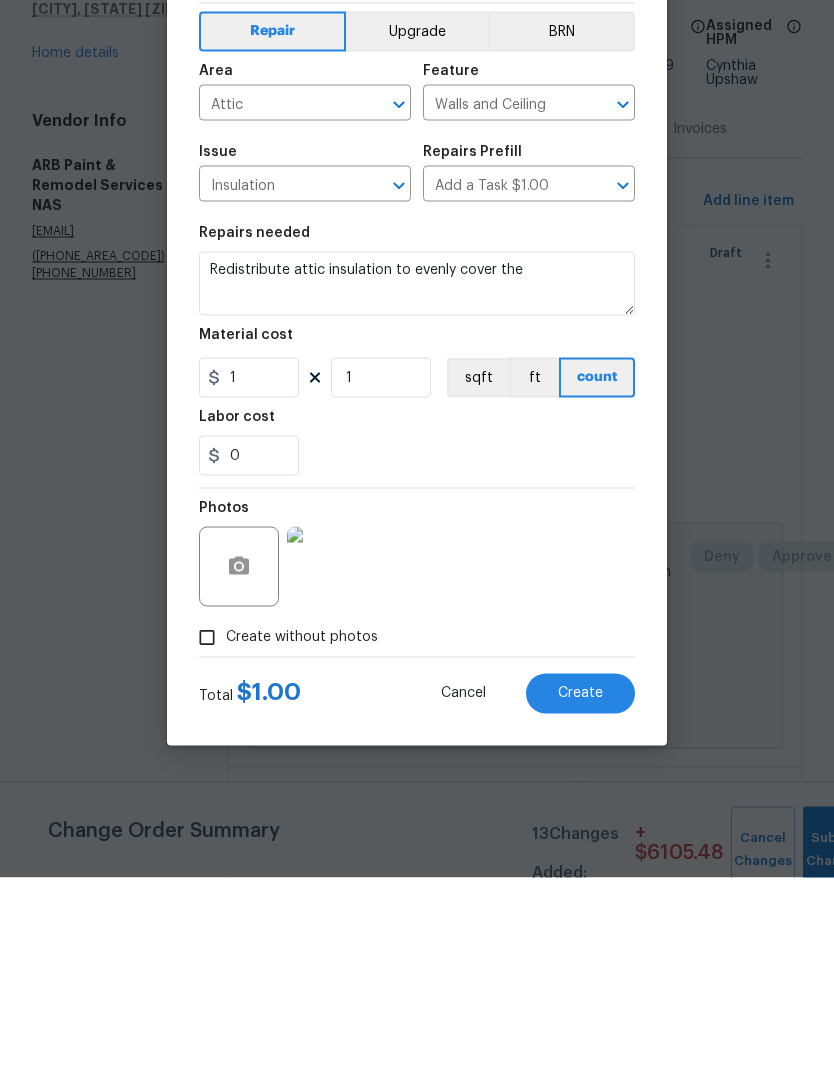 click at bounding box center [327, 755] 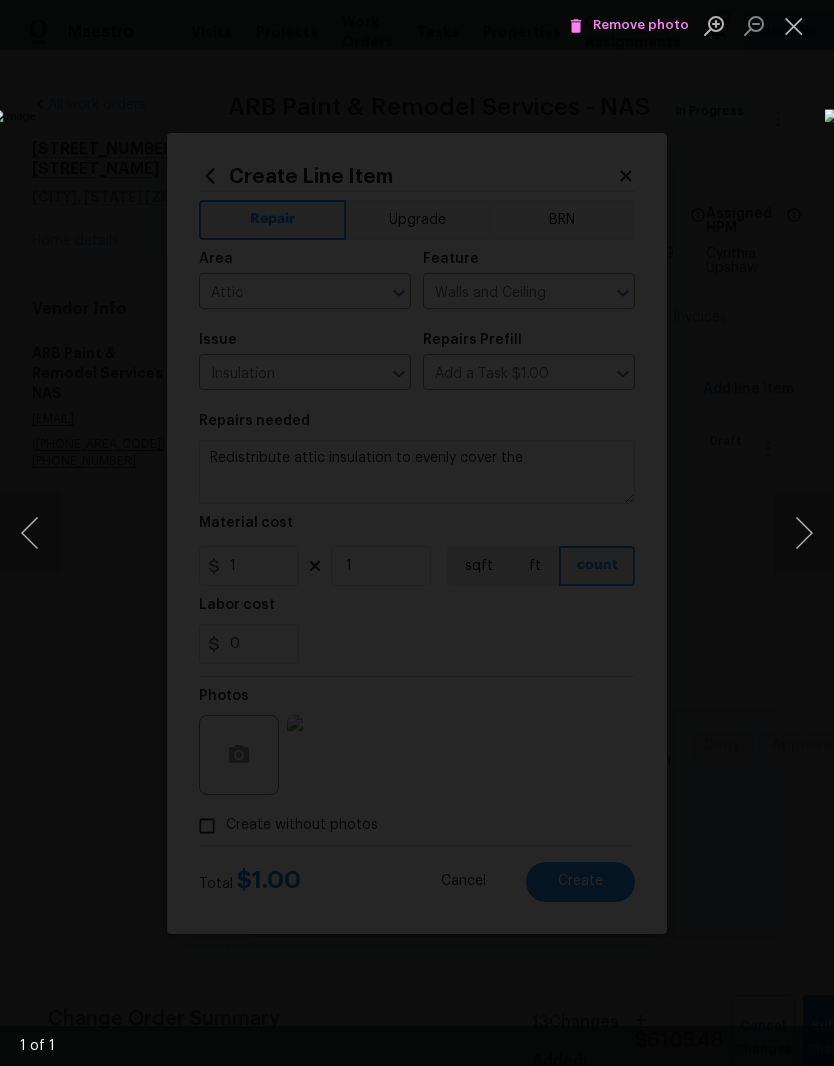 click at bounding box center [794, 25] 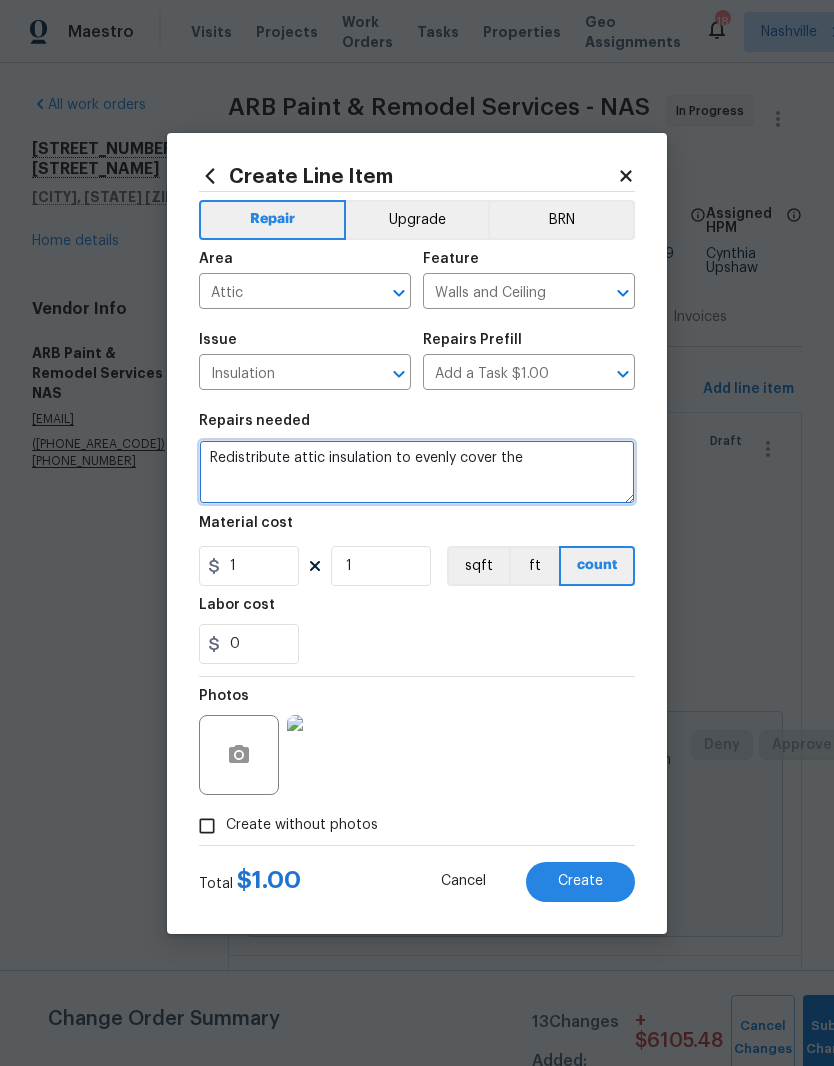 click on "Redistribute attic insulation to evenly cover the" at bounding box center (417, 472) 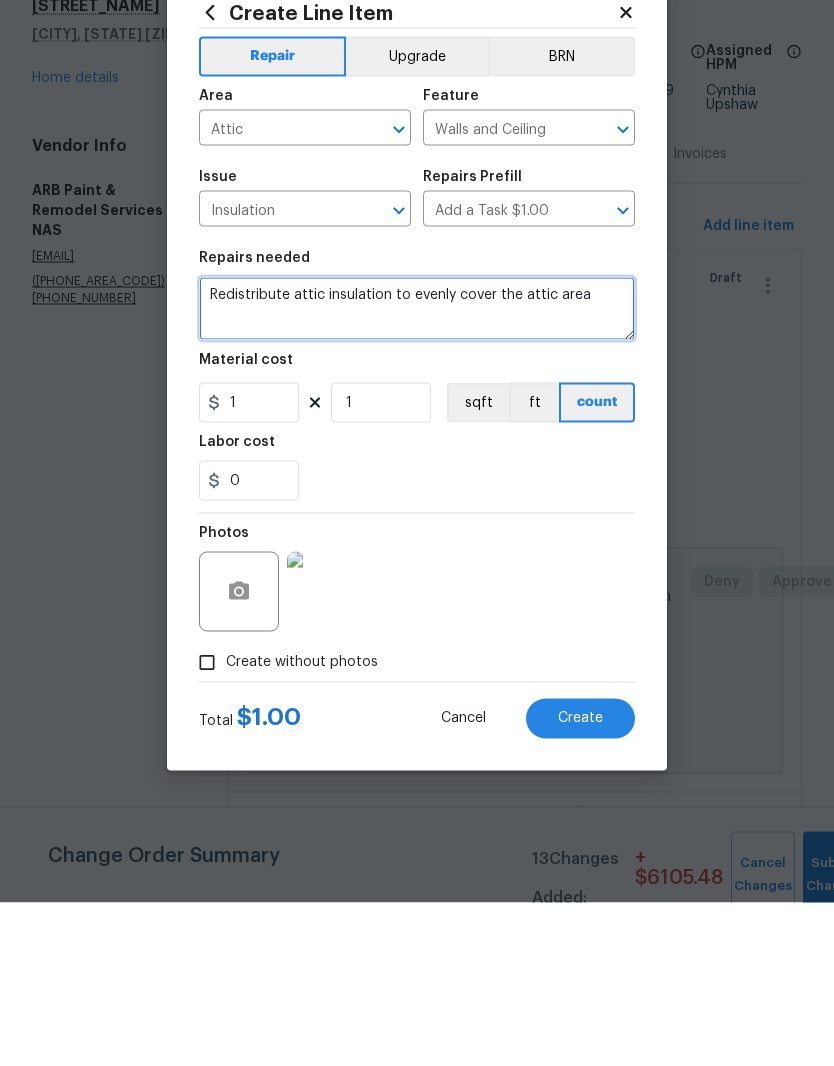 type on "Redistribute attic insulation to evenly cover the attic area" 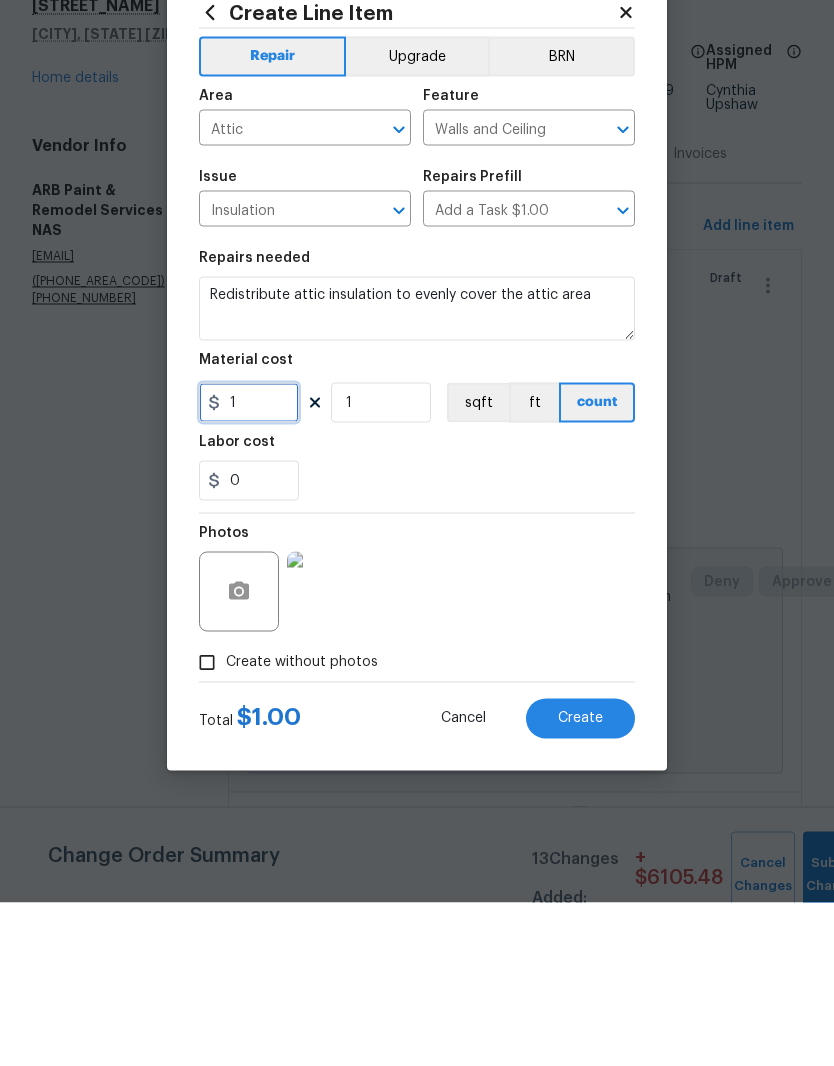 click on "1" at bounding box center (249, 566) 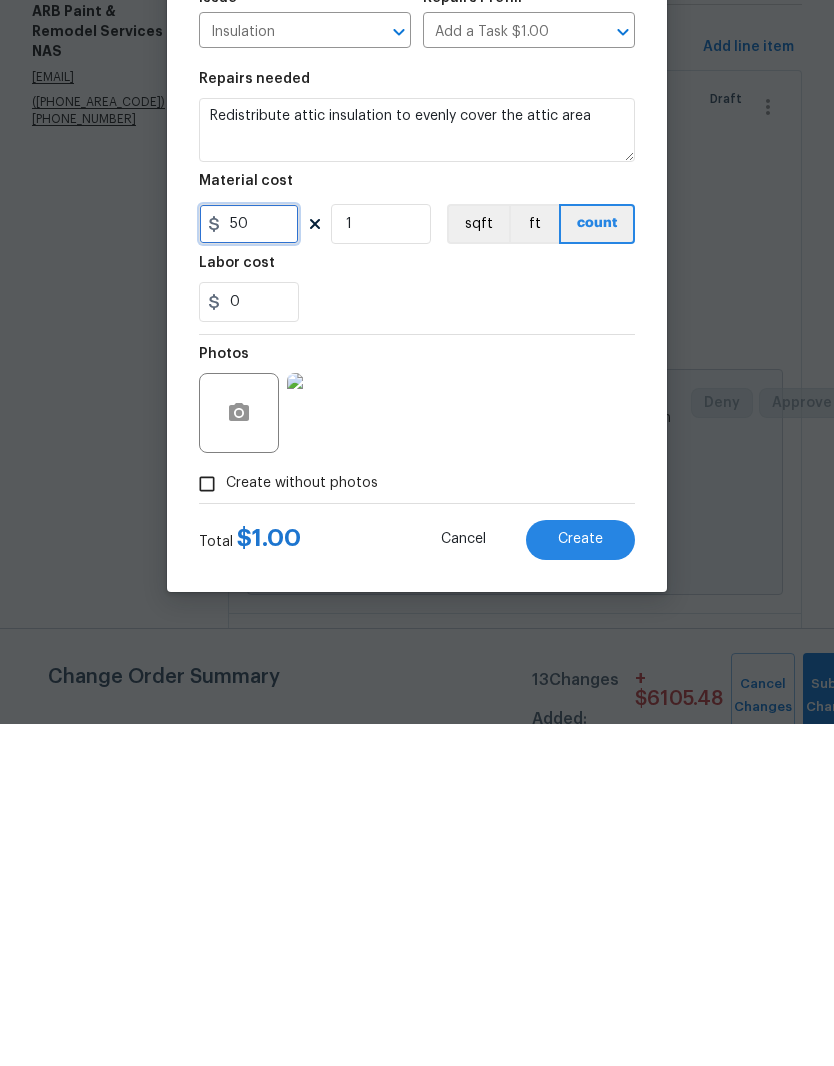 type on "50" 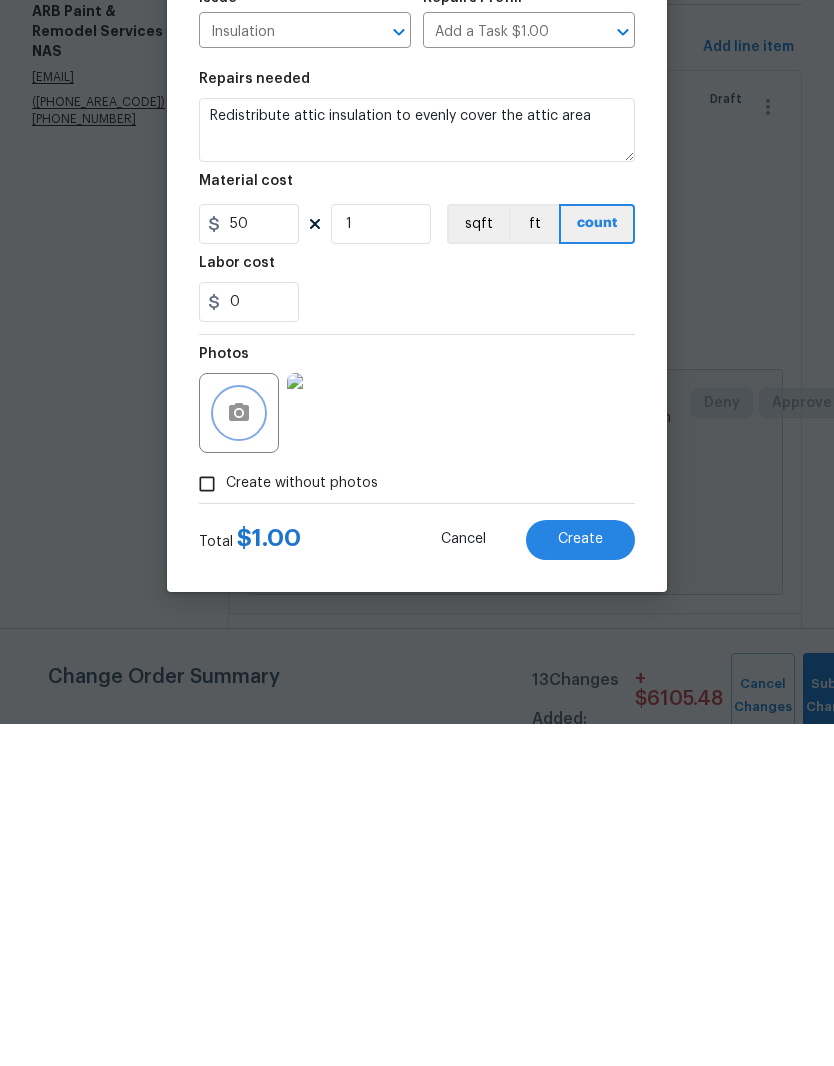 click 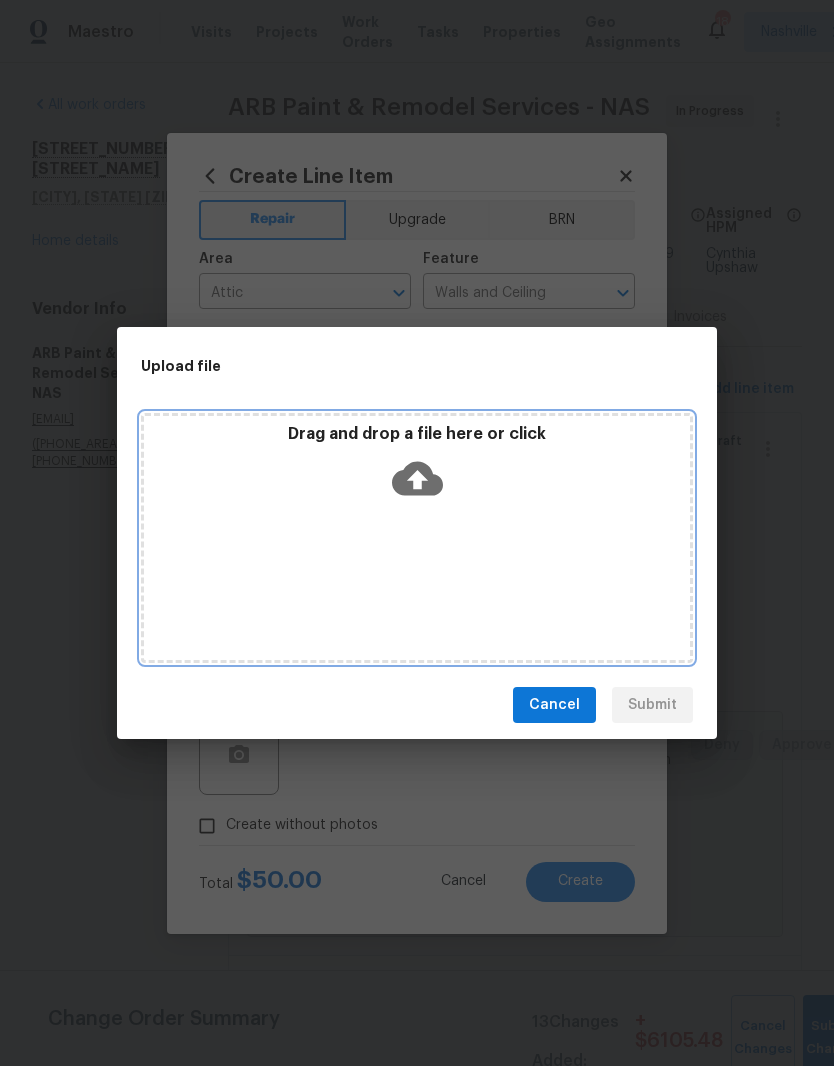 click on "Drag and drop a file here or click" at bounding box center [417, 467] 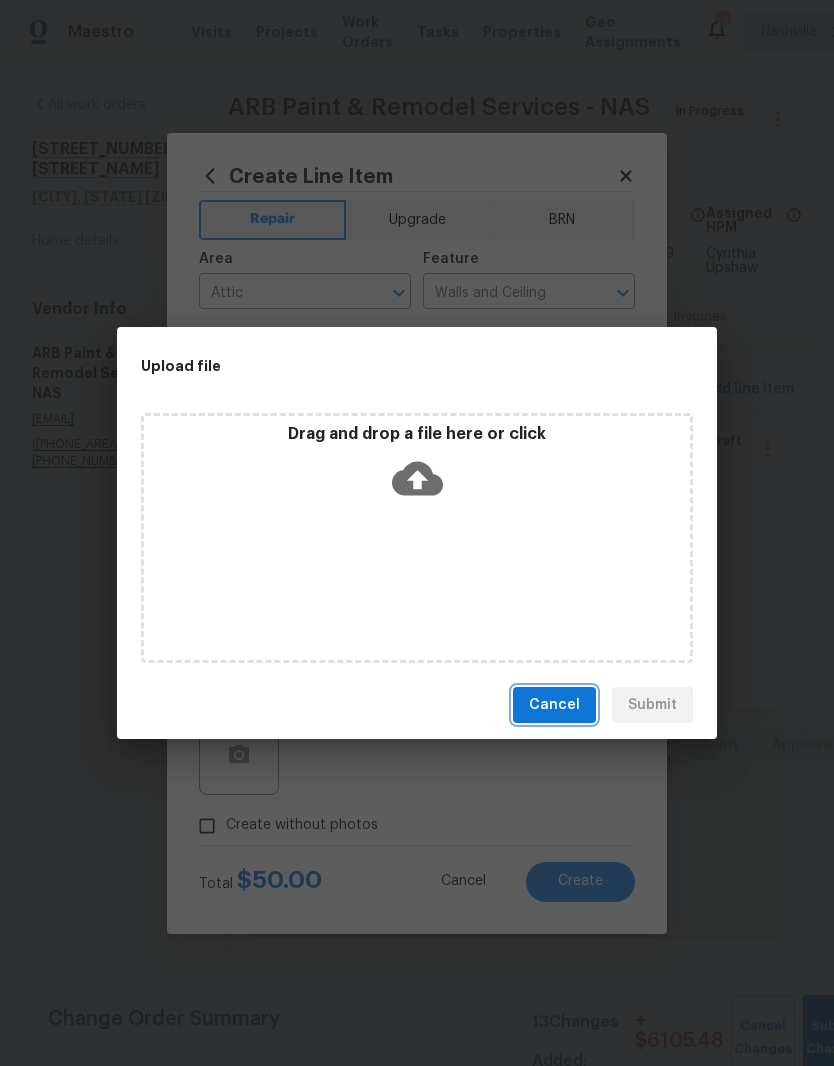 click on "Cancel" at bounding box center (554, 705) 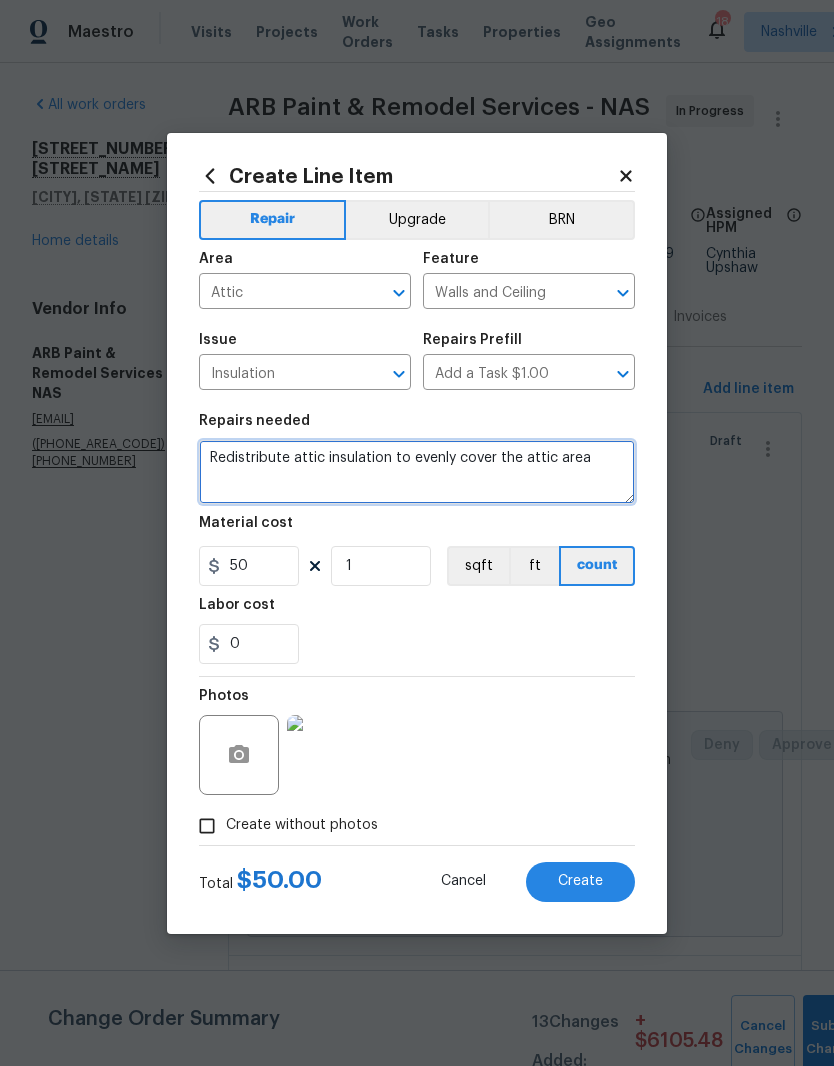 click on "Redistribute attic insulation to evenly cover the attic area" at bounding box center [417, 472] 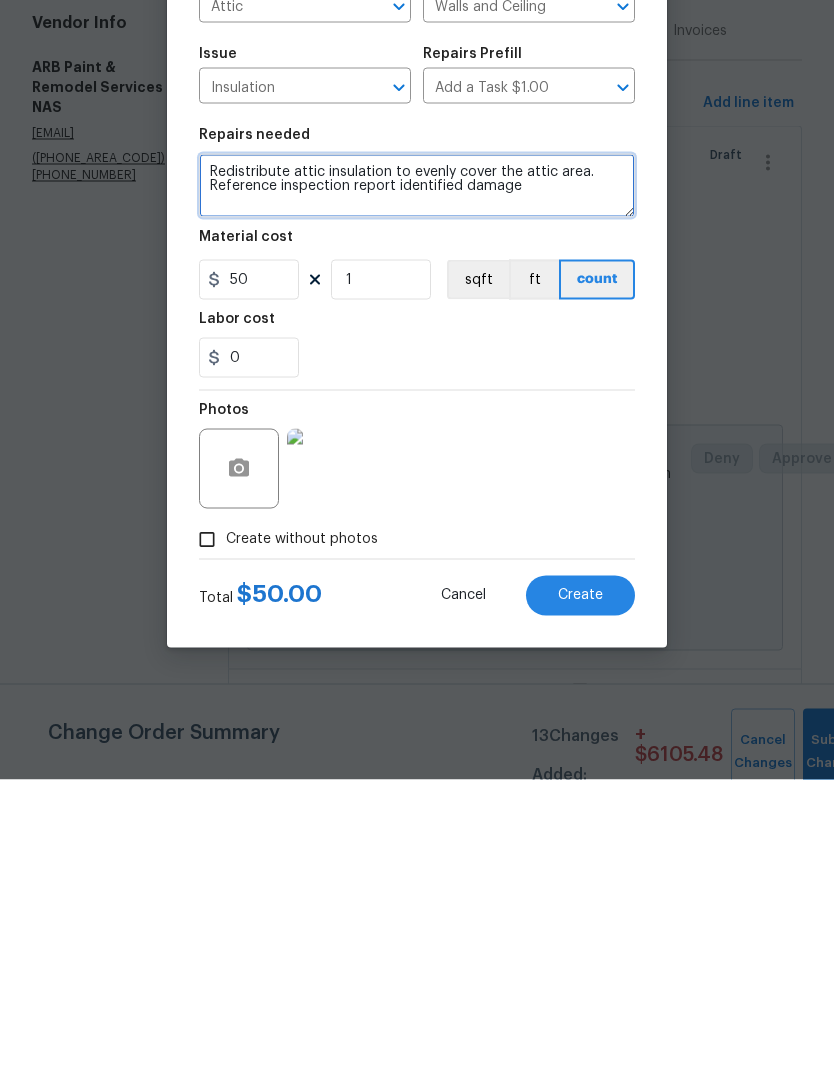 type on "Redistribute attic insulation to evenly cover the attic area. Reference inspection report identified damage" 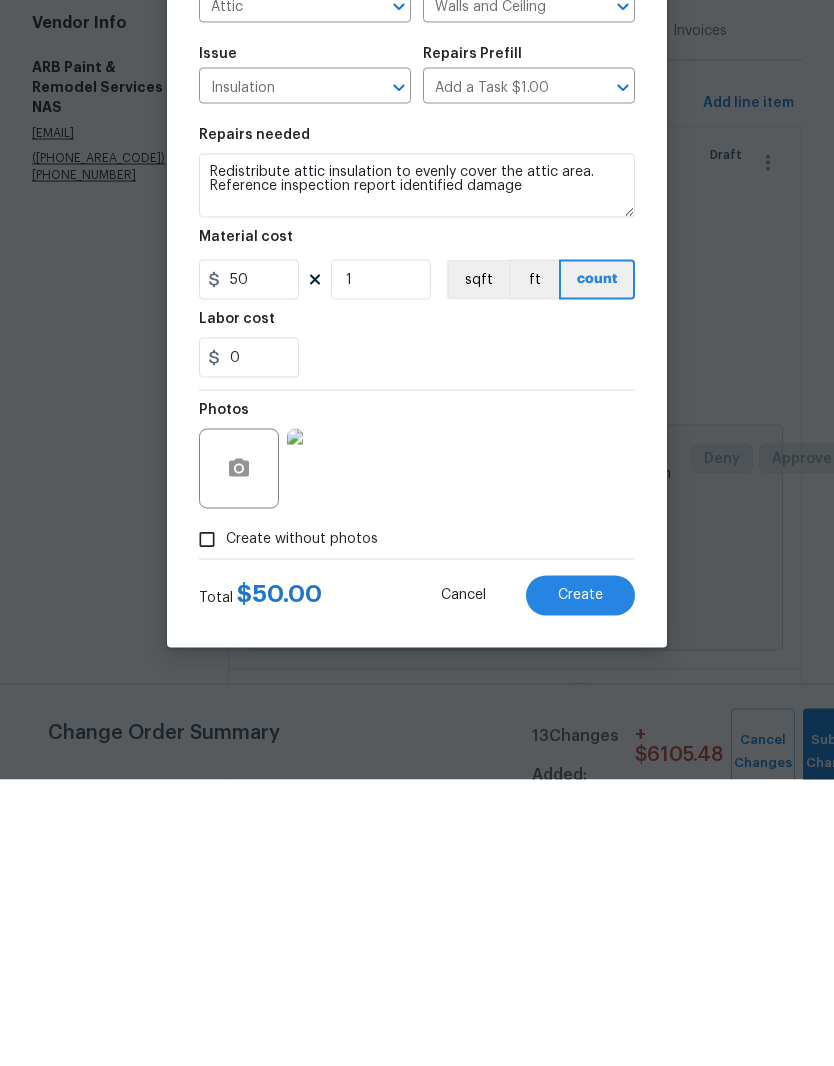 click on "Create" at bounding box center (580, 881) 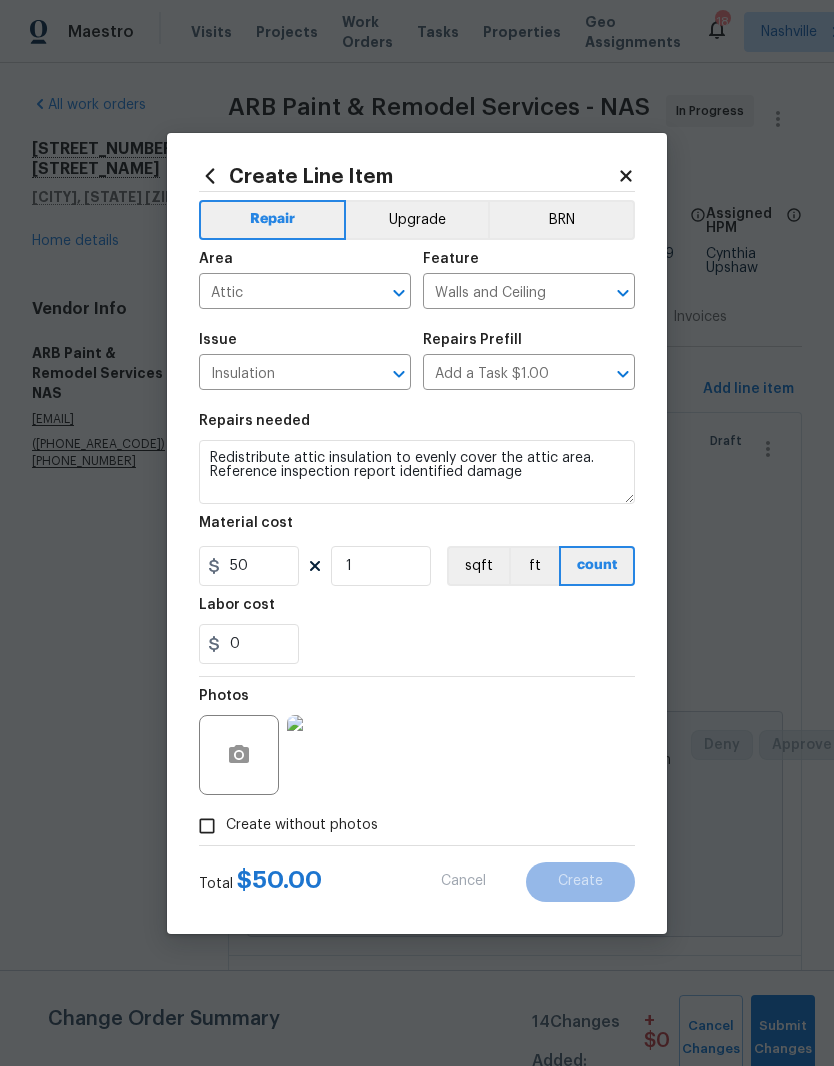scroll, scrollTop: 0, scrollLeft: 0, axis: both 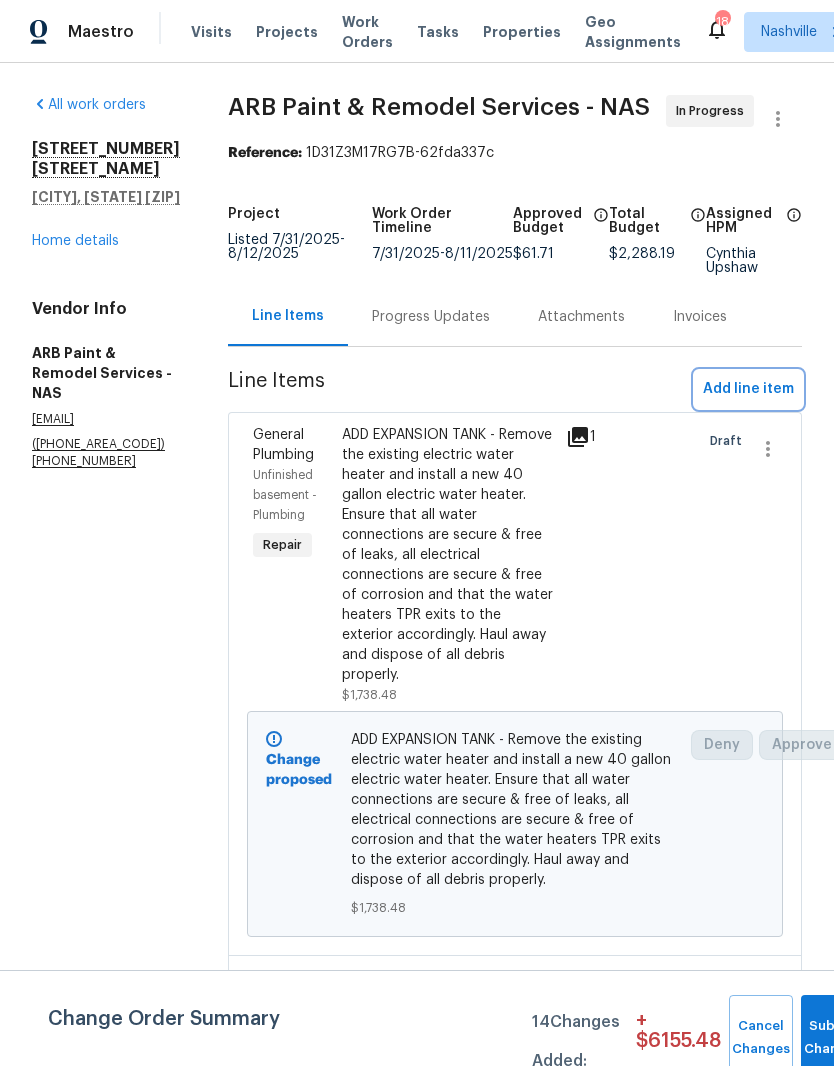 click on "Add line item" at bounding box center (748, 389) 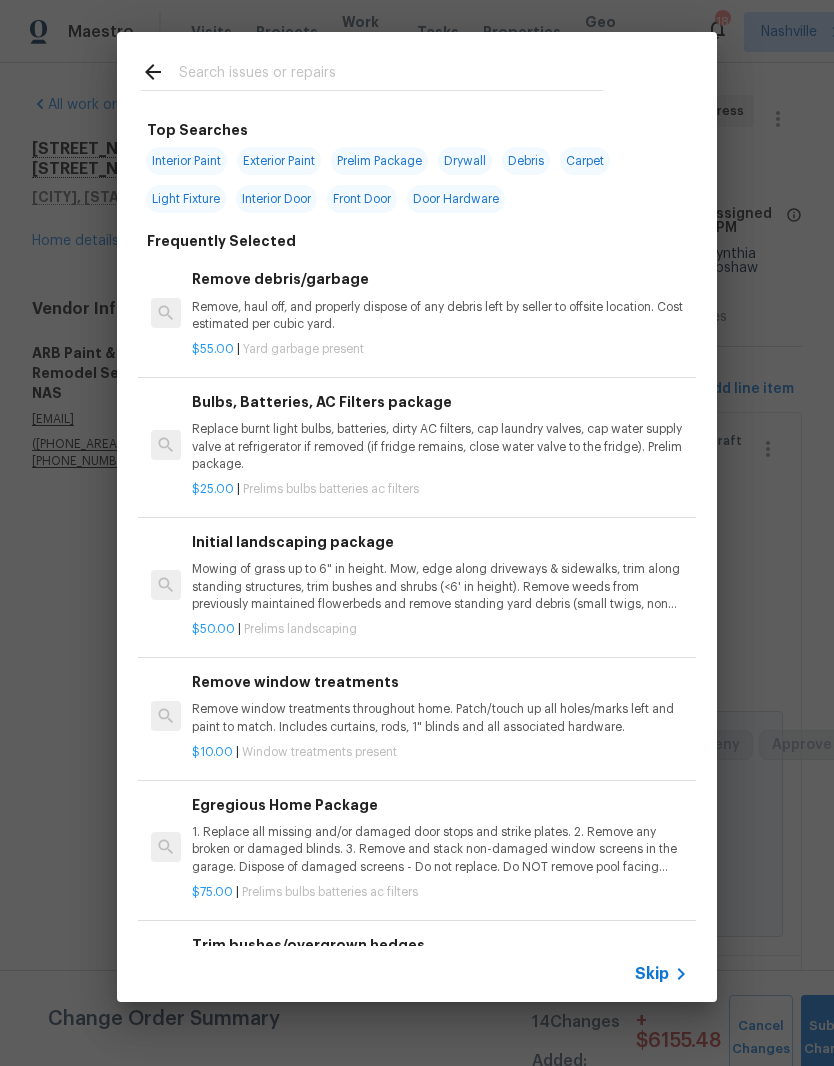 click at bounding box center [372, 71] 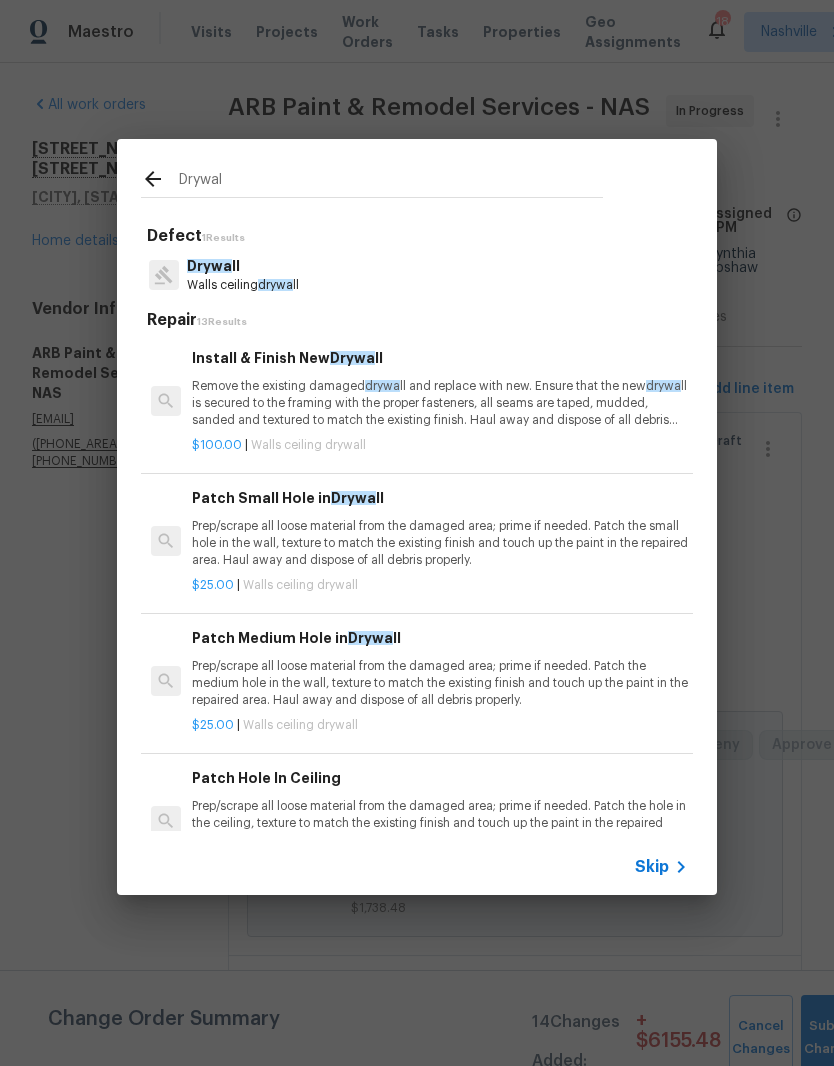 type on "Drywall" 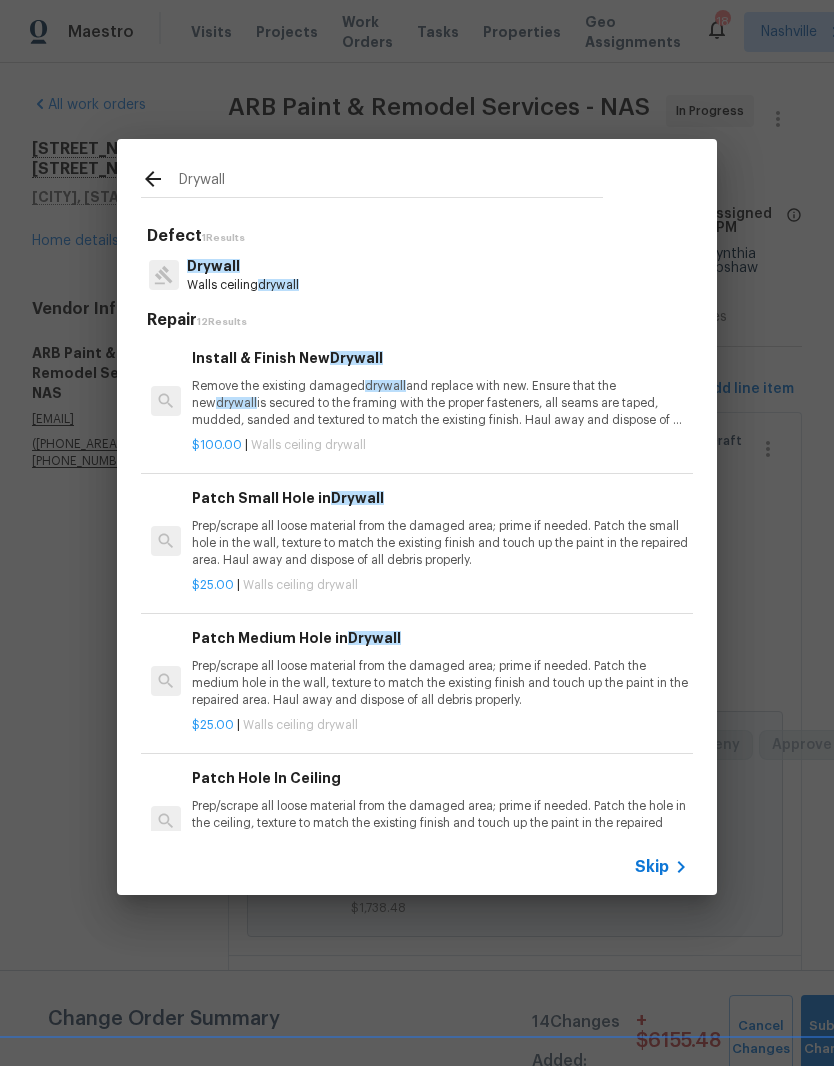 click on "Remove the existing damaged  drywall  and replace with new. Ensure that the new  drywall  is secured to the framing with the proper fasteners, all seams are taped, mudded, sanded and textured to match the existing finish. Haul away and dispose of all debris properly." at bounding box center (440, 403) 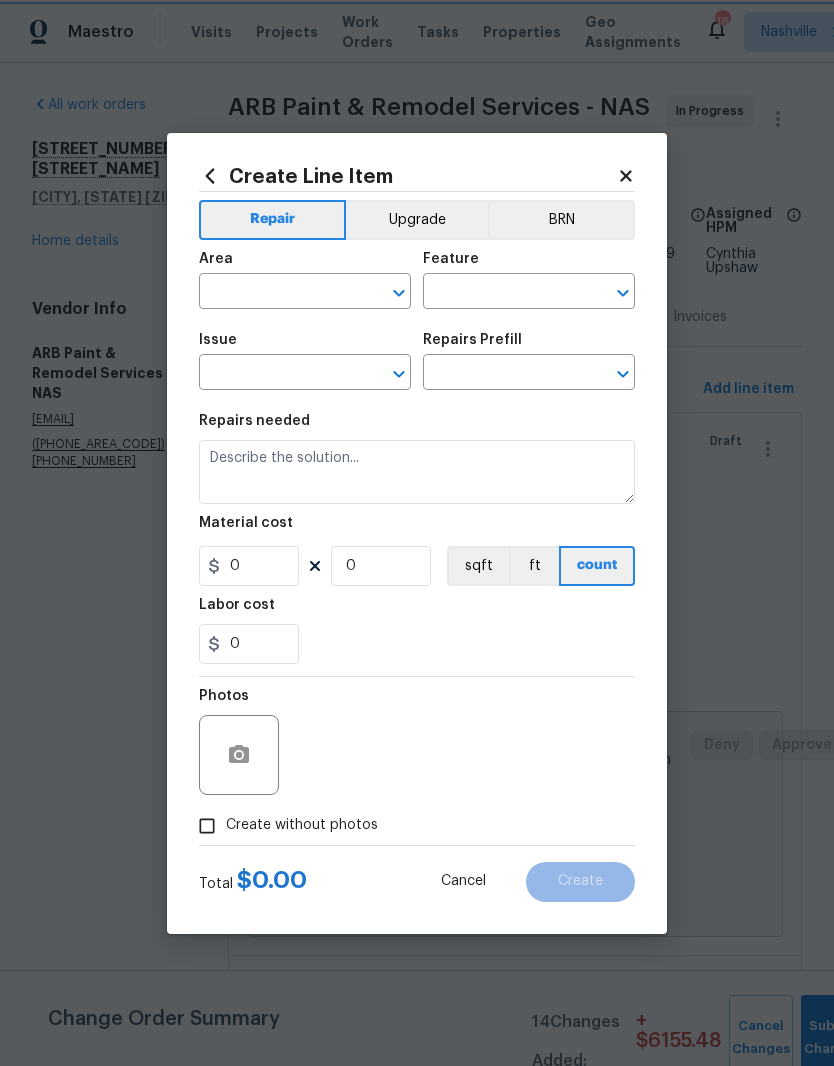 type on "Walls and Ceiling" 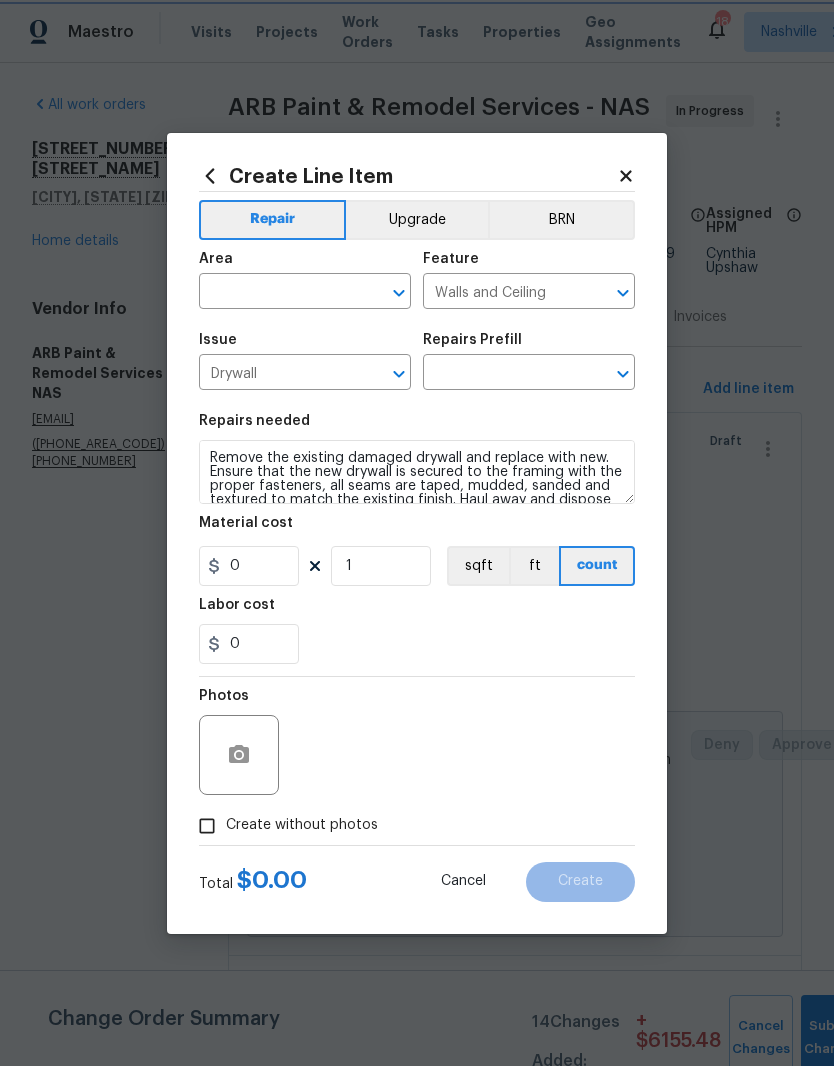 type on "Install & Finish New Drywall $100.00" 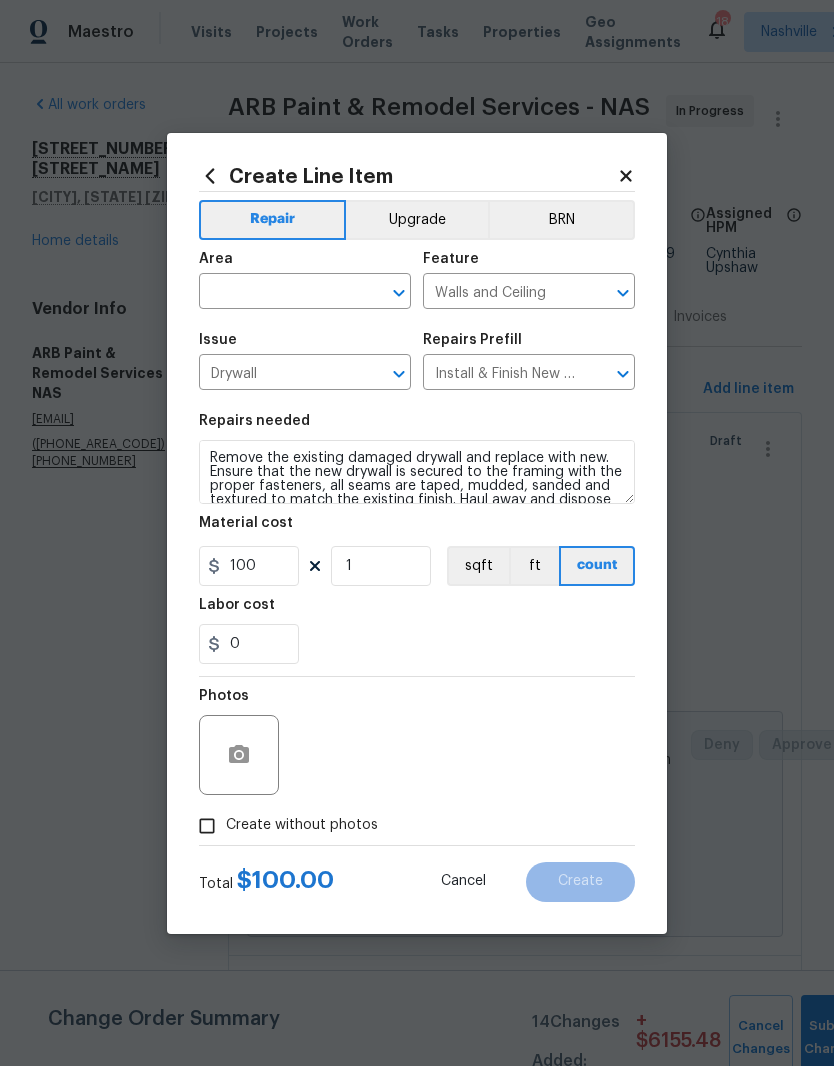 click at bounding box center (277, 293) 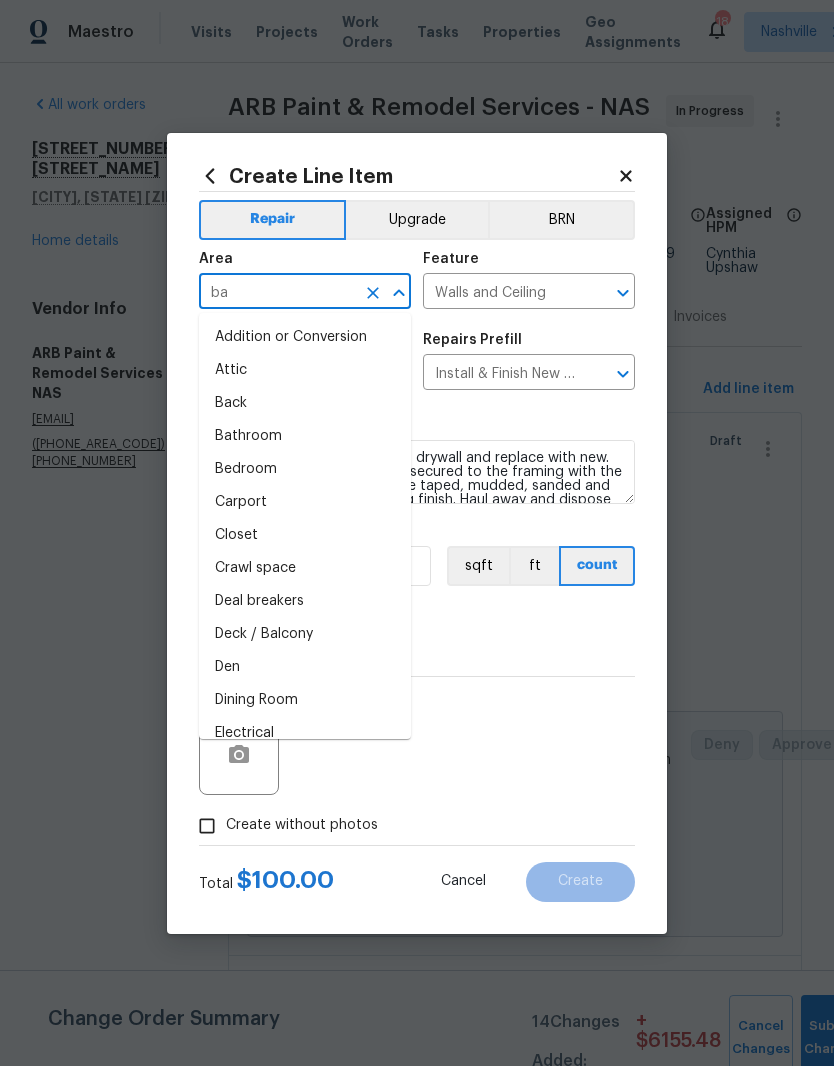 type on "b" 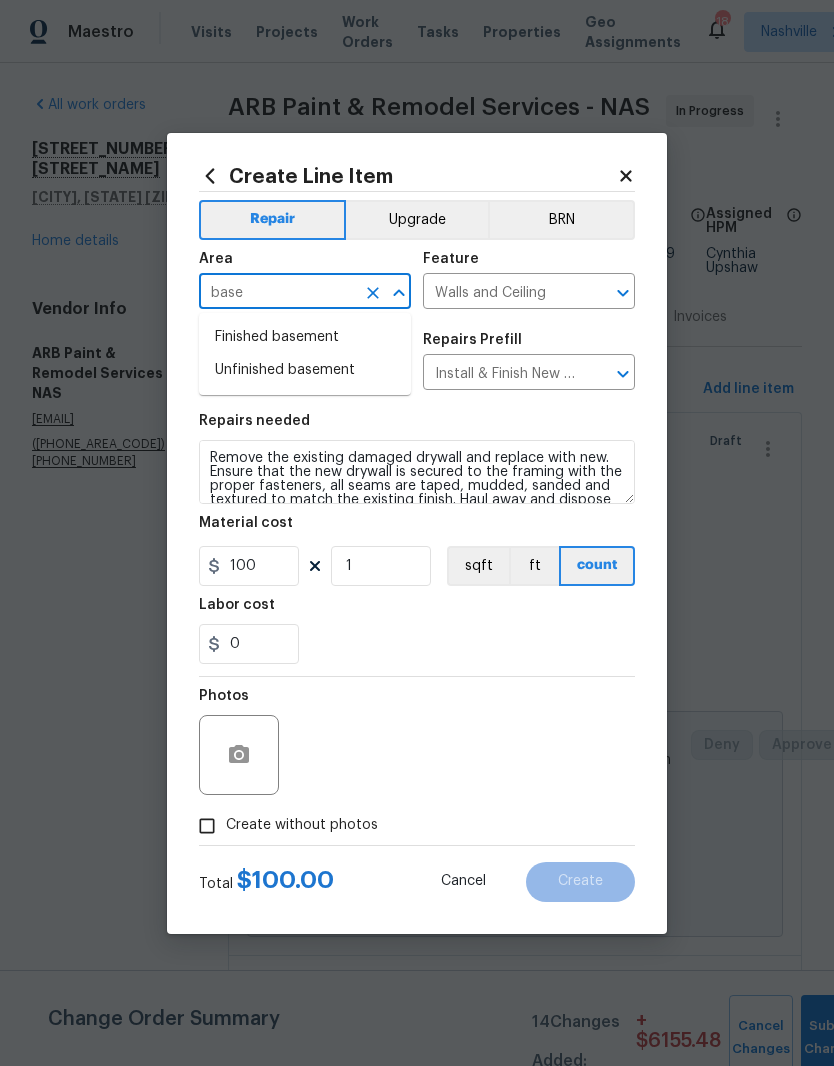 click on "Unfinished basement" at bounding box center (305, 370) 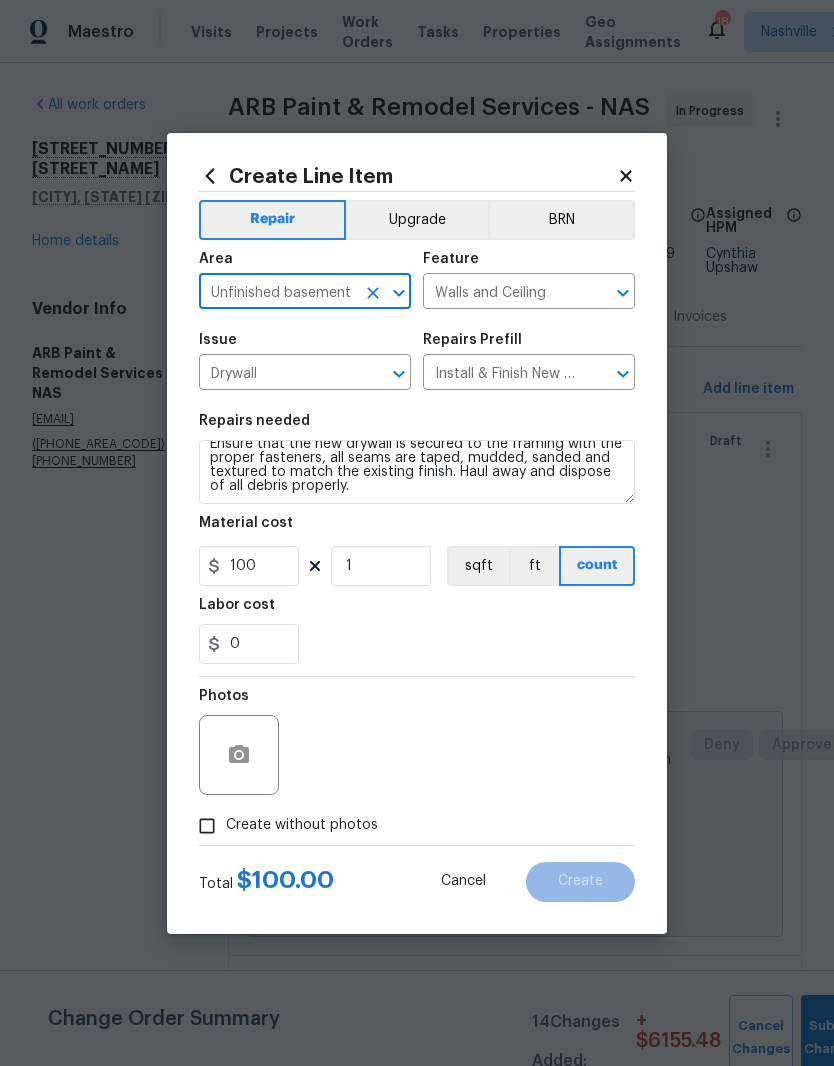 scroll, scrollTop: 28, scrollLeft: 0, axis: vertical 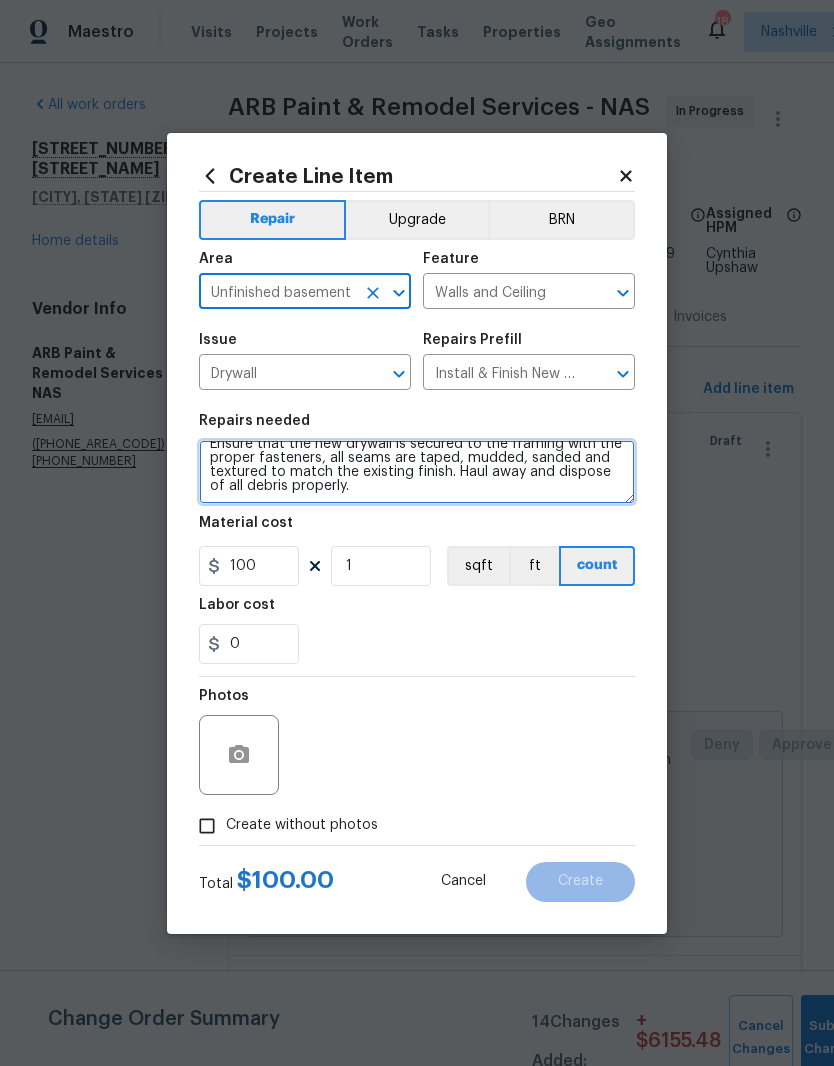 click on "Remove the existing damaged drywall and replace with new. Ensure that the new drywall is secured to the framing with the proper fasteners, all seams are taped, mudded, sanded and textured to match the existing finish. Haul away and dispose of all debris properly." at bounding box center (417, 472) 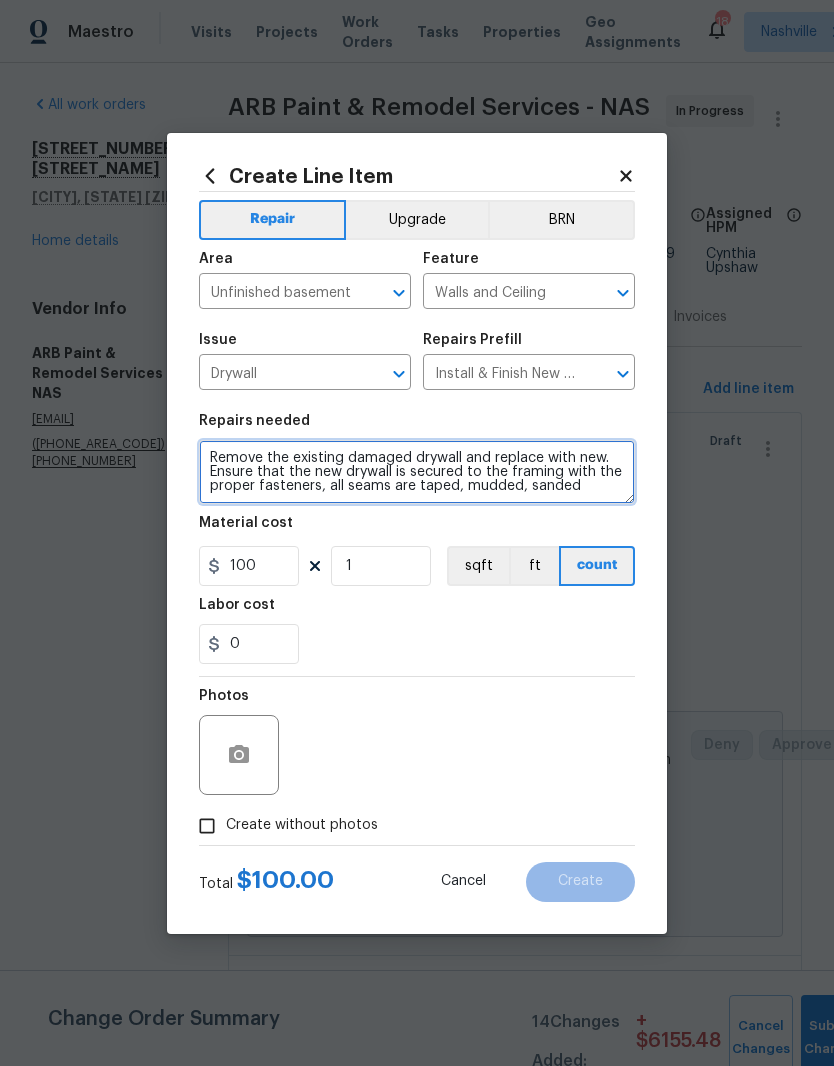 scroll, scrollTop: 0, scrollLeft: 0, axis: both 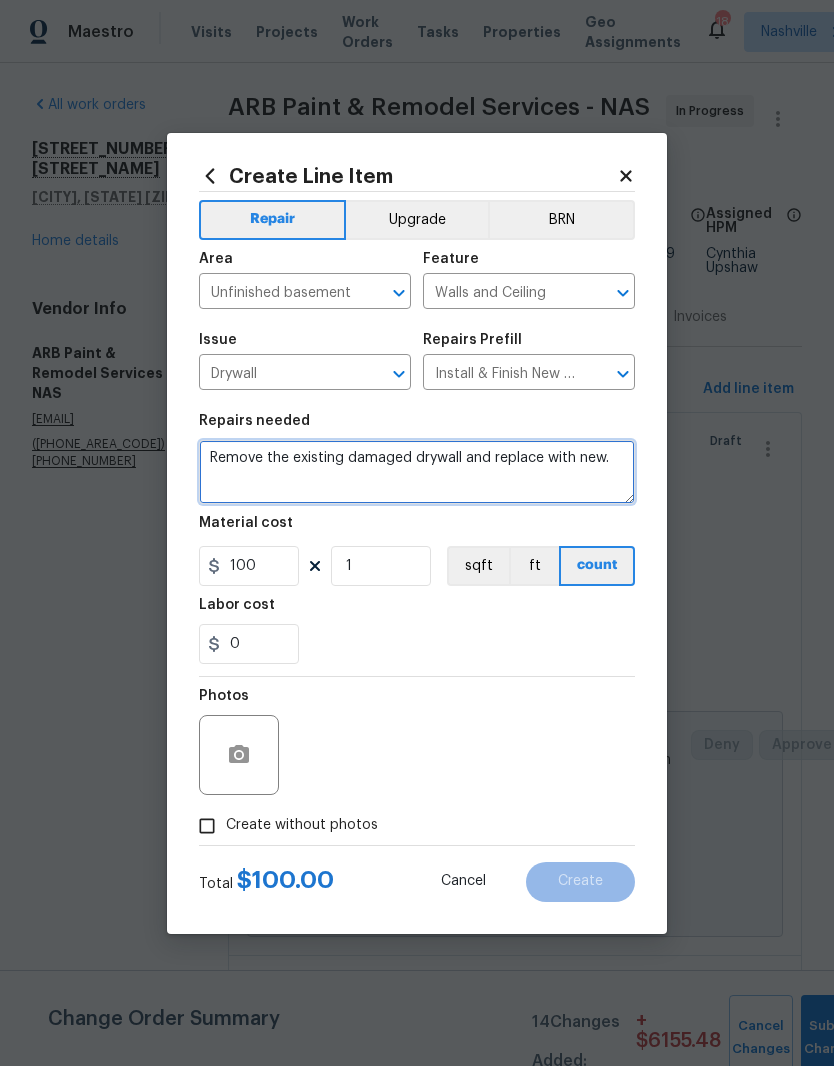click on "Remove the existing damaged drywall and replace with new." at bounding box center [417, 472] 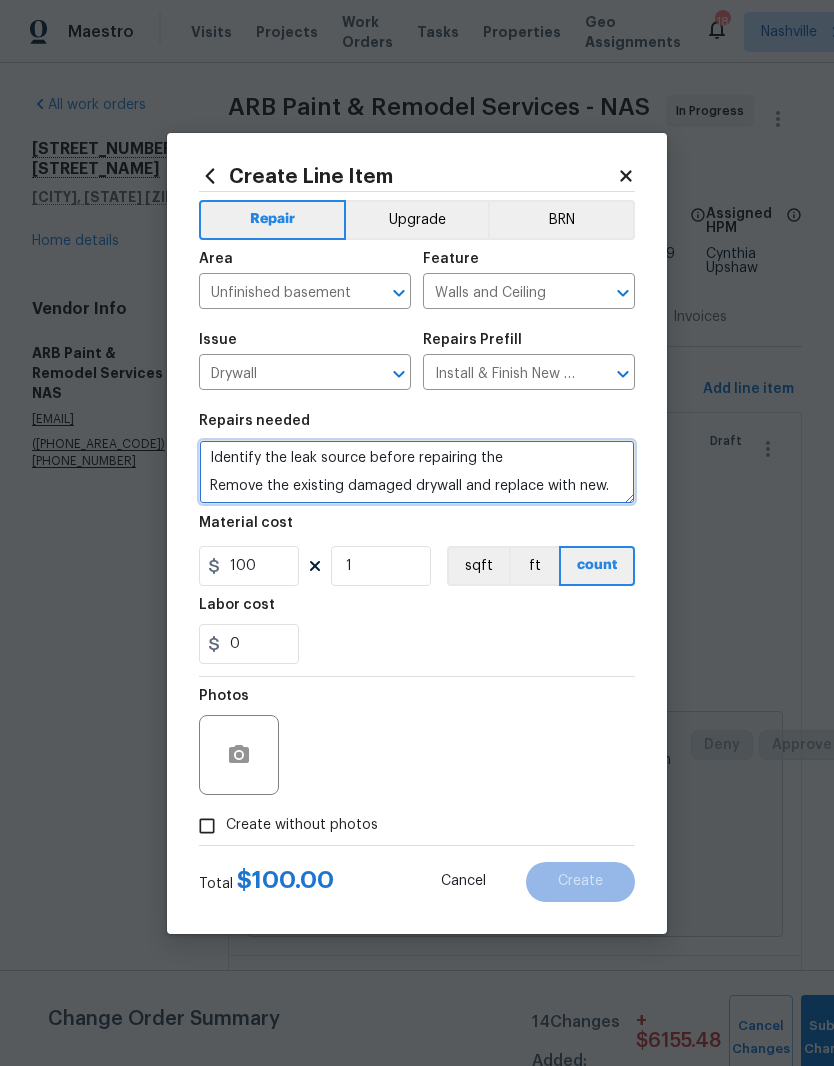 scroll, scrollTop: 0, scrollLeft: 0, axis: both 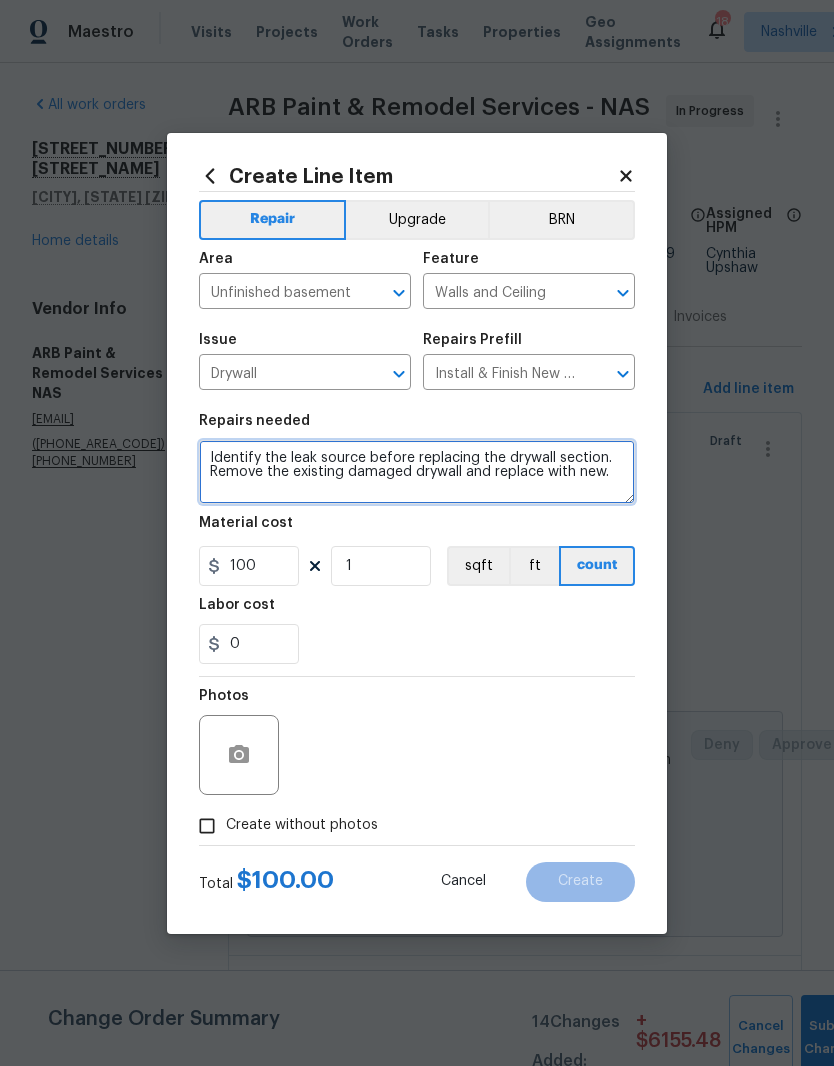 click on "Identify the leak source before replacing the drywall section. Remove the existing damaged drywall and replace with new." at bounding box center (417, 472) 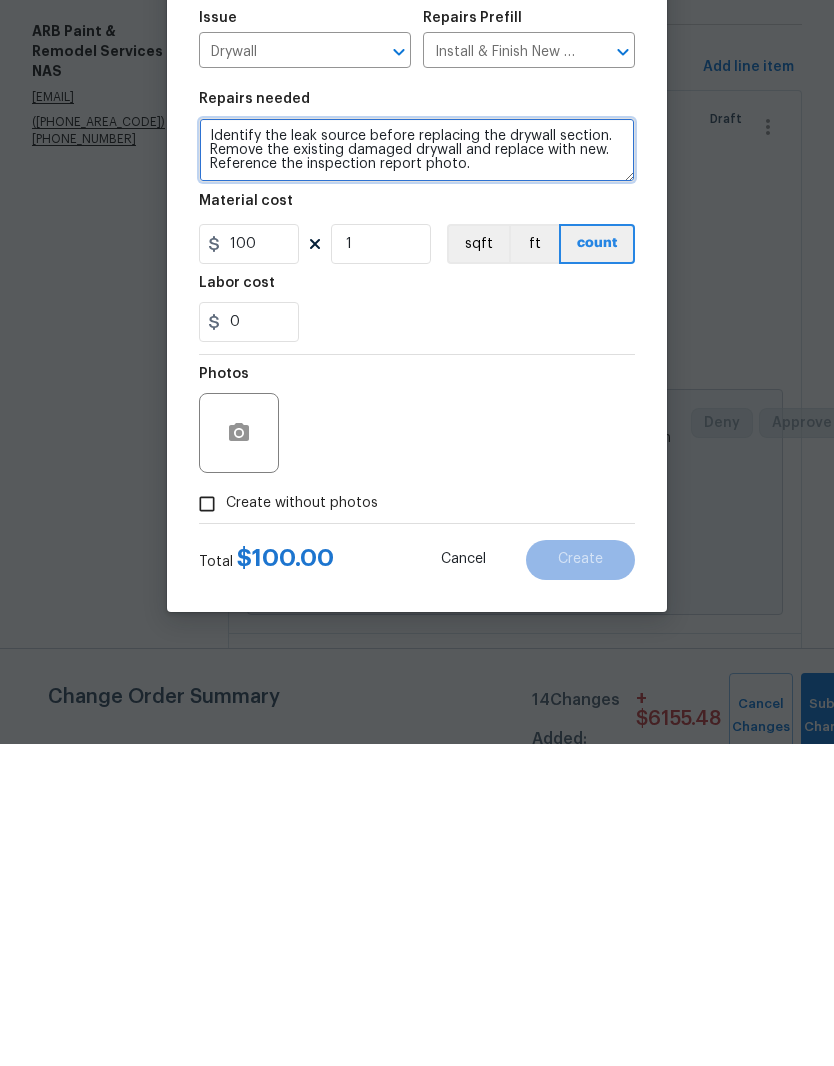 type on "Identify the leak source before replacing the drywall section. Remove the existing damaged drywall and replace with new. Reference the inspection report photo." 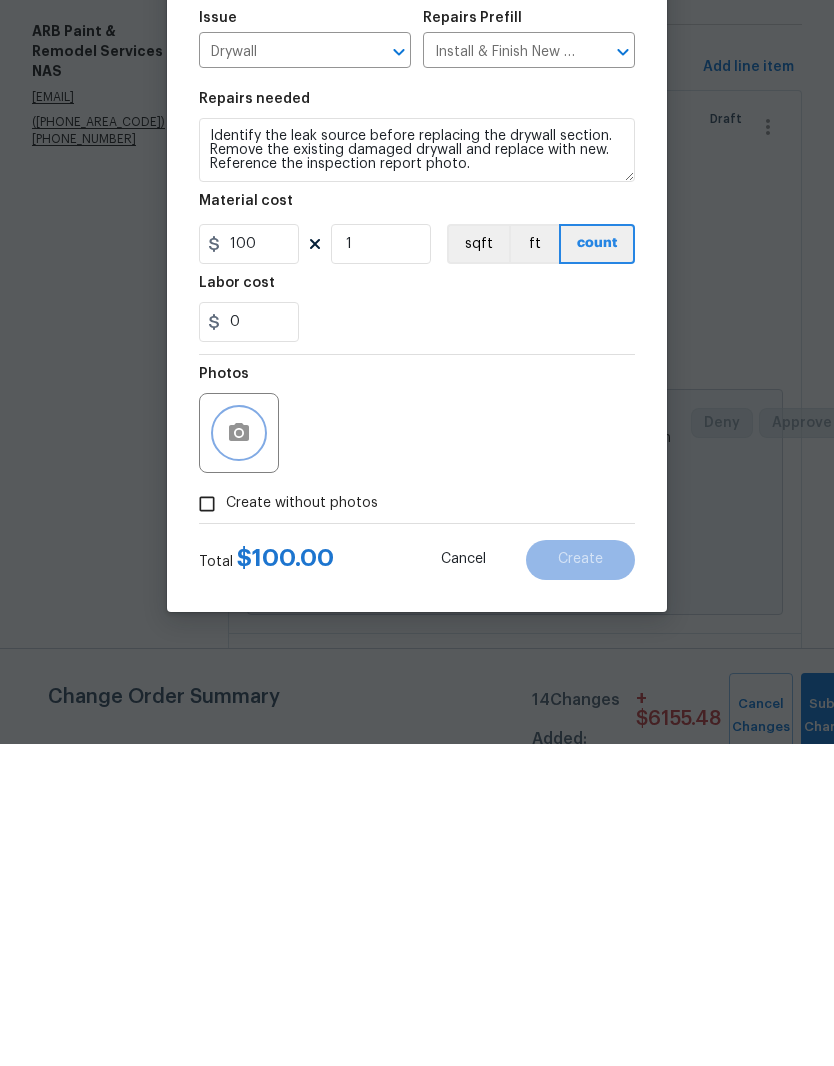 click 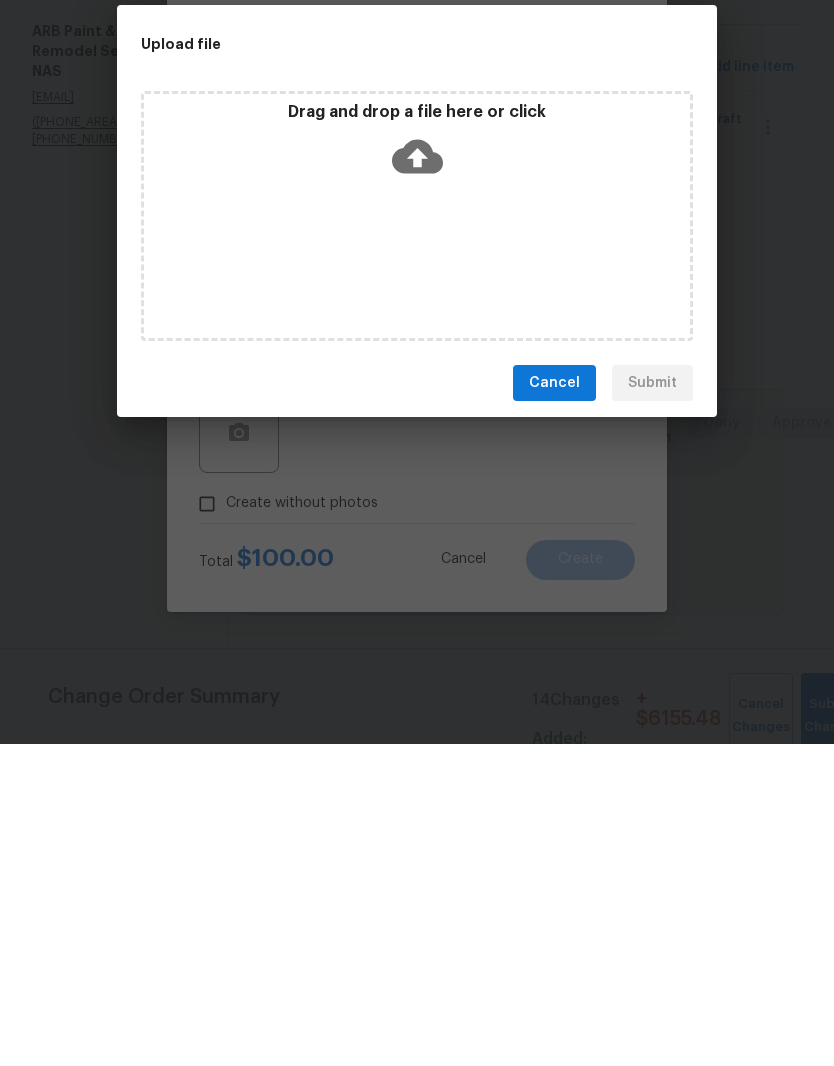 scroll, scrollTop: 82, scrollLeft: 0, axis: vertical 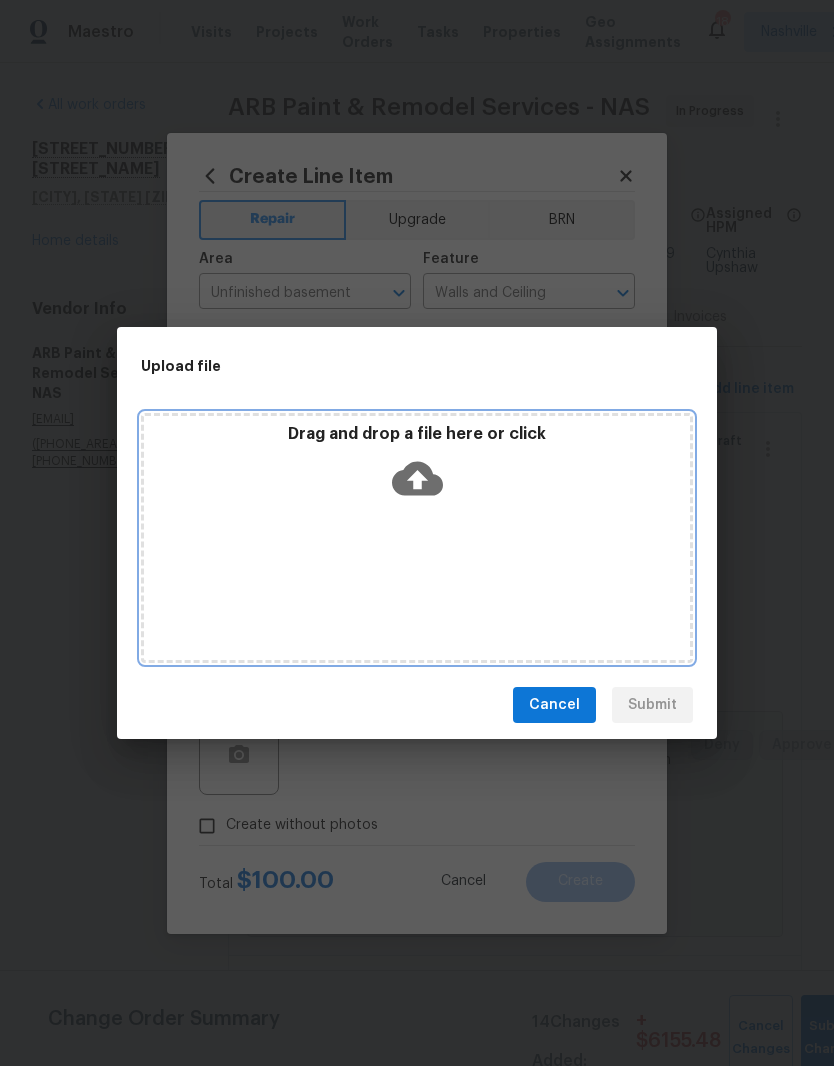 click on "Drag and drop a file here or click" at bounding box center [417, 538] 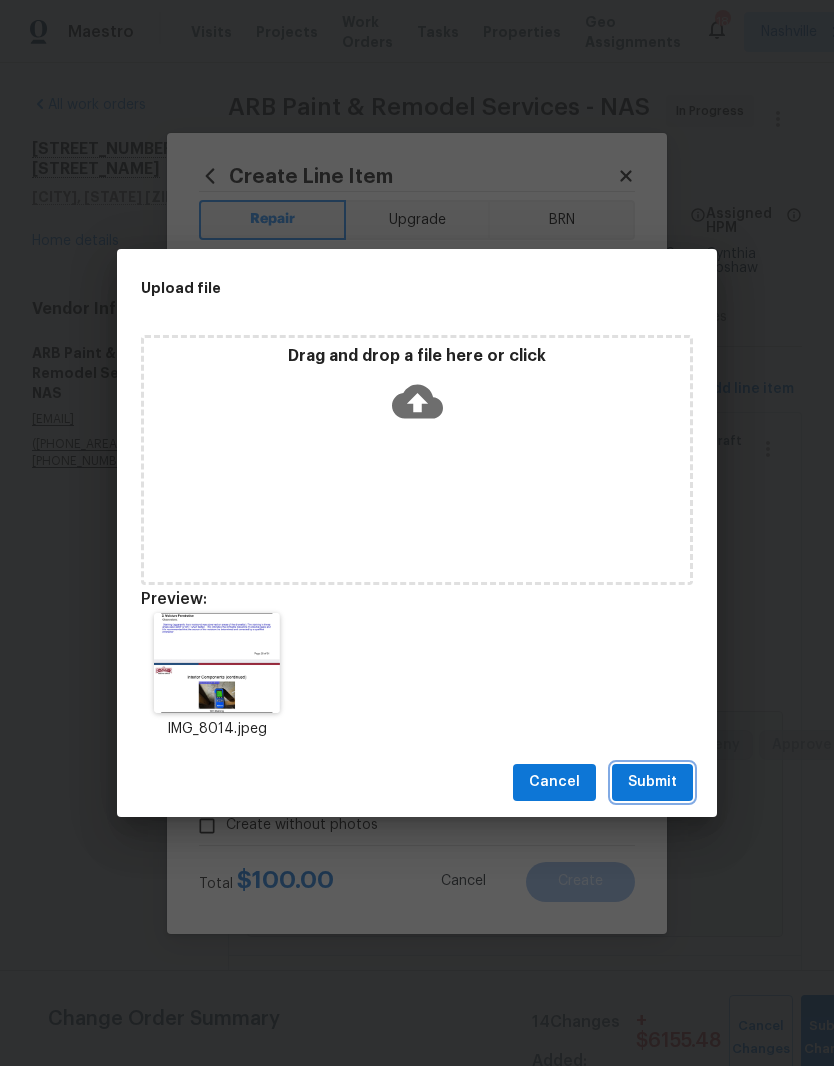 click on "Submit" at bounding box center (652, 782) 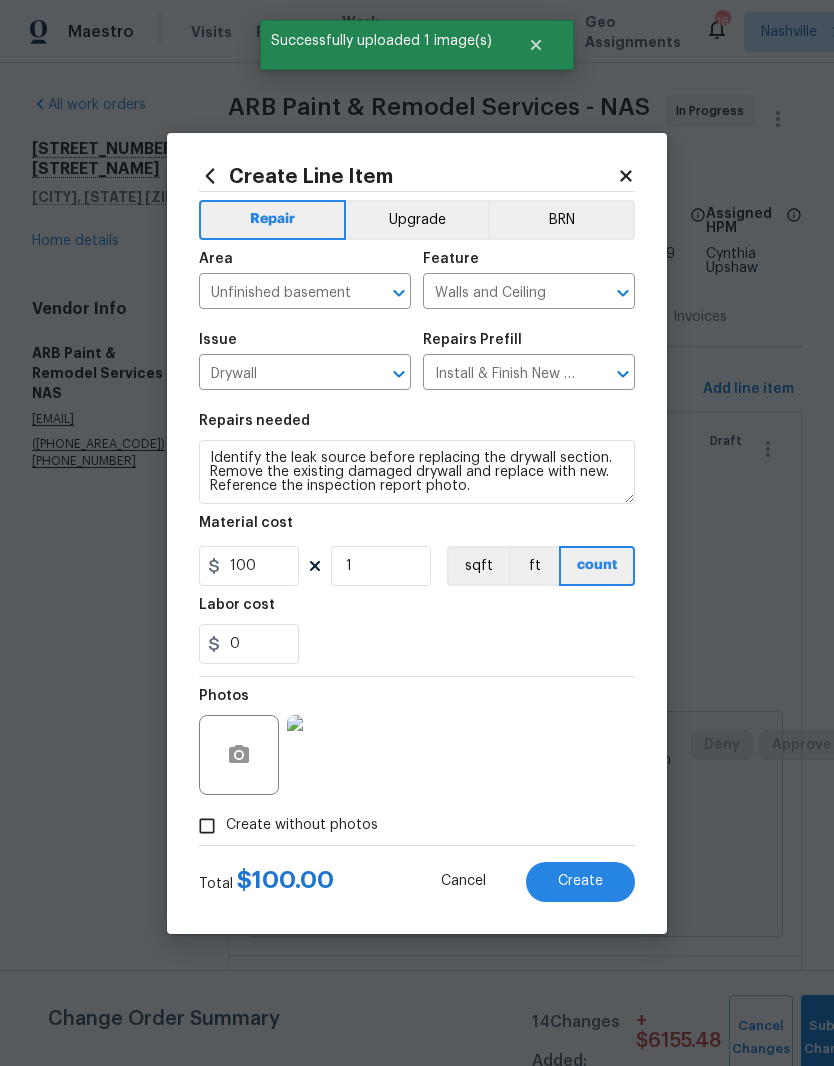 click at bounding box center [327, 755] 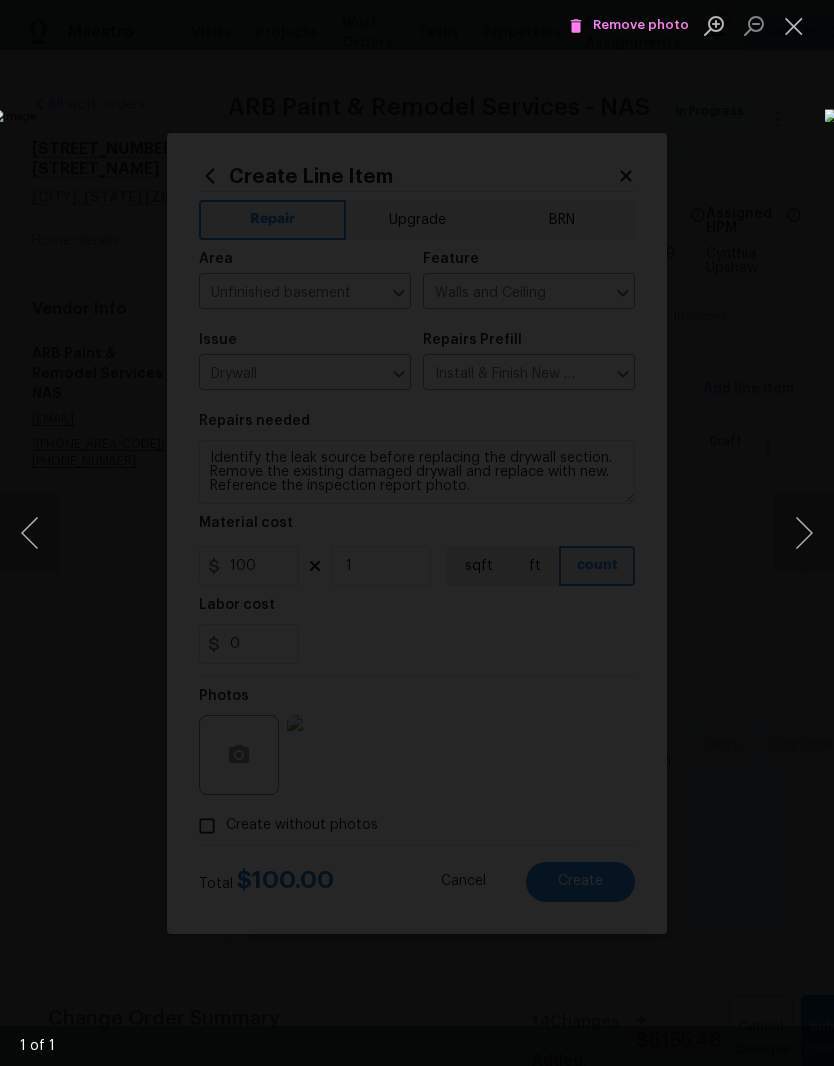 click at bounding box center (794, 25) 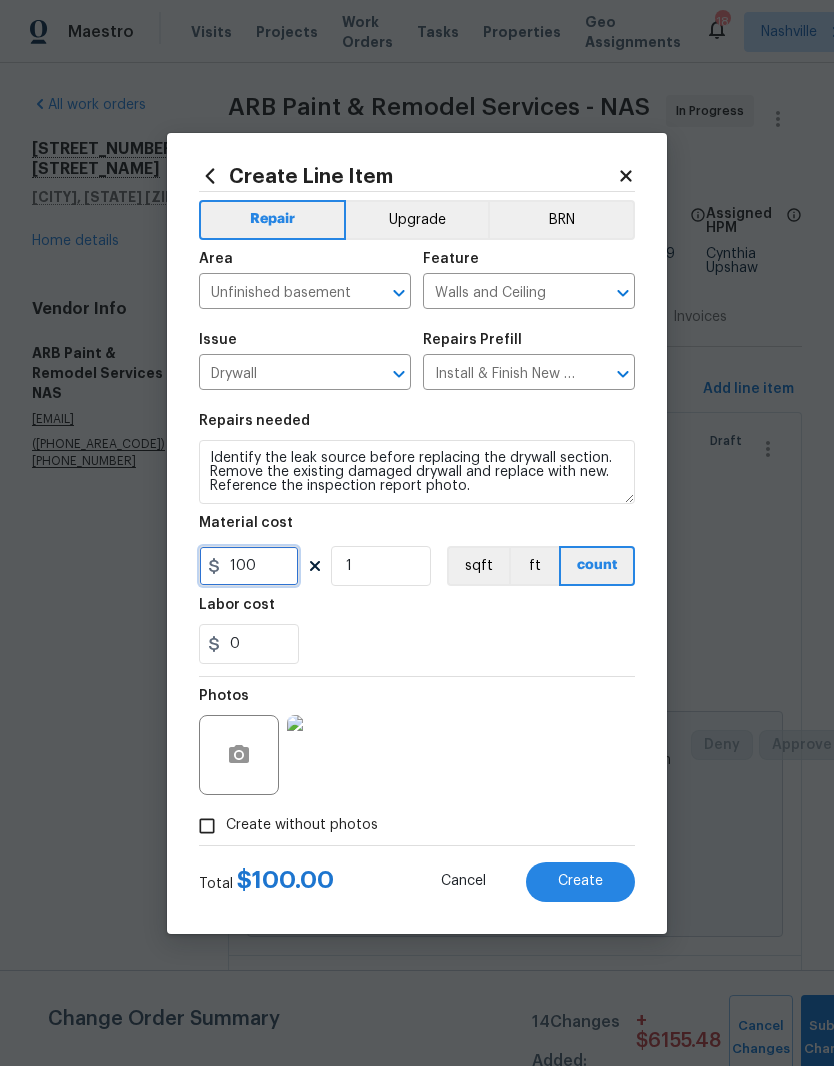 click on "100" at bounding box center [249, 566] 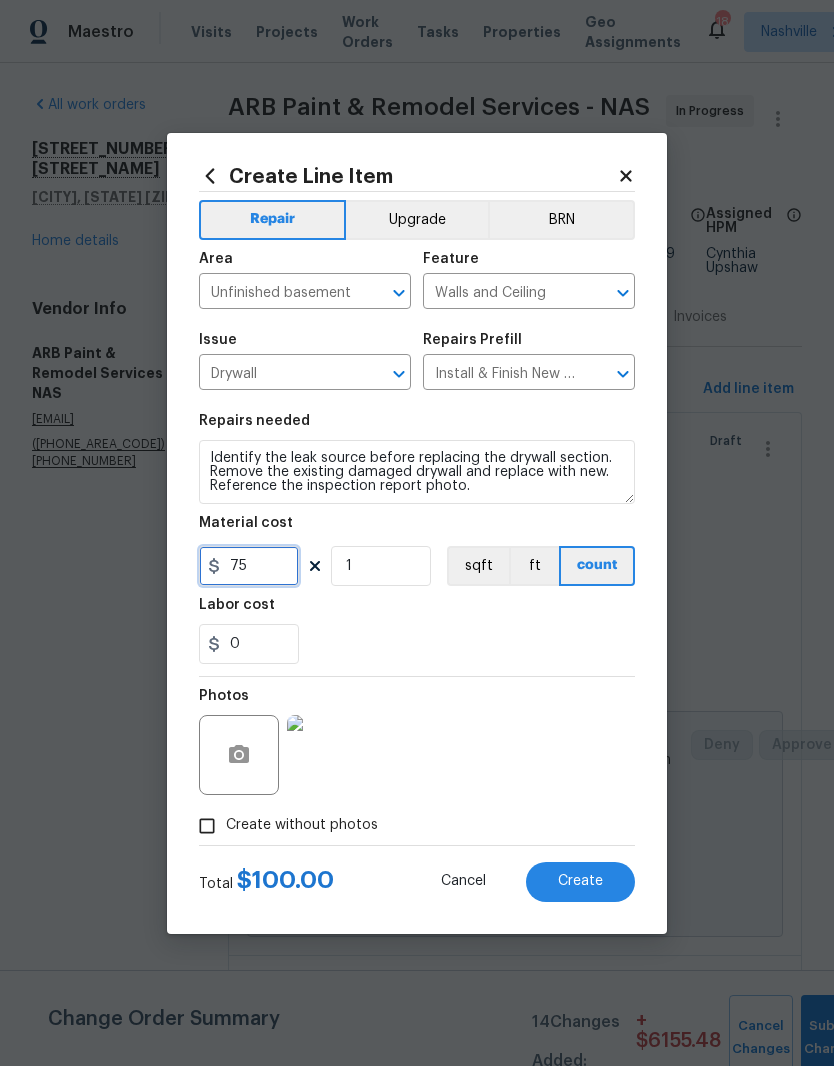 type on "75" 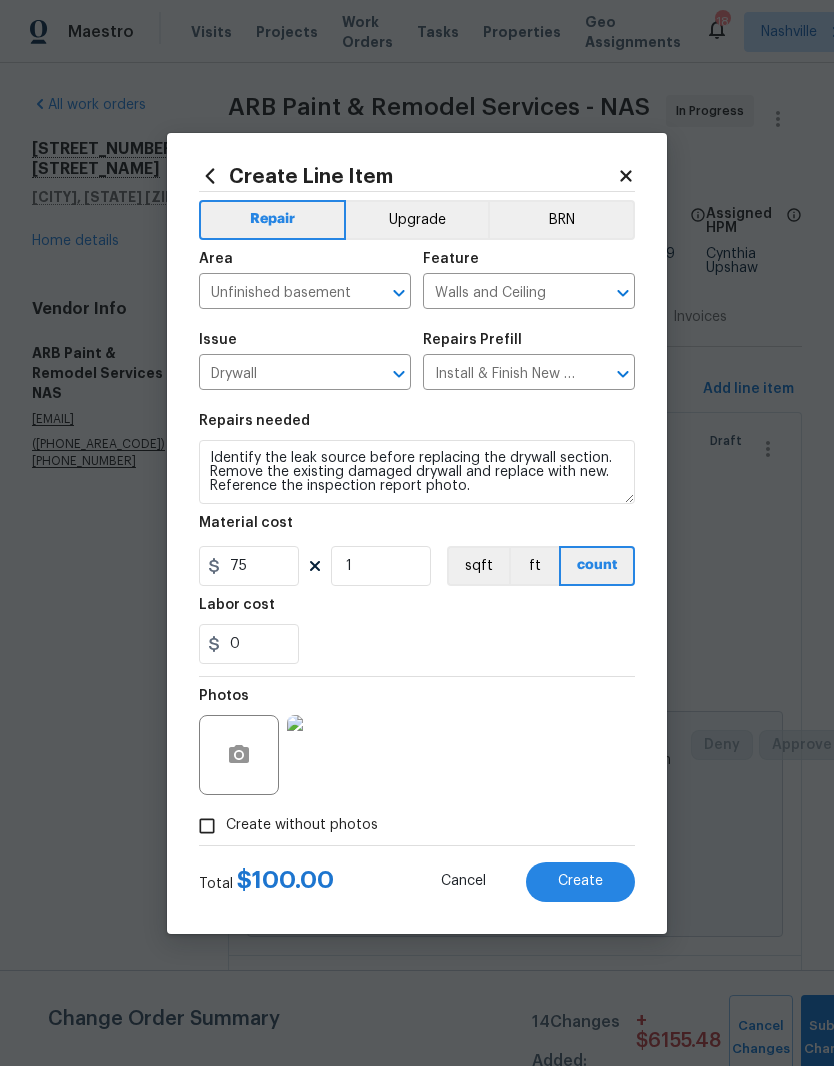 click on "0" at bounding box center (417, 644) 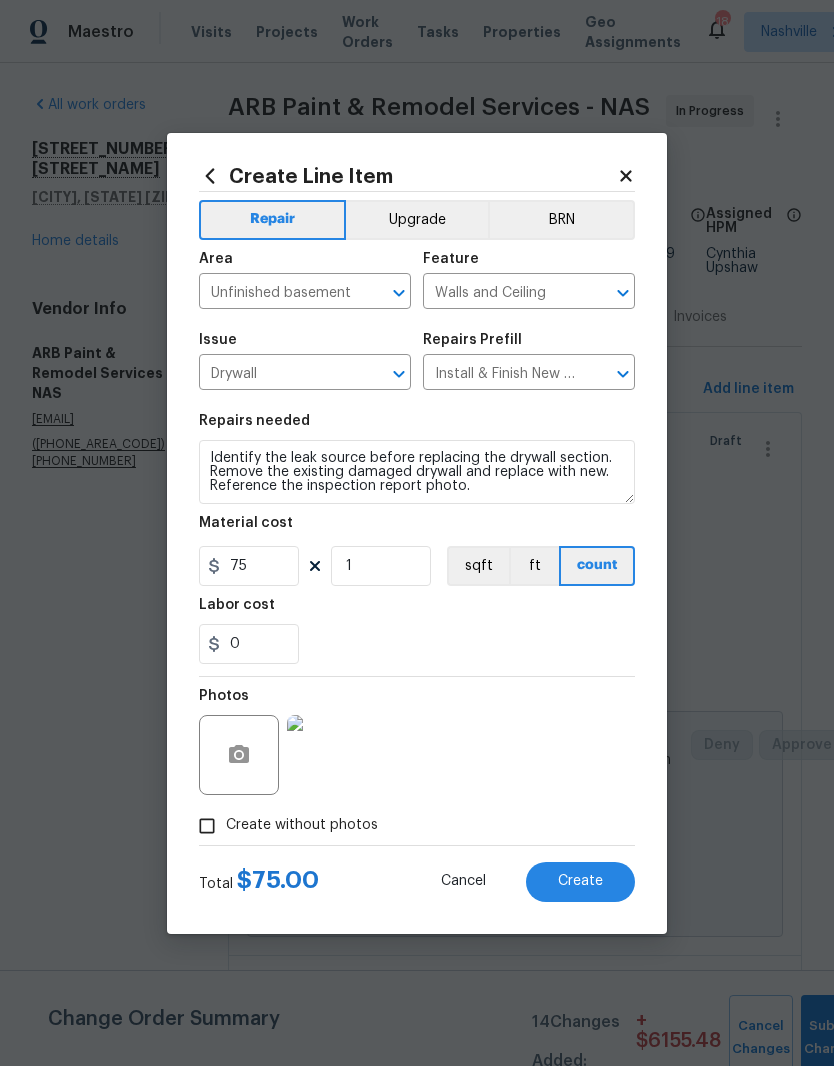 click on "Create" at bounding box center (580, 881) 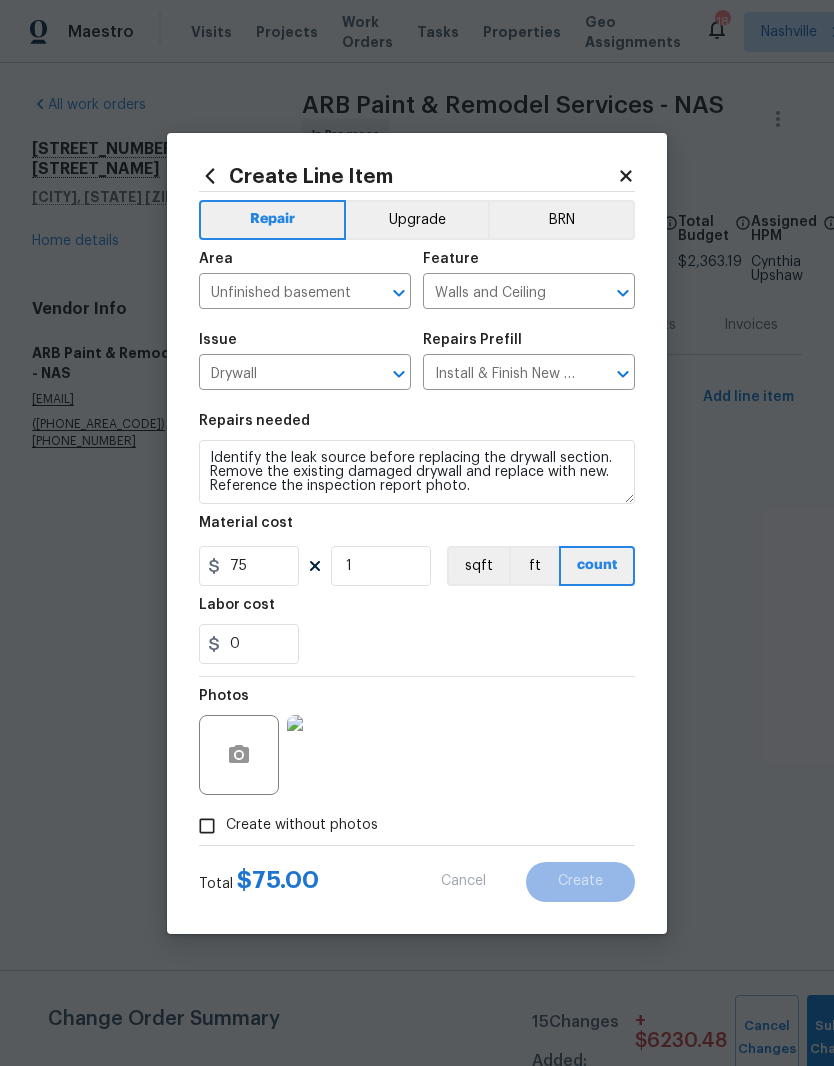type 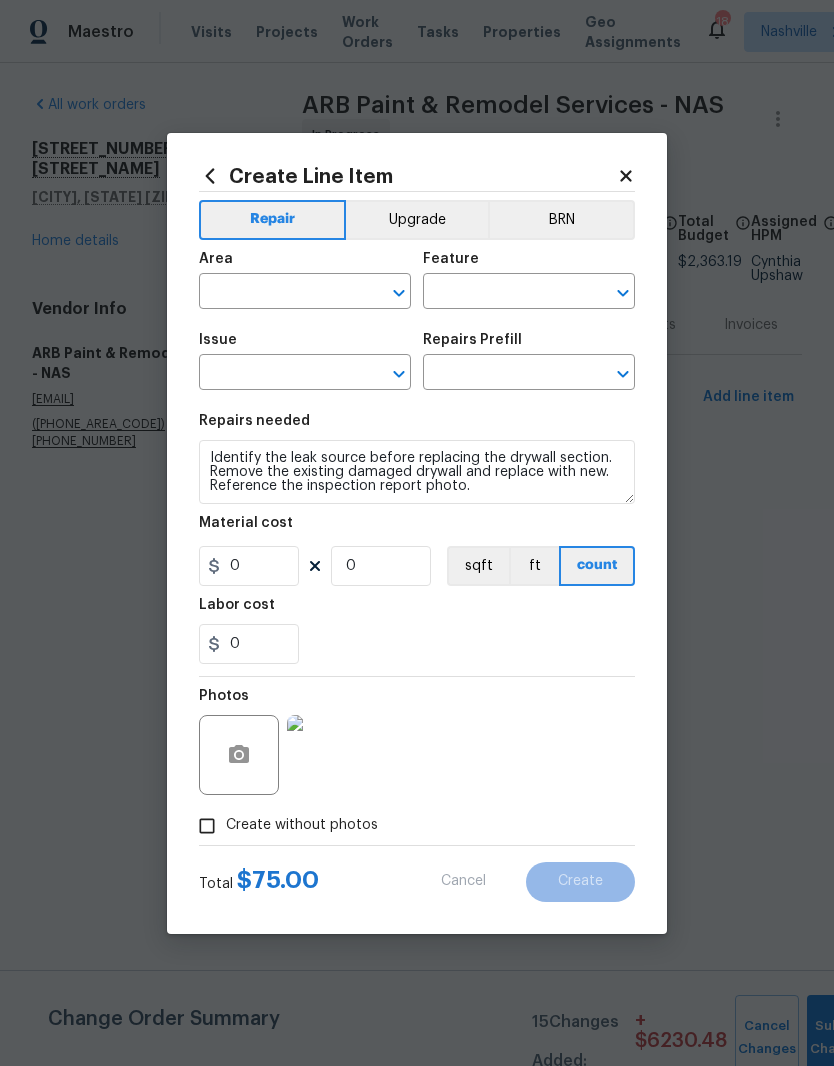 scroll, scrollTop: 0, scrollLeft: 0, axis: both 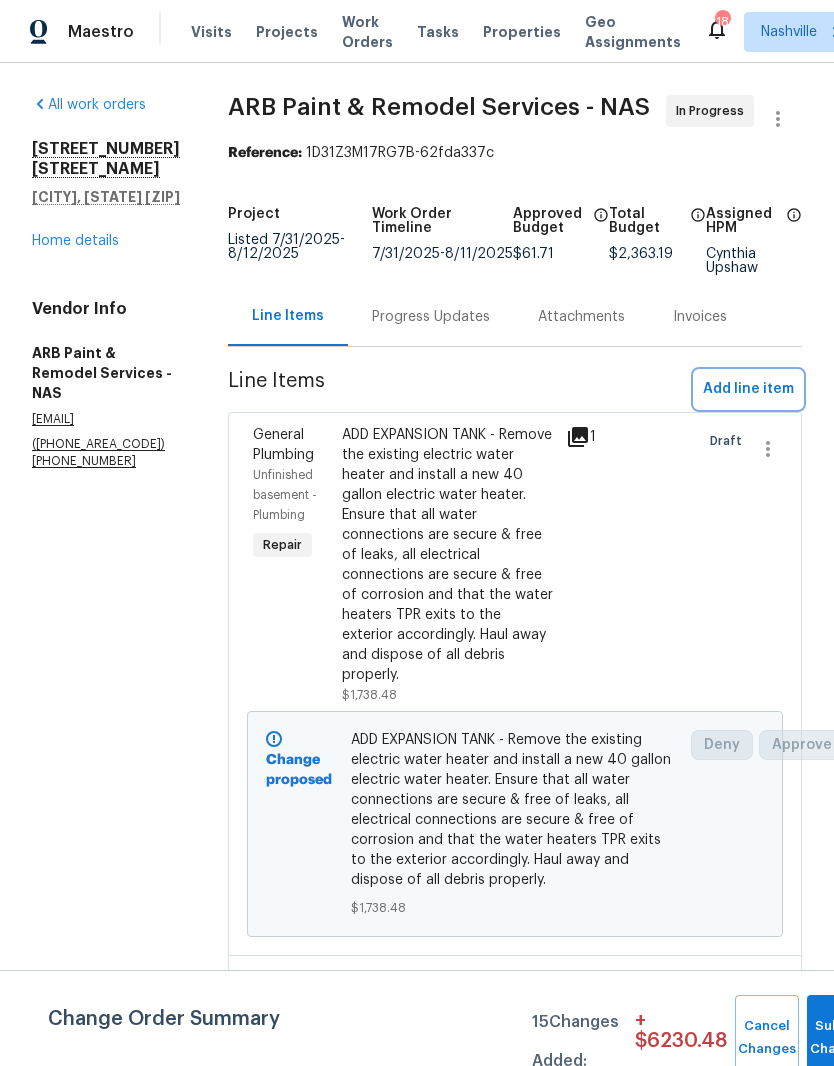 click on "Add line item" at bounding box center [748, 389] 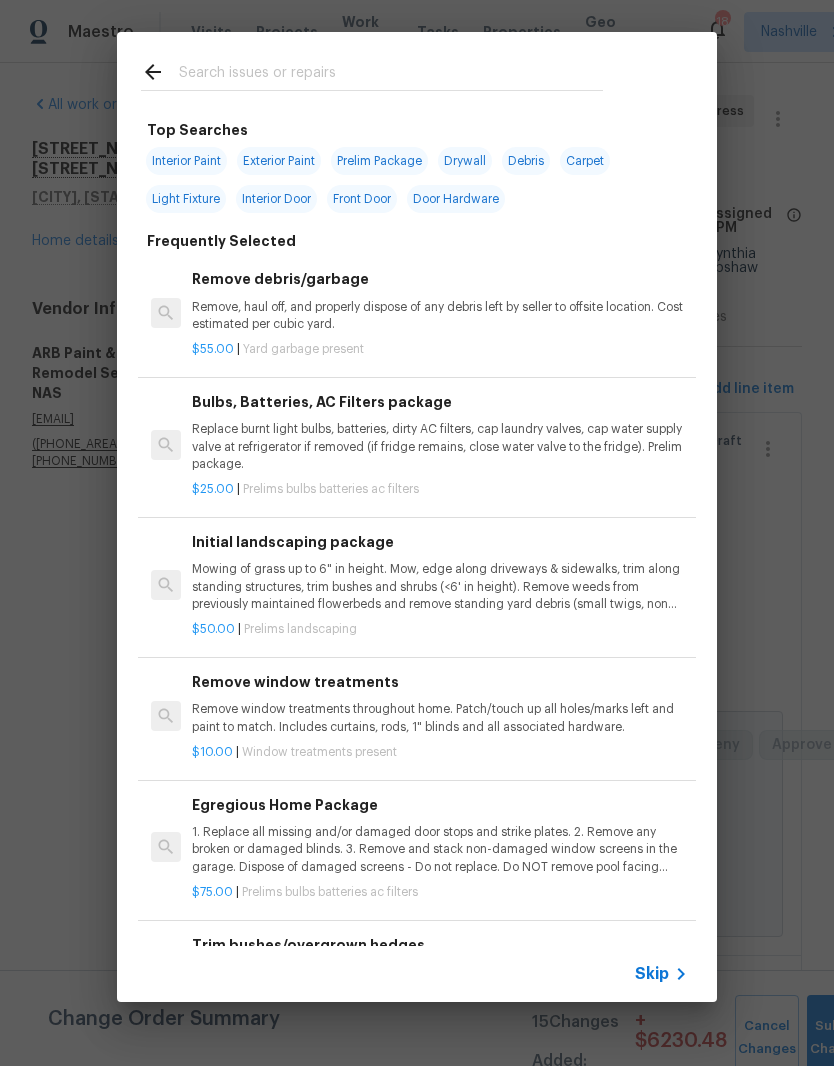 click at bounding box center [391, 75] 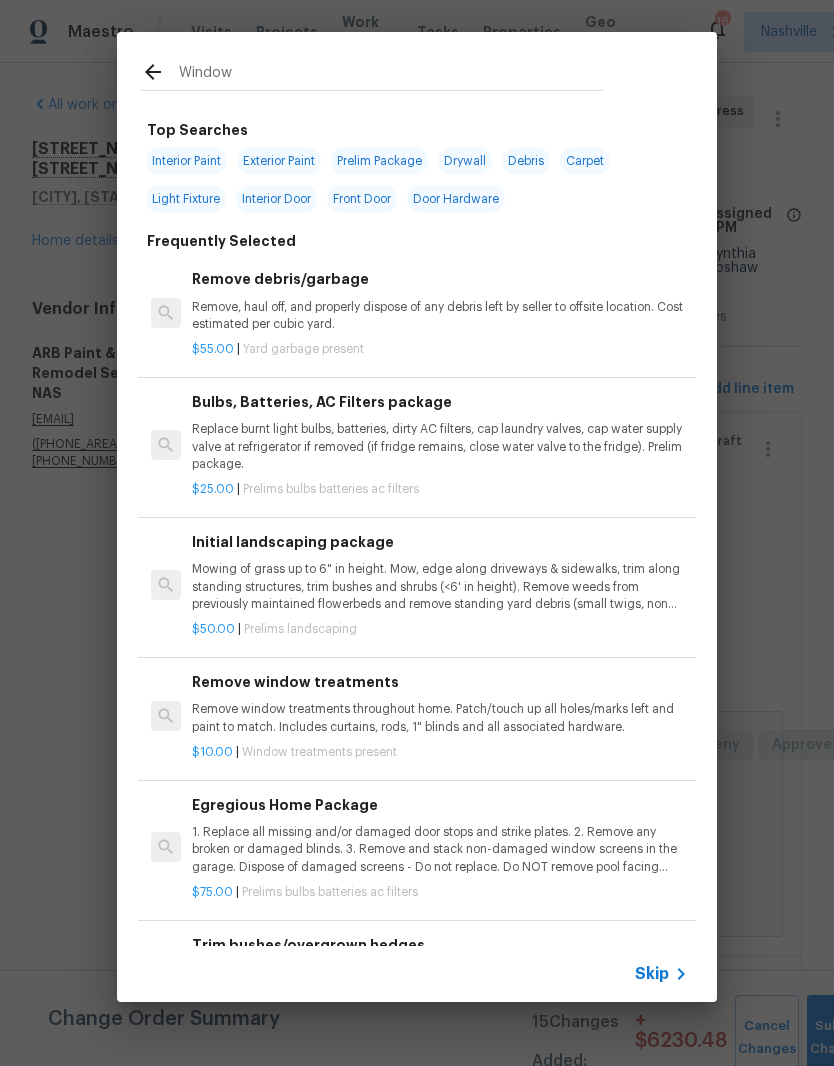 type on "Windows" 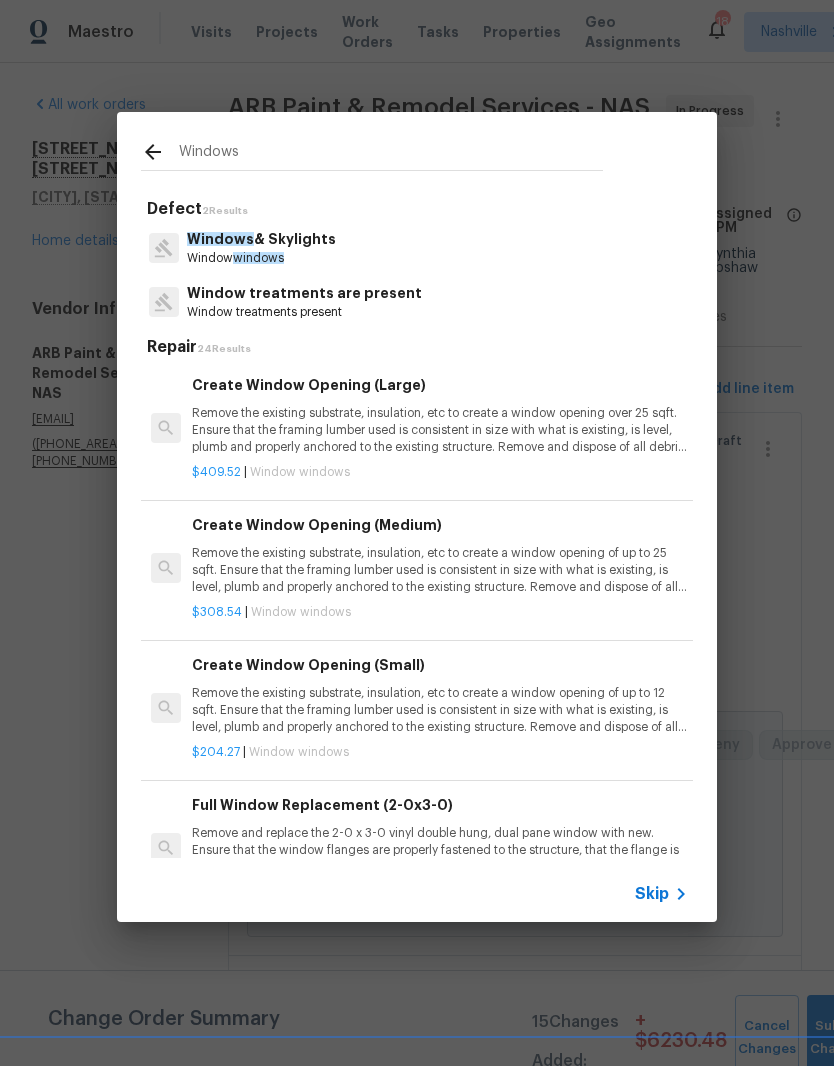 click on "Windows  & Skylights" at bounding box center (261, 239) 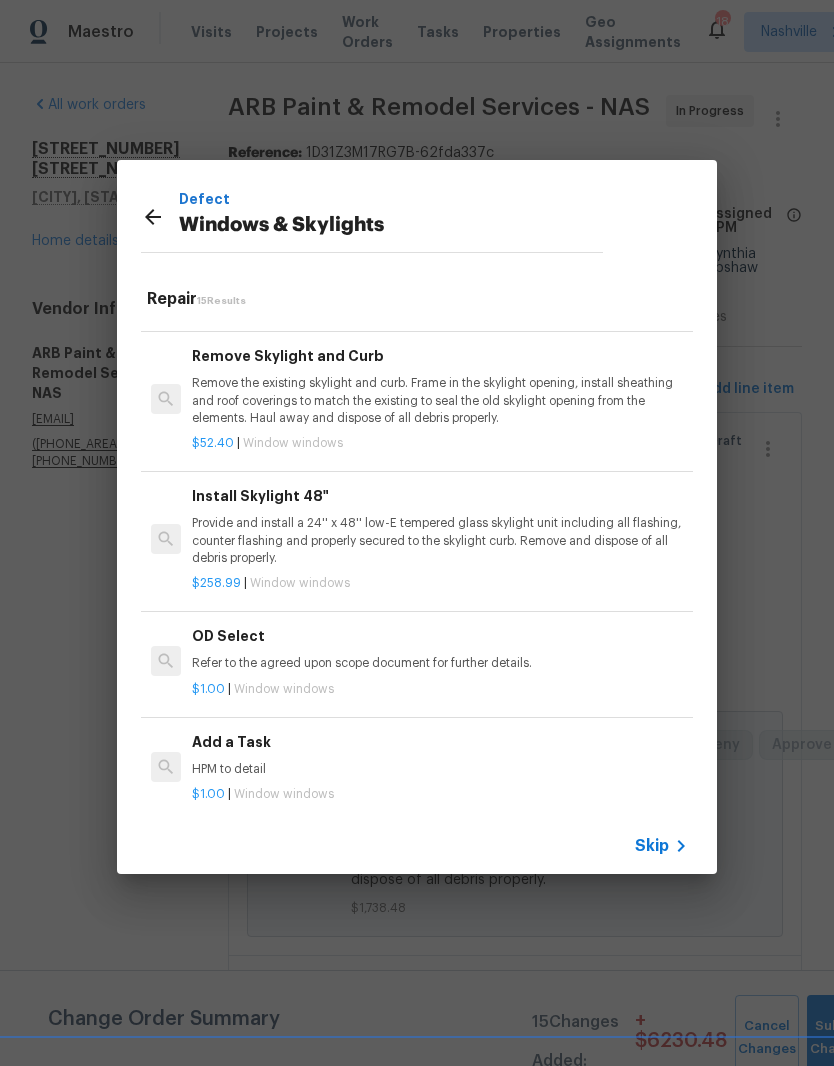 scroll, scrollTop: 1469, scrollLeft: 0, axis: vertical 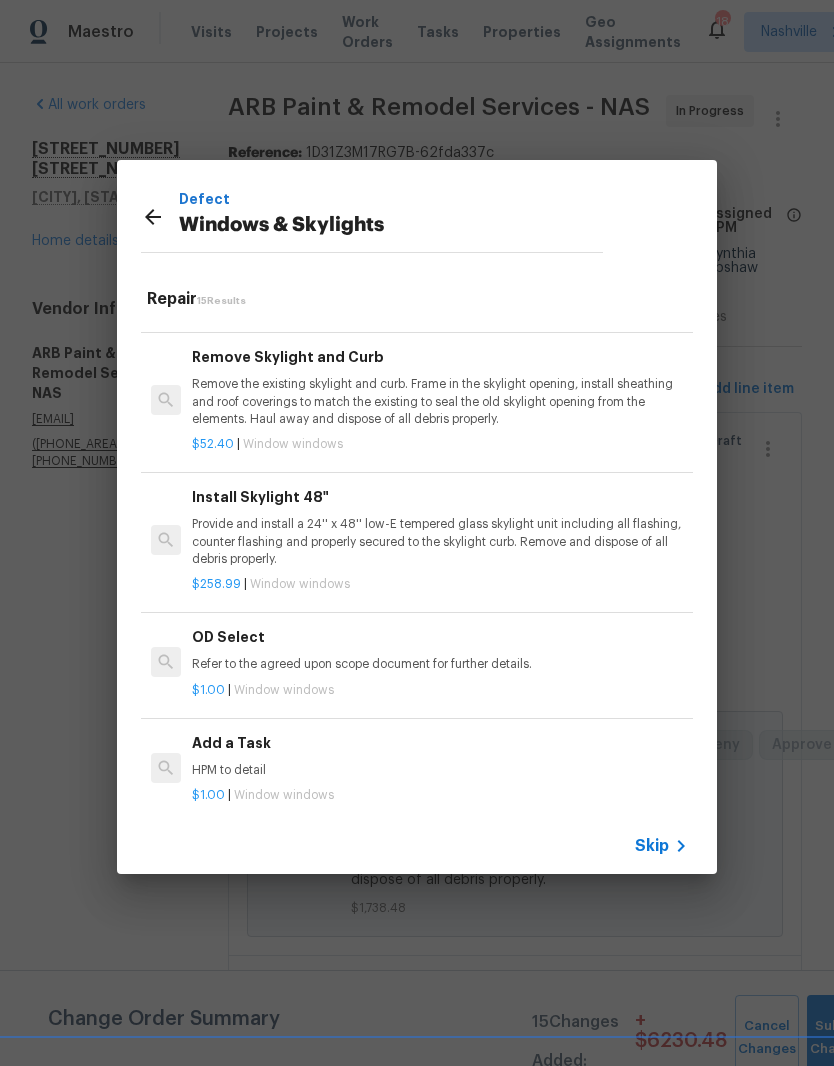 click on "Add a Task" at bounding box center [440, 743] 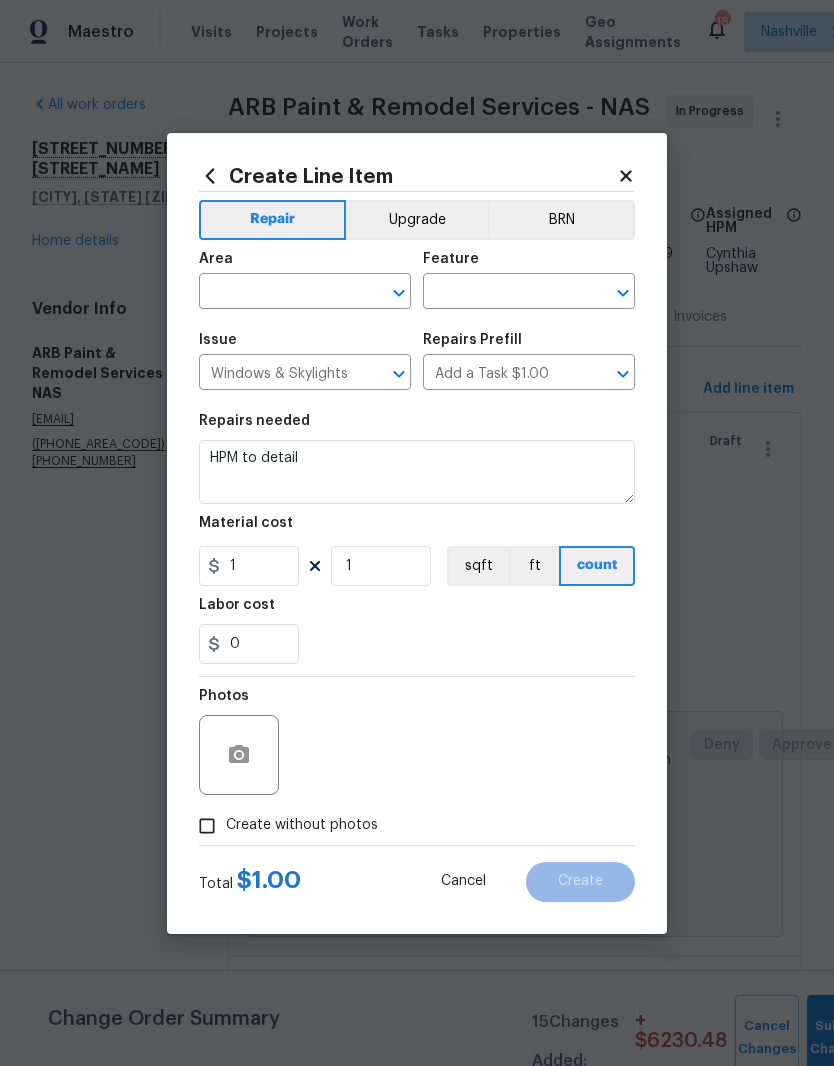 click at bounding box center (373, 293) 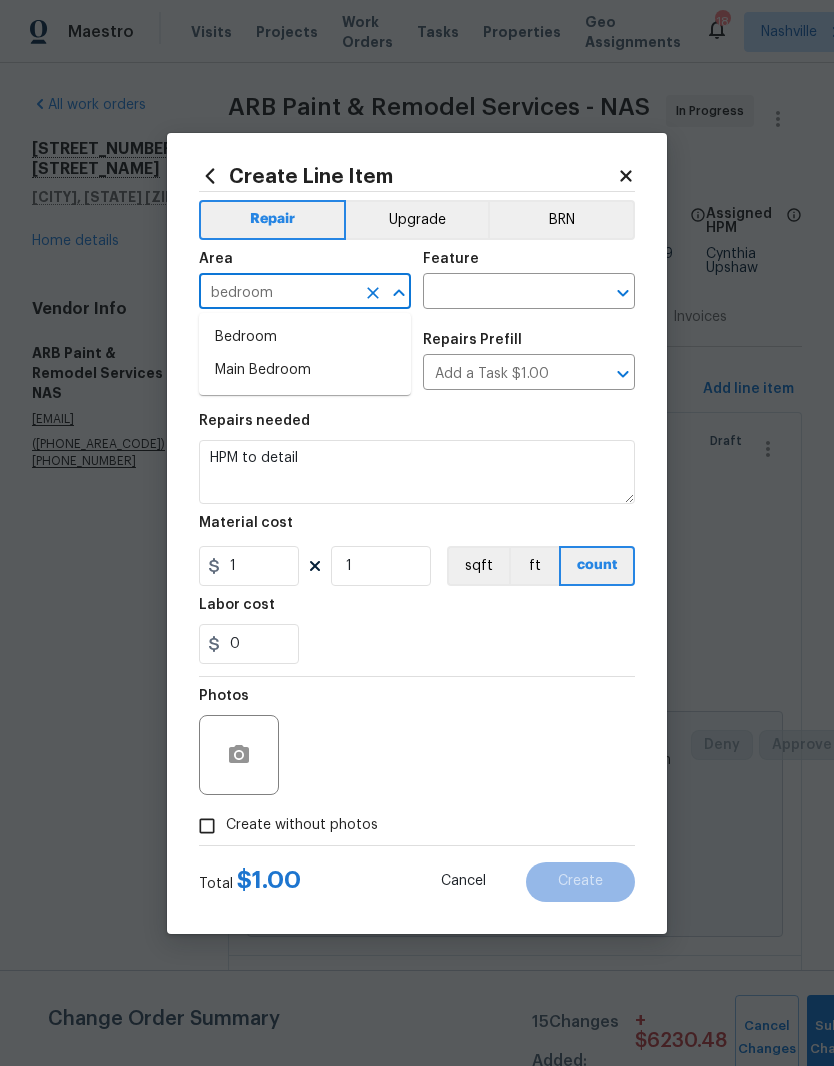 click on "Bedroom" at bounding box center [305, 337] 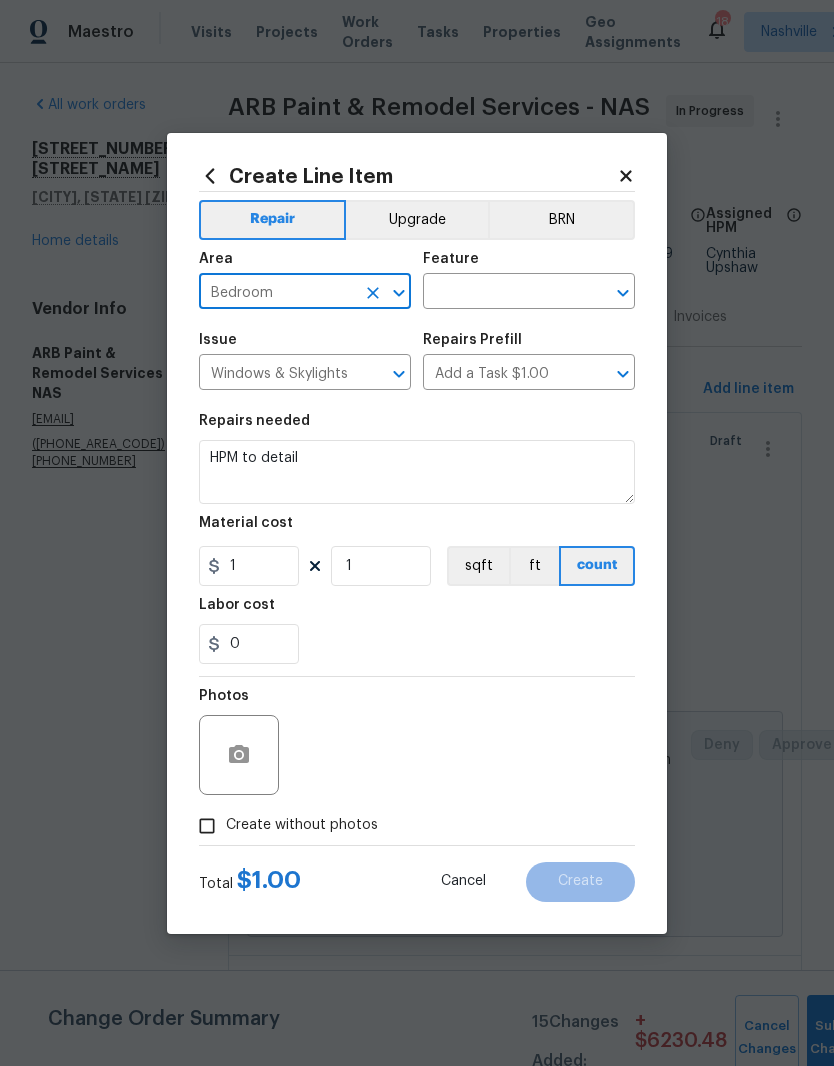 click at bounding box center (501, 293) 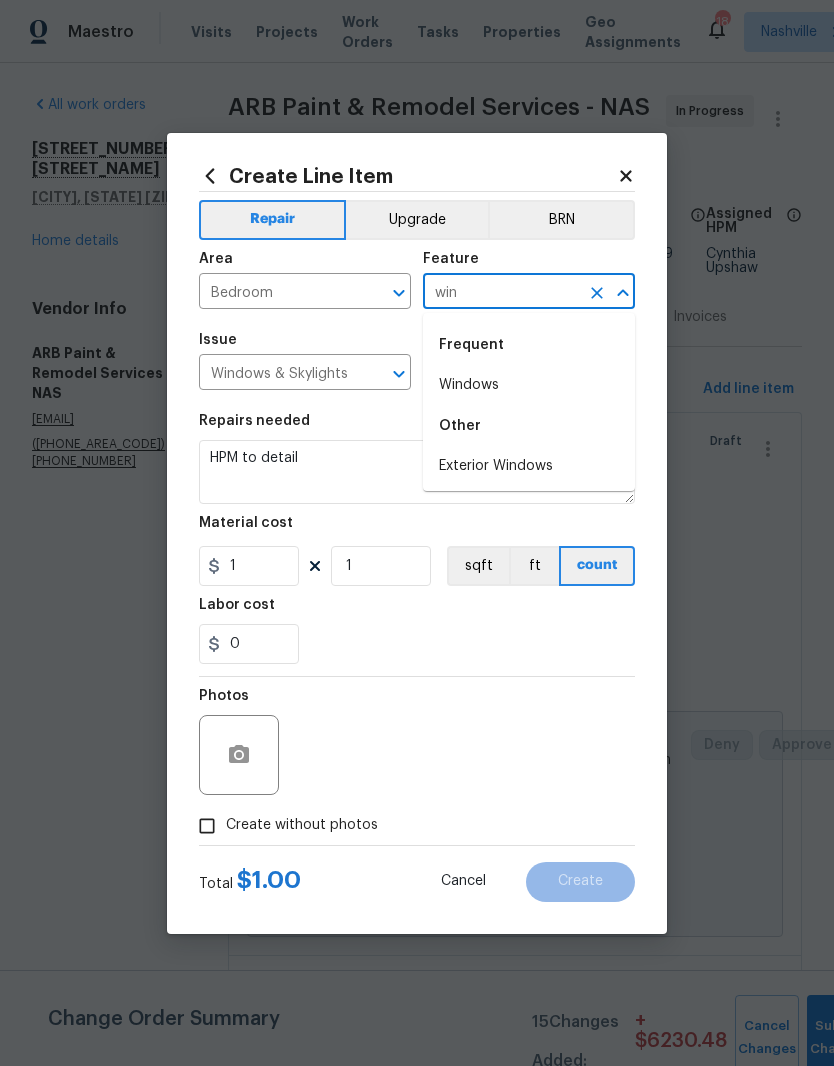 click on "Windows" at bounding box center [529, 385] 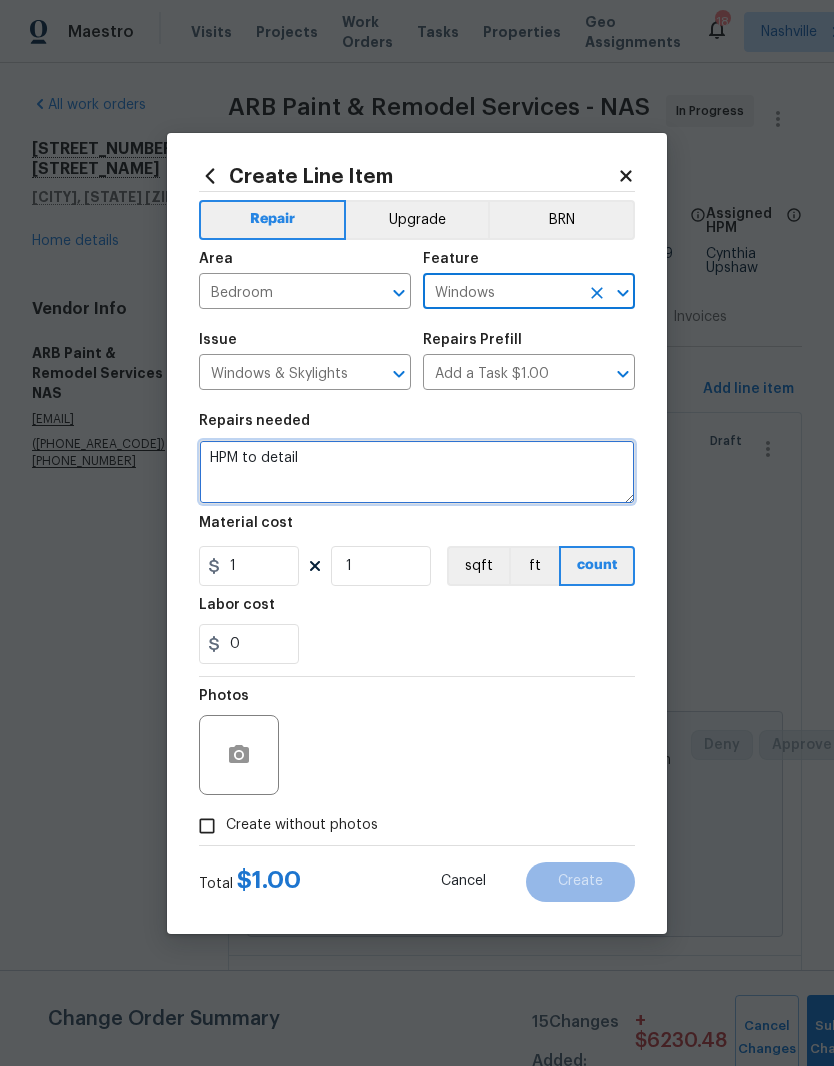 click on "HPM to detail" at bounding box center [417, 472] 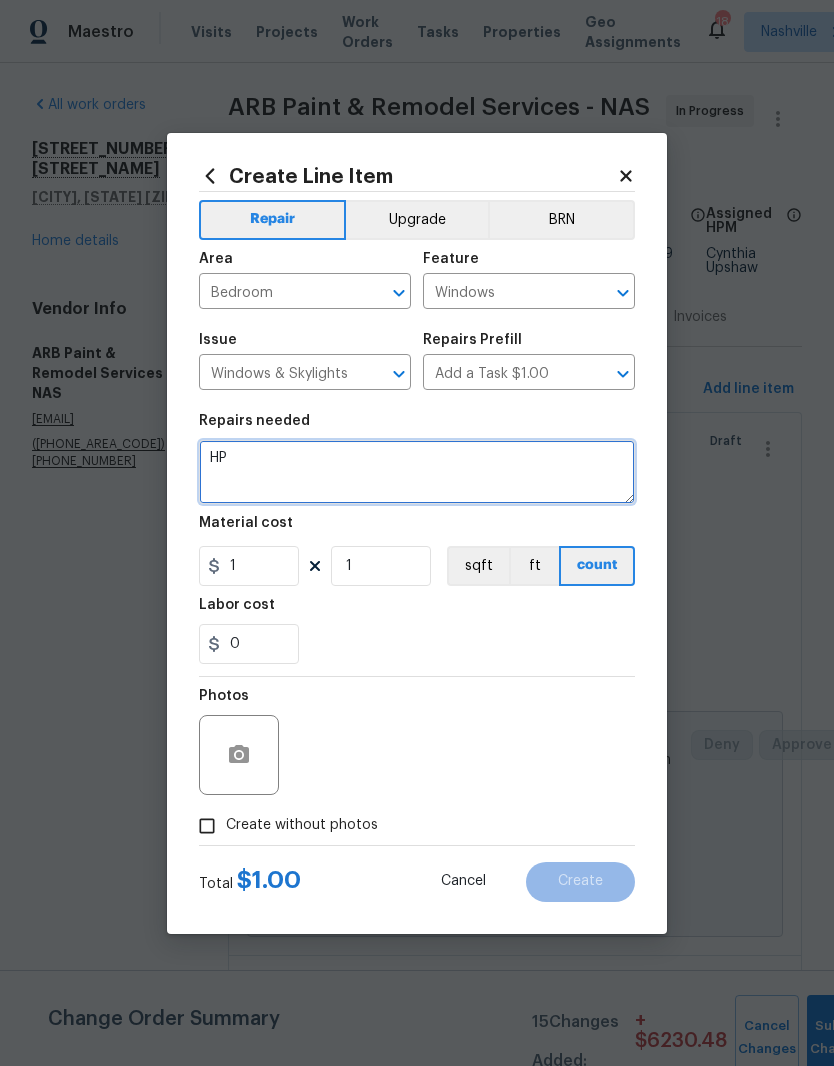 type on "H" 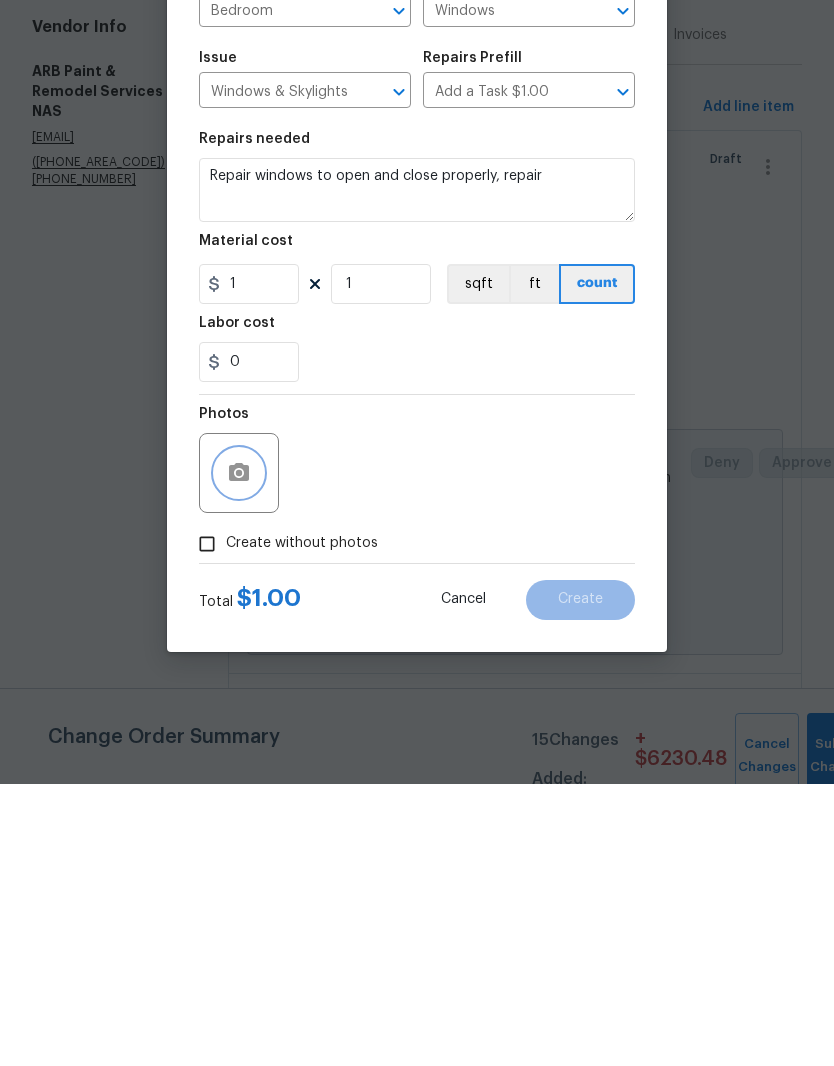 click 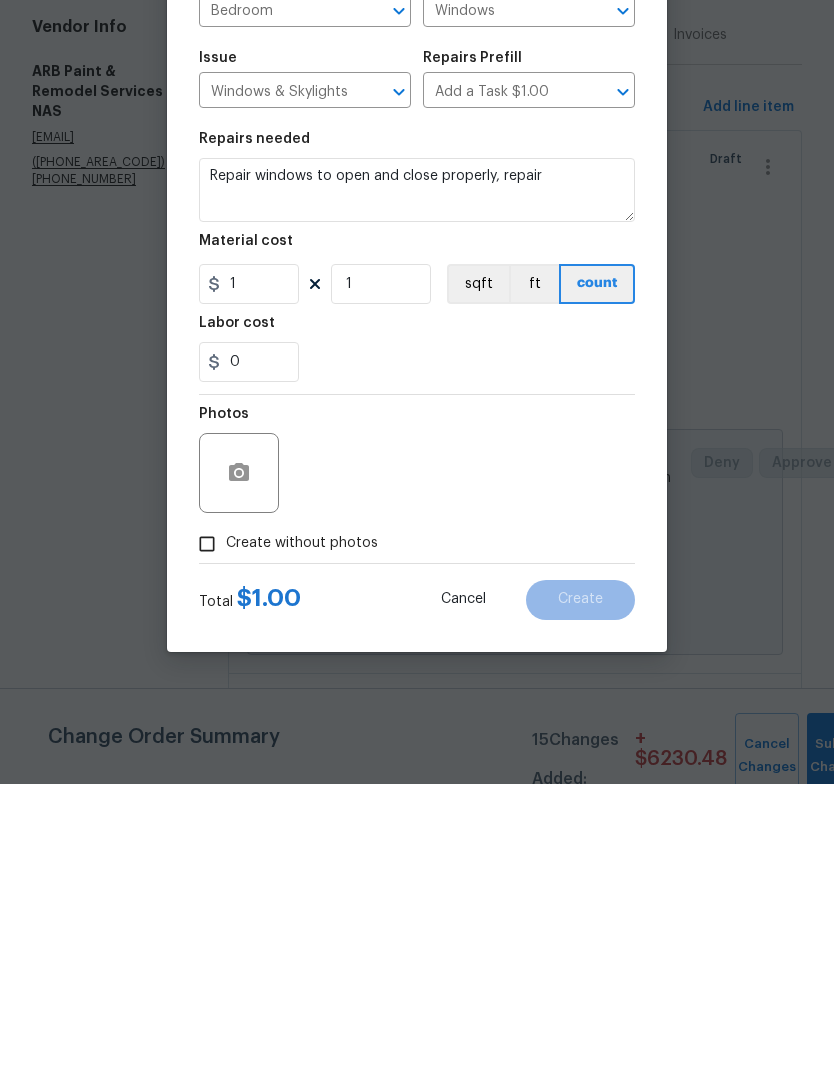 scroll, scrollTop: 82, scrollLeft: 0, axis: vertical 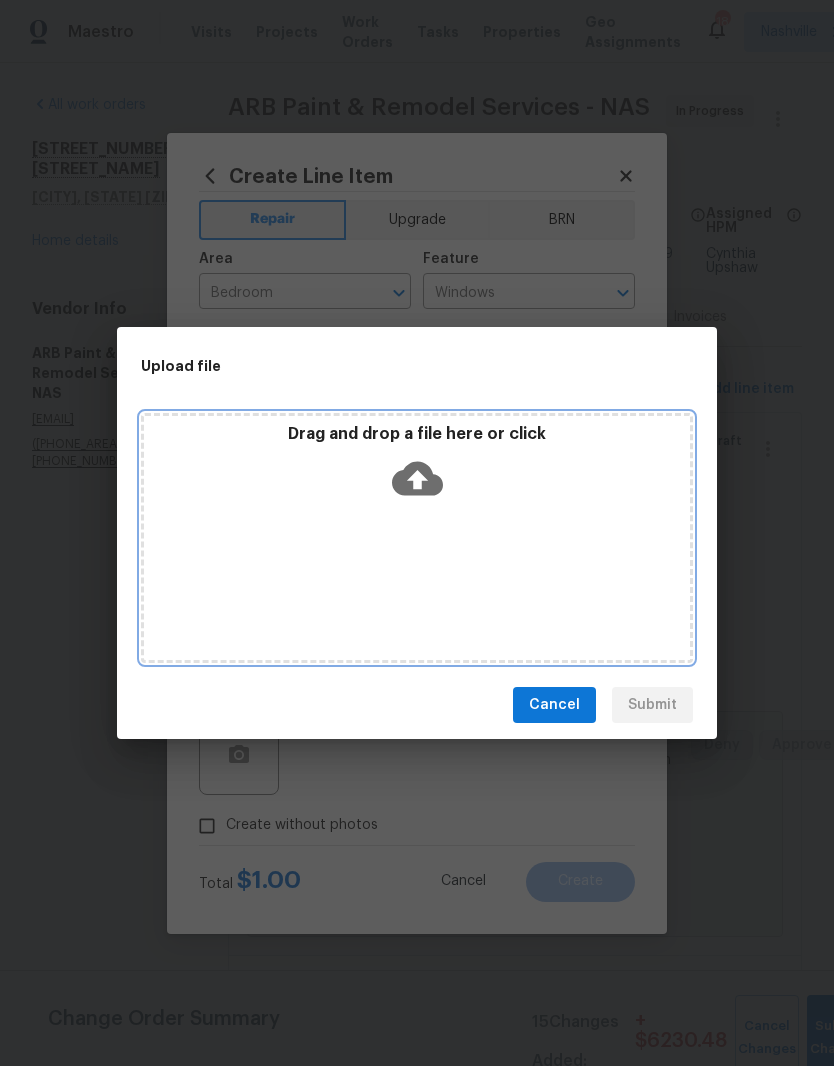 click on "Drag and drop a file here or click" at bounding box center [417, 538] 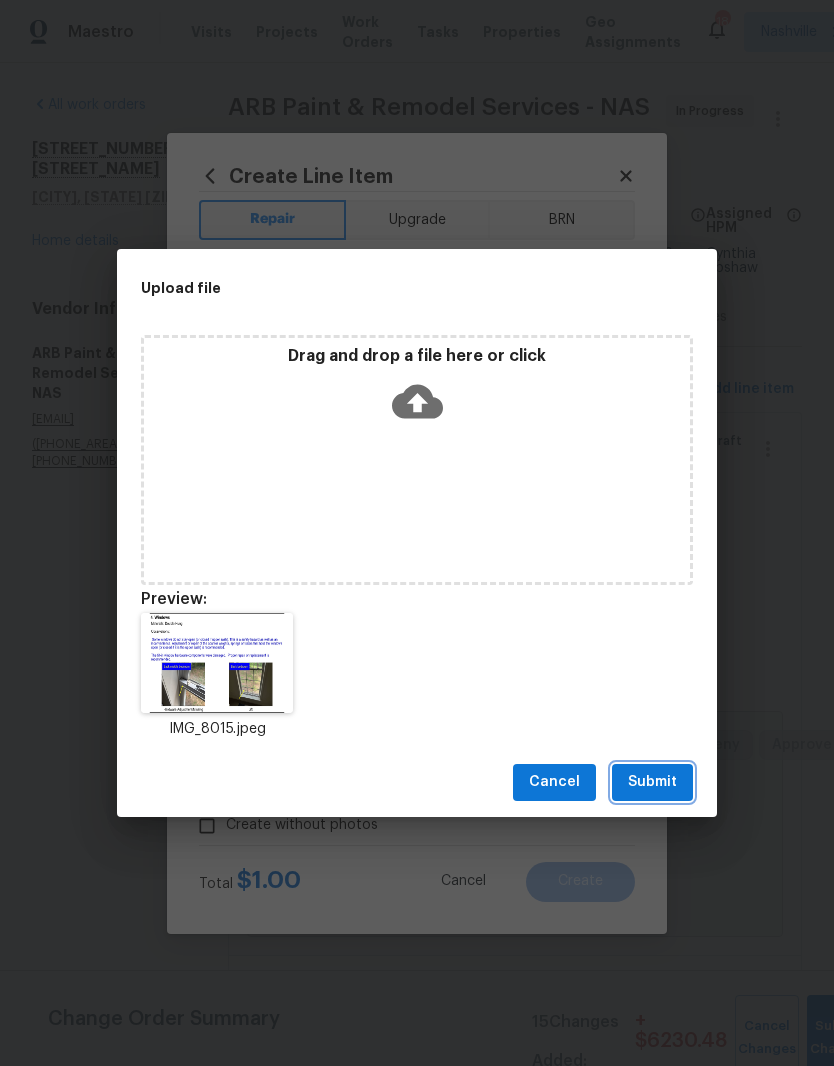 click on "Submit" at bounding box center [652, 782] 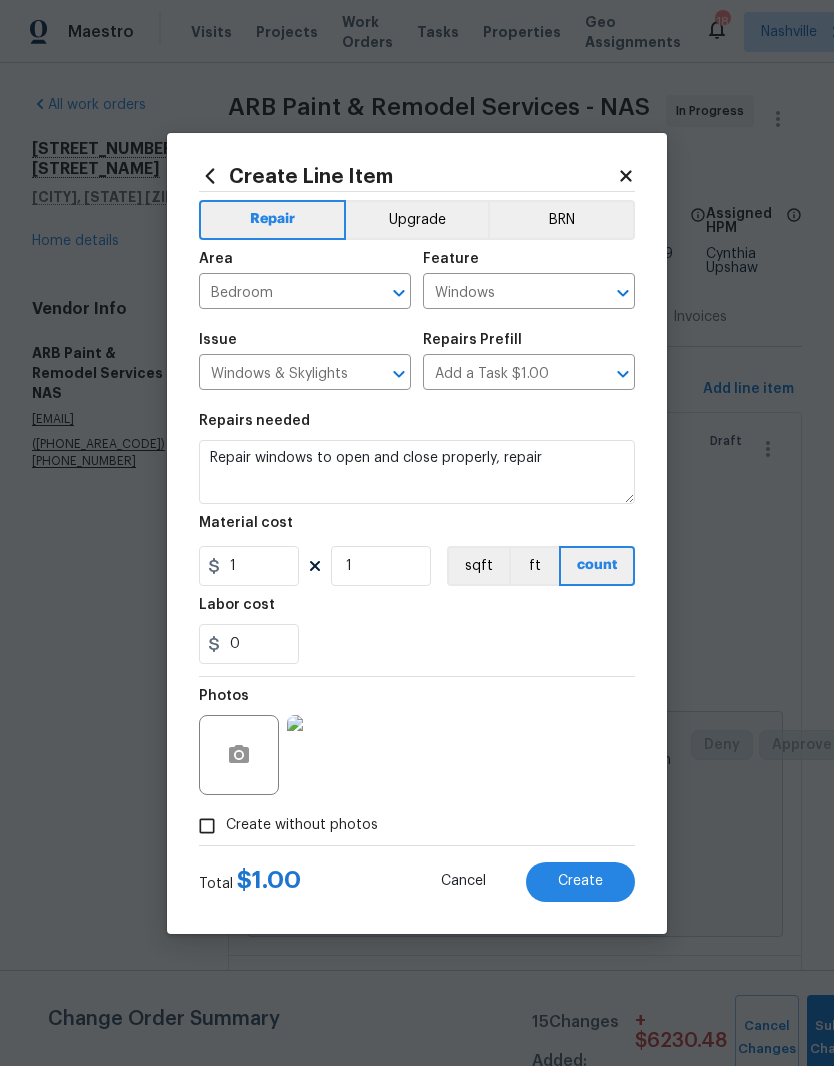 click at bounding box center (327, 755) 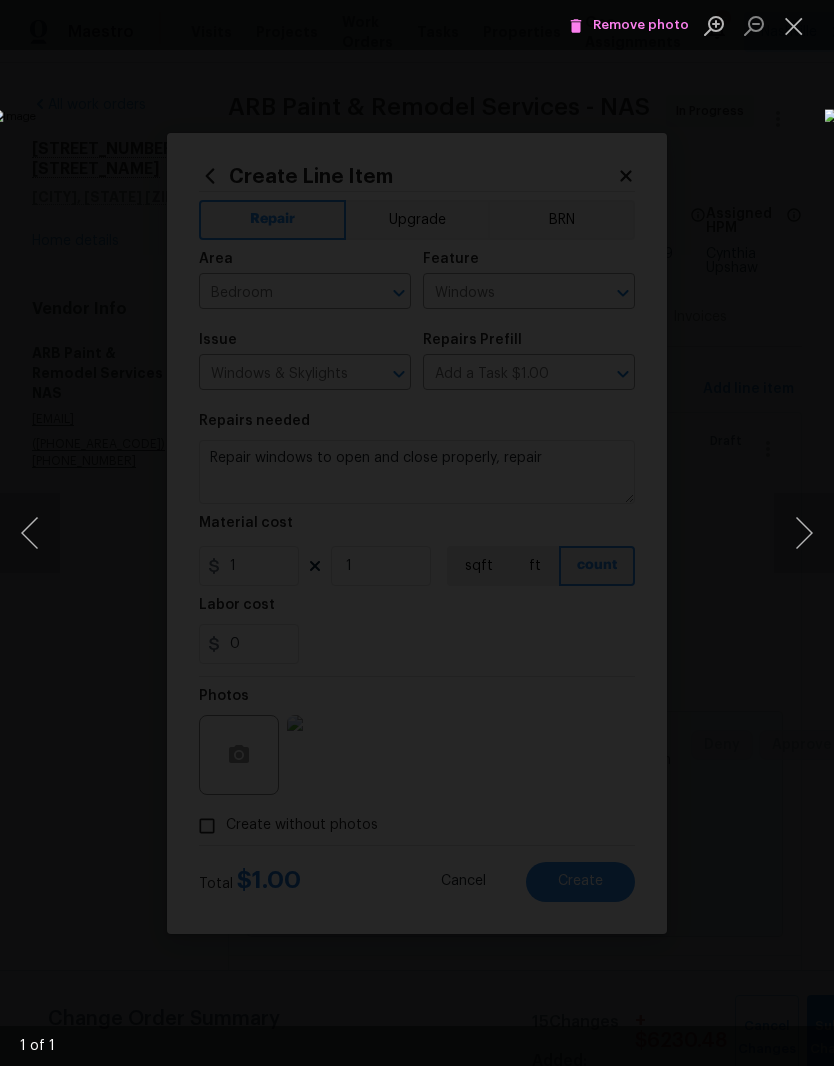 click at bounding box center (794, 25) 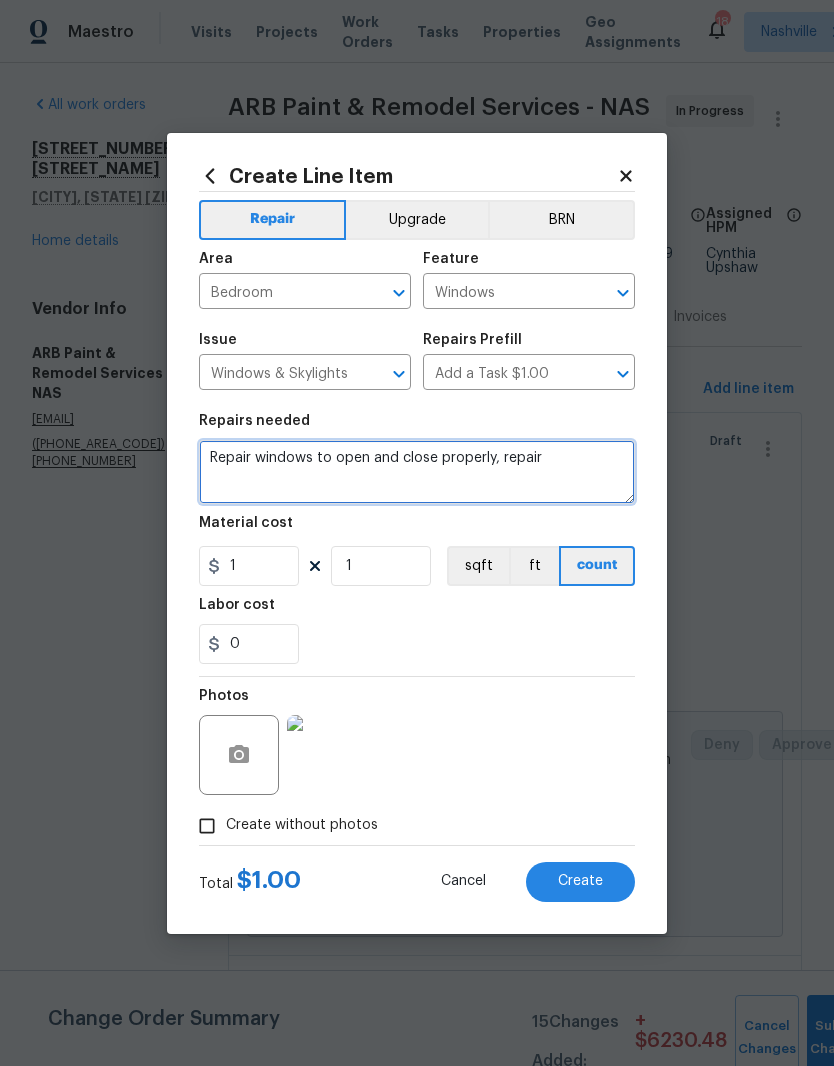 click on "Repair windows to open and close properly, repair" at bounding box center (417, 472) 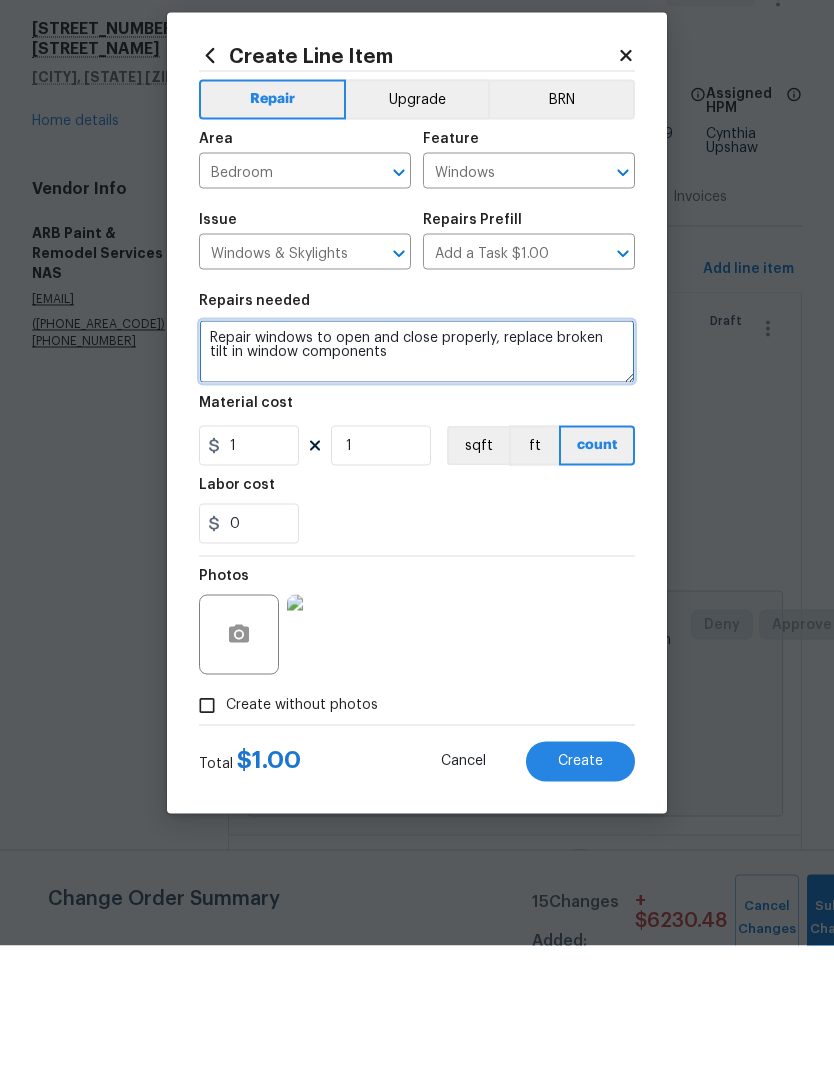 type on "Repair windows to open and close properly, replace broken tilt in window components" 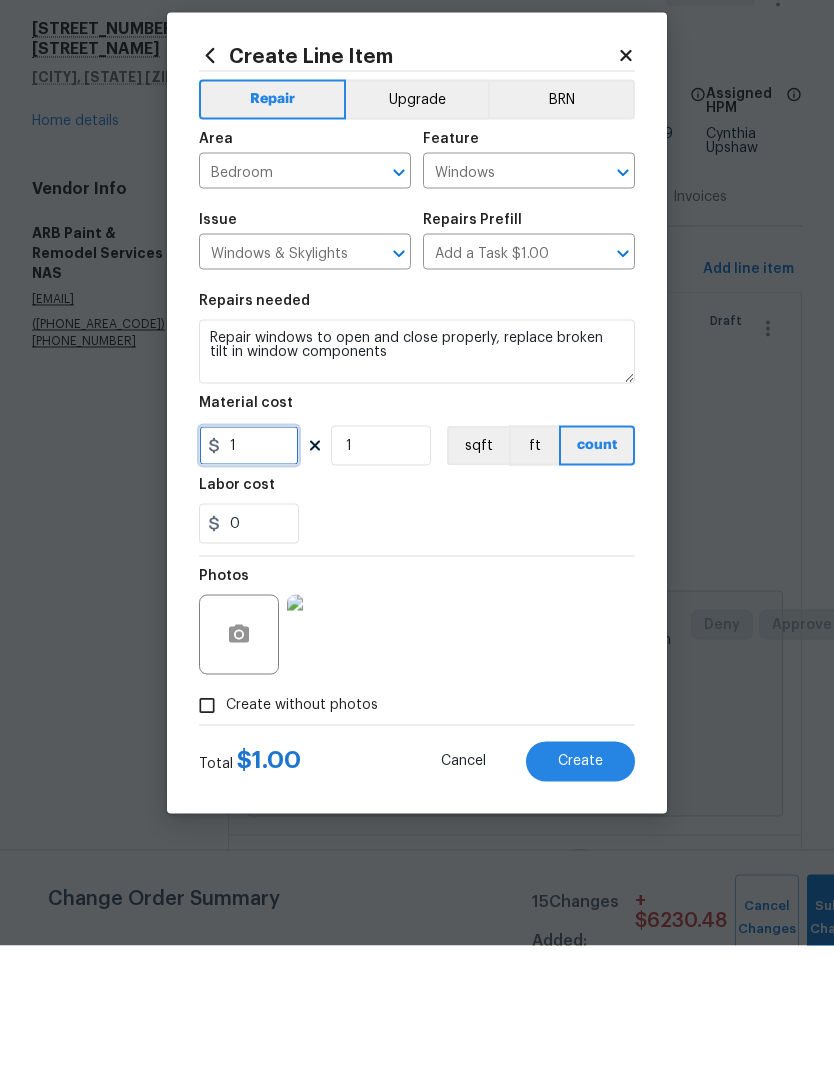click on "1" at bounding box center [249, 566] 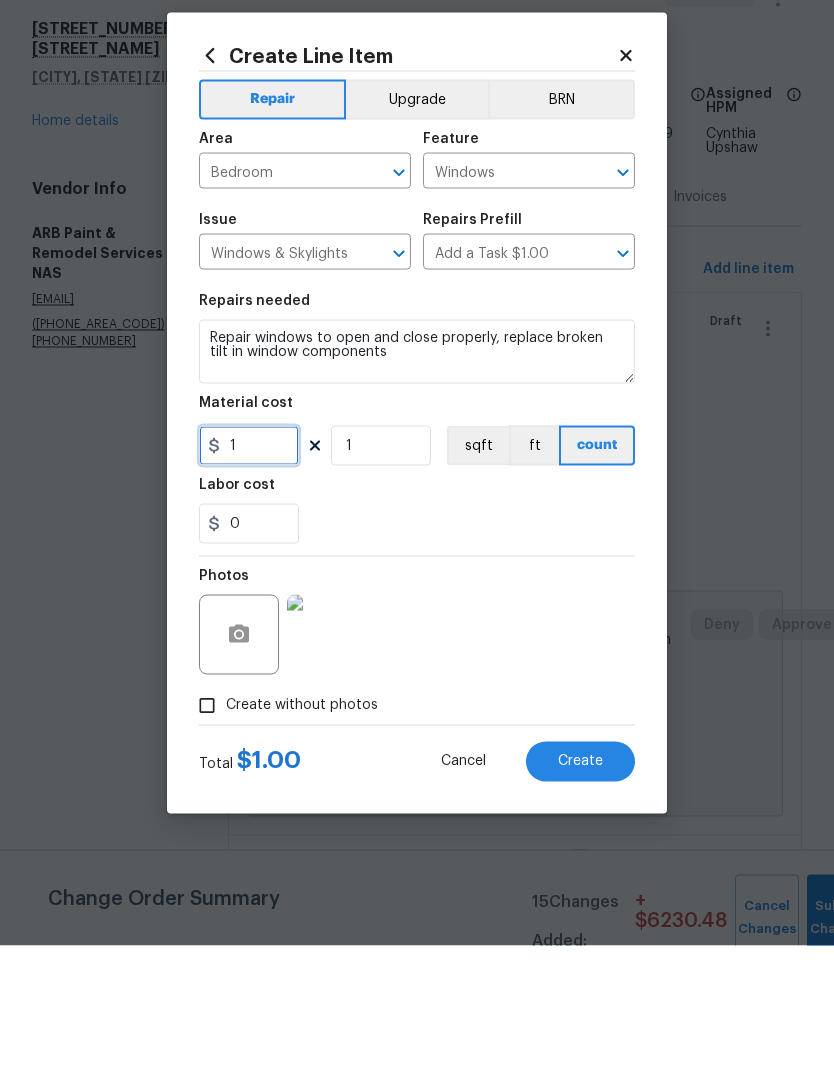type on "0" 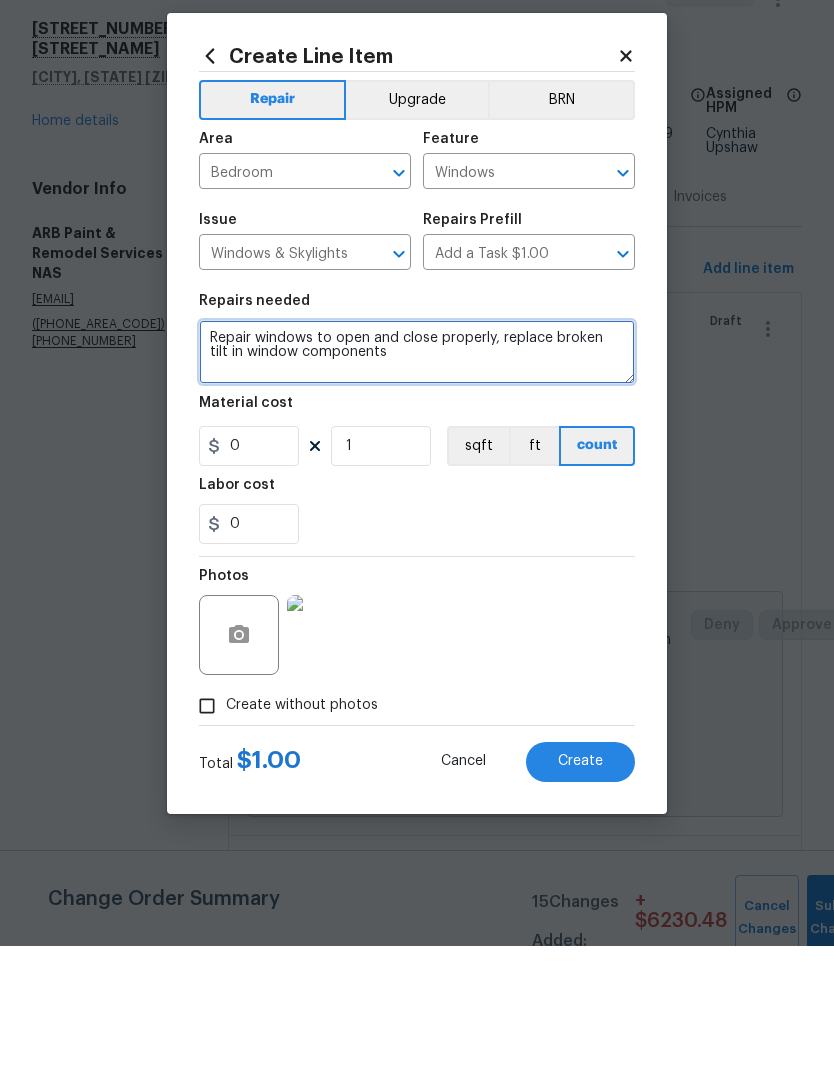 click on "Repair windows to open and close properly, replace broken tilt in window components" at bounding box center (417, 472) 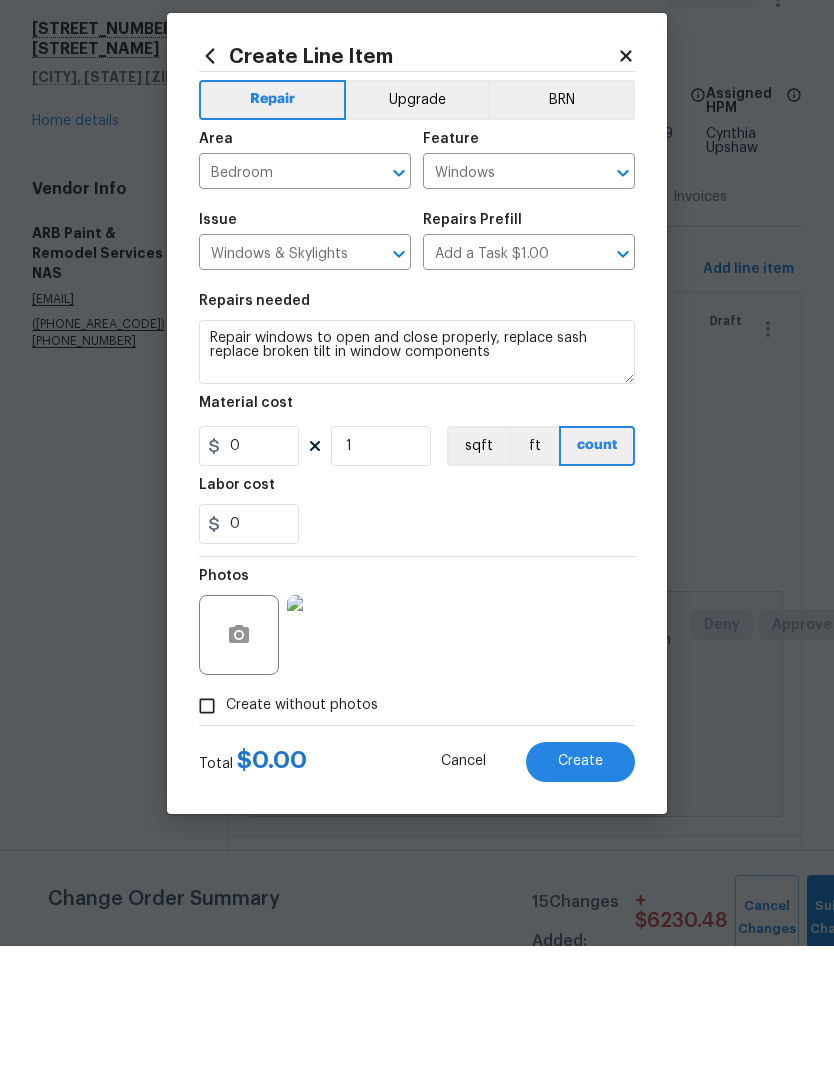 click at bounding box center (327, 755) 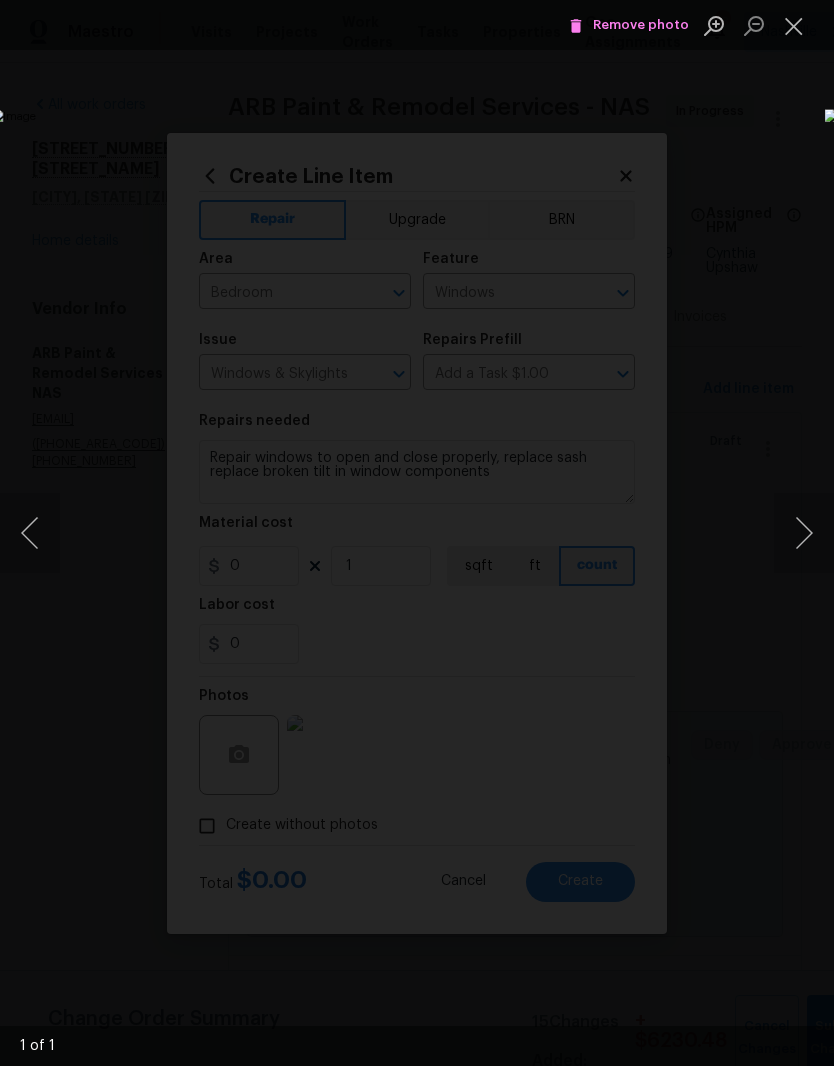 click at bounding box center (794, 25) 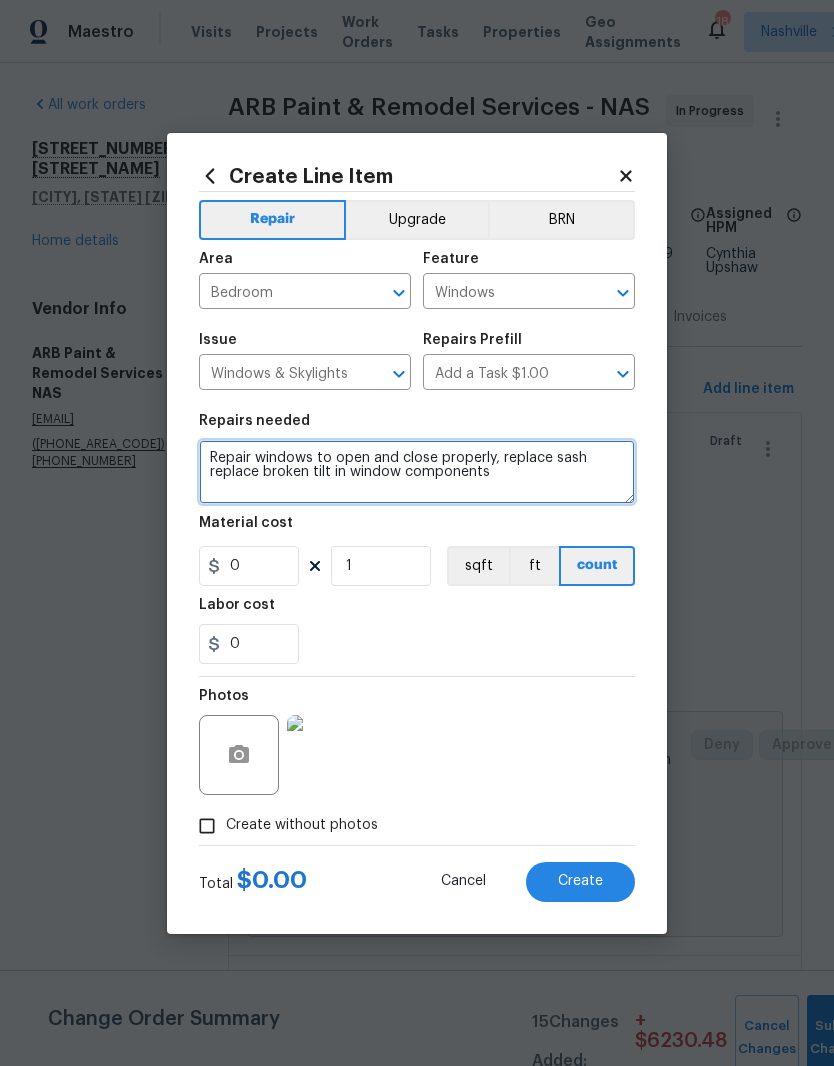 click on "Repair windows to open and close properly, replace sash replace broken tilt in window components" at bounding box center (417, 472) 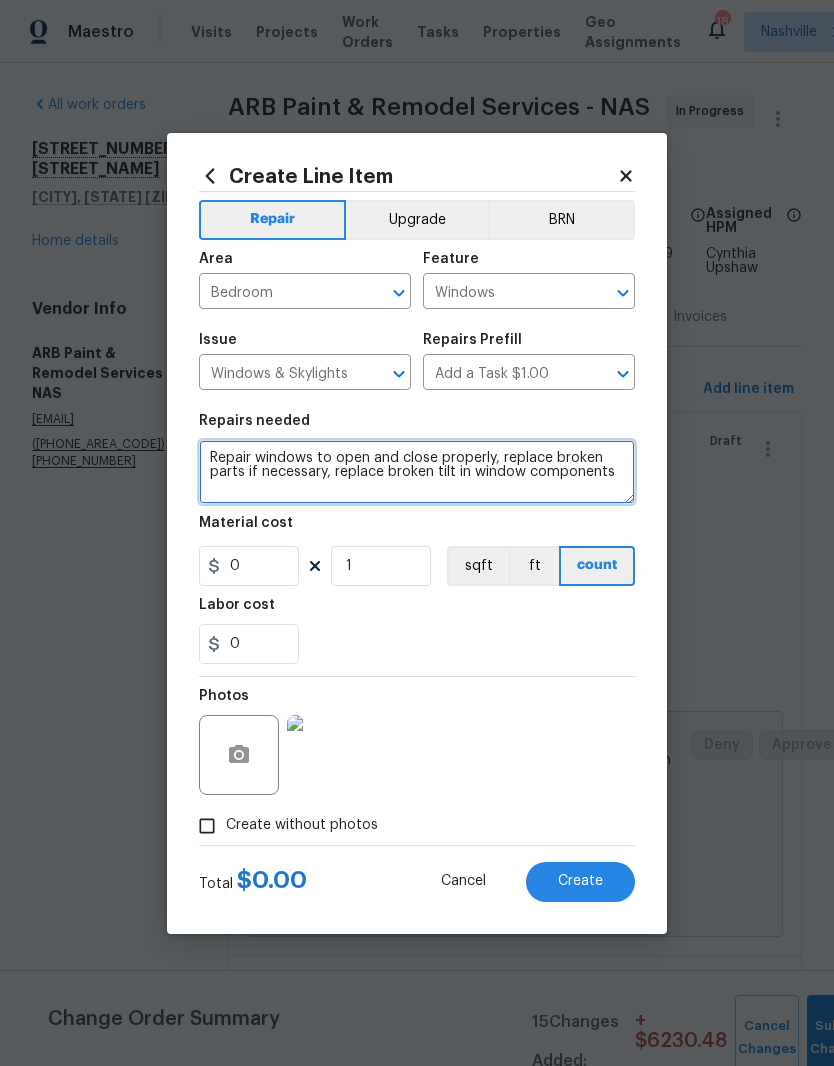 click on "Repair windows to open and close properly, replace broken parts if necessary, replace broken tilt in window components" at bounding box center (417, 472) 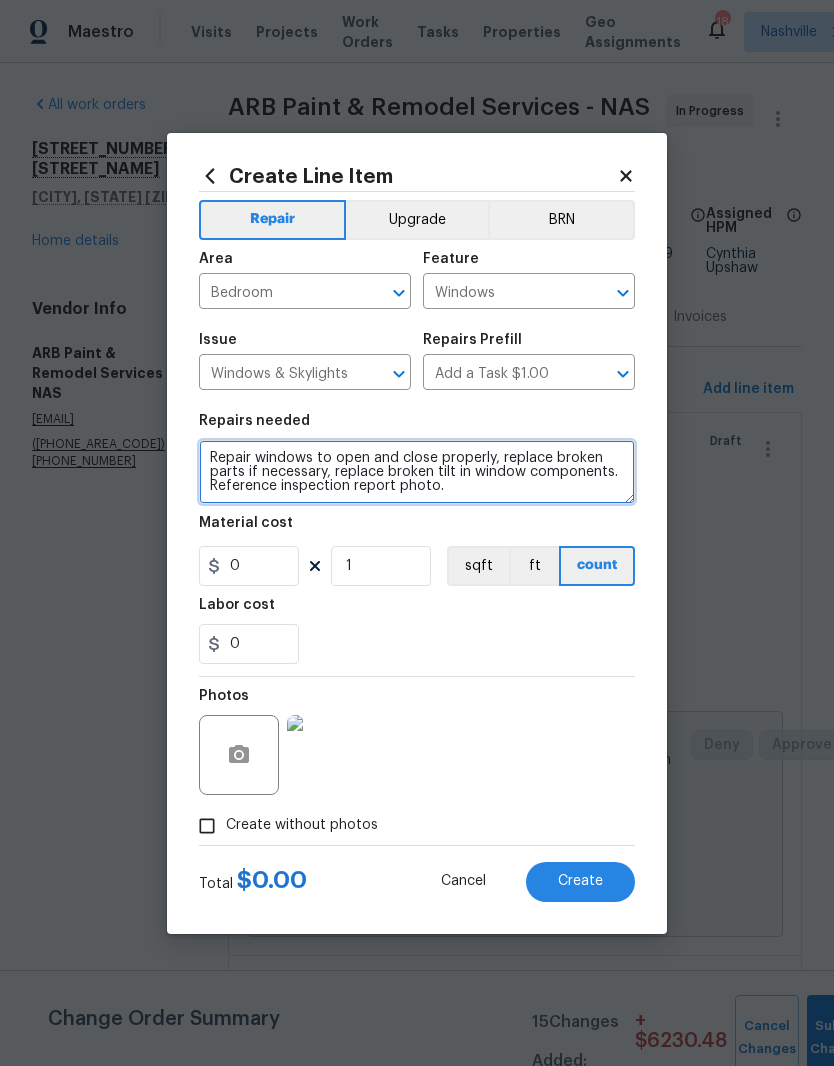 type on "Repair windows to open and close properly, replace broken parts if necessary, replace broken tilt in window components. Reference inspection report photo." 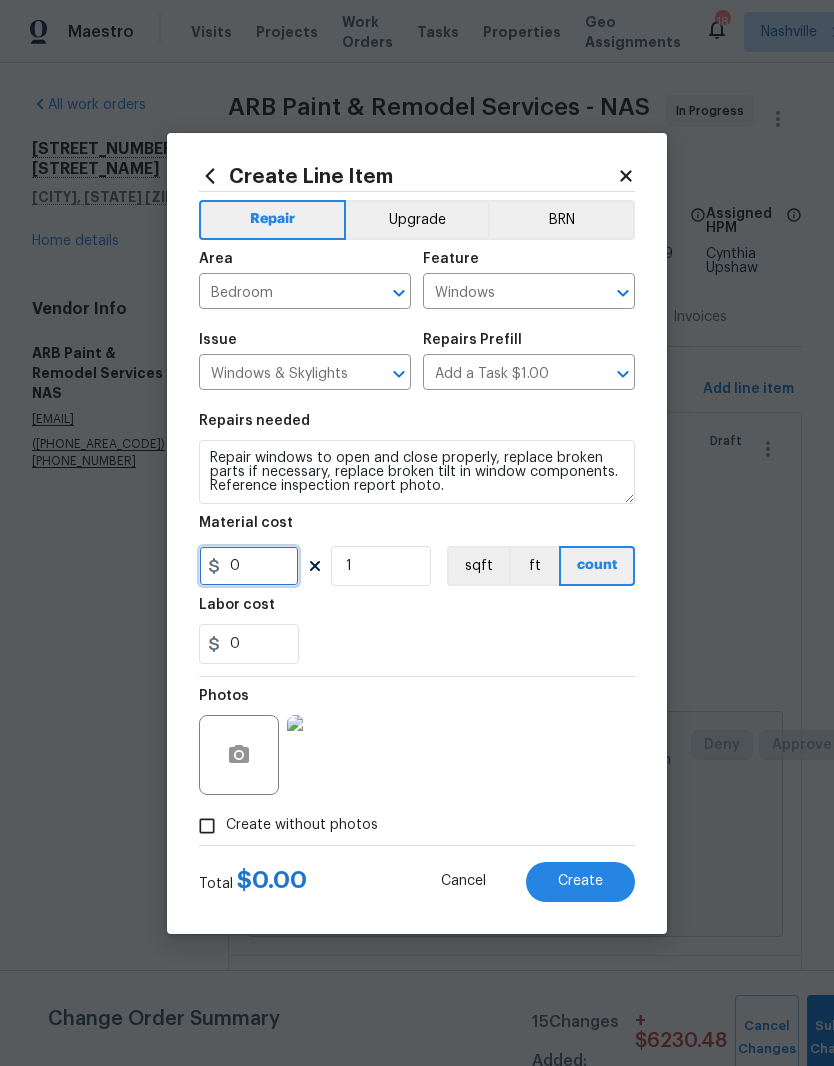 click on "0" at bounding box center [249, 566] 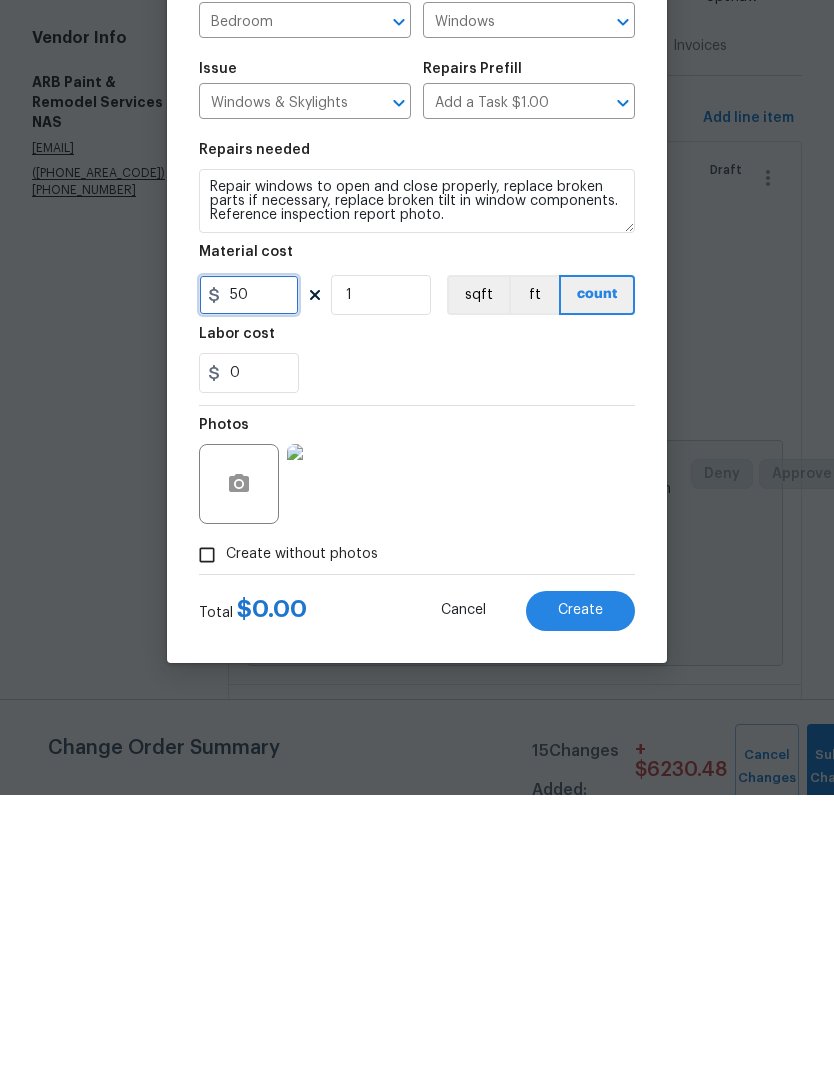 type on "50" 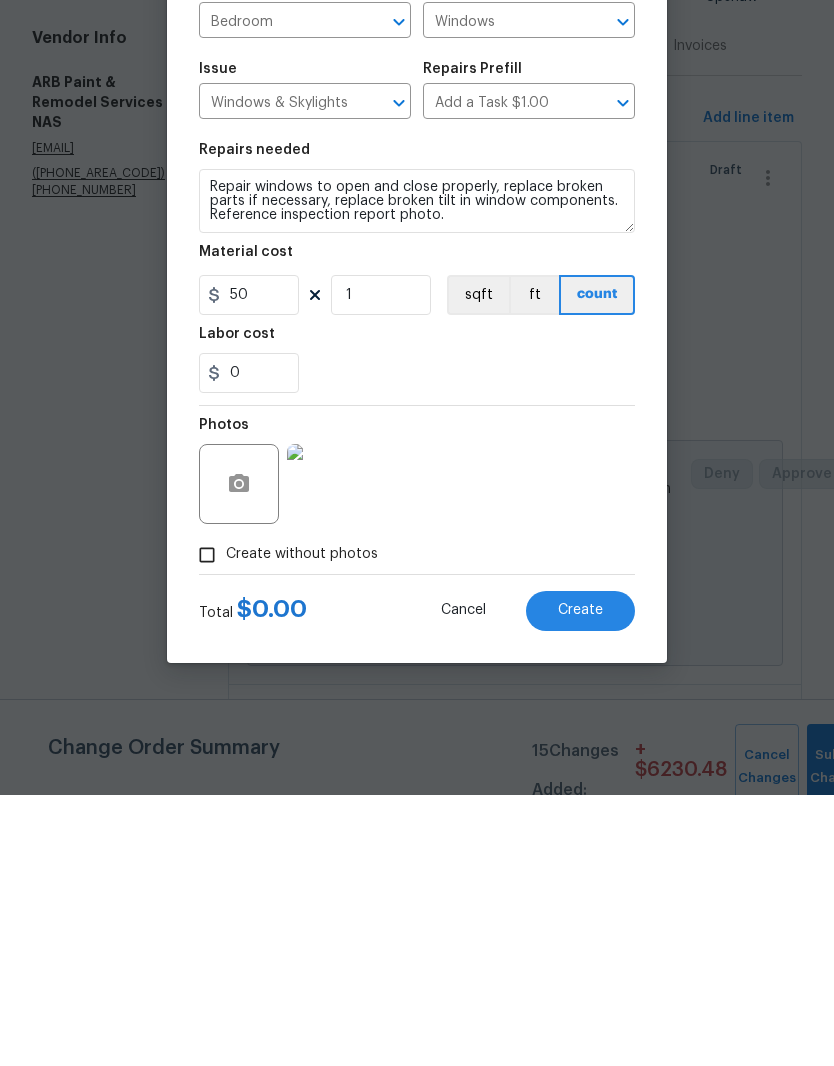 click on "Photos" at bounding box center [417, 742] 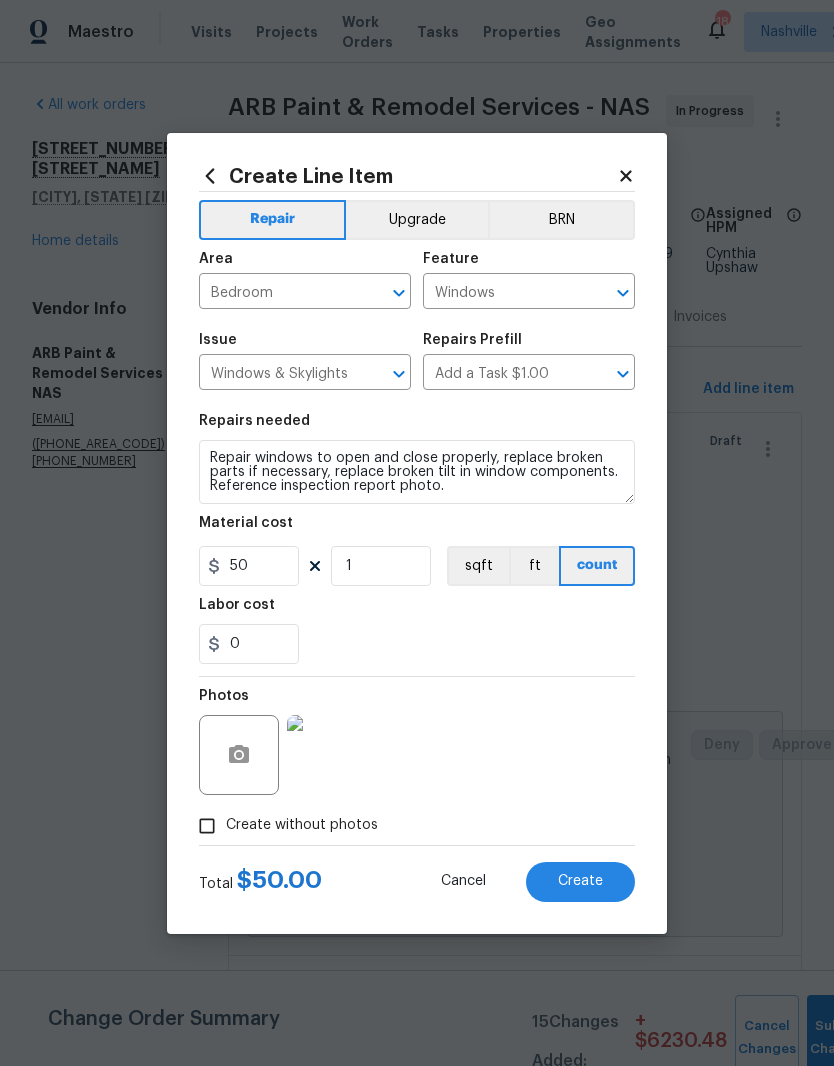 click on "Create" at bounding box center [580, 881] 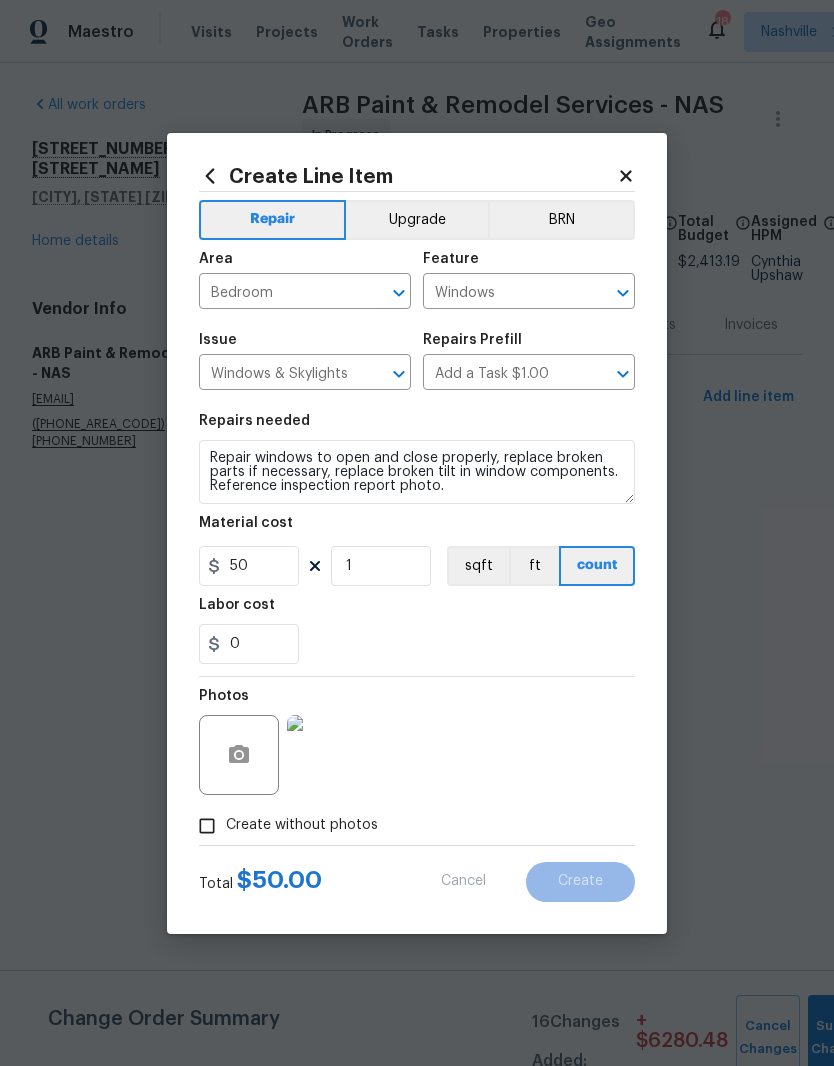 type on "0" 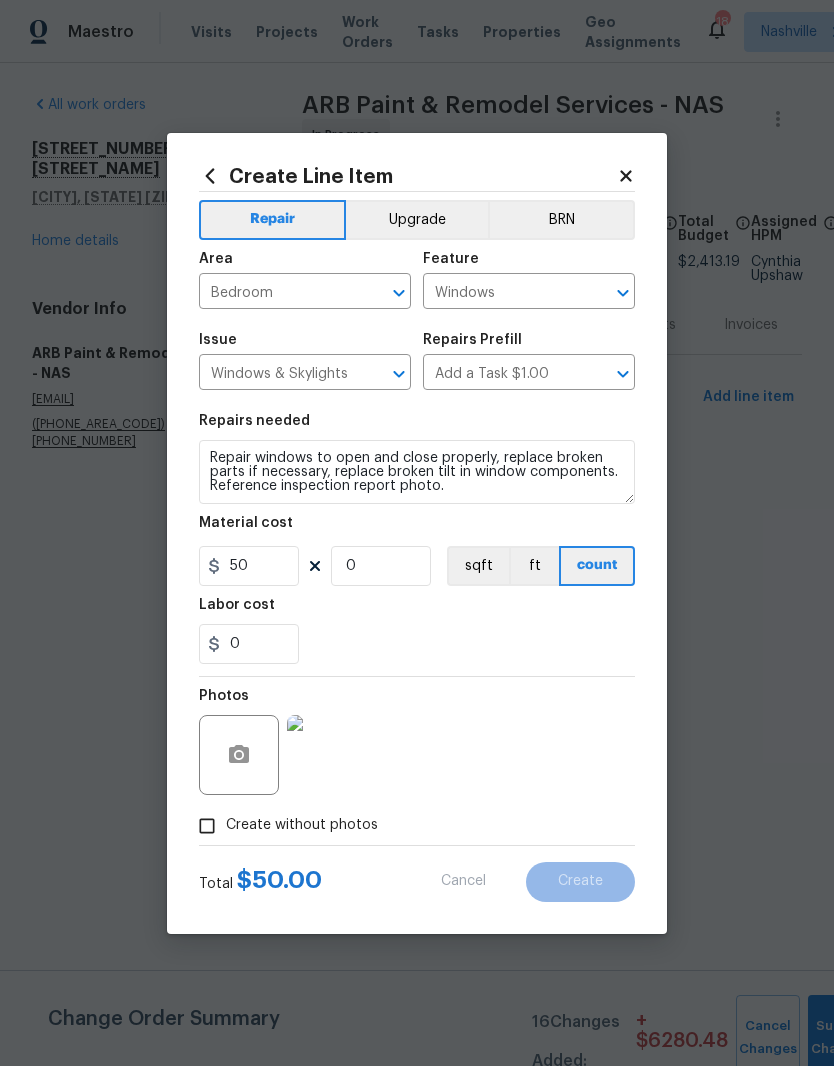 type 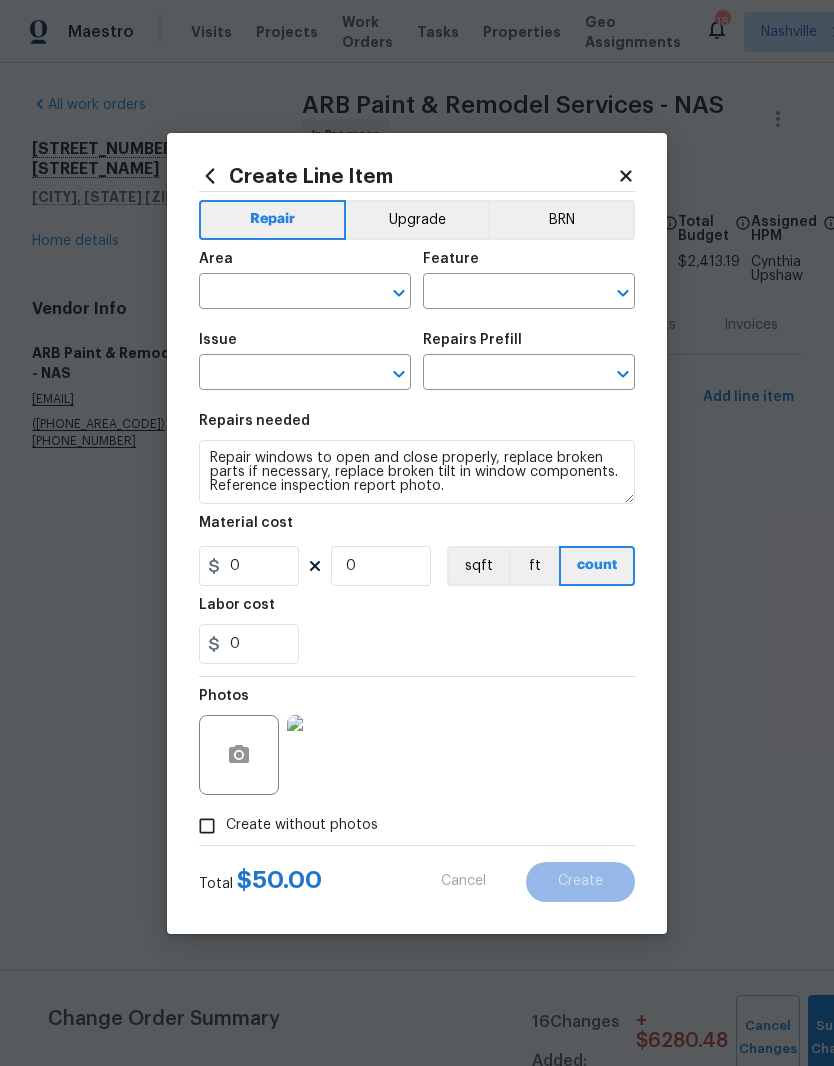 scroll, scrollTop: 0, scrollLeft: 0, axis: both 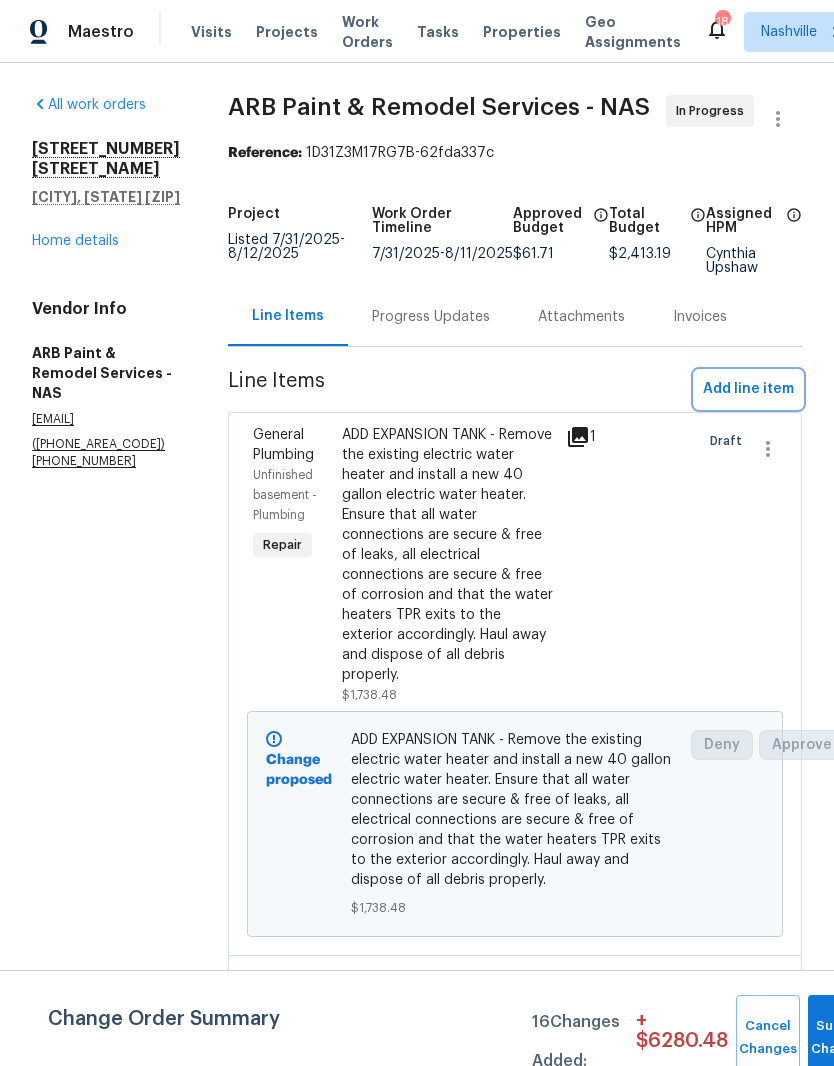 click on "Add line item" at bounding box center (748, 389) 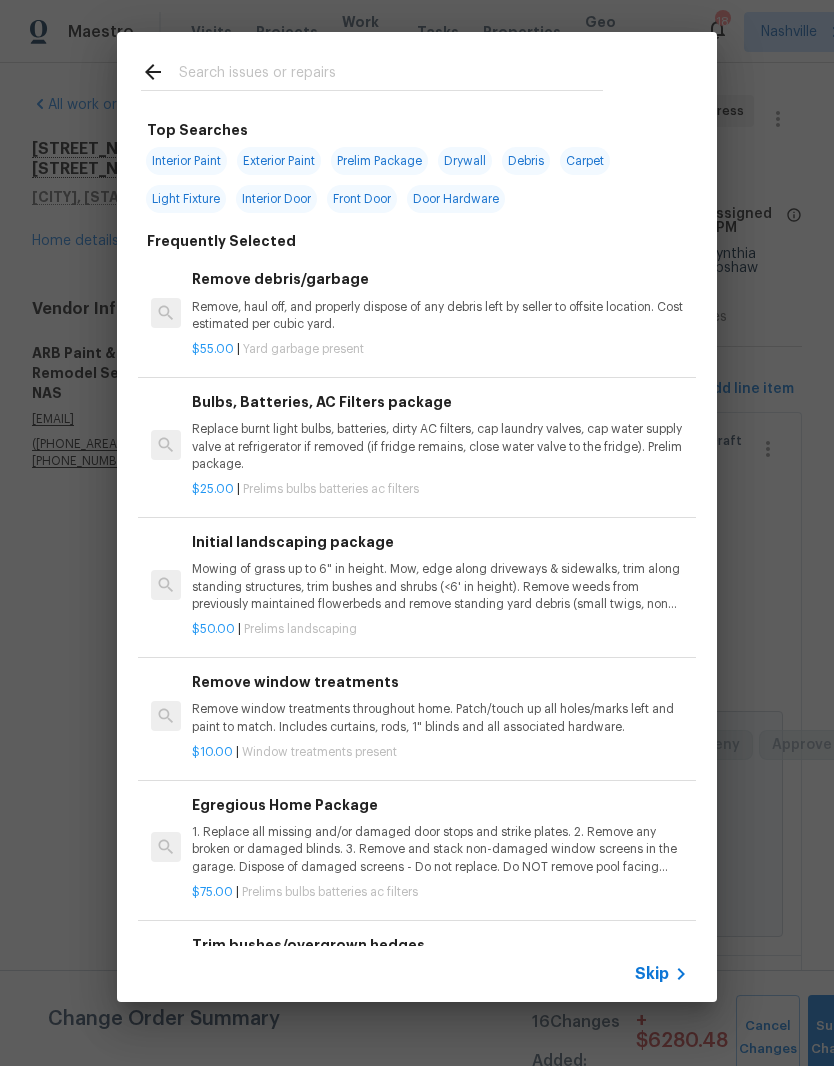 click at bounding box center [391, 75] 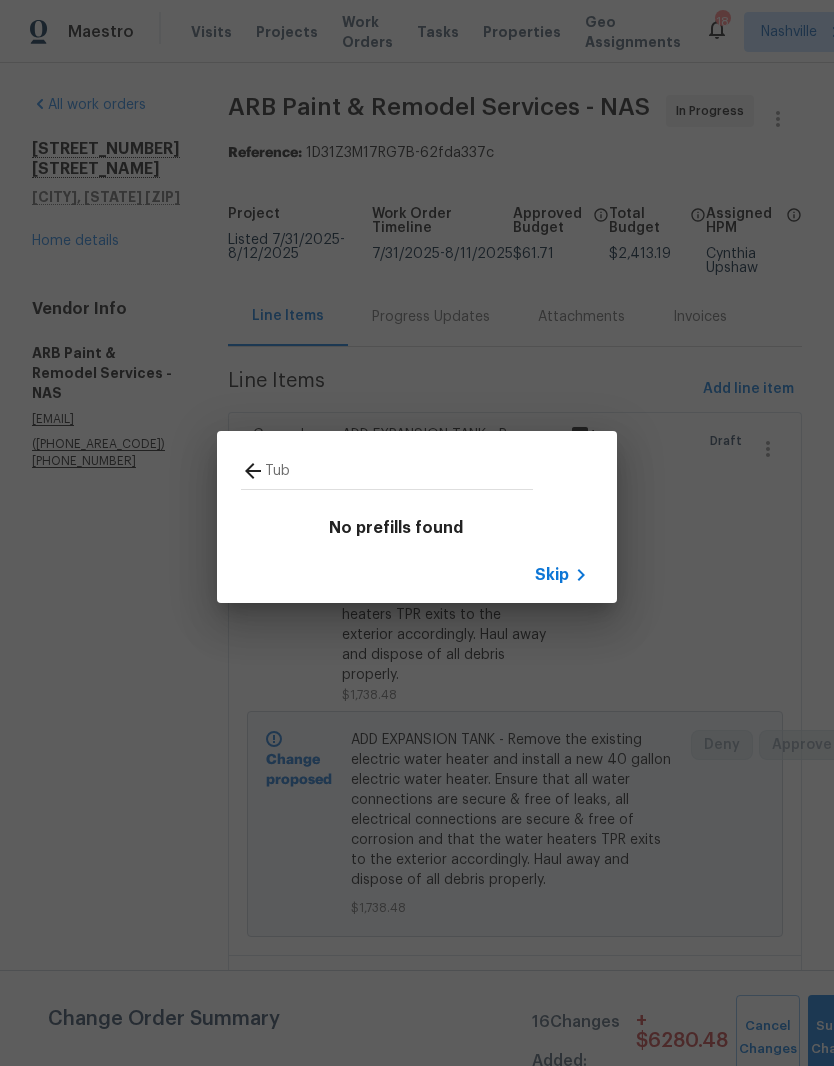 type on "Tub" 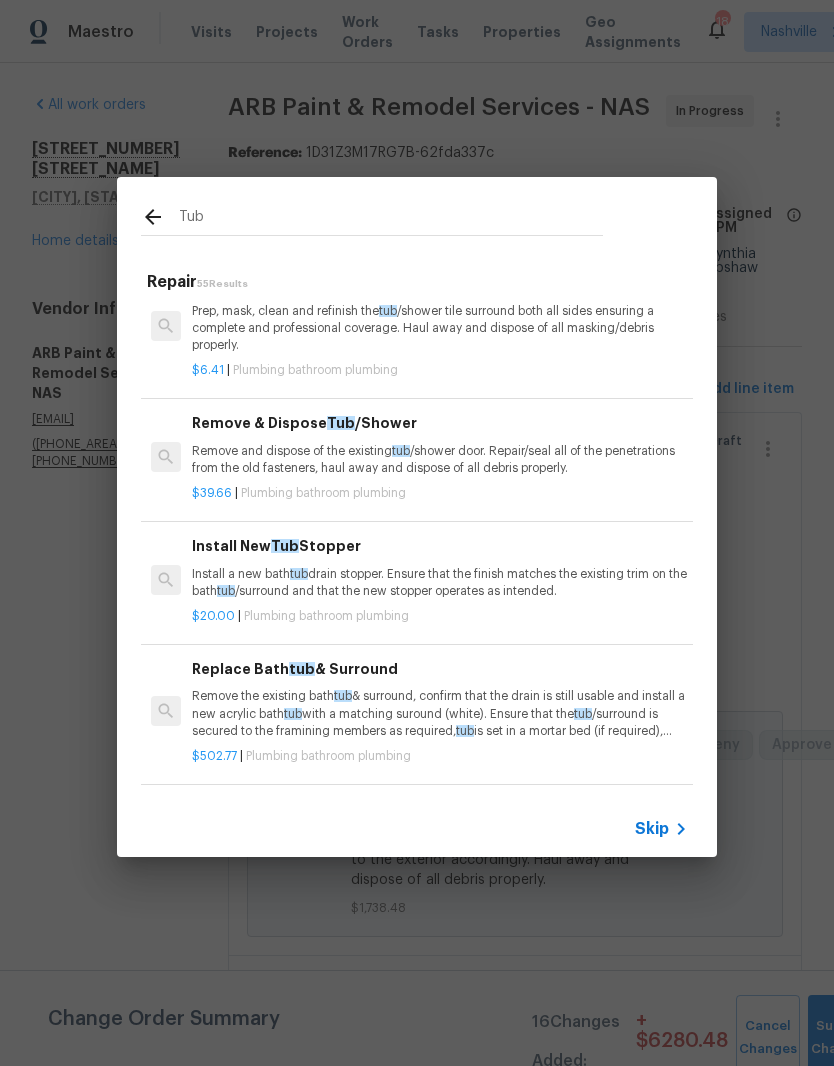 scroll, scrollTop: 303, scrollLeft: 0, axis: vertical 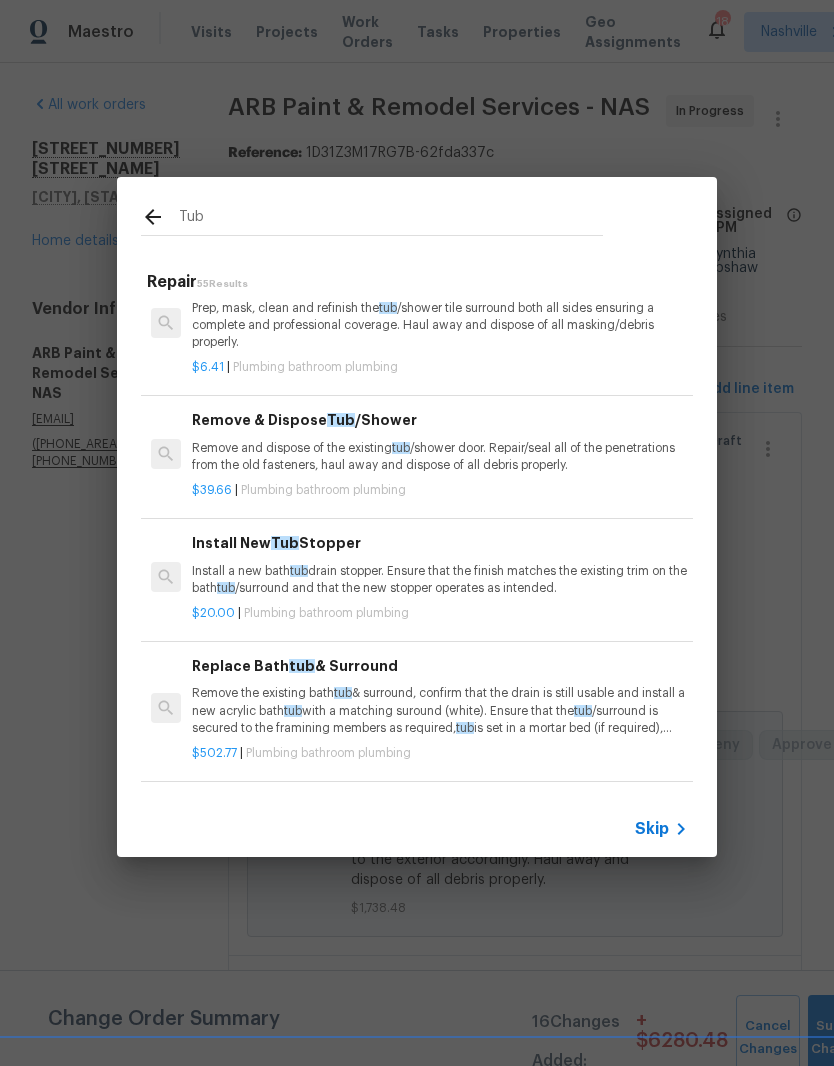 click on "Install a new bath  tub  drain stopper. Ensure that the finish matches the existing trim on the bath  tub /surround and that the new stopper operates as intended." at bounding box center (440, 580) 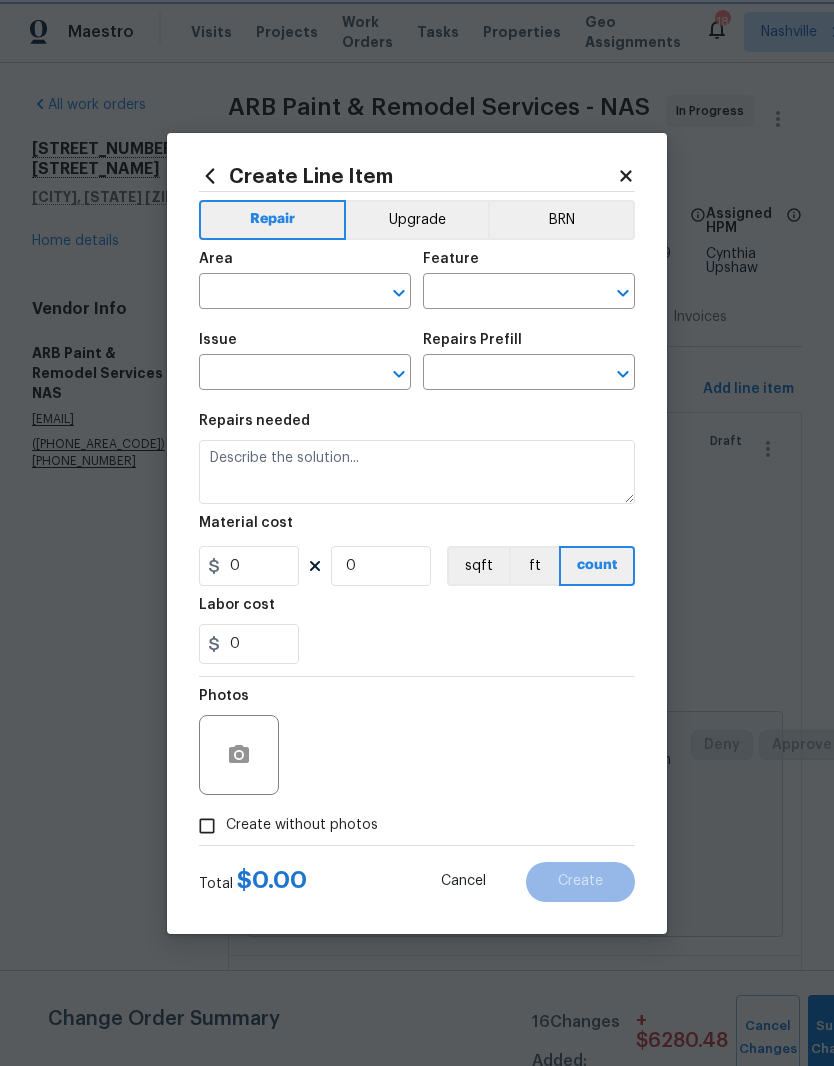 type on "Plumbing" 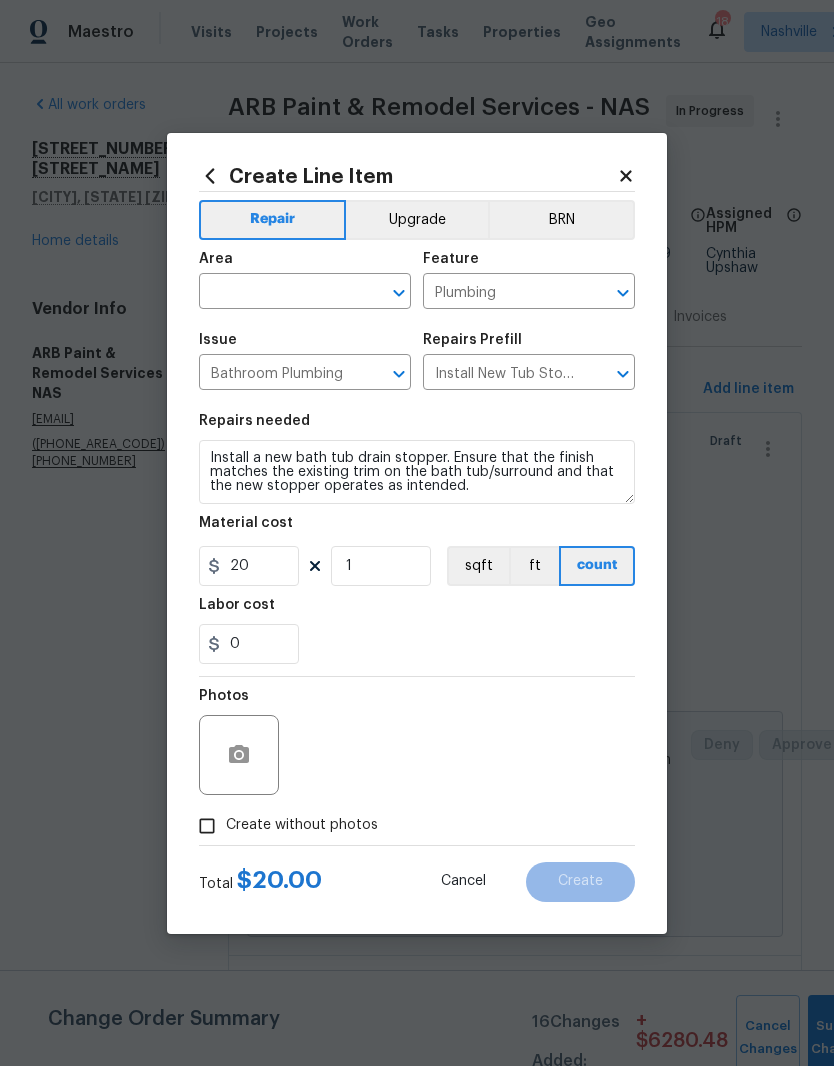 click at bounding box center [277, 293] 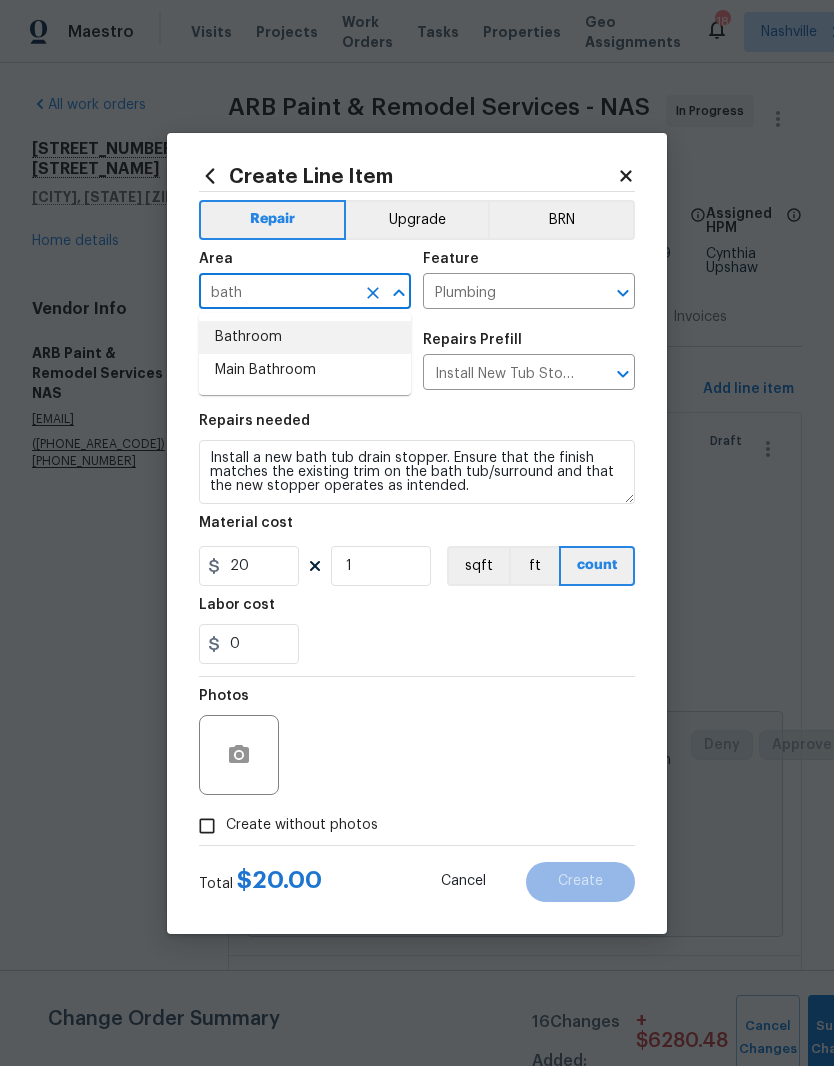 click on "Bathroom" at bounding box center (305, 337) 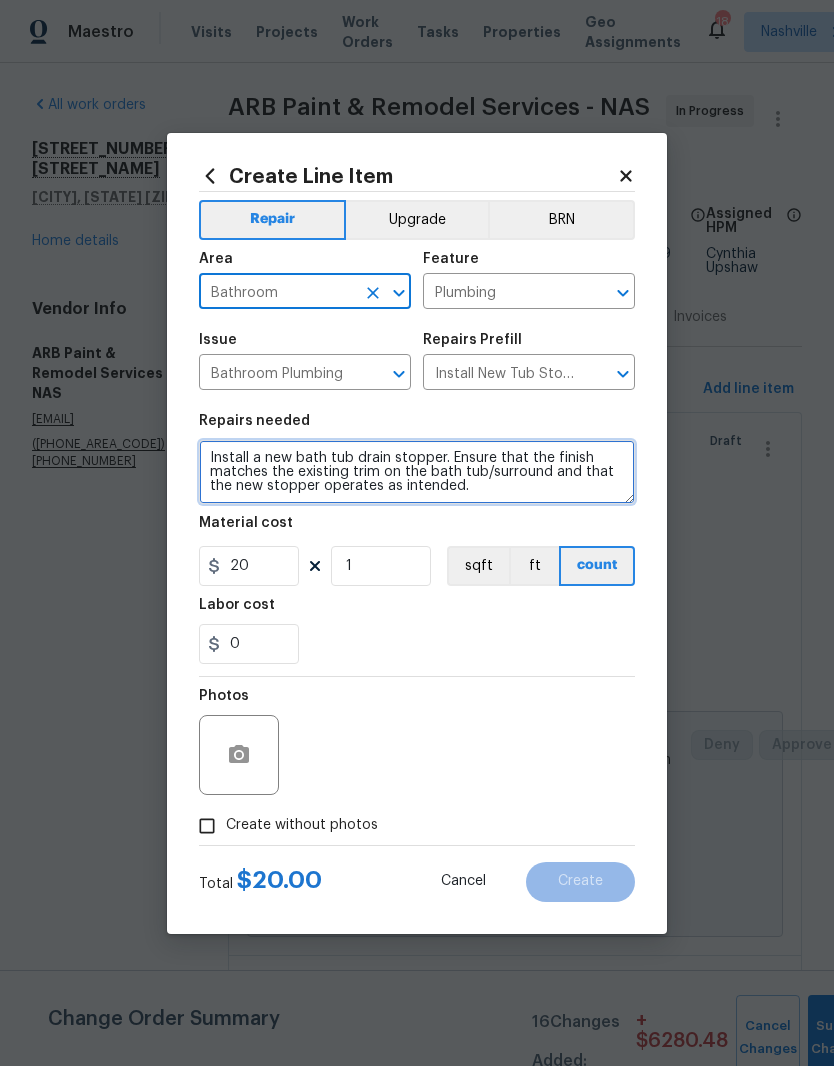 click on "Install a new bath tub drain stopper. Ensure that the finish matches the existing trim on the bath tub/surround and that the new stopper operates as intended." at bounding box center (417, 472) 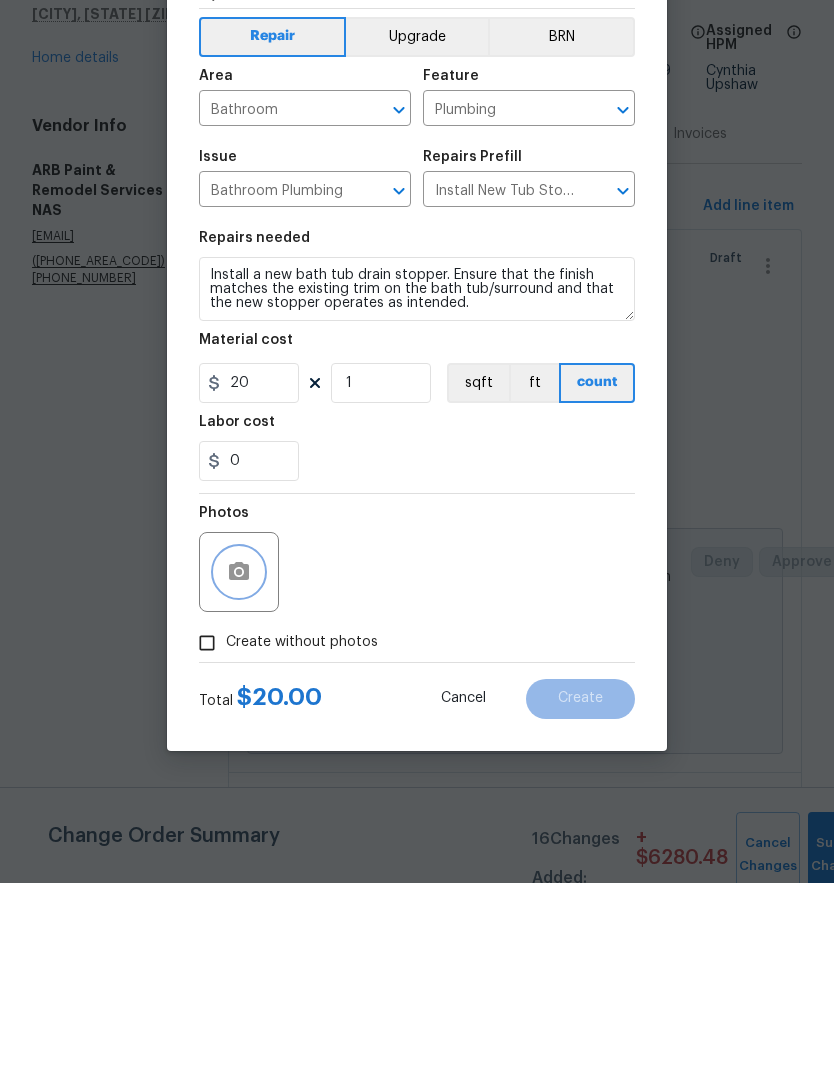 click at bounding box center [239, 755] 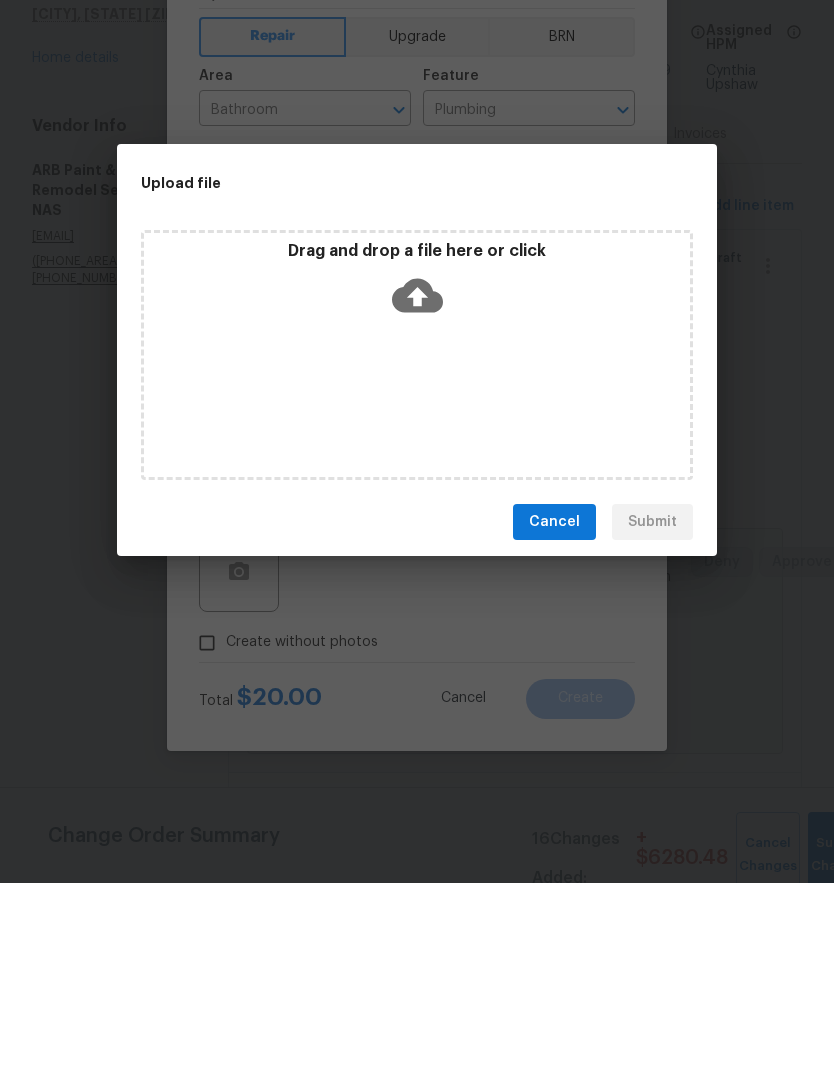 scroll, scrollTop: 82, scrollLeft: 0, axis: vertical 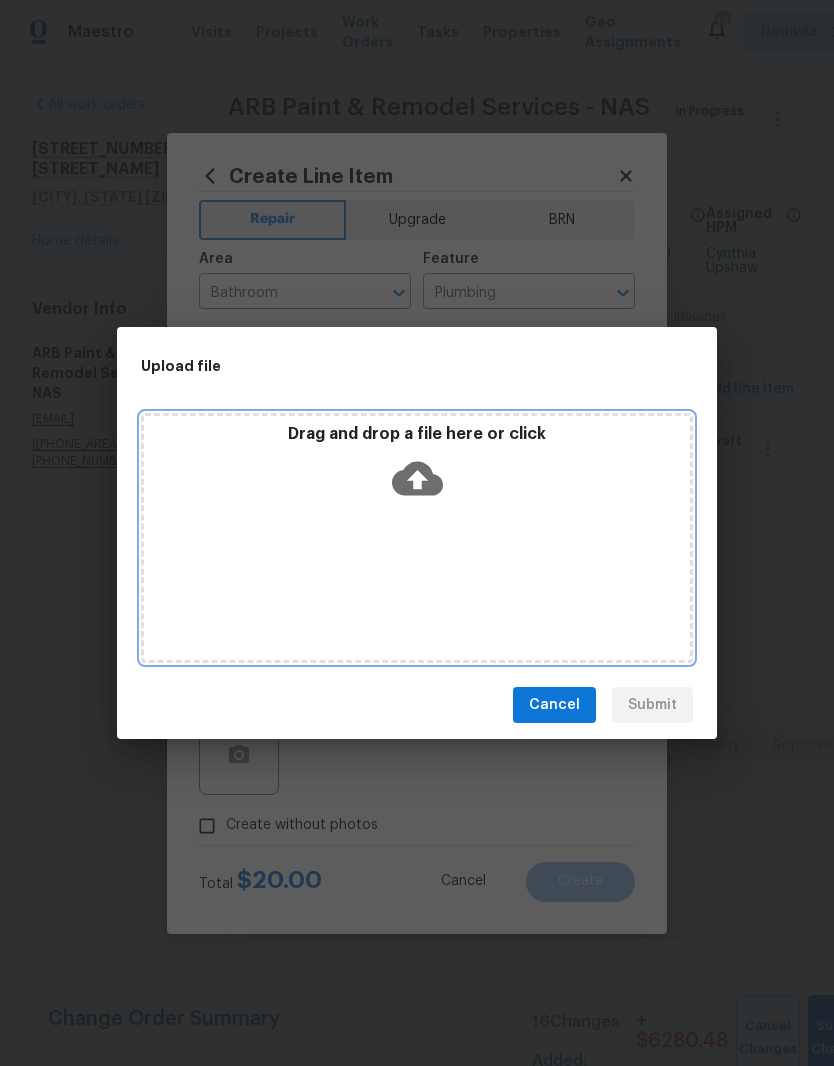 click on "Drag and drop a file here or click" at bounding box center [417, 538] 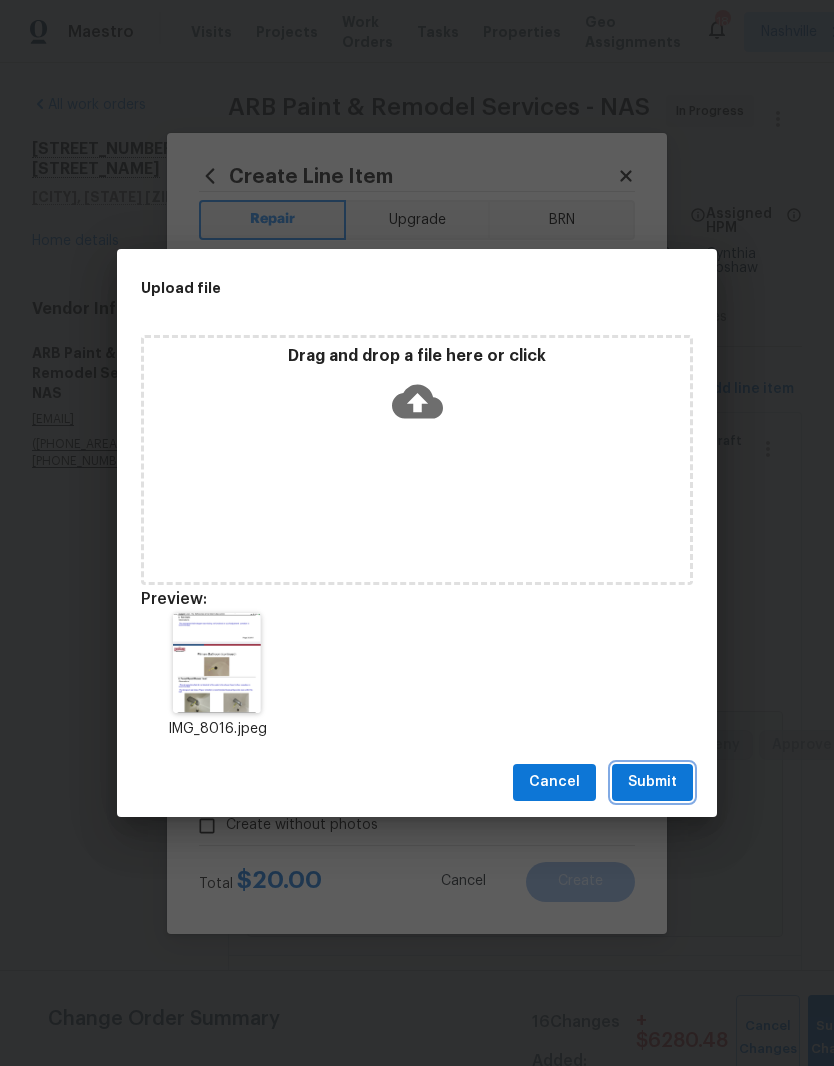 click on "Submit" at bounding box center [652, 782] 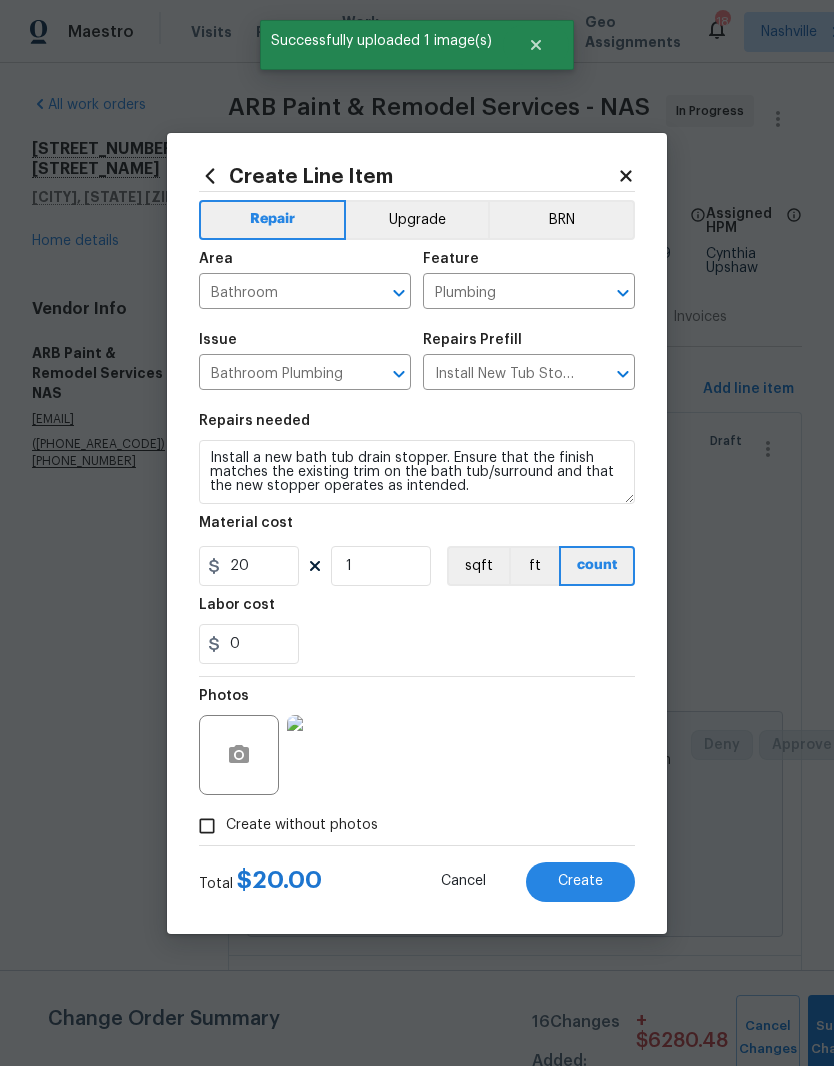 click at bounding box center [327, 755] 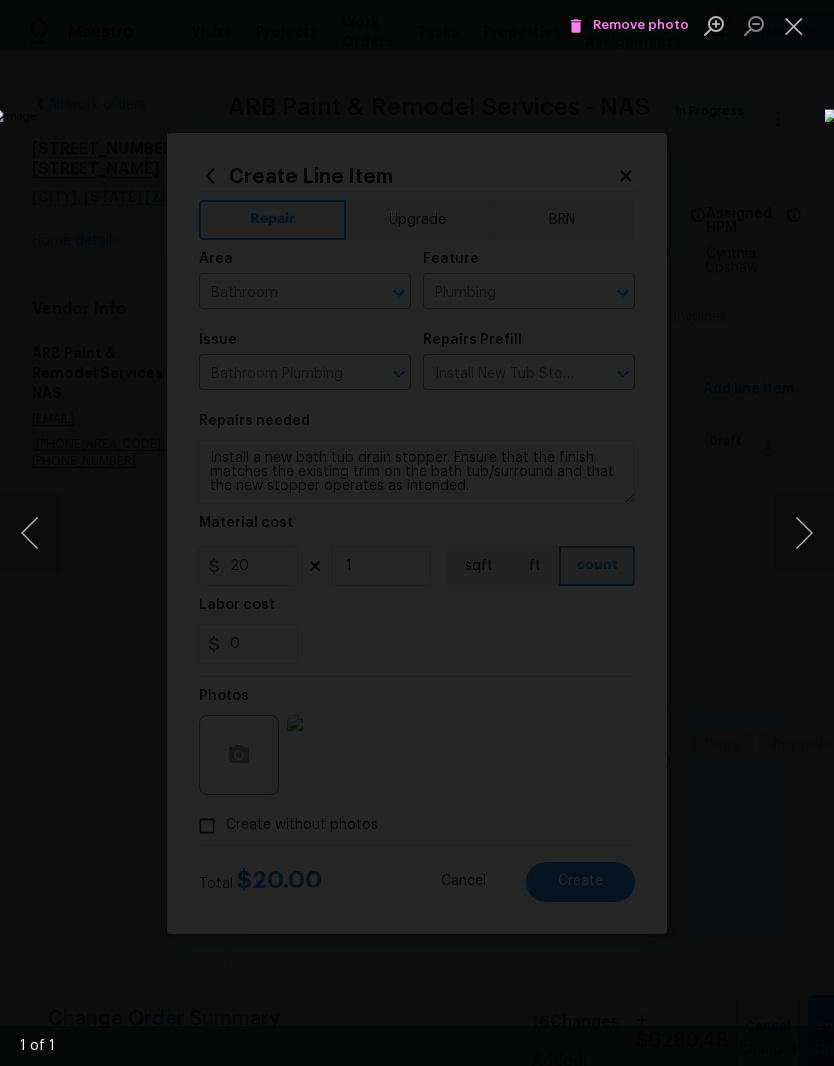 click at bounding box center [794, 25] 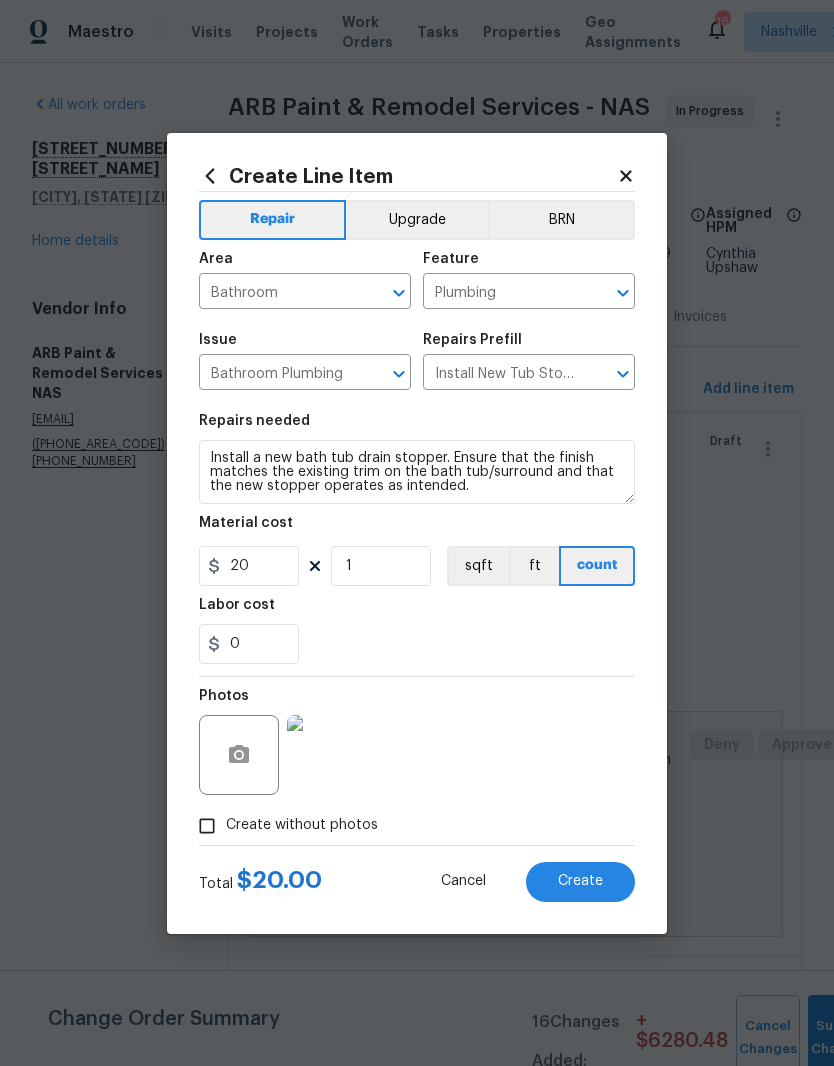 click on "Create" at bounding box center (580, 881) 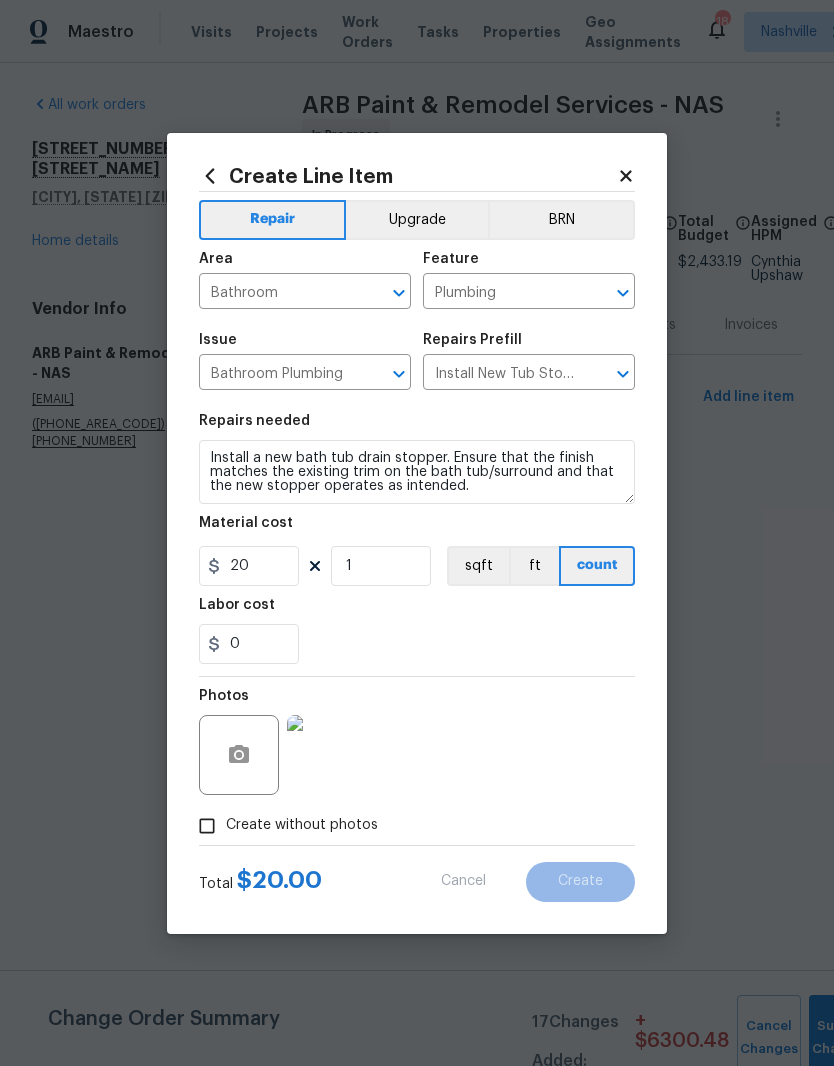 type 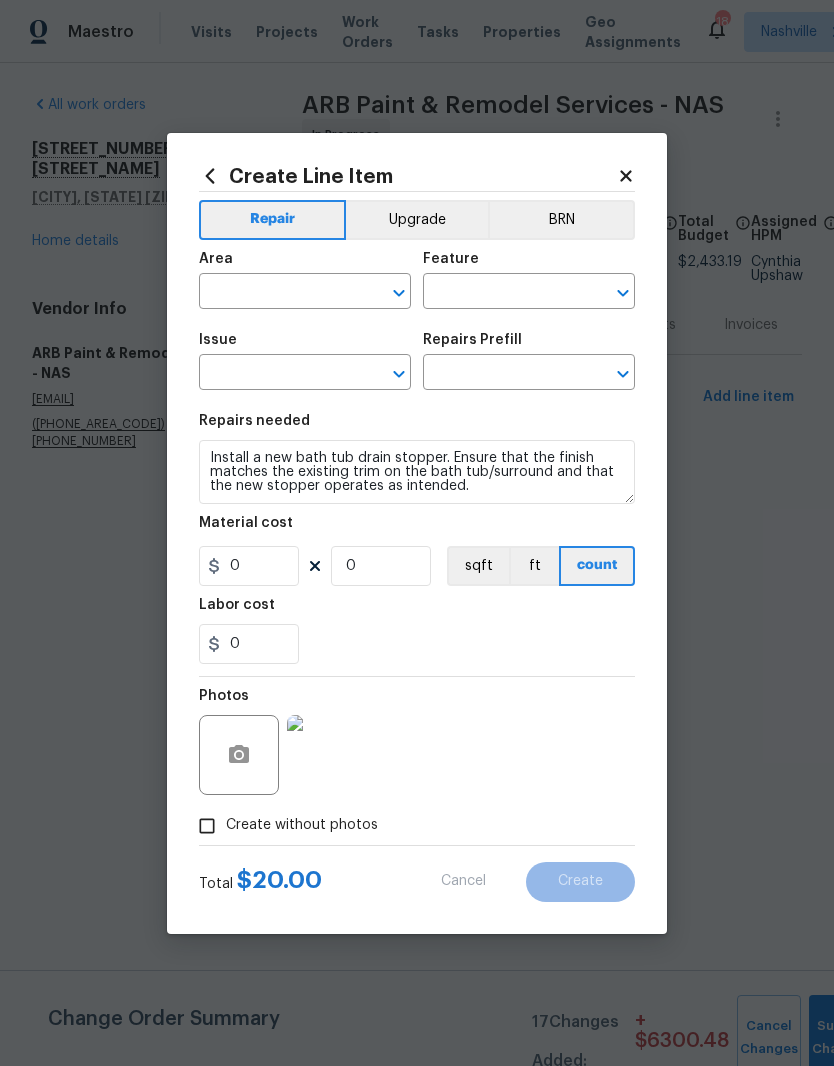 scroll, scrollTop: 0, scrollLeft: 0, axis: both 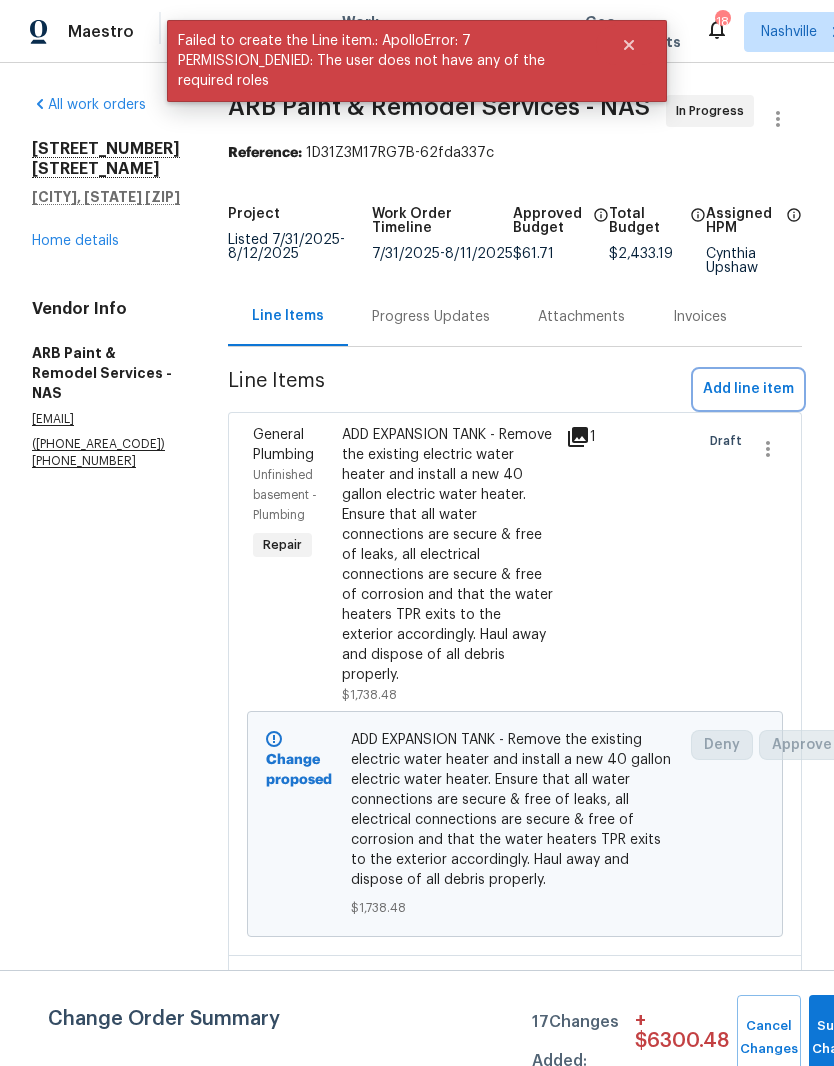 click on "Add line item" at bounding box center (748, 389) 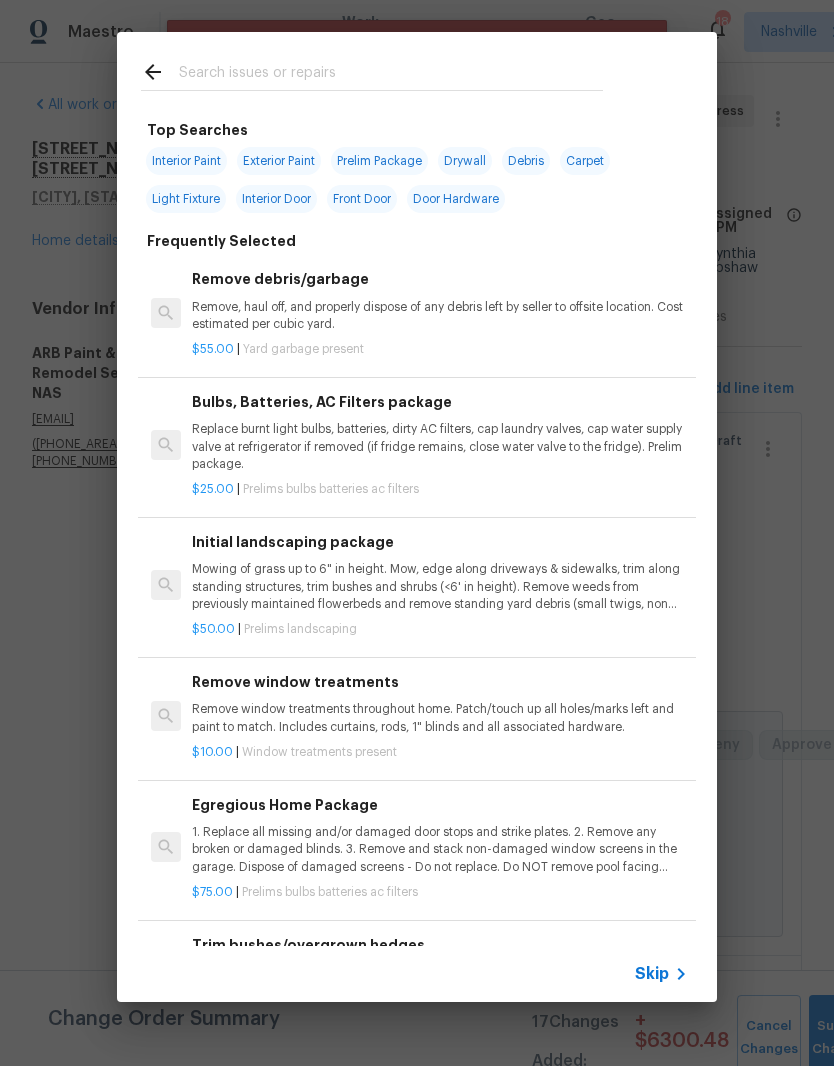 click at bounding box center (391, 75) 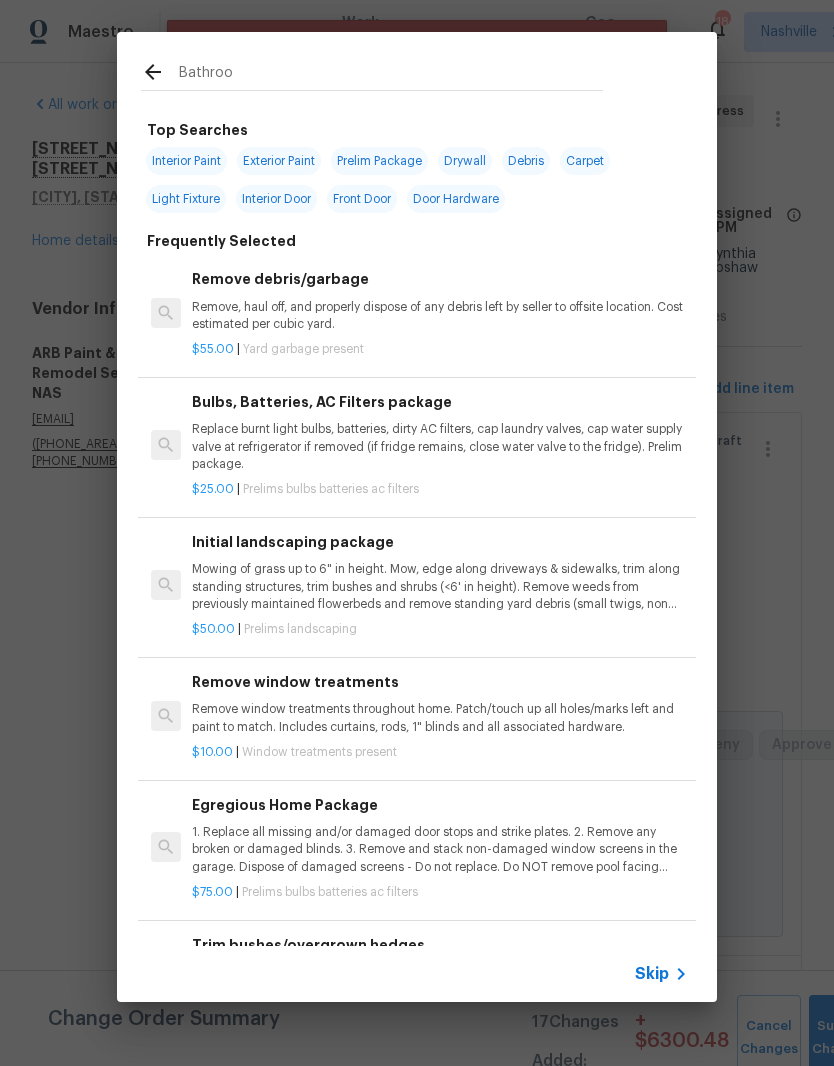 type on "Bathroom" 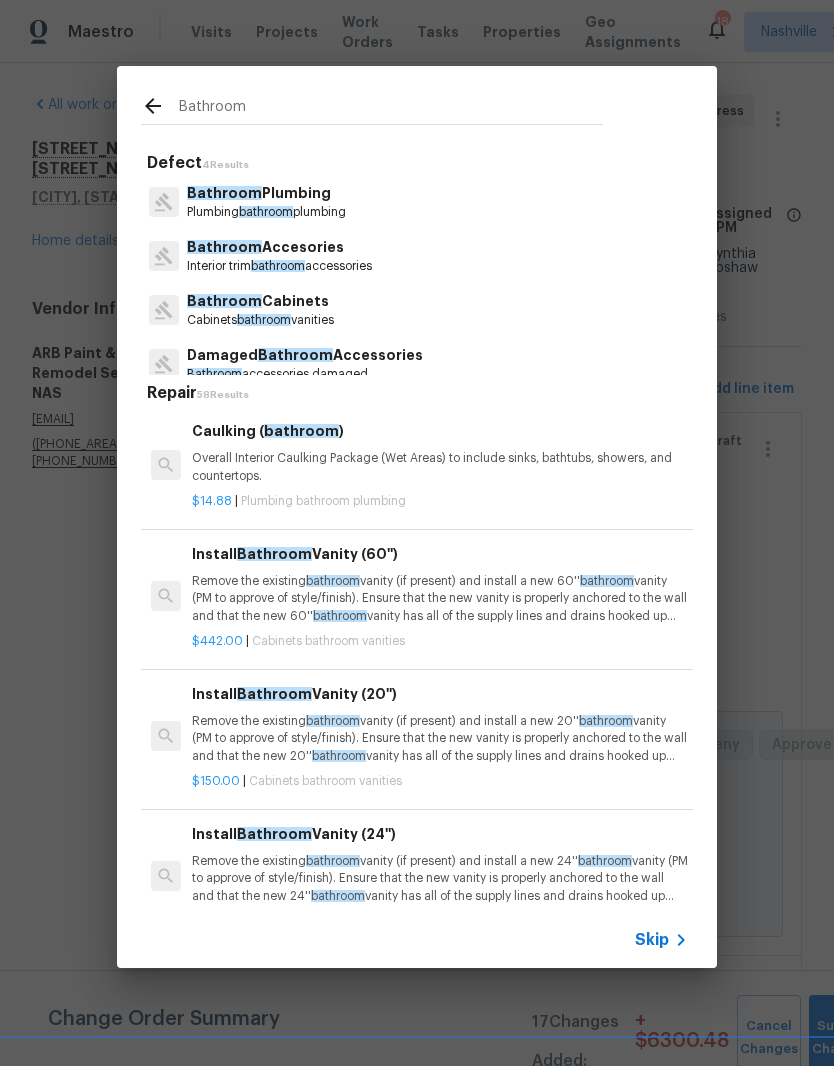 click on "Plumbing  bathroom  plumbing" at bounding box center (266, 212) 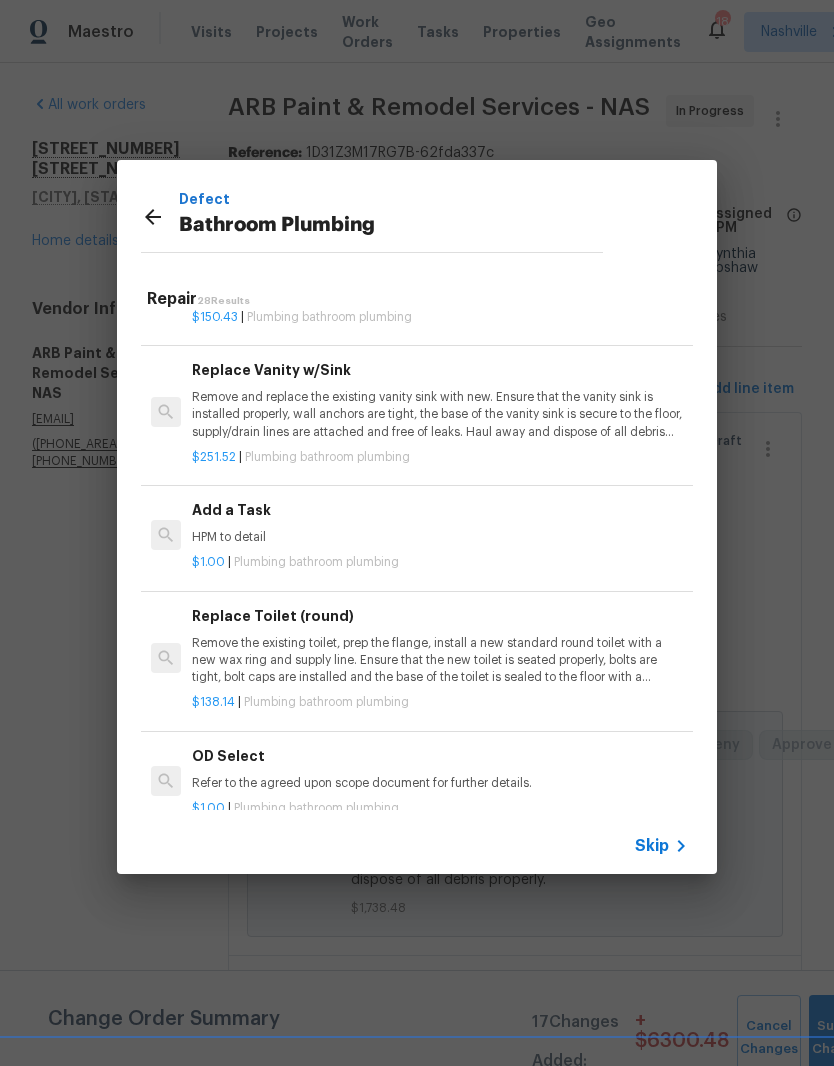 scroll, scrollTop: 2978, scrollLeft: 0, axis: vertical 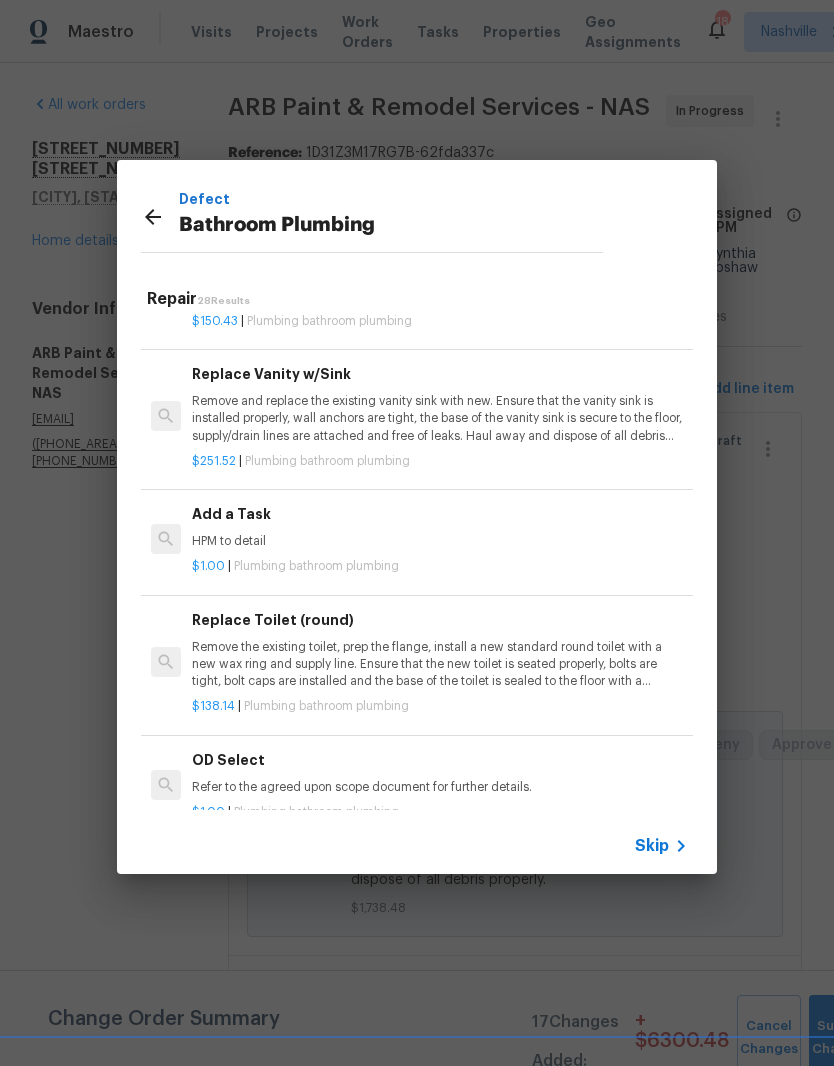 click on "HPM to detail" at bounding box center [440, 541] 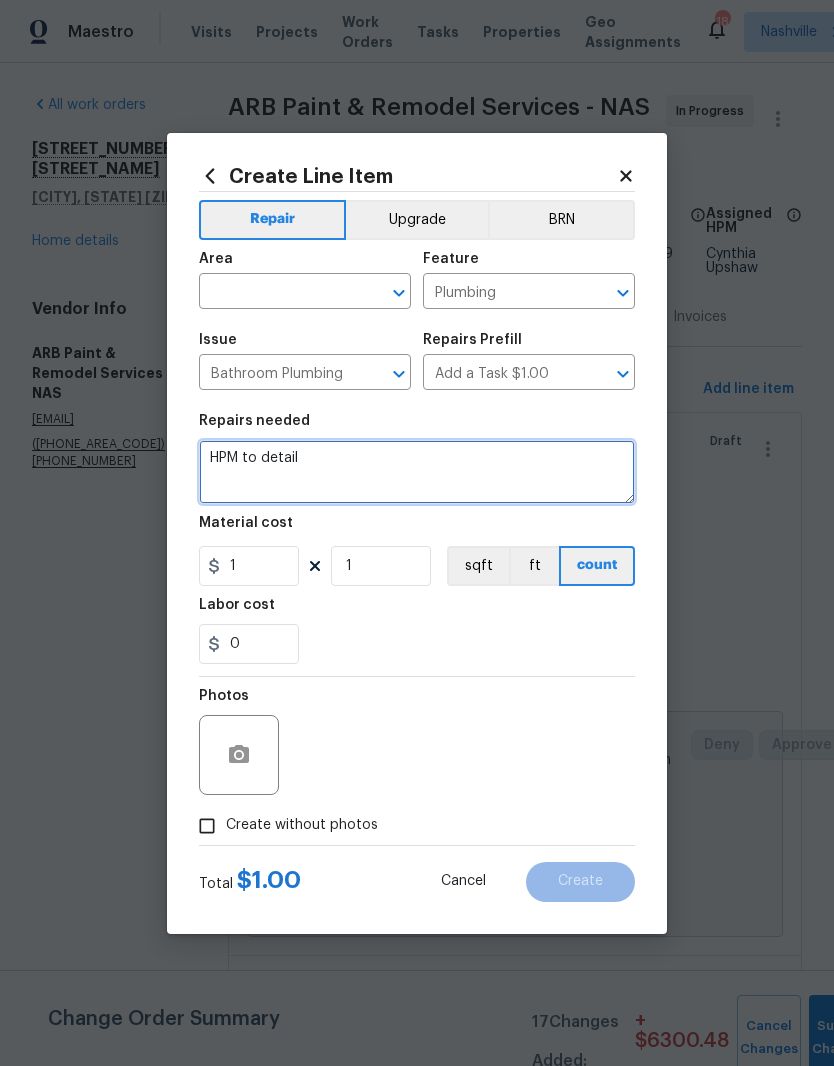 click on "HPM to detail" at bounding box center [417, 472] 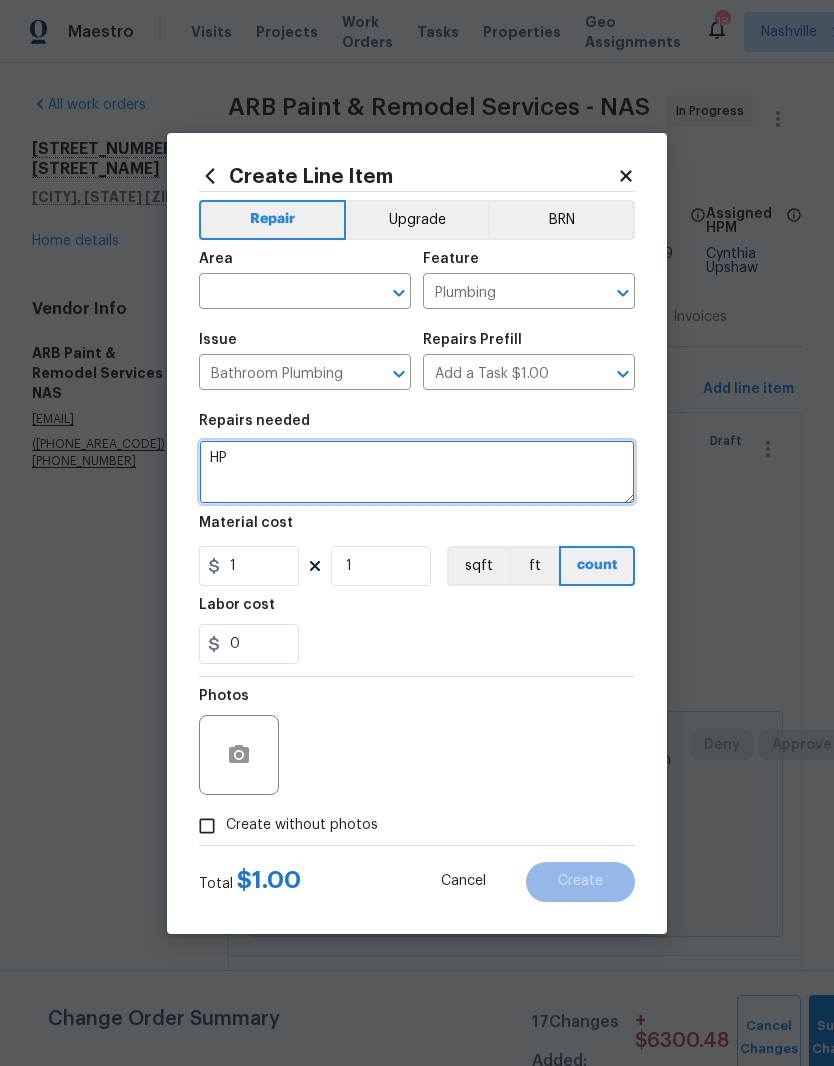 type on "H" 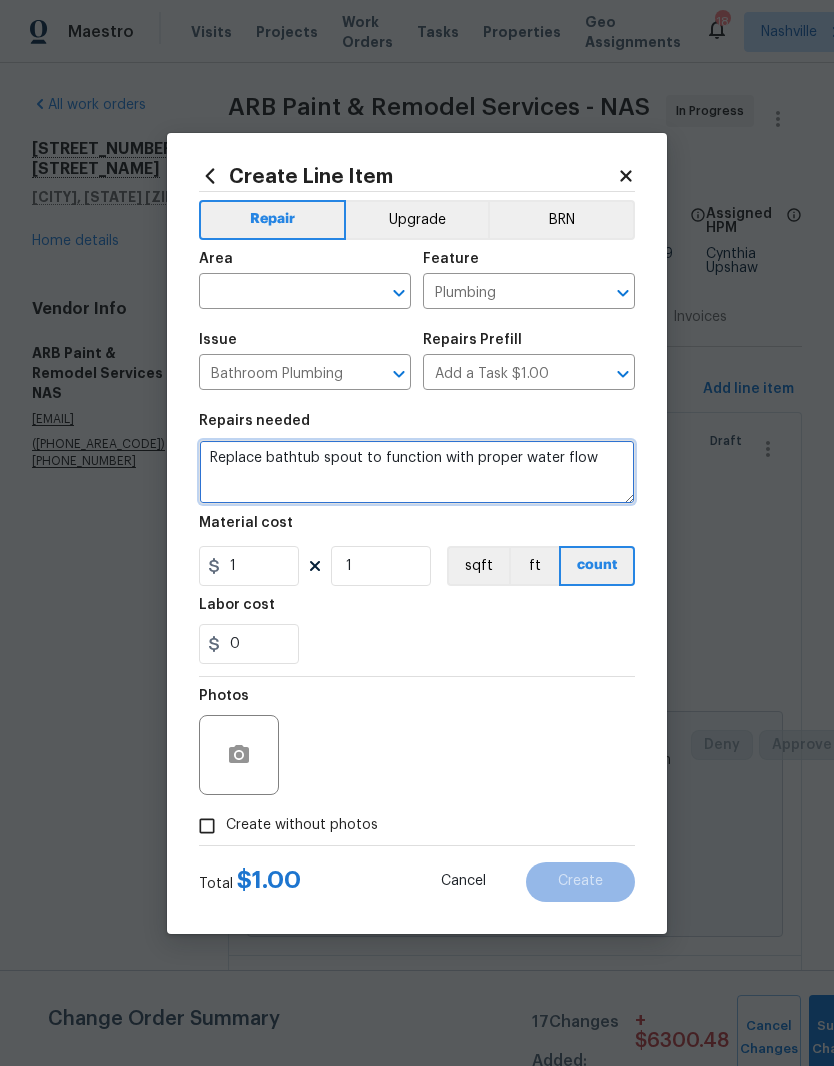 click on "Replace bathtub spout to function with proper water flow" at bounding box center (417, 472) 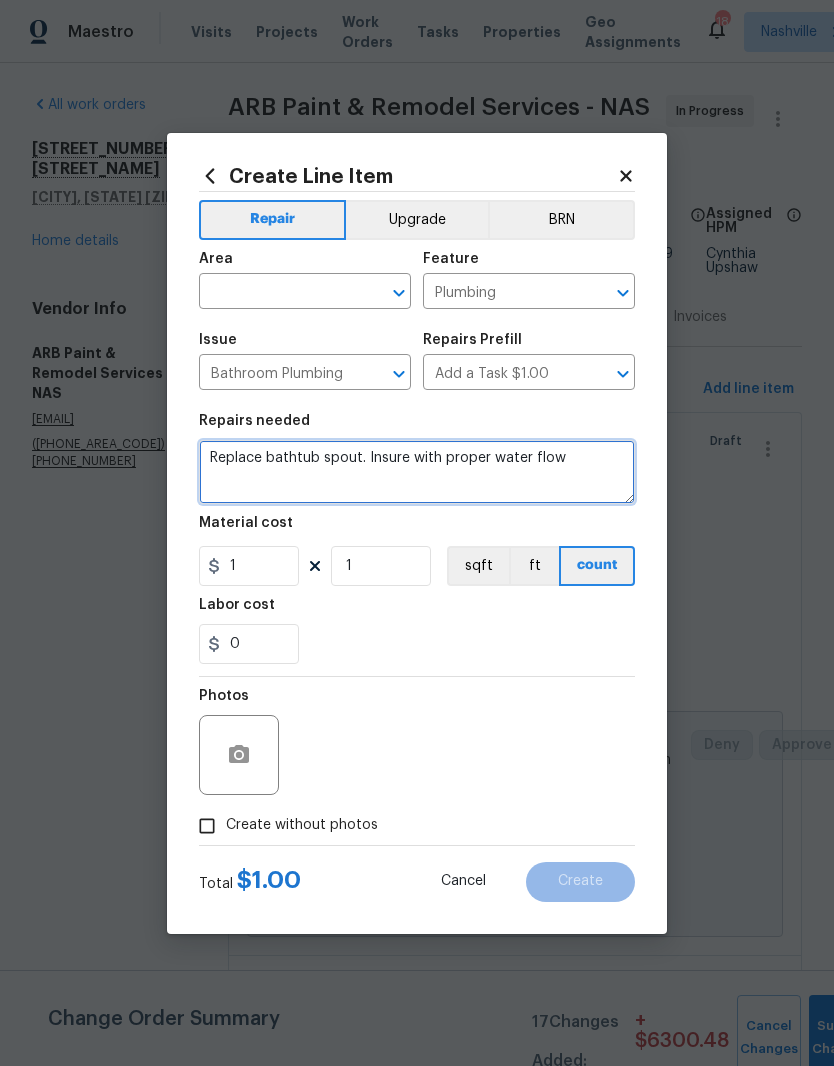 click on "Replace bathtub spout. Insure with proper water flow" at bounding box center [417, 472] 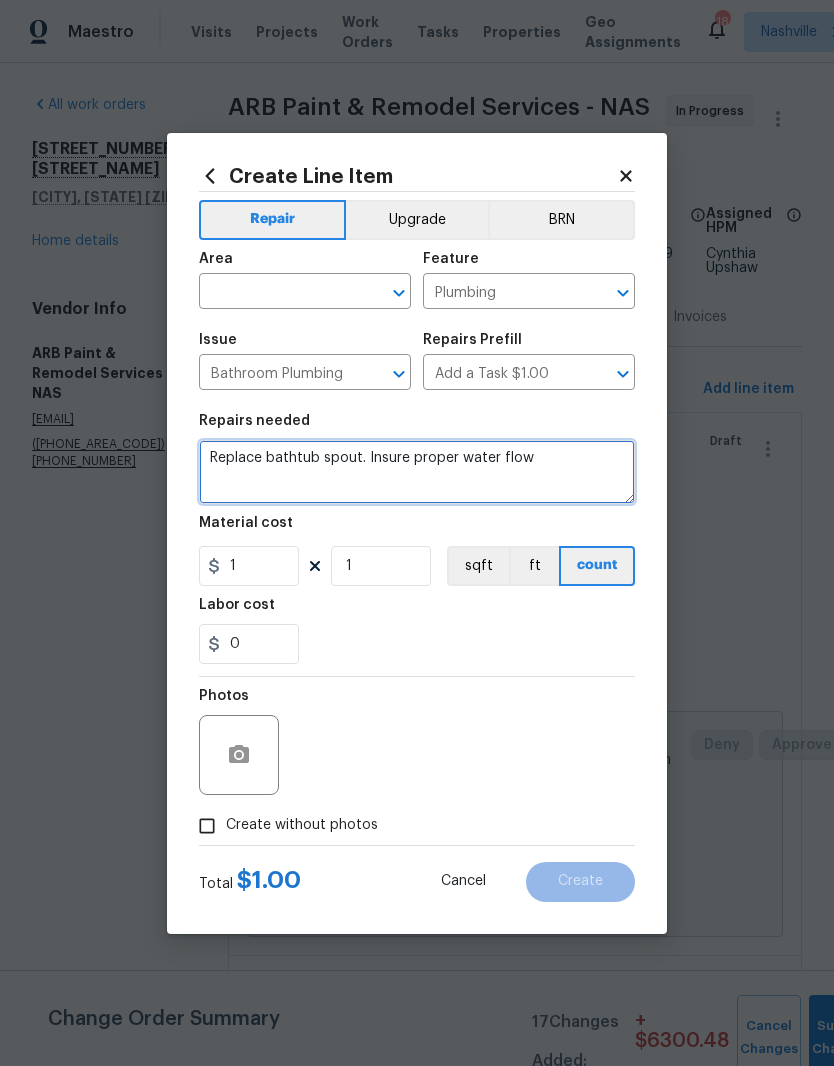 click on "Replace bathtub spout. Insure proper water flow" at bounding box center [417, 472] 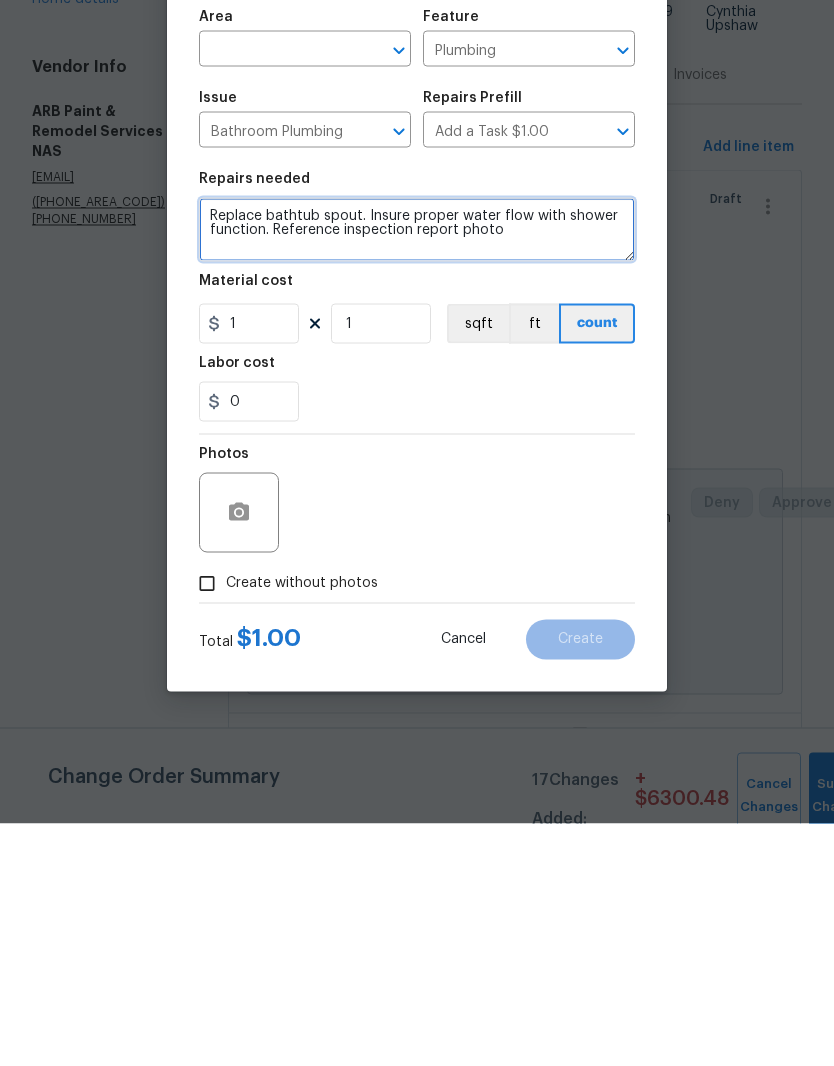 type on "Replace bathtub spout. Insure proper water flow with shower function. Reference inspection report photo" 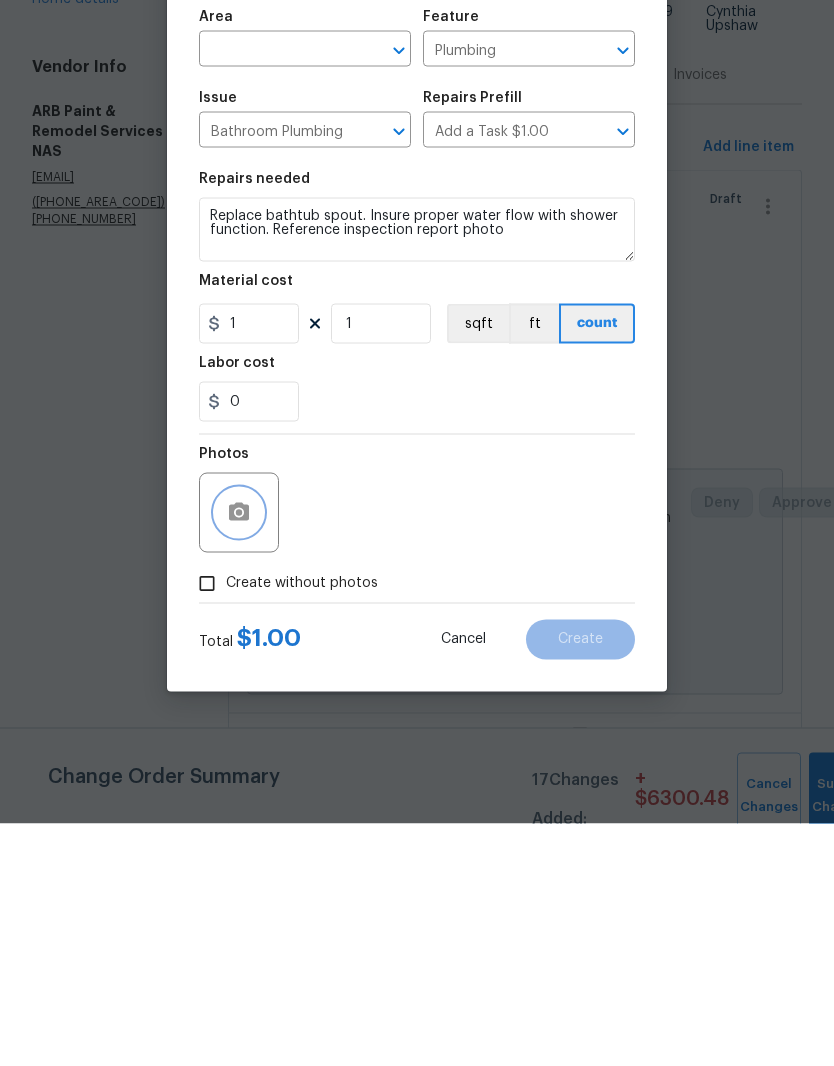 click at bounding box center [239, 755] 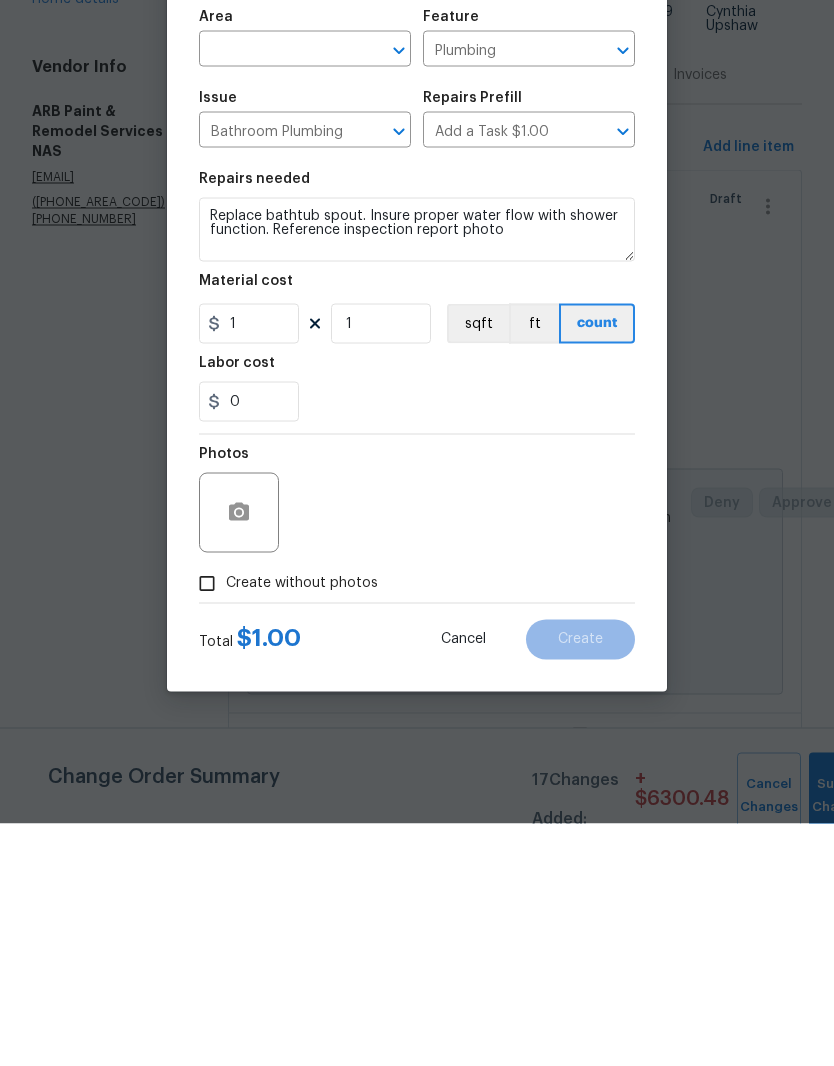 scroll, scrollTop: 82, scrollLeft: 0, axis: vertical 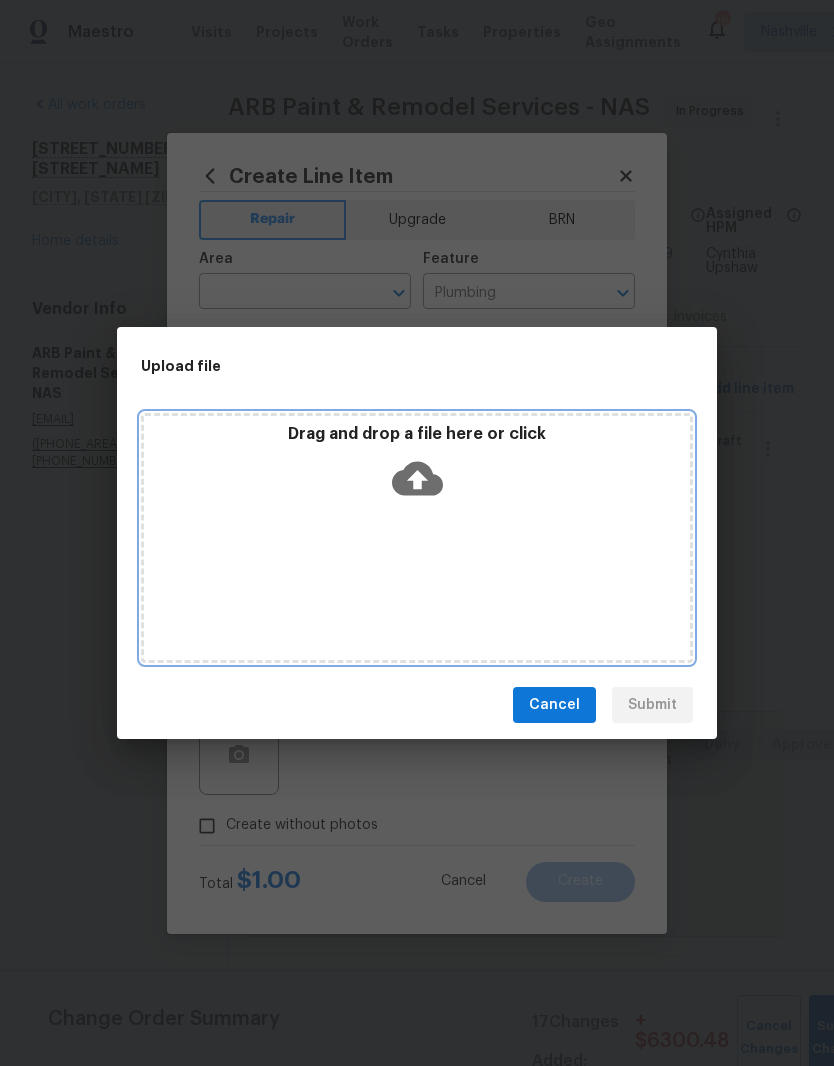 click on "Drag and drop a file here or click" at bounding box center (417, 538) 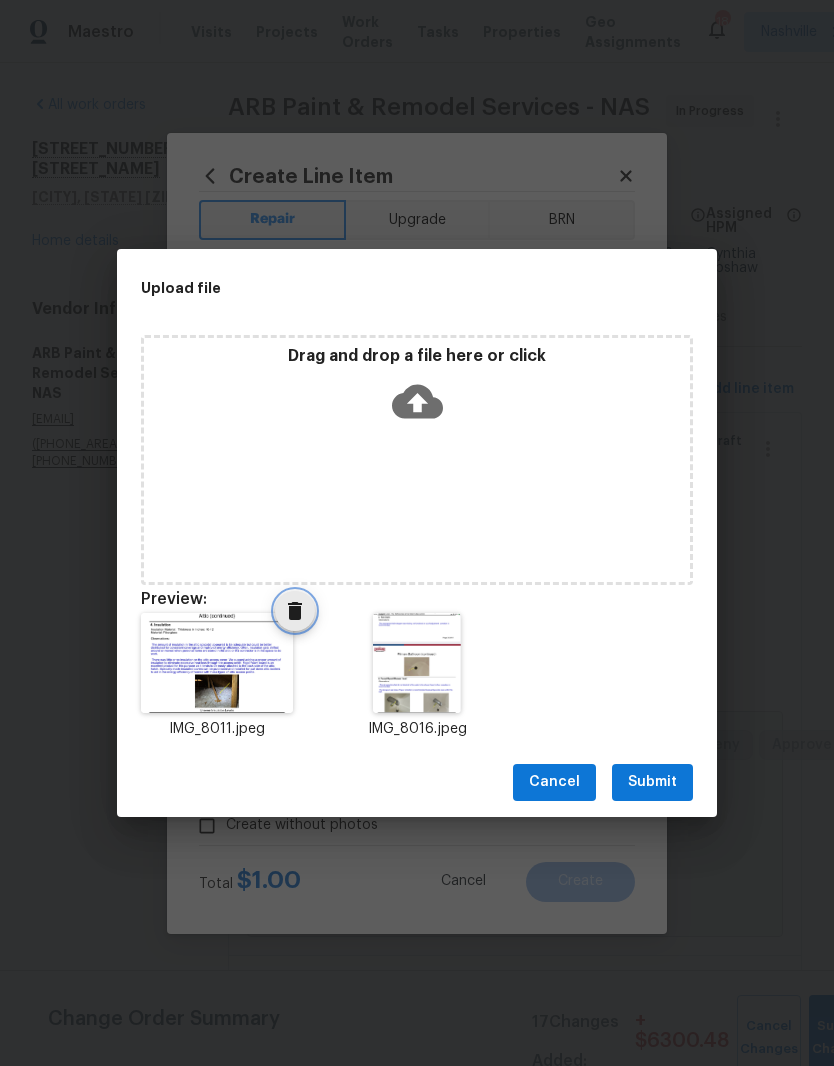 click 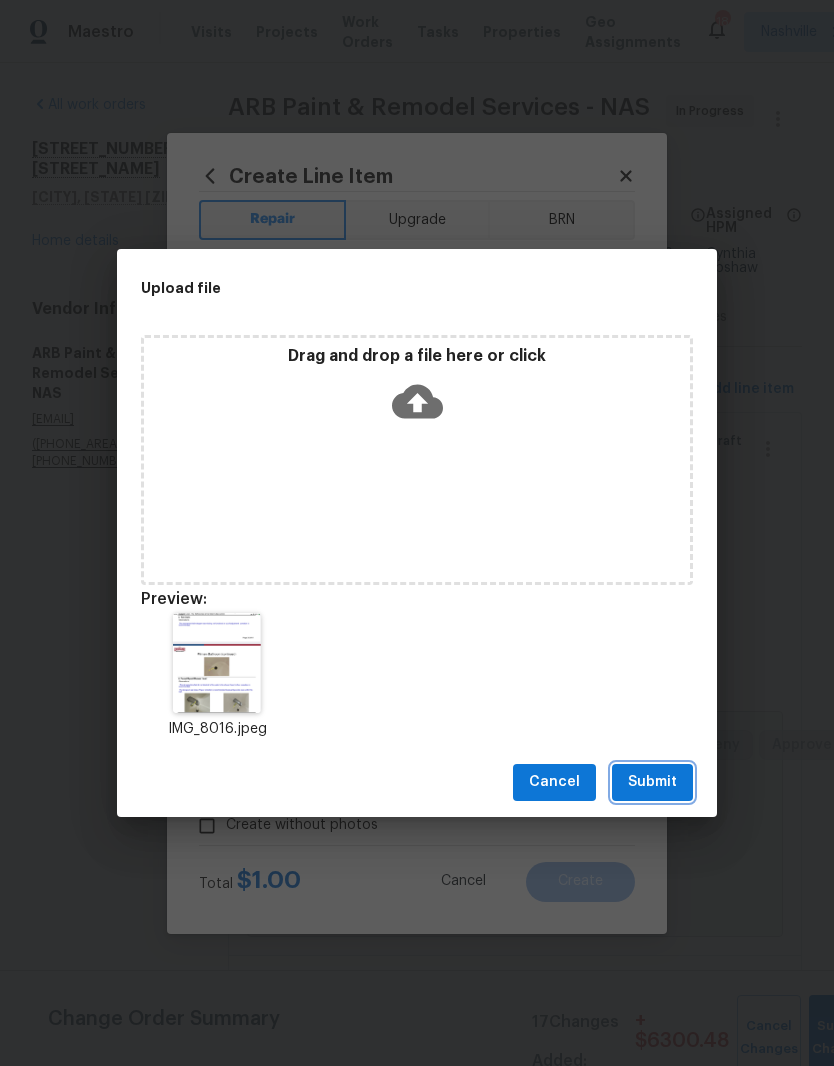 click on "Submit" at bounding box center (652, 782) 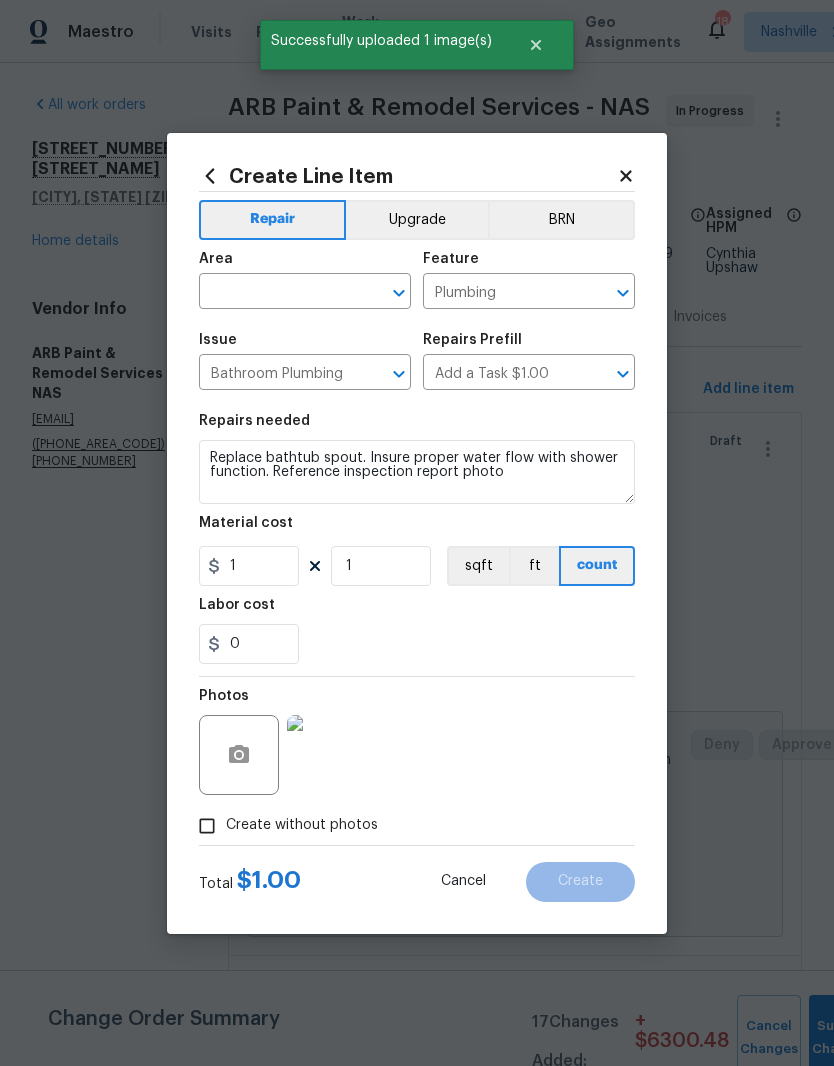 click at bounding box center [327, 755] 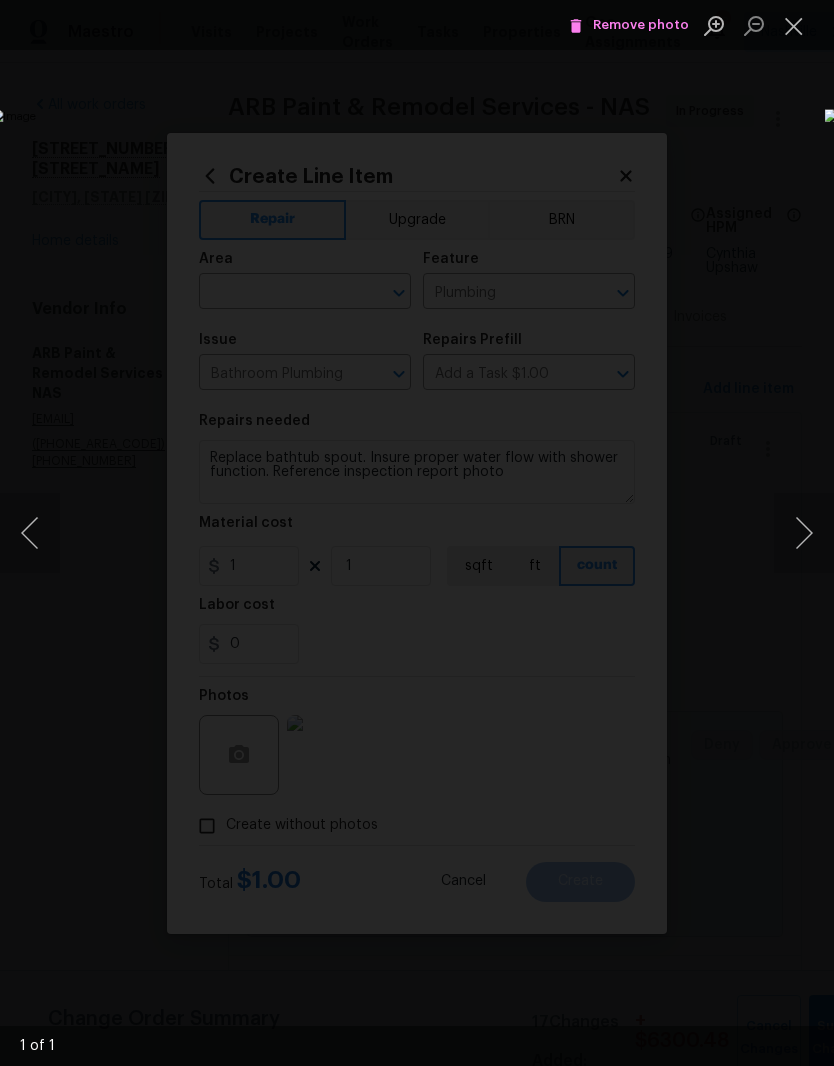 click at bounding box center (794, 25) 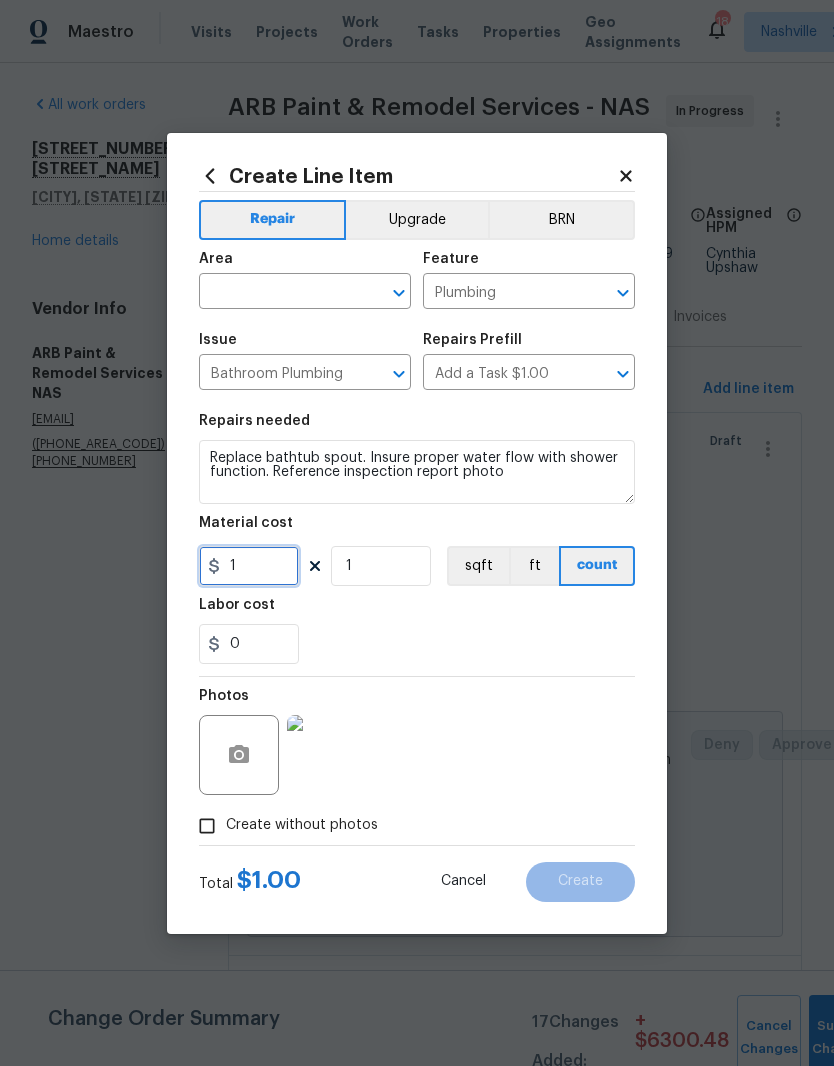 click on "1" at bounding box center [249, 566] 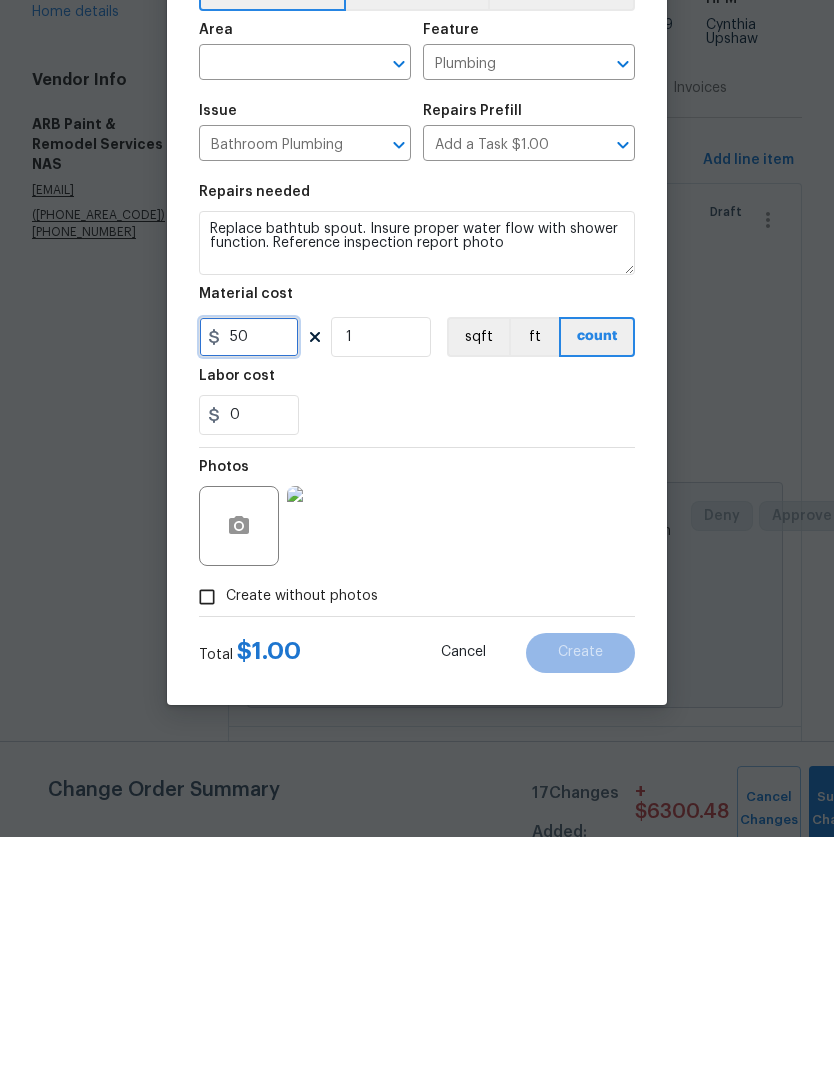 type on "50" 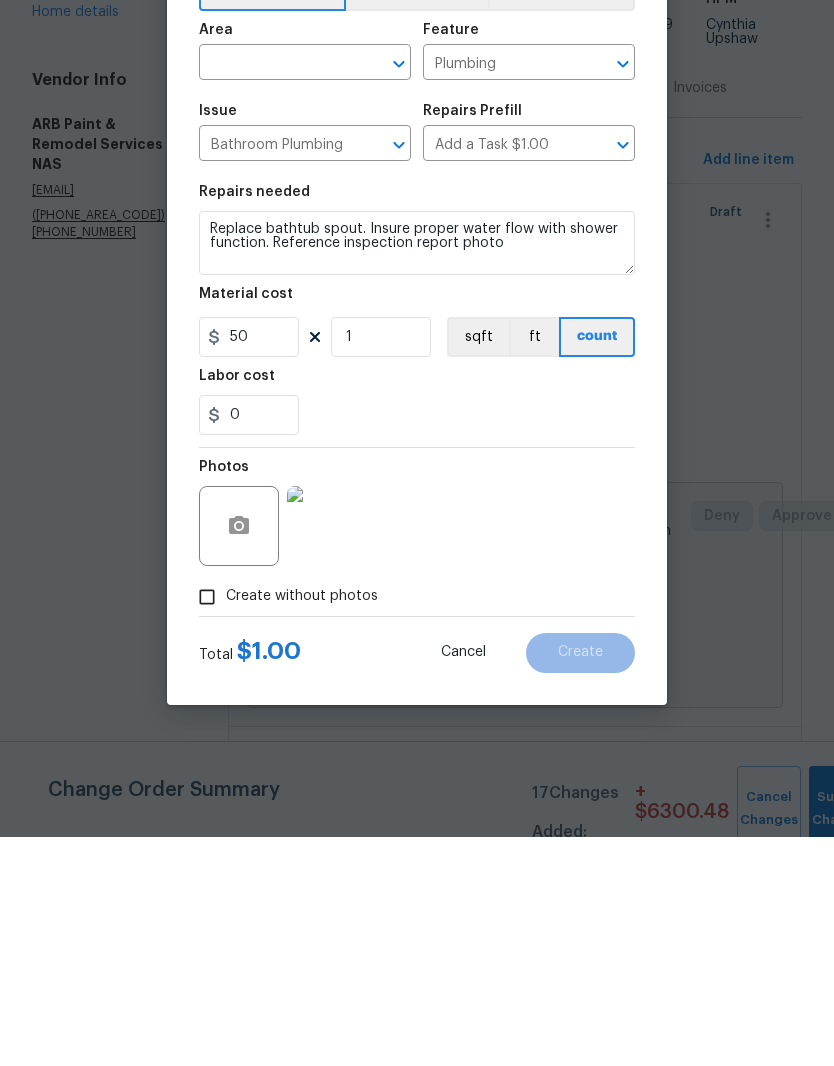click on "Photos" at bounding box center (417, 742) 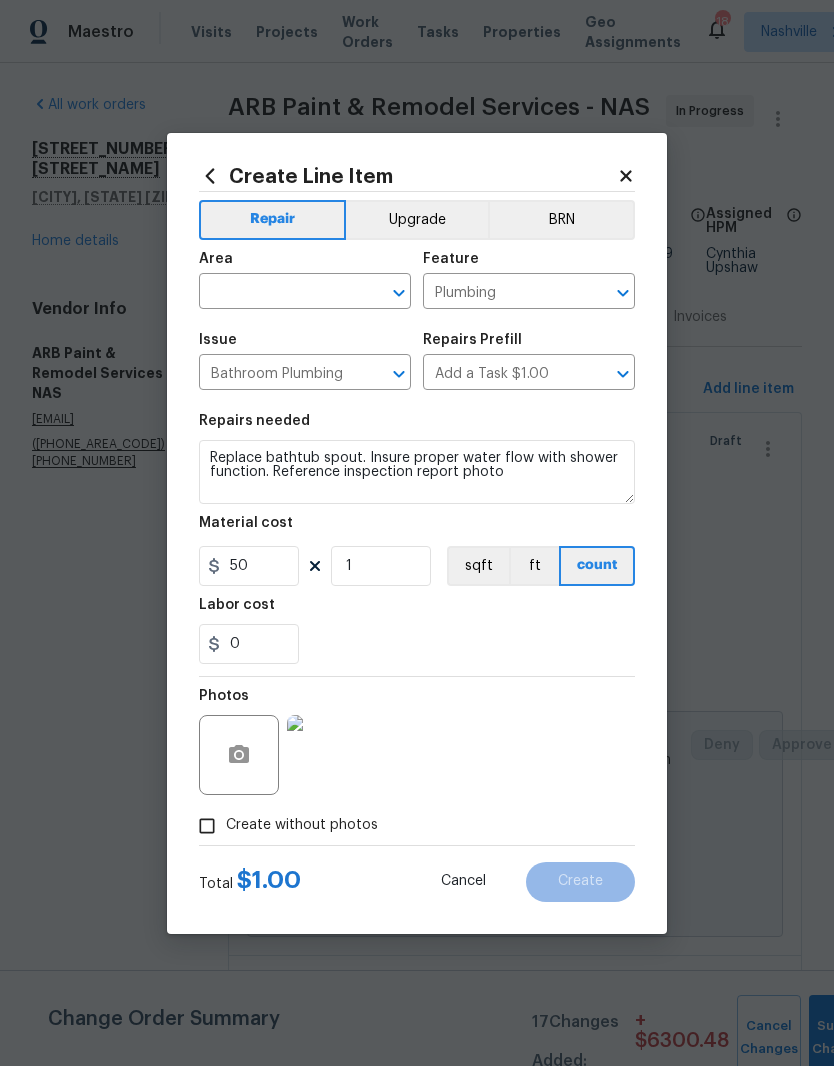 click on "Material cost" at bounding box center (417, 529) 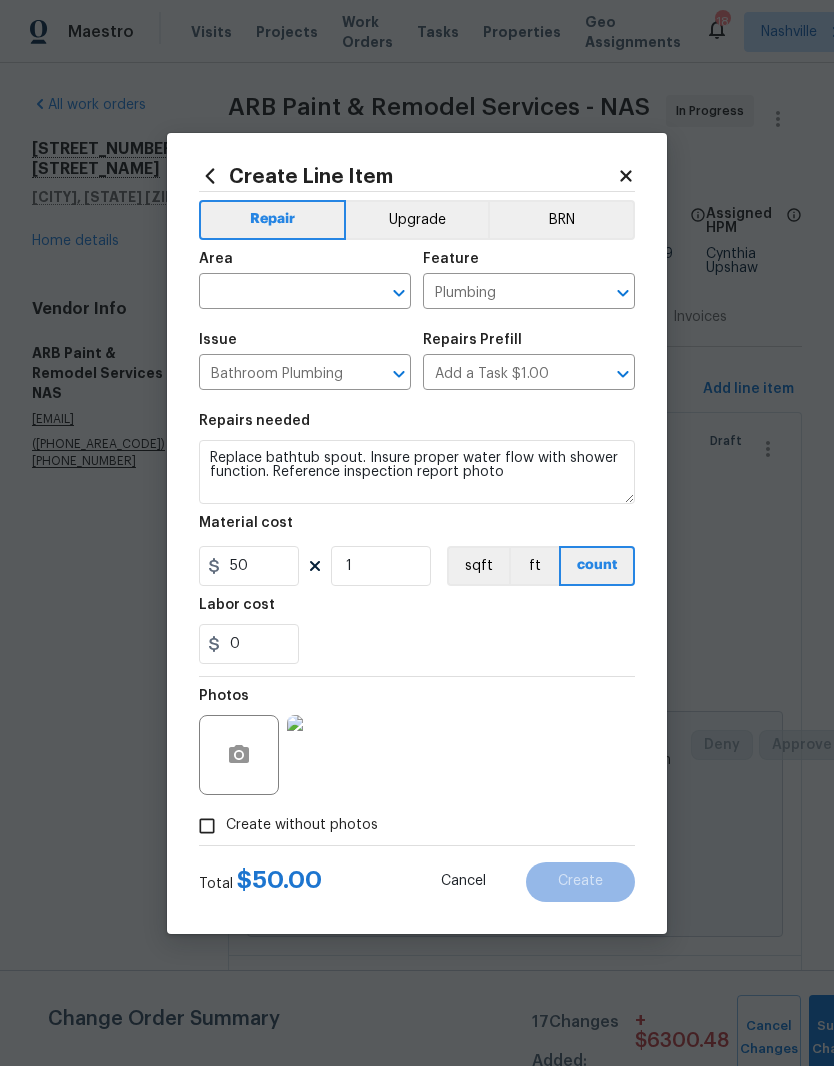 click on "​" at bounding box center [305, 293] 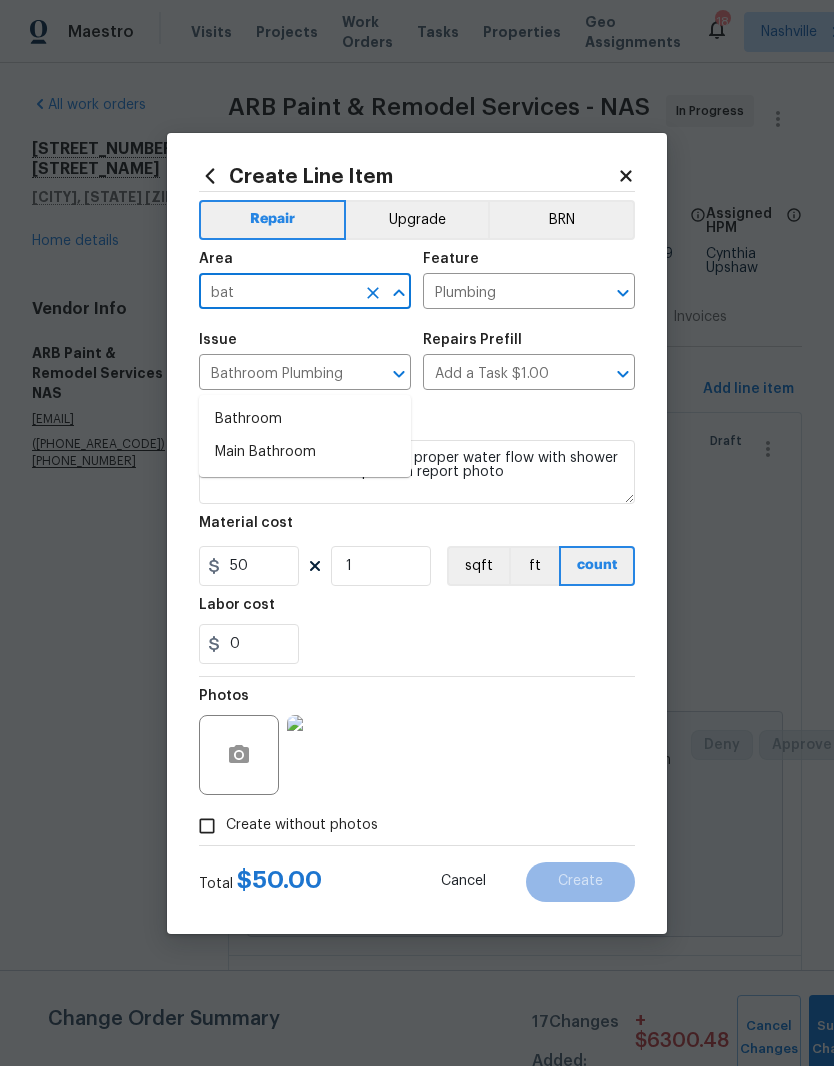 click on "Bathroom" at bounding box center [305, 419] 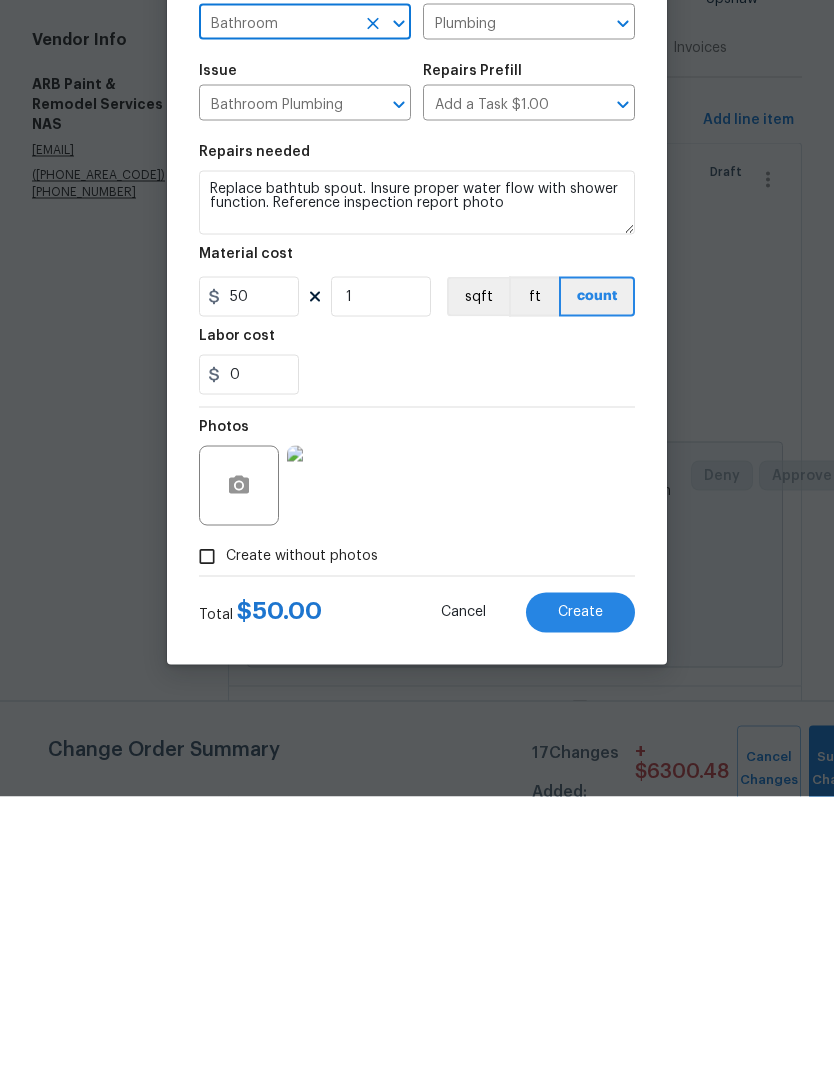 click on "Create" at bounding box center (580, 881) 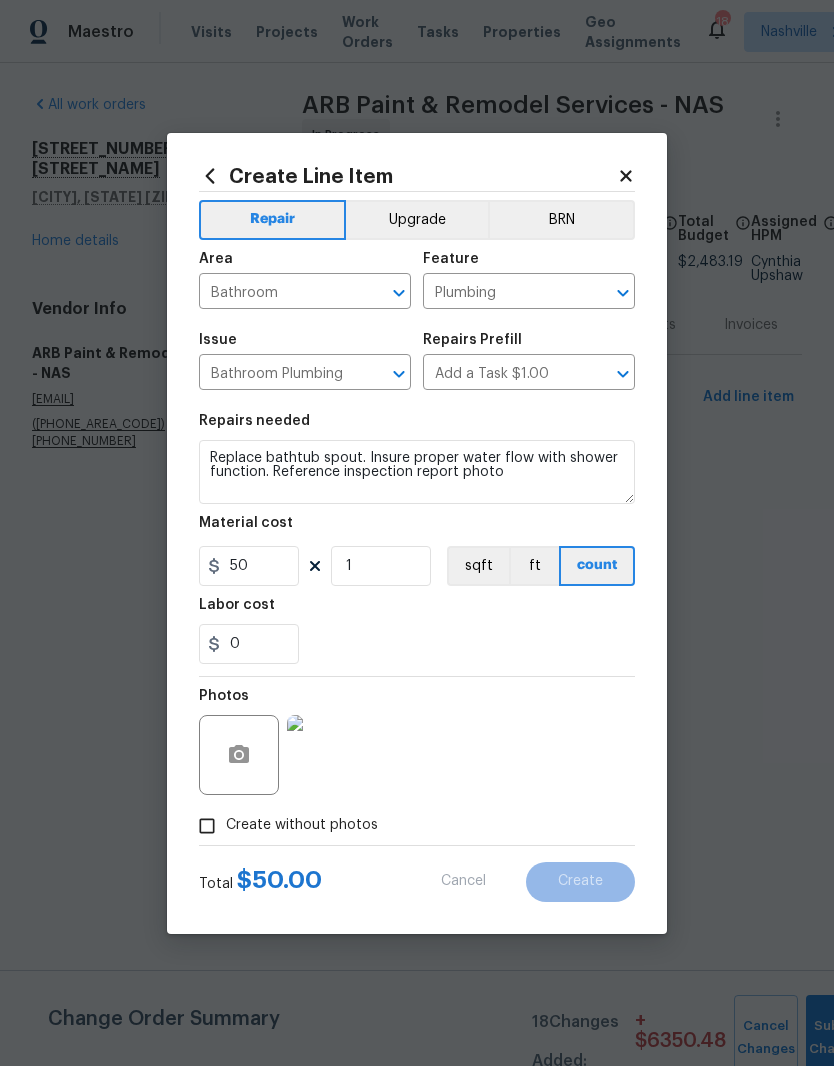 type 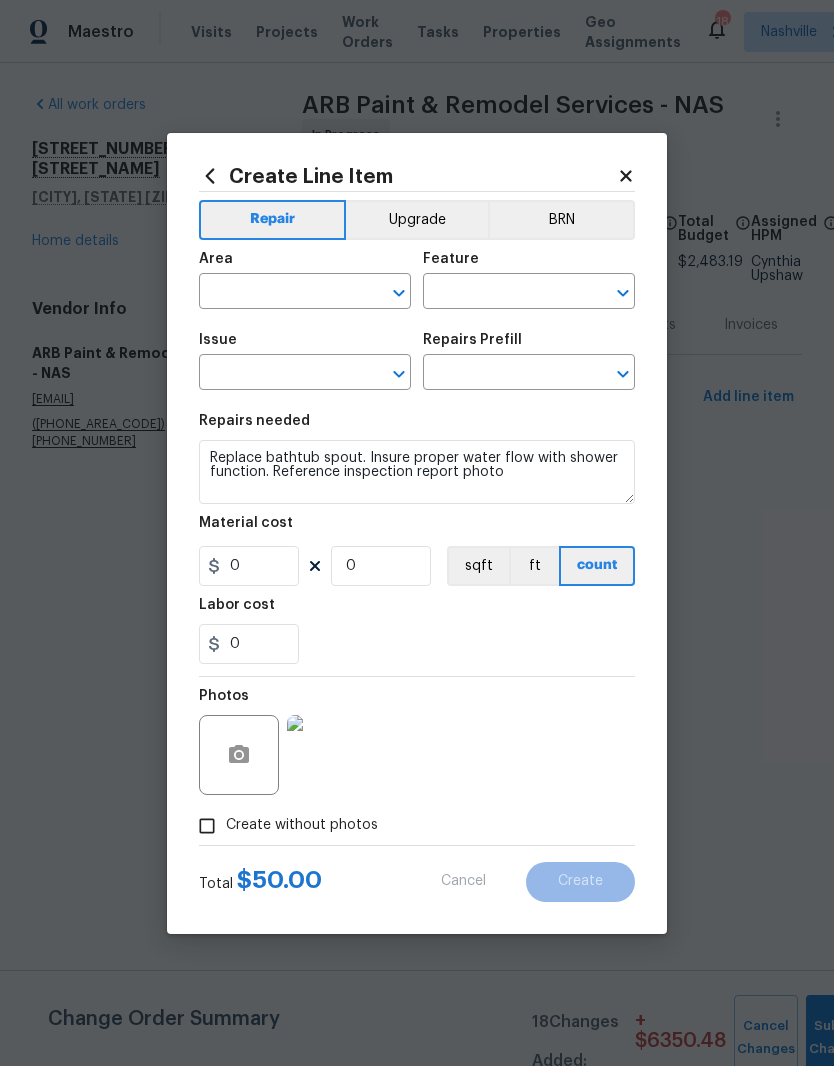 scroll, scrollTop: 0, scrollLeft: 0, axis: both 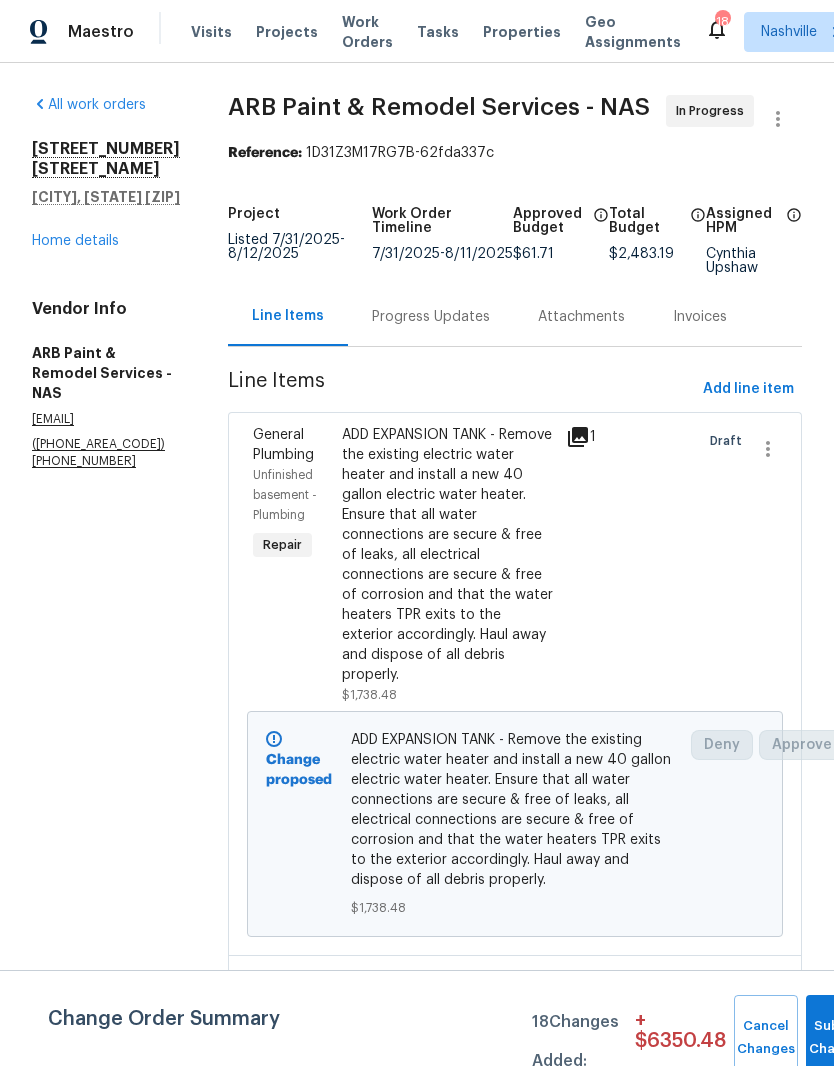 click on "Home details" at bounding box center (75, 241) 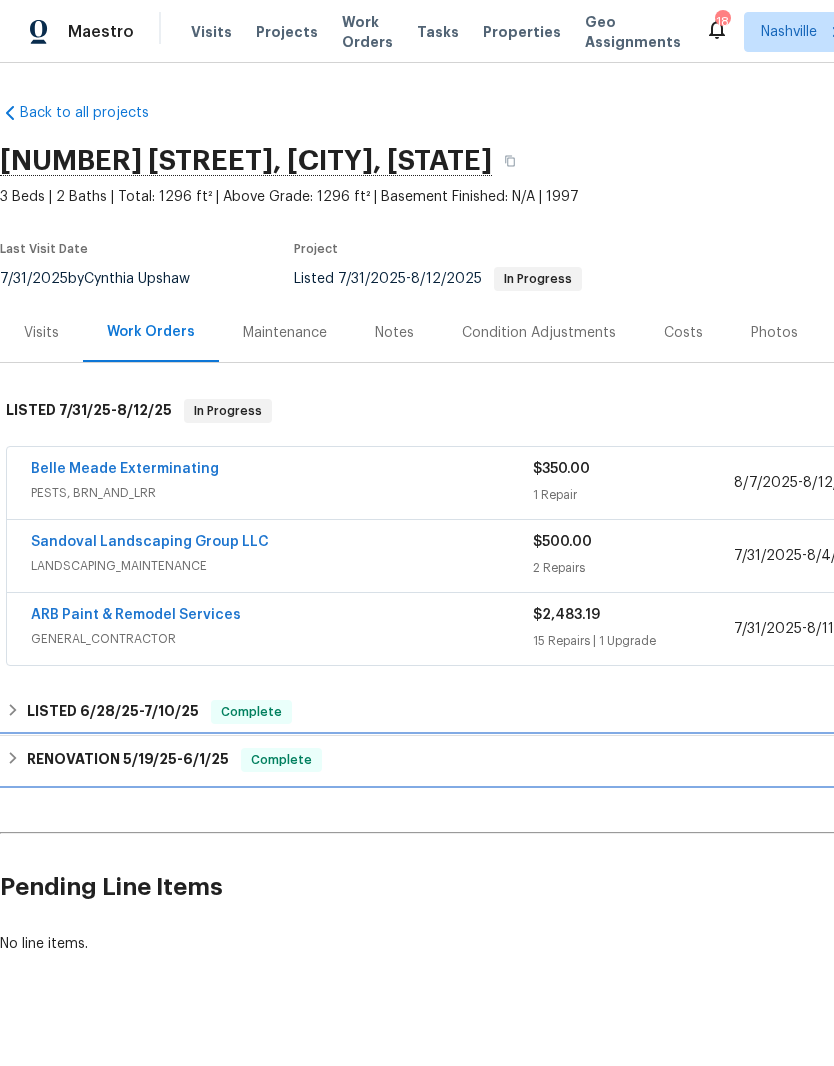 click on "5/19/25" at bounding box center [150, 759] 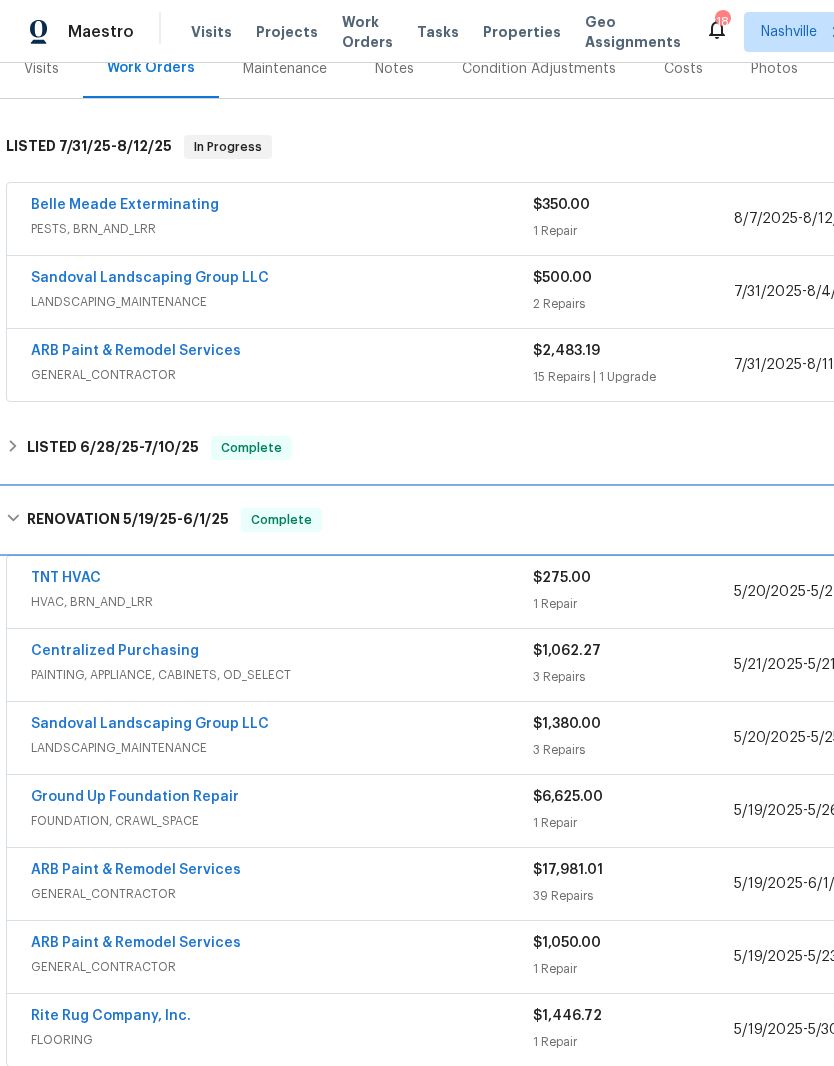 scroll, scrollTop: 264, scrollLeft: 0, axis: vertical 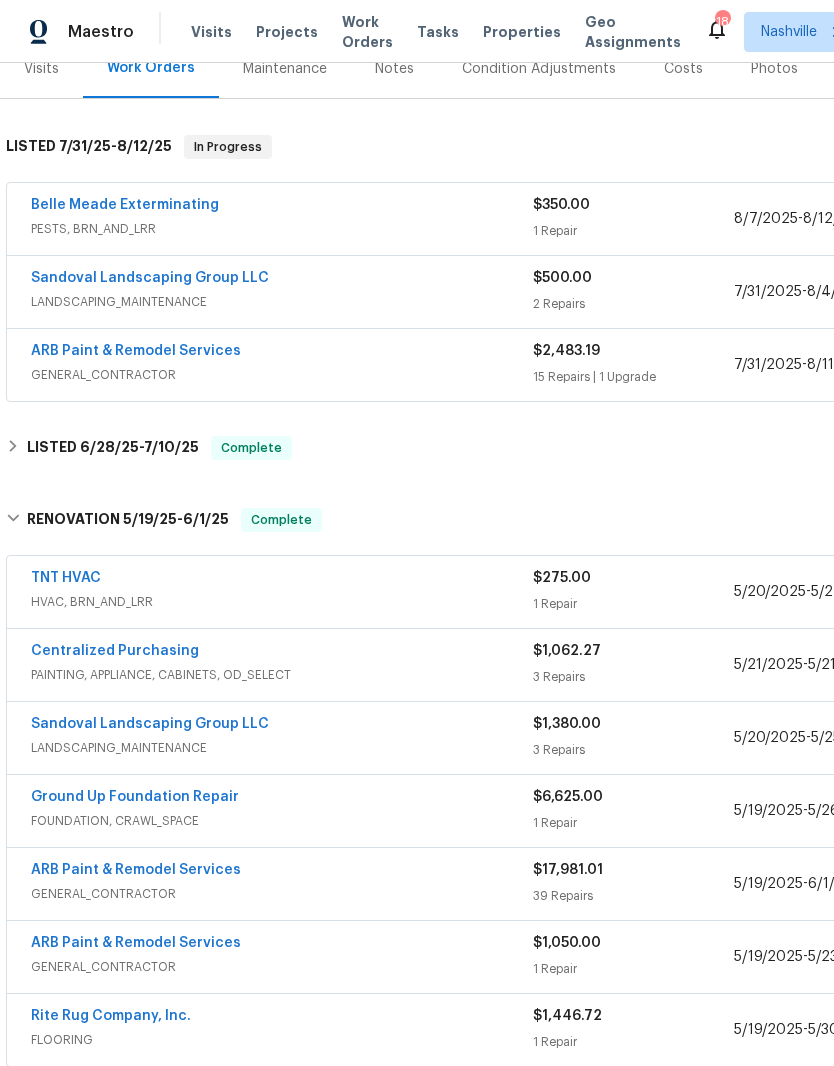 click on "ARB Paint & Remodel Services" at bounding box center (136, 870) 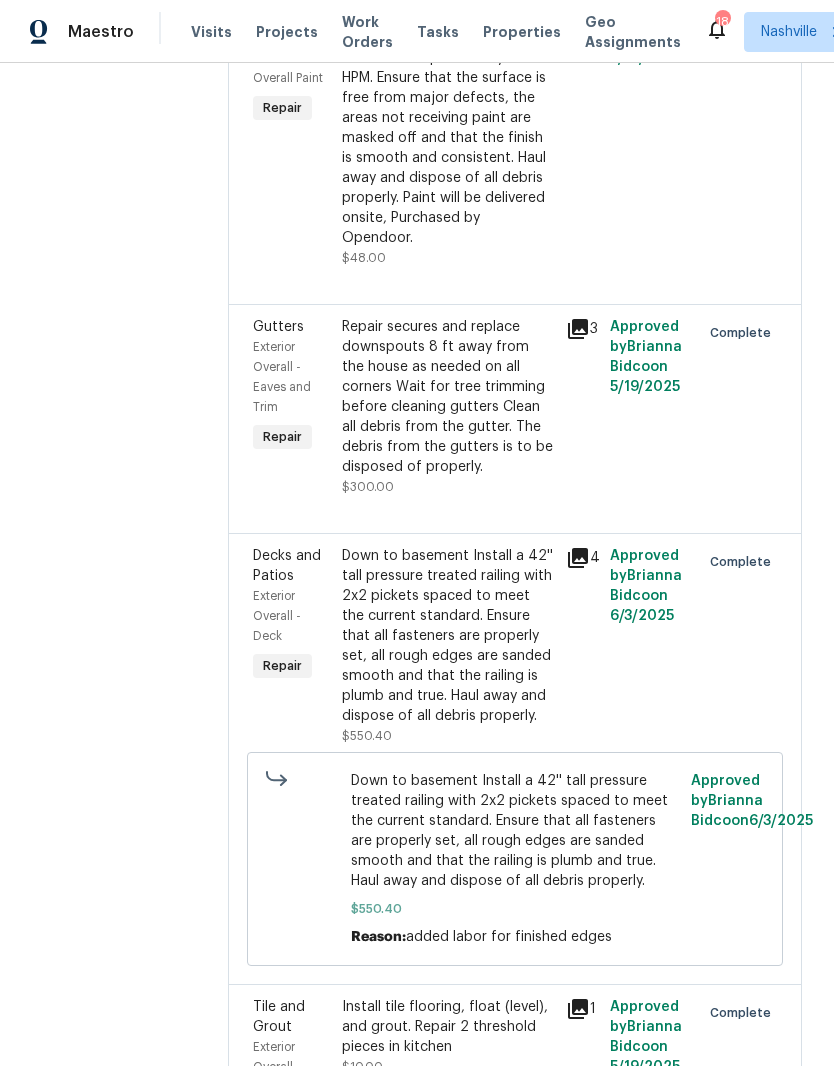 scroll, scrollTop: 4456, scrollLeft: 0, axis: vertical 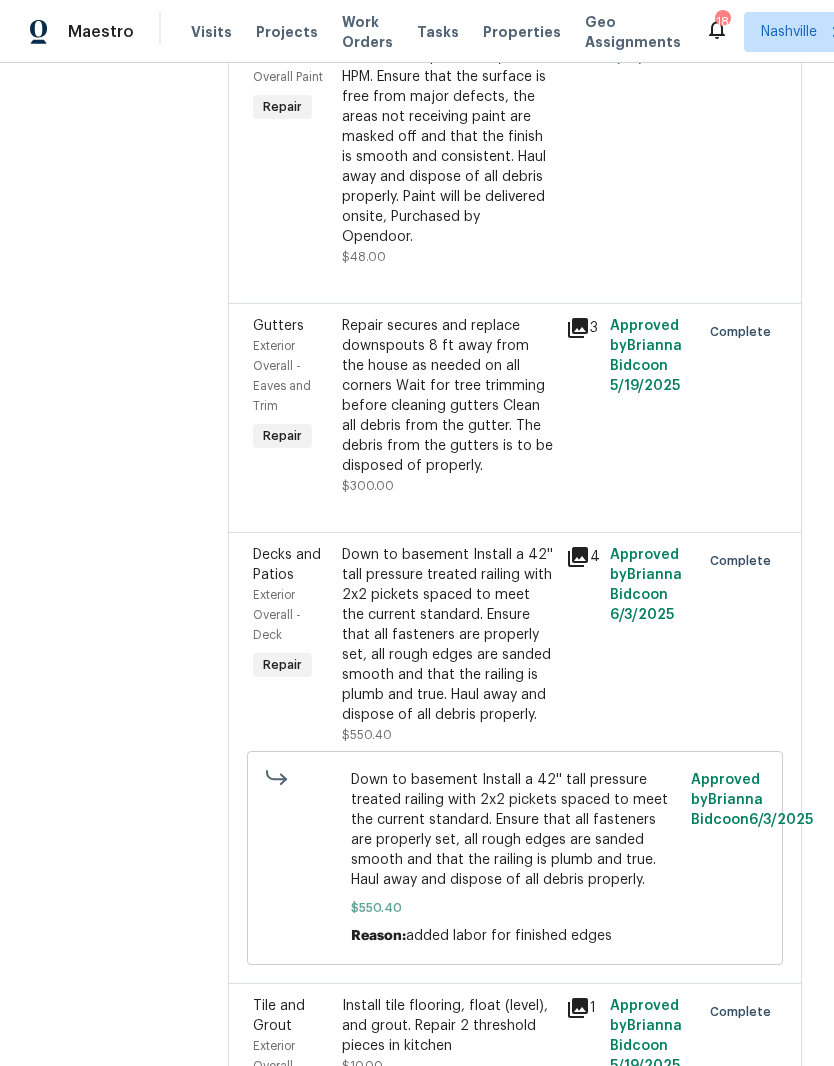 click on "Down to basement
Install a 42'' tall pressure treated railing with 2x2 pickets spaced to meet the current standard. Ensure that all fasteners are properly set, all rough edges are sanded smooth and that the railing is plumb and true. Haul away and dispose of all debris properly." at bounding box center (447, 635) 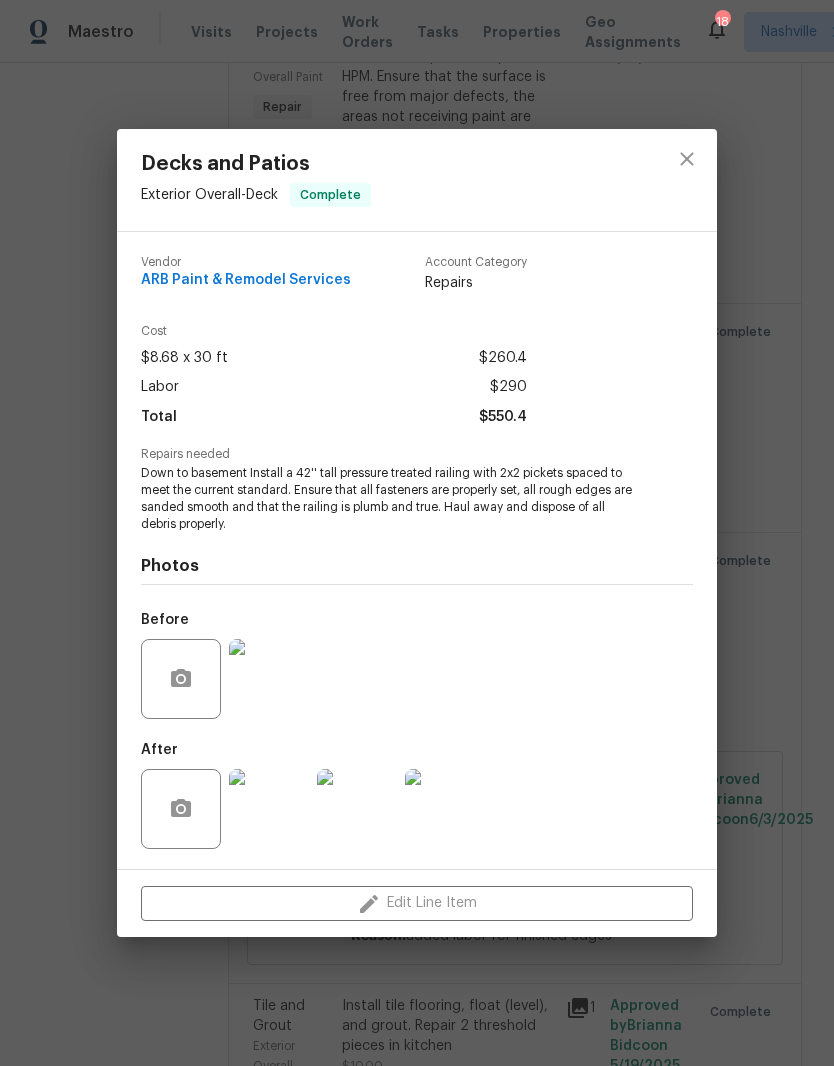 click at bounding box center (269, 679) 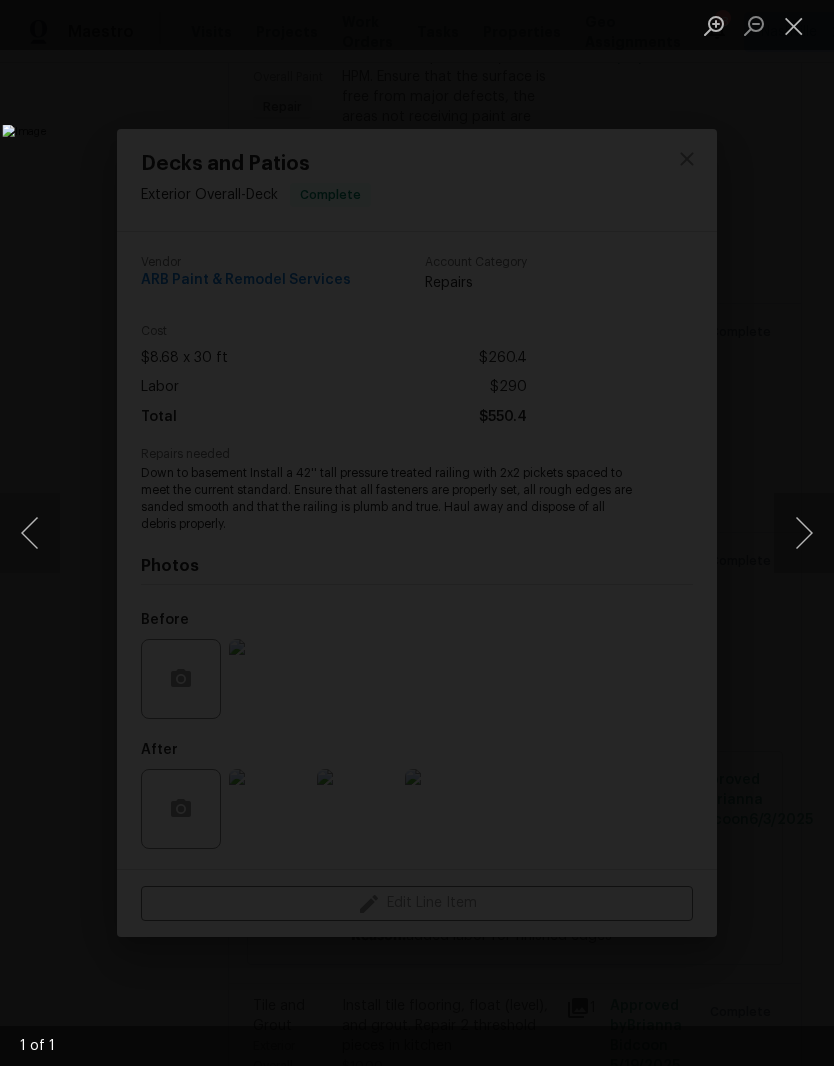 click at bounding box center (794, 25) 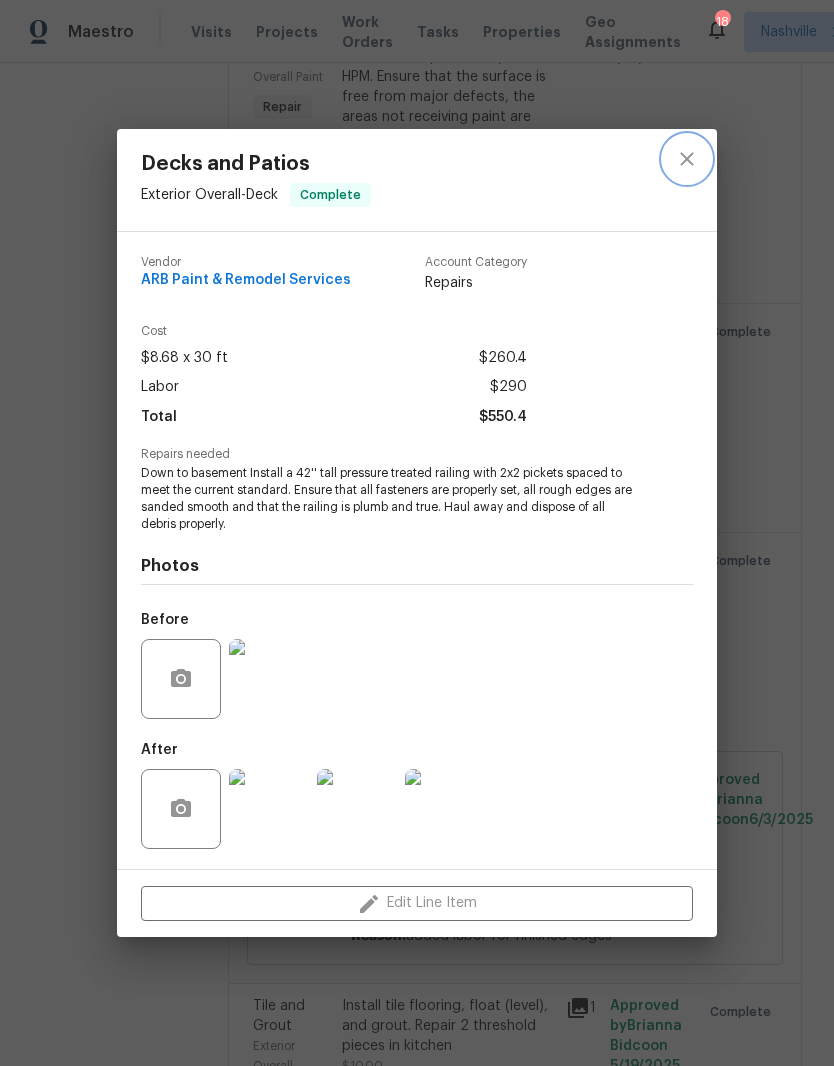 click 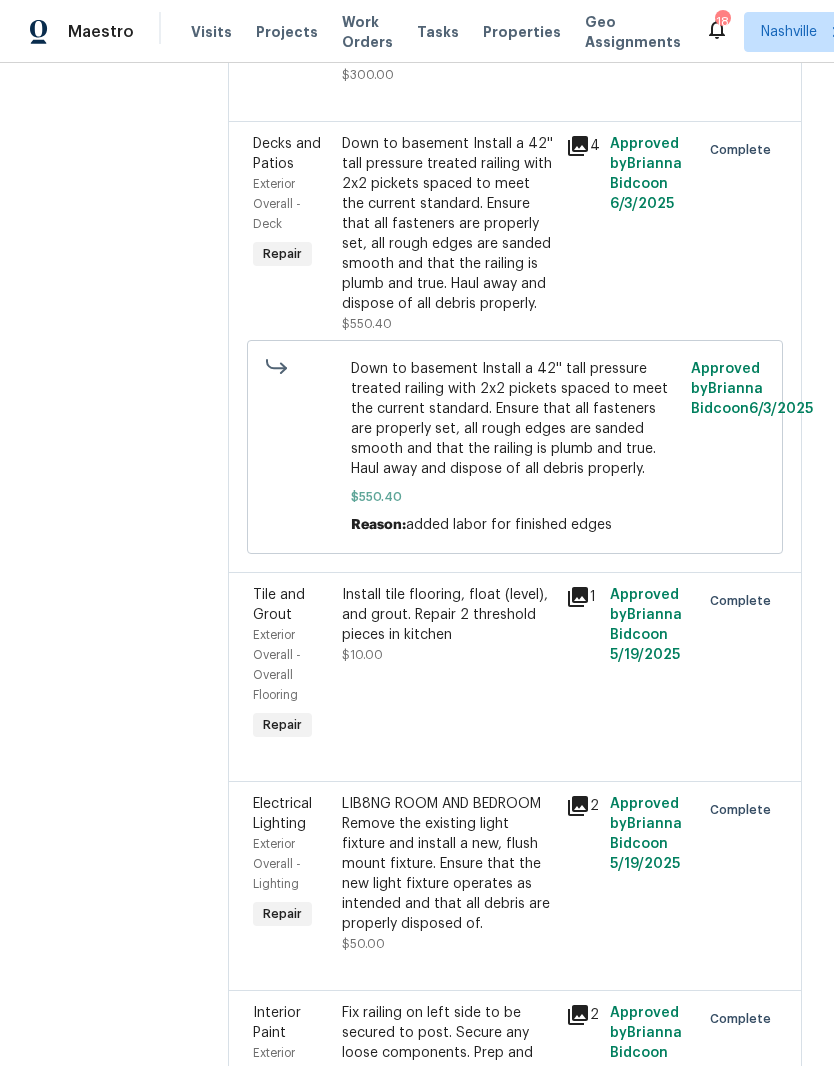 scroll, scrollTop: 4869, scrollLeft: 0, axis: vertical 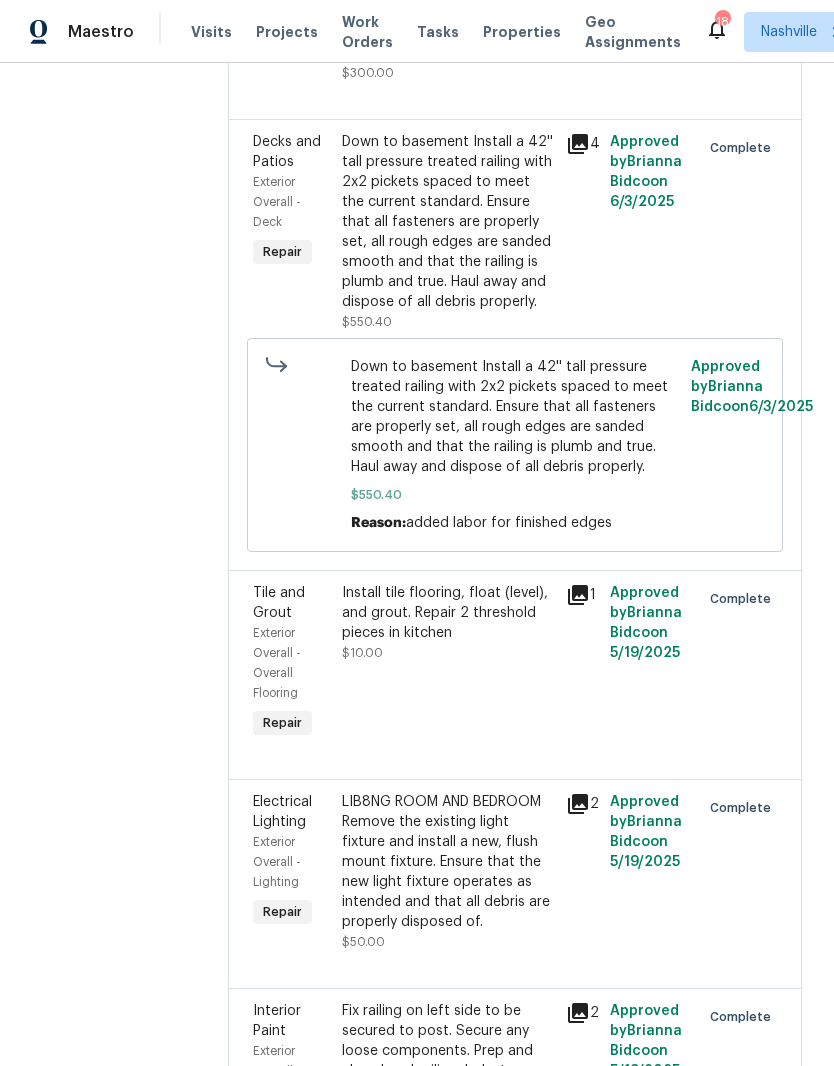 click on "Install tile flooring, float (level), and grout.
Repair 2 threshold pieces in kitchen" at bounding box center [447, 613] 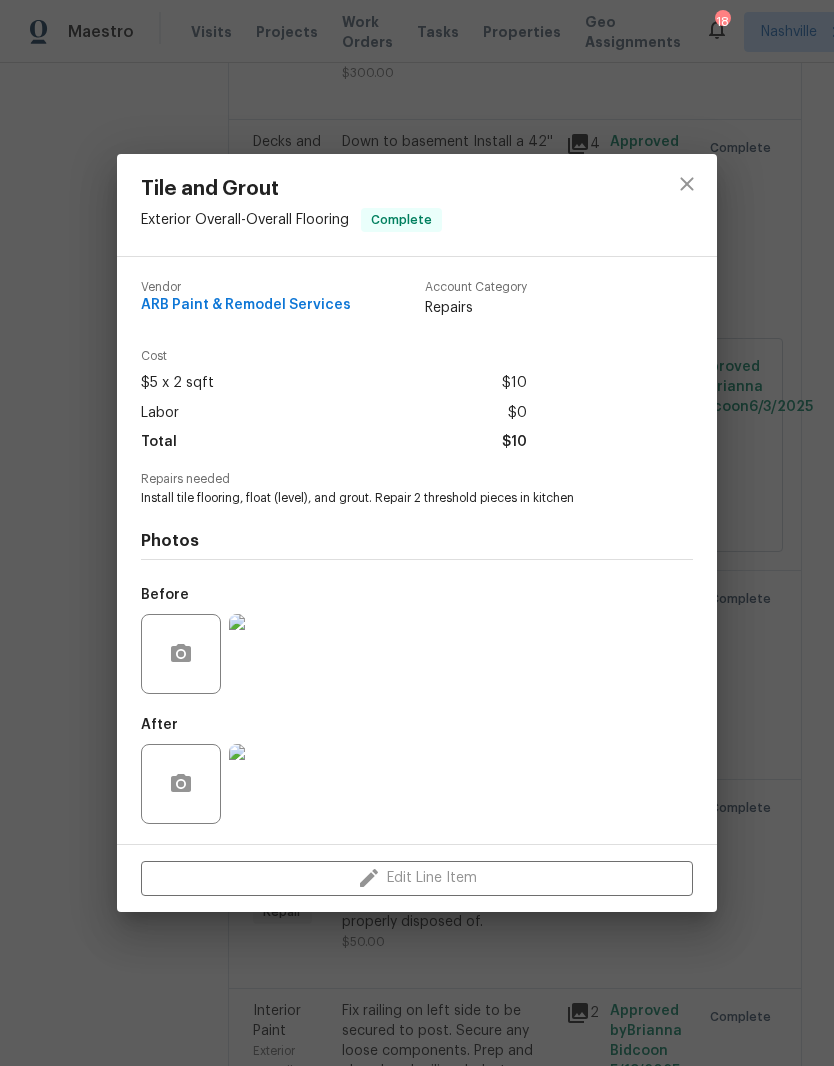 click at bounding box center [269, 654] 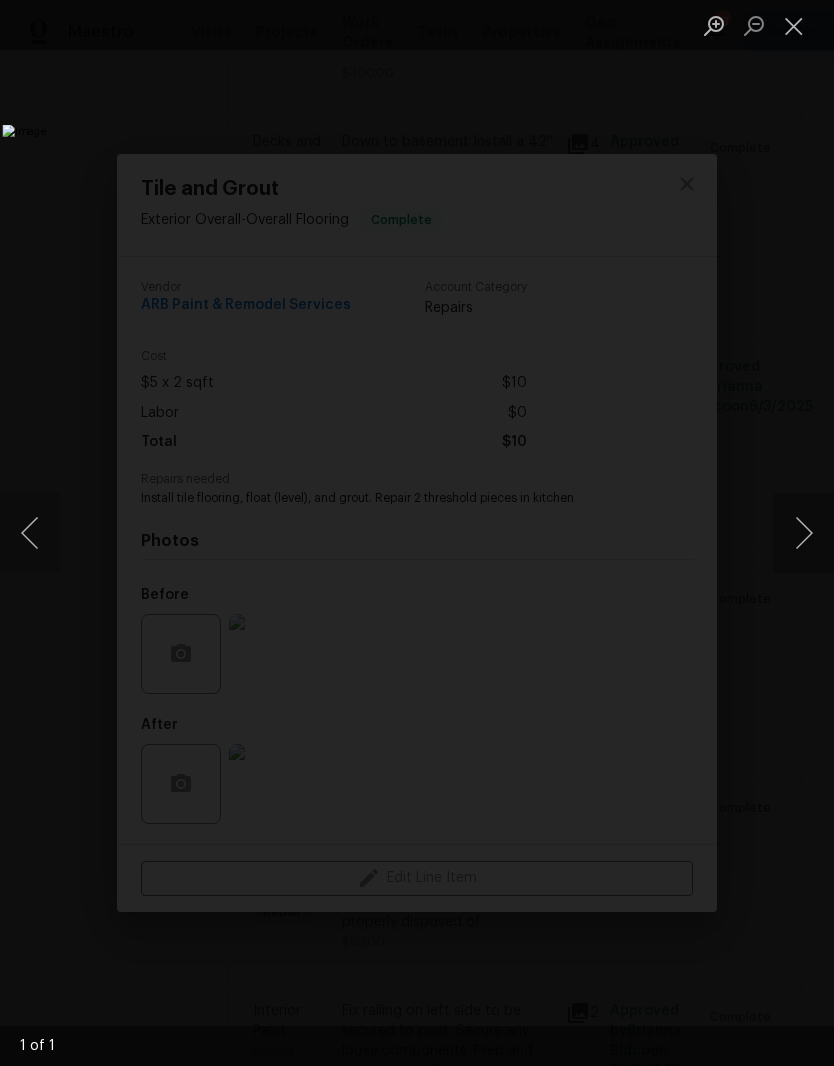 click at bounding box center [794, 25] 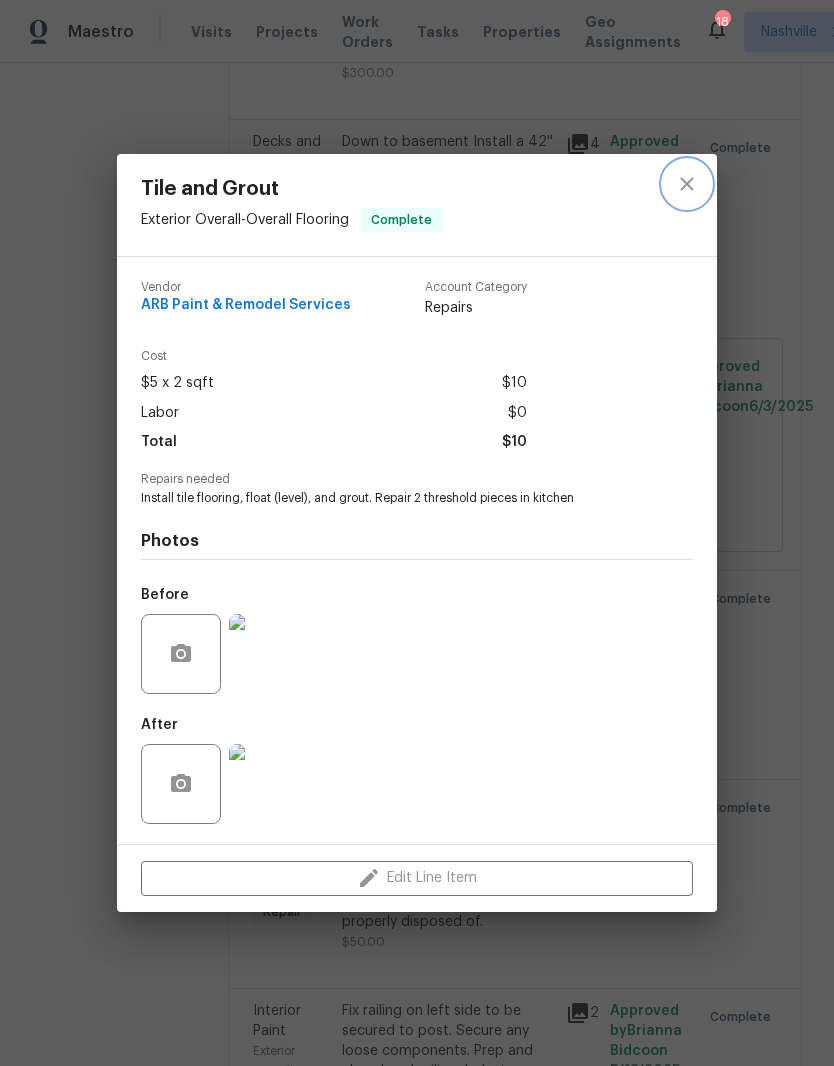 click 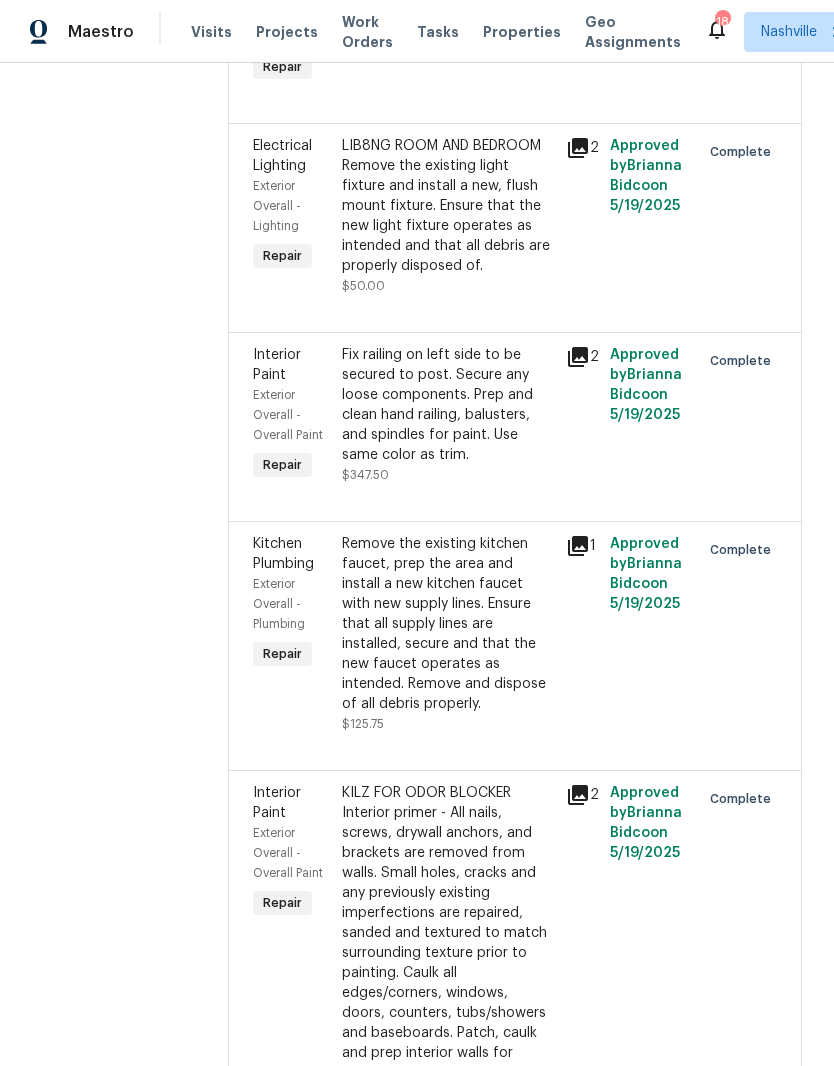 scroll, scrollTop: 5526, scrollLeft: 0, axis: vertical 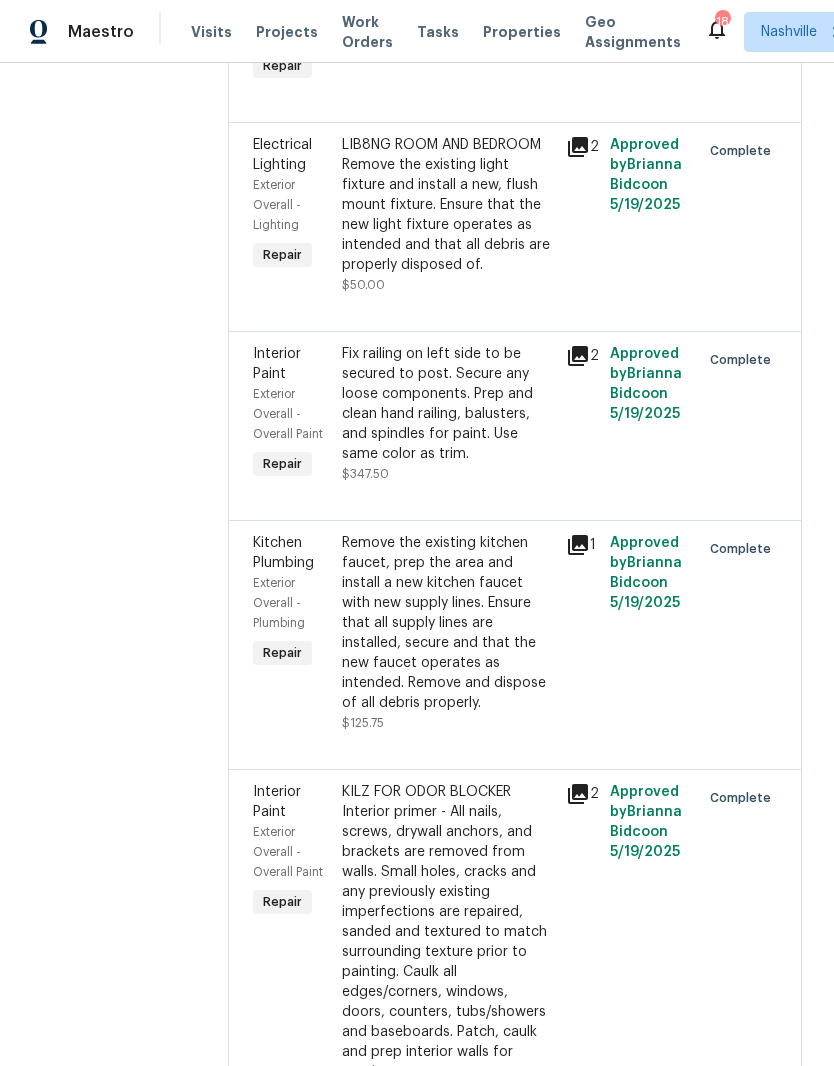 click on "Fix railing on left side to be secured to post.
Secure any loose components. Prep and clean hand railing, balusters, and spindles for paint. Use same color as trim." at bounding box center (447, 404) 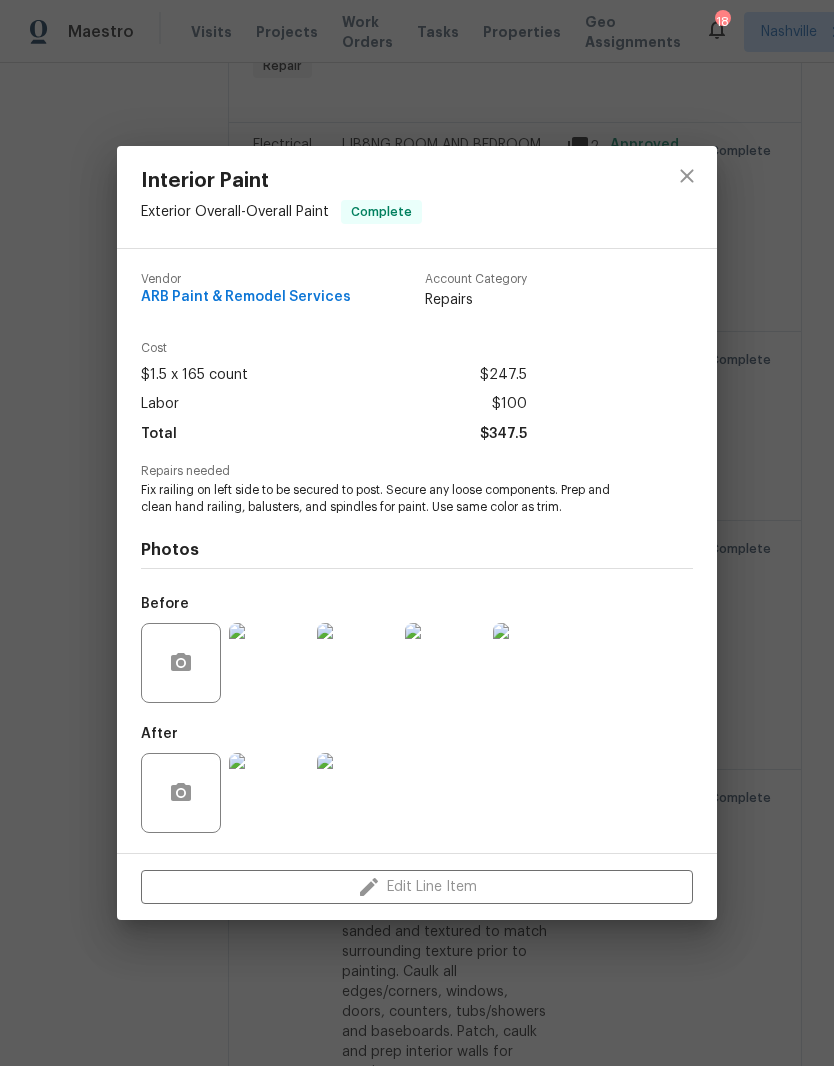 click at bounding box center [269, 663] 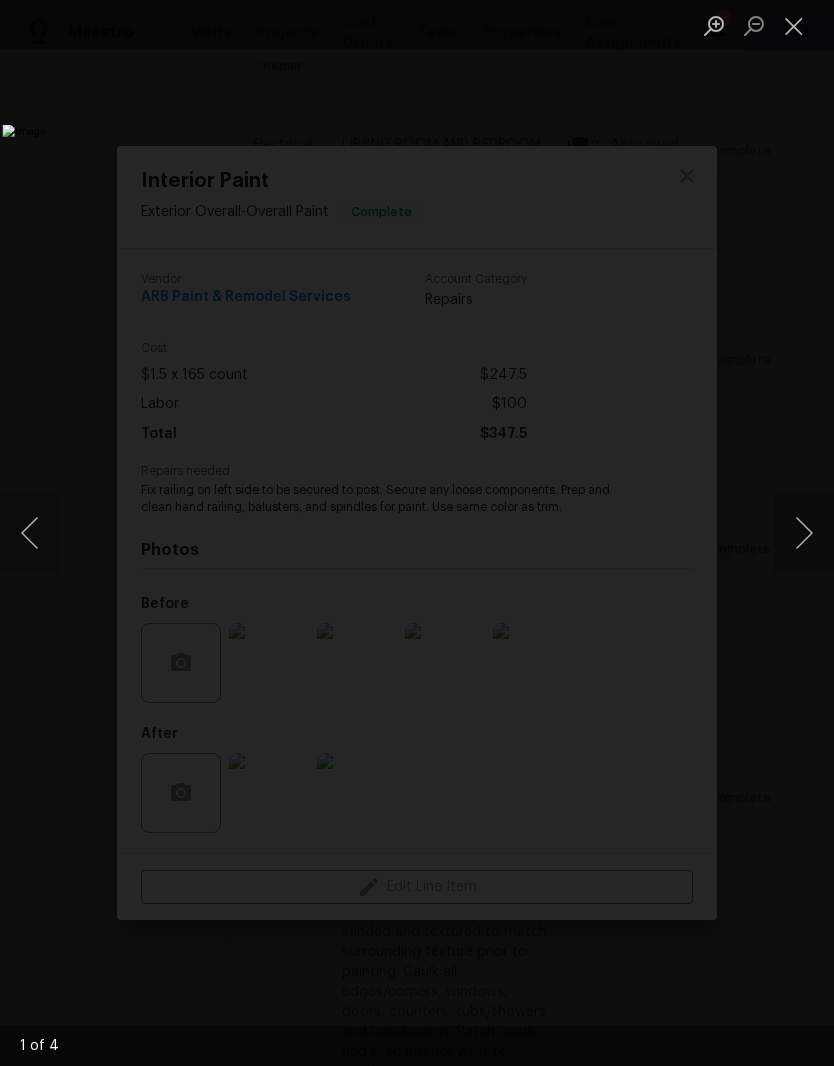 click at bounding box center (804, 533) 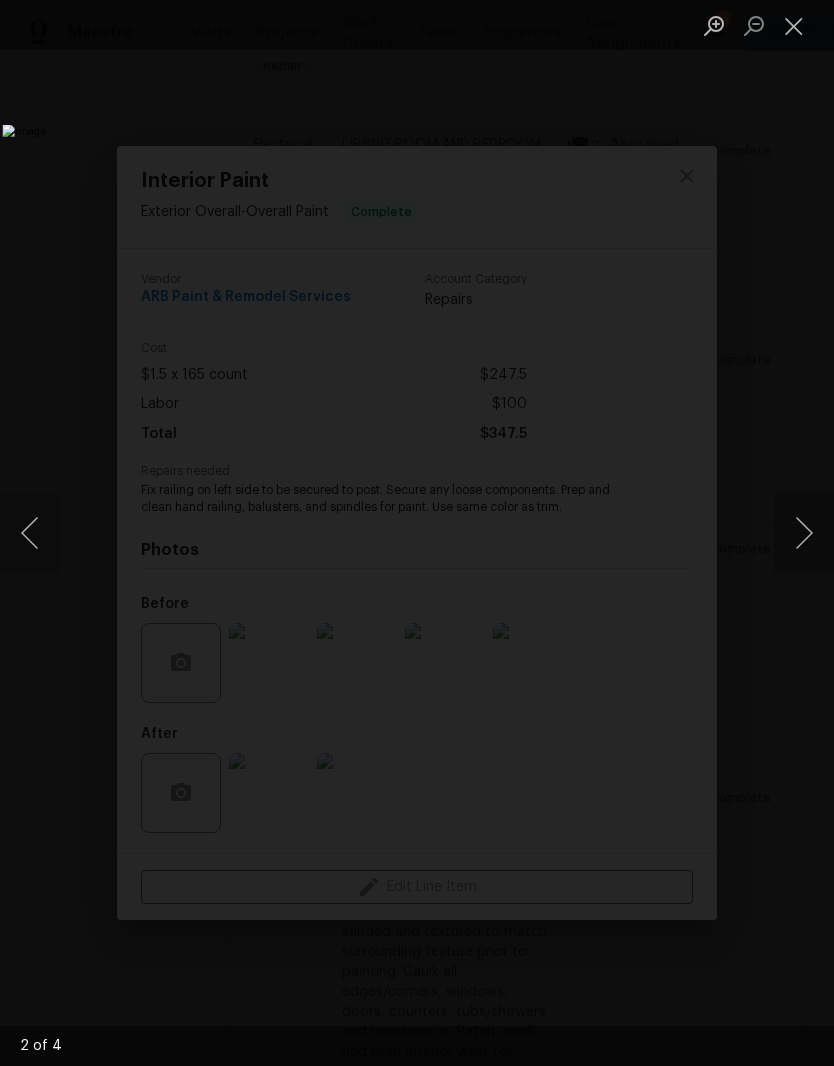 click at bounding box center (804, 533) 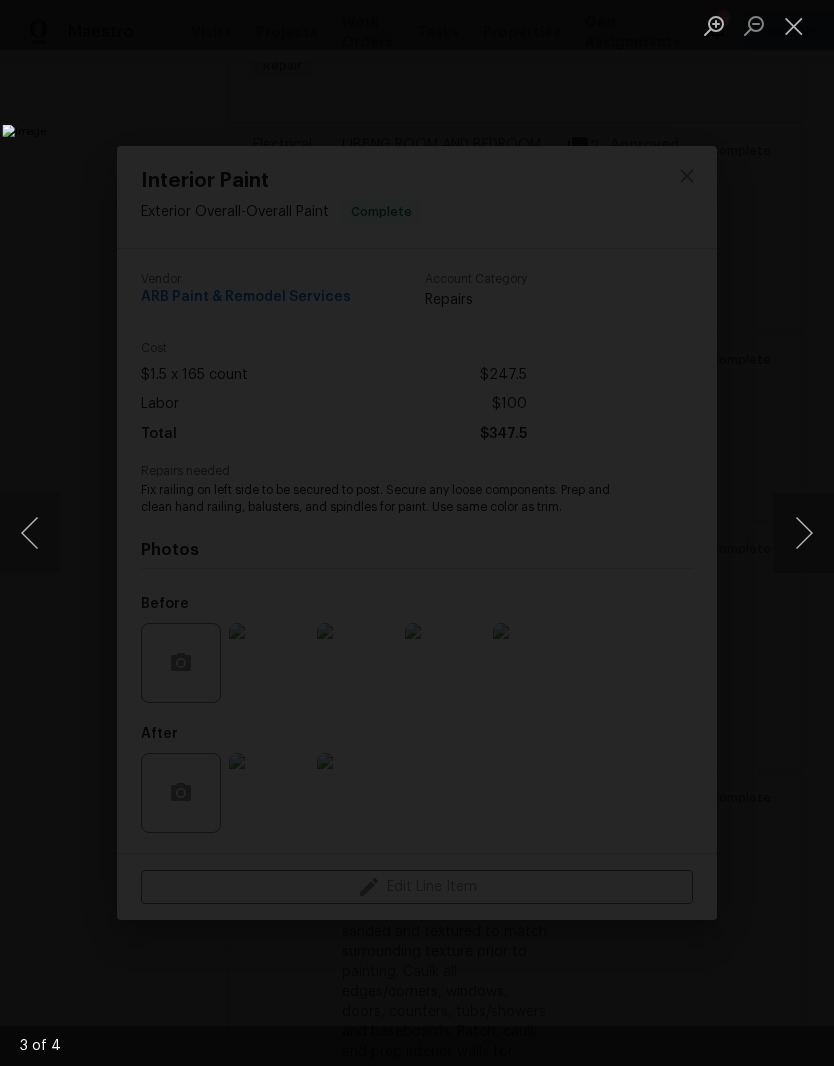 click at bounding box center (804, 533) 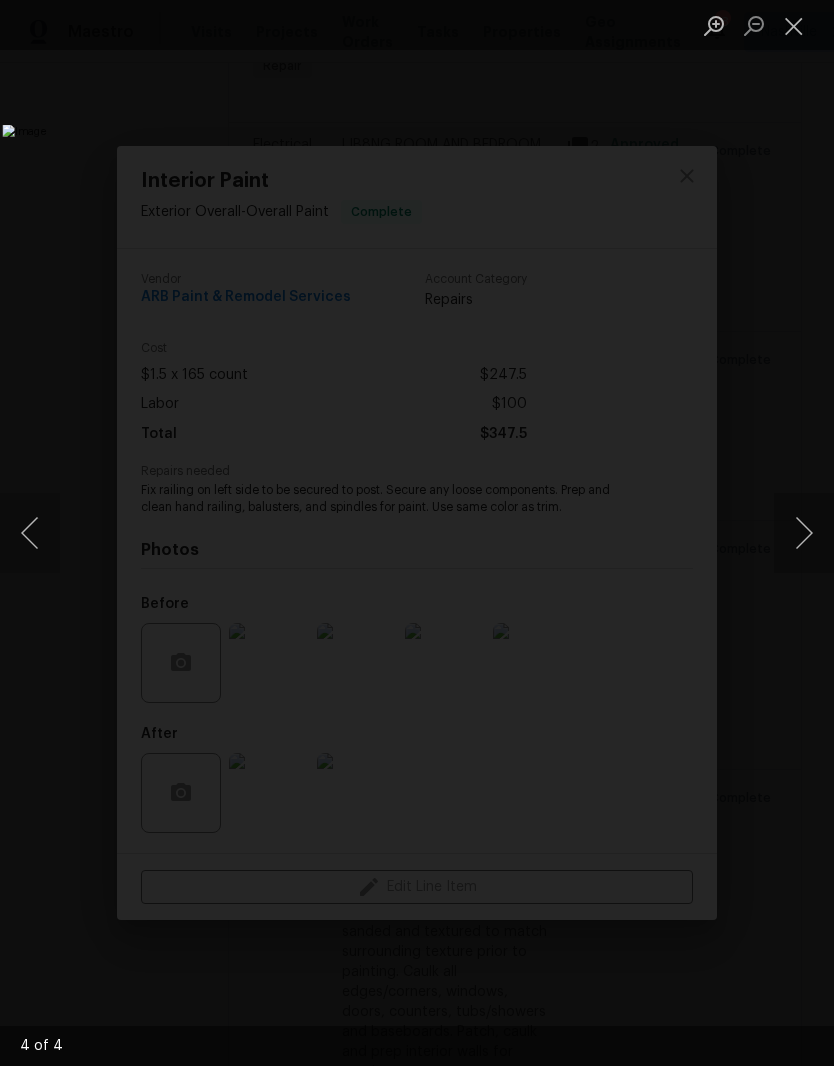 click at bounding box center [804, 533] 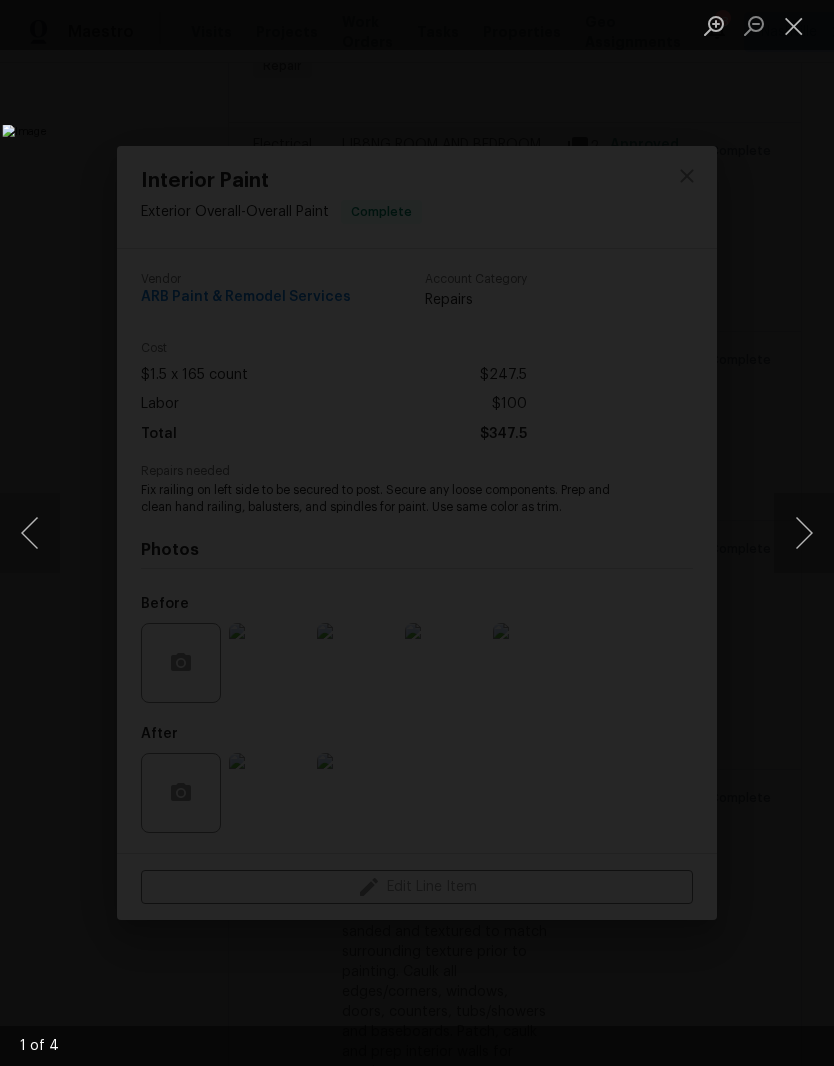 click at bounding box center [804, 533] 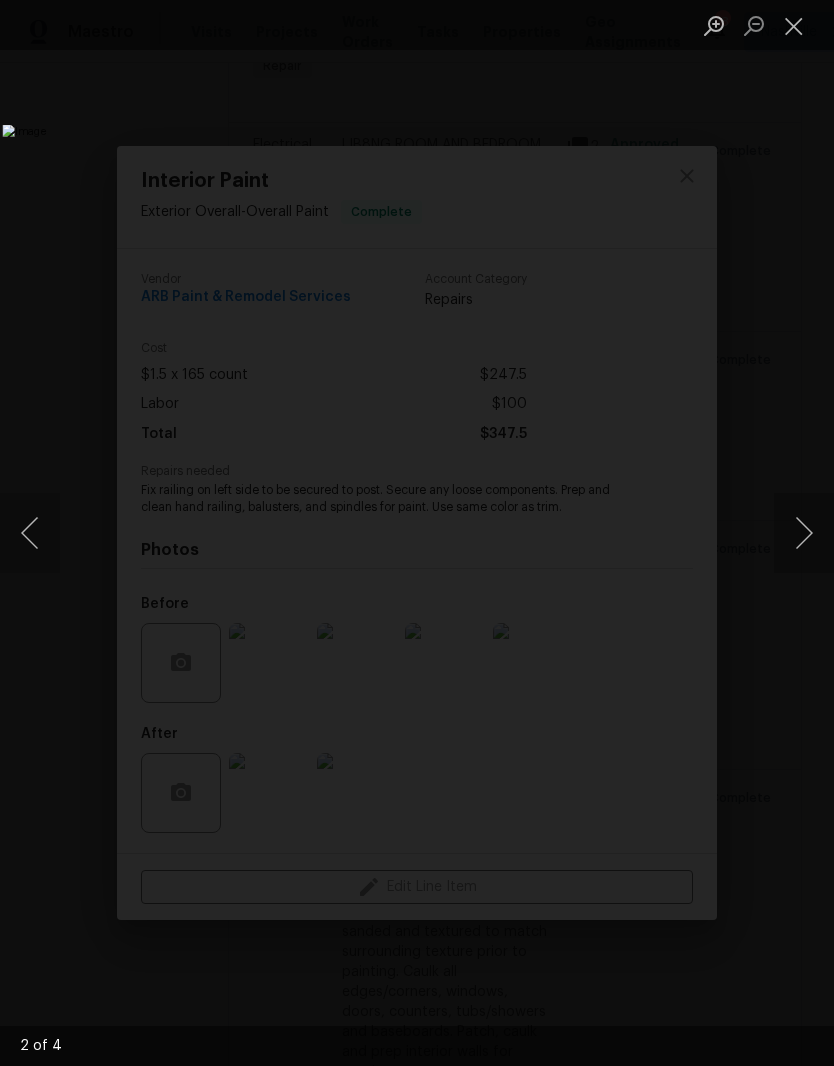 click at bounding box center (794, 25) 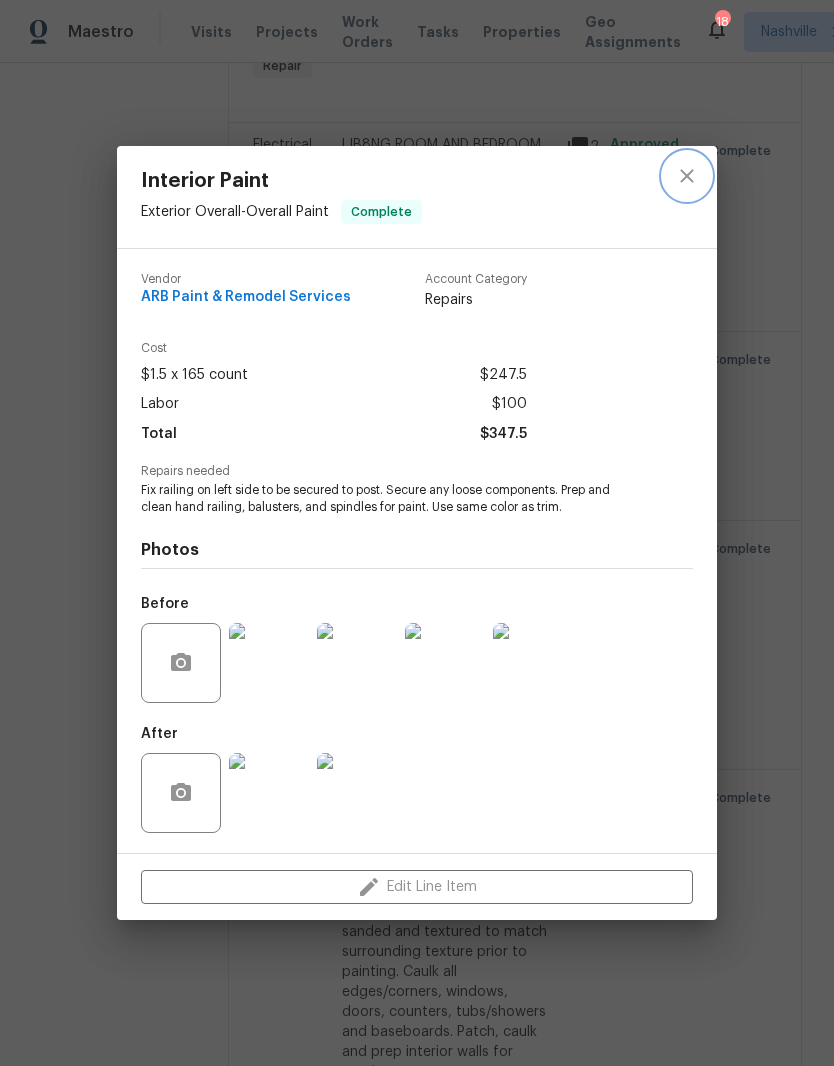 click 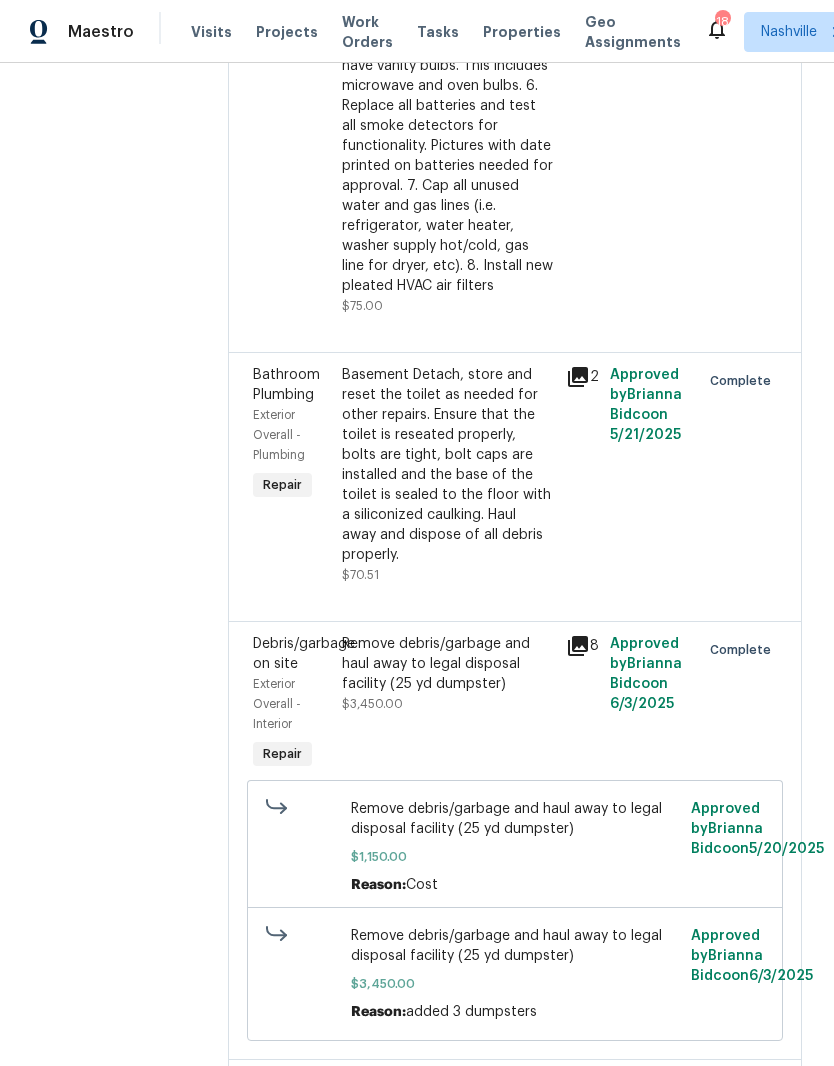scroll, scrollTop: 8490, scrollLeft: 0, axis: vertical 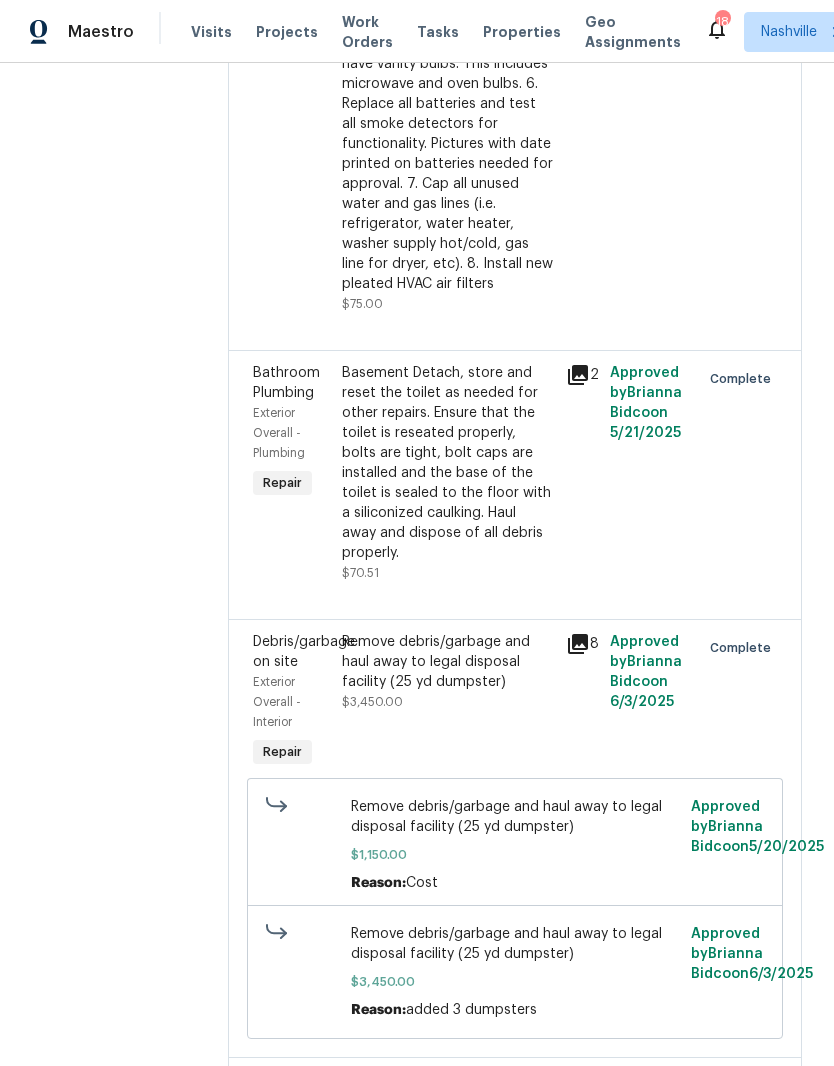 click on "Basement
Detach, store and reset the toilet as needed for other repairs. Ensure that the toilet is reseated properly, bolts are tight, bolt caps are installed and the base of the toilet is sealed to the floor with a siliconized caulking. Haul away and dispose of all debris properly." at bounding box center [447, 463] 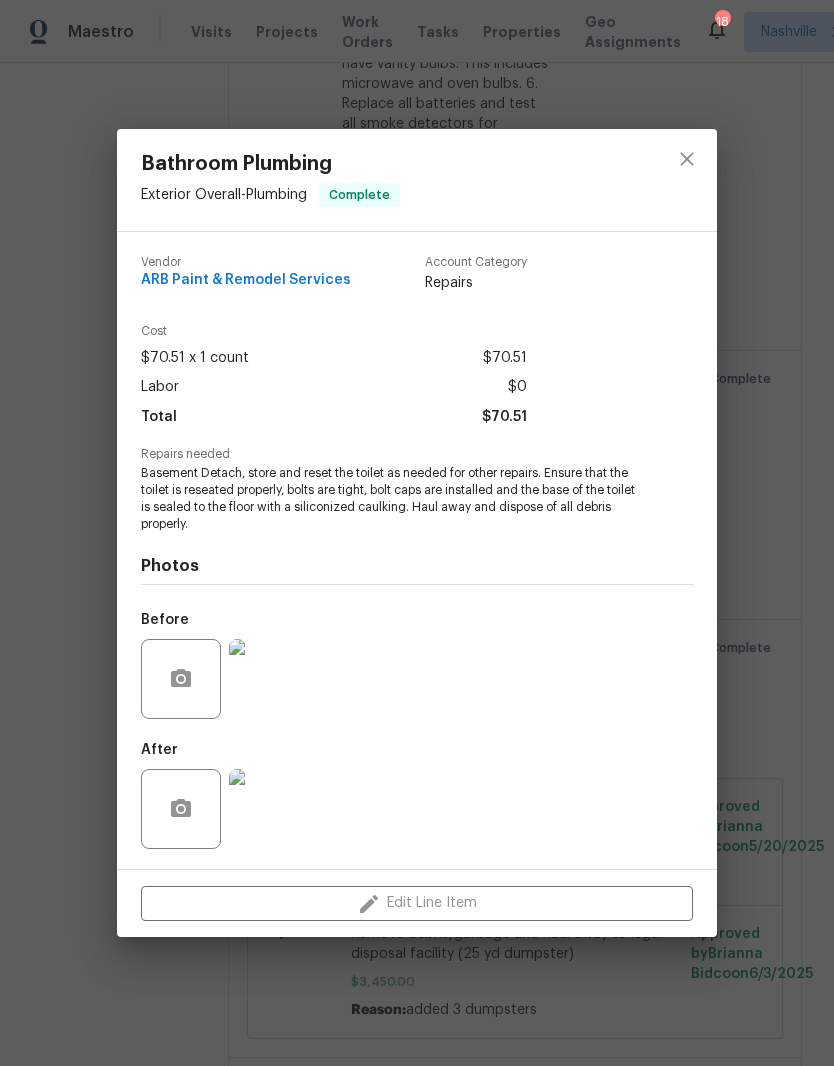 click at bounding box center (269, 809) 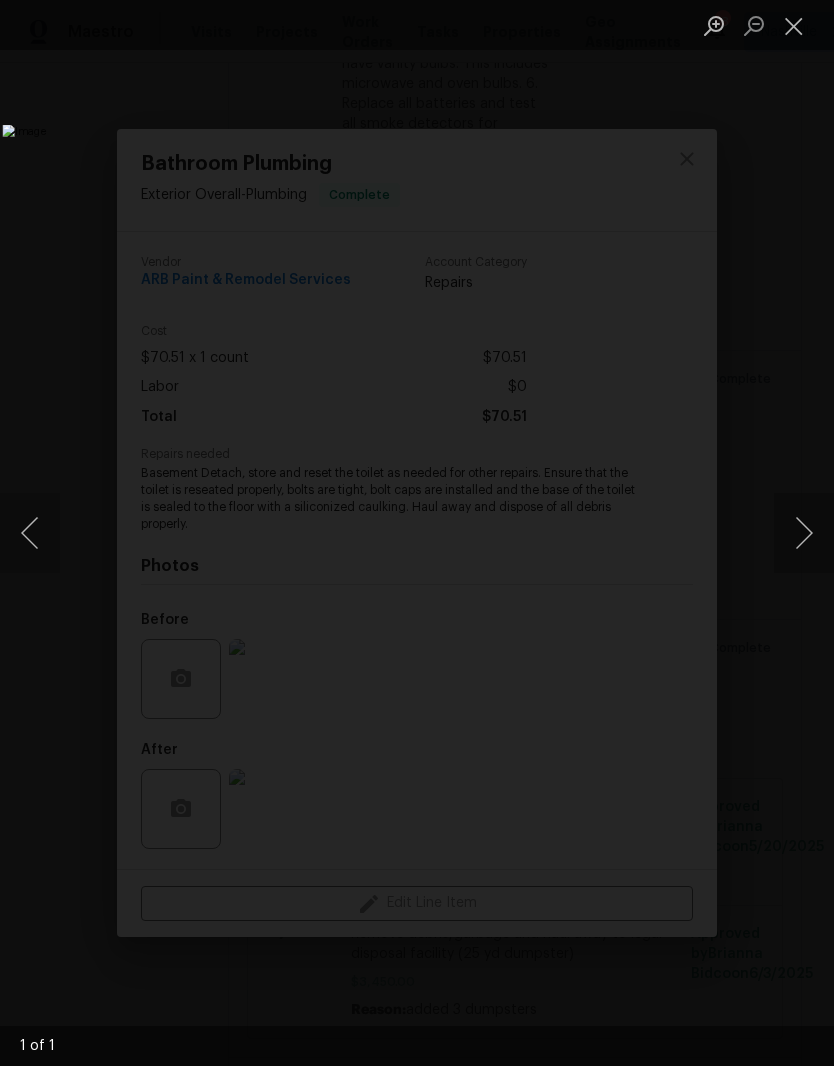 click at bounding box center (794, 25) 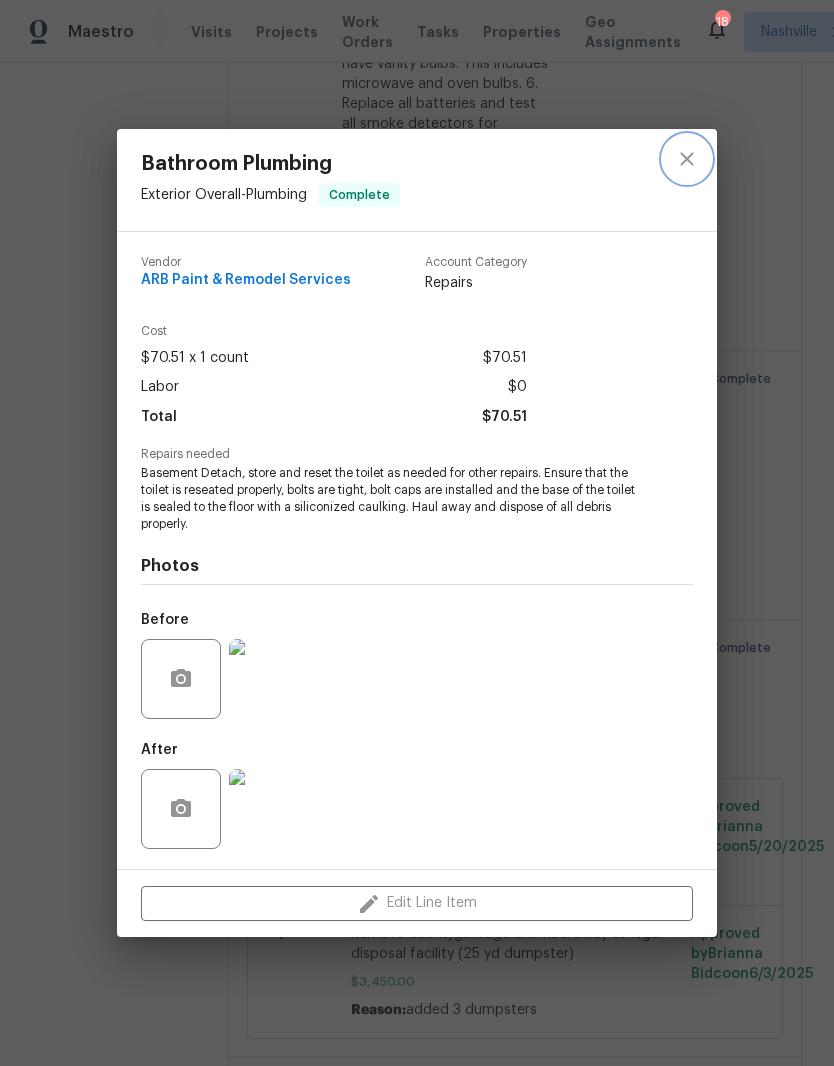 click 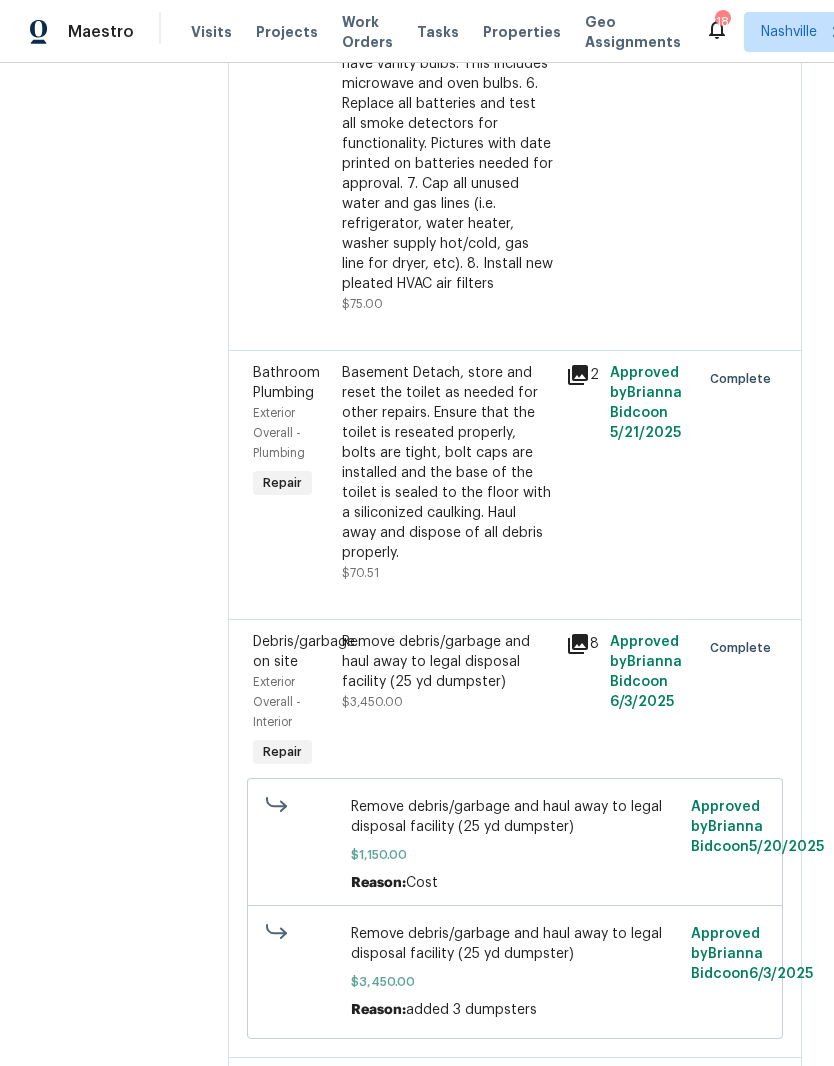 click on "In kitchen. Living room and bedroom
Remove the existing baseboard (if present) and install new. Ensure that the new base moulding rests tight against the floor & wall, all seams & nail holes are filled & sanded and that all terminations are caulked. Haul away and dispose of all debris properly. $120.00" at bounding box center (447, 1459) 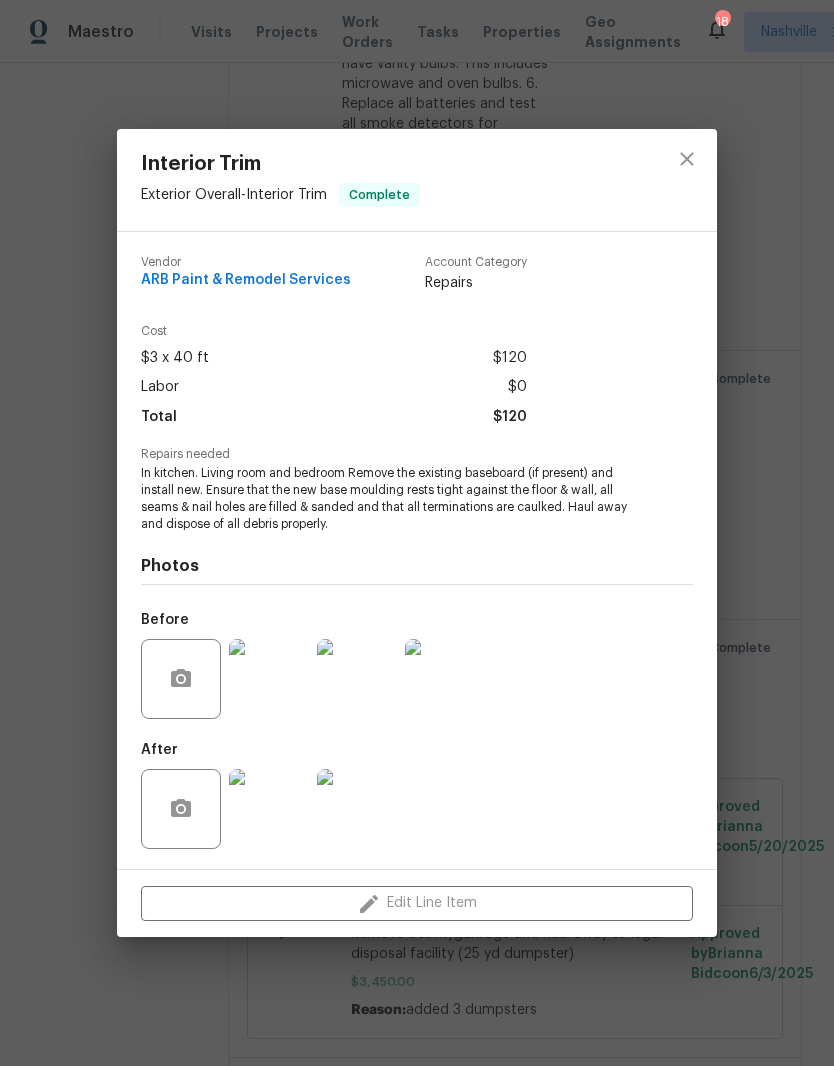 click on "After" at bounding box center [417, 796] 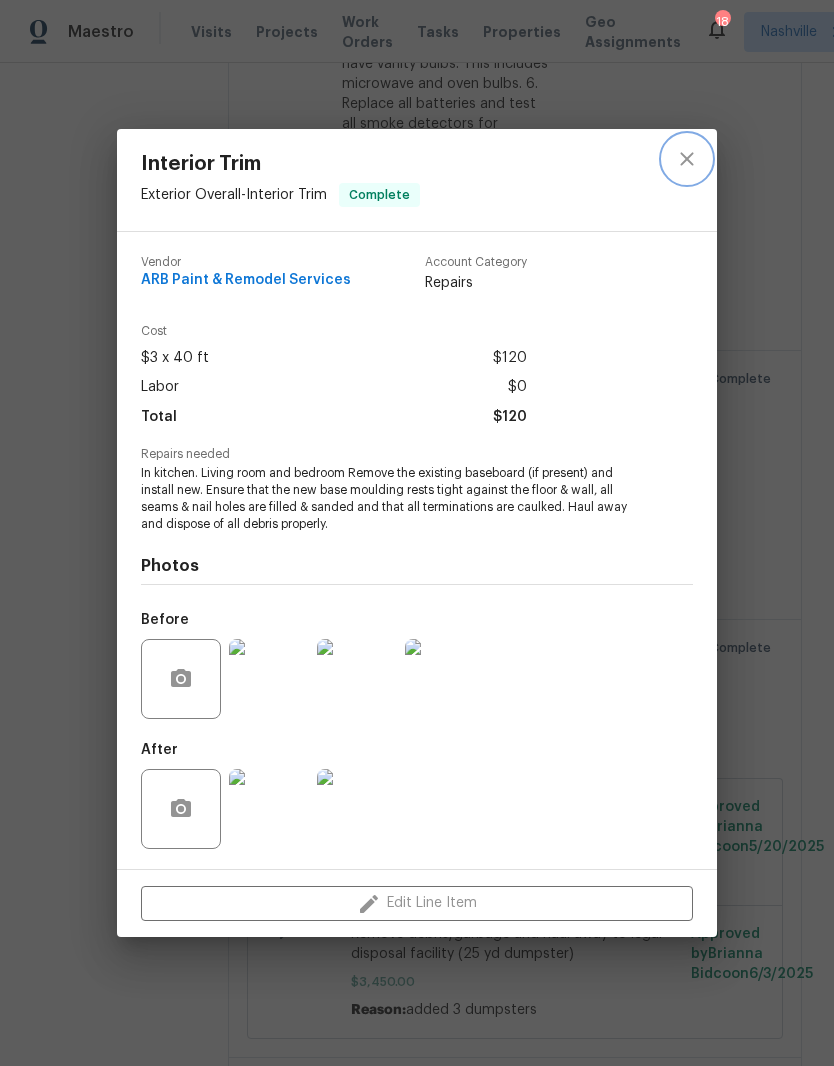 click at bounding box center (687, 159) 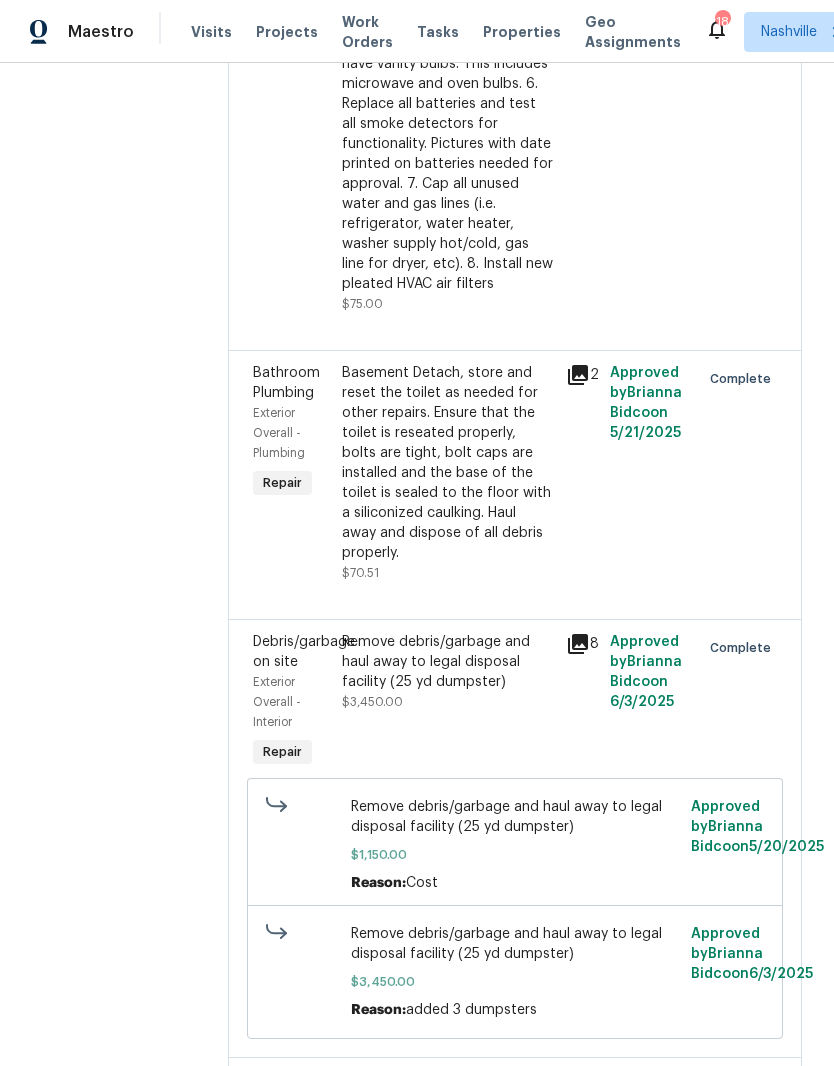 click on "Detach, store and reset the toilet as needed for other repairs. Ensure that the toilet is reseated properly, bolts are tight, bolt caps are installed and the base of the toilet is sealed to the floor with a siliconized caulking. Haul away and dispose of all debris properly." at bounding box center (447, 1170) 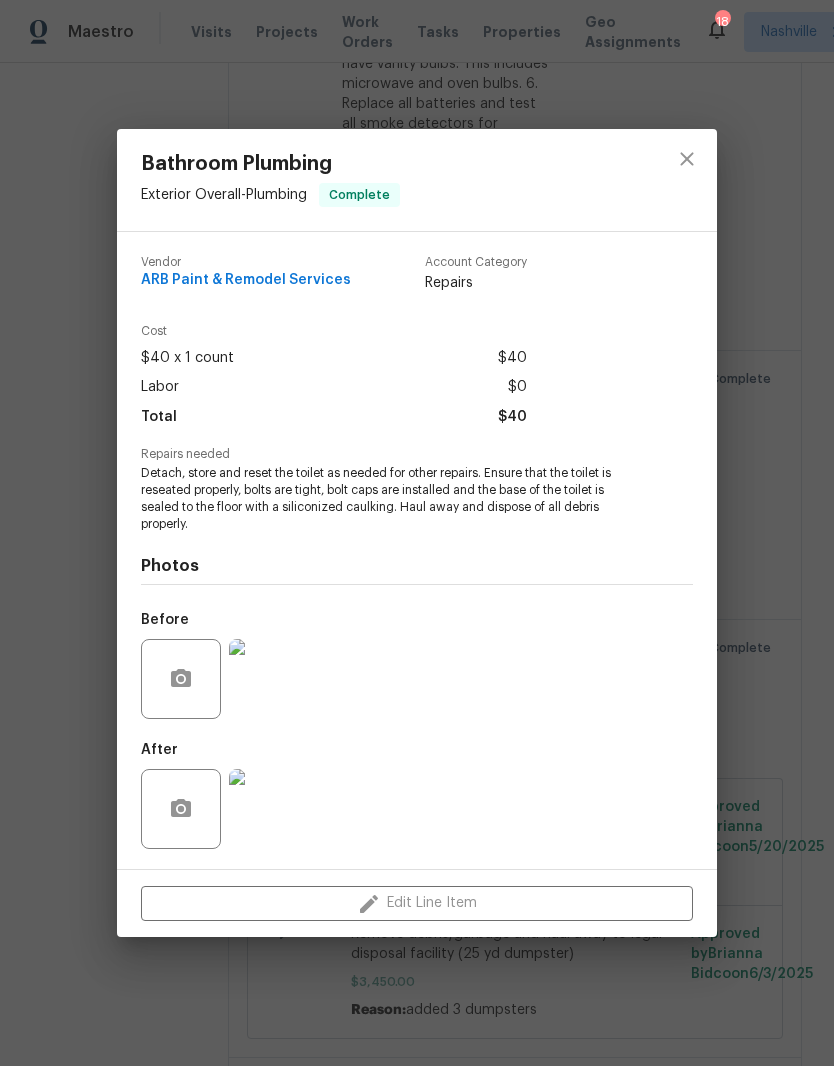 click at bounding box center (269, 679) 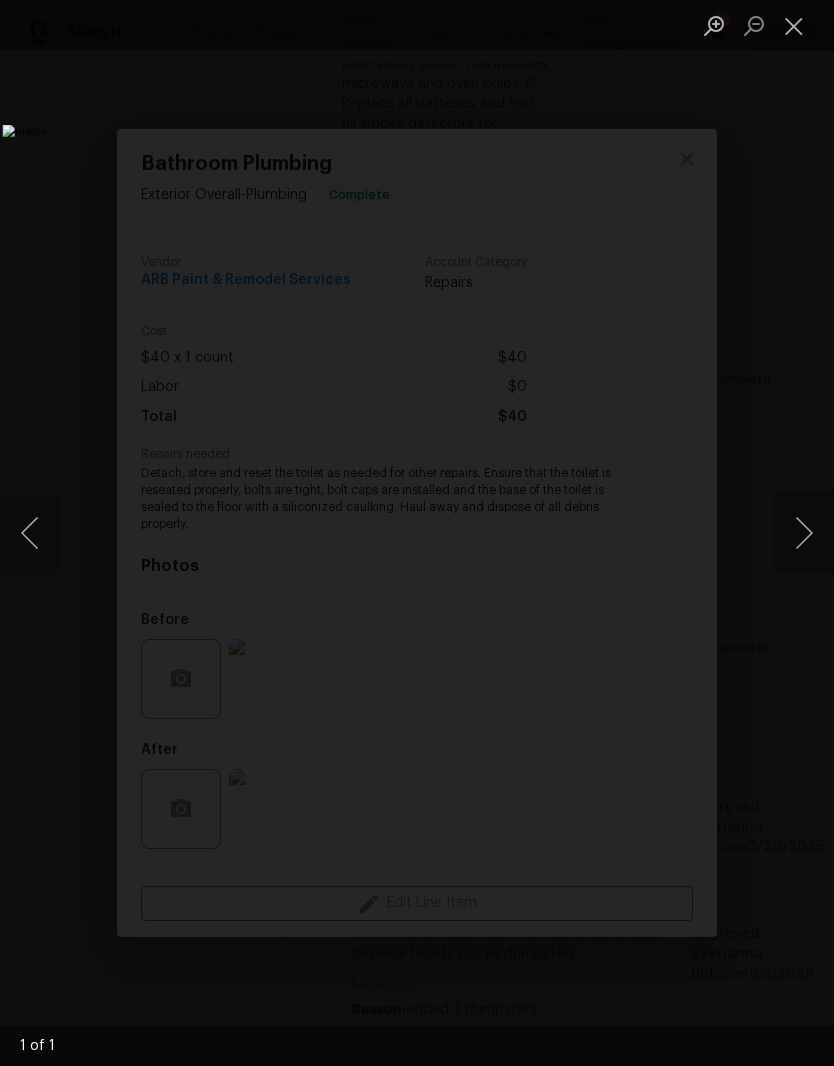 click at bounding box center [794, 25] 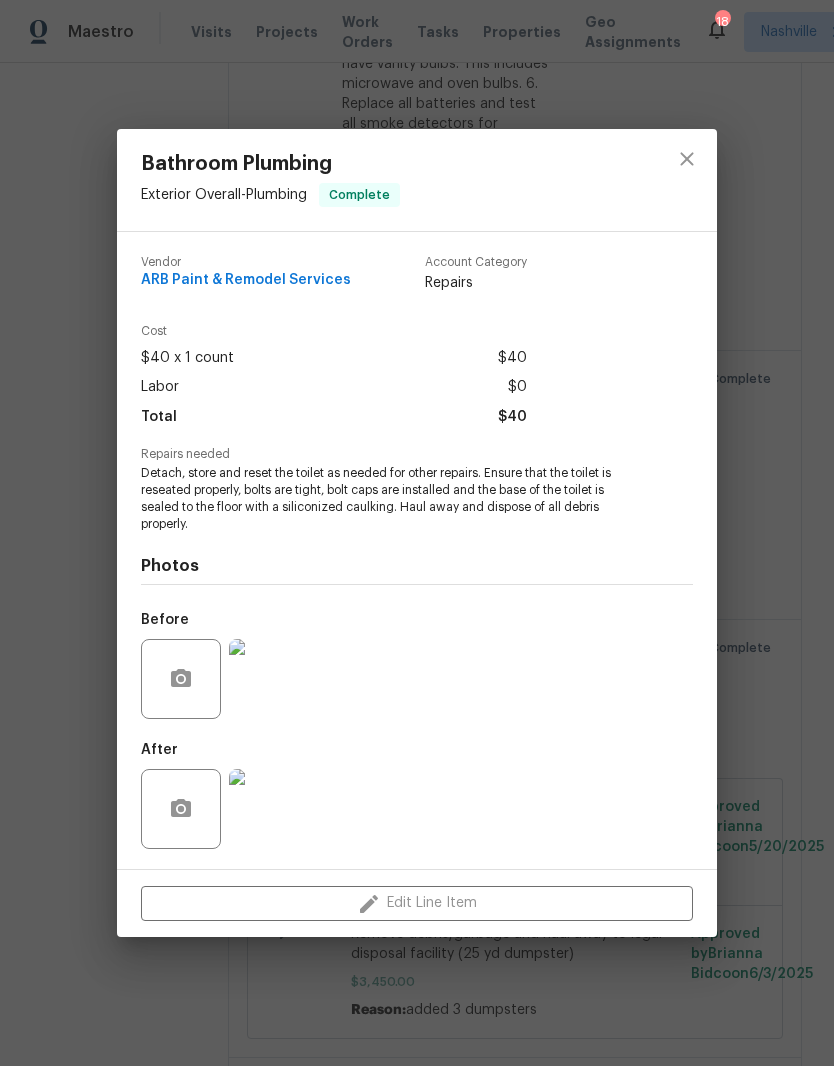 click at bounding box center [269, 809] 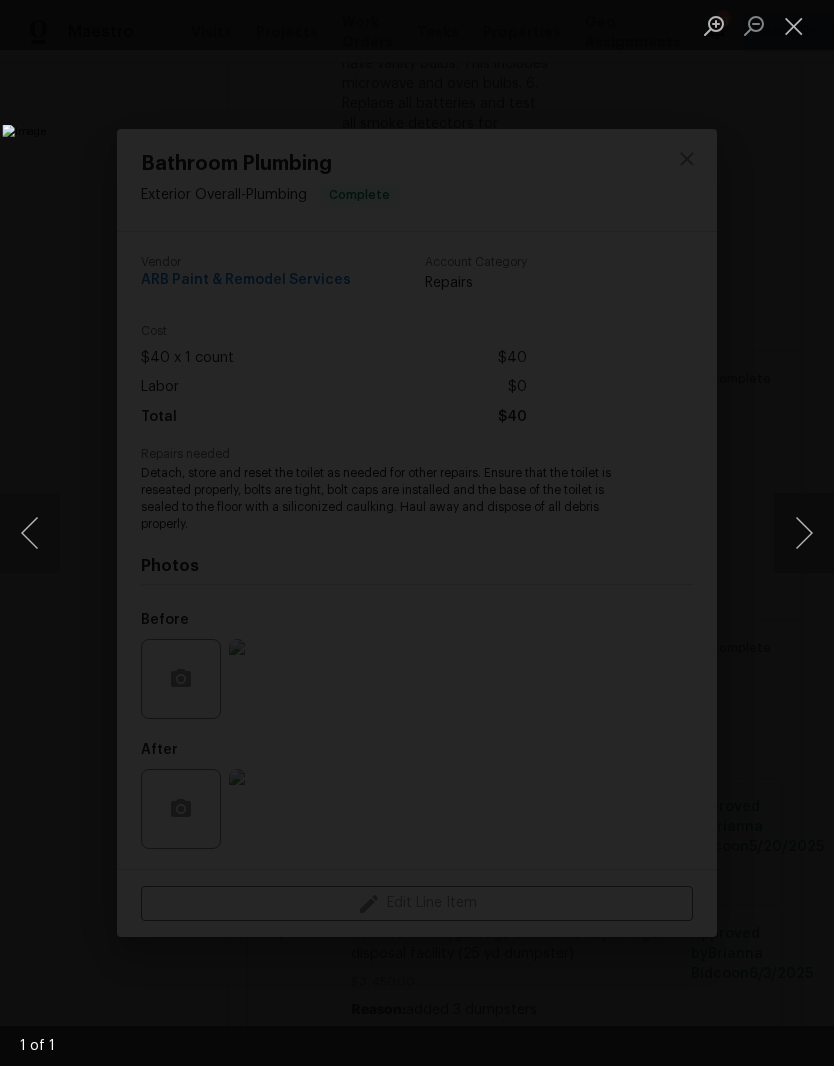click at bounding box center (794, 25) 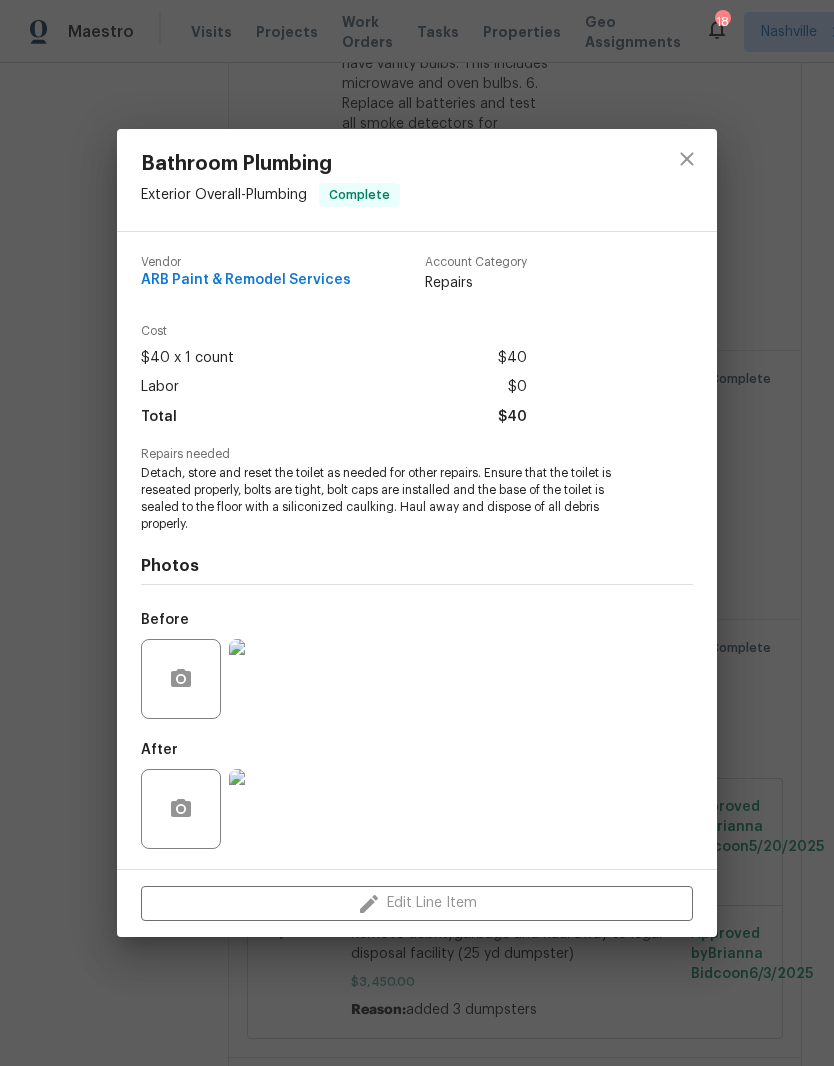 click at bounding box center [269, 809] 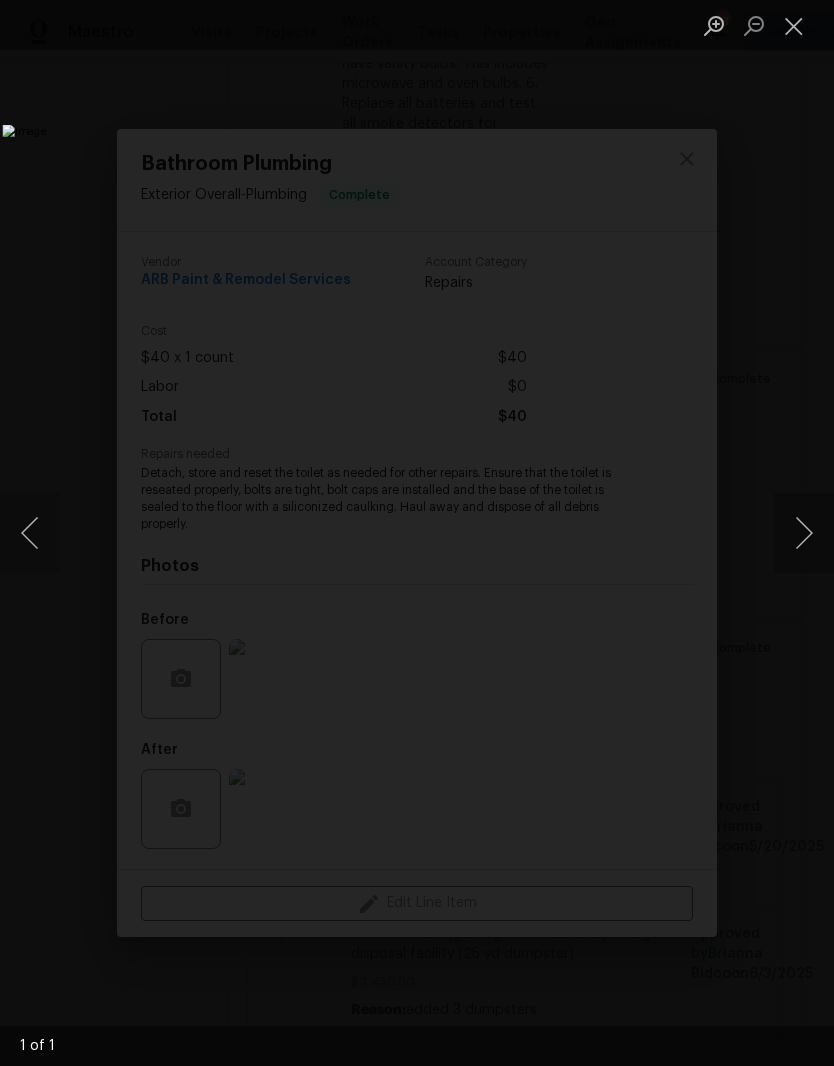 click at bounding box center (794, 25) 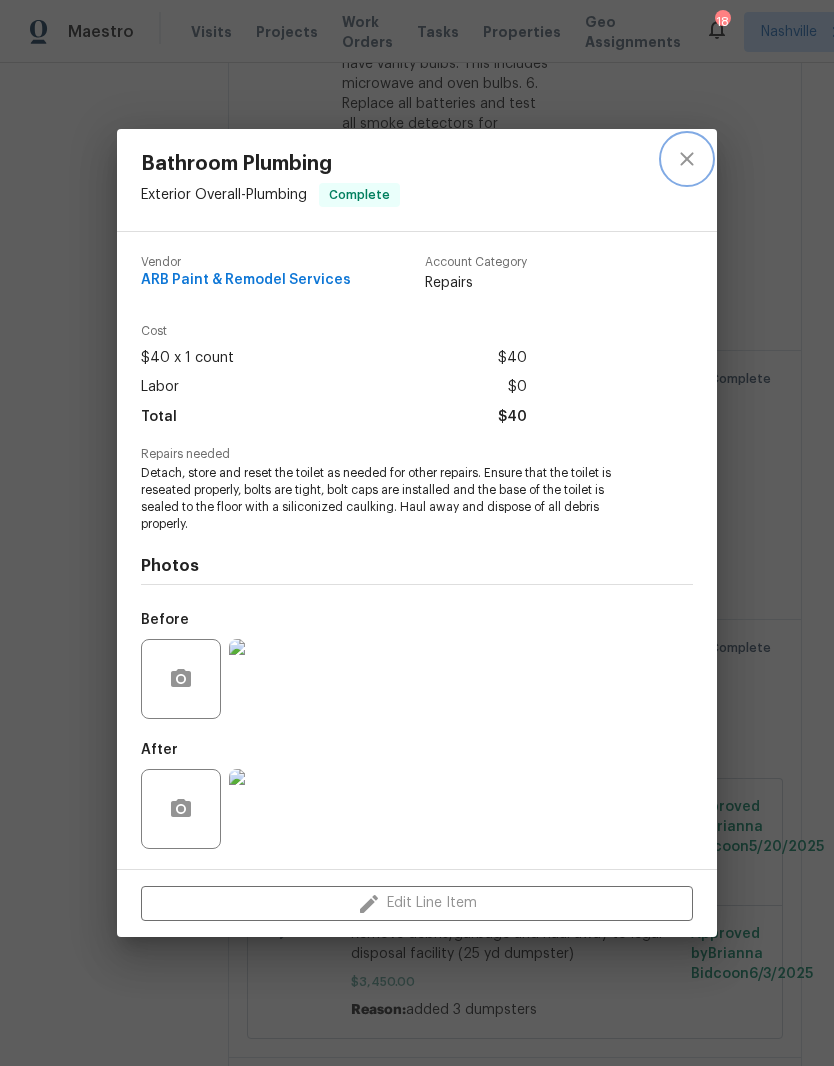 click 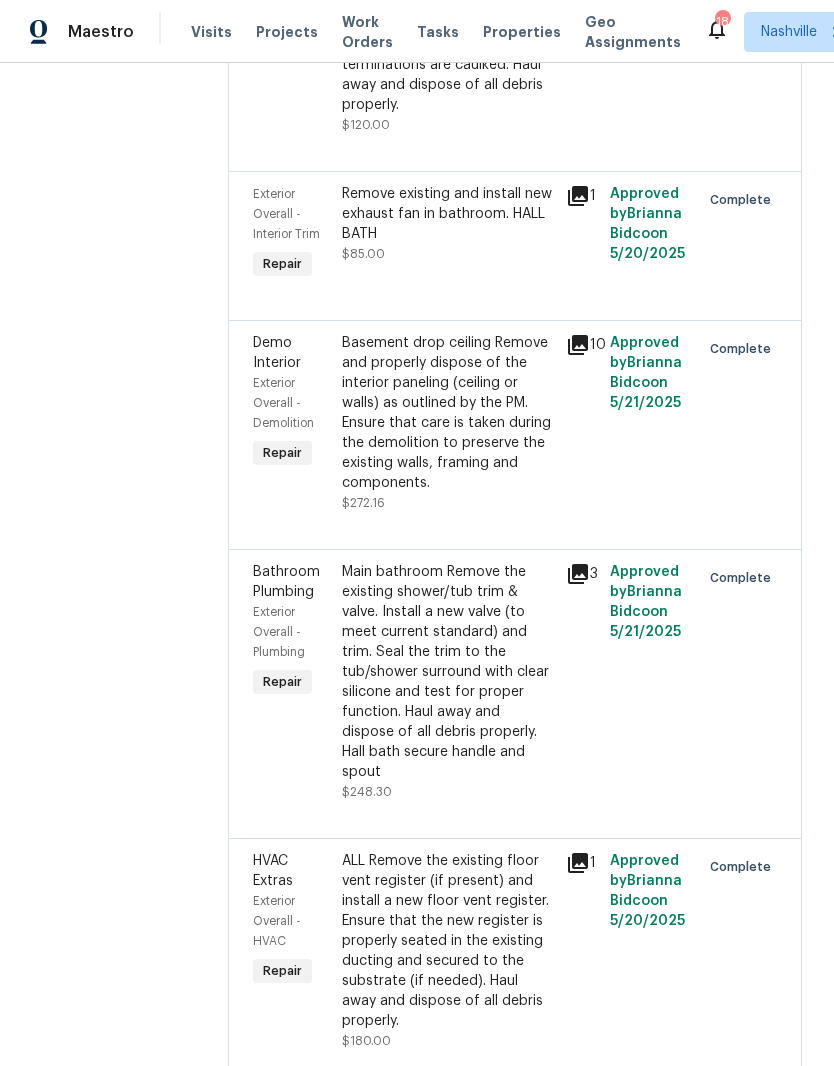 scroll, scrollTop: 9936, scrollLeft: 0, axis: vertical 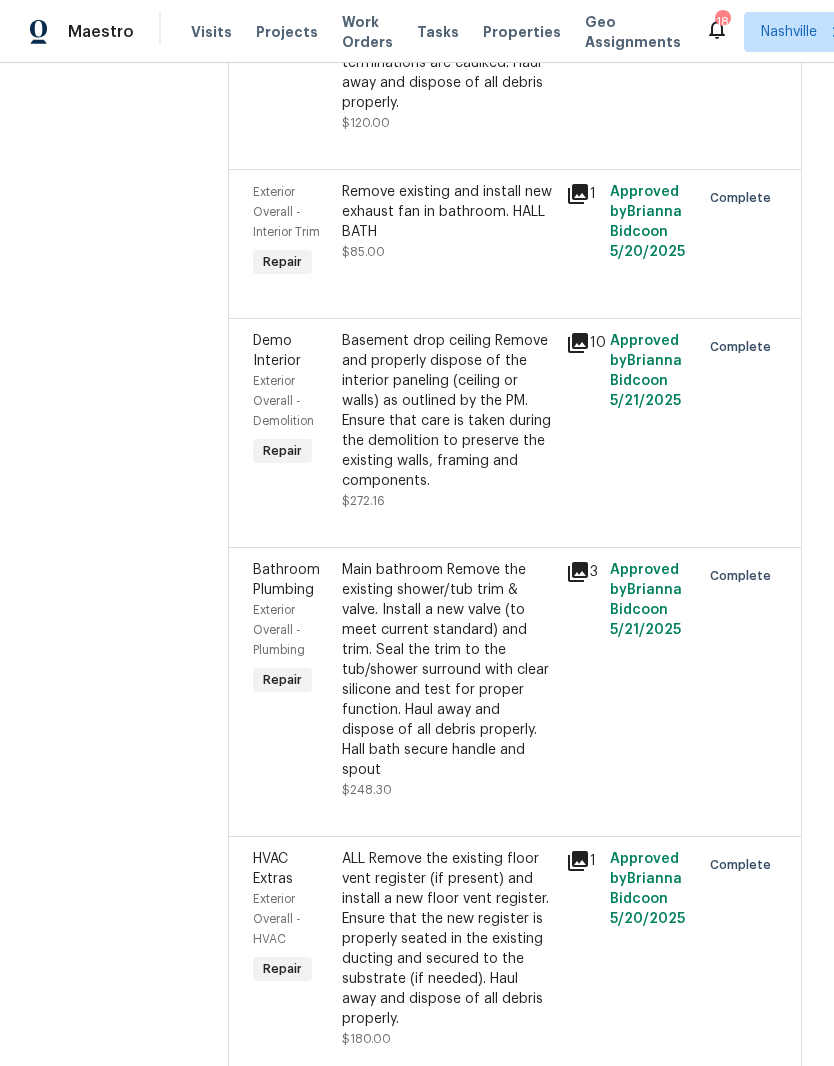 click on "Main bathroom
Remove the existing shower/tub trim & valve. Install a new valve (to meet current standard) and trim. Seal the trim to the tub/shower surround with clear silicone and test for proper function. Haul away and dispose of all debris properly.
Hall bath secure handle and spout" at bounding box center (447, 670) 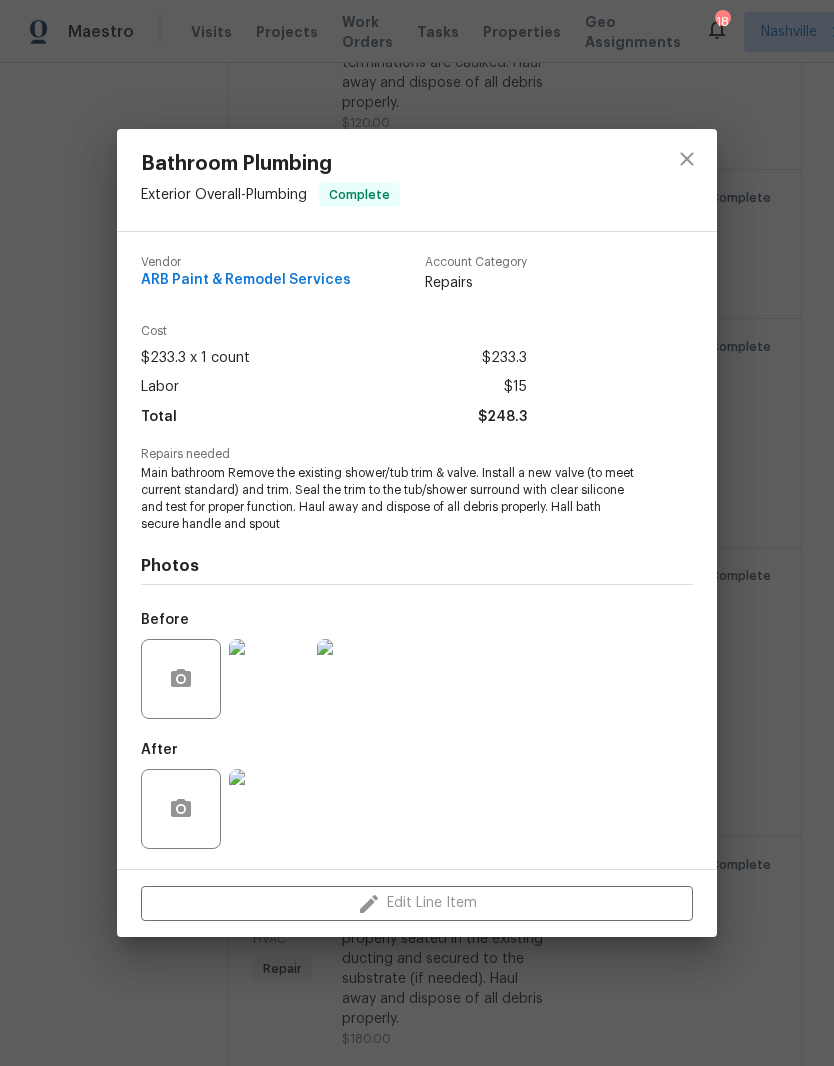 click at bounding box center [357, 679] 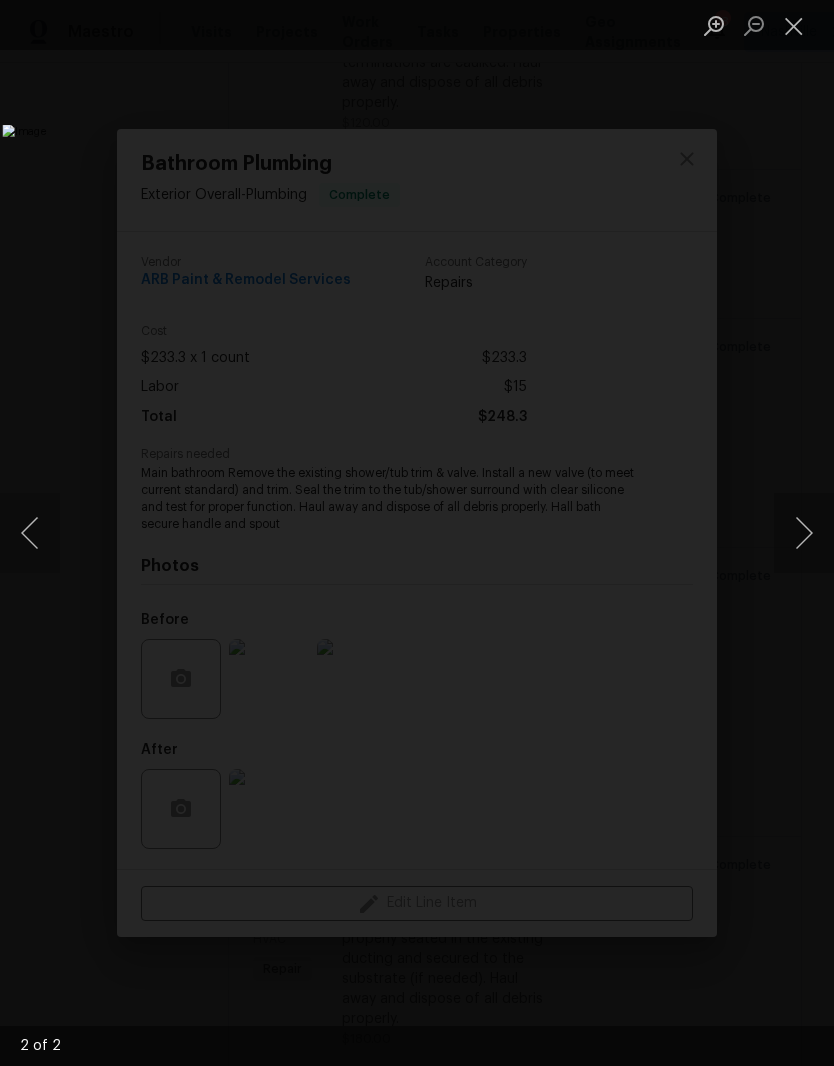click at bounding box center (794, 25) 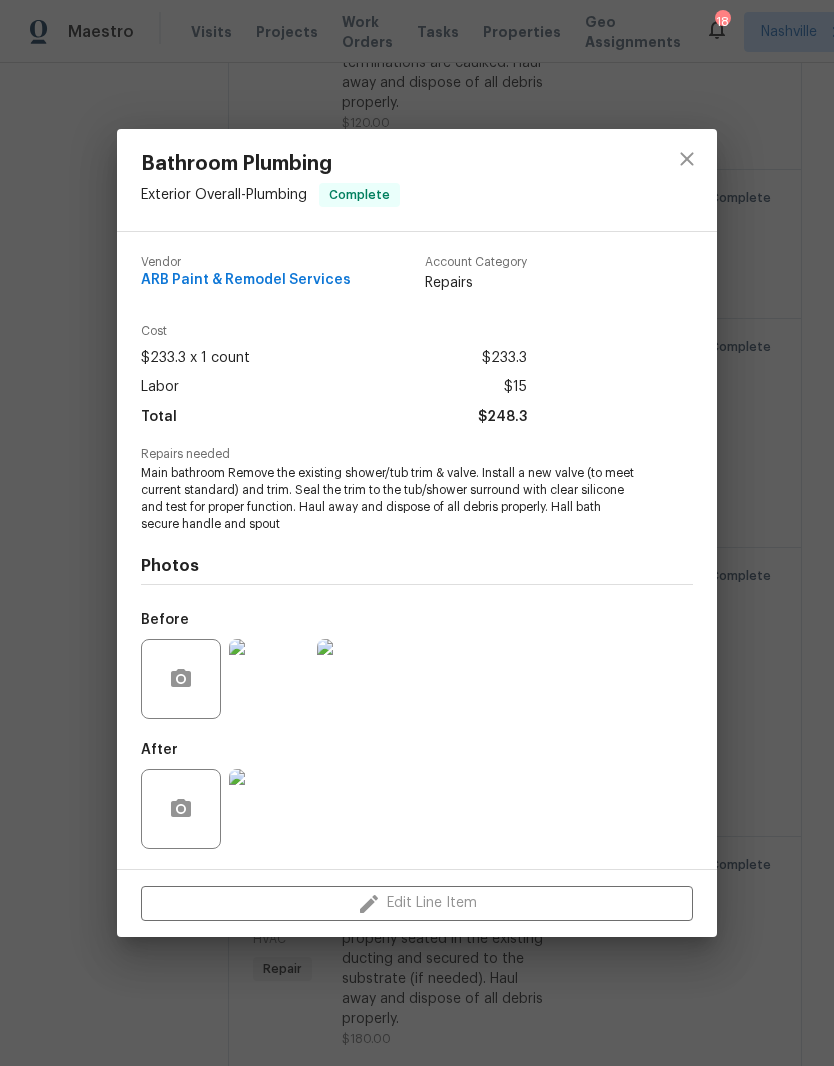 click at bounding box center (269, 809) 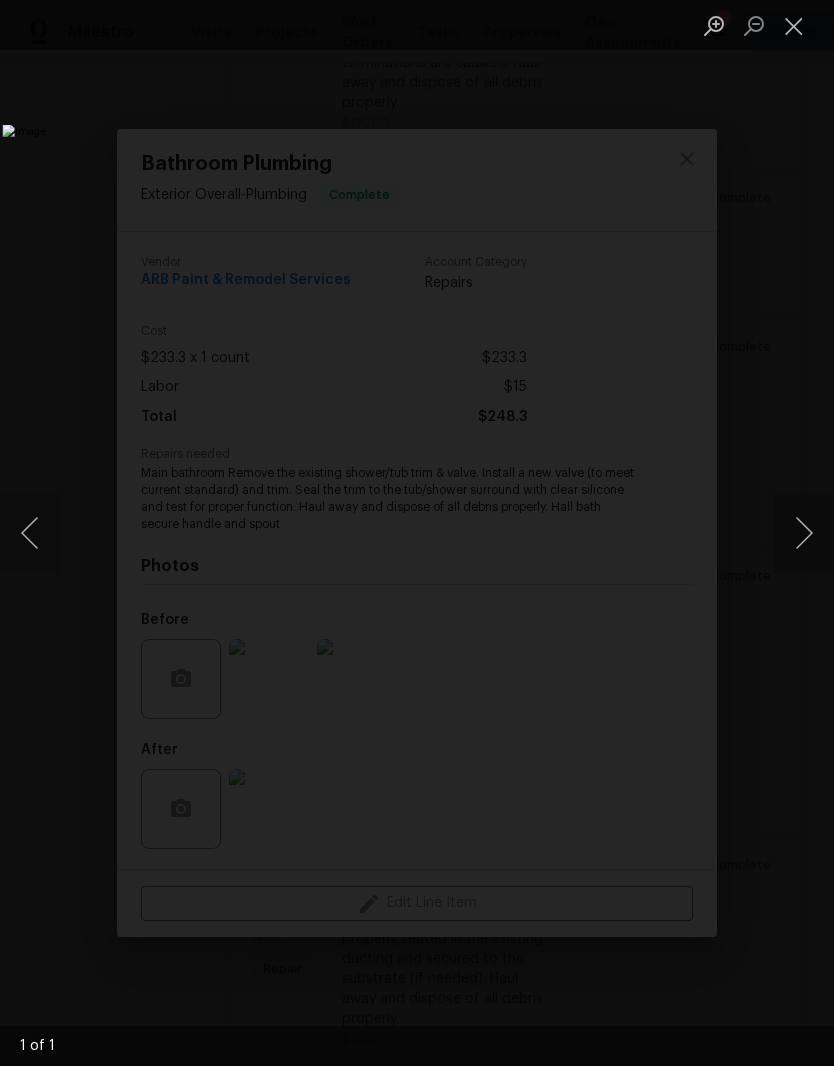 click at bounding box center [794, 25] 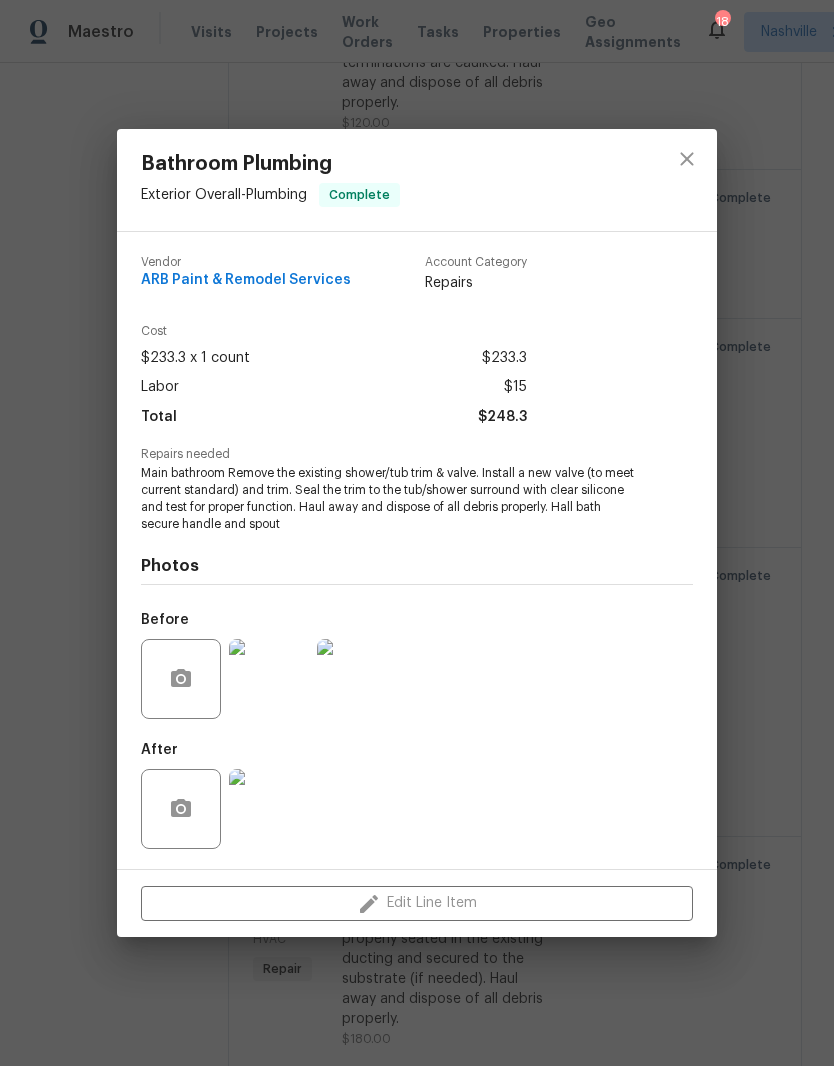 click at bounding box center [269, 809] 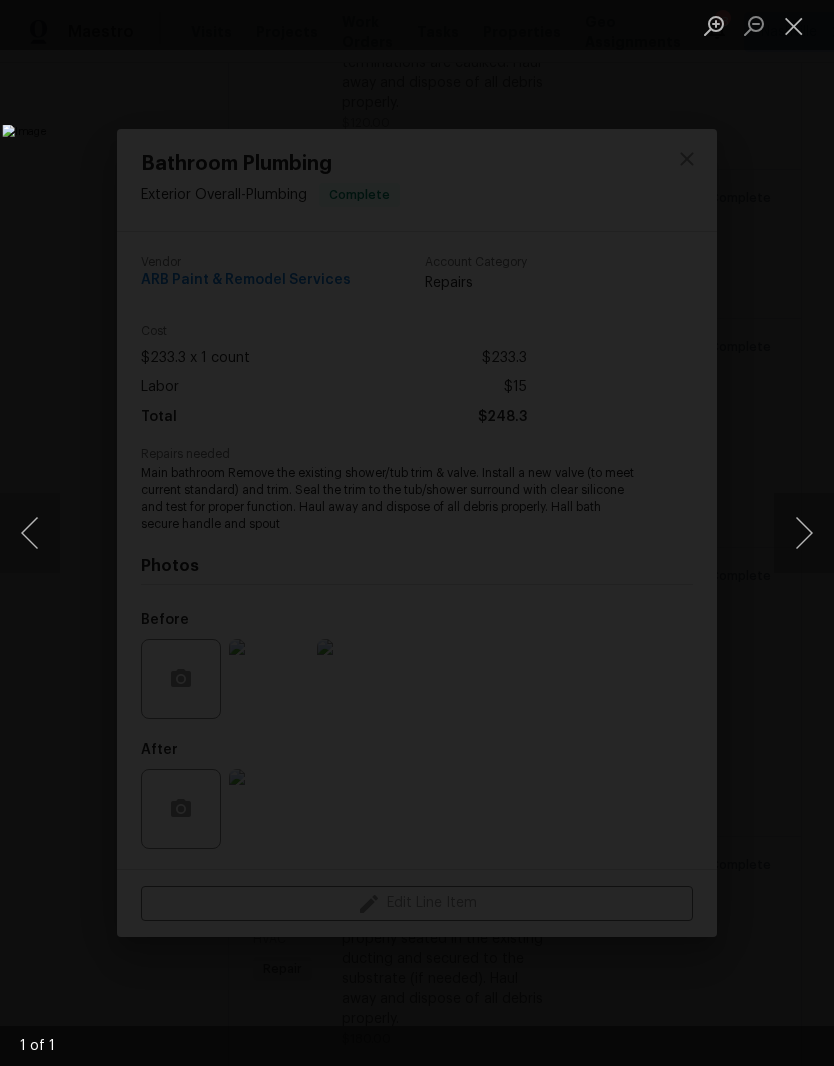 click at bounding box center [794, 25] 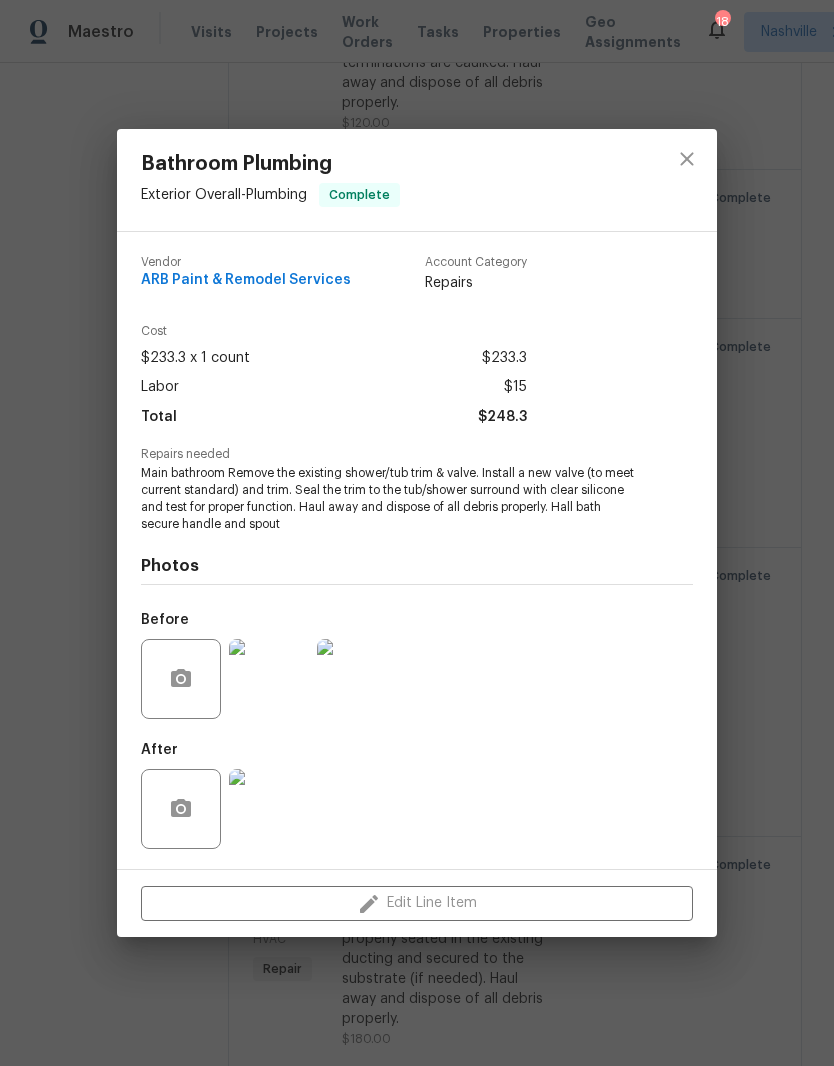 click at bounding box center (357, 679) 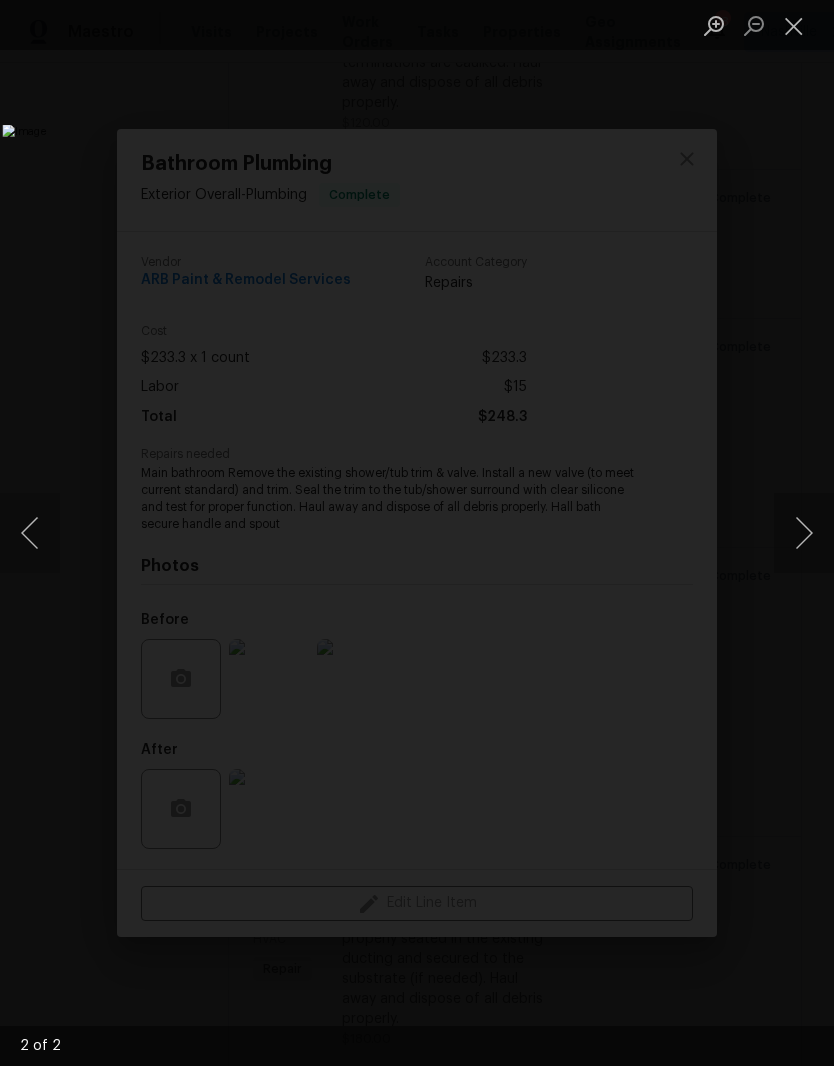 click at bounding box center (794, 25) 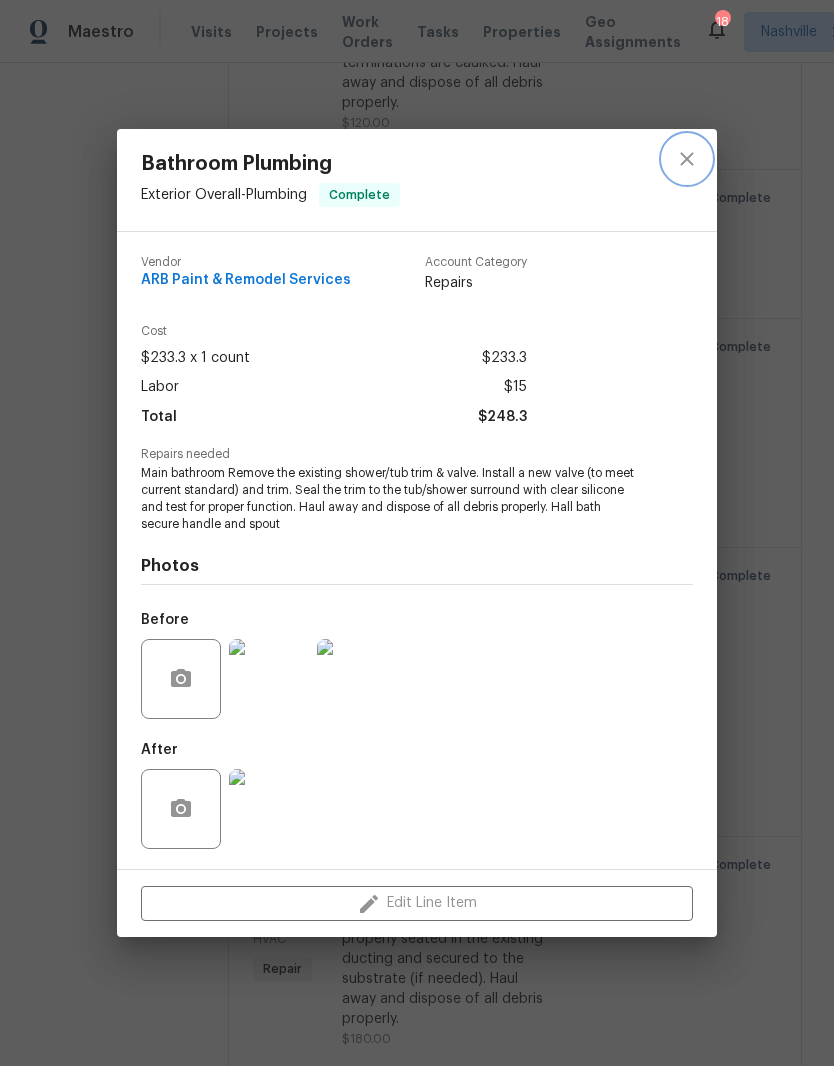 click 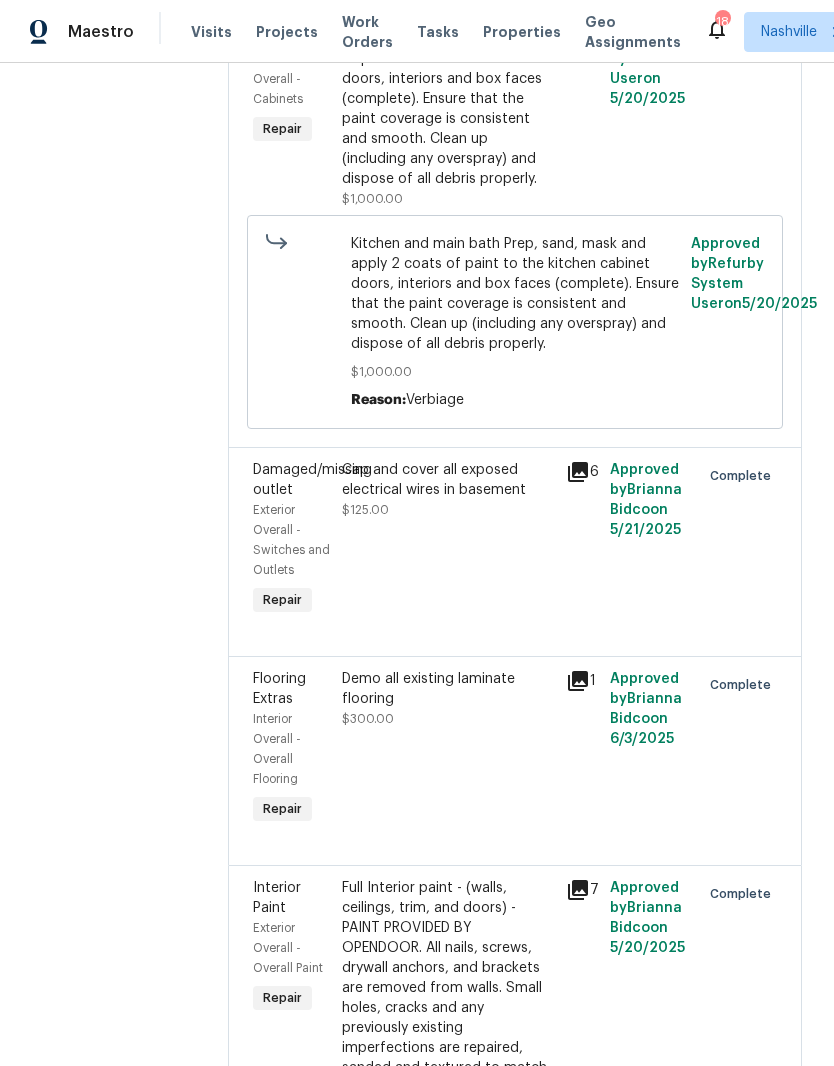 scroll, scrollTop: 11771, scrollLeft: 0, axis: vertical 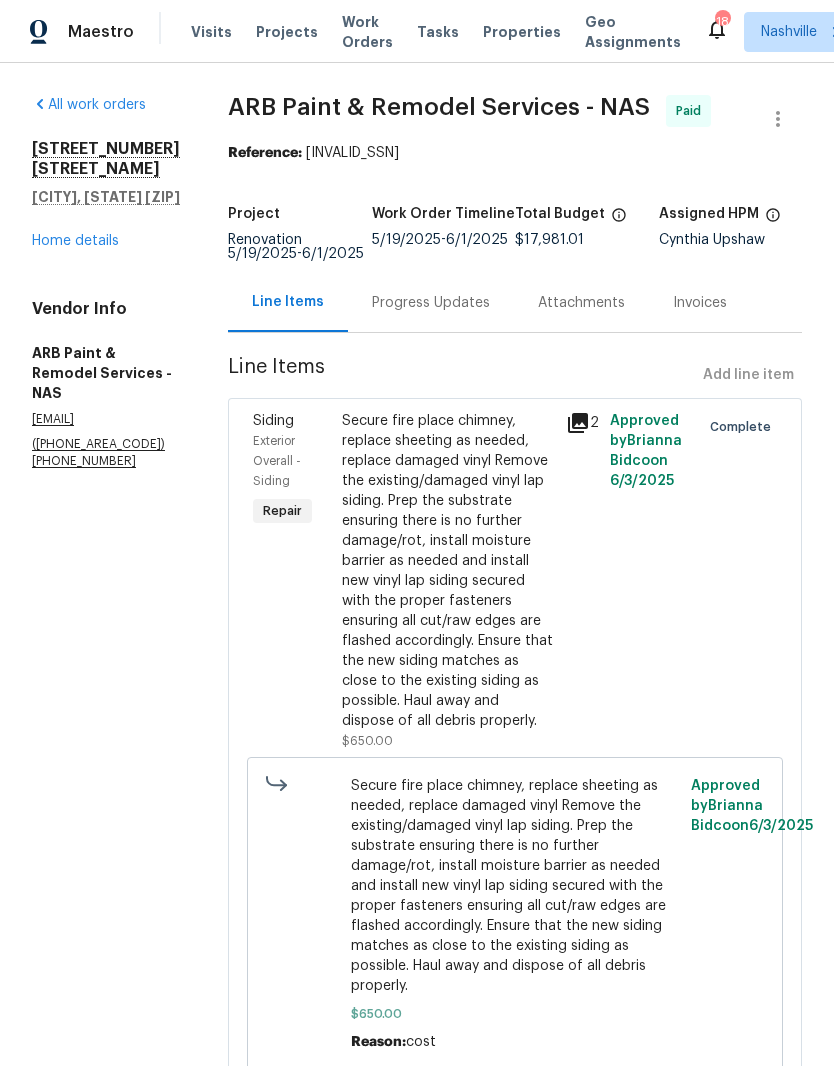 click on "Home details" at bounding box center [75, 241] 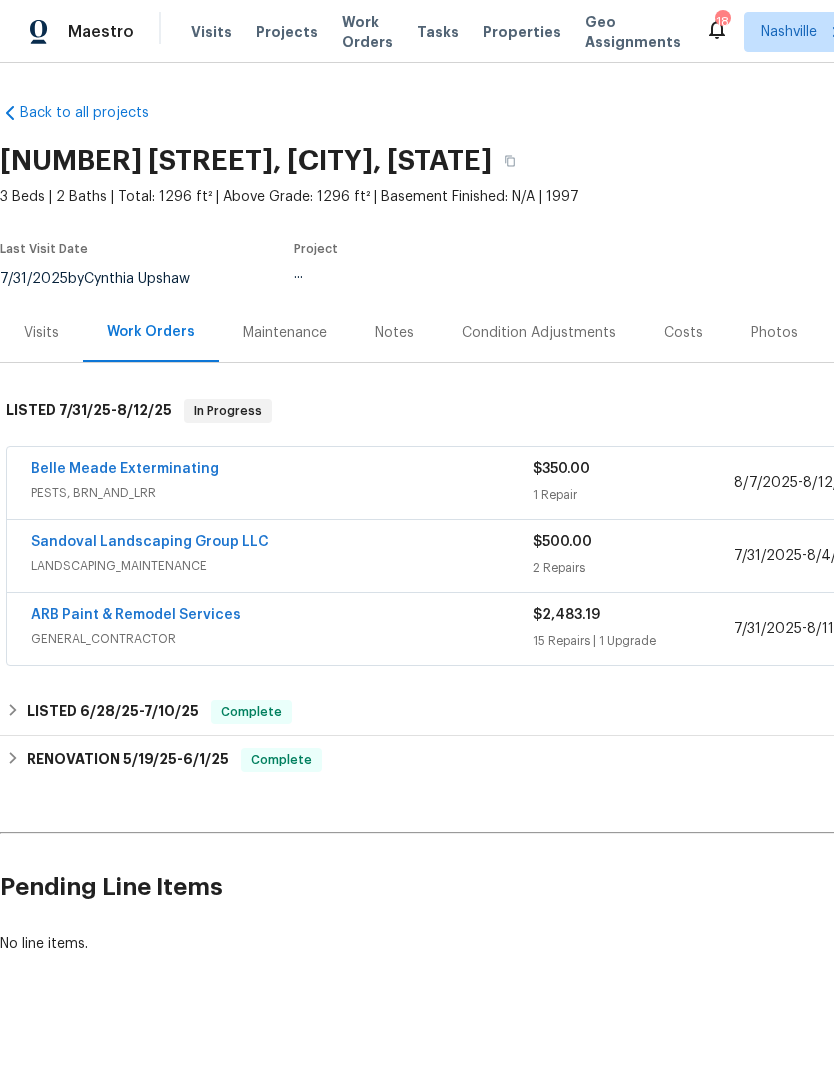 scroll, scrollTop: 23, scrollLeft: 0, axis: vertical 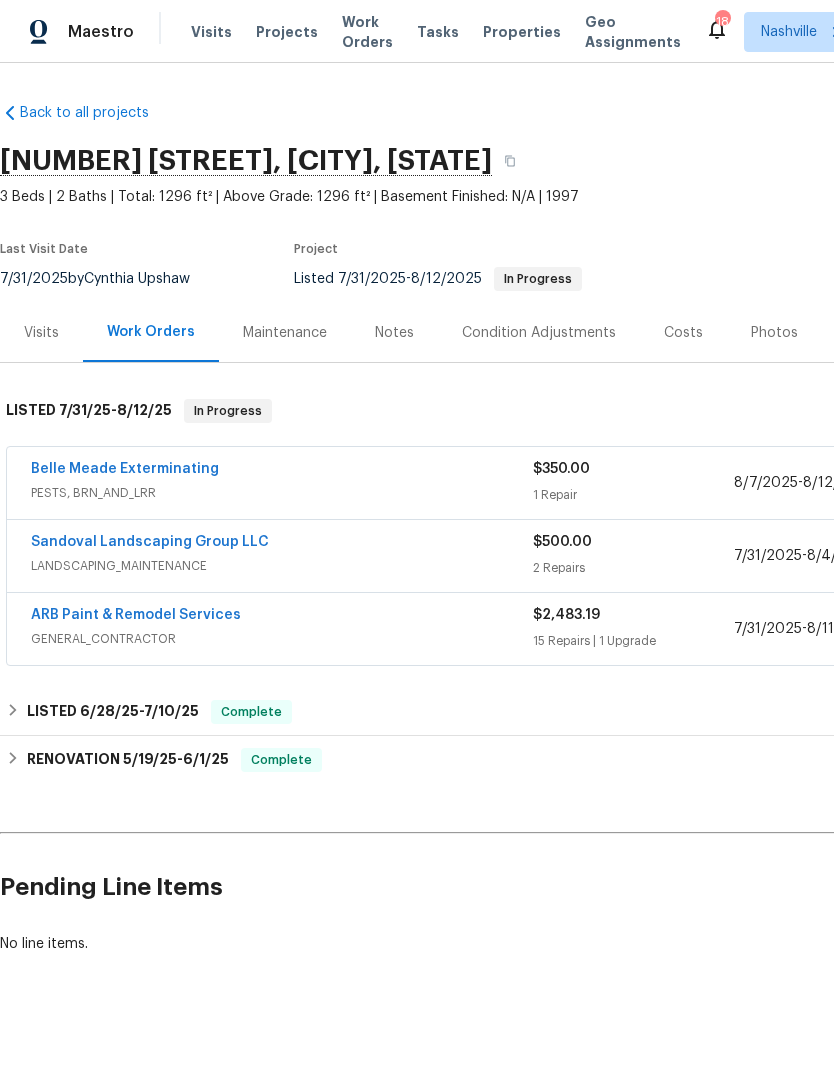 click on "ARB Paint & Remodel Services" at bounding box center [136, 615] 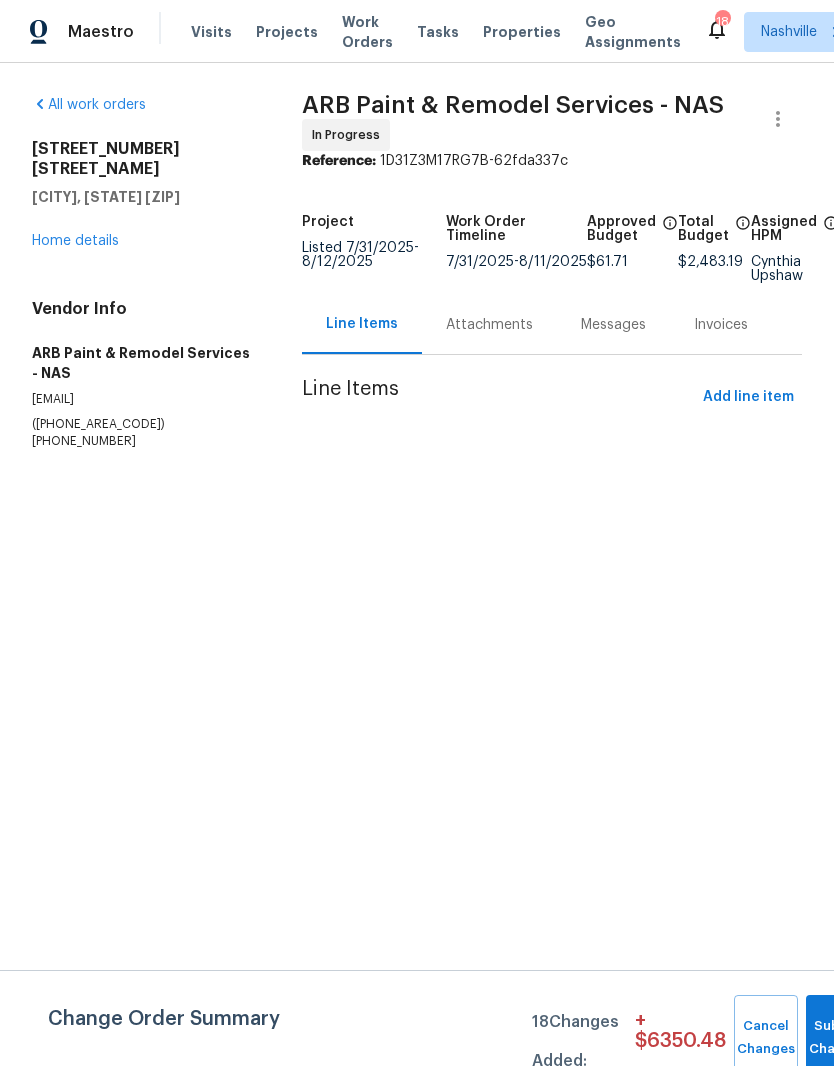 scroll, scrollTop: 0, scrollLeft: 0, axis: both 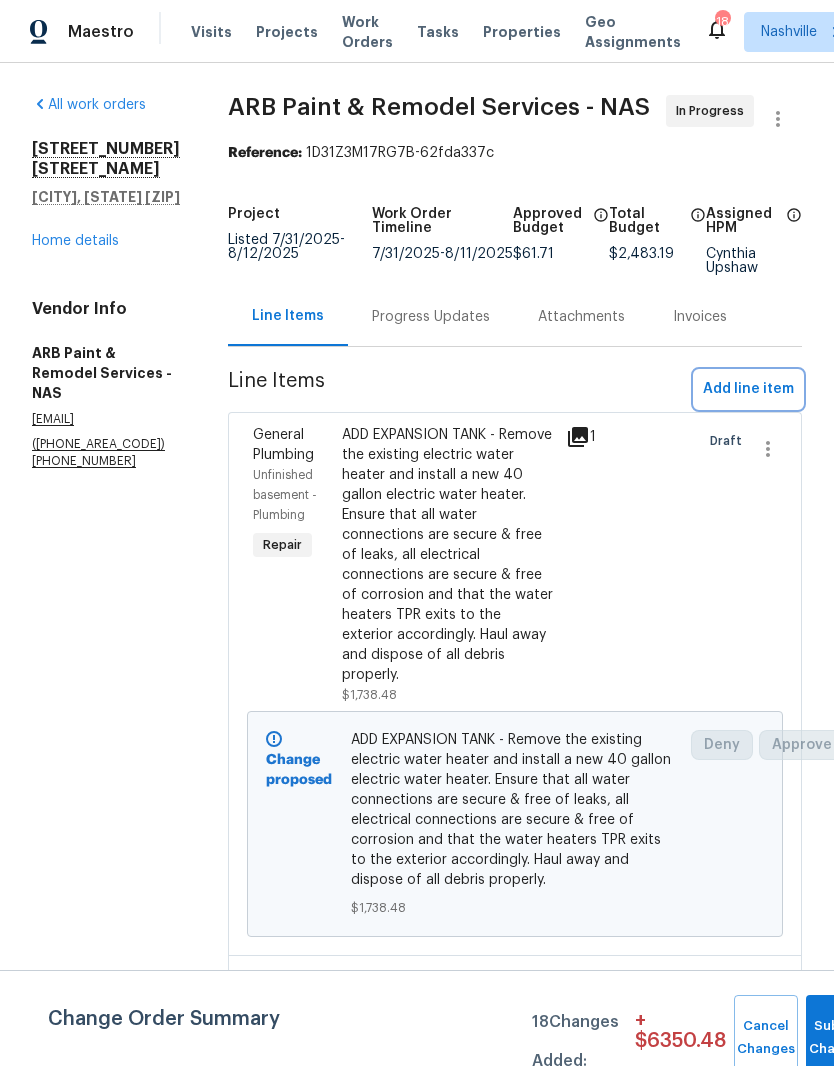 click on "Add line item" at bounding box center (748, 389) 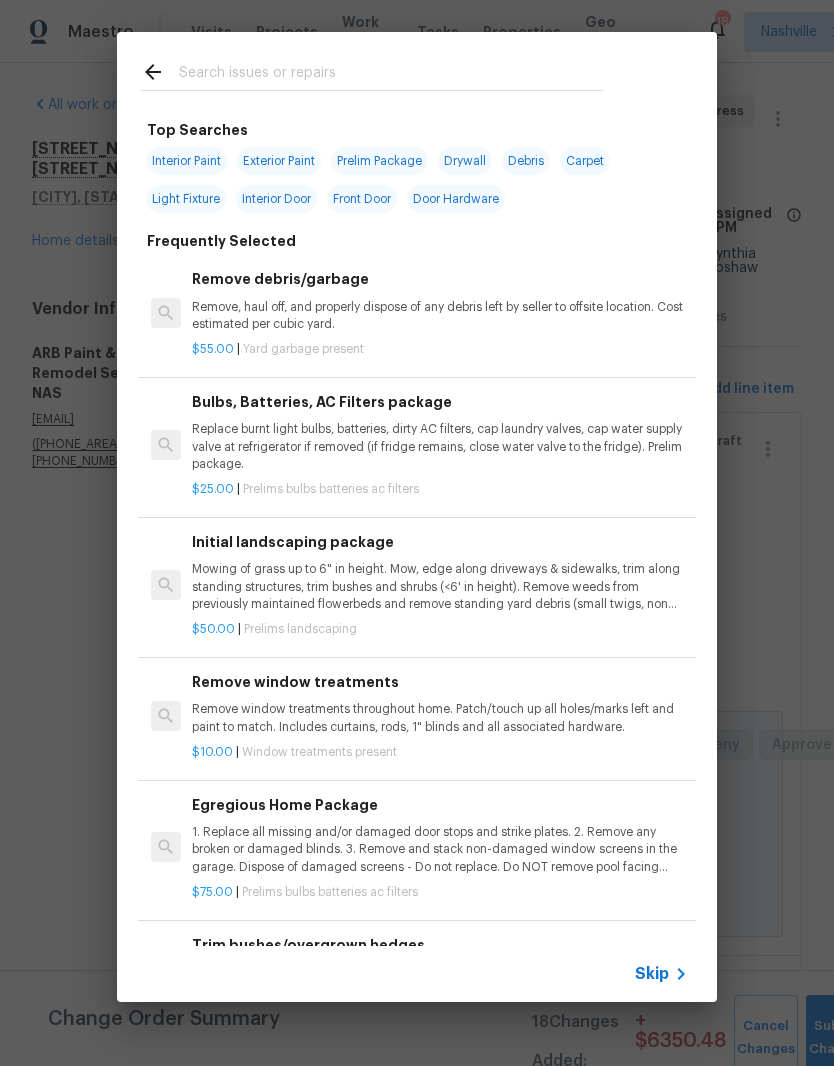 click at bounding box center (391, 75) 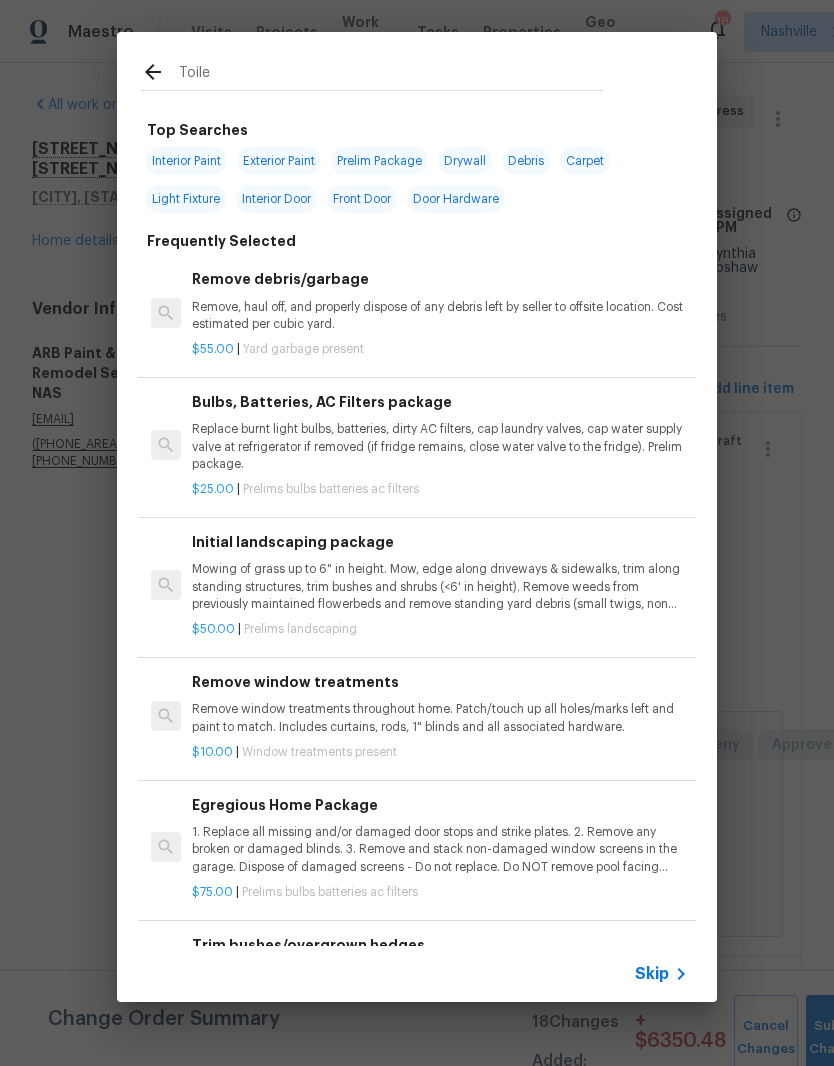 type on "Toilet" 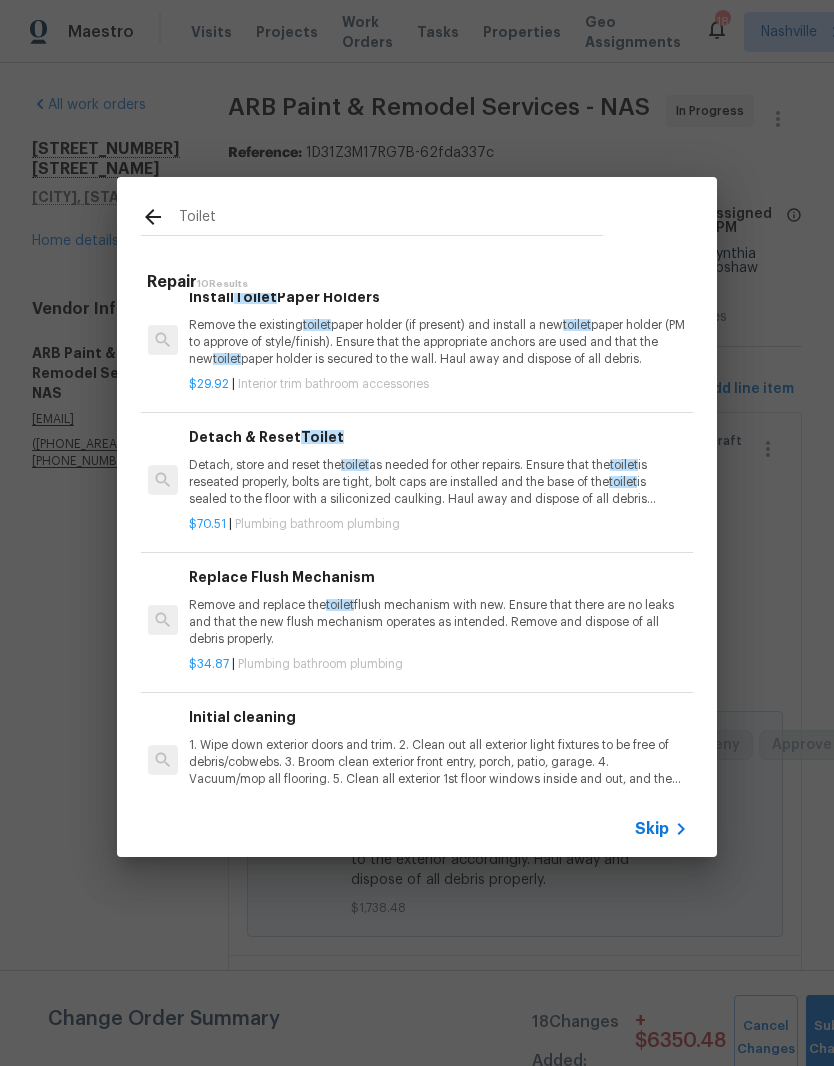 scroll, scrollTop: 833, scrollLeft: 3, axis: both 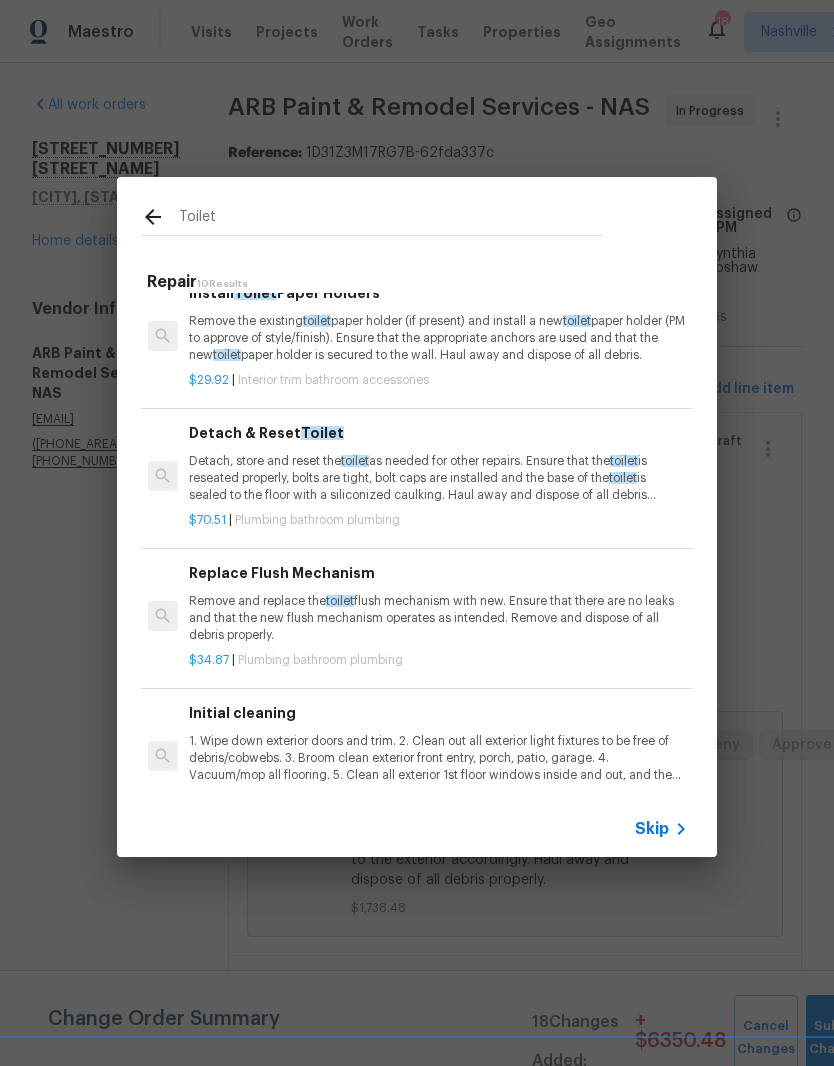 click on "Detach, store and reset the  toilet  as needed for other repairs. Ensure that the  toilet  is reseated properly, bolts are tight, bolt caps are installed and the base of the  toilet  is sealed to the floor with a siliconized caulking. Haul away and dispose of all debris properly." at bounding box center (437, 478) 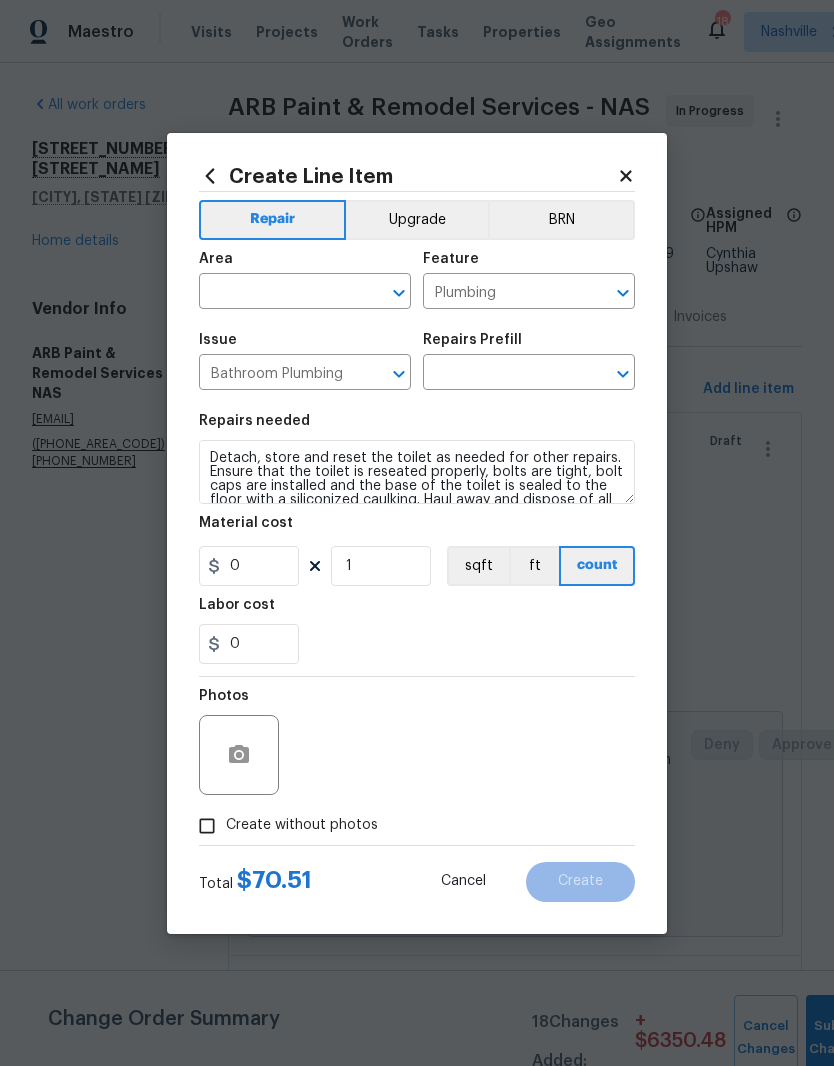 type on "Detach & Reset Toilet $70.51" 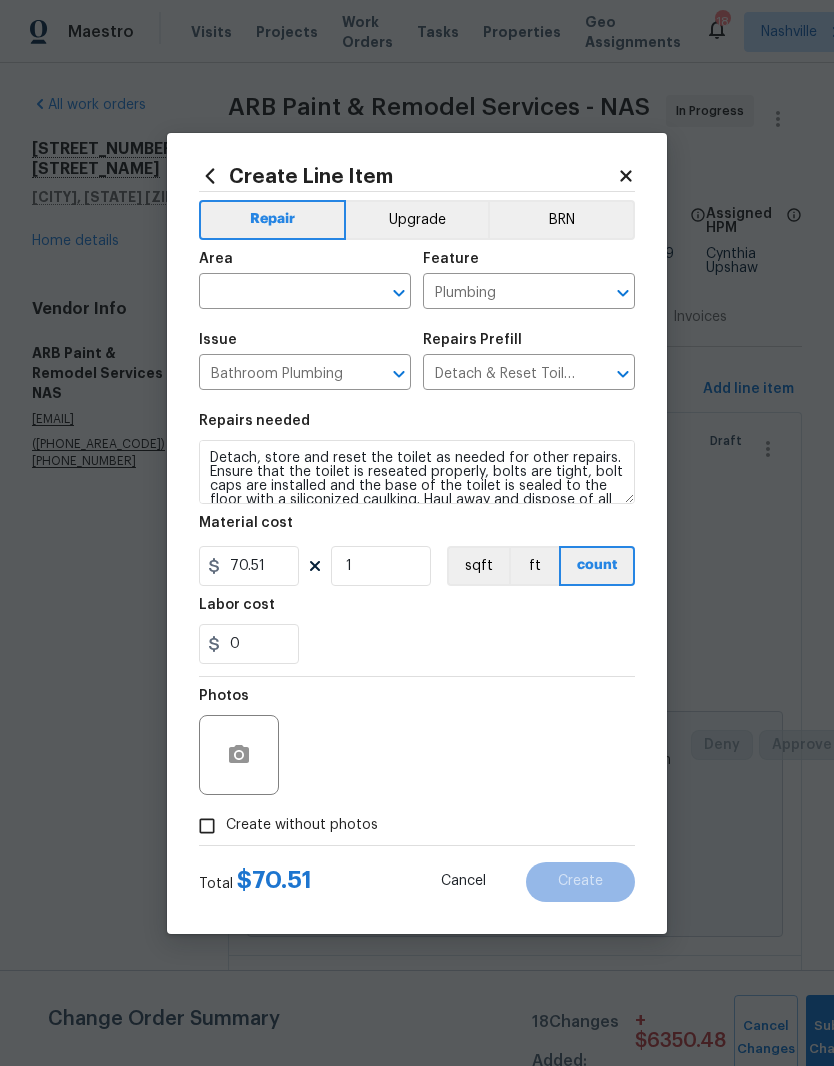 click at bounding box center [277, 293] 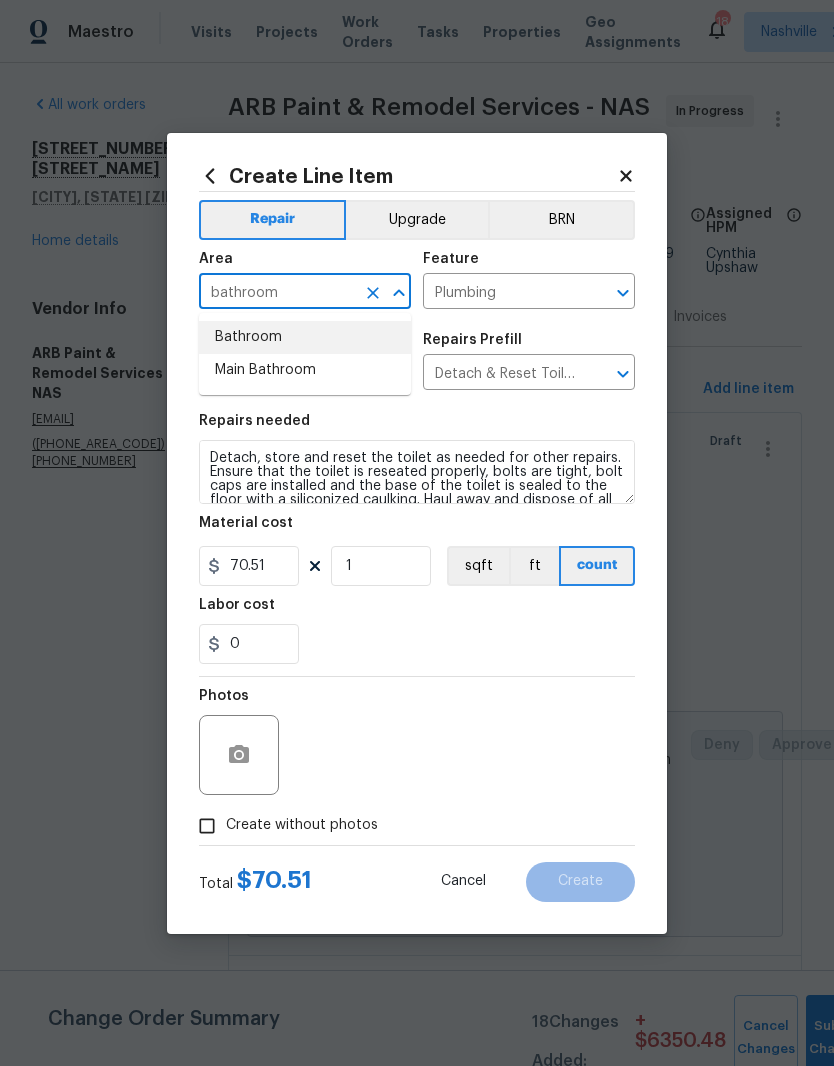 click on "Bathroom" at bounding box center [305, 337] 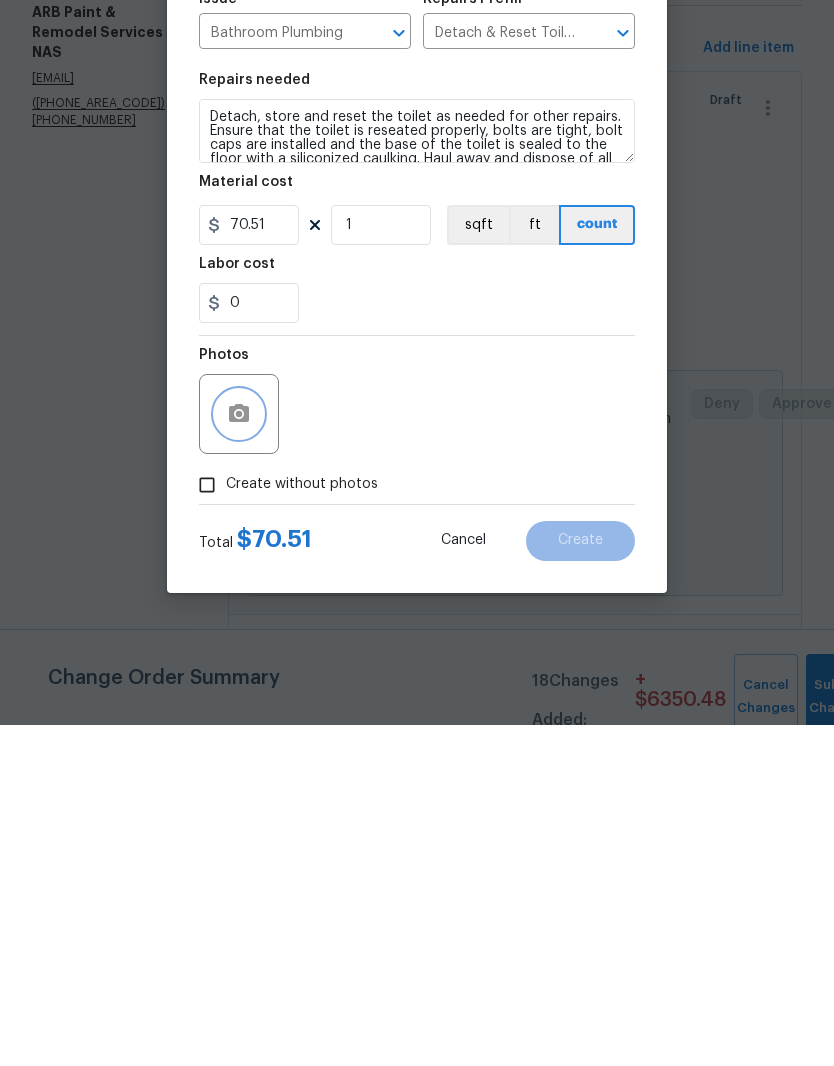 click at bounding box center [239, 755] 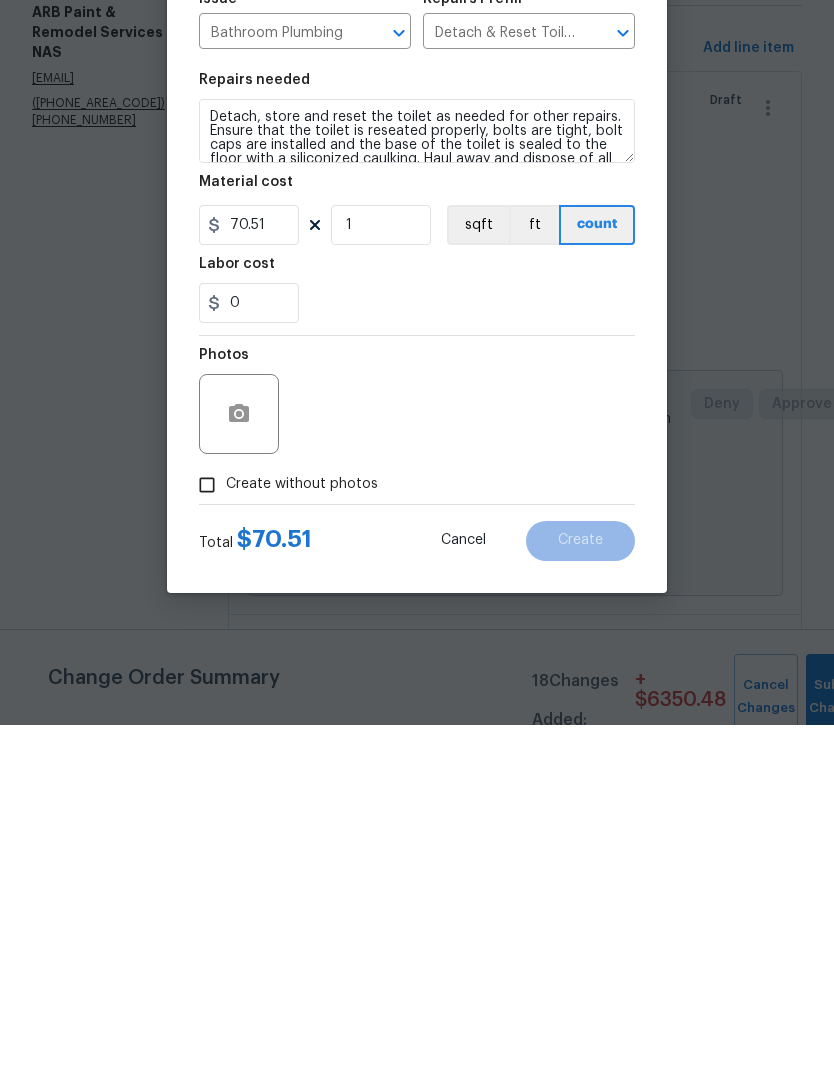 scroll, scrollTop: 82, scrollLeft: 0, axis: vertical 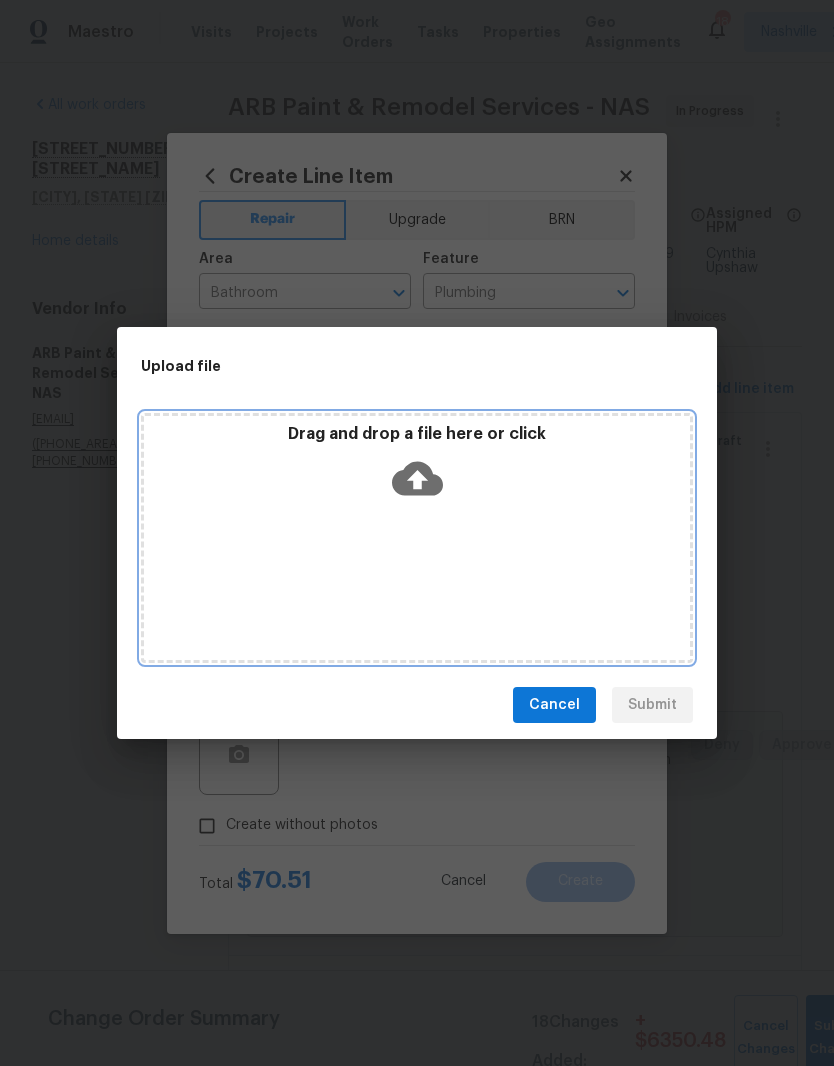 click on "Drag and drop a file here or click" at bounding box center (417, 538) 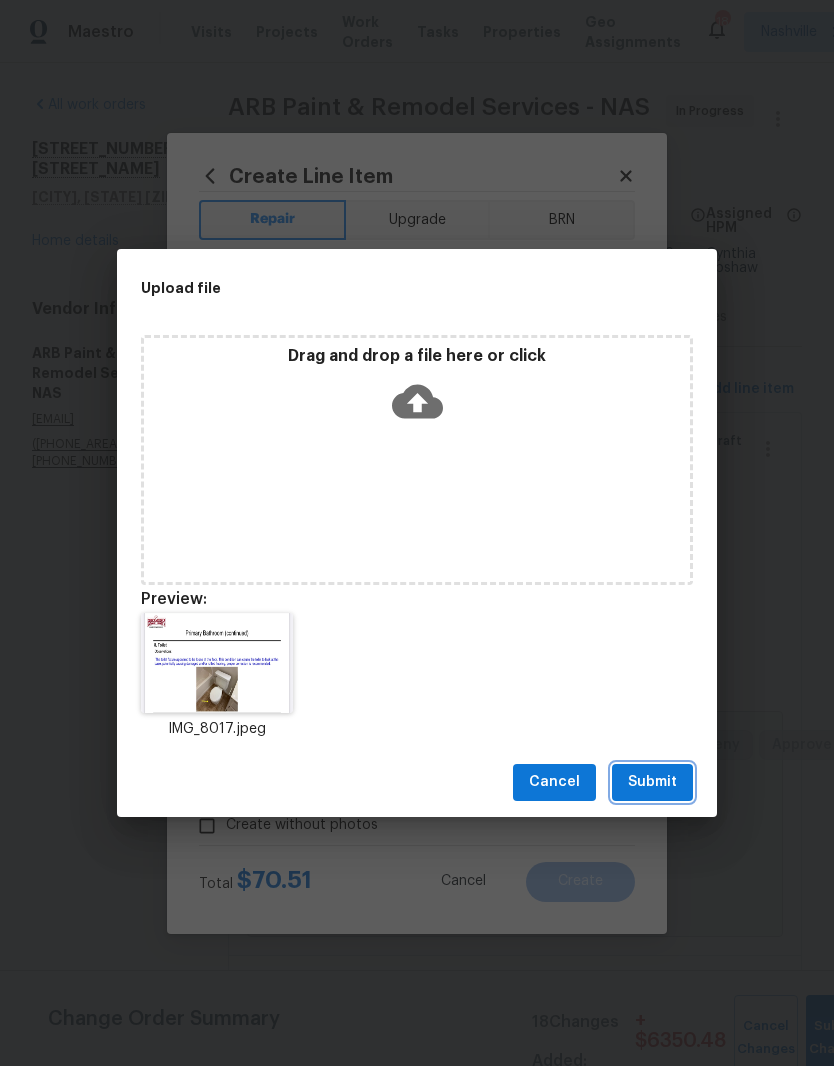 click on "Submit" at bounding box center (652, 782) 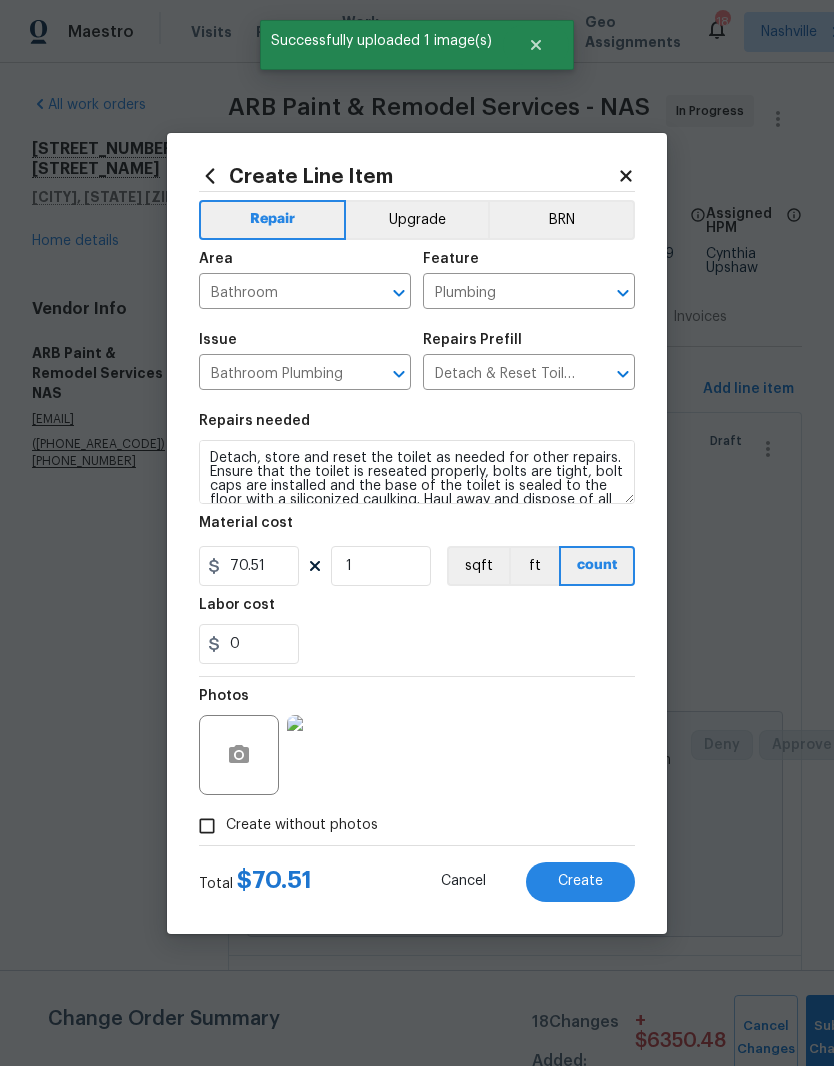 click at bounding box center [327, 755] 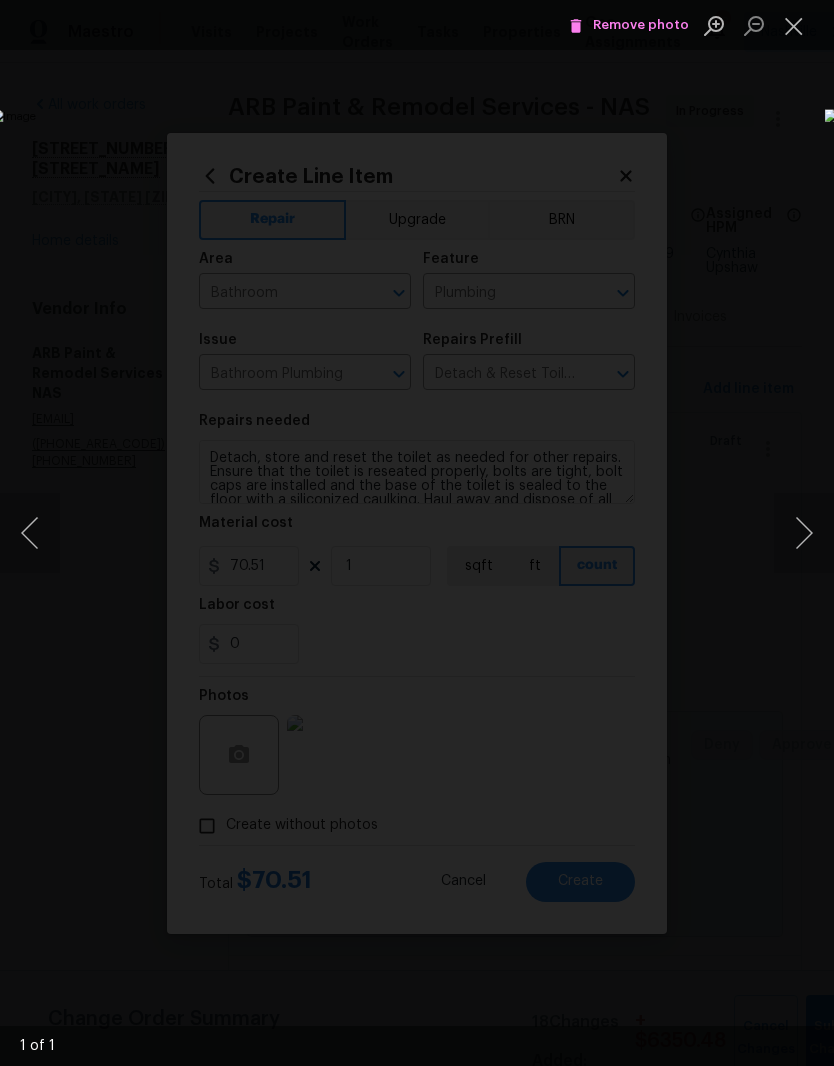 click at bounding box center (794, 25) 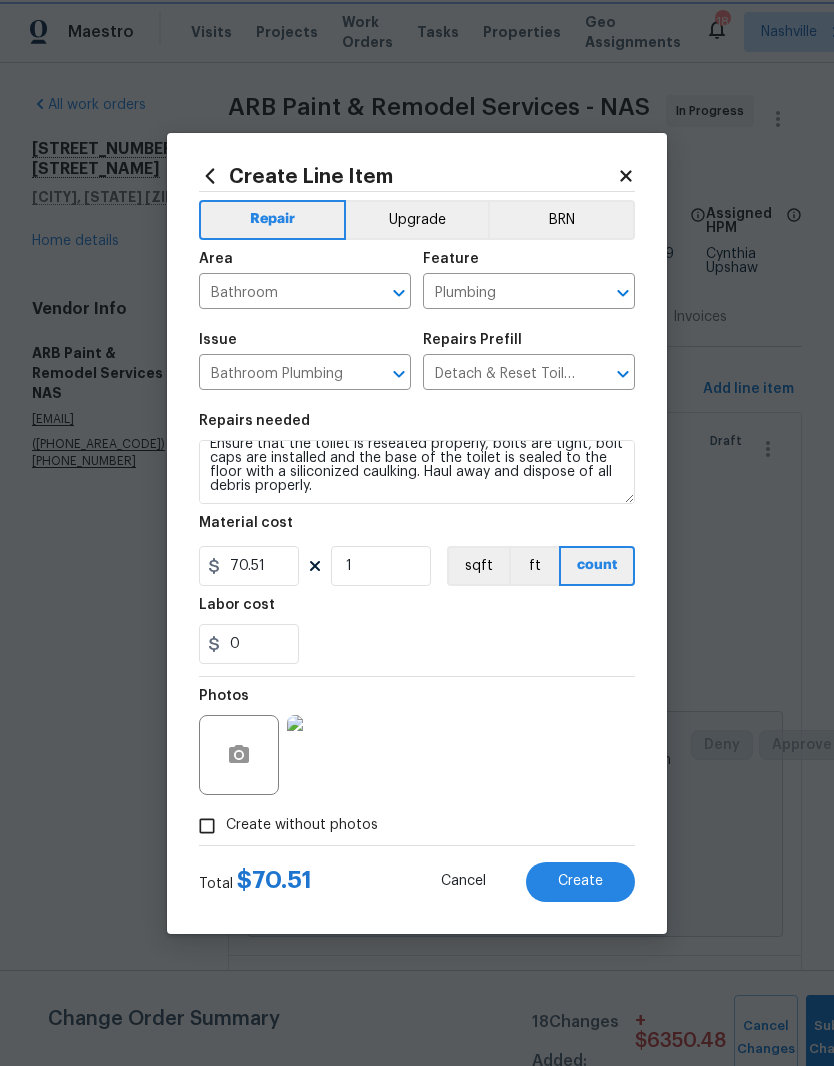 scroll, scrollTop: 28, scrollLeft: 0, axis: vertical 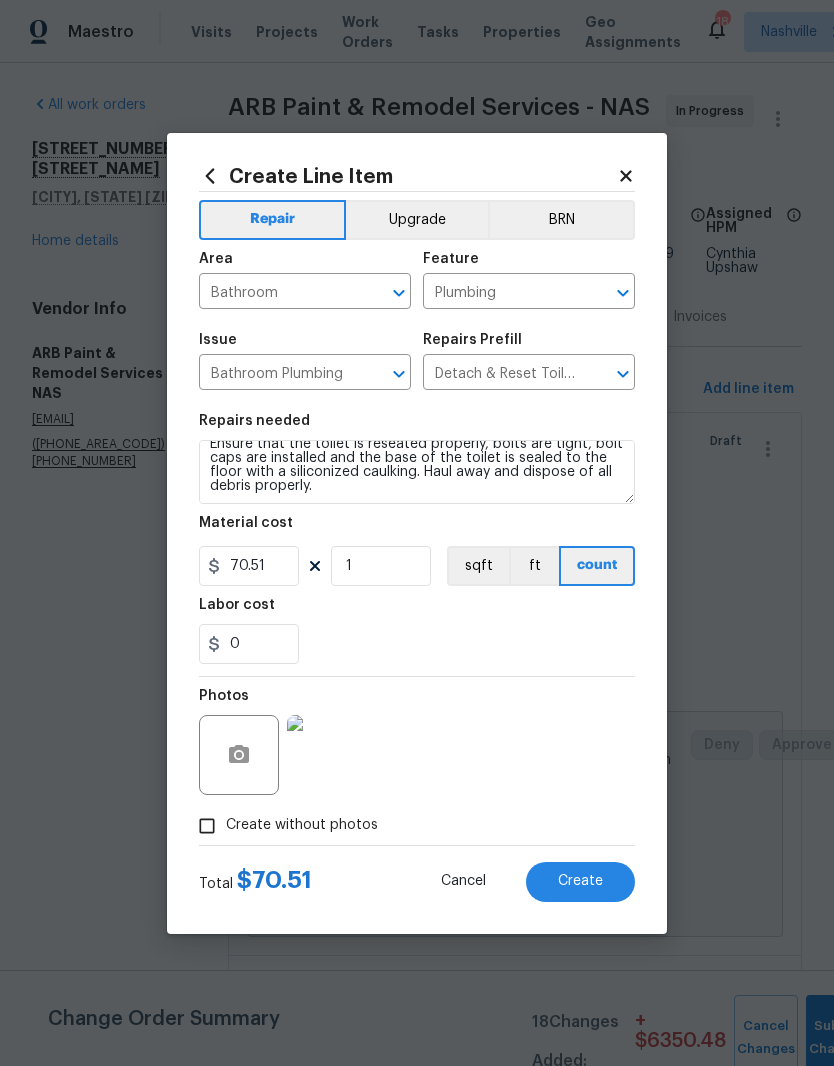 click on "Create" at bounding box center [580, 881] 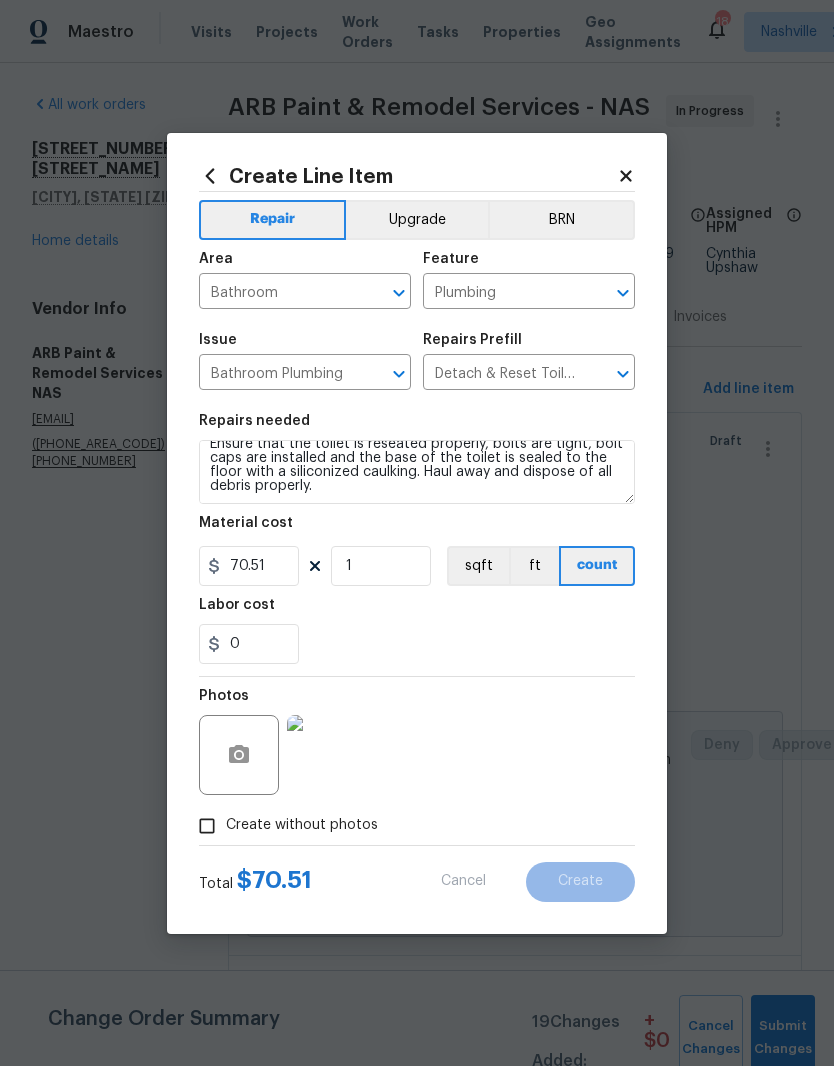 type on "0" 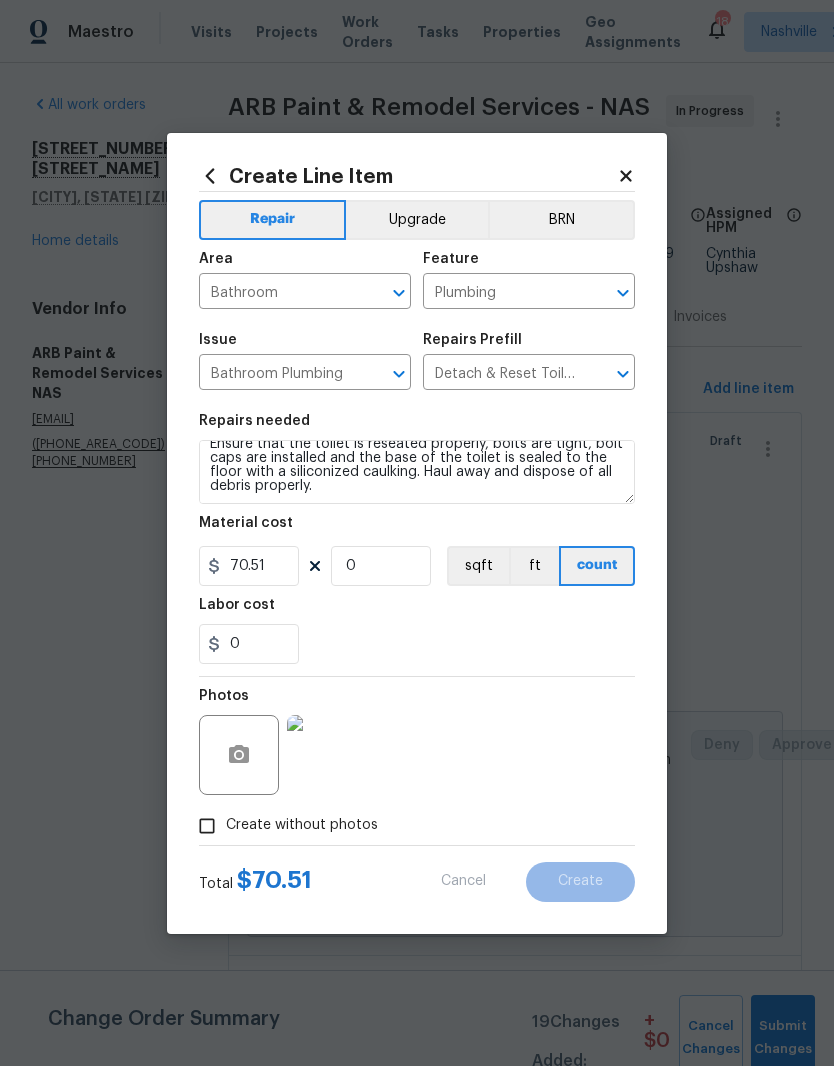 type 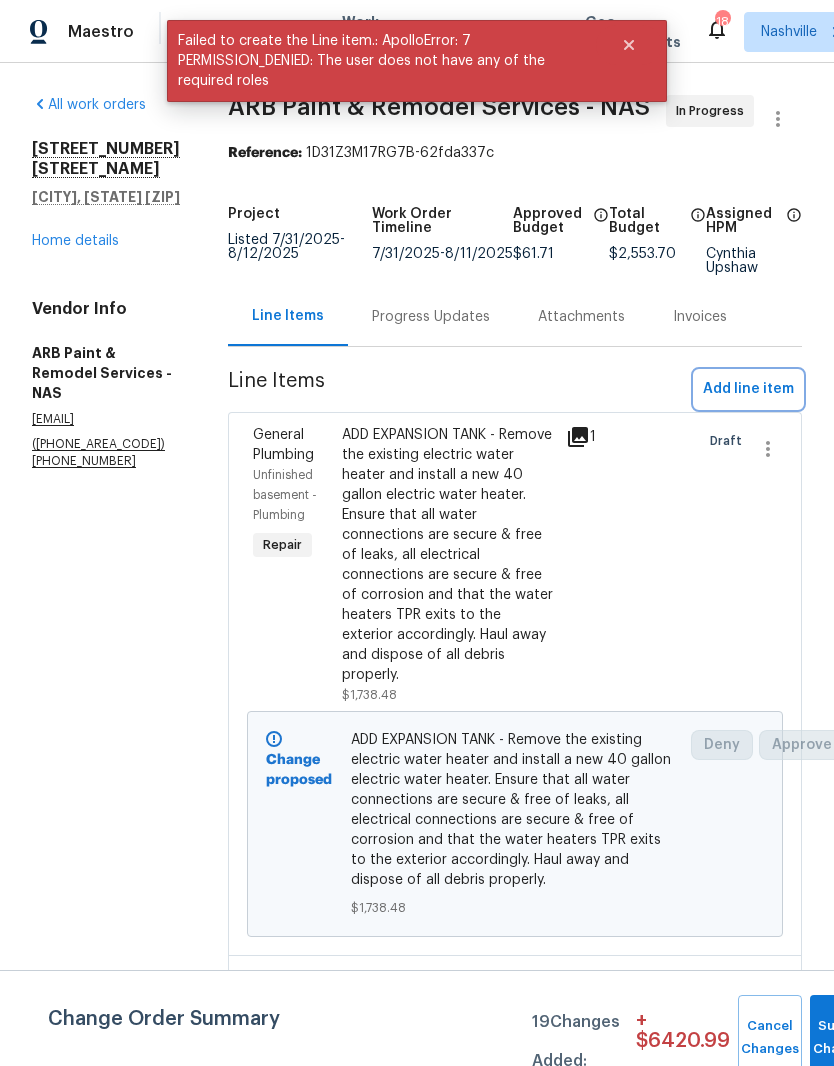 click on "Add line item" at bounding box center (748, 389) 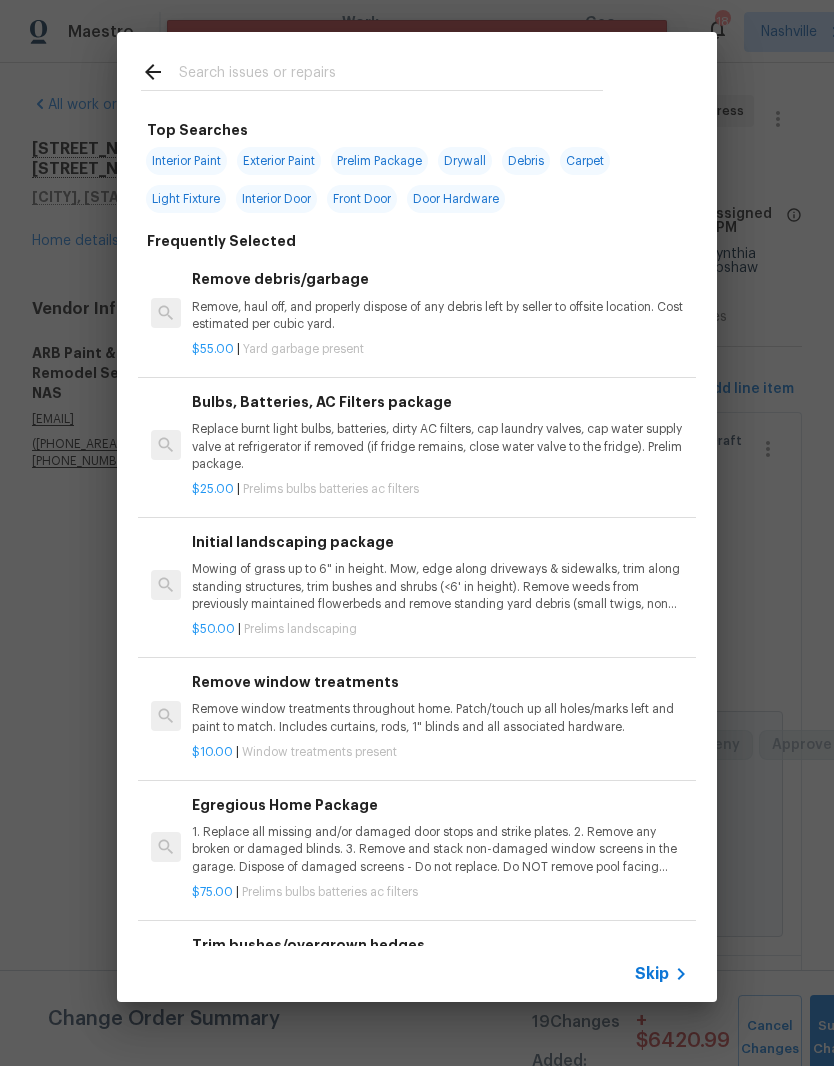 click at bounding box center (391, 75) 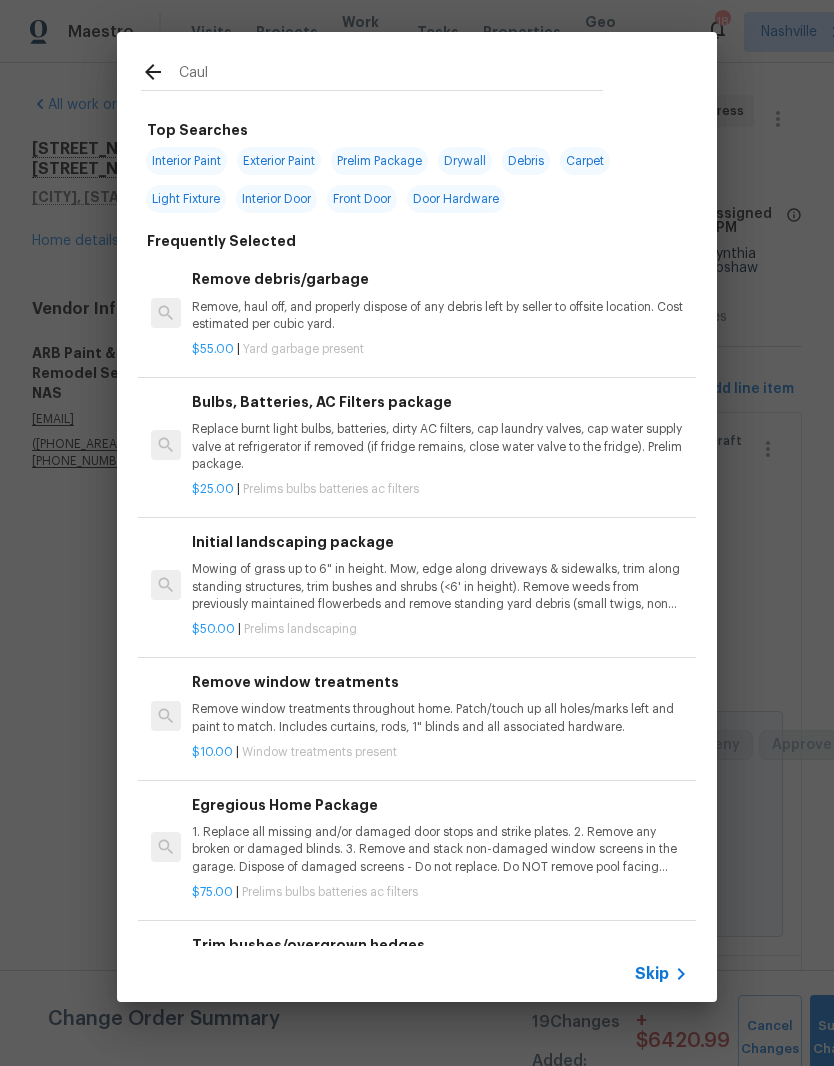 type on "Caulk" 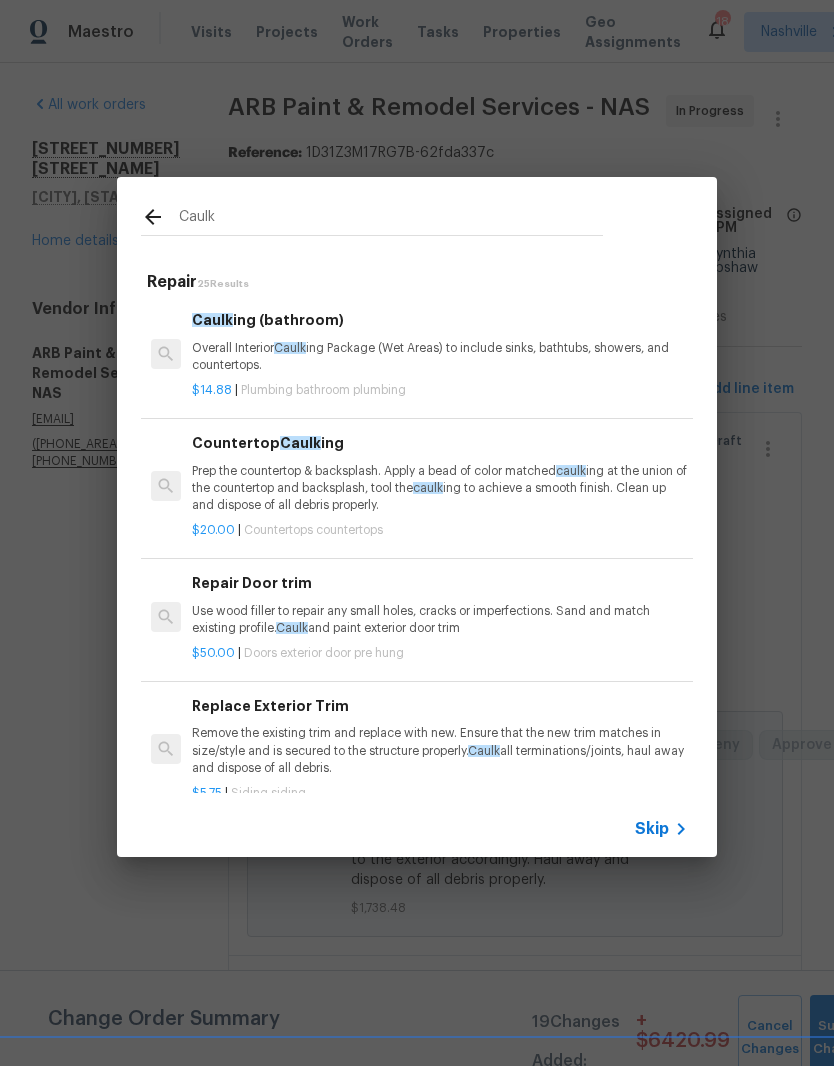 click on "Overall Interior  Caulk ing Package (Wet Areas) to include sinks, bathtubs, showers, and countertops." at bounding box center (440, 357) 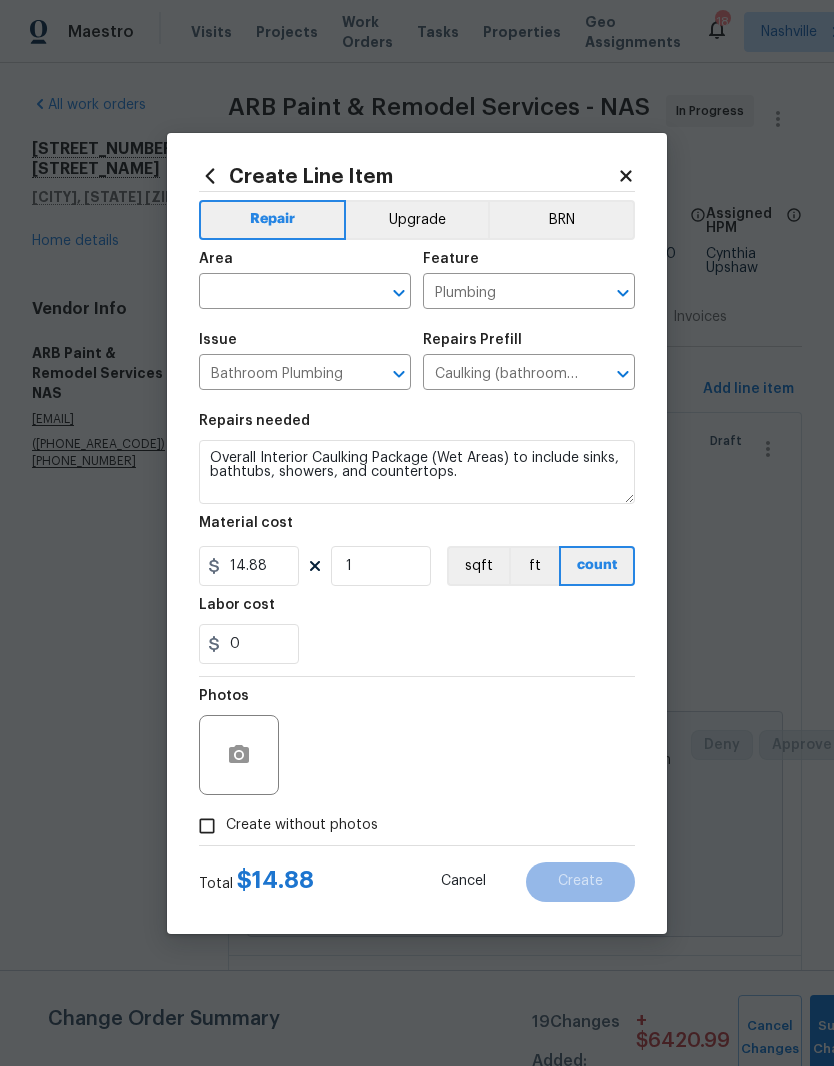 click at bounding box center [277, 293] 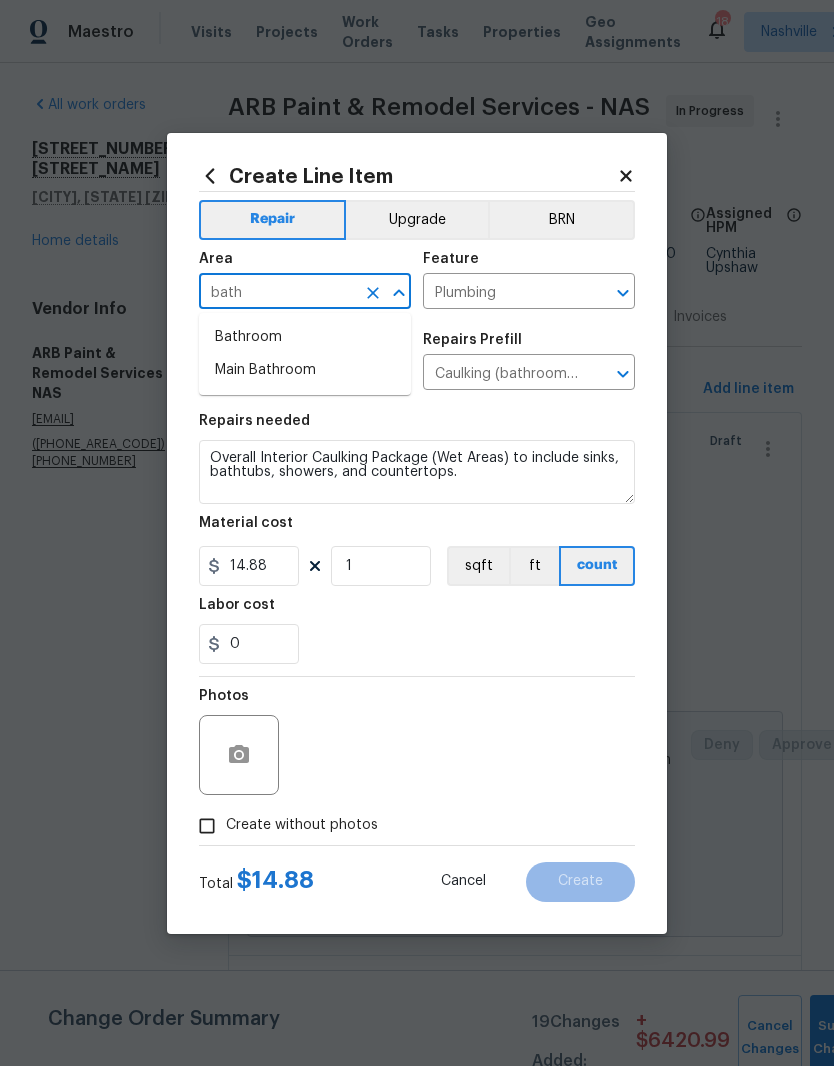 click on "Bathroom" at bounding box center (305, 337) 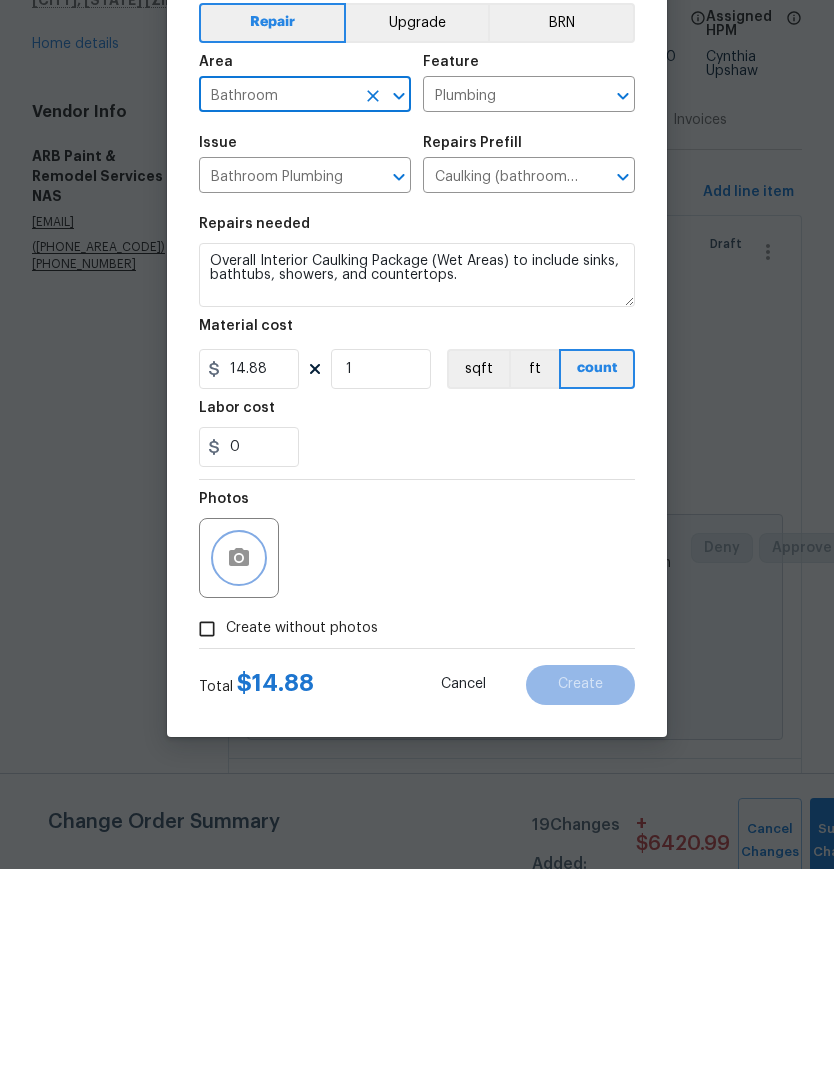 click 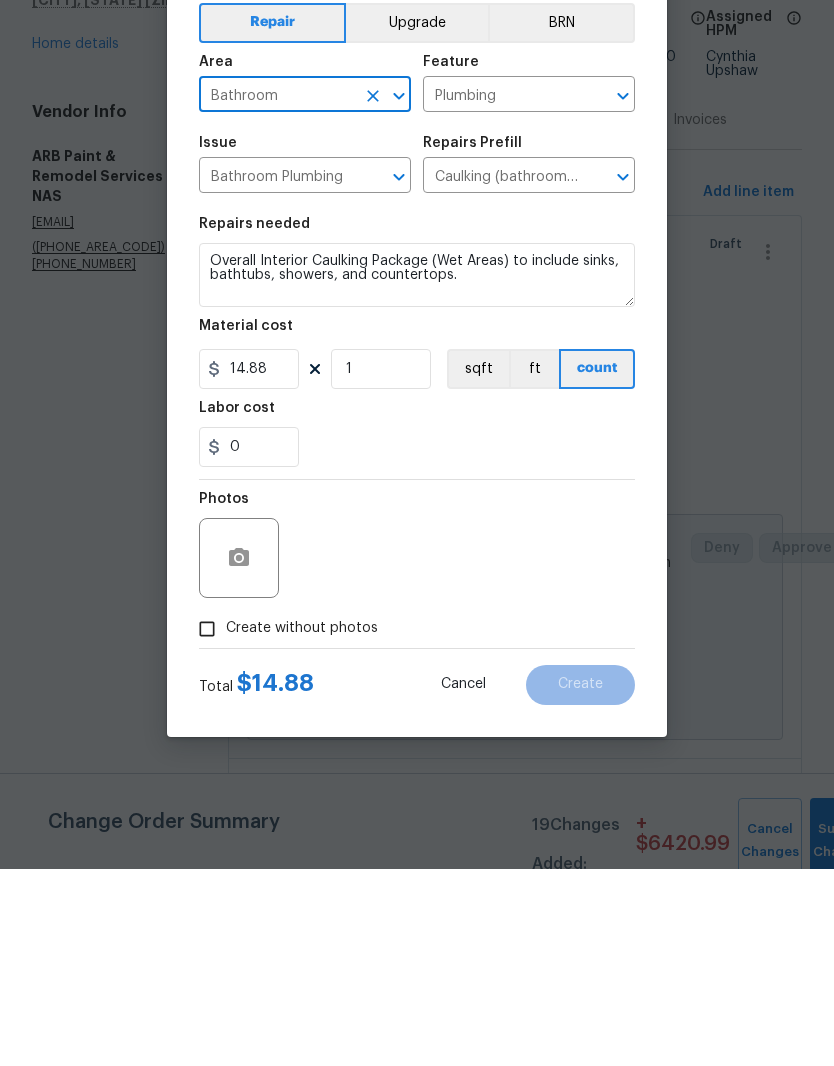 scroll, scrollTop: 82, scrollLeft: 0, axis: vertical 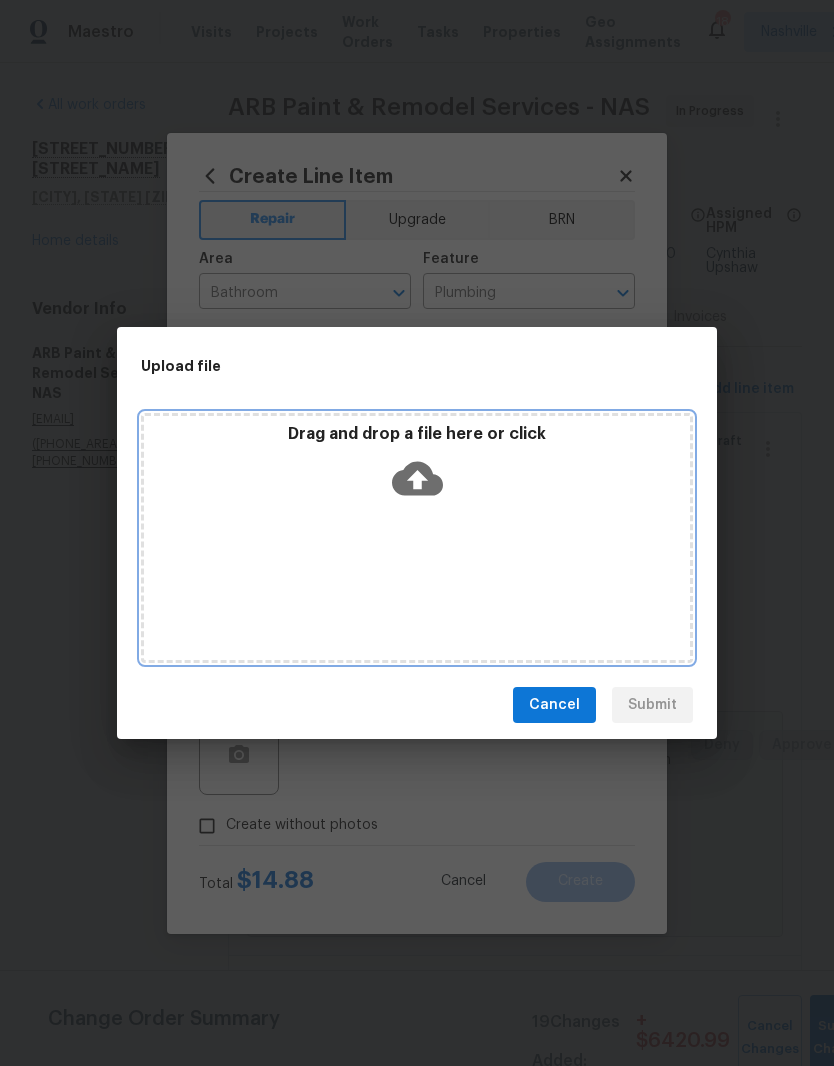 click on "Drag and drop a file here or click" at bounding box center [417, 538] 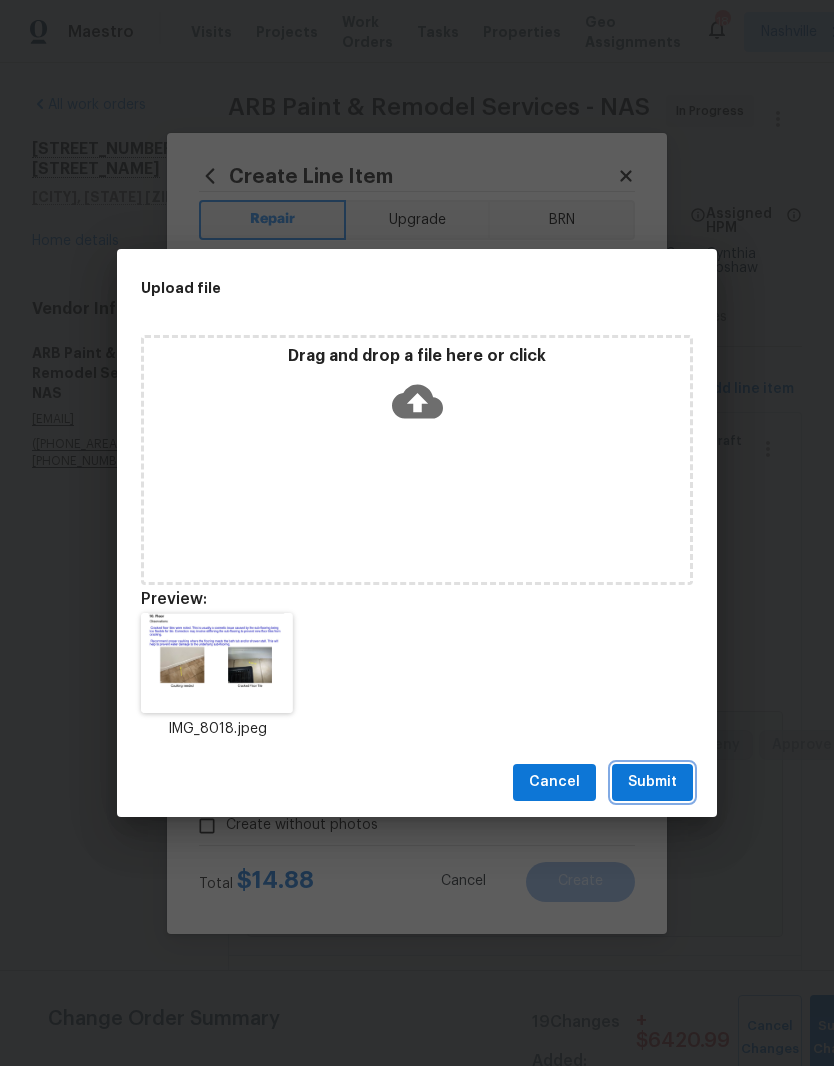 click on "Submit" at bounding box center [652, 782] 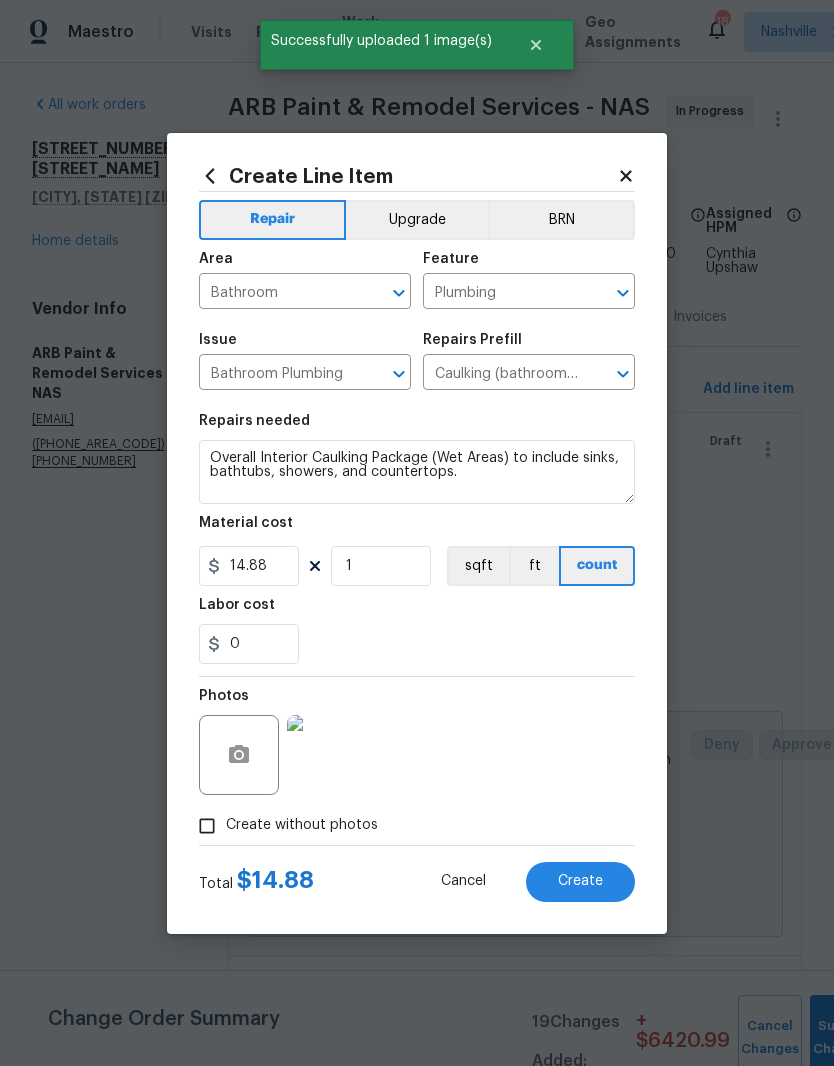click at bounding box center (327, 755) 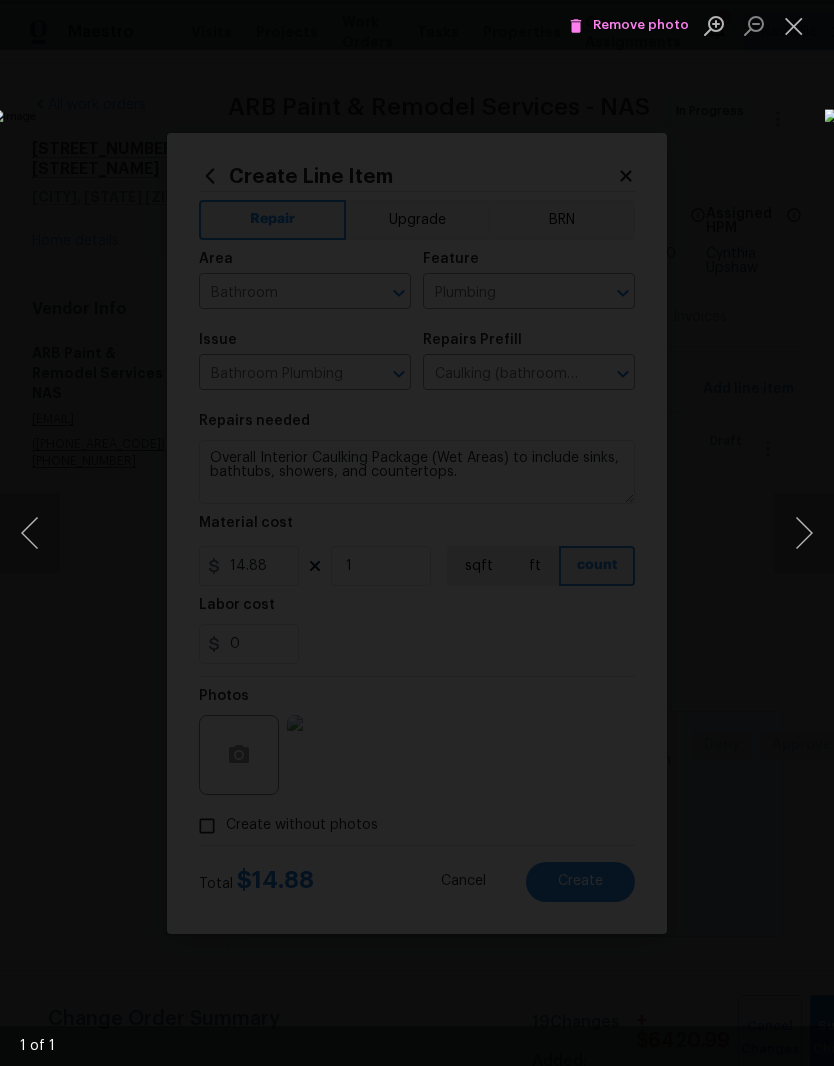 click at bounding box center [322, 532] 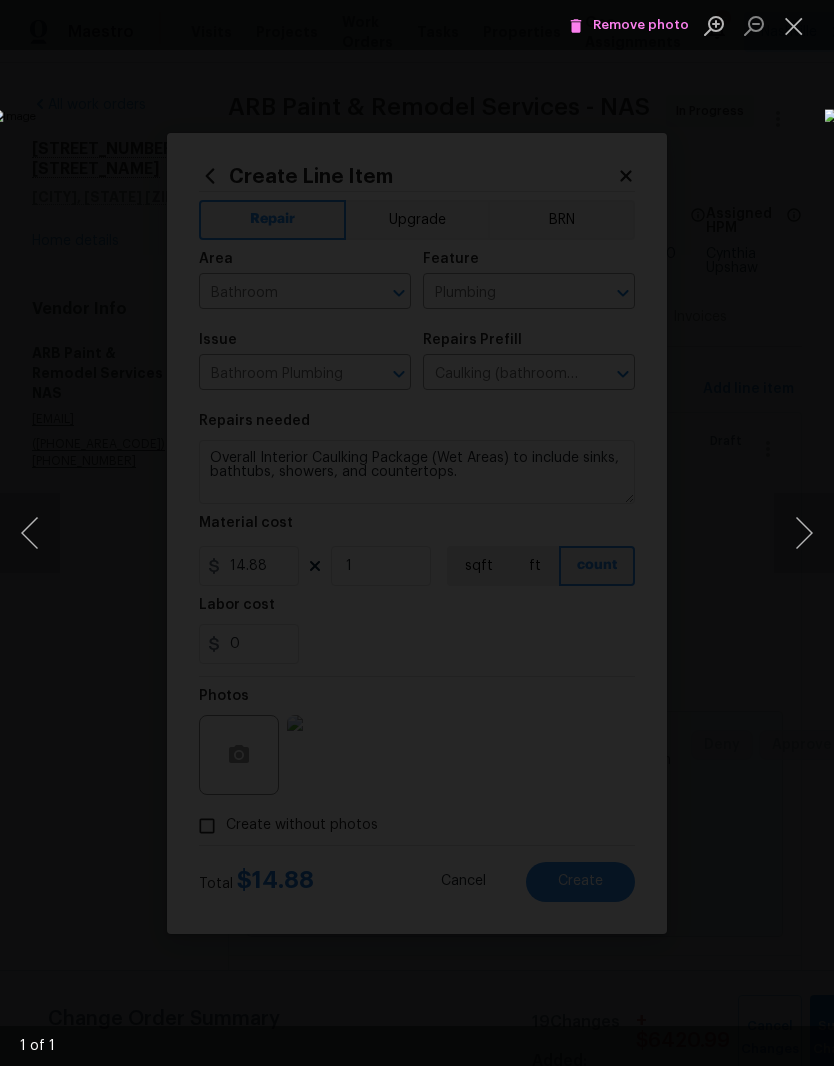 click at bounding box center [794, 25] 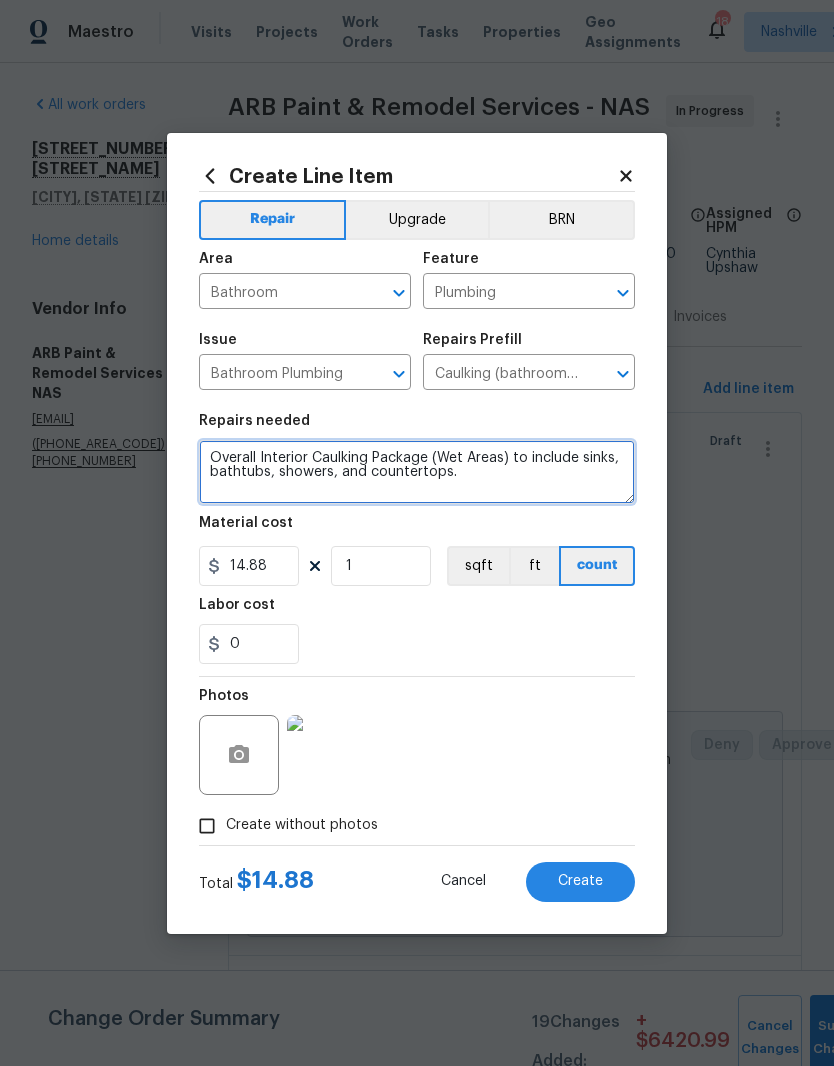 click on "Overall Interior Caulking Package (Wet Areas) to include sinks, bathtubs, showers, and countertops." at bounding box center (417, 472) 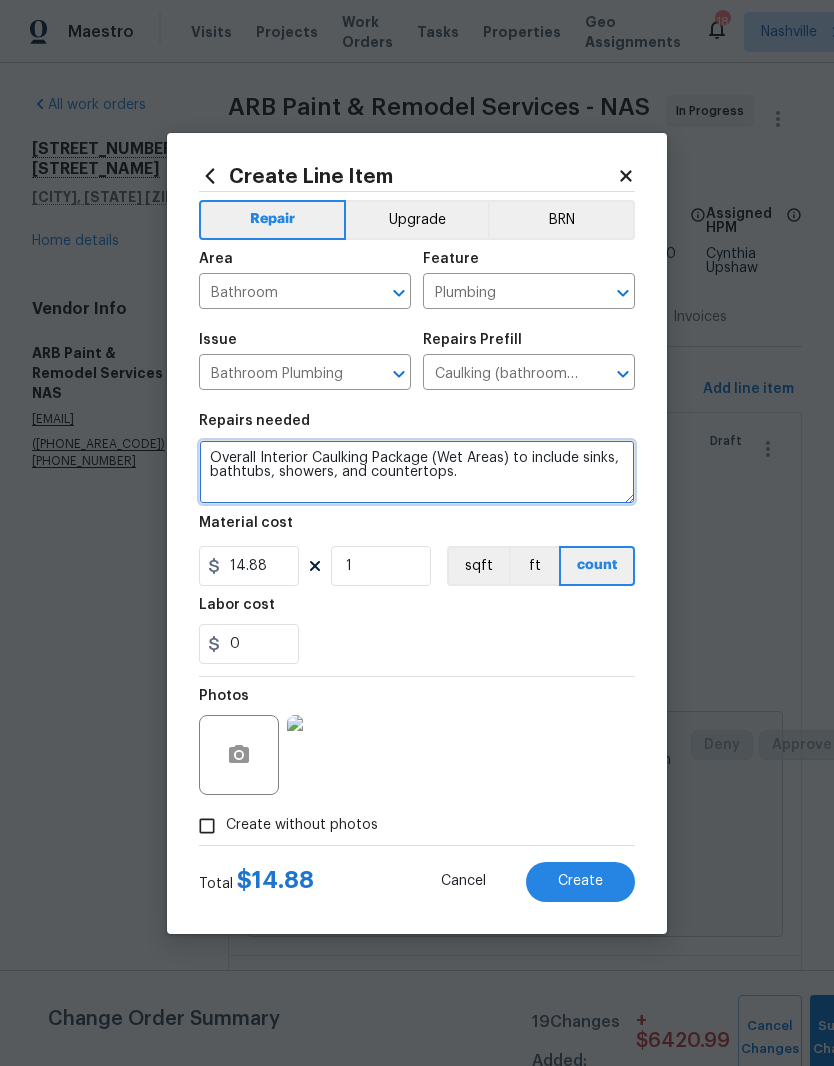 paste on "caulking where the flooring meets the bath tub and/or shower stall." 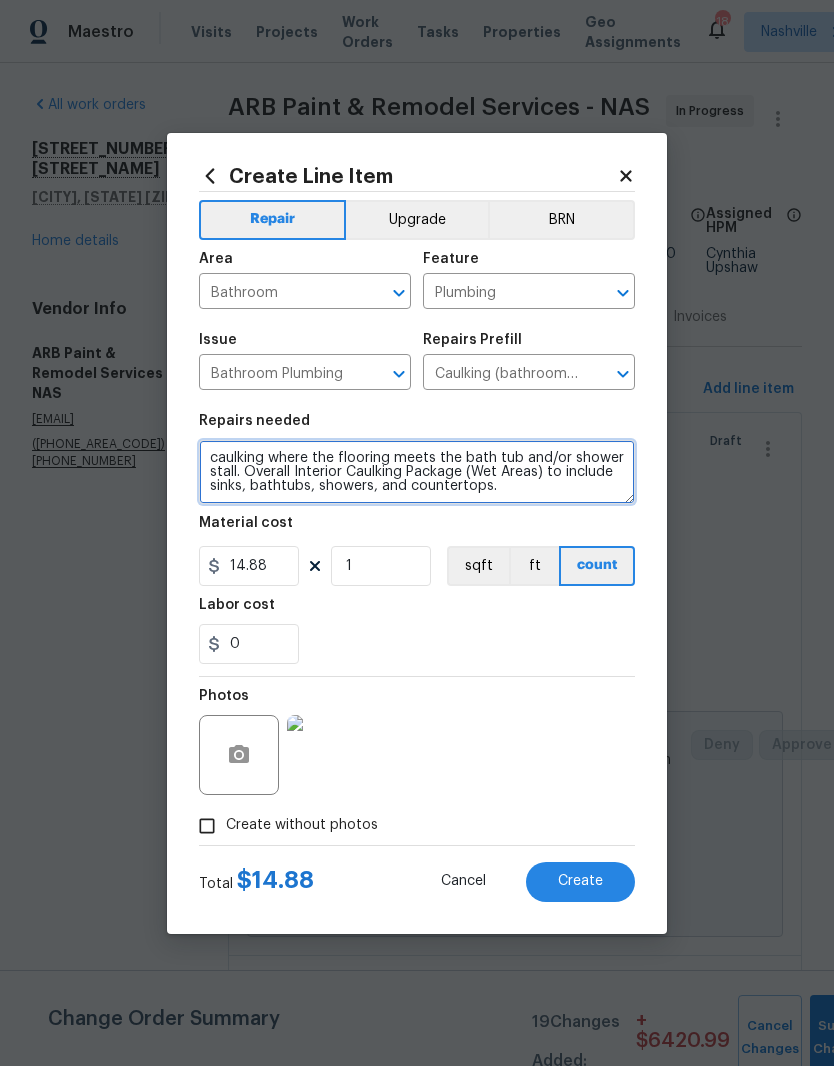 click on "caulking where the flooring meets the bath tub and/or shower stall. Overall Interior Caulking Package (Wet Areas) to include sinks, bathtubs, showers, and countertops." at bounding box center [417, 472] 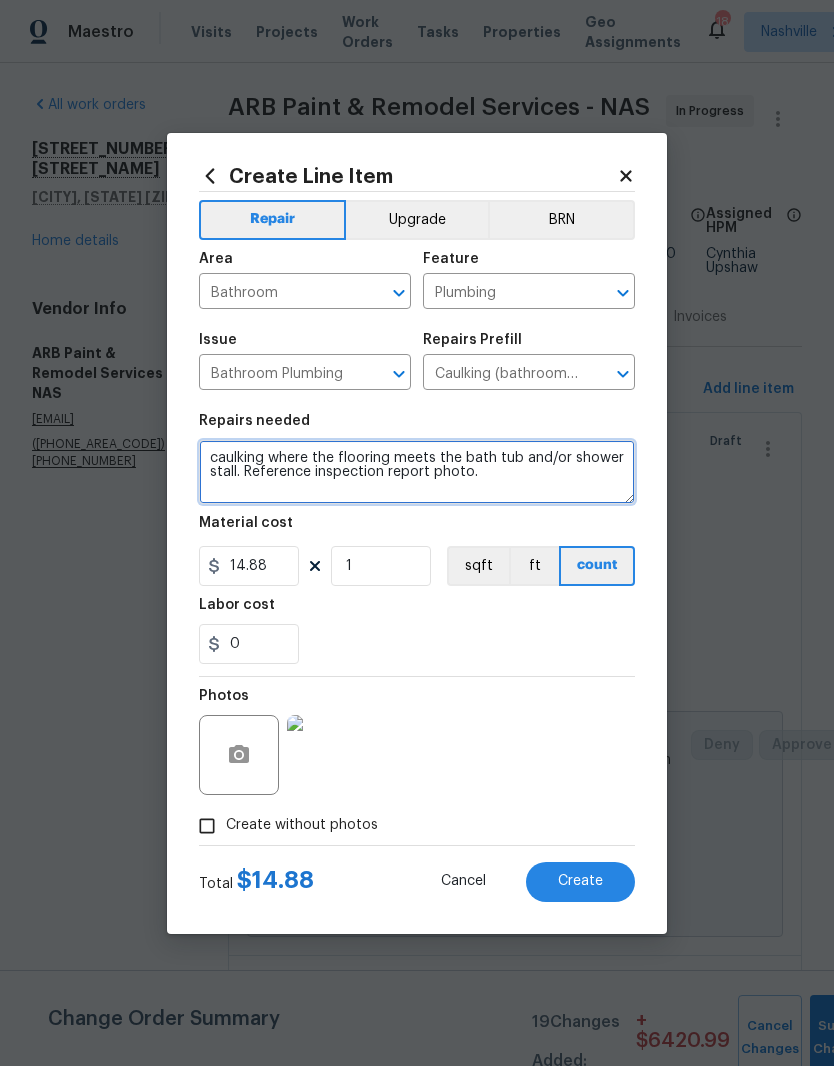 type on "caulking where the flooring meets the bath tub and/or shower stall. Reference inspection report photo." 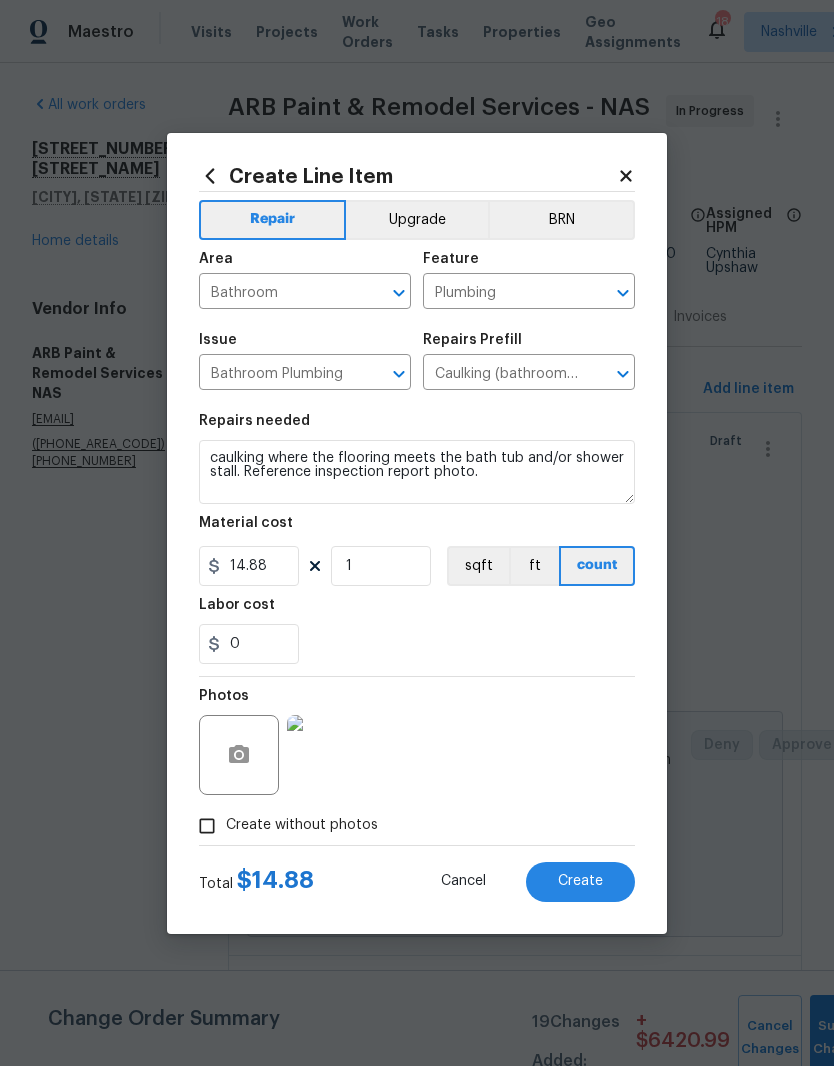 click on "0" at bounding box center (417, 644) 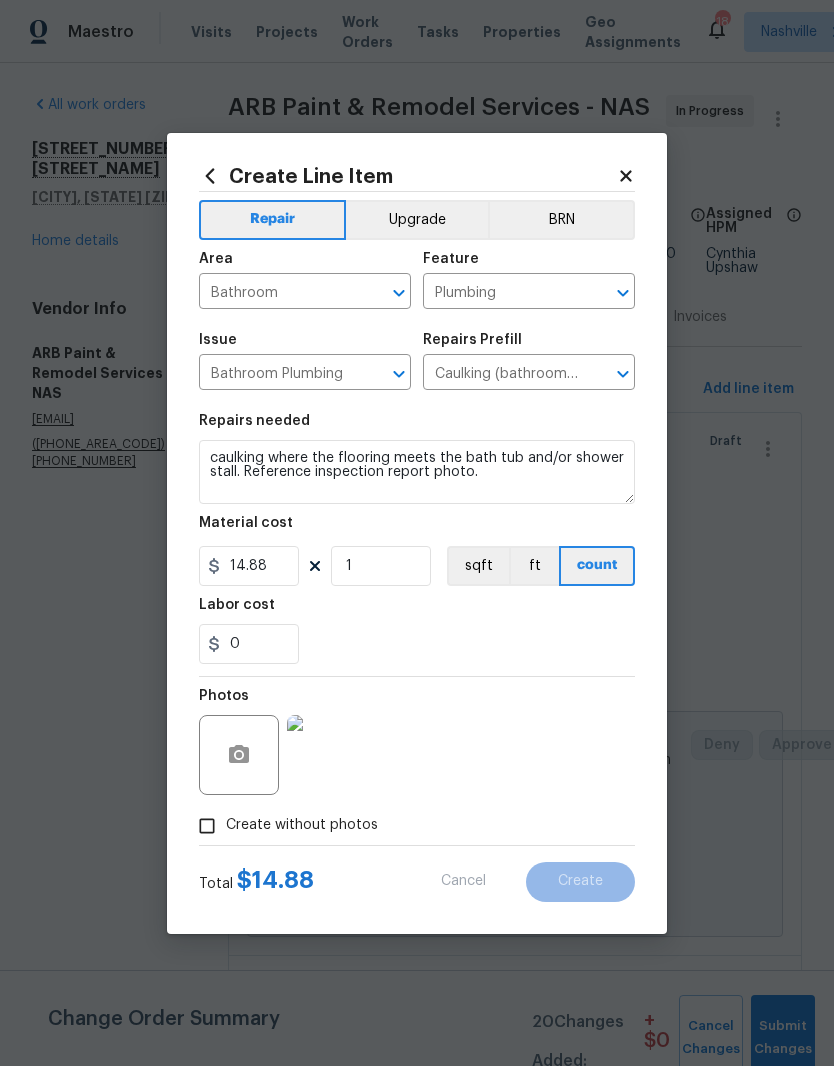 type 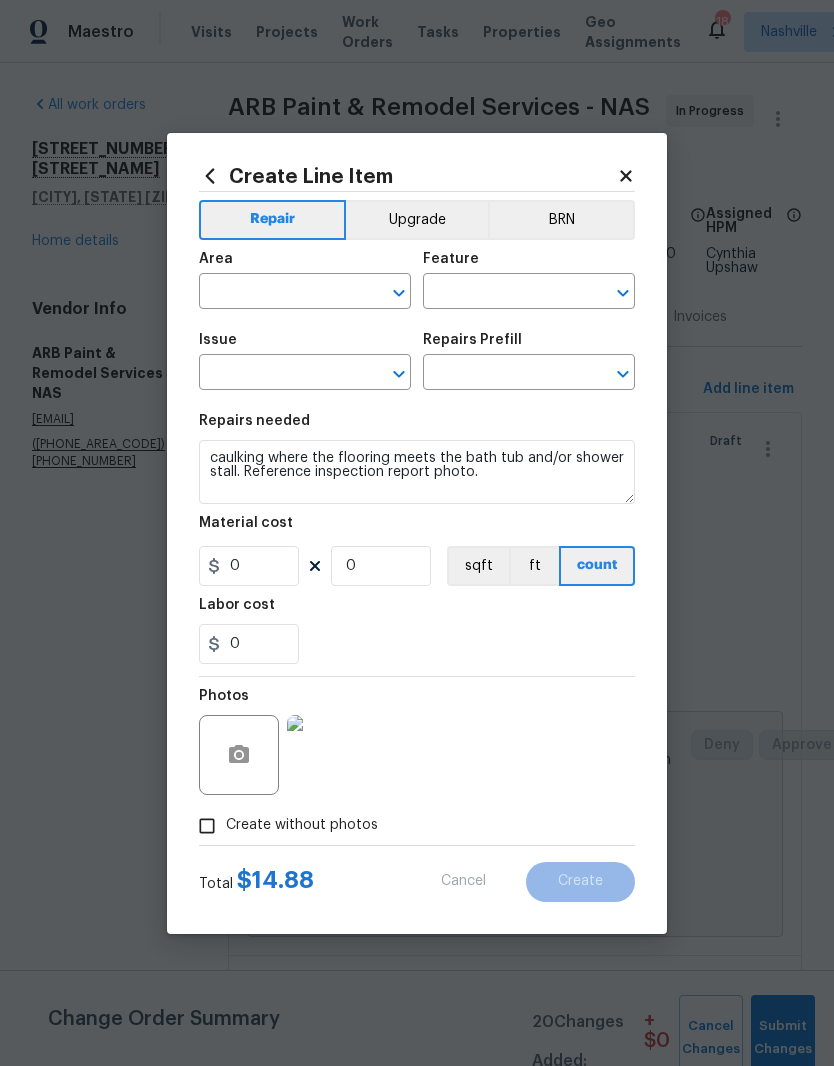 scroll, scrollTop: 0, scrollLeft: 0, axis: both 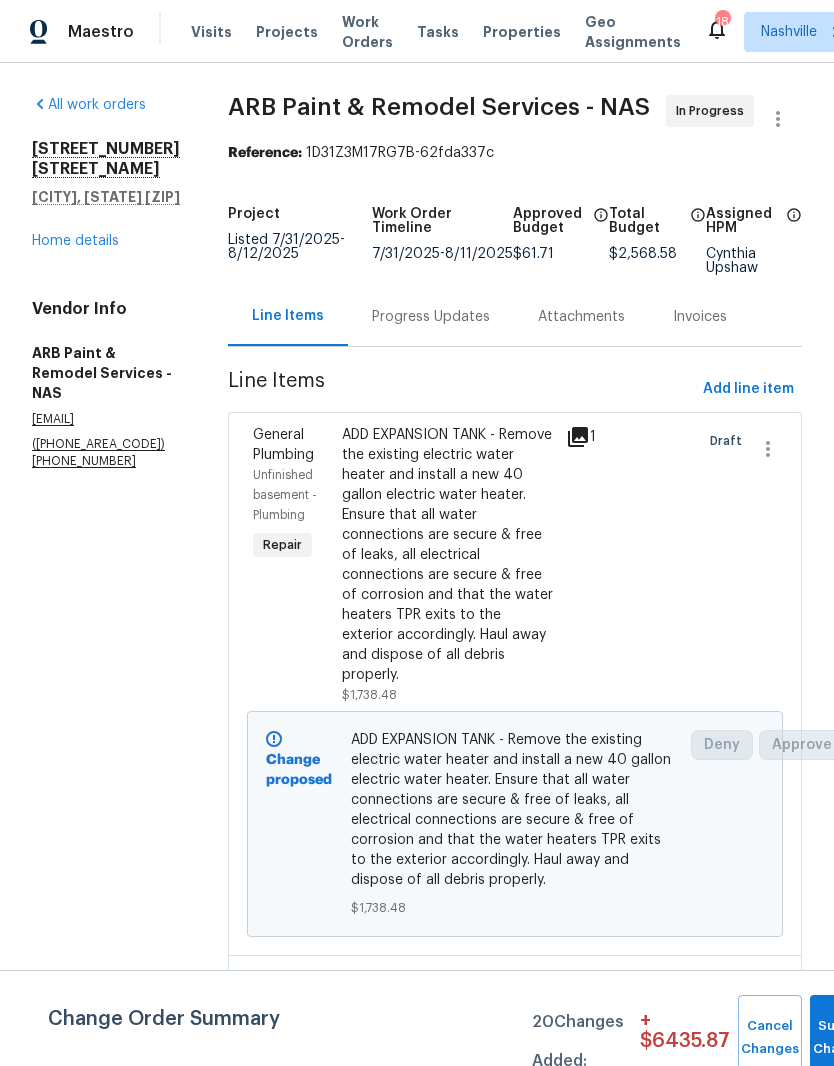click on "Home details" at bounding box center (75, 241) 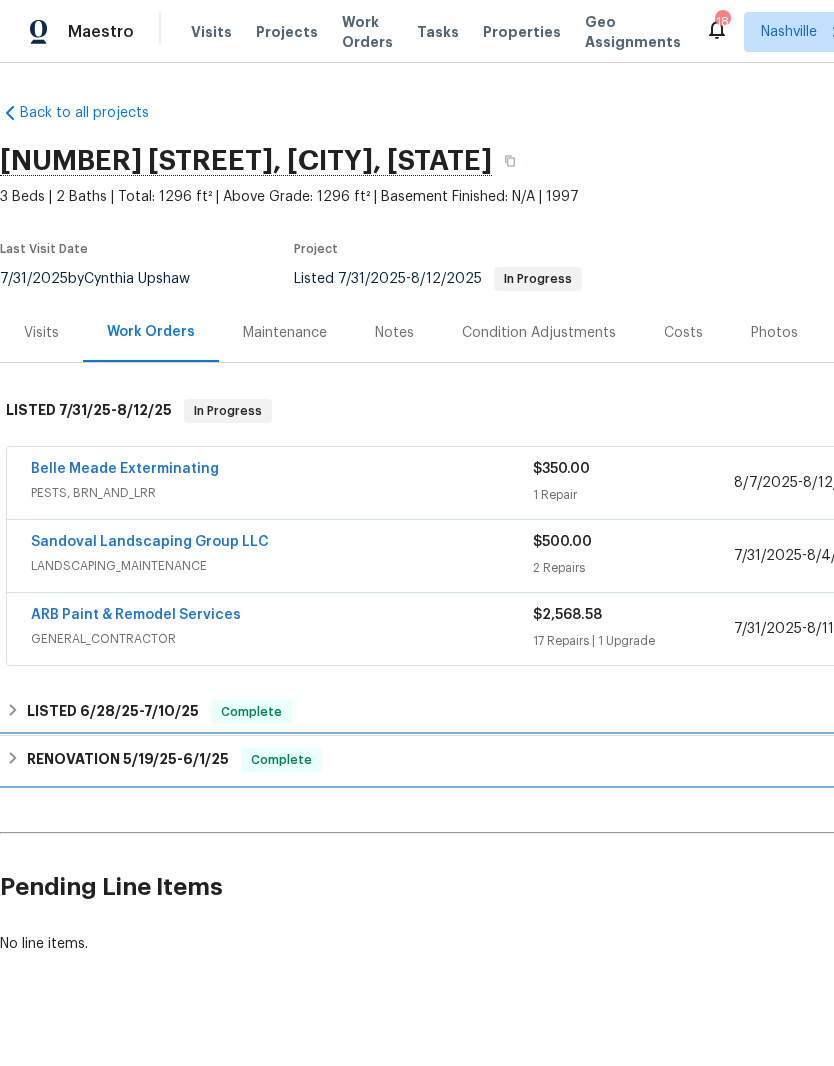 click on "RENOVATION   5/19/25  -  6/1/25" at bounding box center [128, 760] 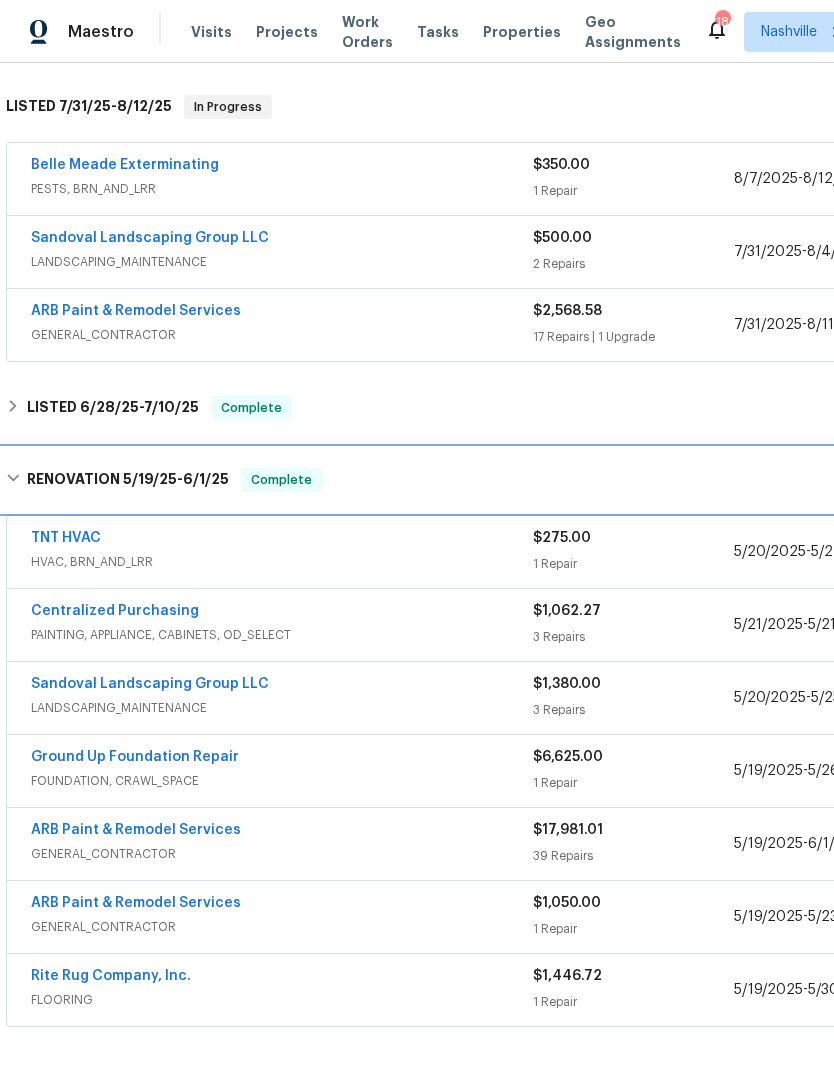 scroll, scrollTop: 305, scrollLeft: 0, axis: vertical 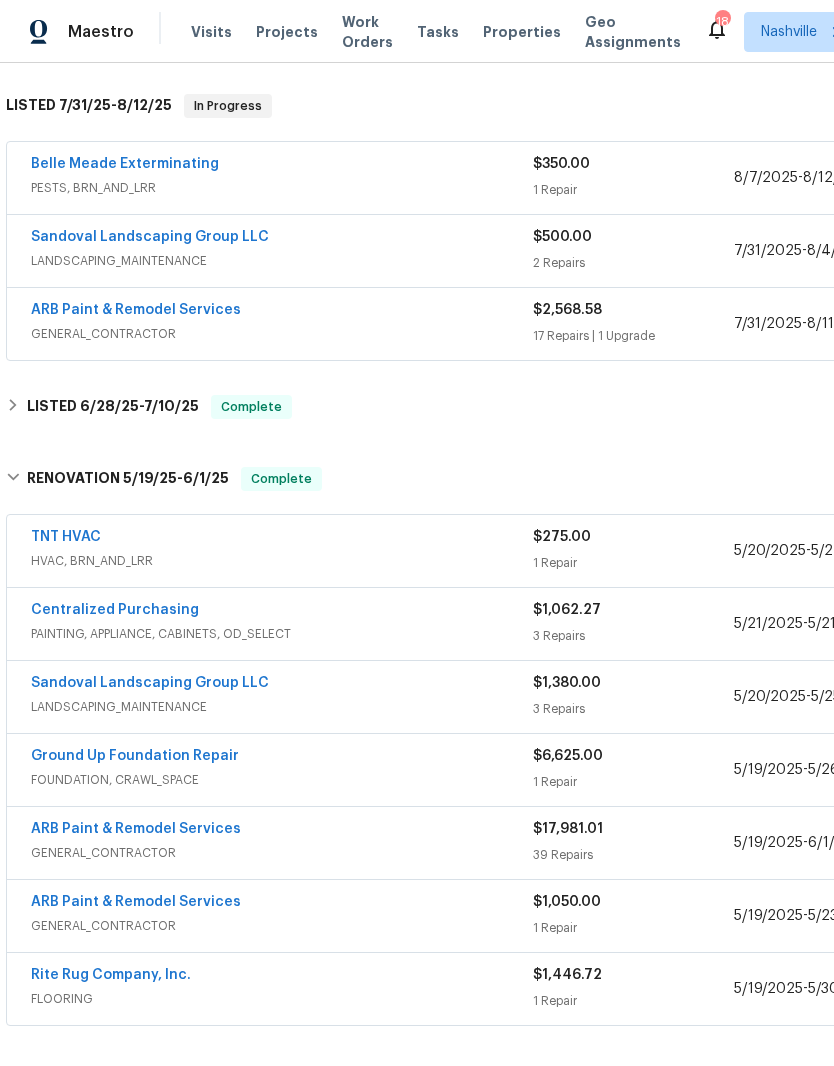click on "ARB Paint & Remodel Services" at bounding box center (136, 829) 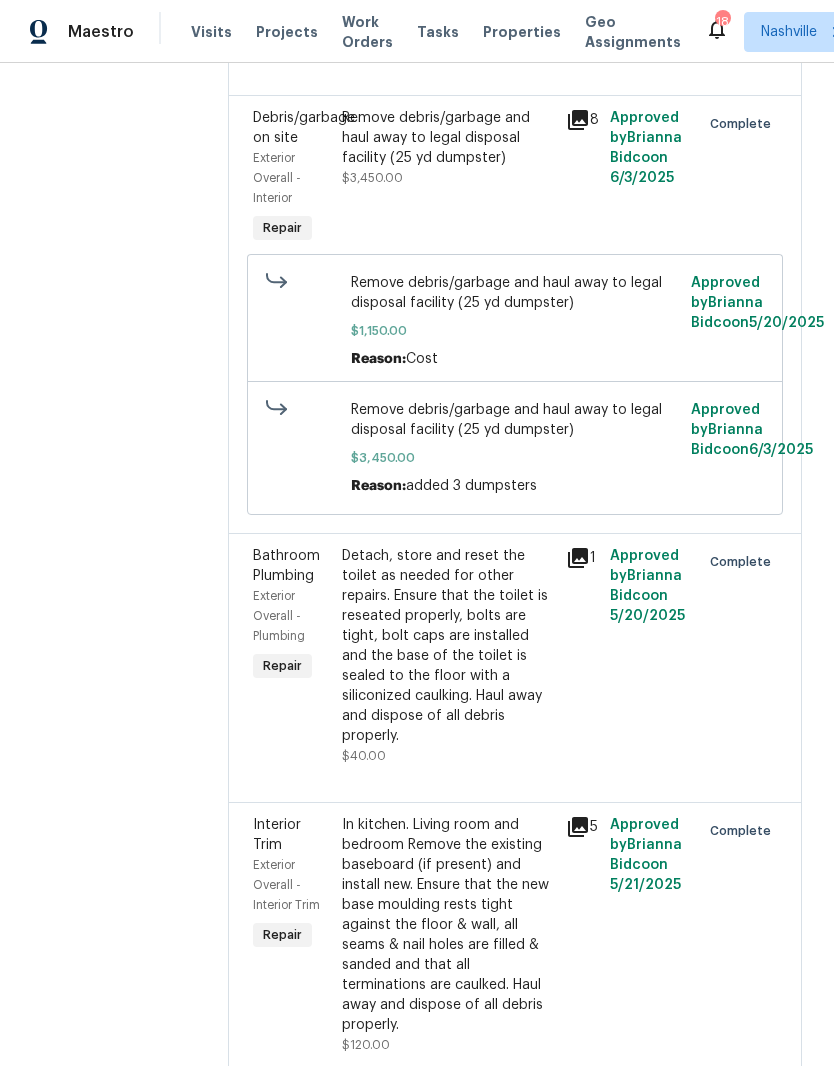 scroll, scrollTop: 9015, scrollLeft: 0, axis: vertical 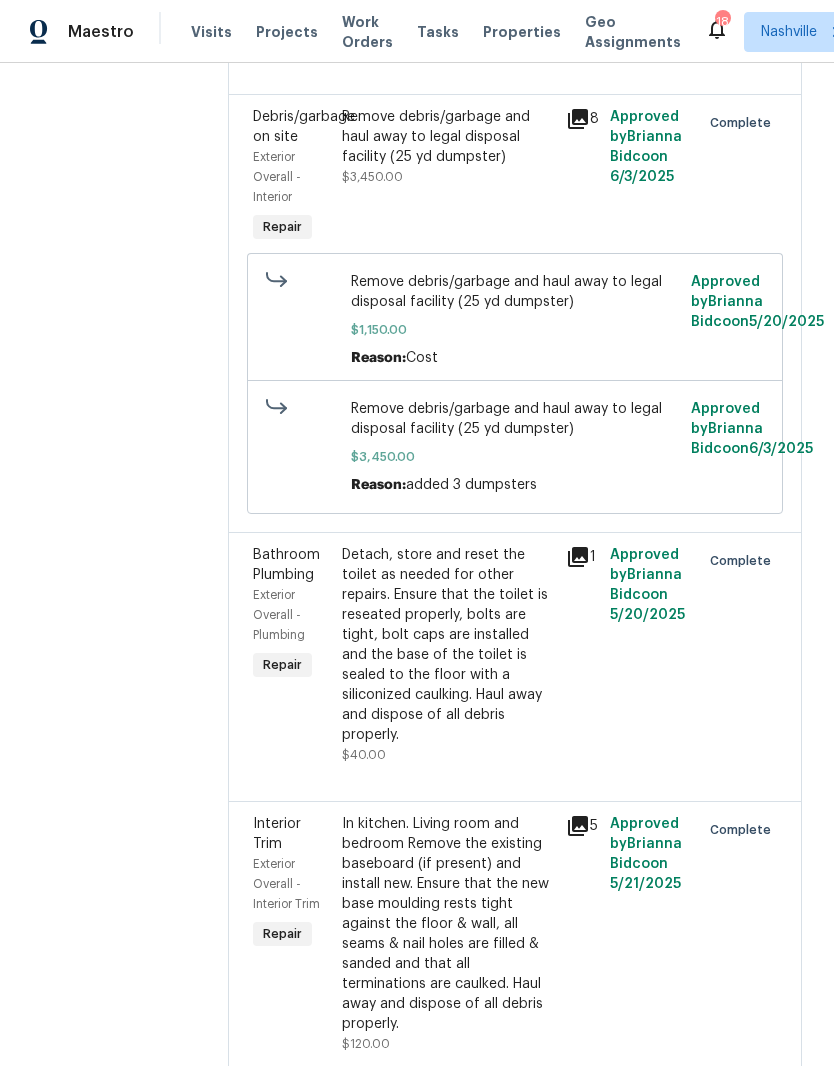 click on "Detach, store and reset the toilet as needed for other repairs. Ensure that the toilet is reseated properly, bolts are tight, bolt caps are installed and the base of the toilet is sealed to the floor with a siliconized caulking. Haul away and dispose of all debris properly." at bounding box center [447, 645] 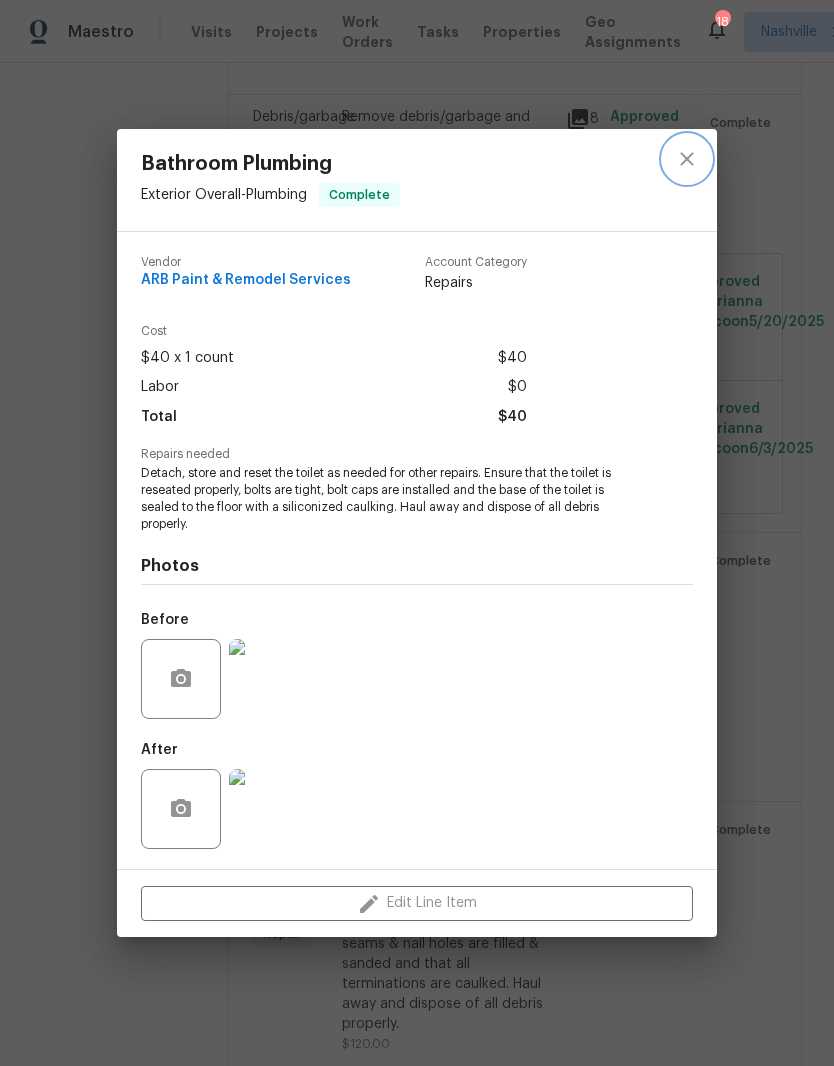 click 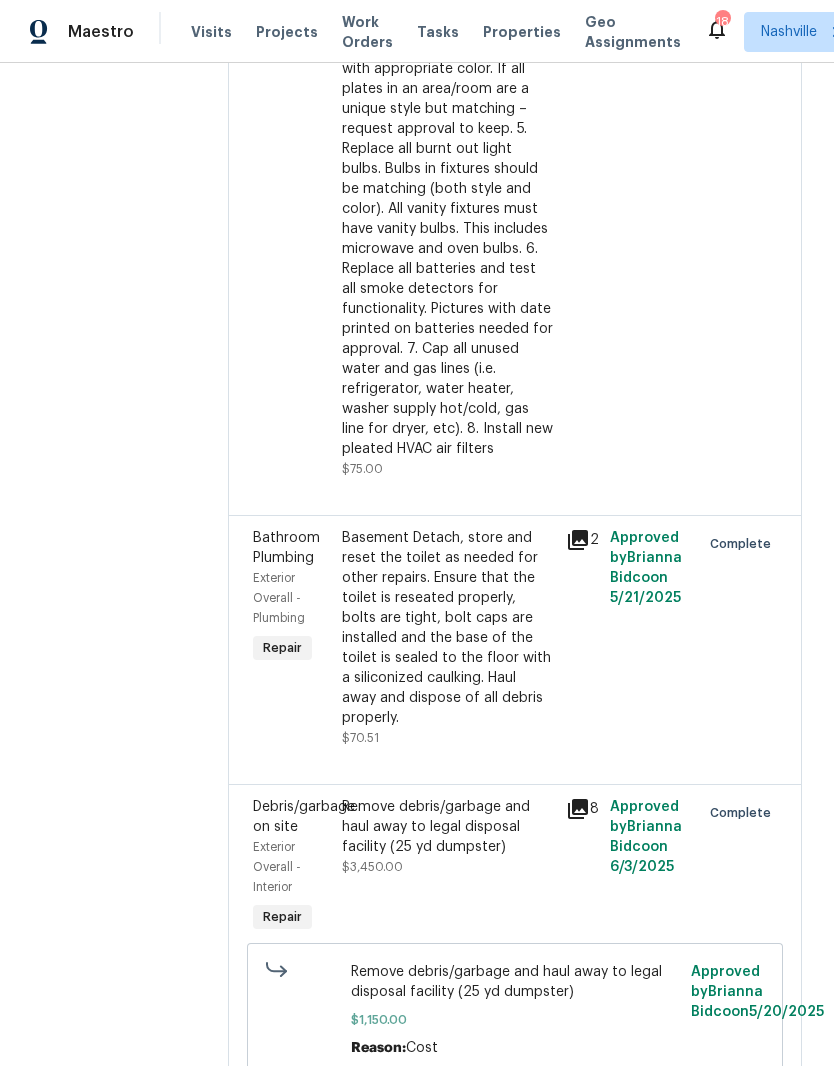 scroll, scrollTop: 8327, scrollLeft: 0, axis: vertical 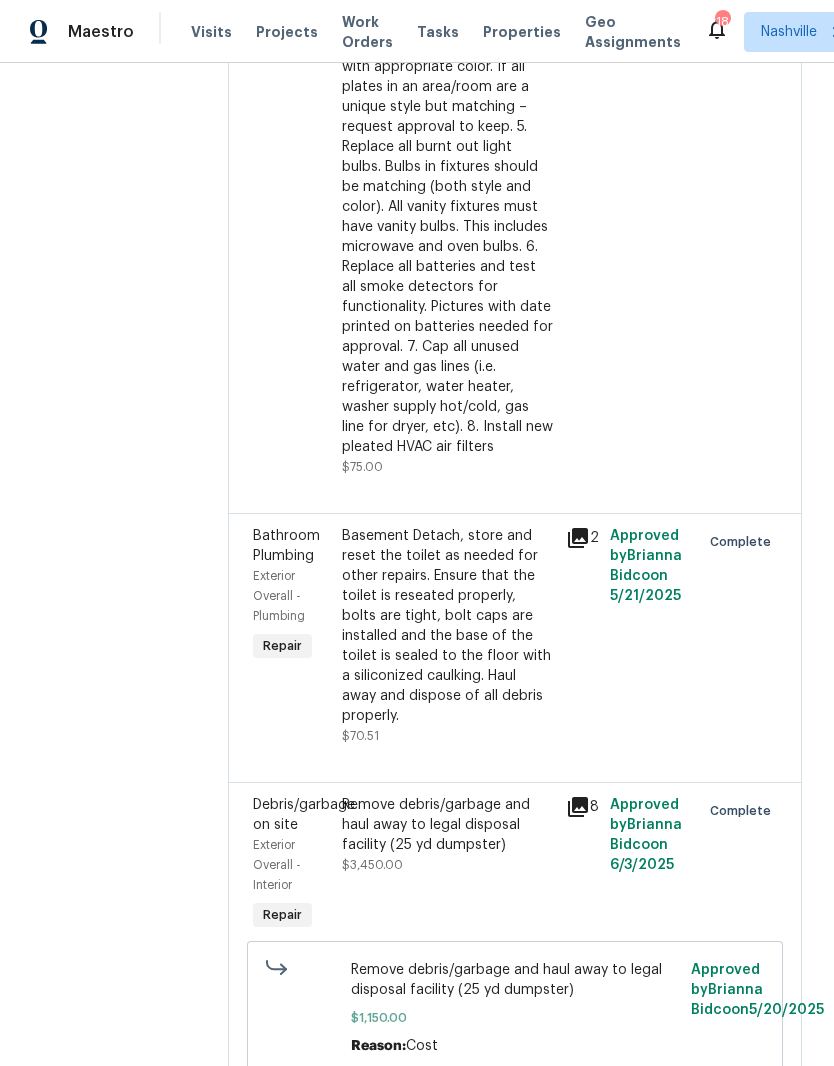 click on "Basement
Detach, store and reset the toilet as needed for other repairs. Ensure that the toilet is reseated properly, bolts are tight, bolt caps are installed and the base of the toilet is sealed to the floor with a siliconized caulking. Haul away and dispose of all debris properly." at bounding box center [447, 626] 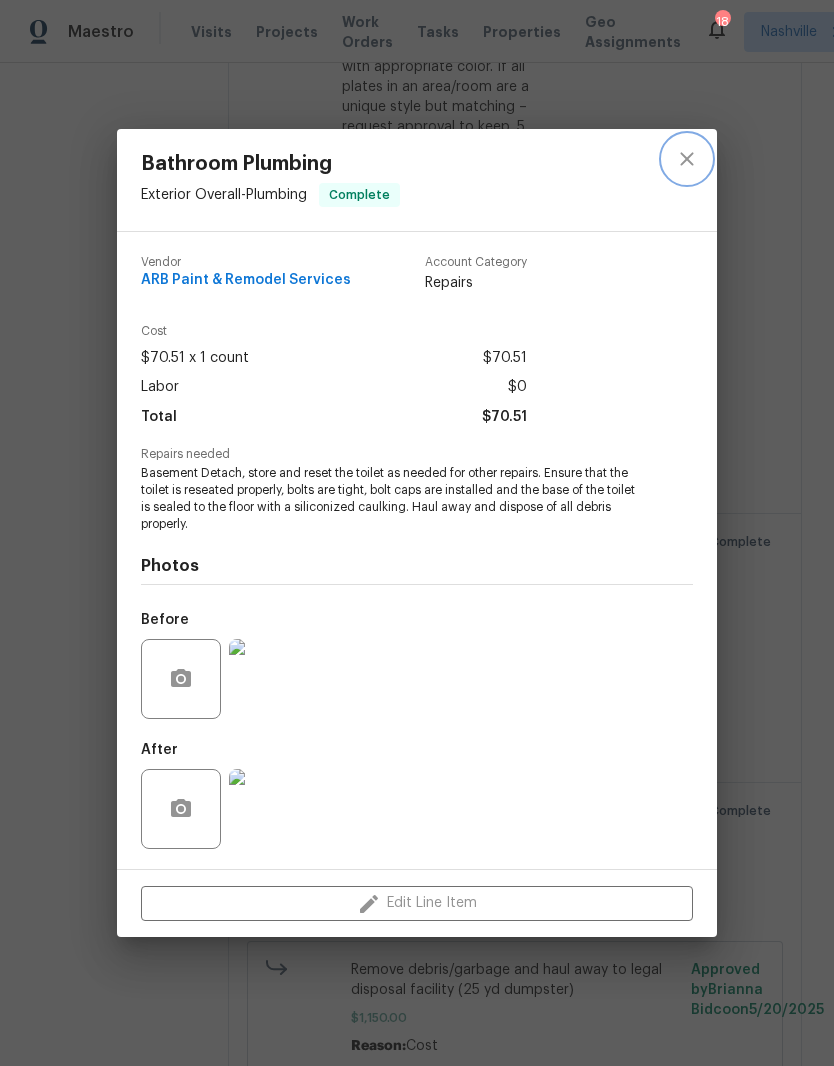 click 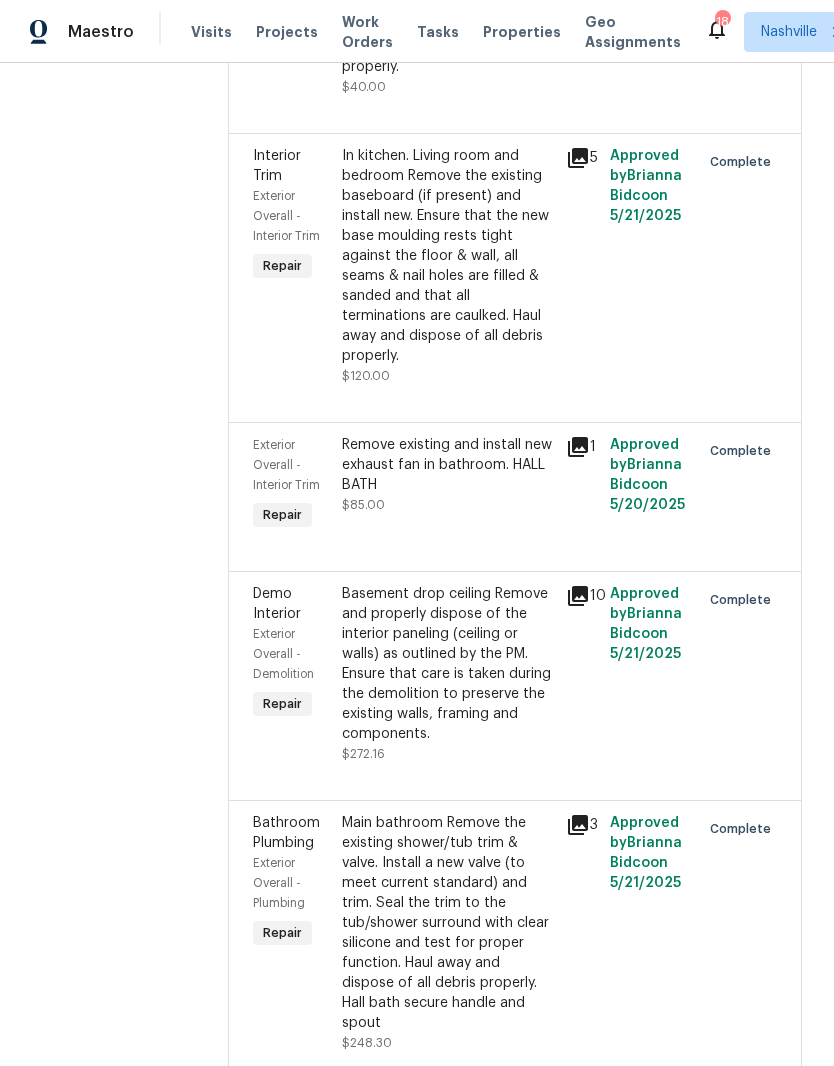 scroll, scrollTop: 9683, scrollLeft: 0, axis: vertical 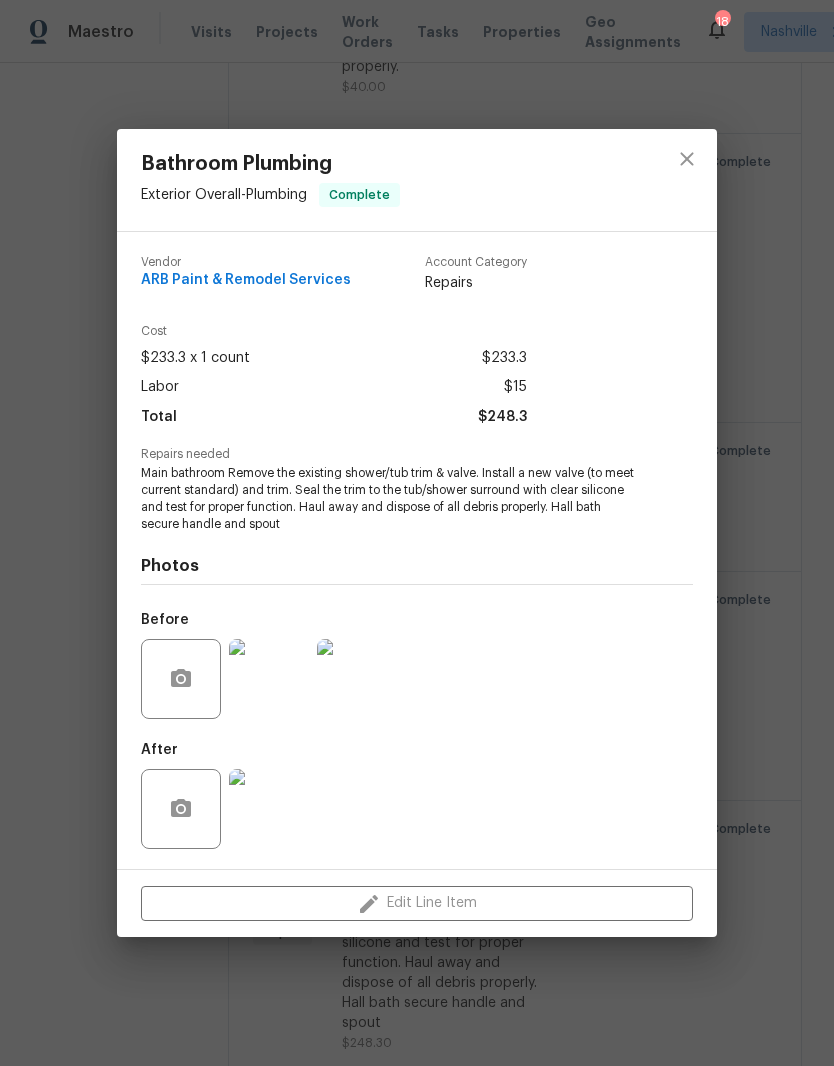 click at bounding box center [357, 679] 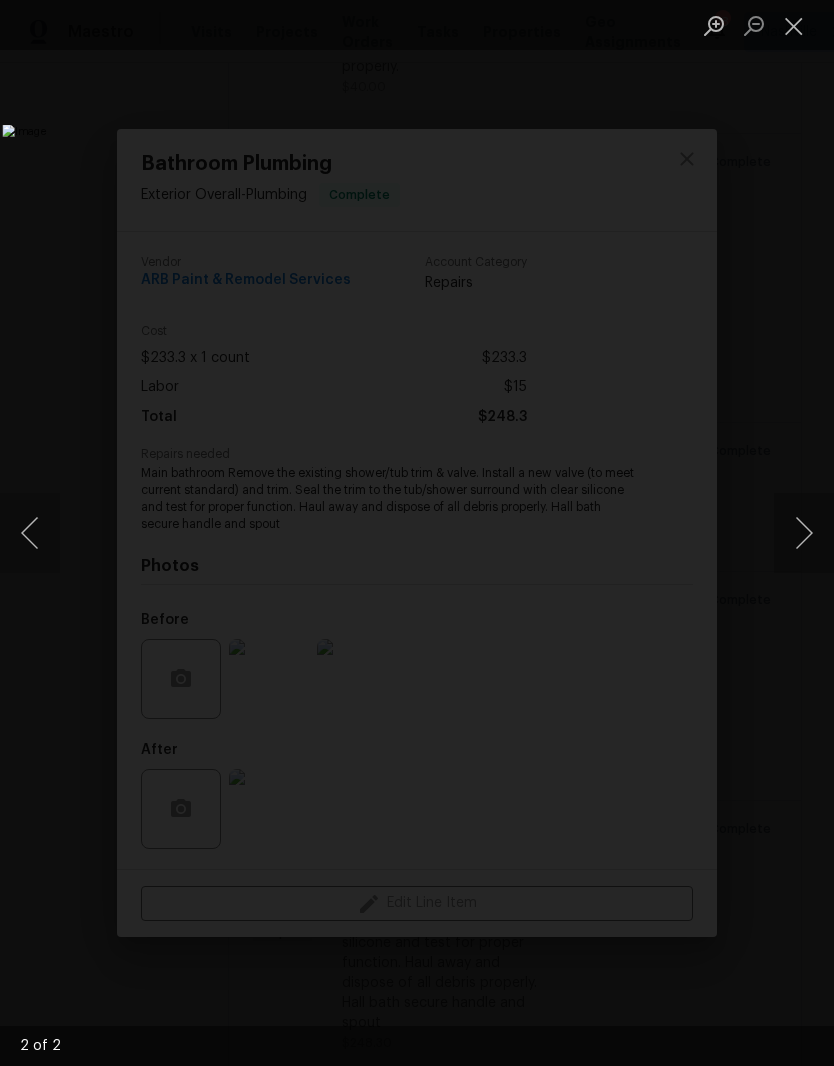 click at bounding box center [804, 533] 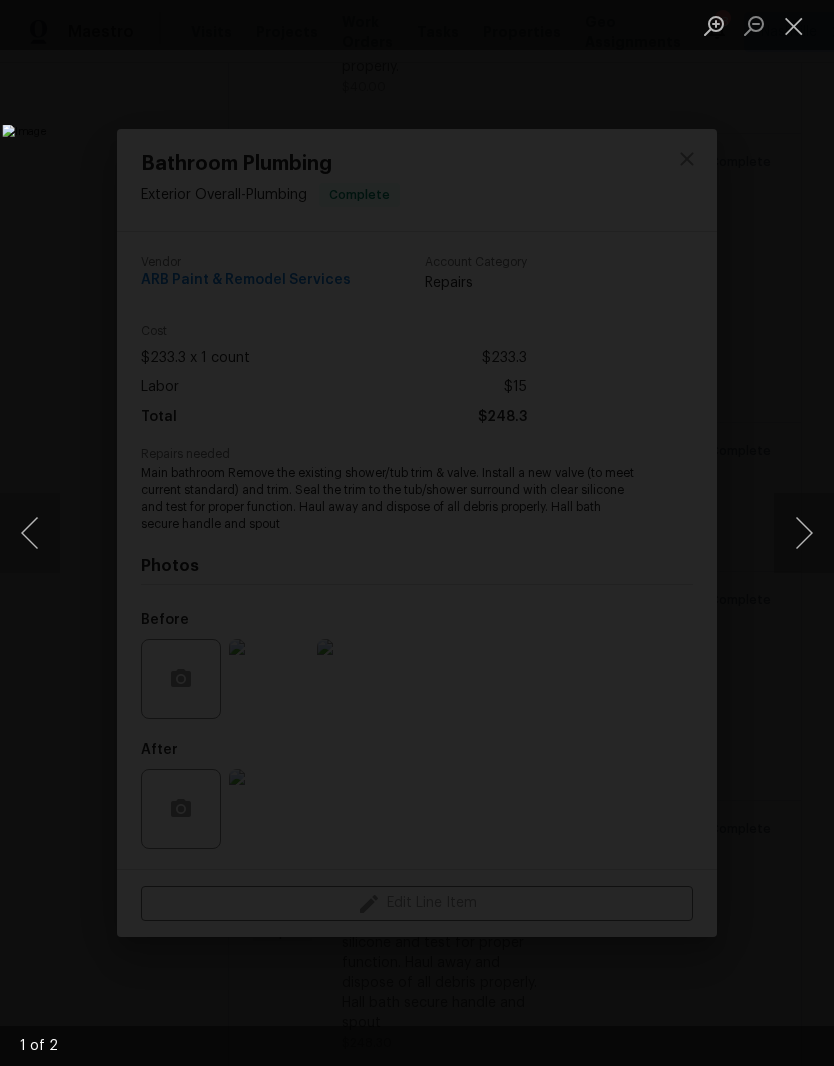 click at bounding box center (804, 533) 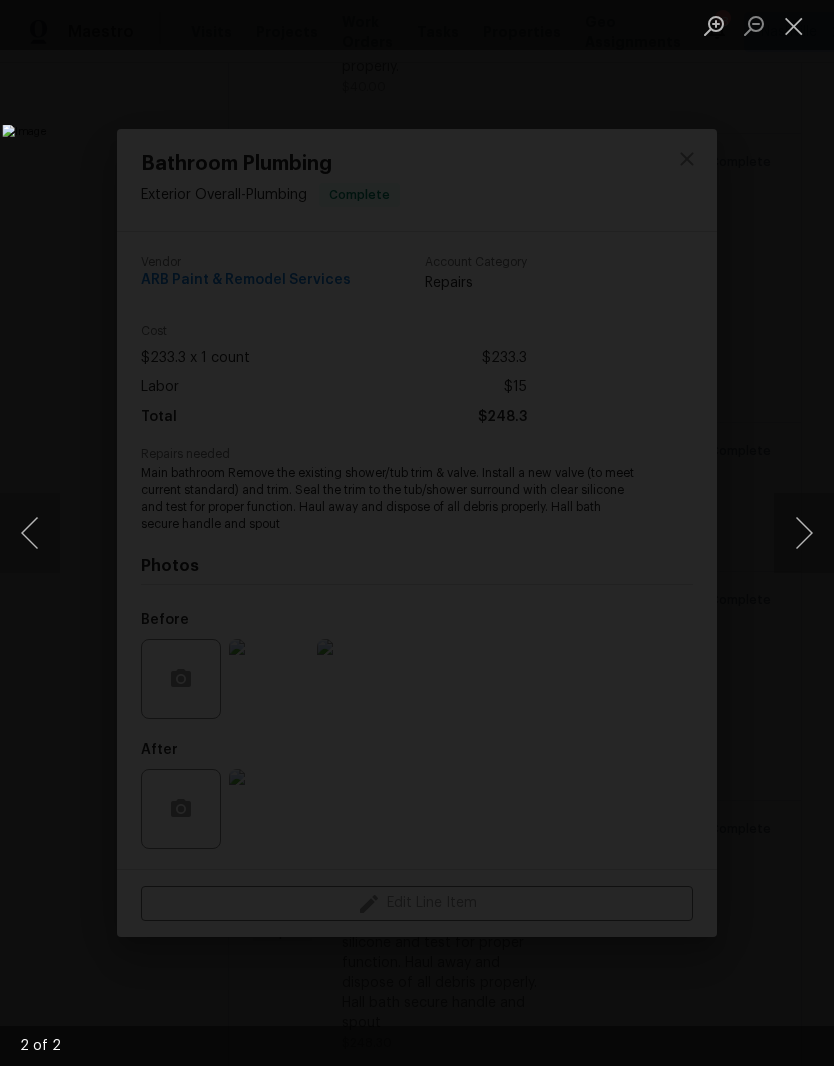 click at bounding box center (804, 533) 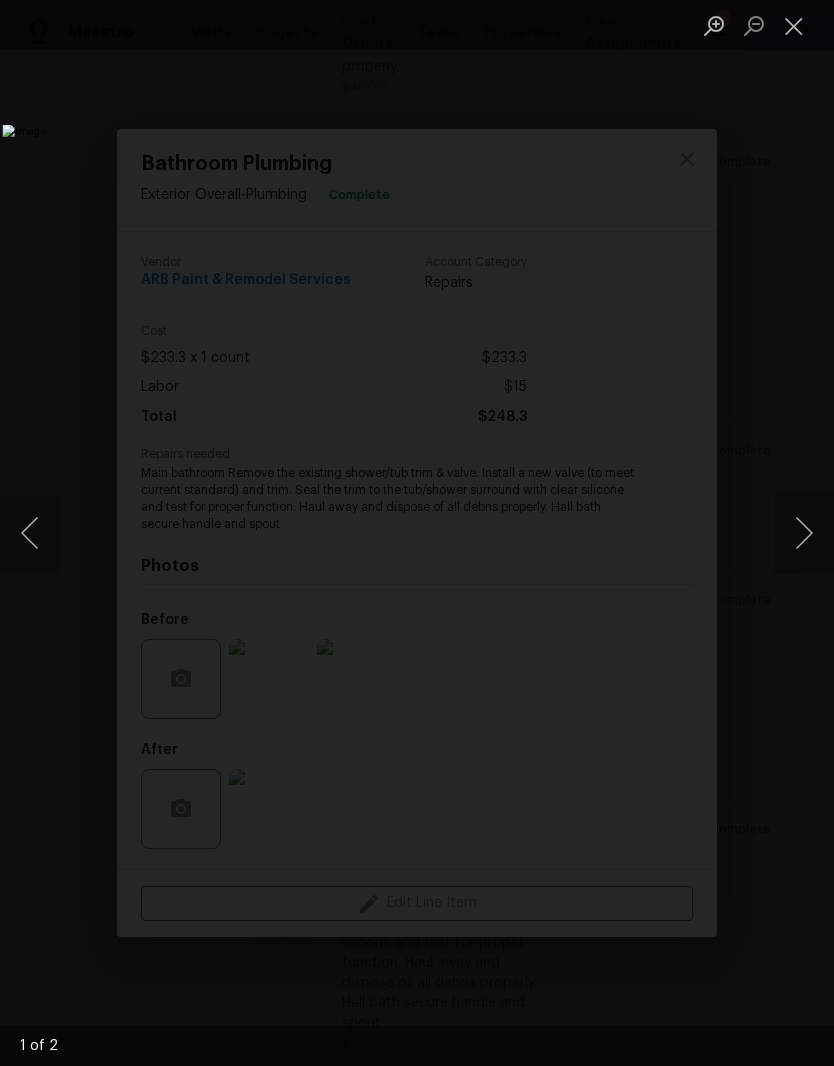 click at bounding box center [794, 25] 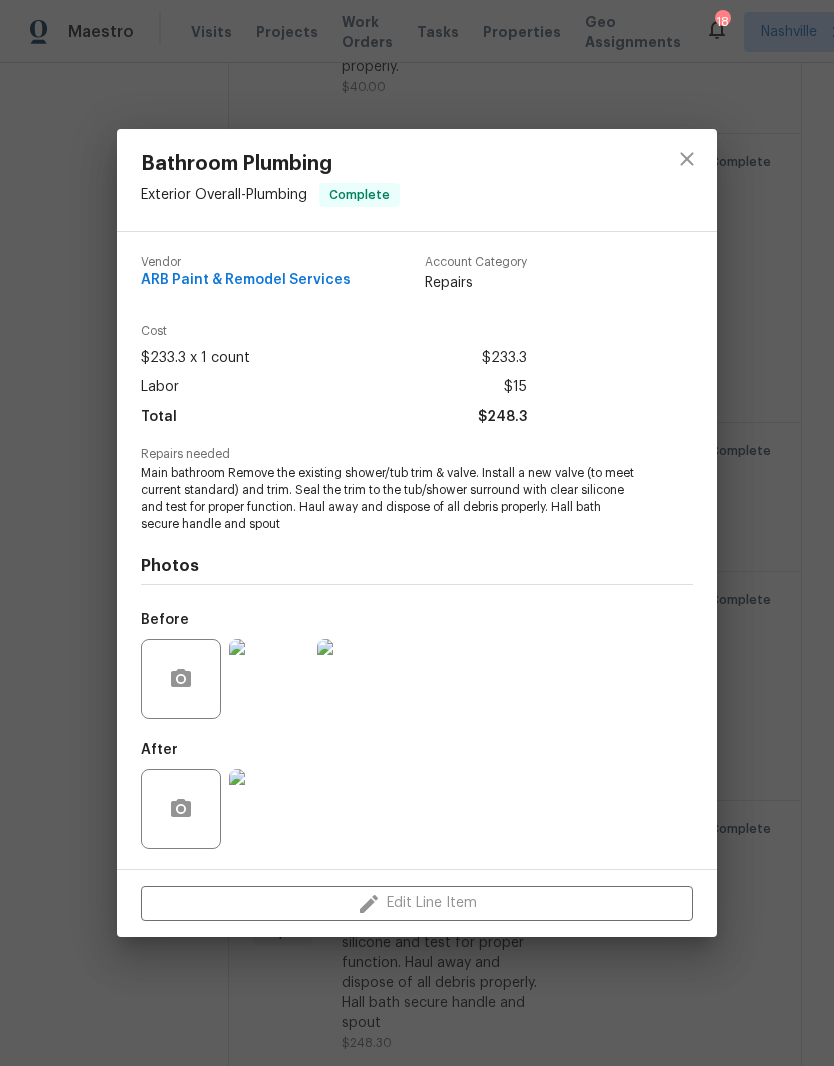 click at bounding box center [269, 809] 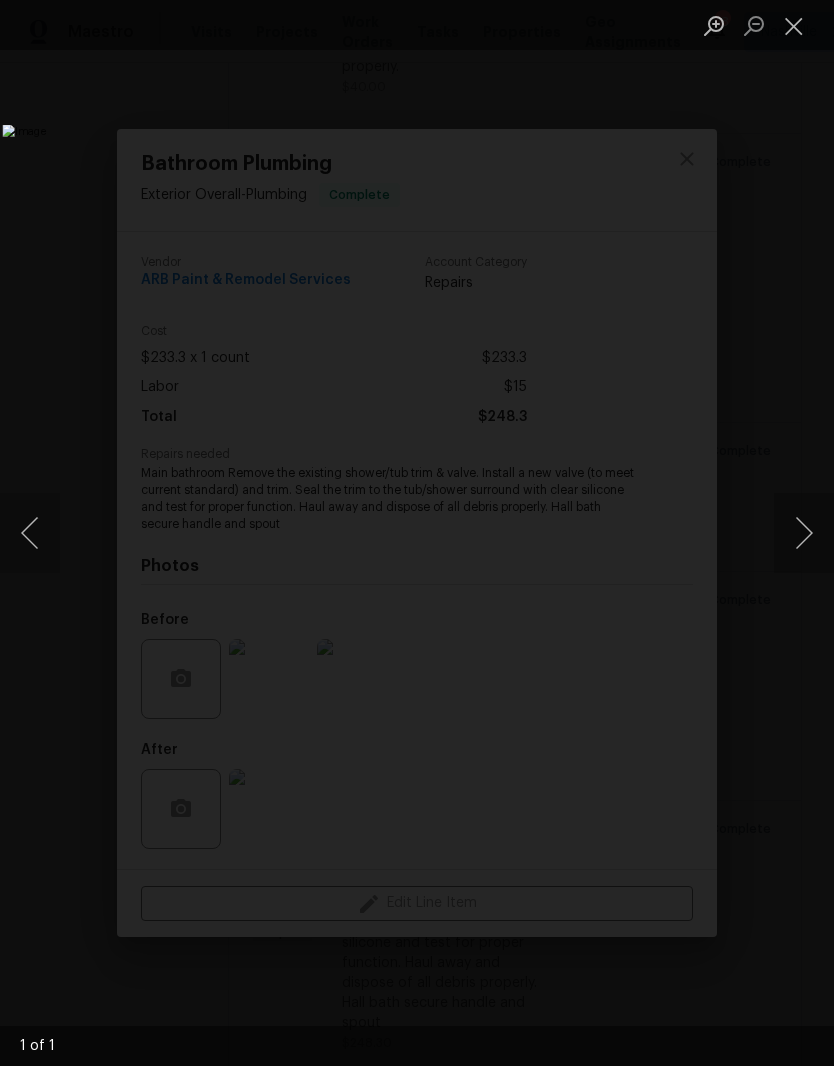 click at bounding box center (794, 25) 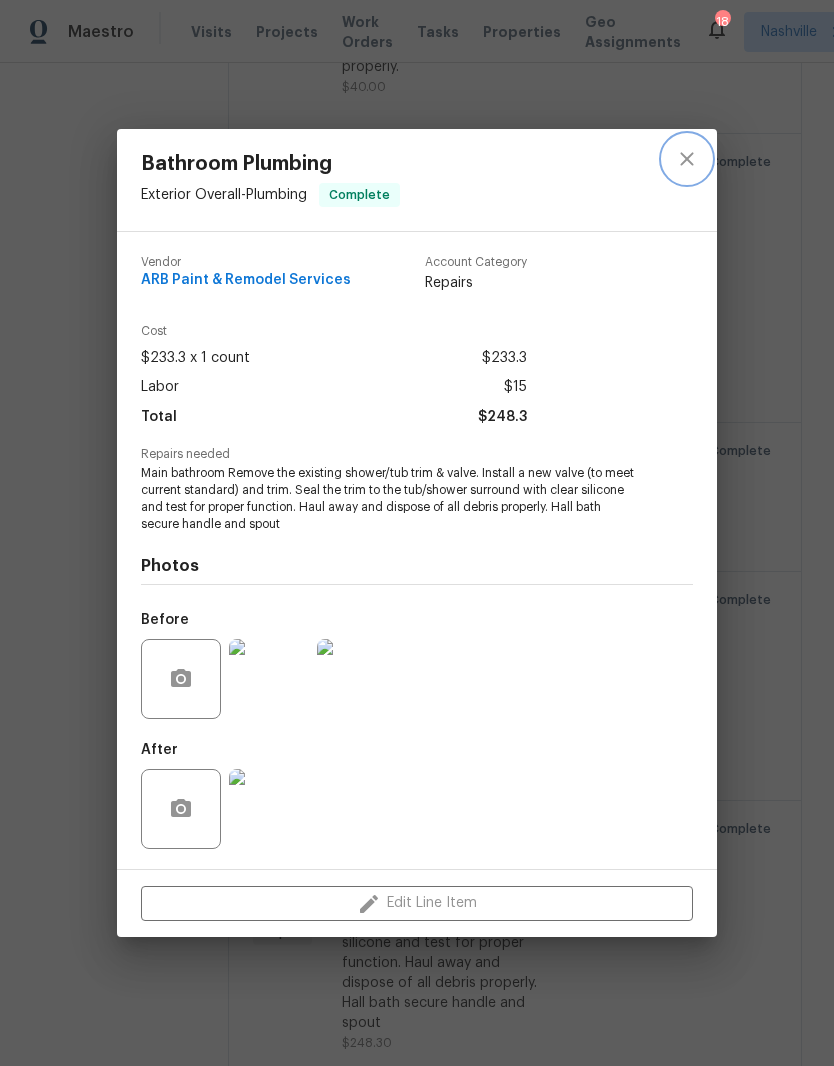 click 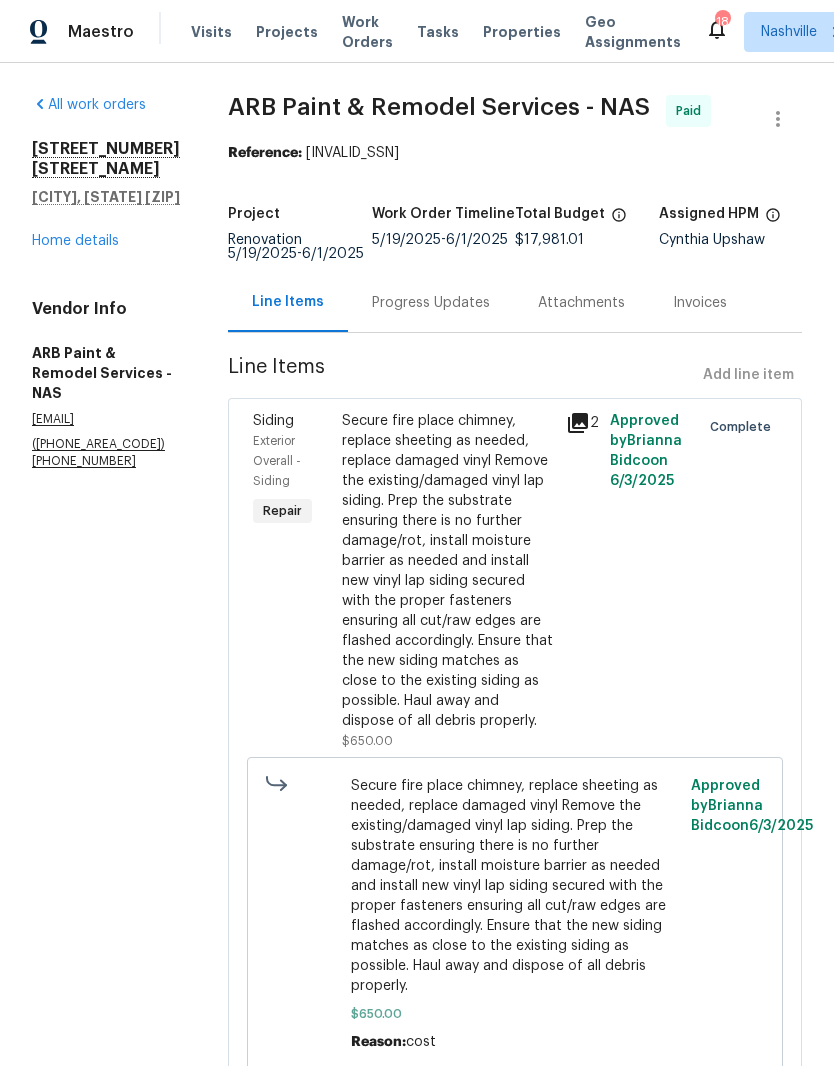 scroll, scrollTop: 0, scrollLeft: 0, axis: both 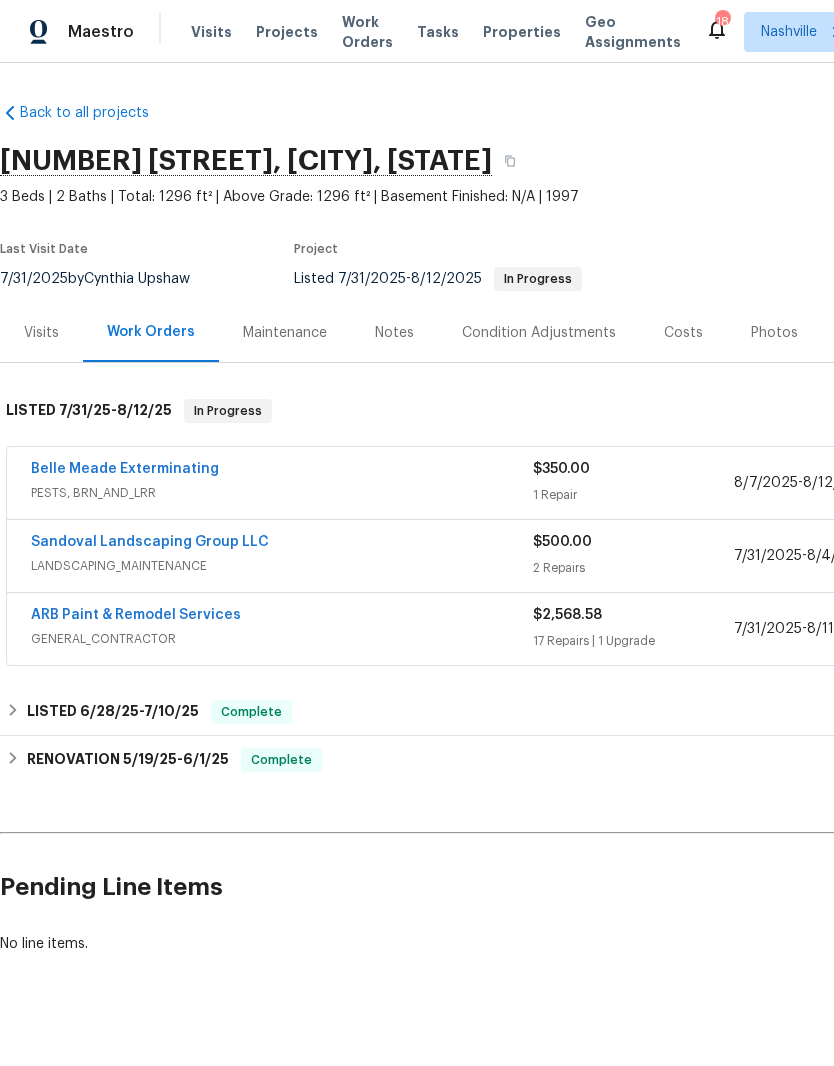 click on "ARB Paint & Remodel Services" at bounding box center (136, 615) 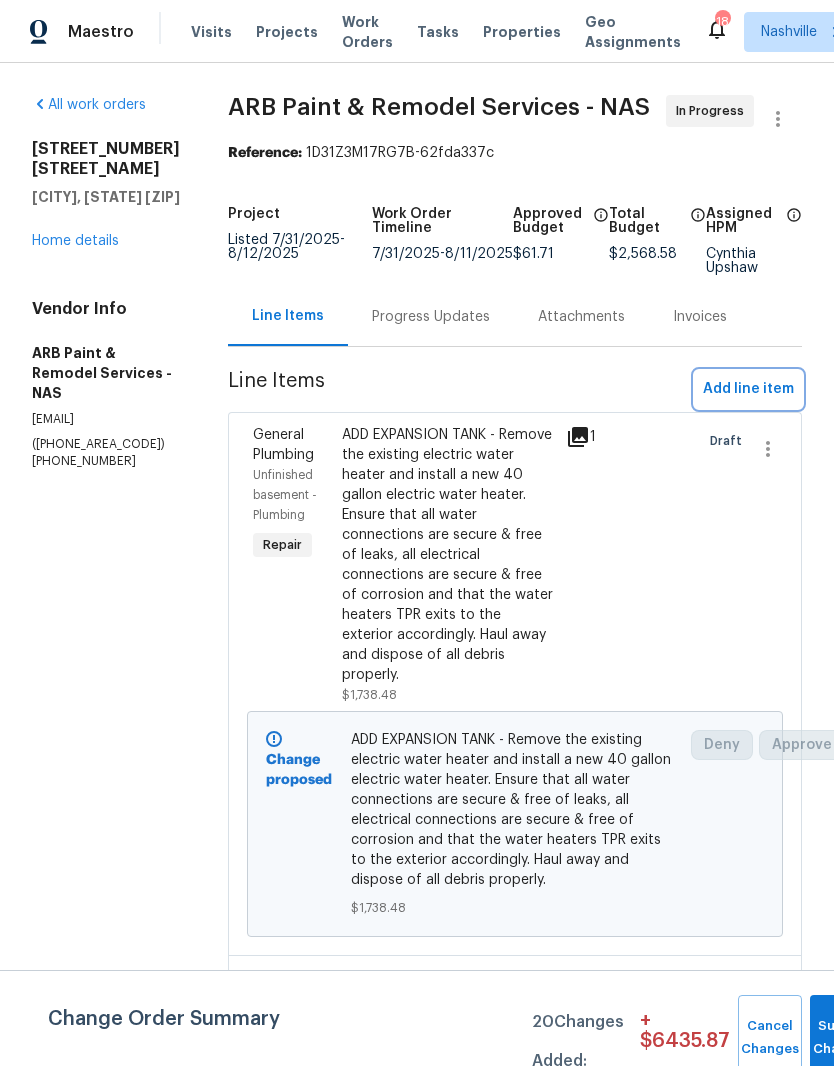 click on "Add line item" at bounding box center [748, 389] 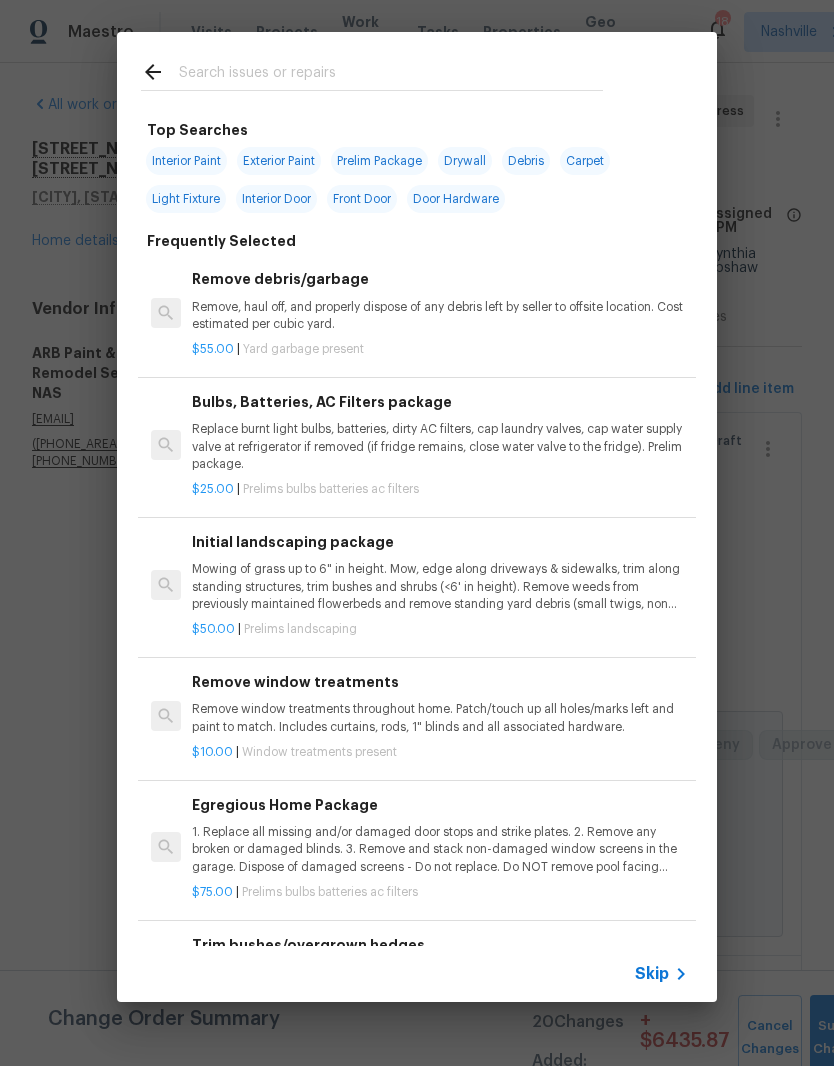click at bounding box center (391, 75) 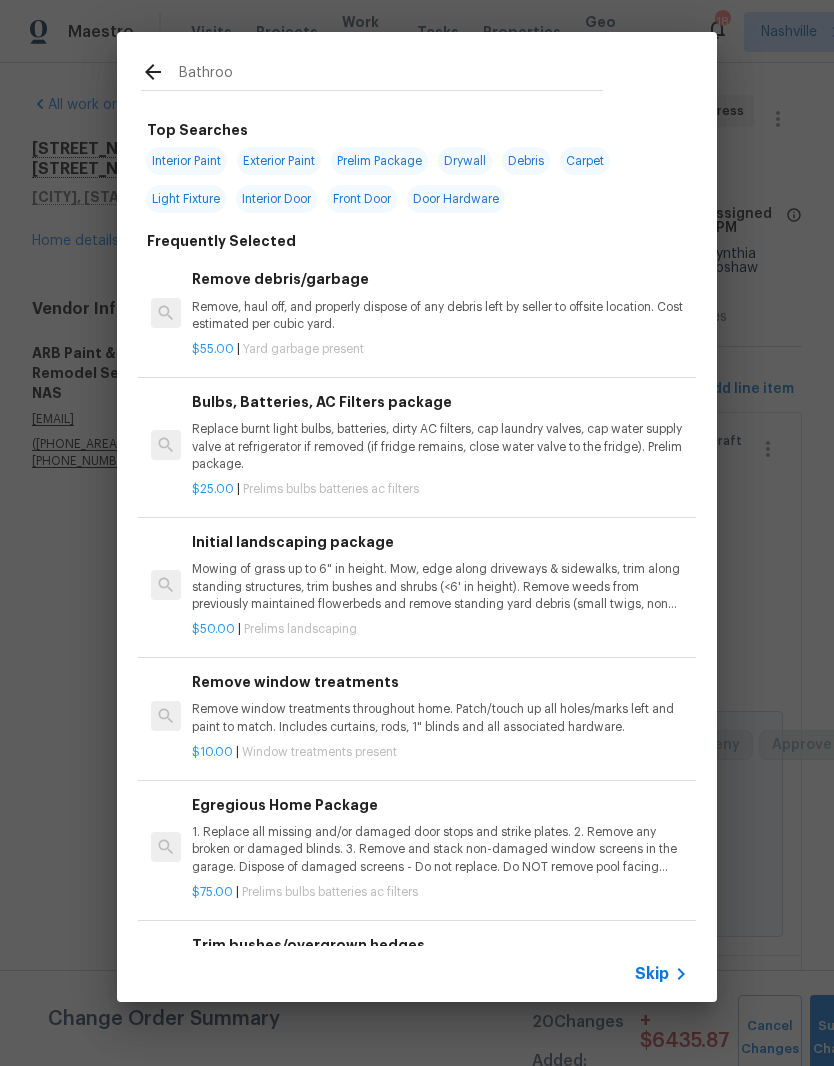 type on "Bathroom" 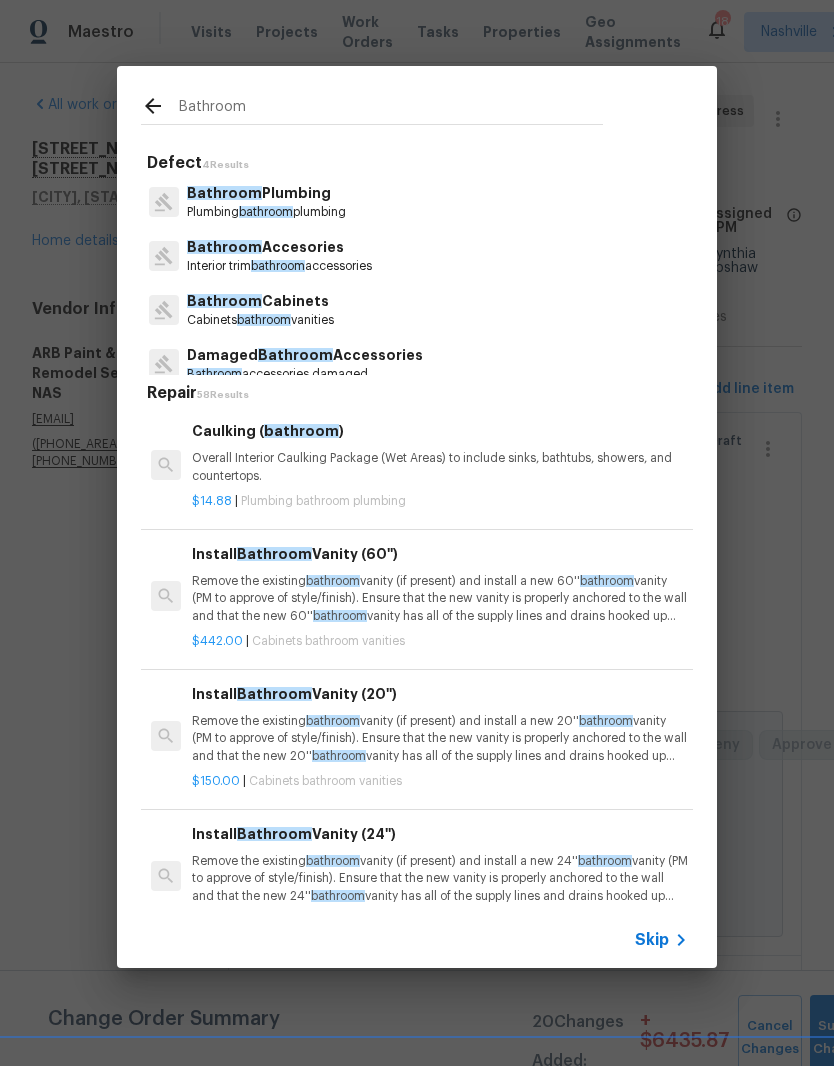 click on "Bathroom  Plumbing" at bounding box center [266, 193] 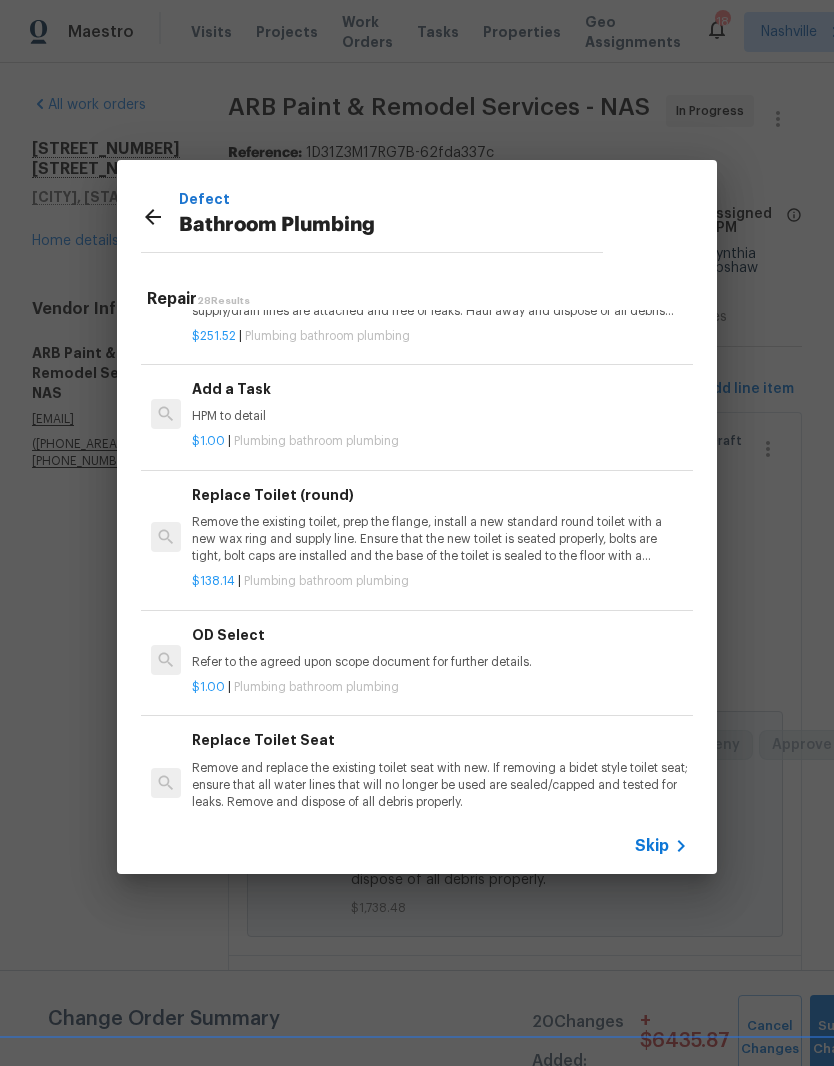 scroll, scrollTop: 3103, scrollLeft: 0, axis: vertical 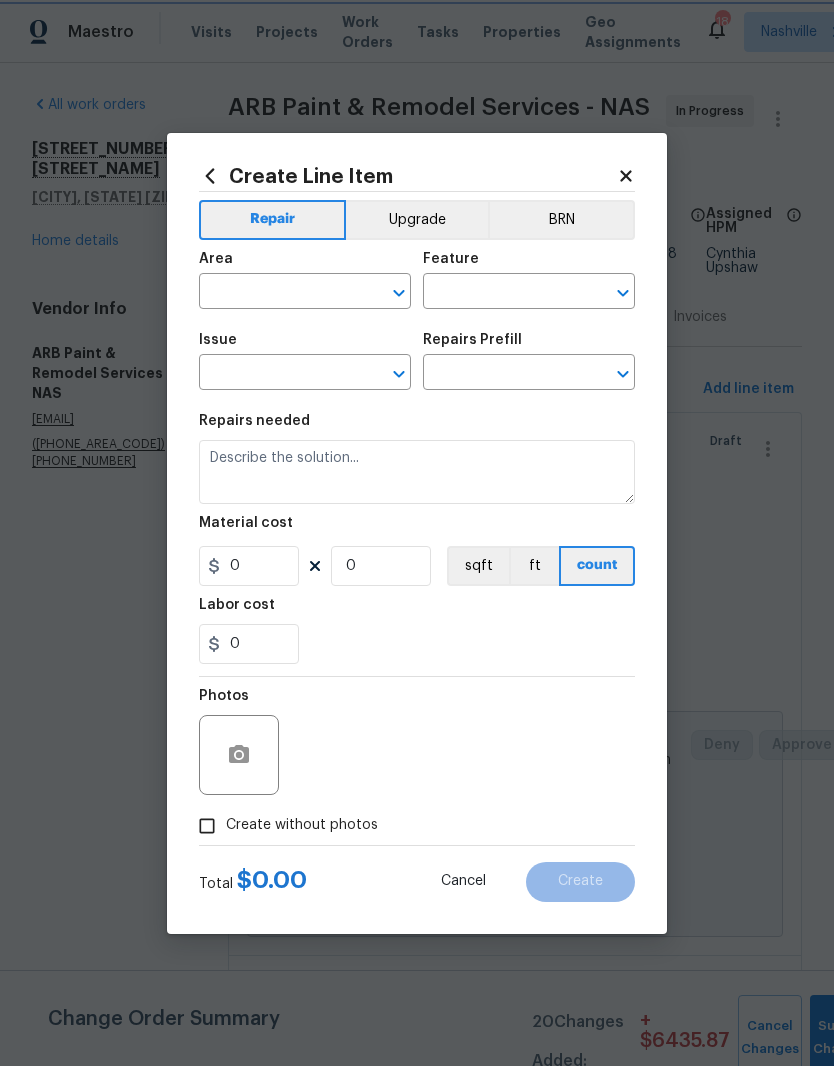 type on "Plumbing" 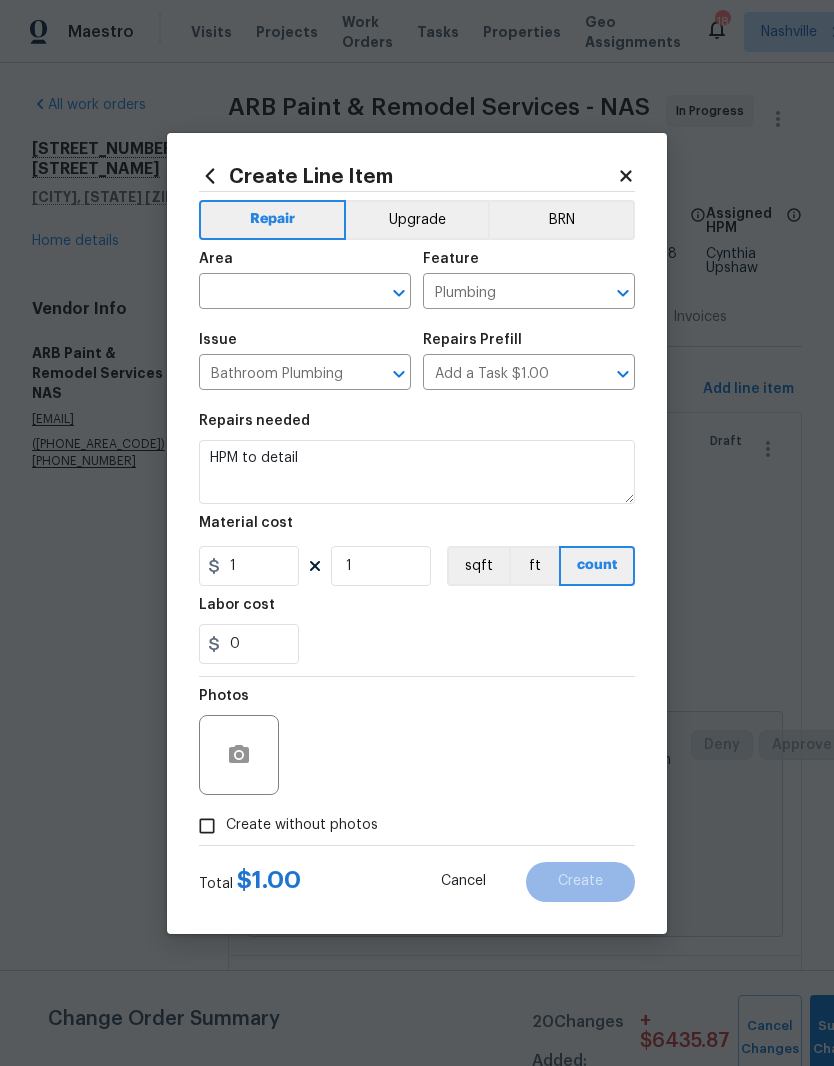 click at bounding box center [277, 293] 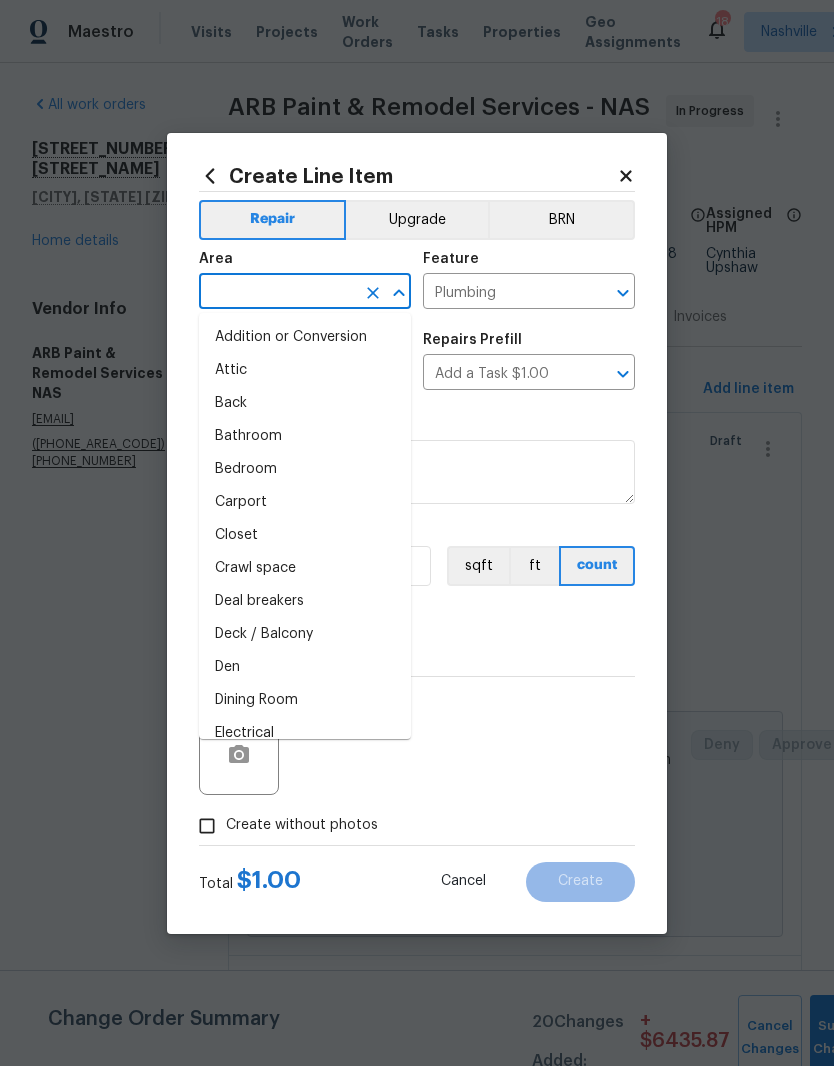 type on "n" 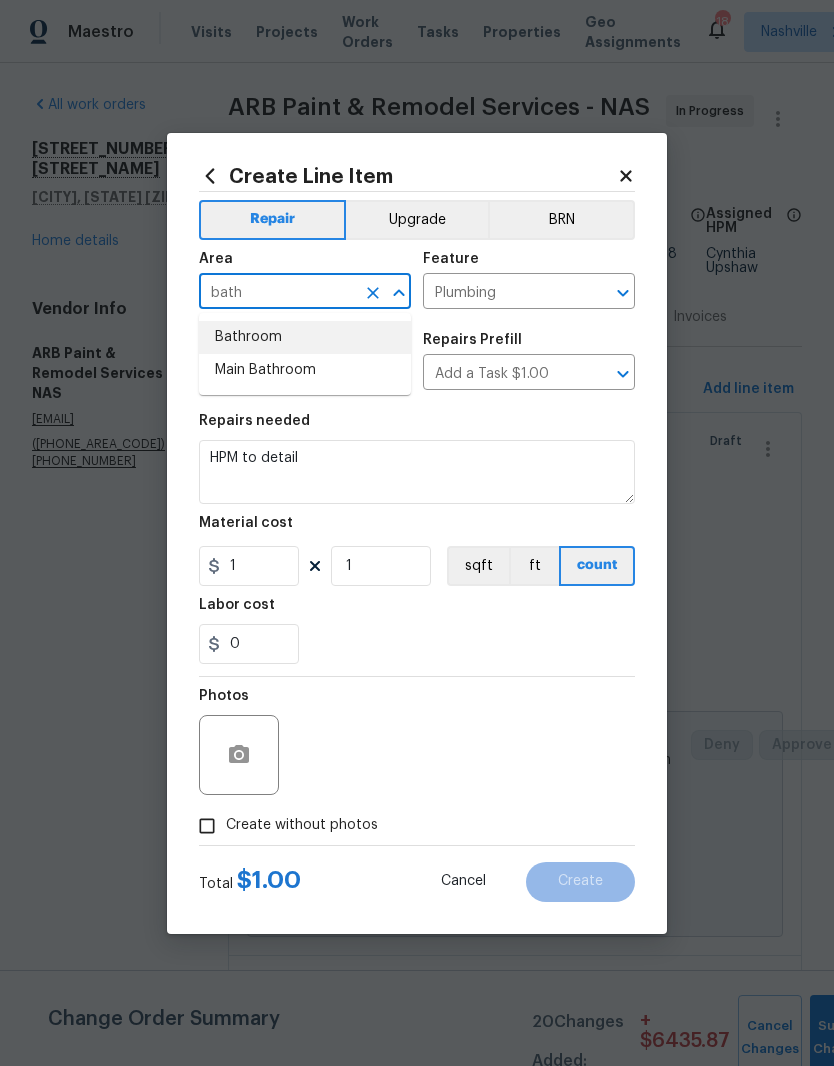 click on "Bathroom" at bounding box center (305, 337) 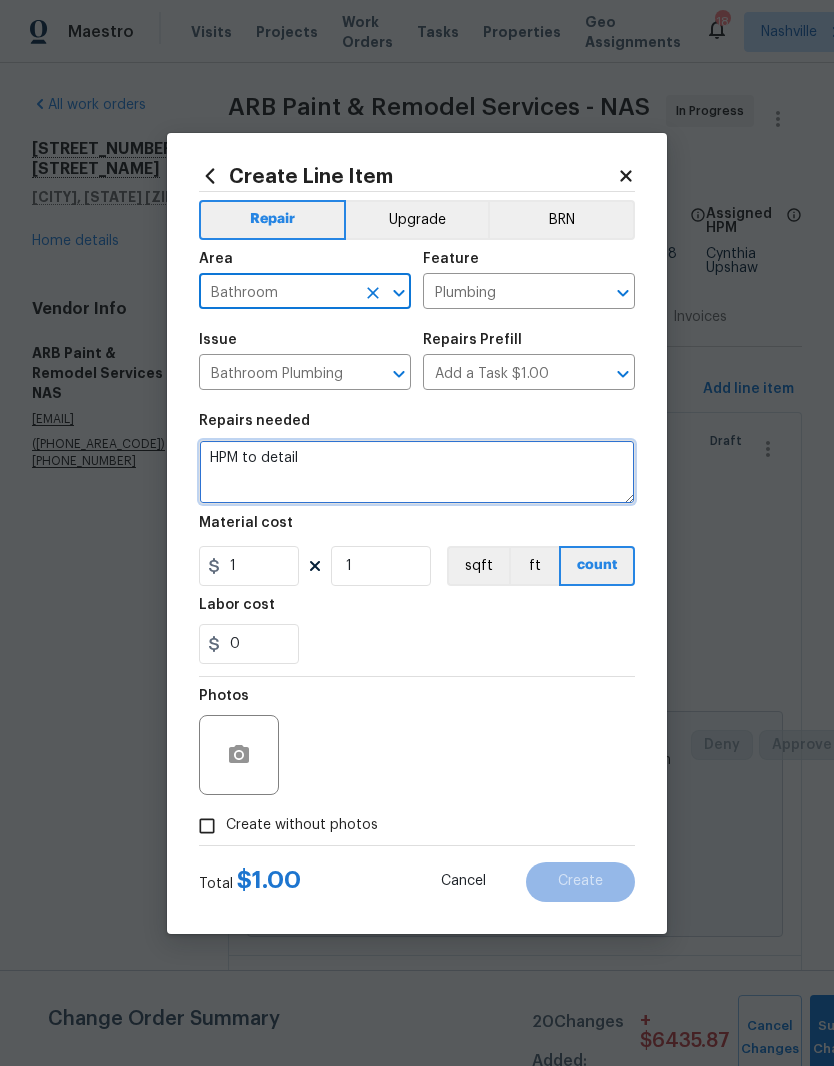 click on "HPM to detail" at bounding box center (417, 472) 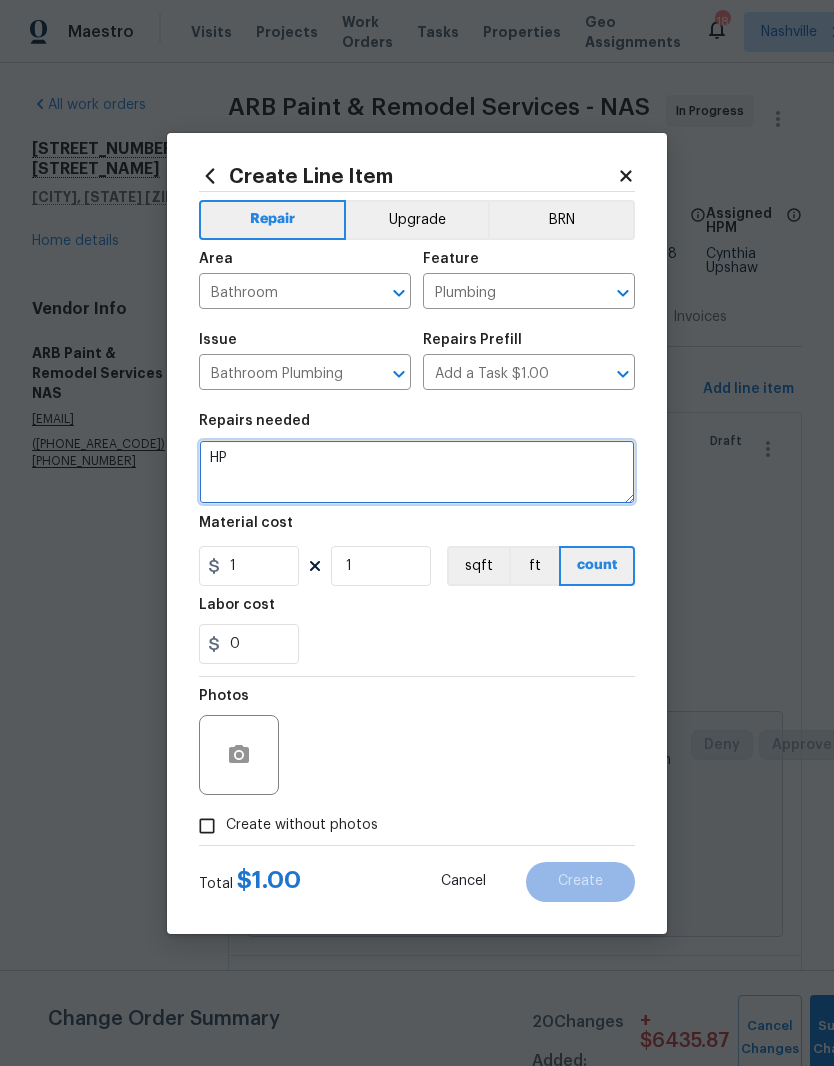 type on "H" 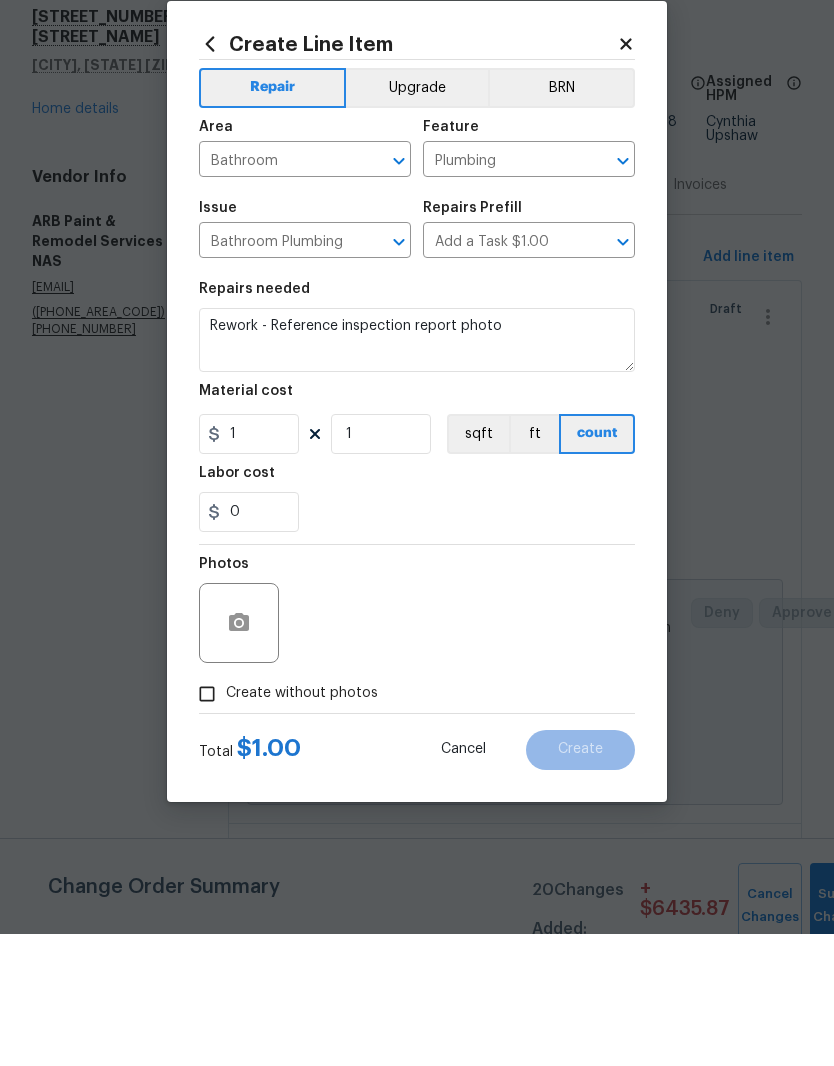 click at bounding box center [239, 755] 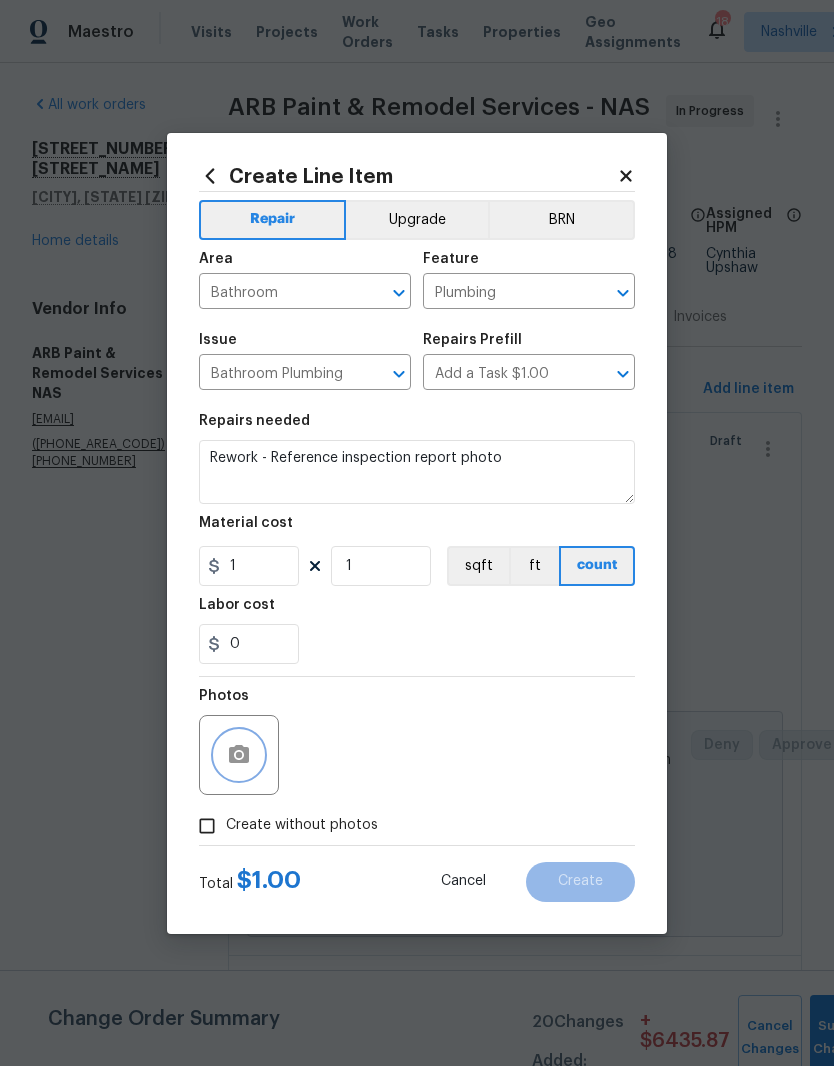 click at bounding box center (239, 755) 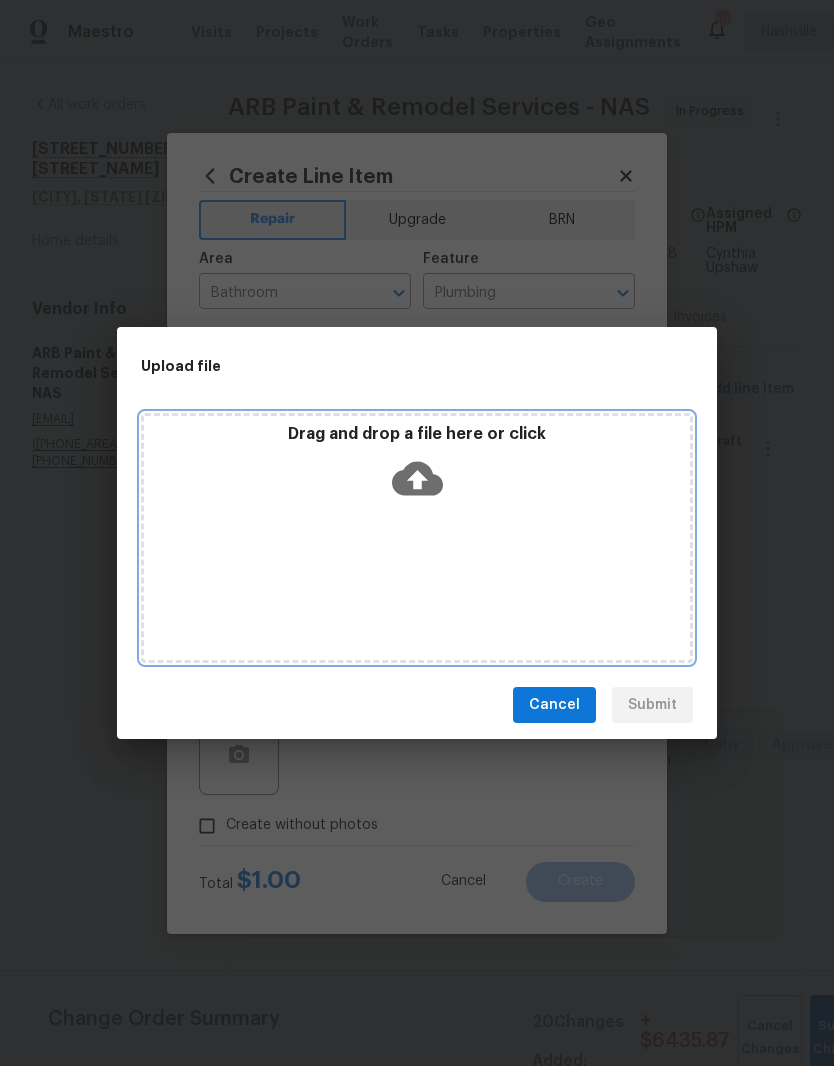 click on "Drag and drop a file here or click" at bounding box center (417, 538) 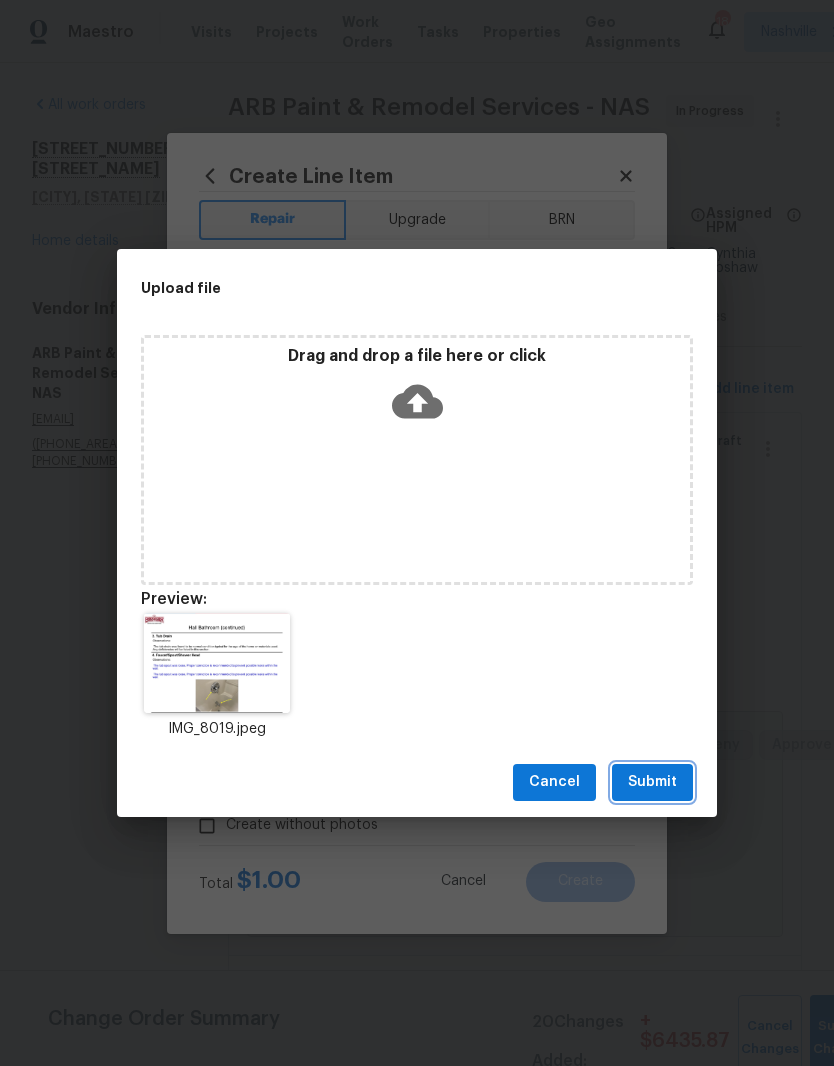 click on "Submit" at bounding box center [652, 782] 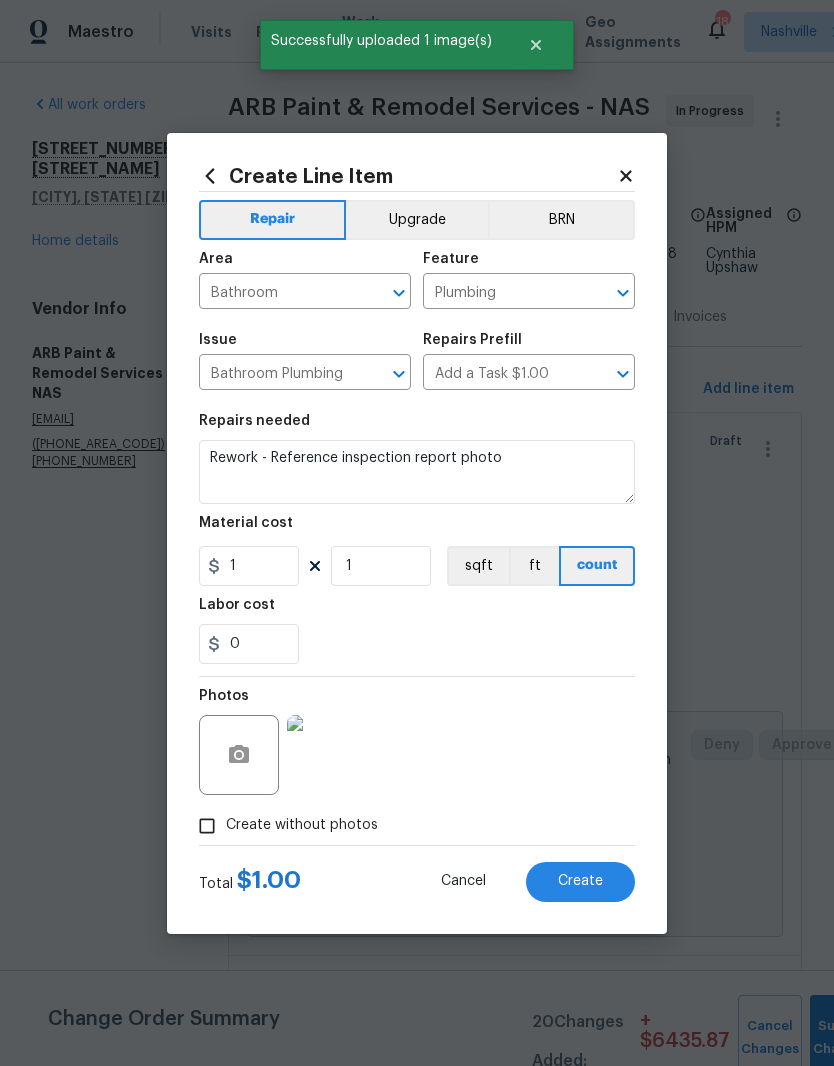 click at bounding box center (327, 755) 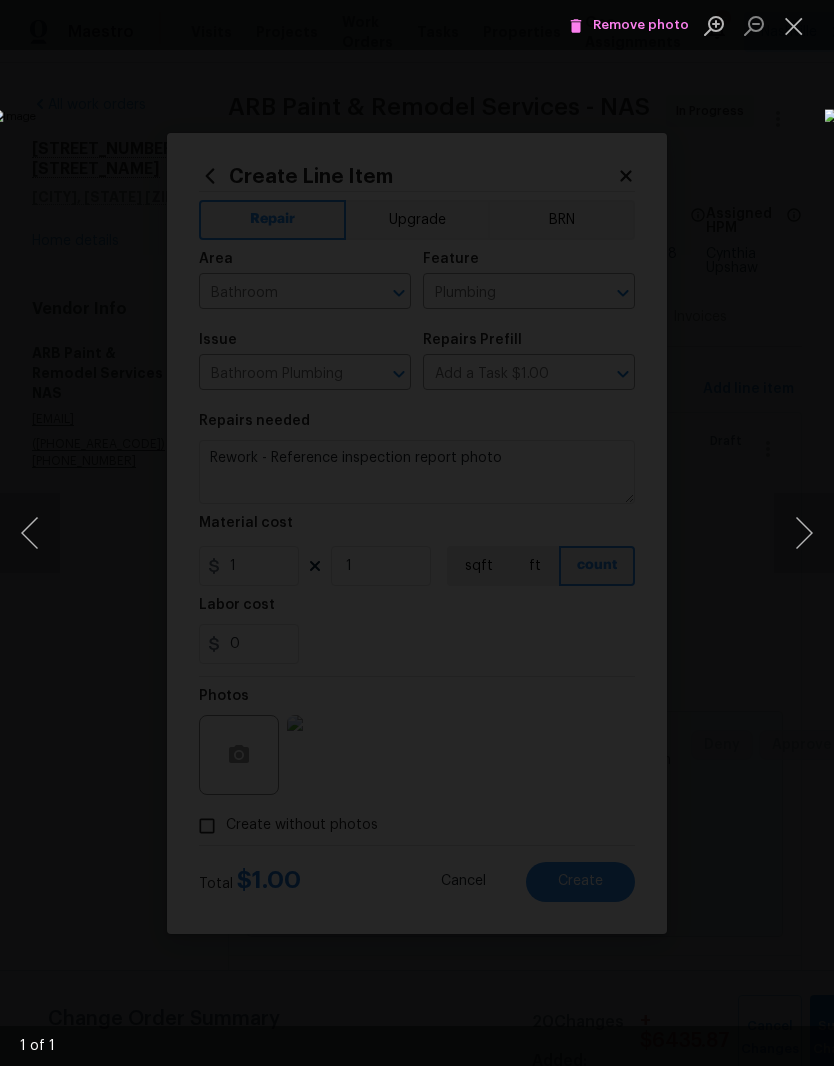 click at bounding box center [794, 25] 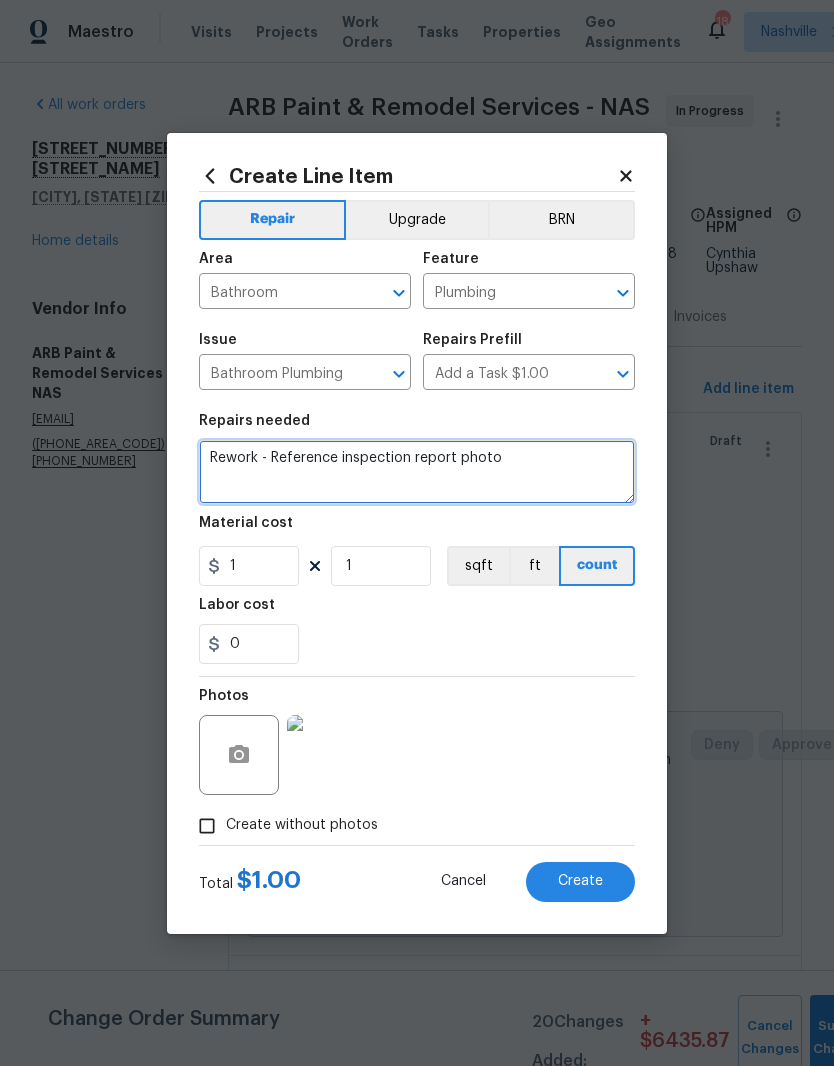 click on "Rework - Reference inspection report photo" at bounding box center [417, 472] 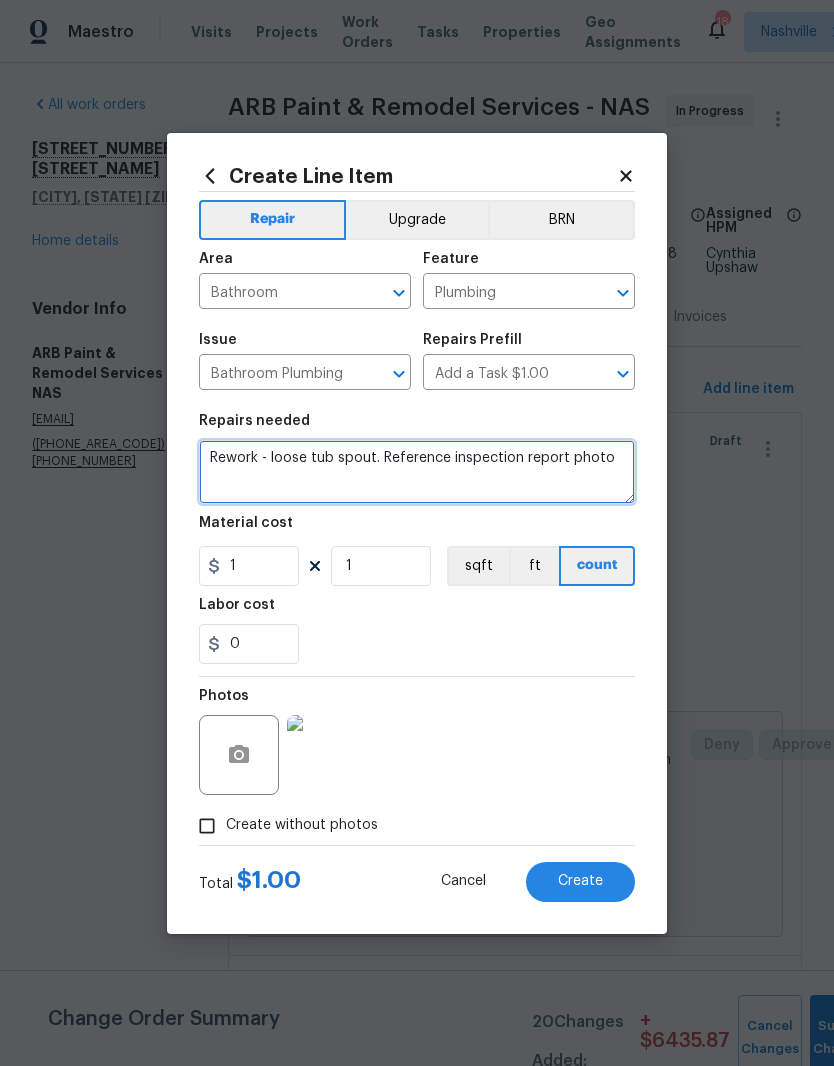 type on "Rework - loose tub spout. Reference inspection report photo" 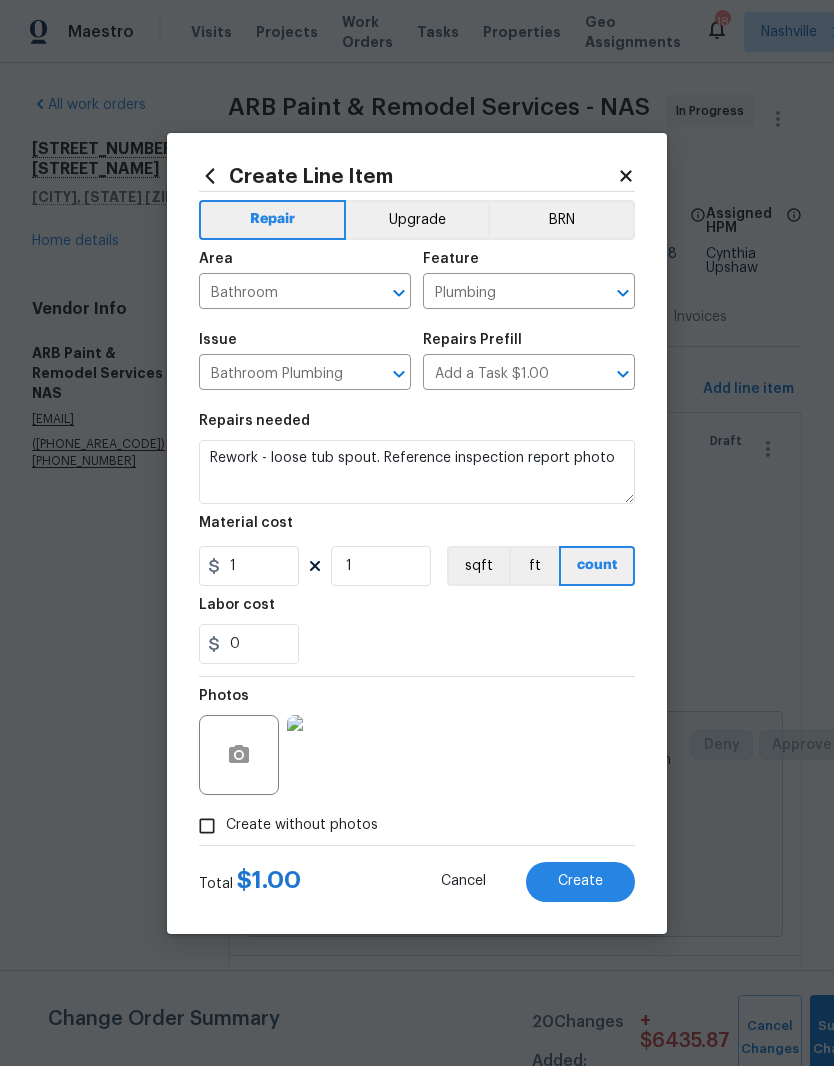click on "Labor cost" at bounding box center (417, 611) 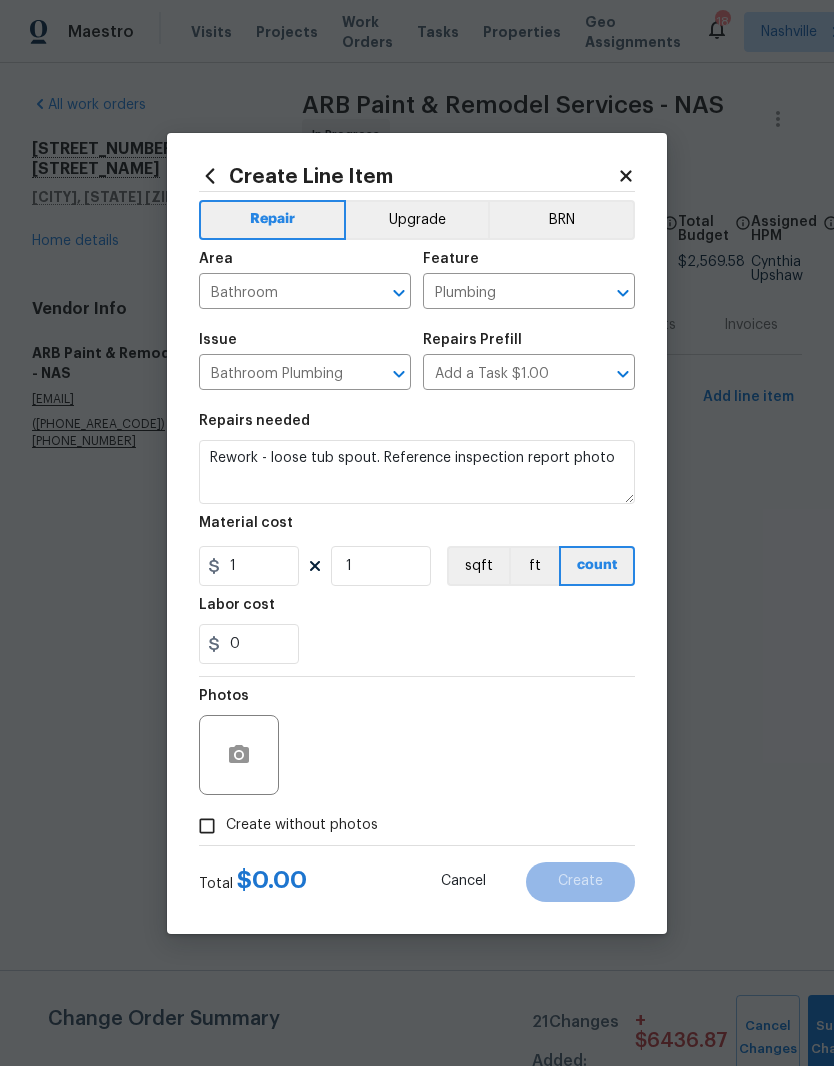 type 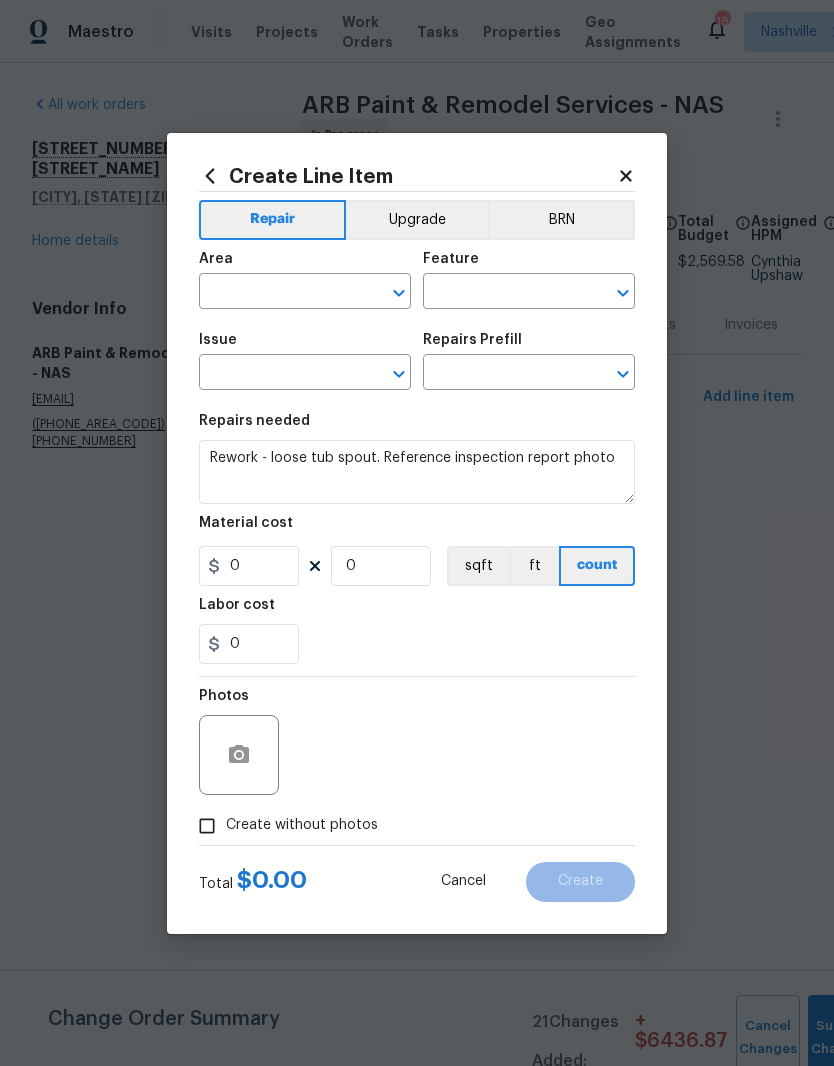 scroll, scrollTop: 0, scrollLeft: 0, axis: both 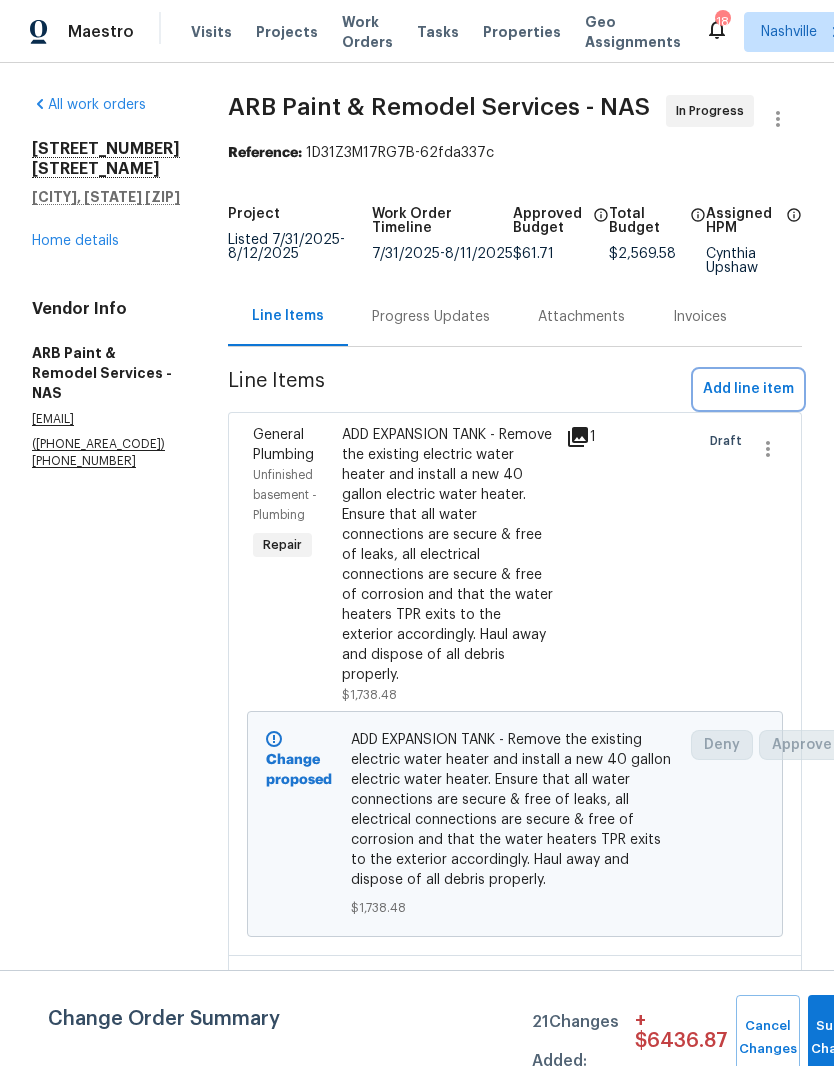 click on "Add line item" at bounding box center (748, 389) 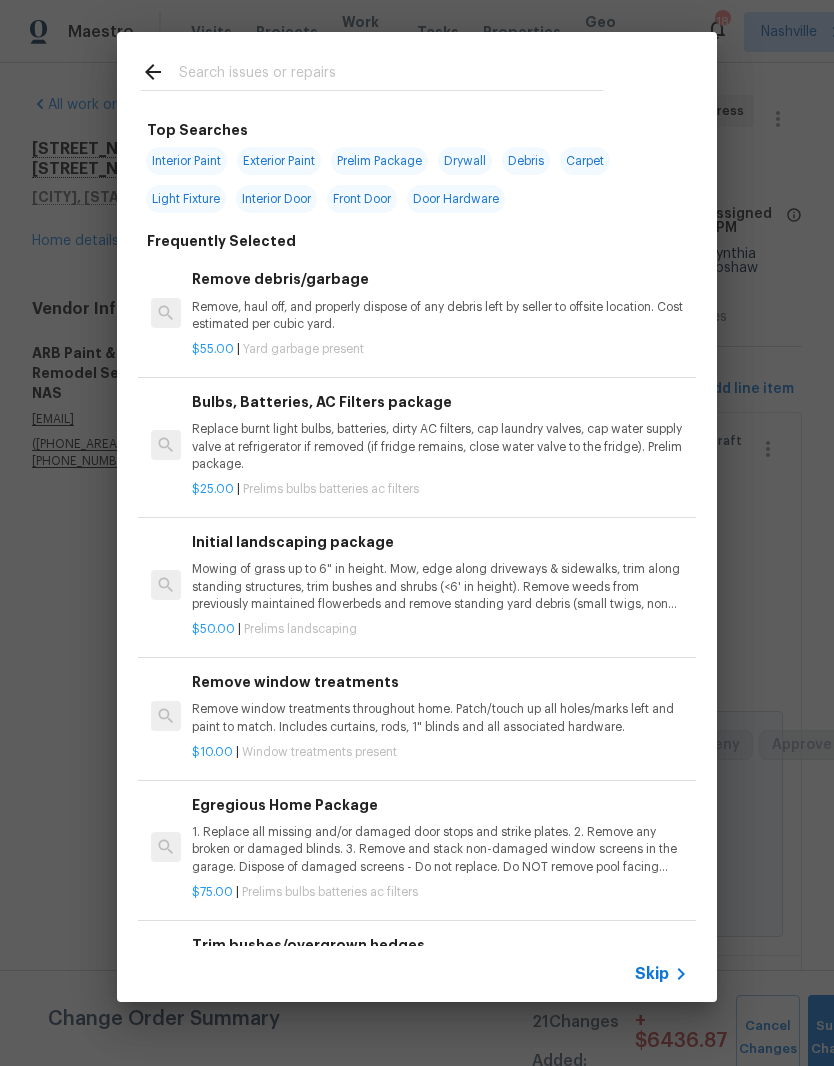 click at bounding box center [391, 75] 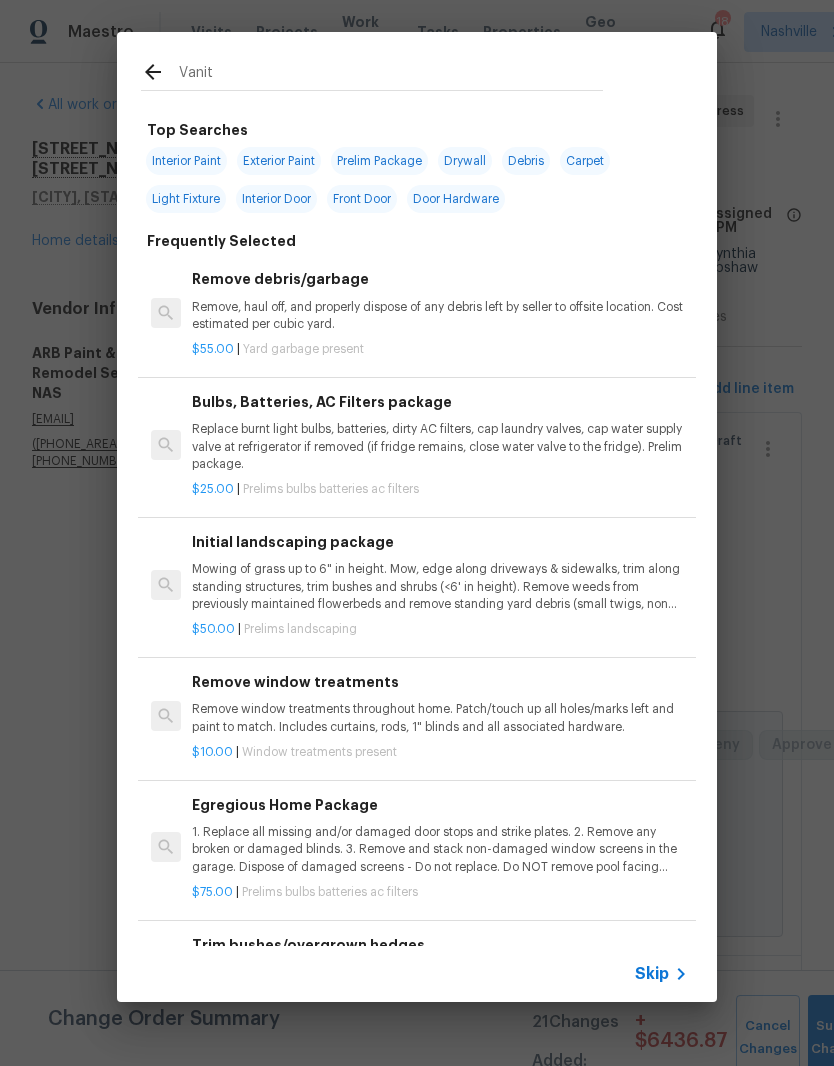 type on "Vanity" 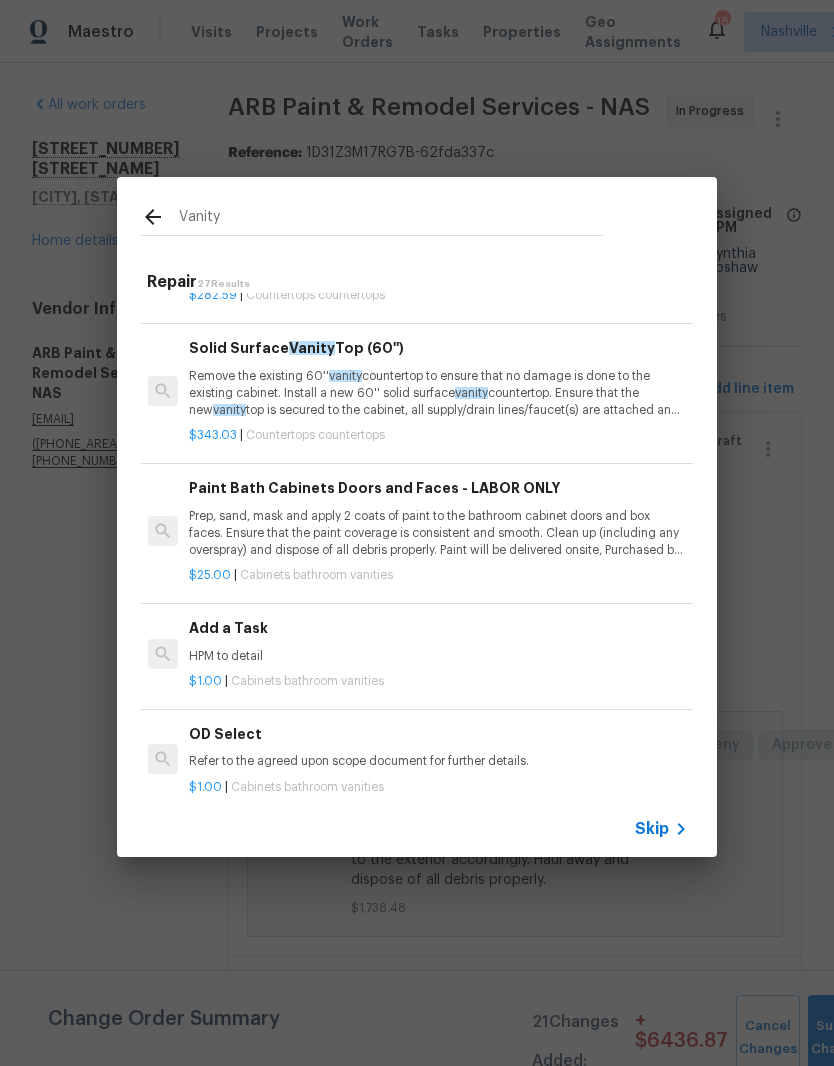 scroll, scrollTop: 2340, scrollLeft: 1, axis: both 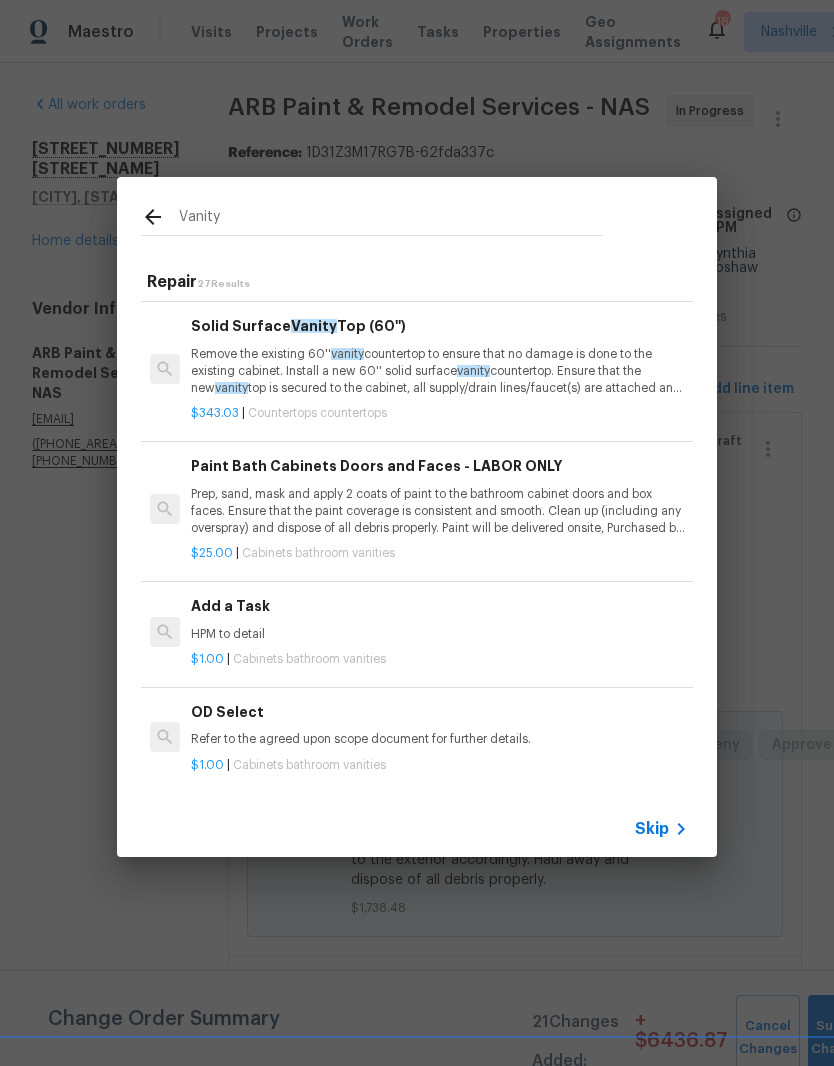 click on "Add a Task HPM to detail" at bounding box center (439, 619) 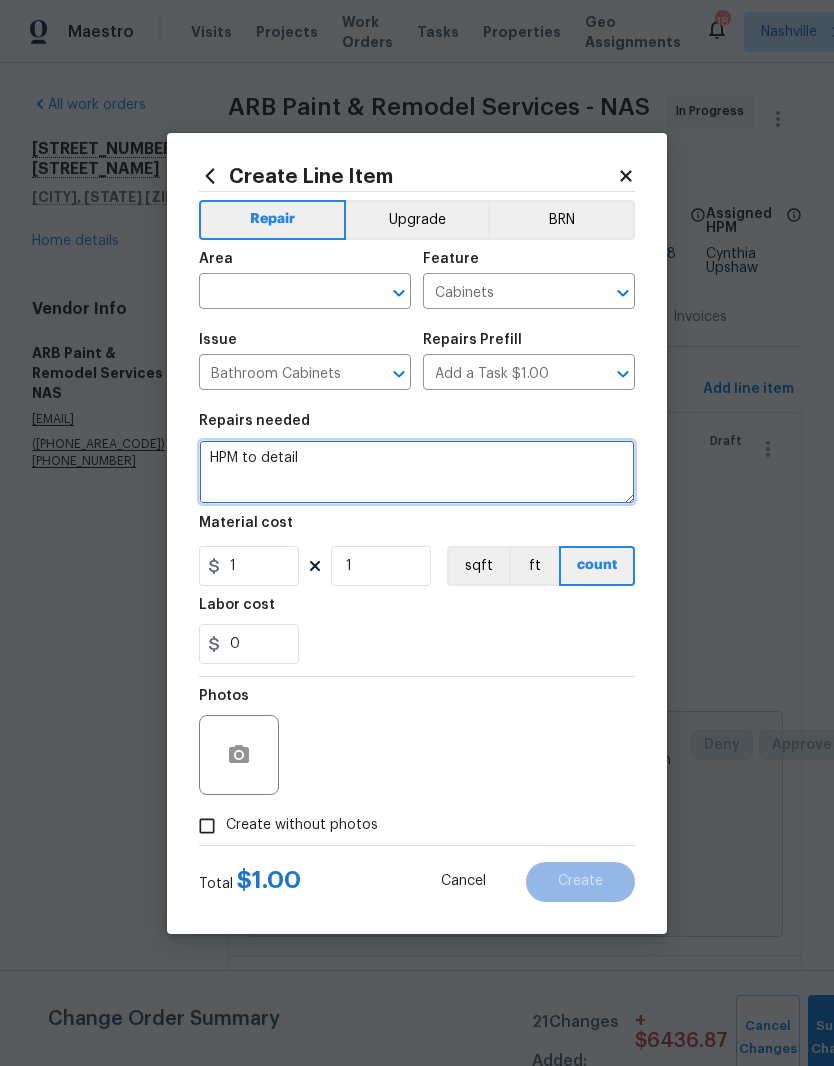 click on "HPM to detail" at bounding box center (417, 472) 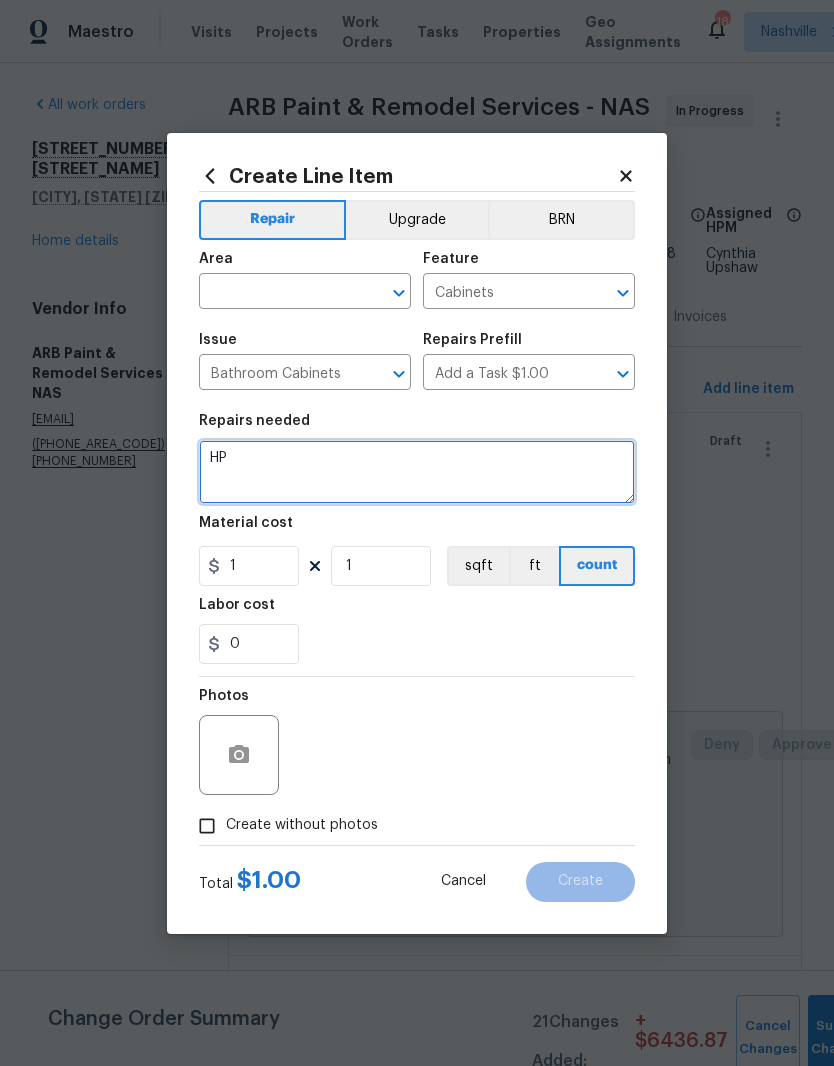 type on "H" 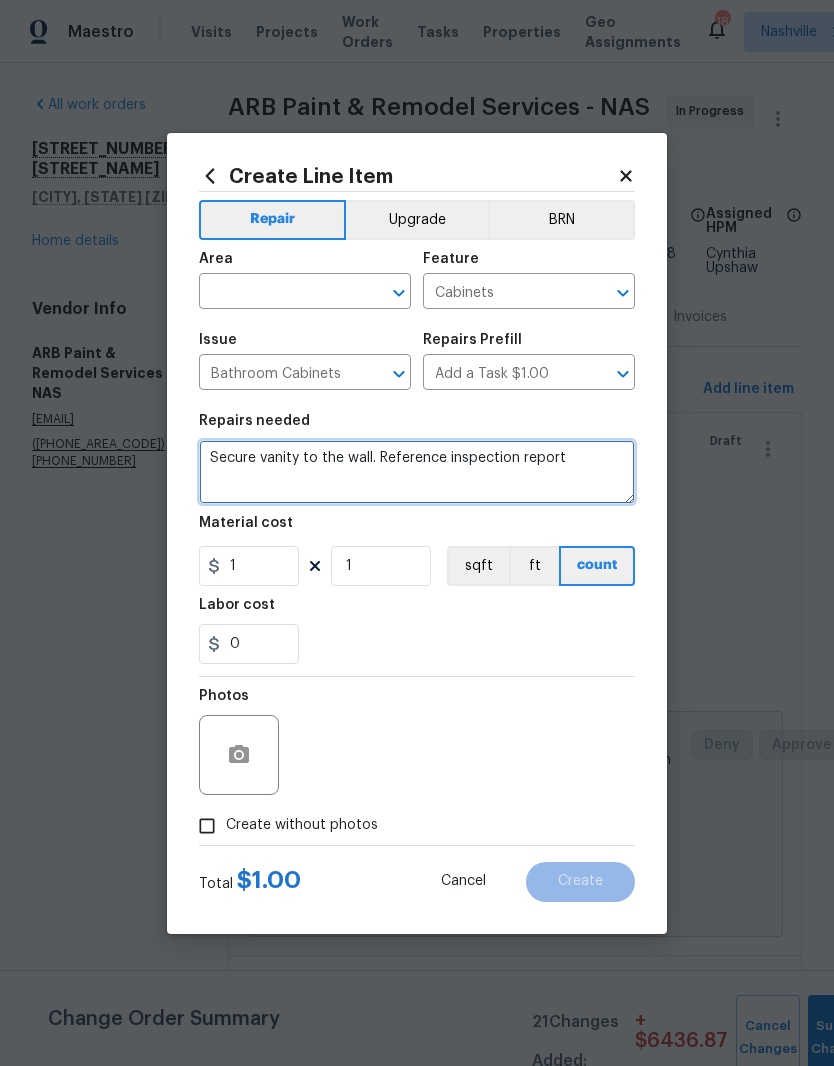 type on "Secure vanity to the wall. Reference inspection report" 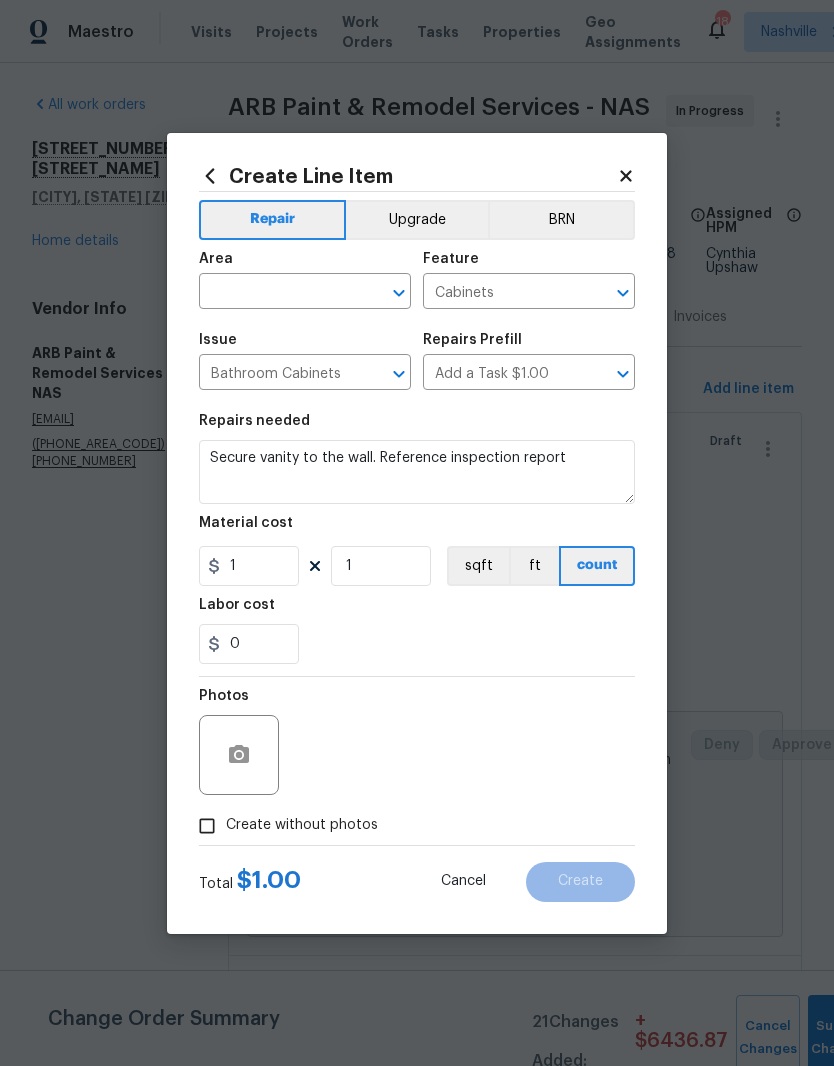 click at bounding box center [277, 293] 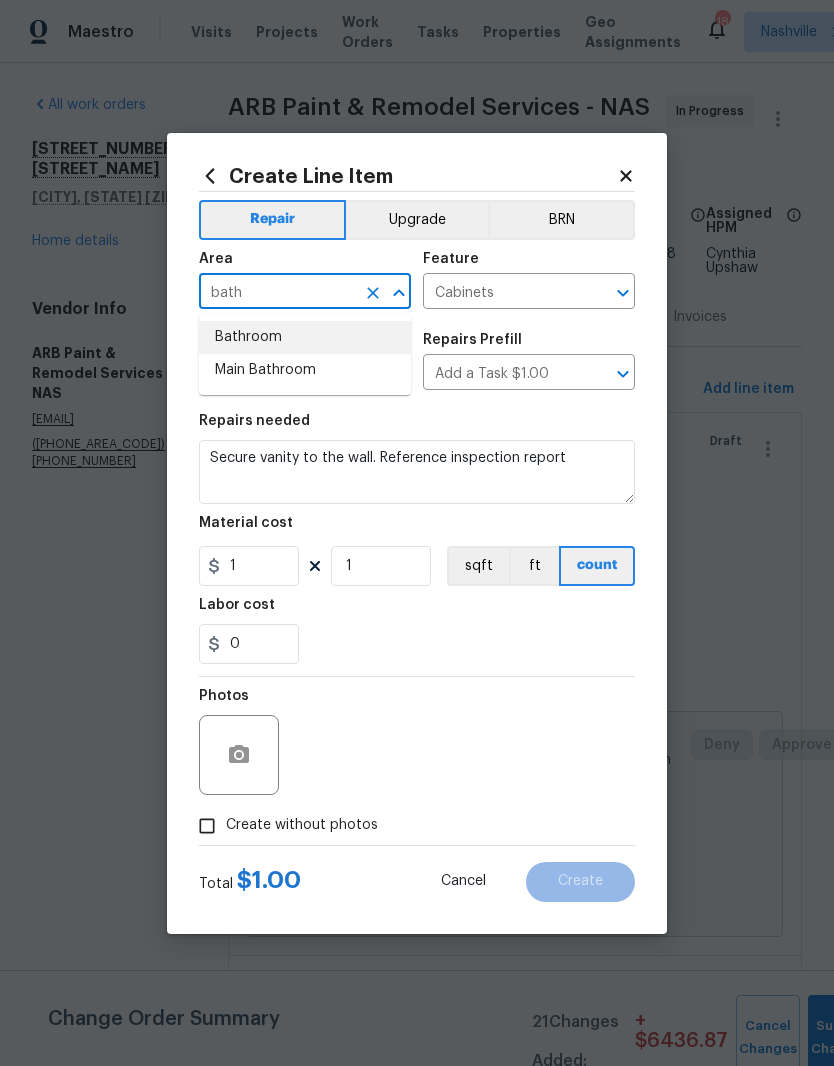 click on "Bathroom" at bounding box center (305, 337) 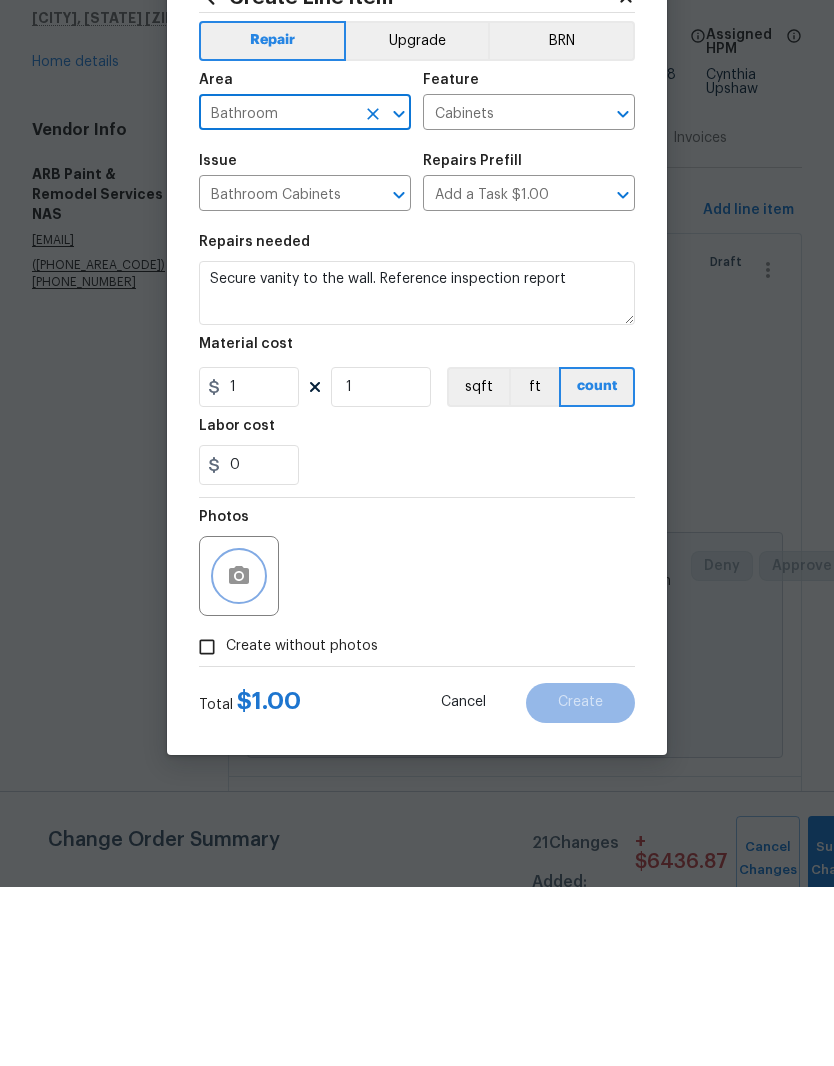 click at bounding box center (239, 755) 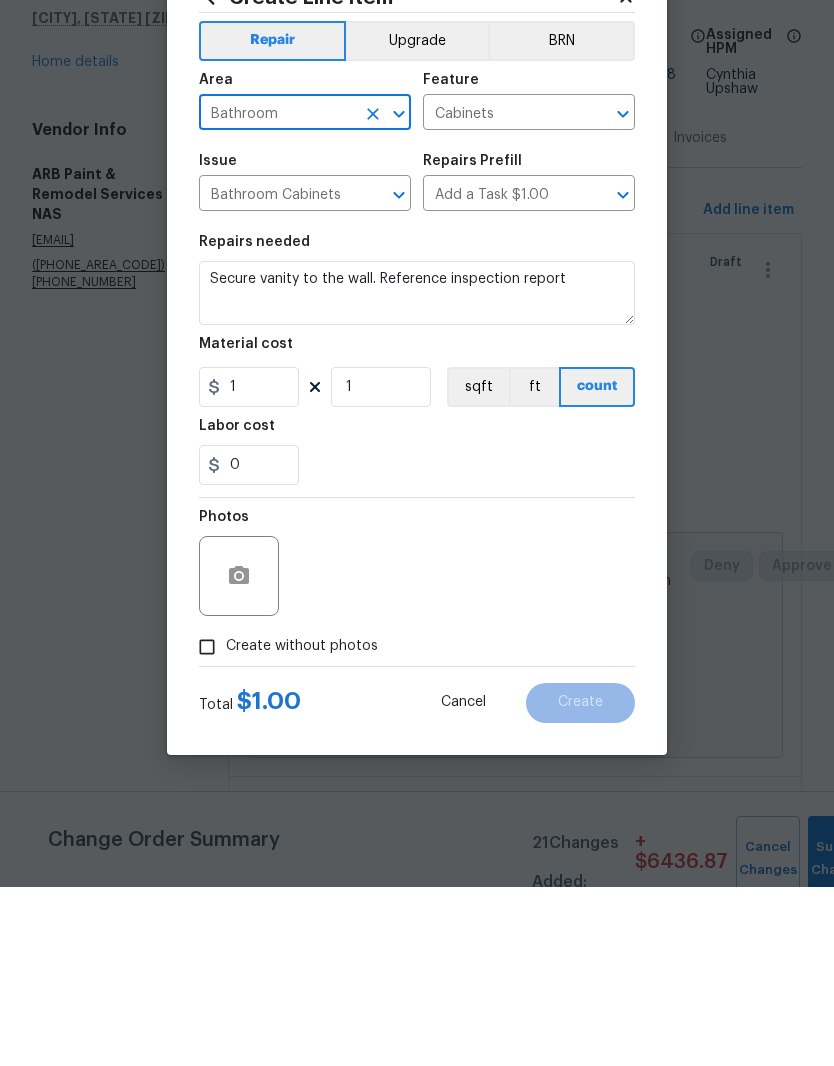 scroll, scrollTop: 82, scrollLeft: 0, axis: vertical 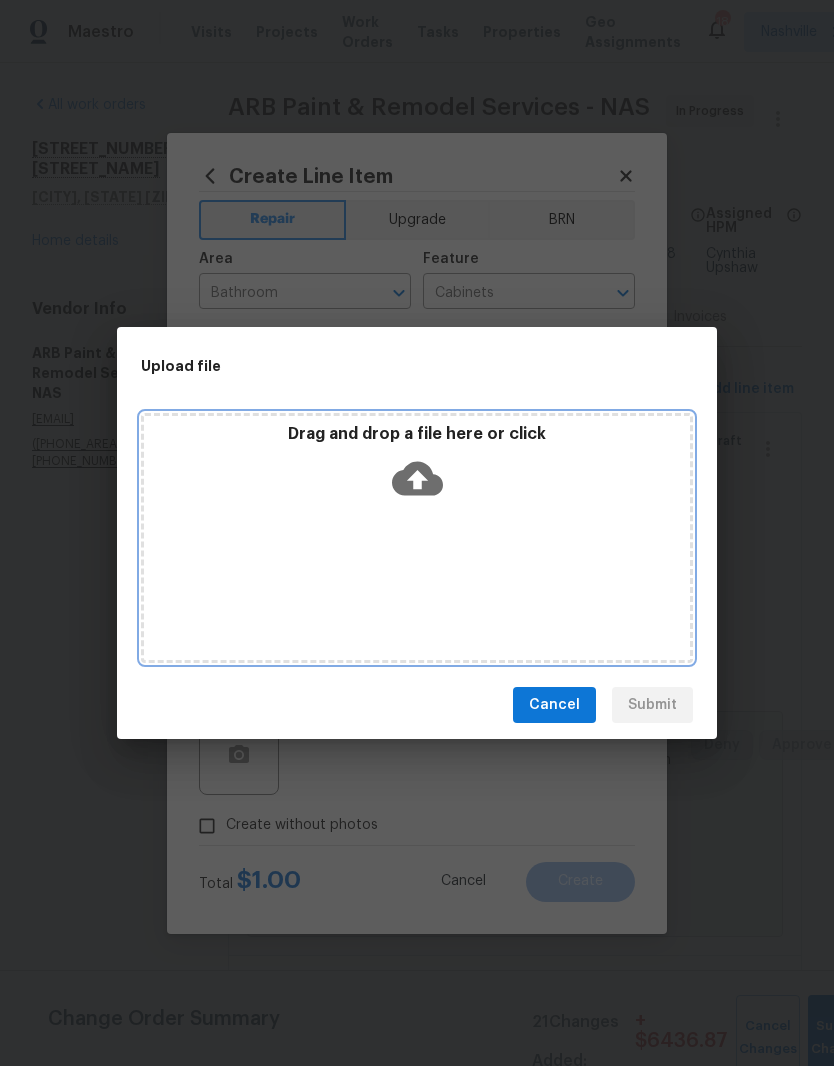 click on "Drag and drop a file here or click" at bounding box center [417, 467] 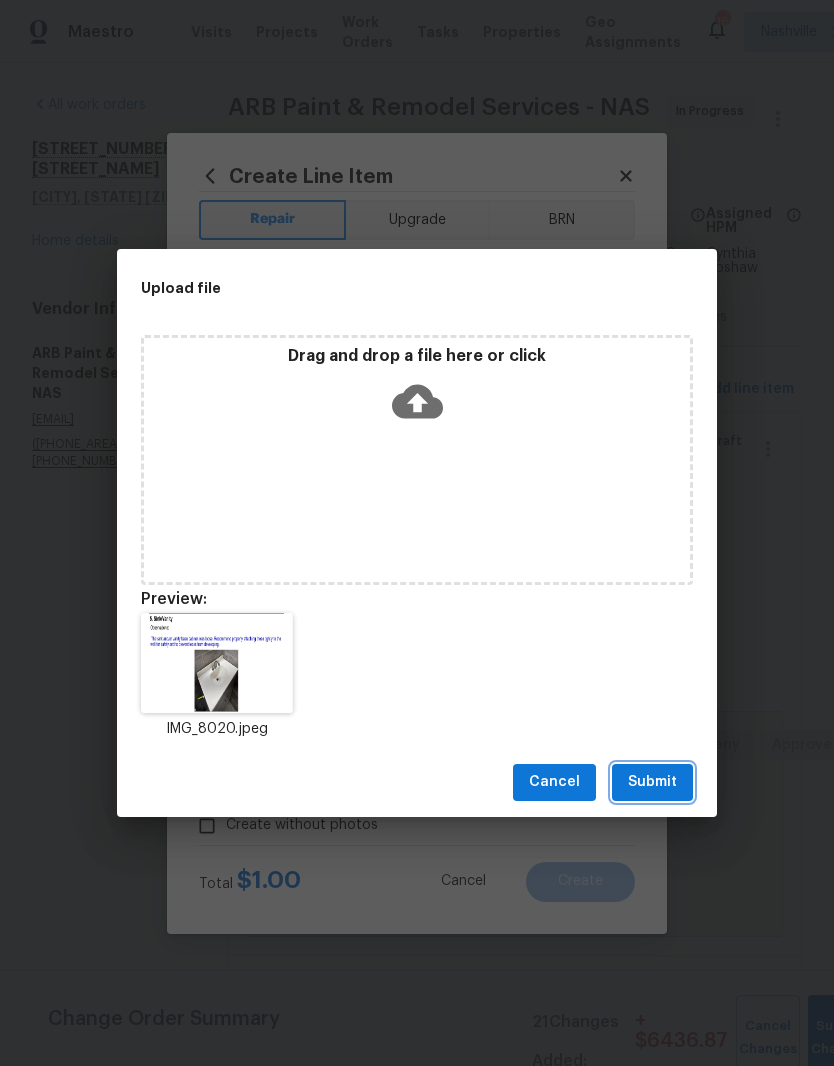 click on "Submit" at bounding box center (652, 782) 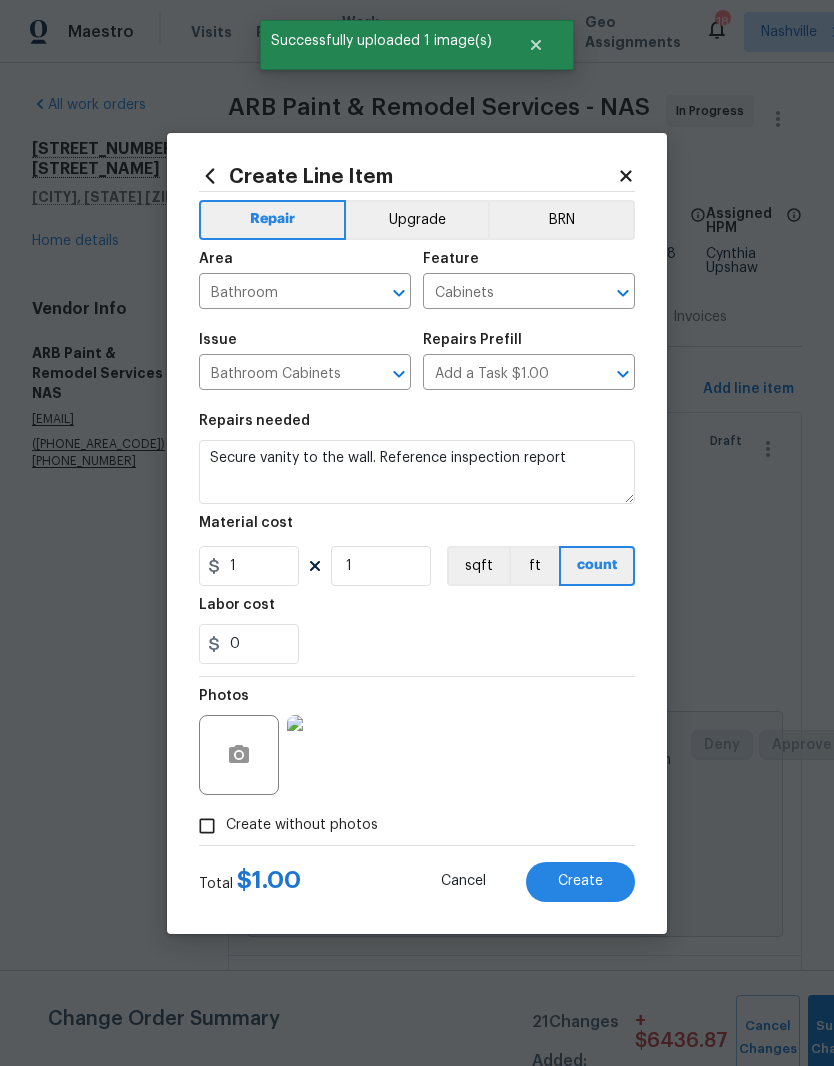 click at bounding box center [327, 755] 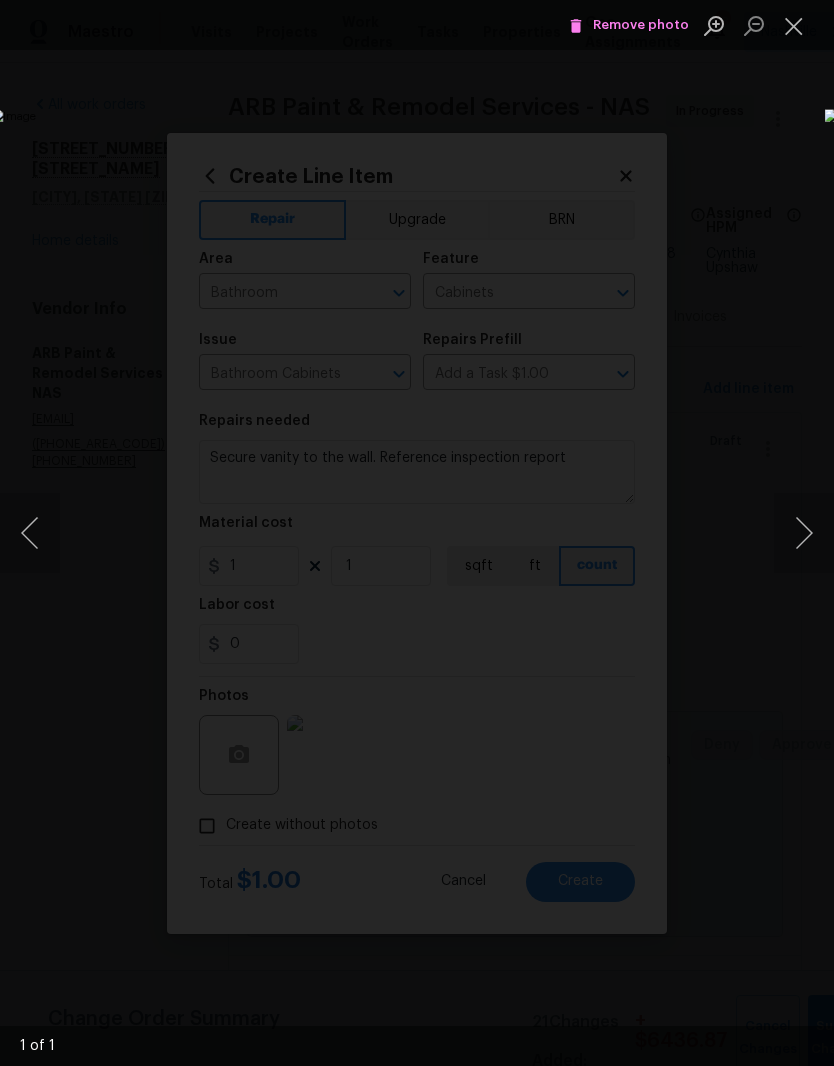 click at bounding box center [794, 25] 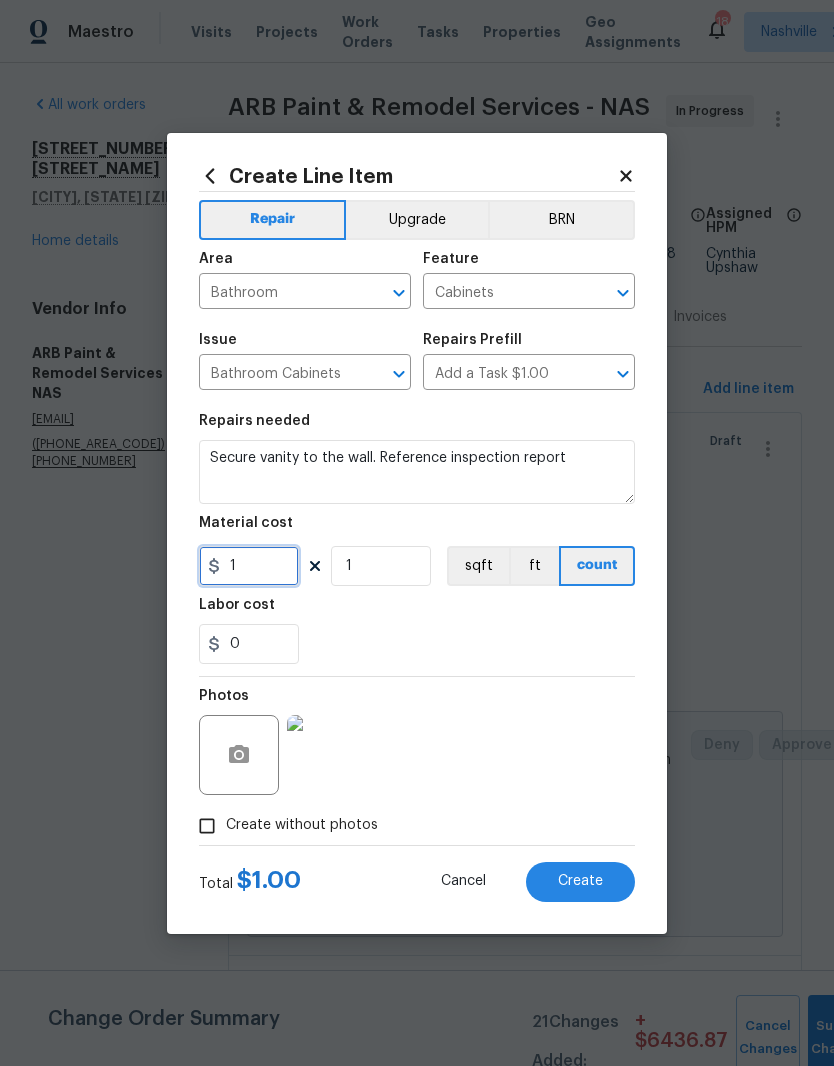 click on "1" at bounding box center [249, 566] 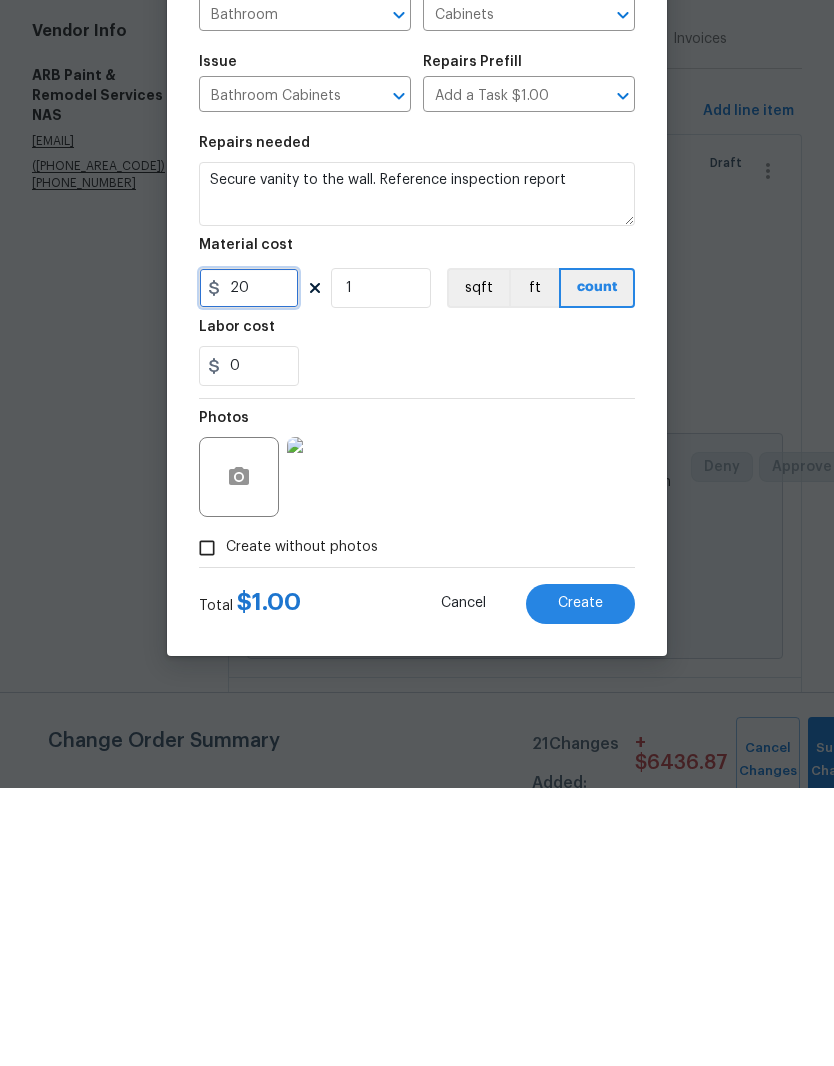 type on "20" 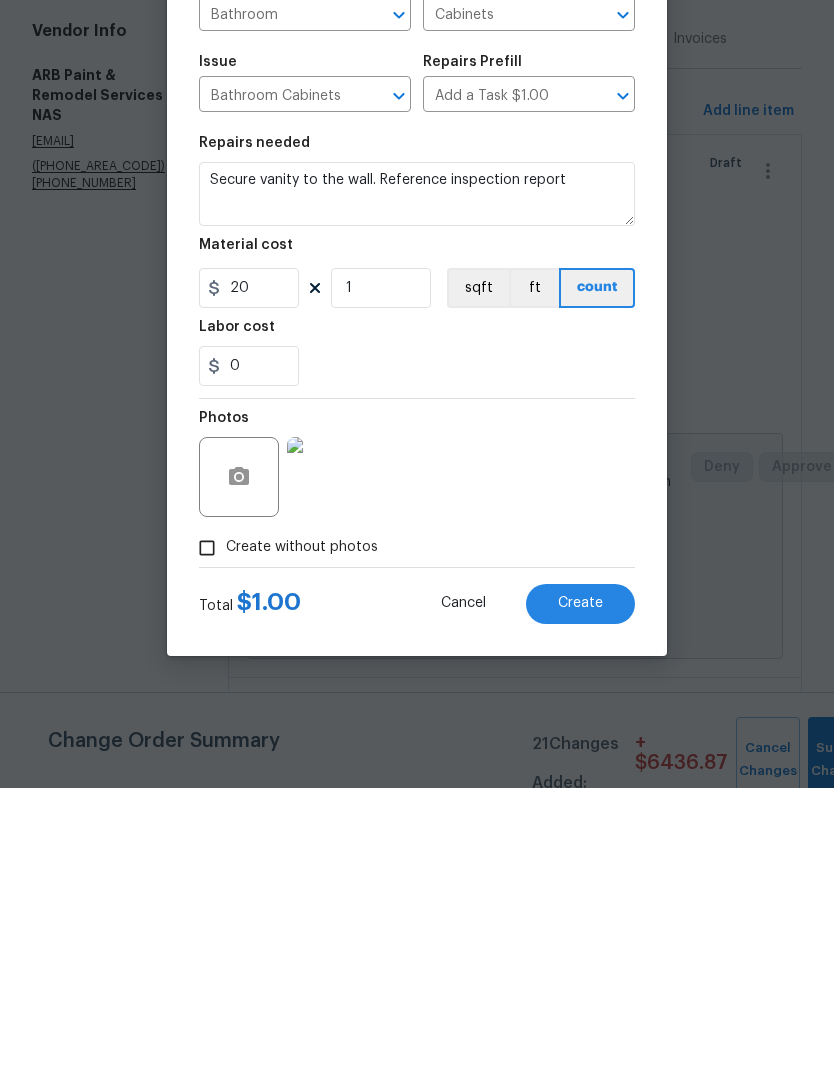 click on "Create" at bounding box center (580, 881) 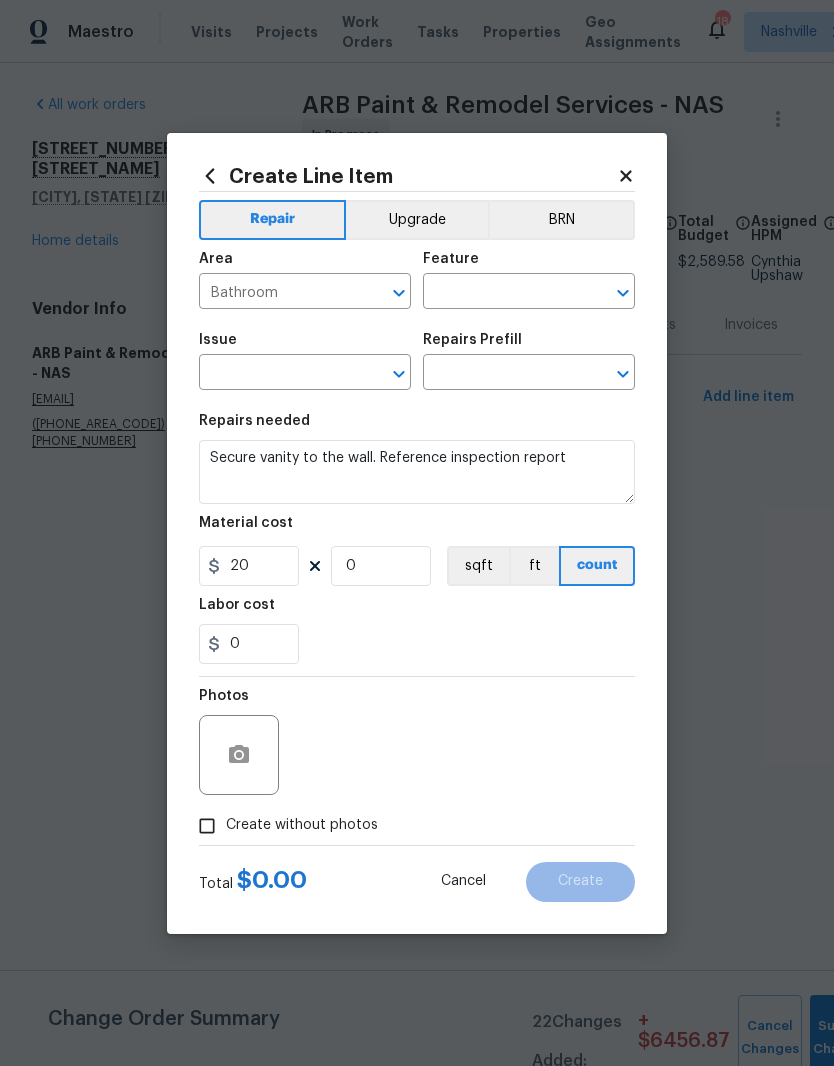 type 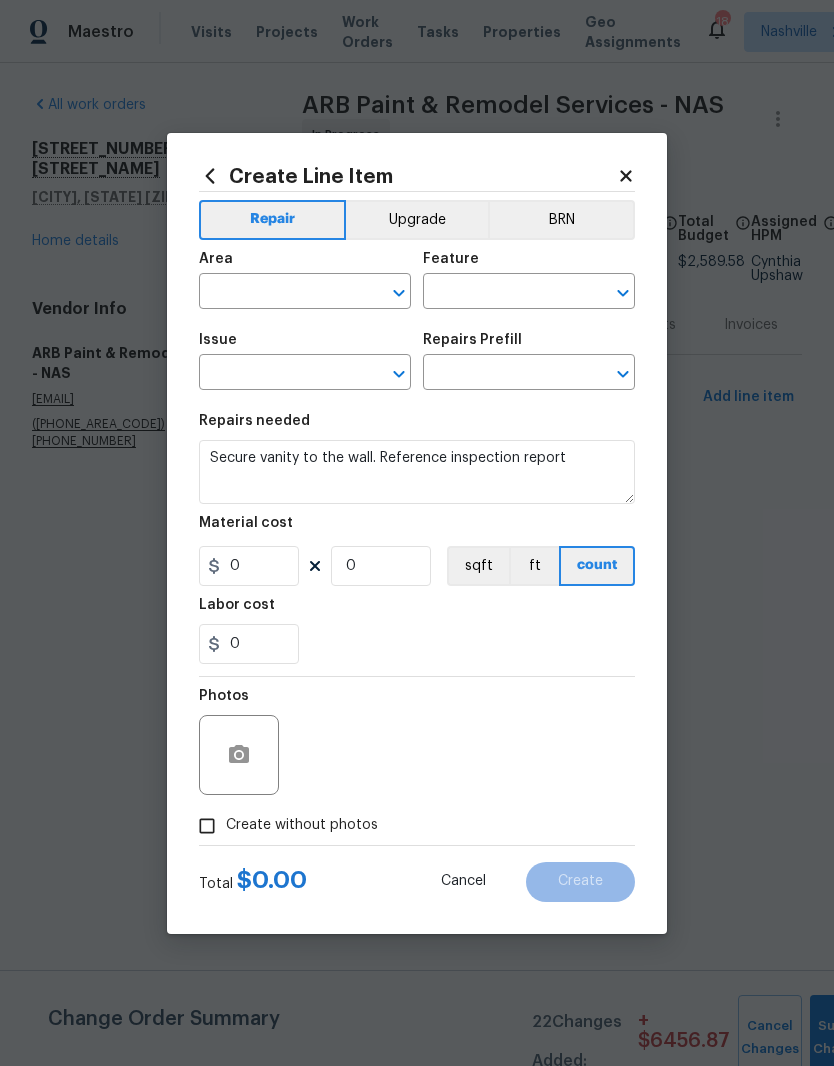 scroll, scrollTop: 0, scrollLeft: 0, axis: both 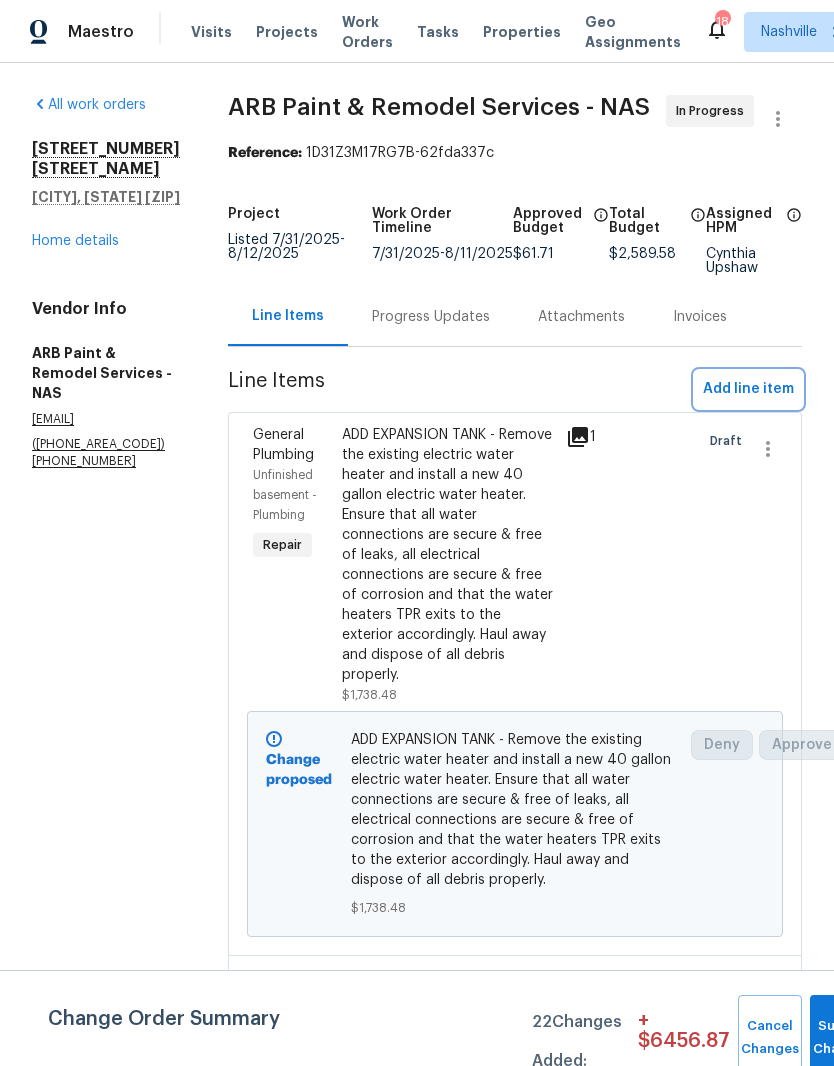 click on "Add line item" at bounding box center (748, 389) 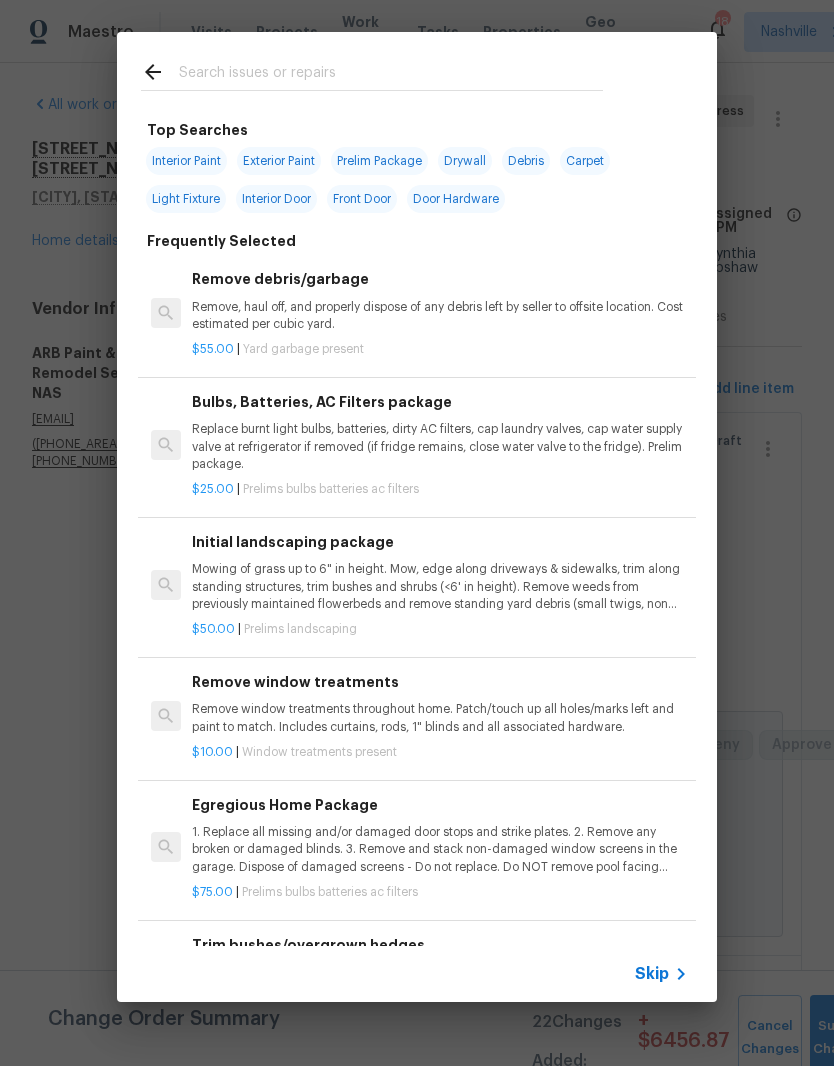 click at bounding box center (391, 75) 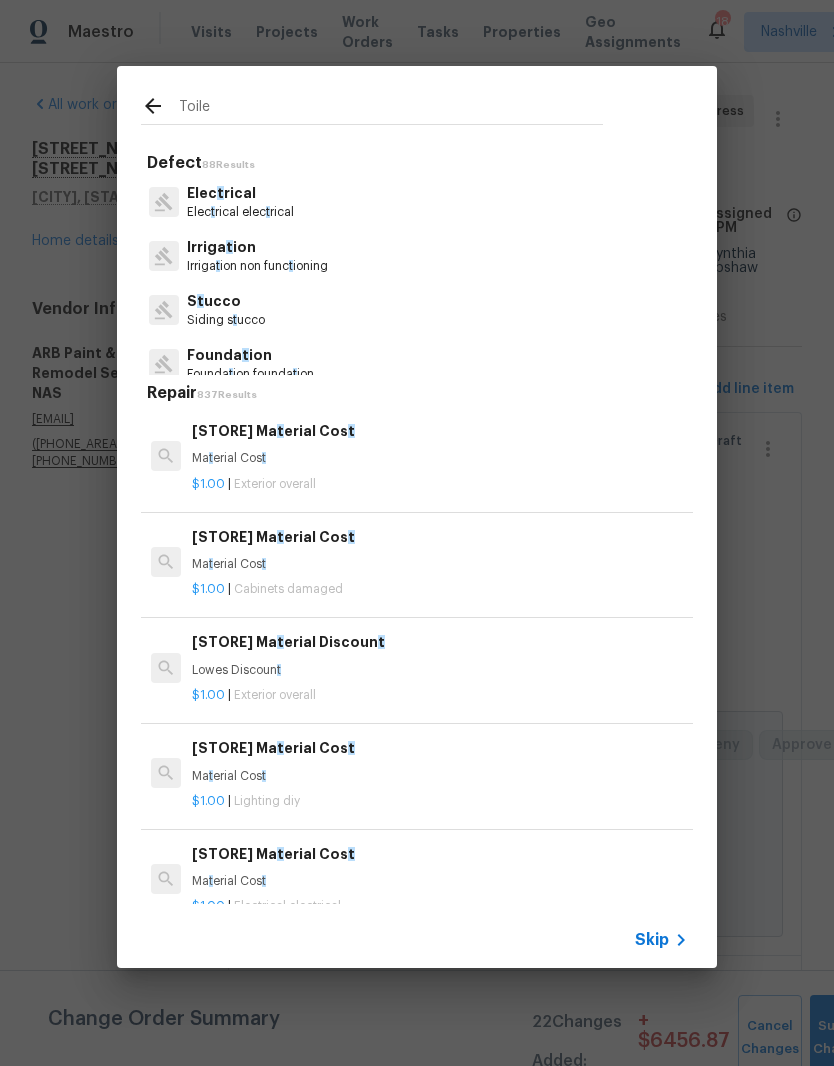 type on "Toilet" 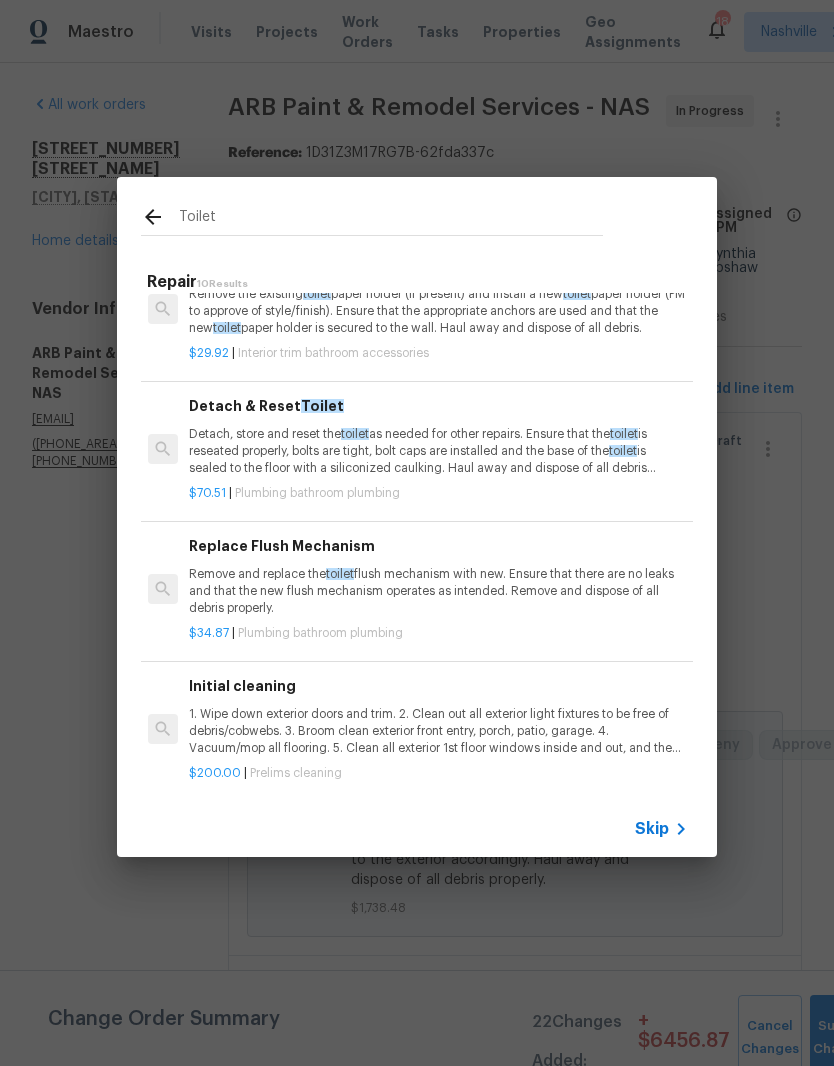 scroll, scrollTop: 859, scrollLeft: 3, axis: both 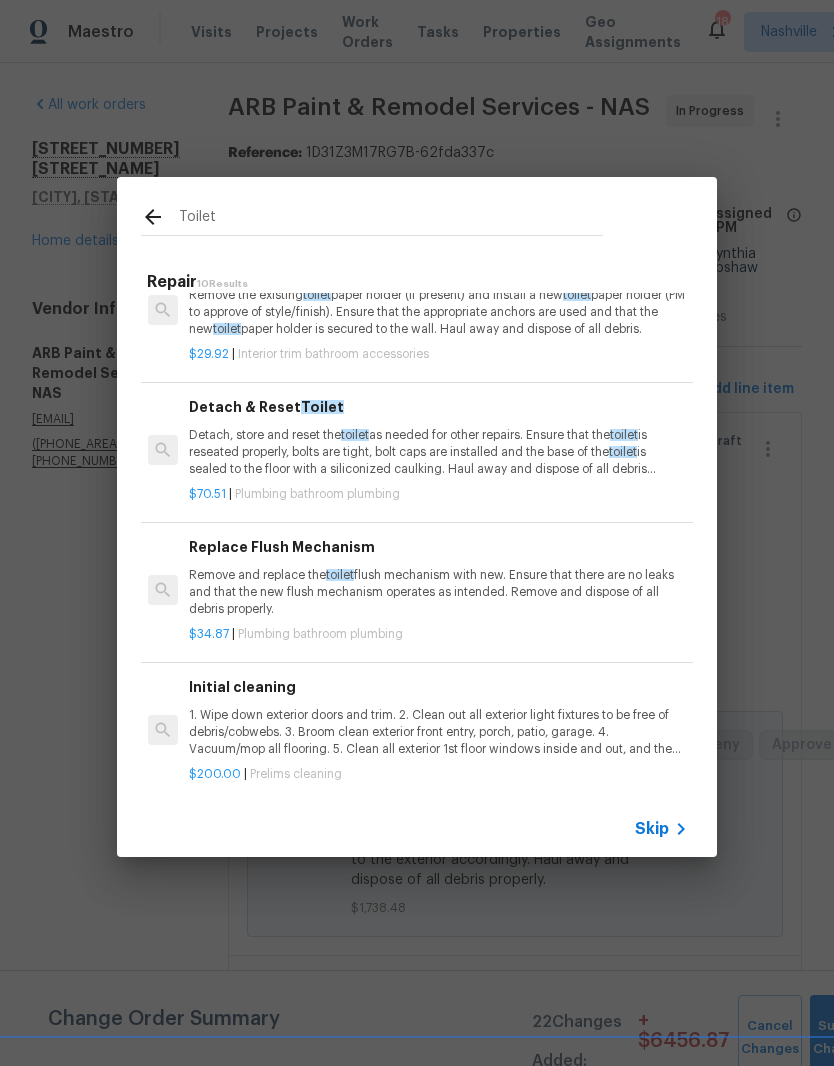 click on "Detach, store and reset the  toilet  as needed for other repairs. Ensure that the  toilet  is reseated properly, bolts are tight, bolt caps are installed and the base of the  toilet  is sealed to the floor with a siliconized caulking. Haul away and dispose of all debris properly." at bounding box center (437, 452) 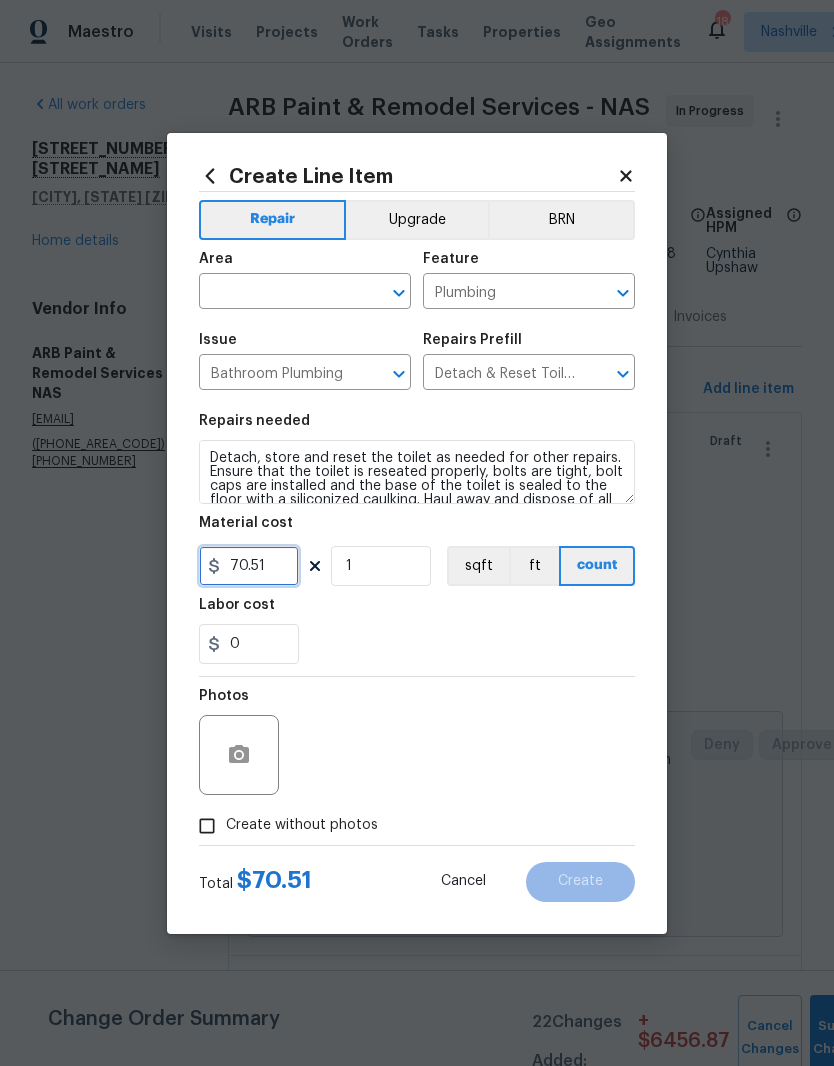 click on "70.51" at bounding box center [249, 566] 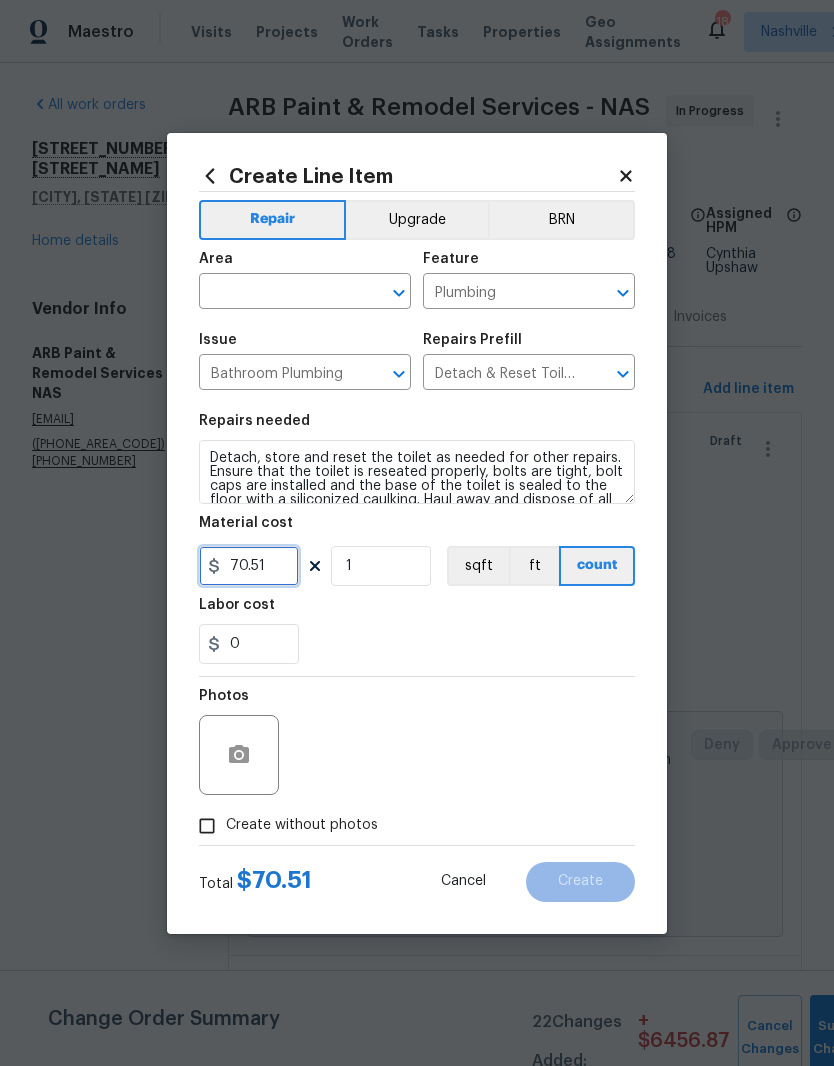 click on "70.51" at bounding box center (249, 566) 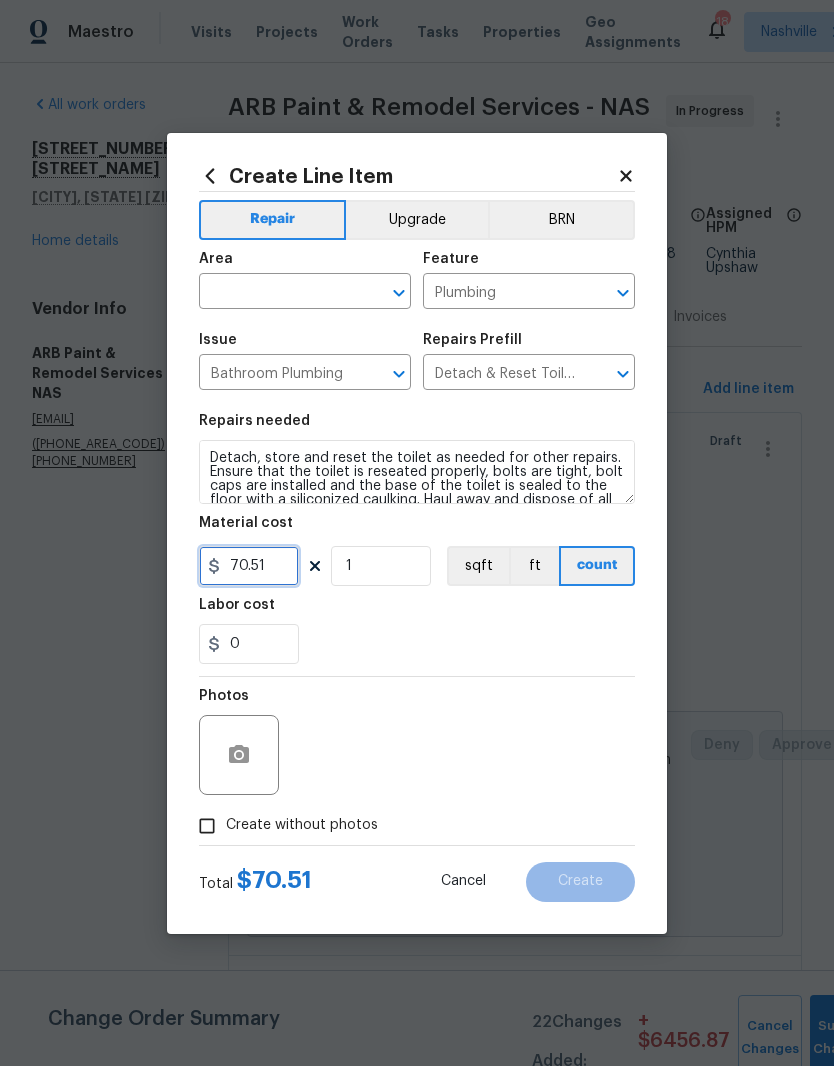 click on "70.51" at bounding box center (249, 566) 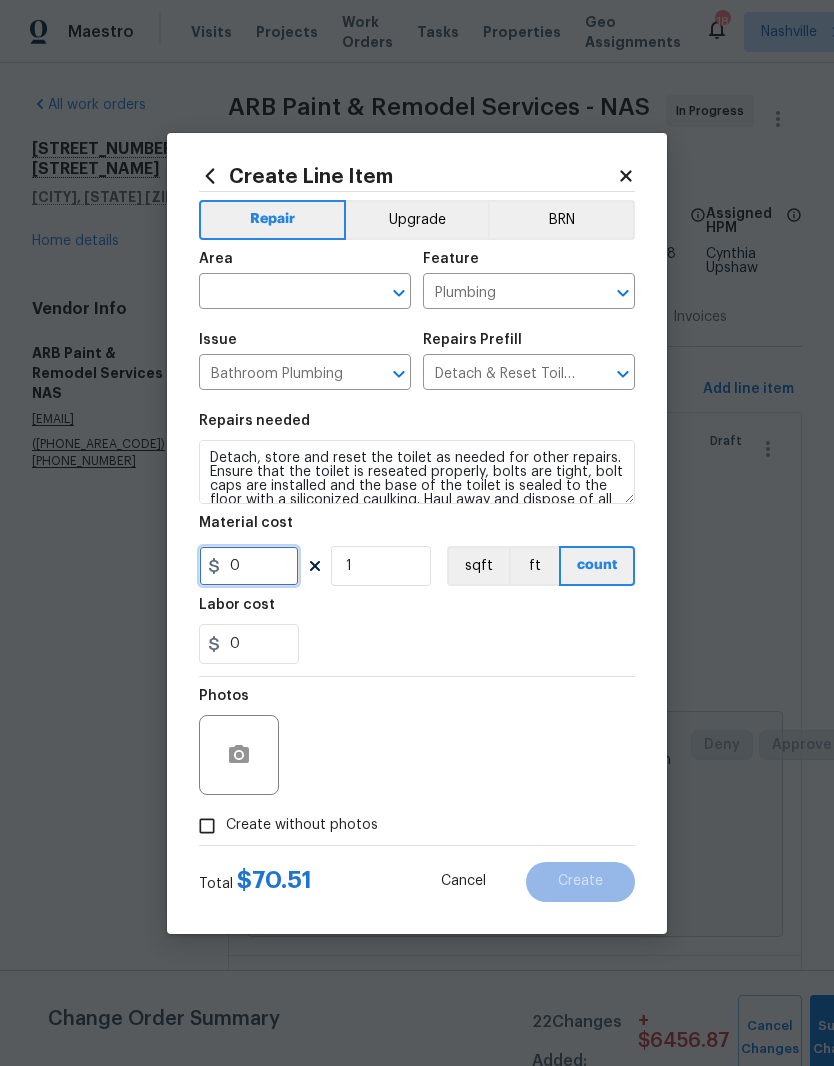 type on "1" 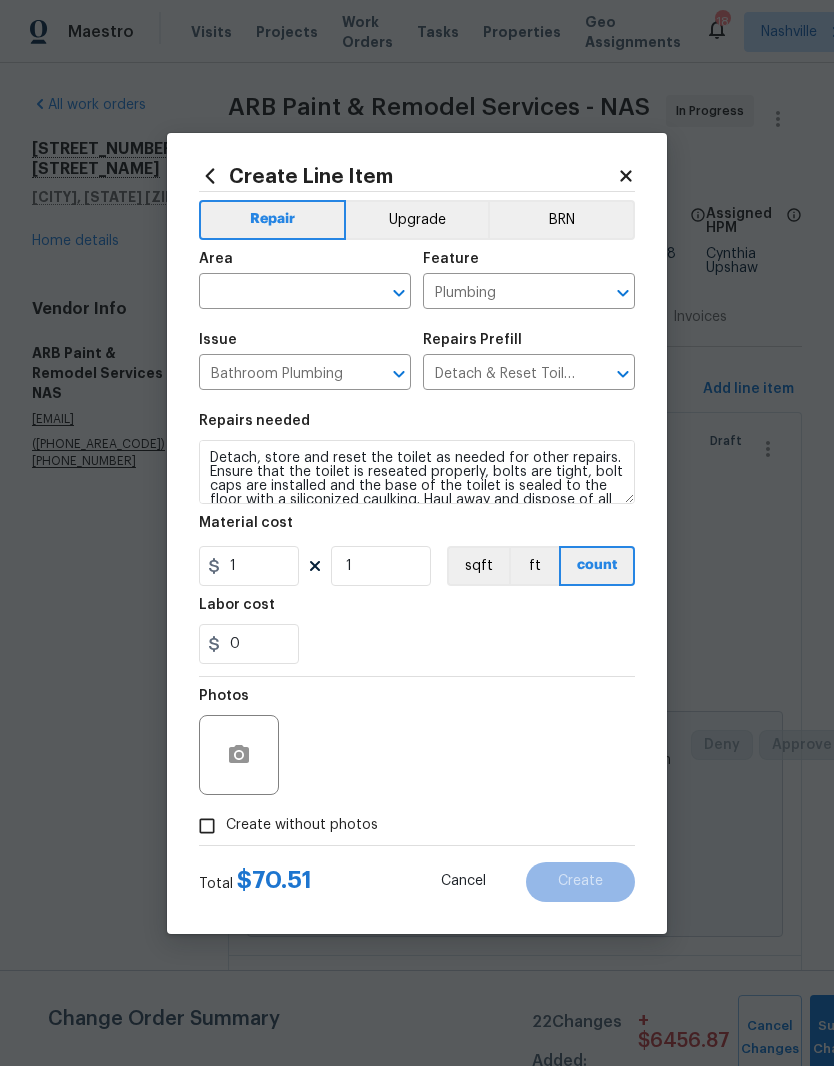 click on "Detach, store and reset the toilet as needed for other repairs. Ensure that the toilet is reseated properly, bolts are tight, bolt caps are installed and the base of the toilet is sealed to the floor with a siliconized caulking. Haul away and dispose of all debris properly." at bounding box center (417, 472) 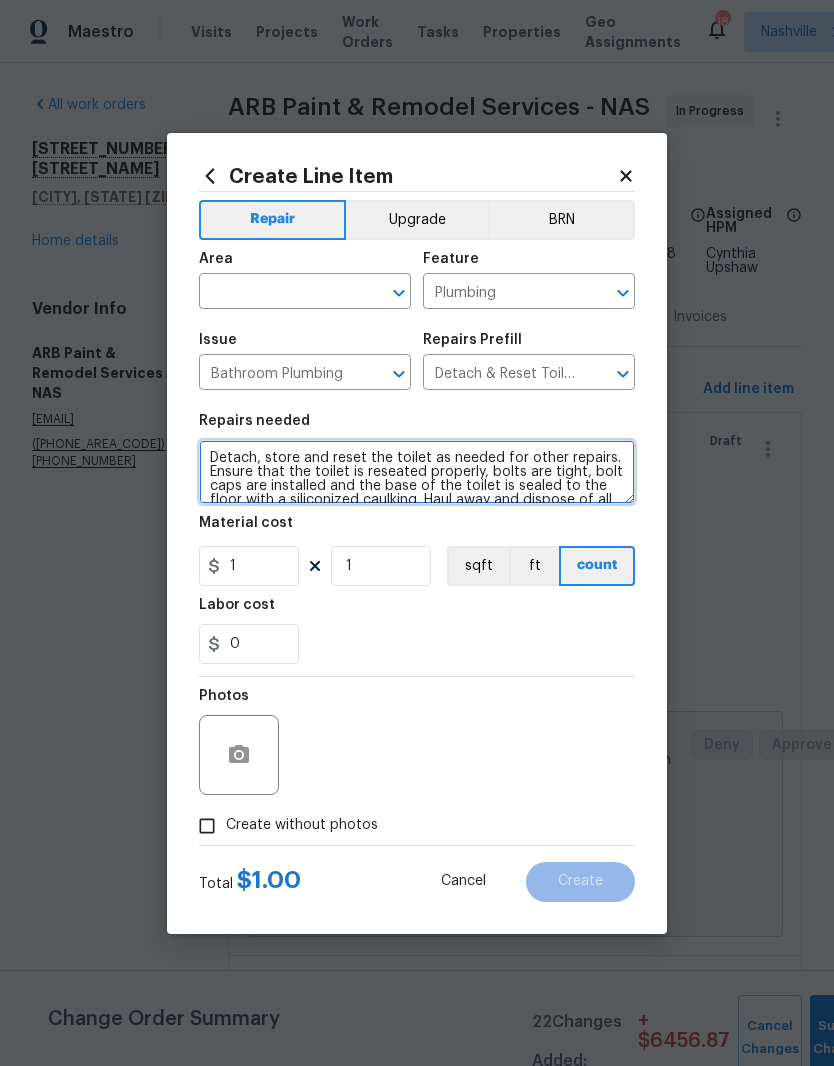 click on "Detach, store and reset the toilet as needed for other repairs. Ensure that the toilet is reseated properly, bolts are tight, bolt caps are installed and the base of the toilet is sealed to the floor with a siliconized caulking. Haul away and dispose of all debris properly." at bounding box center (417, 472) 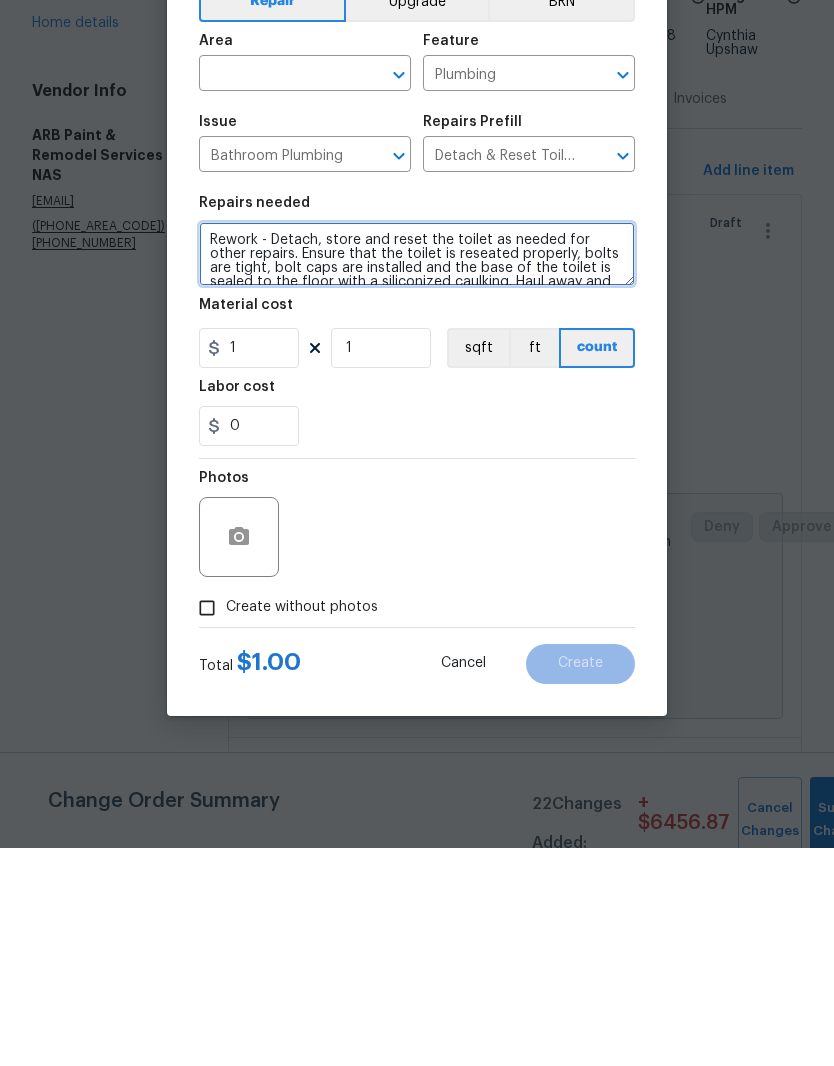 type on "Rework - Detach, store and reset the toilet as needed for other repairs. Ensure that the toilet is reseated properly, bolts are tight, bolt caps are installed and the base of the toilet is sealed to the floor with a siliconized caulking. Haul away and dispose of all debris properly." 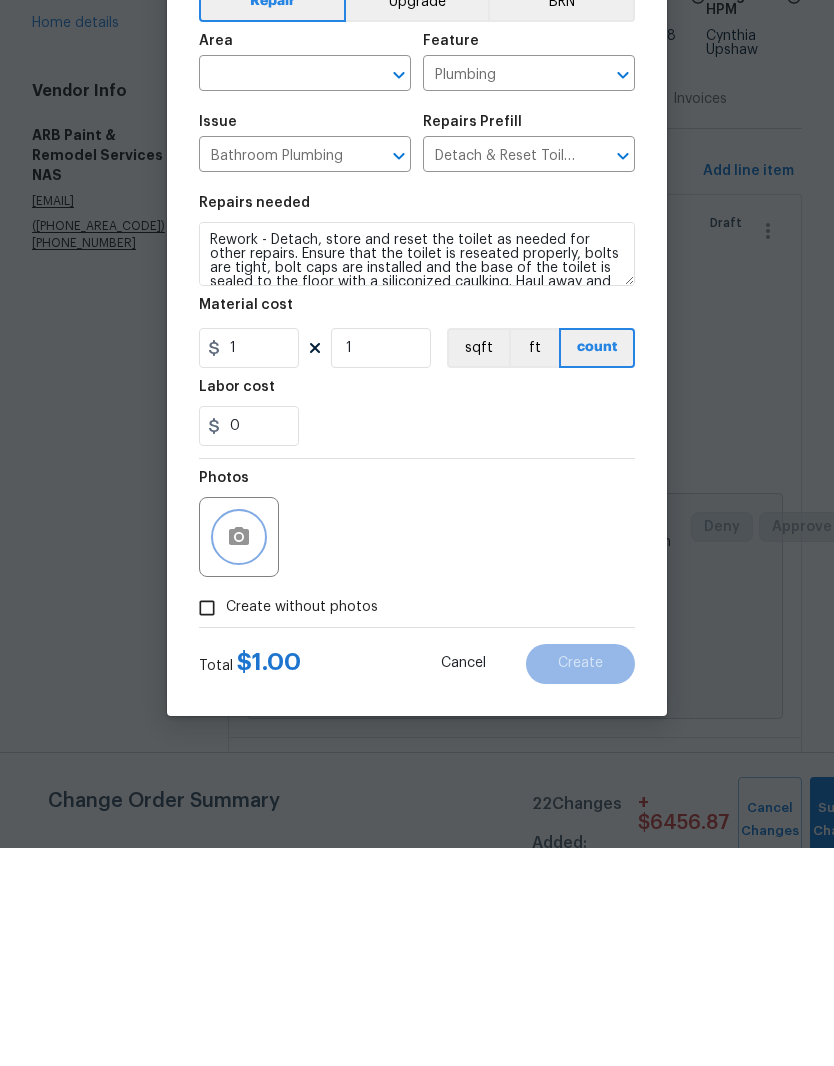 click at bounding box center (239, 755) 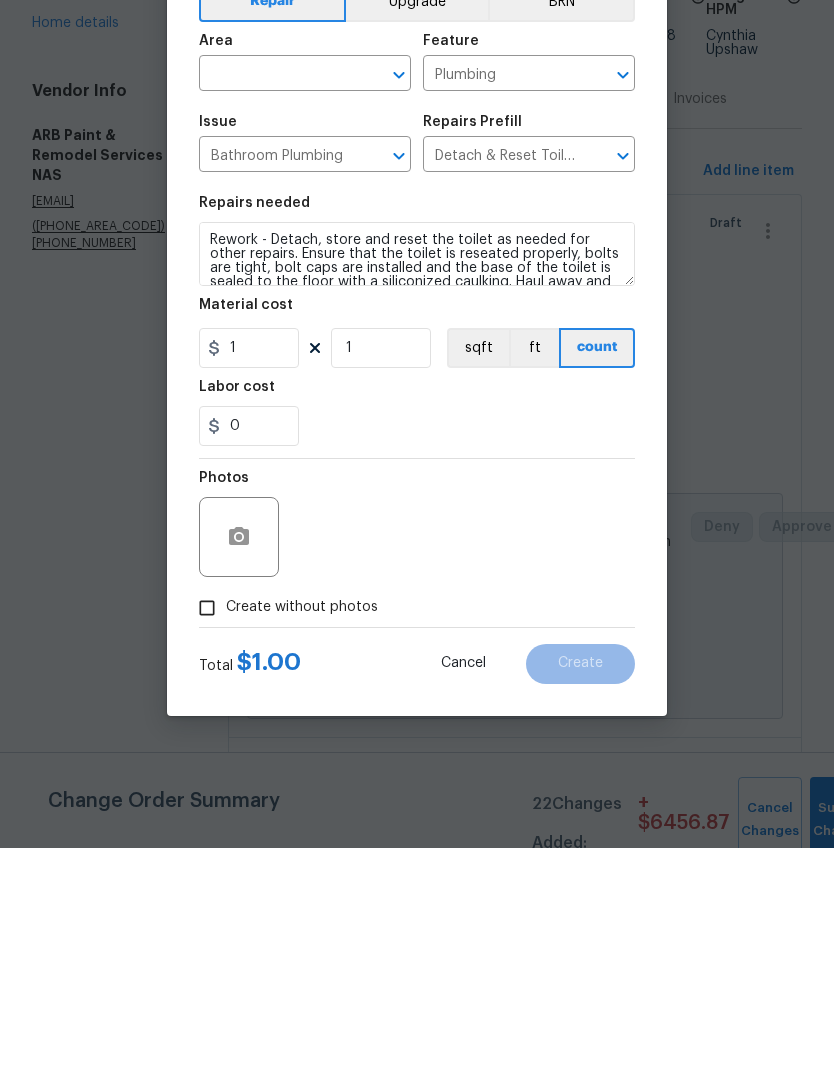 scroll, scrollTop: 82, scrollLeft: 0, axis: vertical 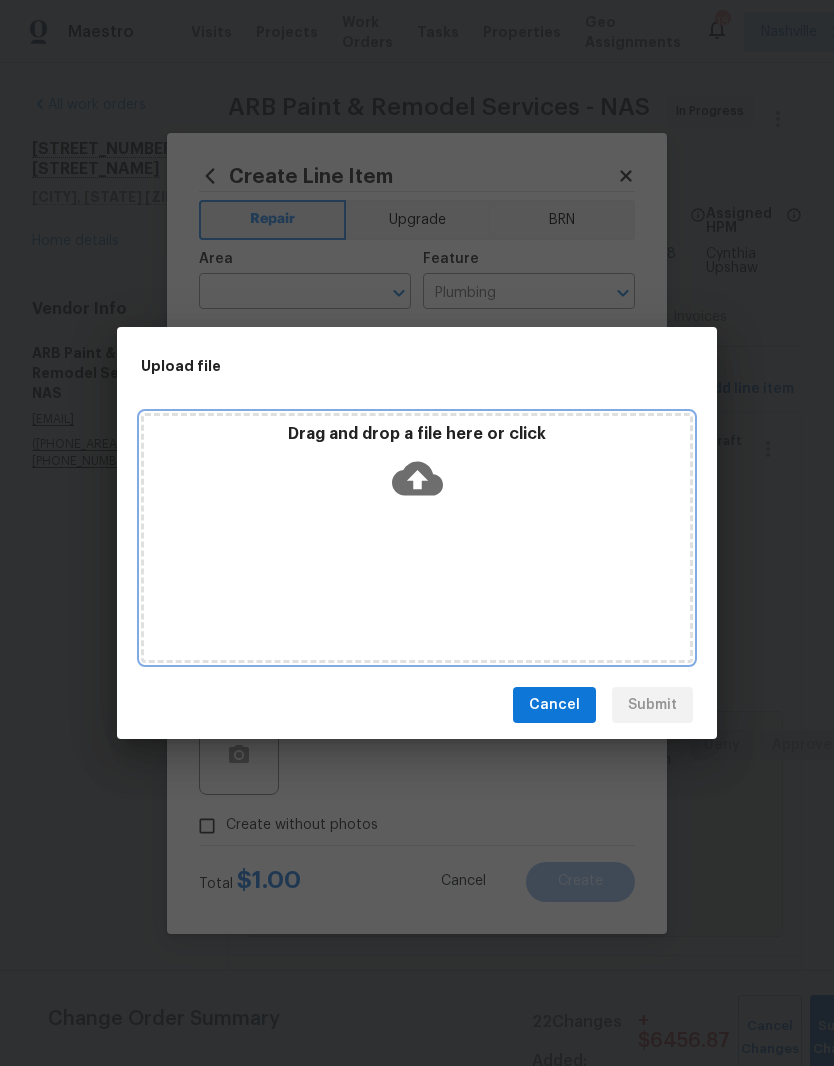 click on "Drag and drop a file here or click" at bounding box center (417, 467) 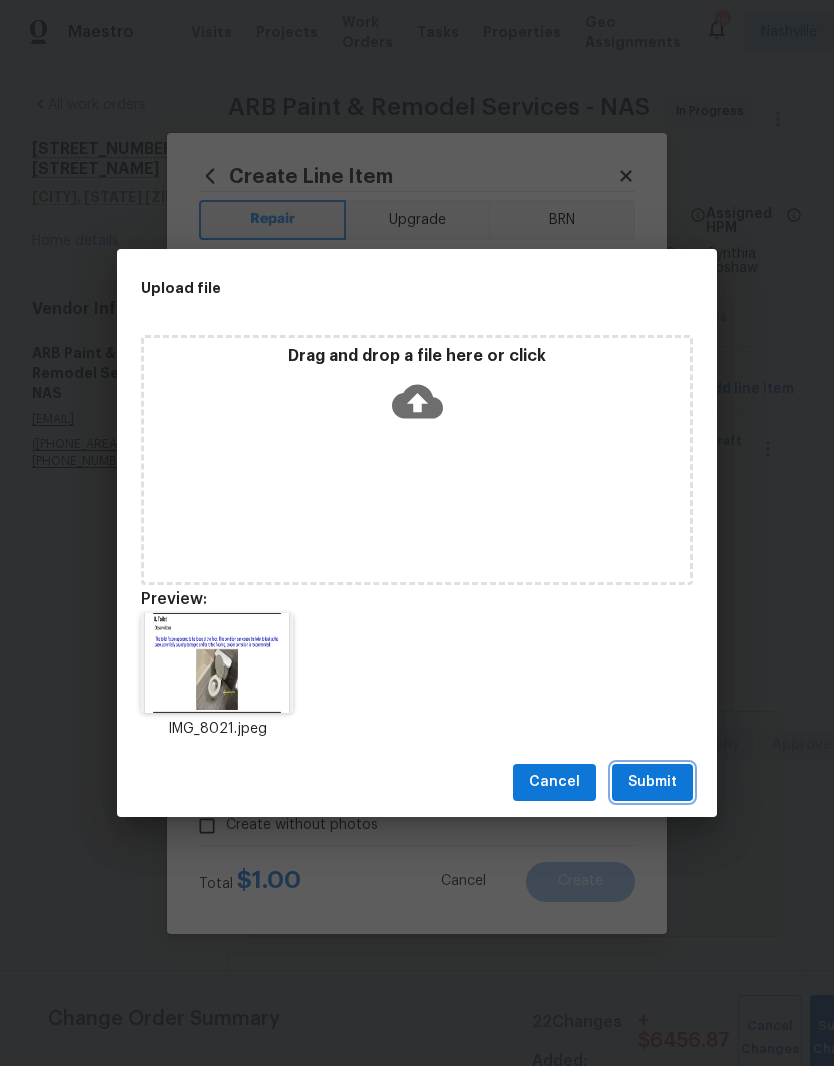 click on "Submit" at bounding box center [652, 782] 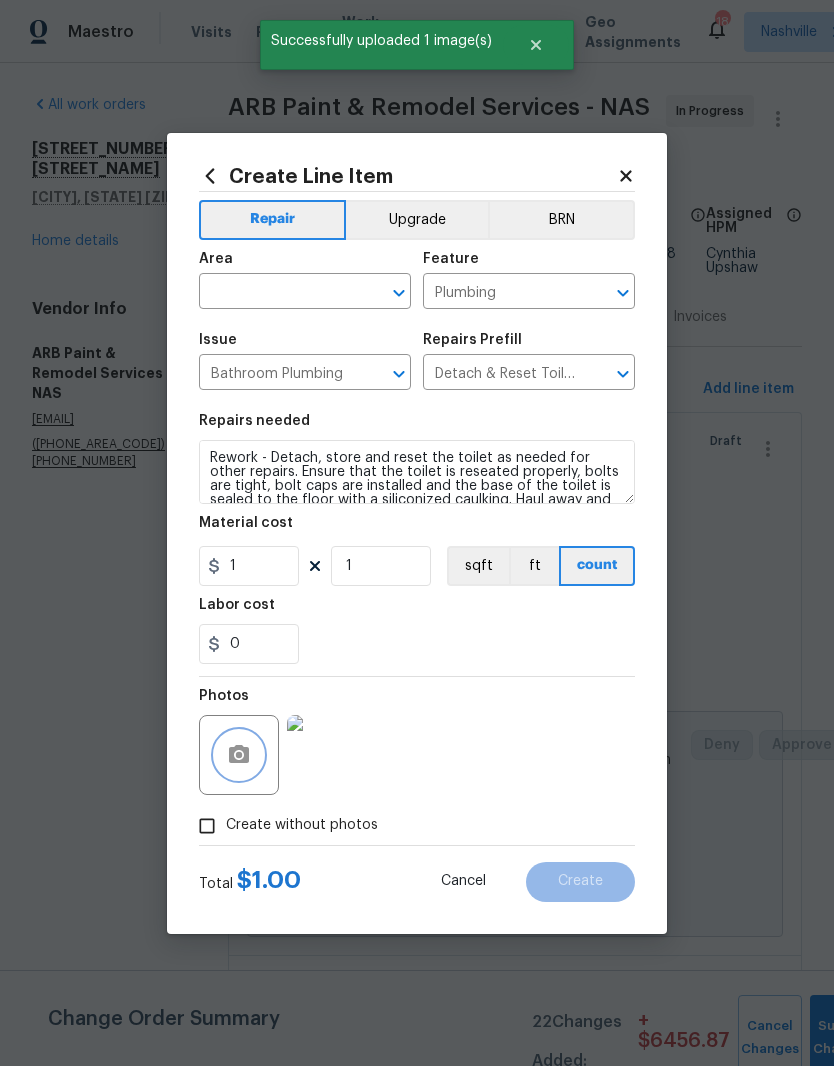 click at bounding box center [373, 293] 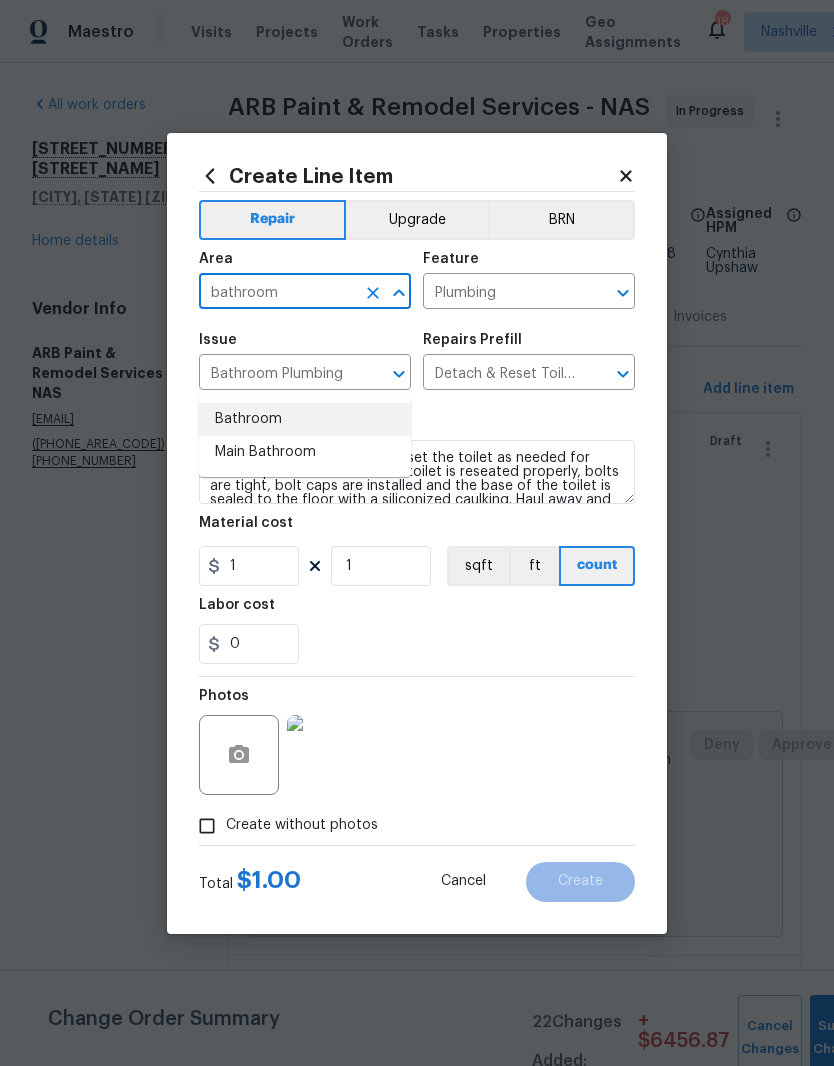 click on "Bathroom" at bounding box center (305, 419) 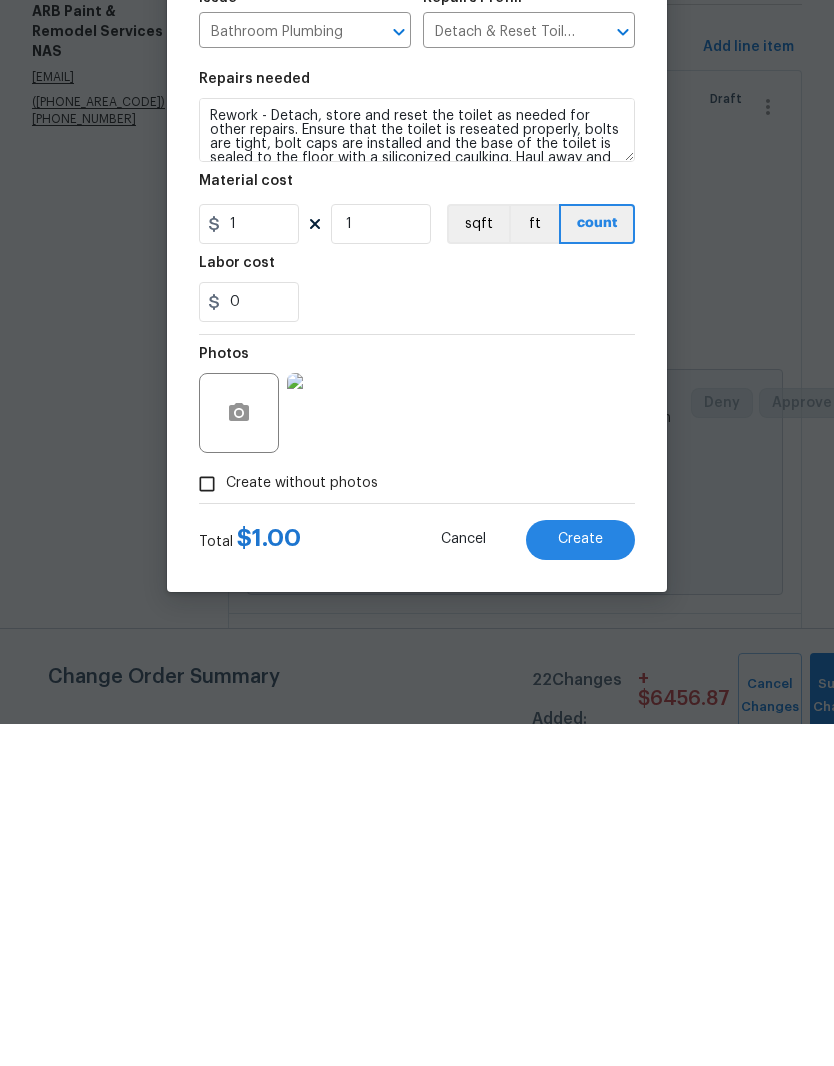 click on "Create" at bounding box center (580, 881) 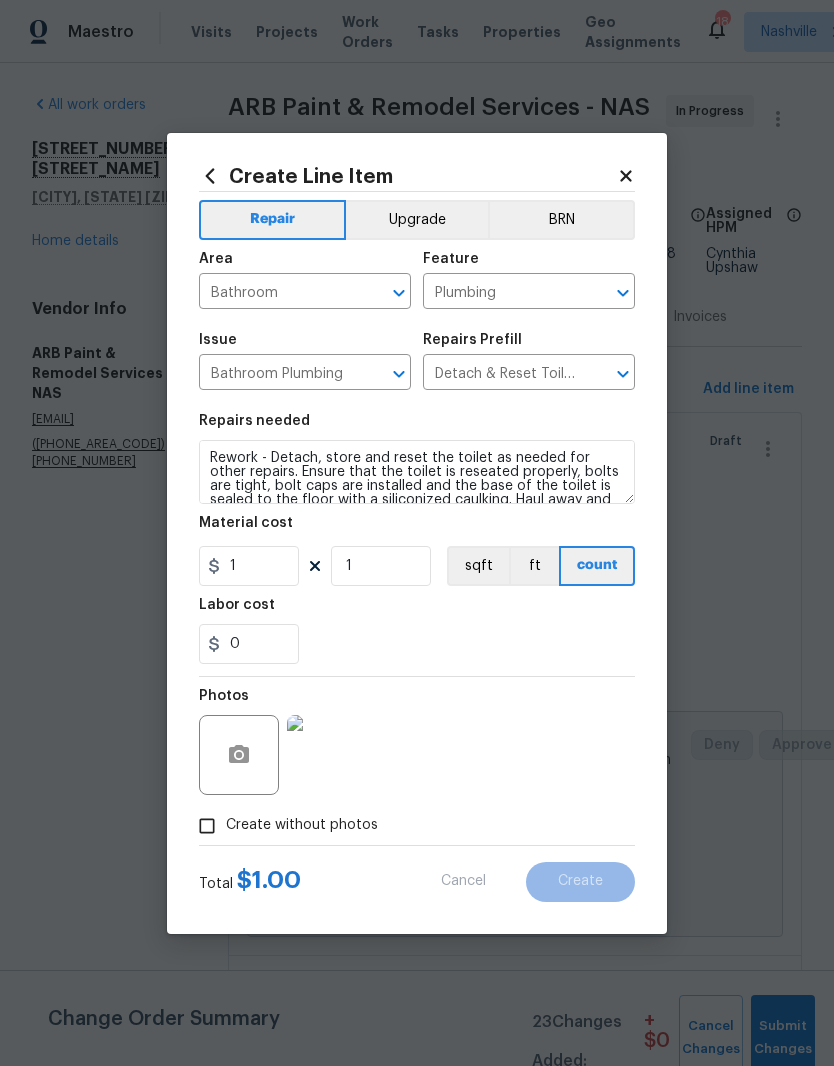 type on "0" 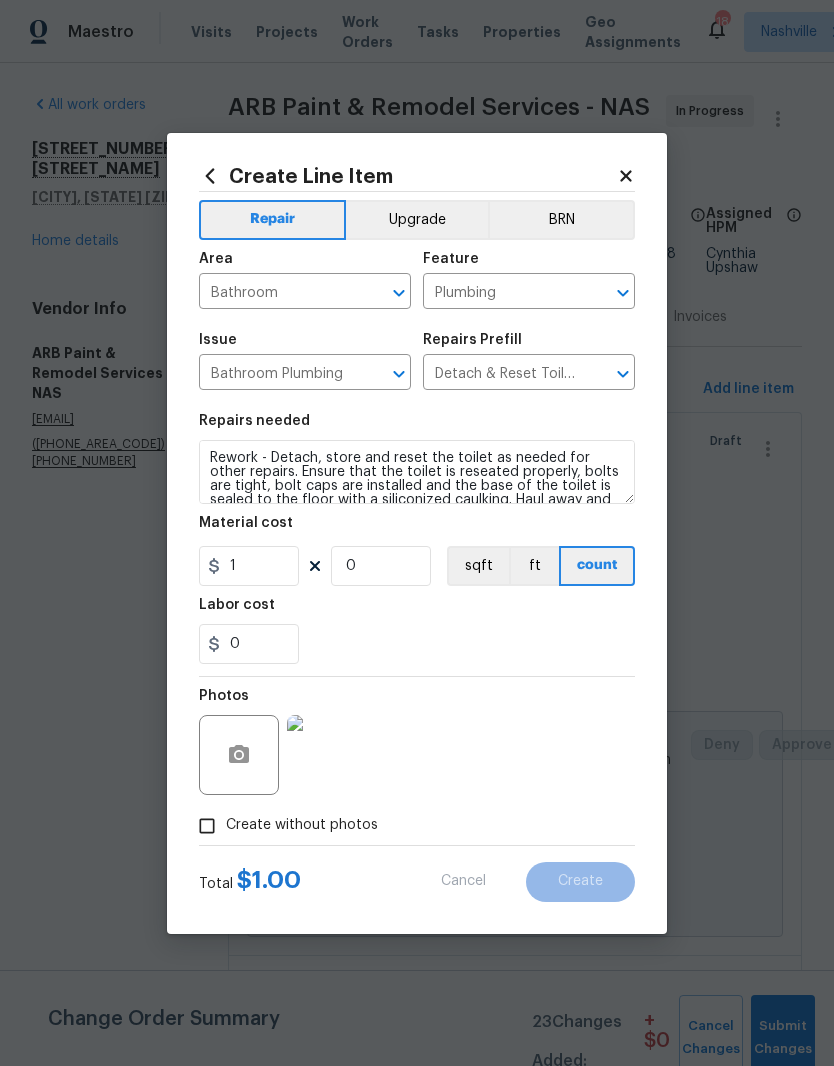 type 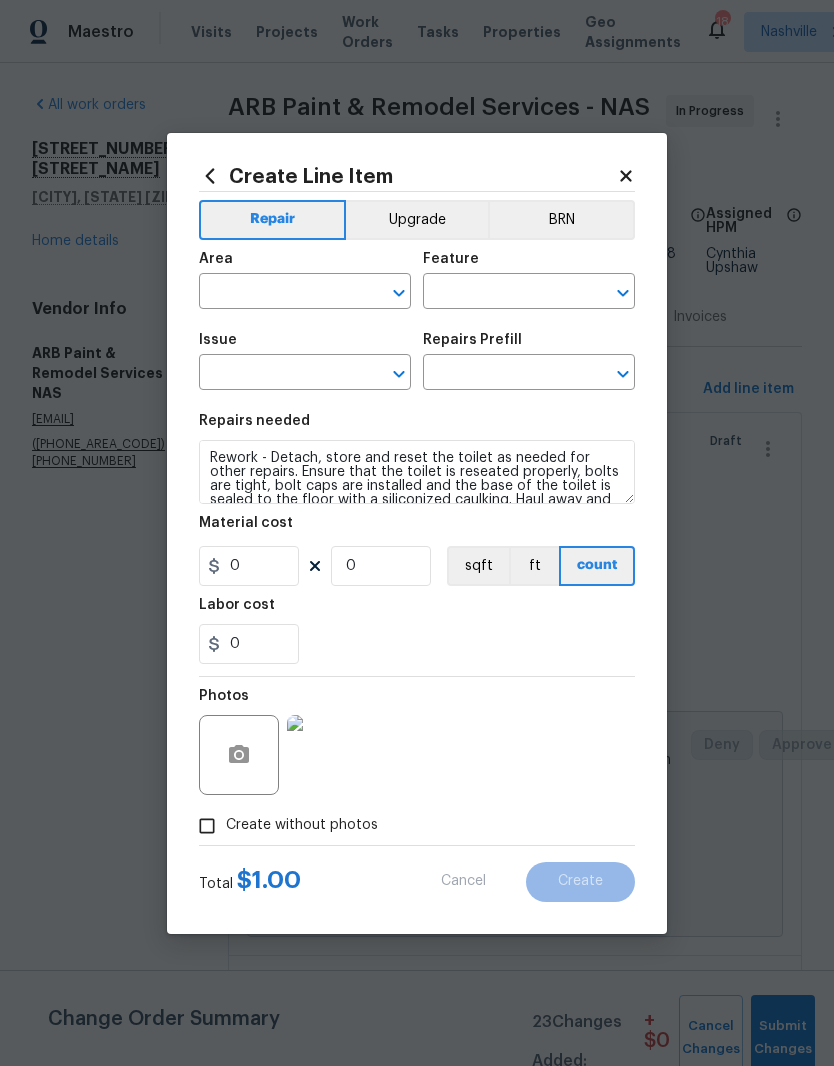 scroll, scrollTop: 0, scrollLeft: 0, axis: both 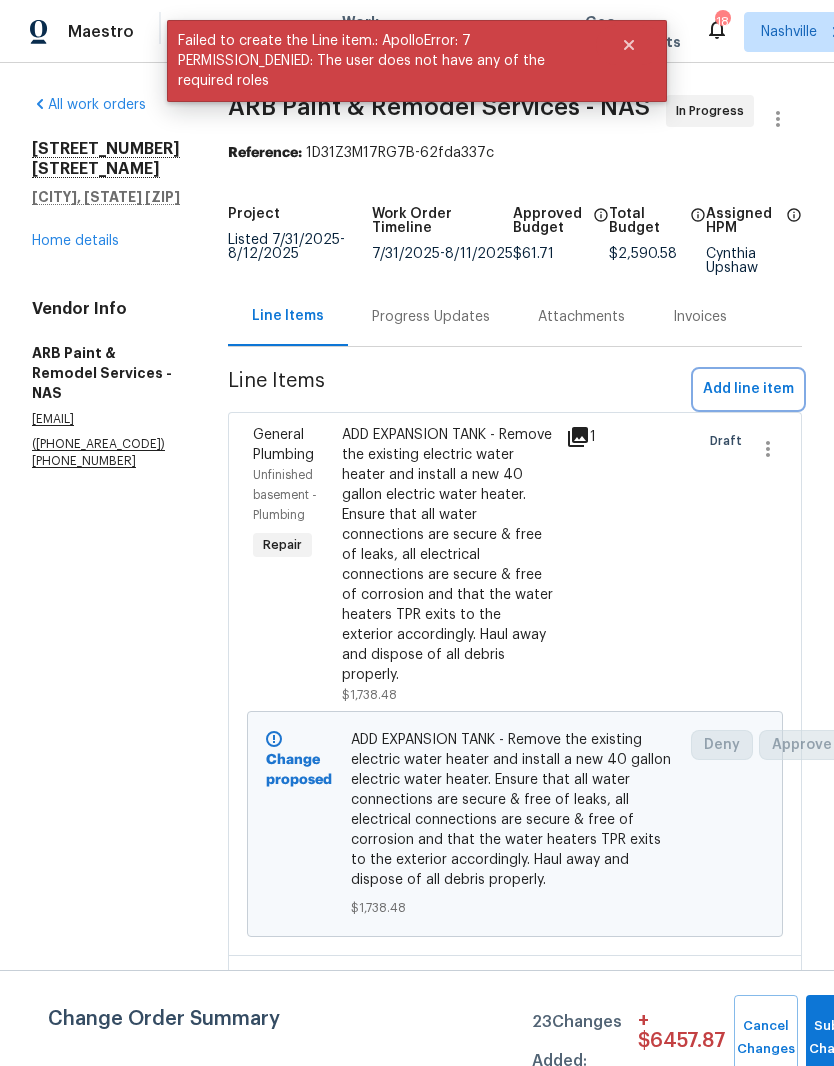 click on "Add line item" at bounding box center [748, 389] 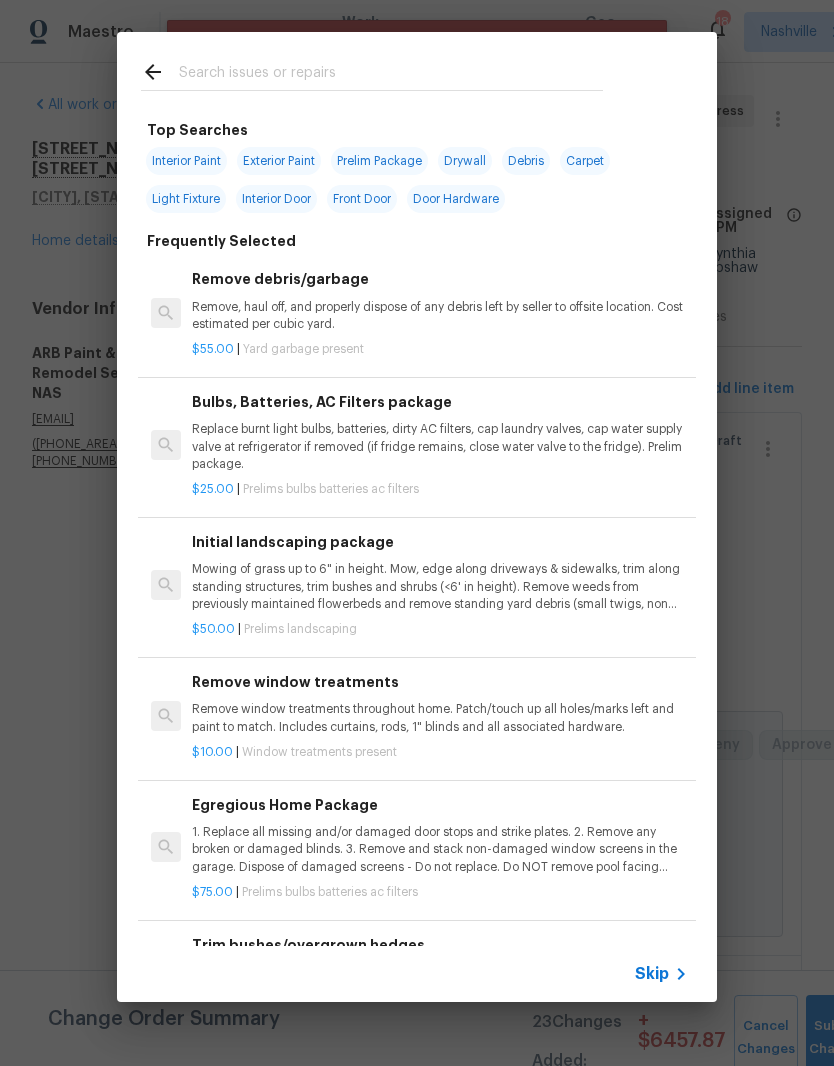 click 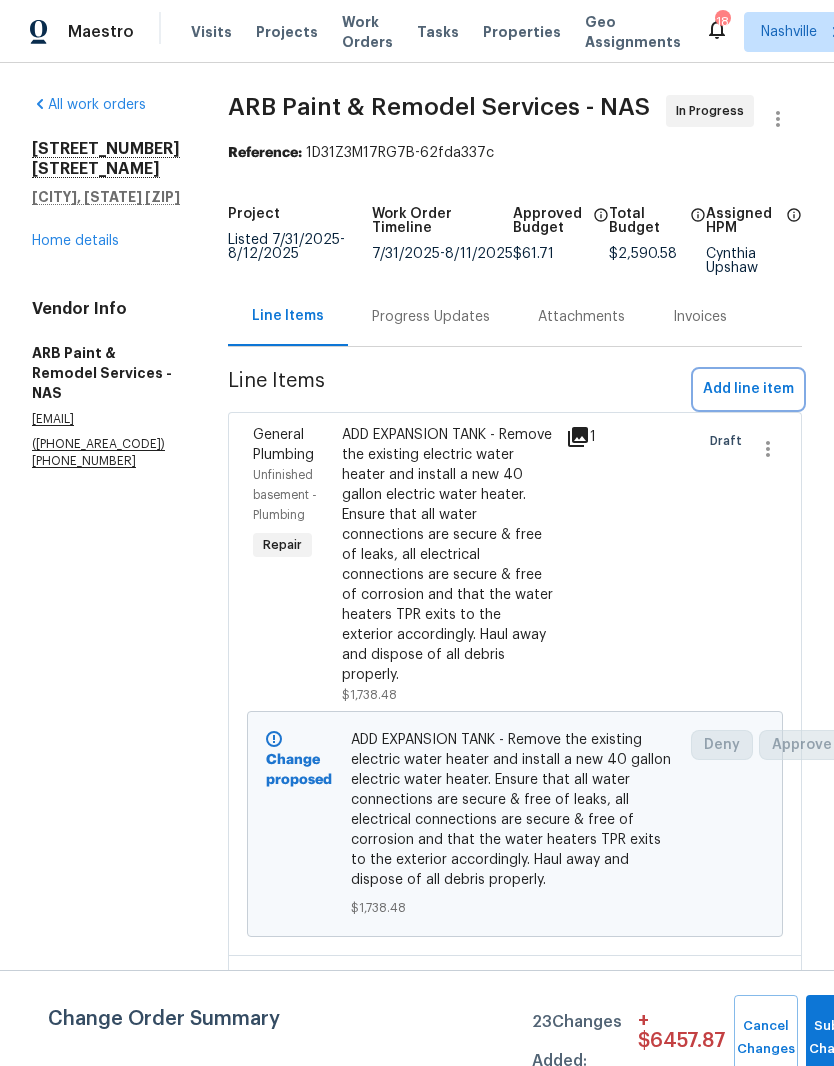 click on "Home details" at bounding box center (75, 241) 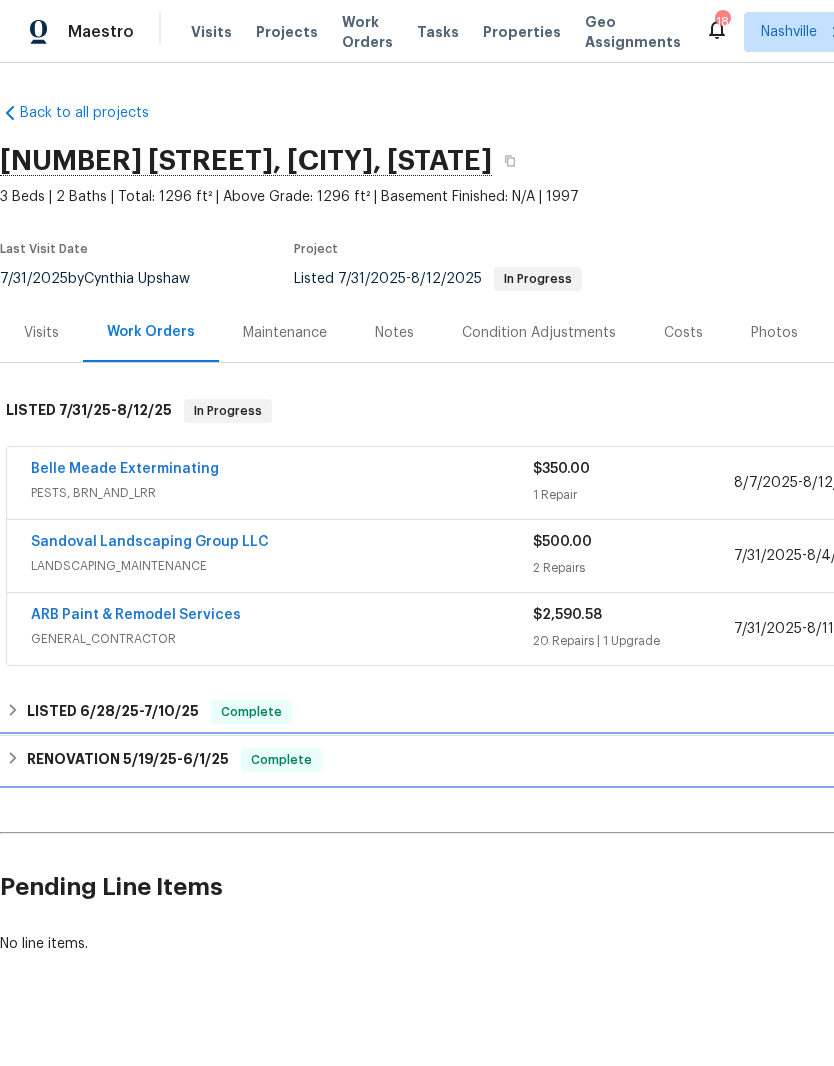 click on "5/19/25" at bounding box center (150, 759) 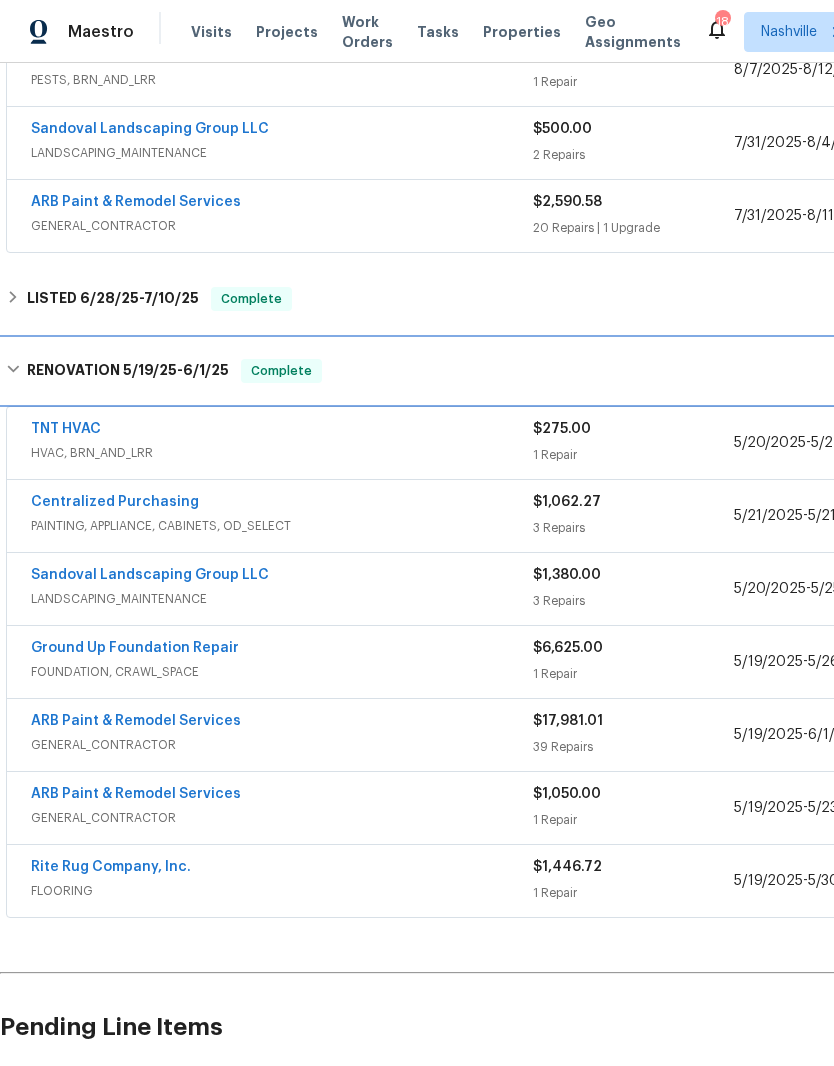scroll, scrollTop: 418, scrollLeft: 0, axis: vertical 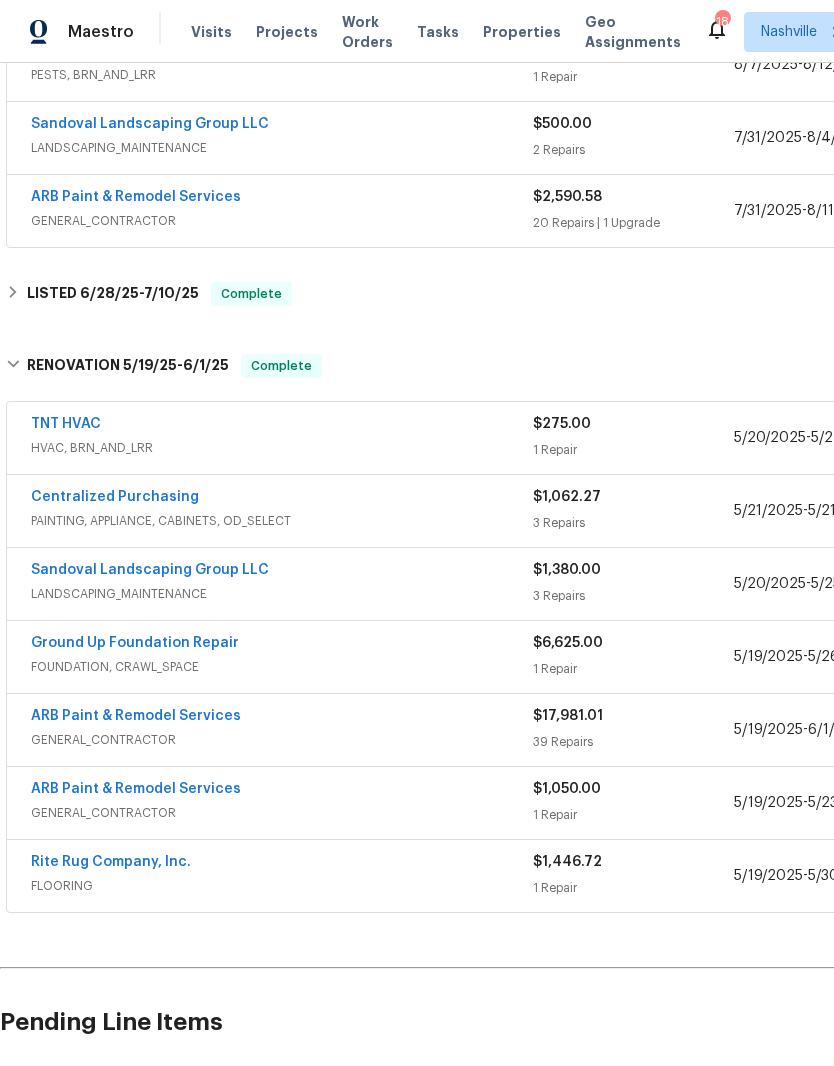 click on "ARB Paint & Remodel Services" at bounding box center (136, 716) 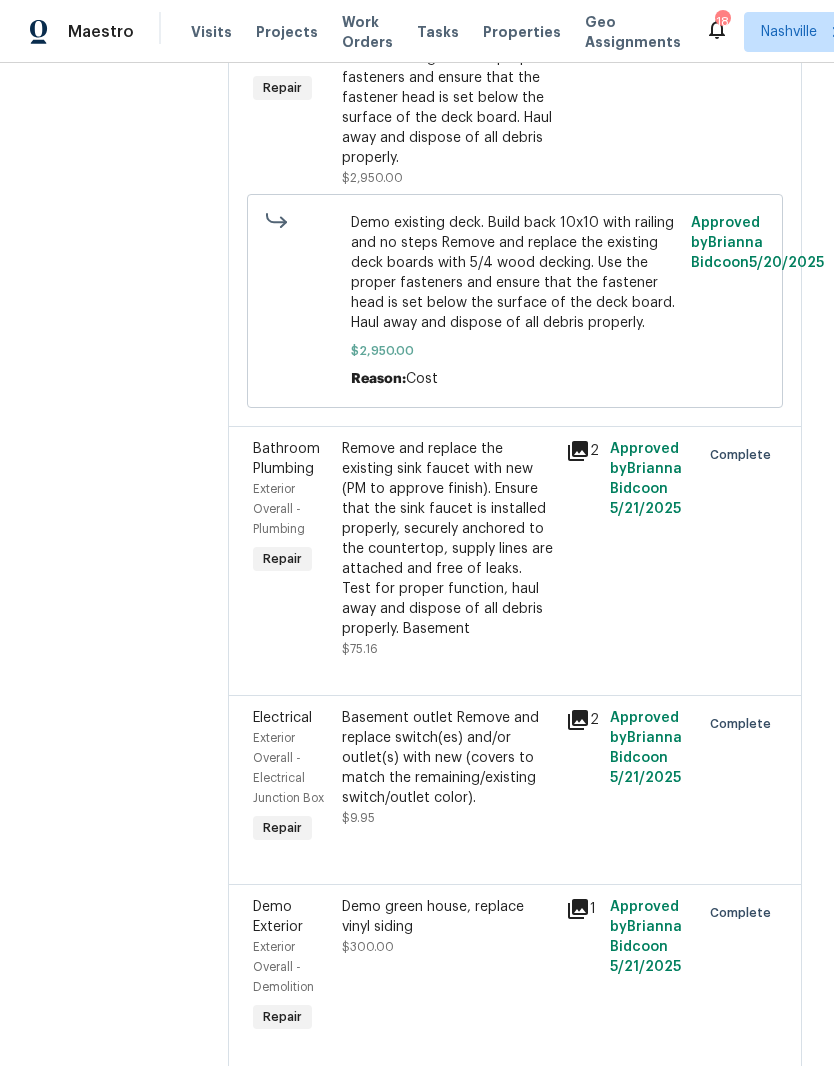 scroll, scrollTop: 1348, scrollLeft: 0, axis: vertical 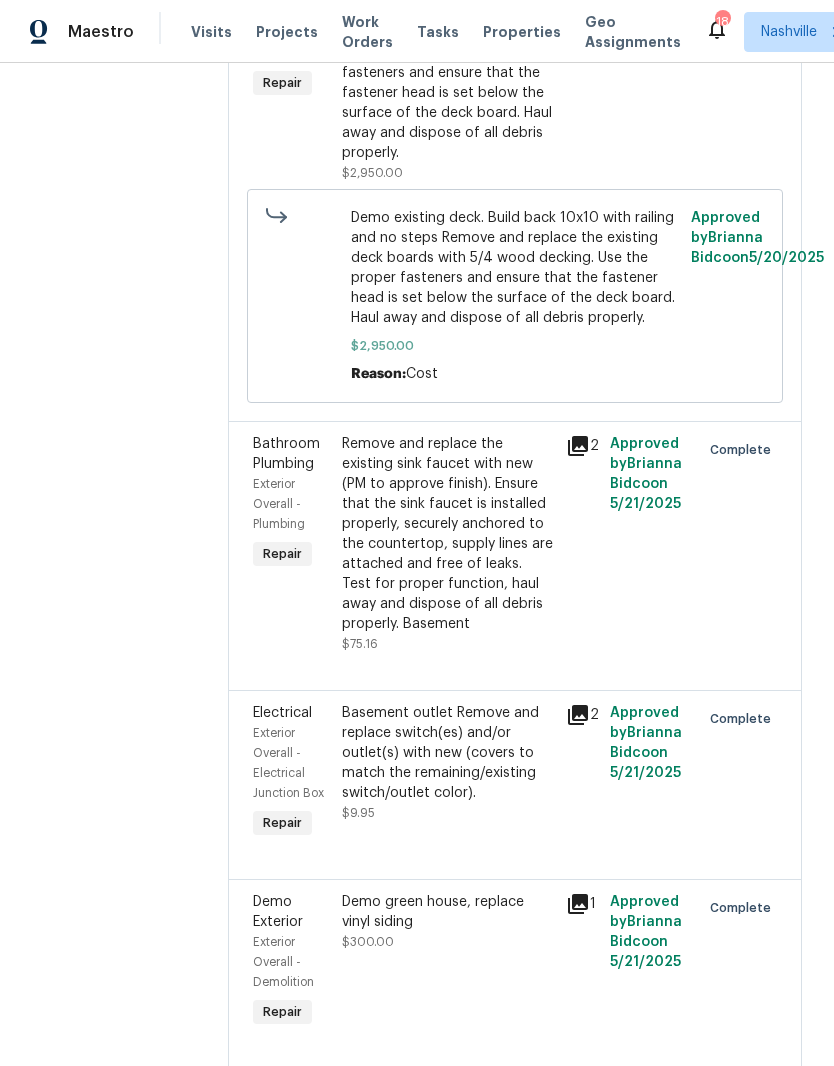 click on "Remove and replace the existing sink faucet with new (PM to approve finish). Ensure that the sink faucet is installed properly, securely anchored to the countertop, supply lines are attached and free of leaks. Test for proper function, haul away and dispose of all debris properly.
Basement" at bounding box center (447, 534) 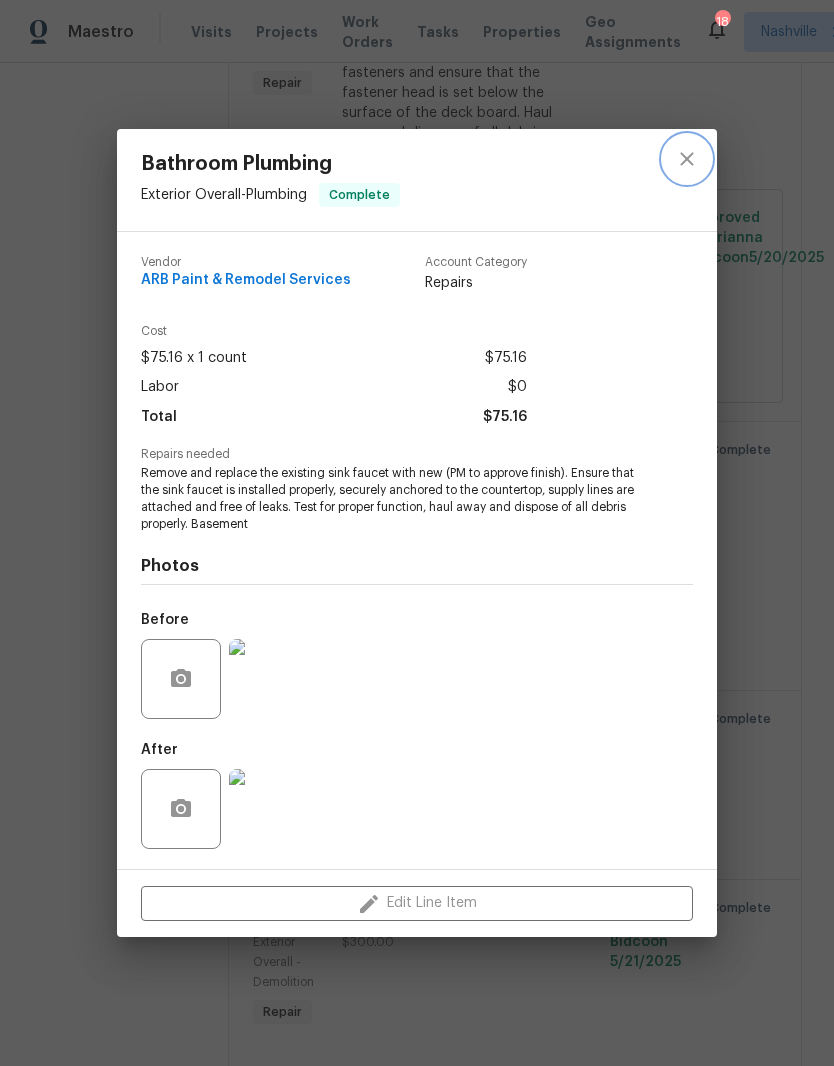 click 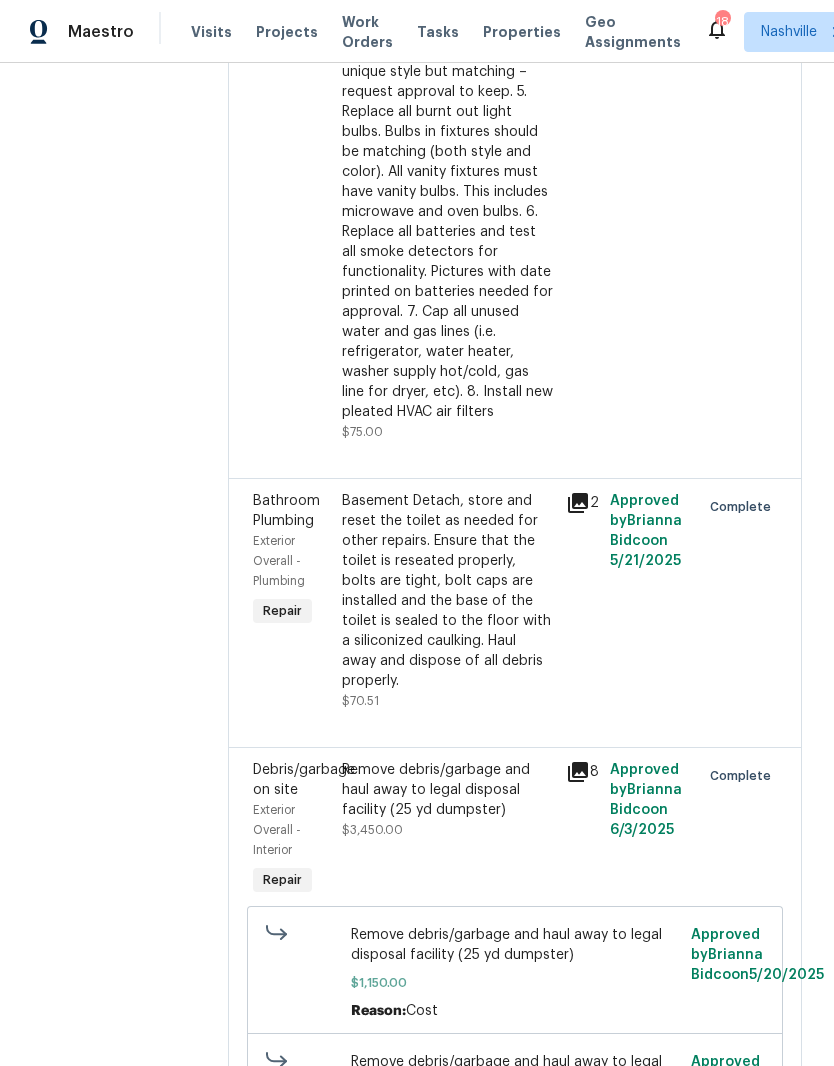 scroll, scrollTop: 8363, scrollLeft: 0, axis: vertical 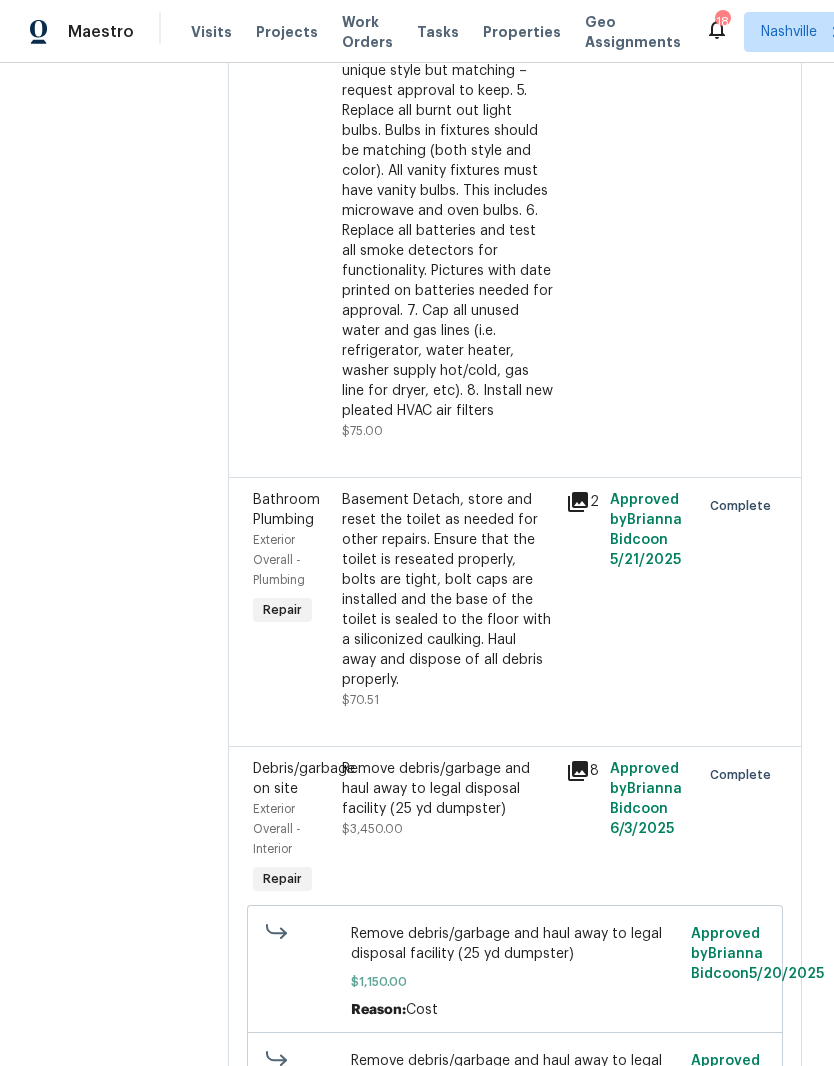 click on "Basement
Detach, store and reset the toilet as needed for other repairs. Ensure that the toilet is reseated properly, bolts are tight, bolt caps are installed and the base of the toilet is sealed to the floor with a siliconized caulking. Haul away and dispose of all debris properly." at bounding box center (447, 590) 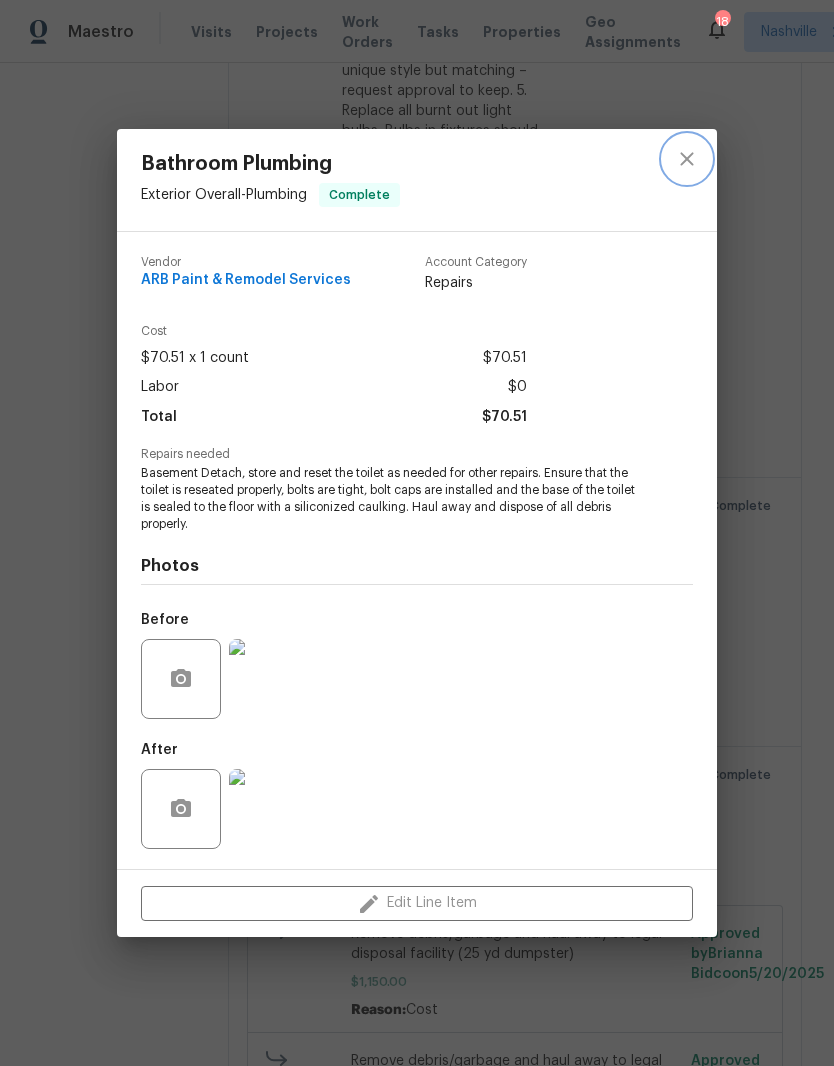 click 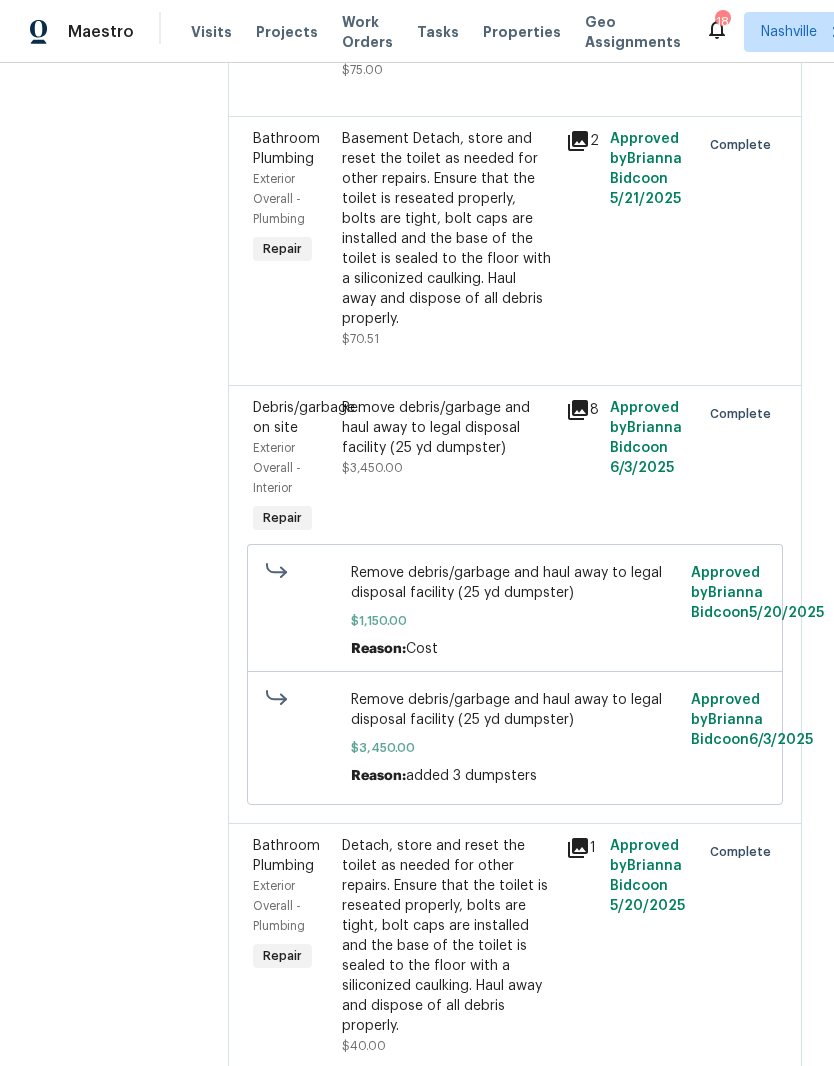 scroll, scrollTop: 8725, scrollLeft: 0, axis: vertical 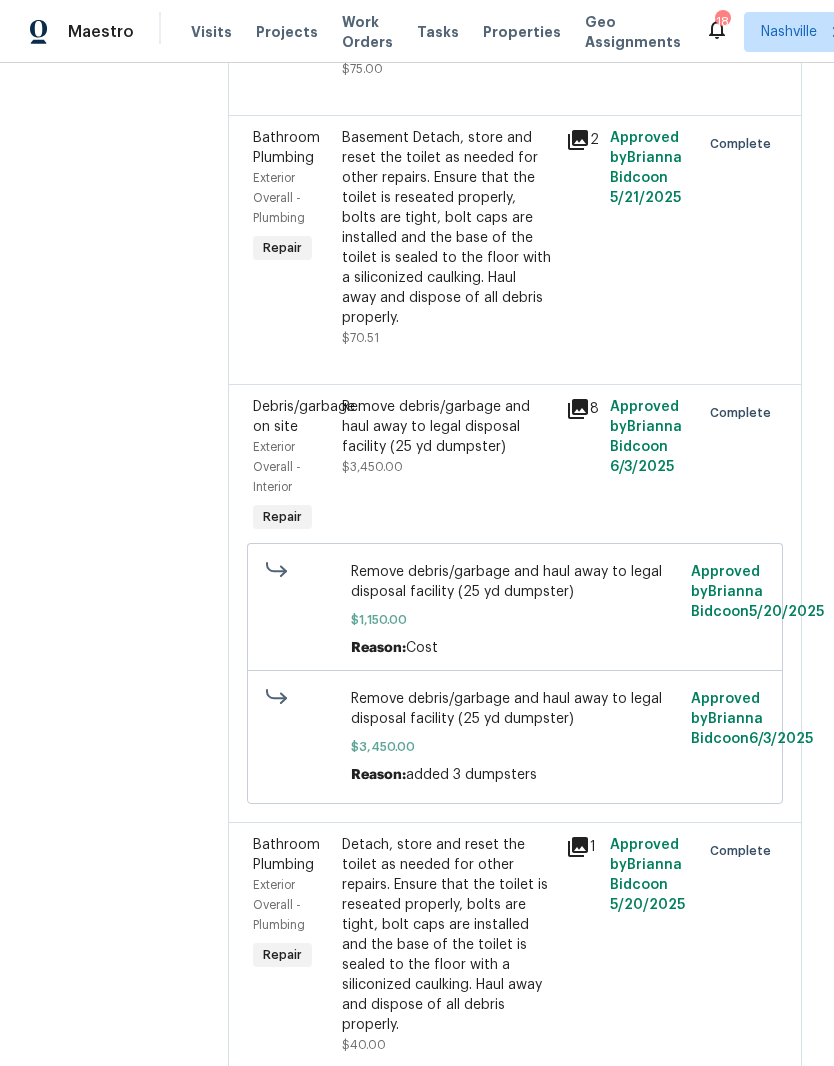 click on "Detach, store and reset the toilet as needed for other repairs. Ensure that the toilet is reseated properly, bolts are tight, bolt caps are installed and the base of the toilet is sealed to the floor with a siliconized caulking. Haul away and dispose of all debris properly." at bounding box center (447, 935) 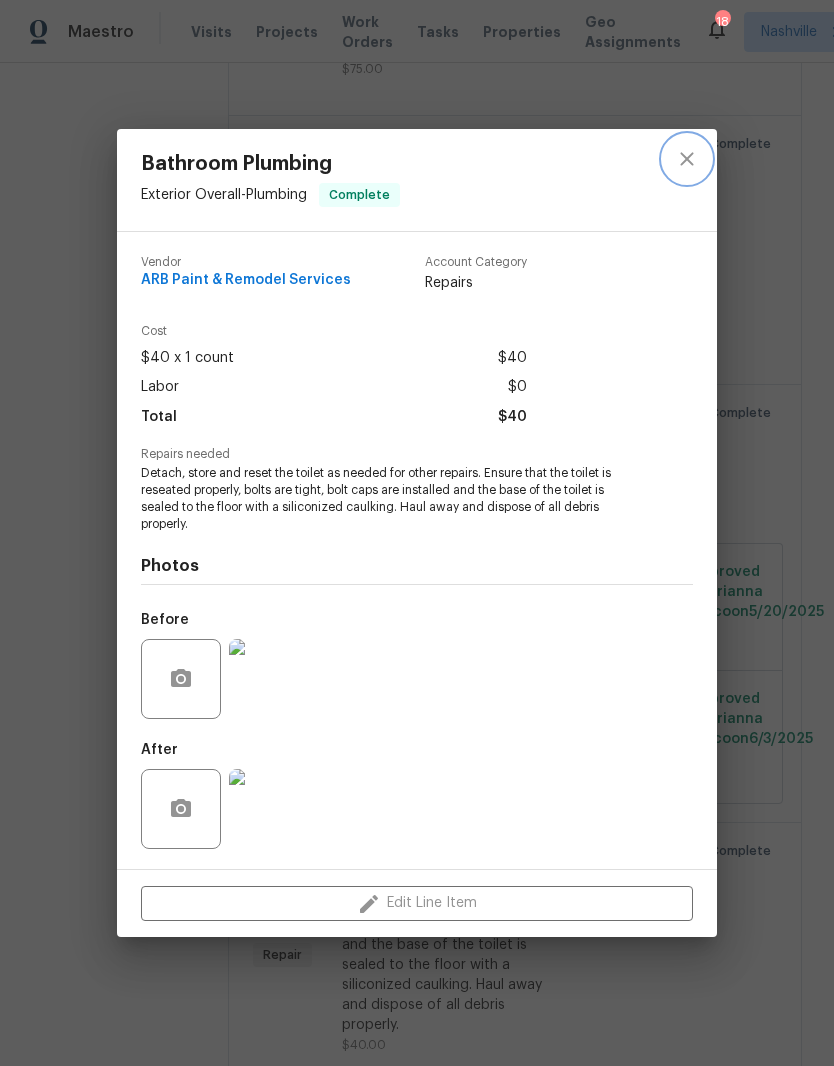 click 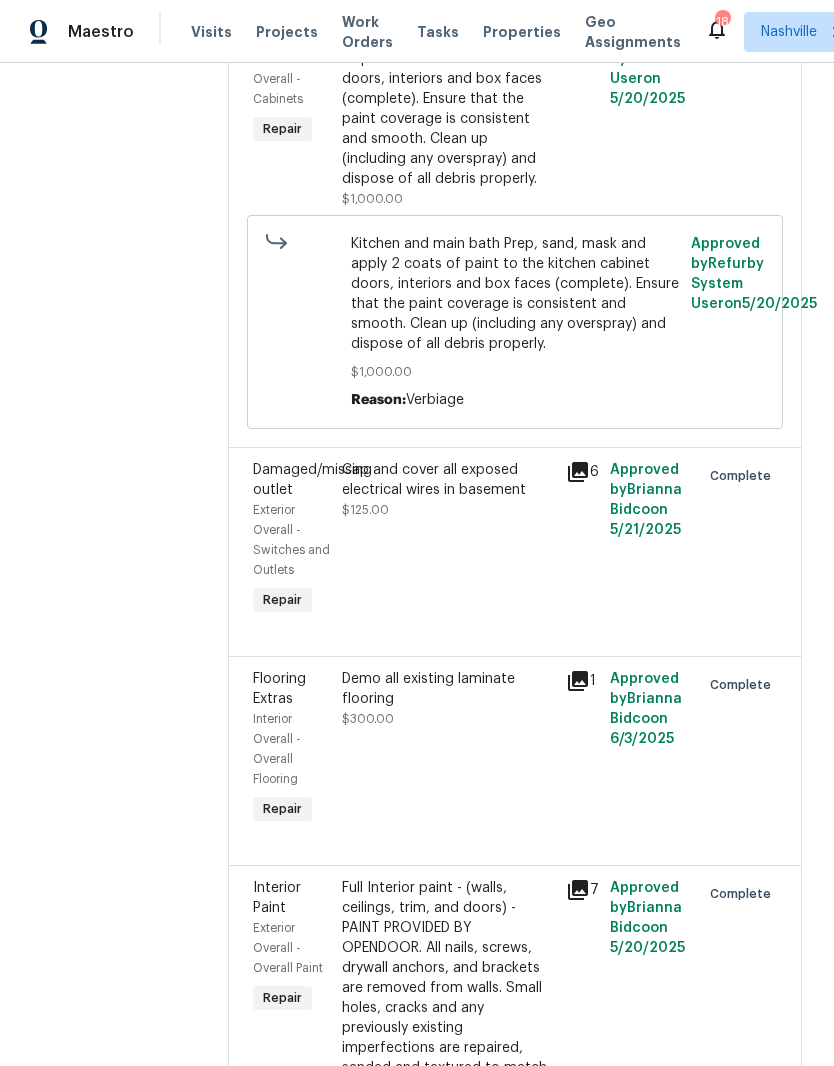 scroll, scrollTop: 11771, scrollLeft: 0, axis: vertical 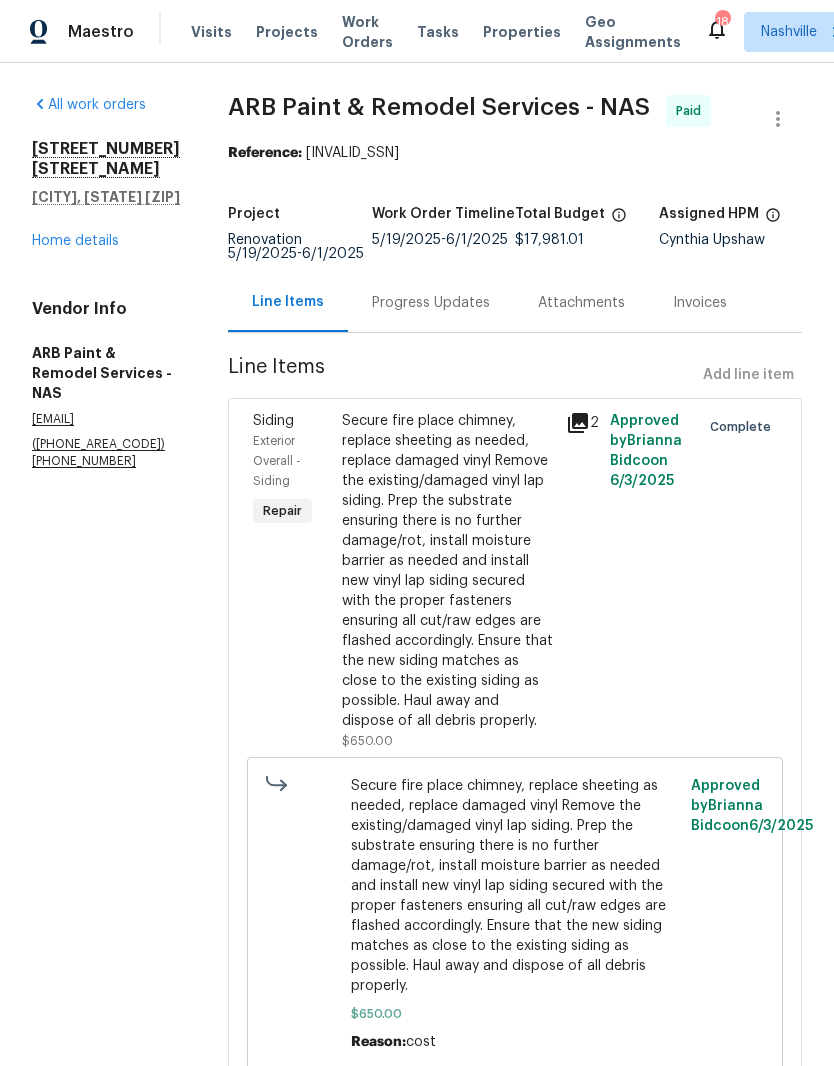 click on "Home details" at bounding box center (75, 241) 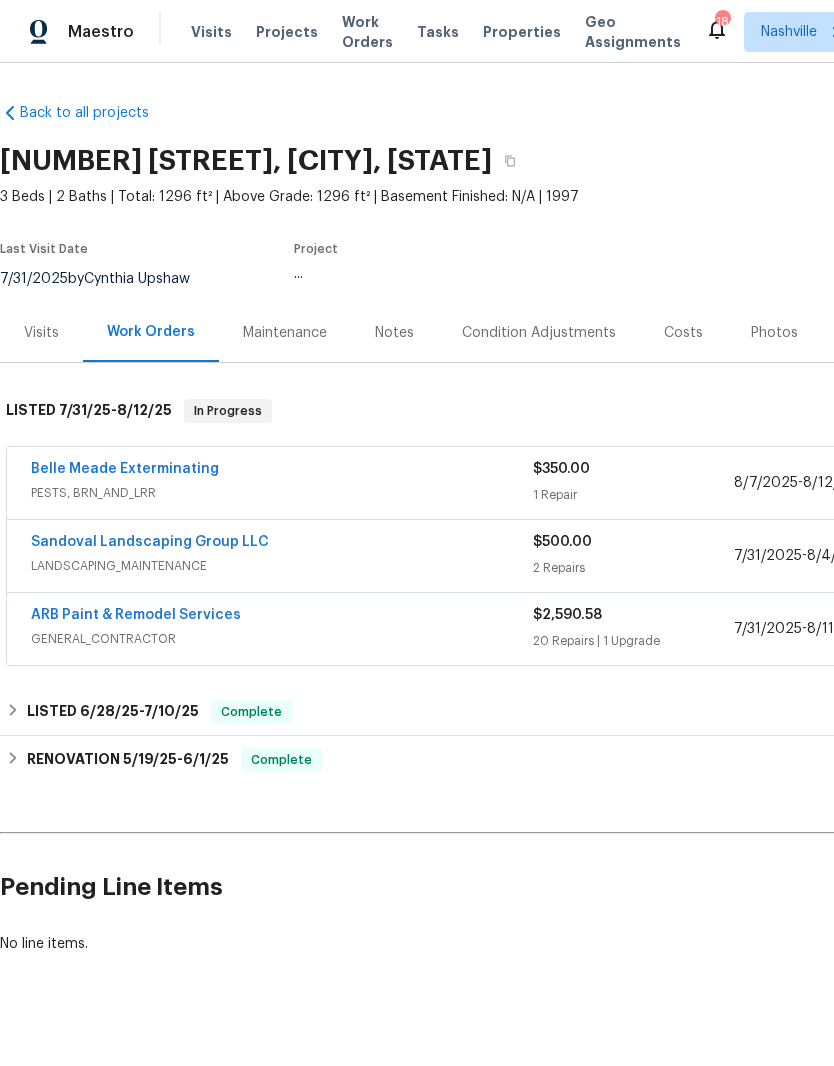scroll, scrollTop: 23, scrollLeft: 0, axis: vertical 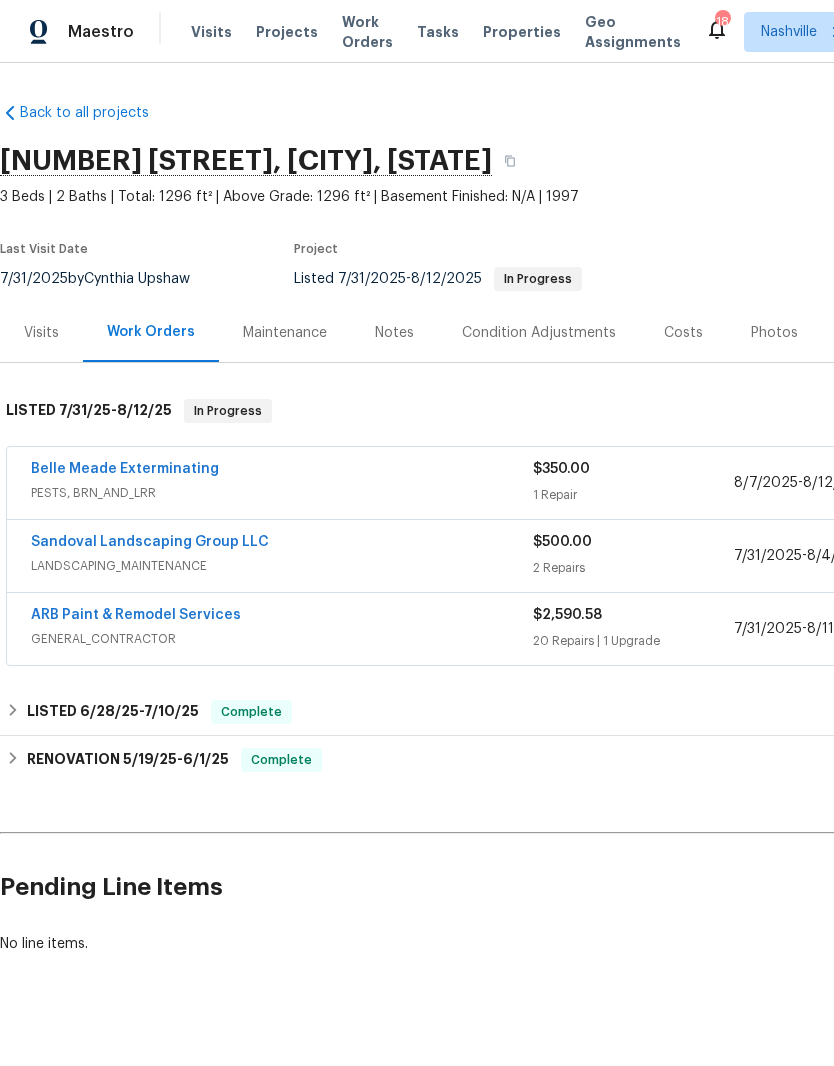 click on "ARB Paint & Remodel Services" at bounding box center [136, 615] 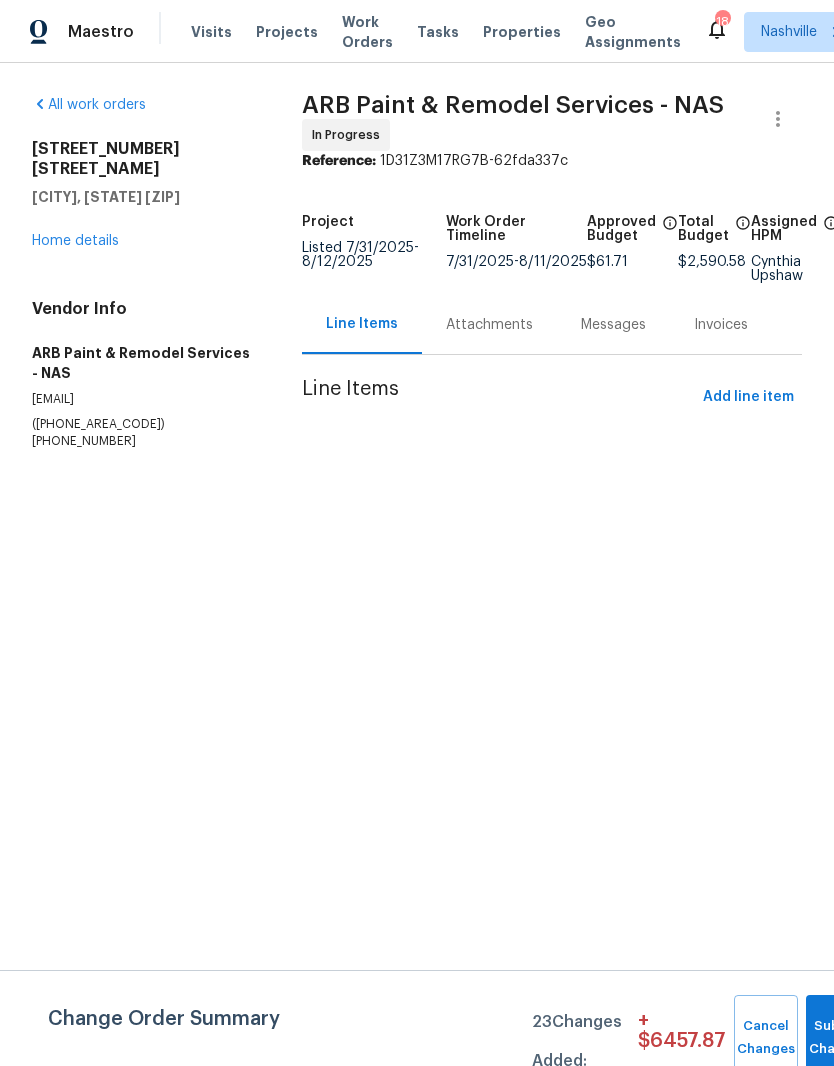 scroll, scrollTop: 0, scrollLeft: 0, axis: both 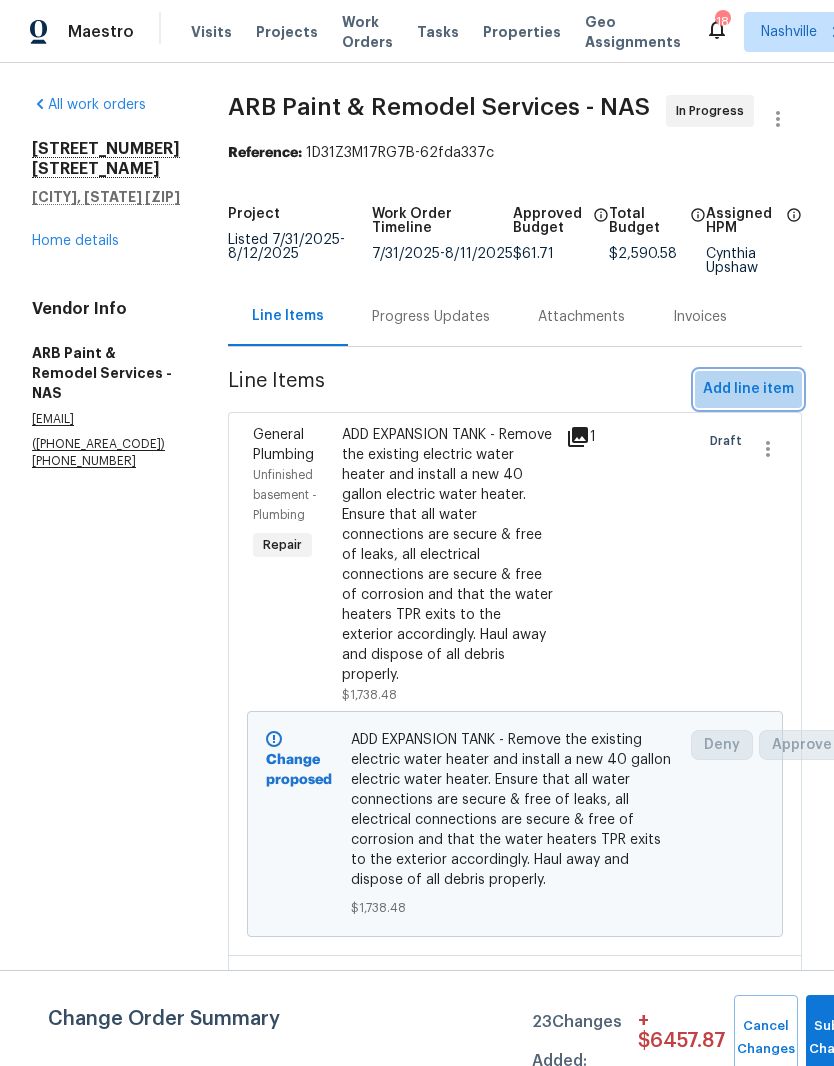click on "Add line item" at bounding box center [748, 389] 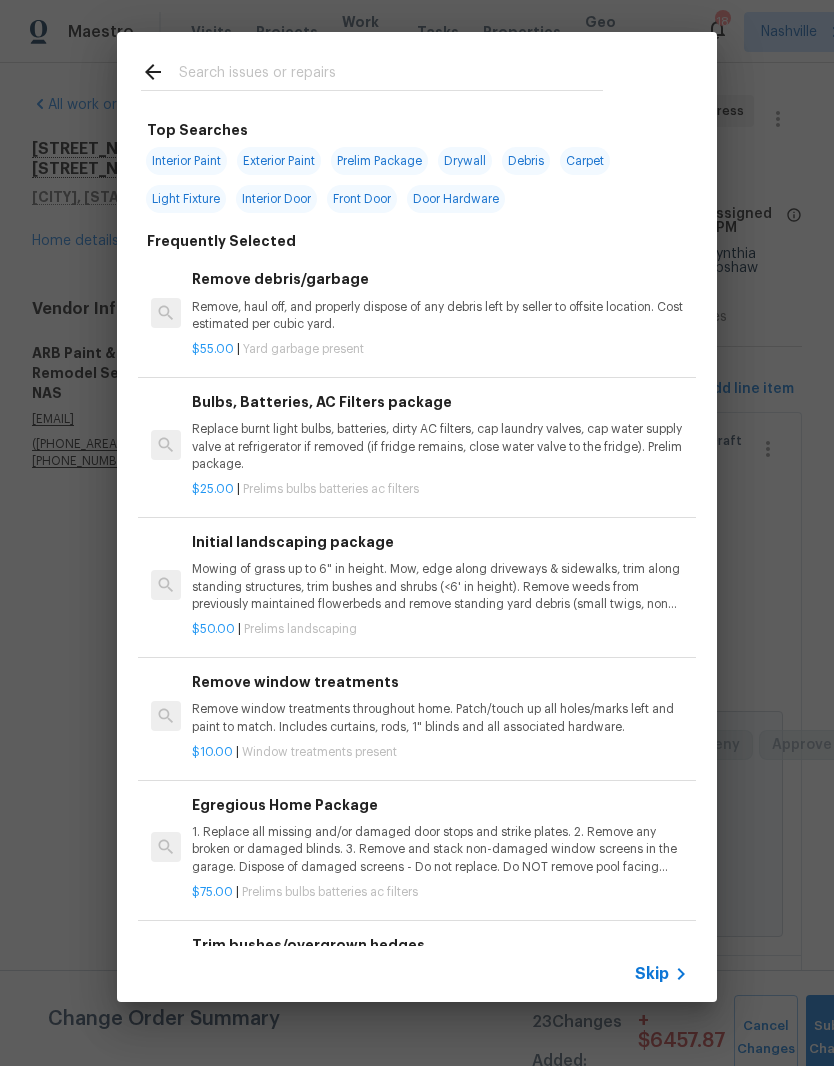 click at bounding box center [391, 75] 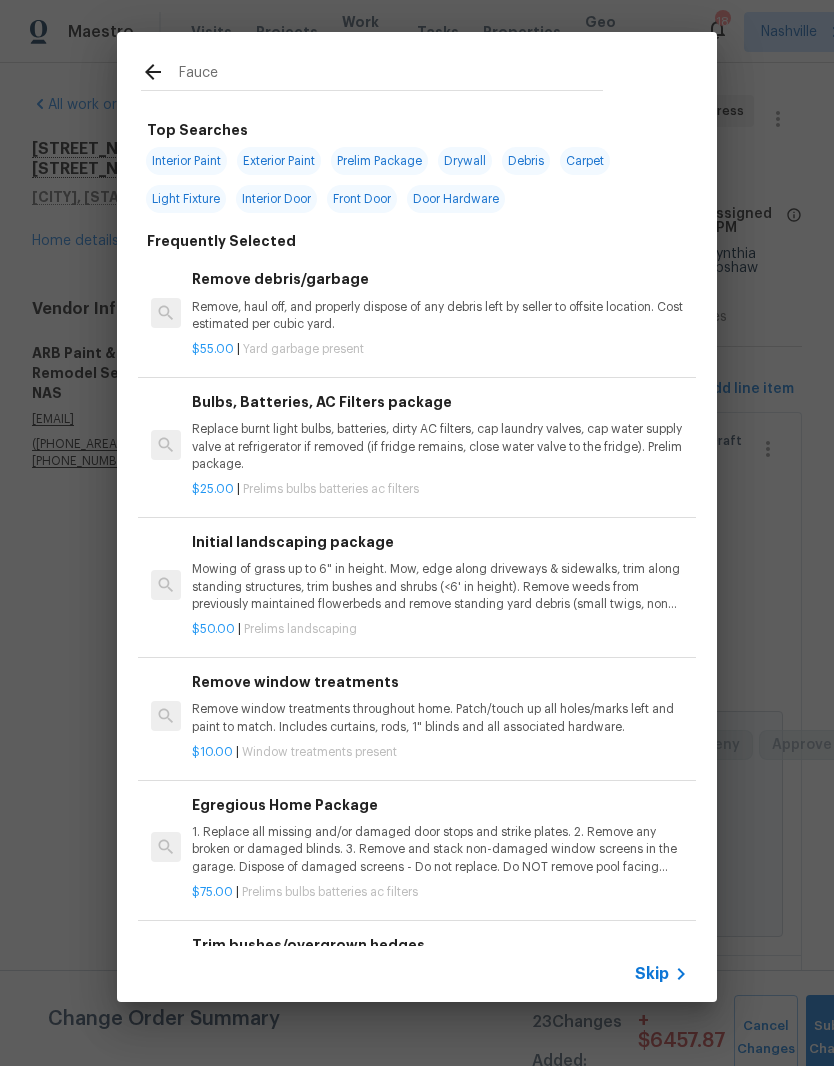 type on "Faucet" 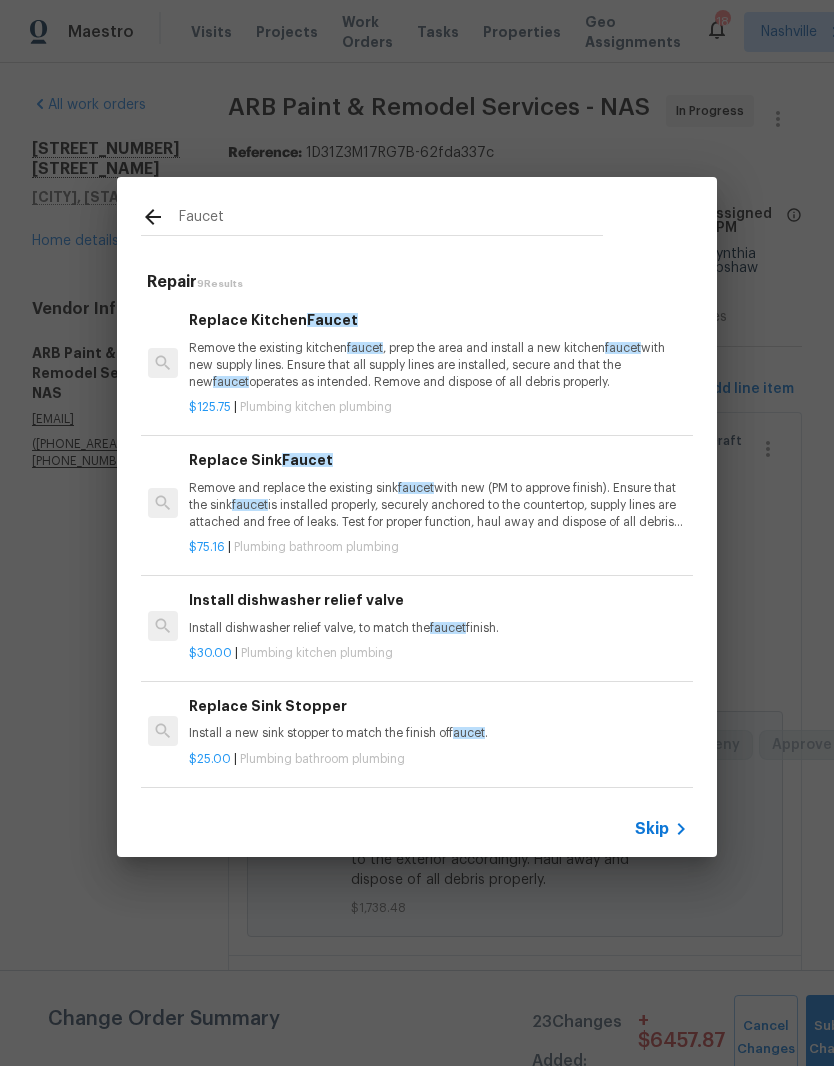 scroll, scrollTop: 0, scrollLeft: 3, axis: horizontal 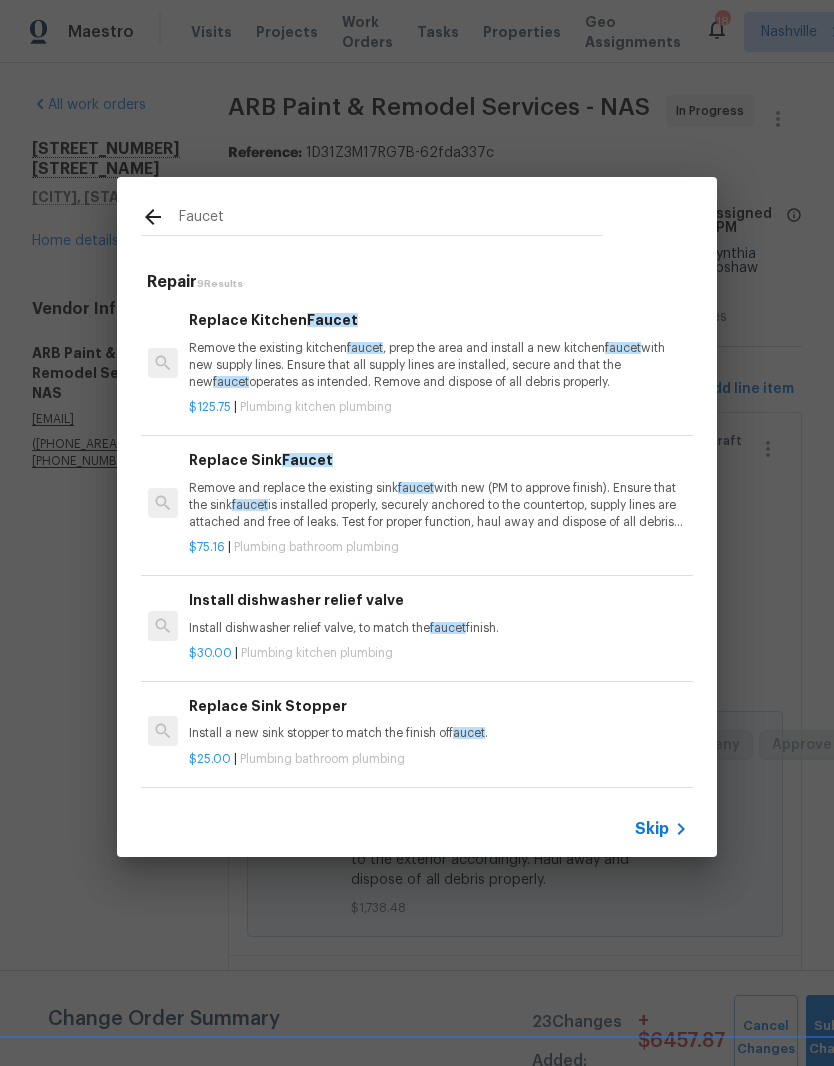click on "Replace Sink  Faucet Remove and replace the existing sink  faucet  with new (PM to approve finish). Ensure that the sink  faucet  is installed properly, securely anchored to the countertop, supply lines are attached and free of leaks. Test for proper function, haul away and dispose of all debris properly." at bounding box center [437, 490] 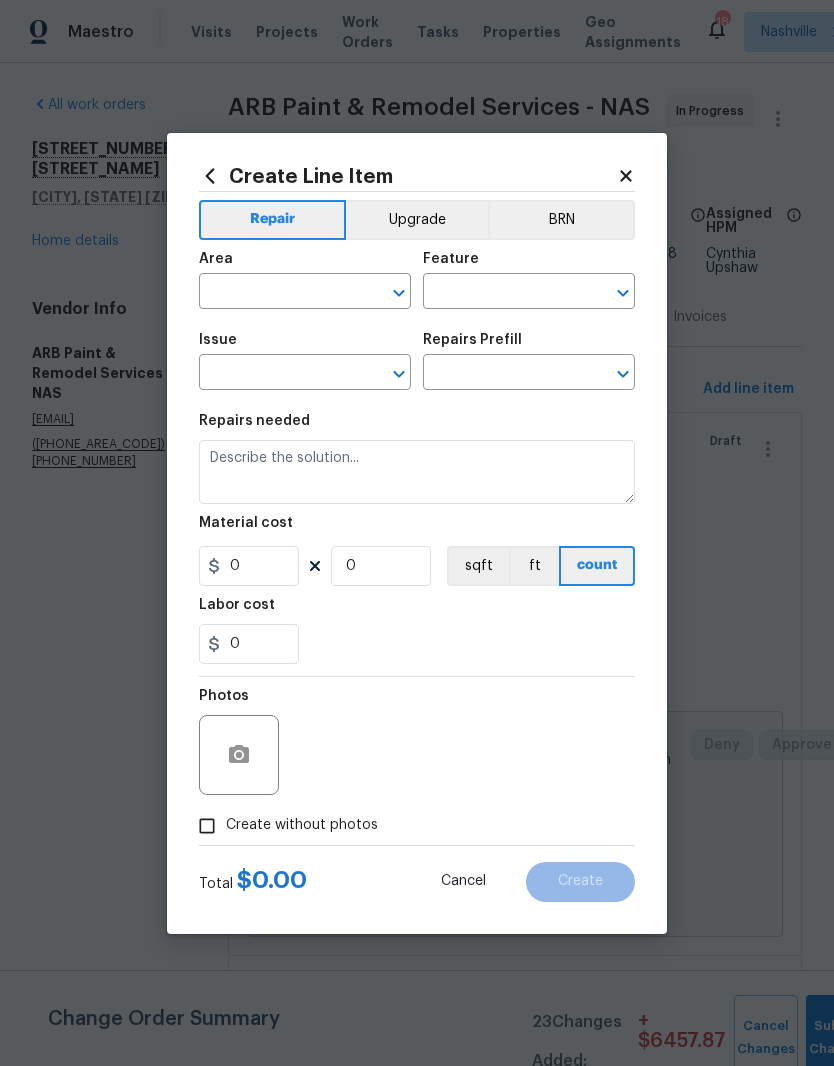 type on "Plumbing" 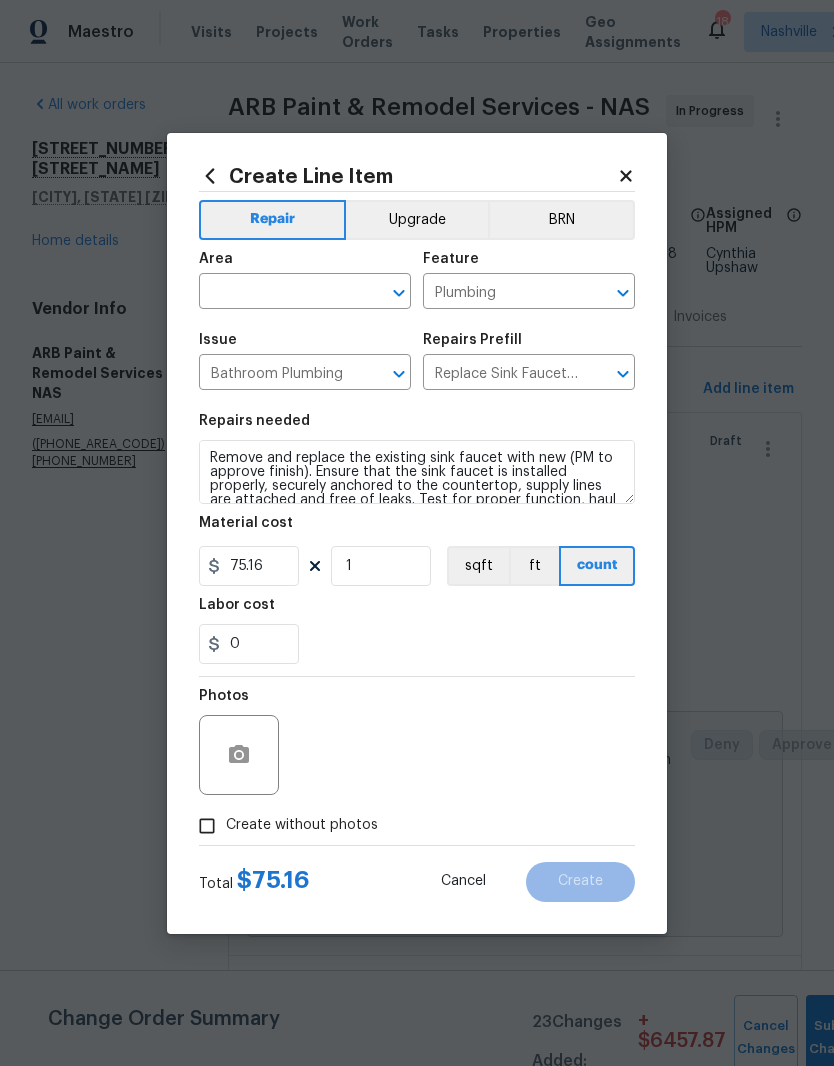 click at bounding box center [277, 293] 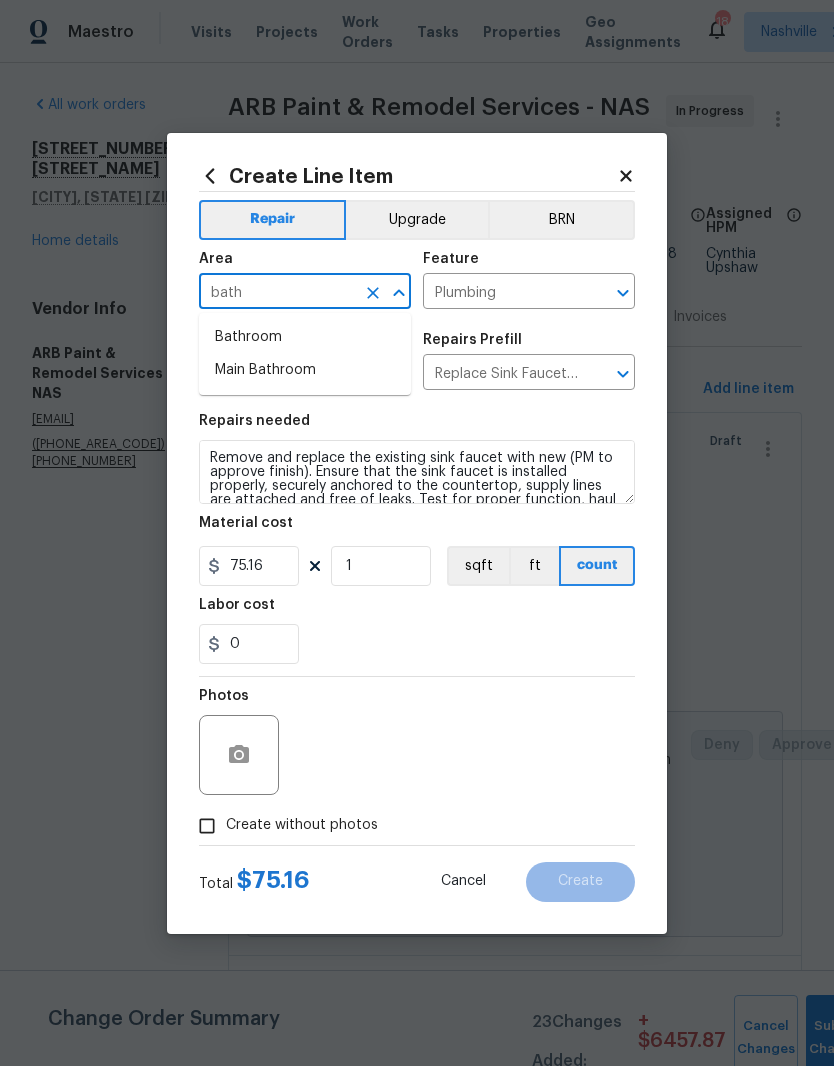 click on "Bathroom" at bounding box center (305, 337) 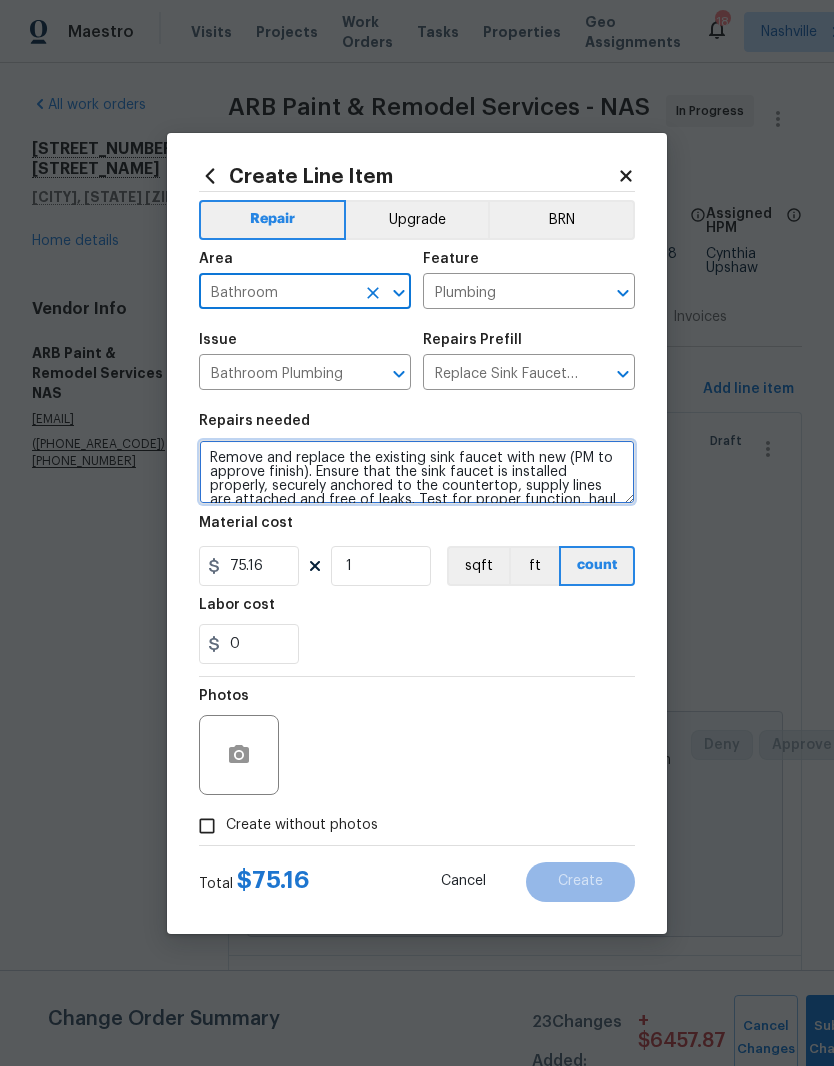 click on "Remove and replace the existing sink faucet with new (PM to approve finish). Ensure that the sink faucet is installed properly, securely anchored to the countertop, supply lines are attached and free of leaks. Test for proper function, haul away and dispose of all debris properly." at bounding box center [417, 472] 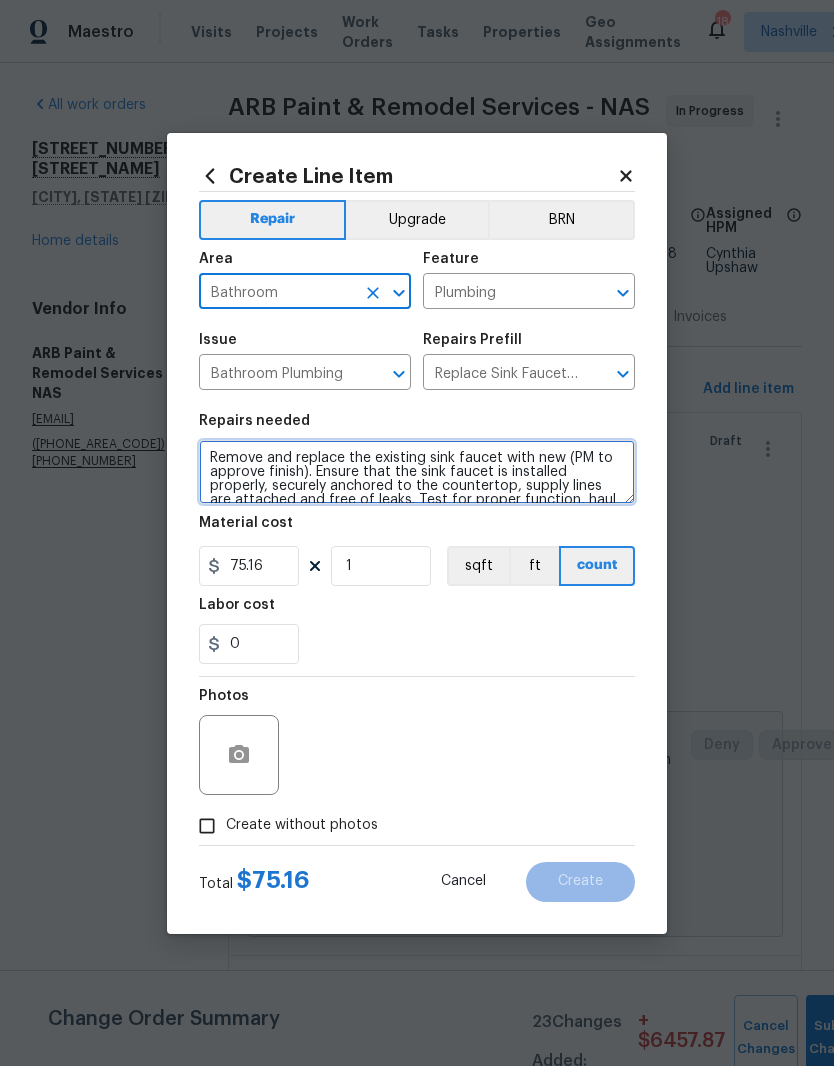 click on "Remove and replace the existing sink faucet with new (PM to approve finish). Ensure that the sink faucet is installed properly, securely anchored to the countertop, supply lines are attached and free of leaks. Test for proper function, haul away and dispose of all debris properly." at bounding box center (417, 472) 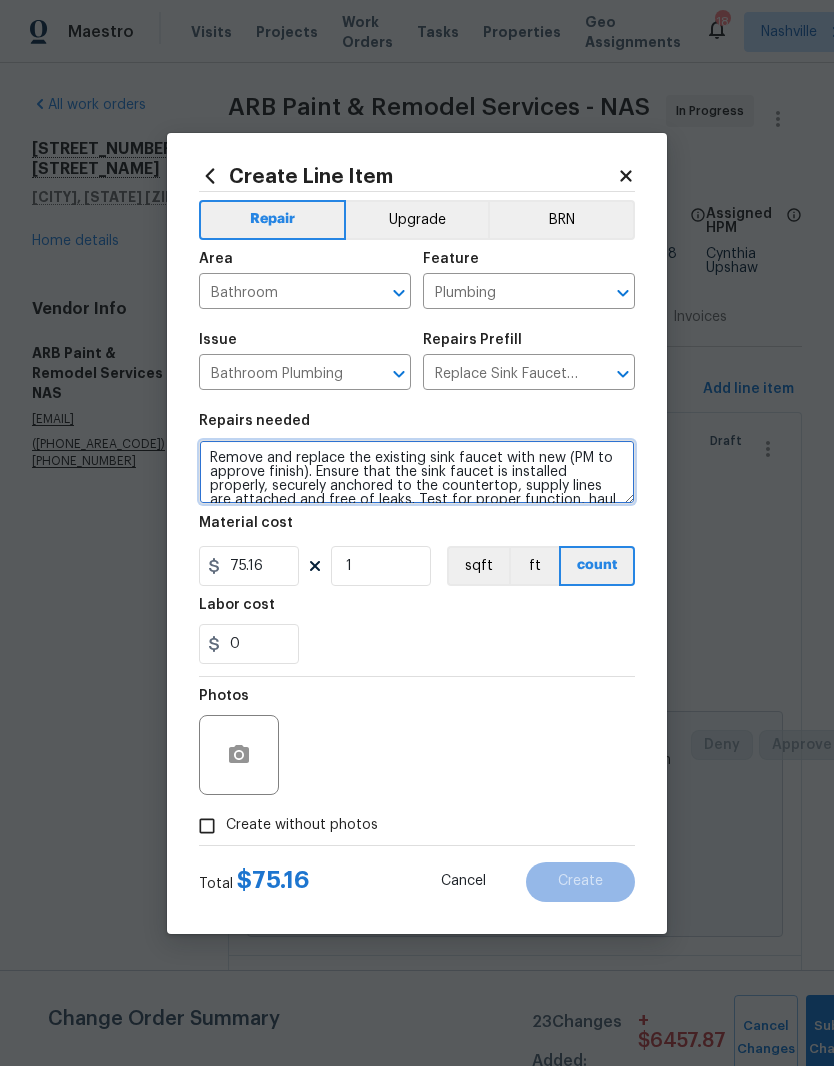 click on "Remove and replace the existing sink faucet with new (PM to approve finish). Ensure that the sink faucet is installed properly, securely anchored to the countertop, supply lines are attached and free of leaks. Test for proper function, haul away and dispose of all debris properly." at bounding box center (417, 472) 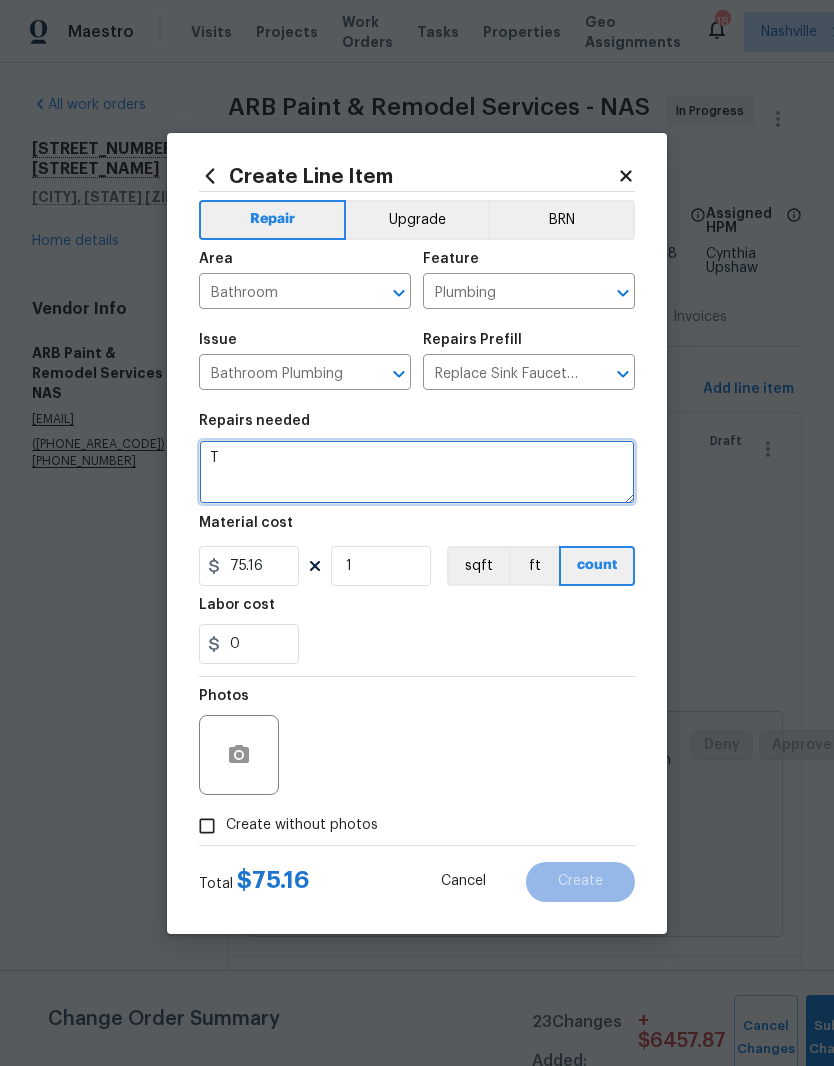 scroll, scrollTop: 0, scrollLeft: 0, axis: both 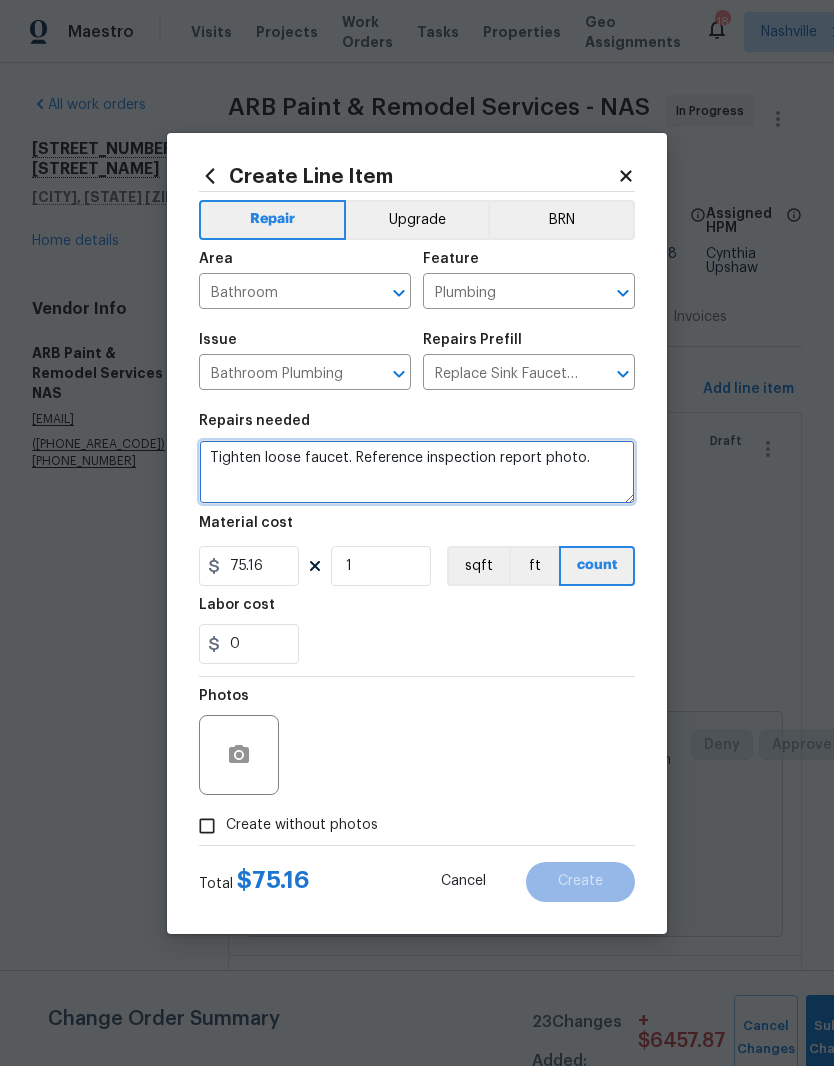 type on "Tighten loose faucet. Reference inspection report photo." 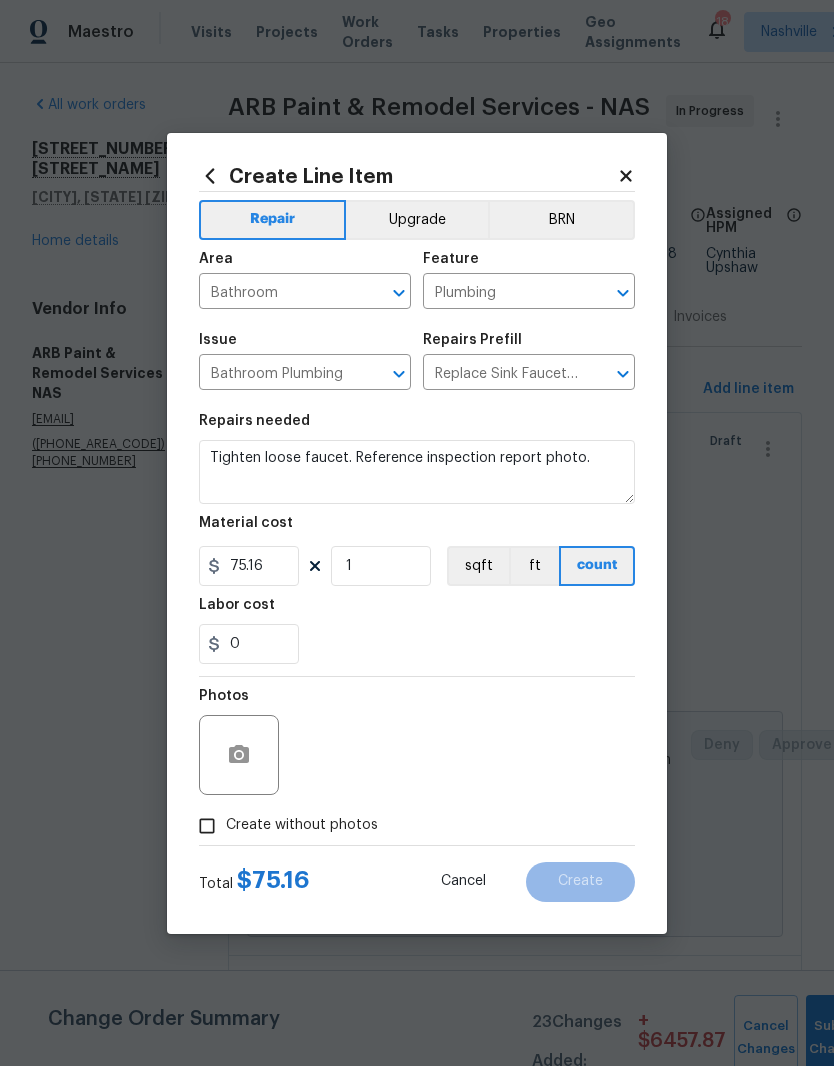 click on "0" at bounding box center [417, 644] 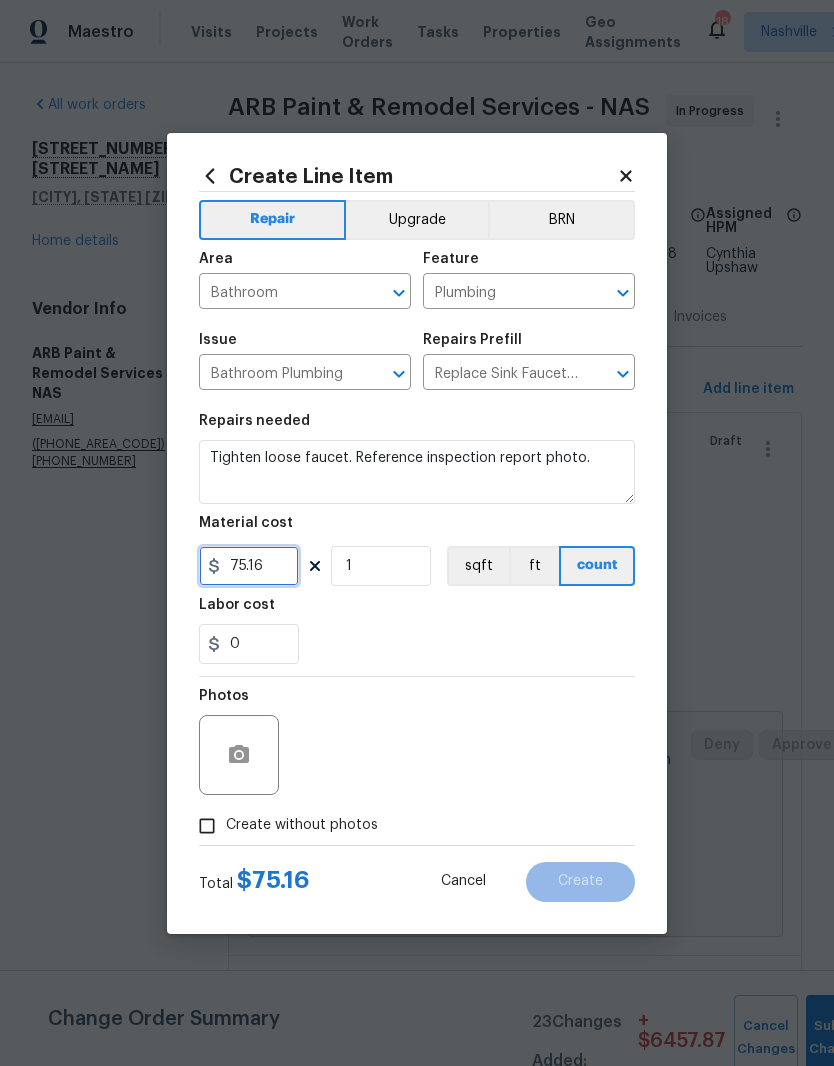 click on "75.16" at bounding box center (249, 566) 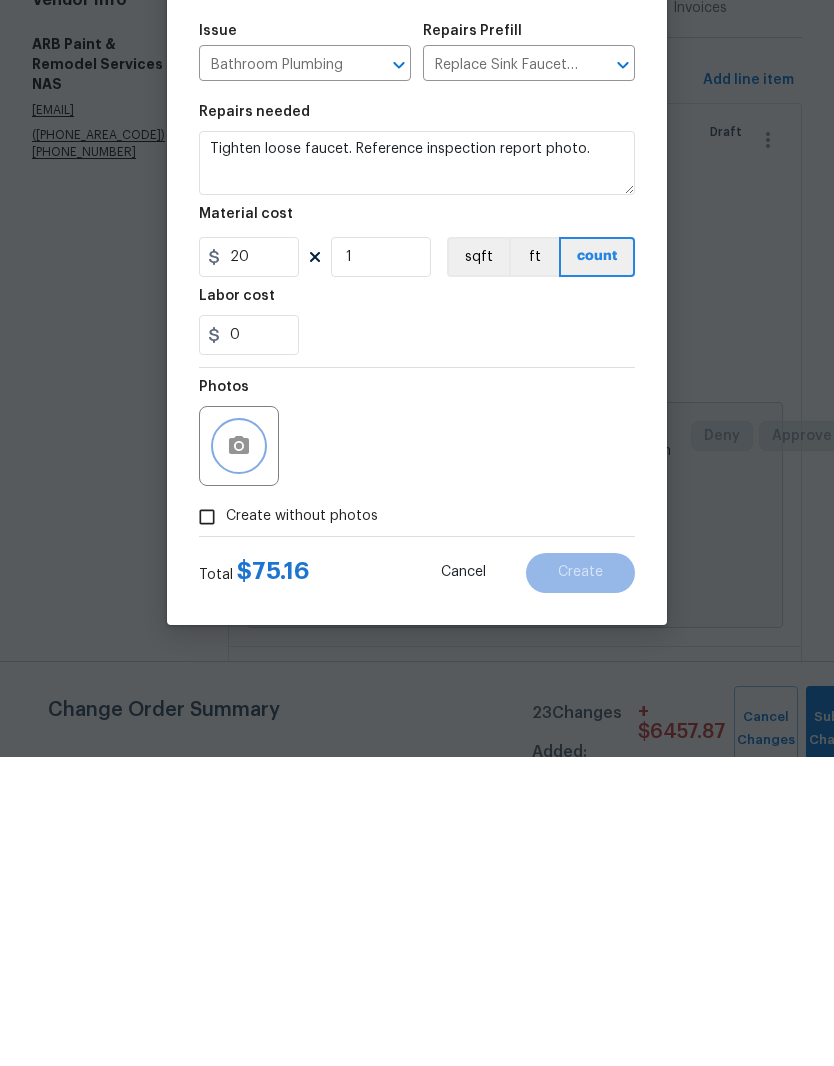 click at bounding box center [239, 755] 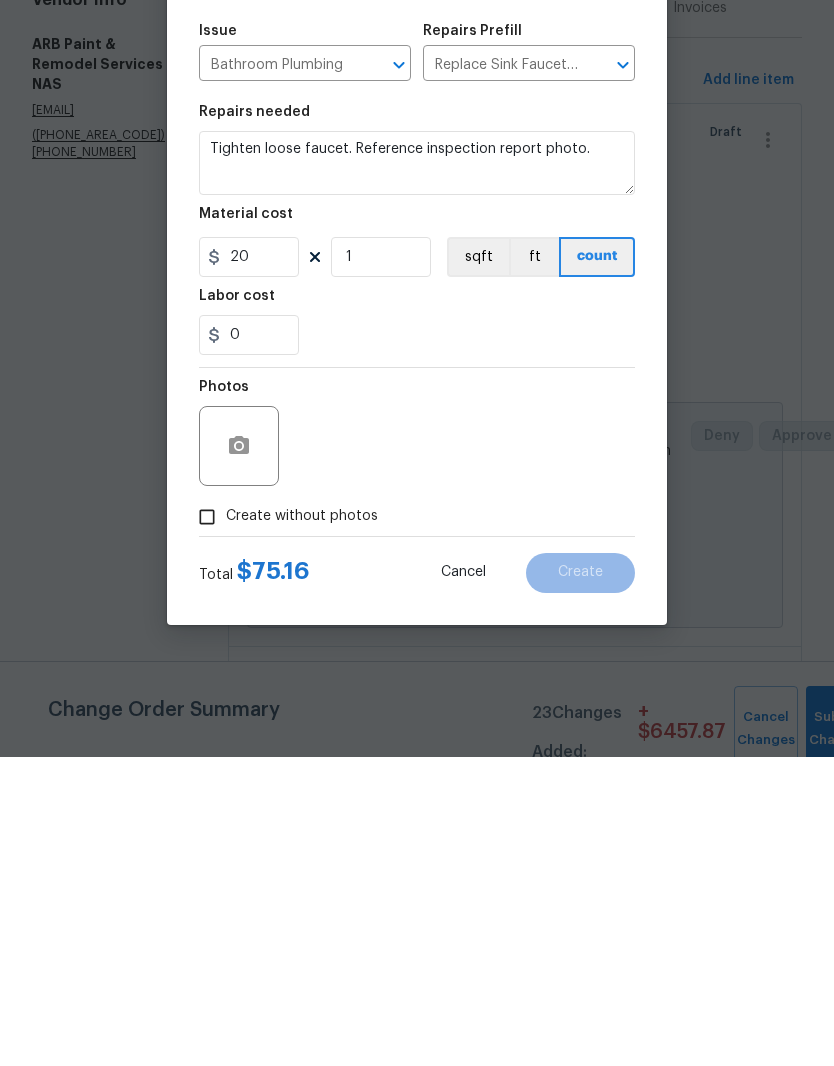 scroll, scrollTop: 82, scrollLeft: 0, axis: vertical 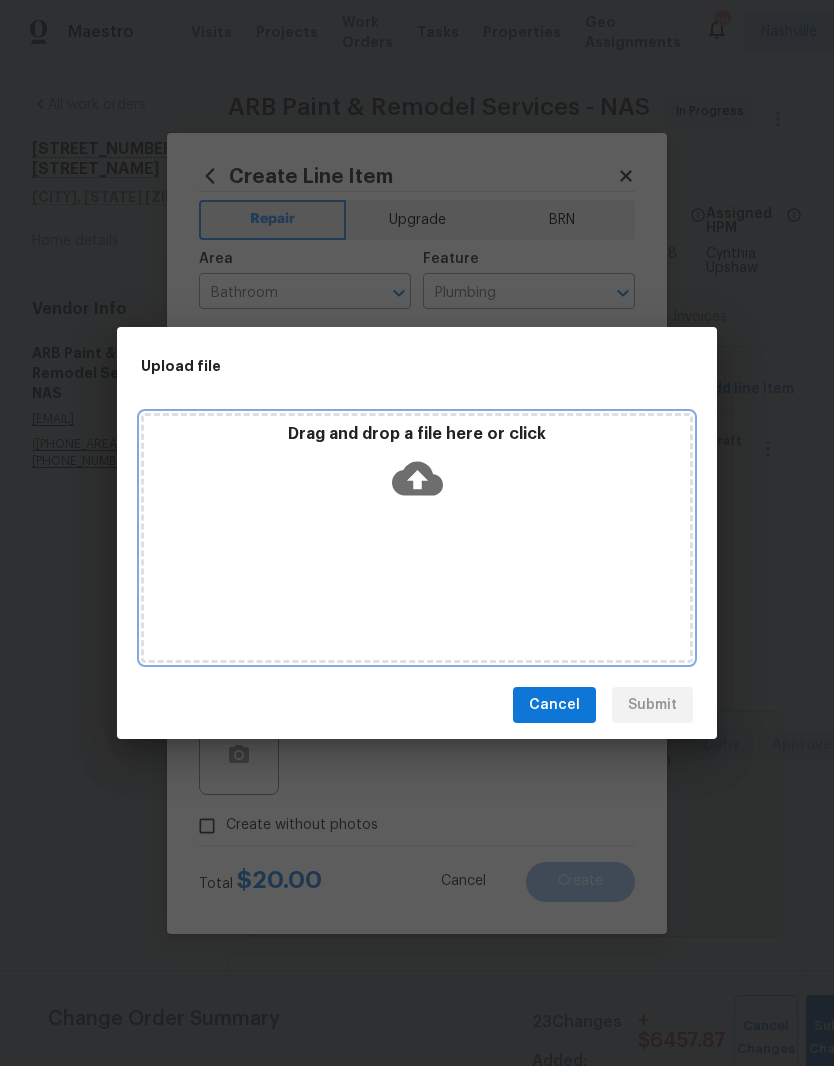 click on "Drag and drop a file here or click" at bounding box center [417, 538] 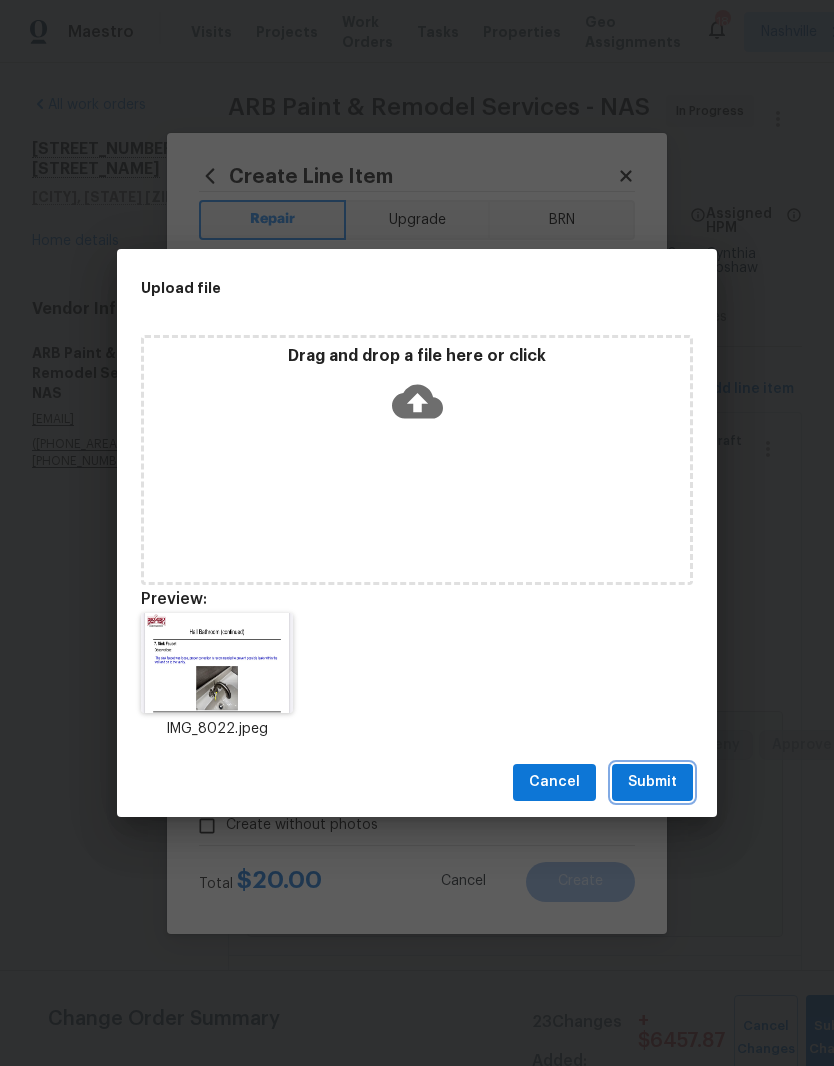 click on "Submit" at bounding box center [652, 782] 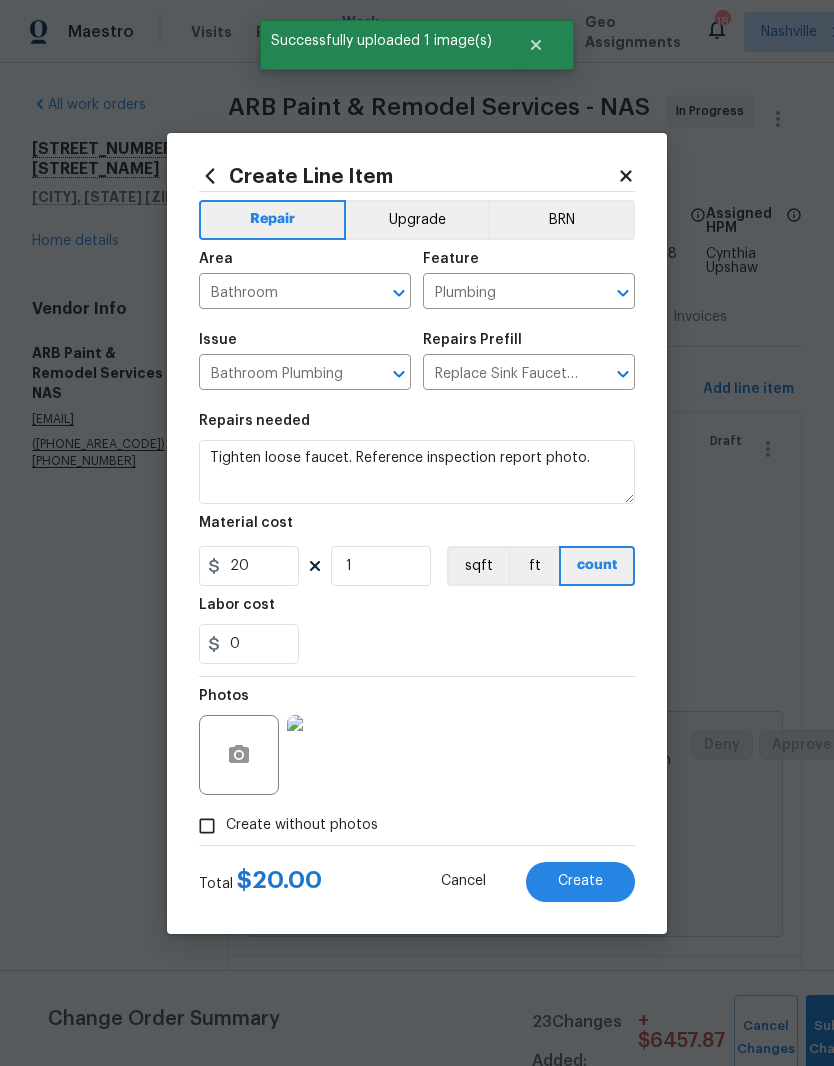 click at bounding box center [327, 755] 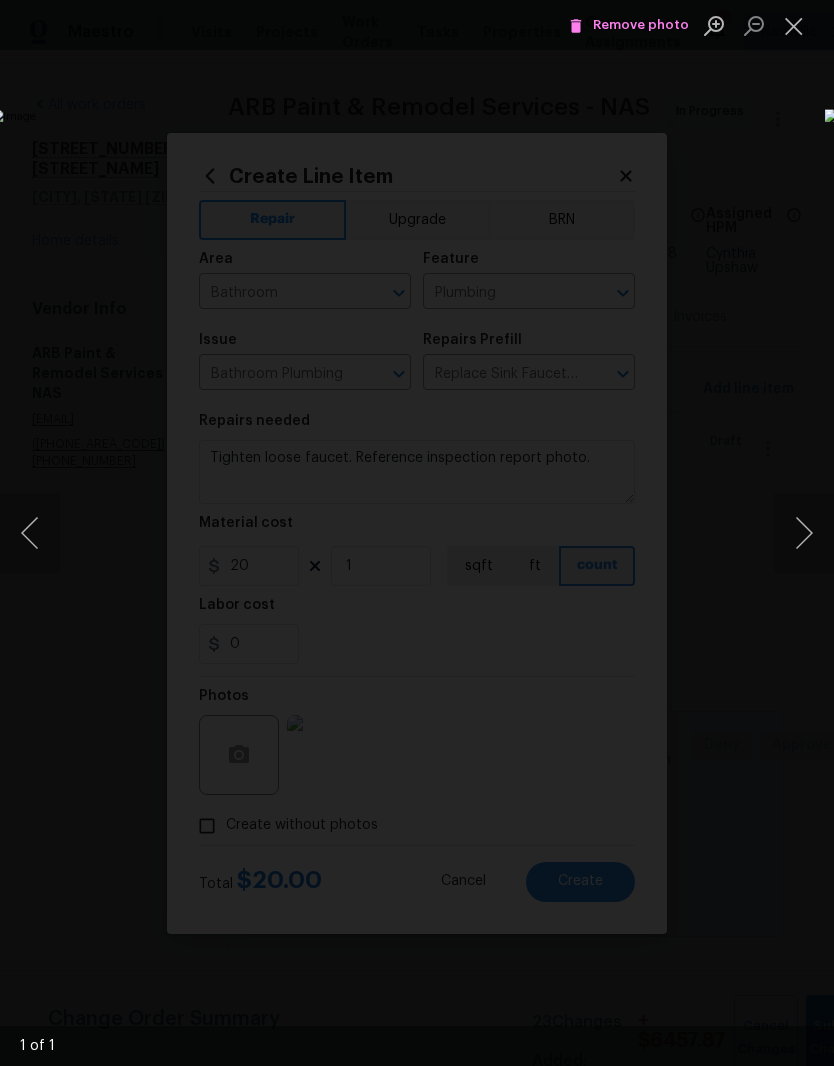 click at bounding box center [794, 25] 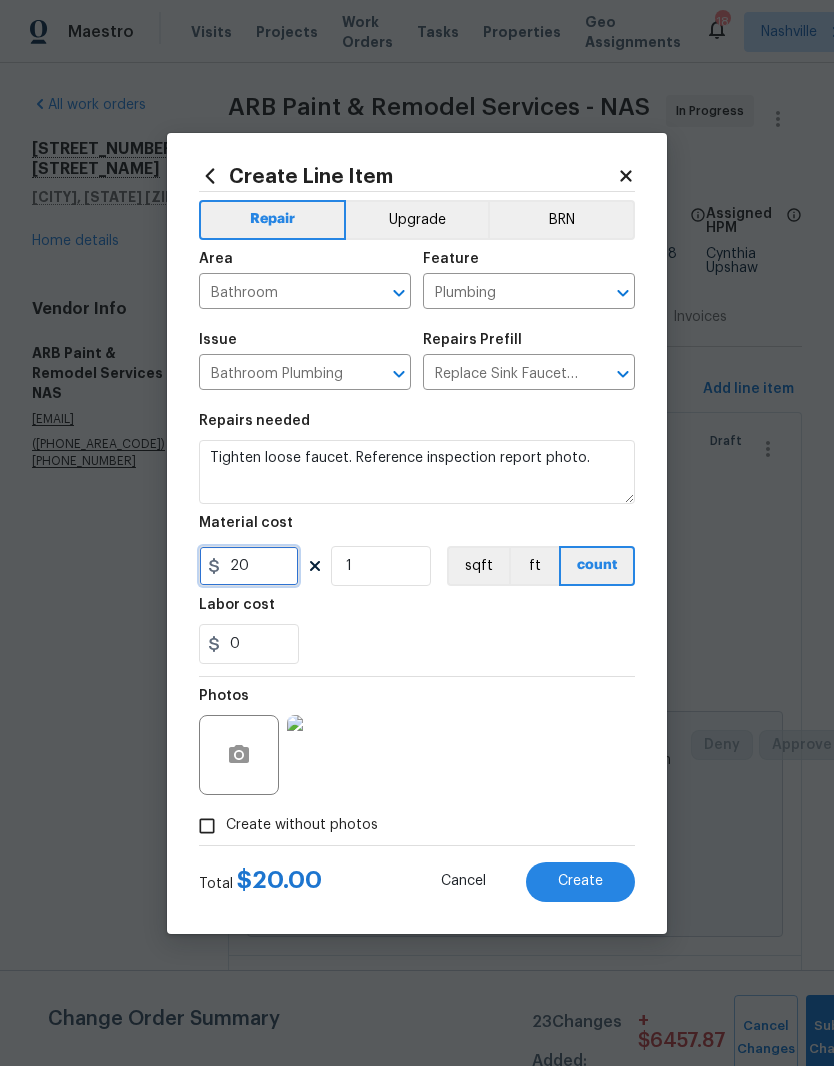 click on "20" at bounding box center [249, 566] 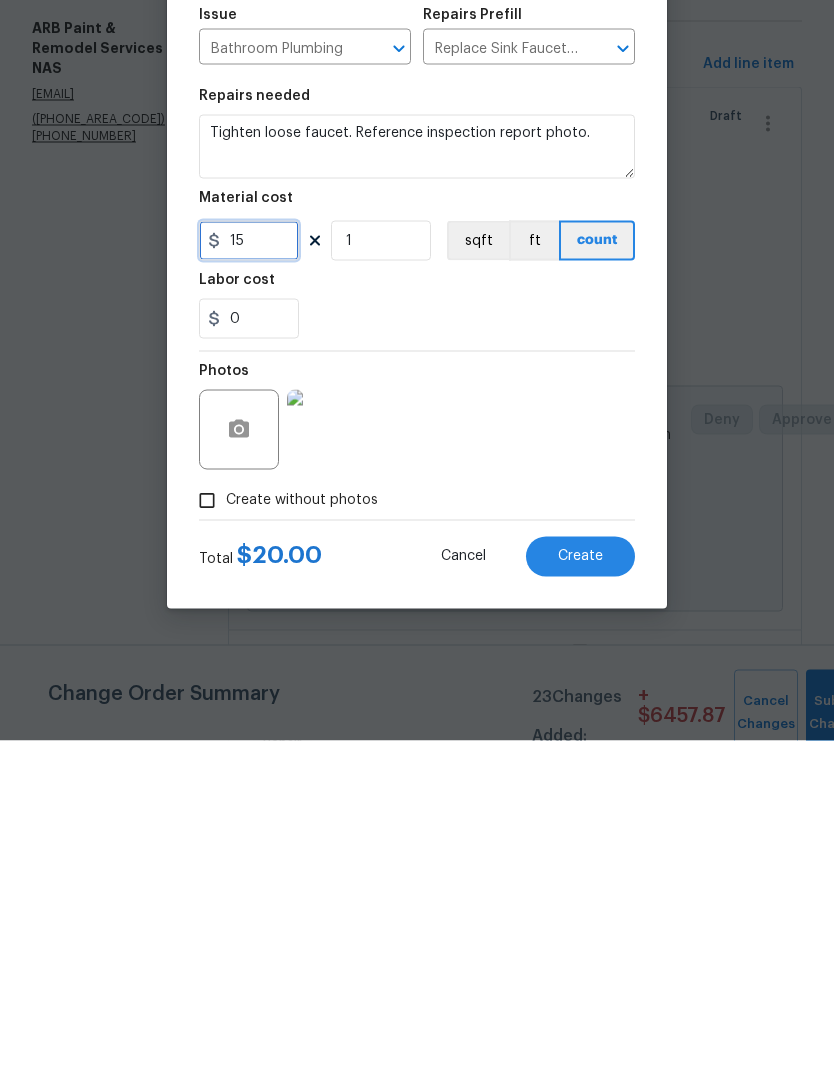 type on "15" 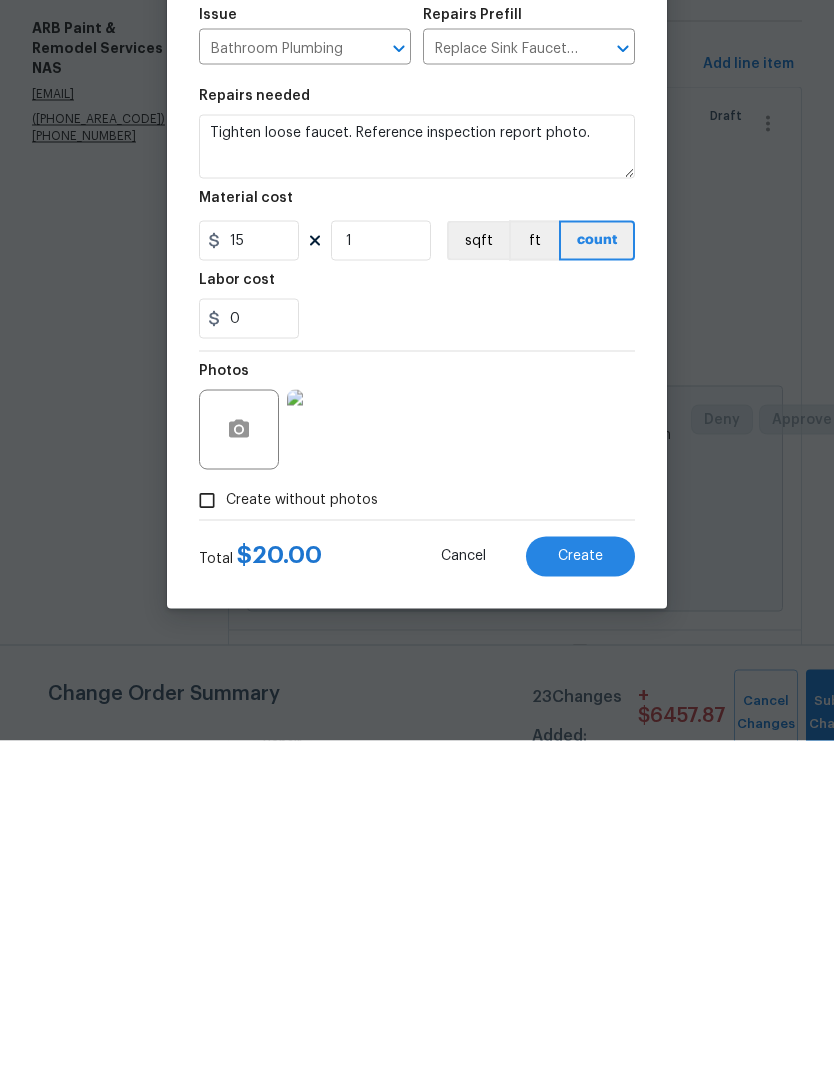 click on "Create" at bounding box center [580, 881] 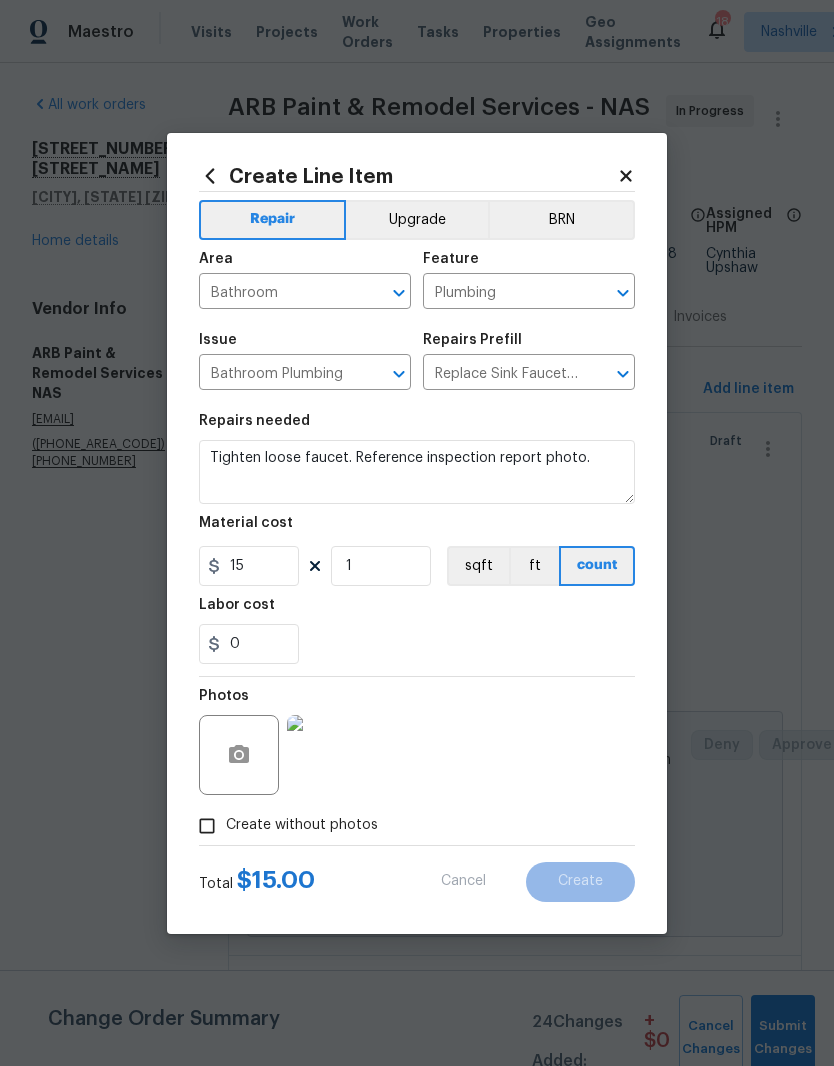 type on "0" 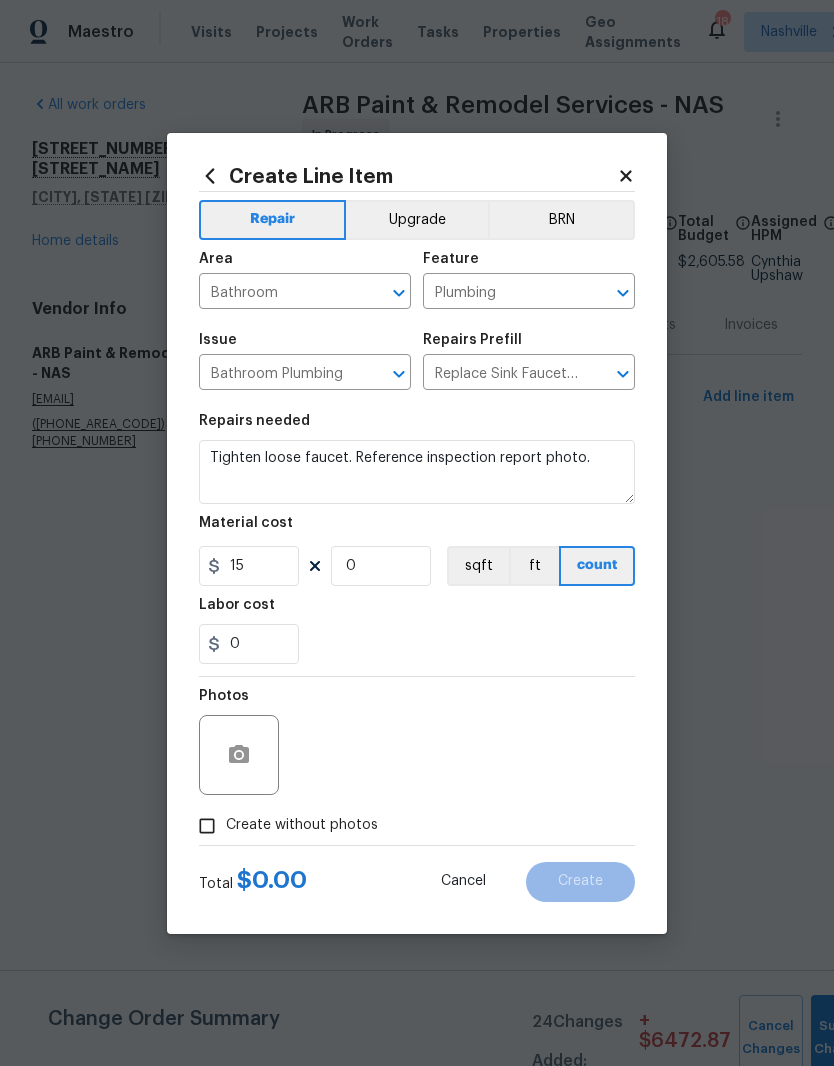 type 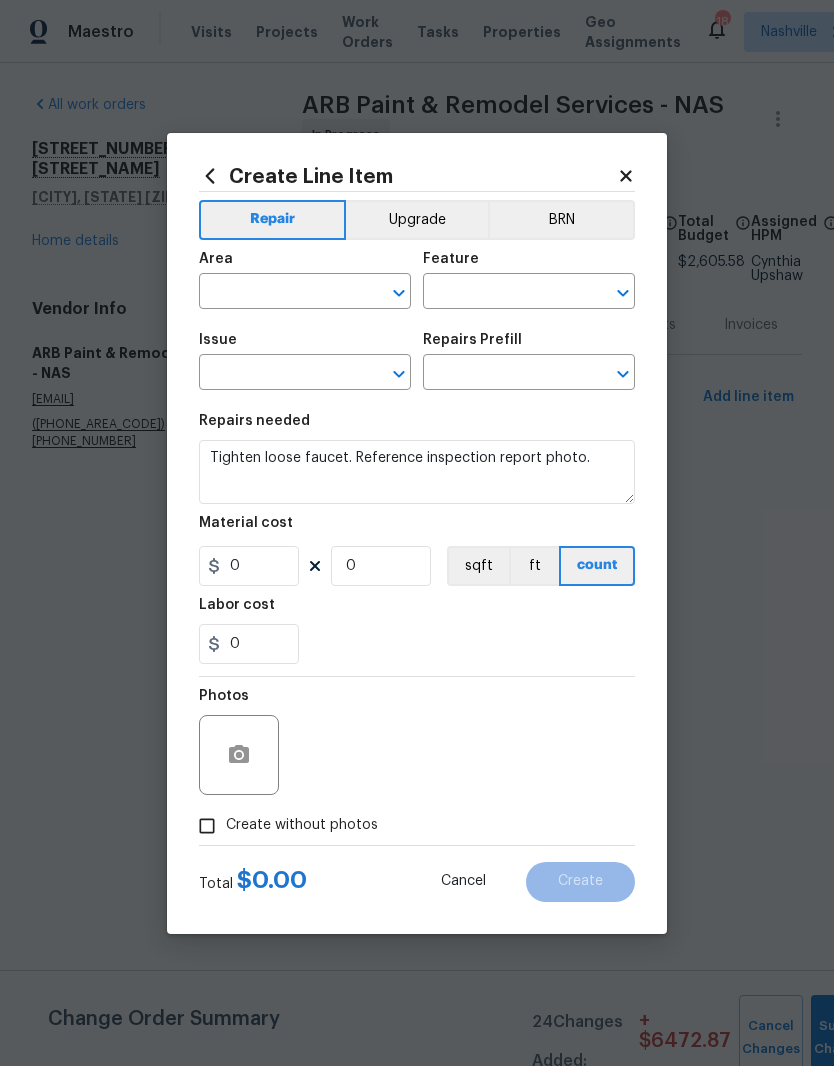 scroll, scrollTop: 0, scrollLeft: 0, axis: both 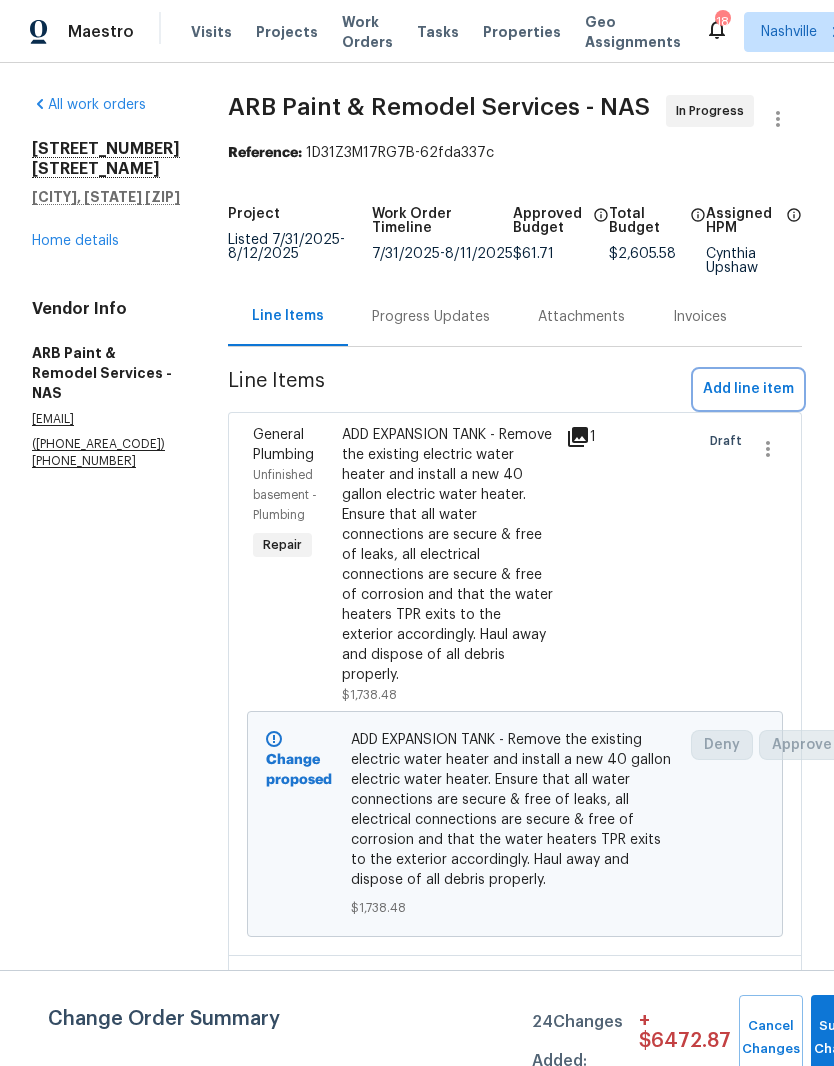 click on "Add line item" at bounding box center [748, 389] 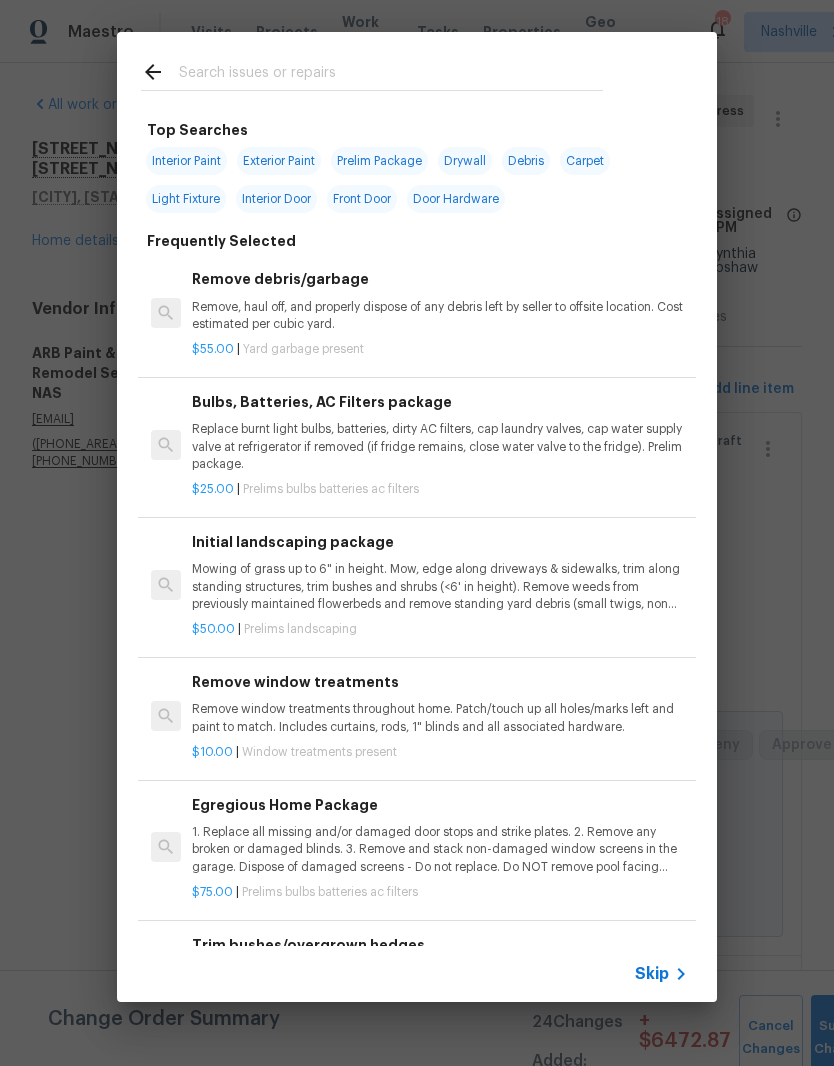 click at bounding box center [391, 75] 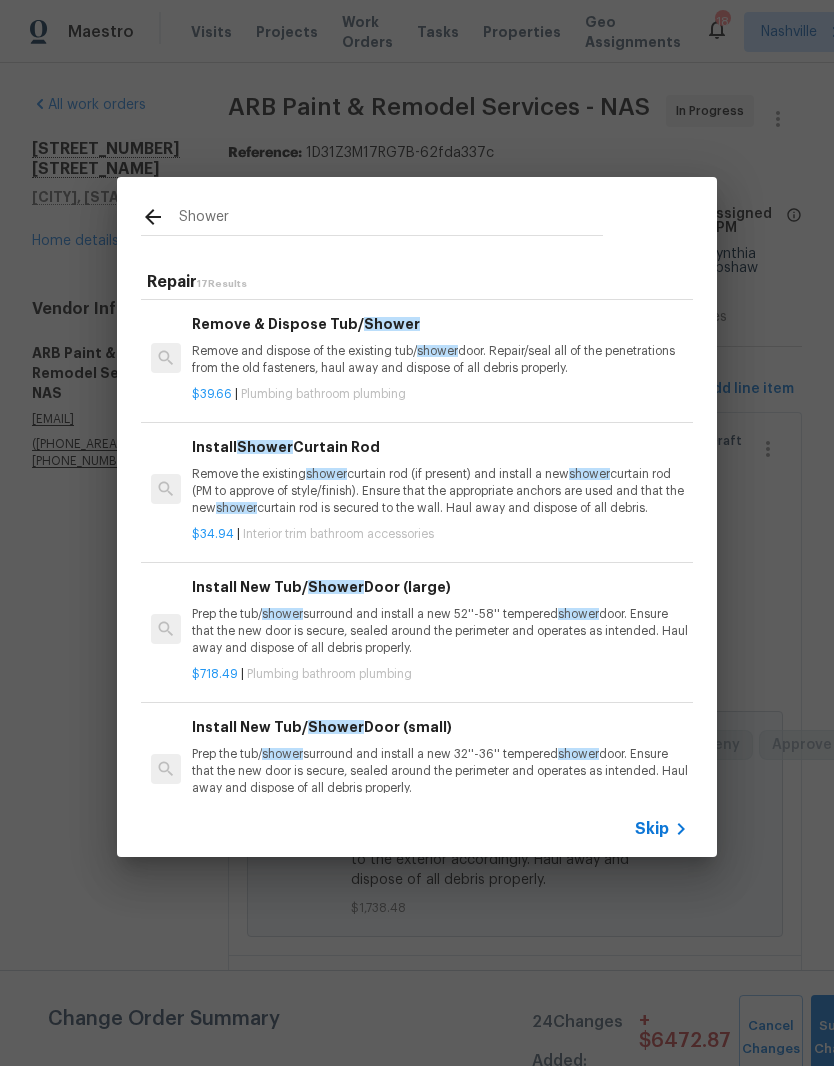 scroll, scrollTop: 824, scrollLeft: -1, axis: both 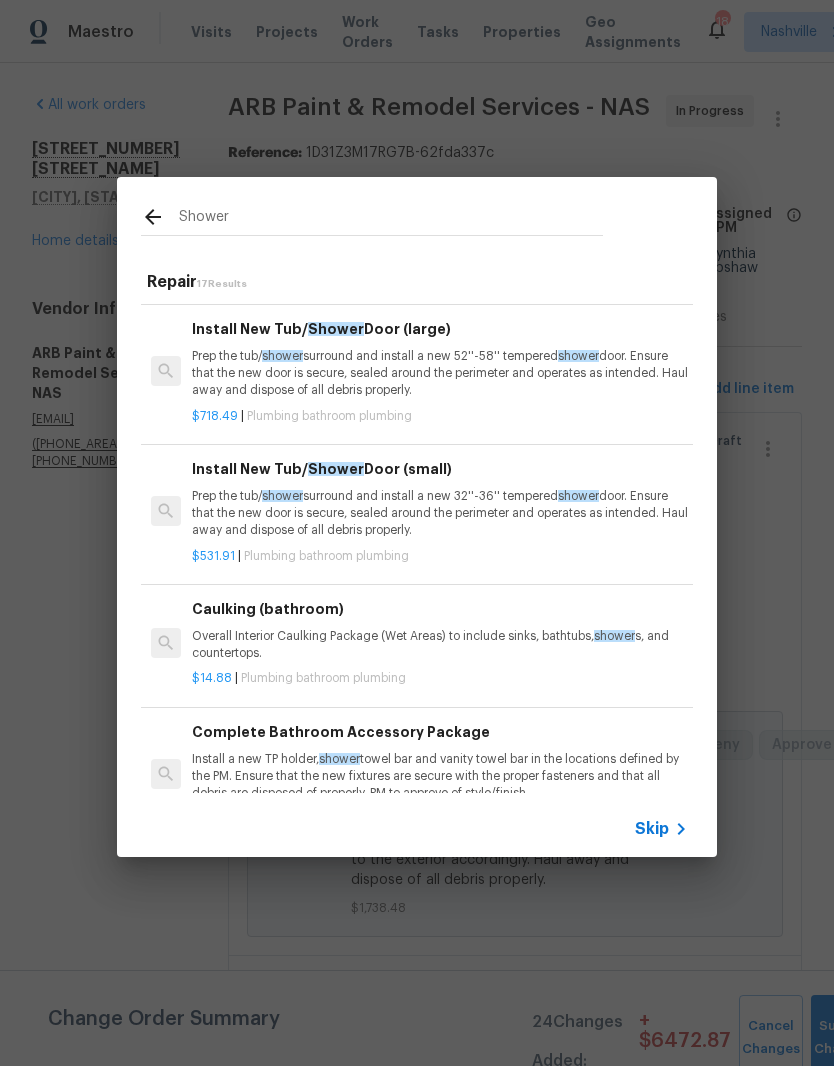 click on "Shower" at bounding box center (391, 220) 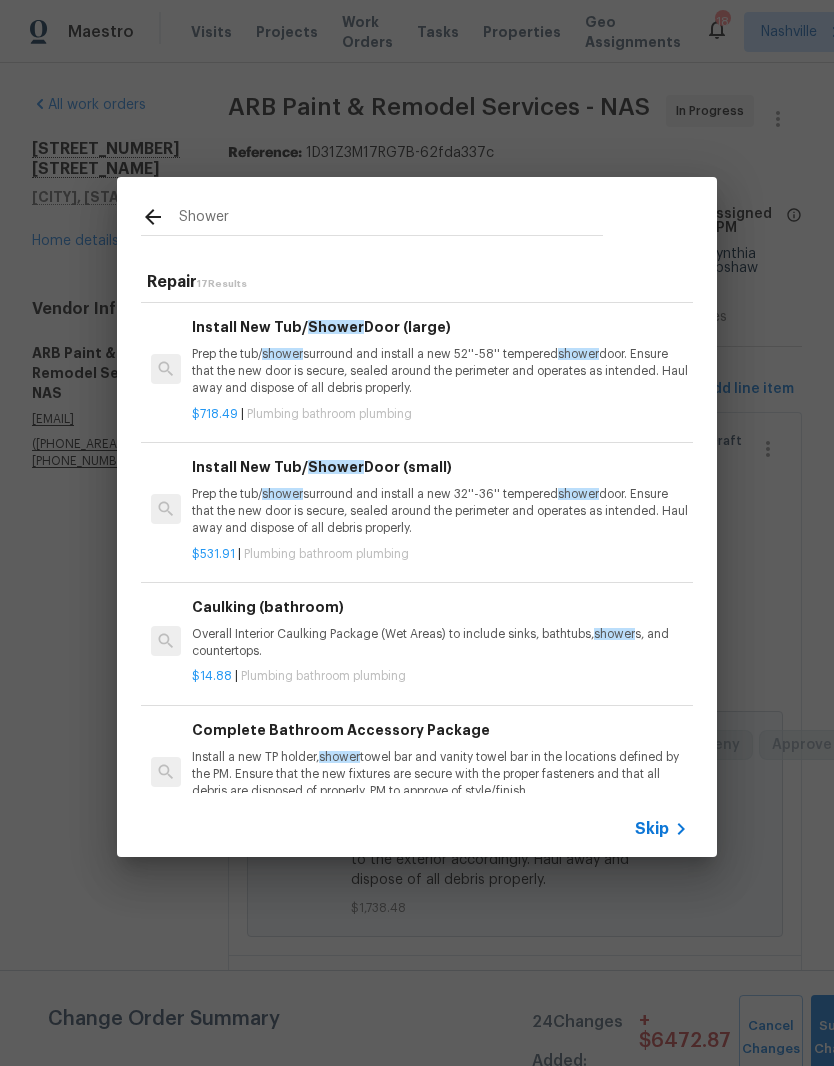 scroll, scrollTop: 1029, scrollLeft: 0, axis: vertical 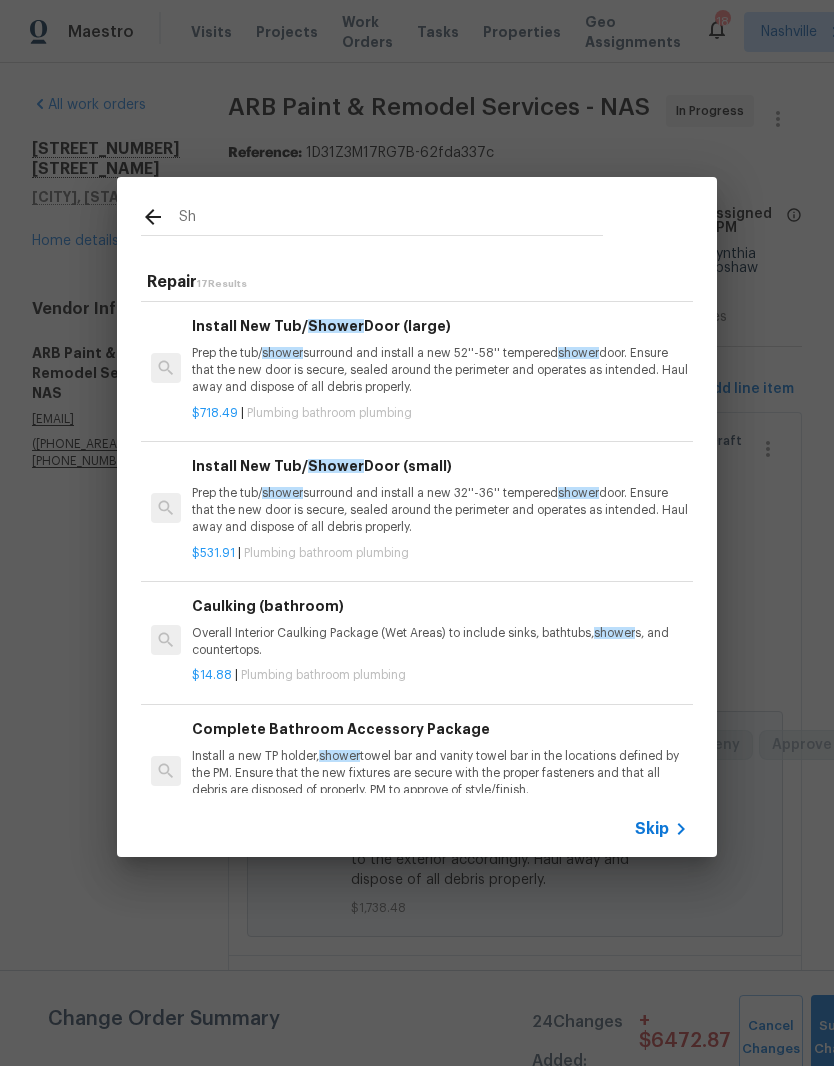 type on "S" 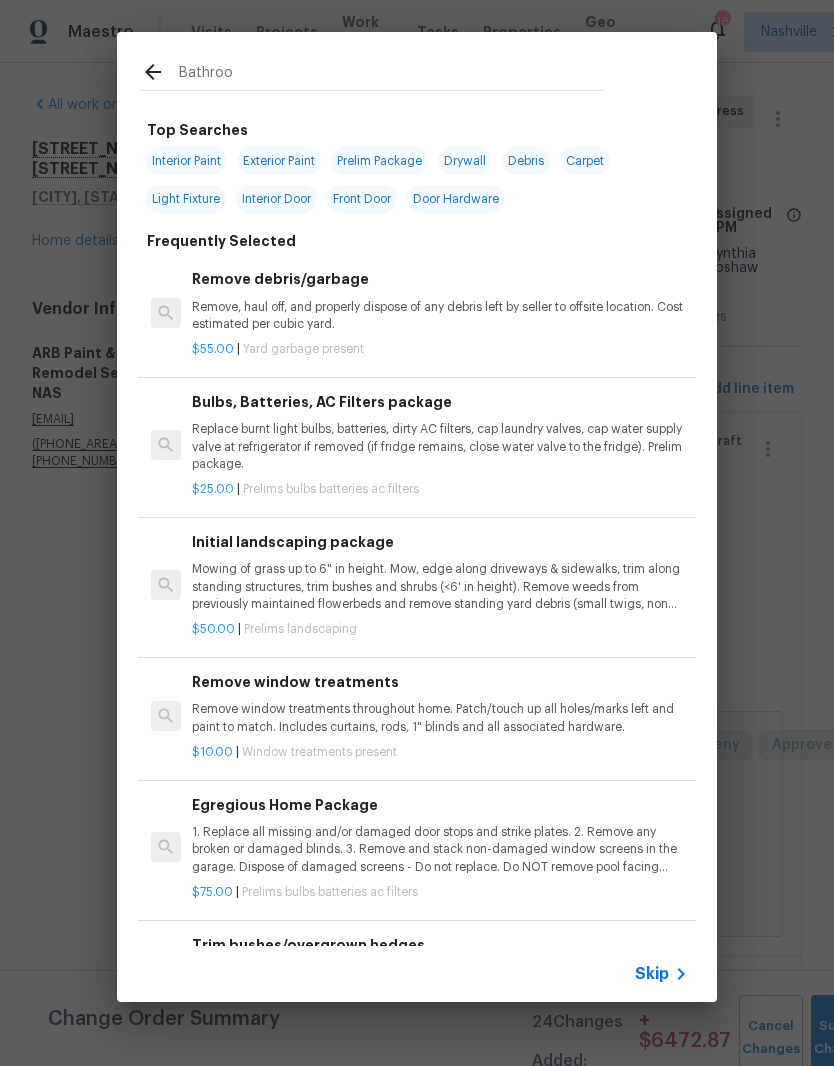type on "Bathroom" 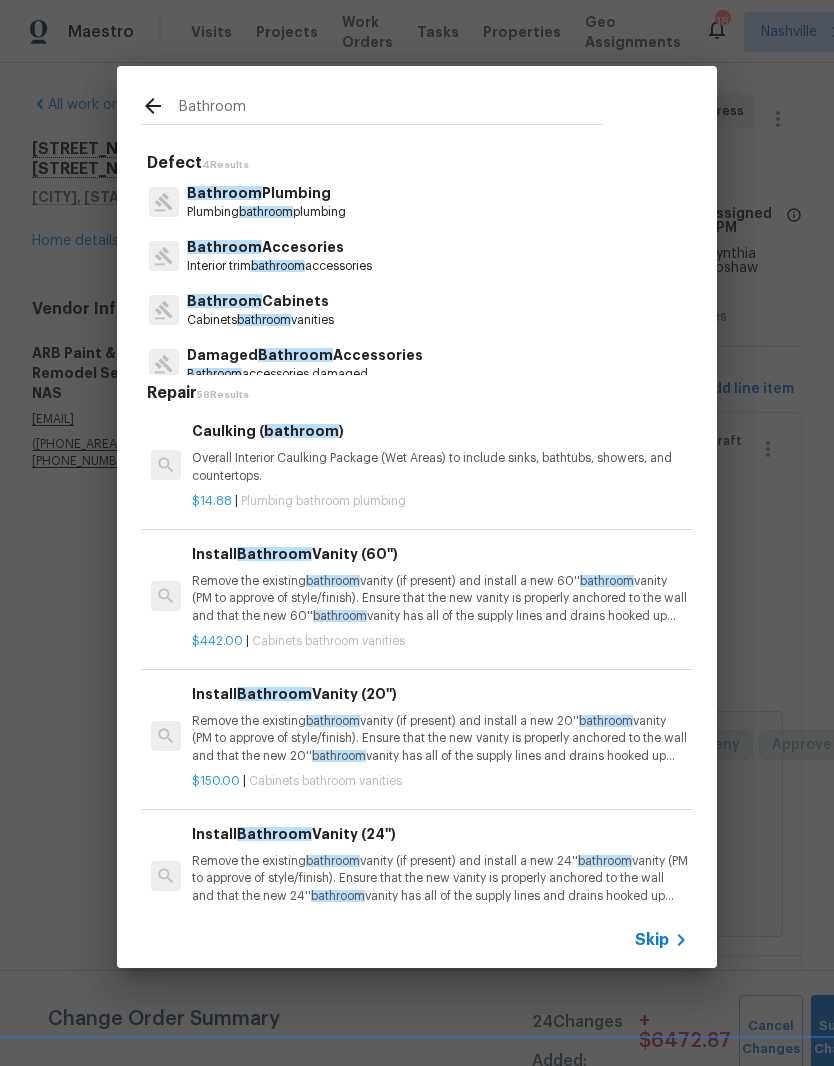 click on "Bathroom  Plumbing" at bounding box center (266, 193) 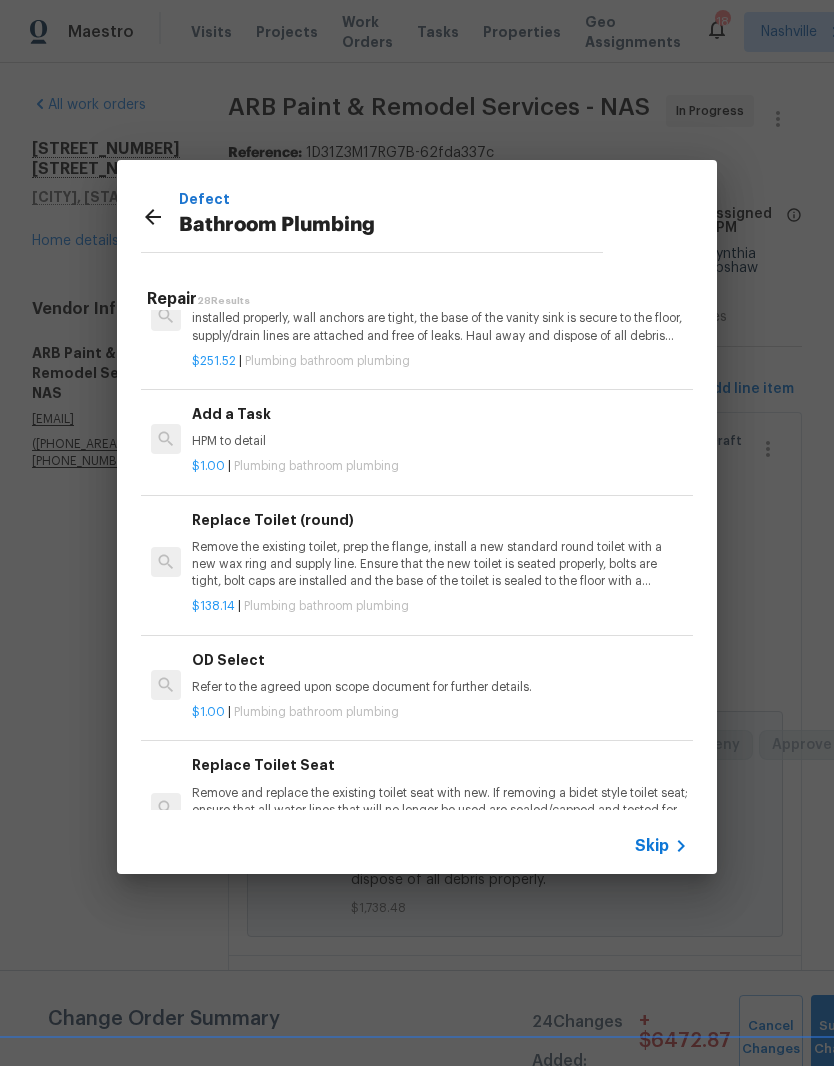 scroll, scrollTop: 3081, scrollLeft: 0, axis: vertical 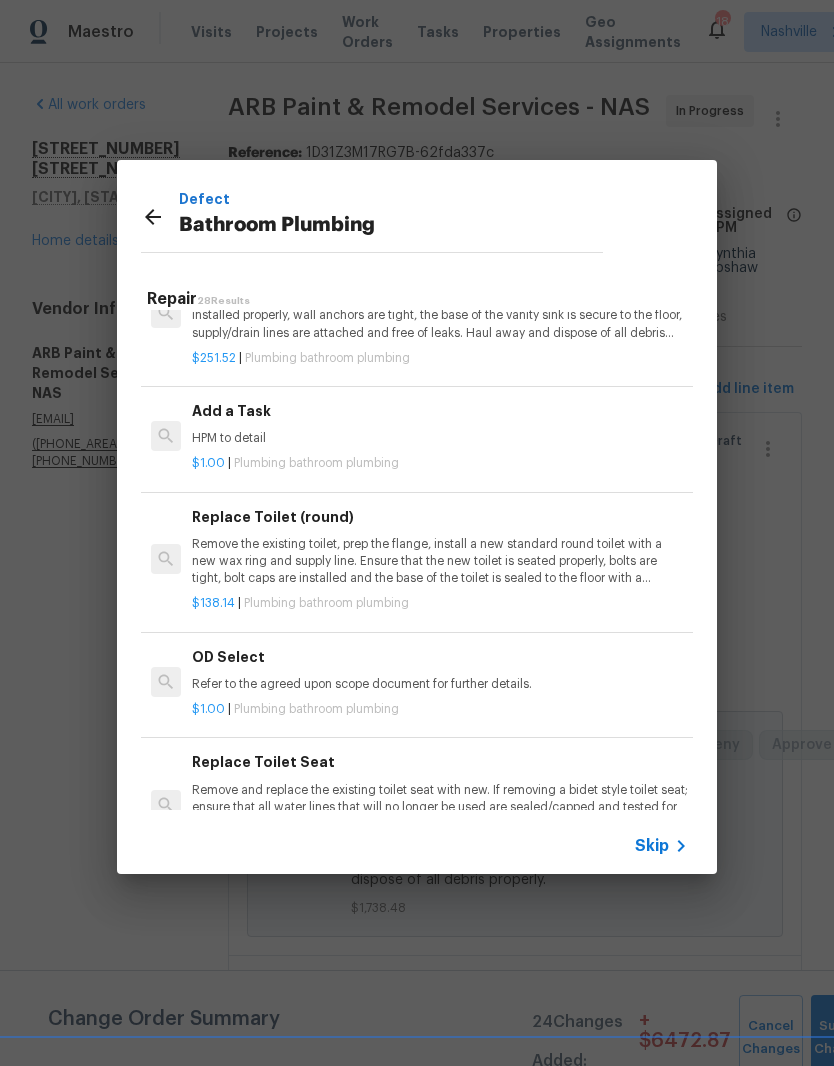 click on "HPM to detail" at bounding box center (440, 438) 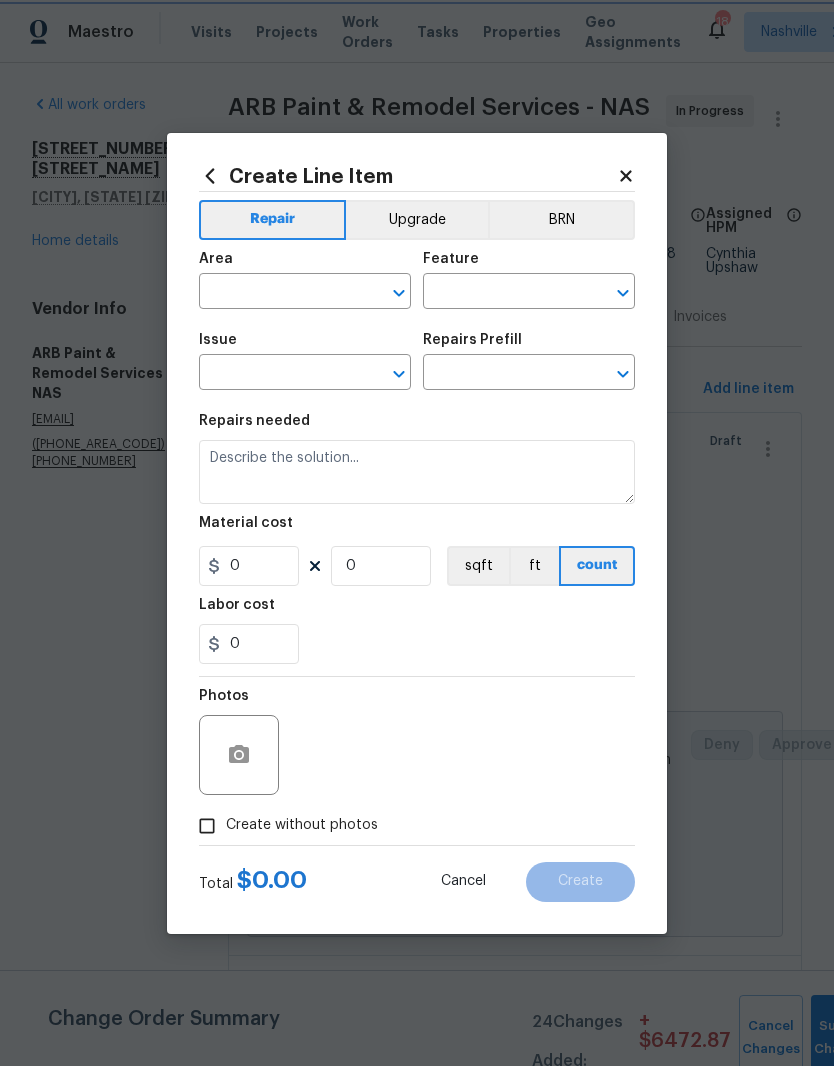 type on "Plumbing" 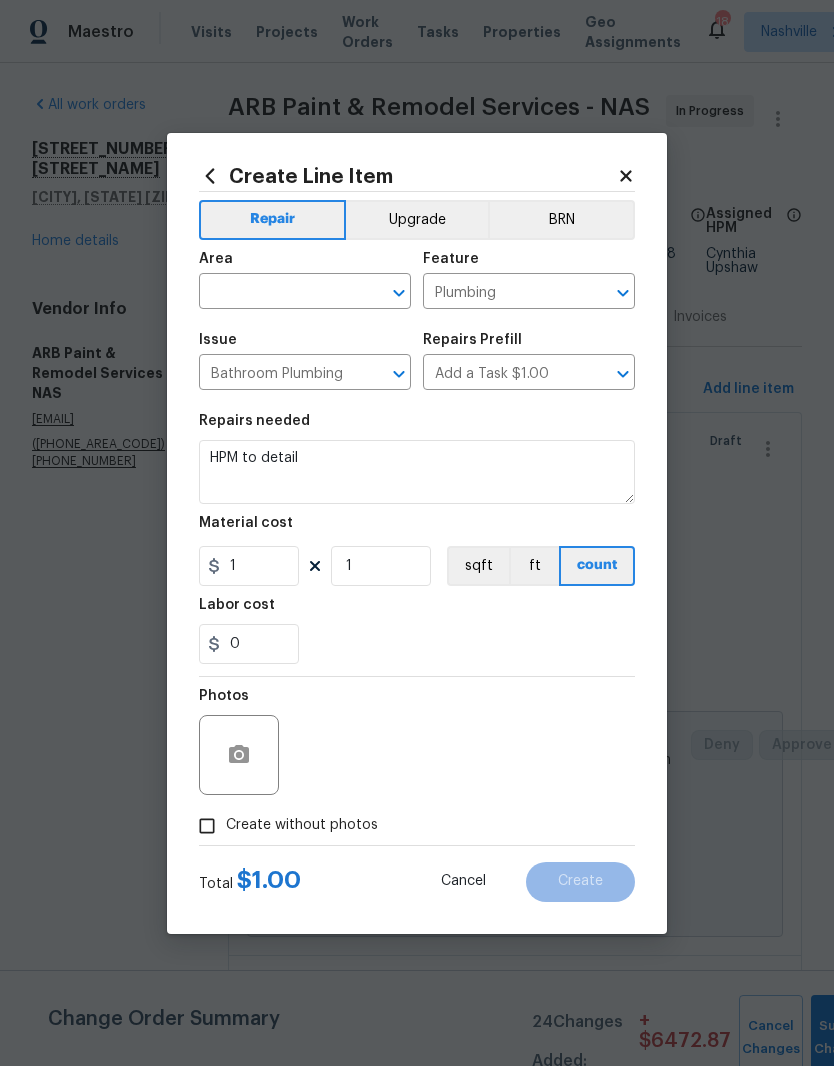 click at bounding box center [277, 293] 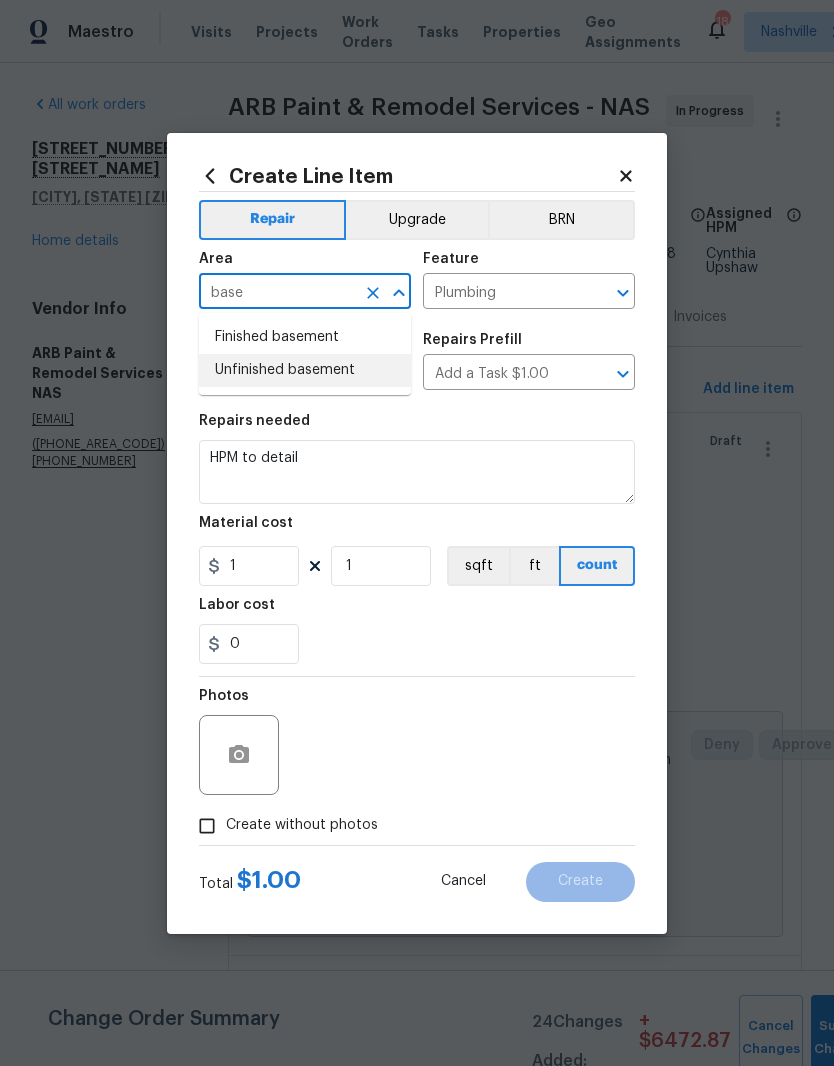 click on "Unfinished basement" at bounding box center (305, 370) 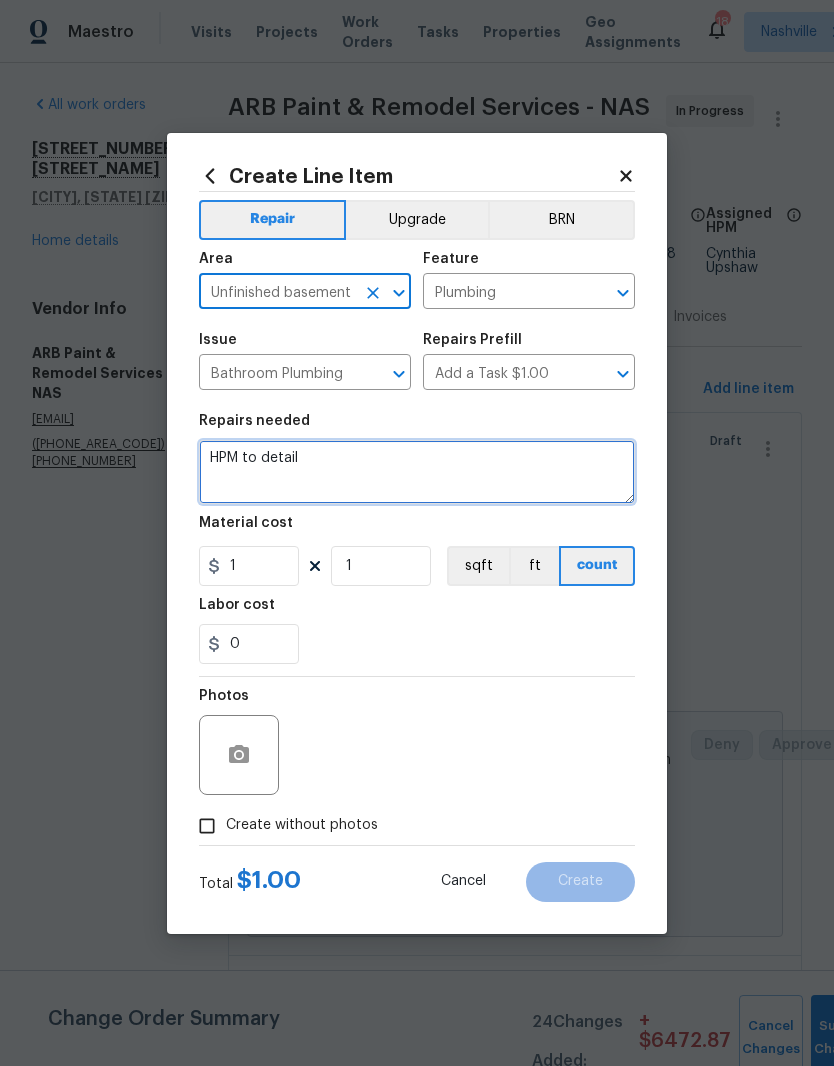 click on "HPM to detail" at bounding box center [417, 472] 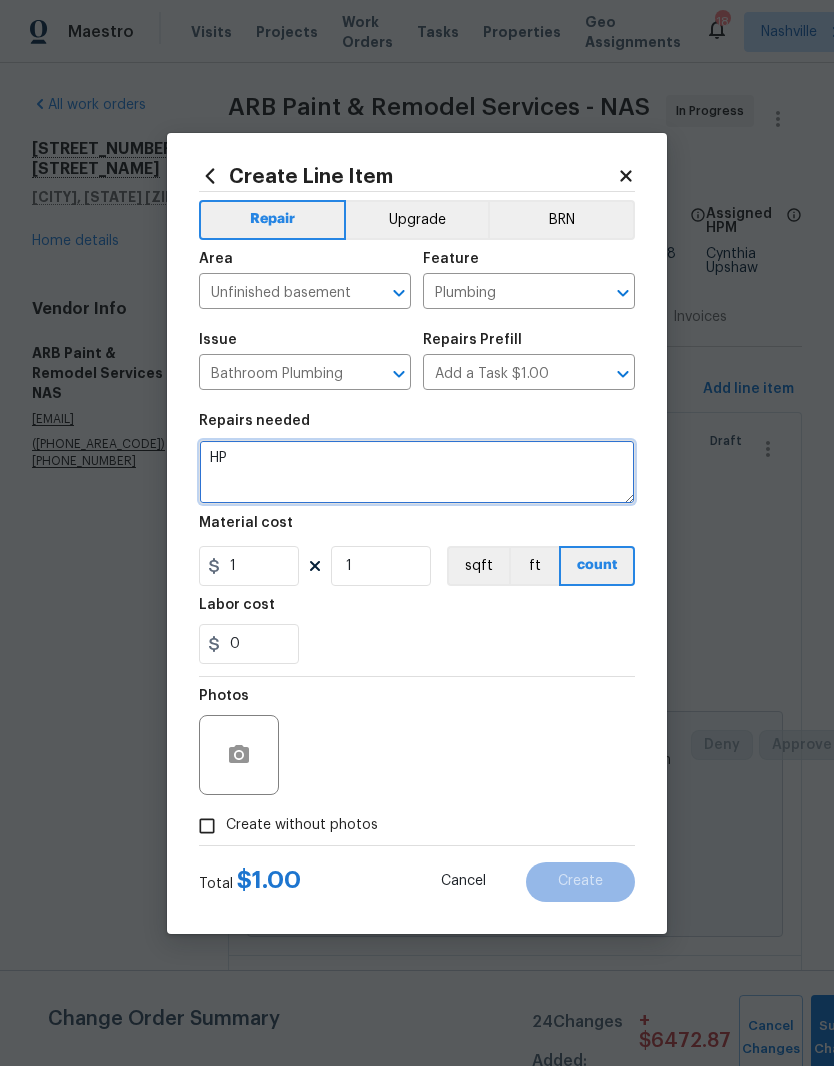 type on "H" 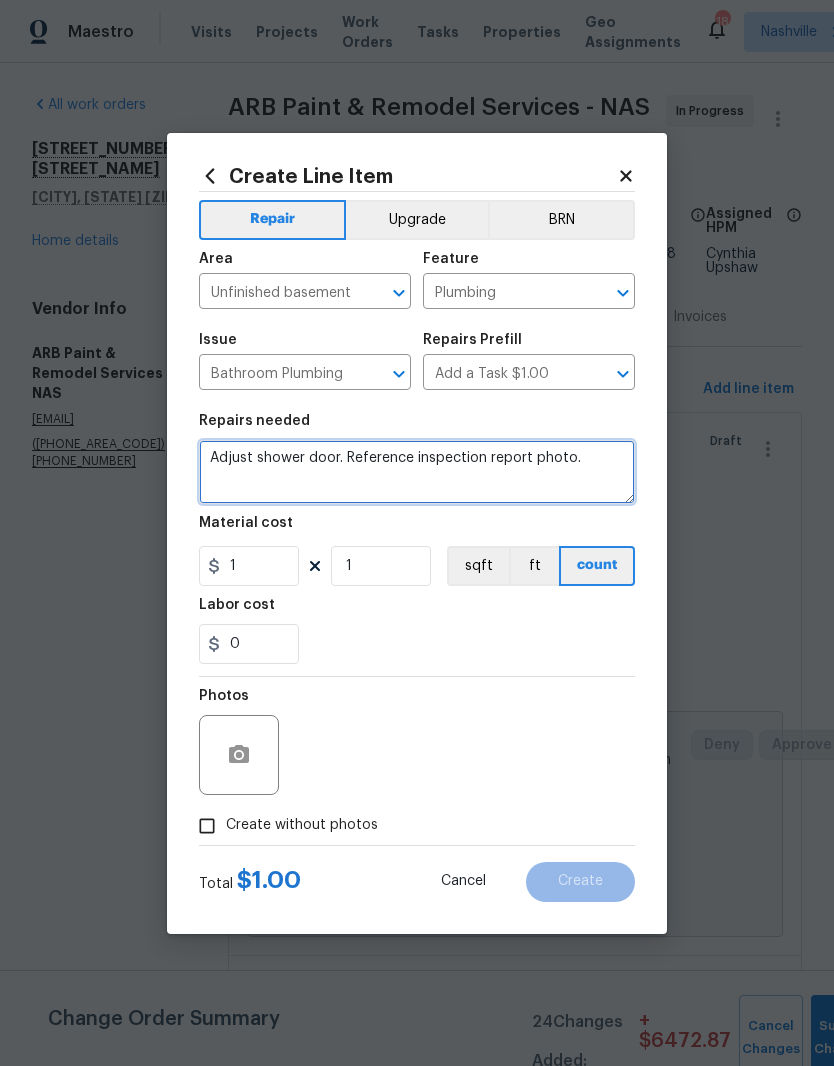 type on "Adjust shower door. Reference inspection report photo." 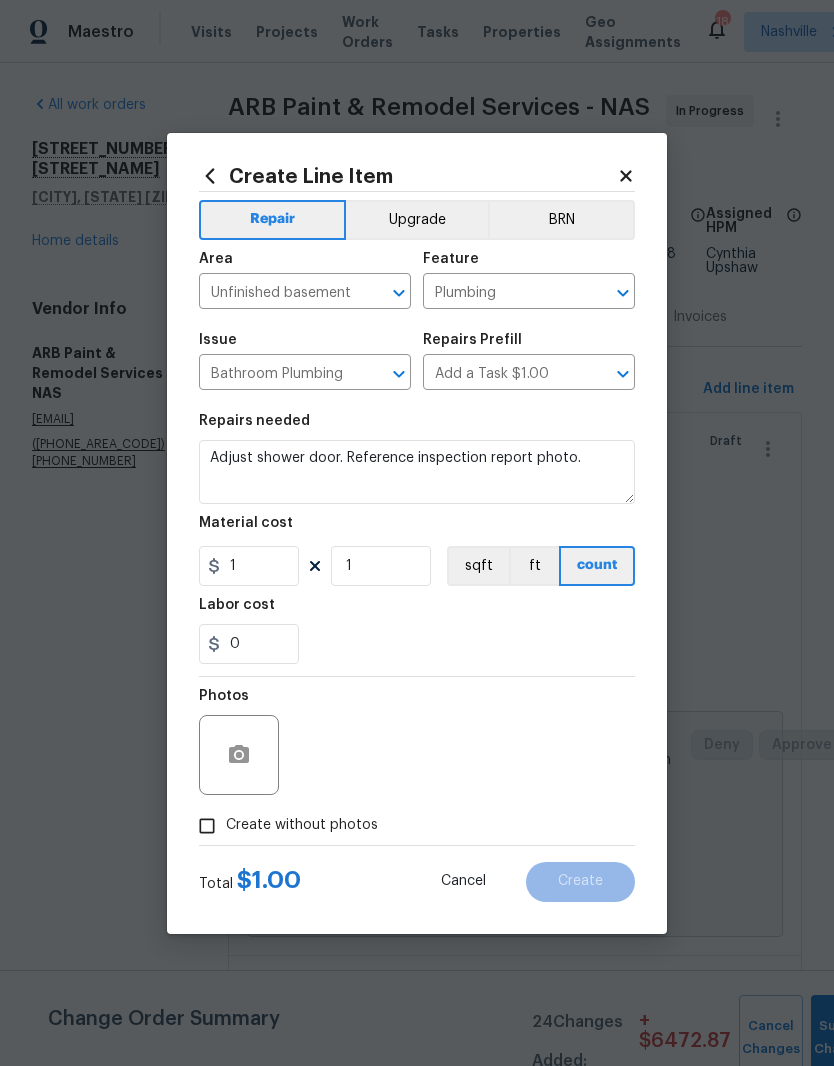 click on "0" at bounding box center [417, 644] 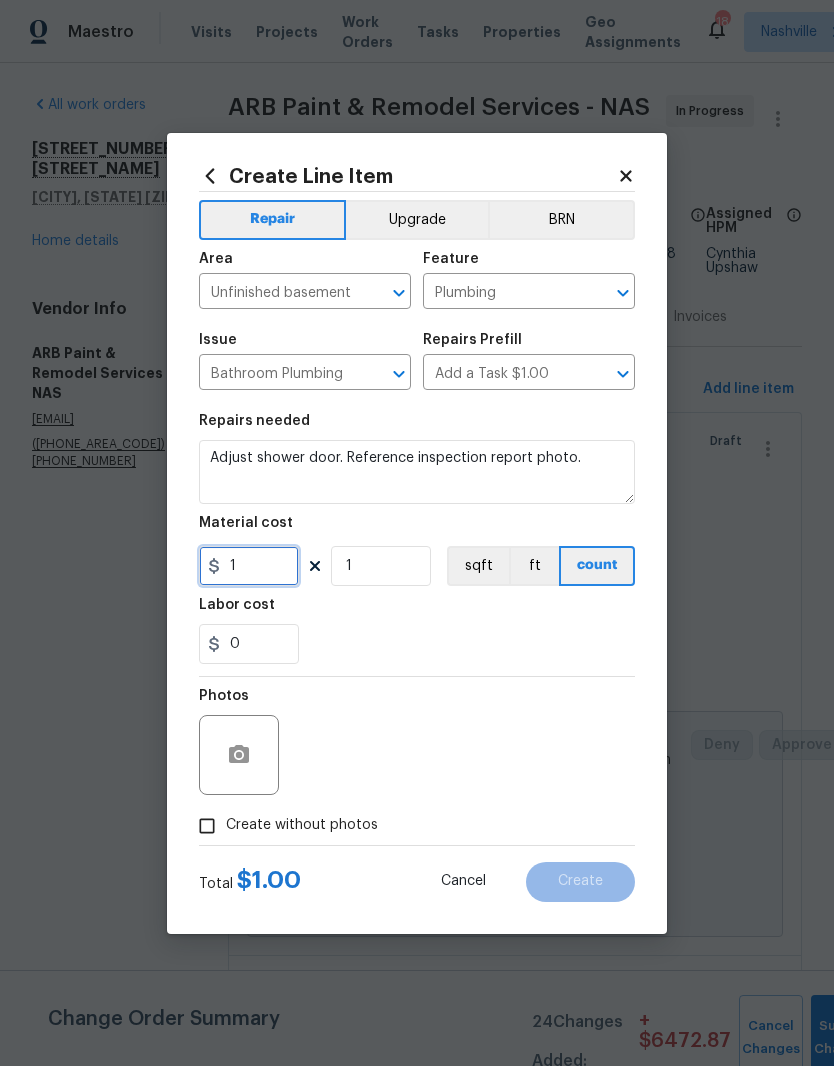 click on "1" at bounding box center (249, 566) 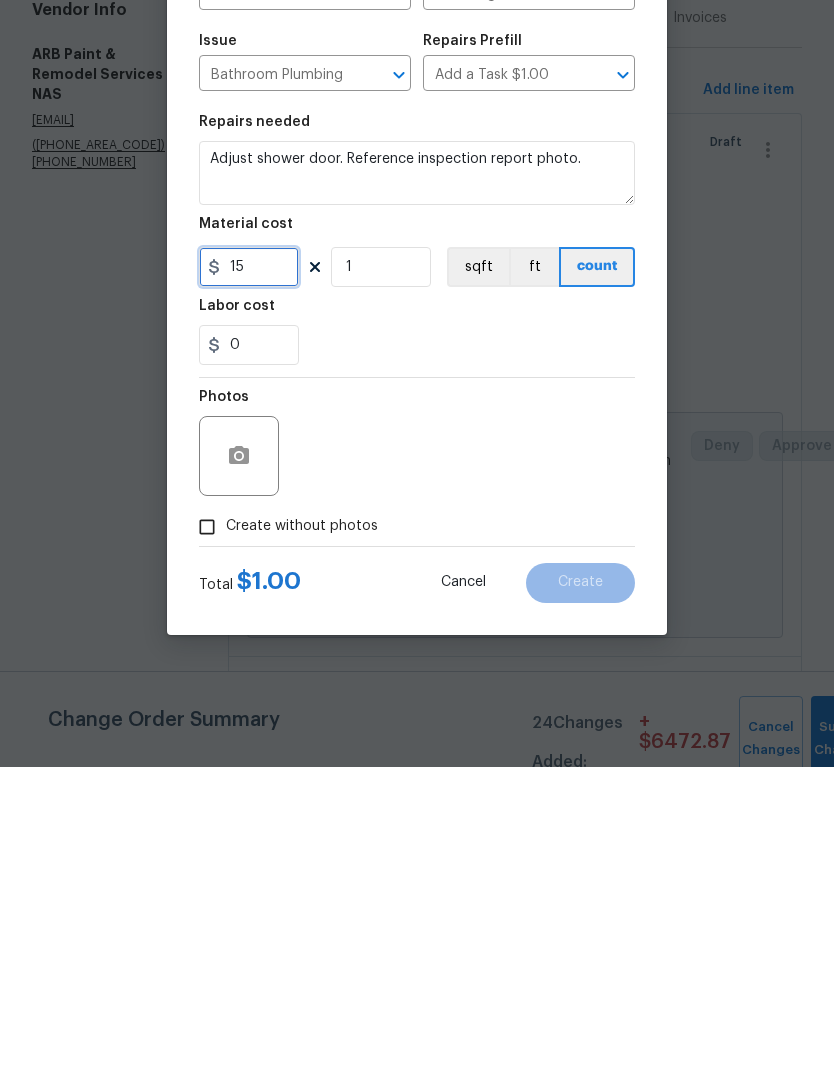 type on "15" 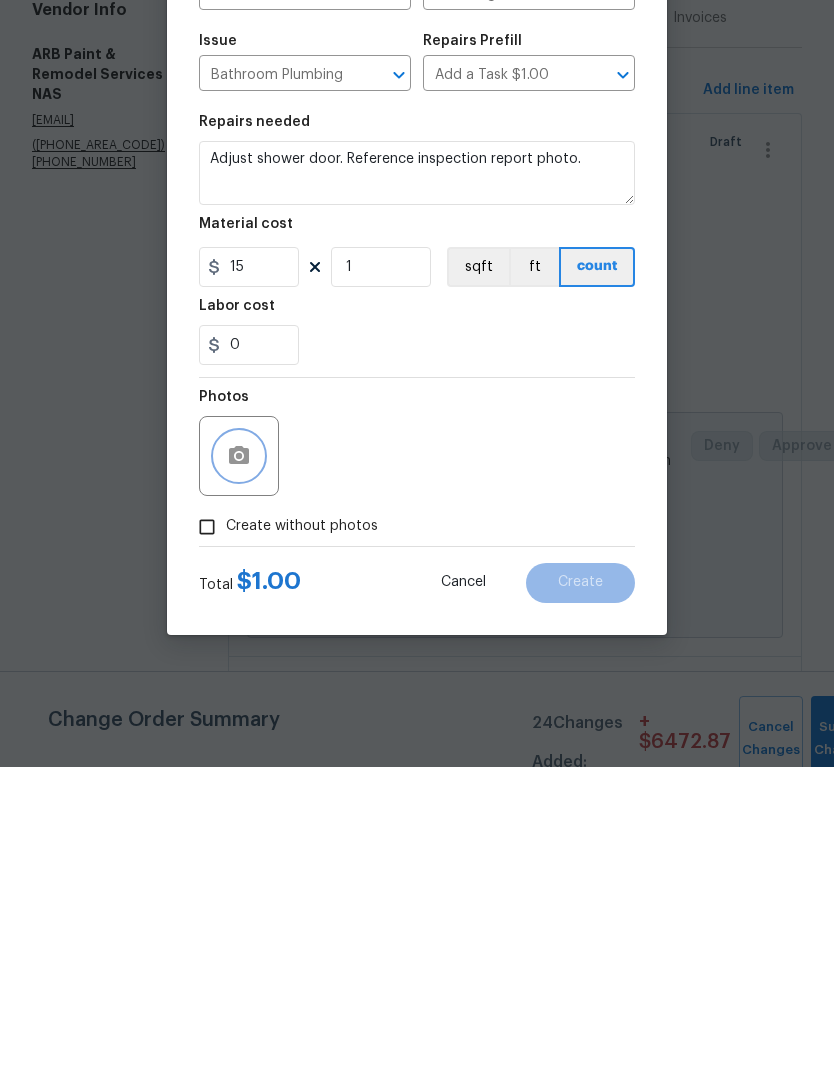 click at bounding box center (239, 755) 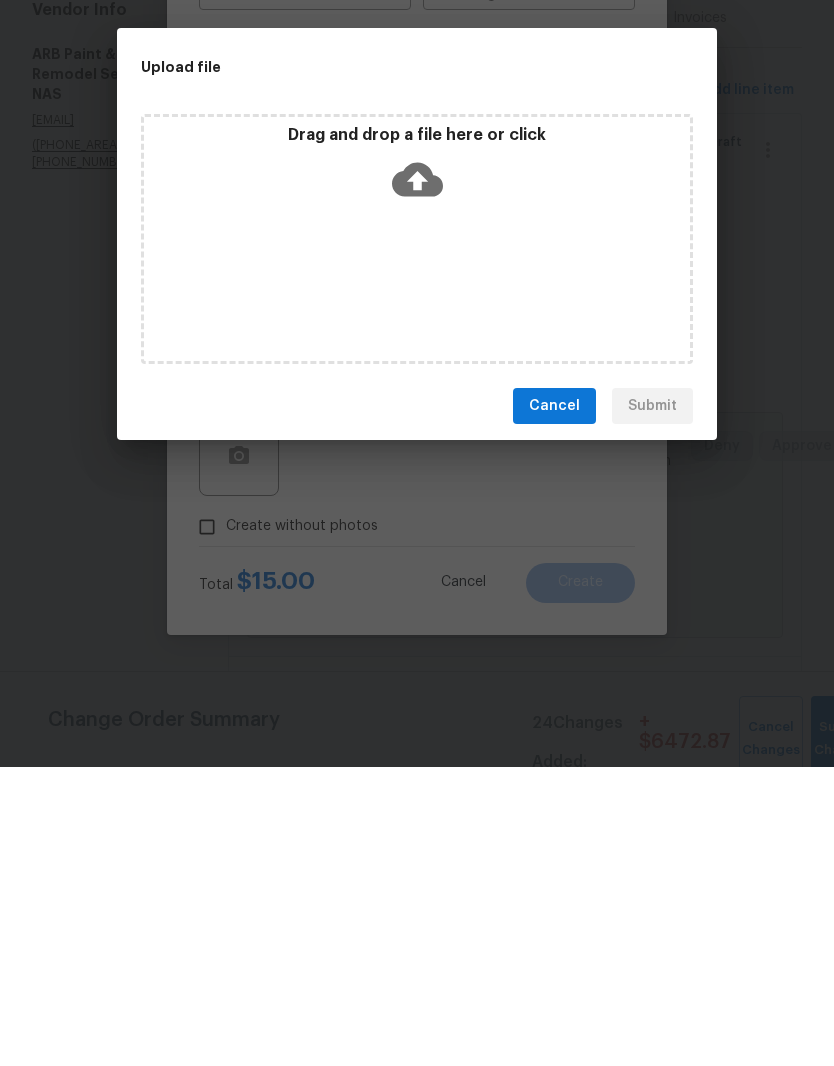 scroll, scrollTop: 82, scrollLeft: 0, axis: vertical 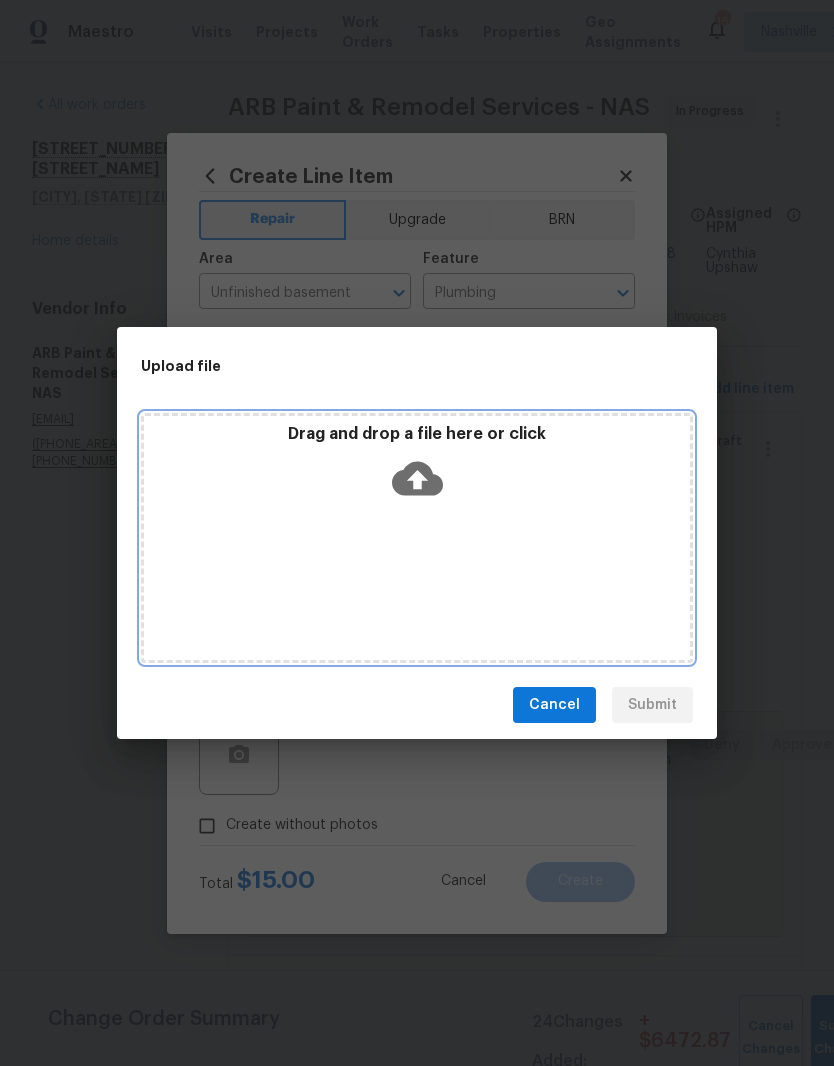click on "Drag and drop a file here or click" at bounding box center (417, 538) 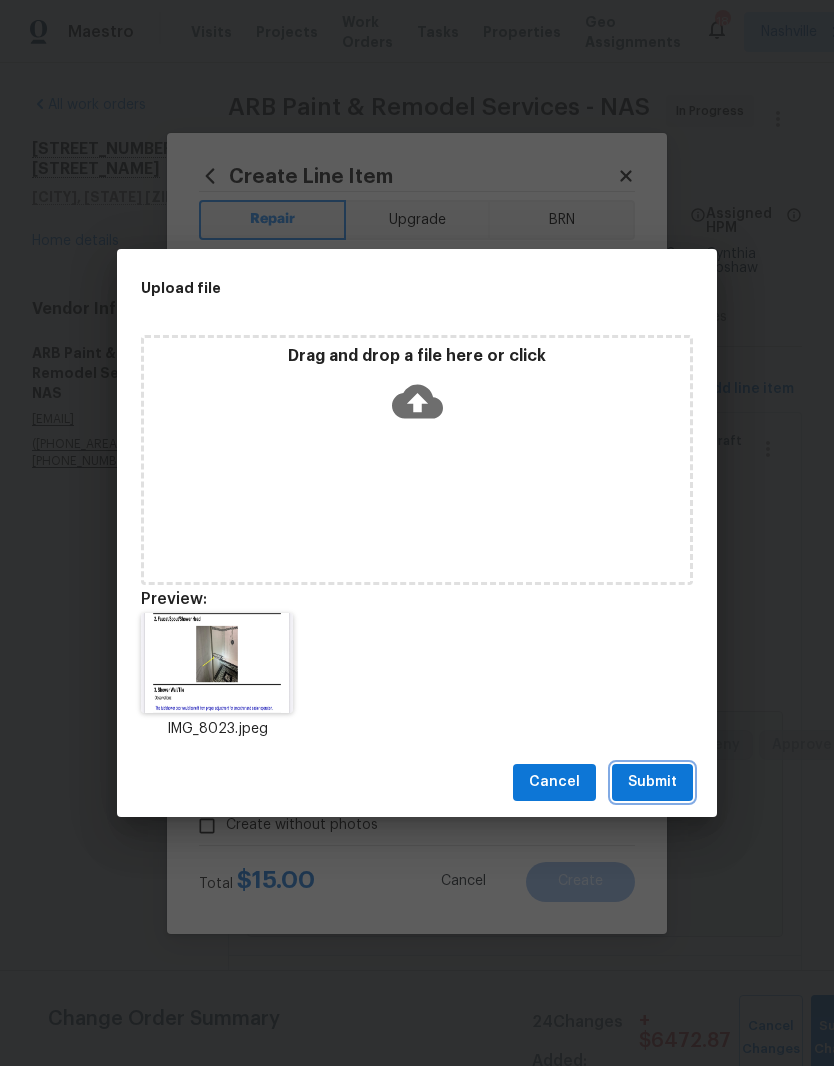 click on "Submit" at bounding box center (652, 782) 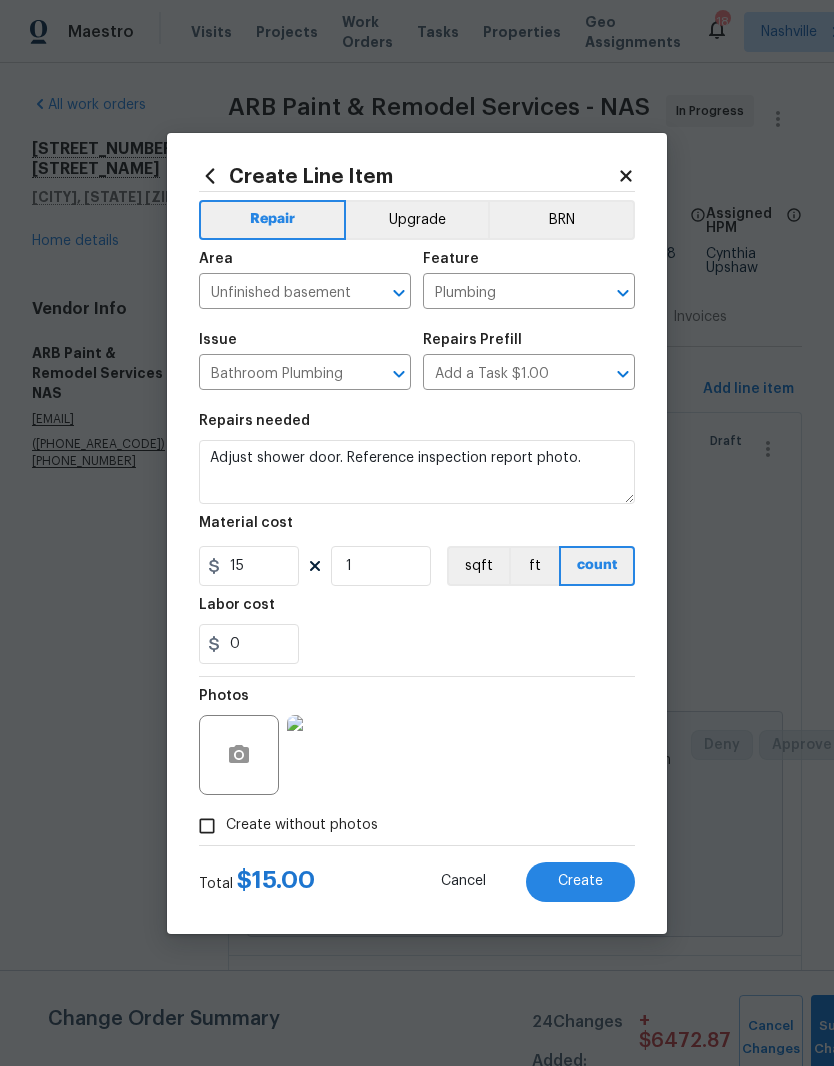 click at bounding box center (327, 755) 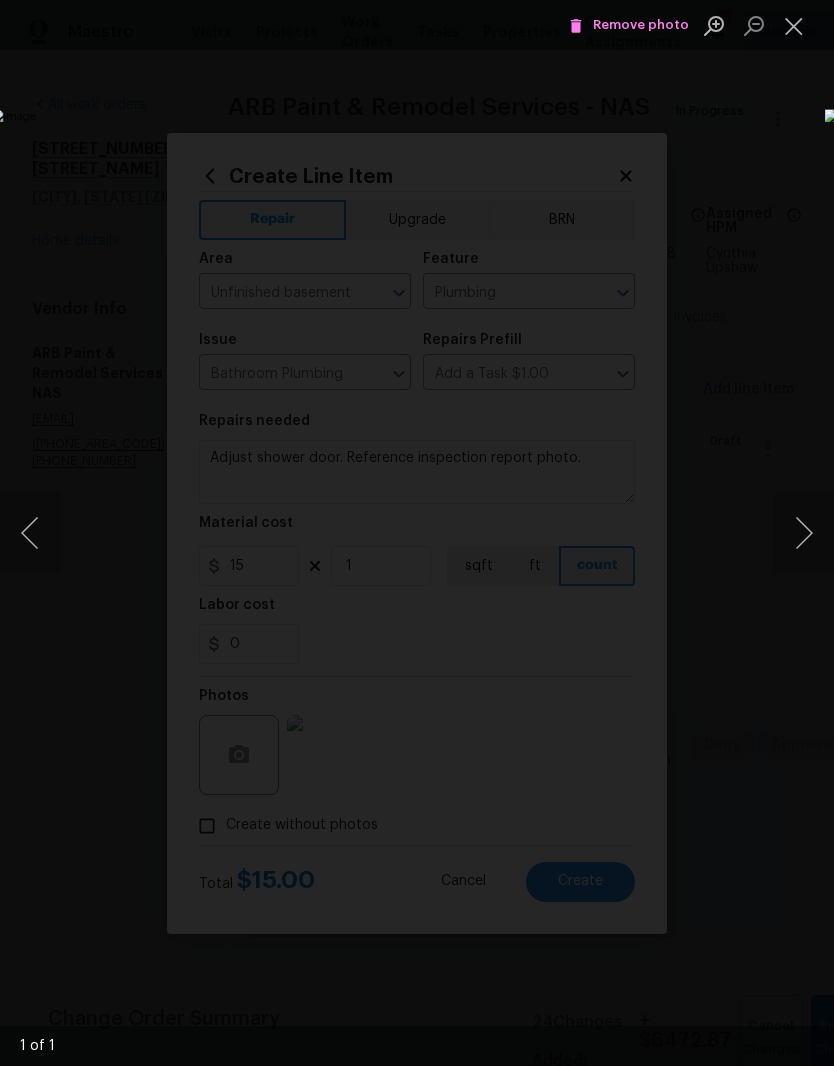 click at bounding box center (794, 25) 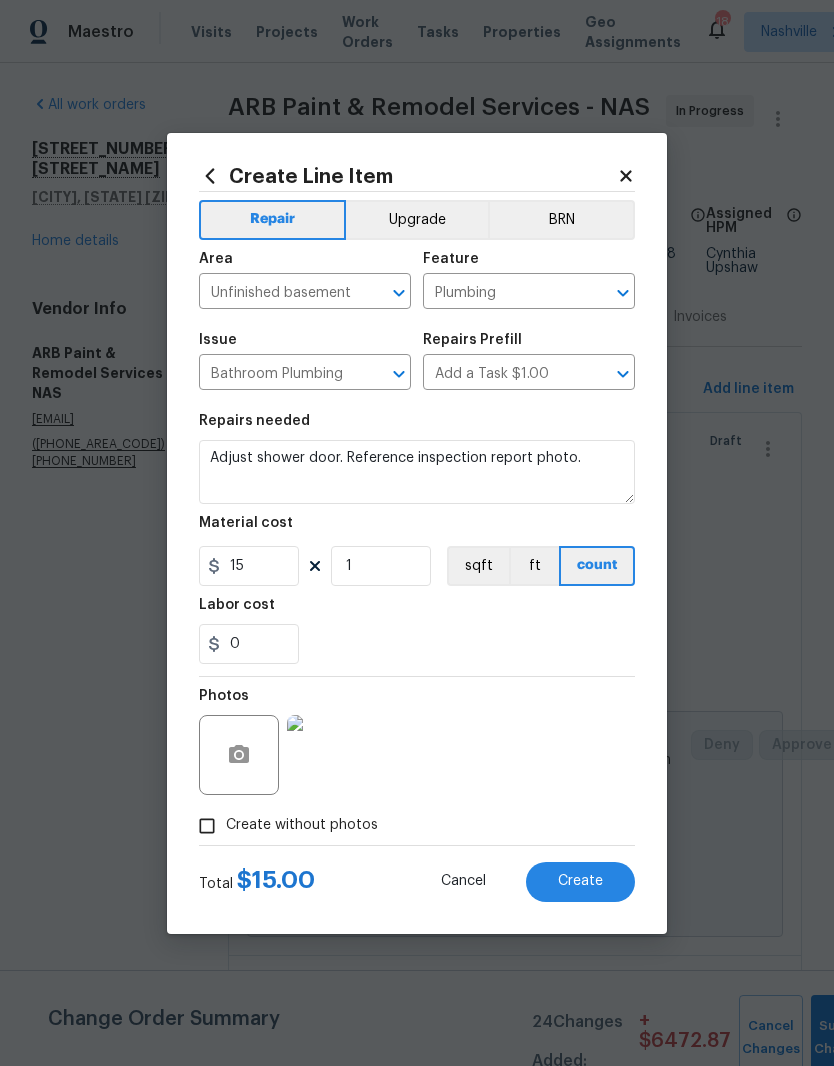 click on "Create" at bounding box center (580, 881) 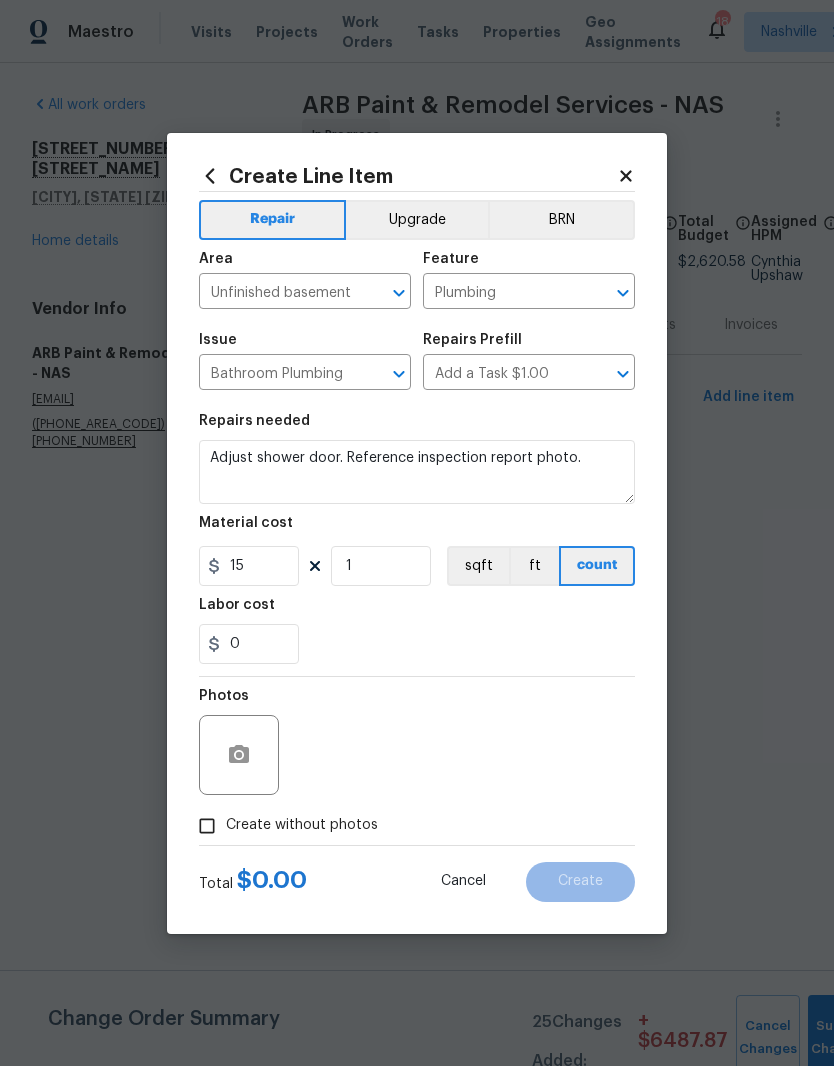 type on "0" 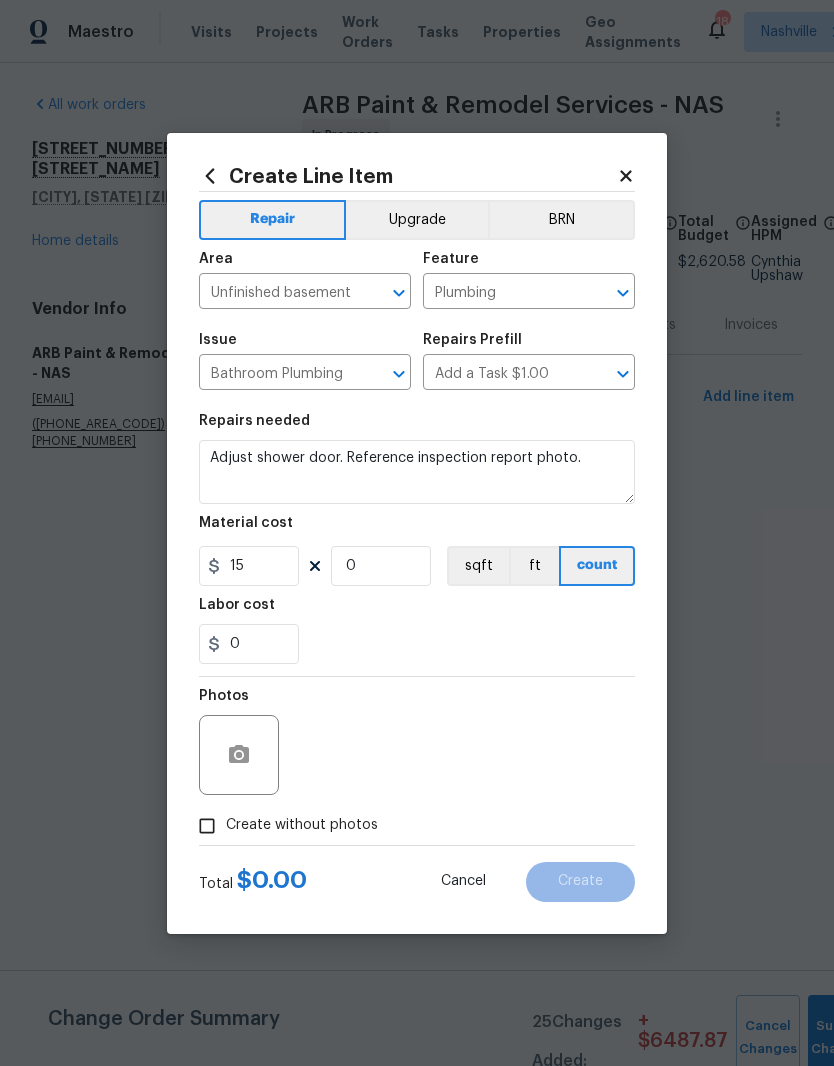 type 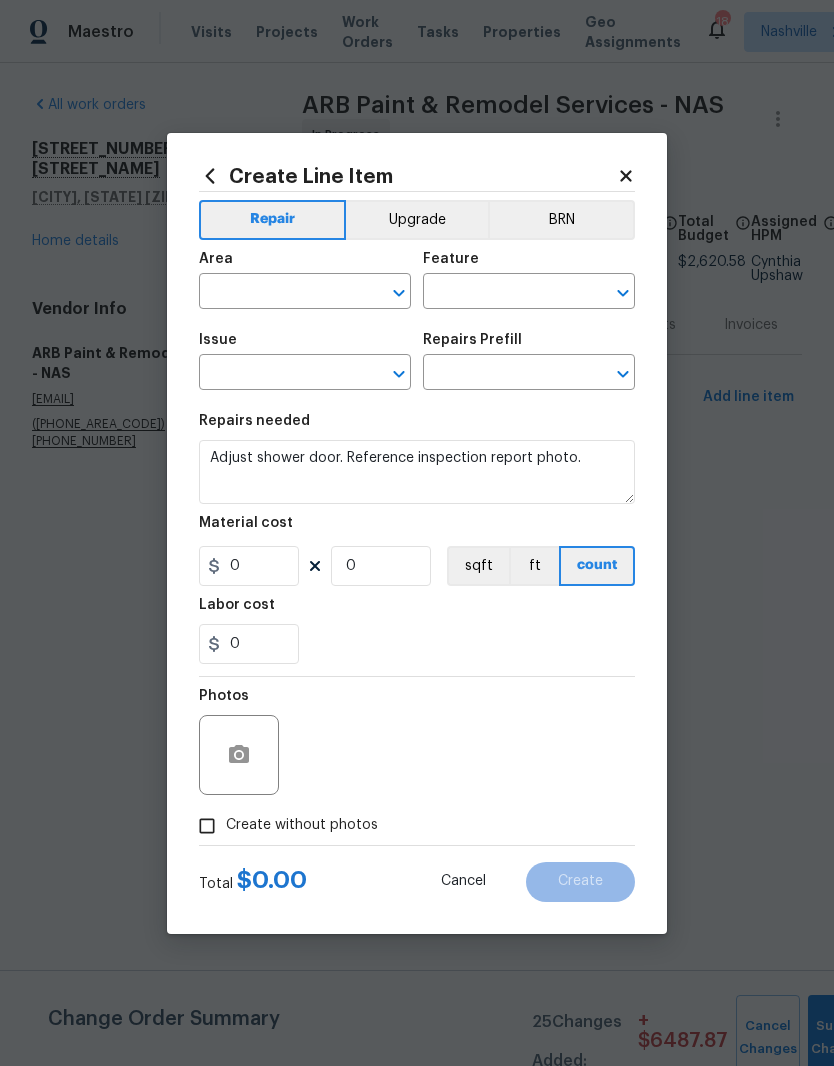 scroll, scrollTop: 0, scrollLeft: 0, axis: both 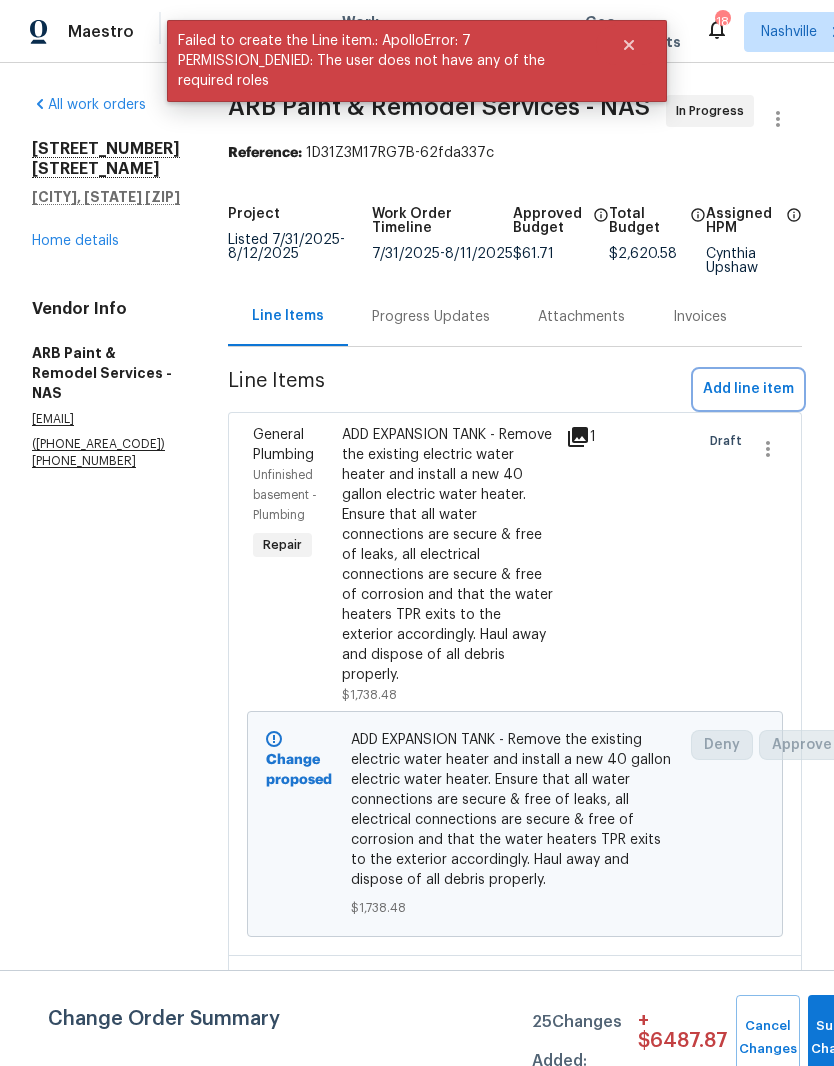 click on "Add line item" at bounding box center (748, 389) 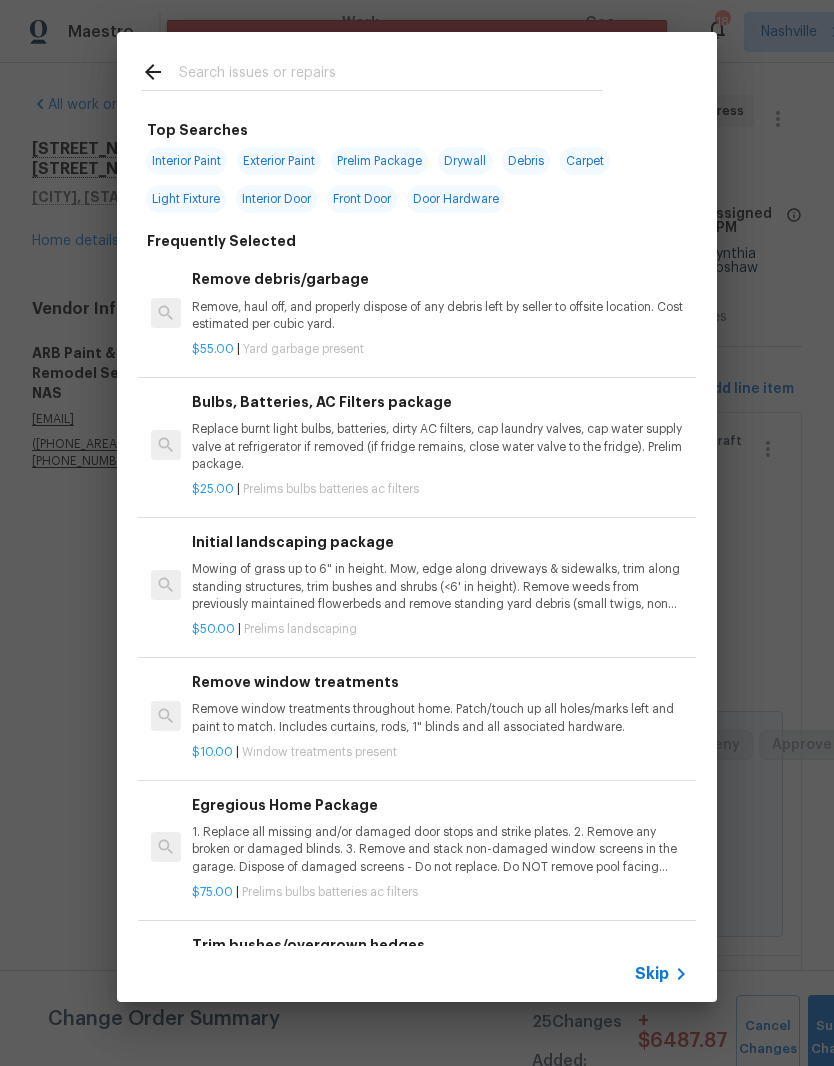 click at bounding box center [391, 75] 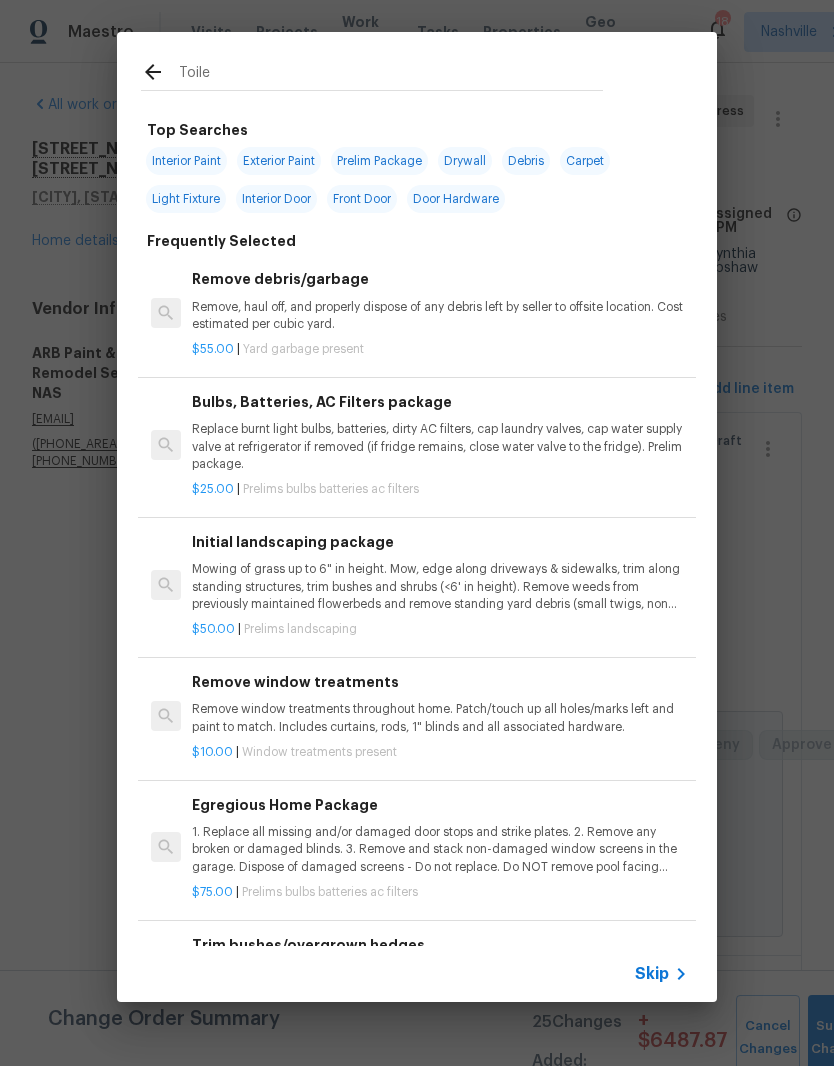type on "Toilet" 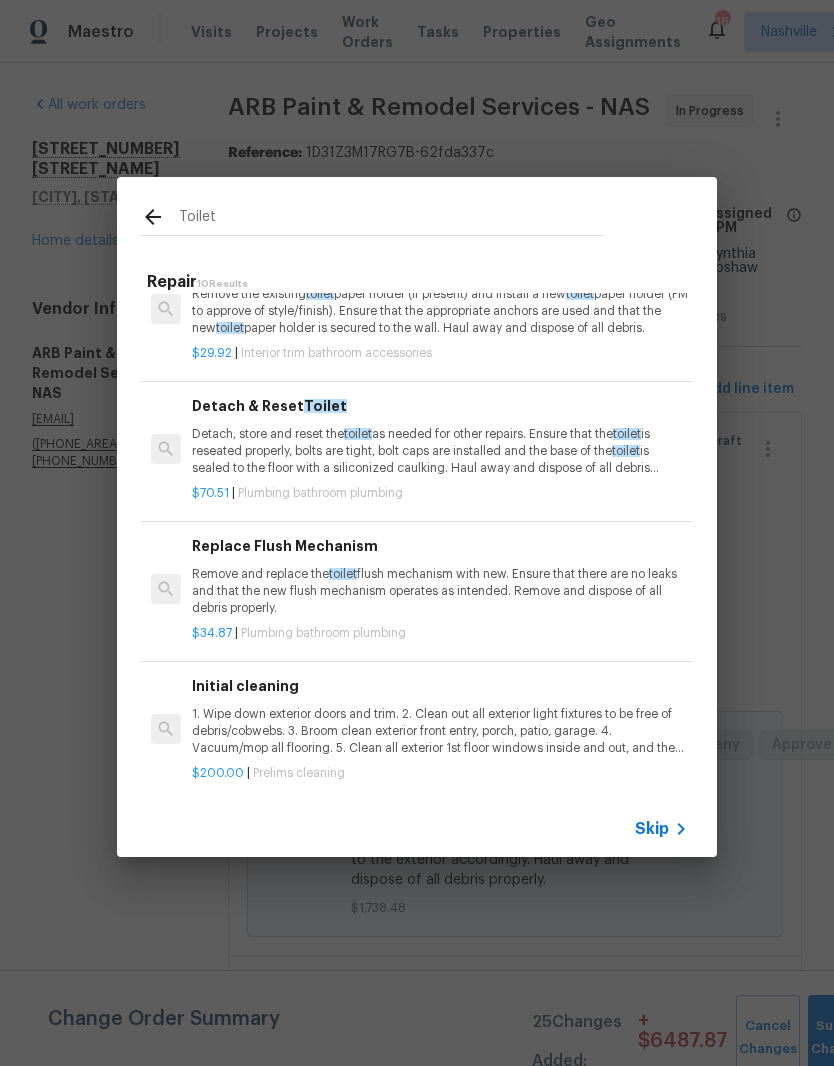 scroll, scrollTop: 859, scrollLeft: 0, axis: vertical 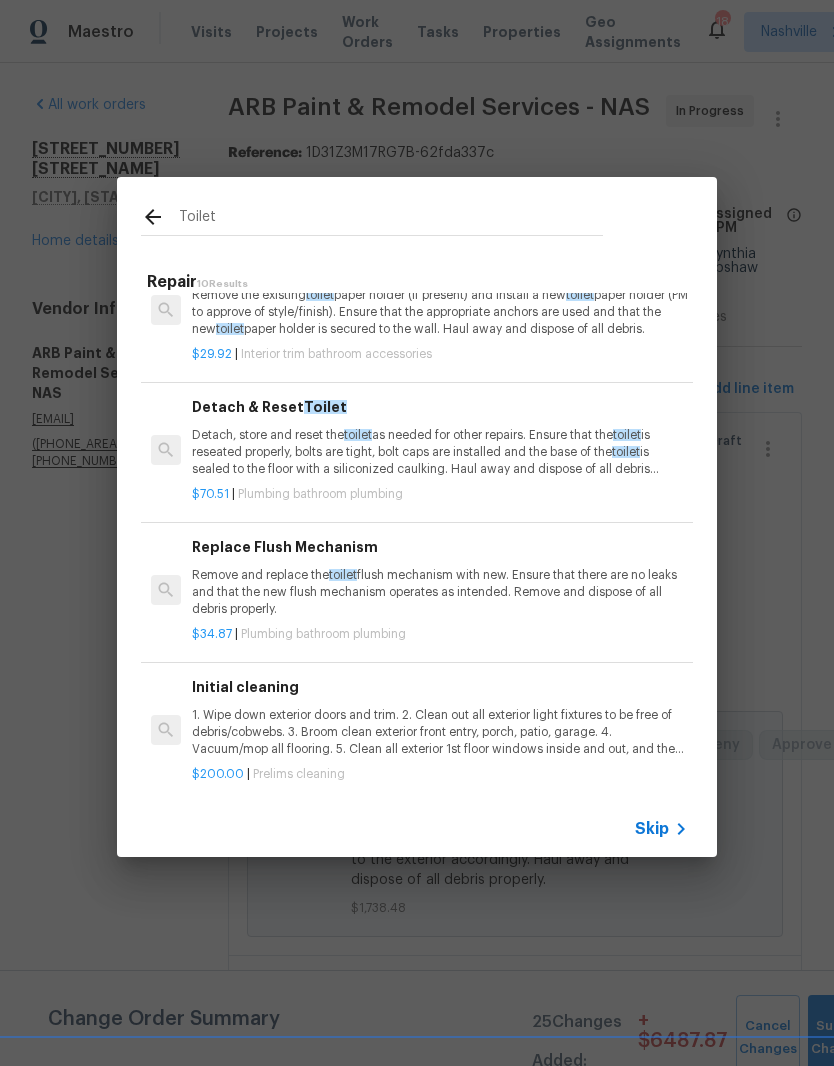 click on "Detach, store and reset the  toilet  as needed for other repairs. Ensure that the  toilet  is reseated properly, bolts are tight, bolt caps are installed and the base of the  toilet  is sealed to the floor with a siliconized caulking. Haul away and dispose of all debris properly." at bounding box center (440, 452) 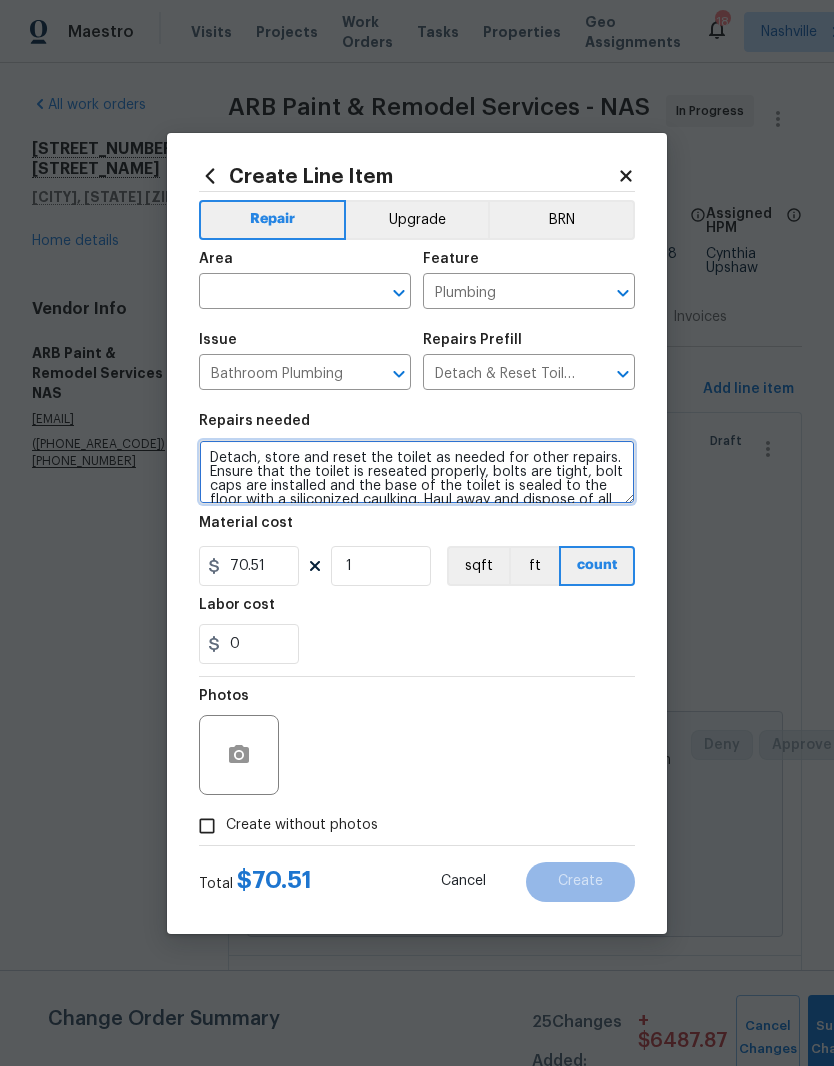click on "Detach, store and reset the toilet as needed for other repairs. Ensure that the toilet is reseated properly, bolts are tight, bolt caps are installed and the base of the toilet is sealed to the floor with a siliconized caulking. Haul away and dispose of all debris properly." at bounding box center [417, 472] 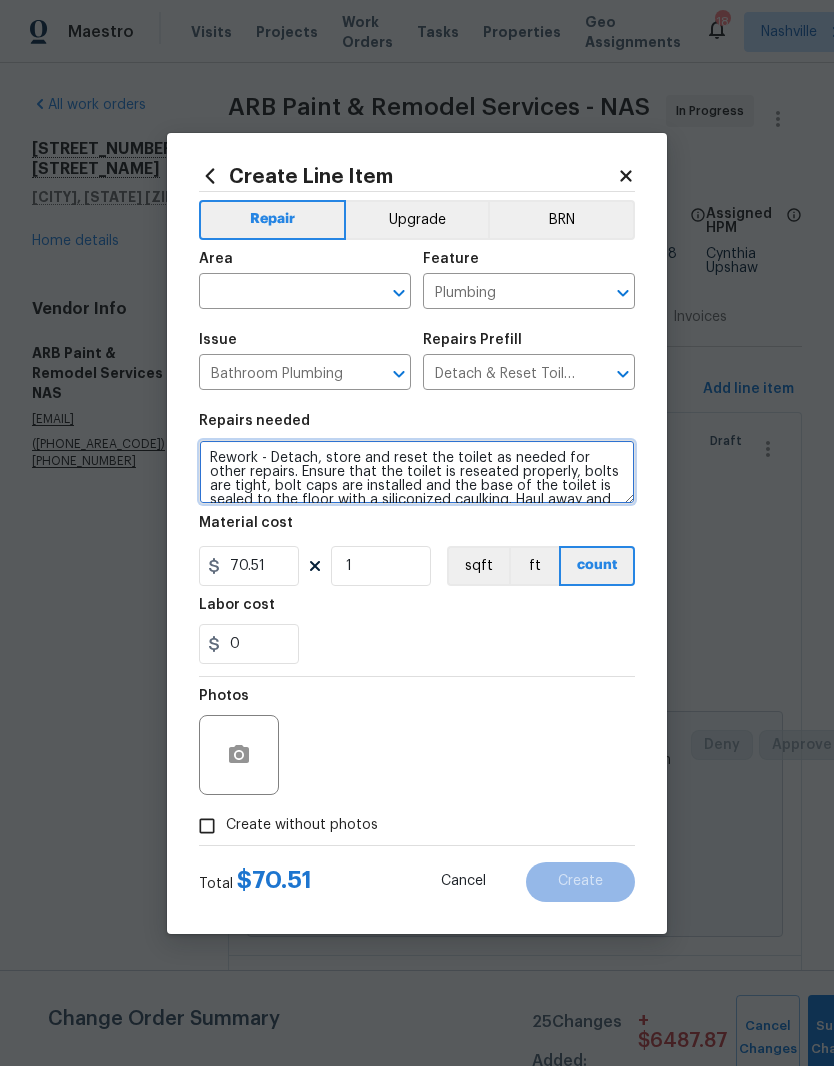 type on "Rework - Detach, store and reset the toilet as needed for other repairs. Ensure that the toilet is reseated properly, bolts are tight, bolt caps are installed and the base of the toilet is sealed to the floor with a siliconized caulking. Haul away and dispose of all debris properly." 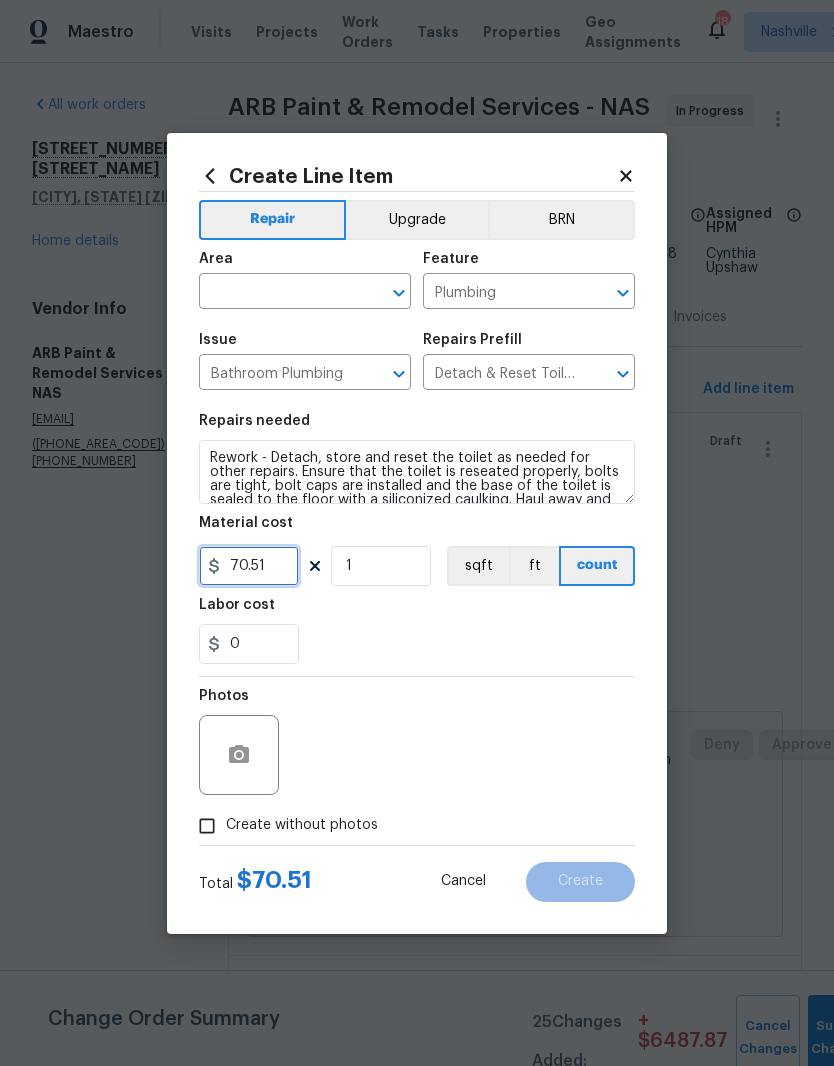 click on "70.51" at bounding box center (249, 566) 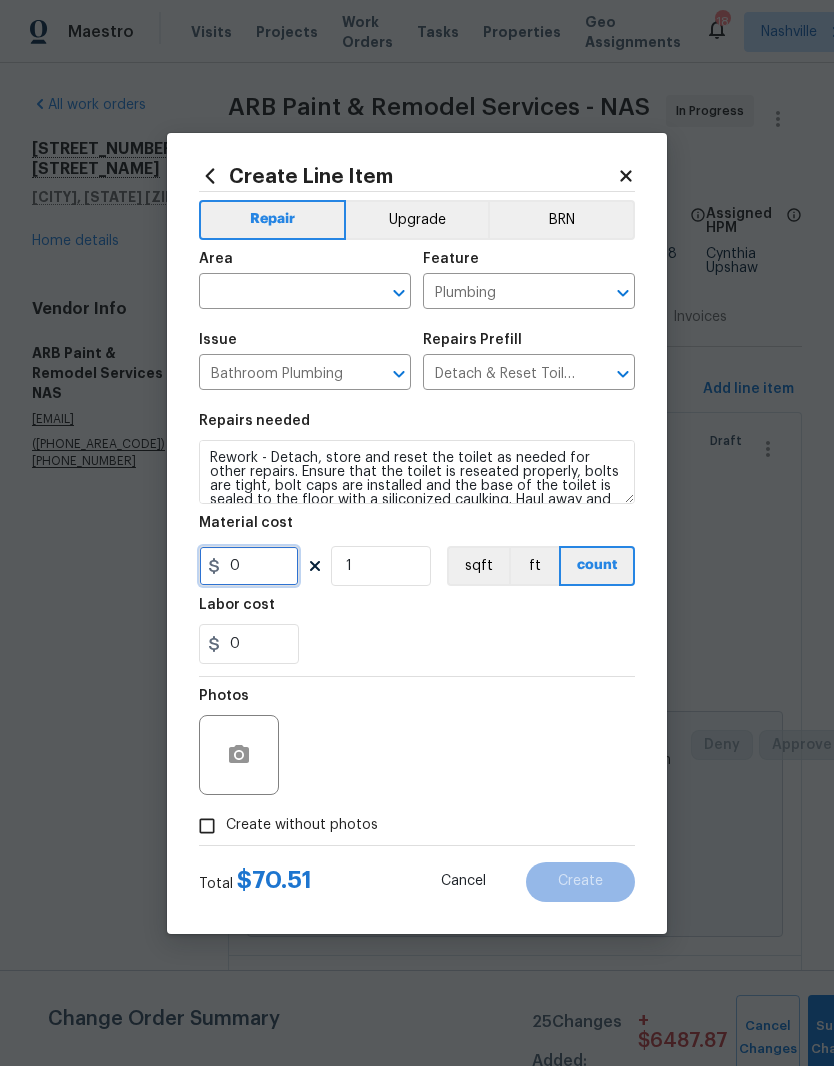 type on "1" 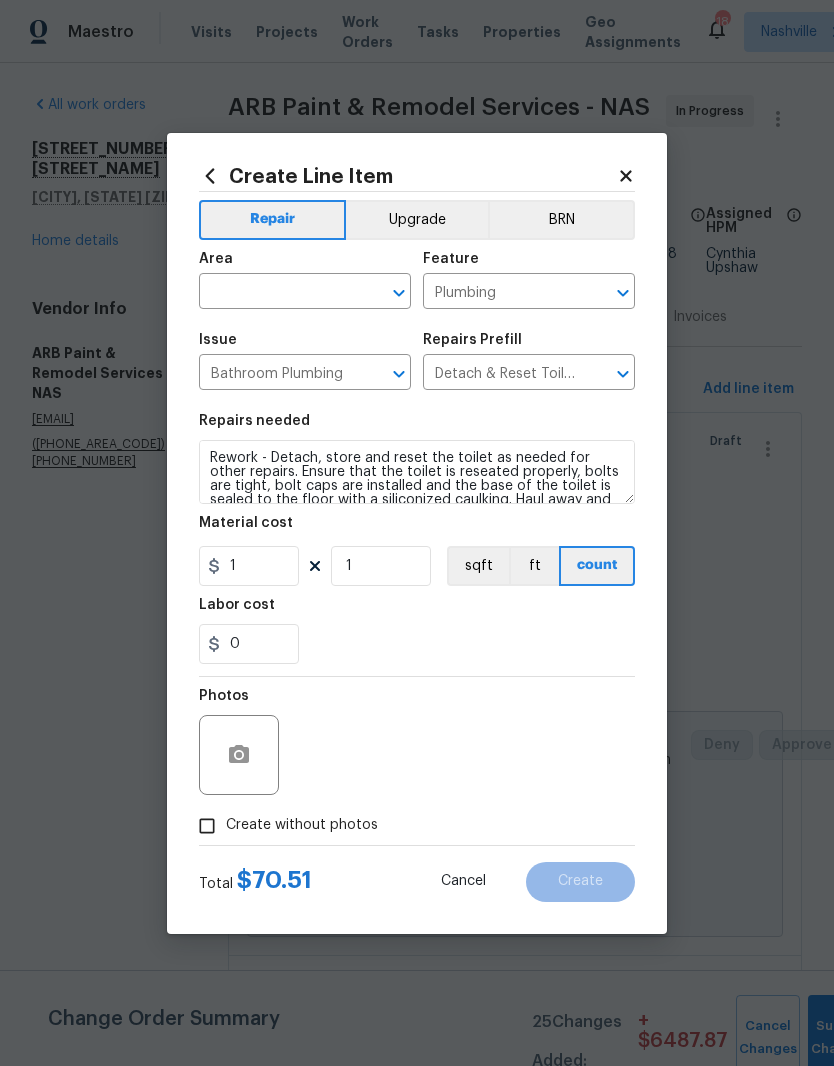 click at bounding box center [277, 293] 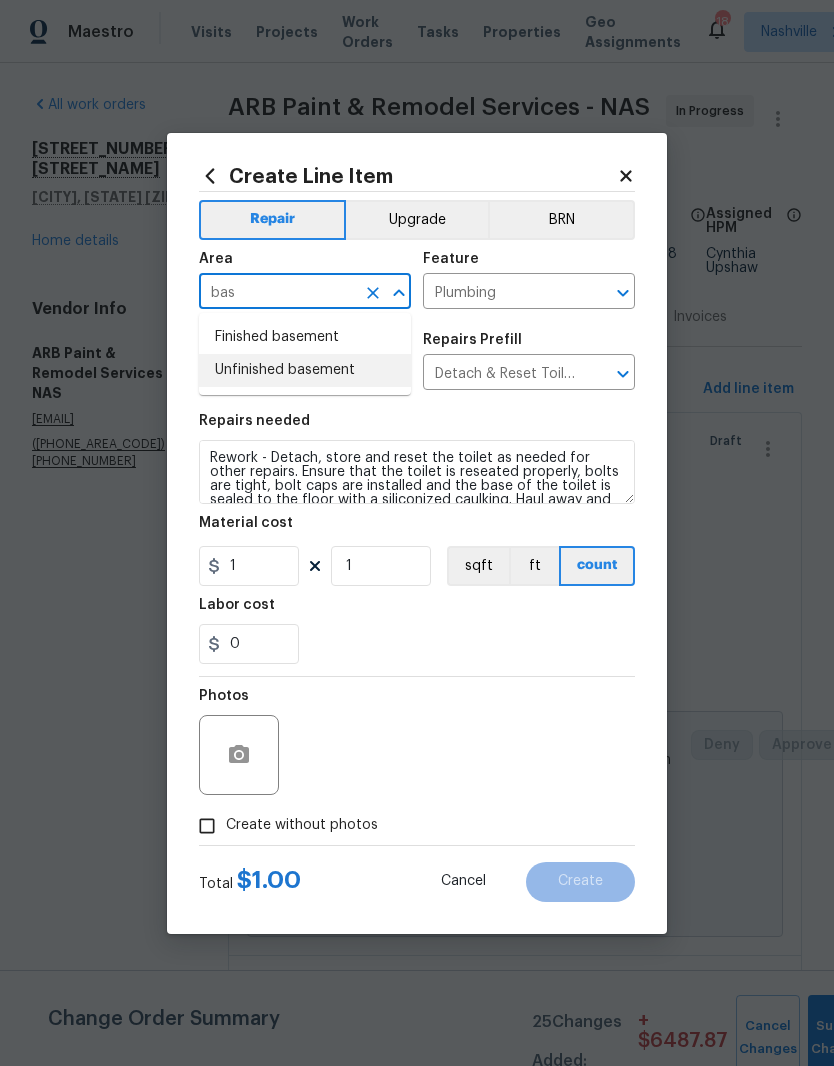click on "Unfinished basement" at bounding box center (305, 370) 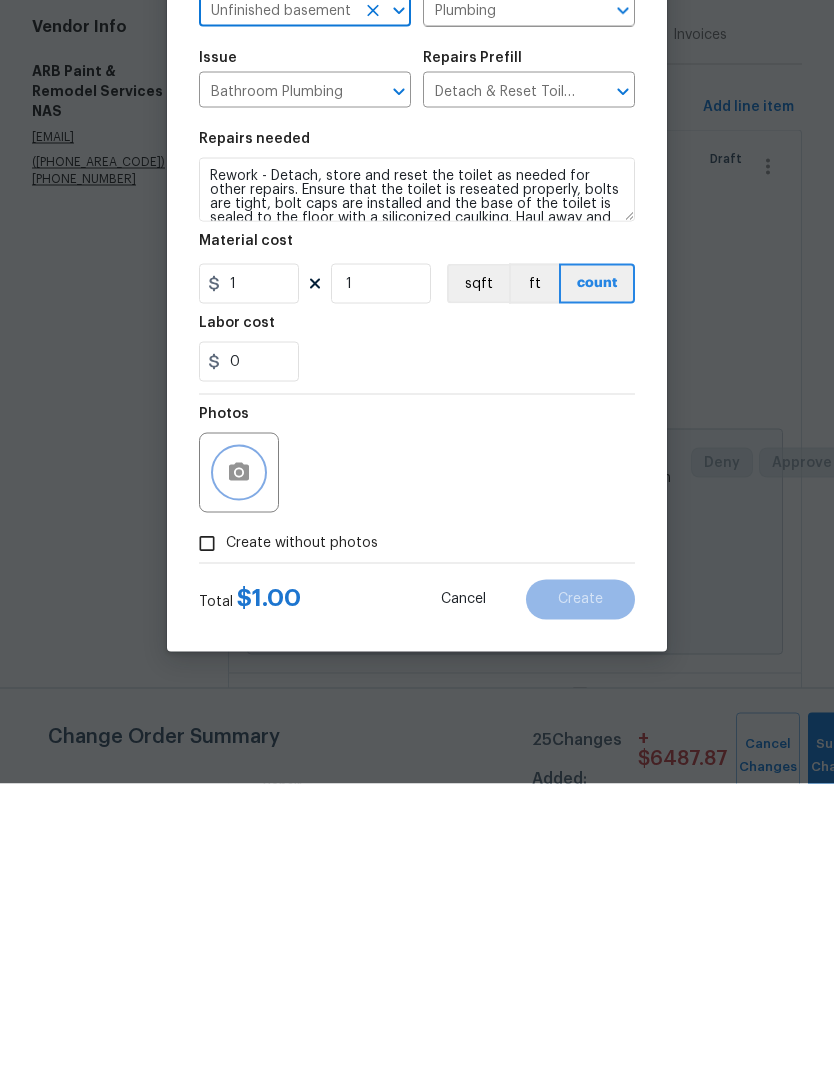 click 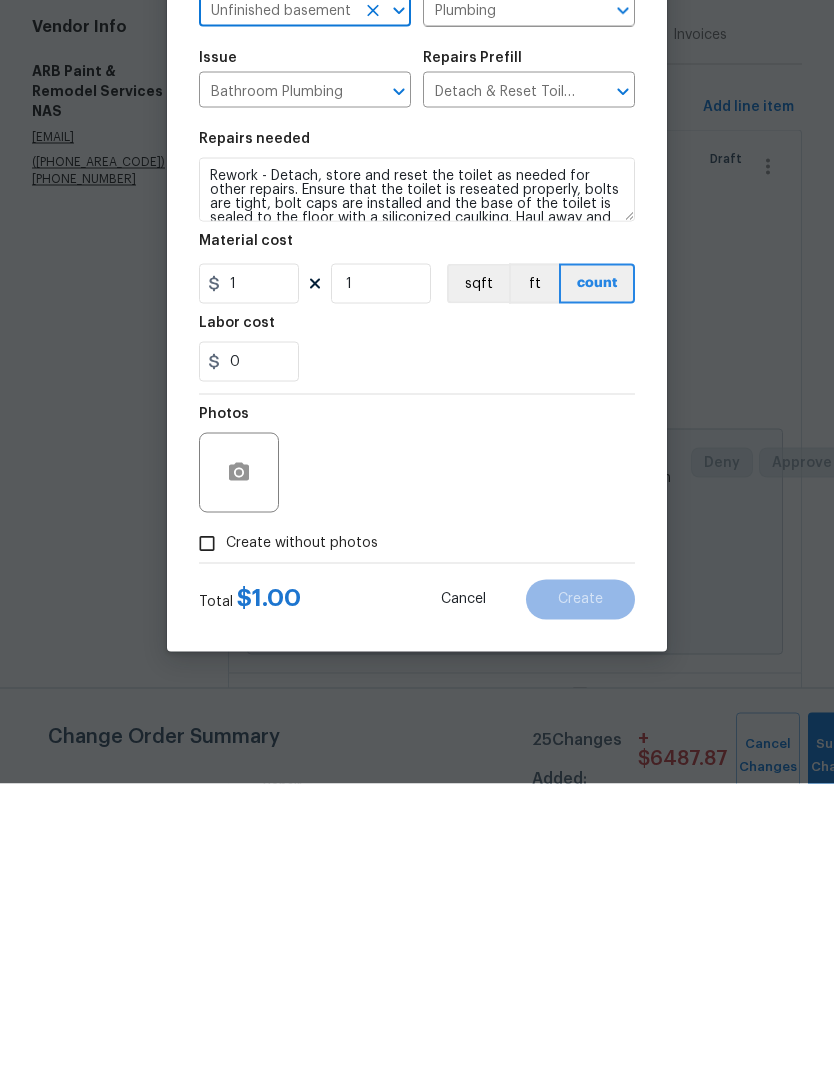 scroll, scrollTop: 82, scrollLeft: 0, axis: vertical 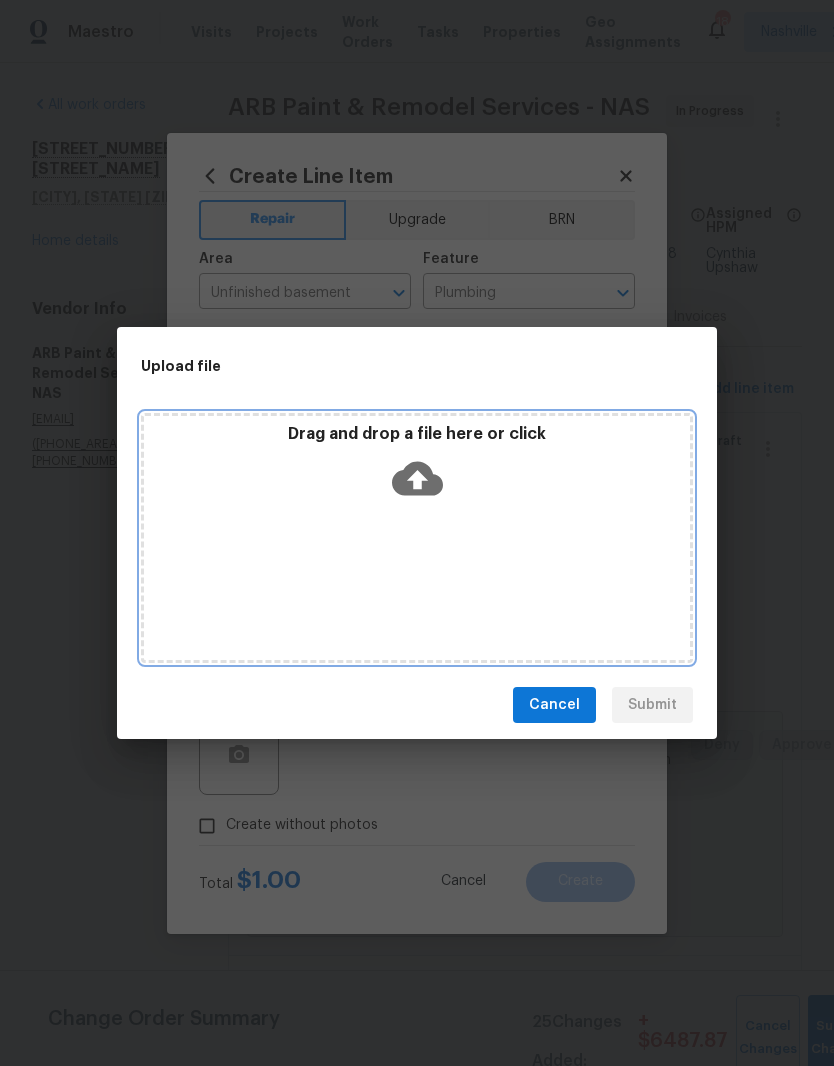 click on "Drag and drop a file here or click" at bounding box center (417, 467) 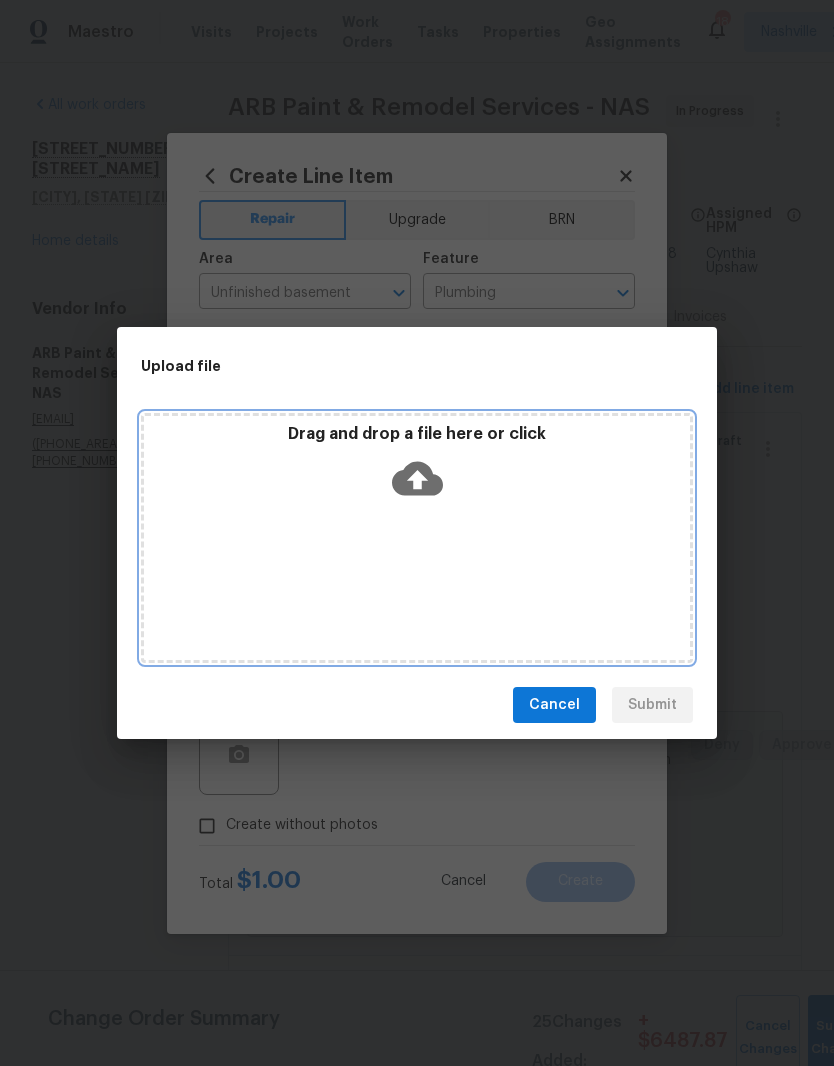 click on "Drag and drop a file here or click" at bounding box center [417, 467] 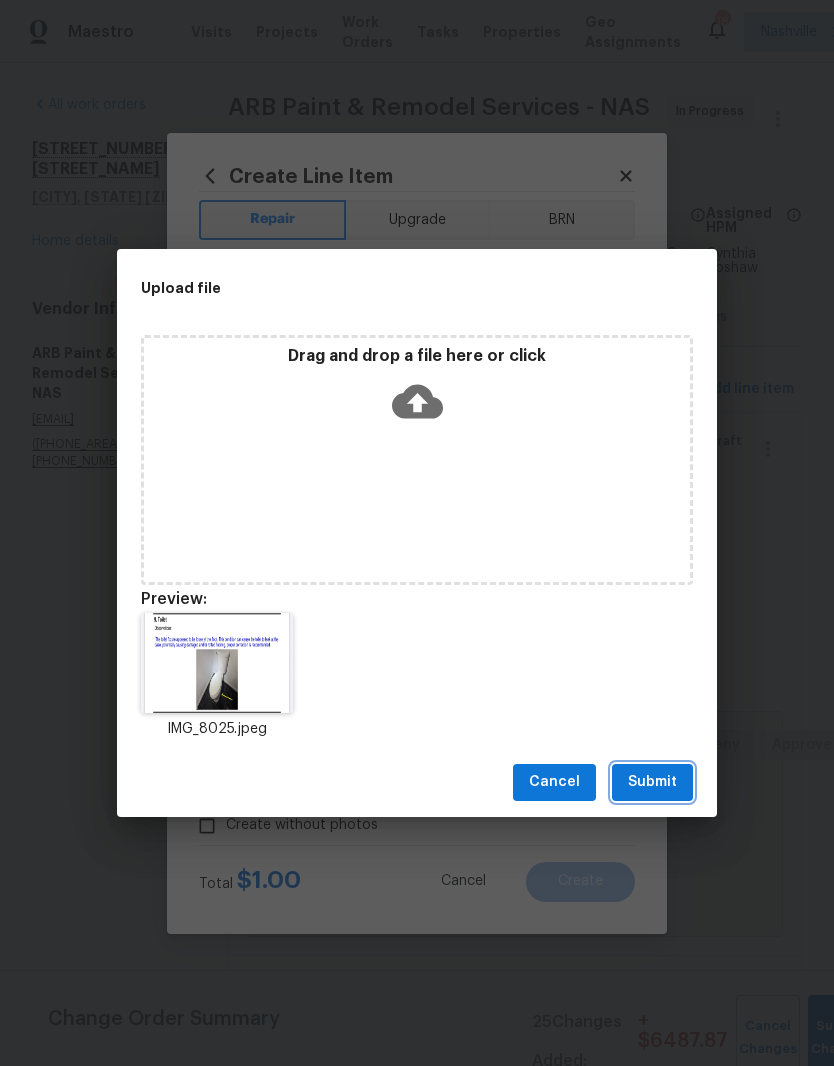 click on "Submit" at bounding box center [652, 782] 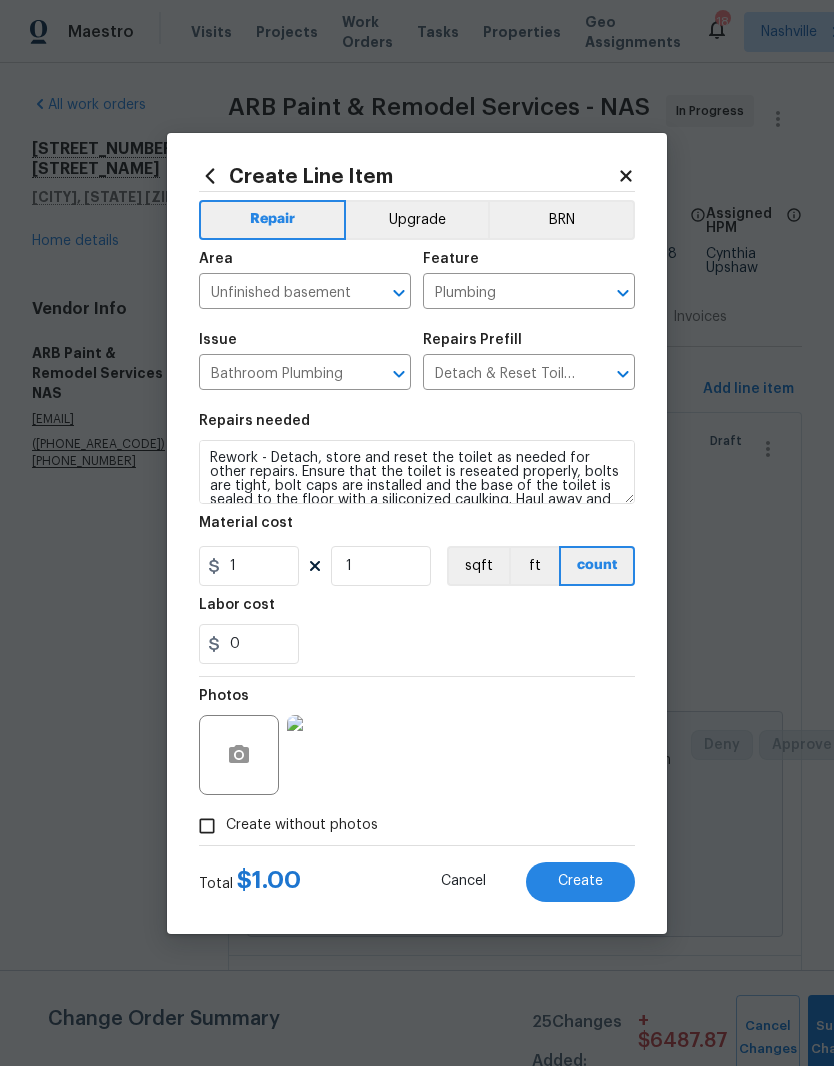 click on "Create" at bounding box center (580, 881) 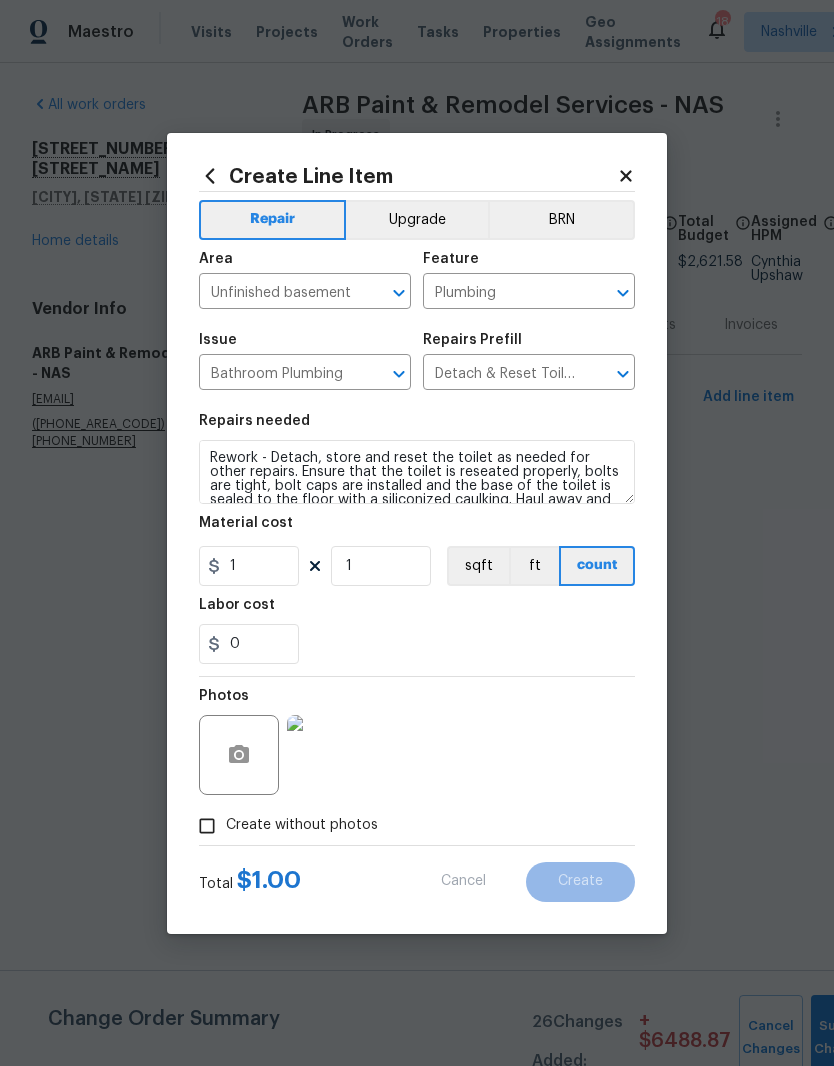 type on "0" 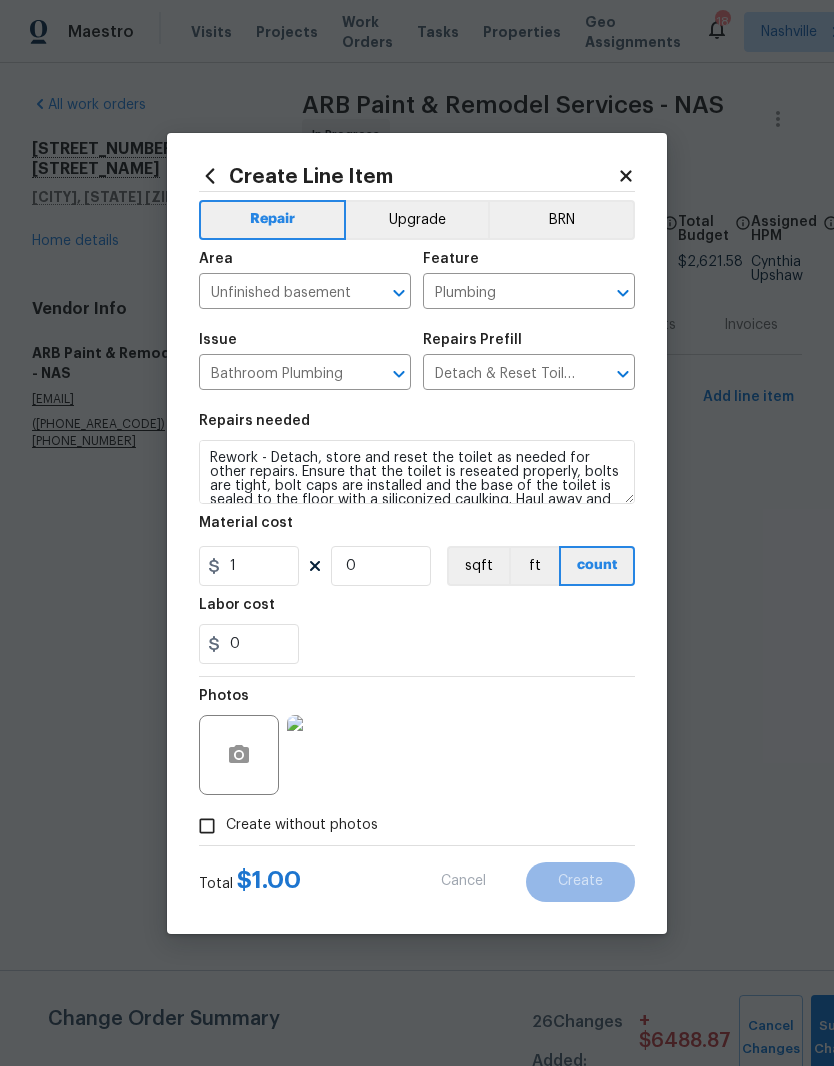 type 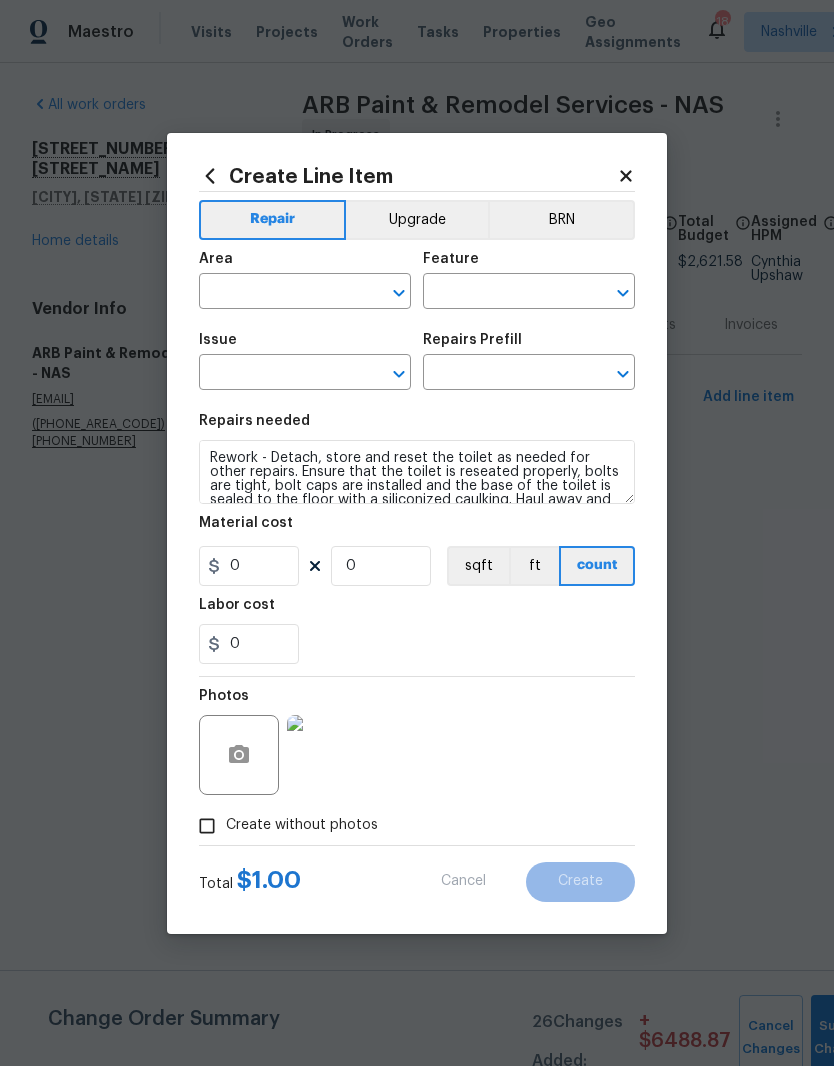 scroll, scrollTop: 0, scrollLeft: 0, axis: both 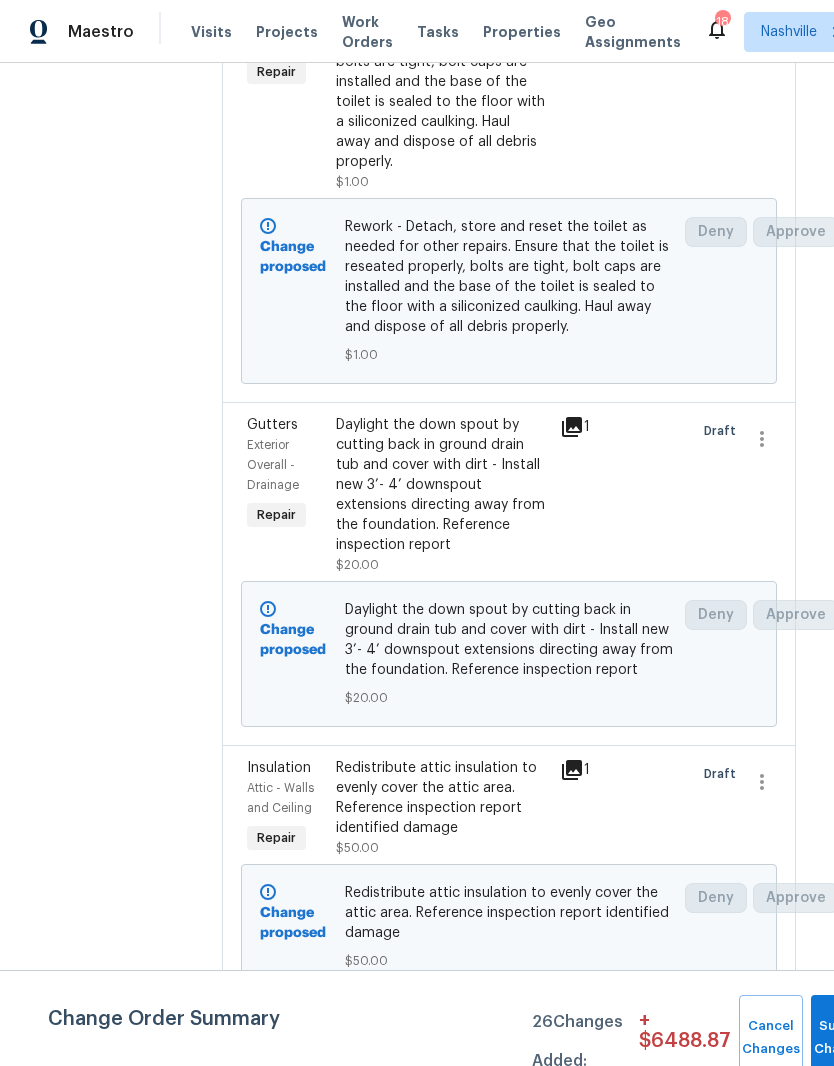 click on "Daylight the down spout by cutting back in ground drain tub and cover with dirt -  Install new 3’- 4’ downspout extensions directing away from the foundation. Reference inspection report" at bounding box center (441, 485) 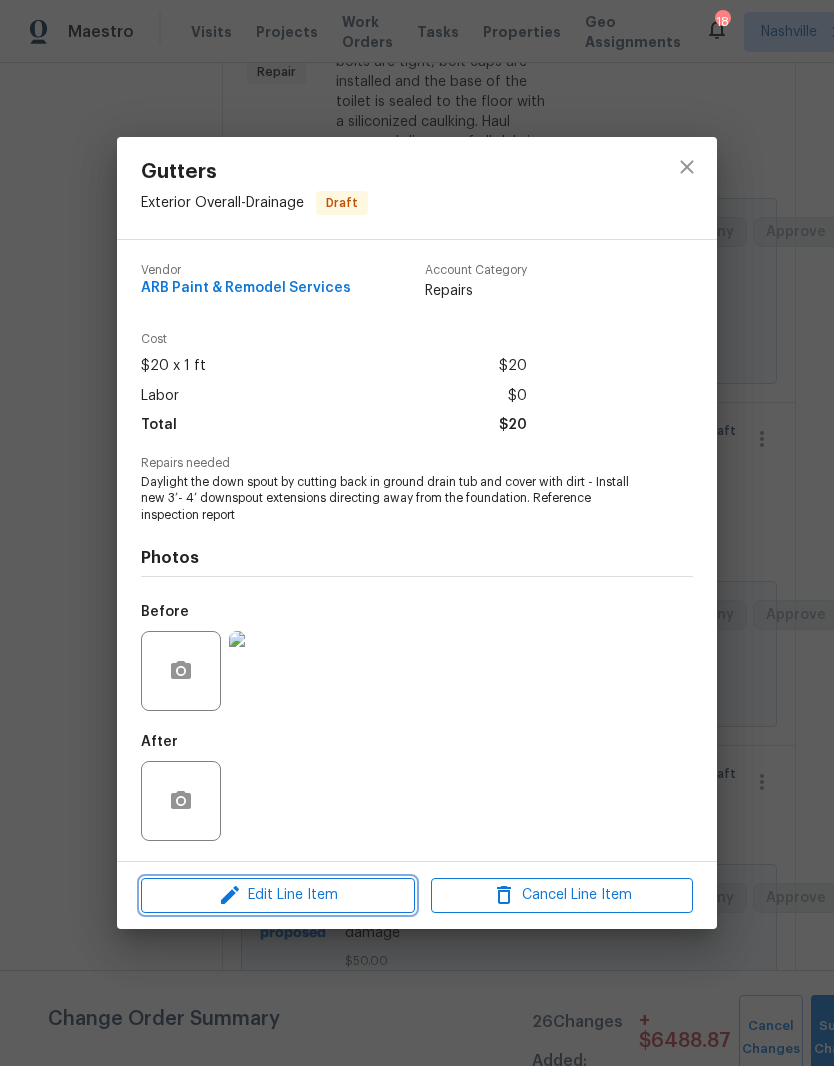 click on "Edit Line Item" at bounding box center (278, 895) 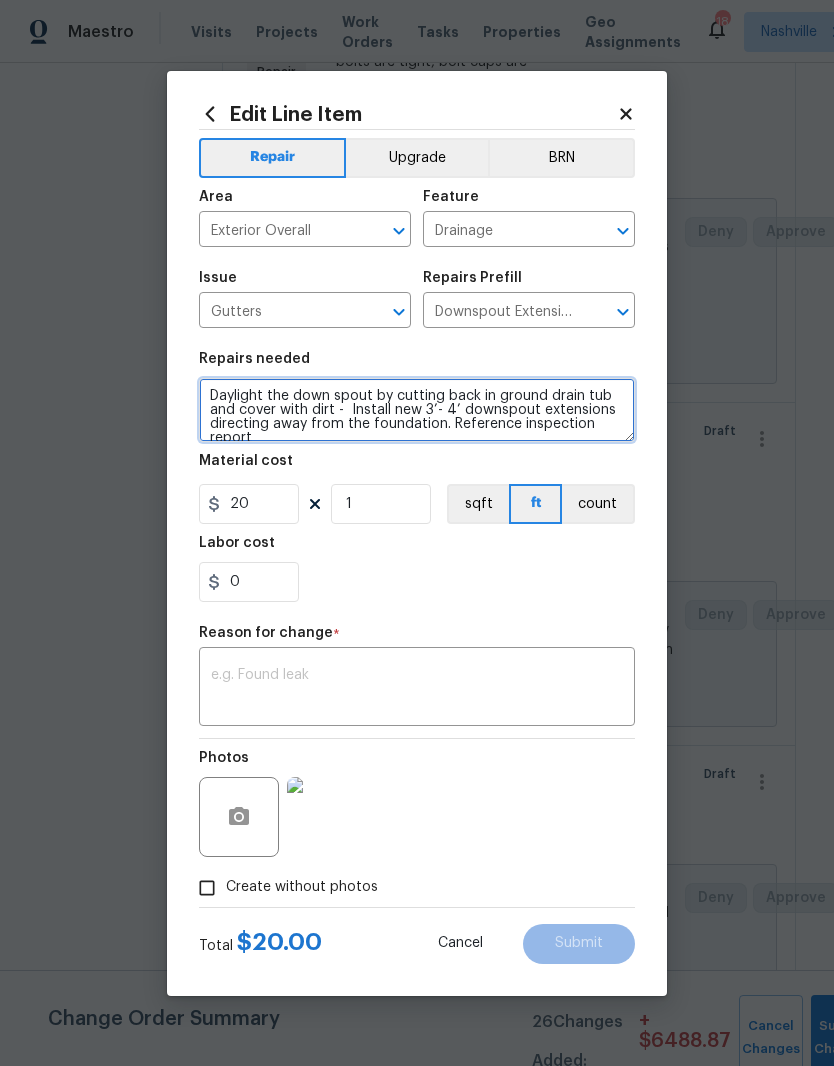 click on "Daylight the down spout by cutting back in ground drain tub and cover with dirt -  Install new 3’- 4’ downspout extensions directing away from the foundation. Reference inspection report" at bounding box center [417, 410] 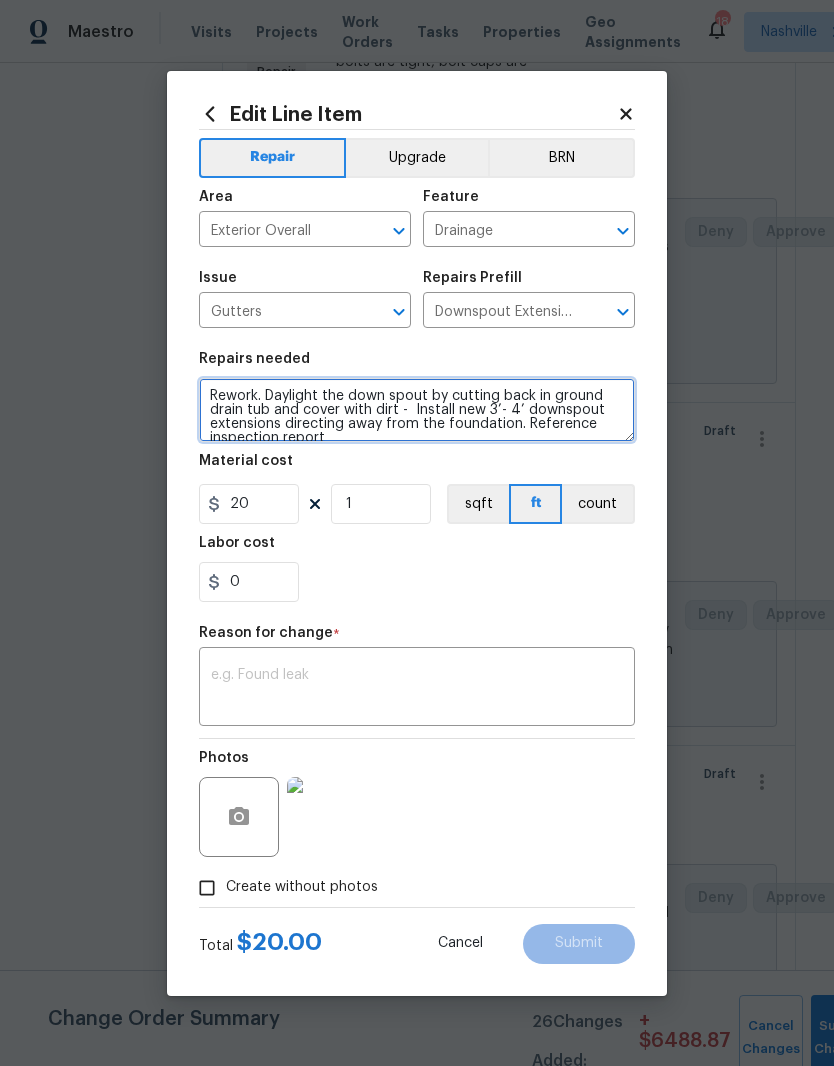 type on "Rework. Daylight the down spout by cutting back in ground drain tub and cover with dirt -  Install new 3’- 4’ downspout extensions directing away from the foundation. Reference inspection report" 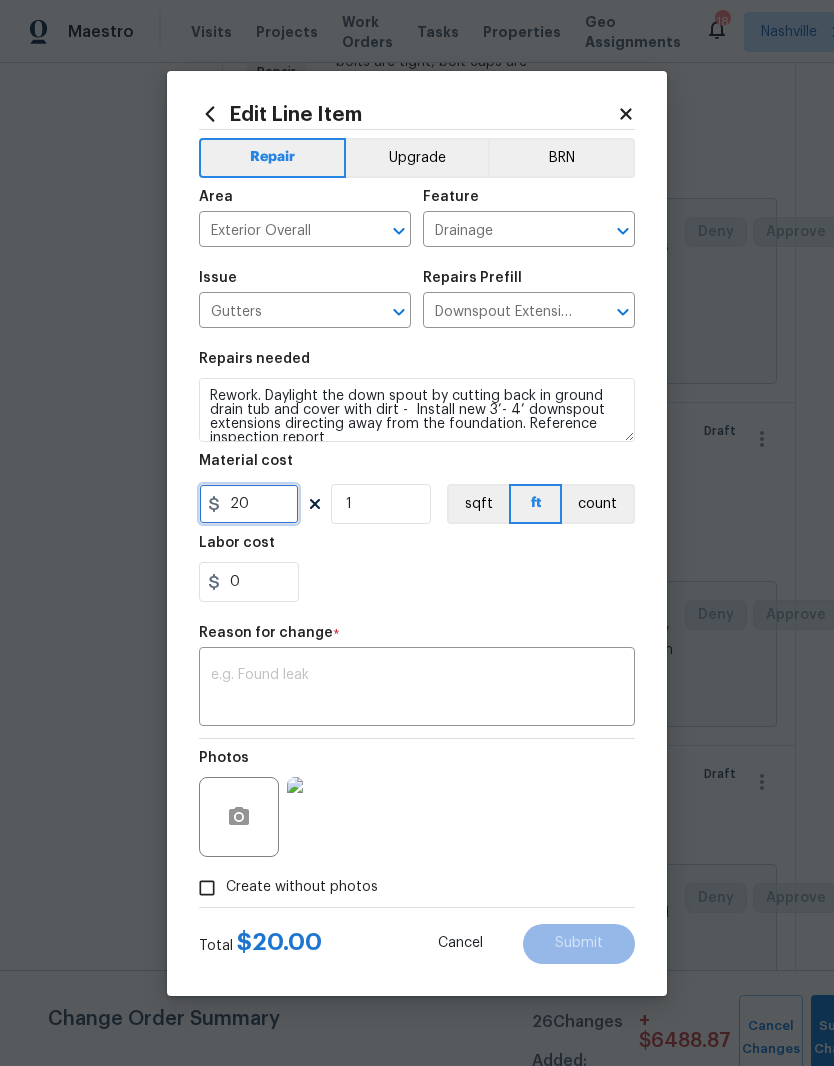click on "20" at bounding box center (249, 504) 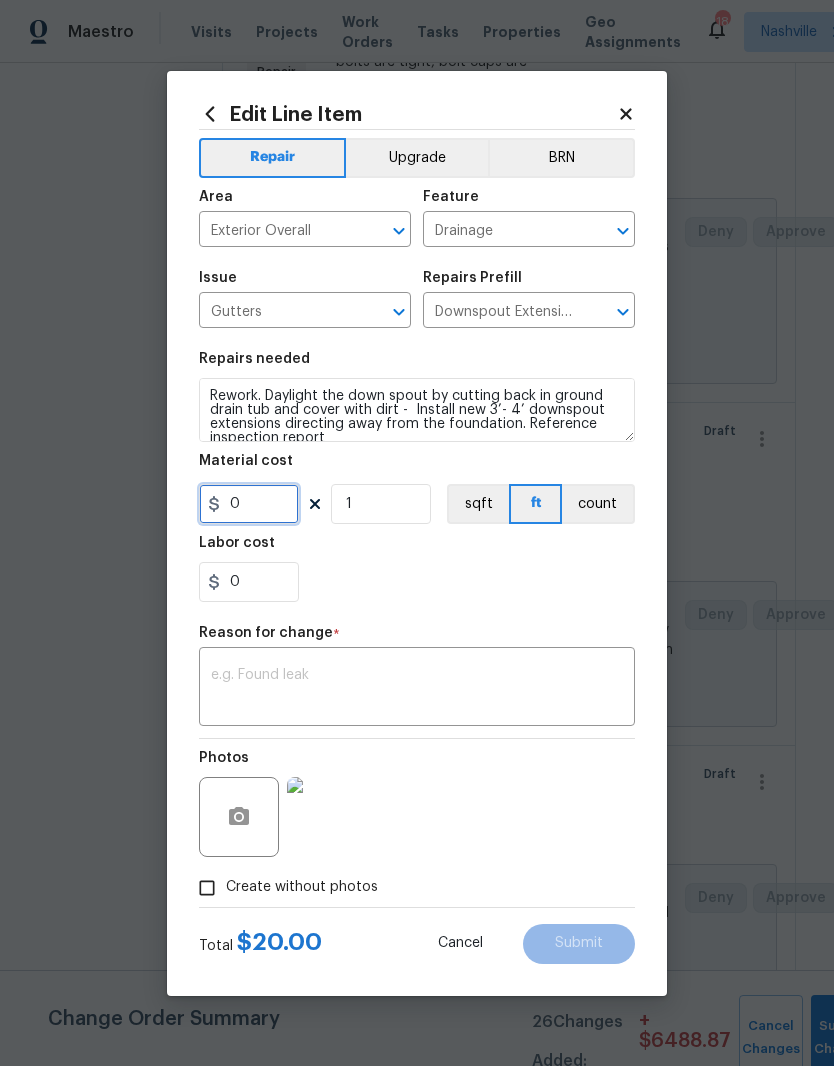type on "1" 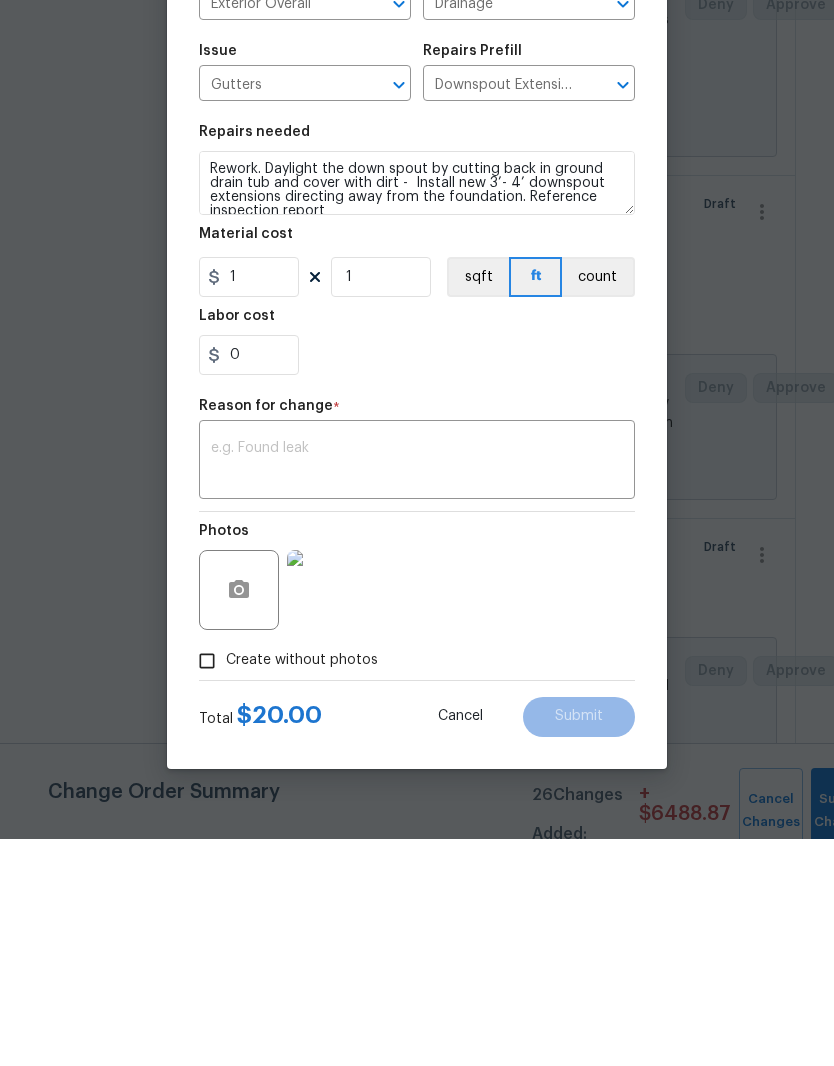 click at bounding box center (417, 689) 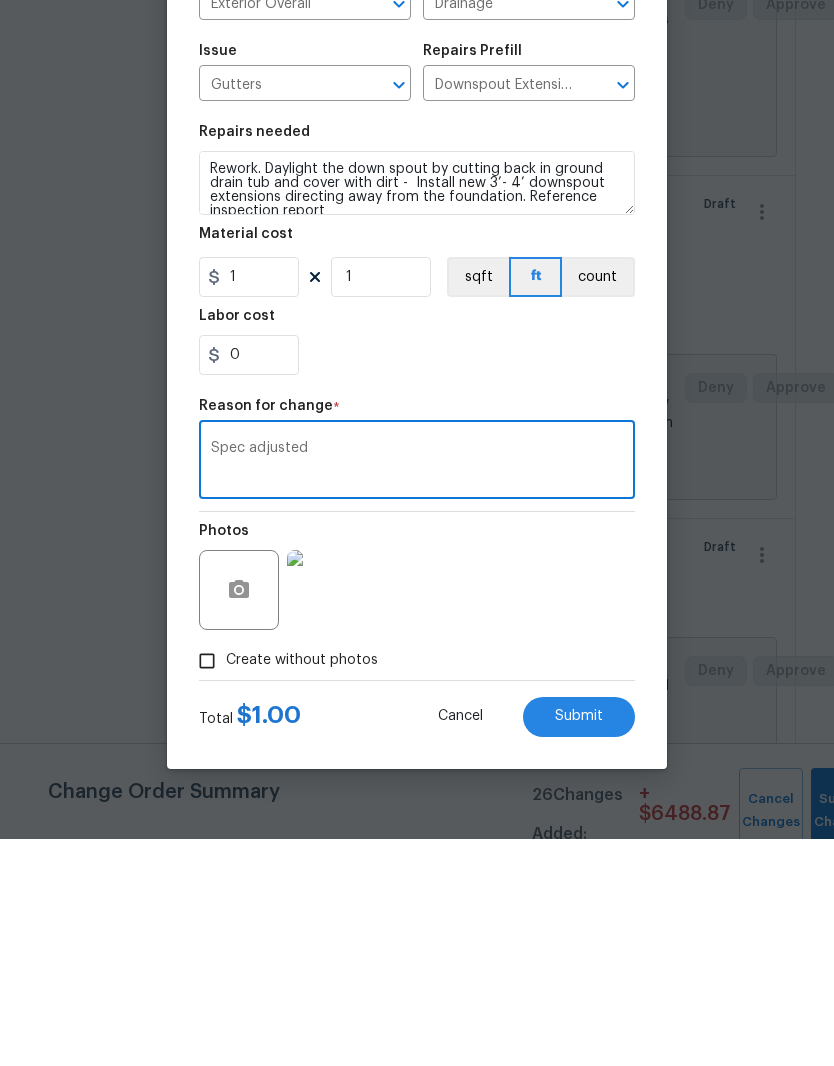 type on "Spec adjusted" 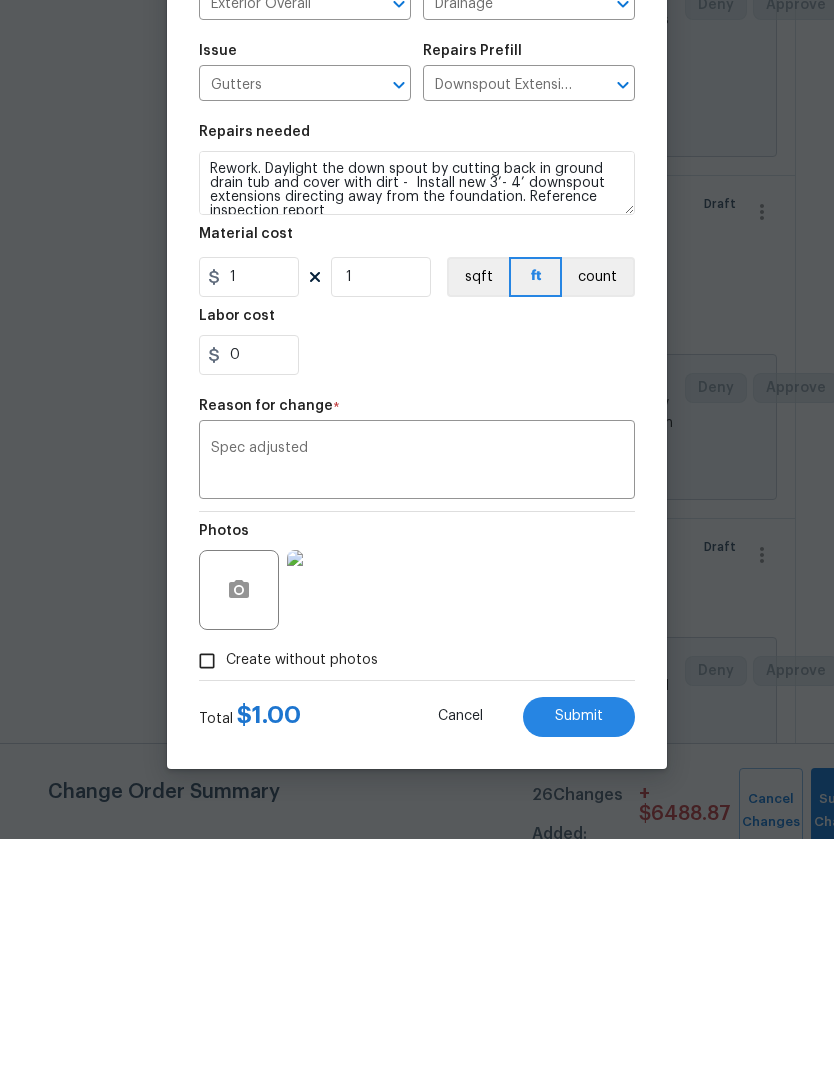 scroll, scrollTop: 82, scrollLeft: 0, axis: vertical 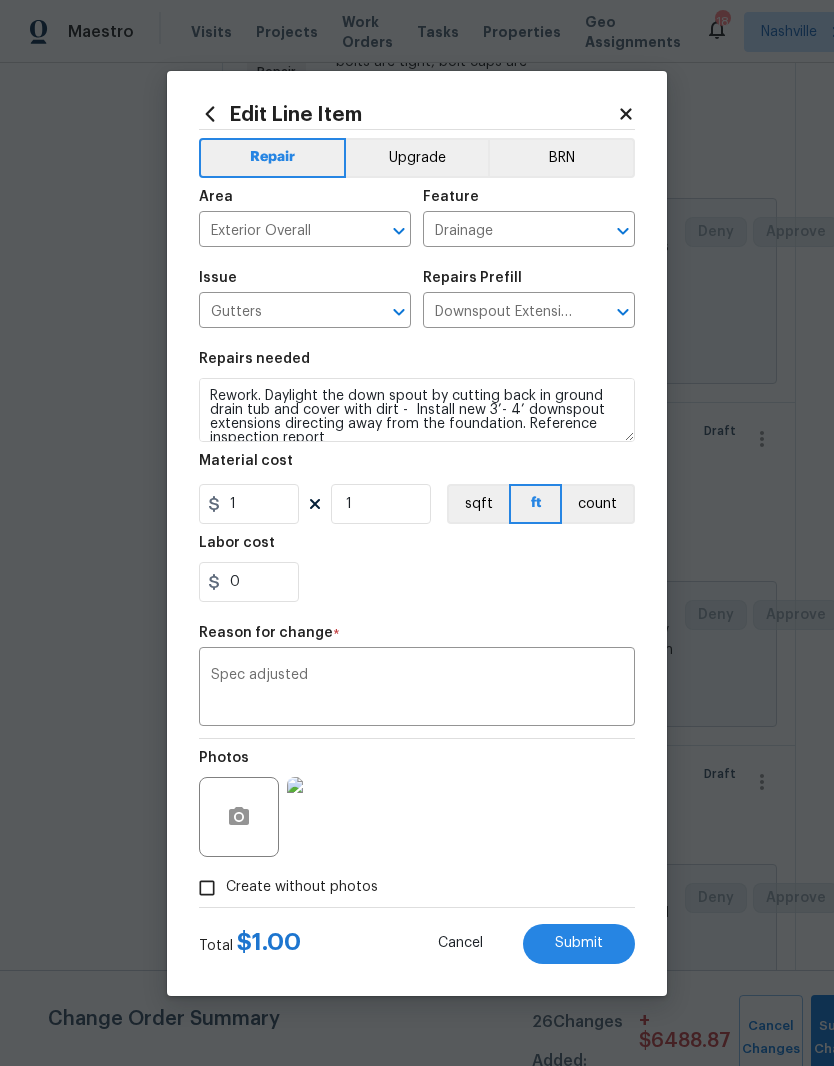 click on "Submit" at bounding box center [579, 943] 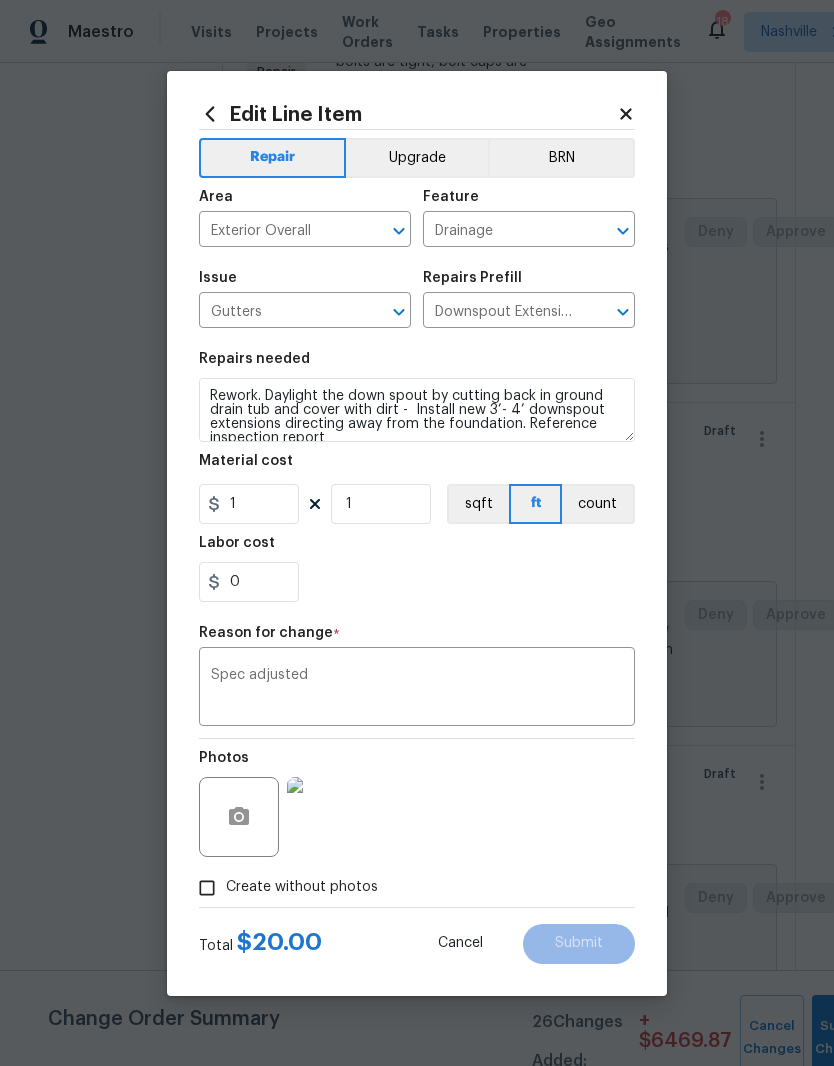 type on "Daylight the down spout by cutting back in ground drain tub and cover with dirt -  Install new 3’- 4’ downspout extensions directing away from the foundation. Reference inspection report" 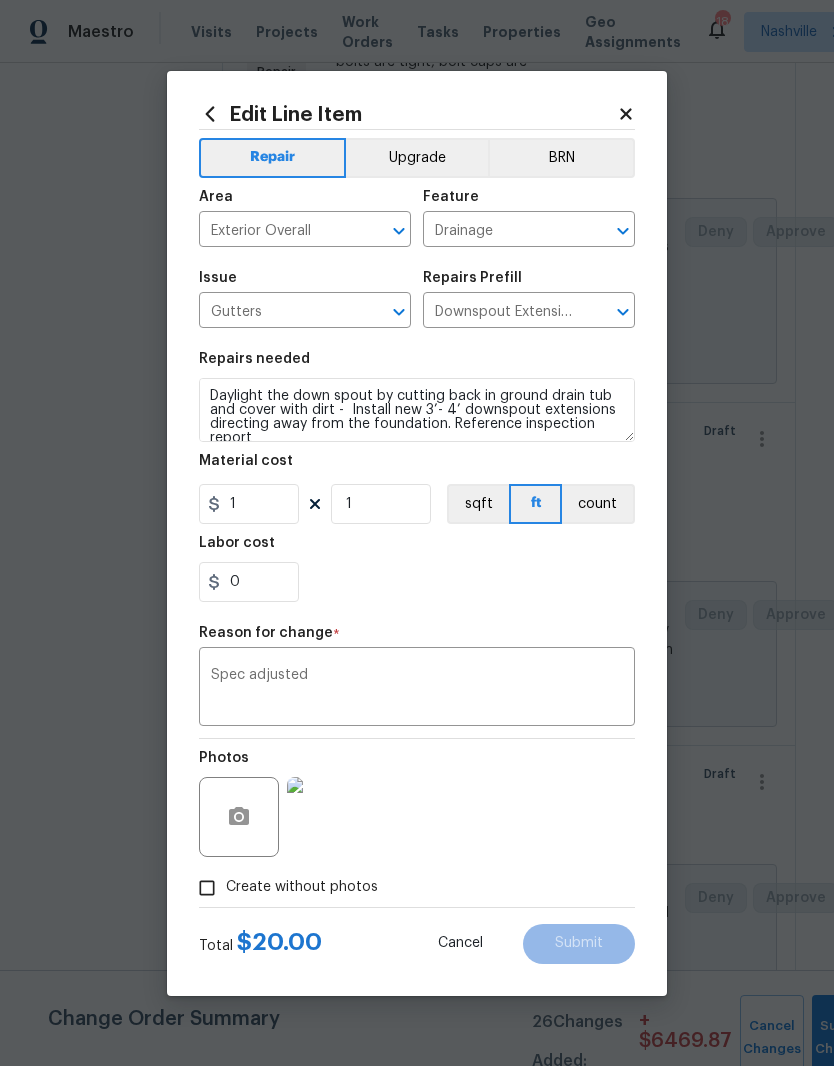 type on "20" 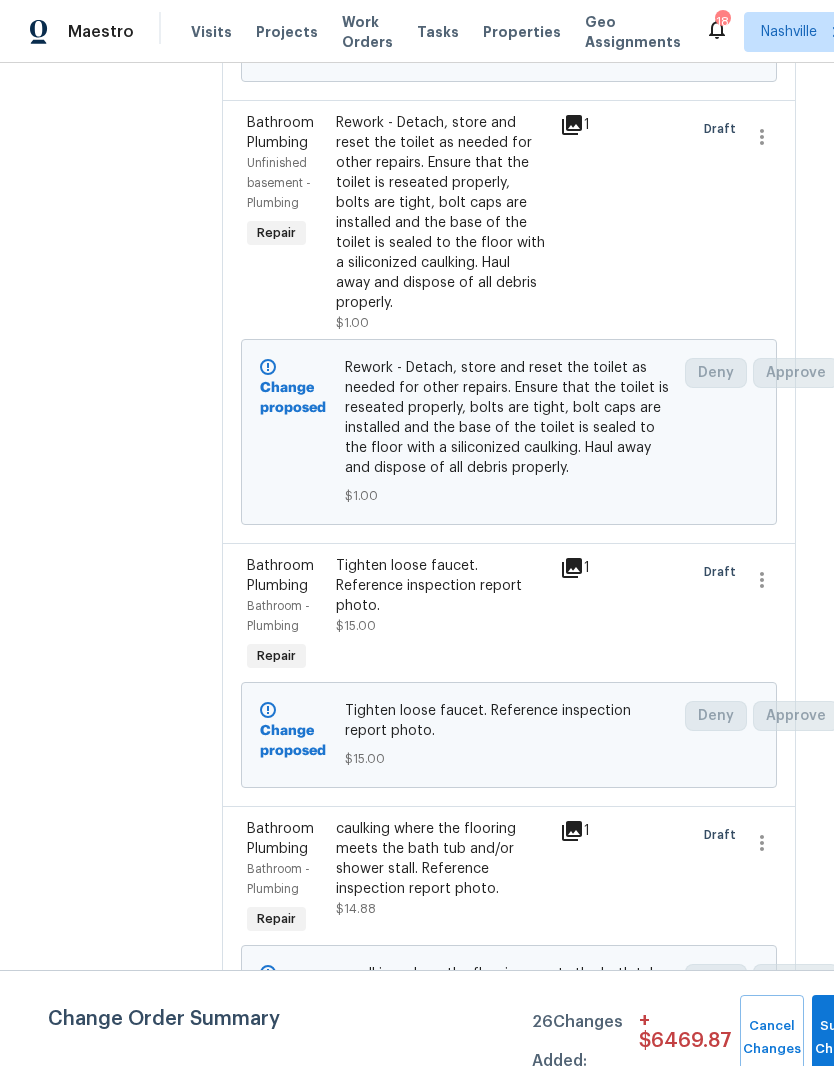 scroll, scrollTop: 6922, scrollLeft: 5, axis: both 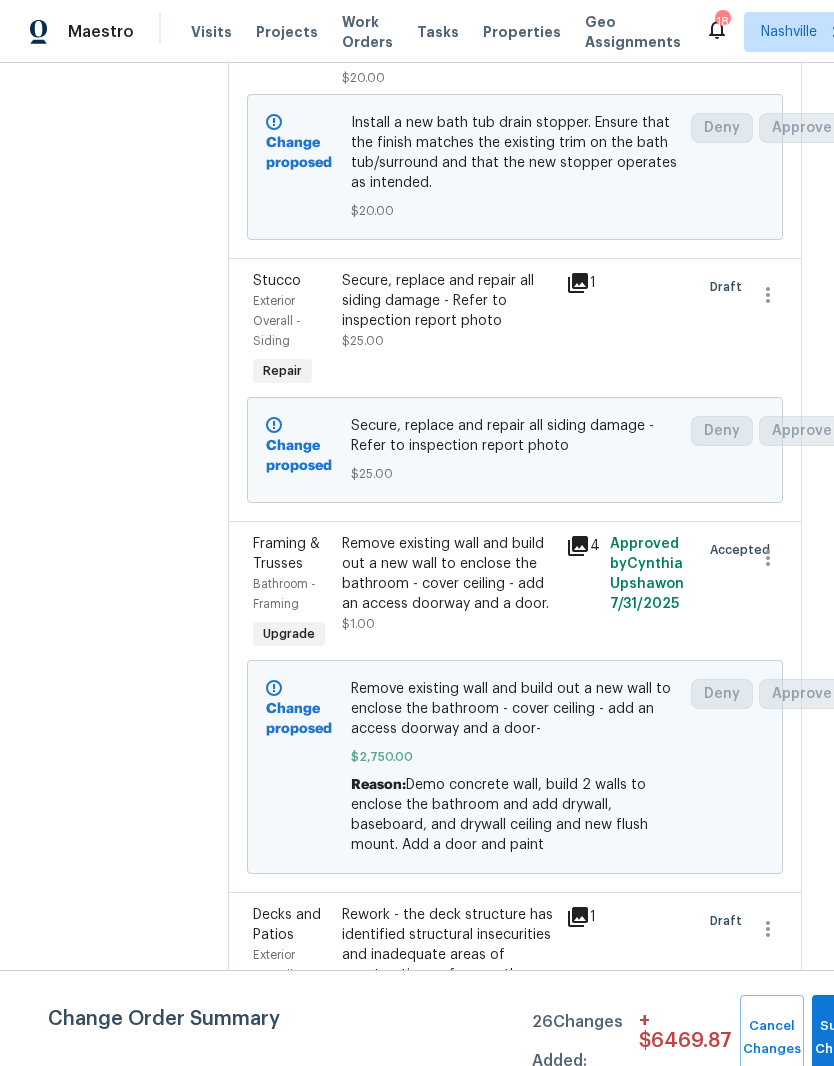 click on "Remove existing wall and build out a new wall to enclose the bathroom - cover ceiling - add an access doorway and a door." at bounding box center [447, 574] 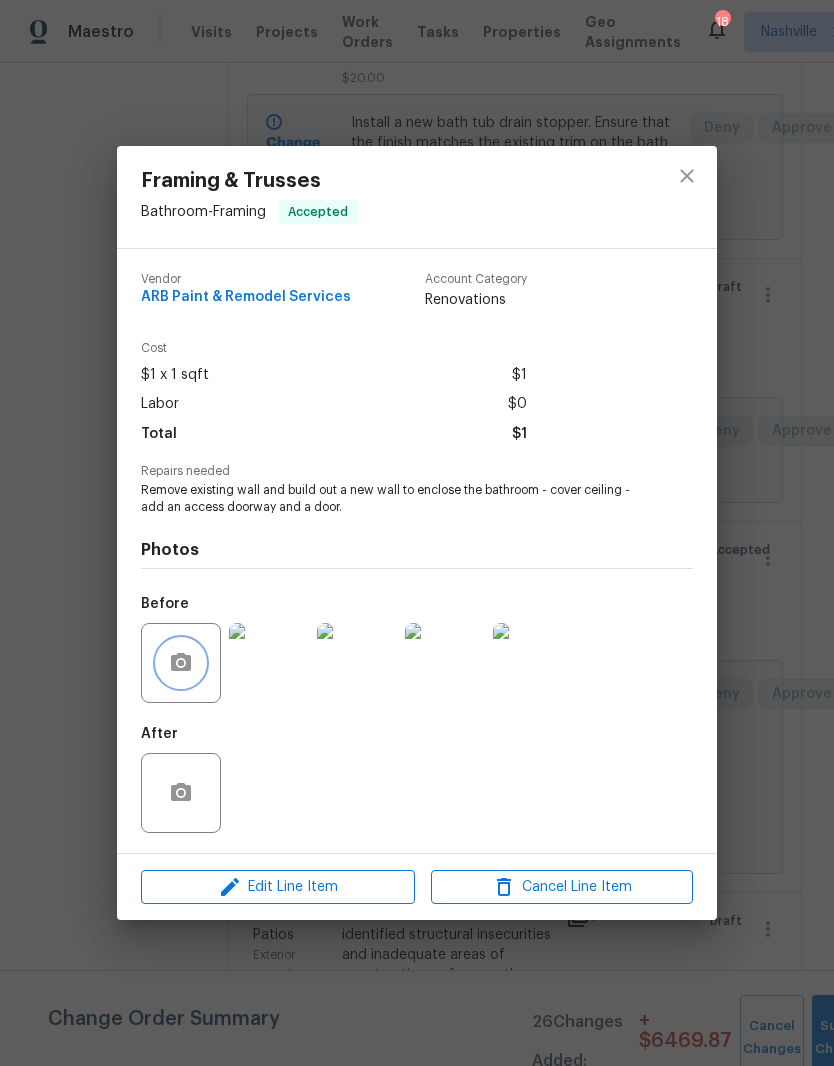 click 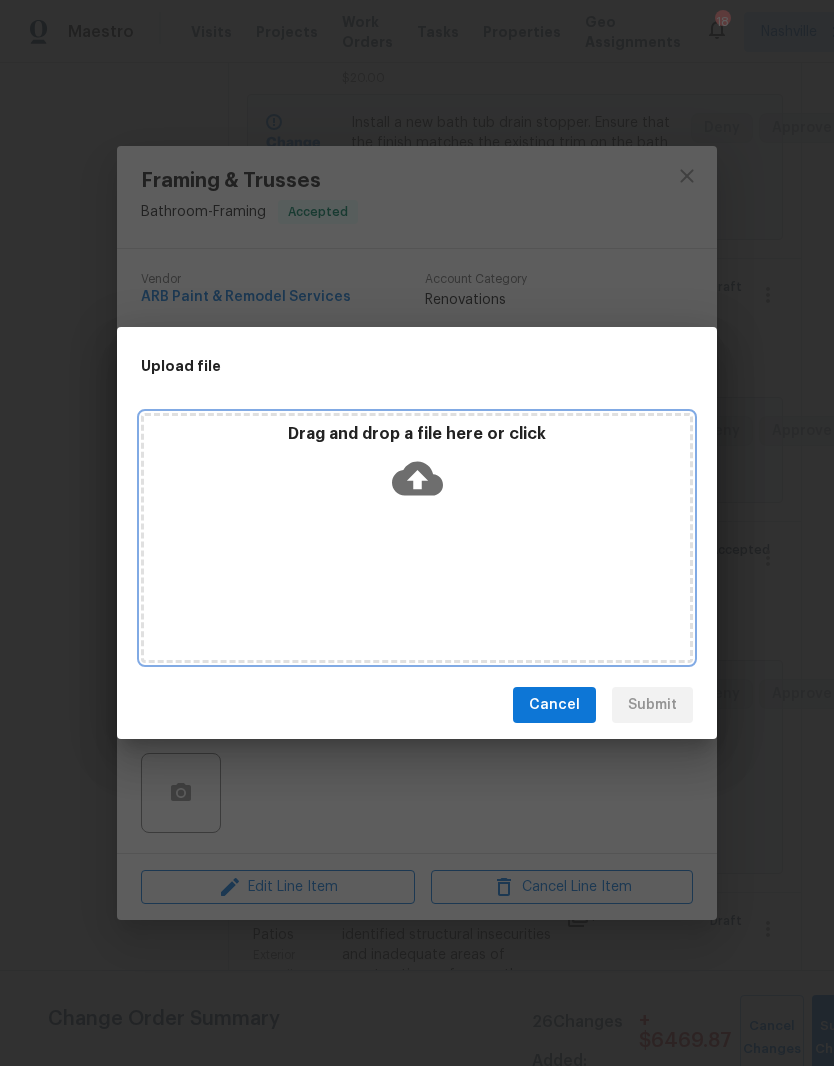 click on "Drag and drop a file here or click" at bounding box center (417, 467) 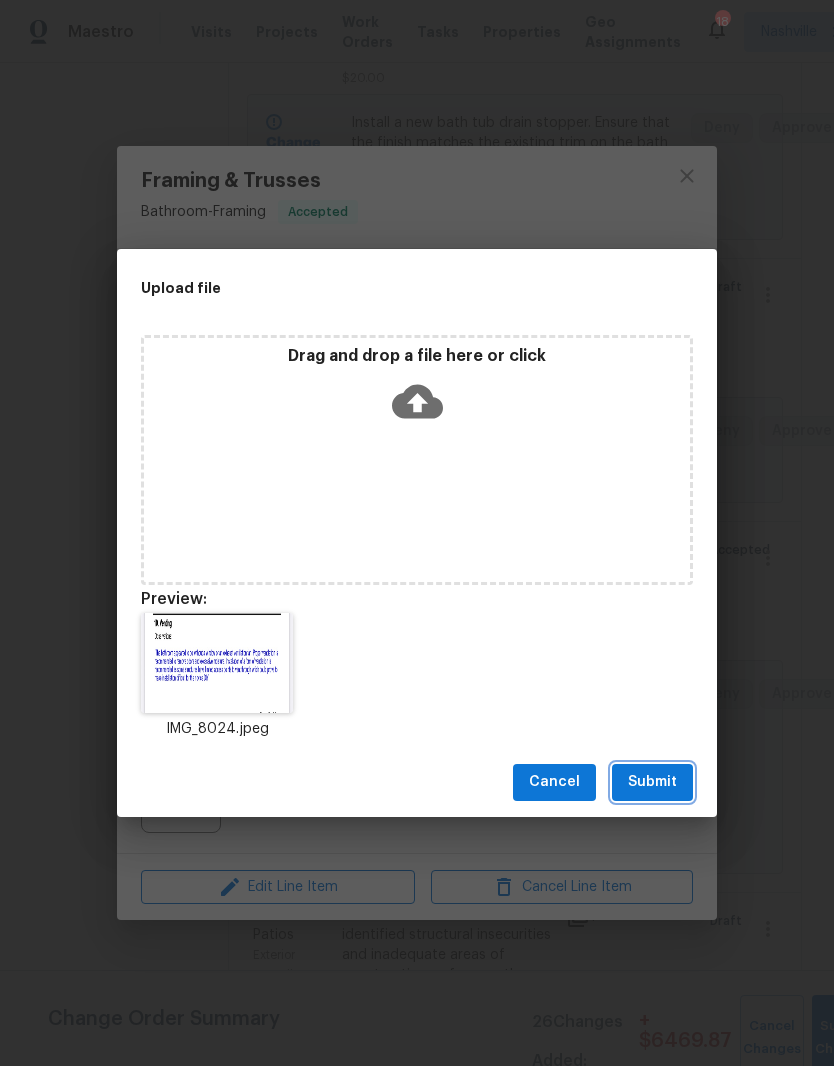 click on "Submit" at bounding box center [652, 782] 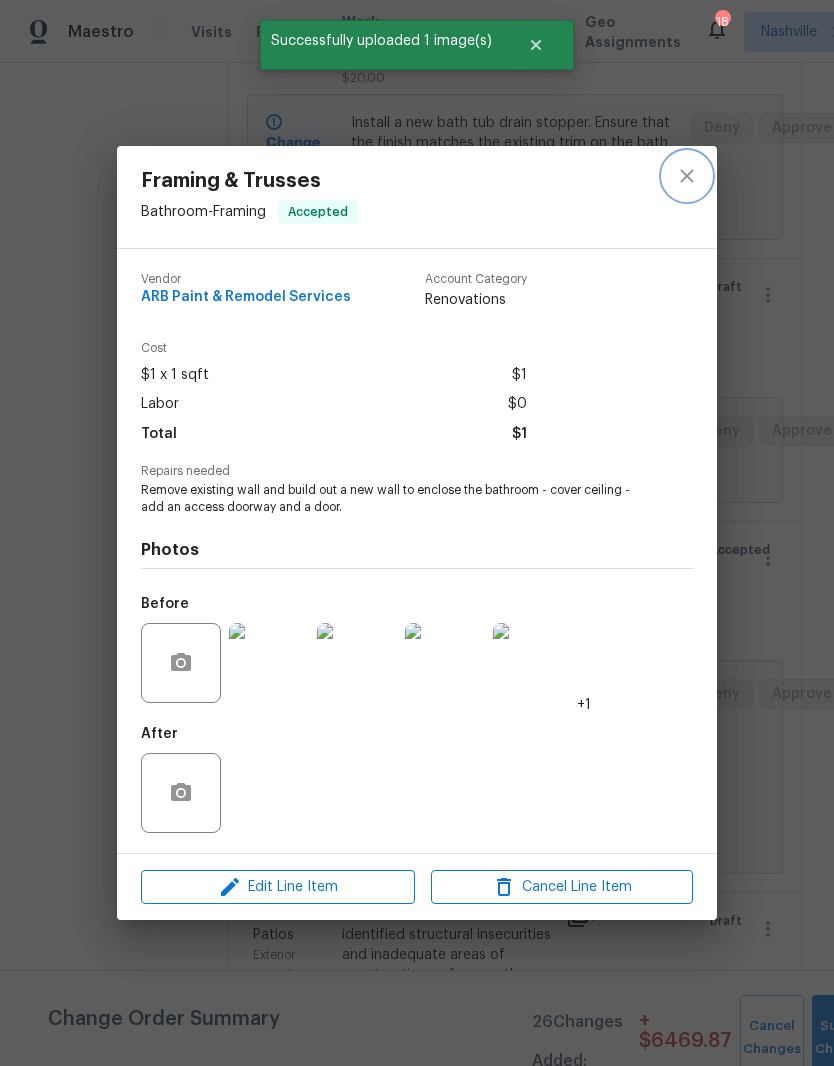 click 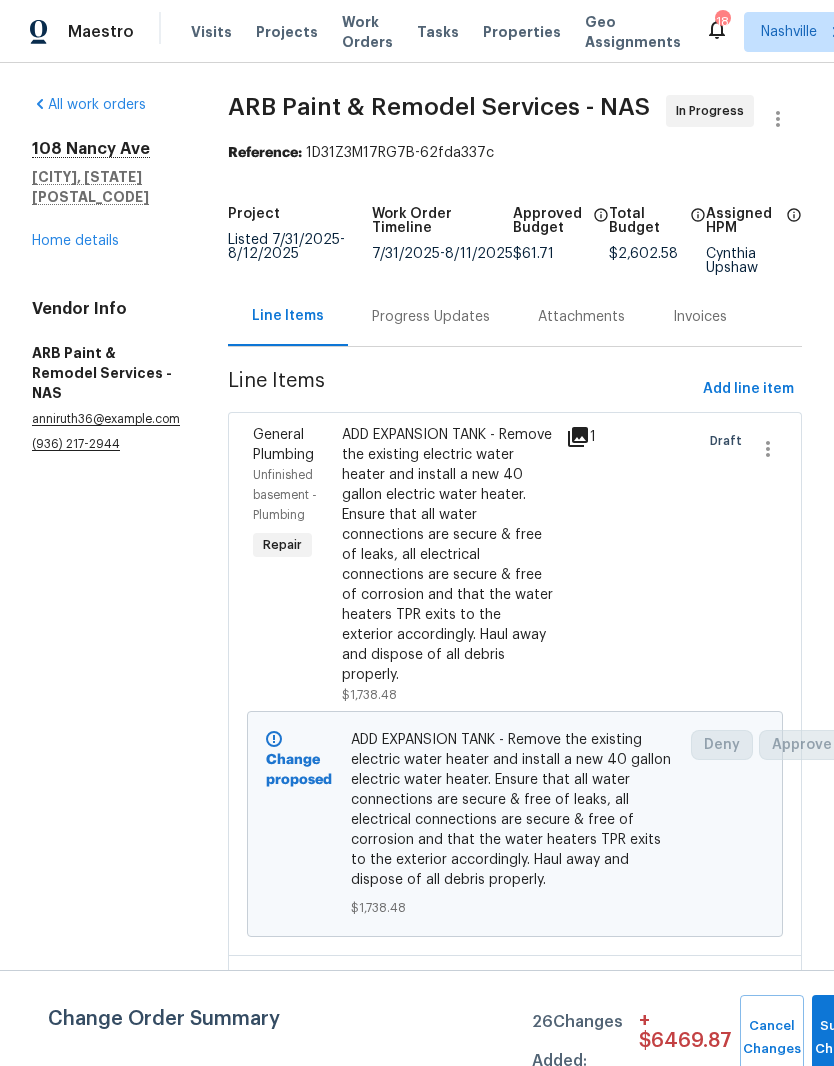 scroll, scrollTop: 0, scrollLeft: 0, axis: both 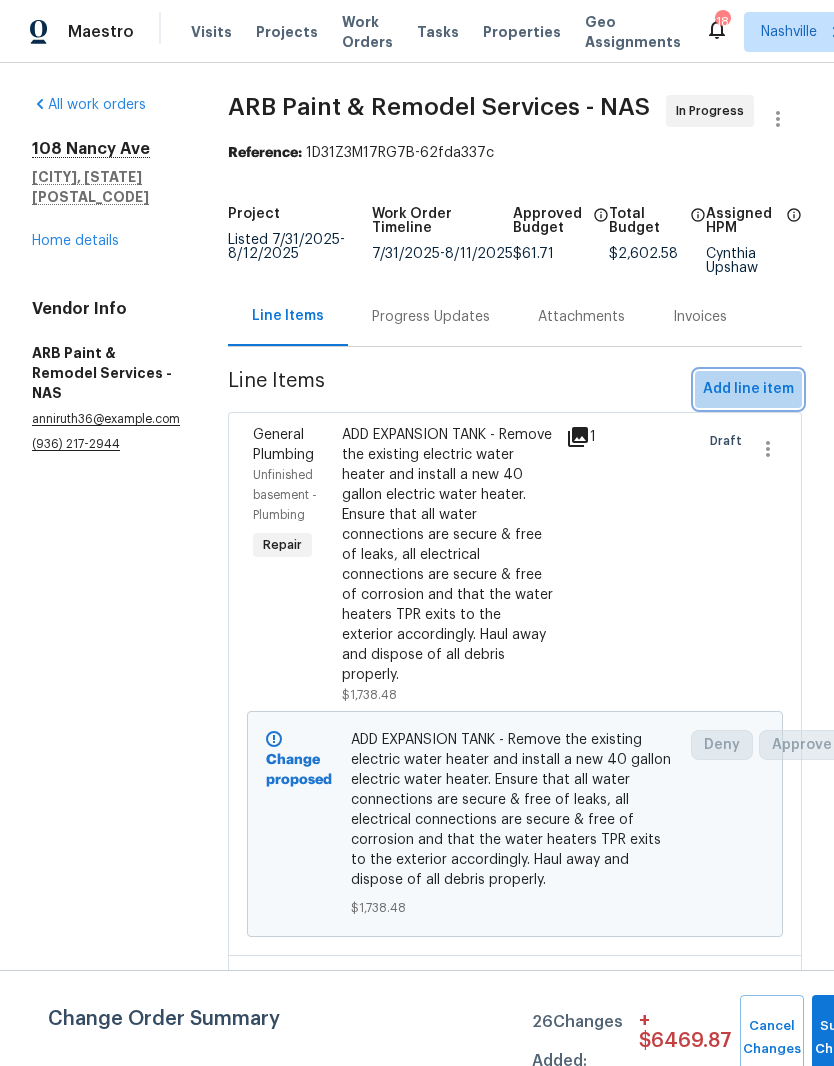 click on "Add line item" at bounding box center (748, 389) 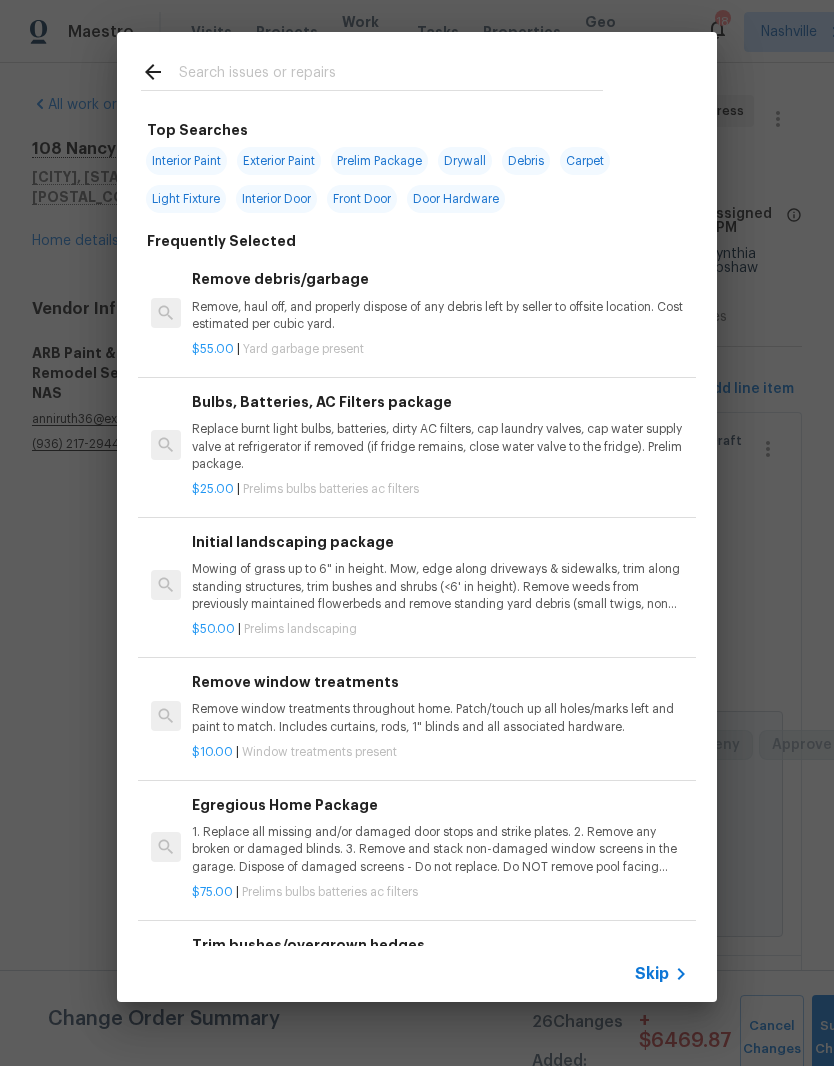 click at bounding box center (391, 75) 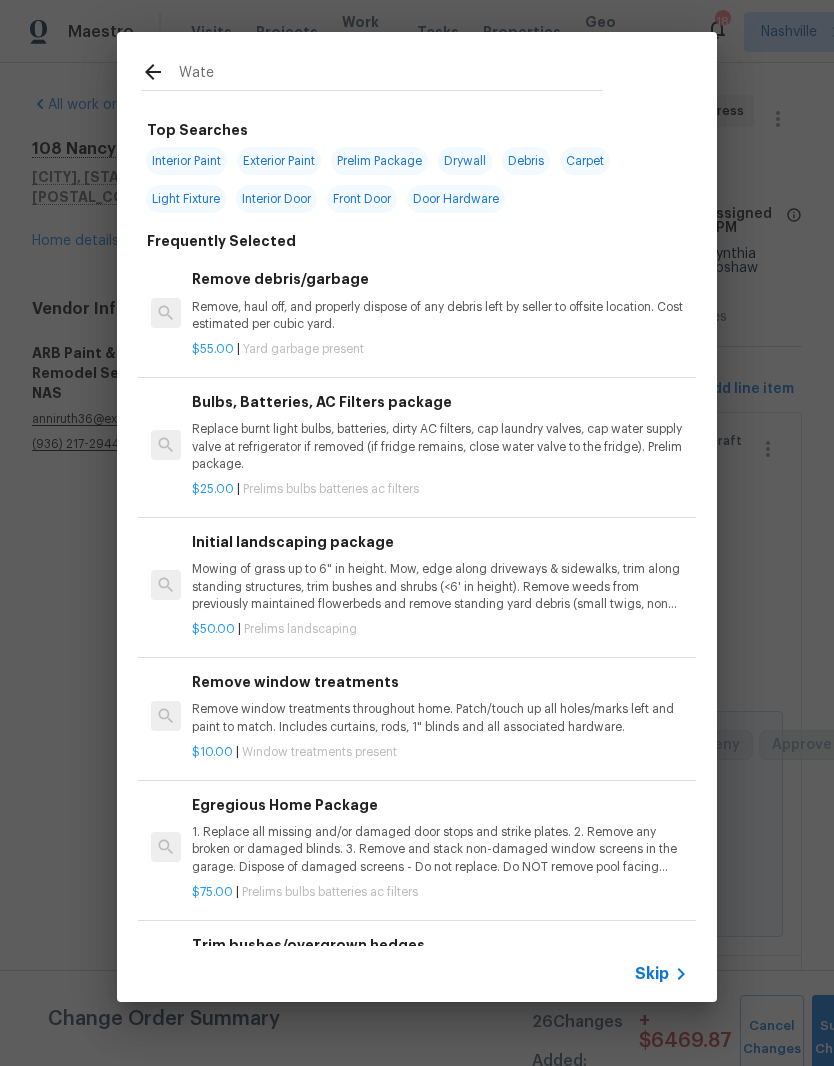 type on "Water" 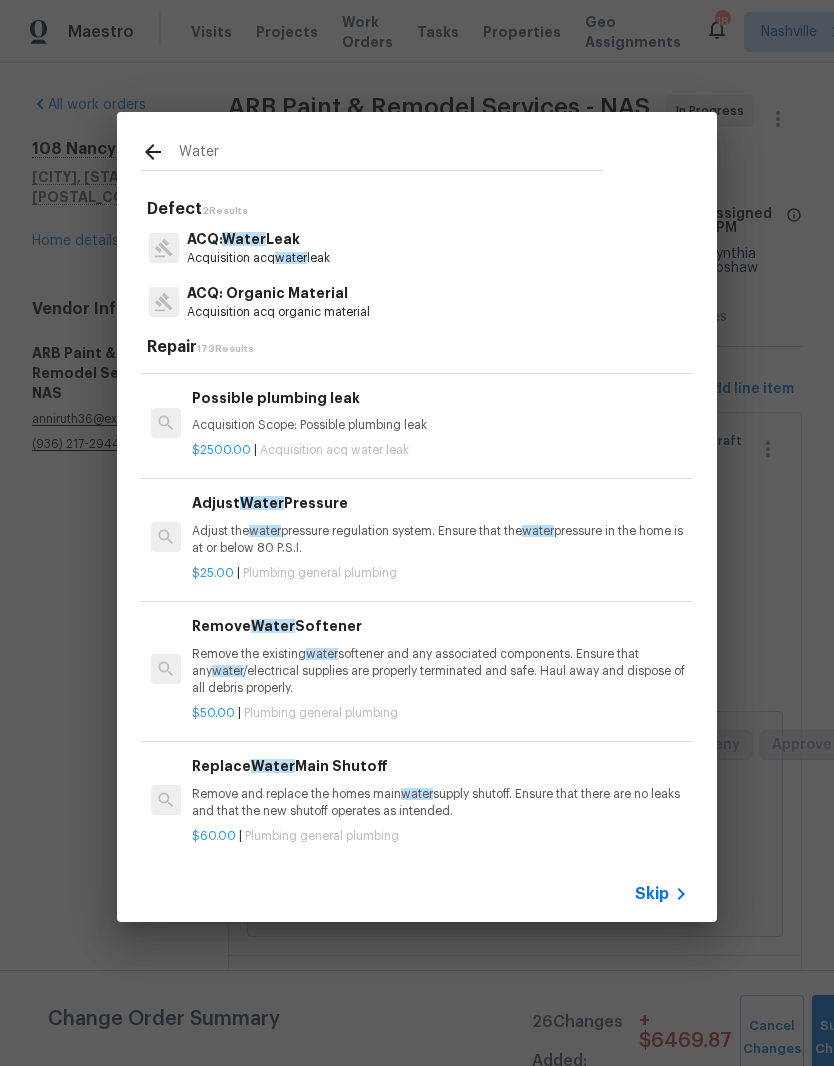 scroll, scrollTop: 199, scrollLeft: 0, axis: vertical 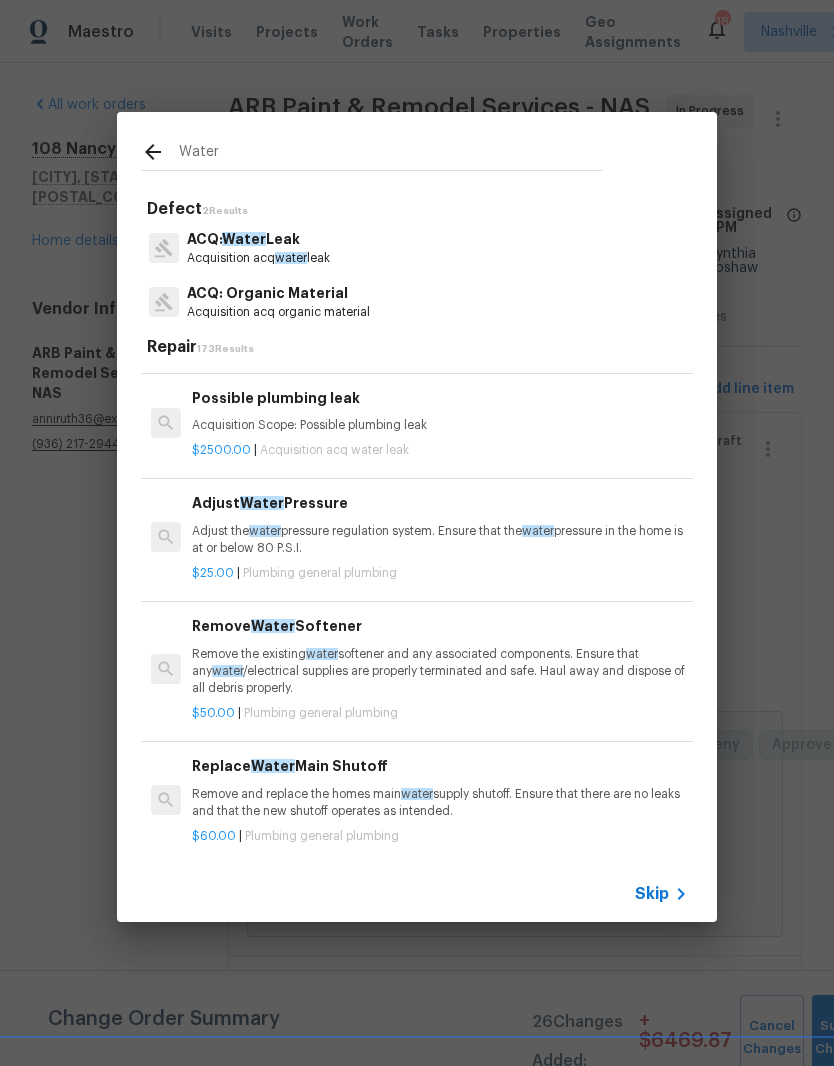 click on "Adjust the  water  pressure regulation system. Ensure that the  water  pressure in the home is at or below 80 P.S.I." at bounding box center [440, 540] 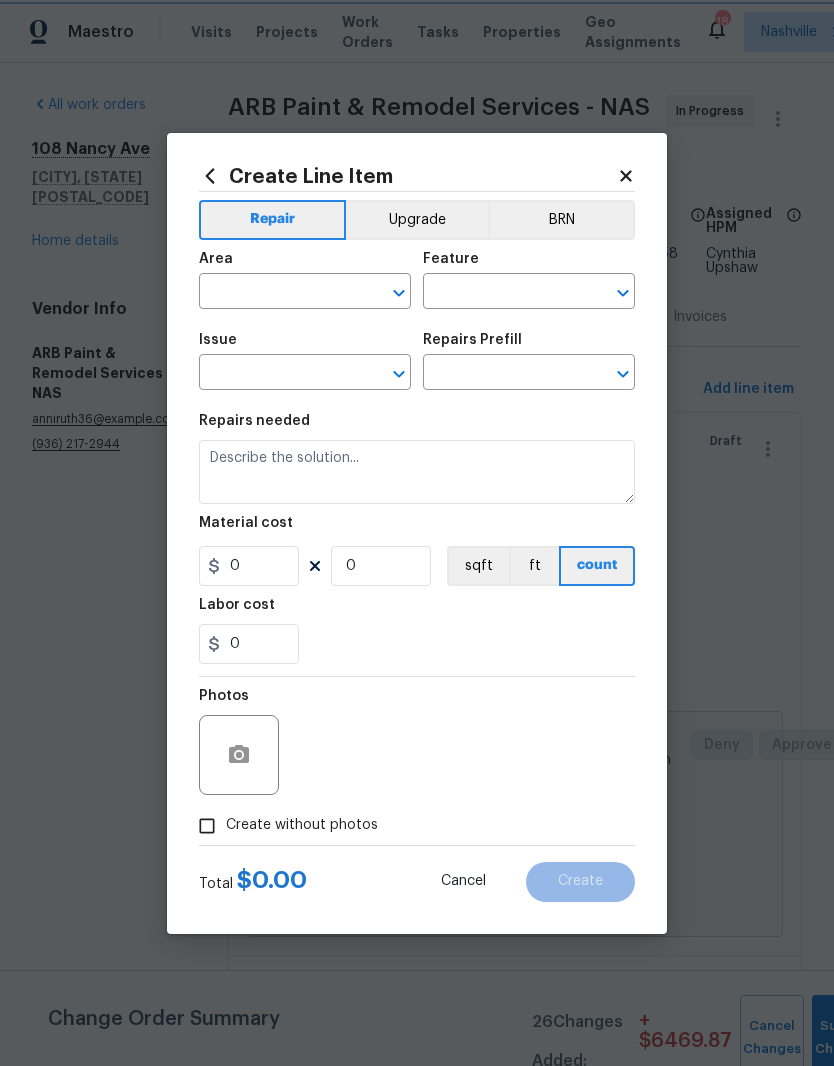 type on "Plumbing" 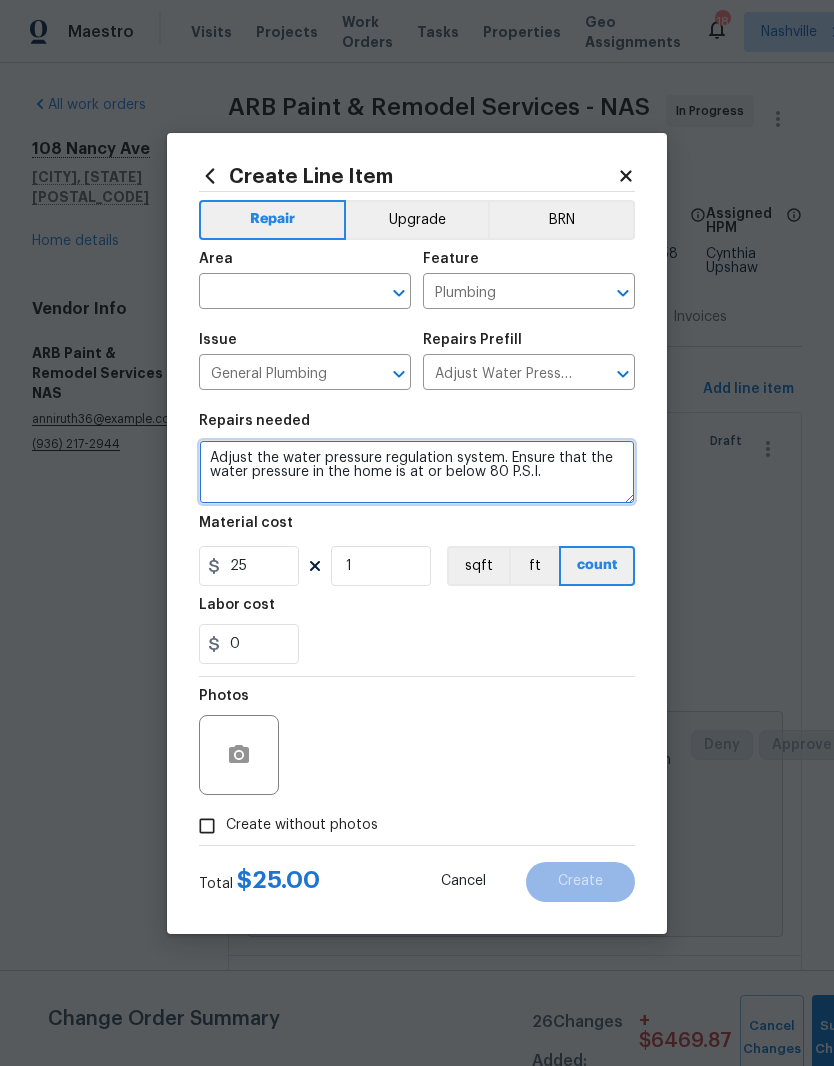 click on "Adjust the water pressure regulation system. Ensure that the water pressure in the home is at or below 80 P.S.I." at bounding box center [417, 472] 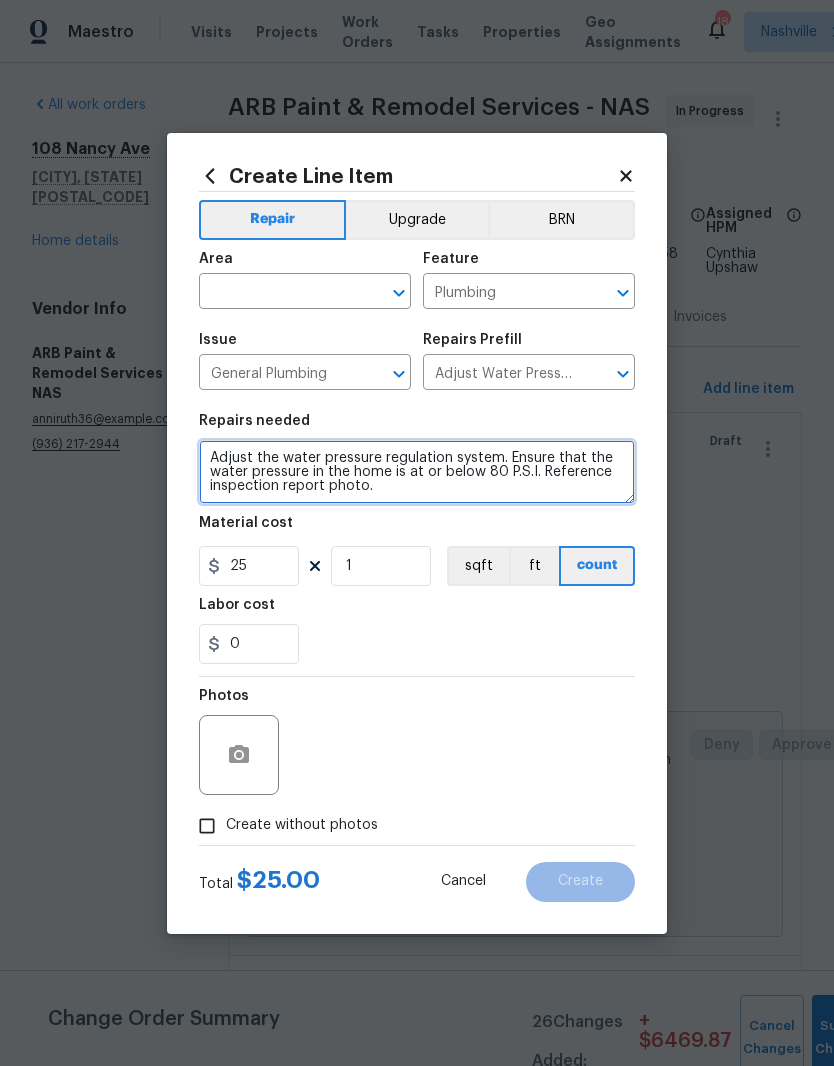 type on "Adjust the water pressure regulation system. Ensure that the water pressure in the home is at or below 80 P.S.I. Reference inspection report photo." 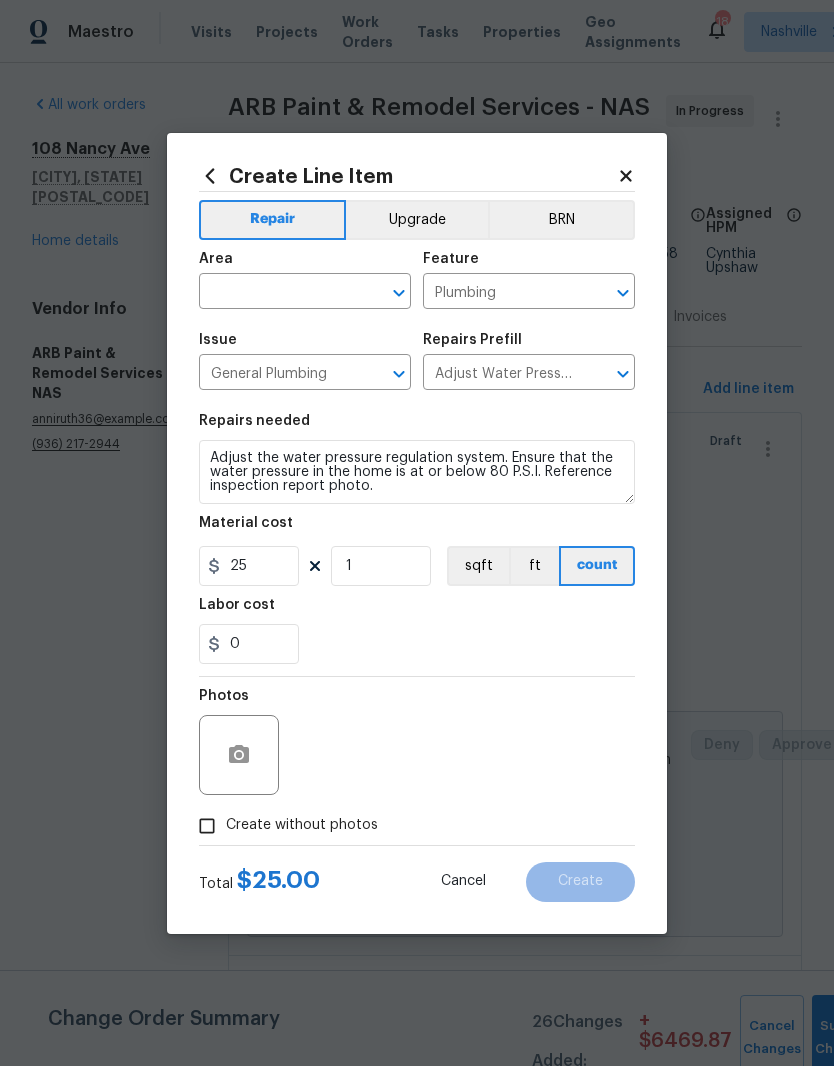 click at bounding box center [277, 293] 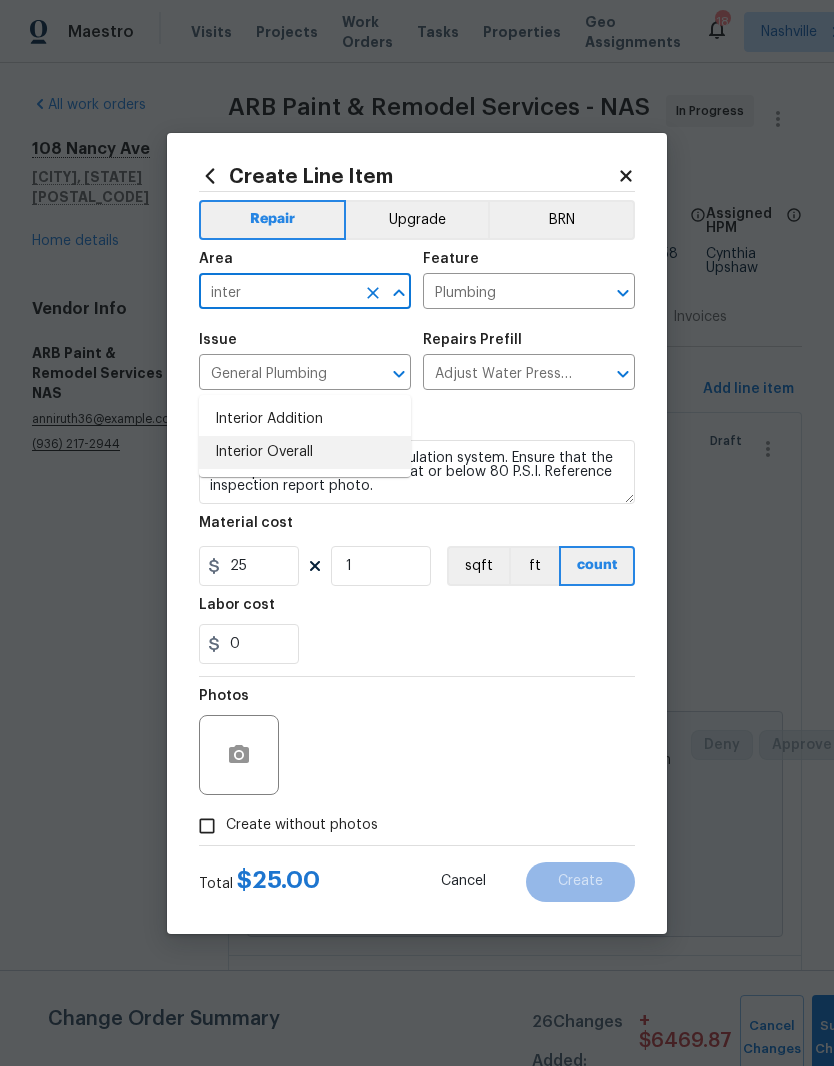 click on "Interior Overall" at bounding box center (305, 452) 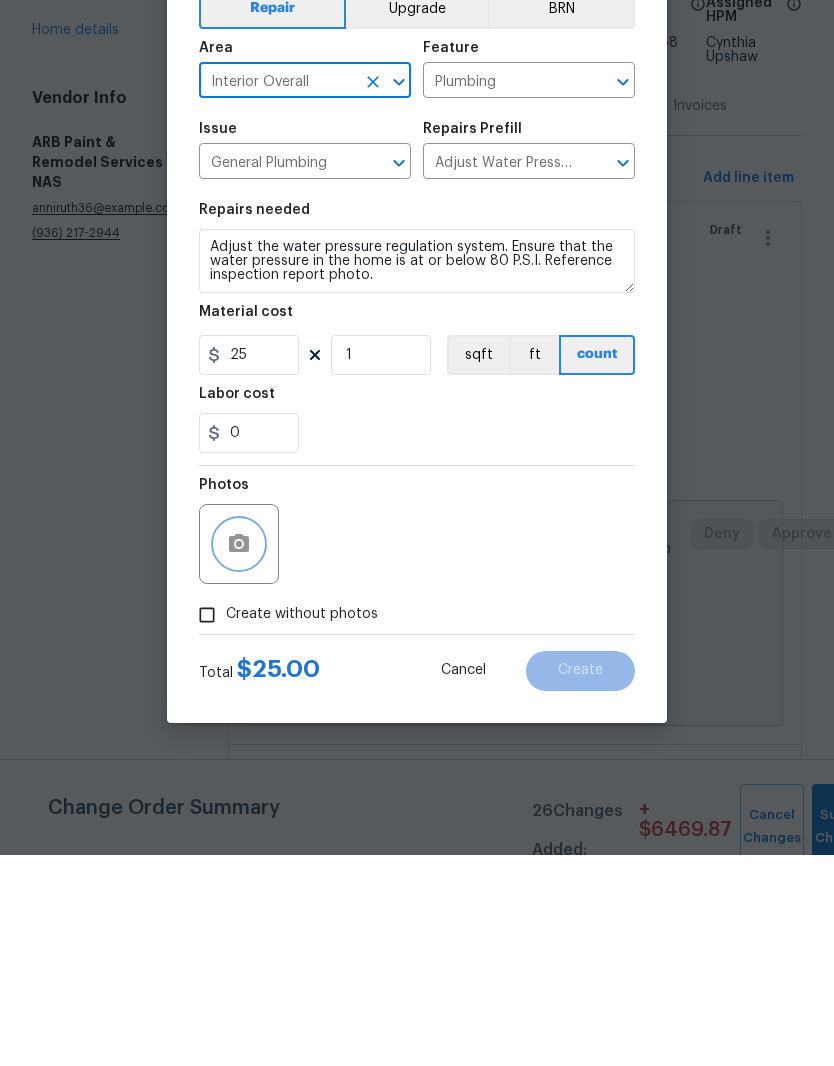 click 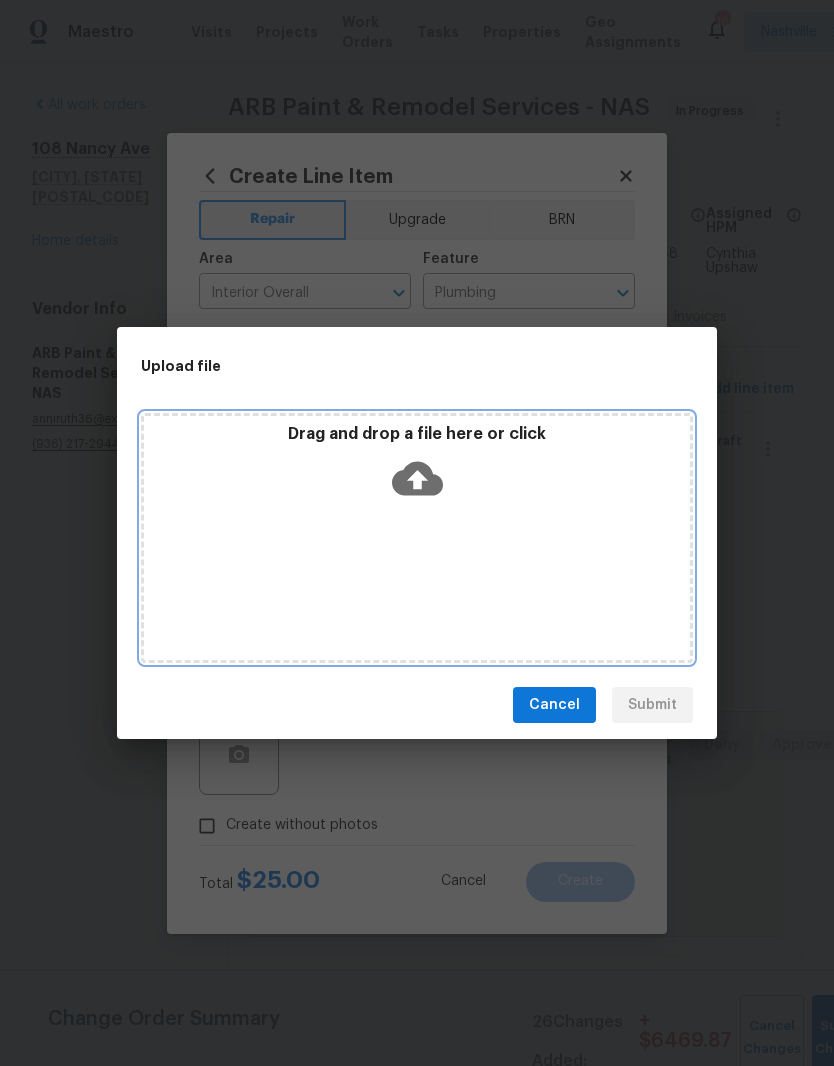 click on "Drag and drop a file here or click" at bounding box center [417, 467] 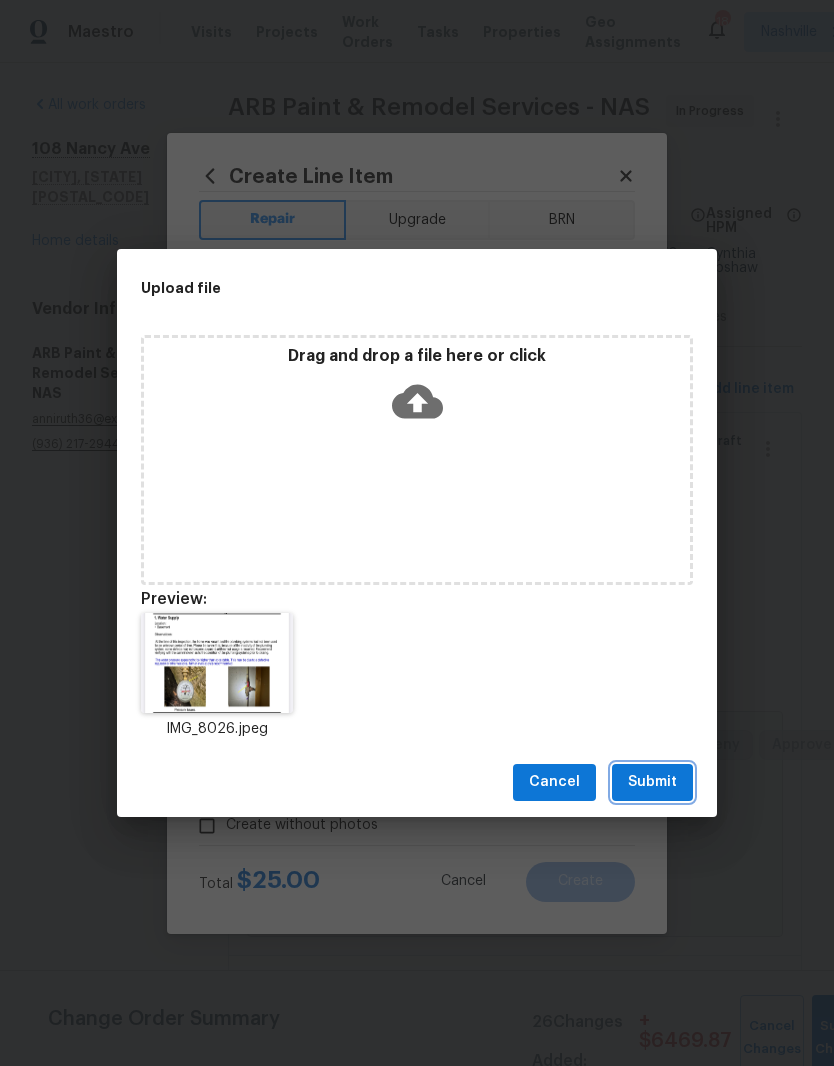 click on "Submit" at bounding box center (652, 782) 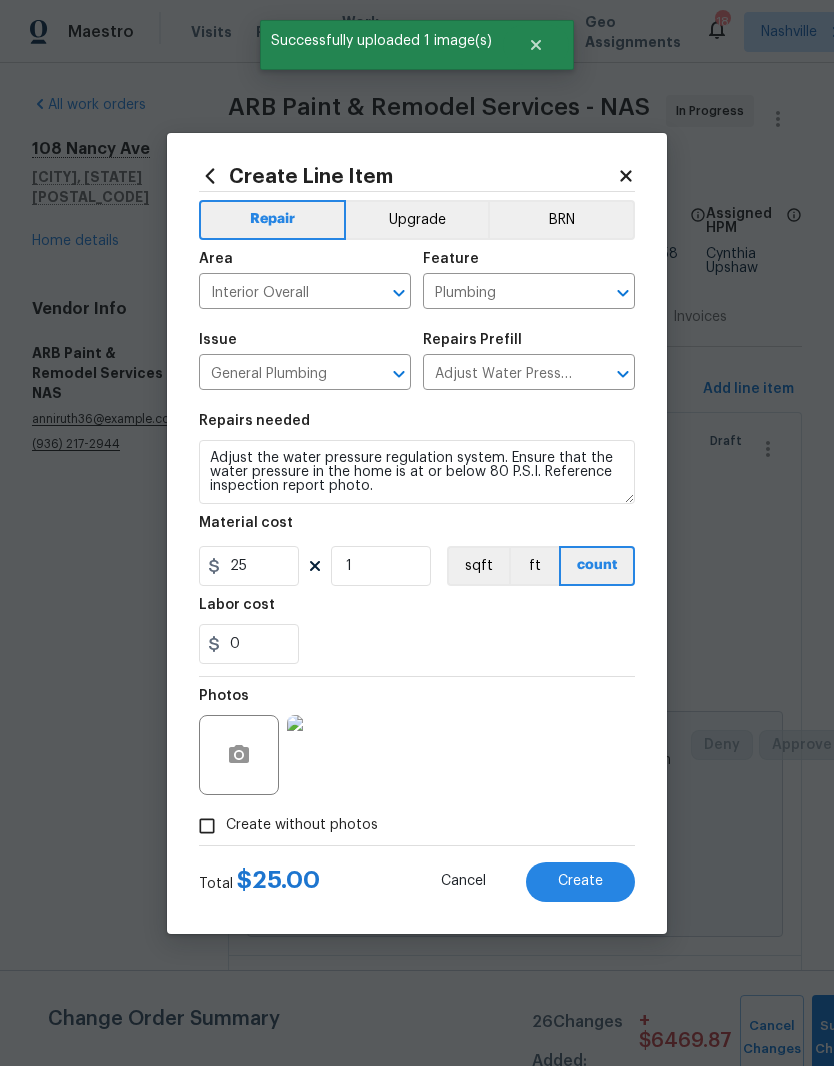 click at bounding box center [327, 755] 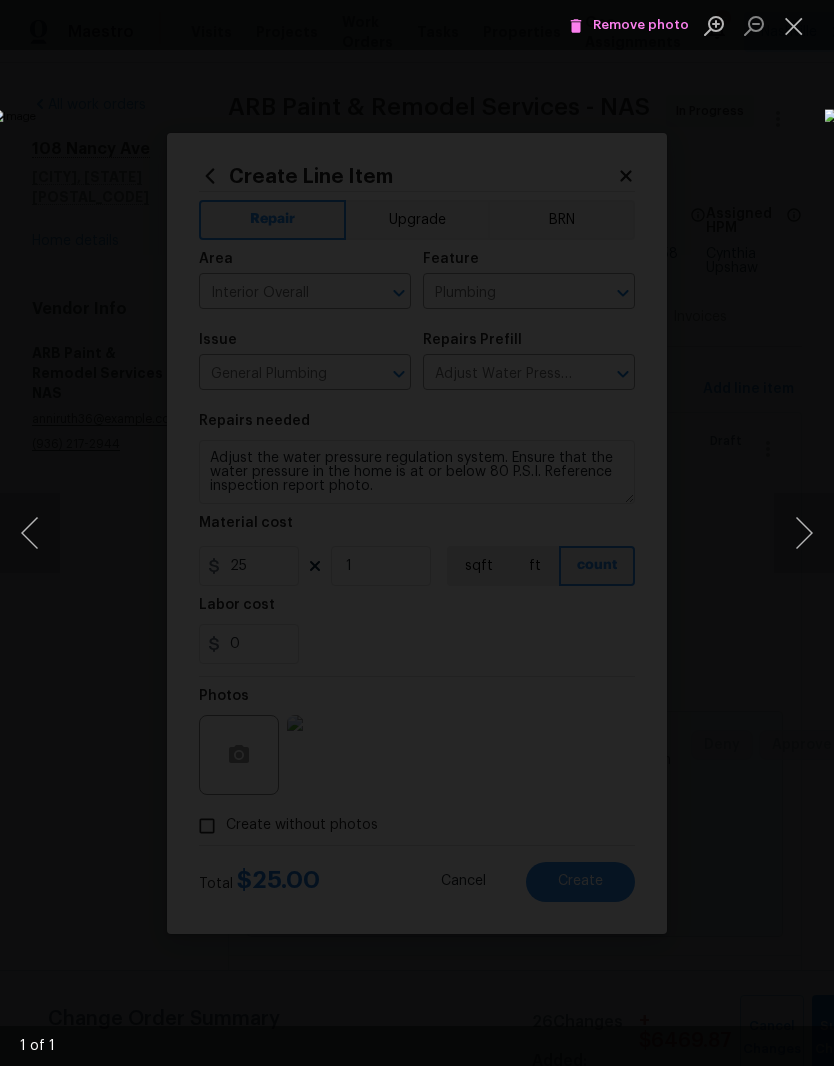 click at bounding box center (794, 25) 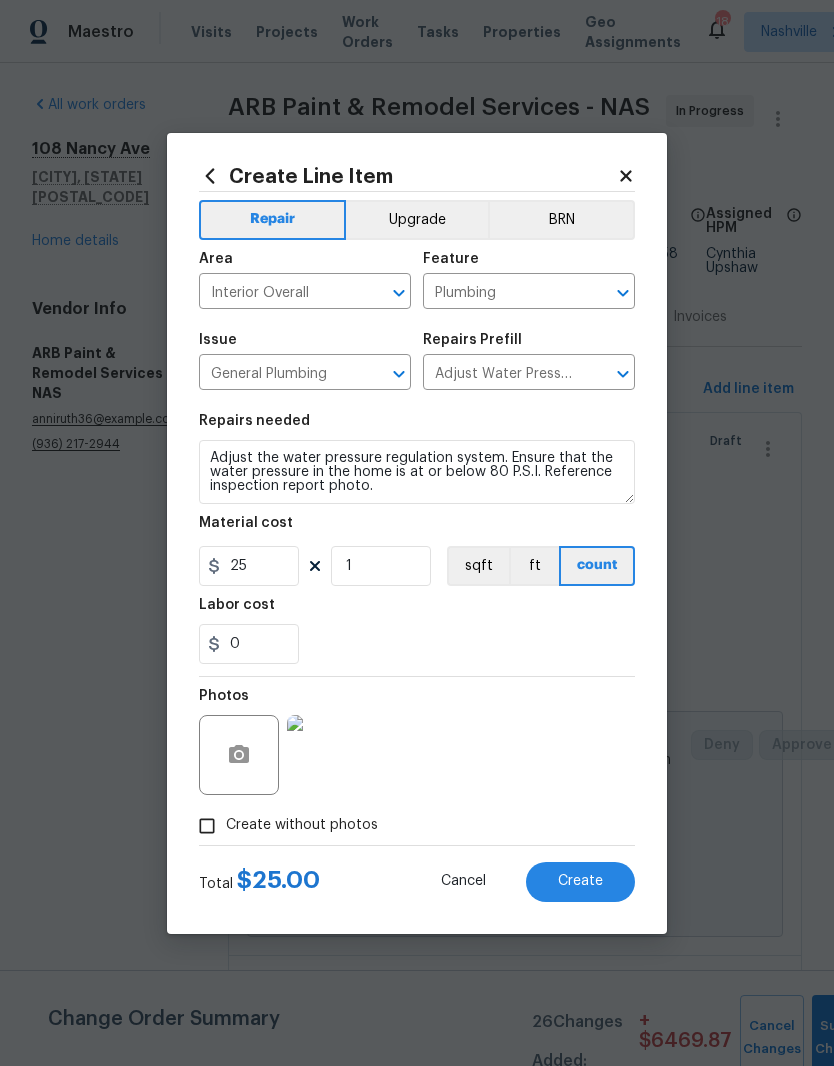 click on "Create" at bounding box center [580, 881] 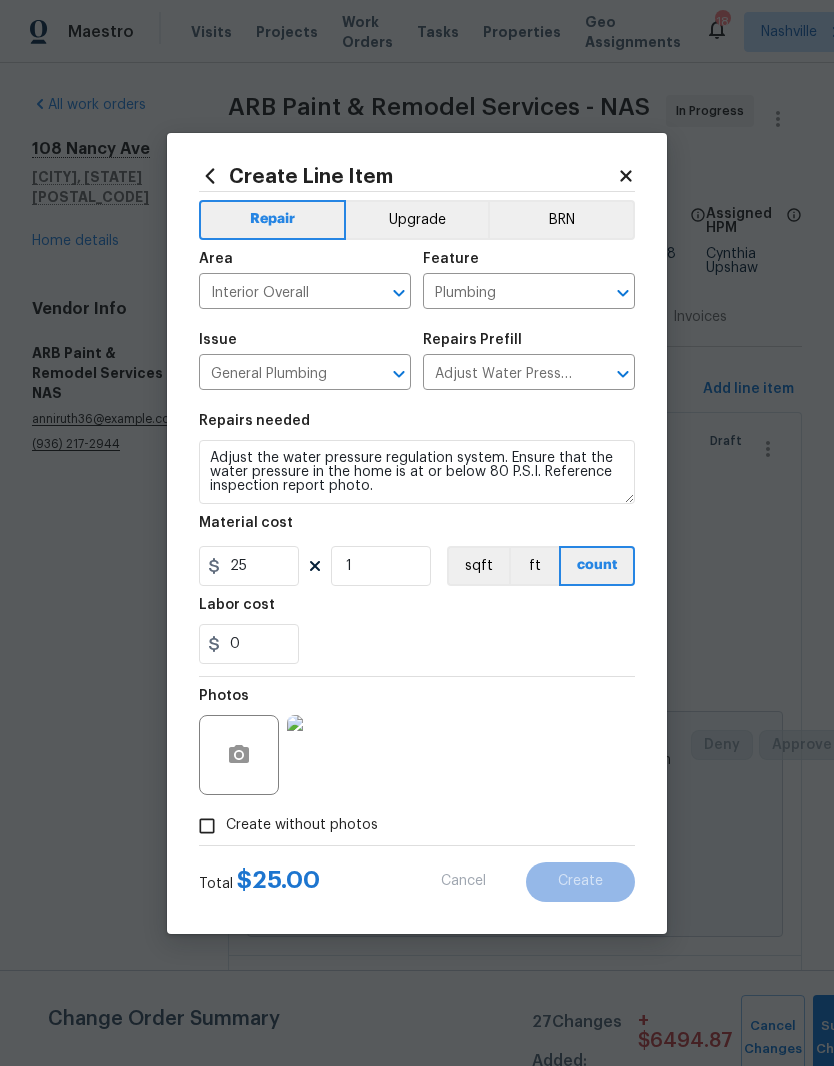 type 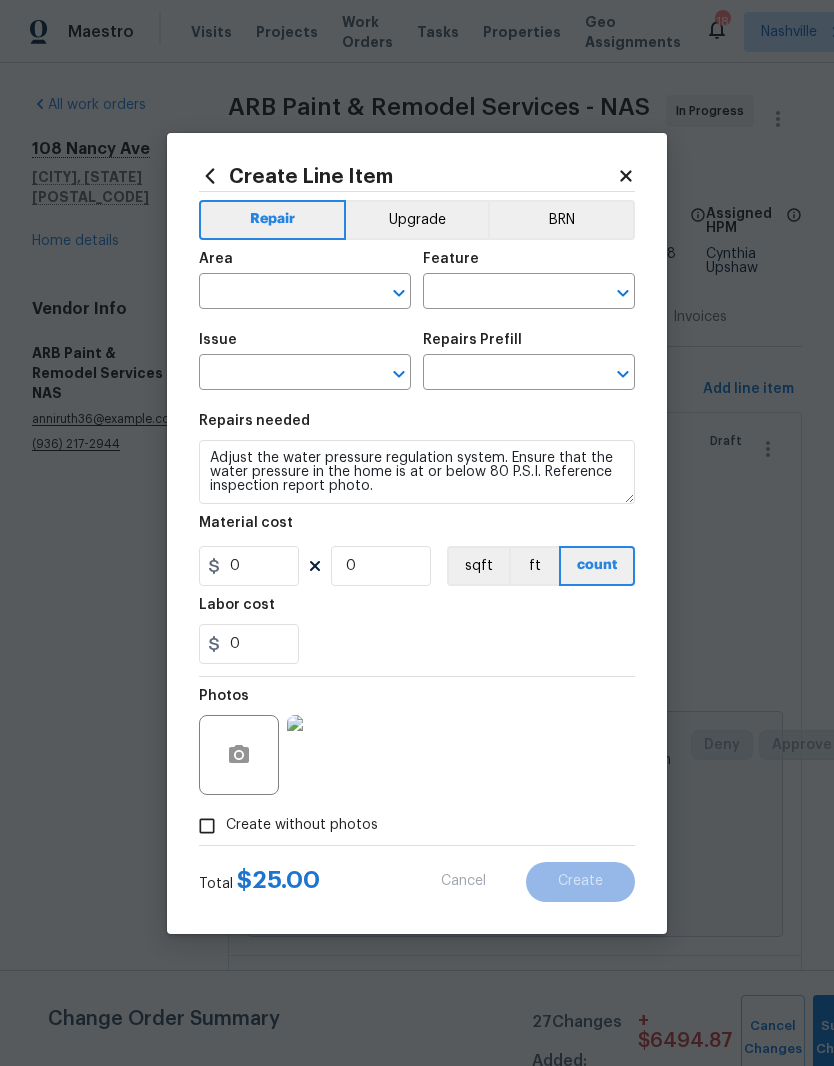 scroll, scrollTop: 0, scrollLeft: 0, axis: both 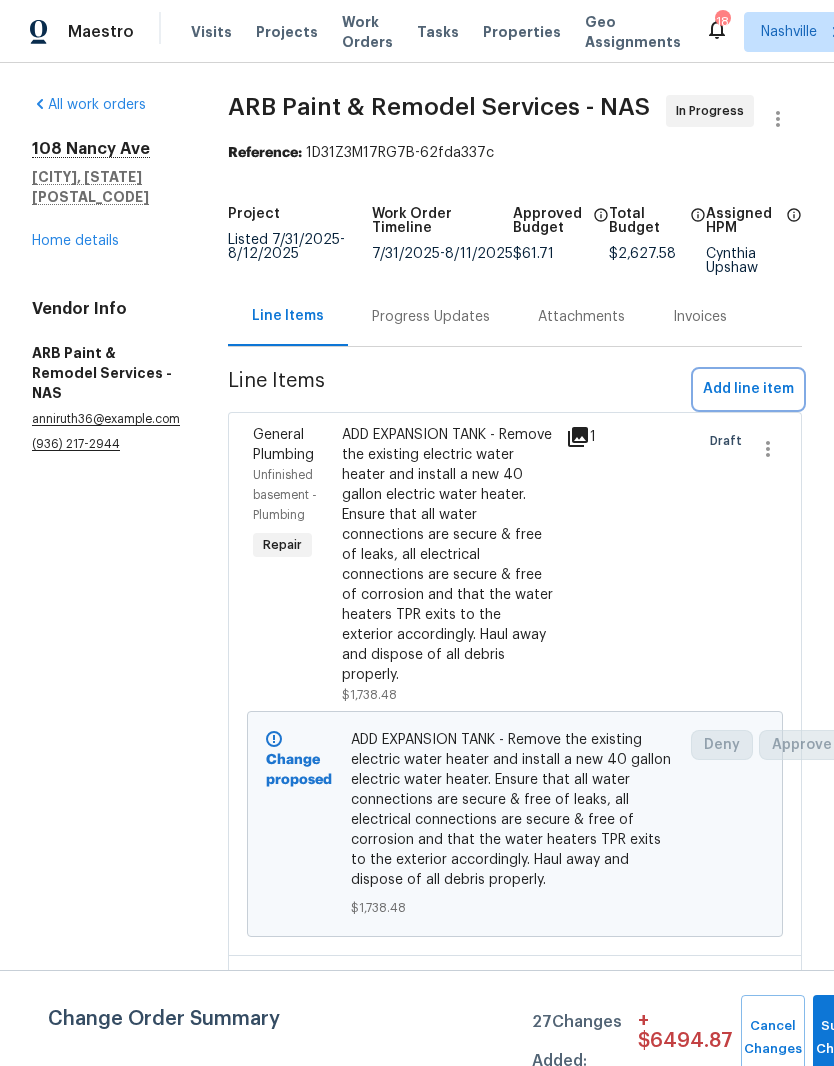 click on "Add line item" at bounding box center [748, 389] 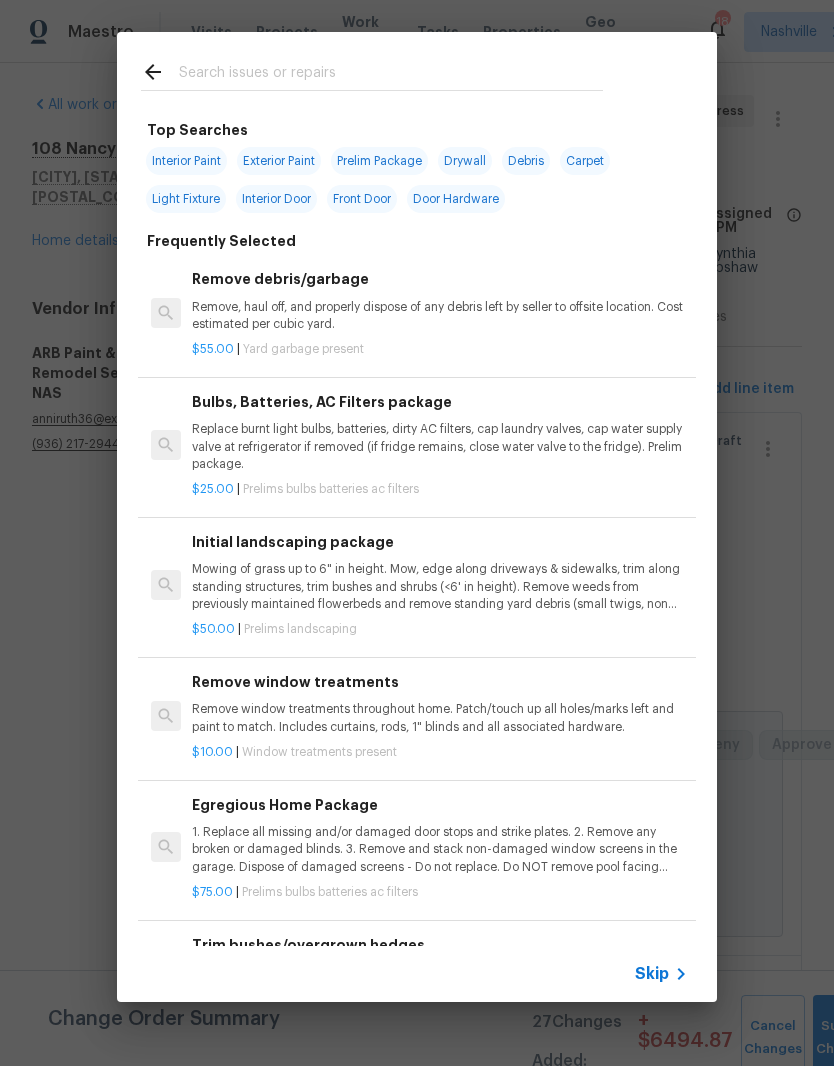click at bounding box center (391, 75) 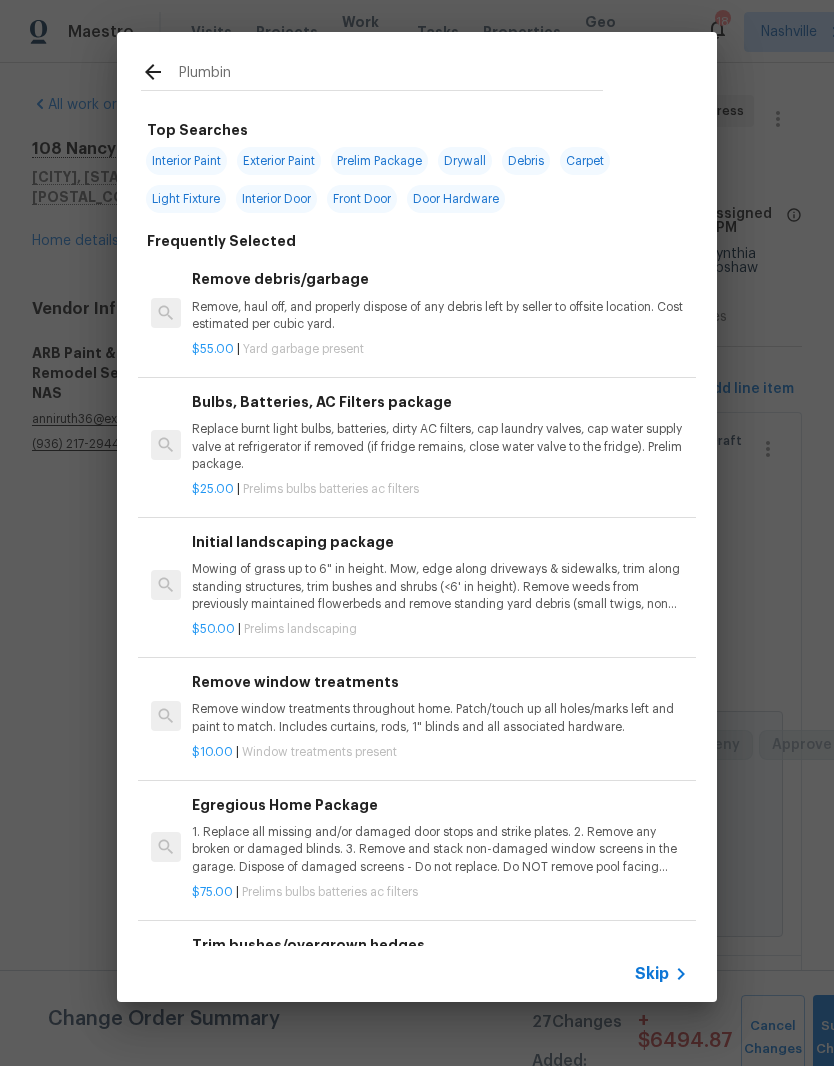 type on "Plumbing" 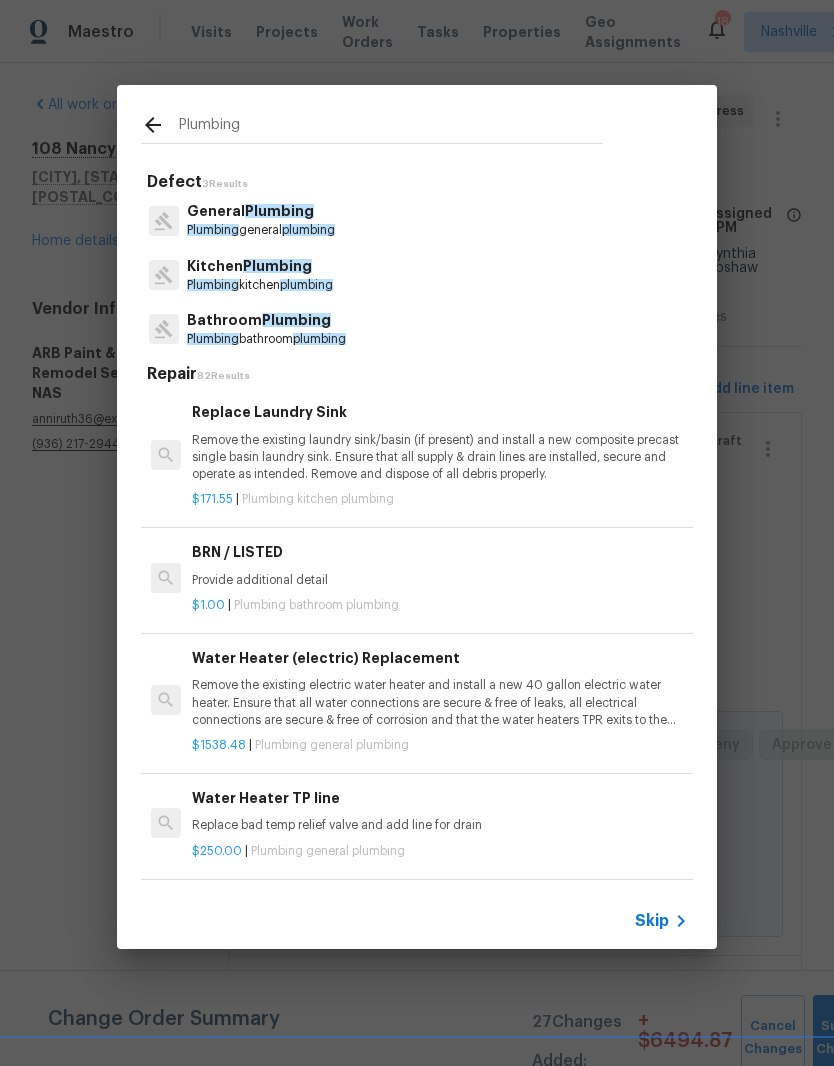 click on "Plumbing" at bounding box center [279, 211] 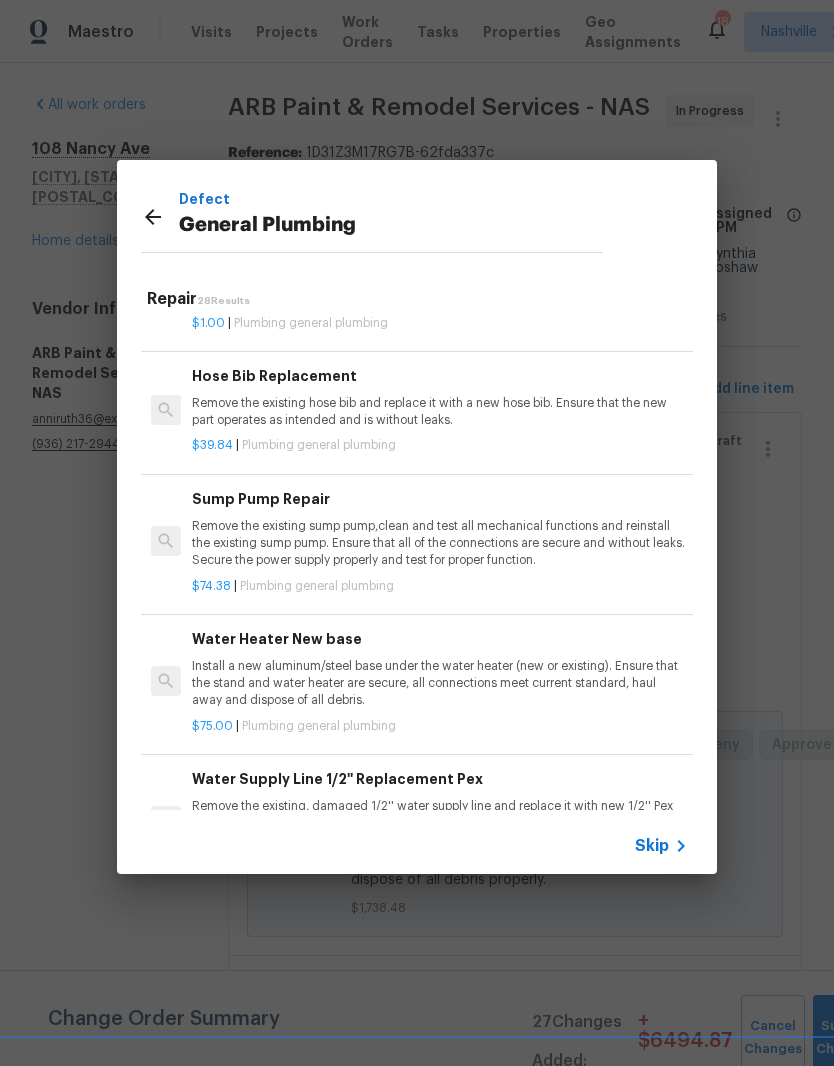 scroll, scrollTop: 313, scrollLeft: 0, axis: vertical 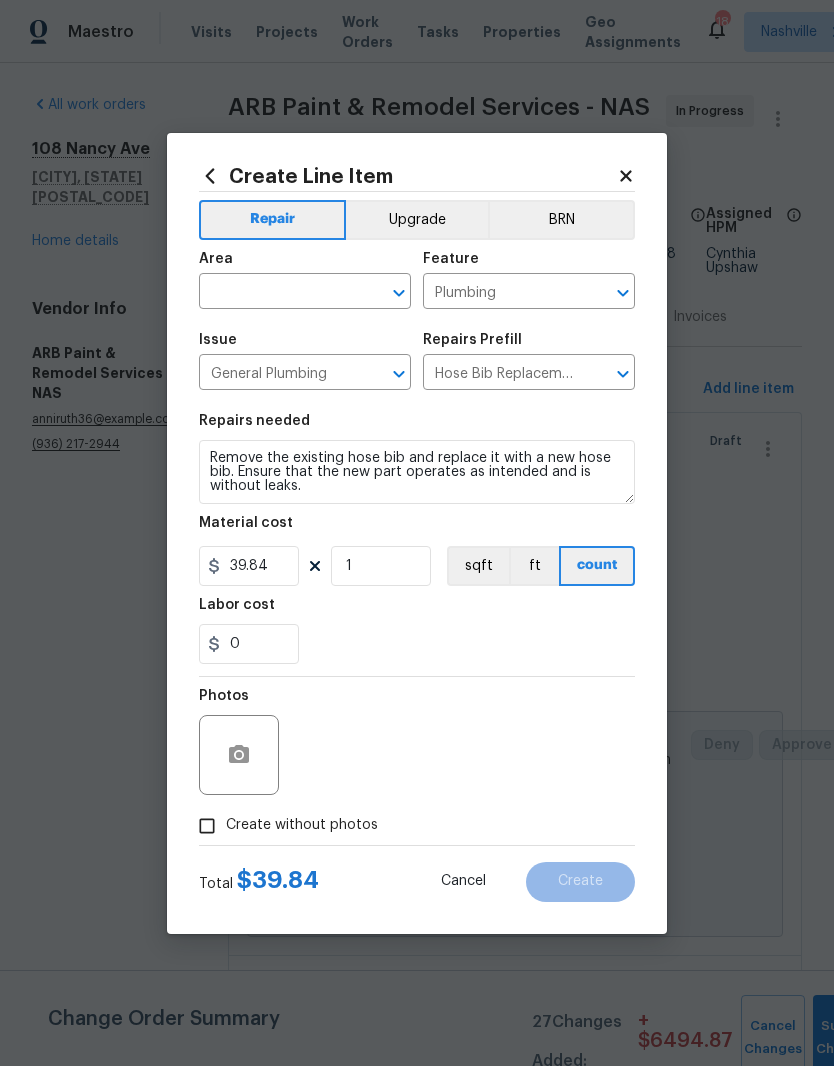 click at bounding box center (277, 293) 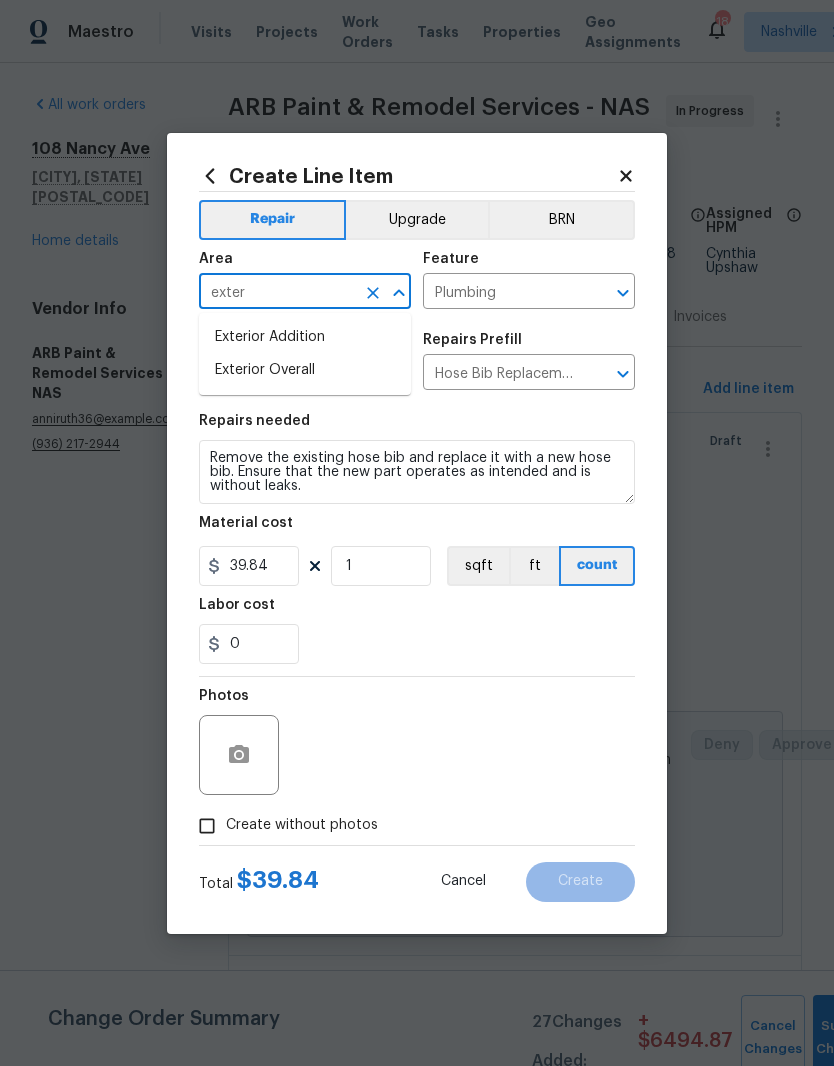 click on "Exterior Overall" at bounding box center (305, 370) 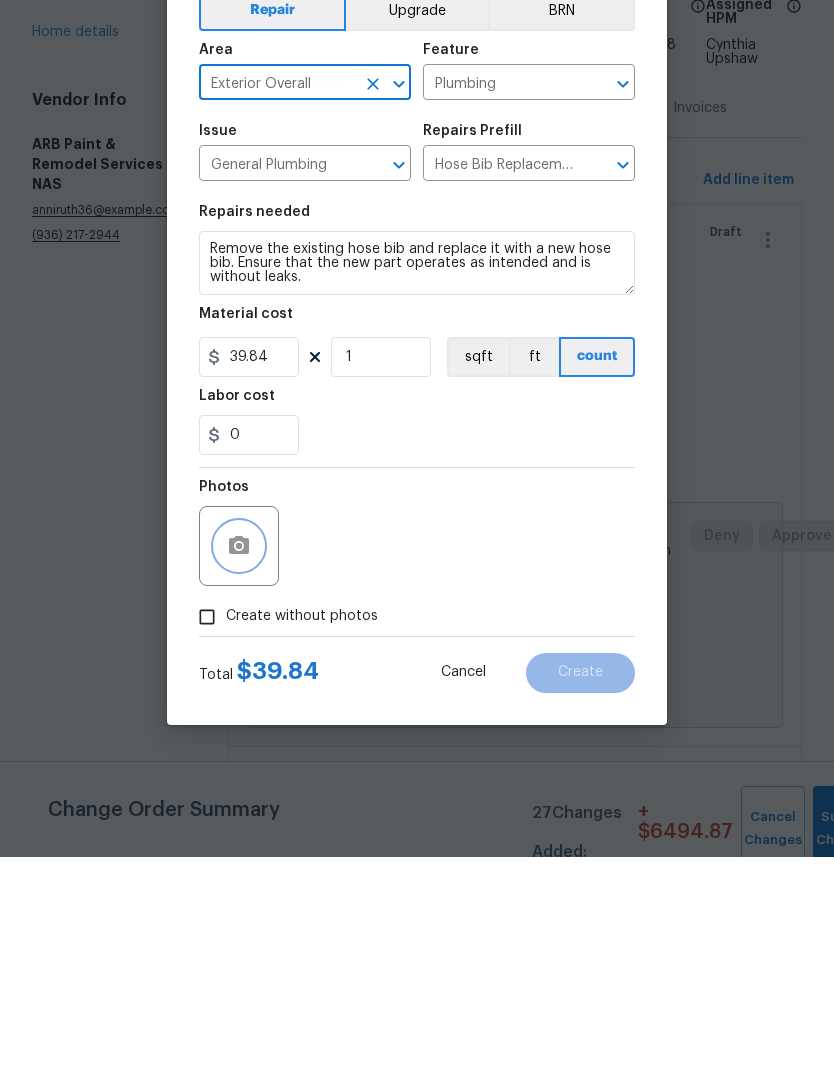 click 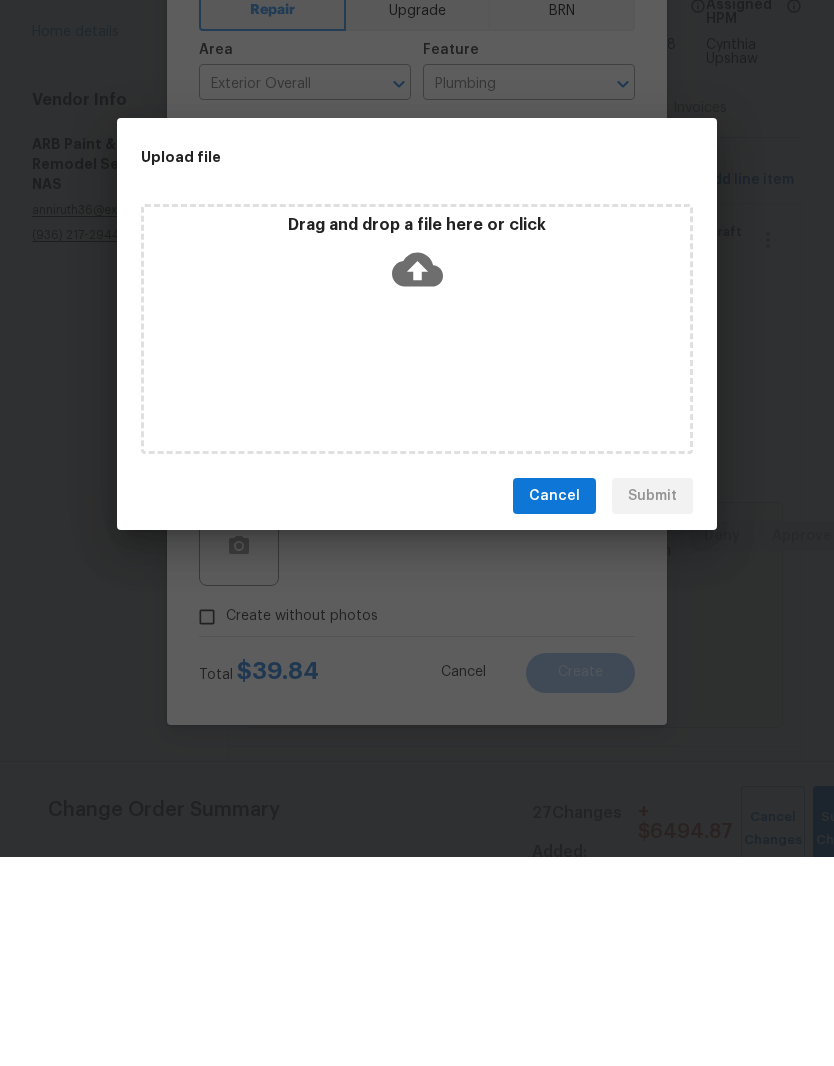 scroll, scrollTop: 82, scrollLeft: 0, axis: vertical 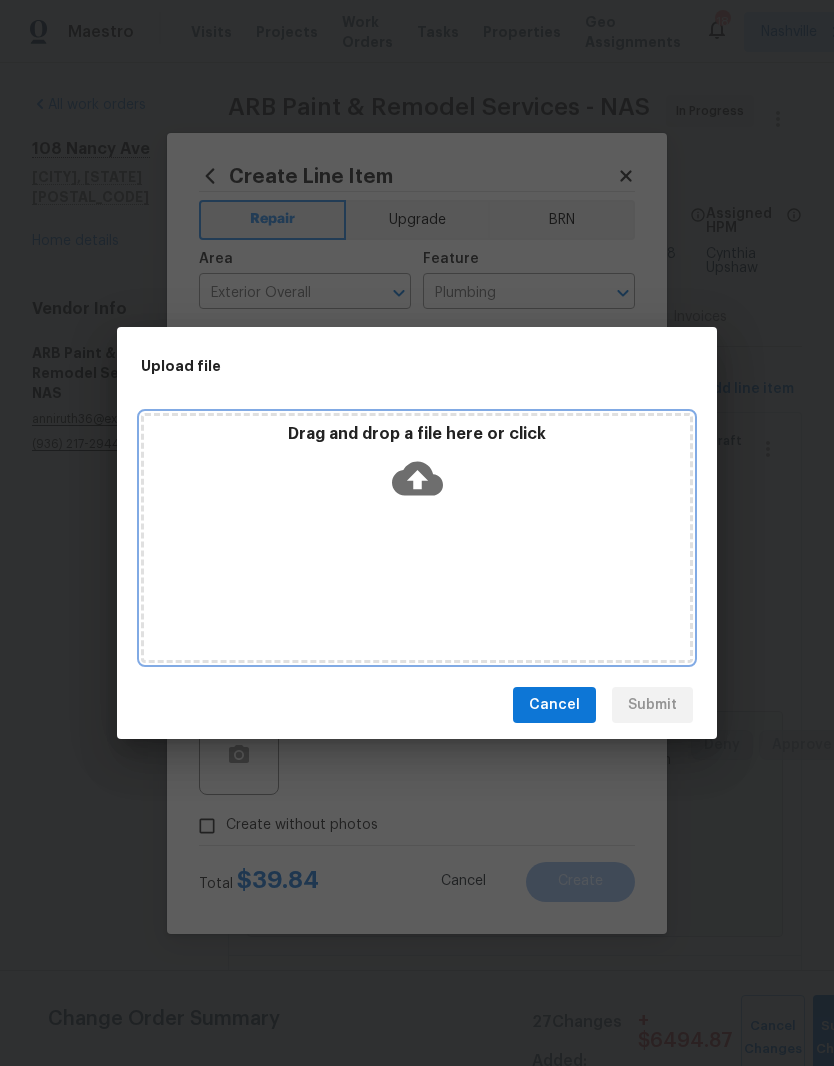 click on "Drag and drop a file here or click" at bounding box center [417, 467] 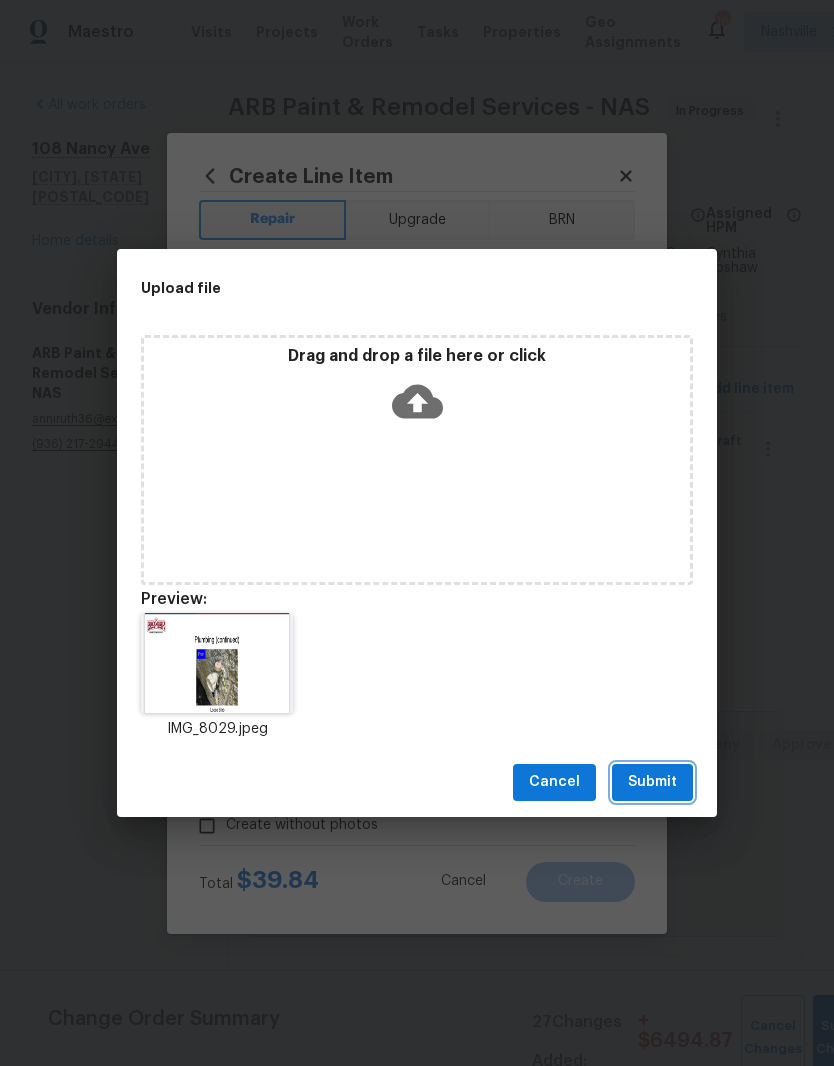 click on "Submit" at bounding box center [652, 782] 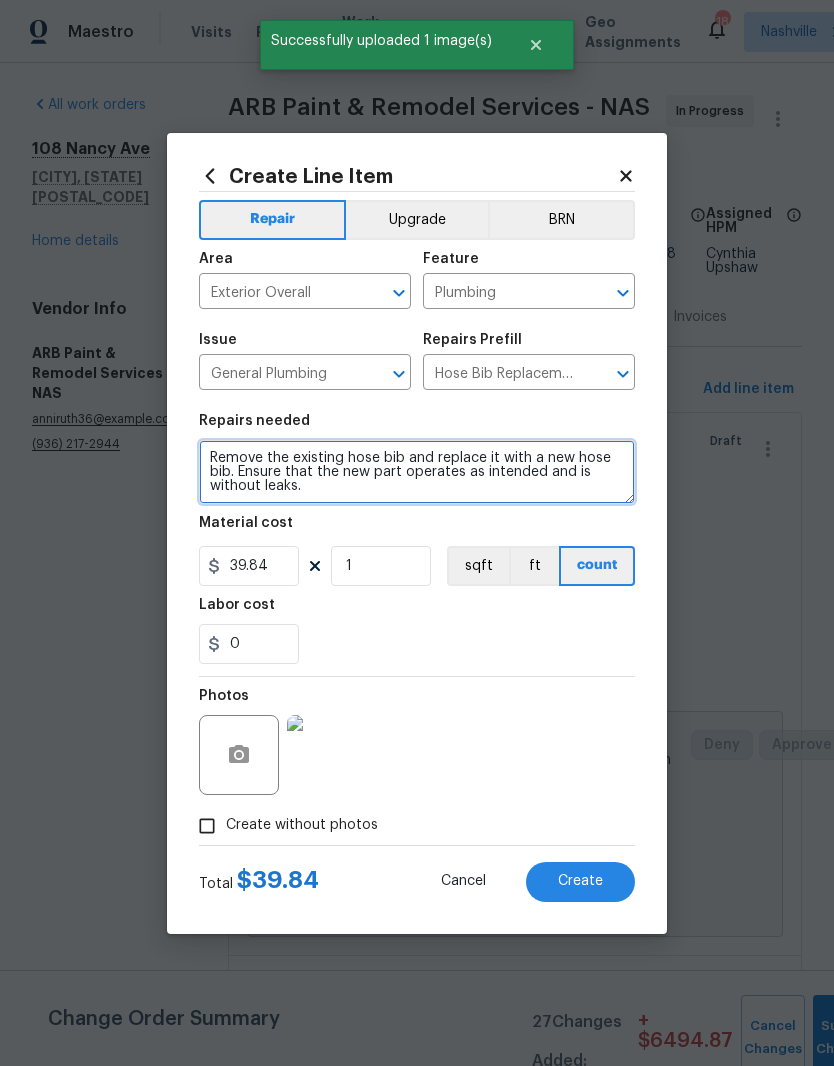 click on "Remove the existing hose bib and replace it with a new hose bib. Ensure that the new part operates as intended and is without leaks." at bounding box center [417, 472] 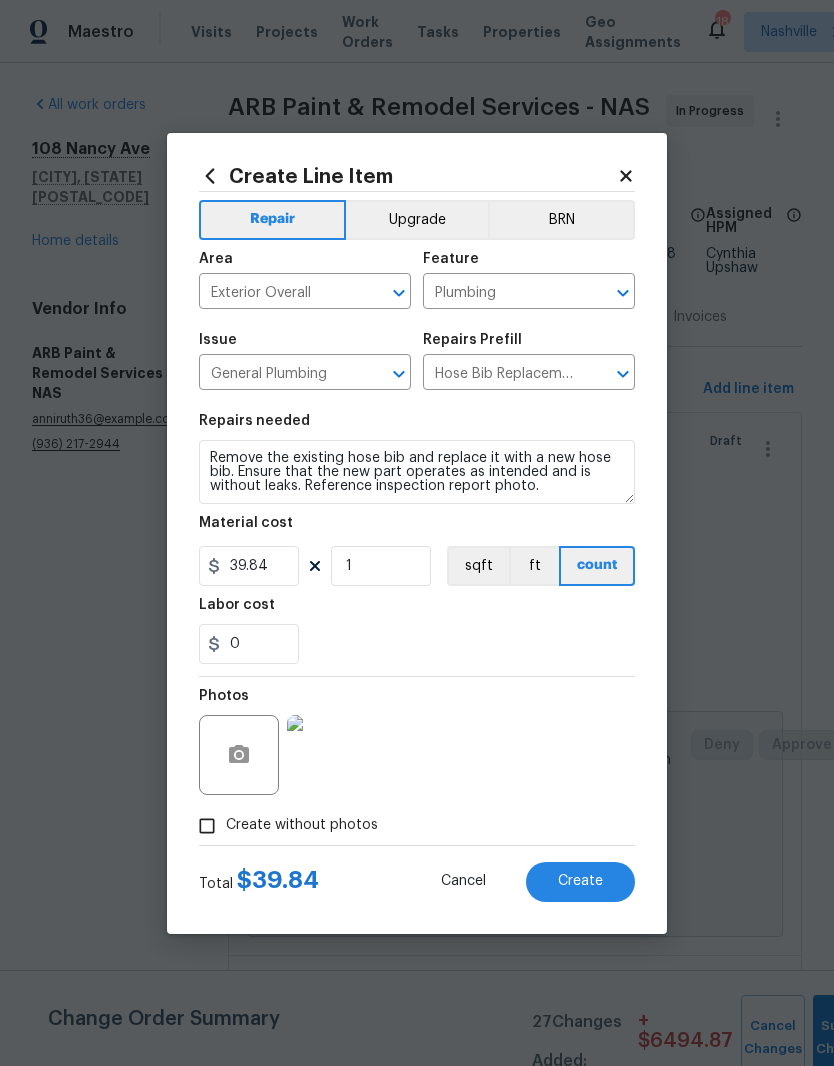 click on "Labor cost" at bounding box center (417, 611) 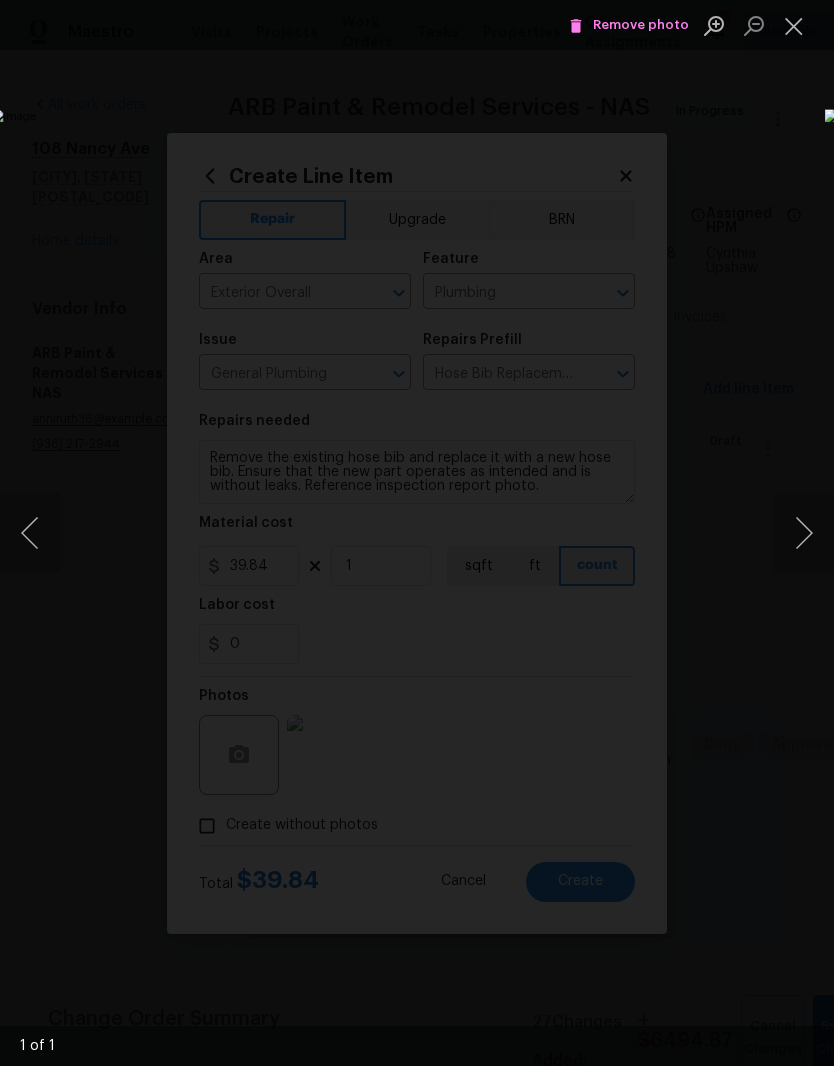click at bounding box center (794, 25) 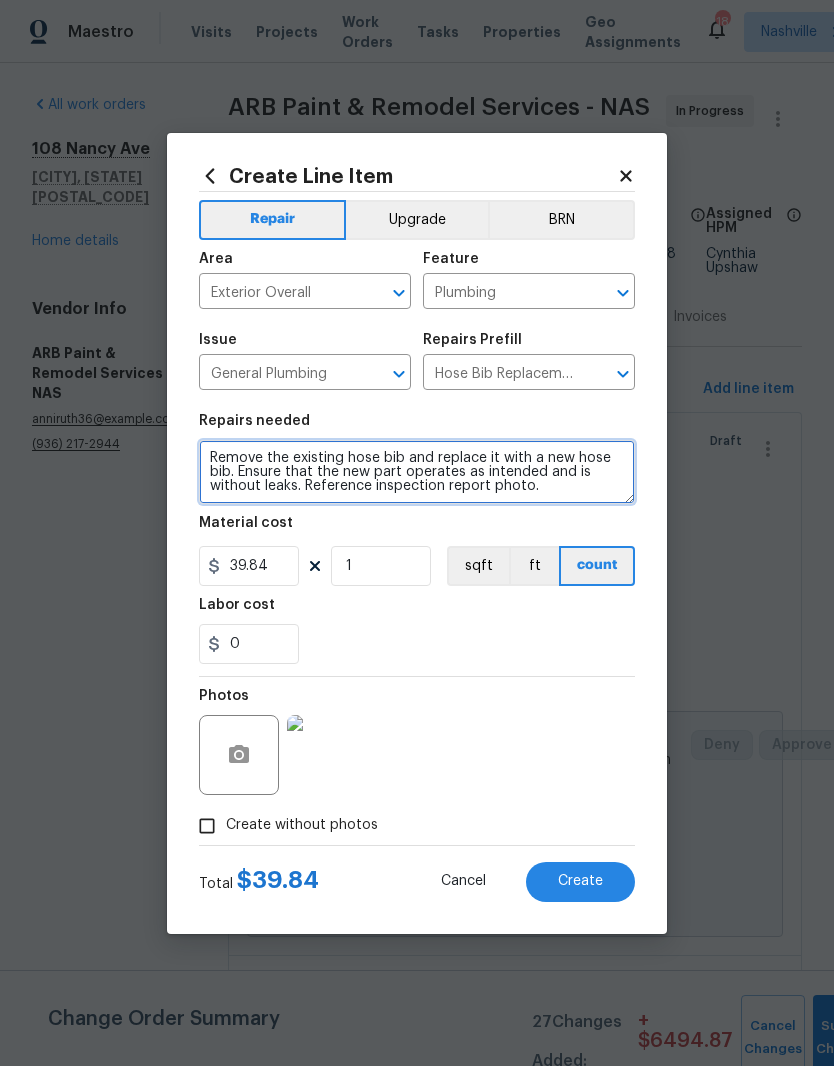 click on "Remove the existing hose bib and replace it with a new hose bib. Ensure that the new part operates as intended and is without leaks. Reference inspection report photo." at bounding box center (417, 472) 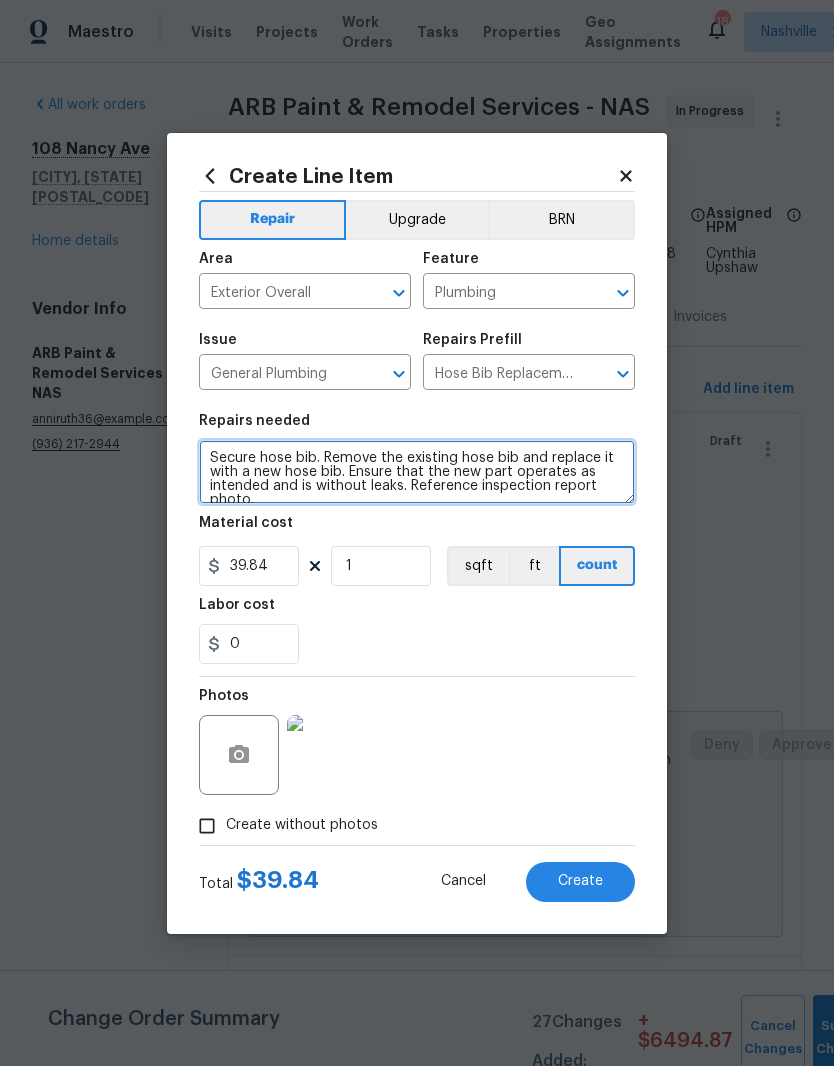 click on "Secure hose bib. Remove the existing hose bib and replace it with a new hose bib. Ensure that the new part operates as intended and is without leaks. Reference inspection report photo." at bounding box center [417, 472] 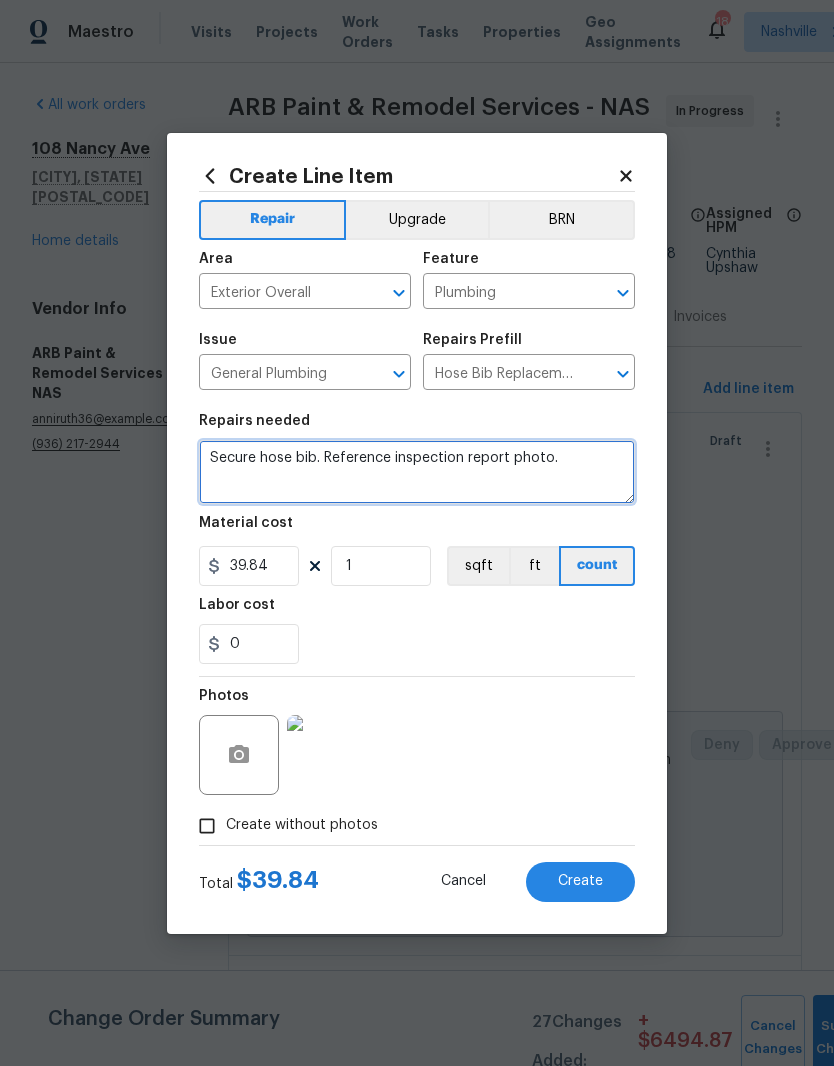 click on "Secure hose bib. Reference inspection report photo." at bounding box center [417, 472] 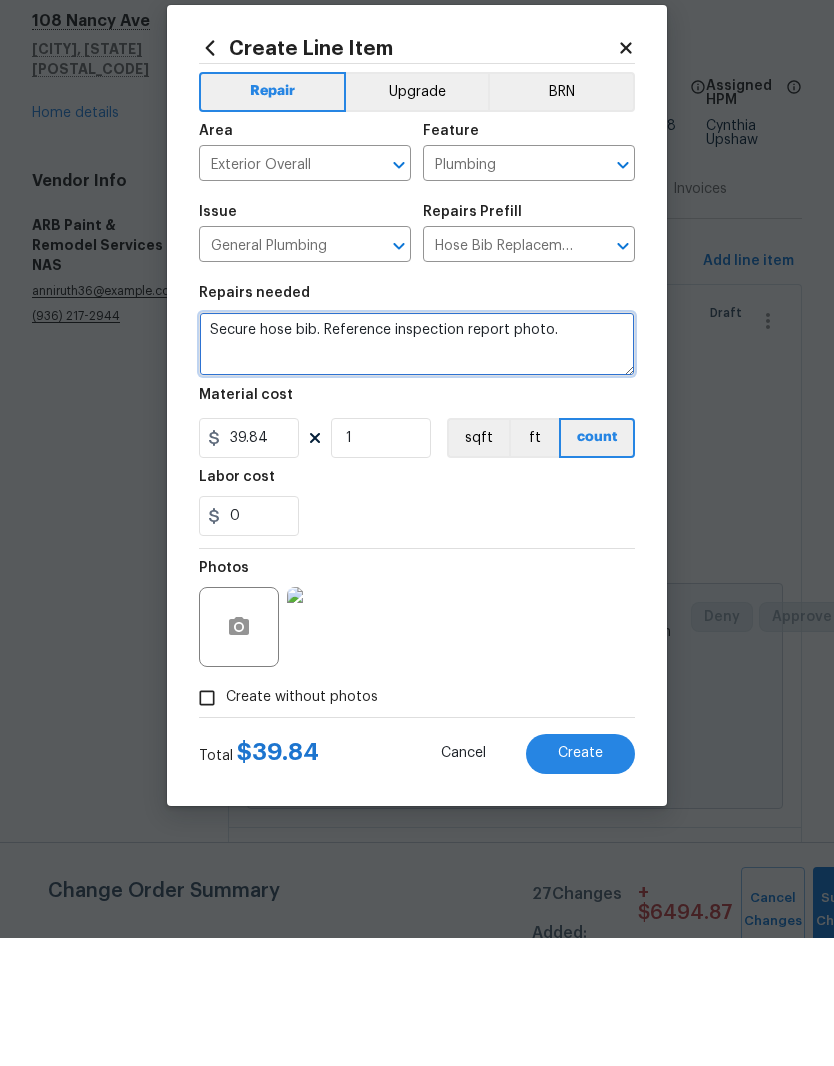 type on "Secure loose hose bib. Reference inspection report photo." 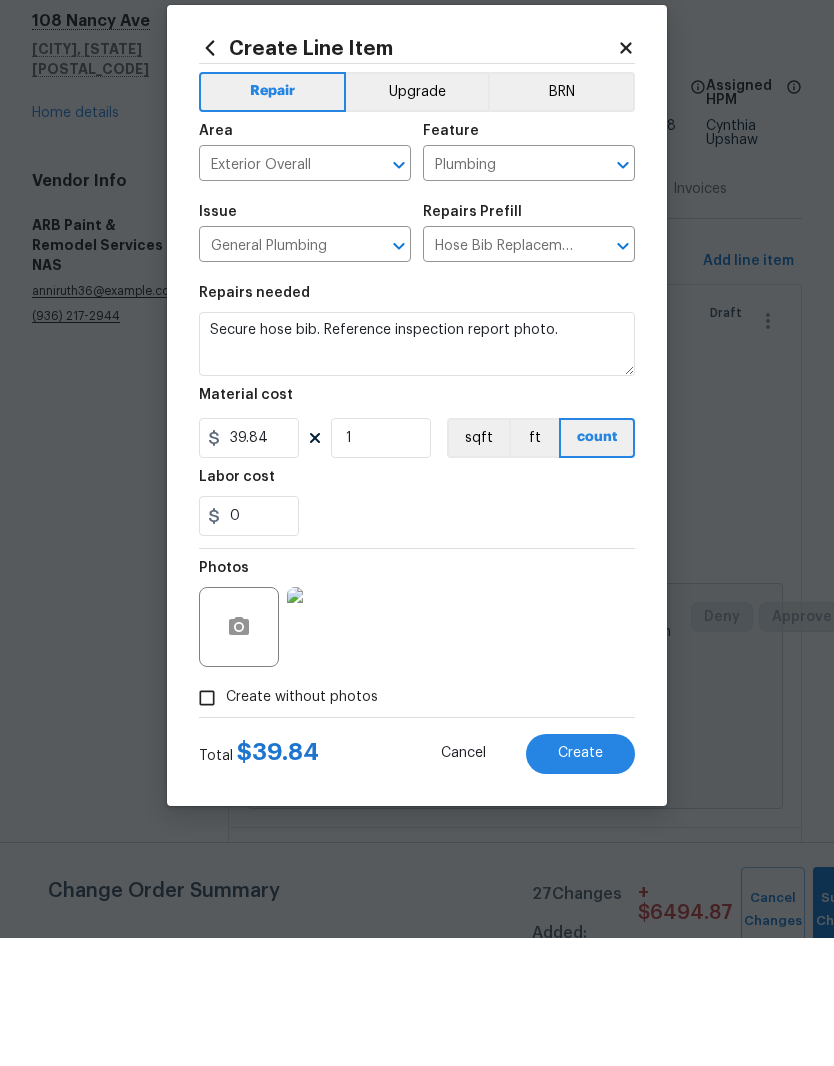 click at bounding box center [327, 755] 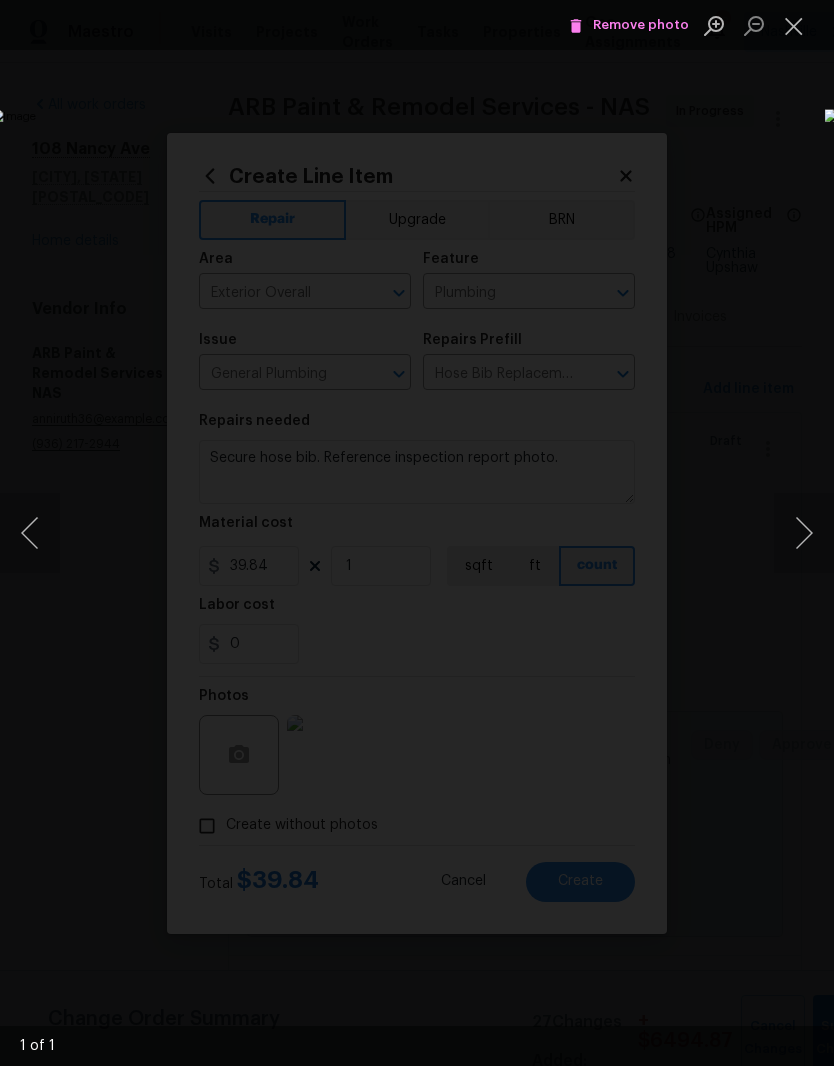 click at bounding box center [794, 25] 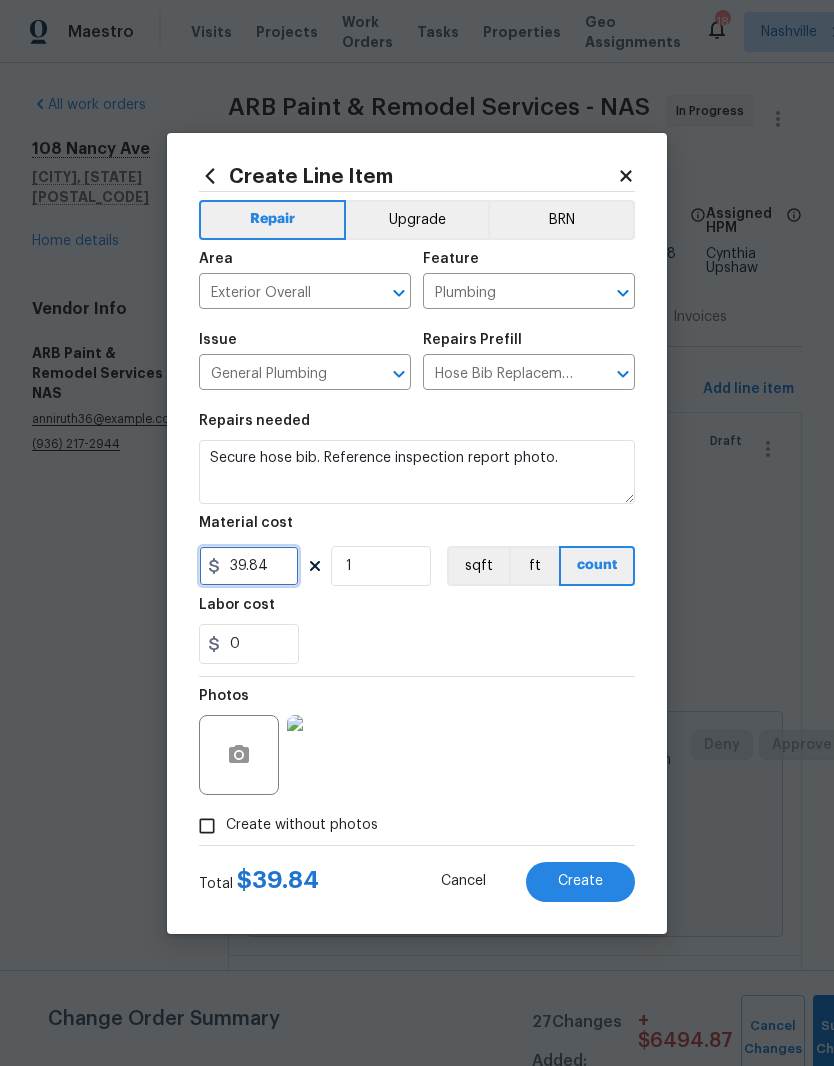 click on "39.84" at bounding box center (249, 566) 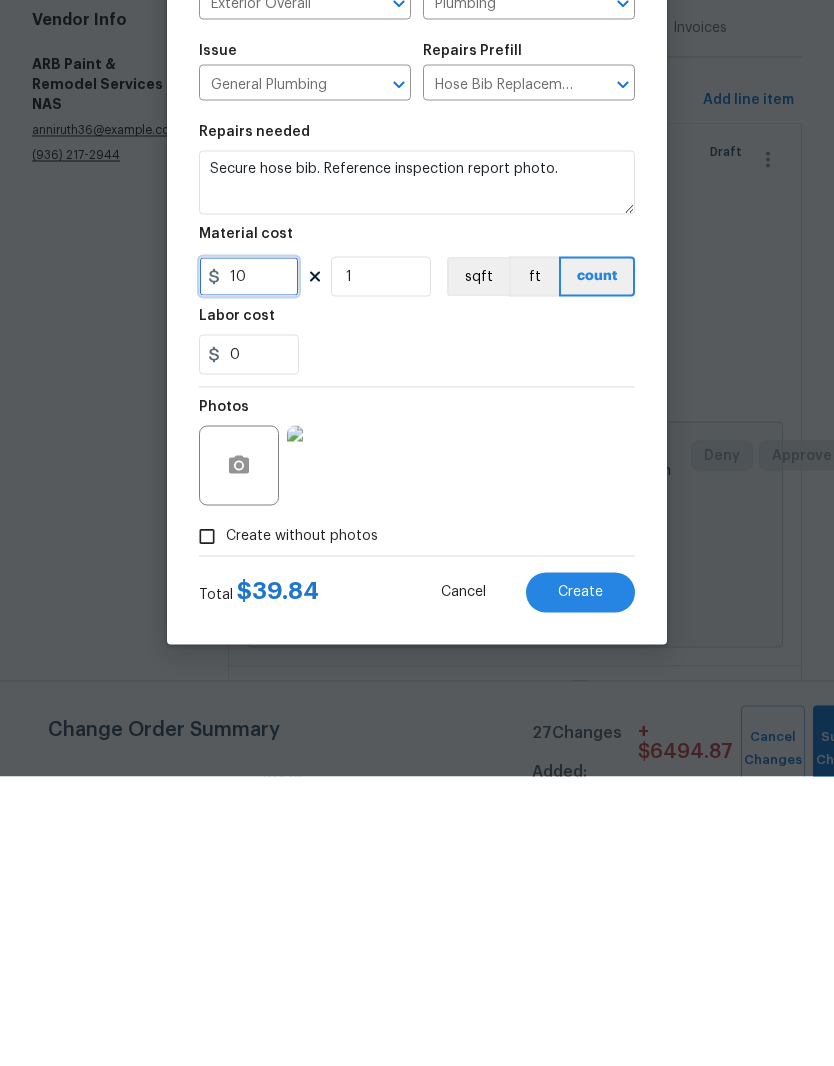 type on "10" 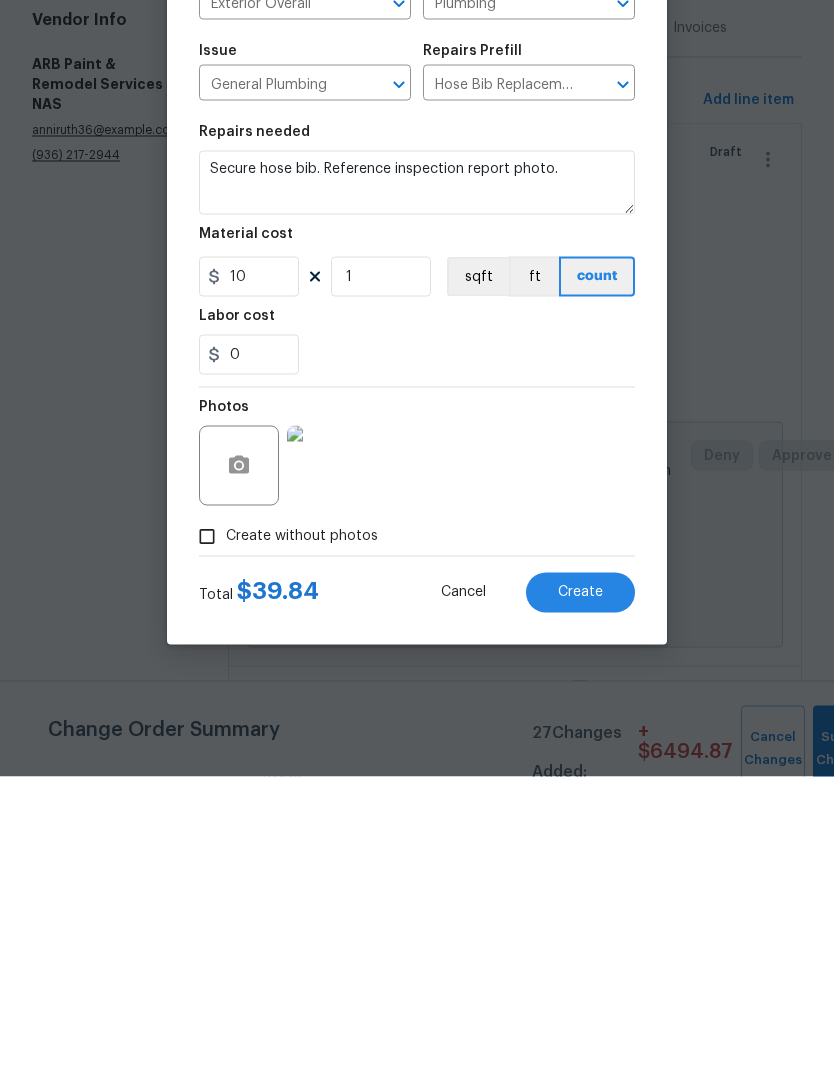 click on "Photos" at bounding box center (417, 742) 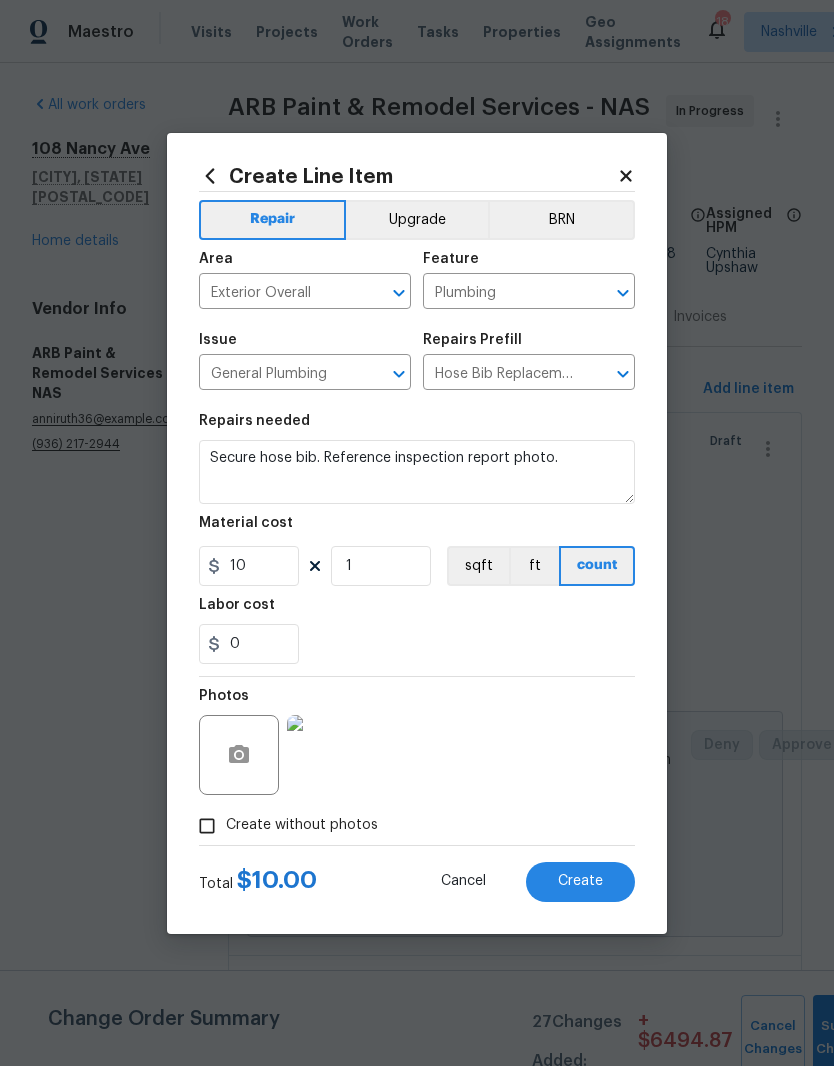 click on "Create" at bounding box center (580, 882) 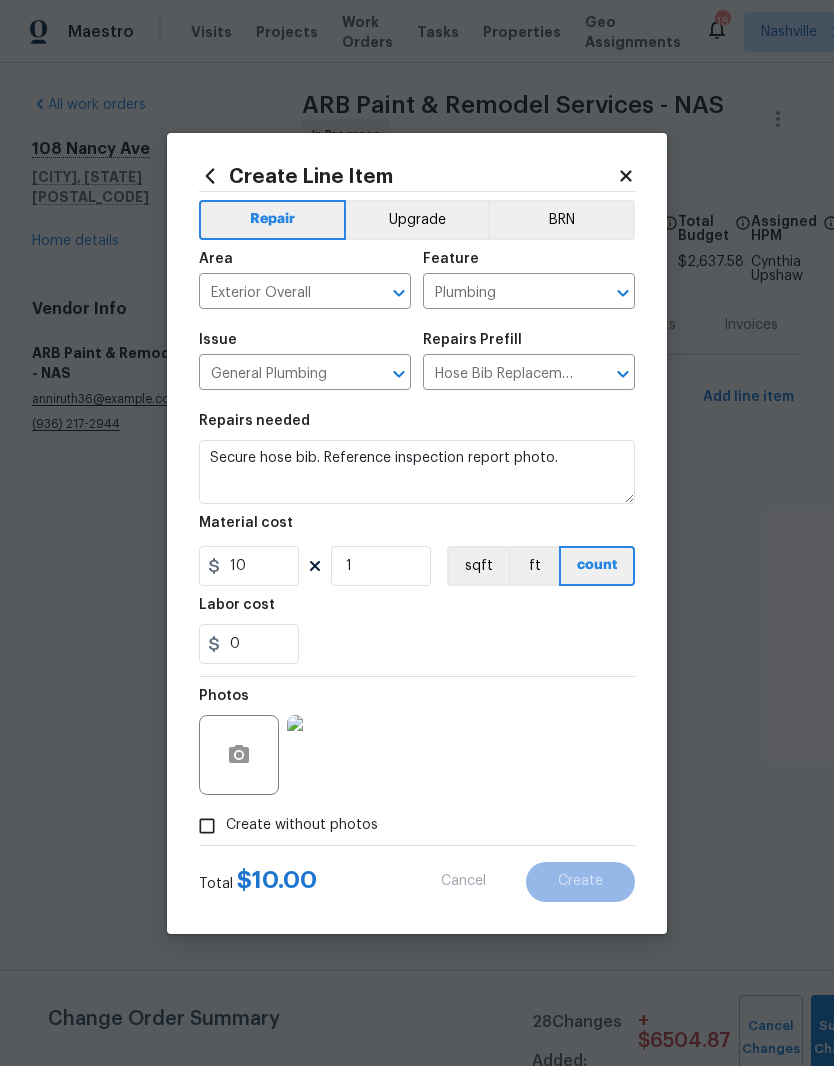 type on "0" 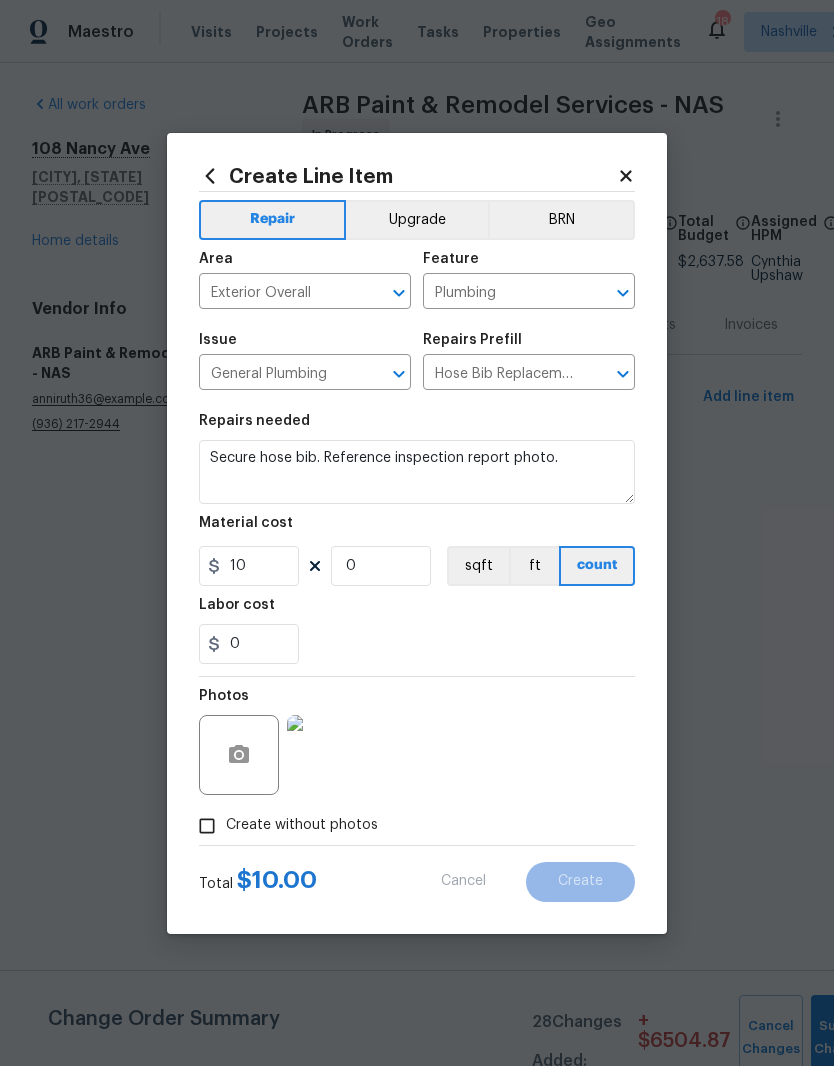type 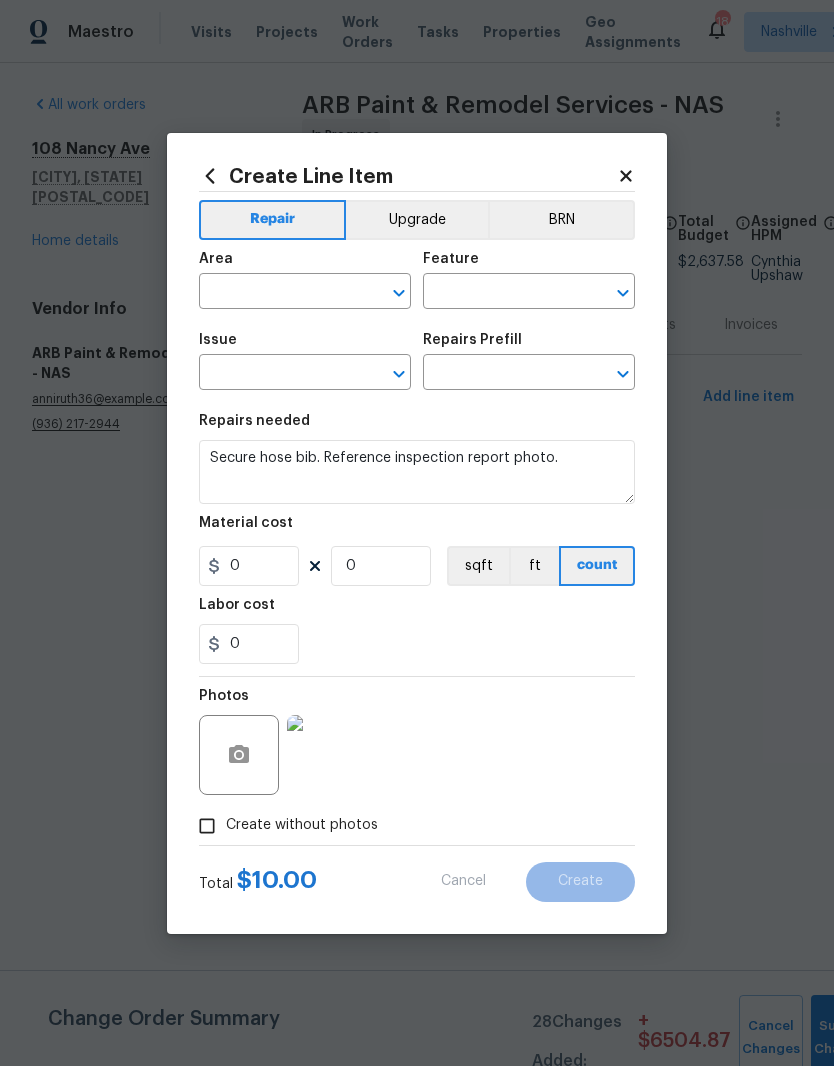scroll, scrollTop: 0, scrollLeft: 0, axis: both 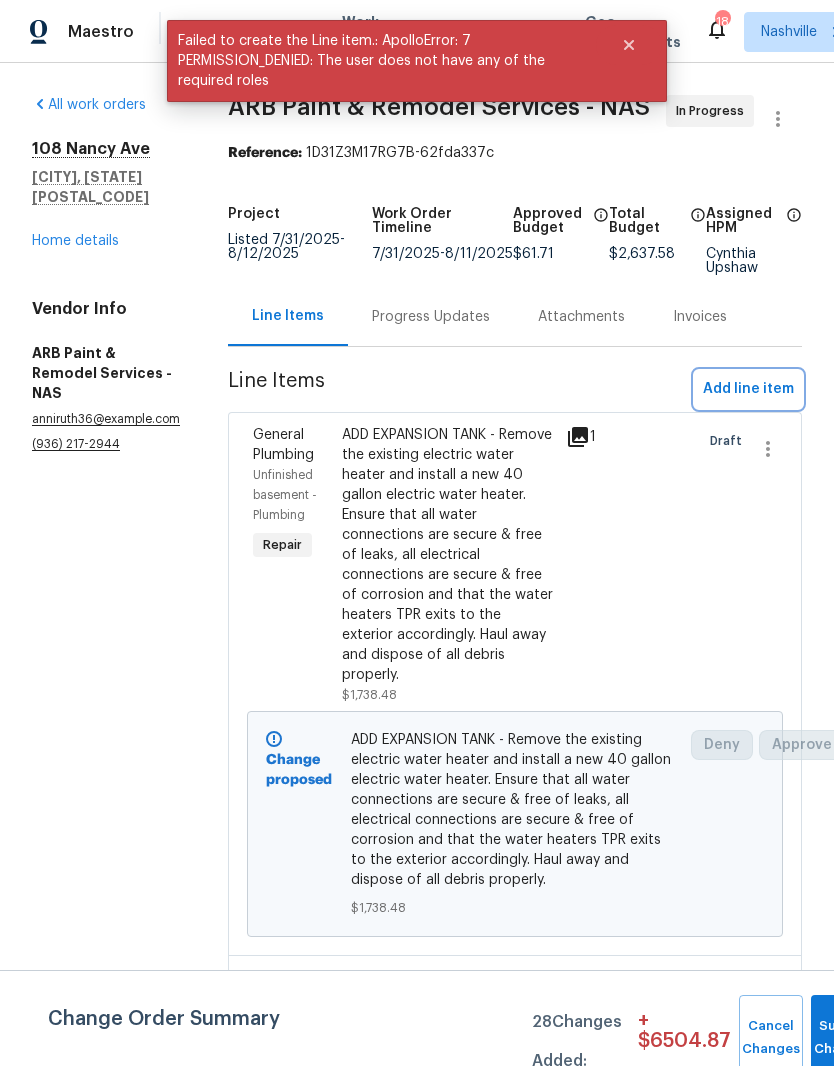 click on "Add line item" at bounding box center (748, 389) 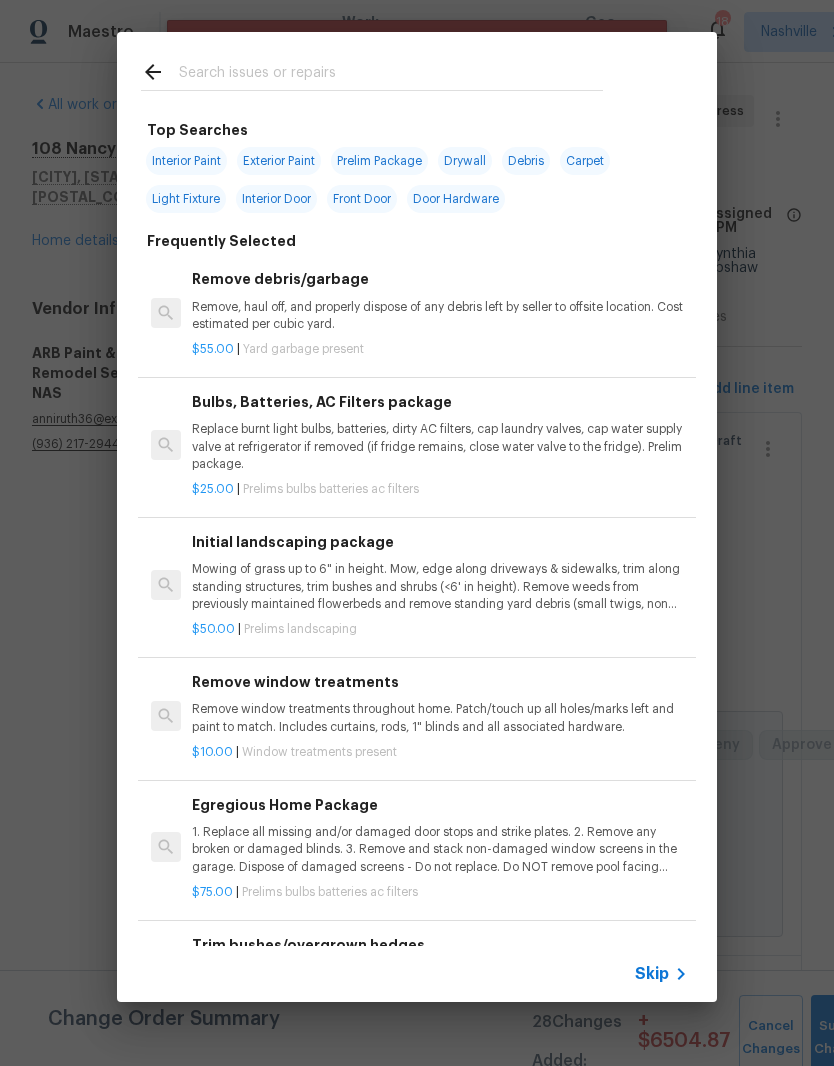 click at bounding box center (391, 75) 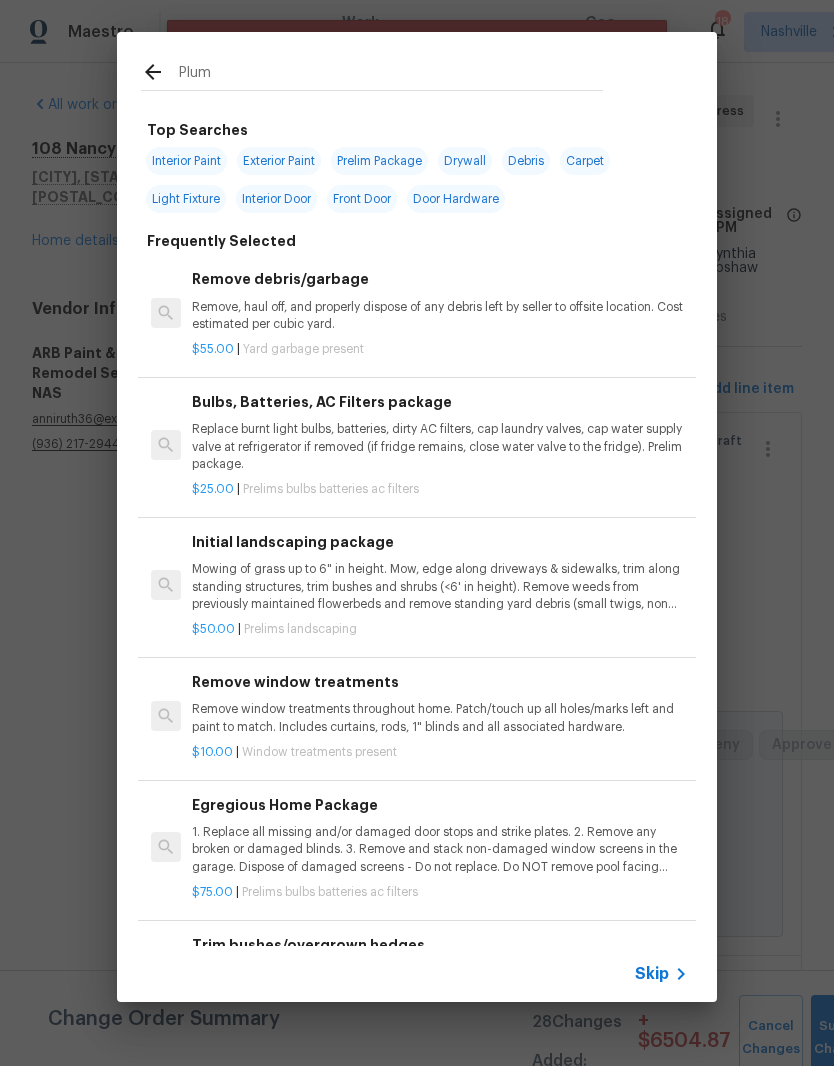 type on "Plumb" 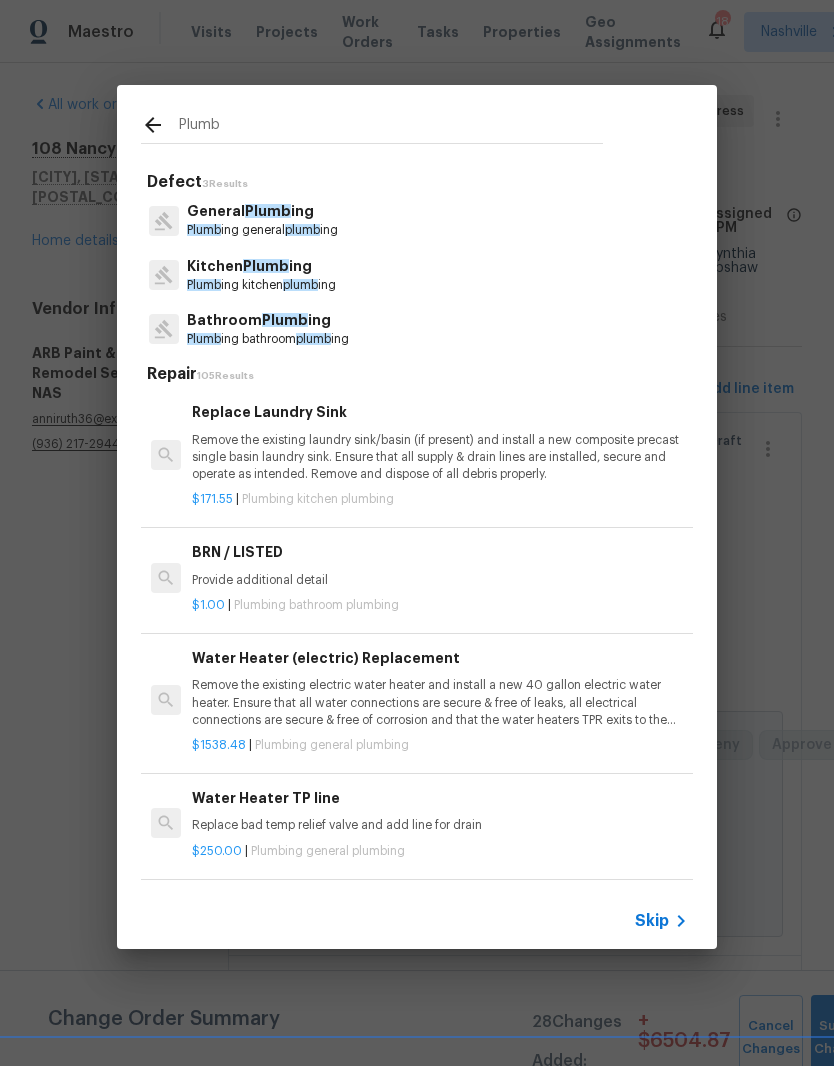 click on "plumb" at bounding box center (302, 230) 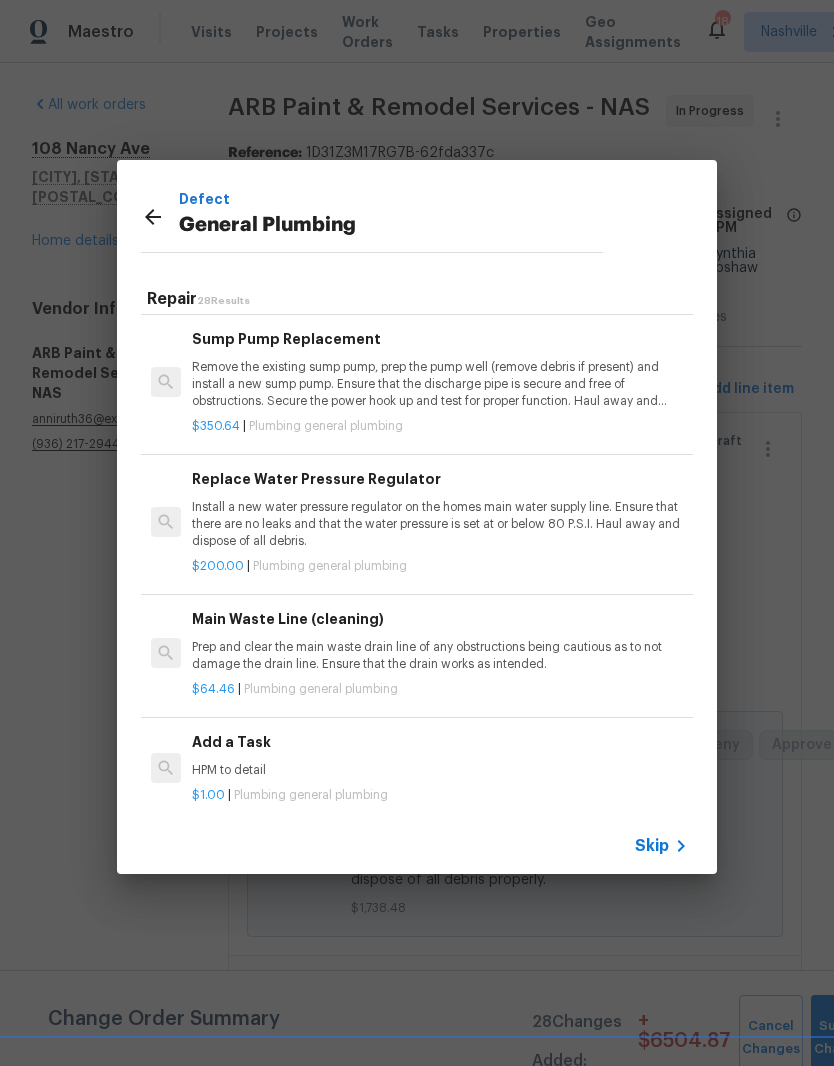 scroll, scrollTop: 1962, scrollLeft: 0, axis: vertical 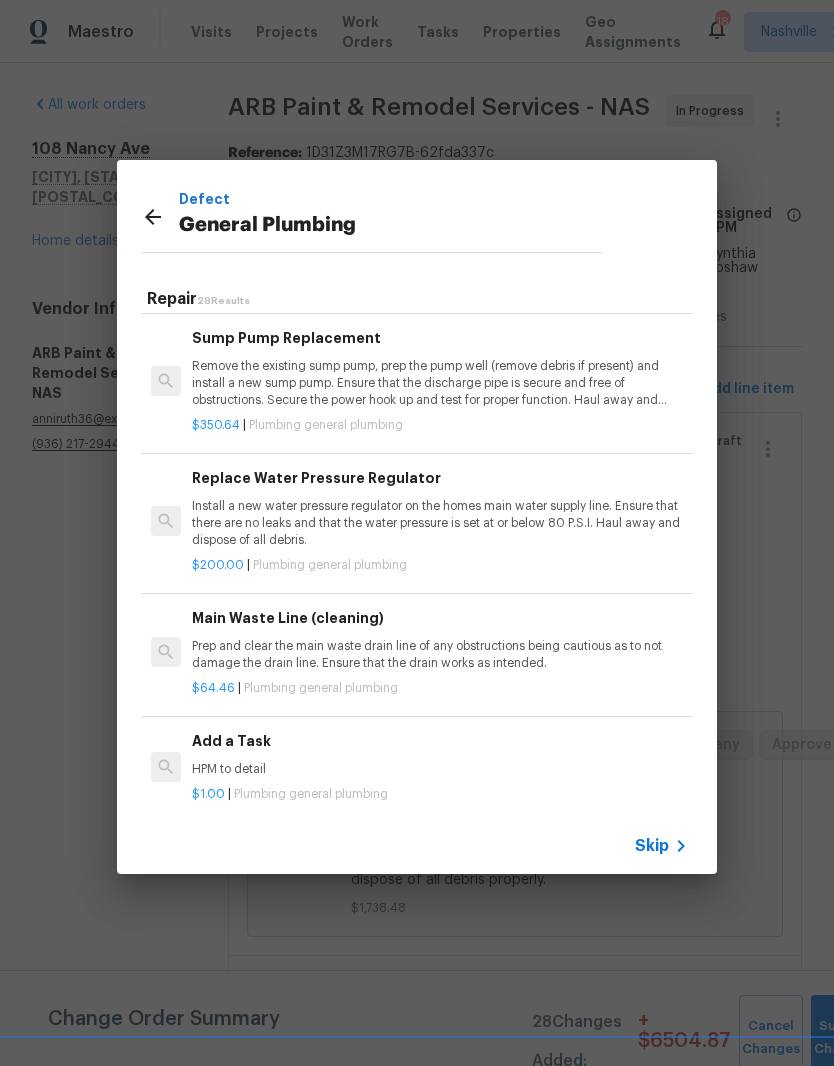 click on "Add a Task" at bounding box center (440, 741) 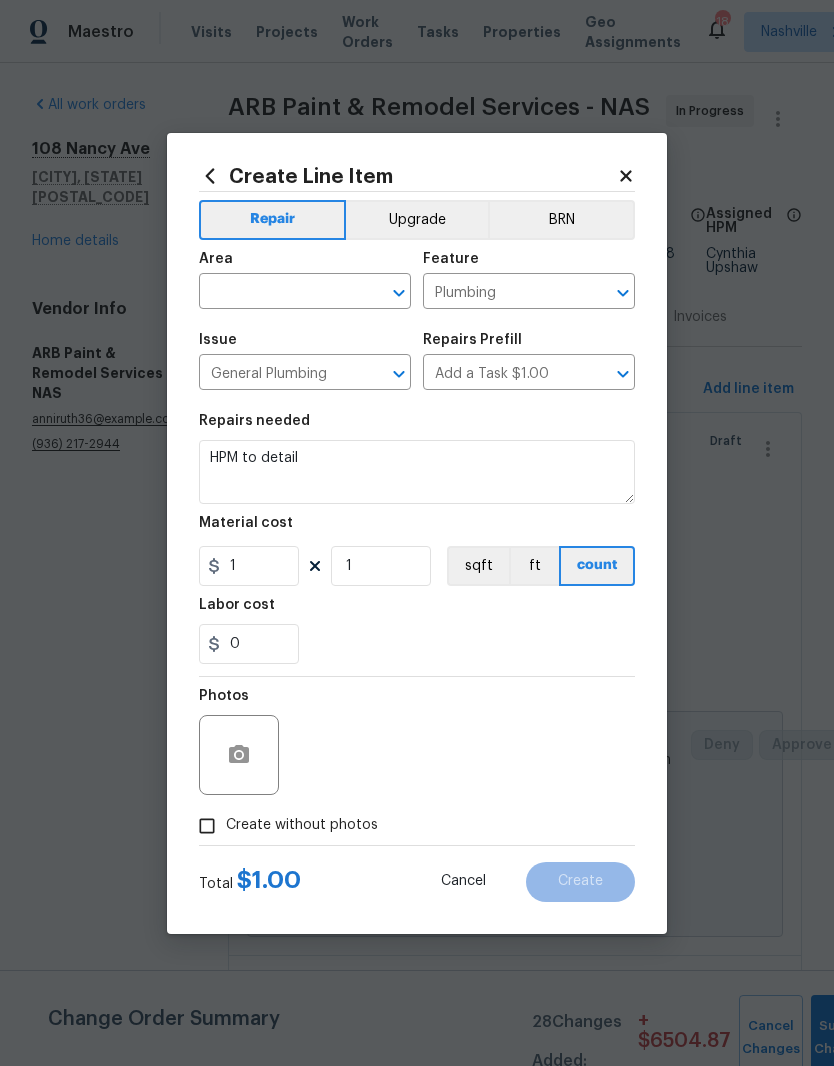 click at bounding box center [277, 293] 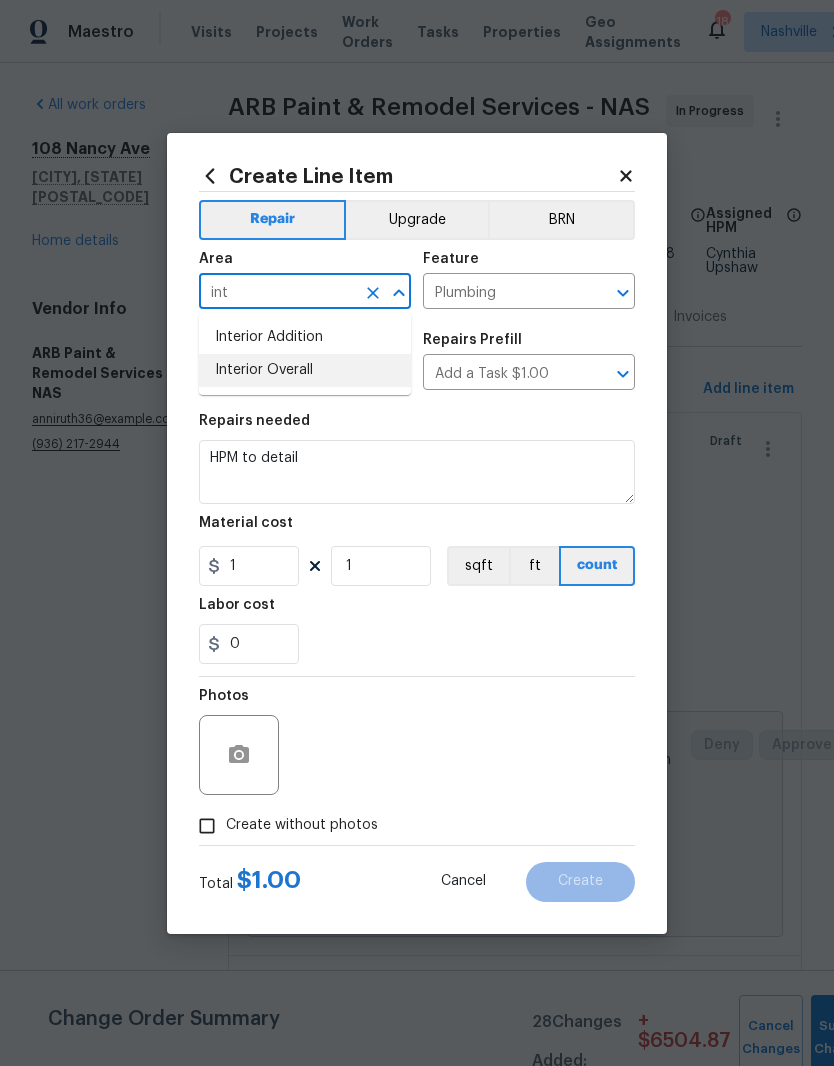 click on "Interior Overall" at bounding box center [305, 370] 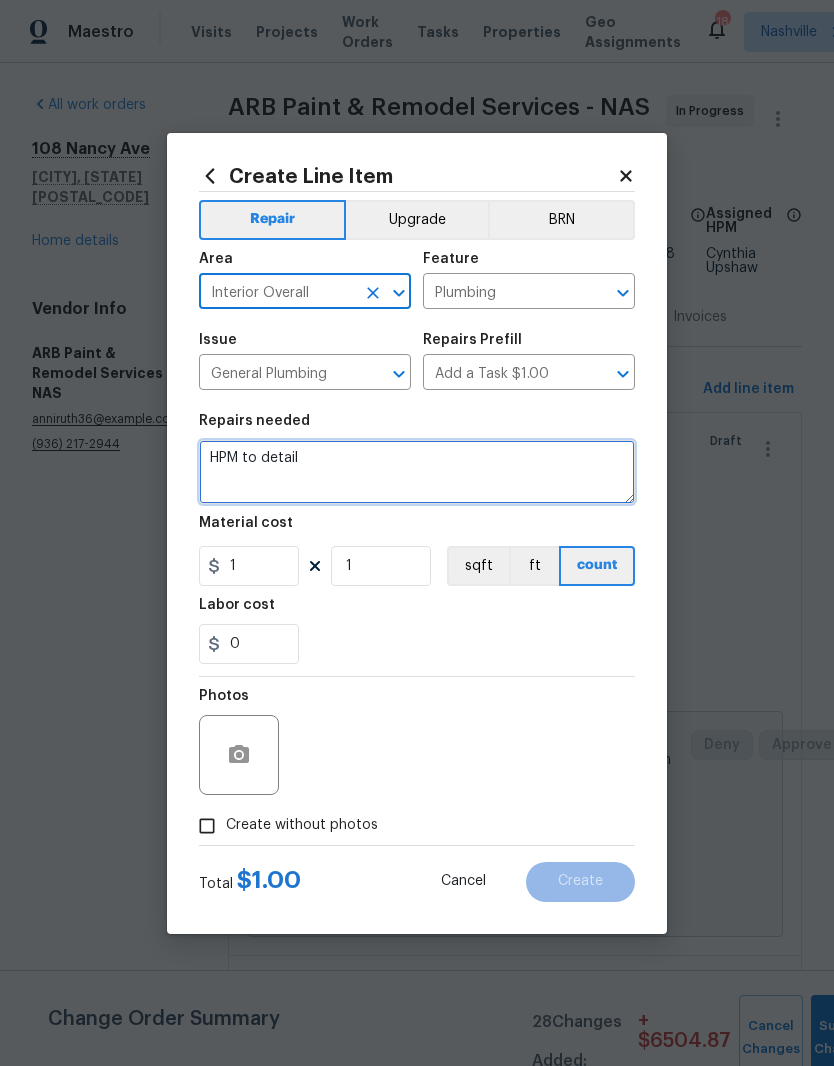 click on "HPM to detail" at bounding box center (417, 472) 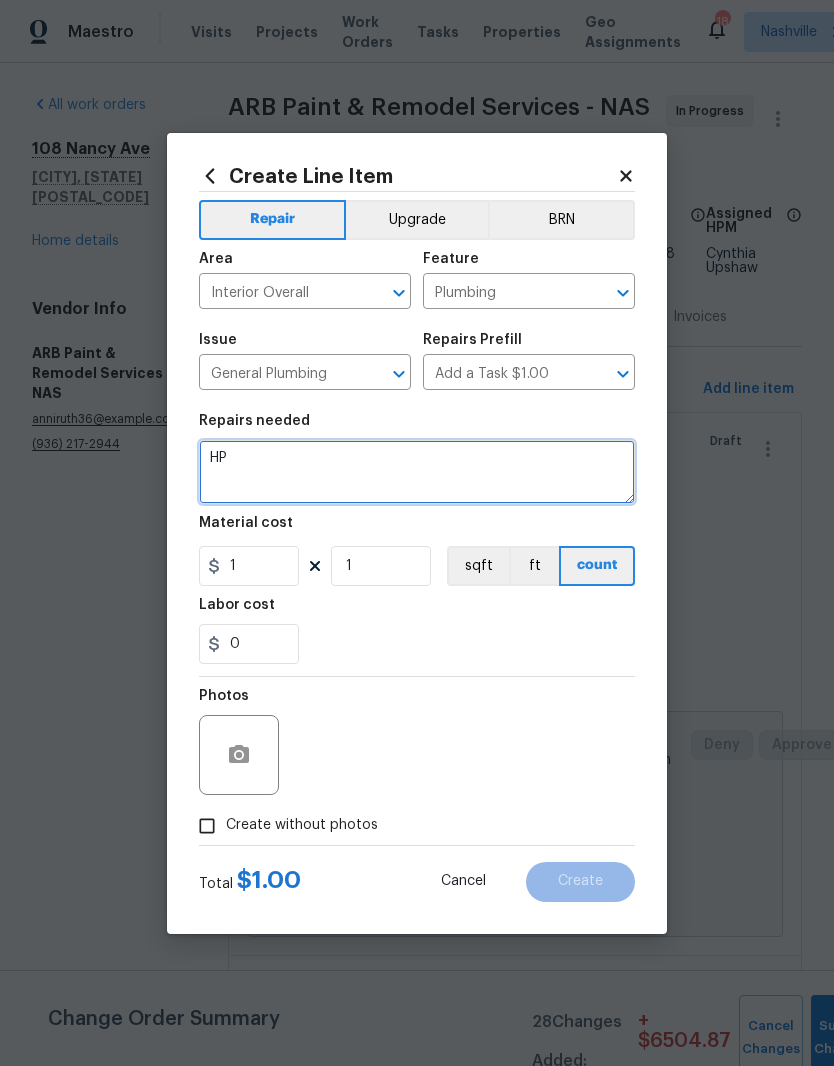 type on "H" 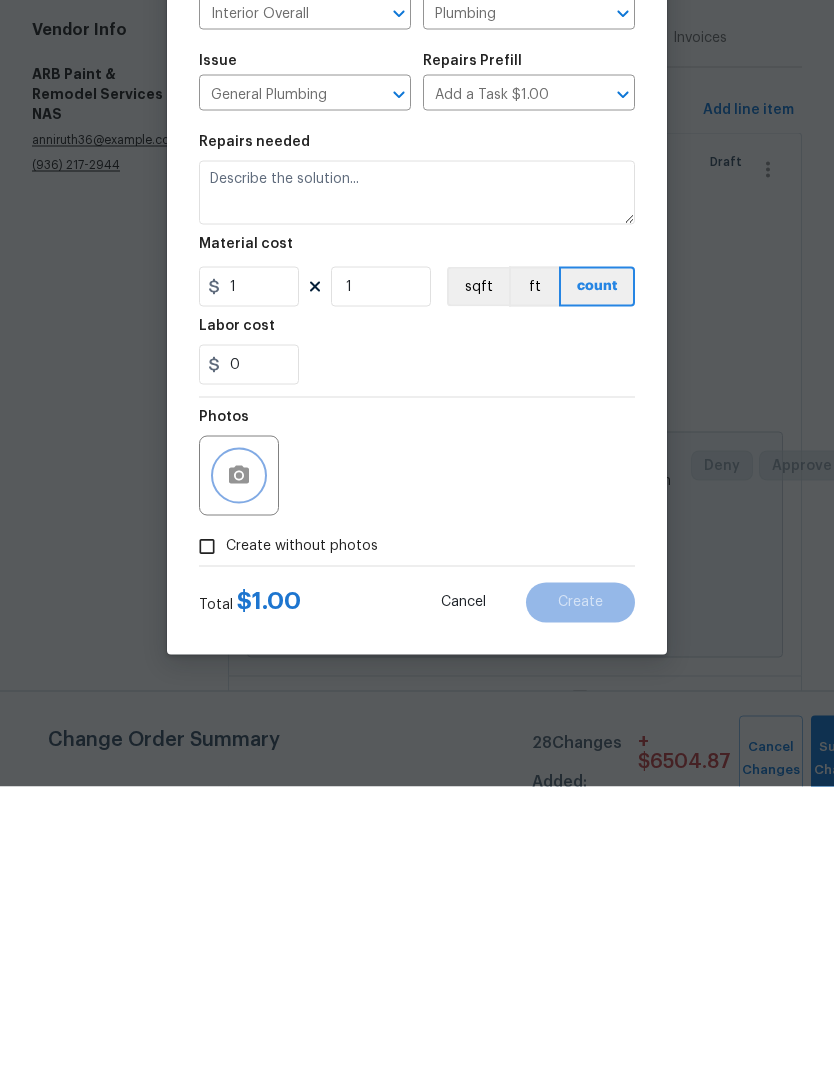 click at bounding box center [239, 755] 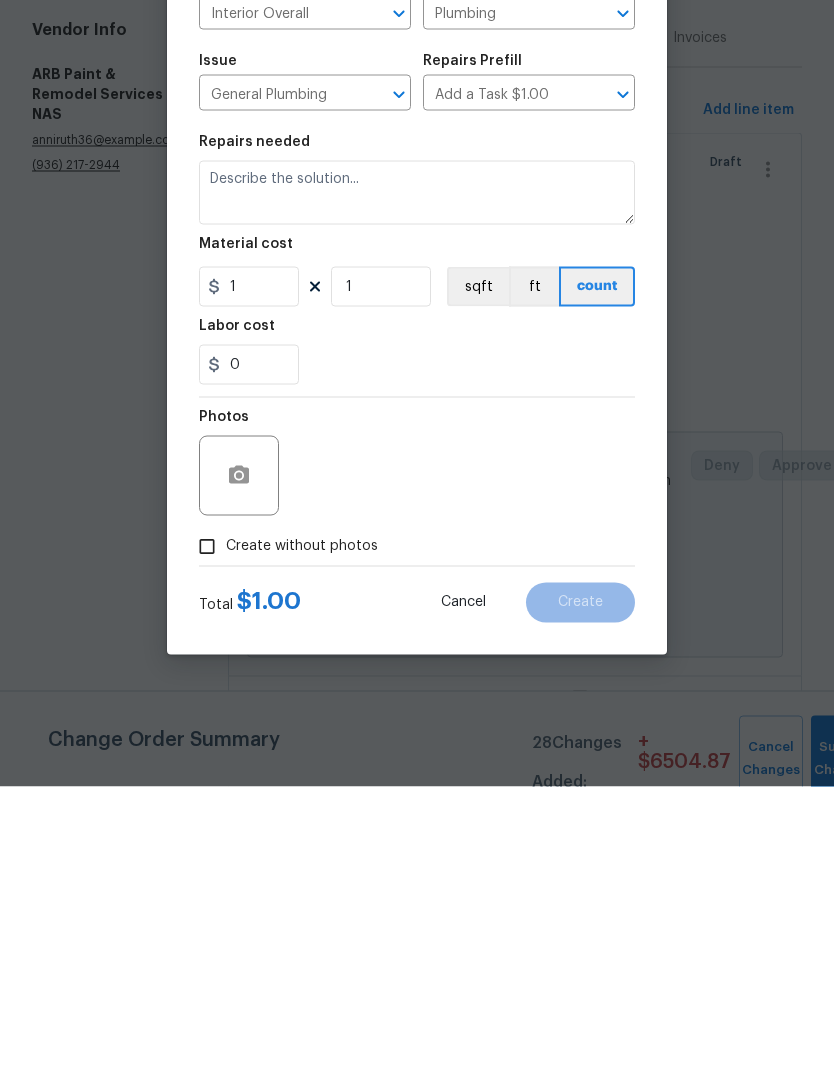scroll, scrollTop: 82, scrollLeft: 0, axis: vertical 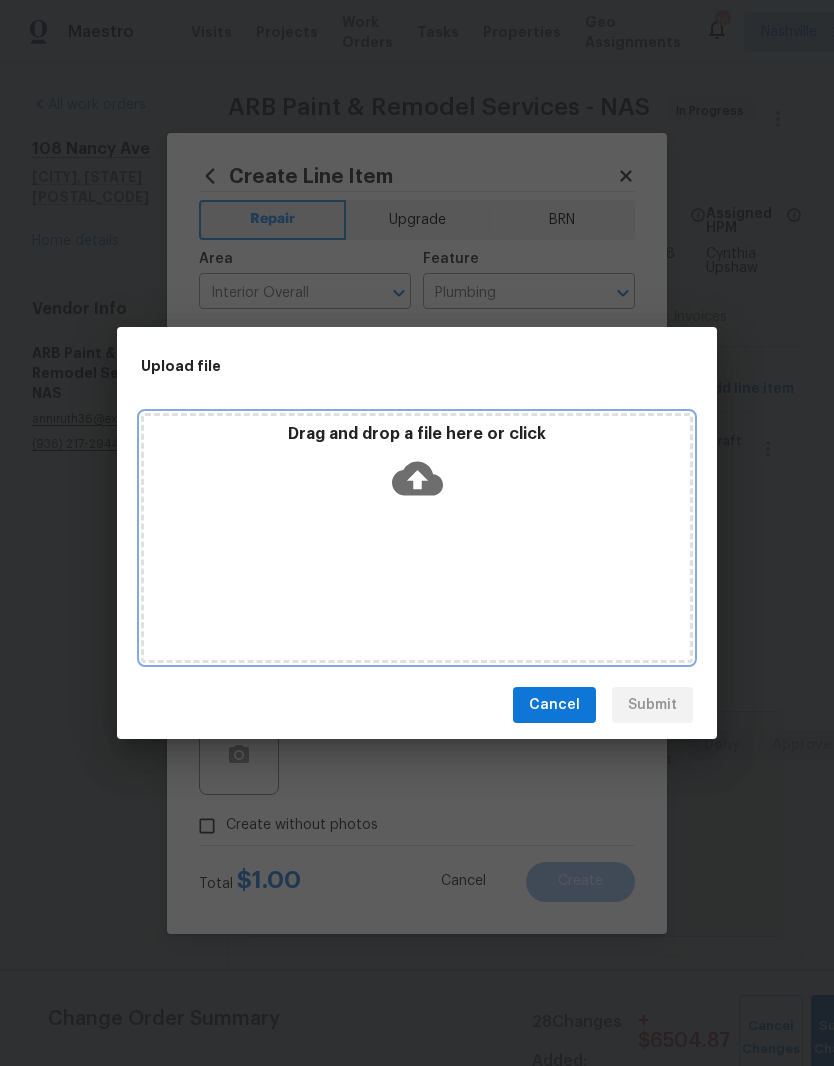 click on "Drag and drop a file here or click" at bounding box center (417, 538) 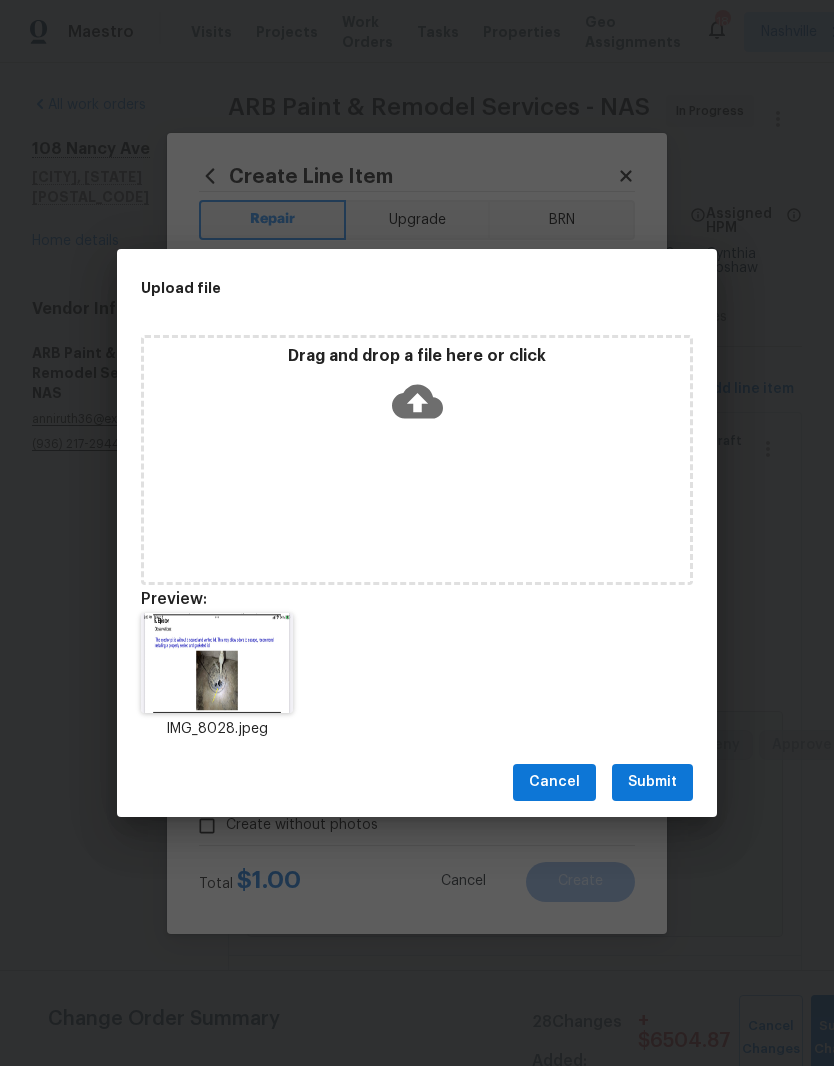 click on "Upload file Drag and drop a file here or click Preview: IMG_8028.jpeg Cancel Submit" at bounding box center [417, 533] 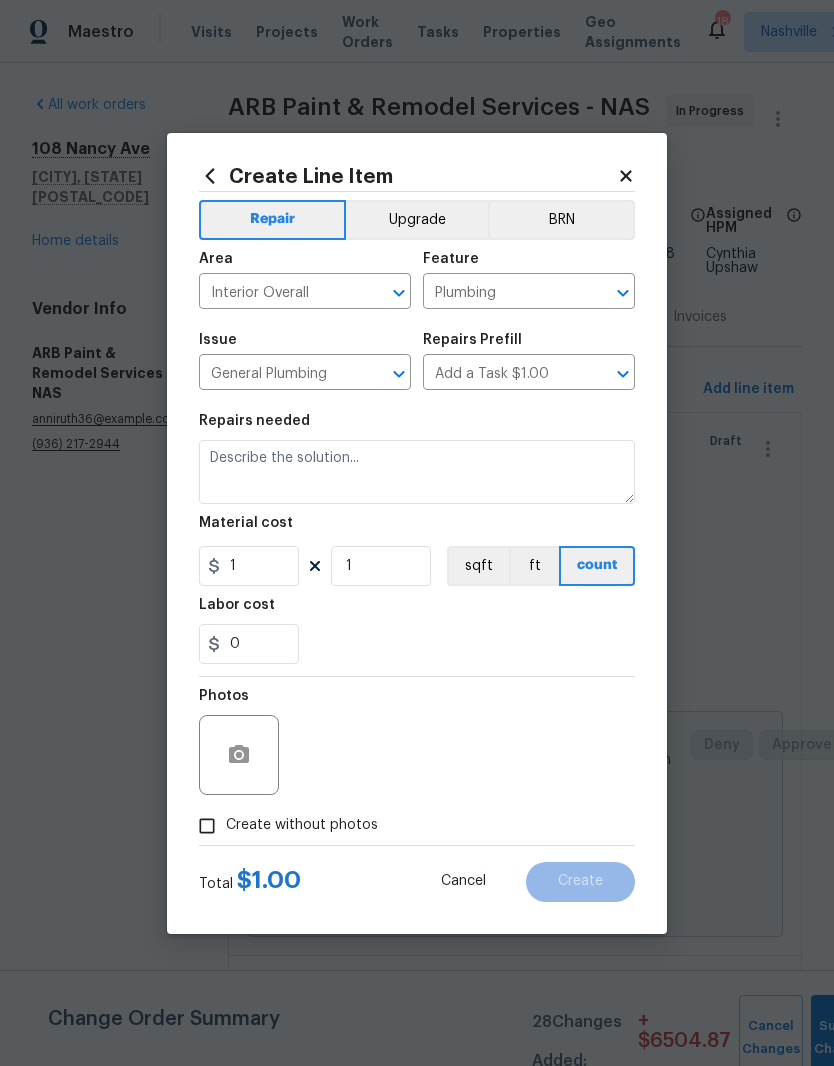 click on "Create Line Item Repair Upgrade BRN Area Interior Overall ​ Feature Plumbing ​ Issue General Plumbing ​ Repairs Prefill Add a Task $1.00 ​ Repairs needed Material cost 1 1 sqft ft count Labor cost 0 Photos Create without photos Total   $ 1.00 Cancel Create" at bounding box center [417, 533] 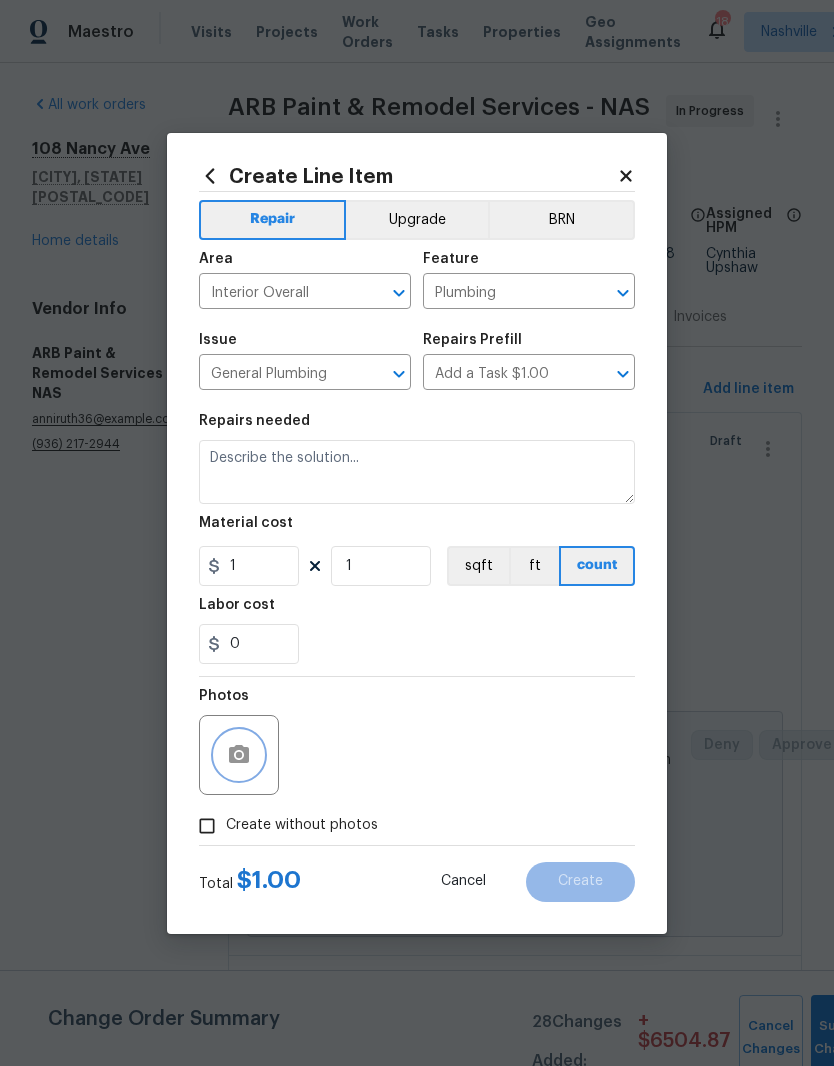 click 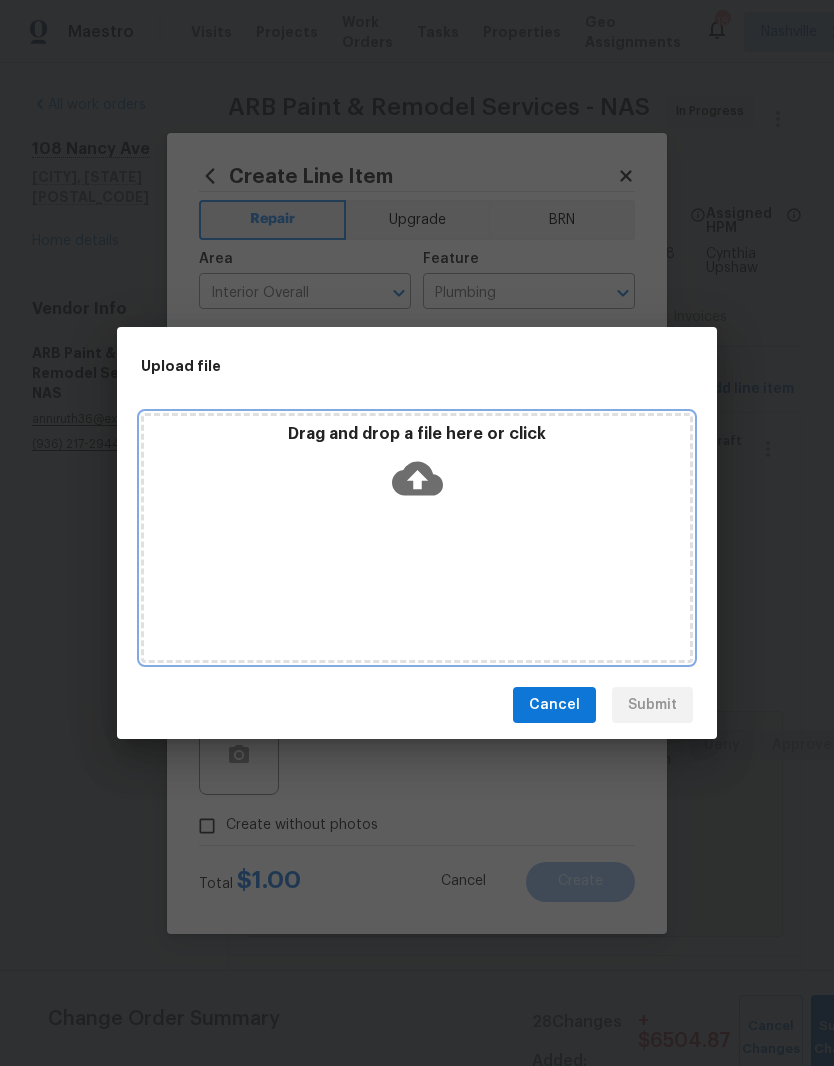 click on "Drag and drop a file here or click" at bounding box center [417, 467] 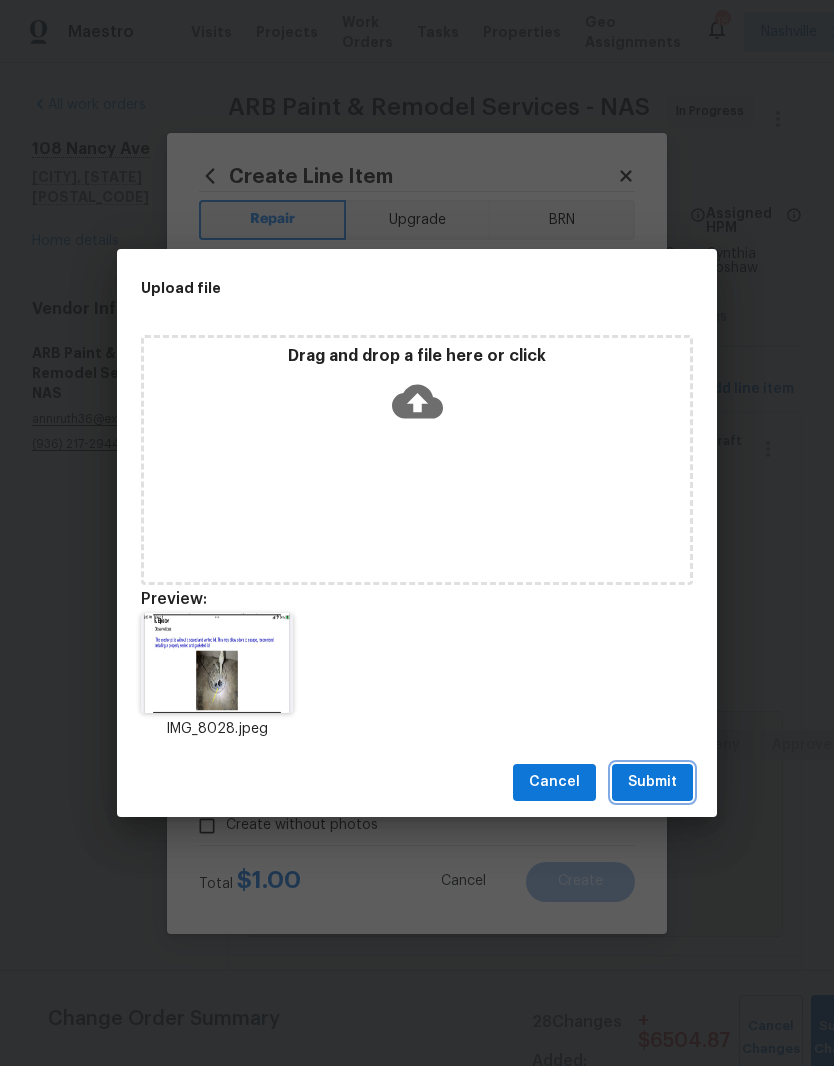 click on "Submit" at bounding box center [652, 782] 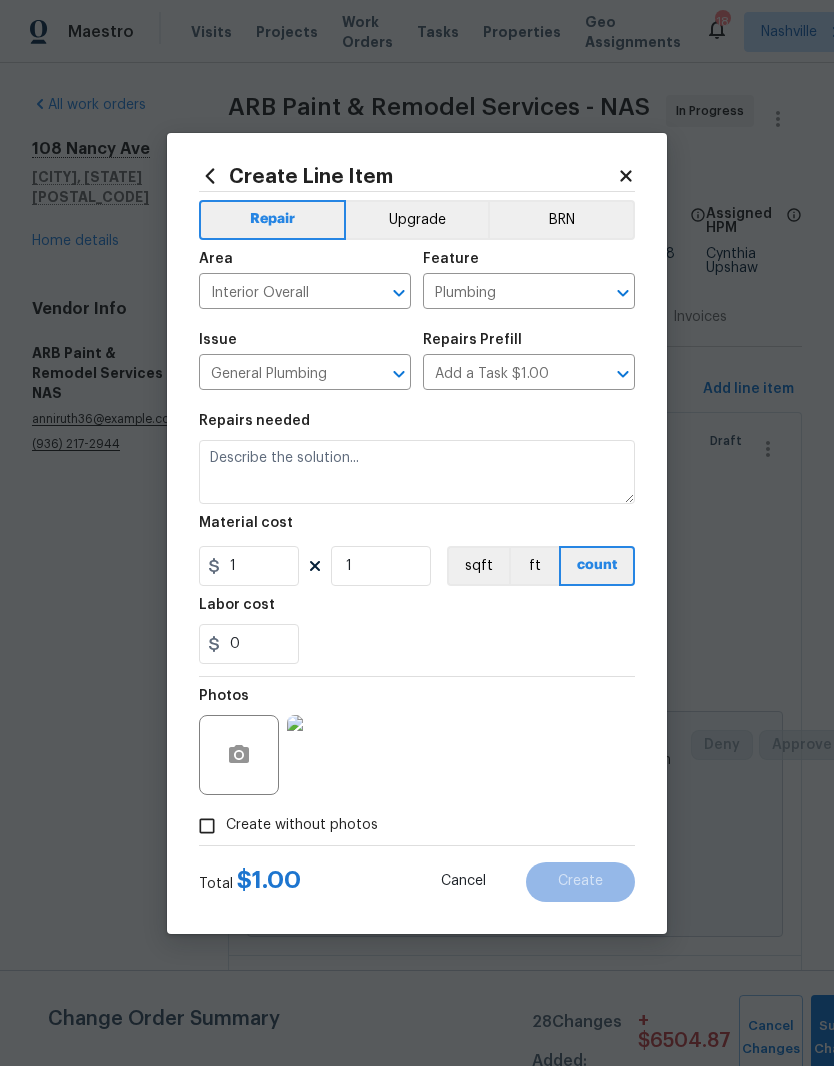 click at bounding box center [327, 755] 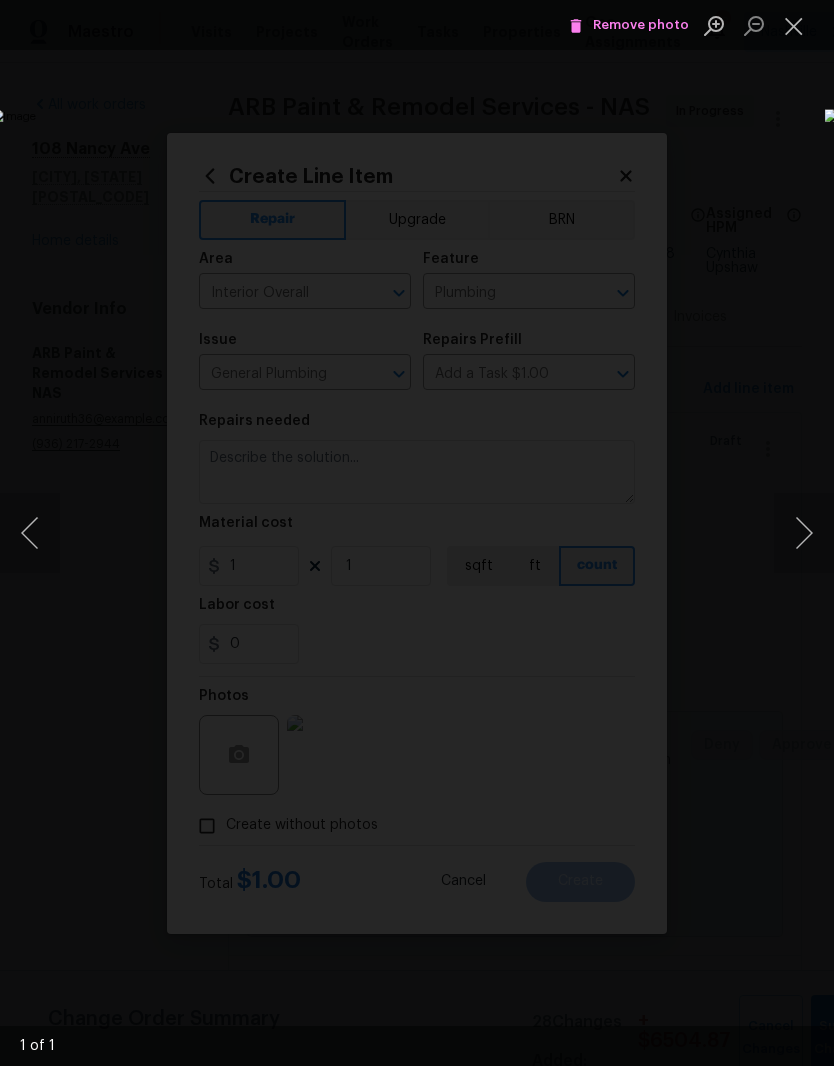 click at bounding box center [794, 25] 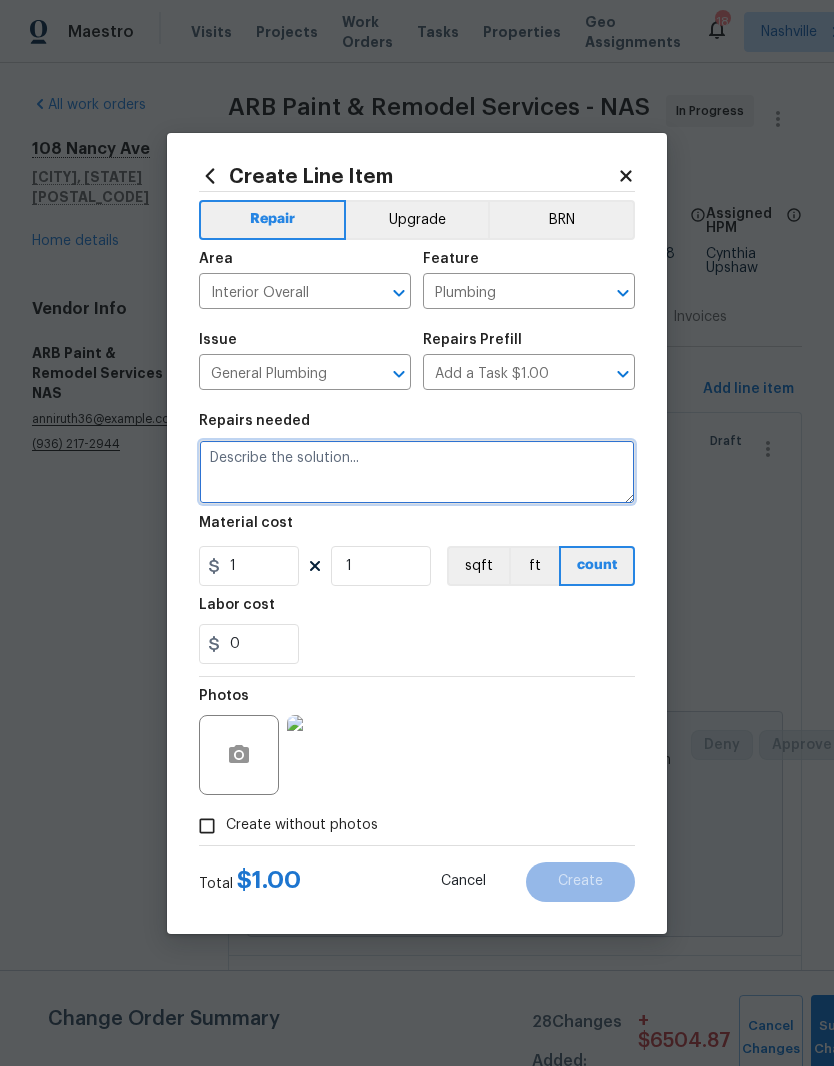 click at bounding box center [417, 472] 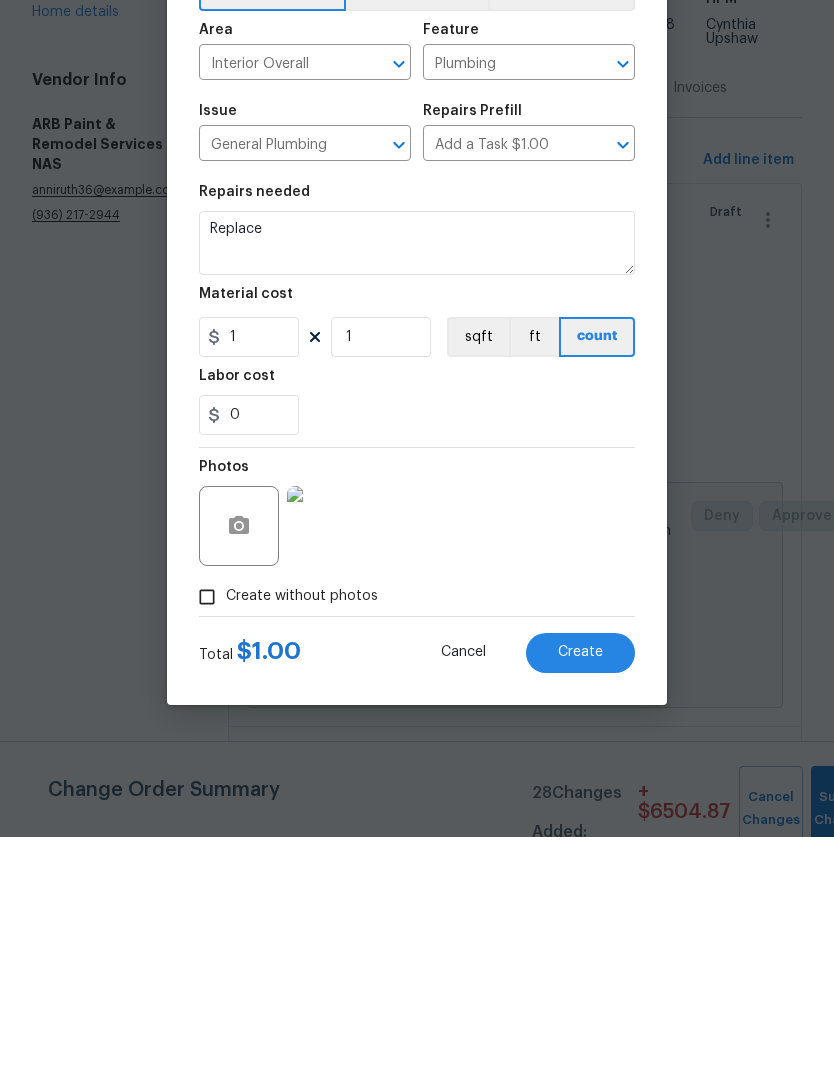 click at bounding box center (327, 755) 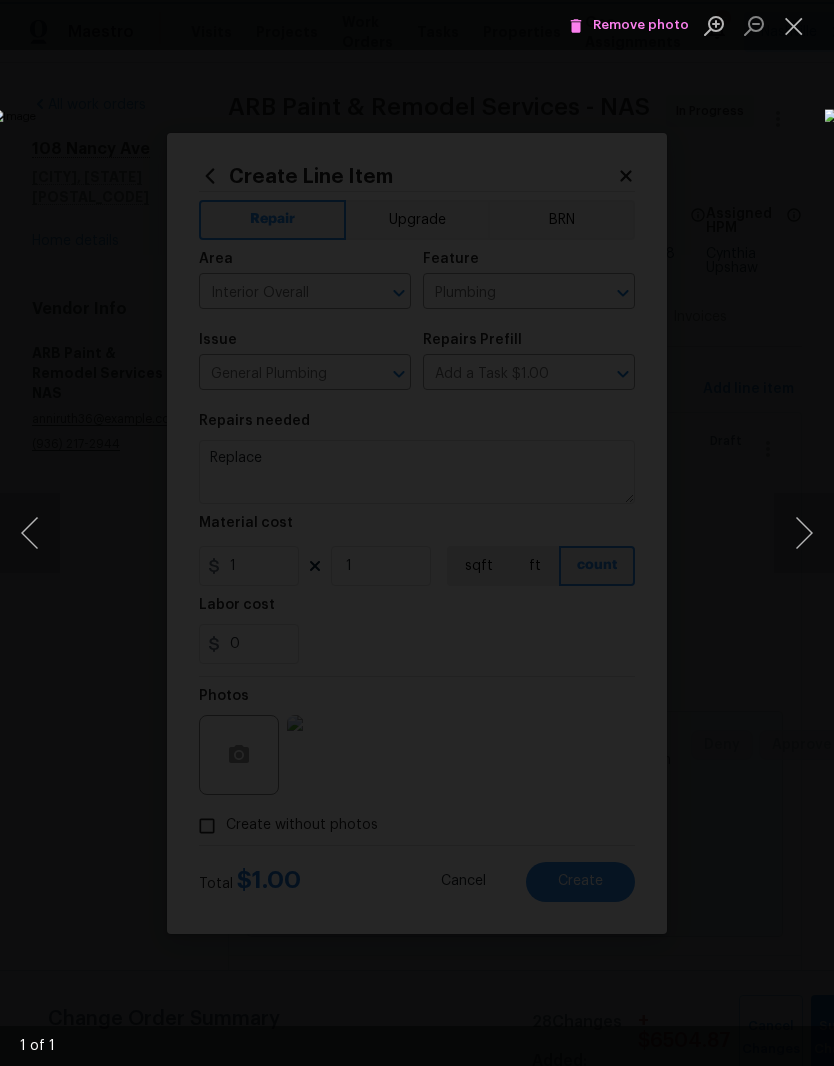 click at bounding box center (322, 532) 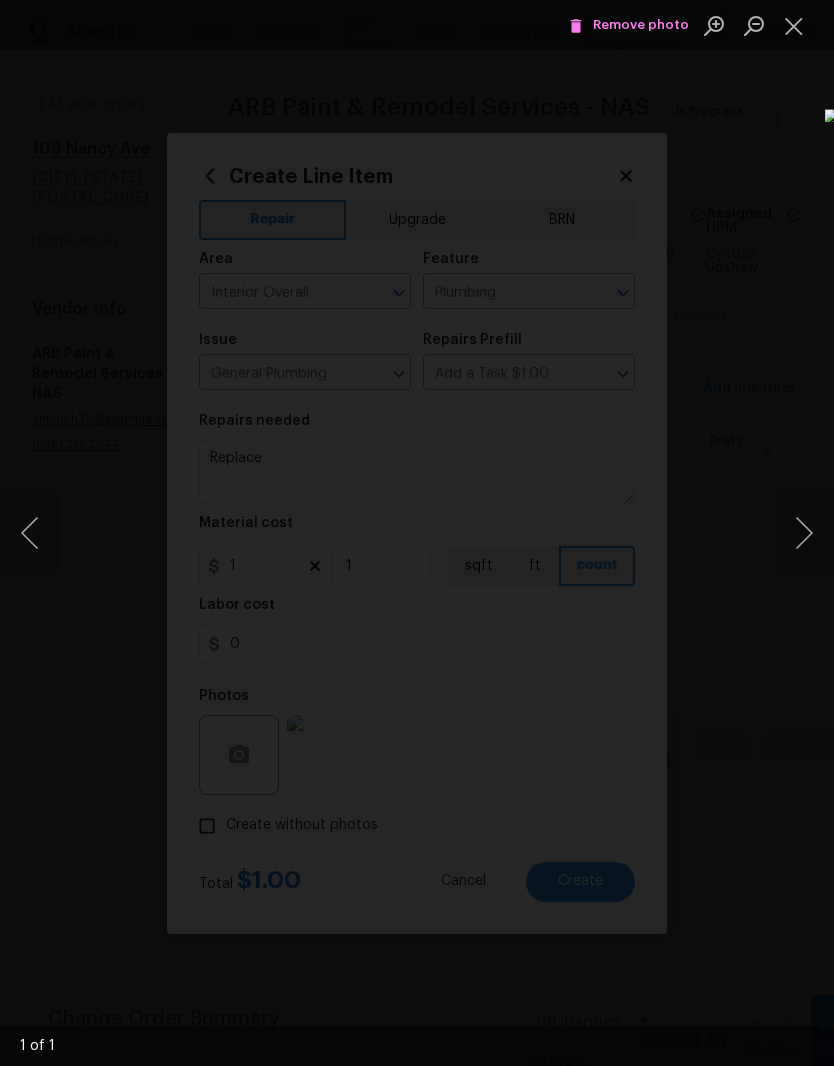 click at bounding box center [417, 533] 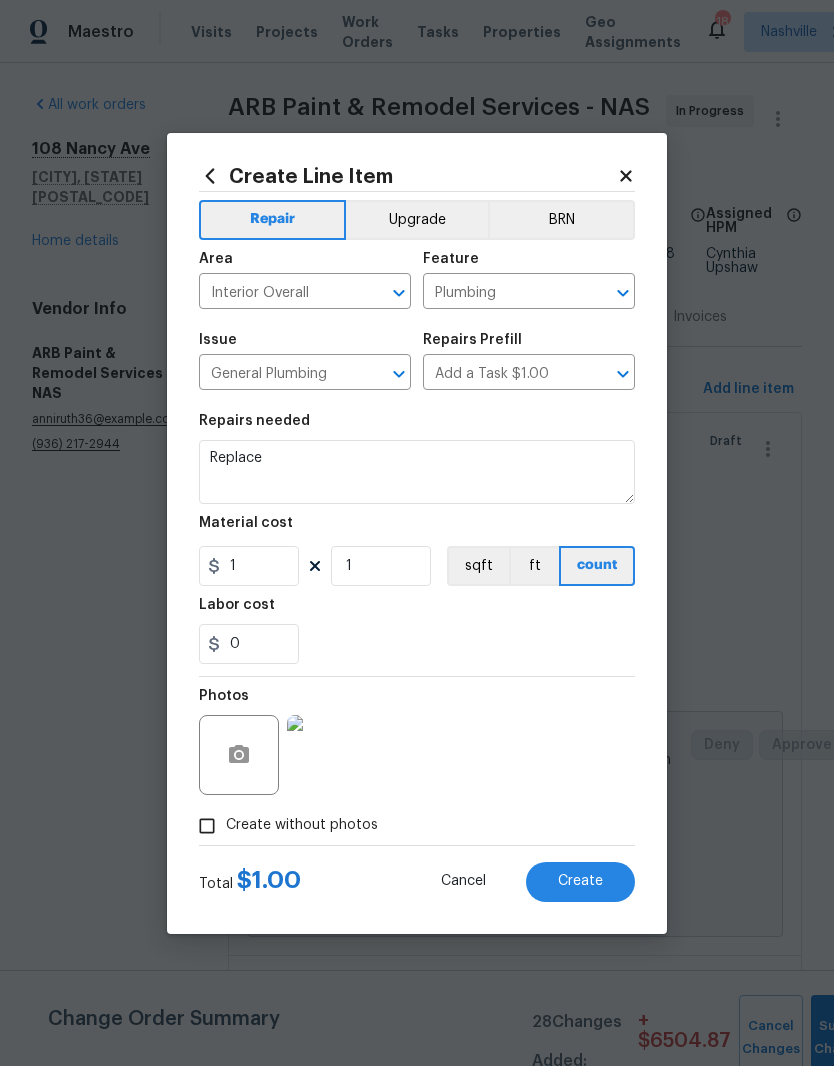 click at bounding box center (327, 755) 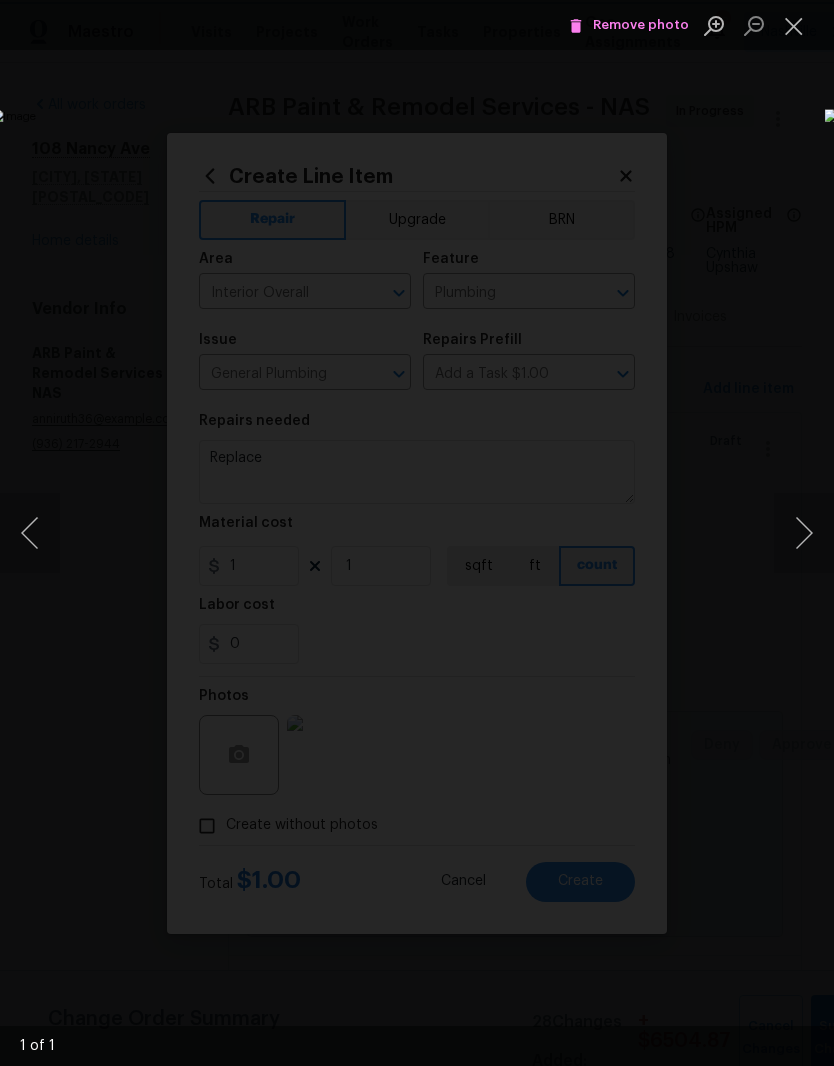 click at bounding box center (322, 532) 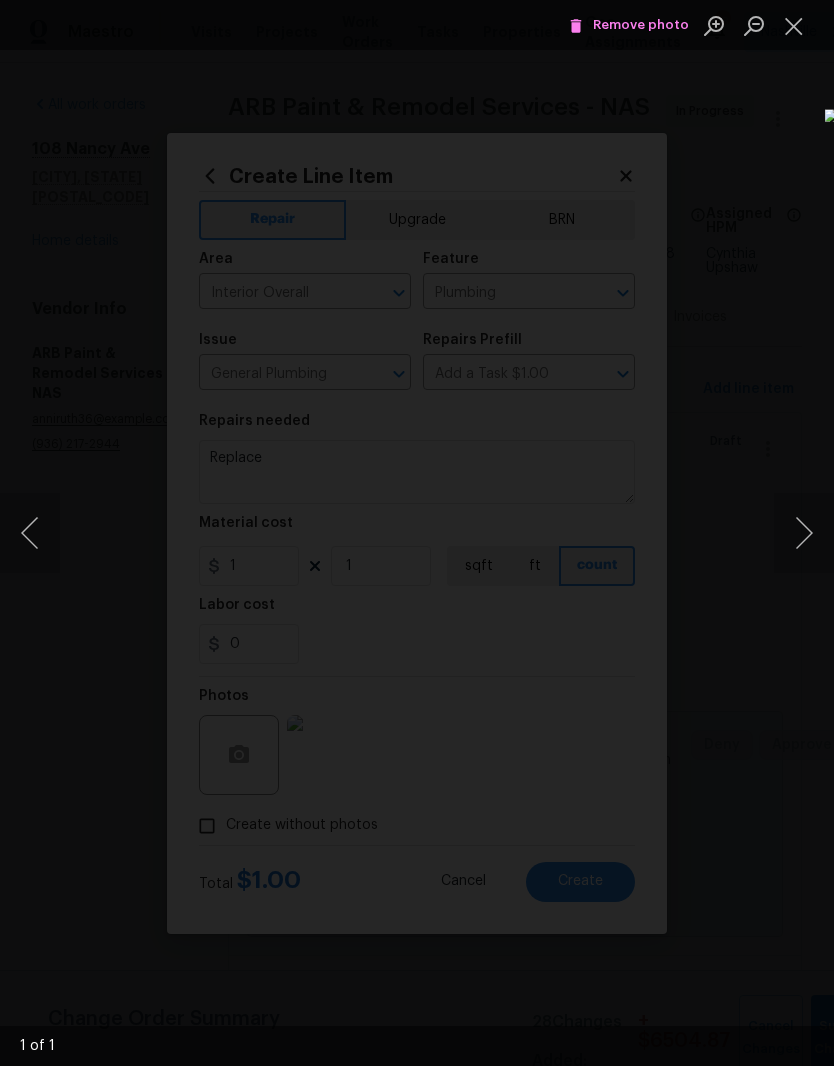 click at bounding box center (417, 533) 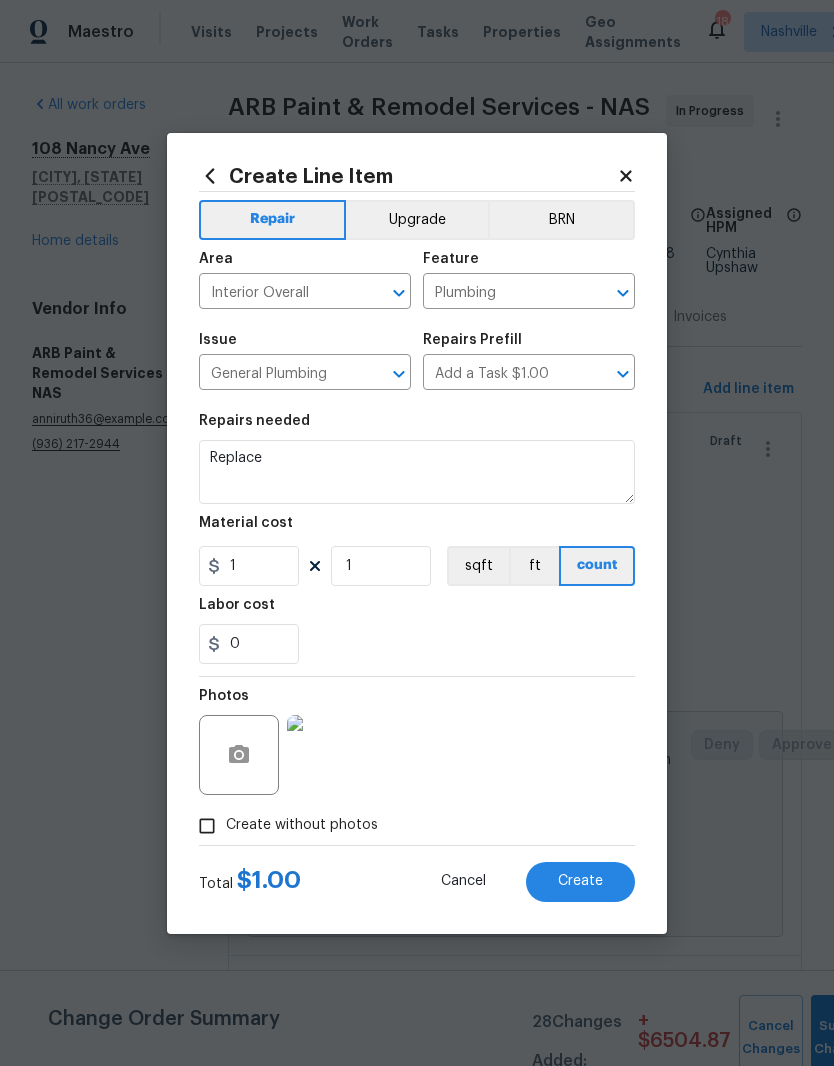 click at bounding box center [327, 755] 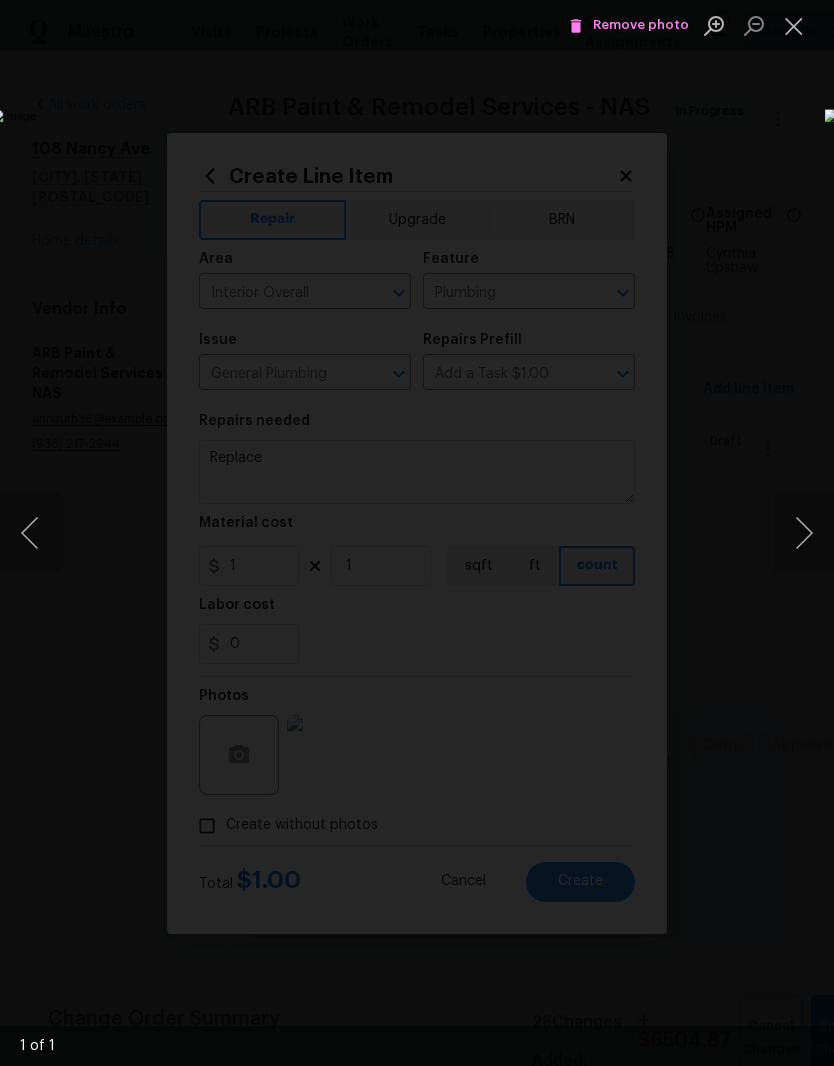 click at bounding box center [417, 533] 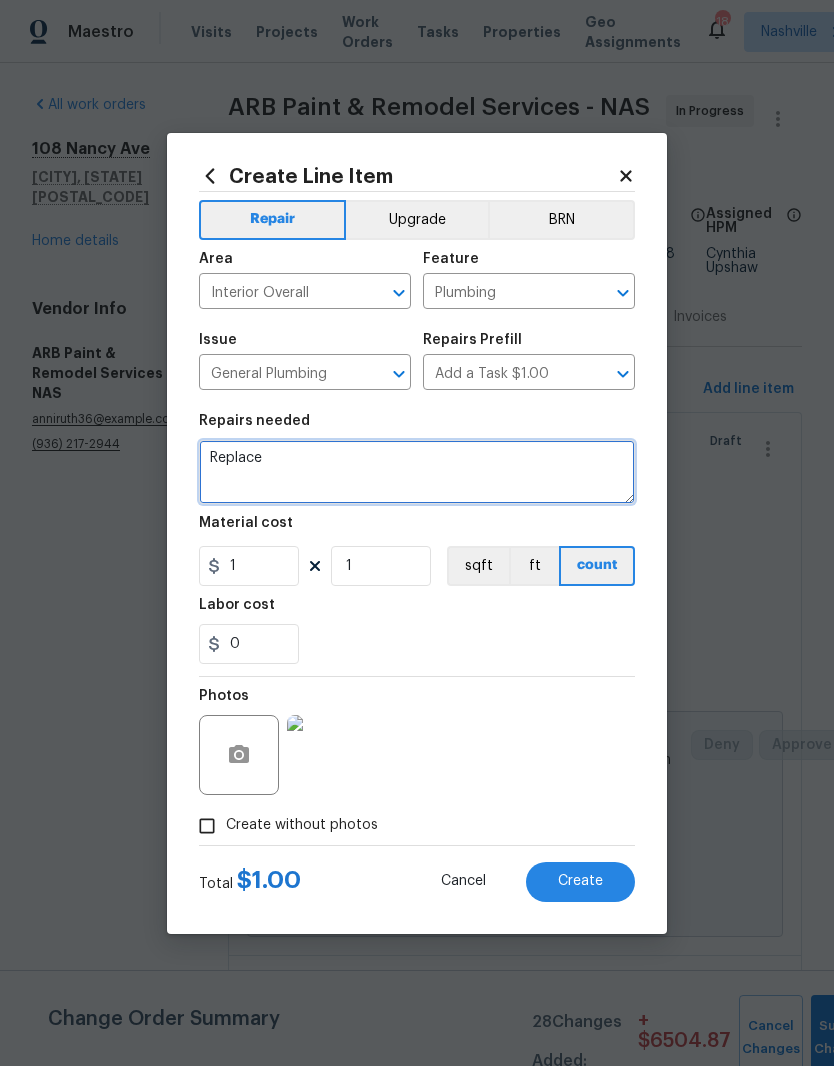 click on "Replace" at bounding box center (417, 472) 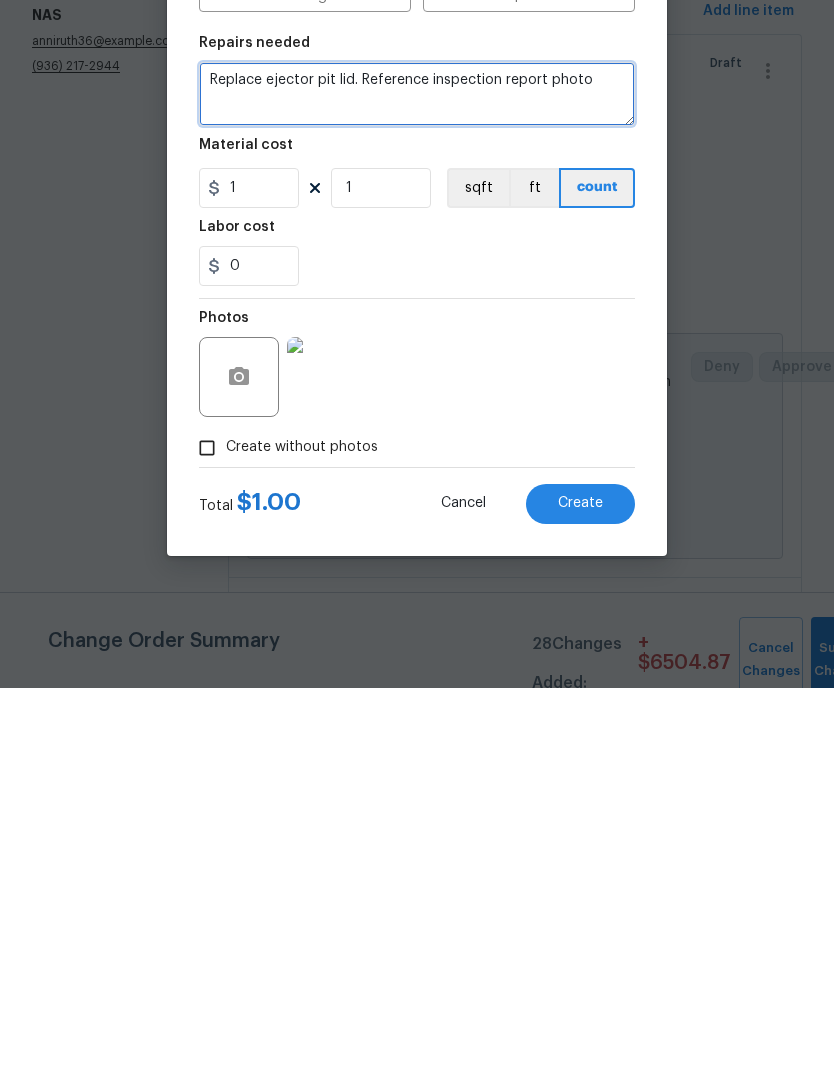 type on "Replace ejector pit lid. Reference inspection report photo" 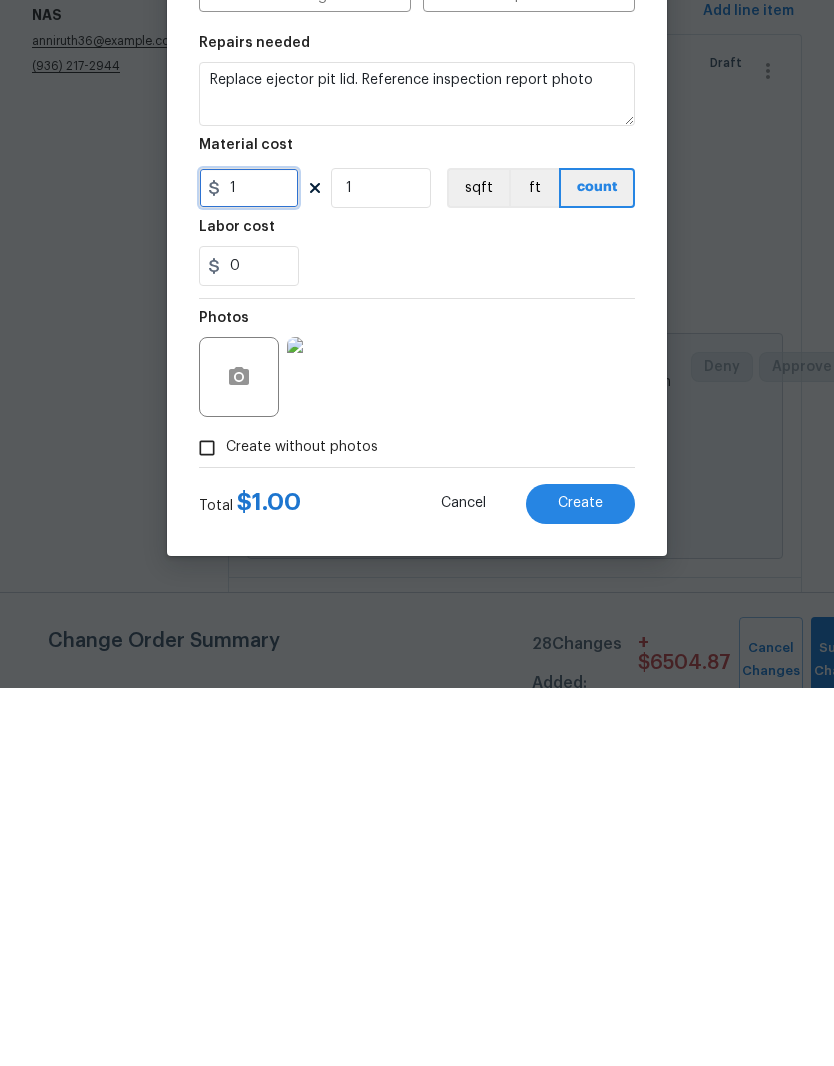click on "1" at bounding box center (249, 566) 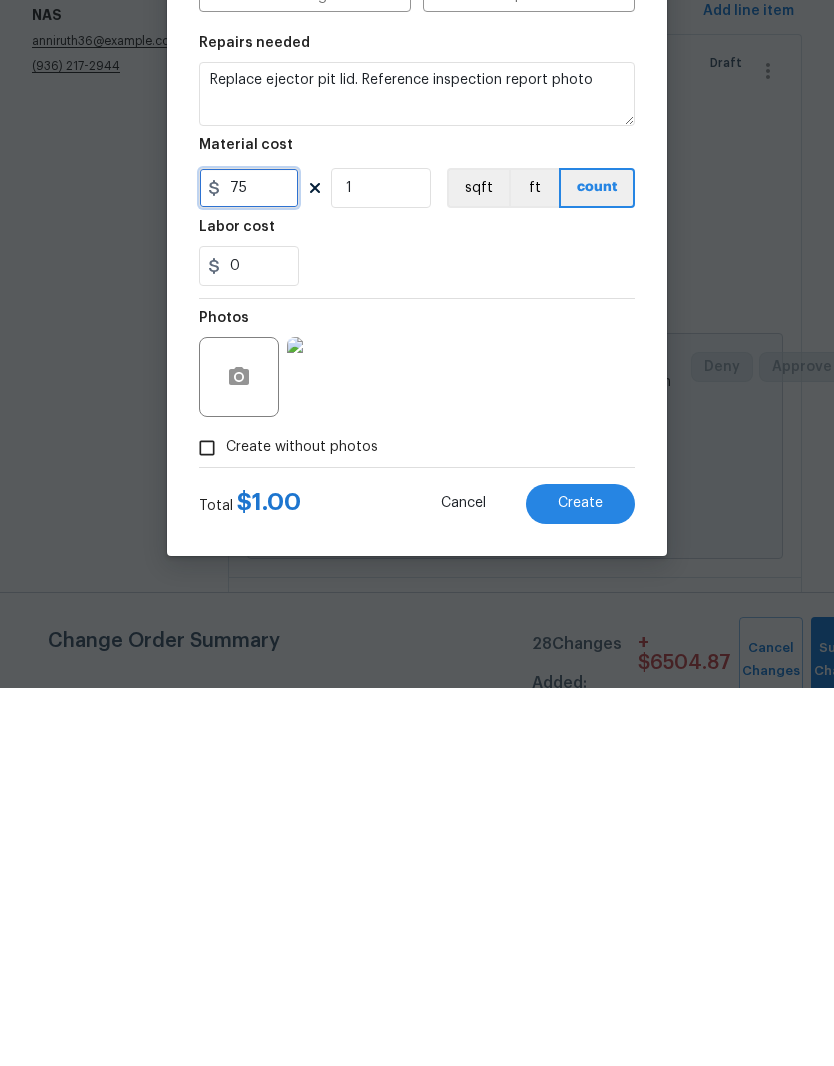 type on "75" 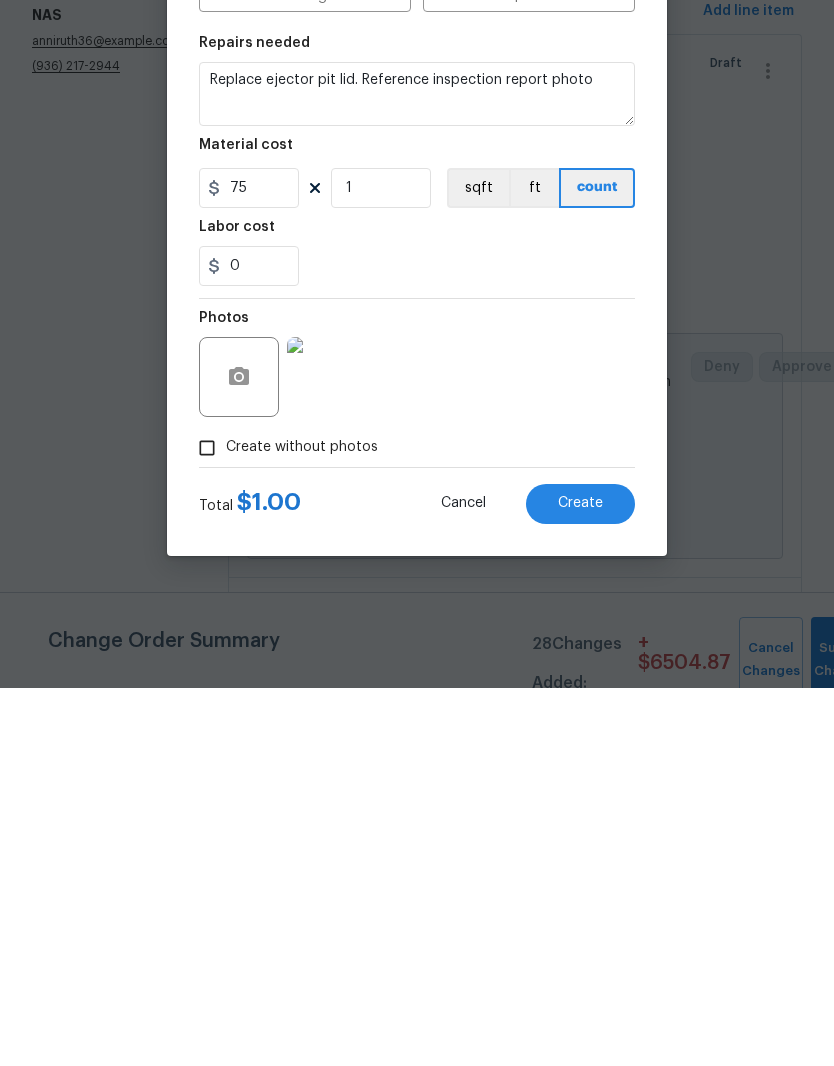 click on "Photos" at bounding box center (417, 742) 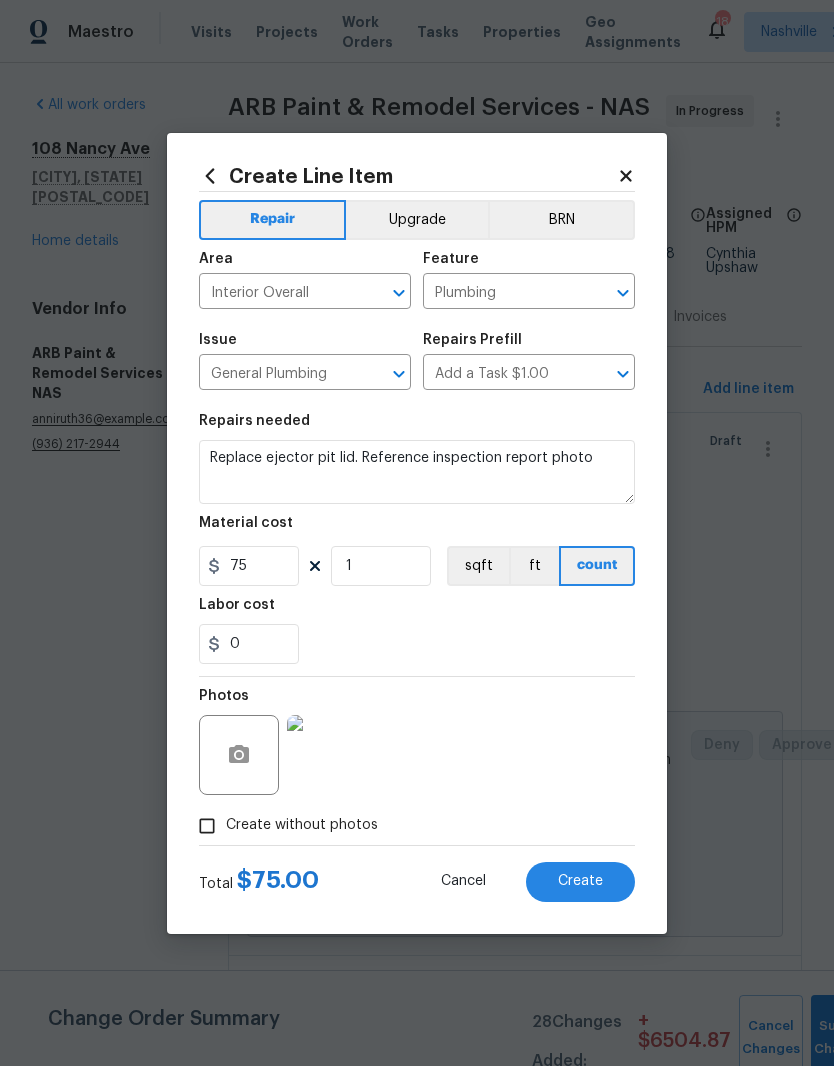 click at bounding box center [327, 755] 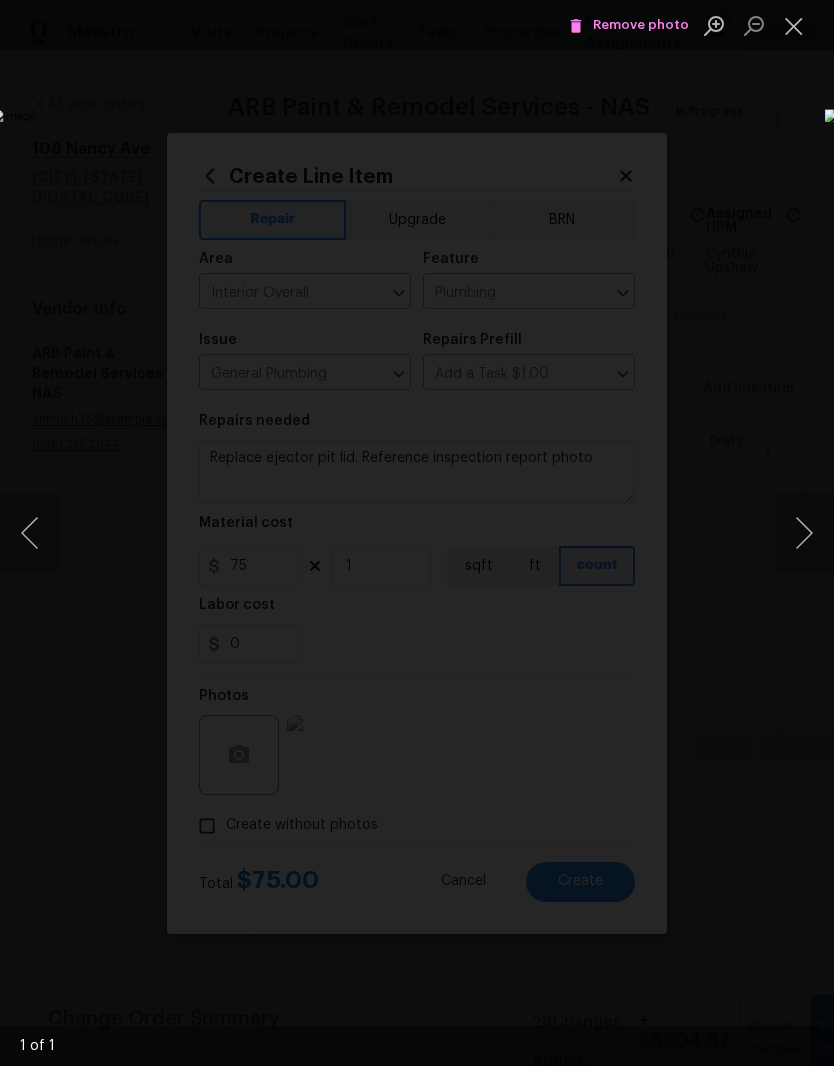 click at bounding box center [794, 25] 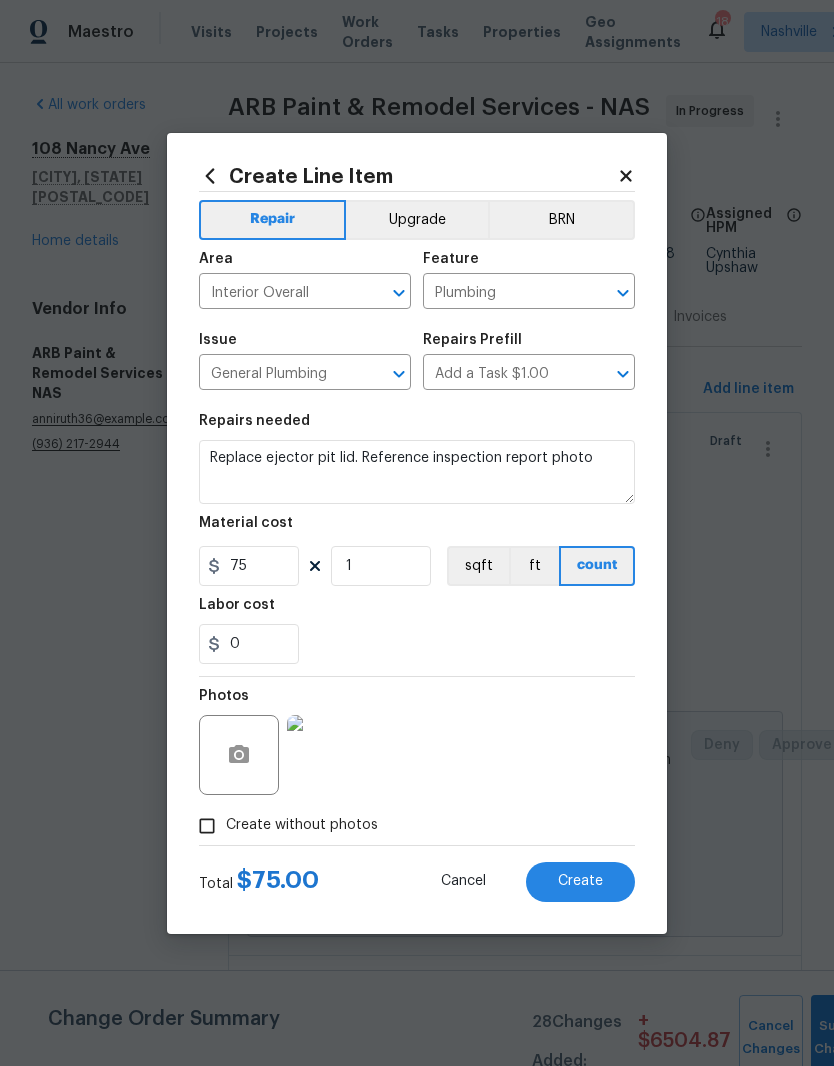 click at bounding box center [327, 755] 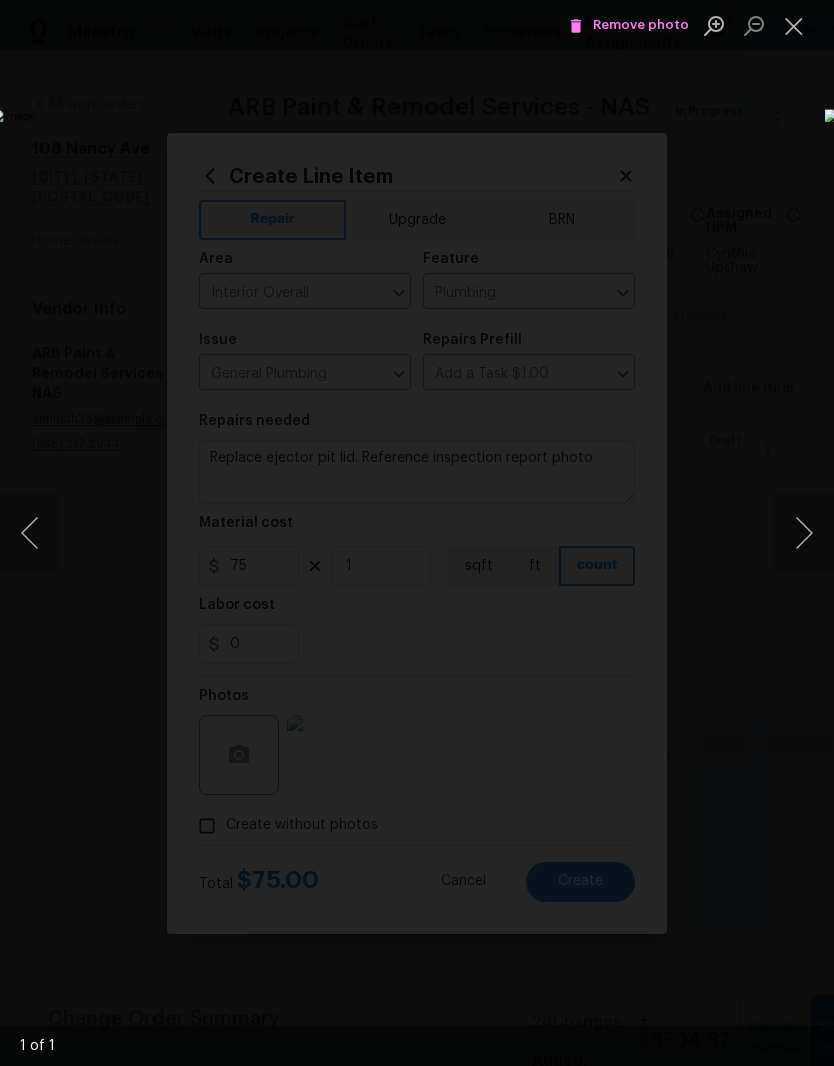 click at bounding box center [794, 25] 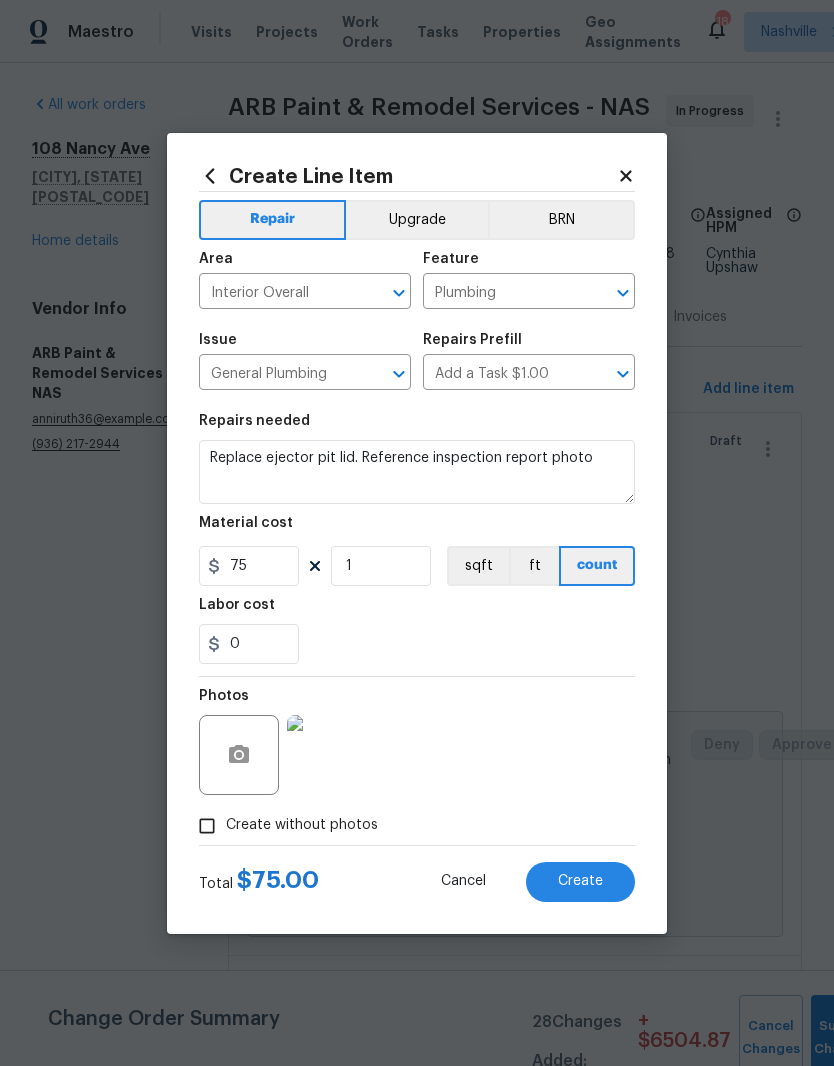 click on "Create" at bounding box center (580, 881) 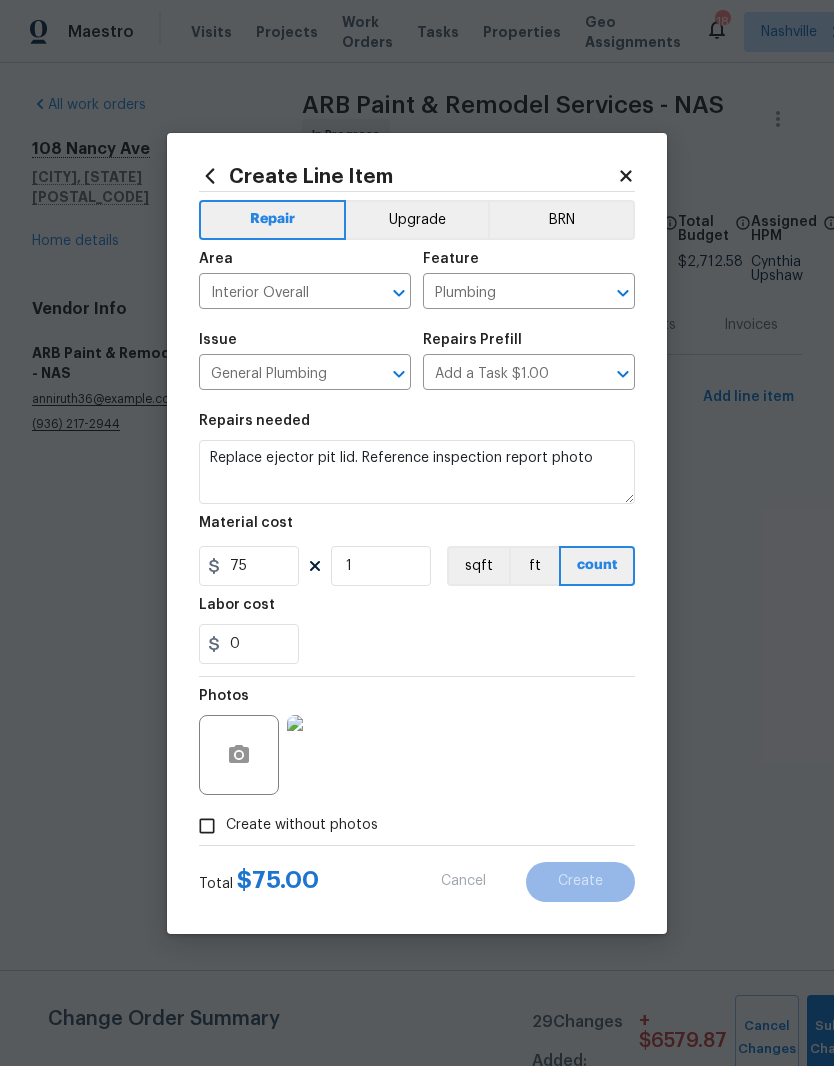 type 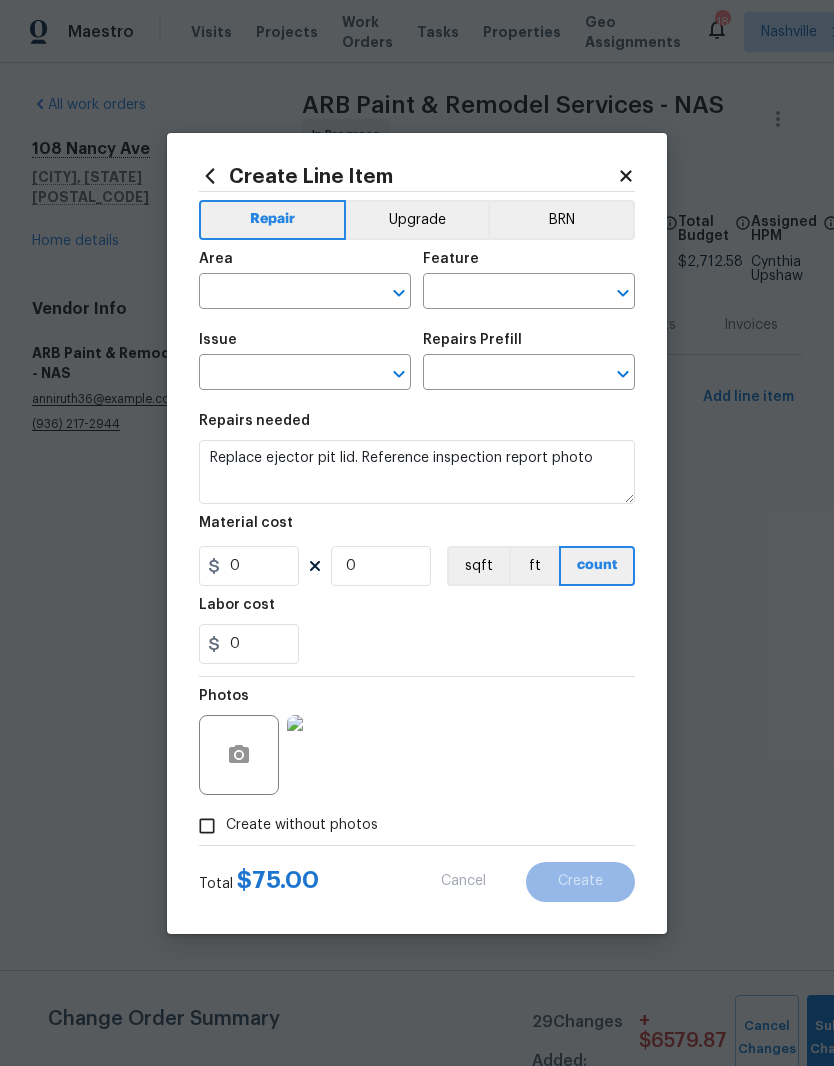 scroll, scrollTop: 0, scrollLeft: 0, axis: both 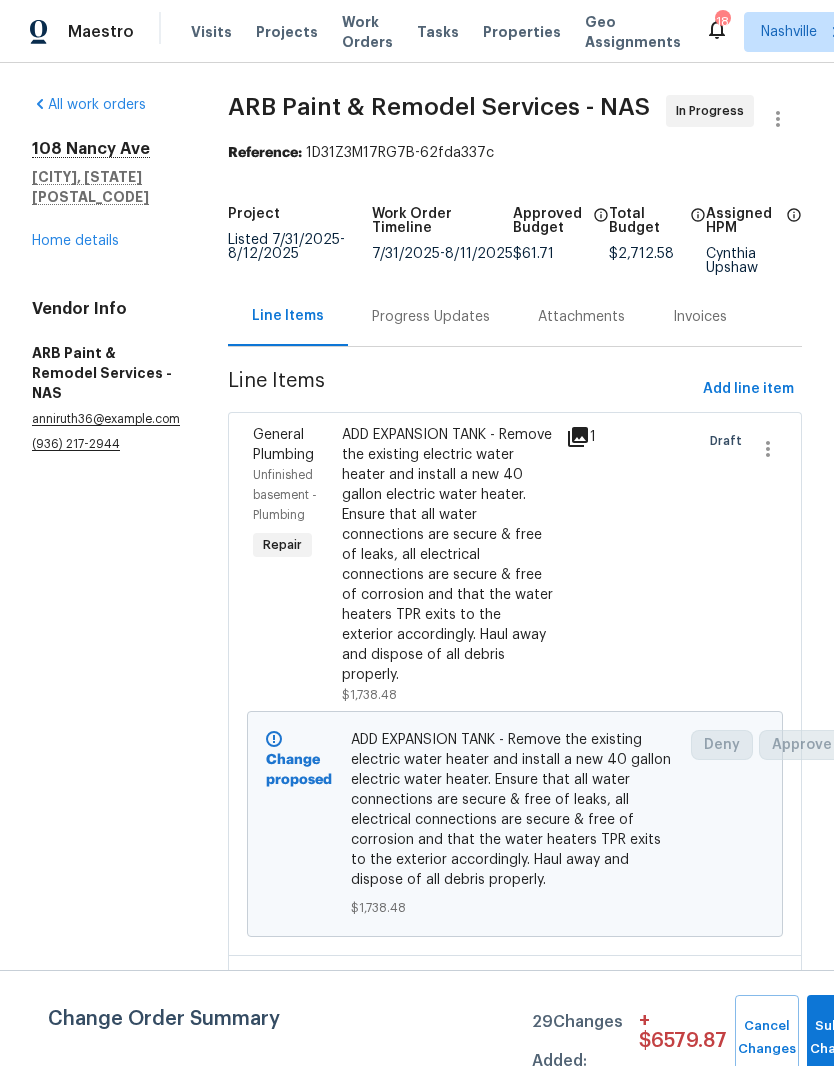 click on "Home details" at bounding box center (75, 241) 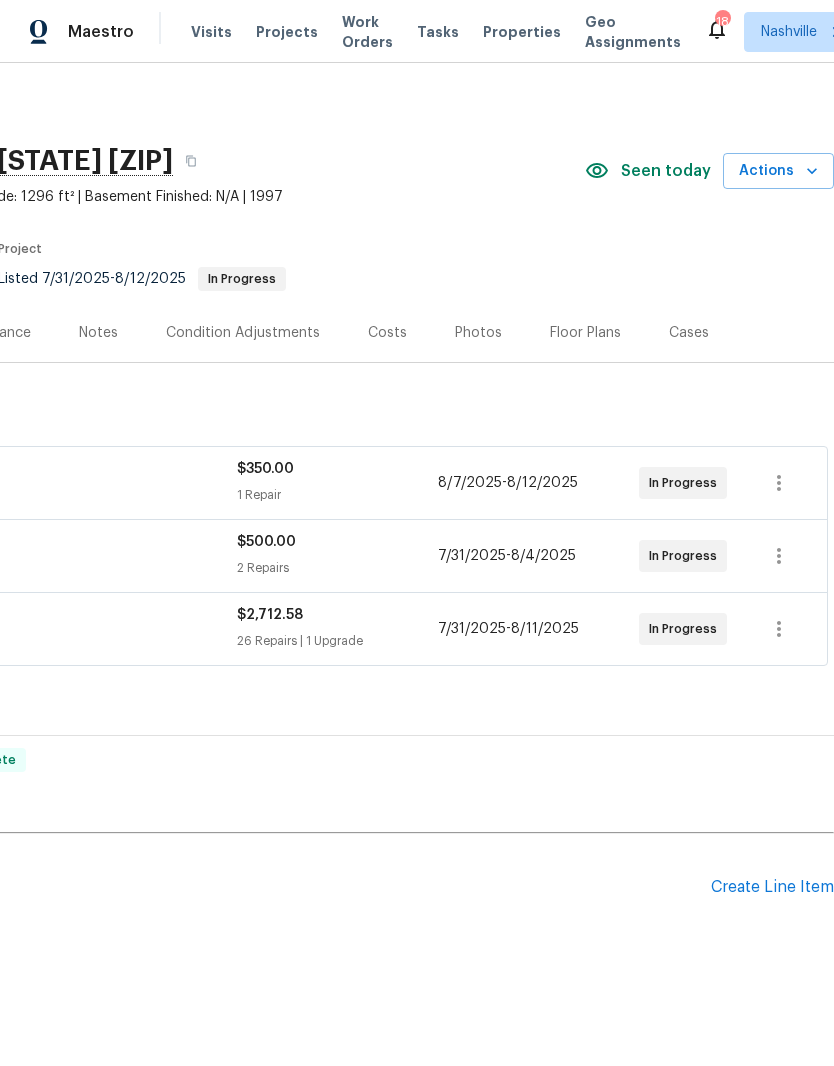 scroll, scrollTop: 0, scrollLeft: 296, axis: horizontal 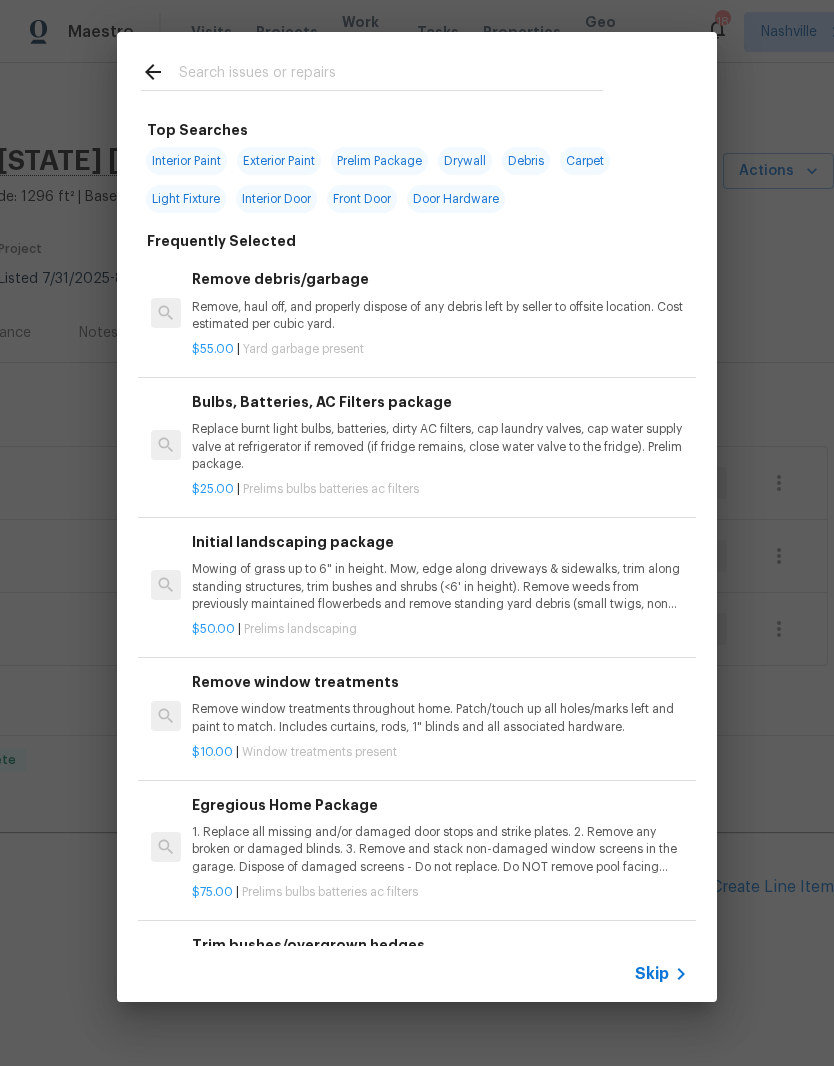 click at bounding box center (391, 75) 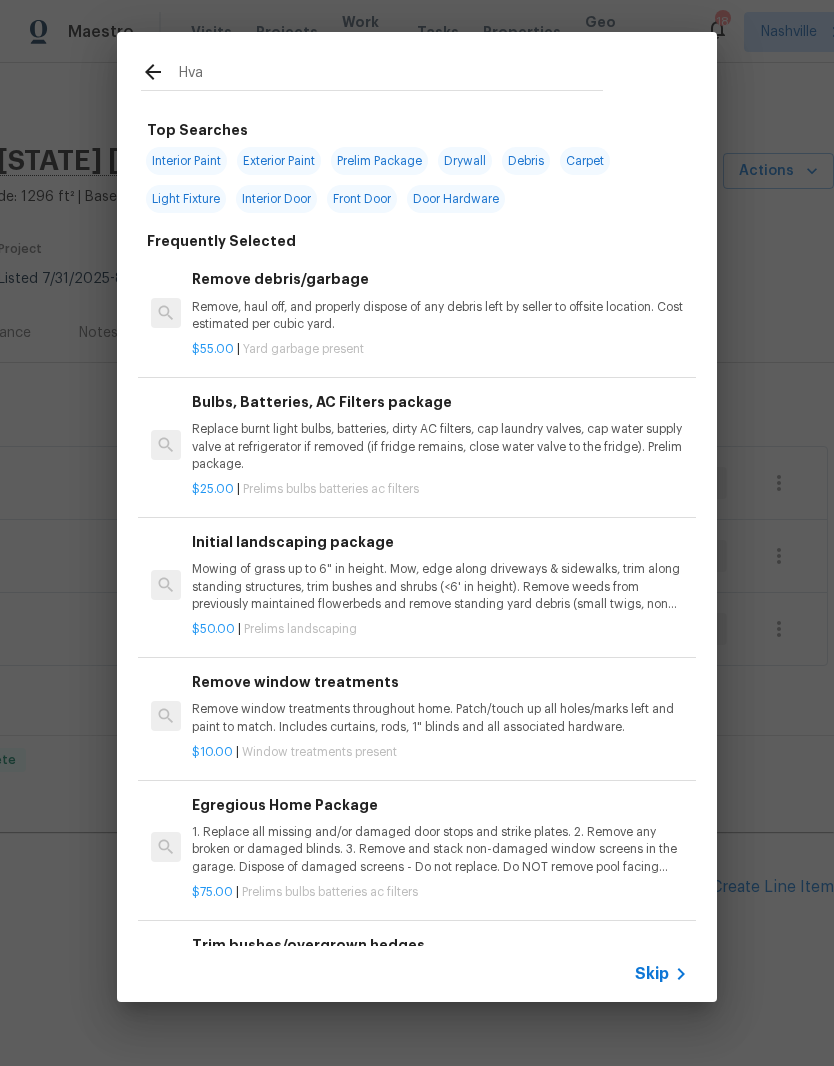 type on "Hvac" 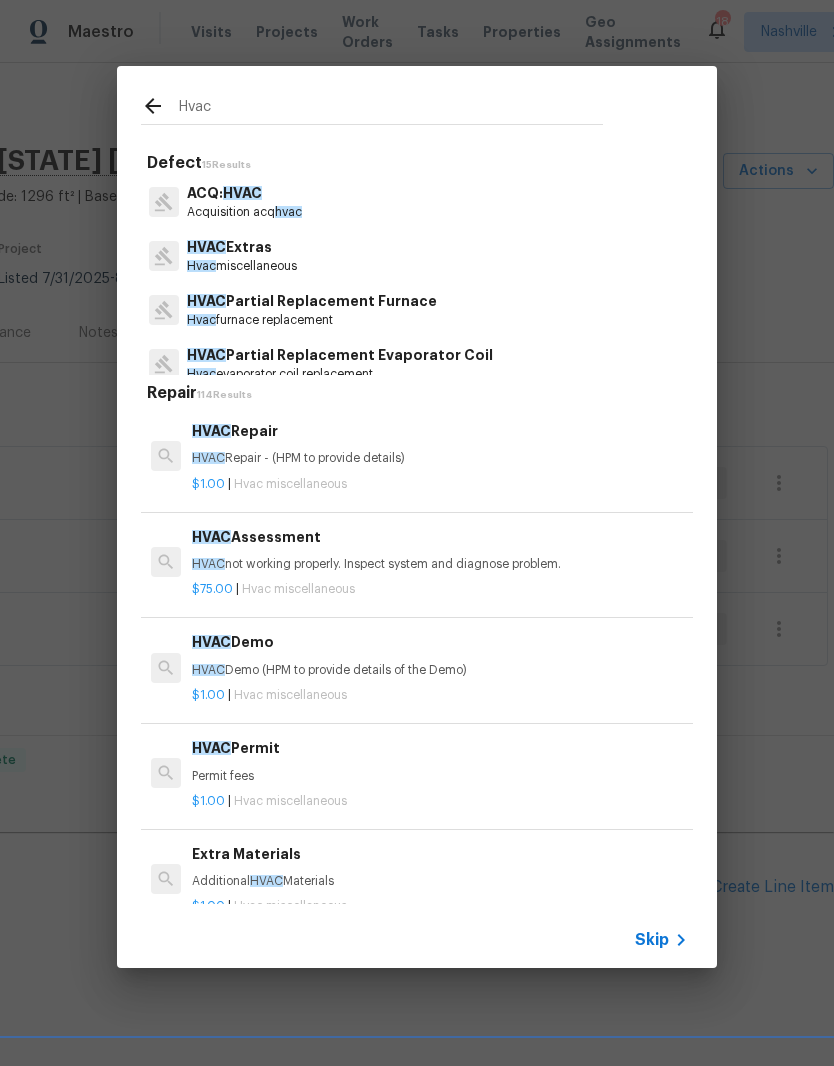 click on "Hvac  miscellaneous" at bounding box center [242, 266] 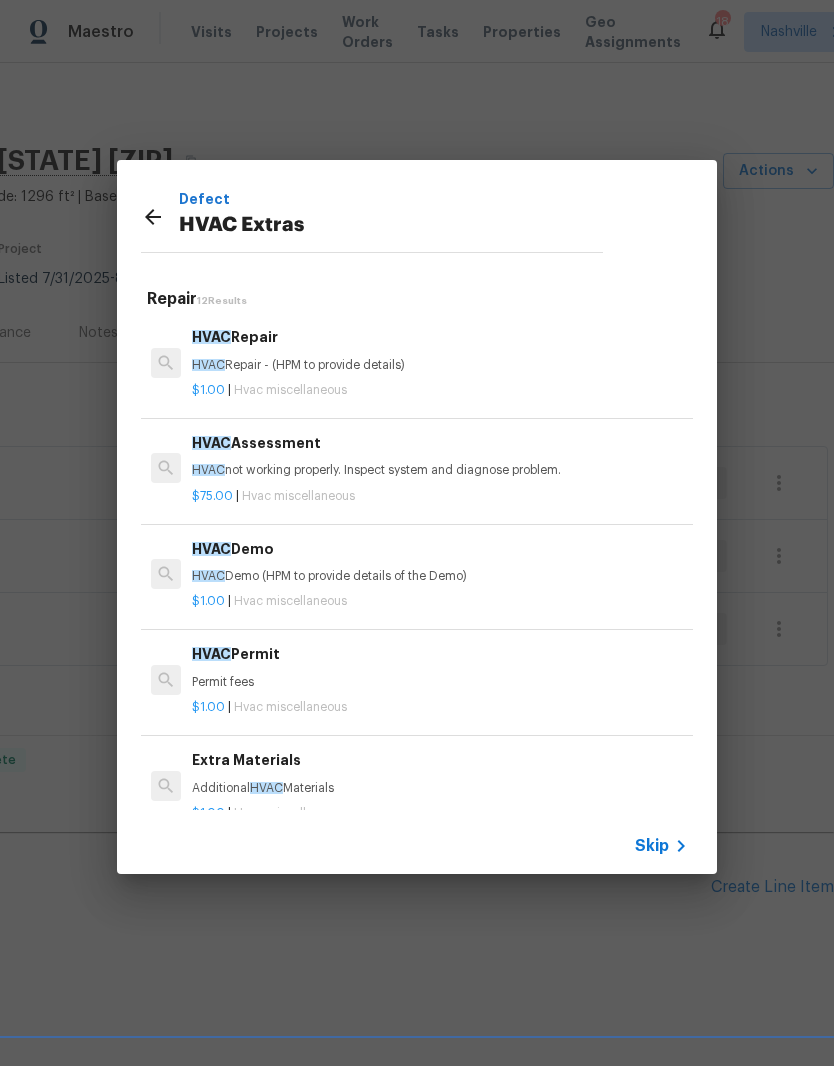 scroll, scrollTop: 0, scrollLeft: 0, axis: both 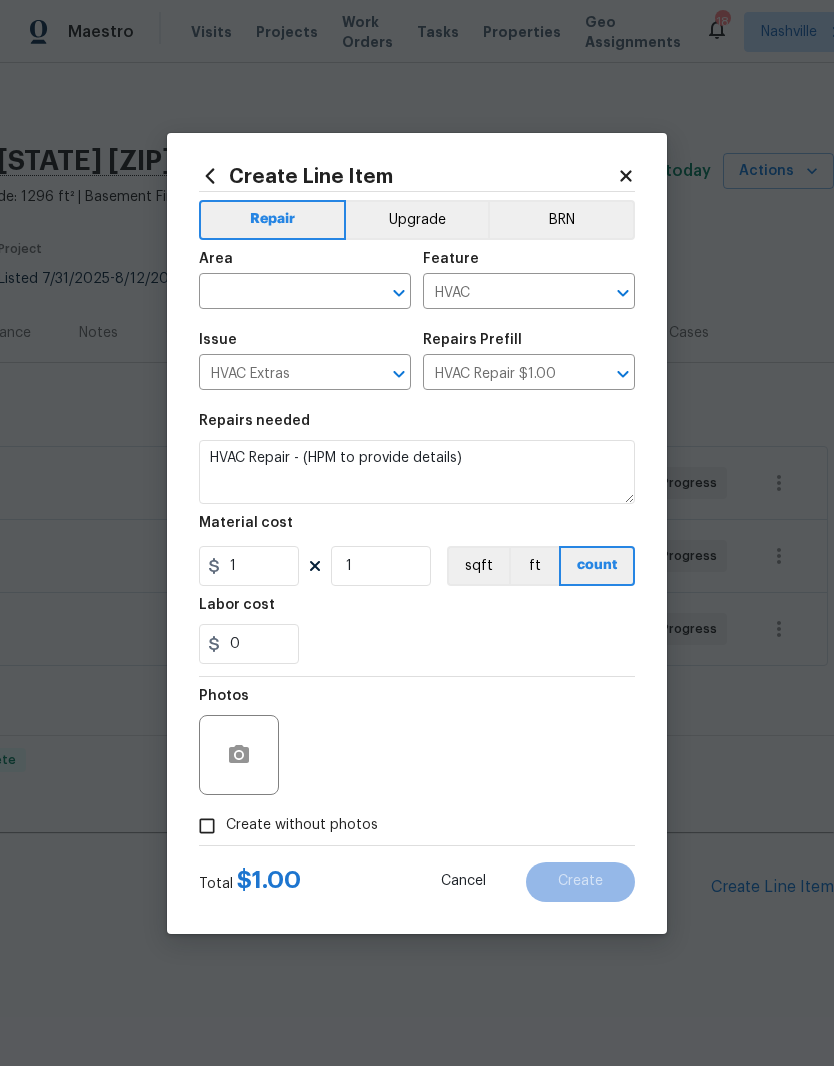 click at bounding box center [277, 293] 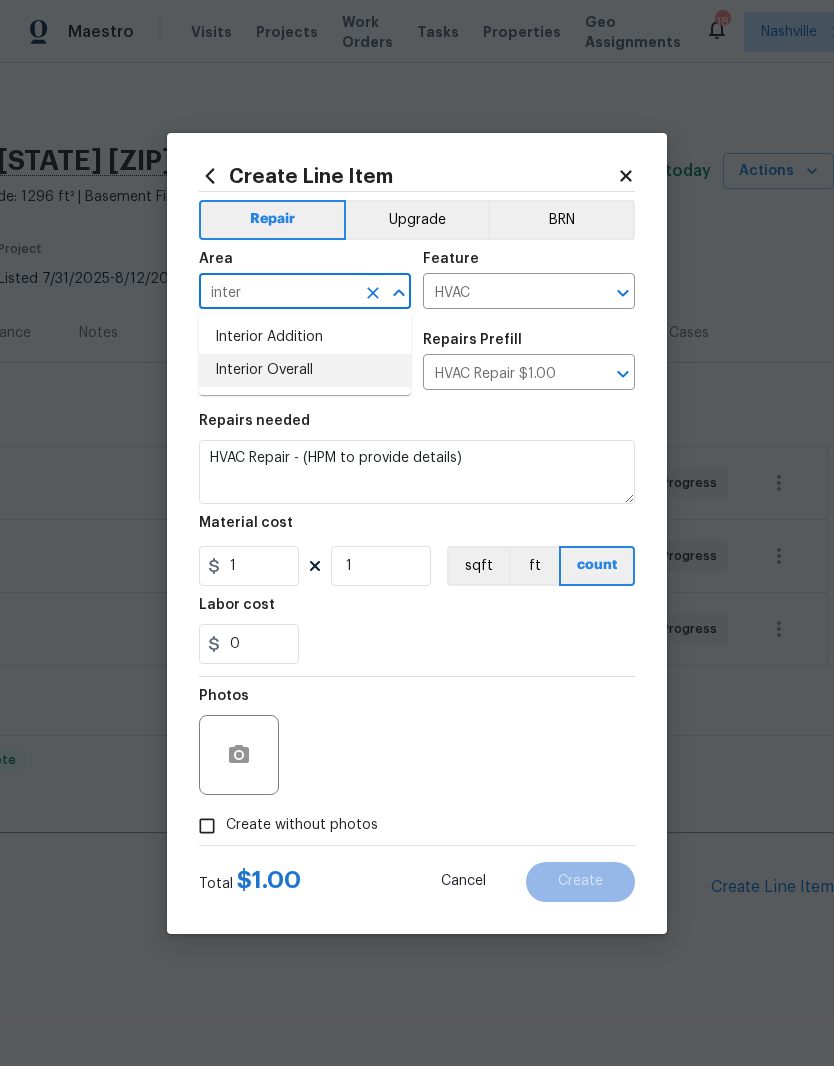 click on "Interior Overall" at bounding box center [305, 370] 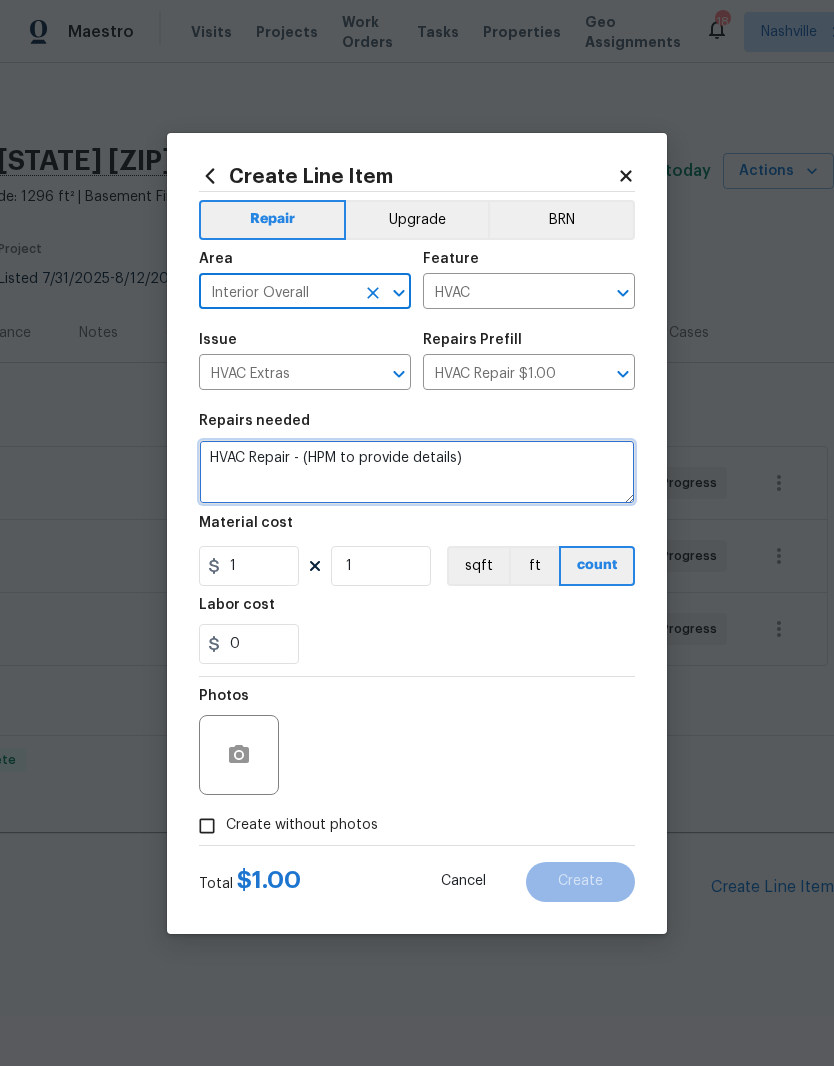 click on "HVAC Repair - (HPM to provide details)" at bounding box center (417, 472) 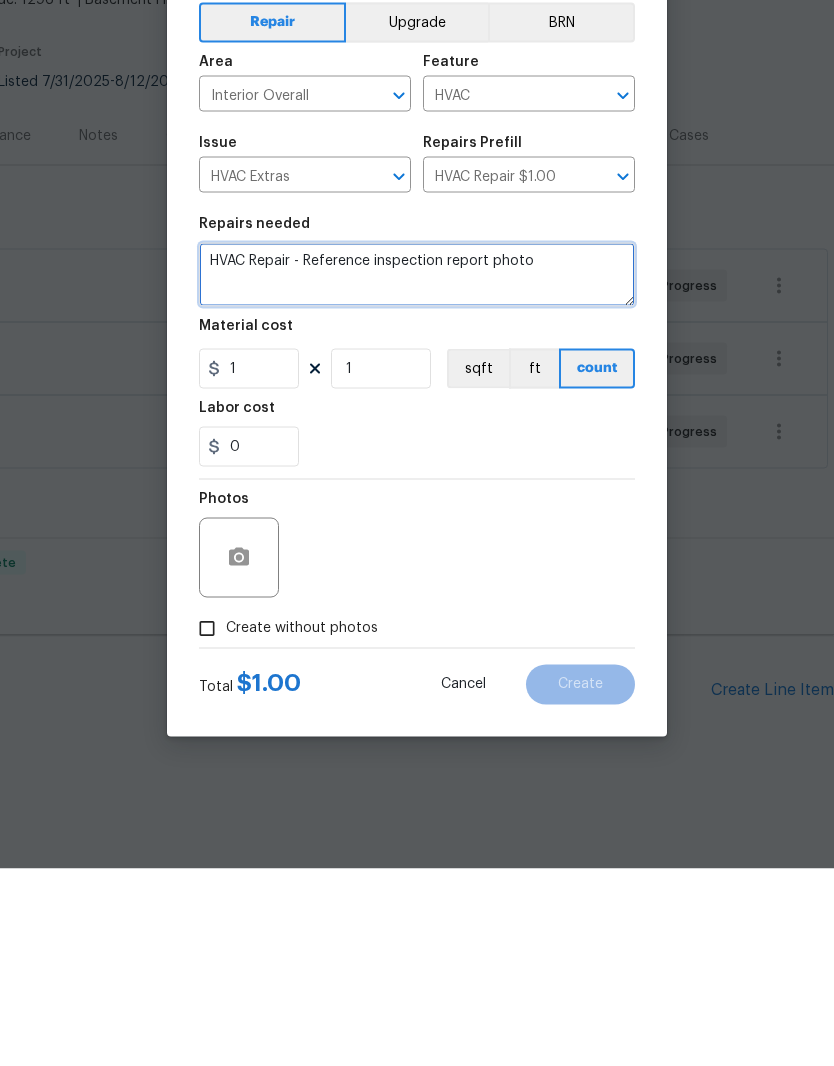 type on "HVAC Repair - Reference inspection report photo" 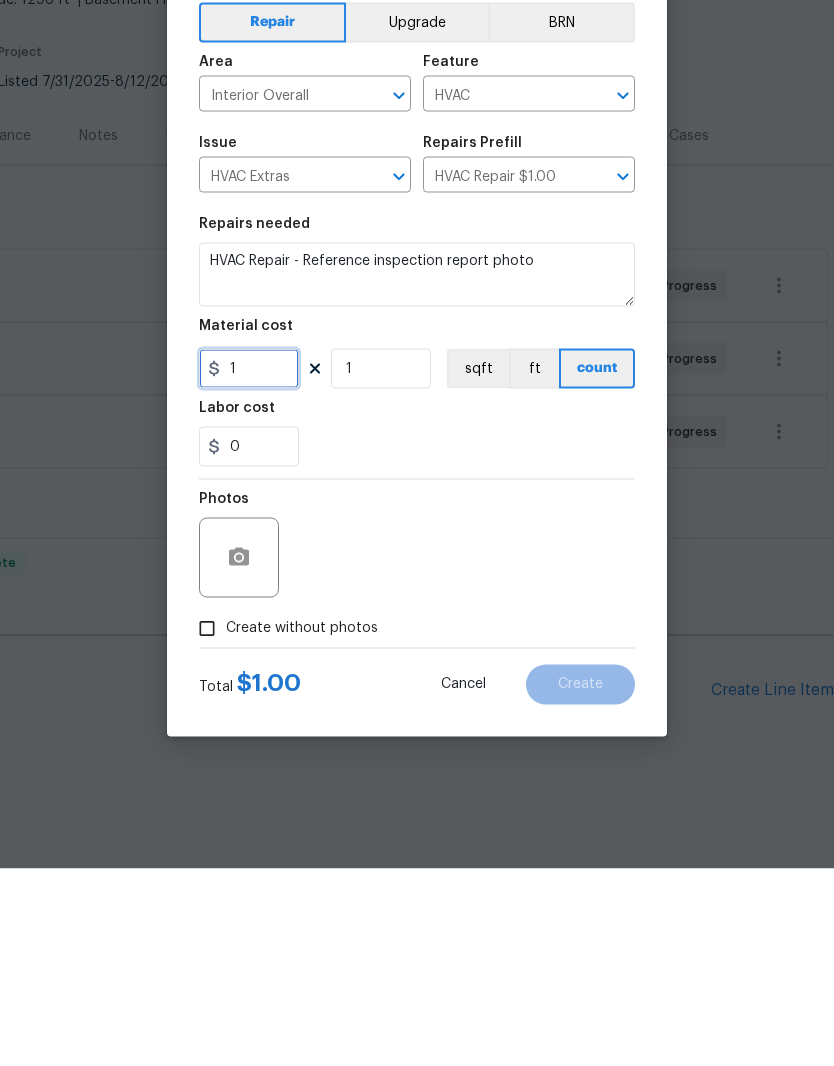 click on "1" at bounding box center [249, 566] 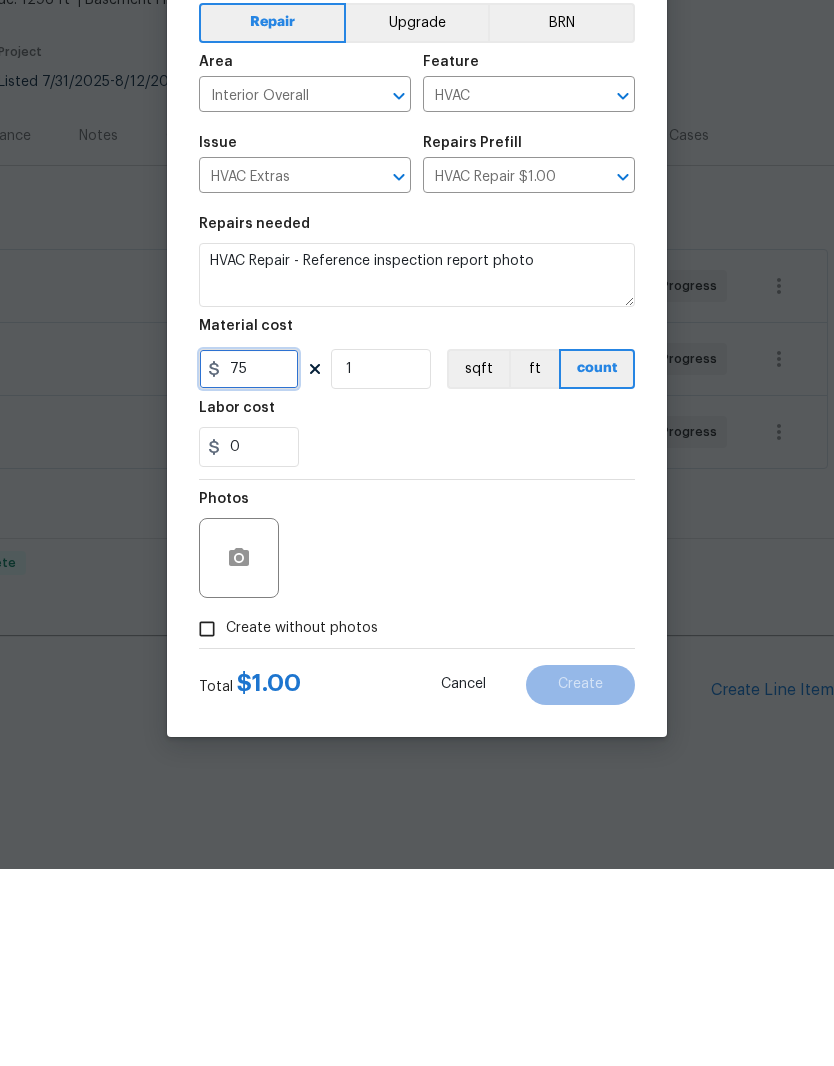 type on "75" 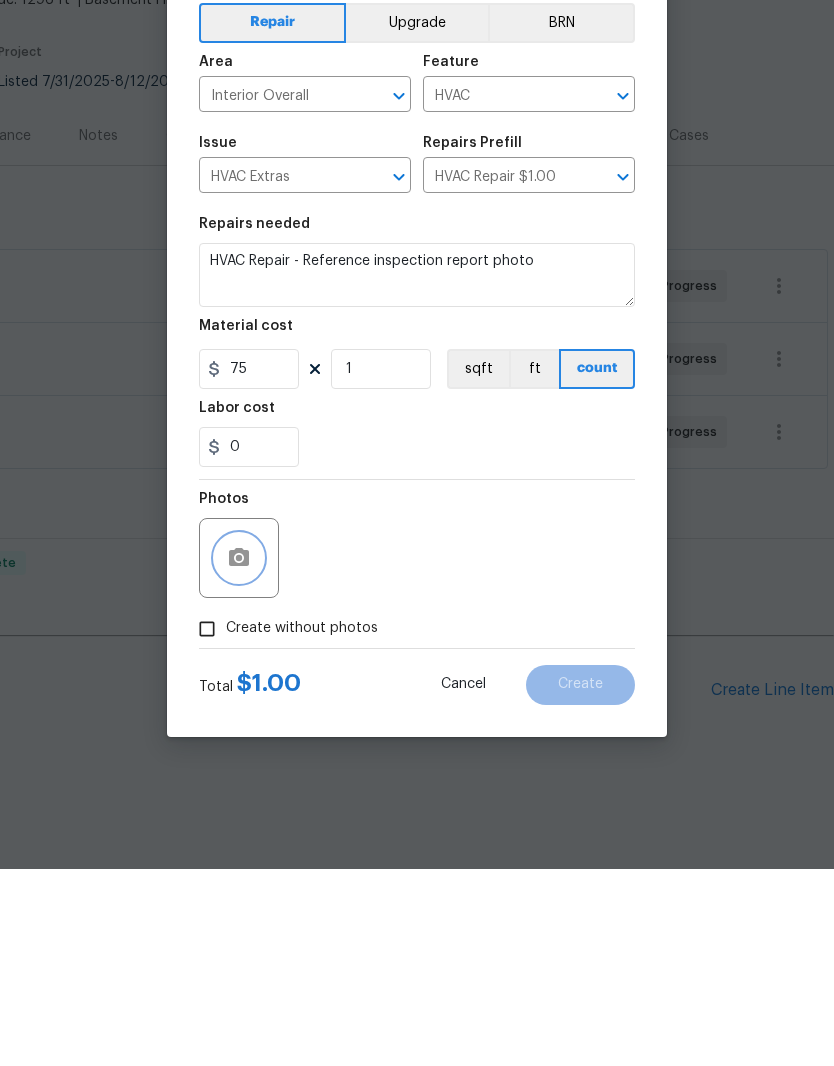click at bounding box center [239, 755] 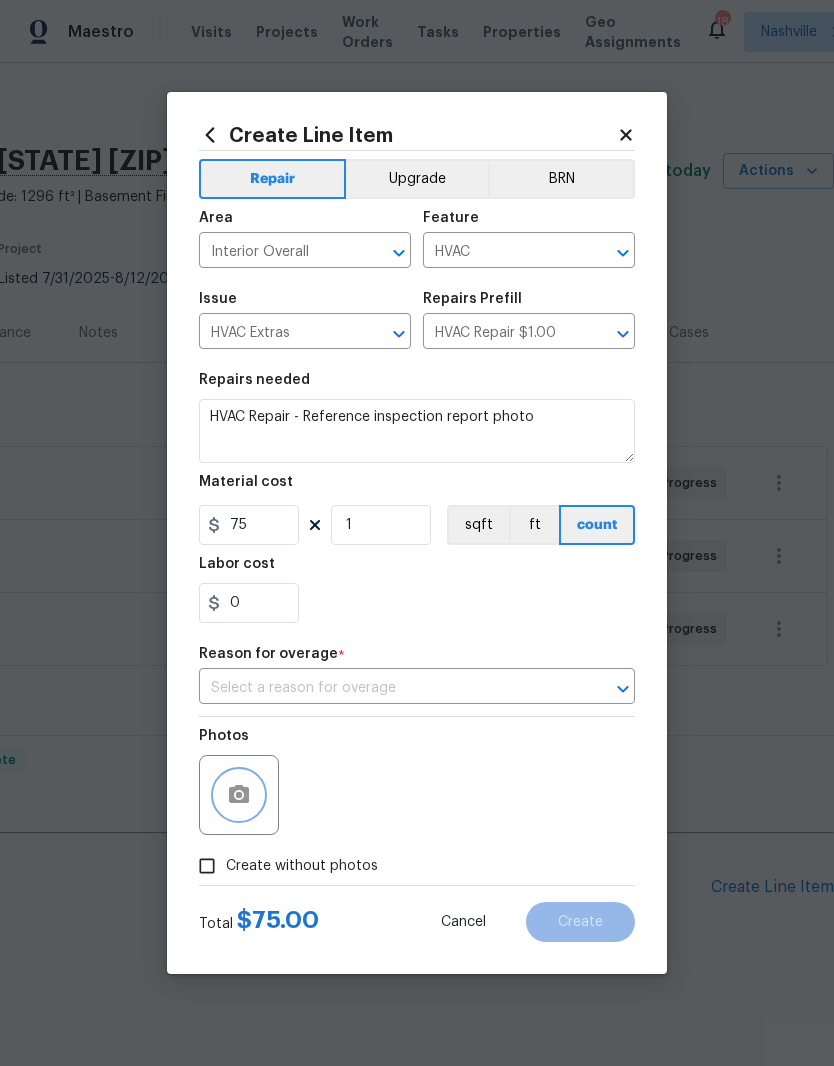 click 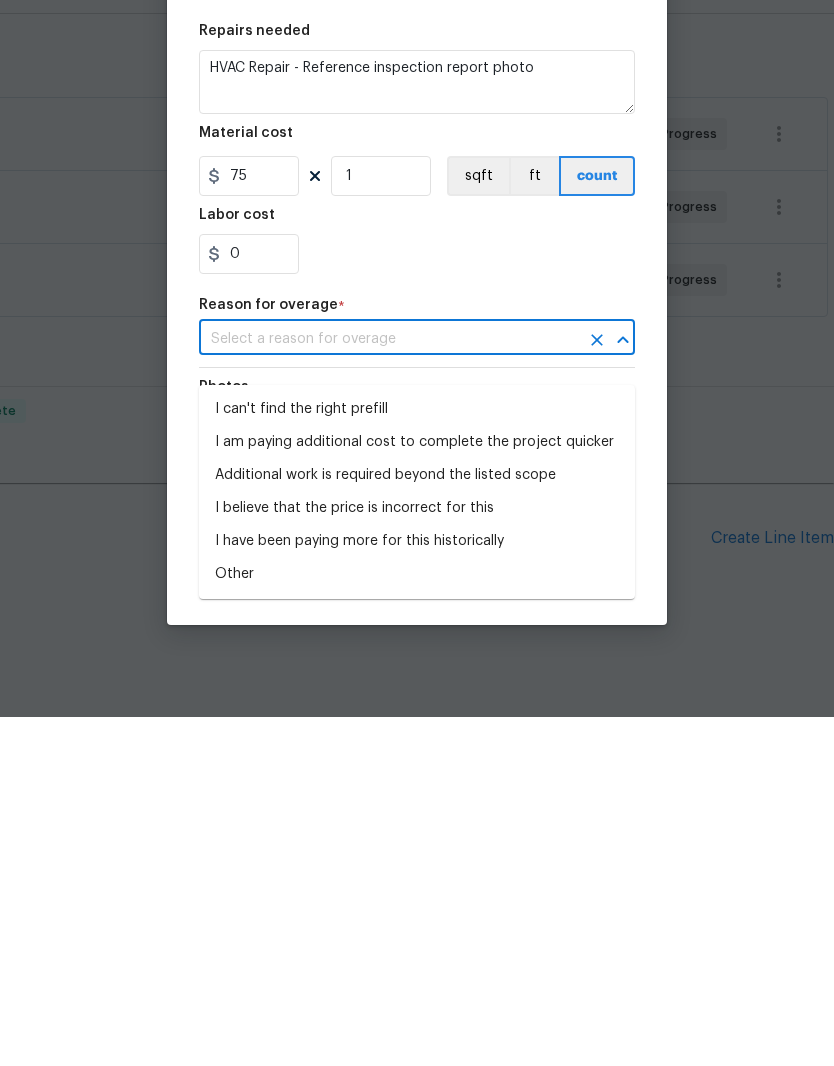 click on "I can't find the right prefill" at bounding box center (417, 758) 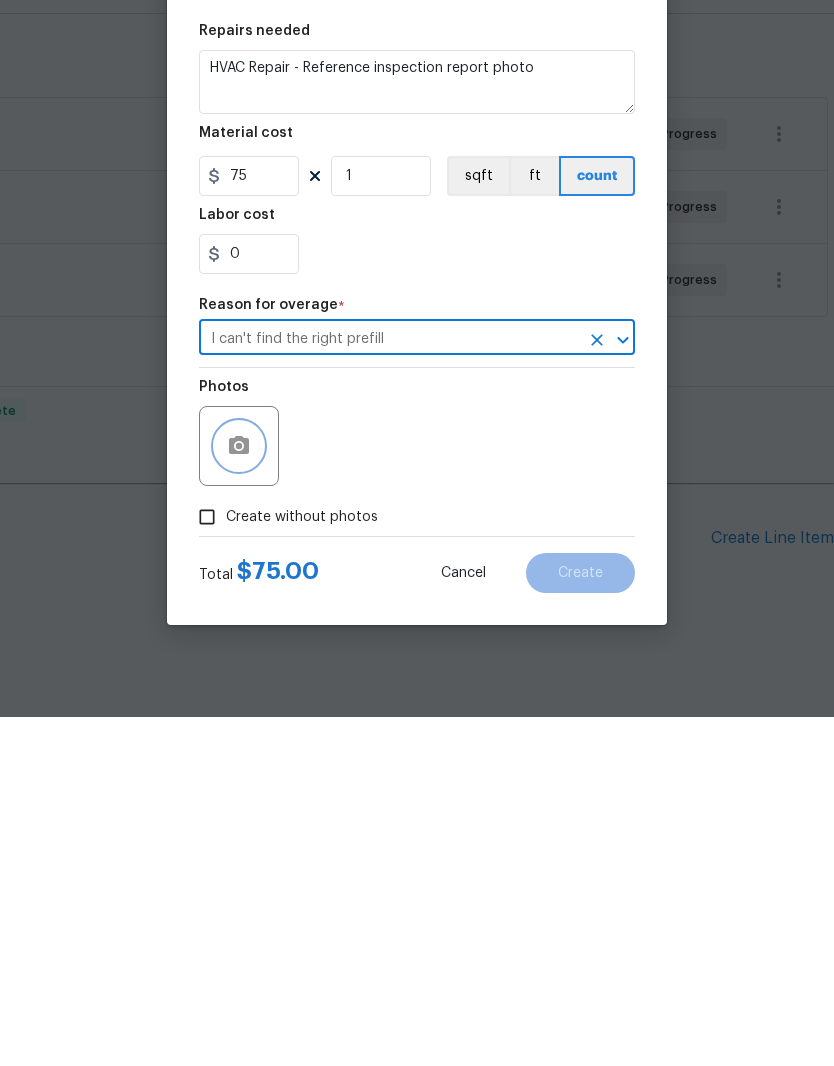click at bounding box center [239, 795] 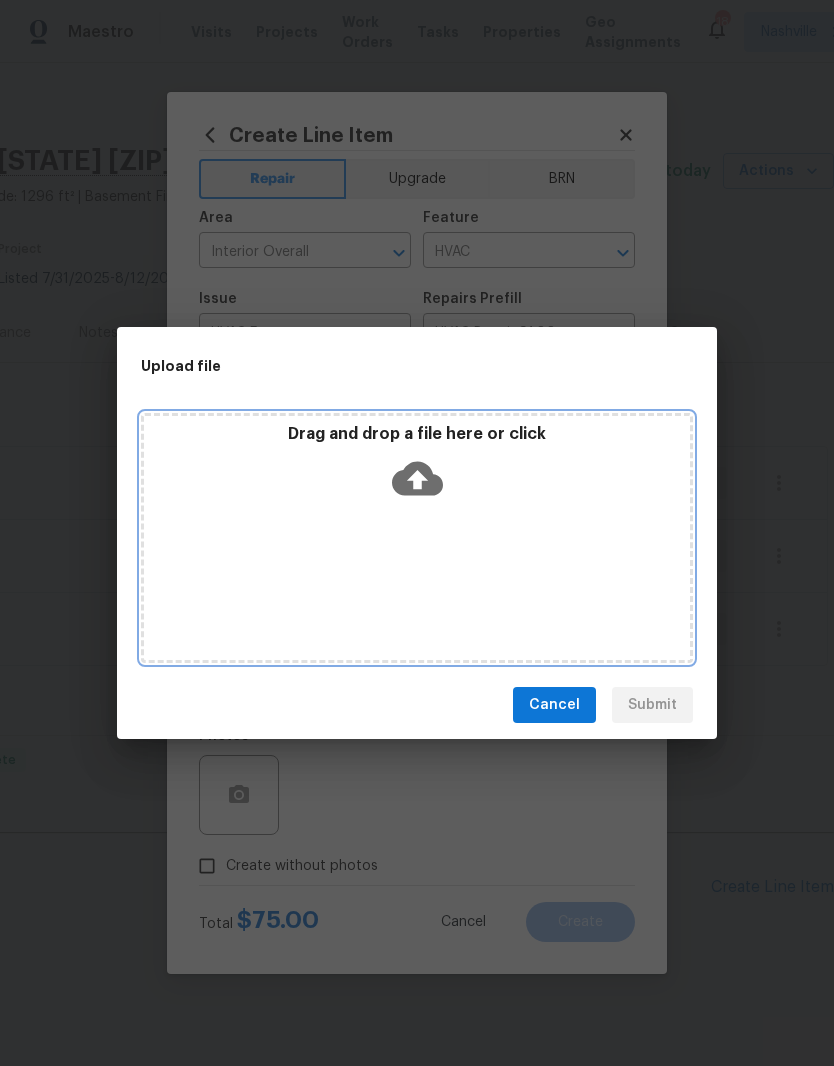 click on "Drag and drop a file here or click" at bounding box center [417, 538] 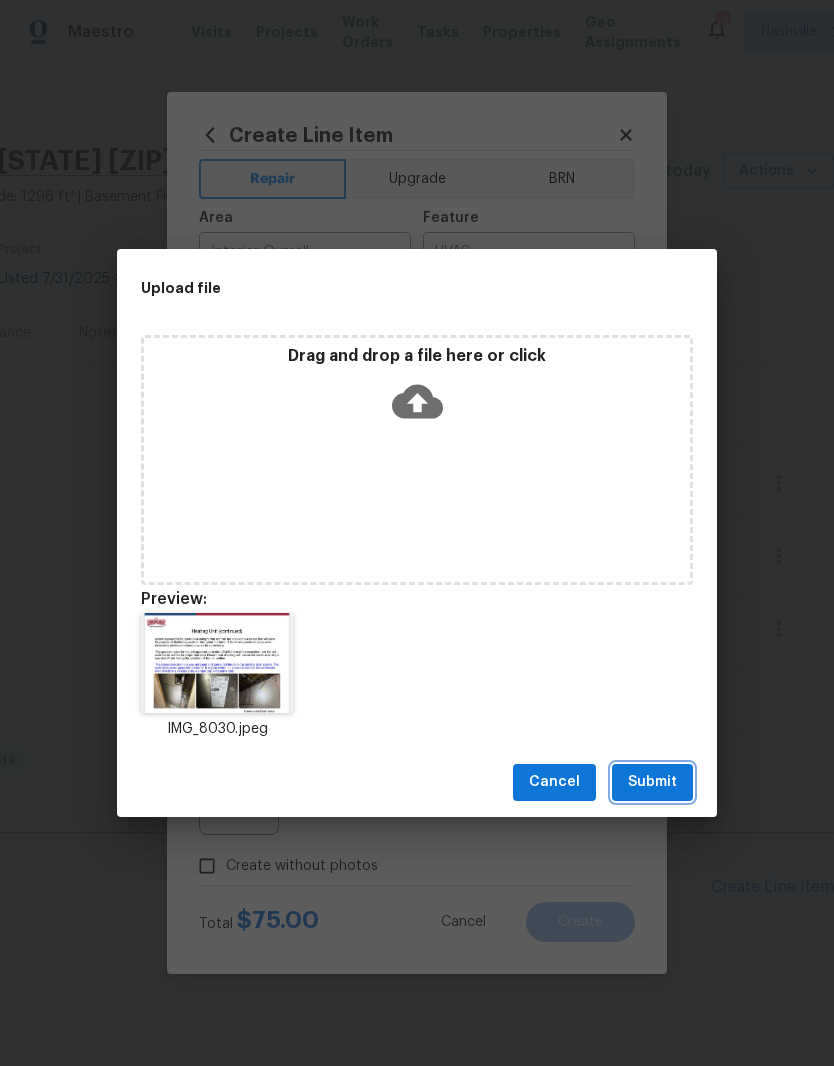 click on "Submit" at bounding box center [652, 782] 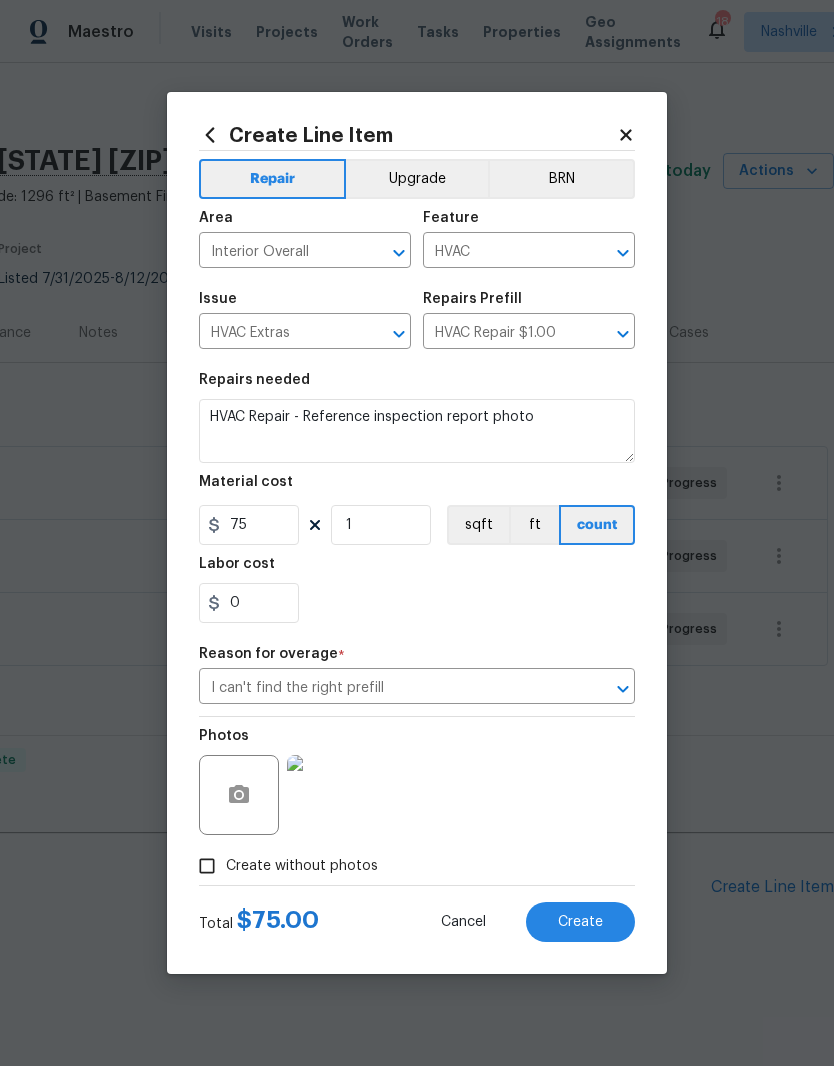 click on "Create" at bounding box center (580, 922) 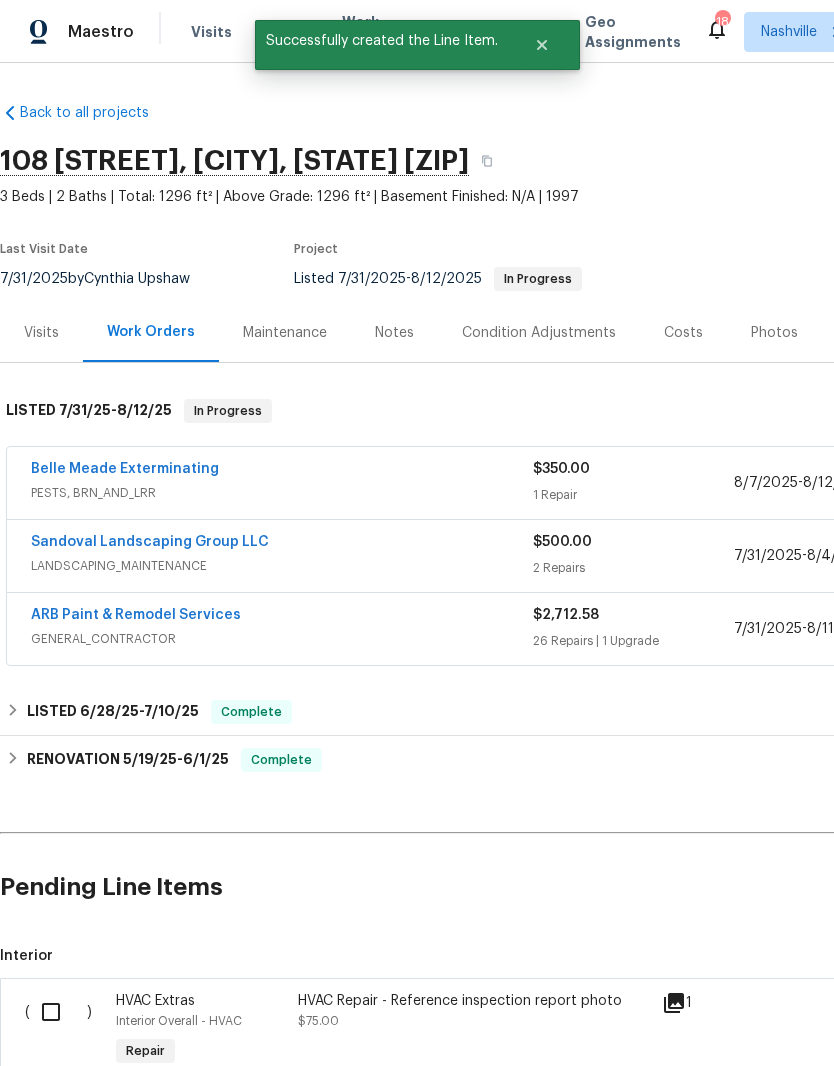 scroll, scrollTop: 0, scrollLeft: 0, axis: both 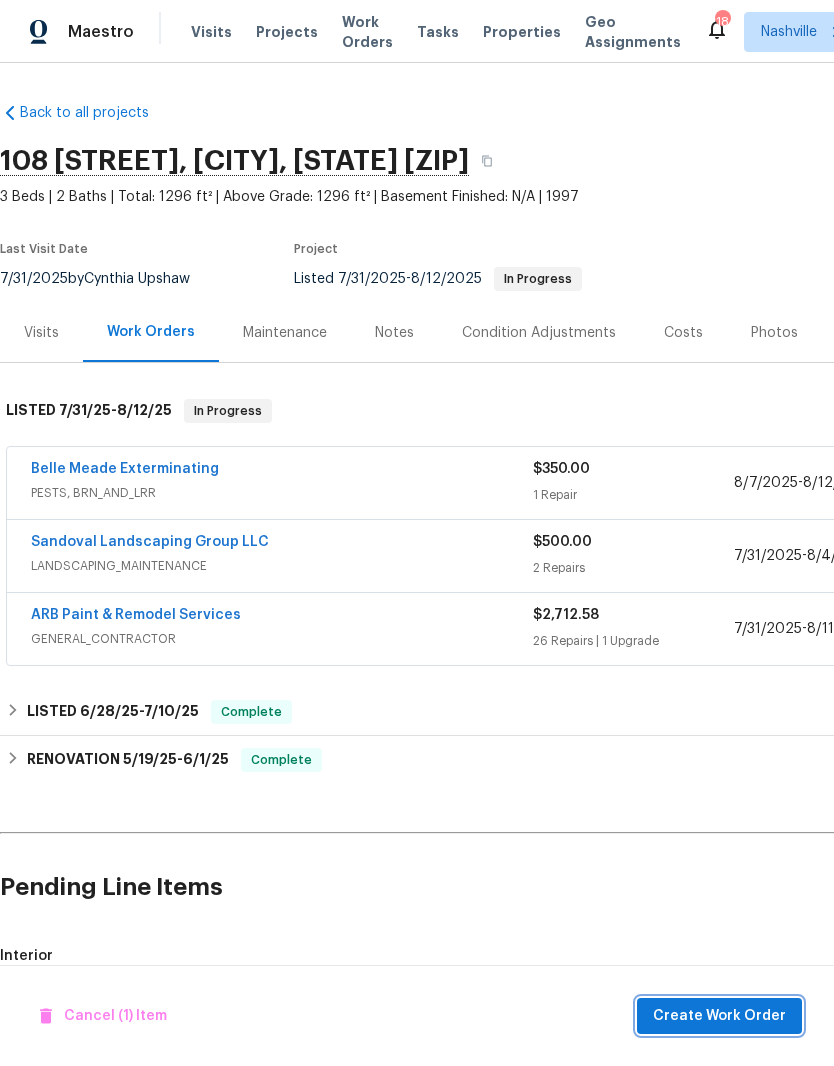 click on "Create Work Order" at bounding box center (719, 1016) 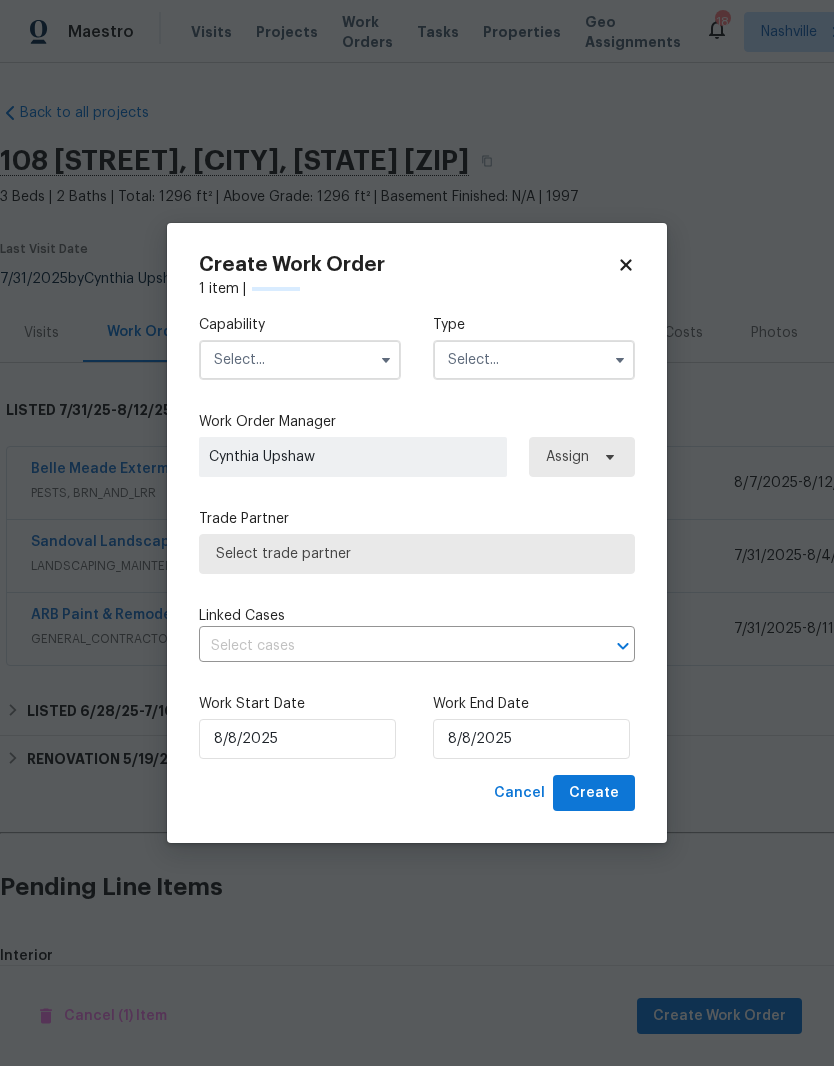 checkbox on "false" 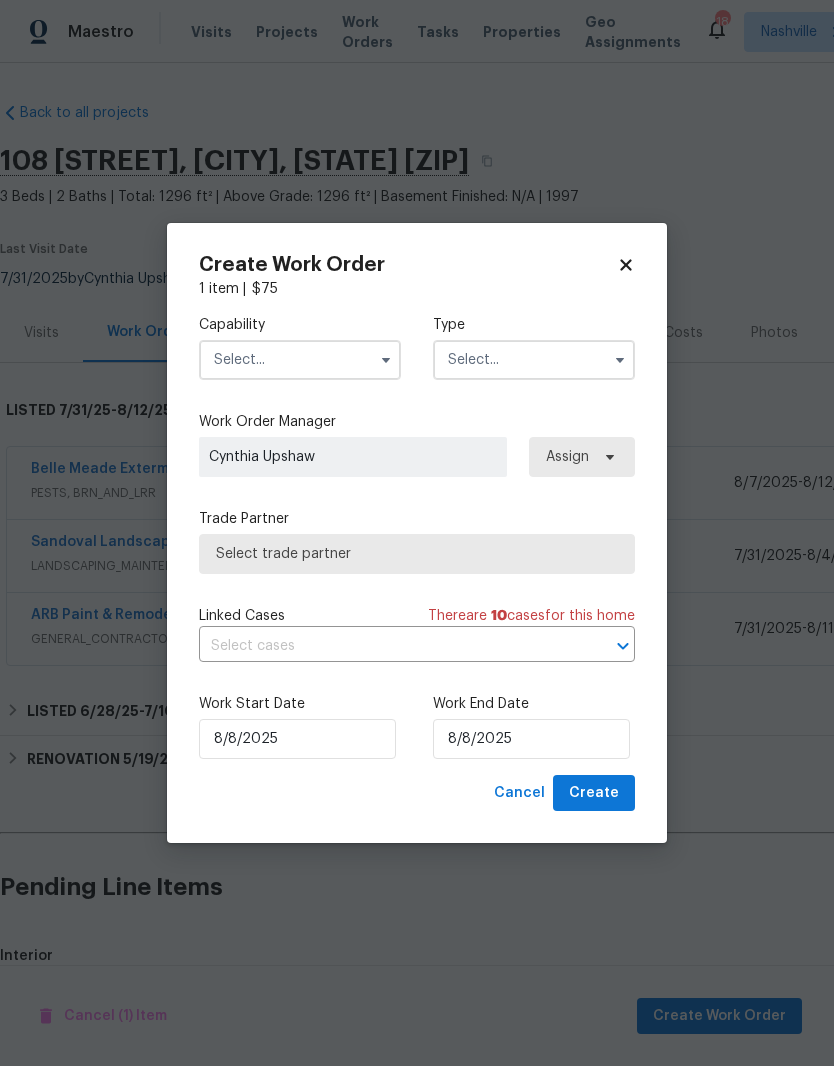 click at bounding box center (300, 360) 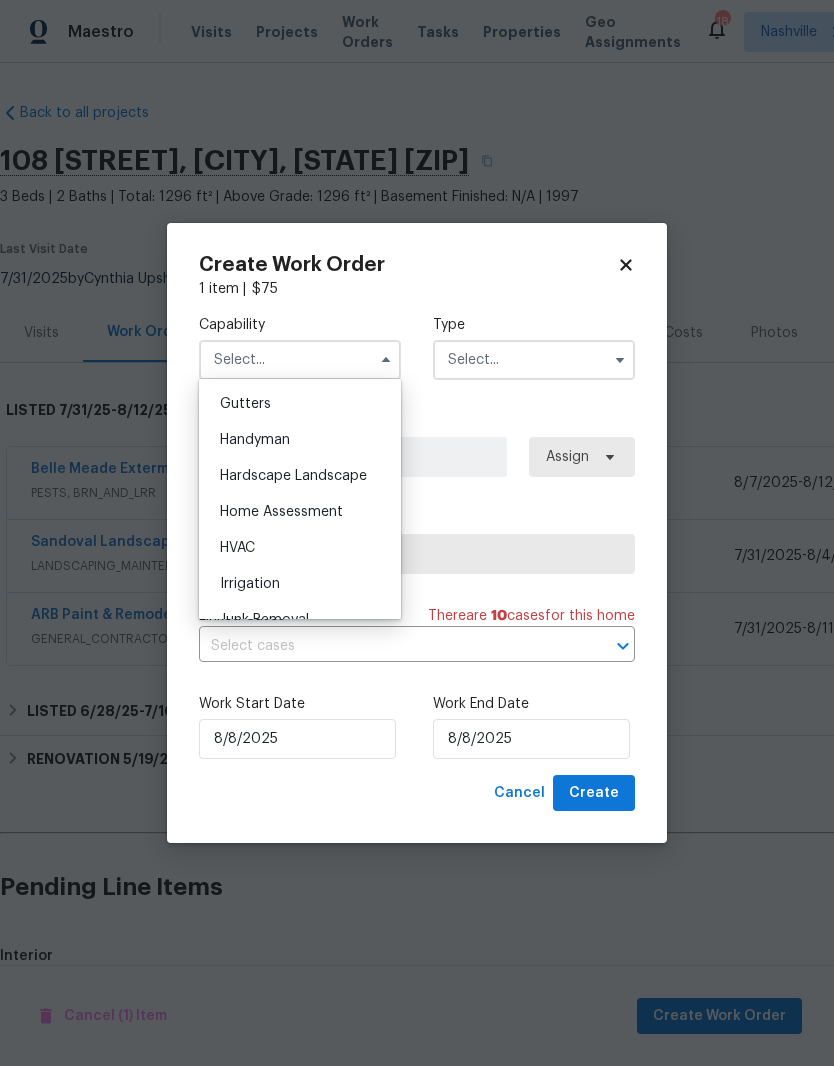 scroll, scrollTop: 1072, scrollLeft: 0, axis: vertical 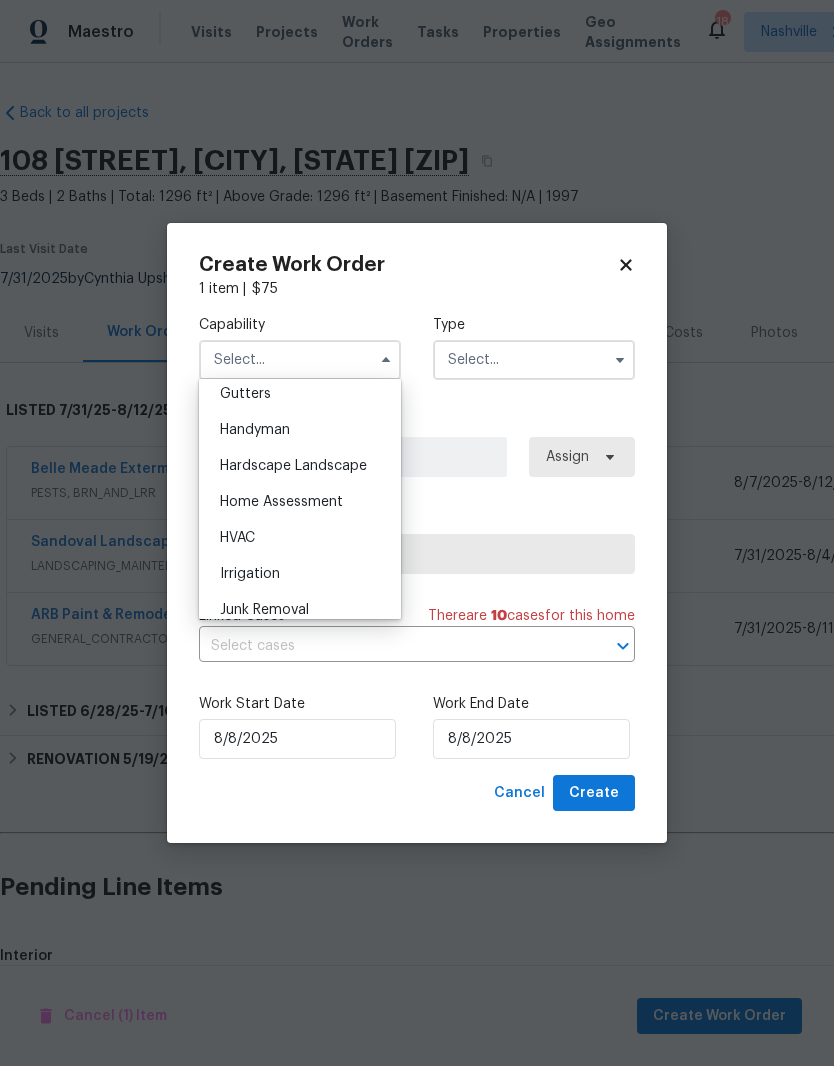 click on "HVAC" at bounding box center (300, 538) 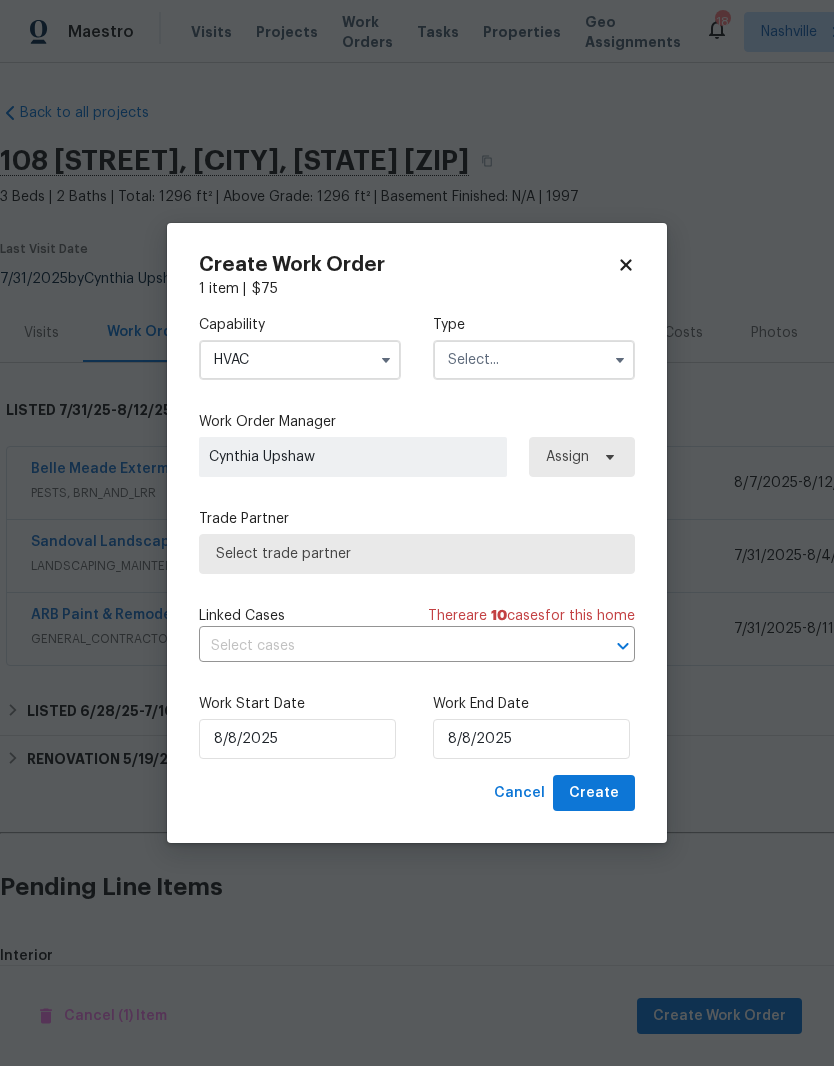click at bounding box center [534, 360] 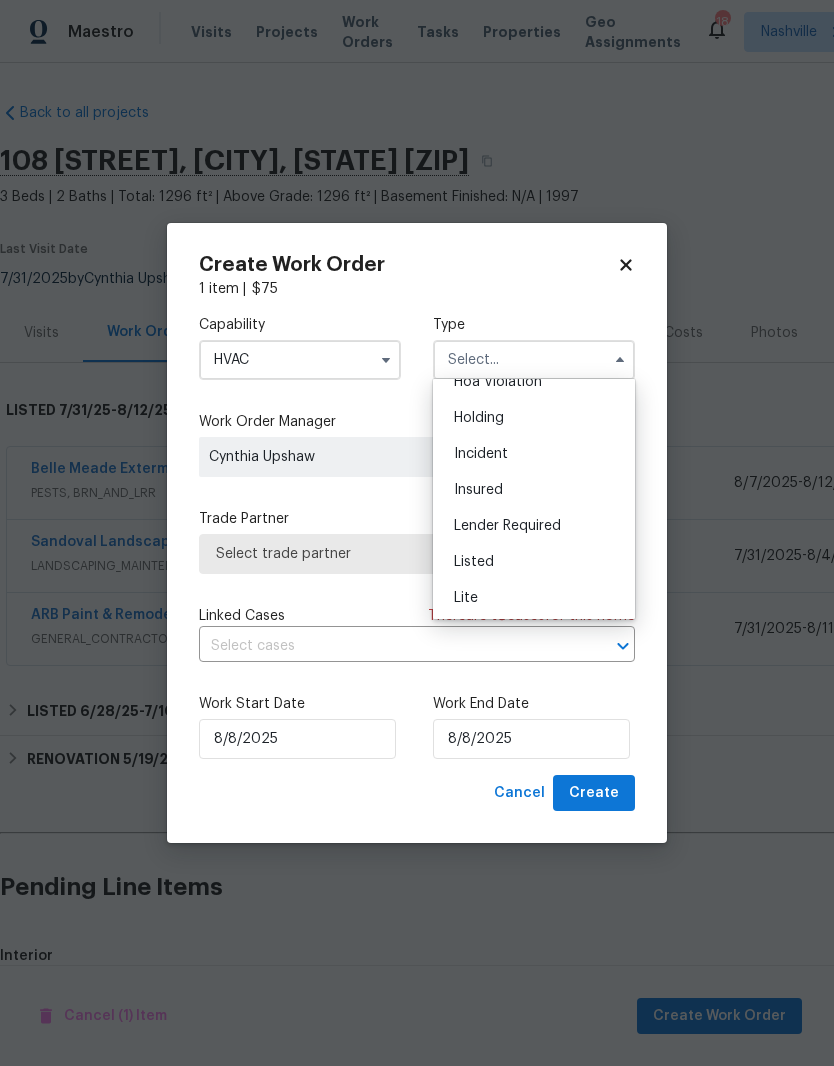 scroll, scrollTop: 125, scrollLeft: 0, axis: vertical 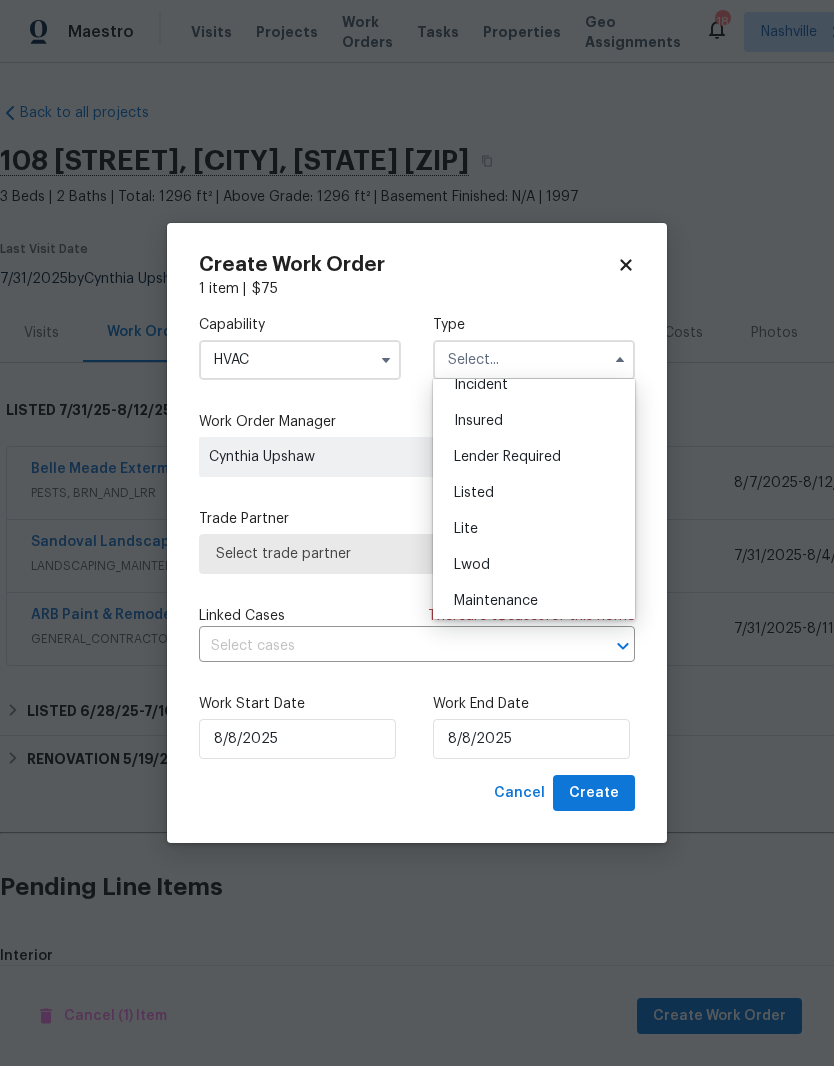 click on "Listed" at bounding box center (534, 493) 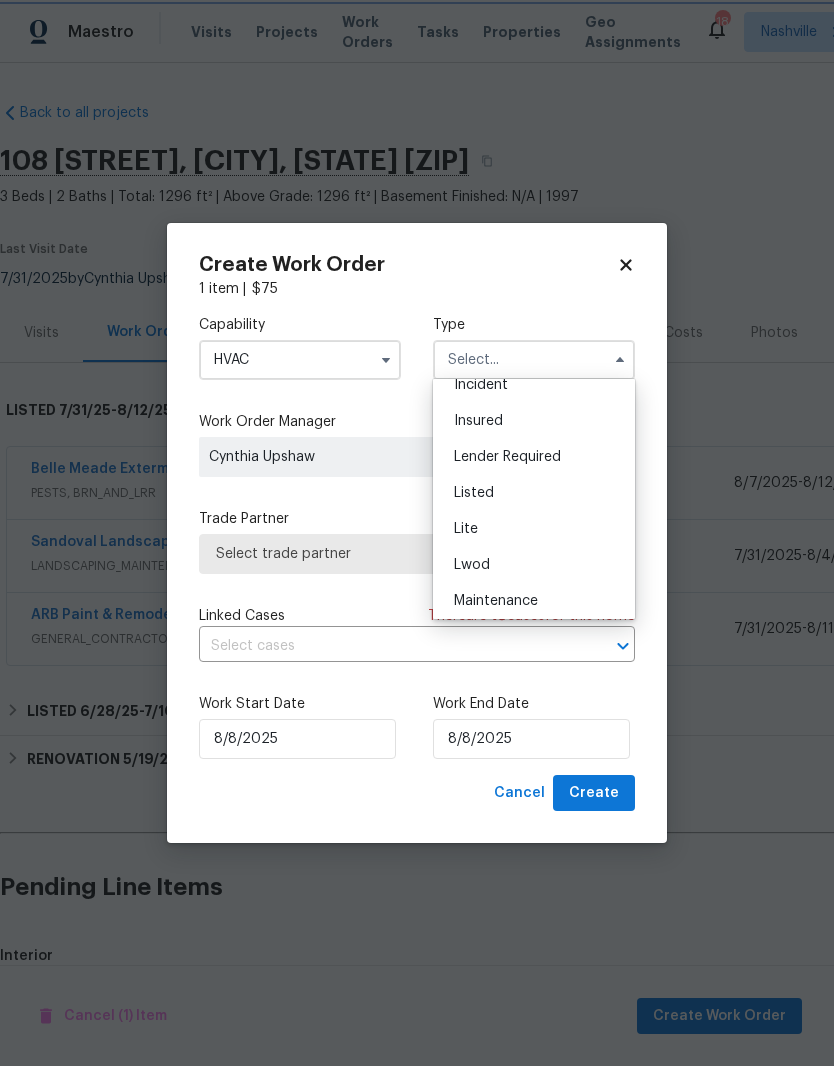 type on "Listed" 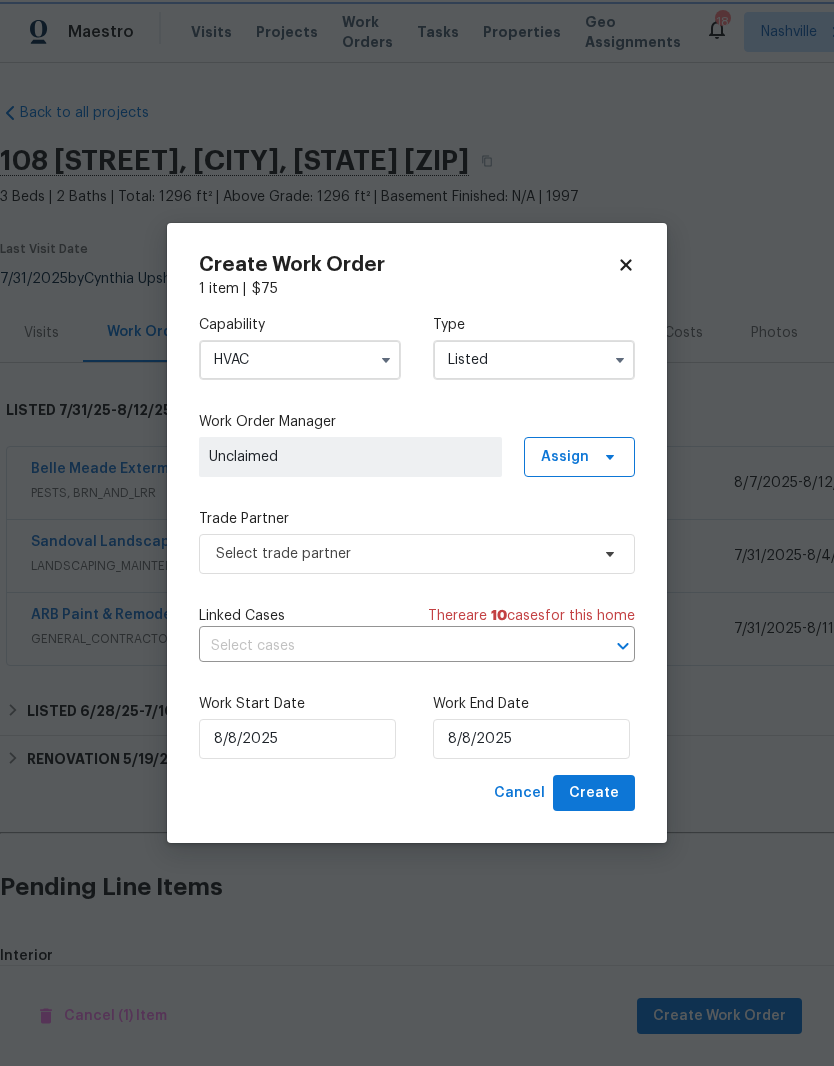 scroll, scrollTop: 0, scrollLeft: 0, axis: both 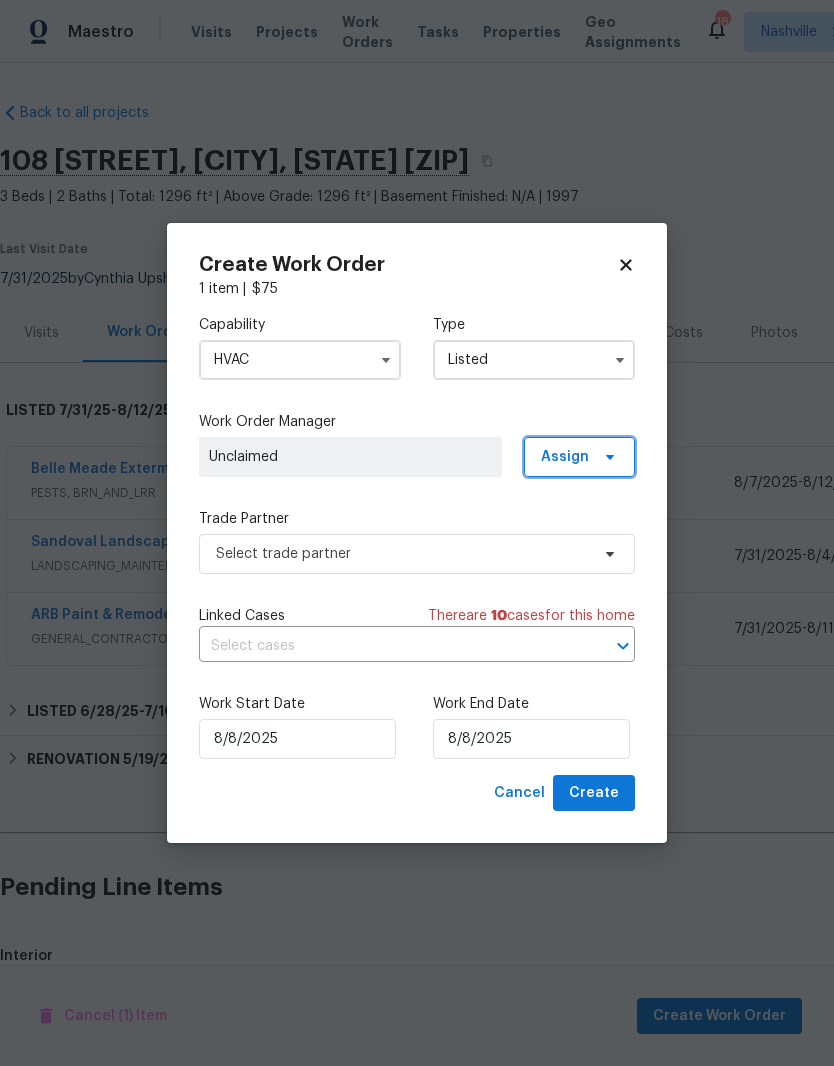 click at bounding box center (607, 457) 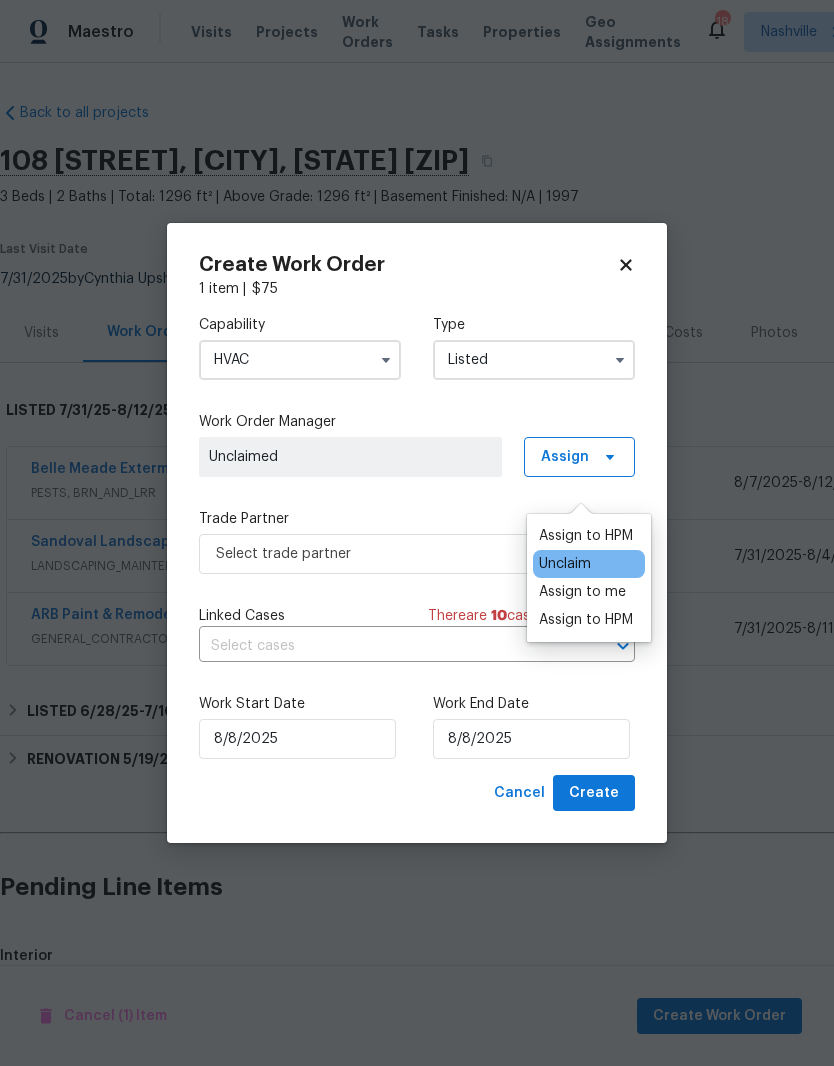 click on "Assign to me" at bounding box center (582, 592) 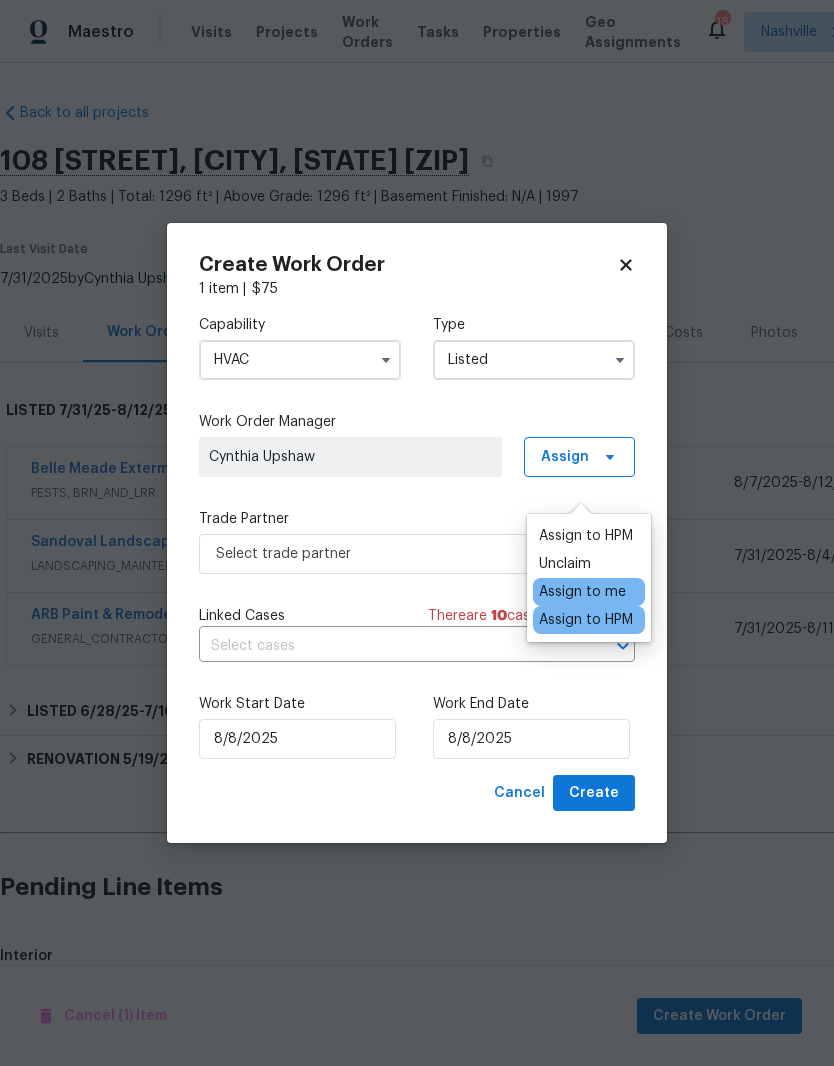 click on "Cynthia Upshaw" at bounding box center [350, 457] 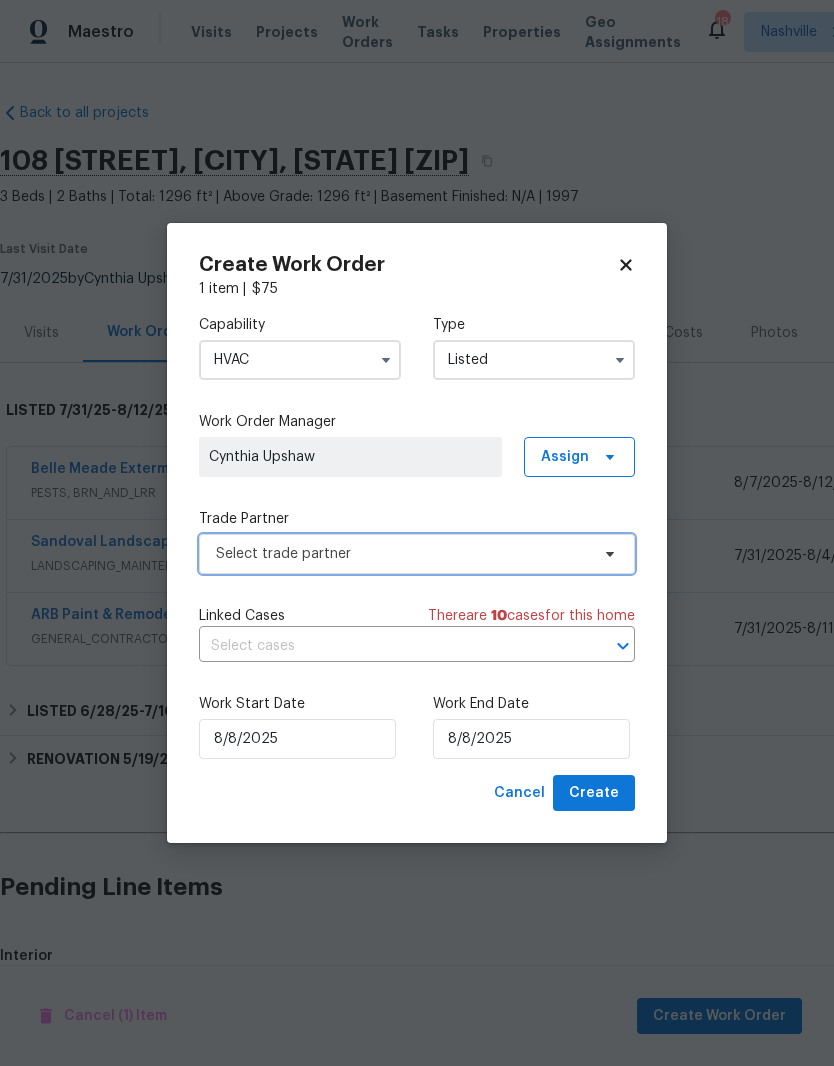 click 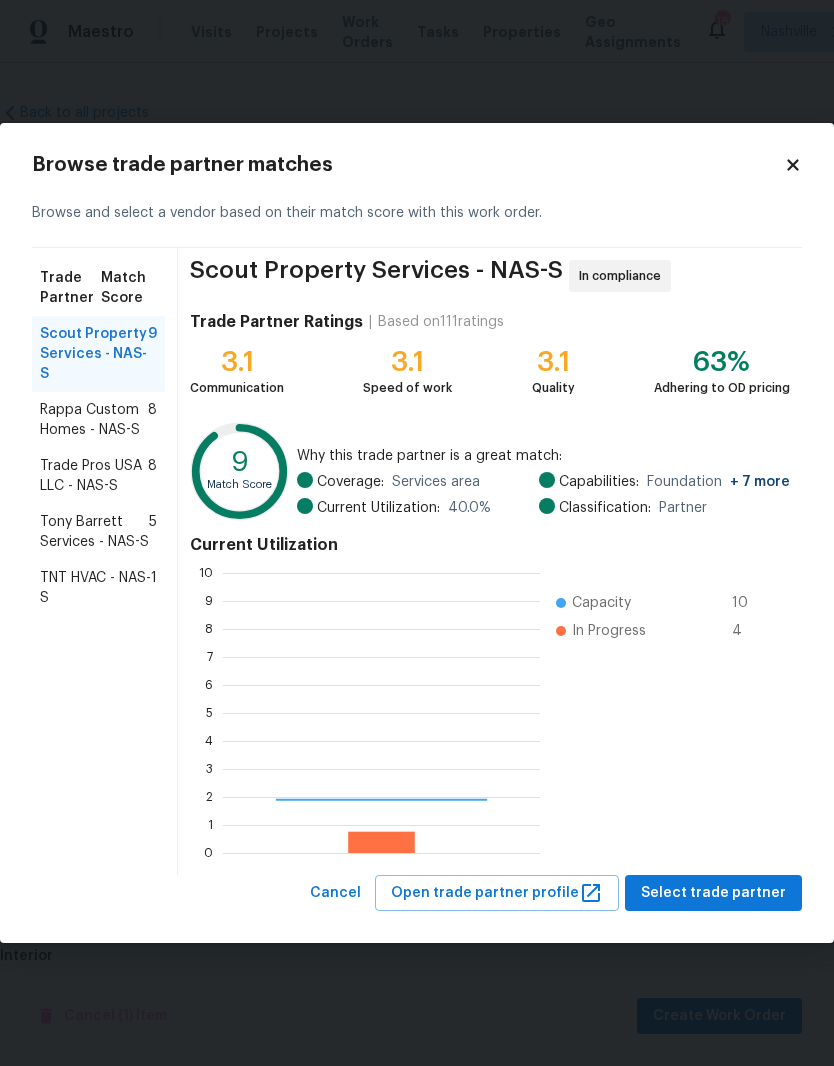 scroll, scrollTop: 2, scrollLeft: 2, axis: both 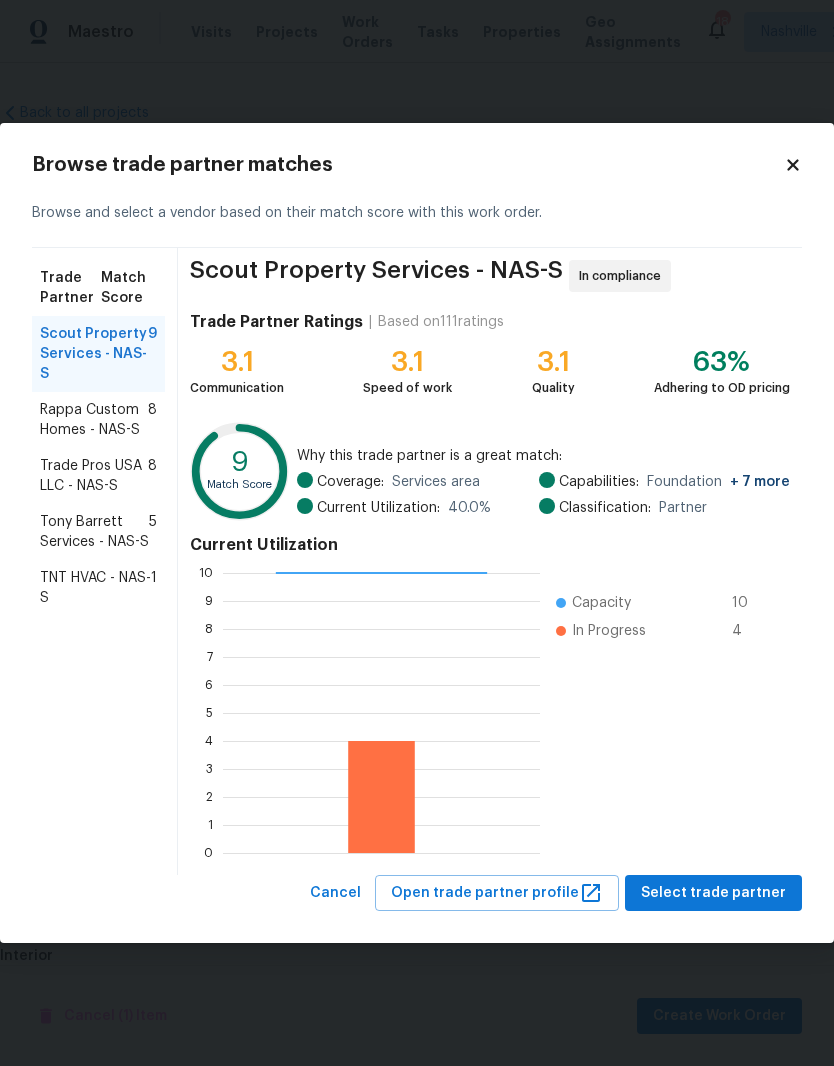 click on "Tony Barrett Services - NAS-S" at bounding box center (94, 532) 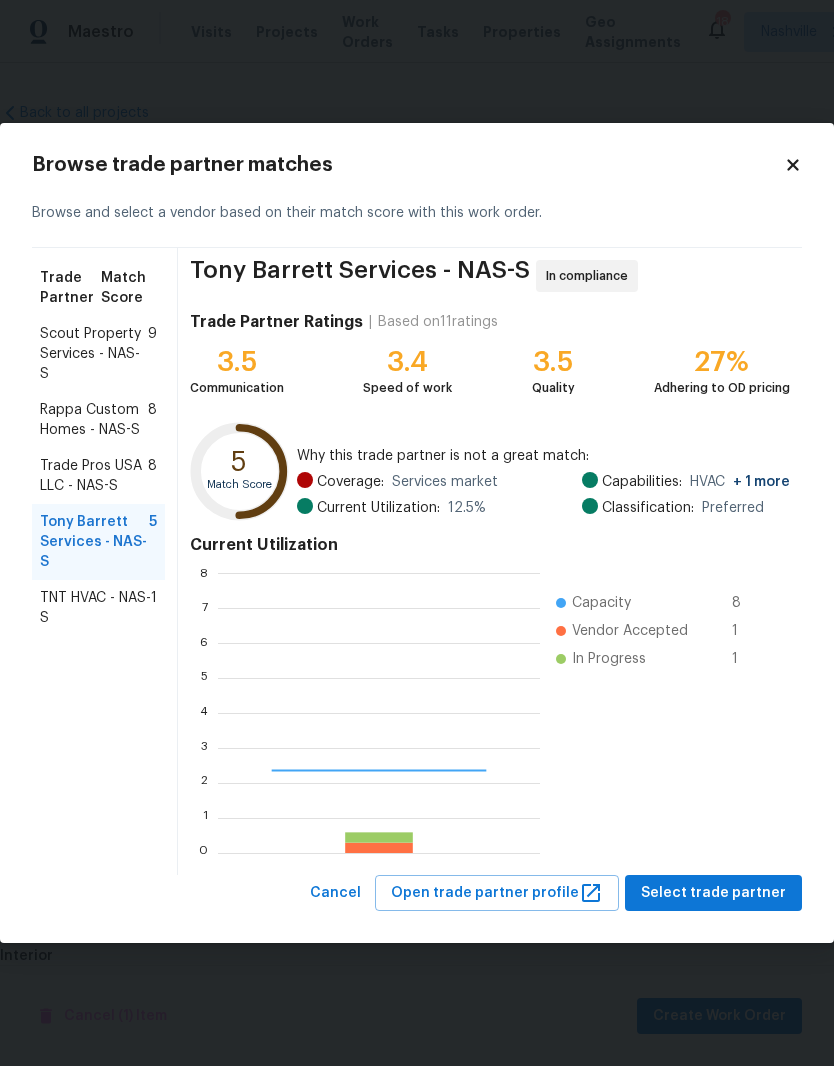 scroll, scrollTop: 2, scrollLeft: 2, axis: both 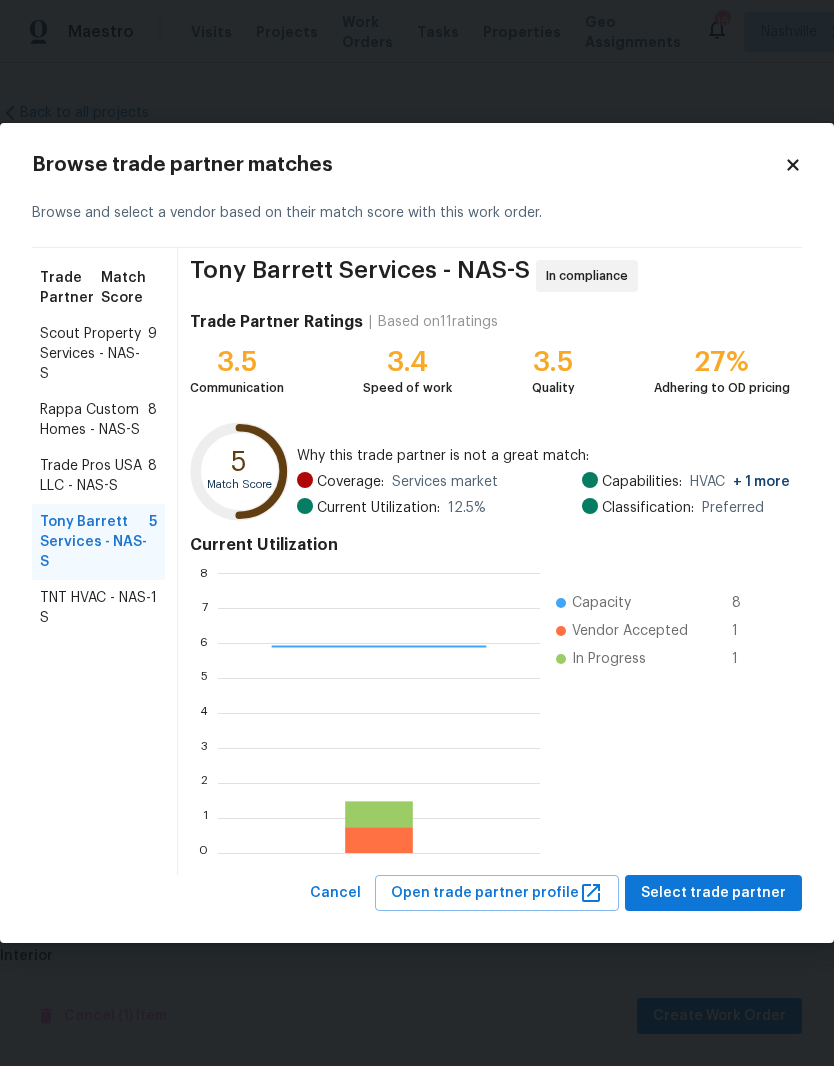 click on "Capacity 8 Vendor Accepted 1 In Progress 1" at bounding box center (660, 713) 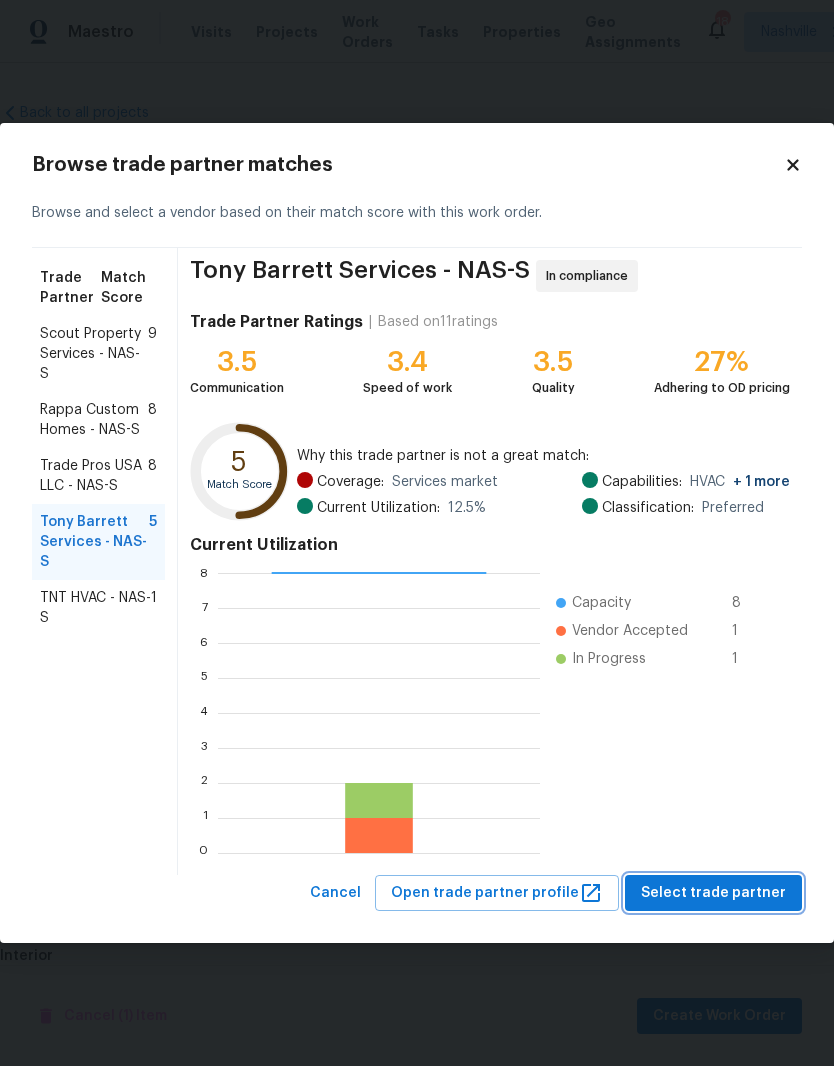 click on "Select trade partner" at bounding box center [713, 893] 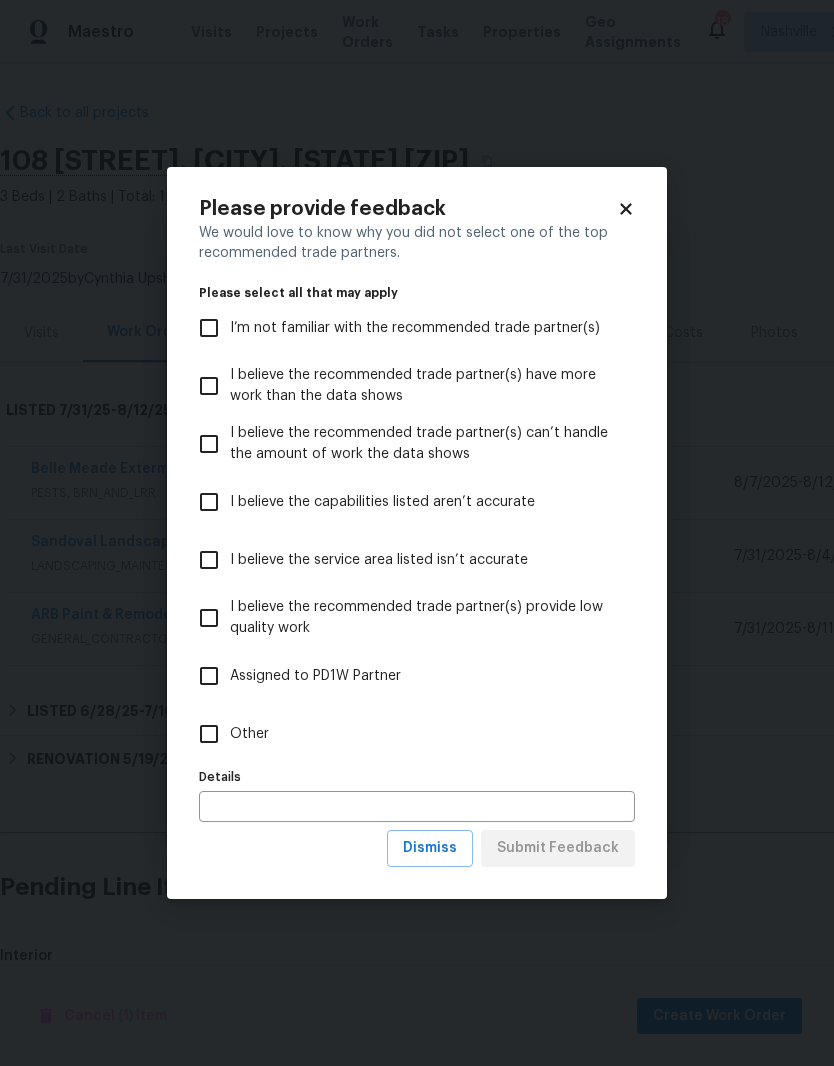 click on "Other" at bounding box center (209, 734) 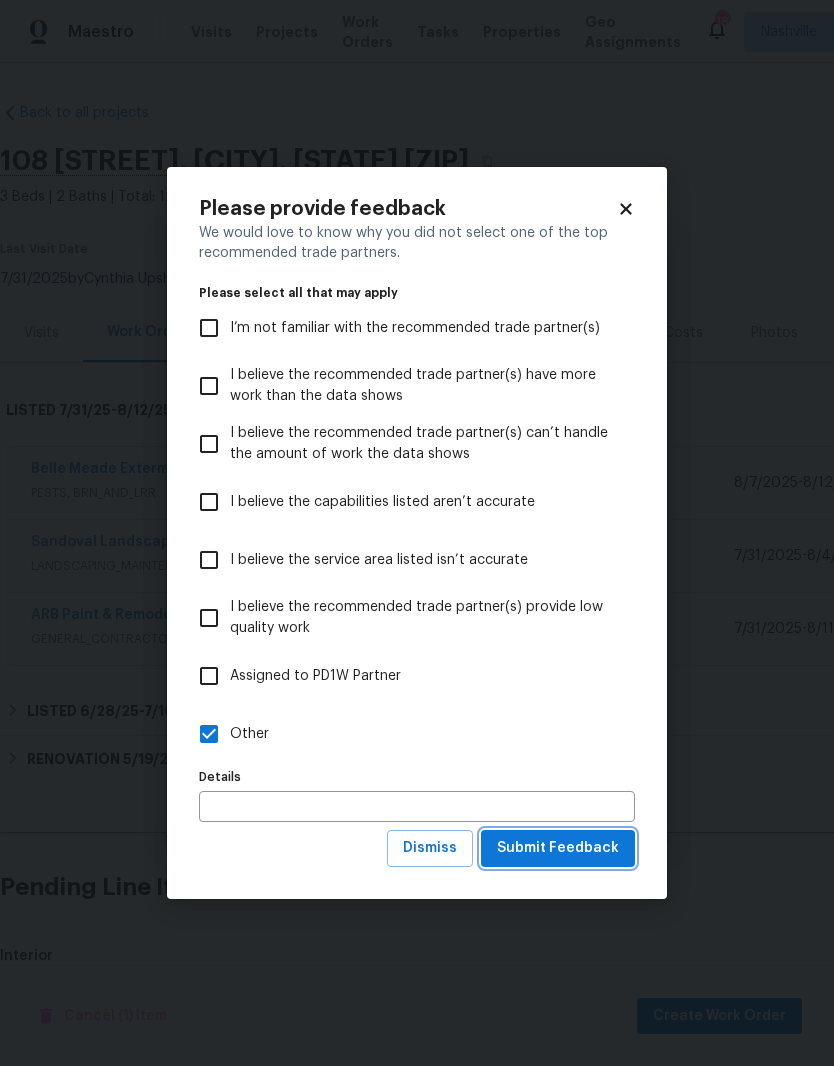 click on "Submit Feedback" at bounding box center (558, 848) 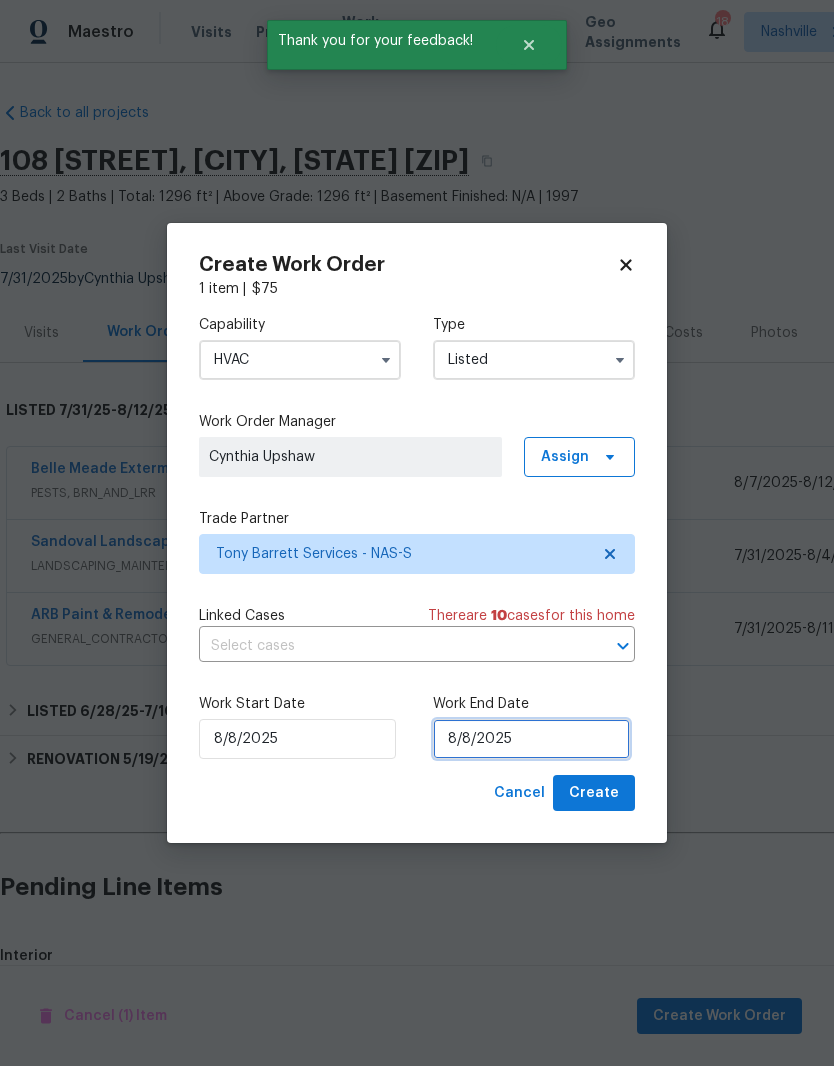 click on "8/8/2025" at bounding box center [531, 739] 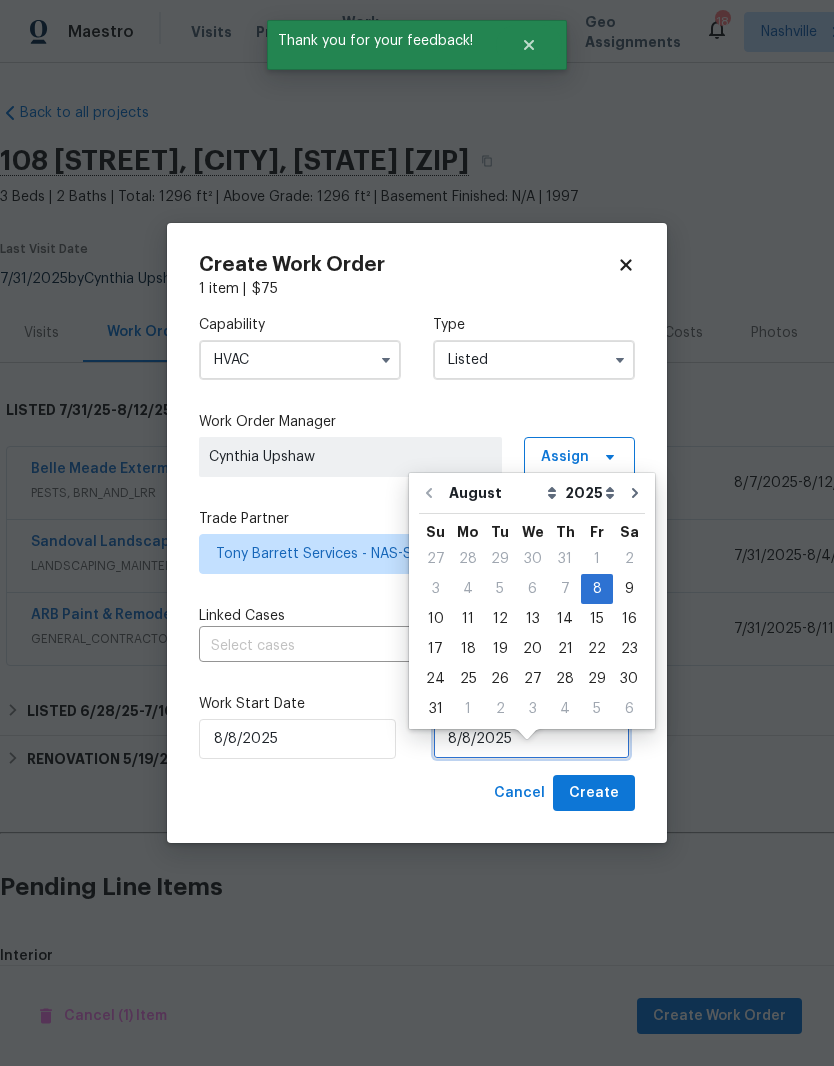 scroll, scrollTop: 38, scrollLeft: 0, axis: vertical 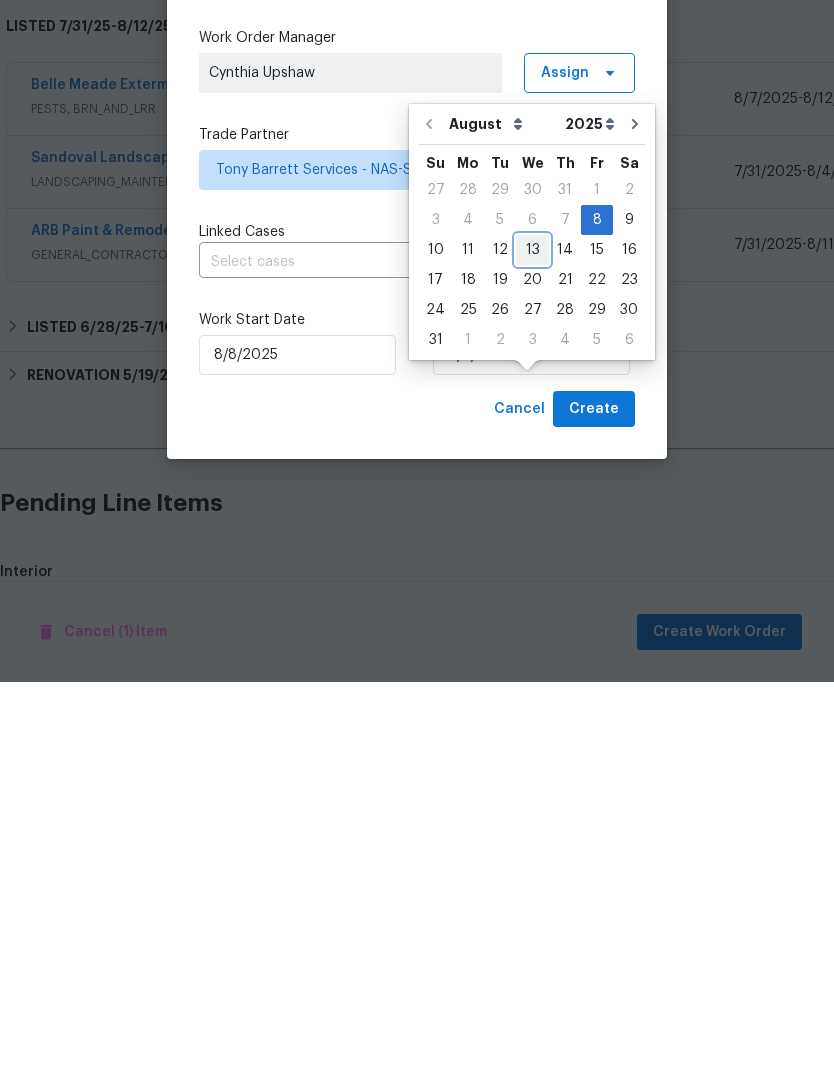 click on "13" at bounding box center (532, 634) 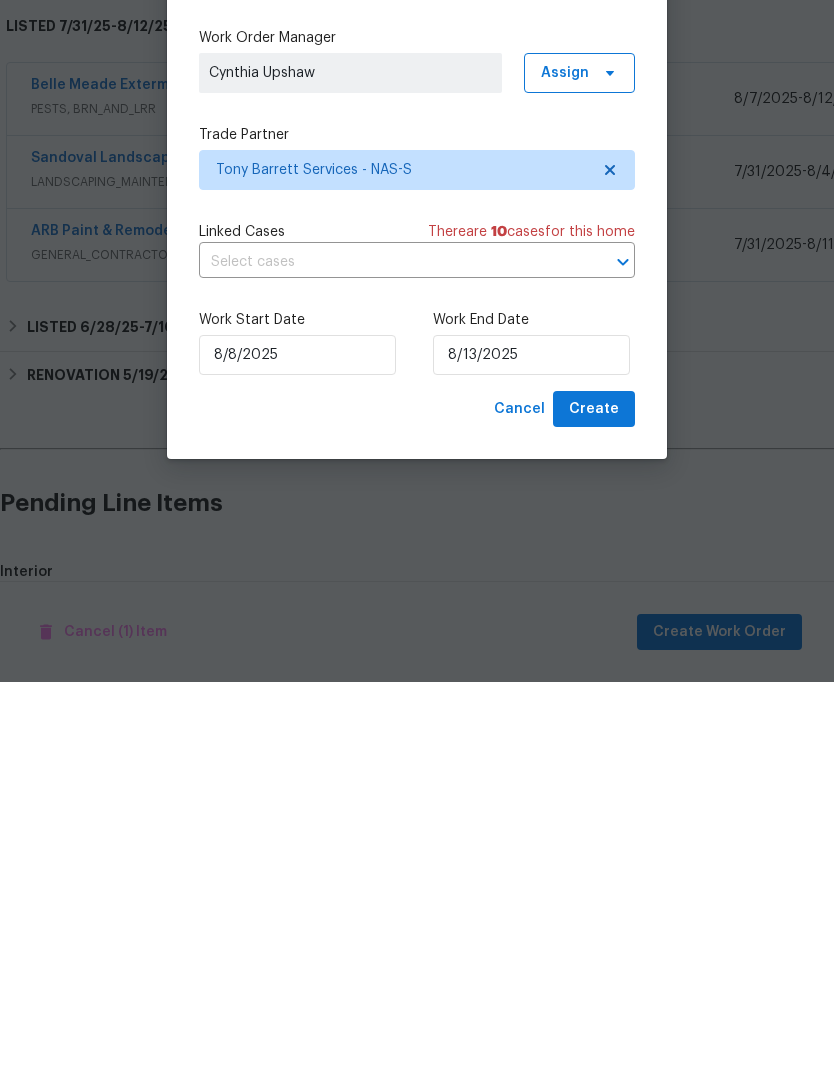 scroll, scrollTop: 82, scrollLeft: 0, axis: vertical 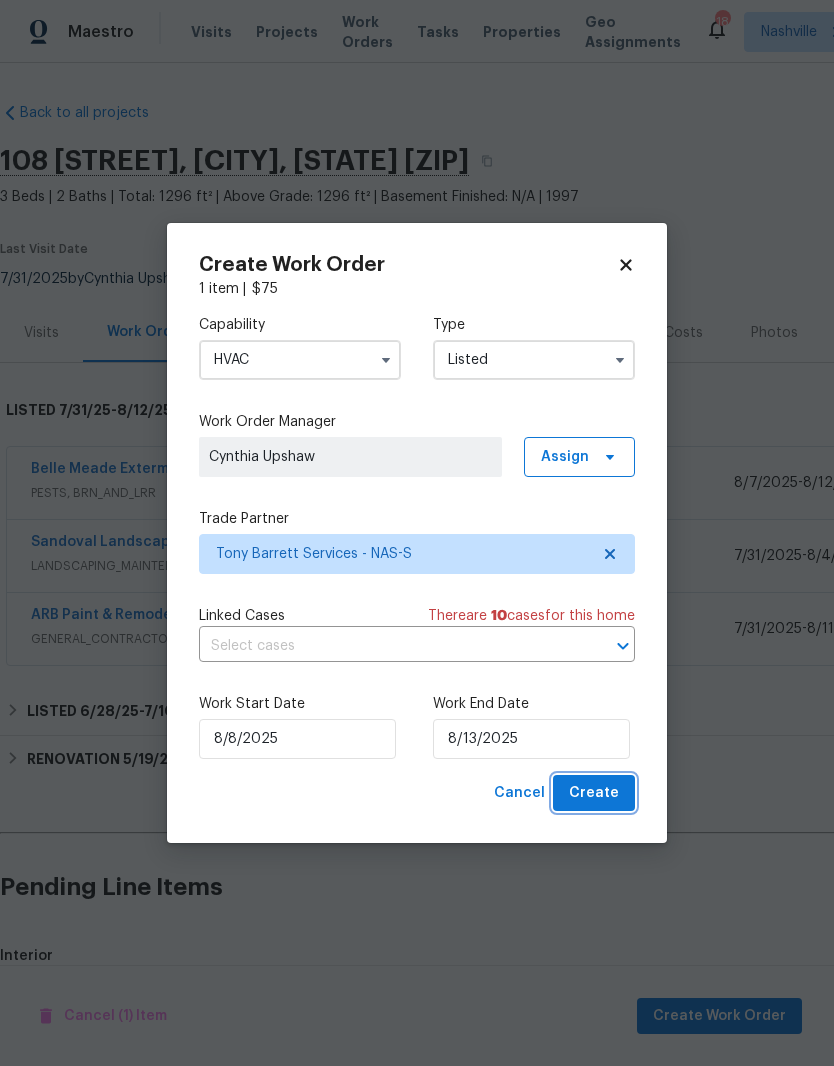 click on "Create" at bounding box center [594, 793] 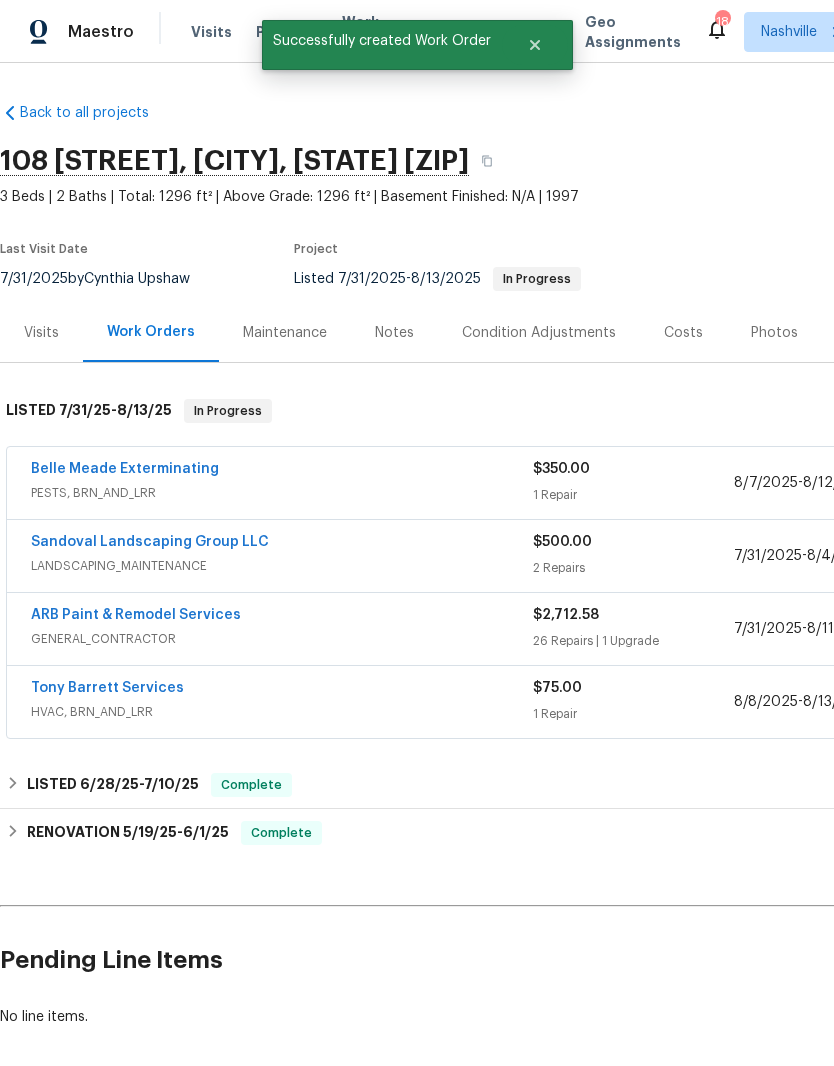 click on "Tony Barrett Services" at bounding box center [107, 688] 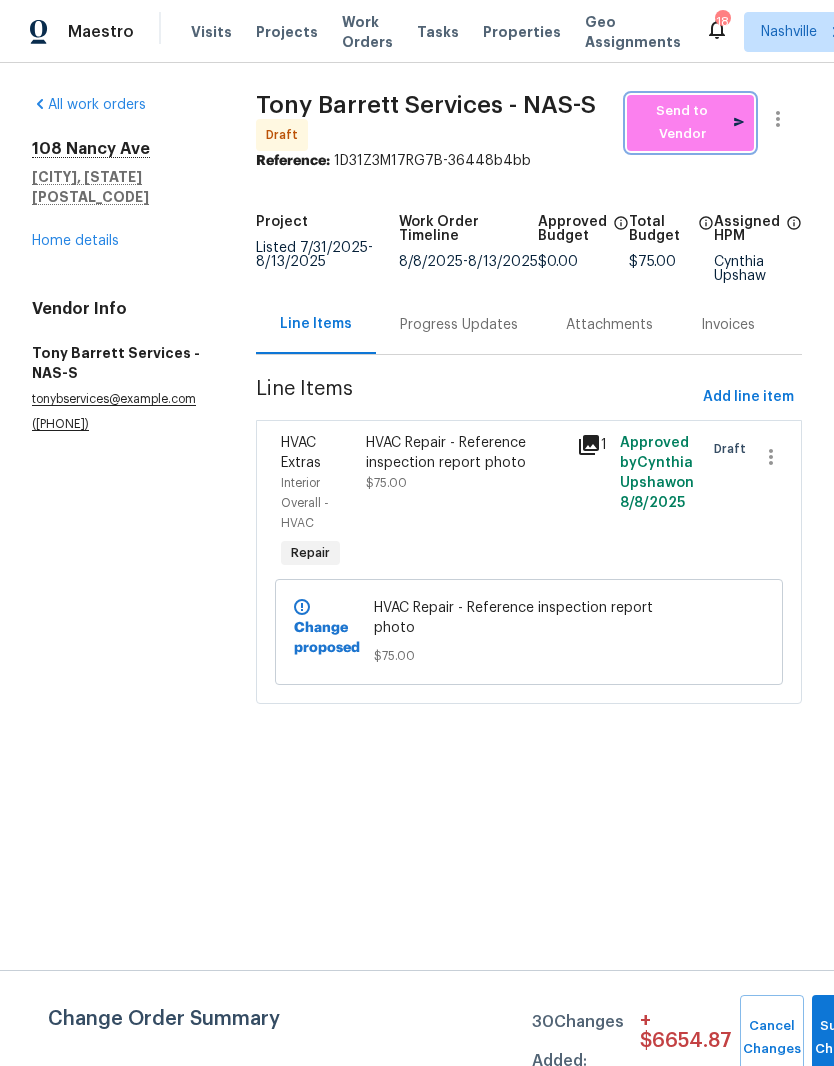 click on "Send to Vendor" at bounding box center (690, 123) 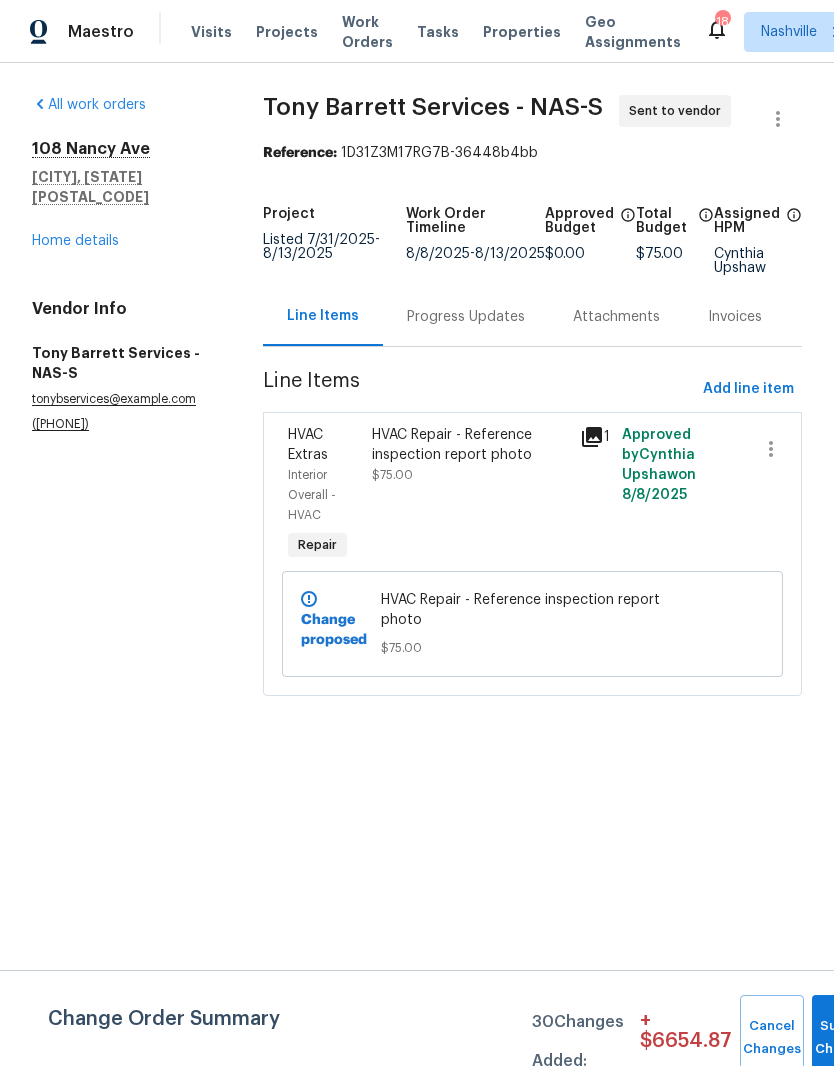 click on "Home details" at bounding box center [75, 241] 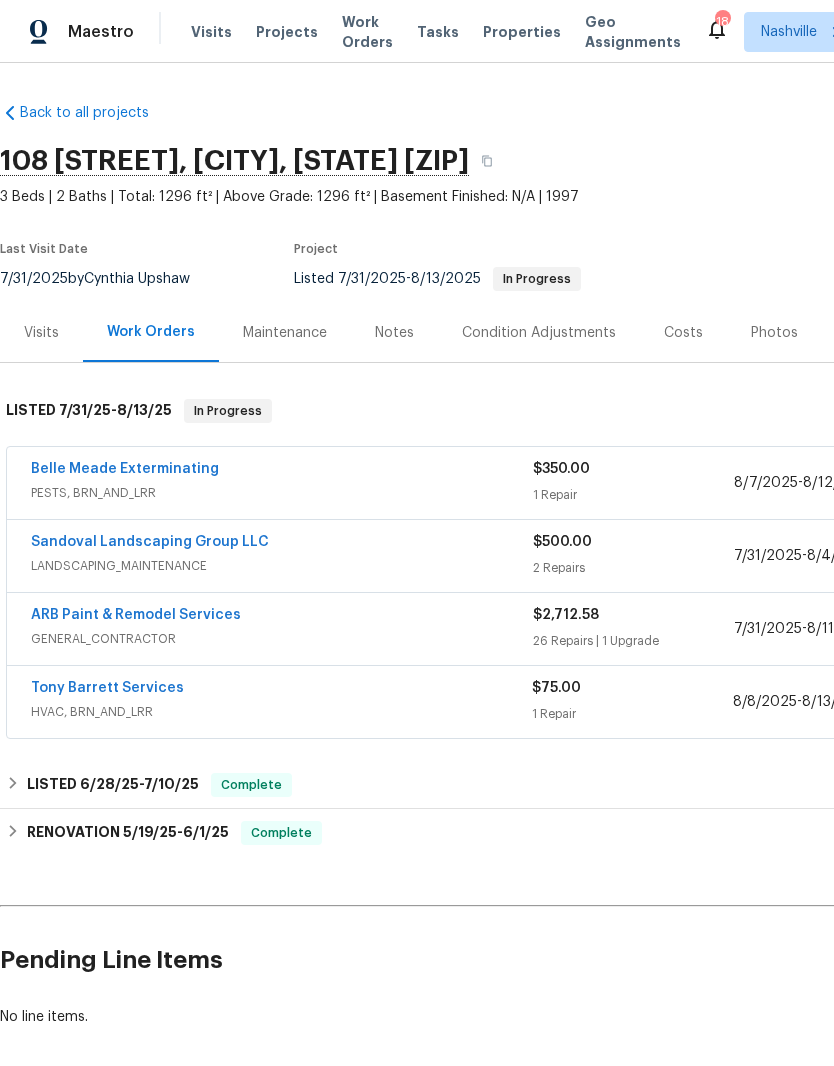 click on "ARB Paint & Remodel Services" at bounding box center [136, 615] 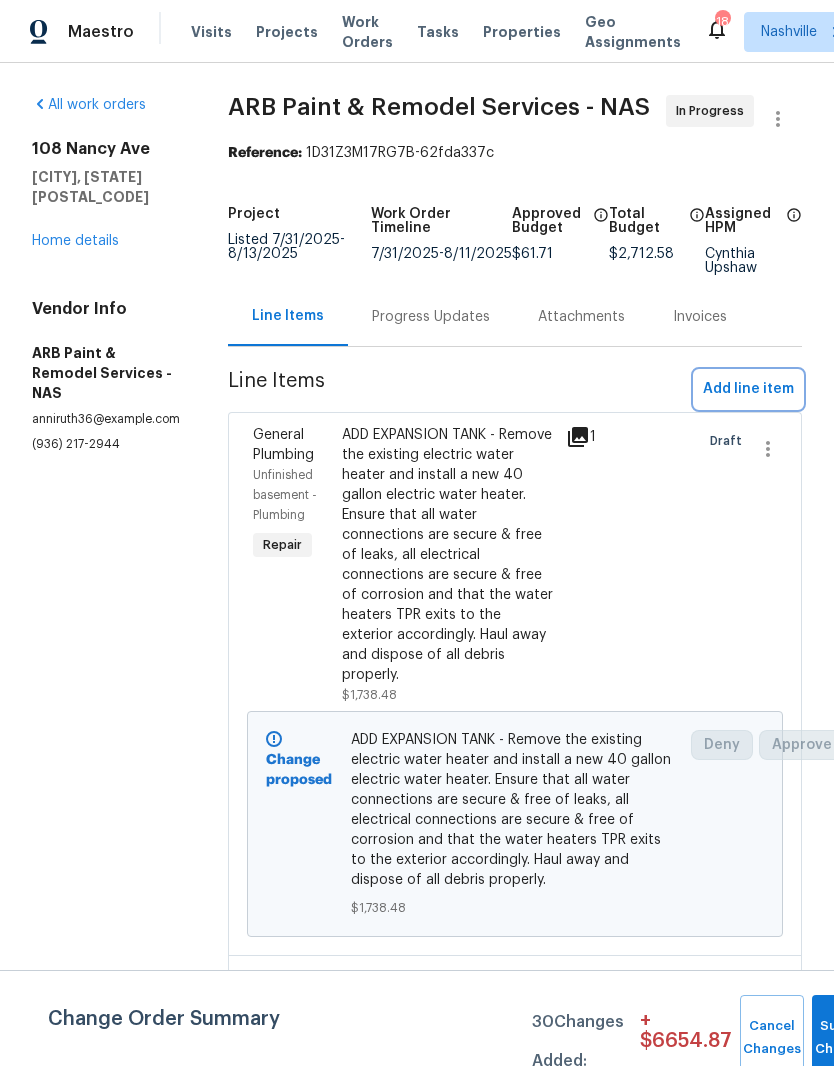 click on "Add line item" at bounding box center (748, 389) 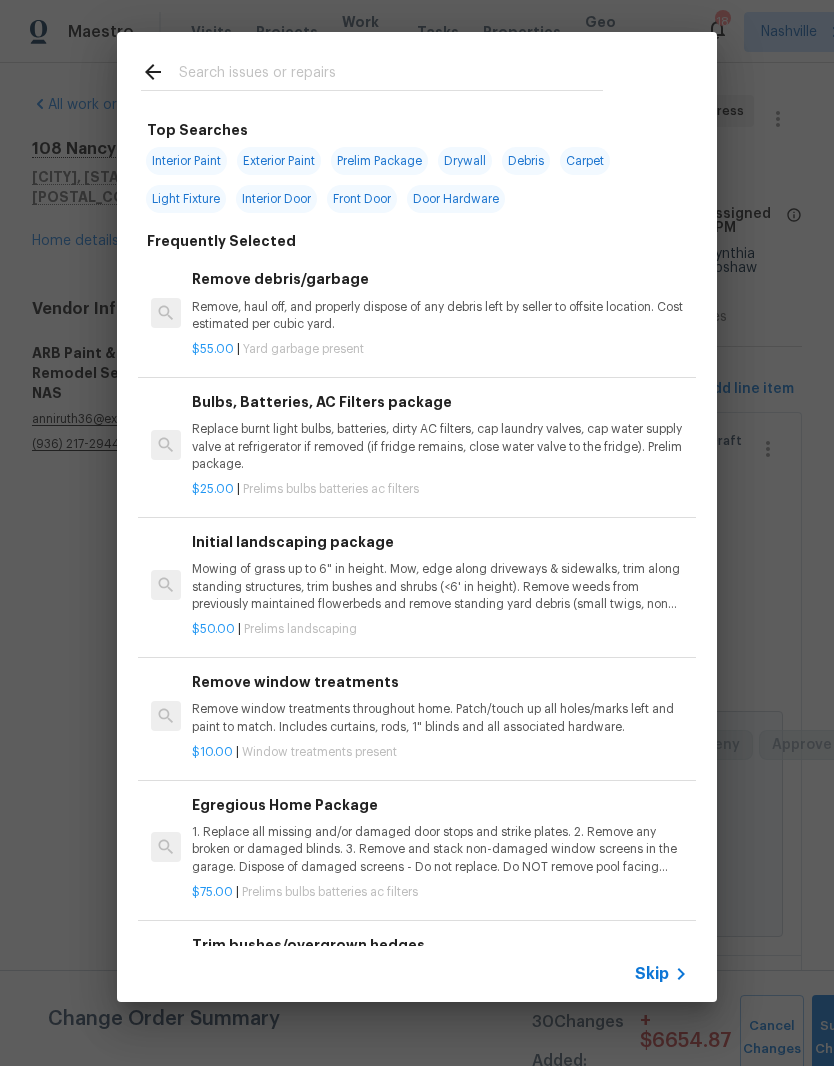 click at bounding box center [391, 75] 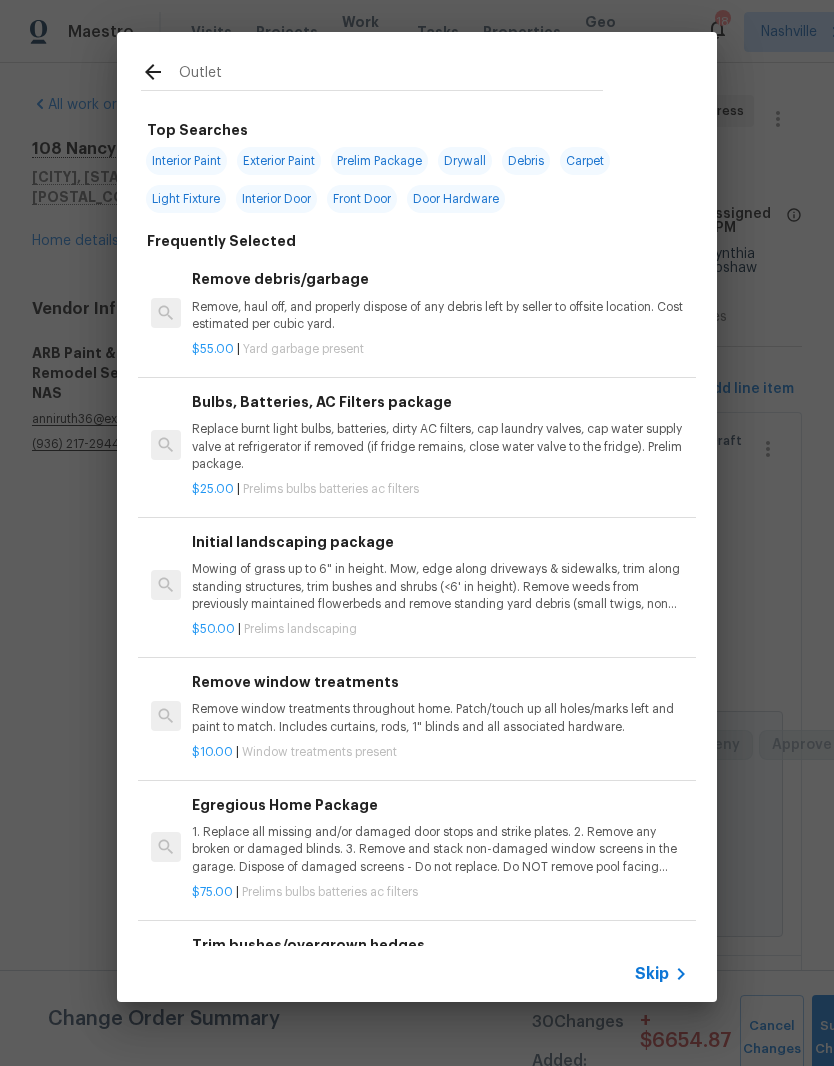 type on "Outlets" 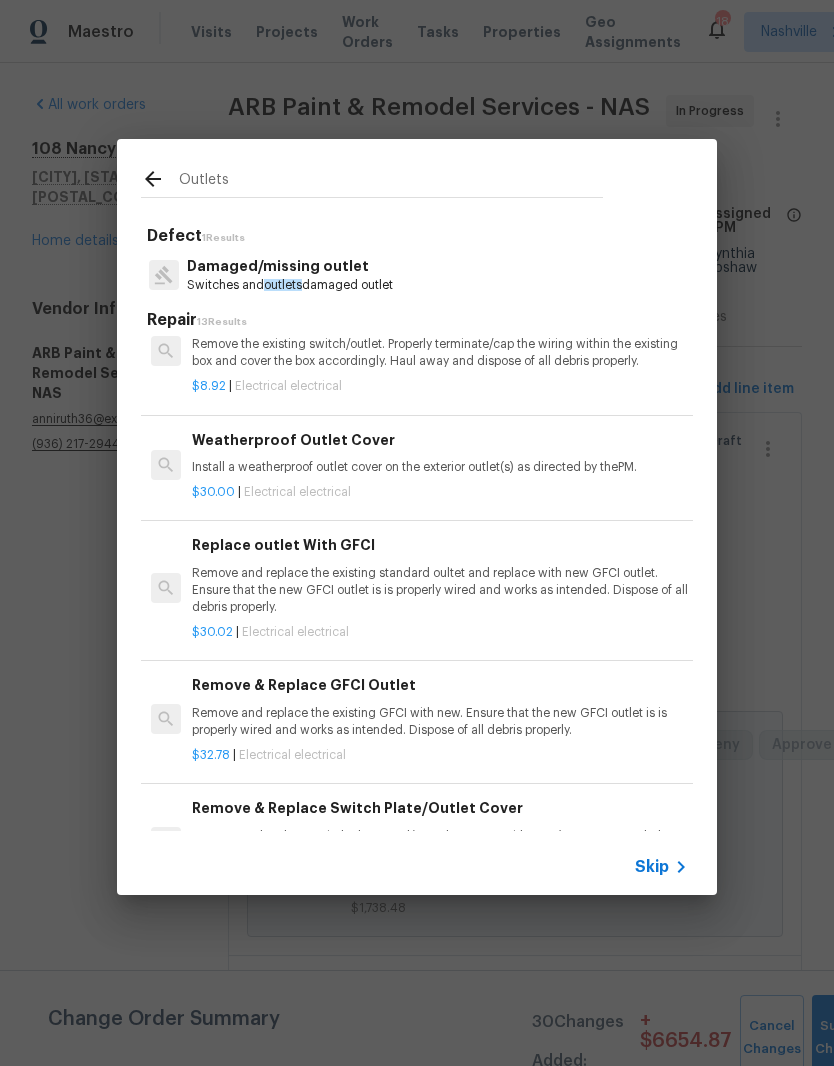 scroll, scrollTop: 273, scrollLeft: 0, axis: vertical 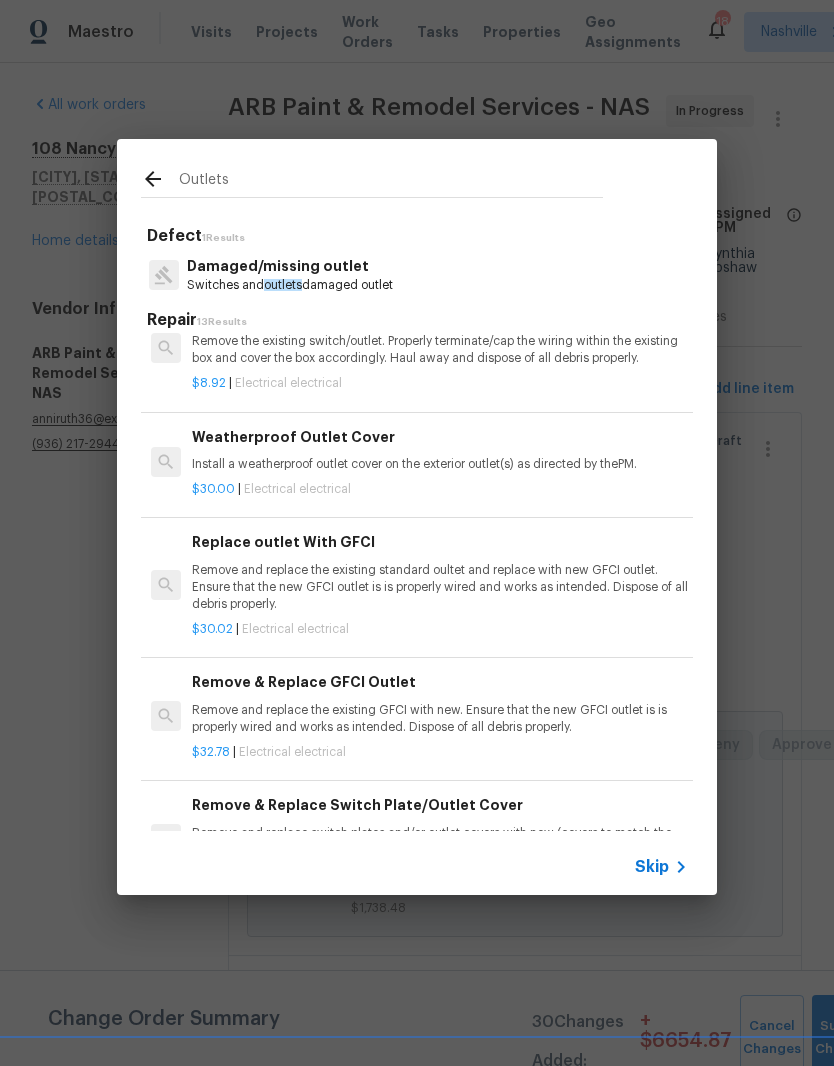 click on "Weatherproof Outlet Cover" at bounding box center [440, 437] 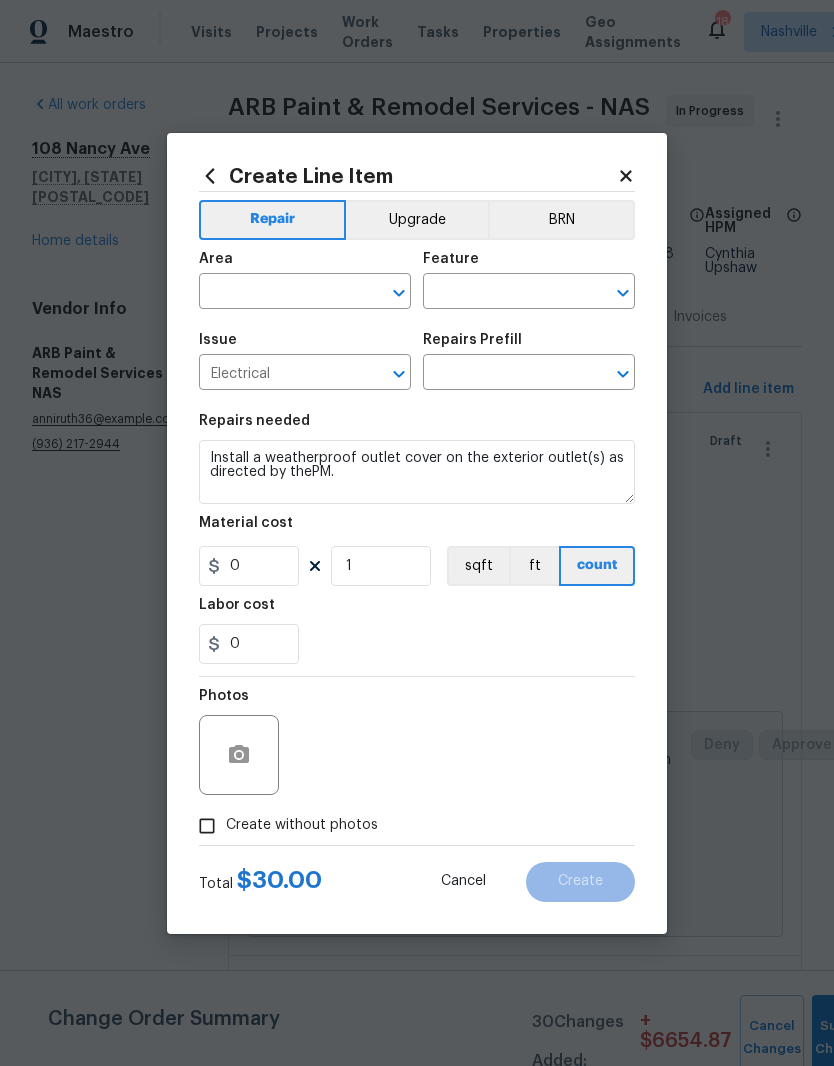 type on "Weatherproof Outlet Cover $30.00" 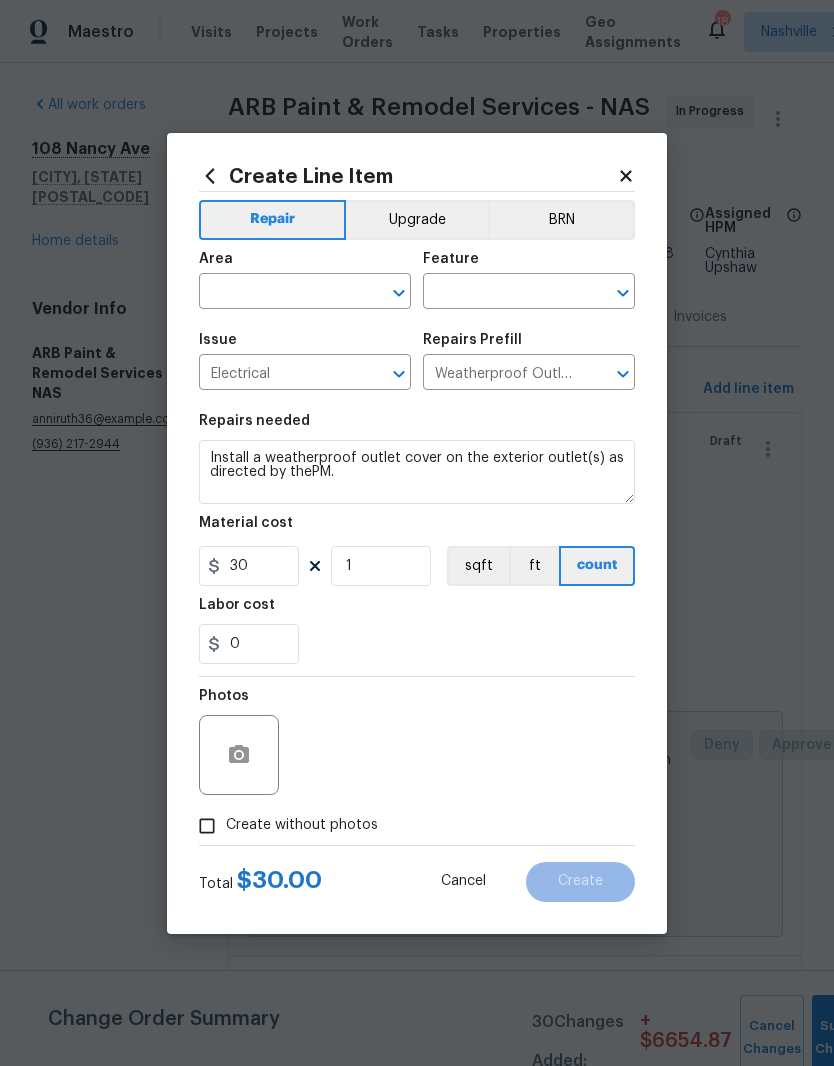 click at bounding box center (277, 293) 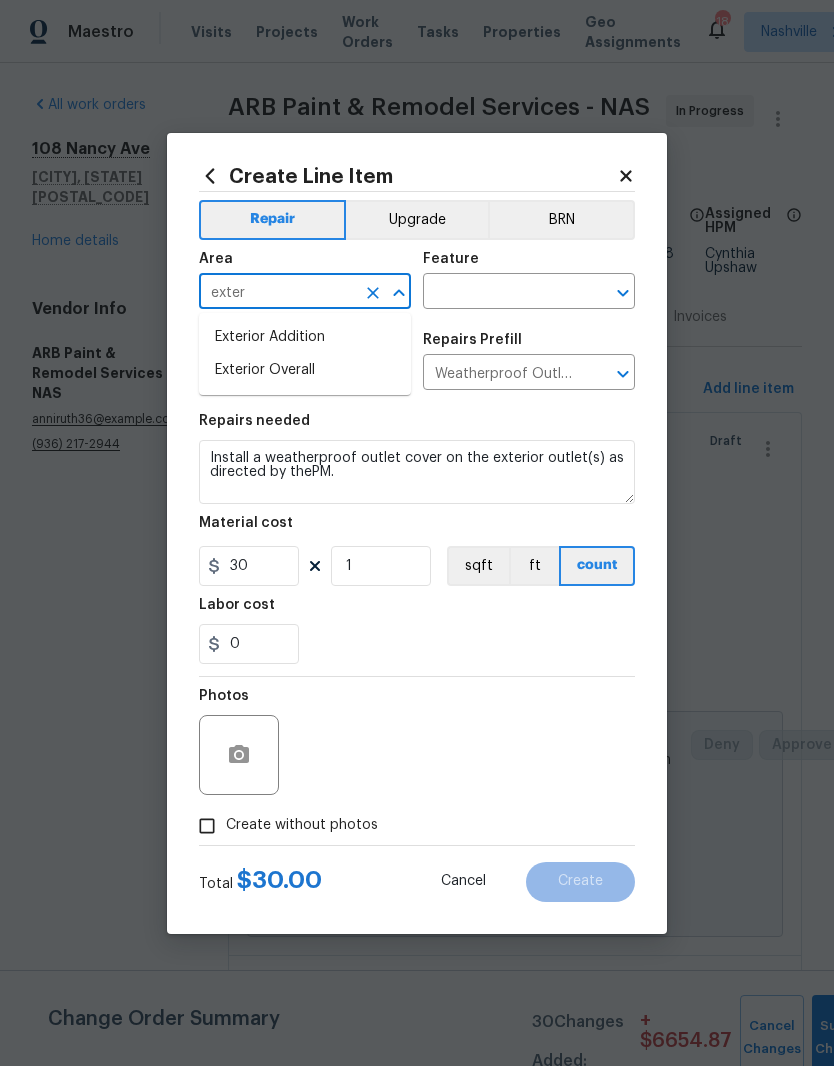 click on "Exterior Overall" at bounding box center (305, 370) 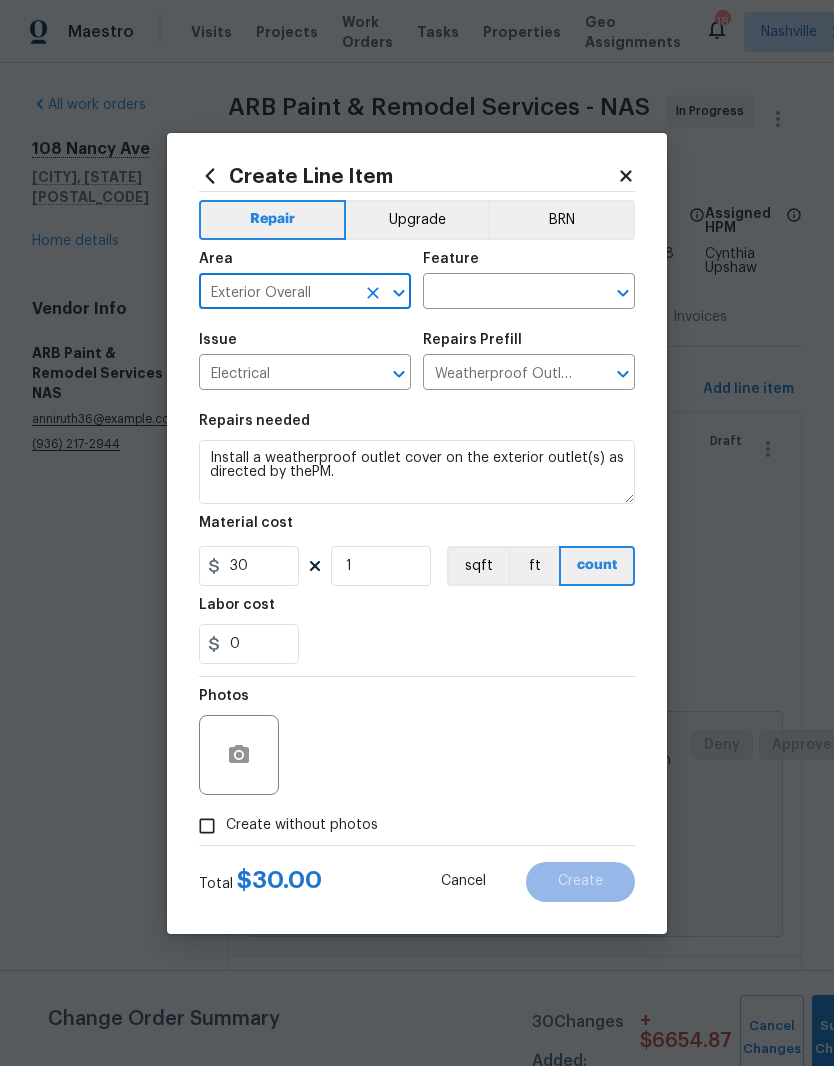 click at bounding box center [501, 293] 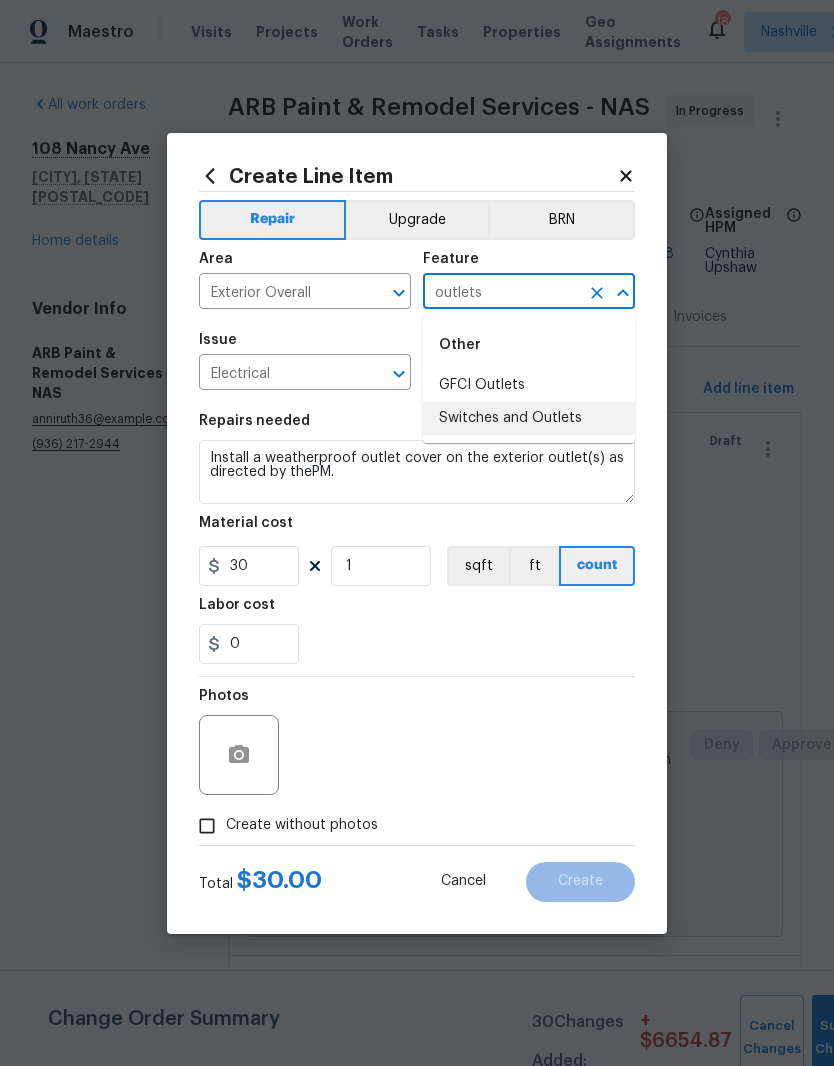 click on "Switches and Outlets" at bounding box center (529, 418) 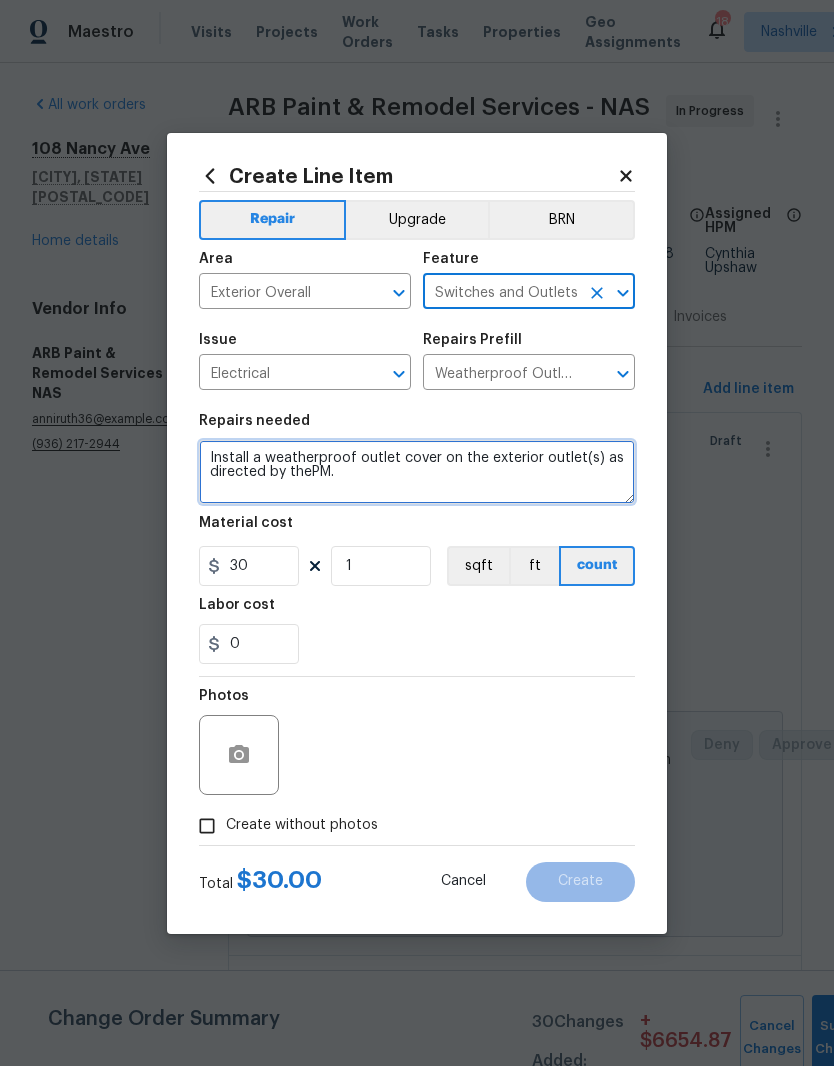 click on "Install a weatherproof outlet cover on the exterior outlet(s) as directed by thePM." at bounding box center [417, 472] 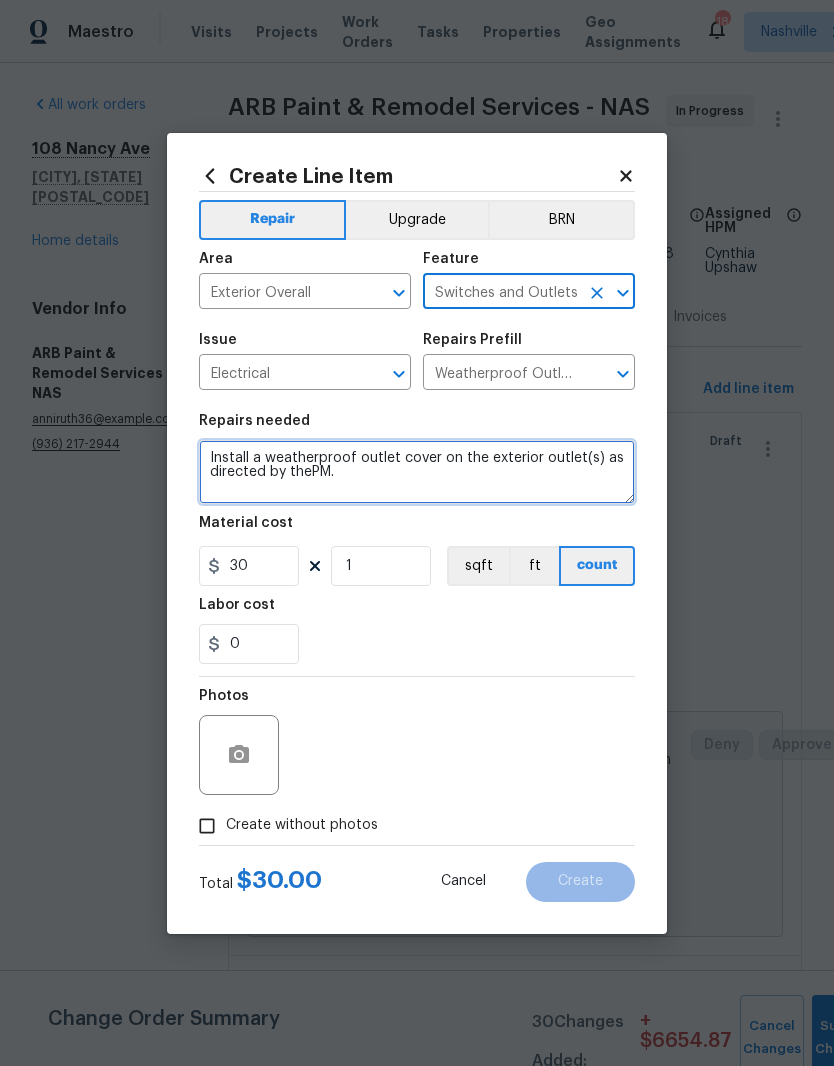 click on "Install a weatherproof outlet cover on the exterior outlet(s) as directed by thePM." at bounding box center [417, 472] 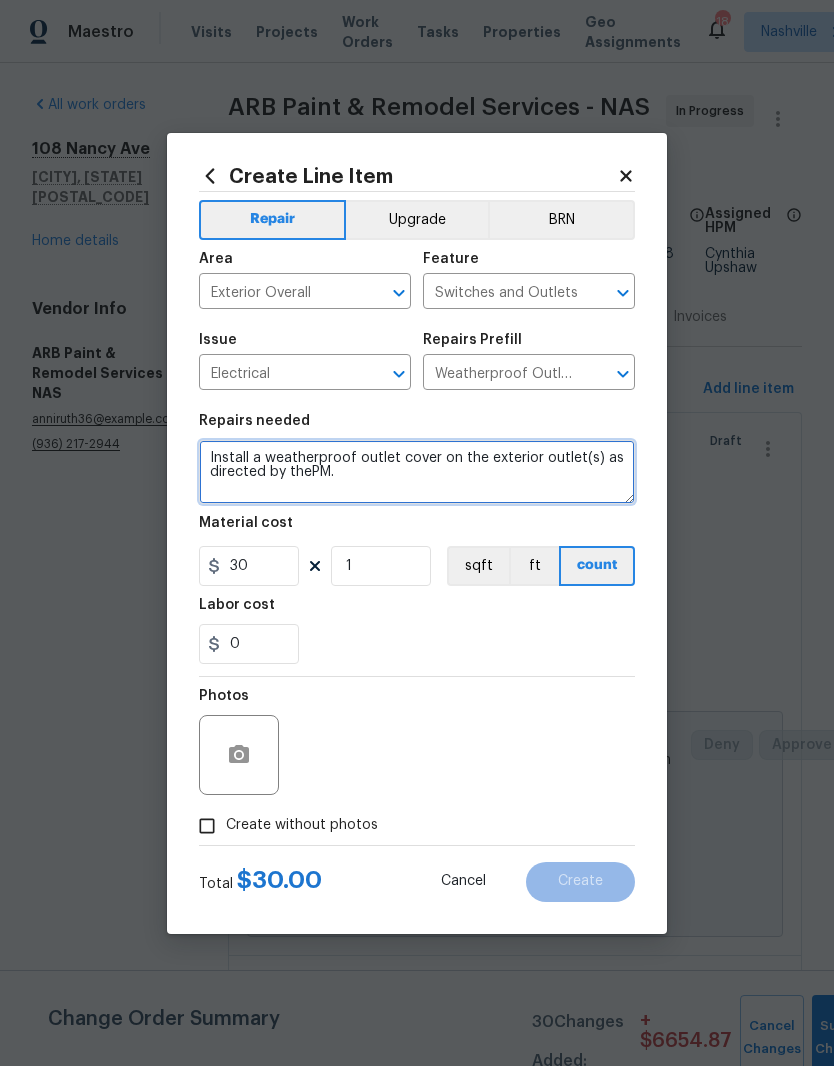 click on "Install a weatherproof outlet cover on the exterior outlet(s) as directed by thePM." at bounding box center [417, 472] 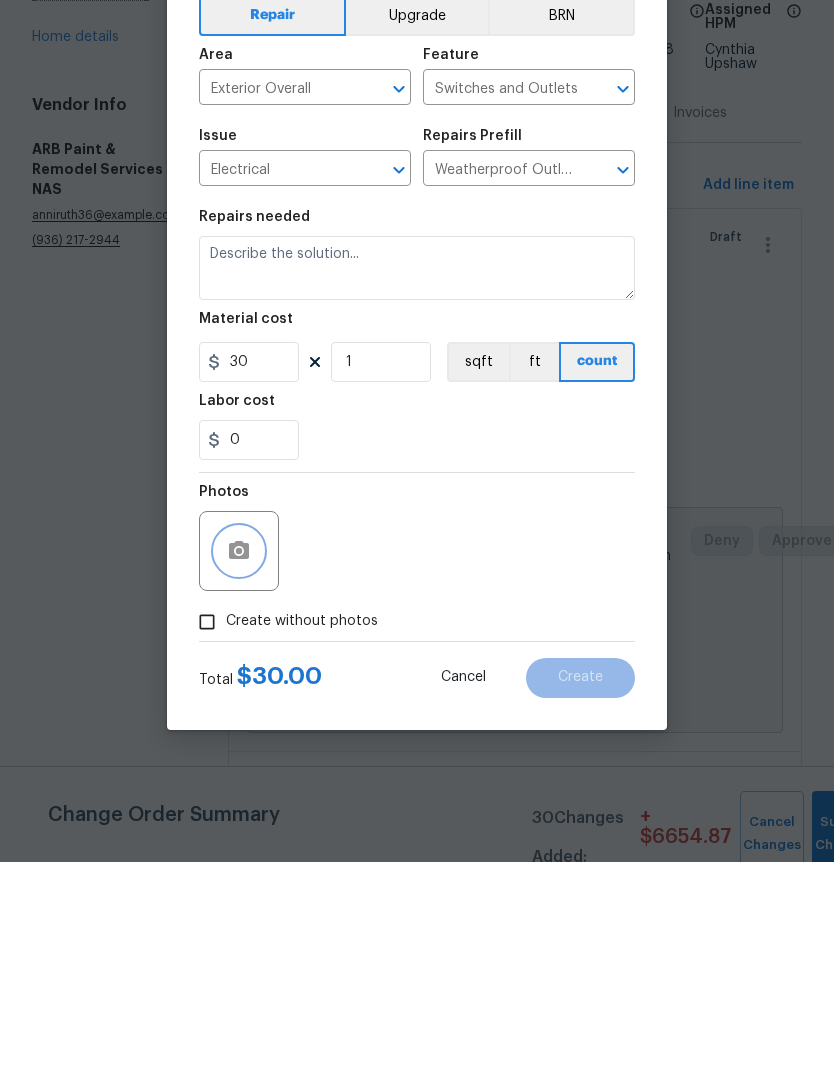 click at bounding box center [239, 755] 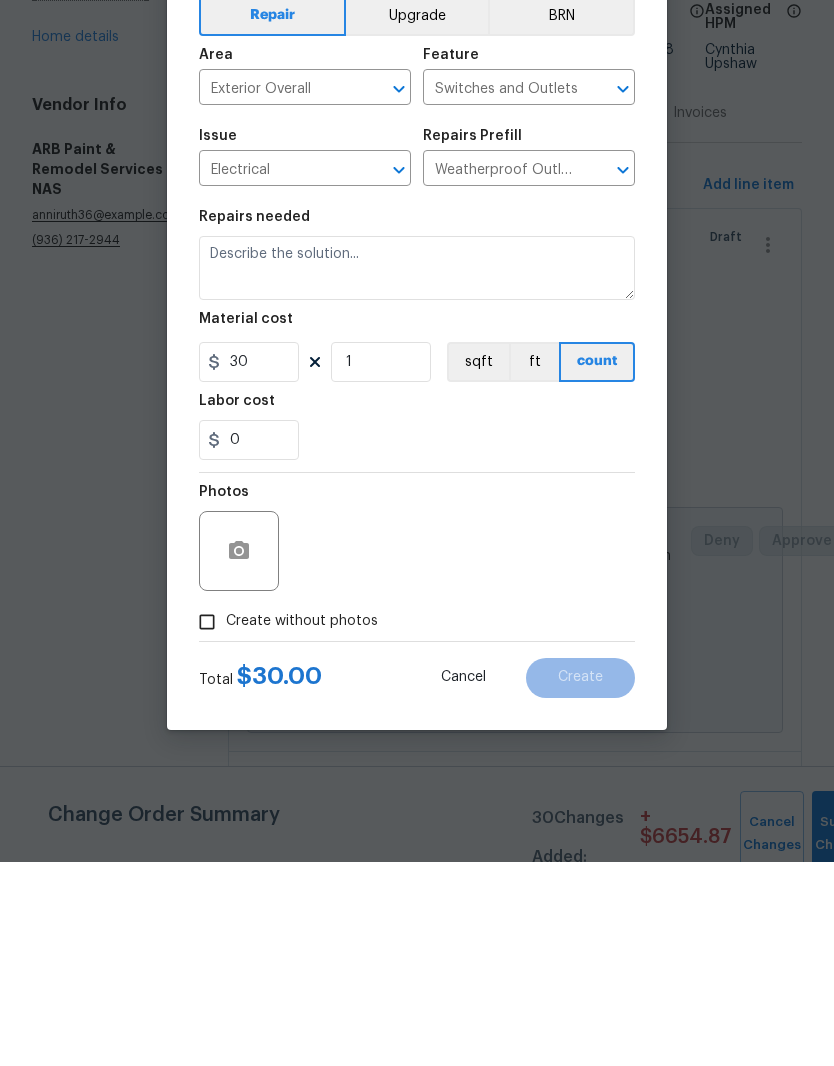 scroll, scrollTop: 82, scrollLeft: 0, axis: vertical 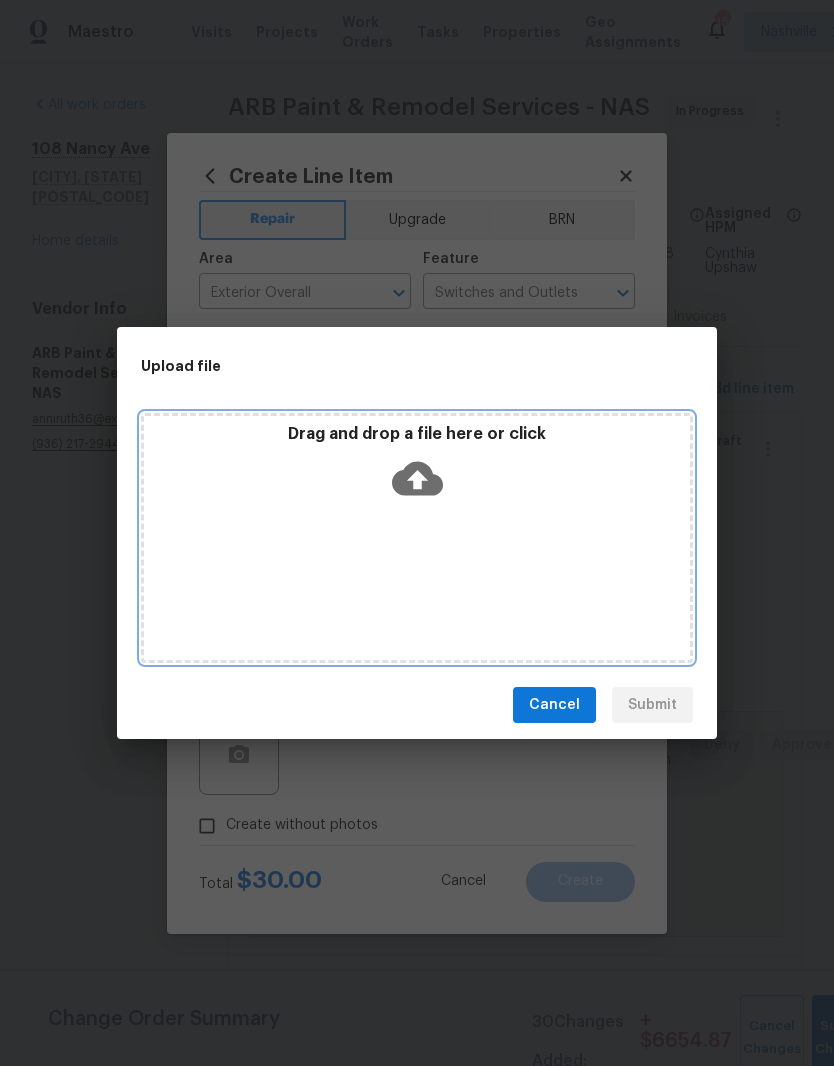 click on "Drag and drop a file here or click" at bounding box center [417, 538] 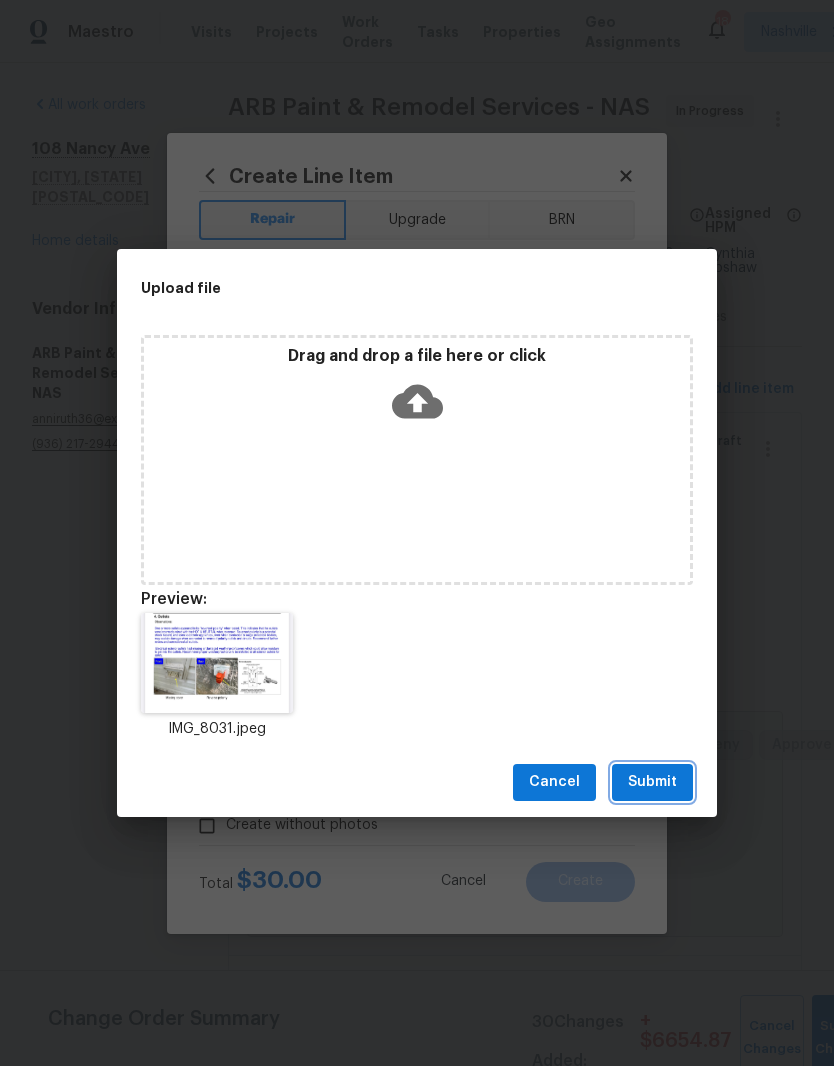 click on "Submit" at bounding box center [652, 782] 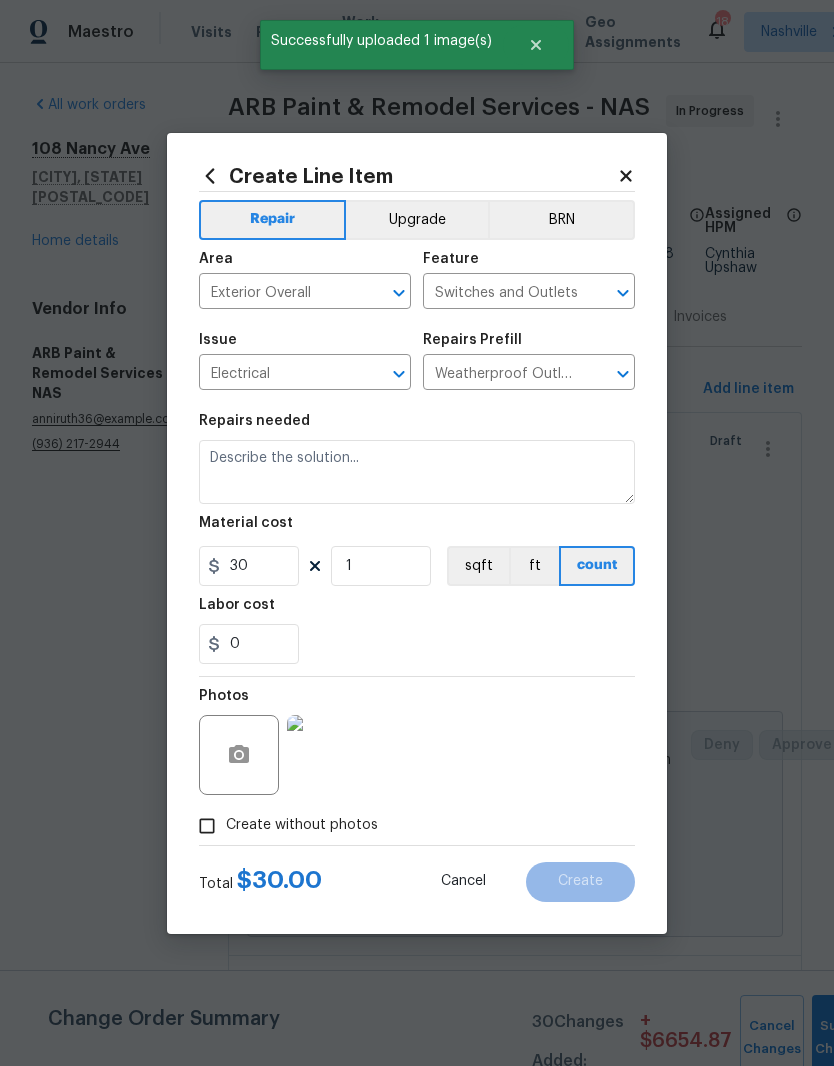 click at bounding box center (327, 755) 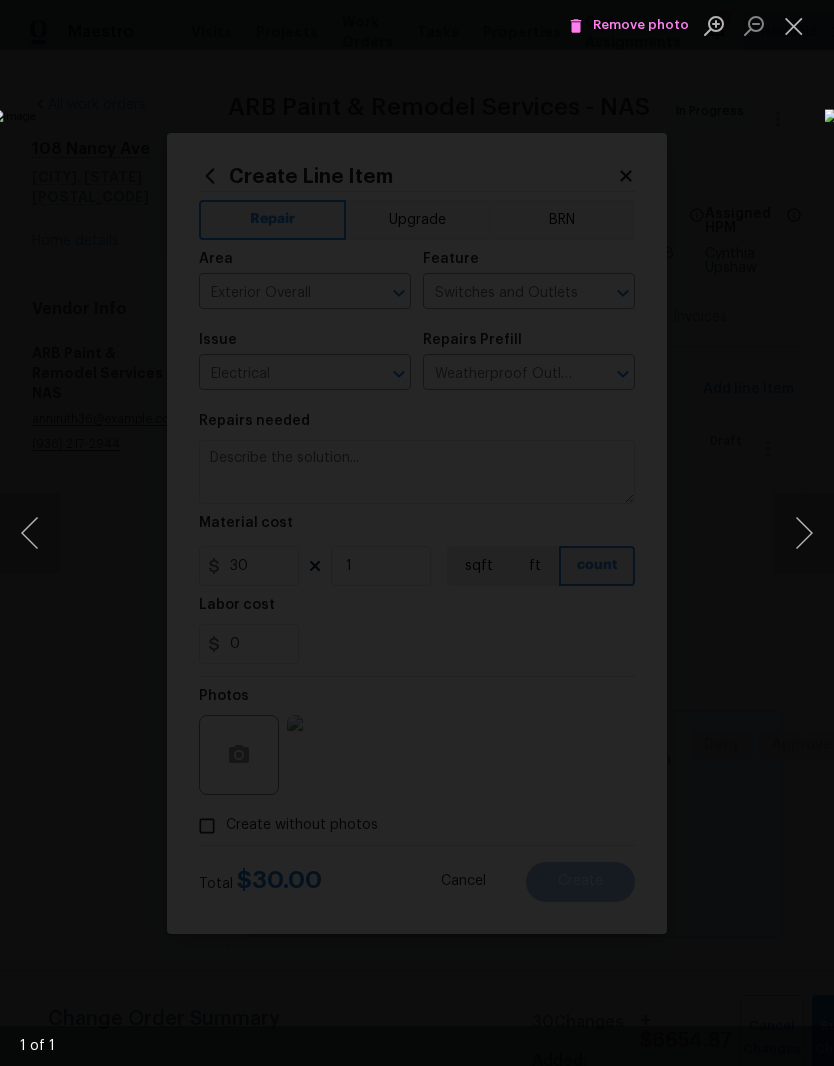 click at bounding box center (794, 25) 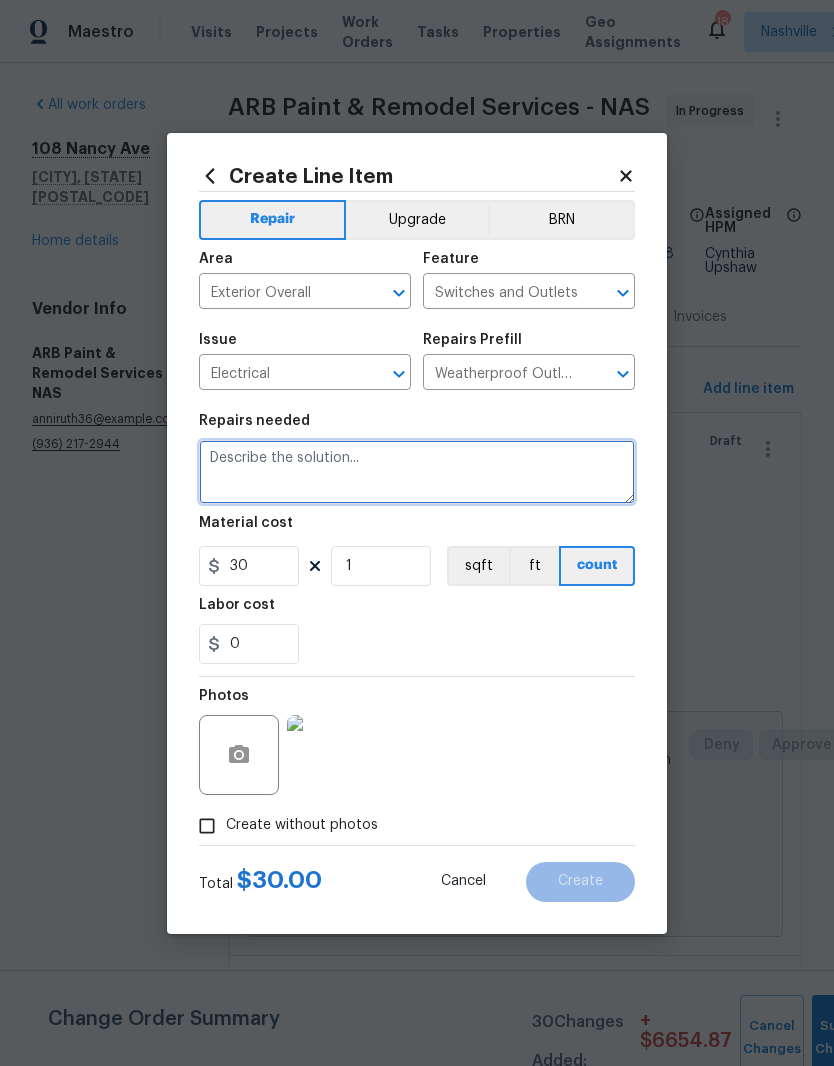 click at bounding box center (417, 472) 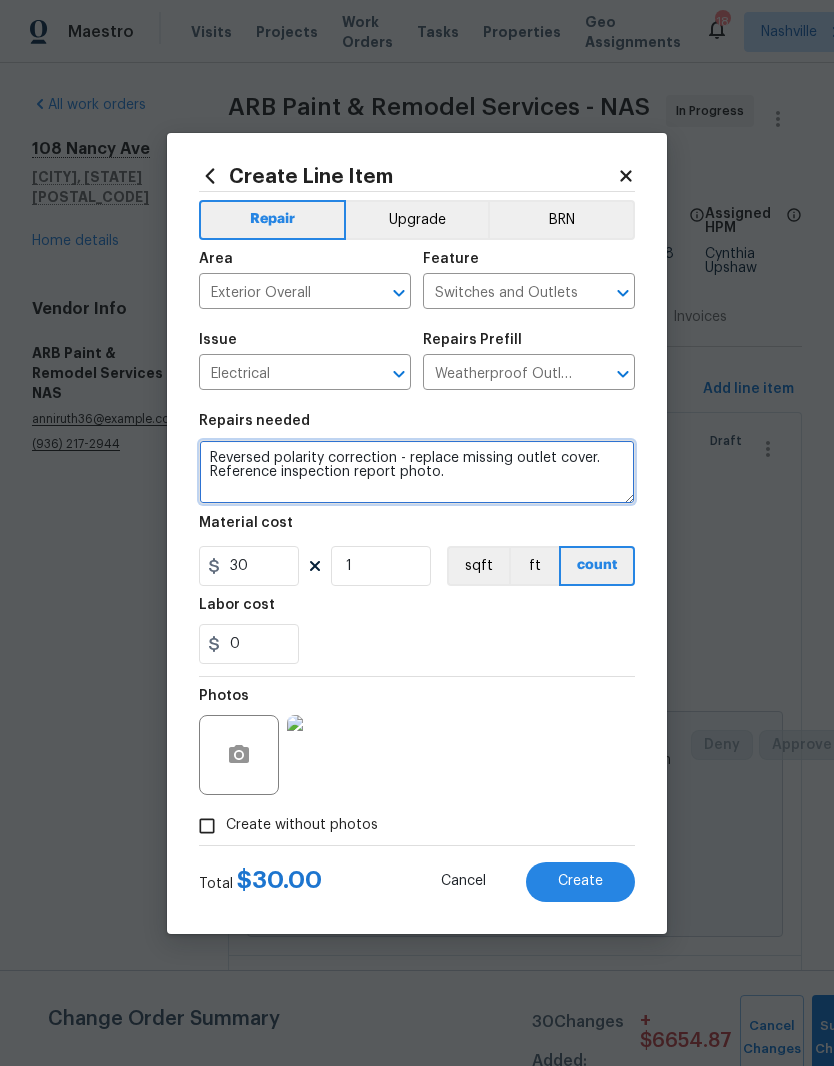 click on "Reversed polarity correction - replace missing outlet cover. Reference inspection report photo." at bounding box center (417, 472) 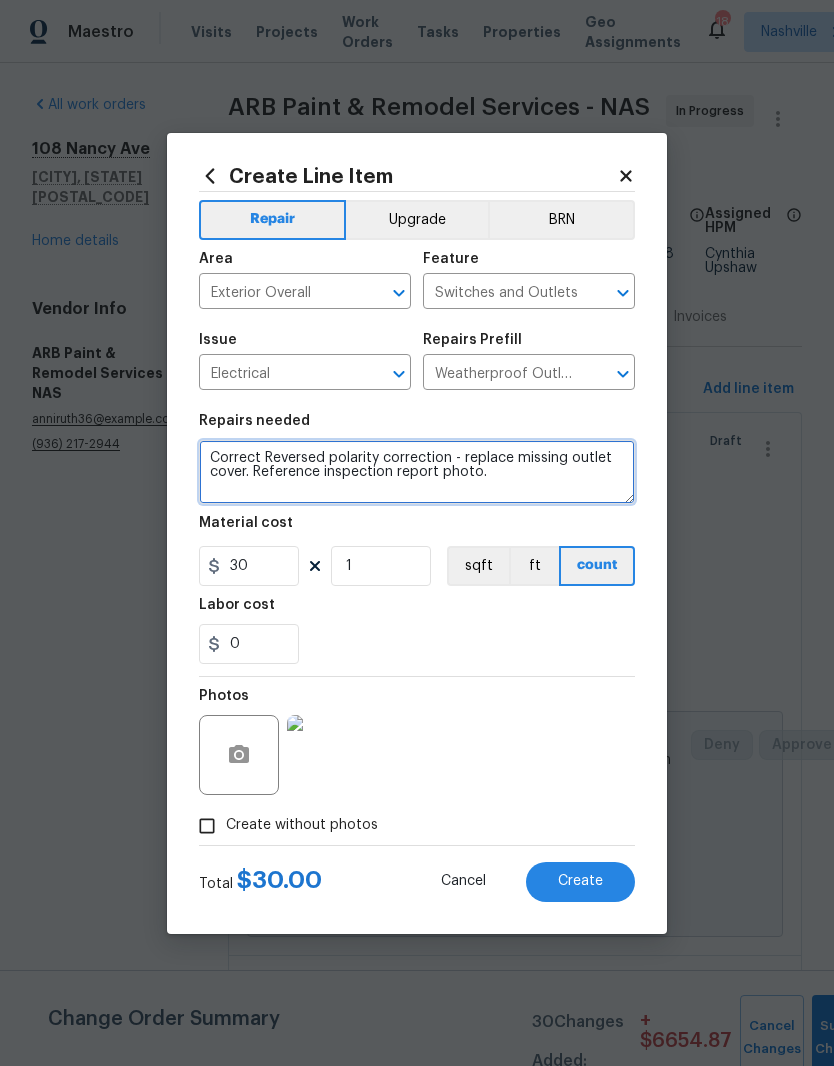click on "Correct Reversed polarity correction - replace missing outlet cover. Reference inspection report photo." at bounding box center [417, 472] 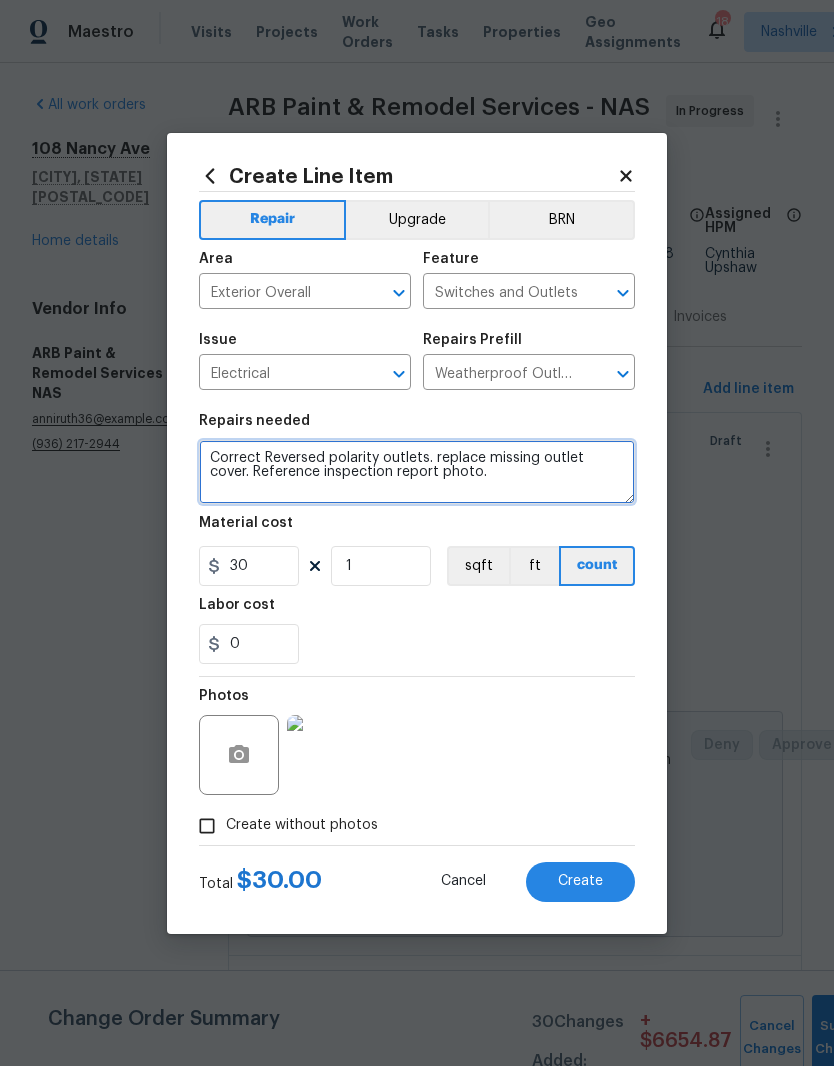 click on "Correct Reversed polarity outlets. replace missing outlet cover. Reference inspection report photo." at bounding box center (417, 472) 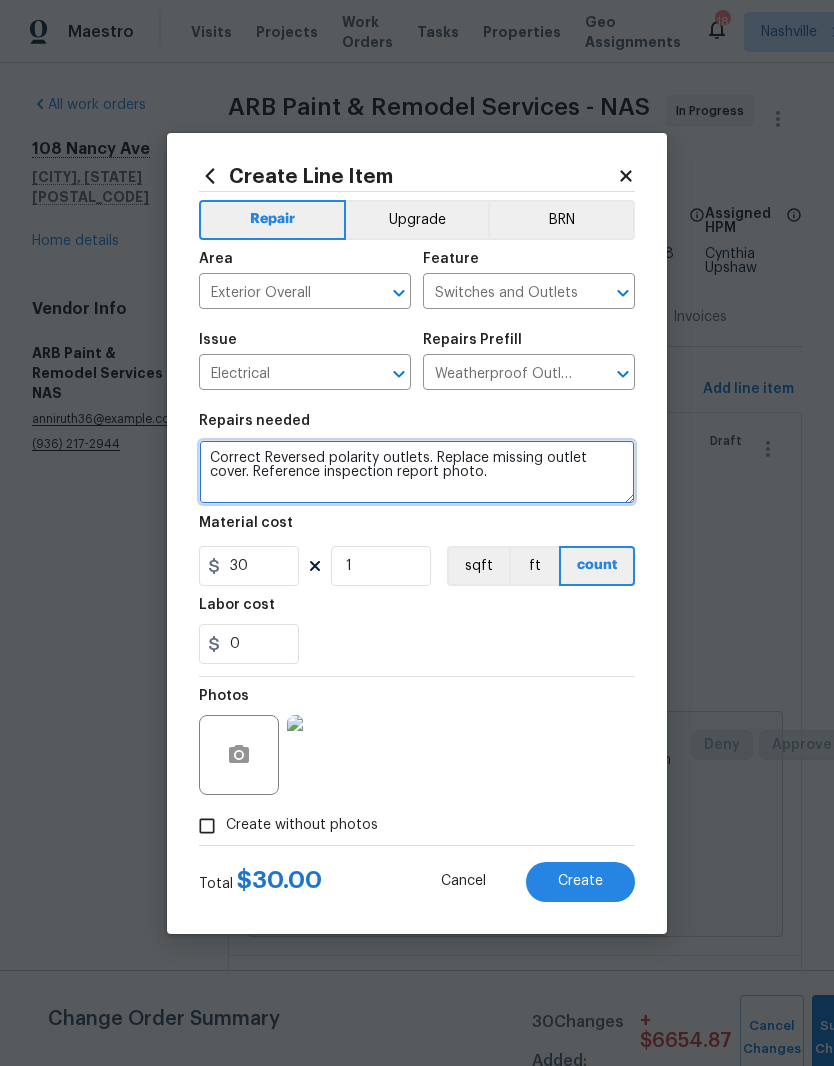 type on "Correct Reversed polarity outlets. Replace missing outlet cover. Reference inspection report photo." 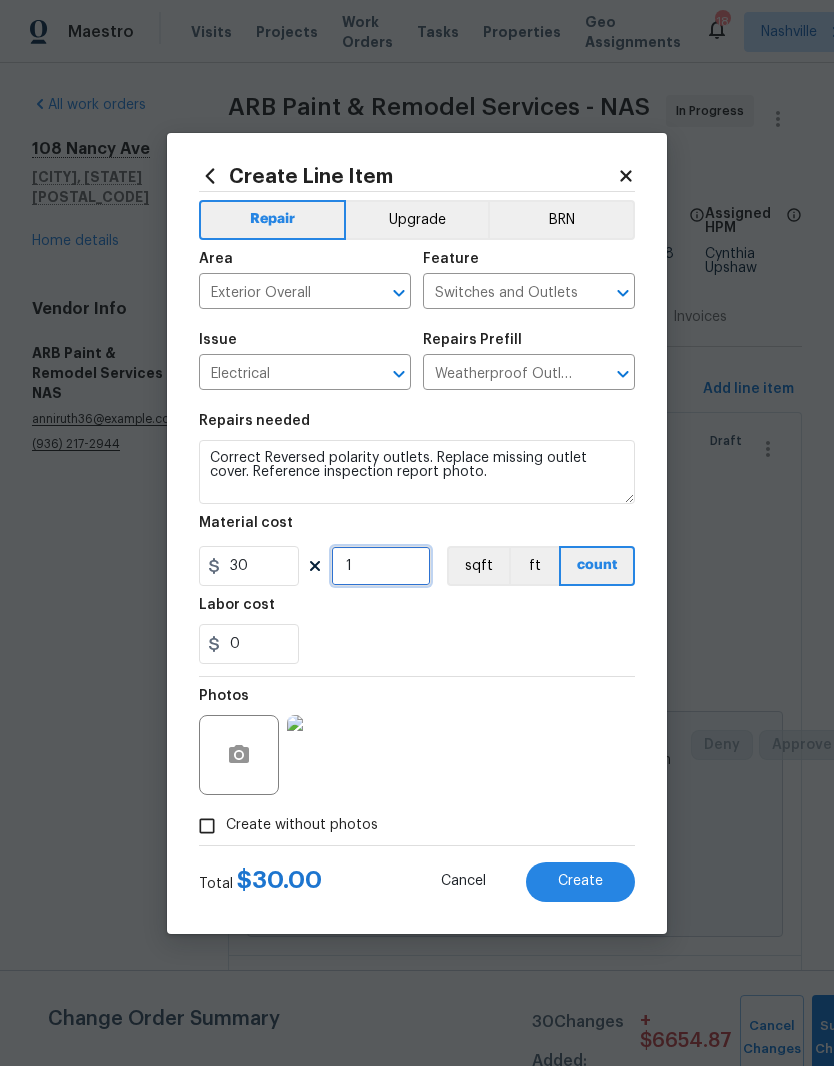 click on "1" at bounding box center (381, 566) 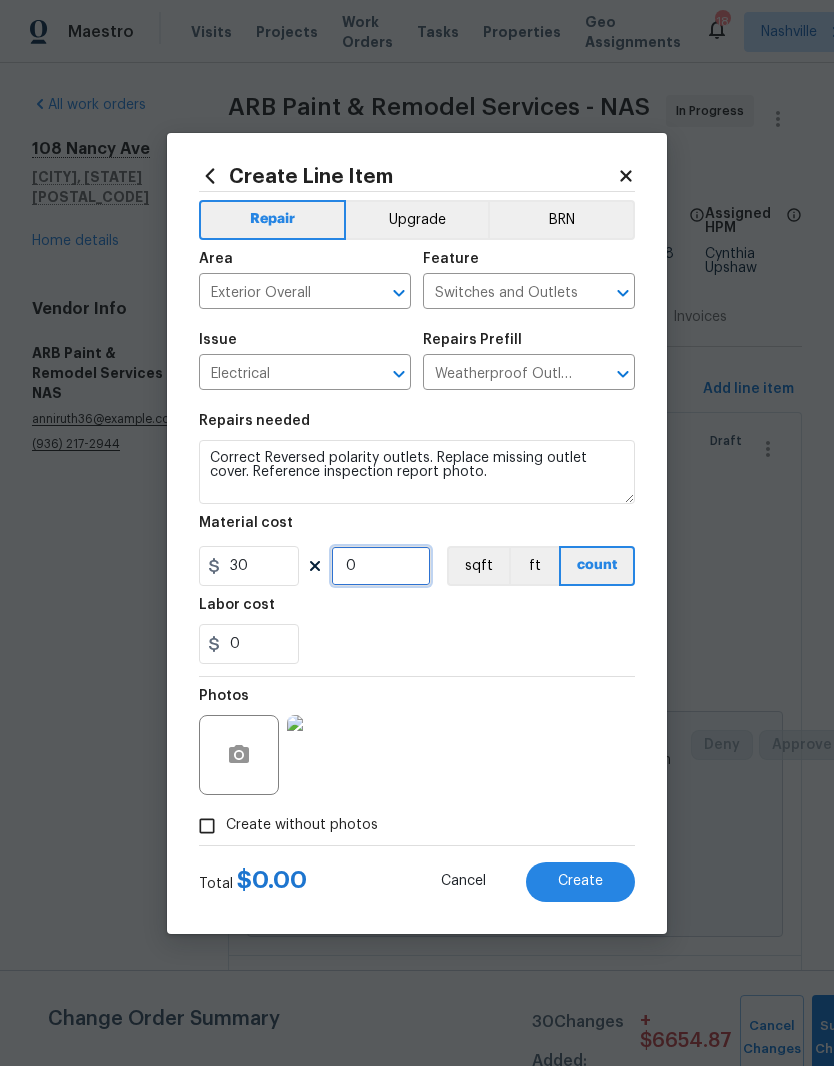 type on "2" 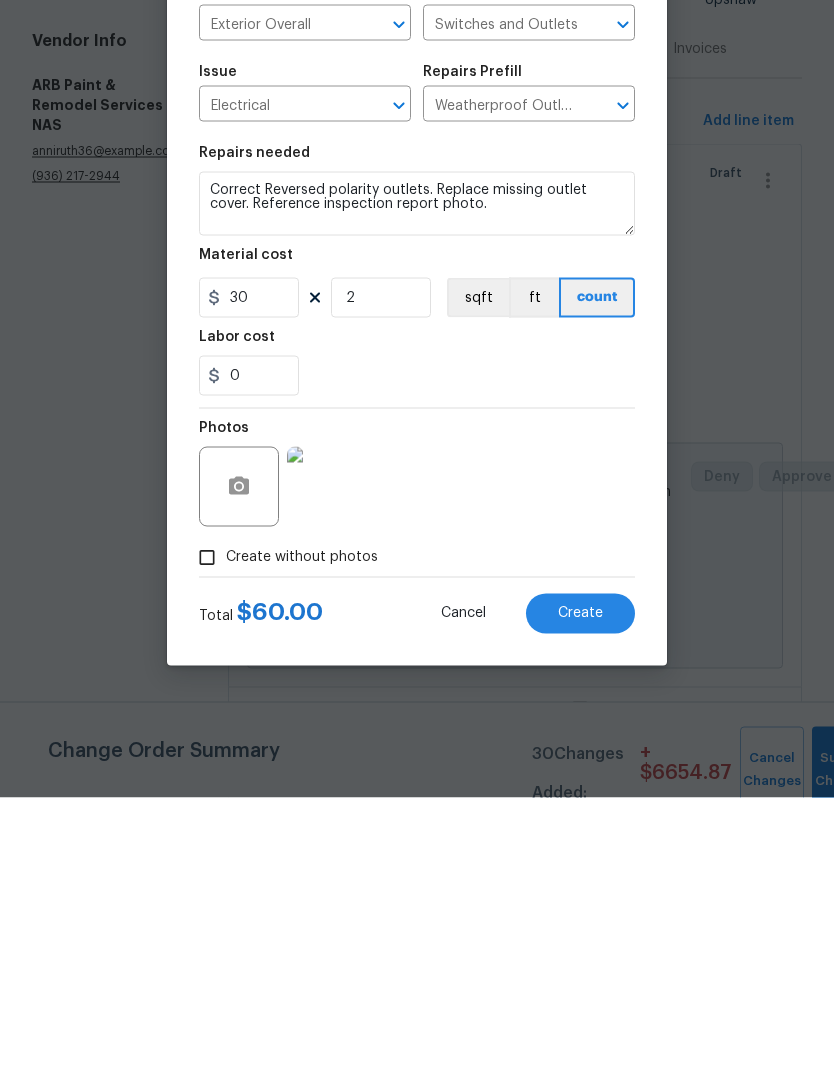 click at bounding box center [327, 755] 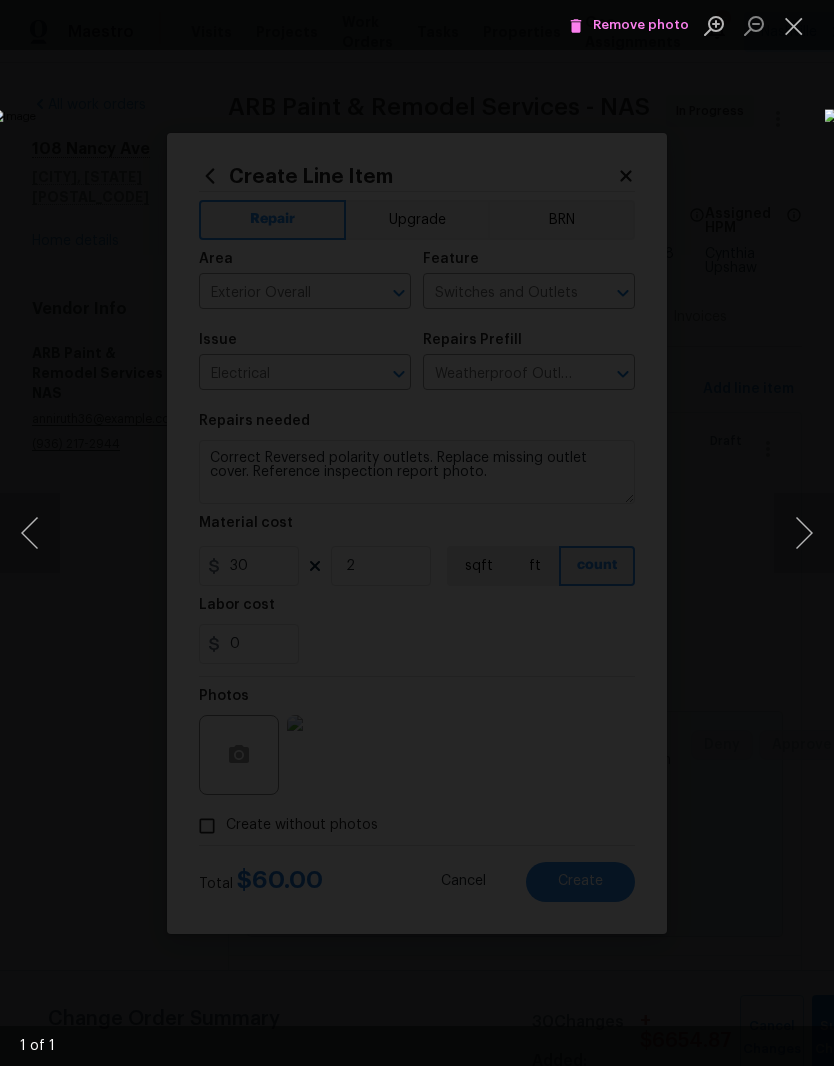 click at bounding box center [794, 25] 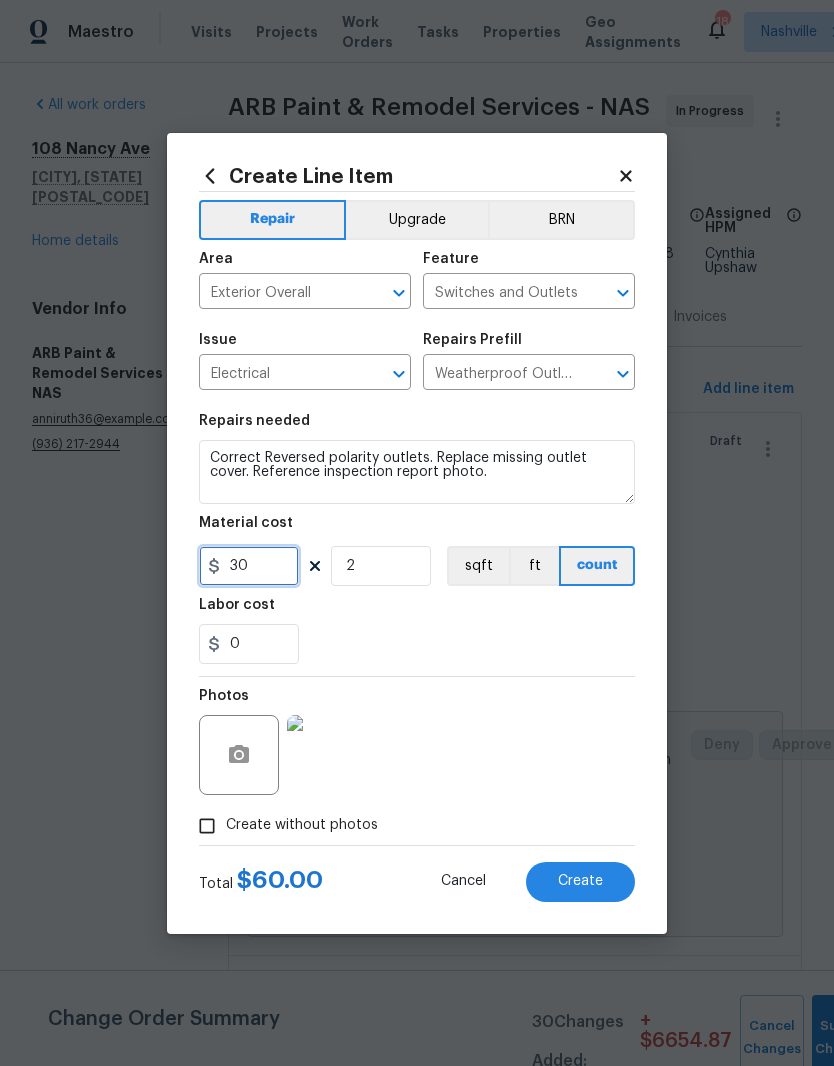 click on "30" at bounding box center (249, 566) 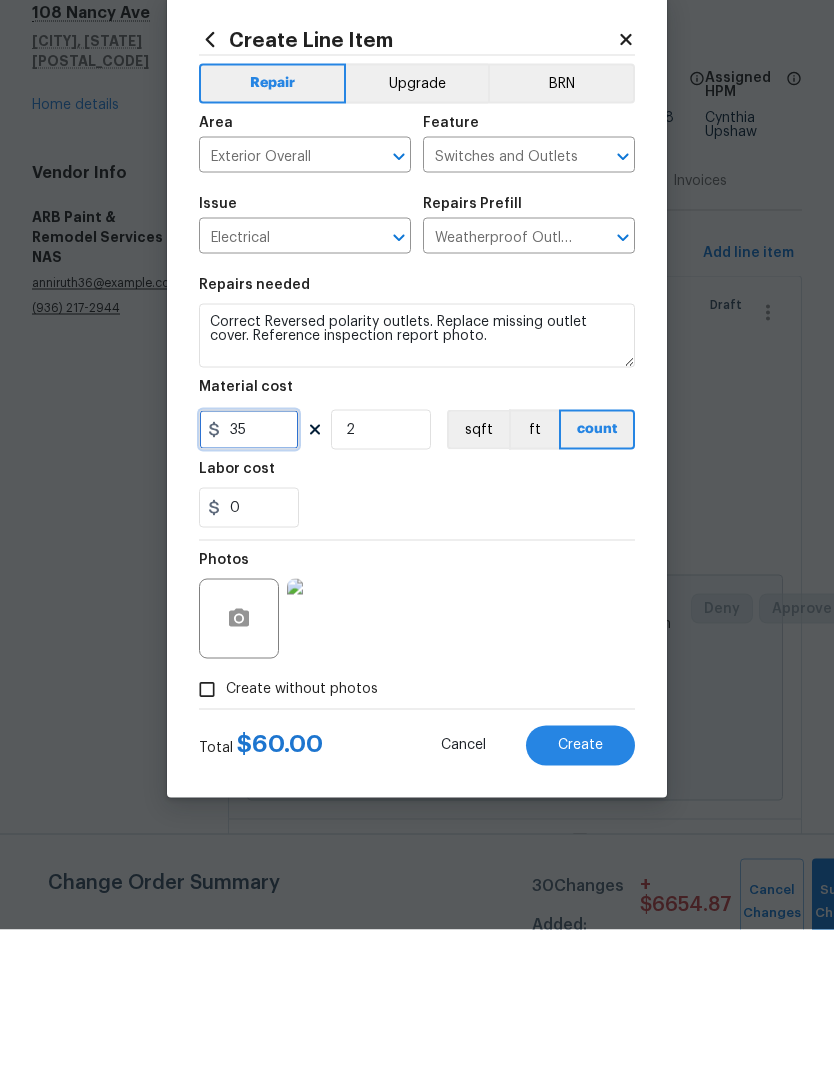 type on "35" 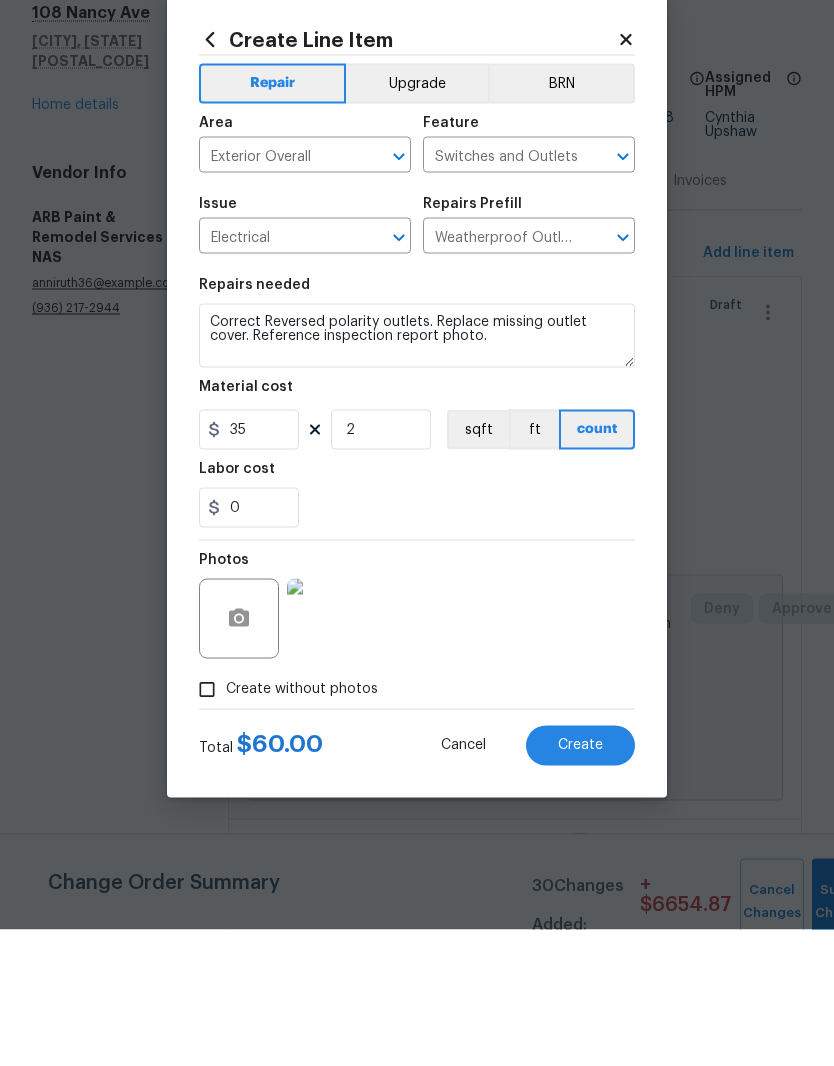 click on "Photos" at bounding box center [417, 742] 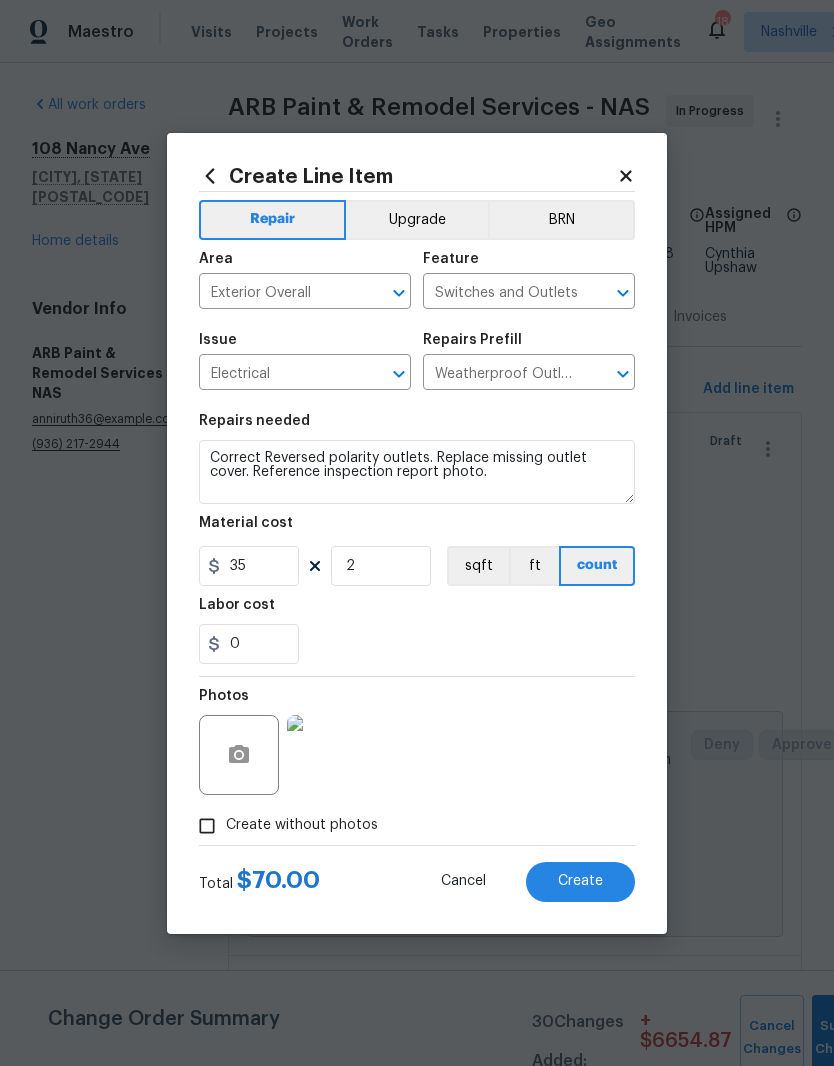 click on "Create" at bounding box center [580, 881] 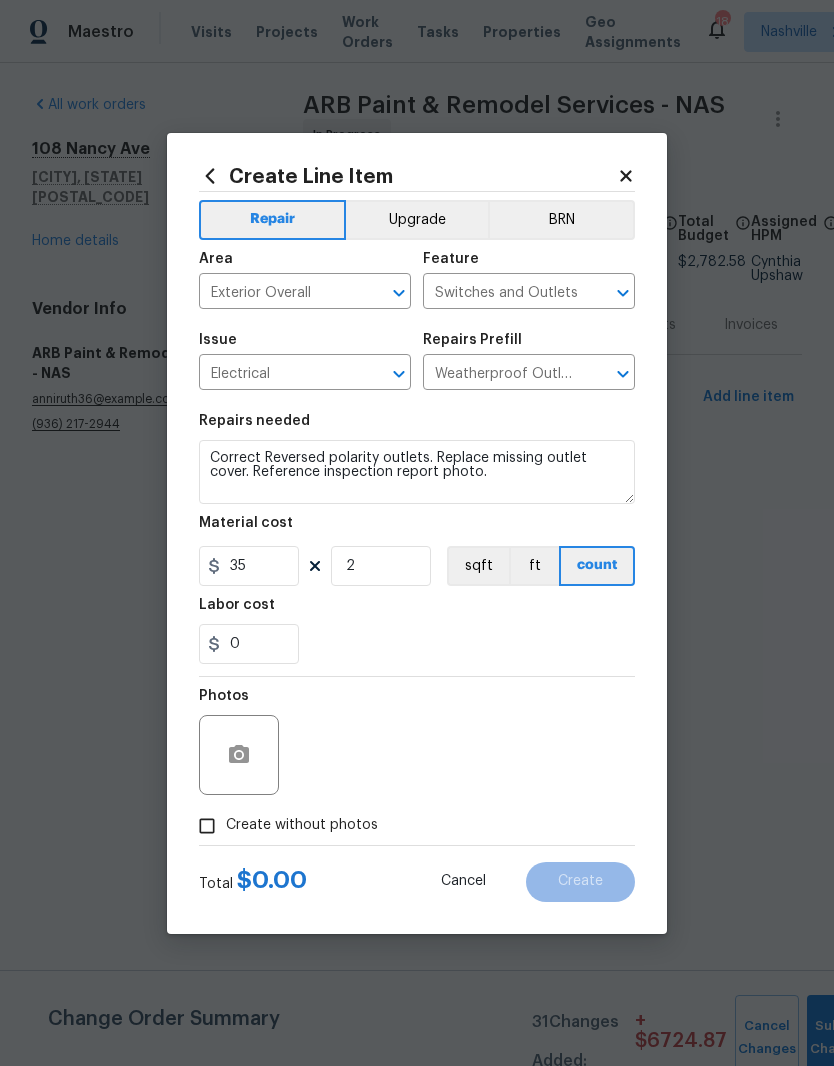 type on "0" 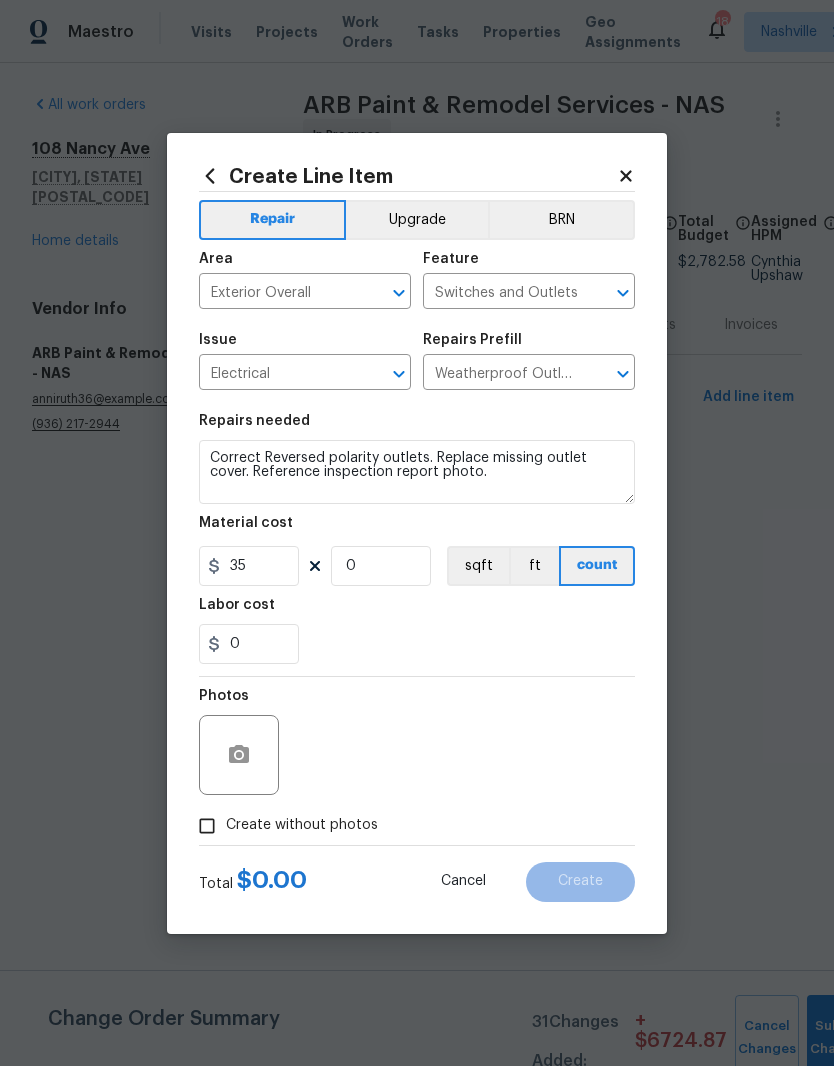 type 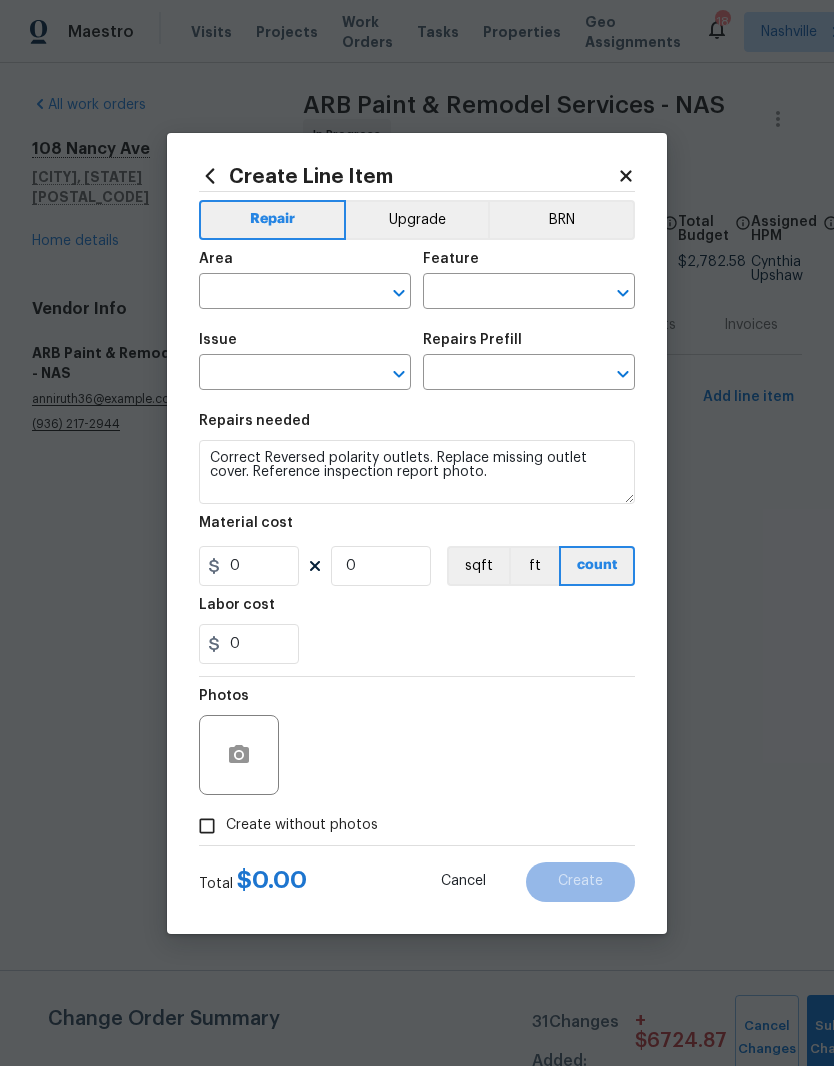 scroll, scrollTop: 0, scrollLeft: 0, axis: both 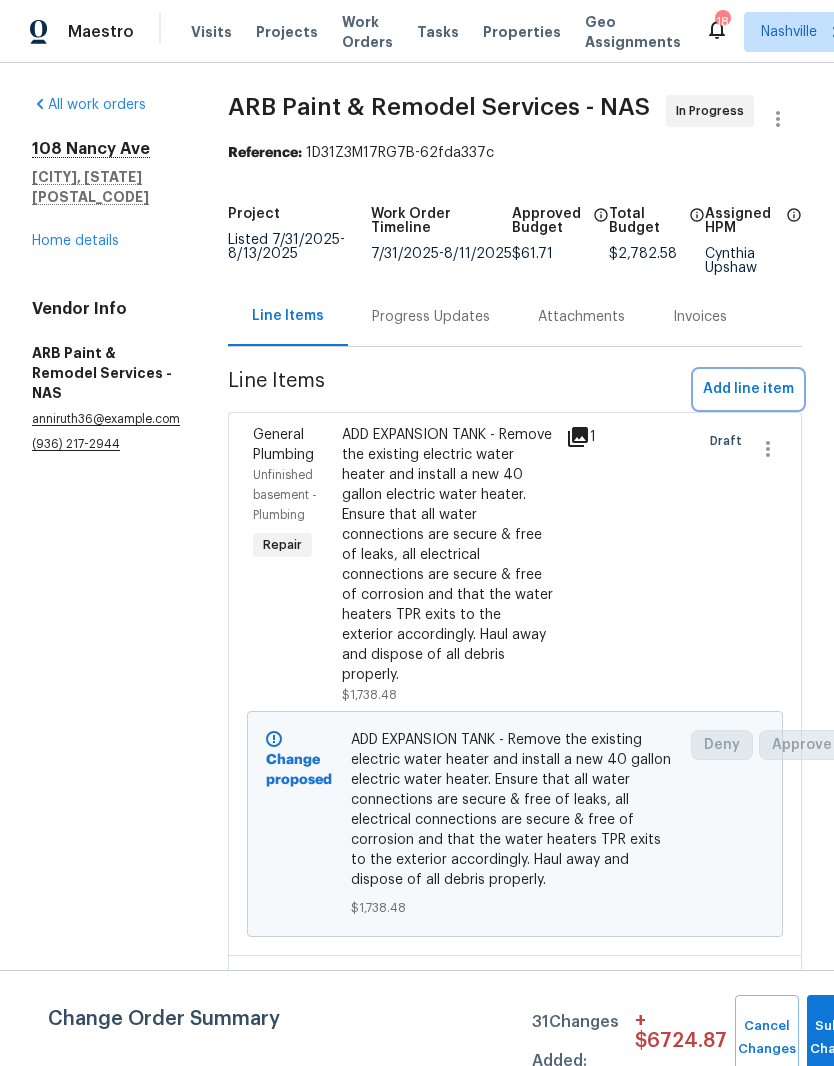 click on "Add line item" at bounding box center (748, 389) 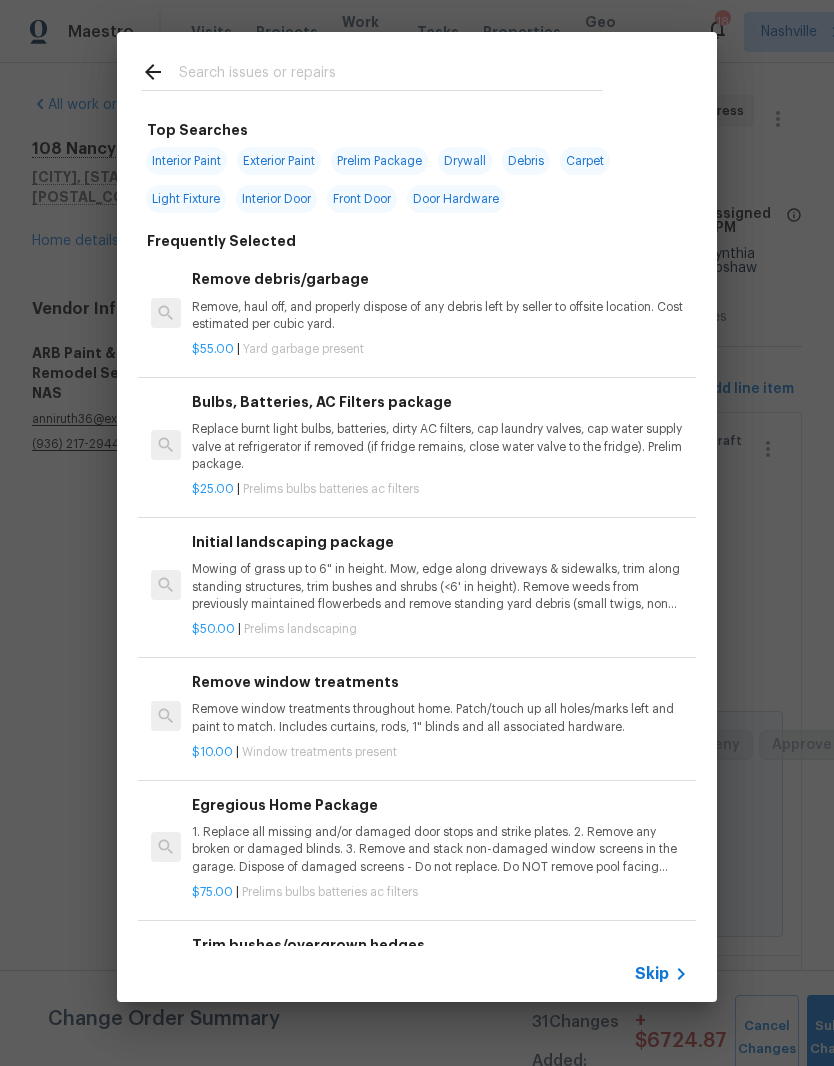 click at bounding box center (391, 75) 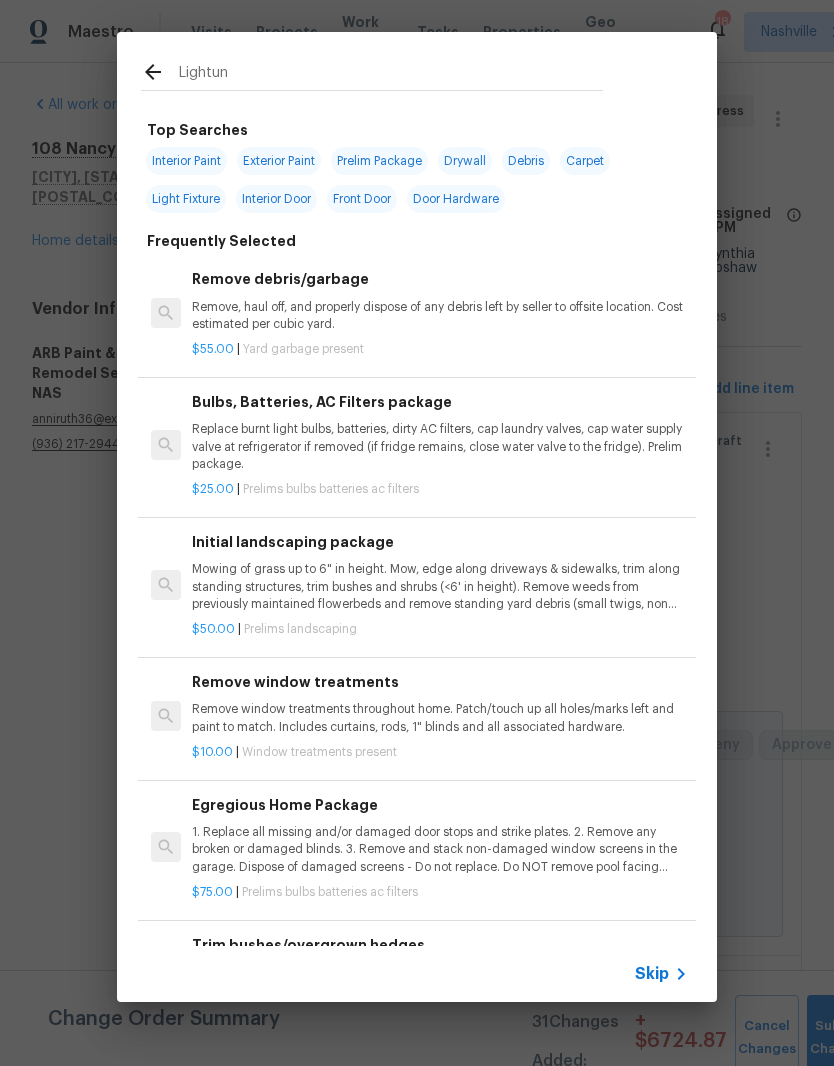 type on "Lightung" 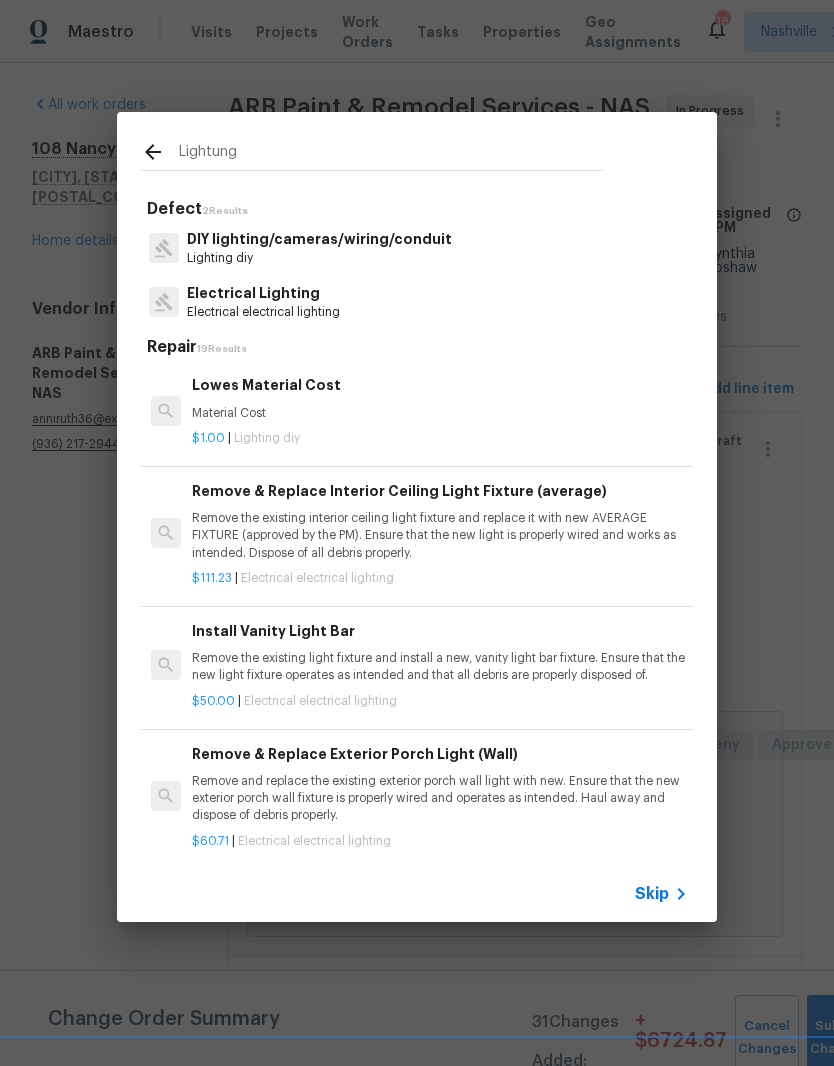click on "Electrical Lighting" at bounding box center (263, 293) 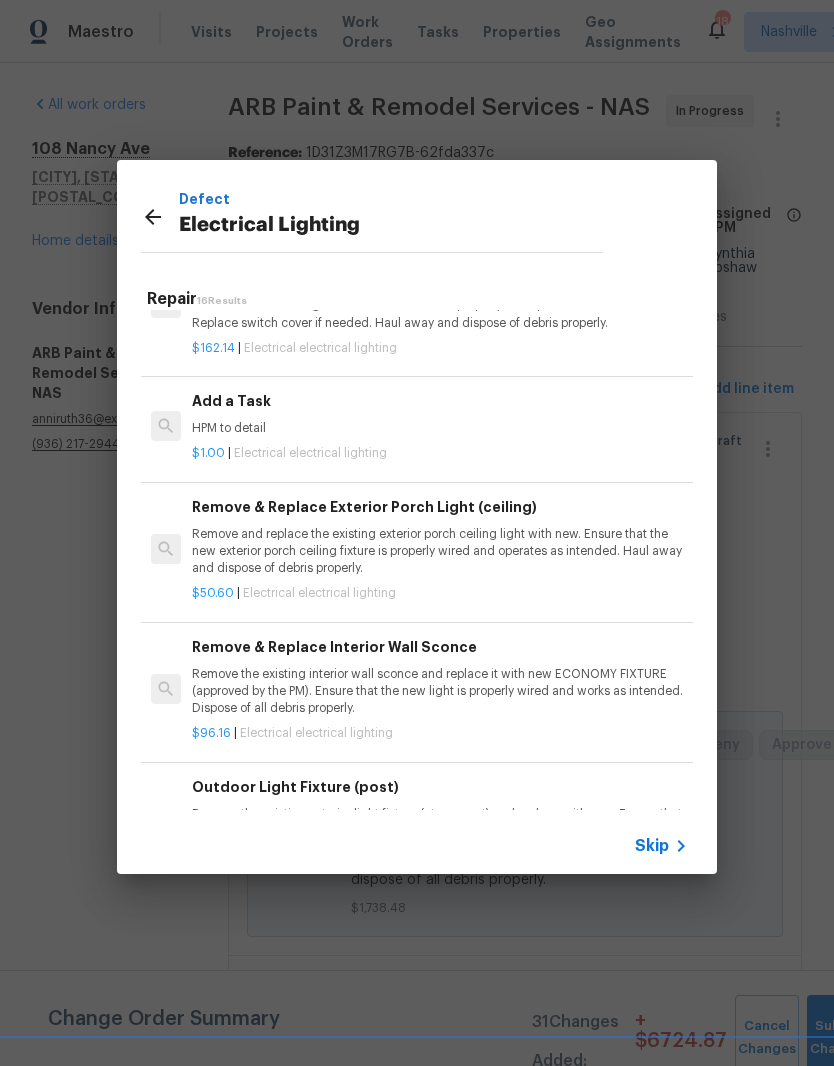 scroll, scrollTop: 1267, scrollLeft: 0, axis: vertical 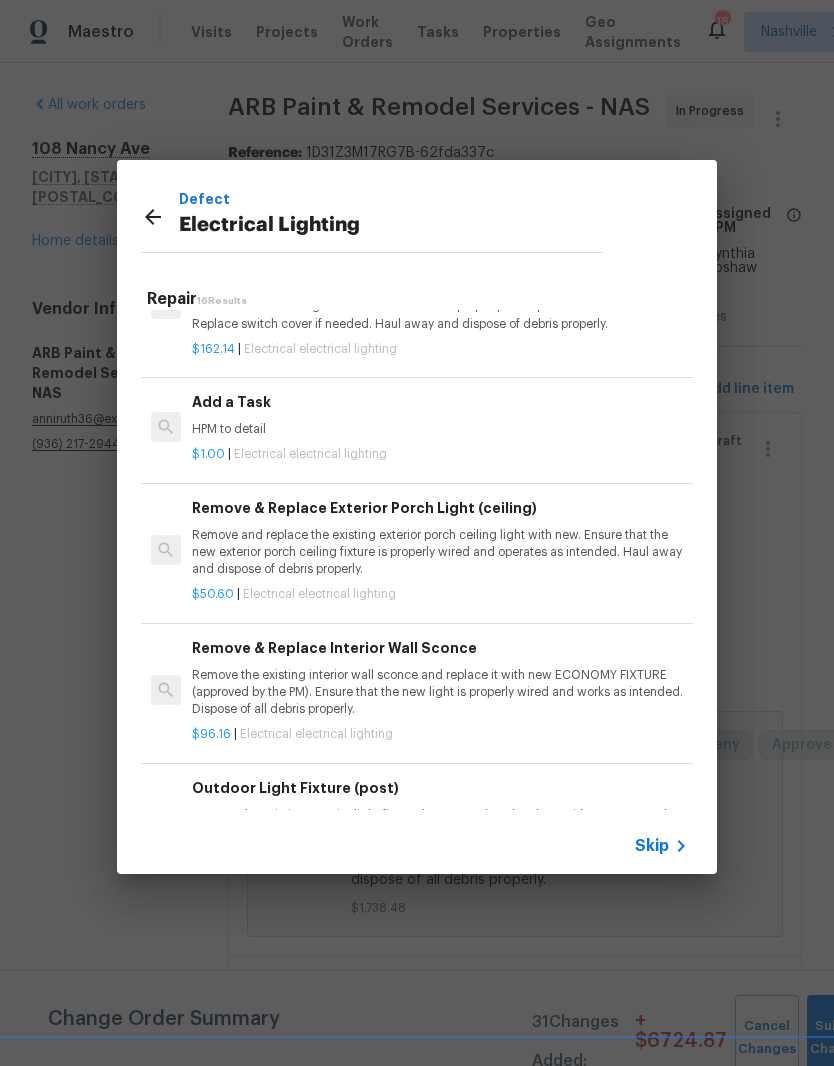 click on "Add a Task HPM to detail" at bounding box center (440, 415) 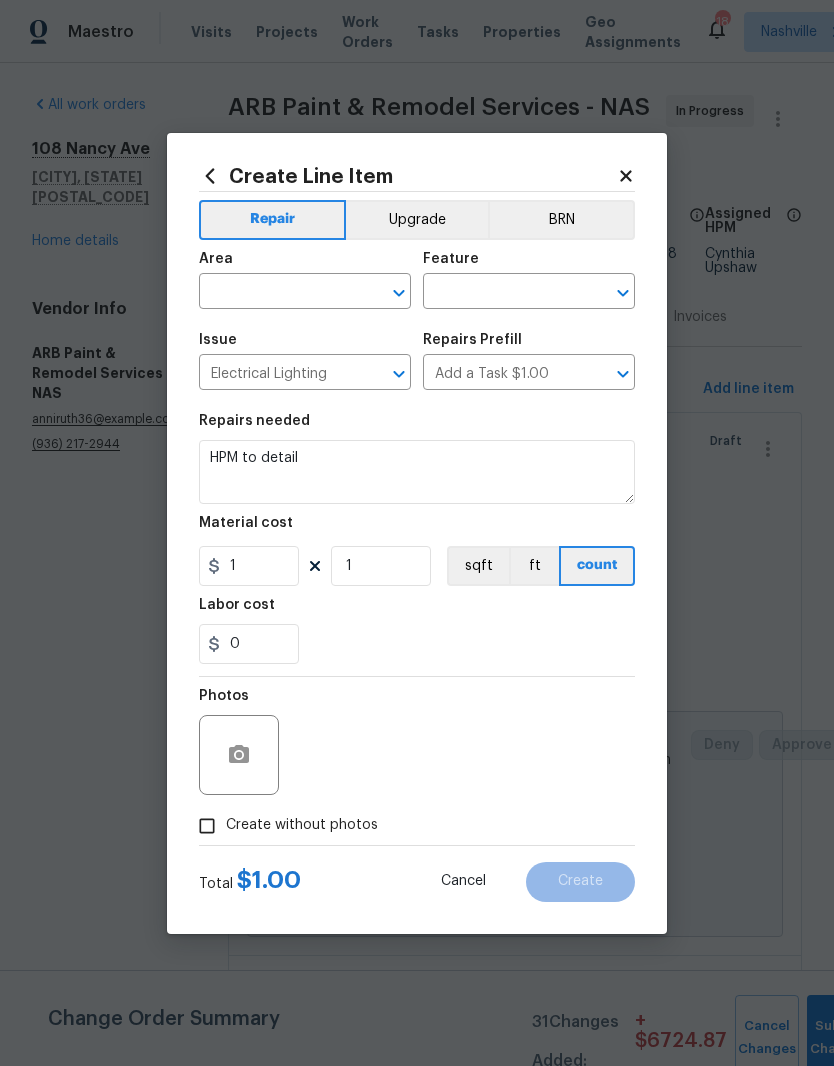 click at bounding box center (277, 293) 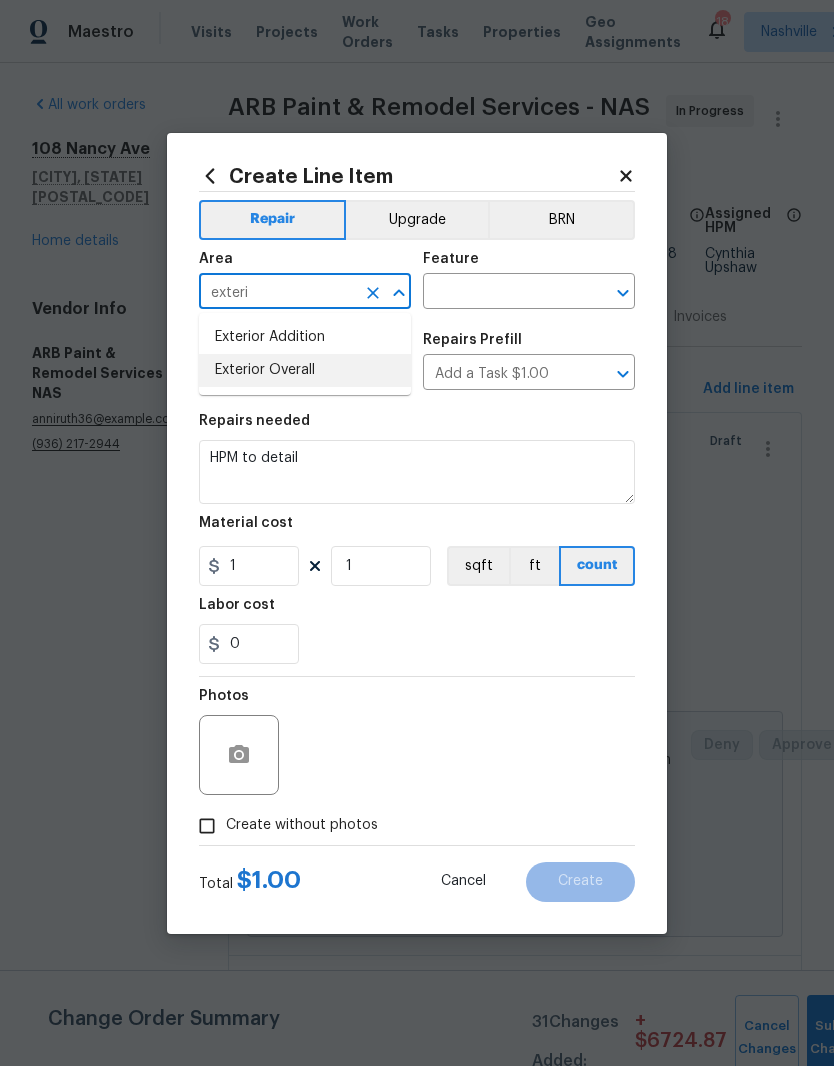 click on "Exterior Overall" at bounding box center [305, 370] 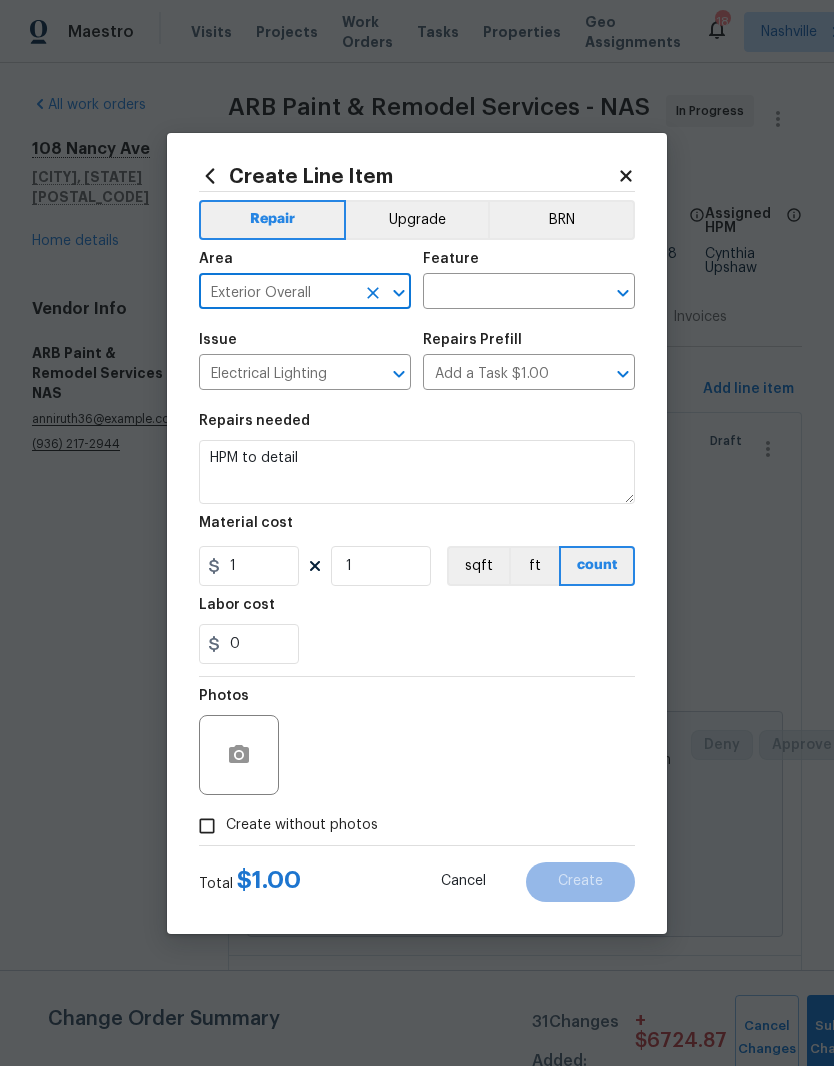 click at bounding box center (501, 293) 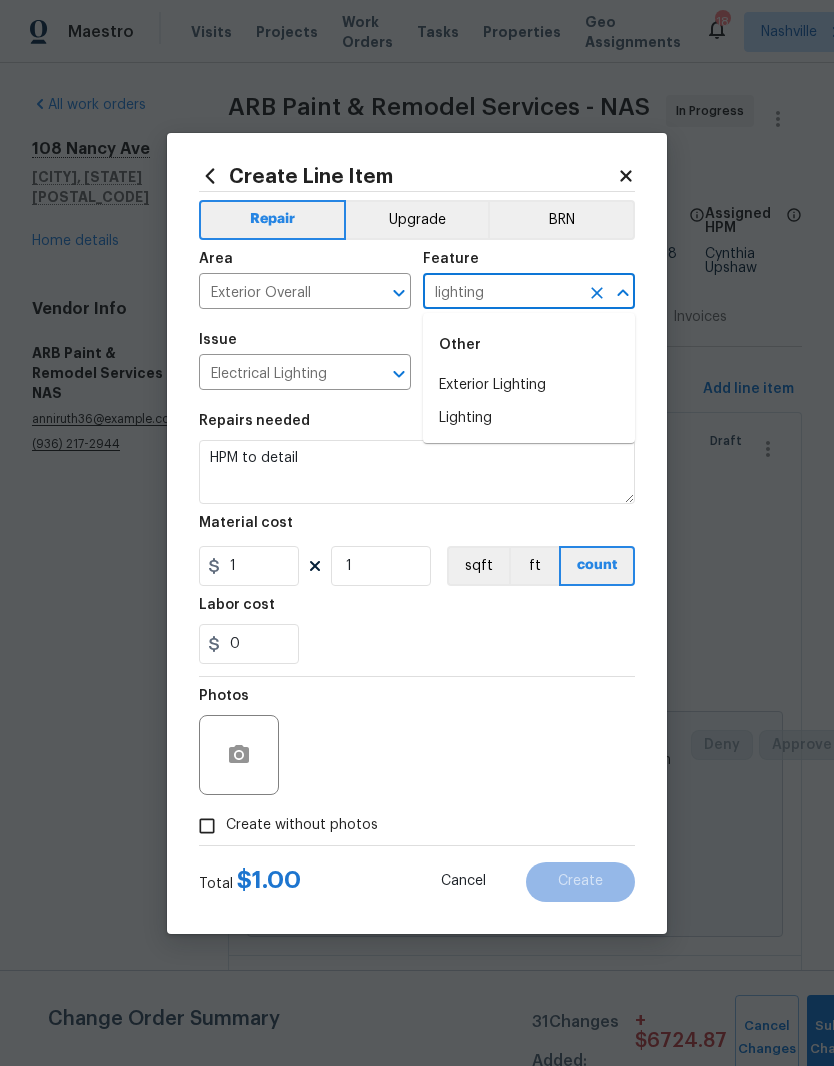 click on "Exterior Lighting" at bounding box center [529, 385] 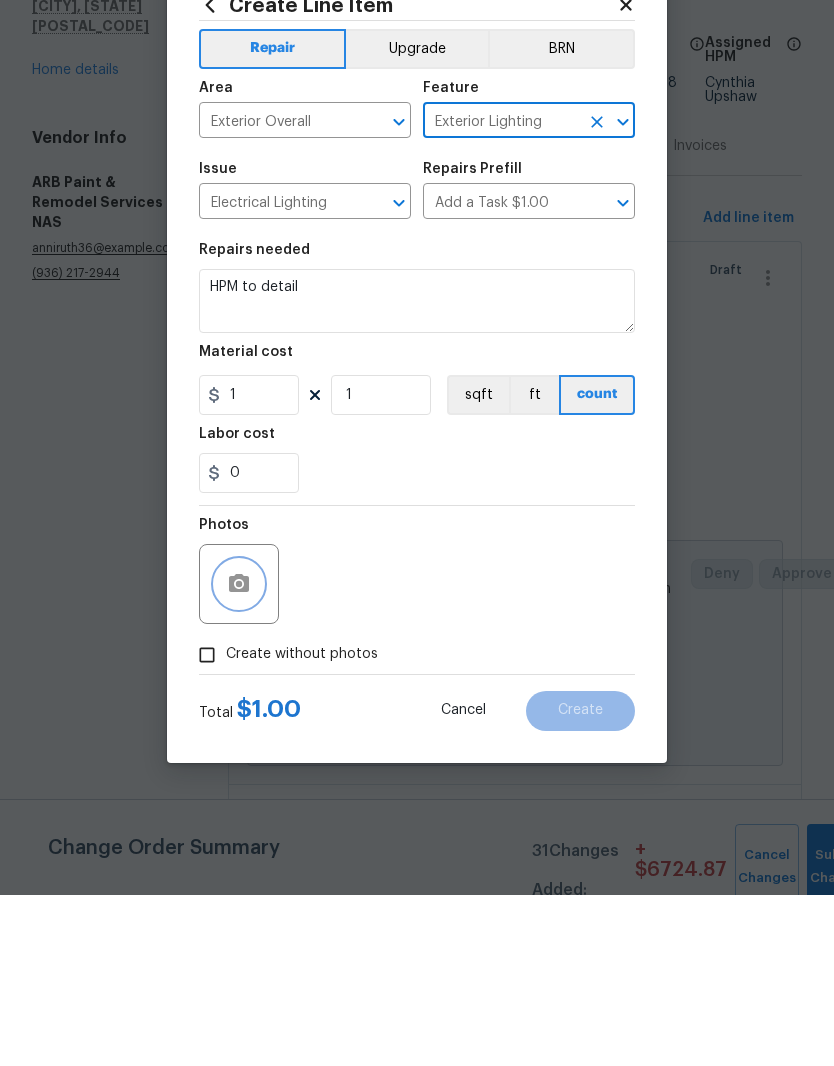 click 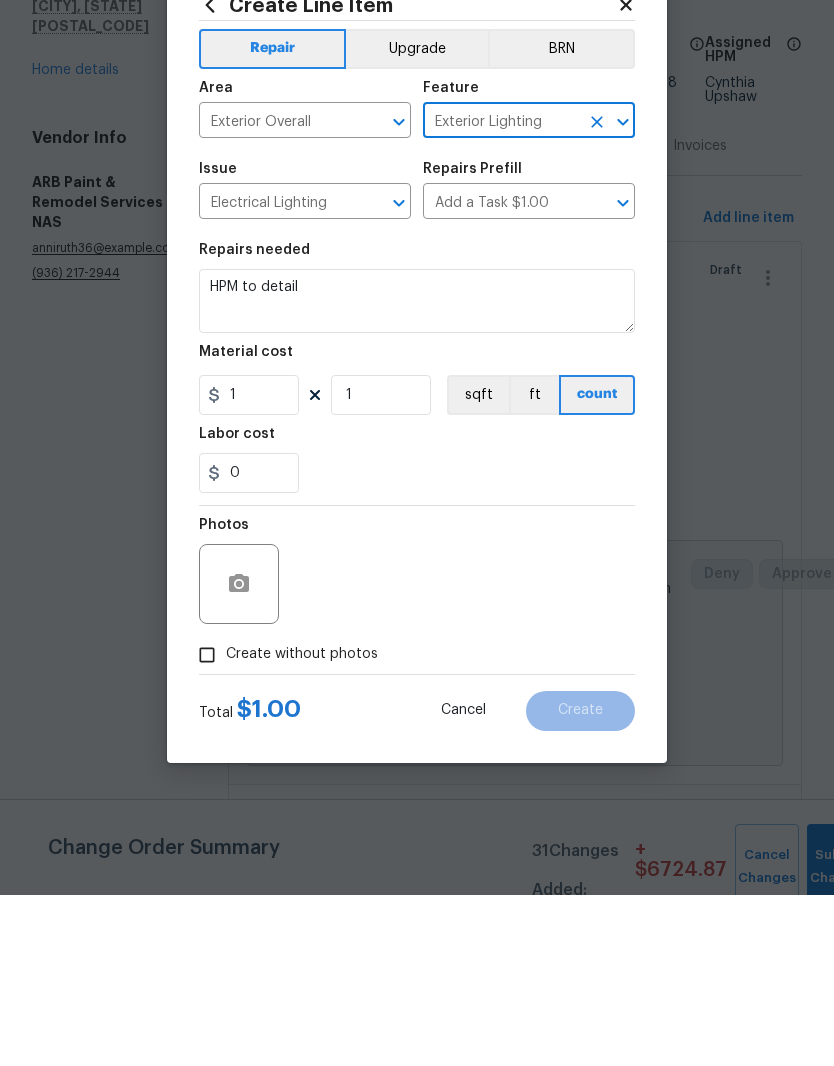 scroll, scrollTop: 82, scrollLeft: 0, axis: vertical 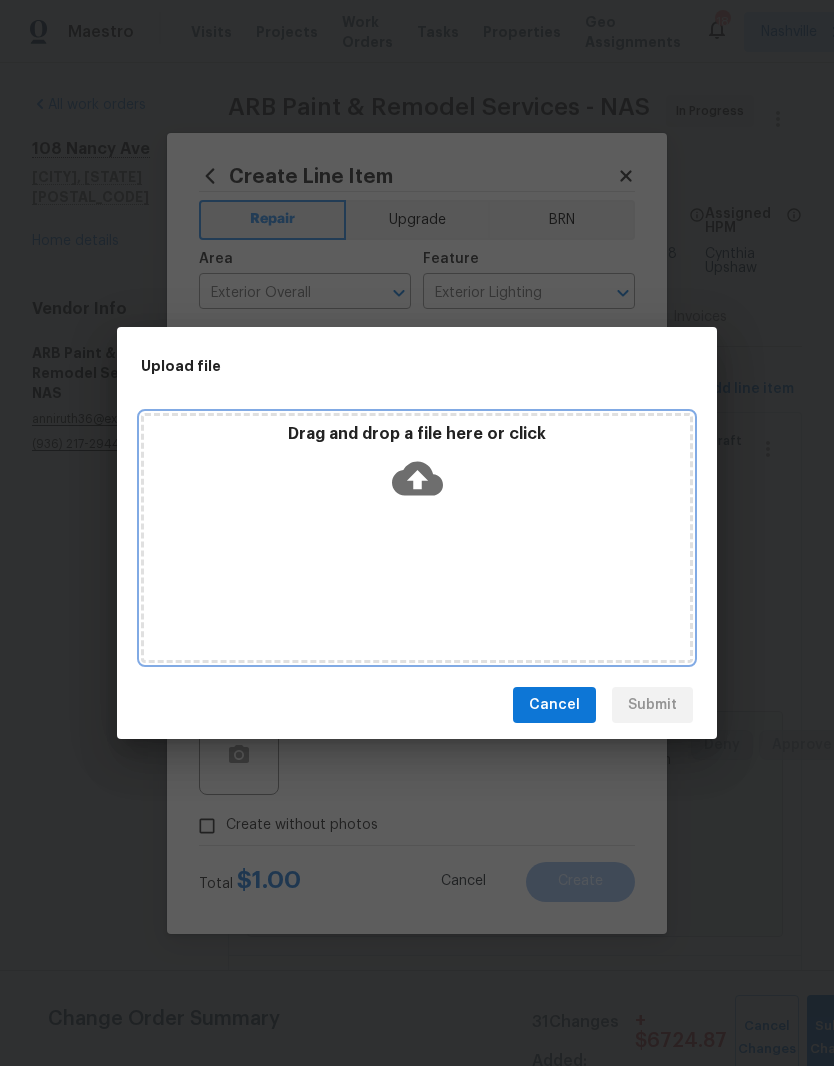 click on "Drag and drop a file here or click" at bounding box center (417, 467) 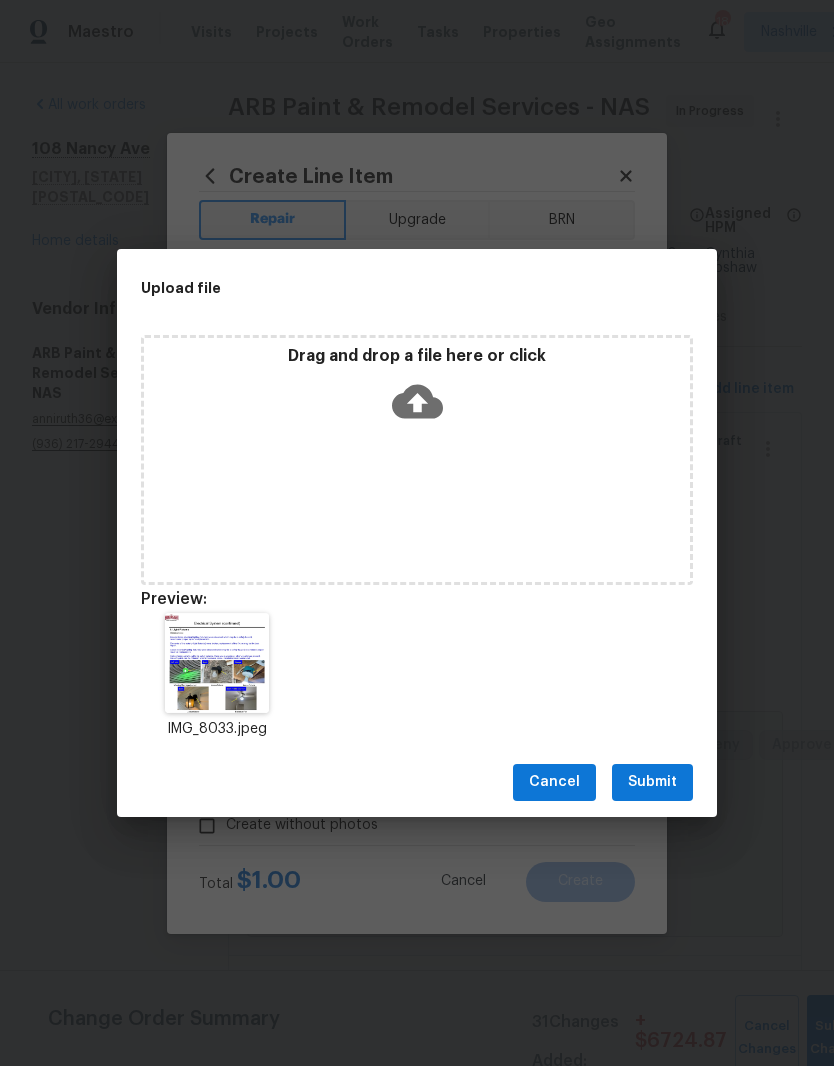 click on "Submit" at bounding box center [652, 782] 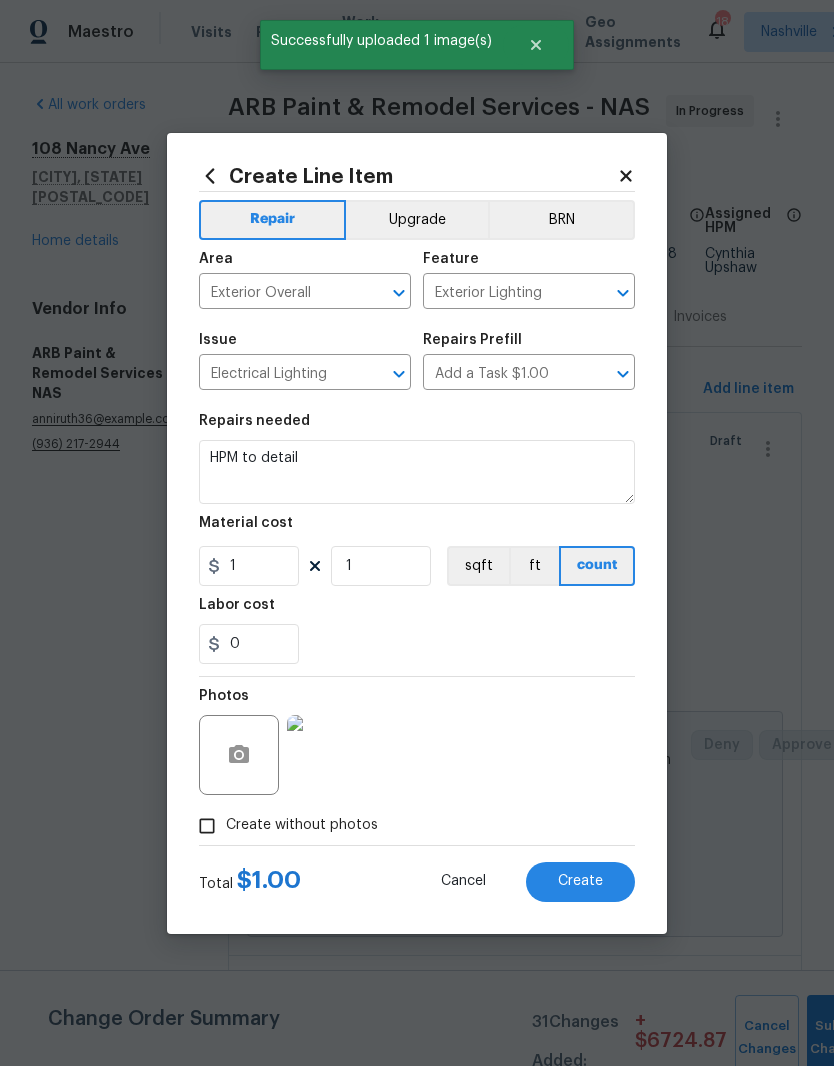click at bounding box center (327, 755) 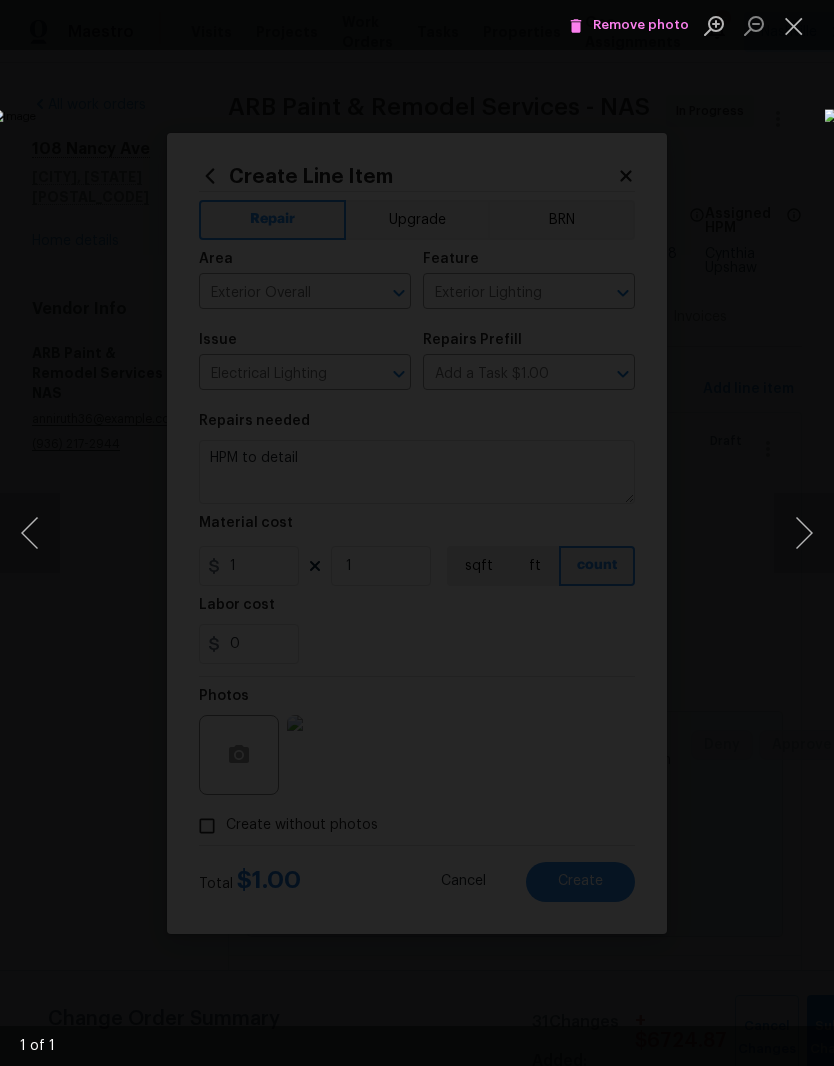 click at bounding box center (794, 25) 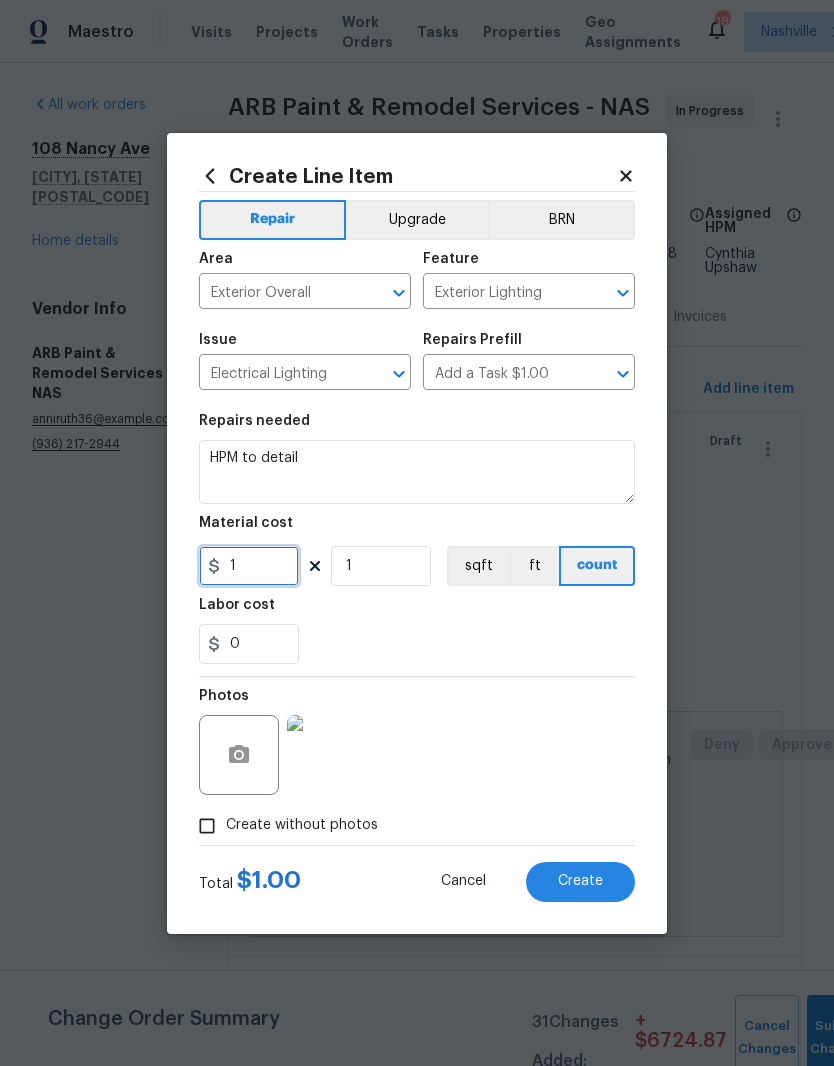 click on "1" at bounding box center (249, 566) 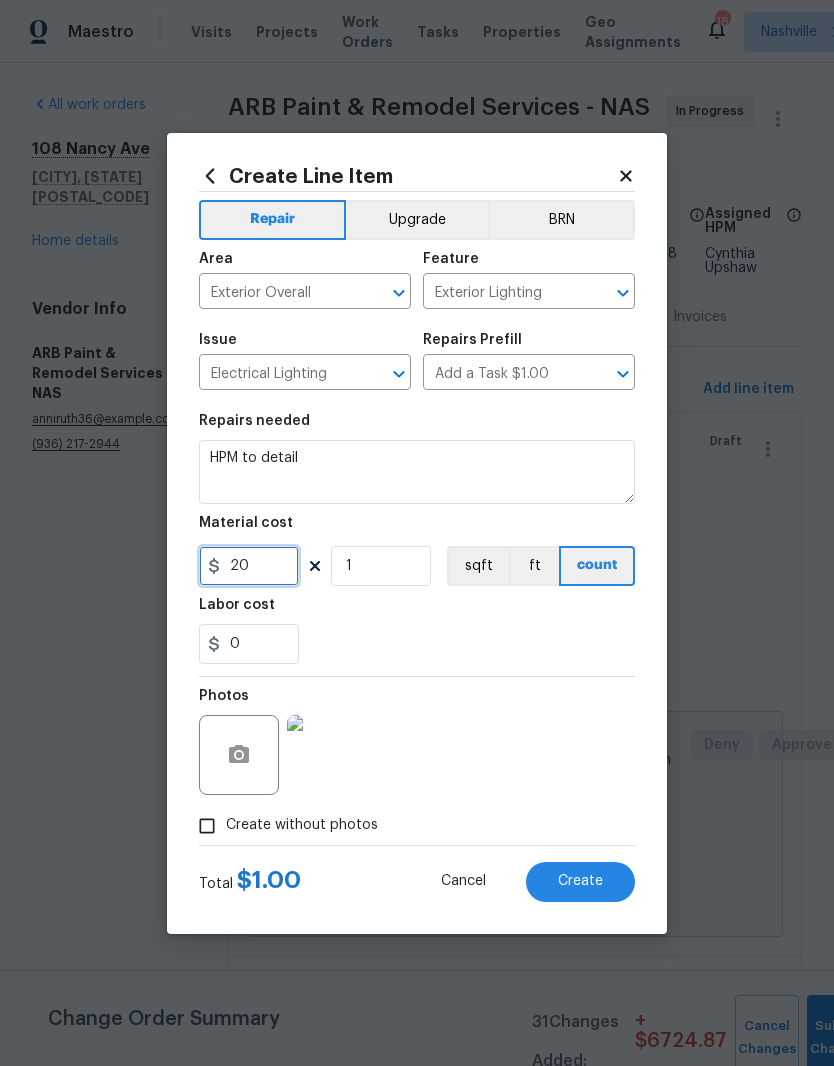 type on "20" 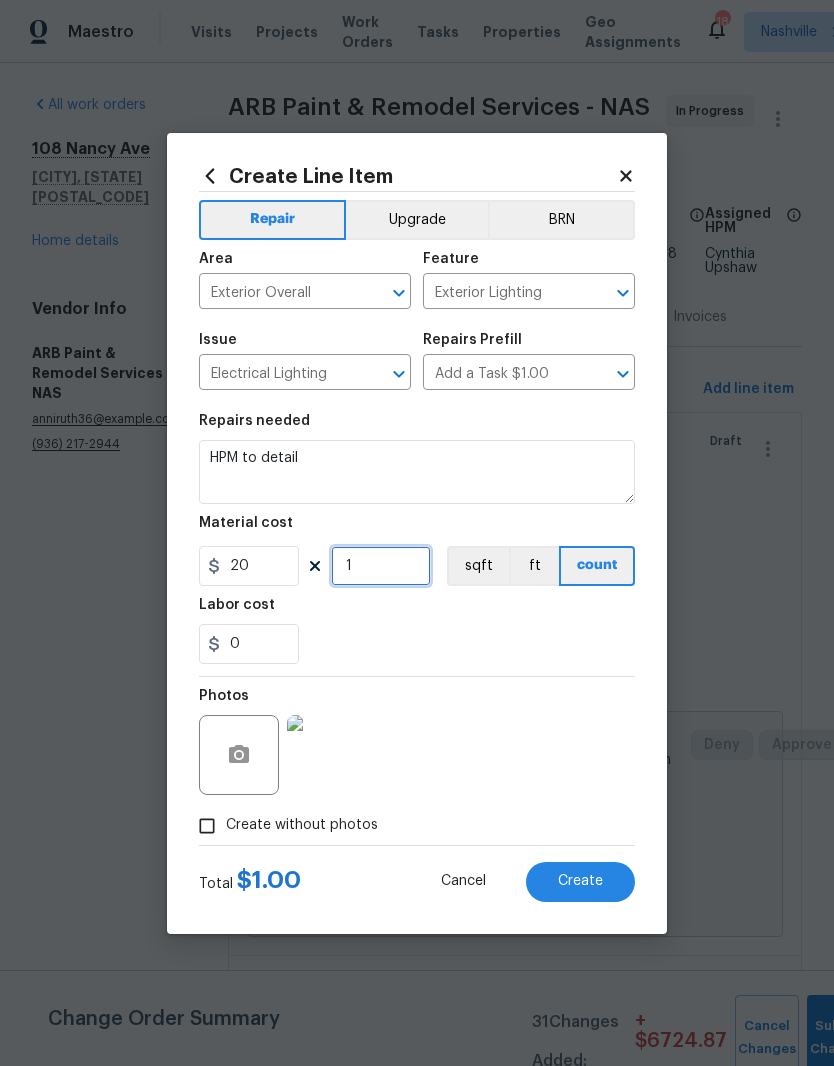 click on "1" at bounding box center [381, 566] 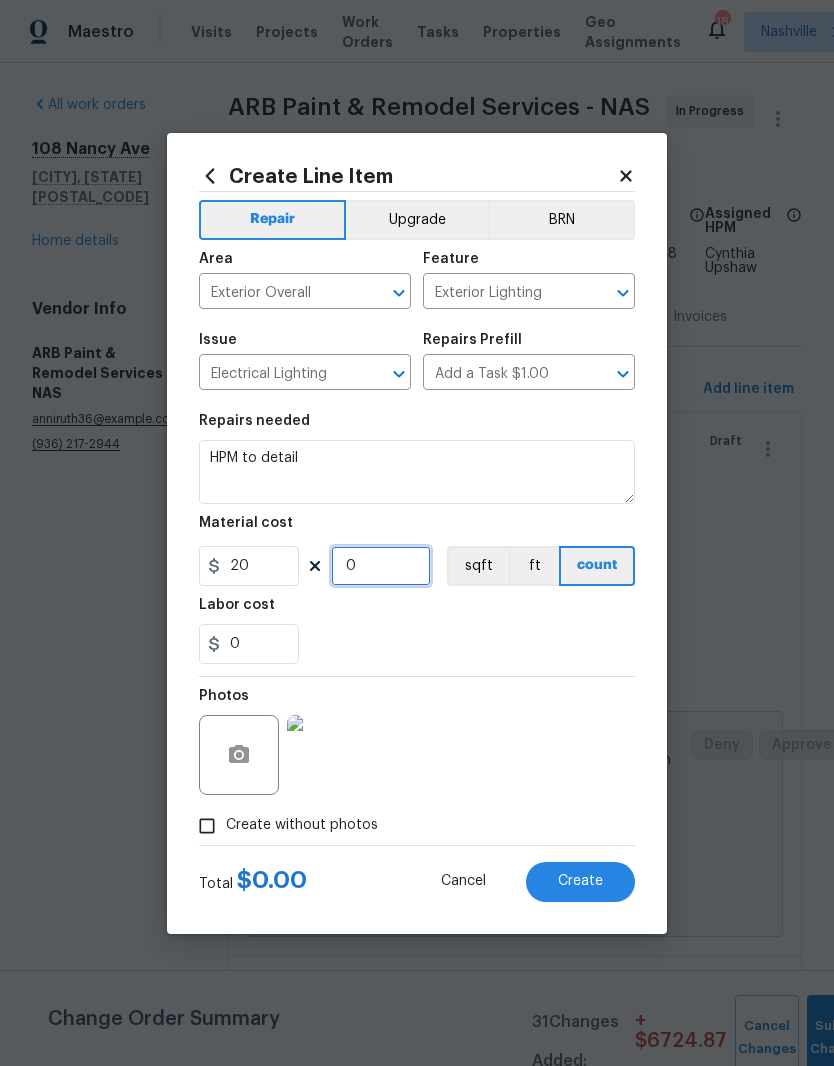 type on "4" 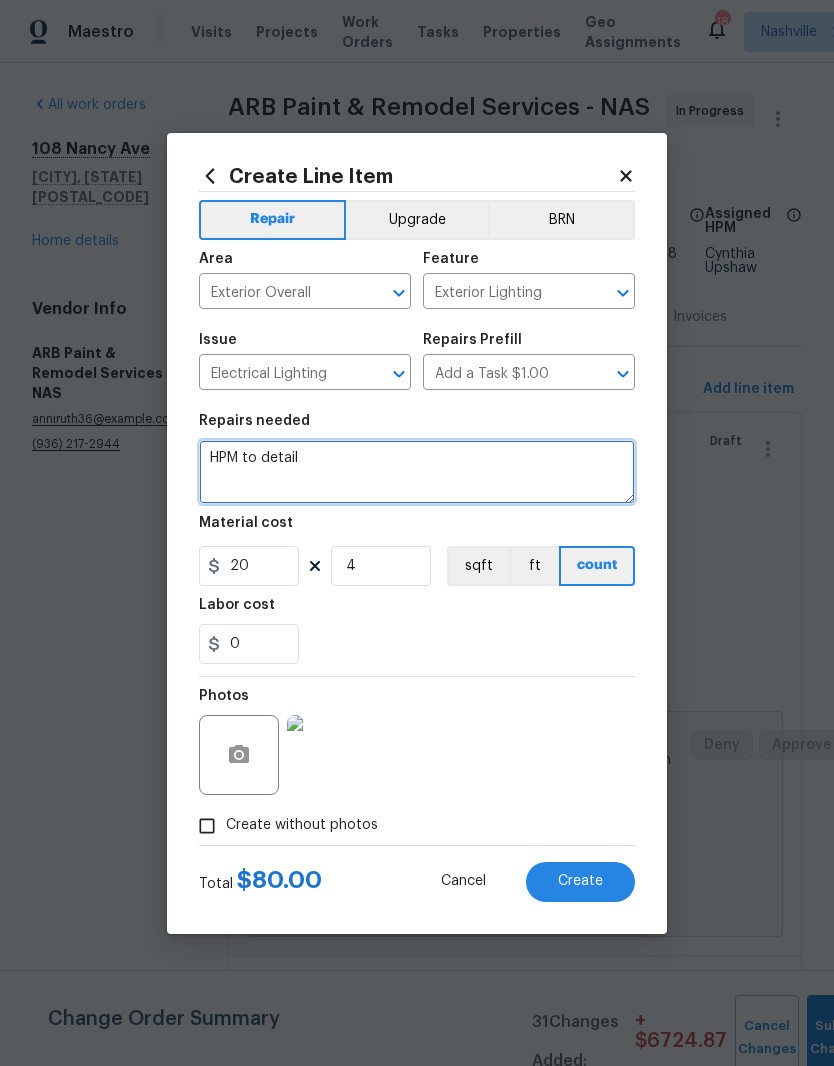 click on "HPM to detail" at bounding box center [417, 472] 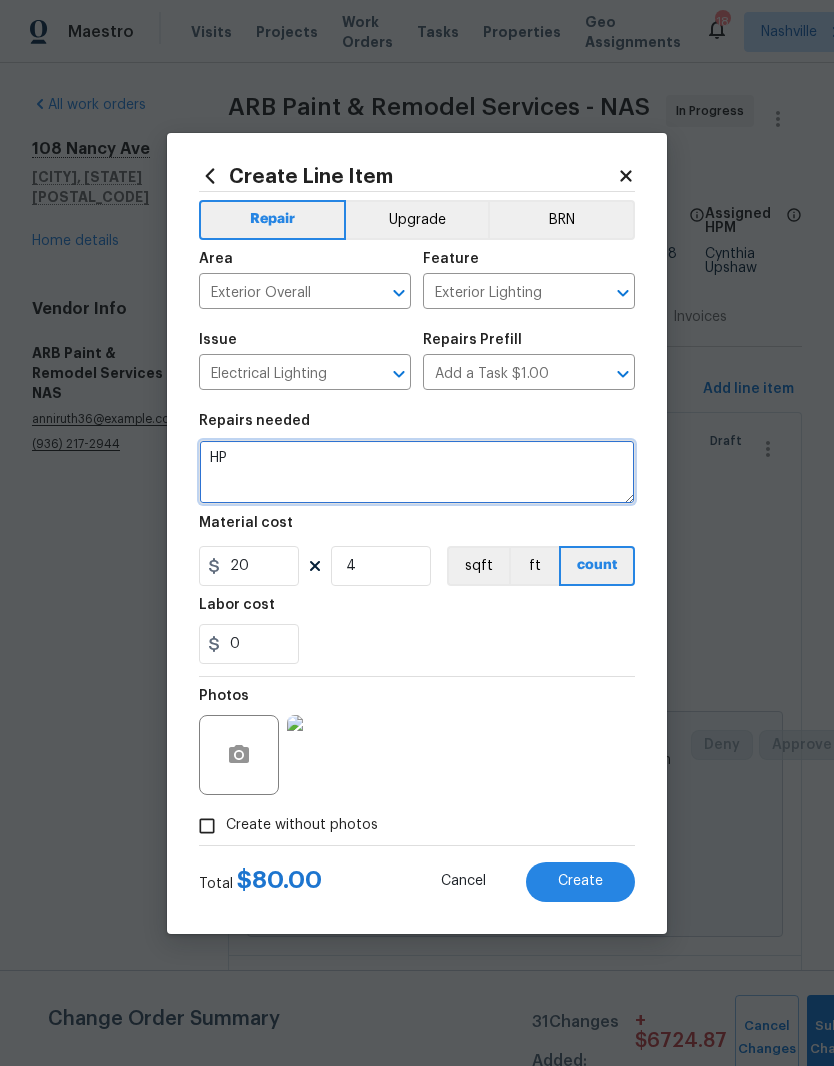 type on "H" 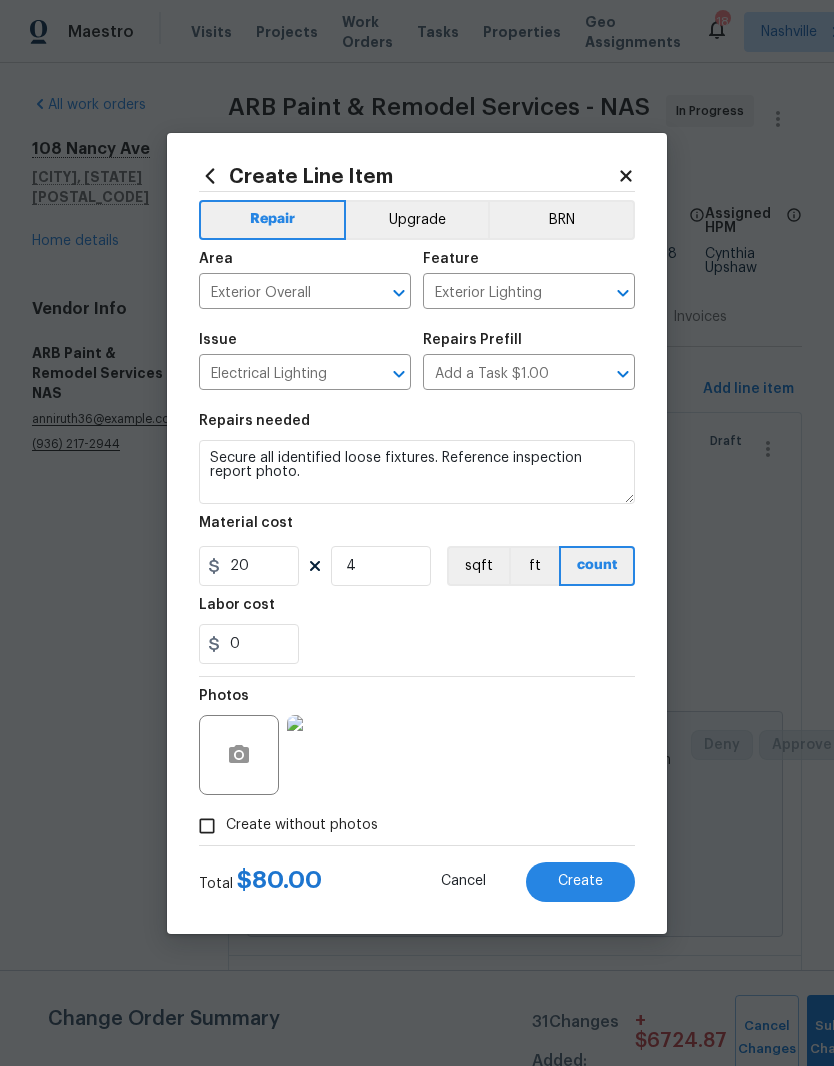 click on "0" at bounding box center (417, 644) 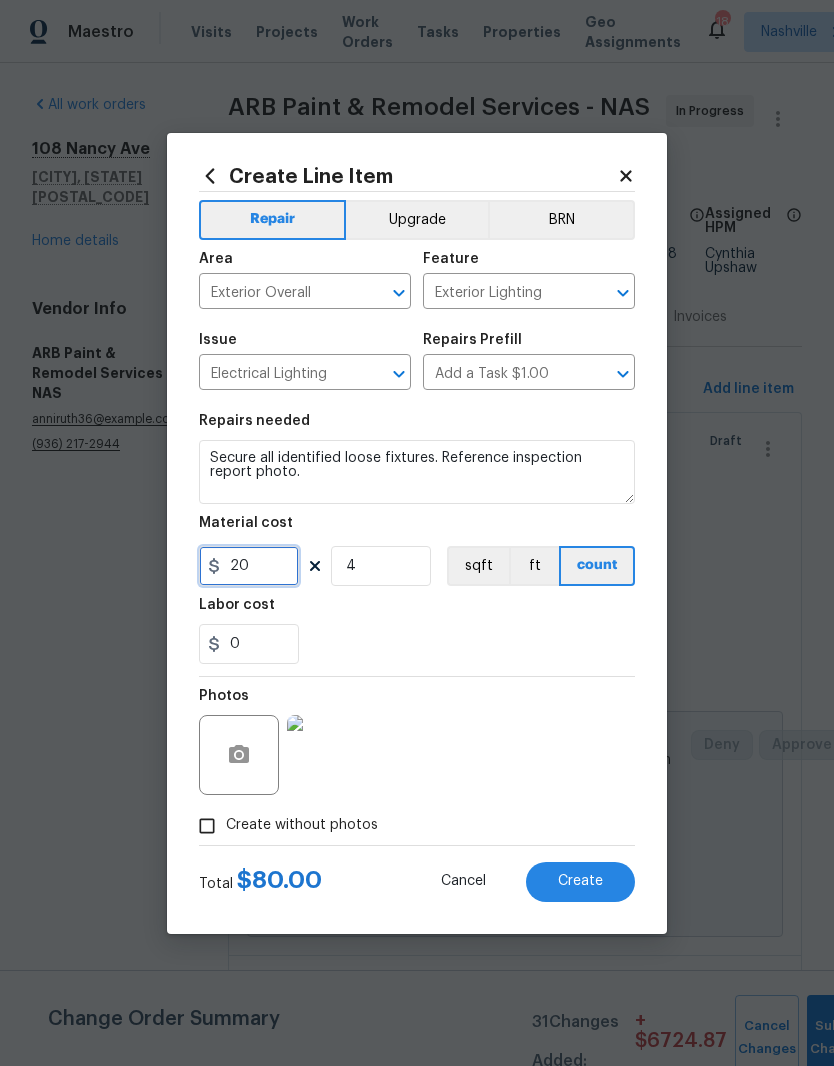 click on "20" at bounding box center [249, 566] 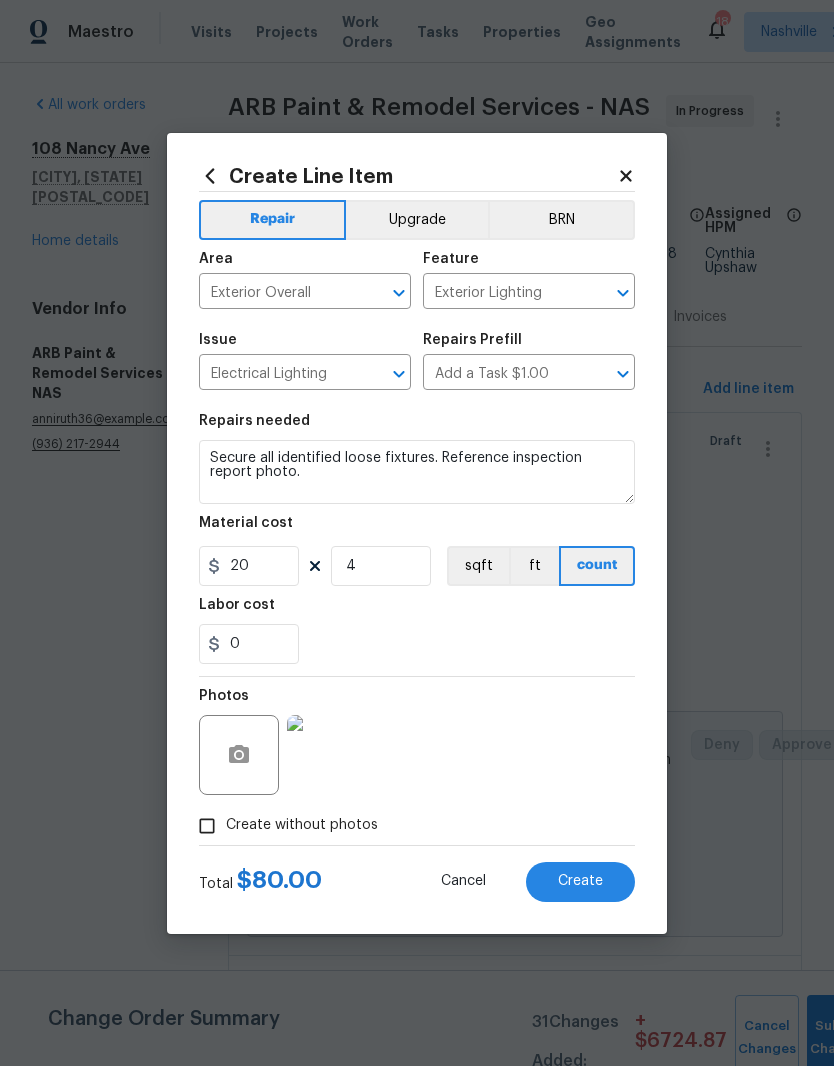 click on "Labor cost" at bounding box center (417, 611) 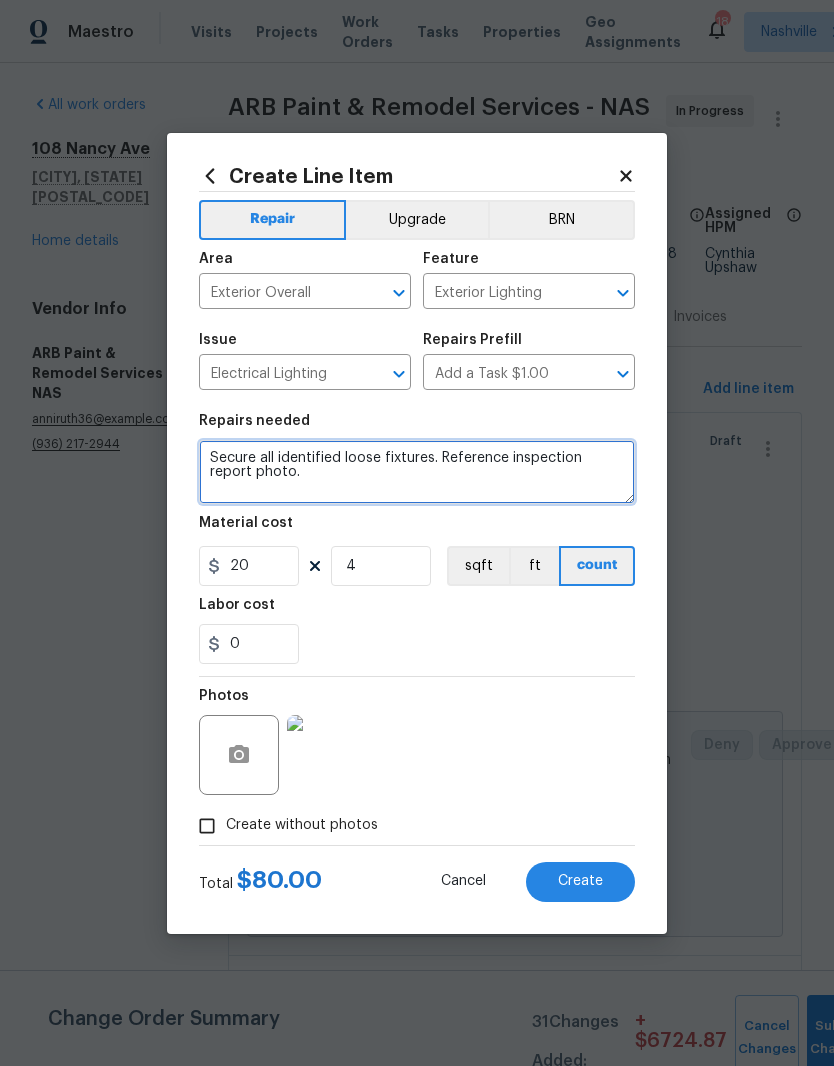 click on "Secure all identified loose fixtures. Reference inspection report photo." at bounding box center [417, 472] 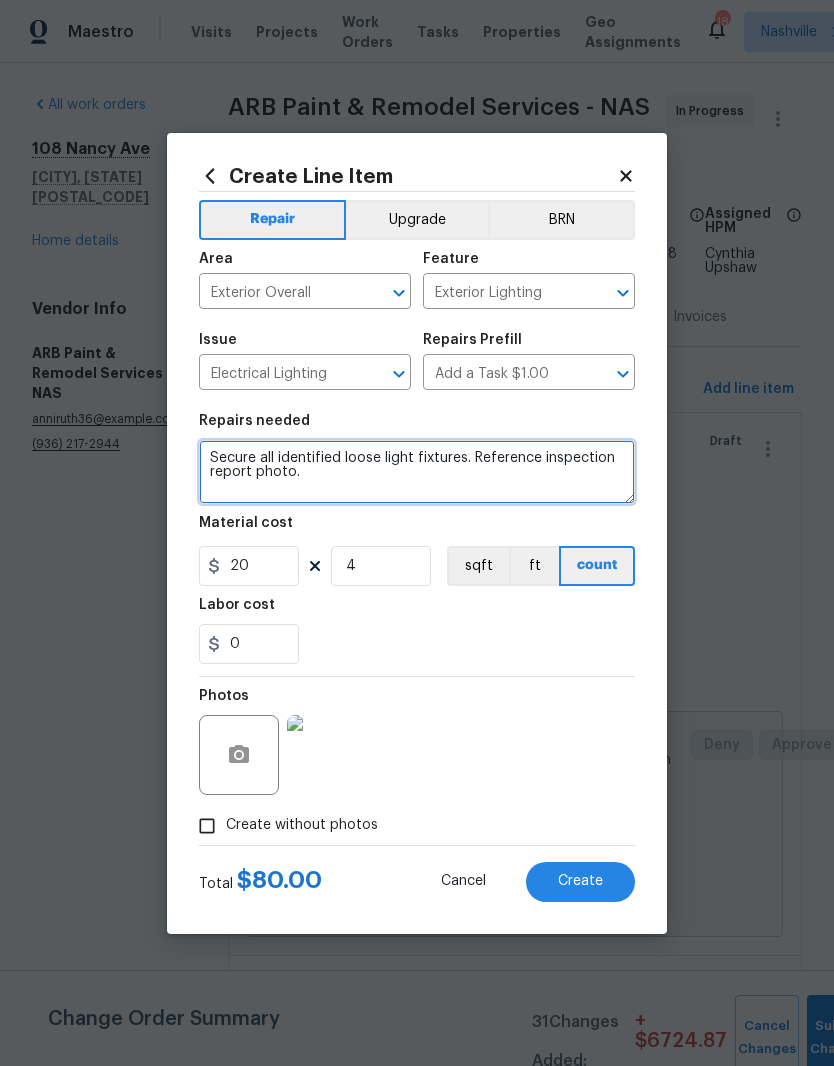 type on "Secure all identified loose light fixtures. Reference inspection report photo." 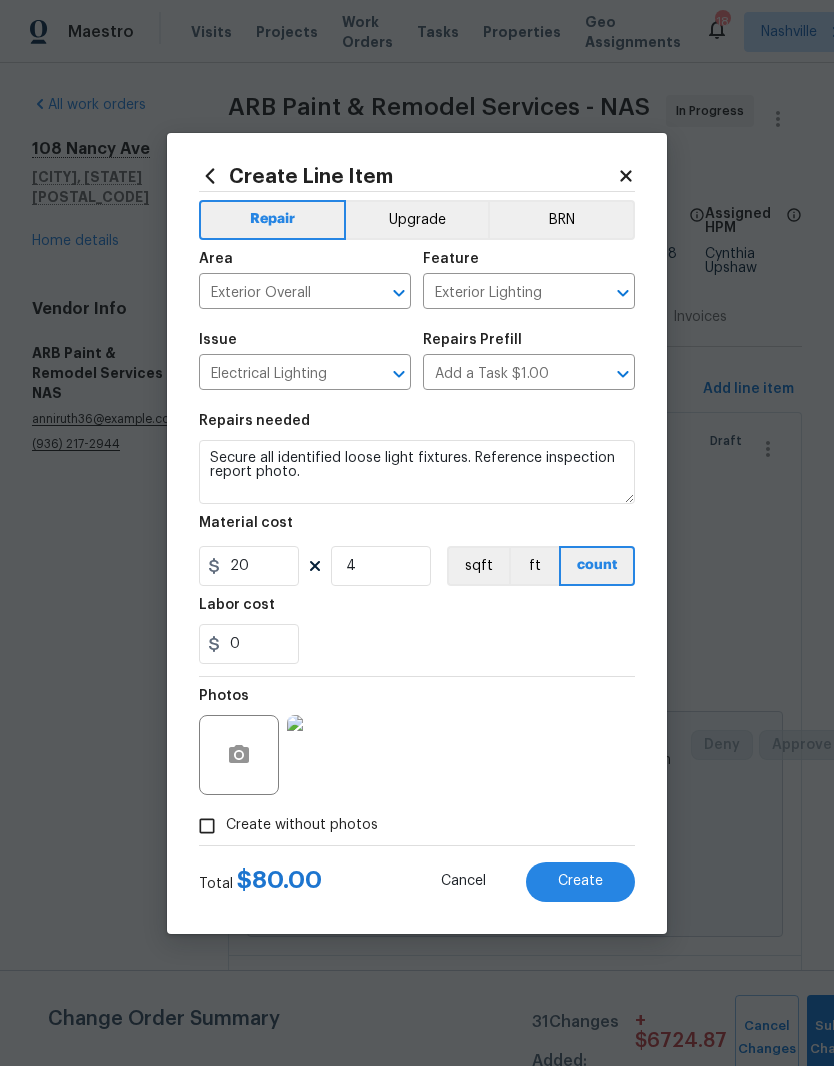 click on "0" at bounding box center [417, 644] 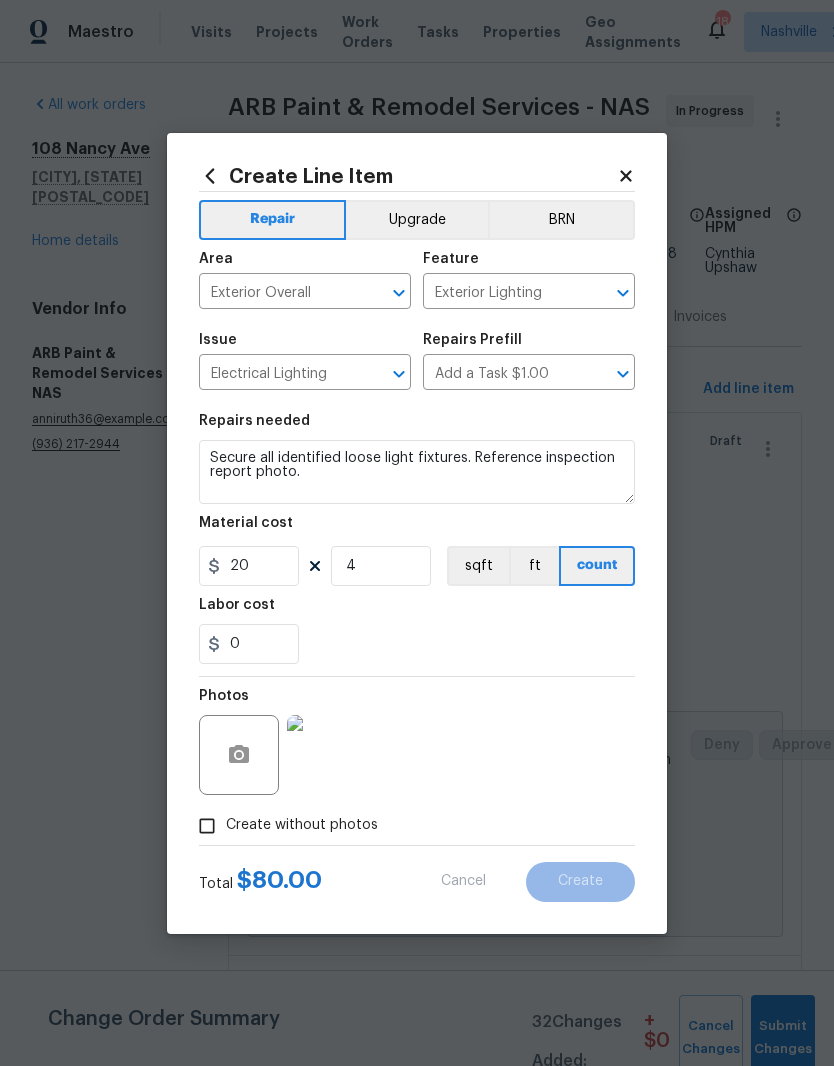 type 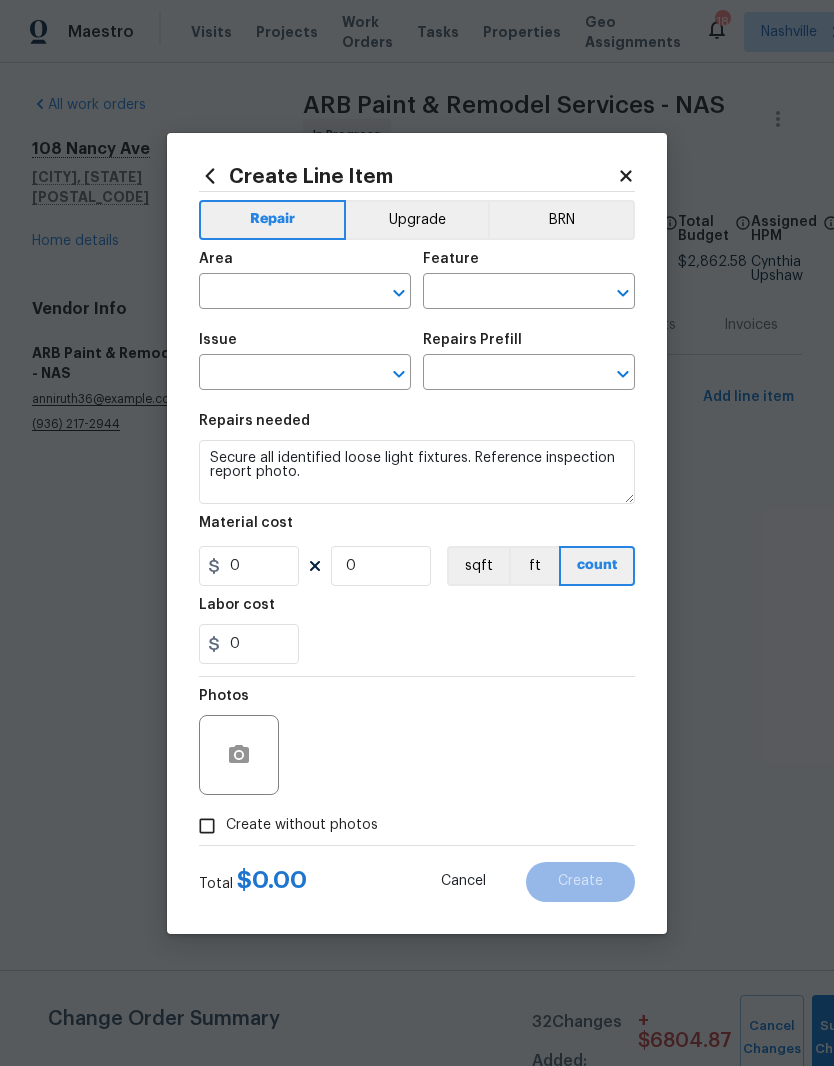 scroll, scrollTop: 0, scrollLeft: 0, axis: both 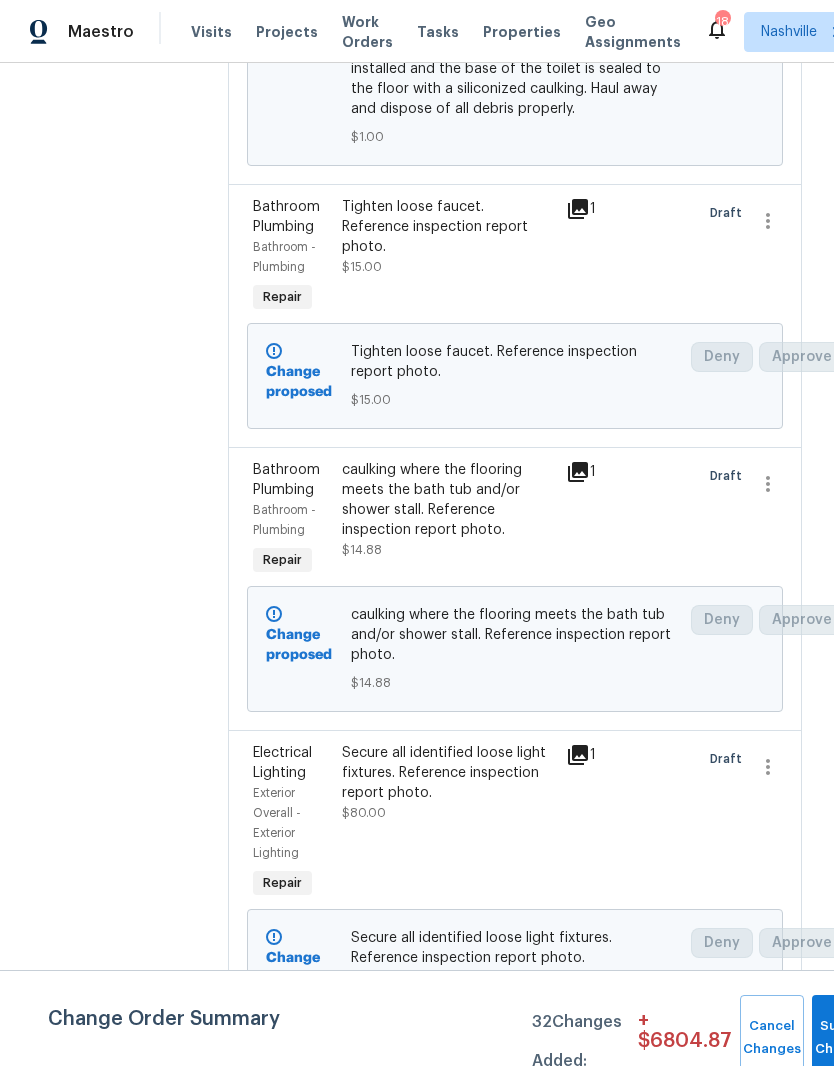 click on "Remove and replace the existing exterior porch wall light with new. Ensure that the new exterior porch wall fixture is properly wired and operates as intended. Haul away and dispose of debris properly." at bounding box center [447, 1116] 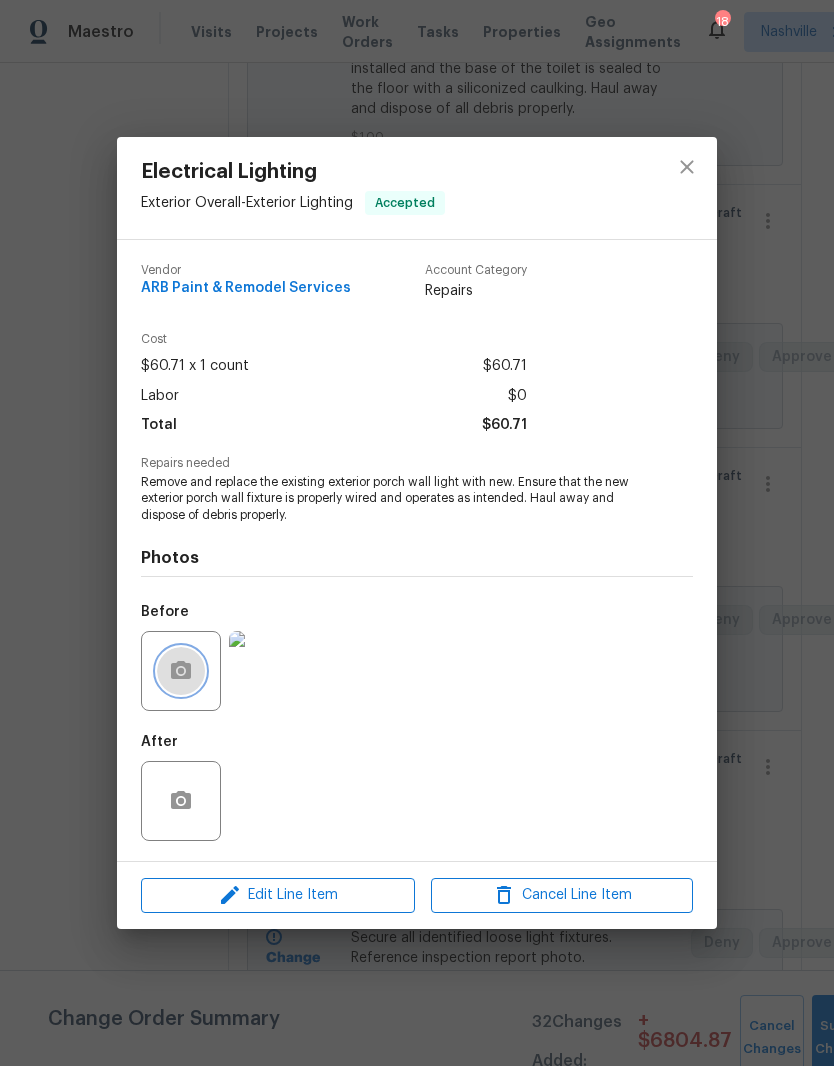 click 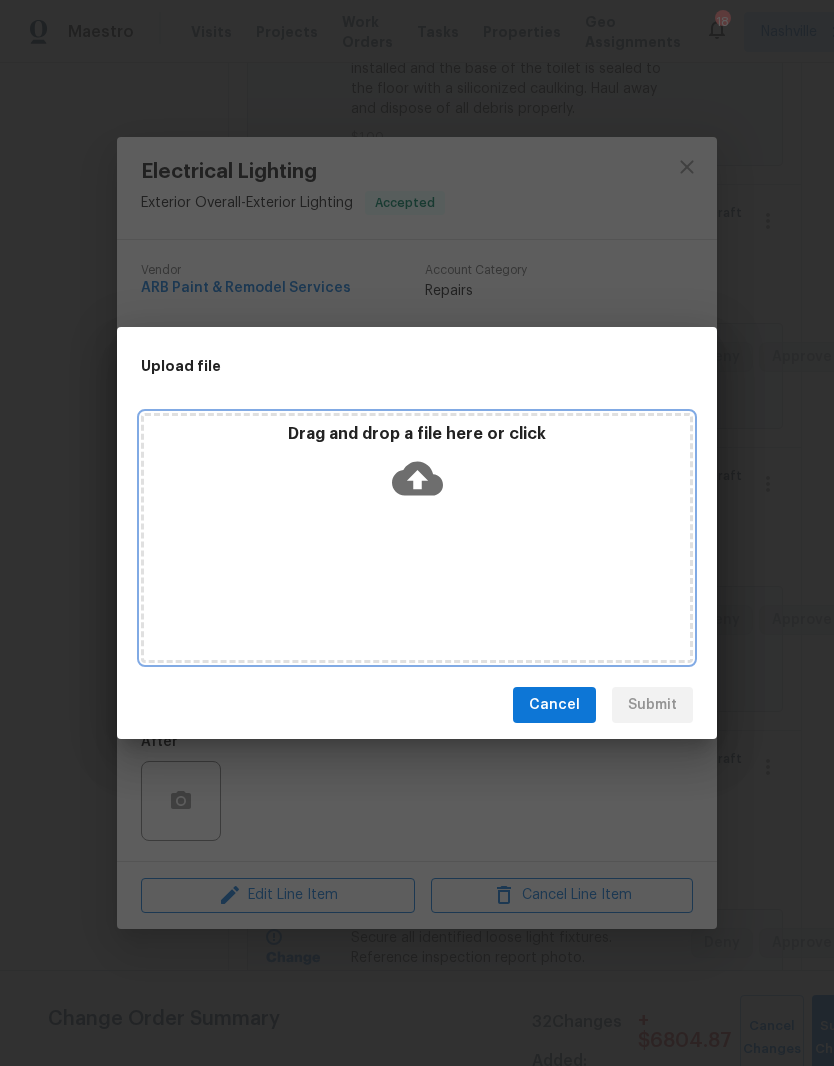 click on "Drag and drop a file here or click" at bounding box center (417, 538) 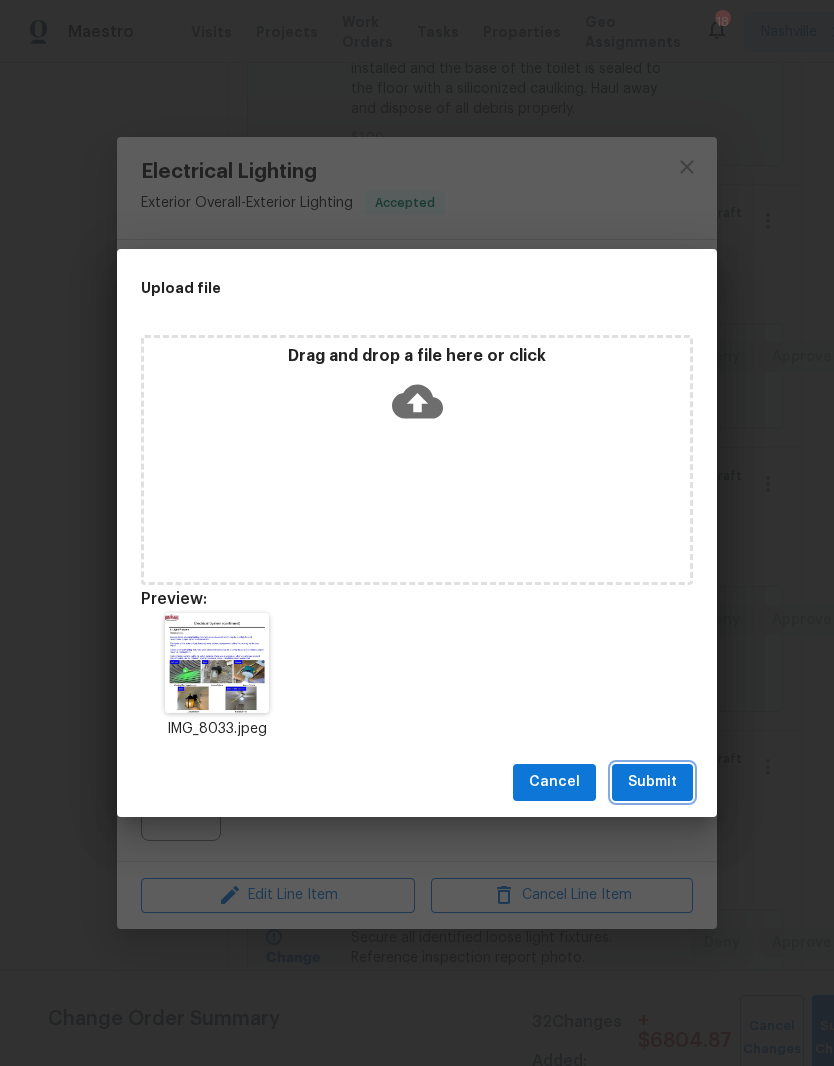 click on "Submit" at bounding box center [652, 782] 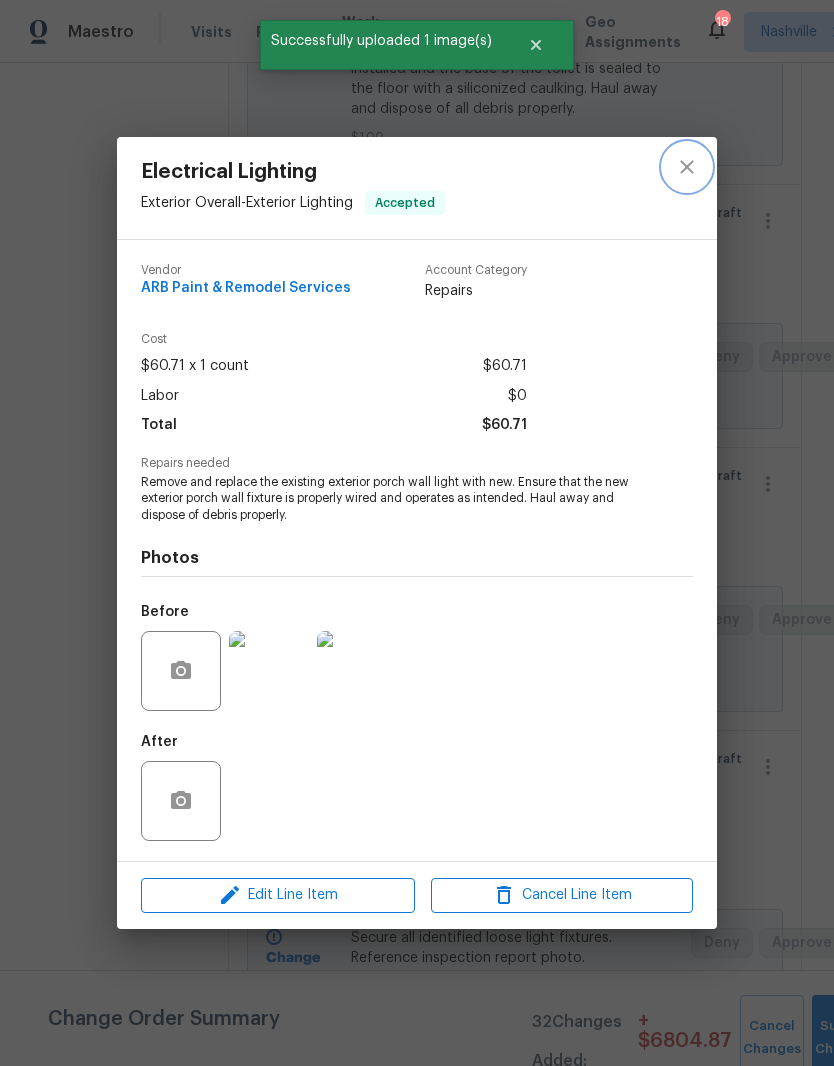 click 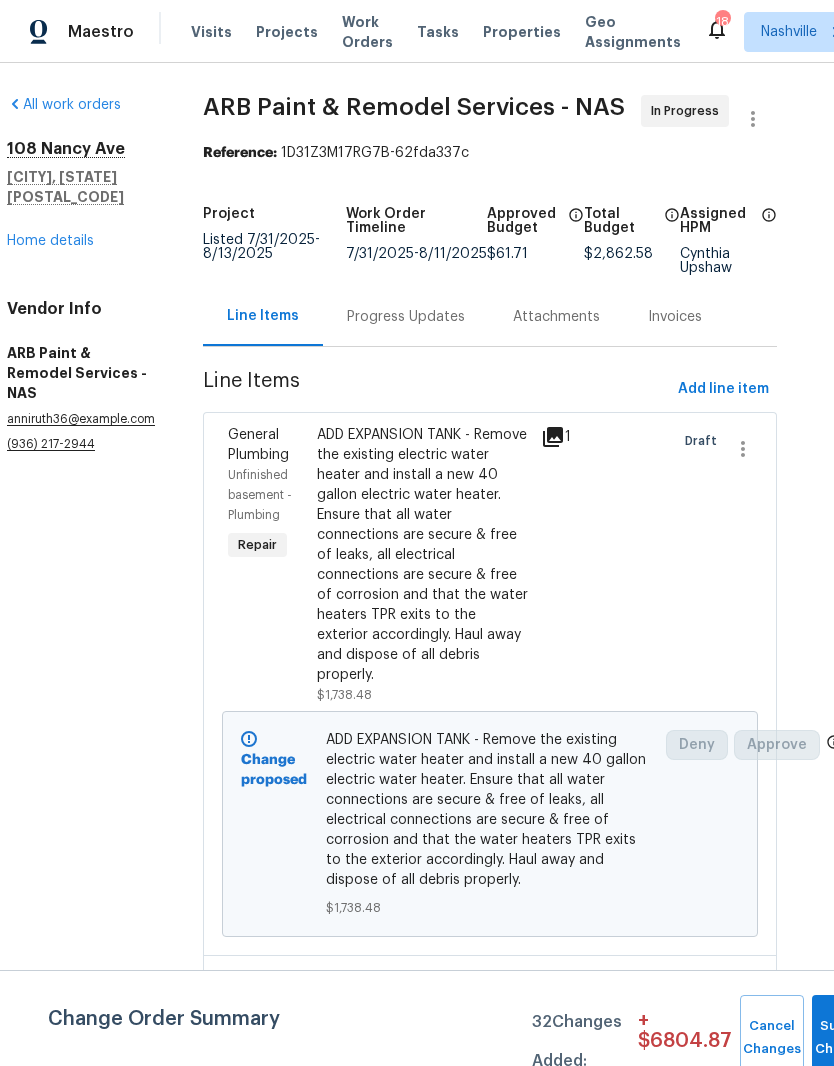 scroll, scrollTop: 0, scrollLeft: 25, axis: horizontal 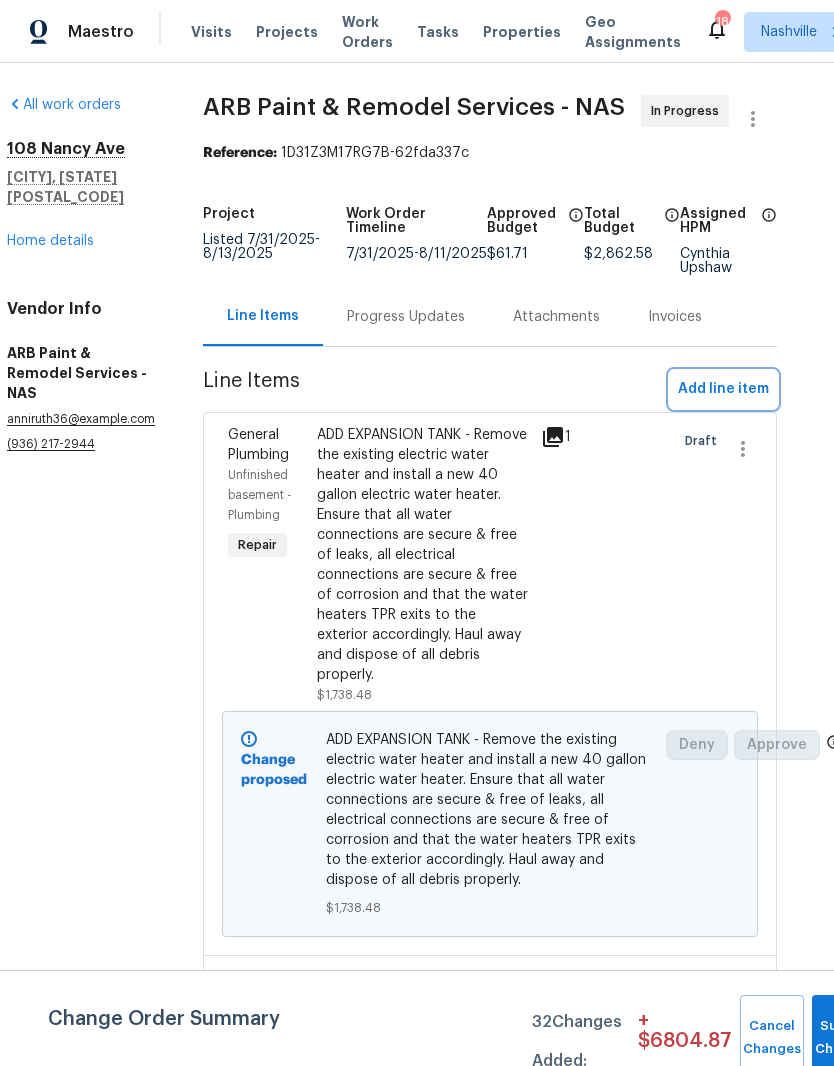 click on "Add line item" at bounding box center (723, 389) 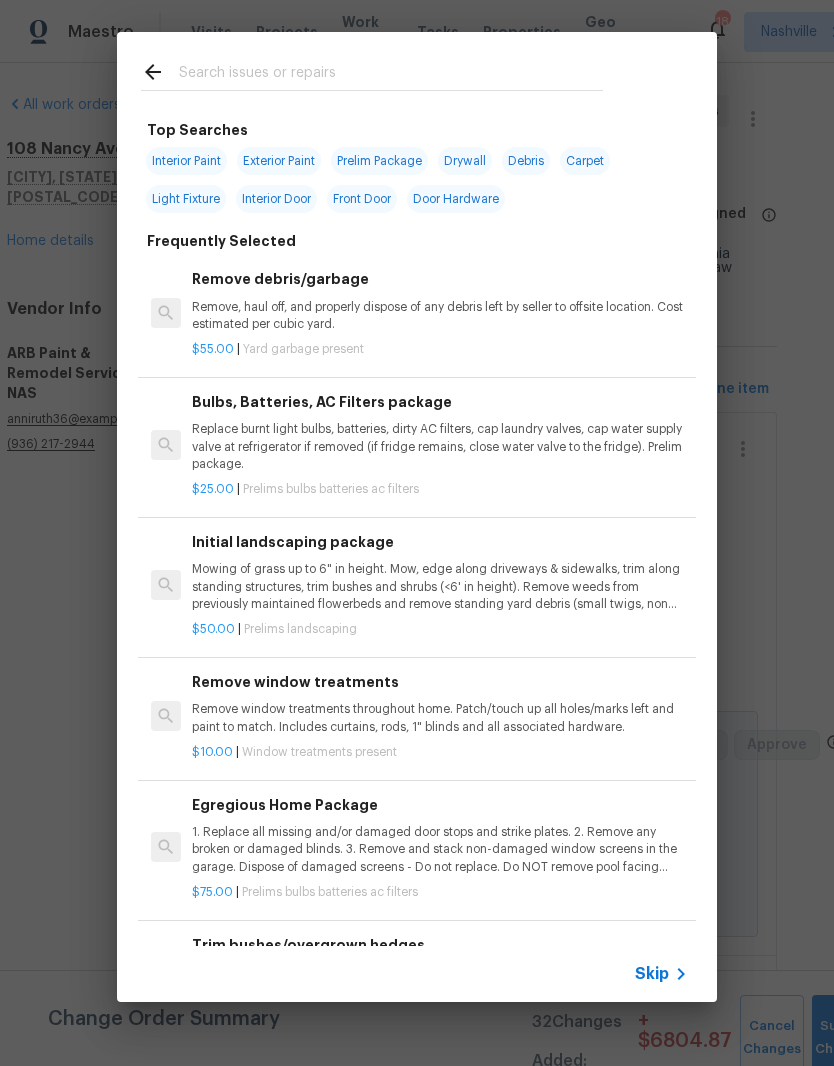click at bounding box center [391, 75] 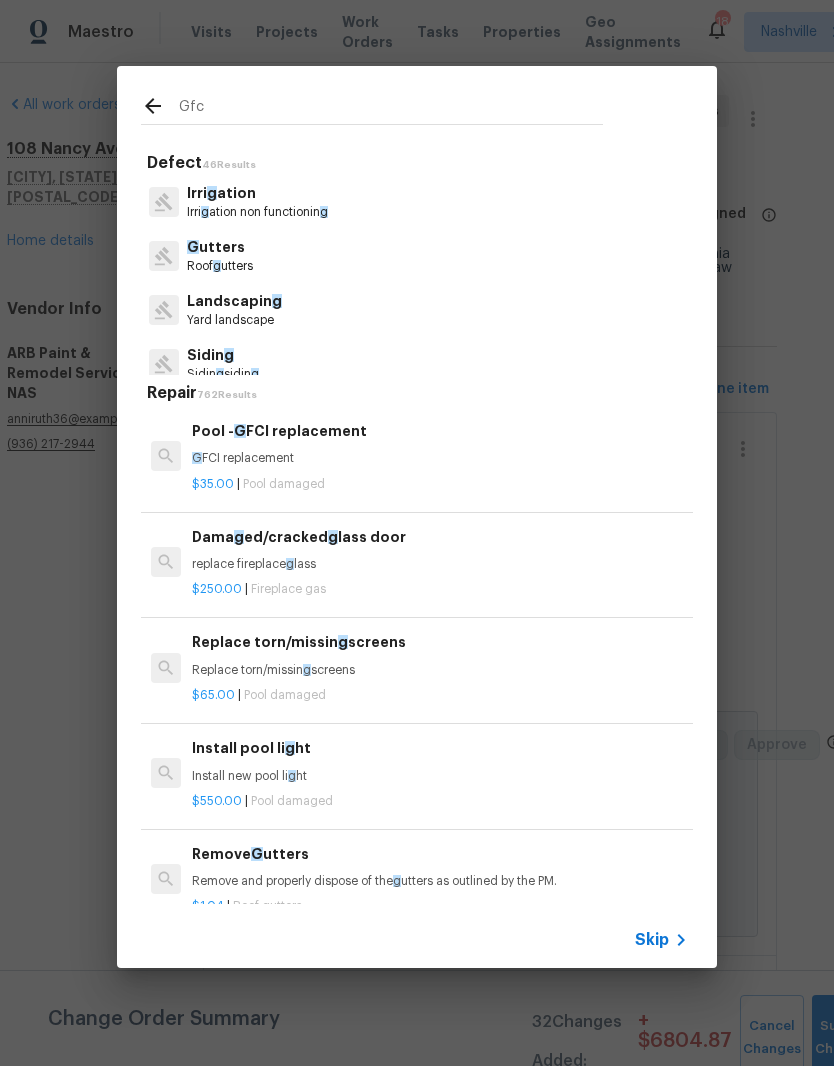 type on "Gfci" 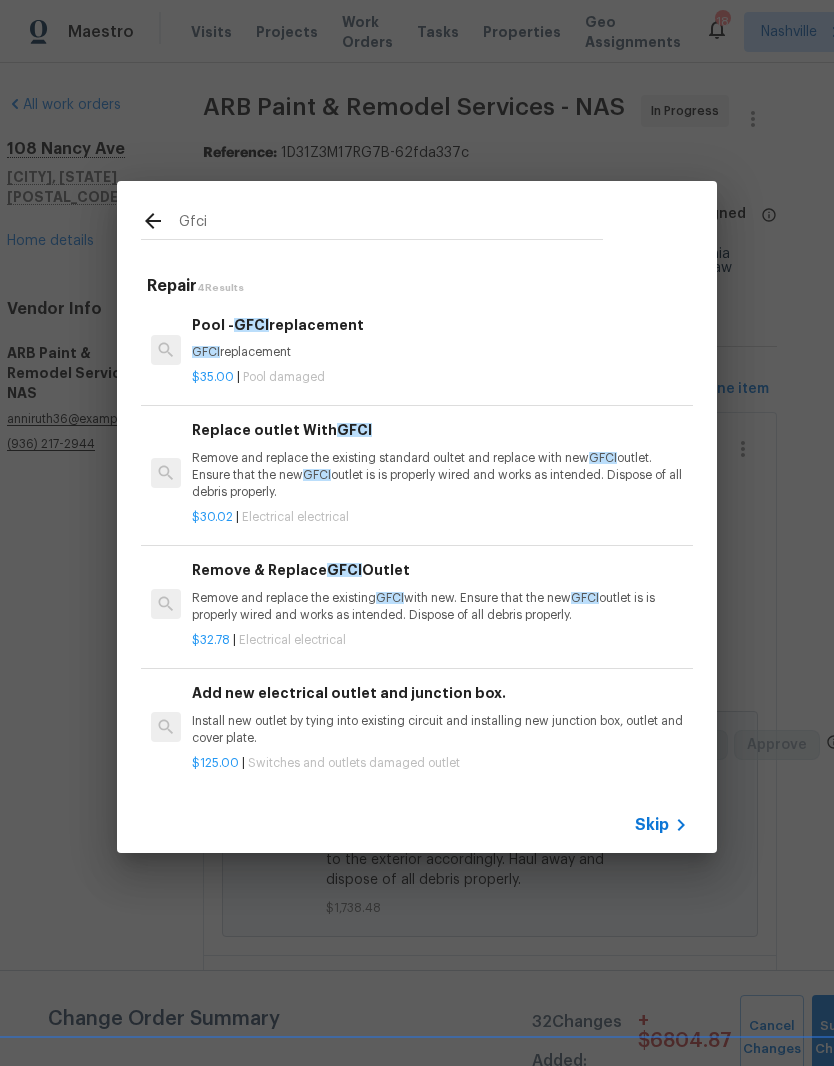 click on "Remove and replace the existing  GFCI  with new. Ensure that the new  GFCI  outlet is is properly wired and works as intended. Dispose of all debris properly." at bounding box center [440, 607] 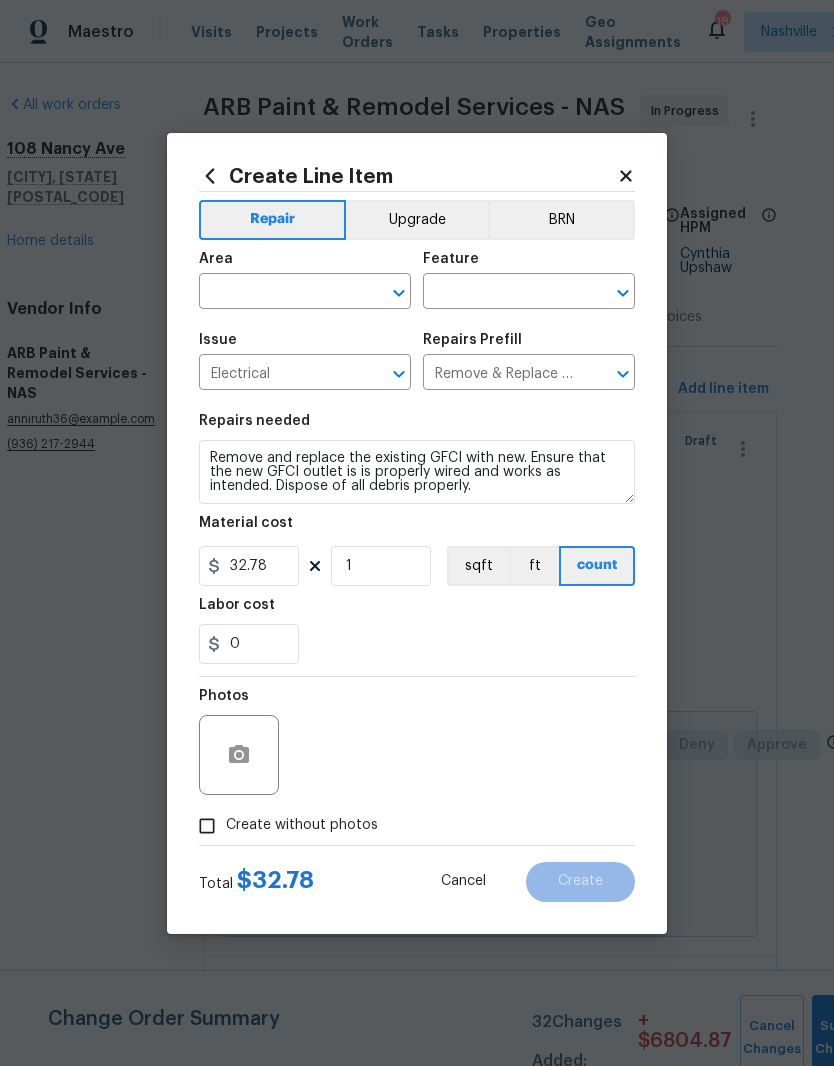 click at bounding box center [277, 293] 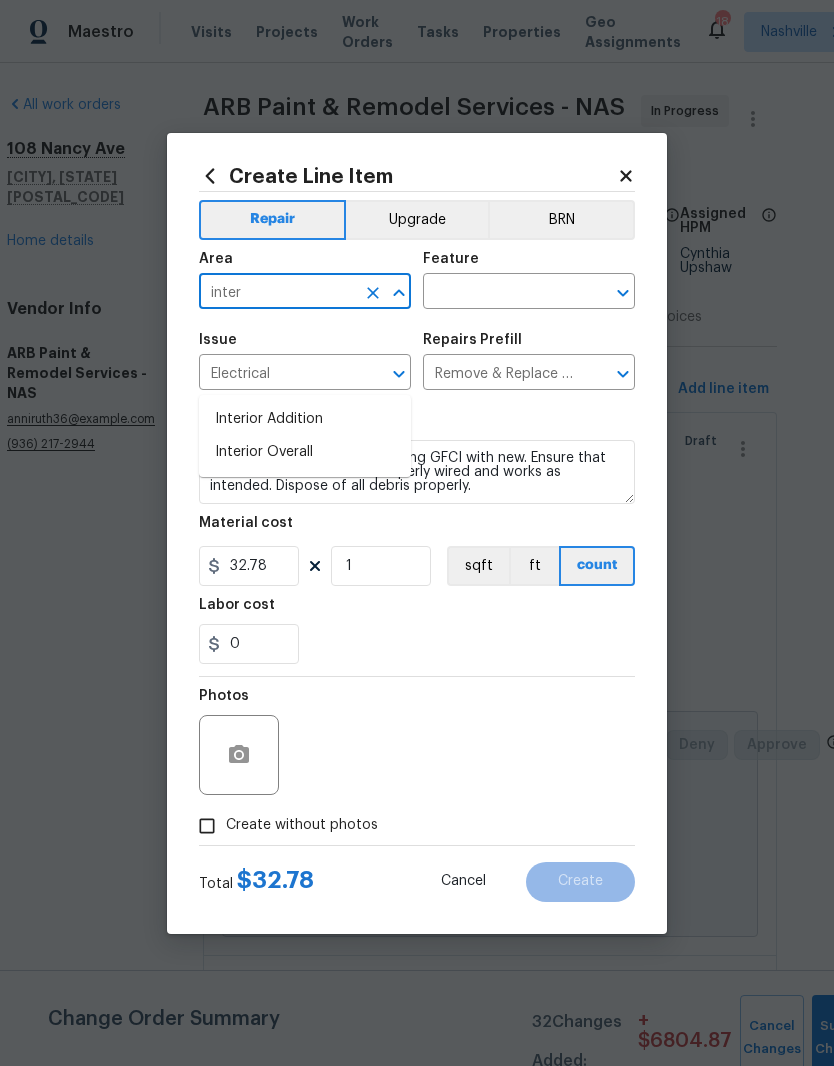 click on "Interior Overall" at bounding box center (305, 452) 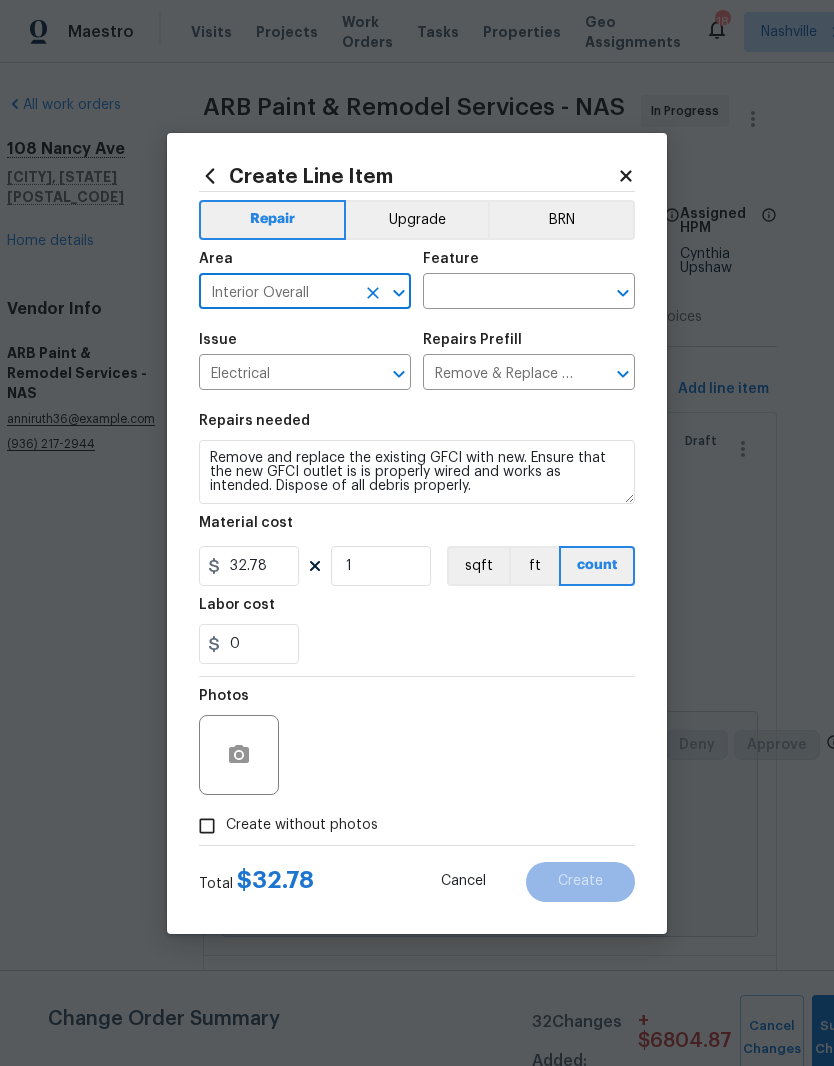 click at bounding box center [501, 293] 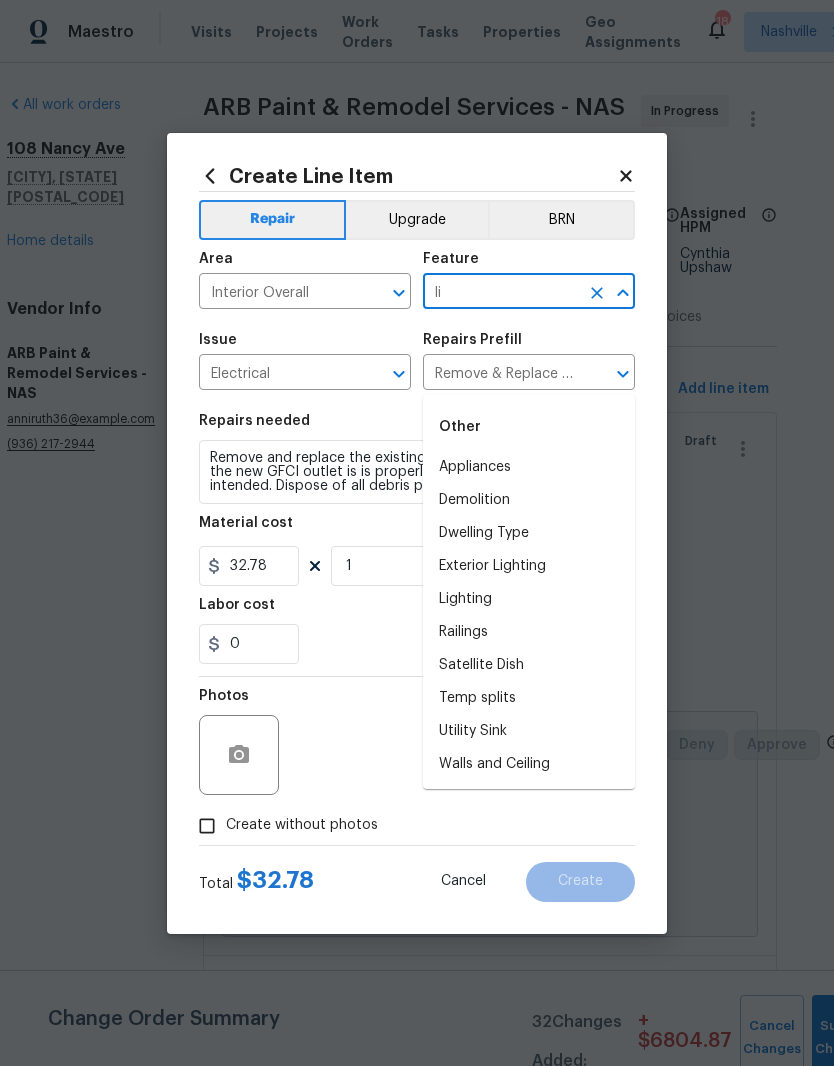 type on "l" 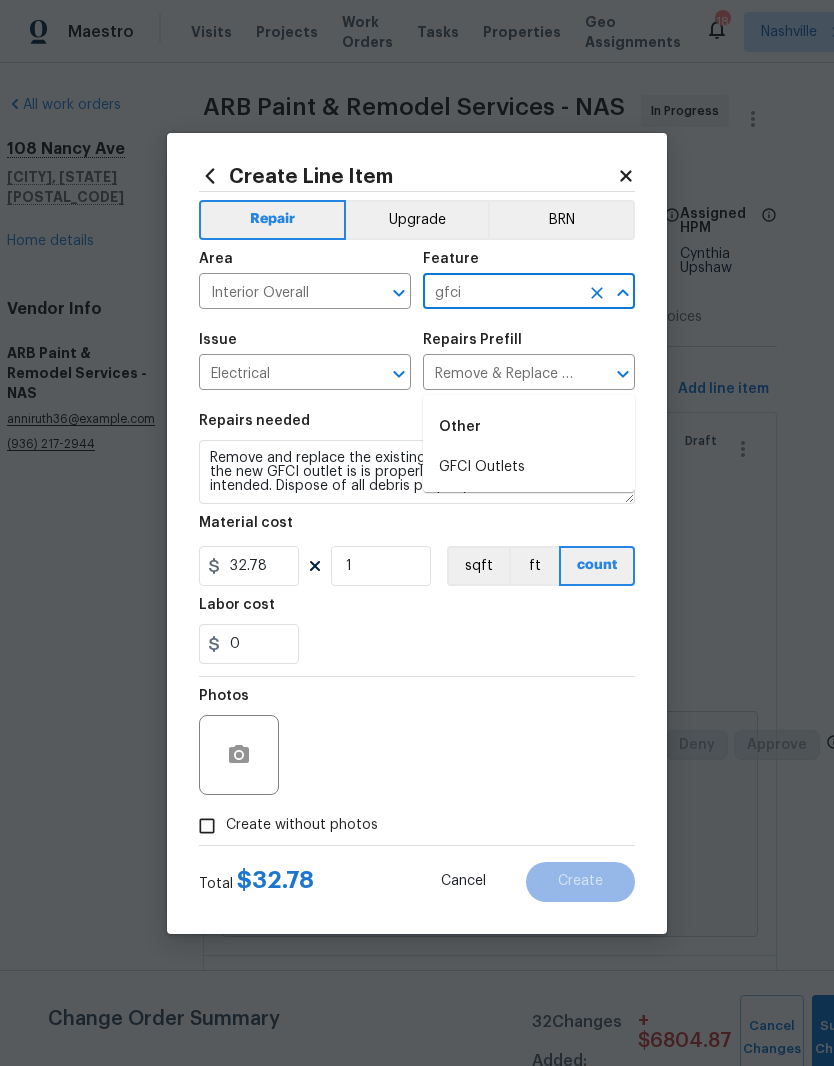 click on "GFCI Outlets" at bounding box center (529, 467) 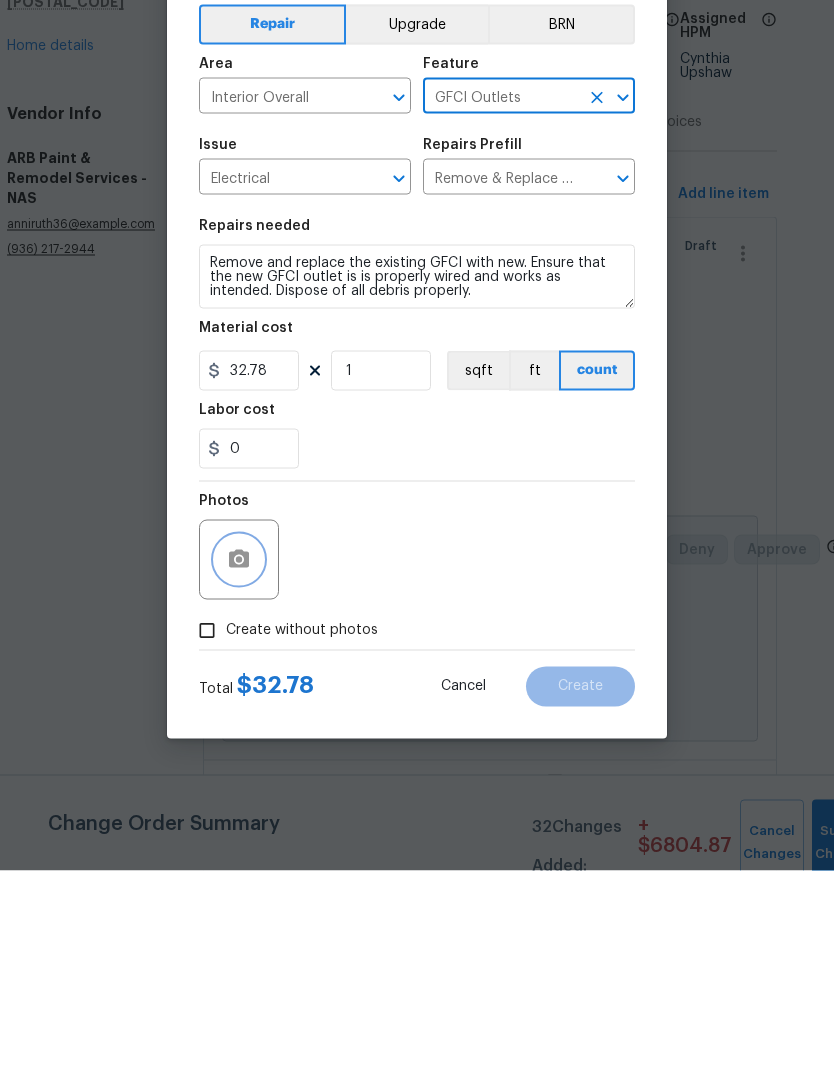 click at bounding box center [239, 755] 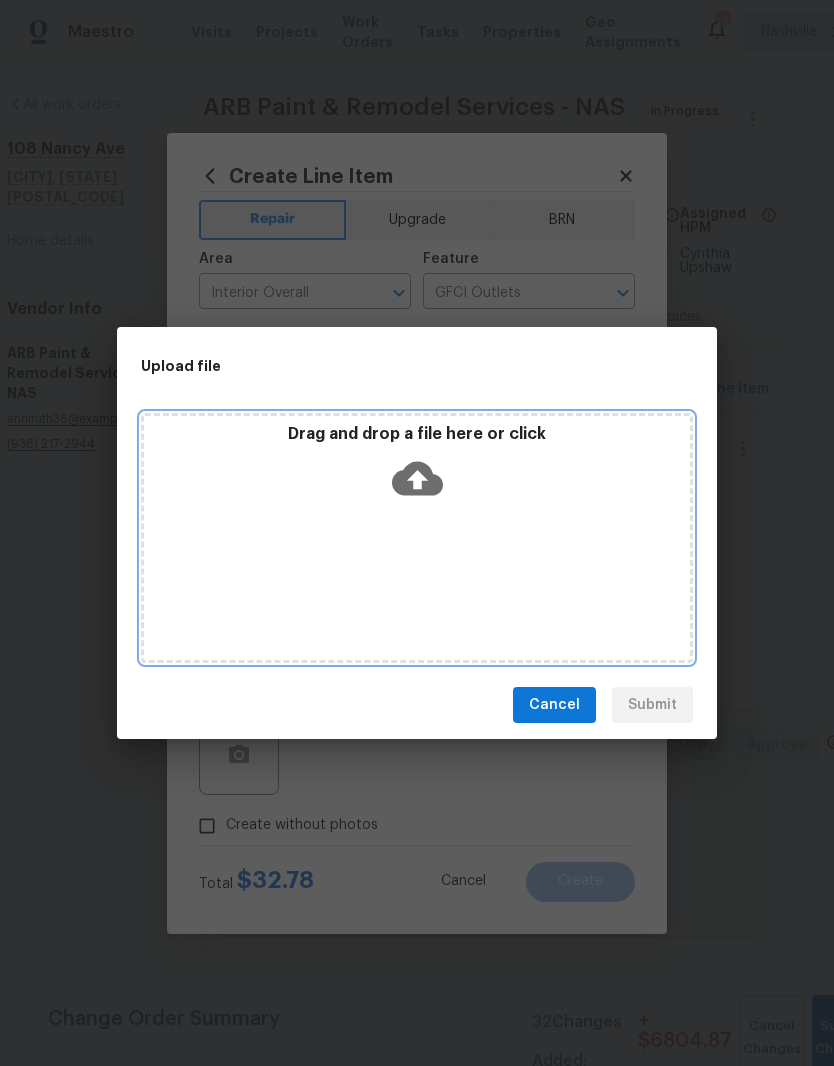 click on "Drag and drop a file here or click" at bounding box center (417, 467) 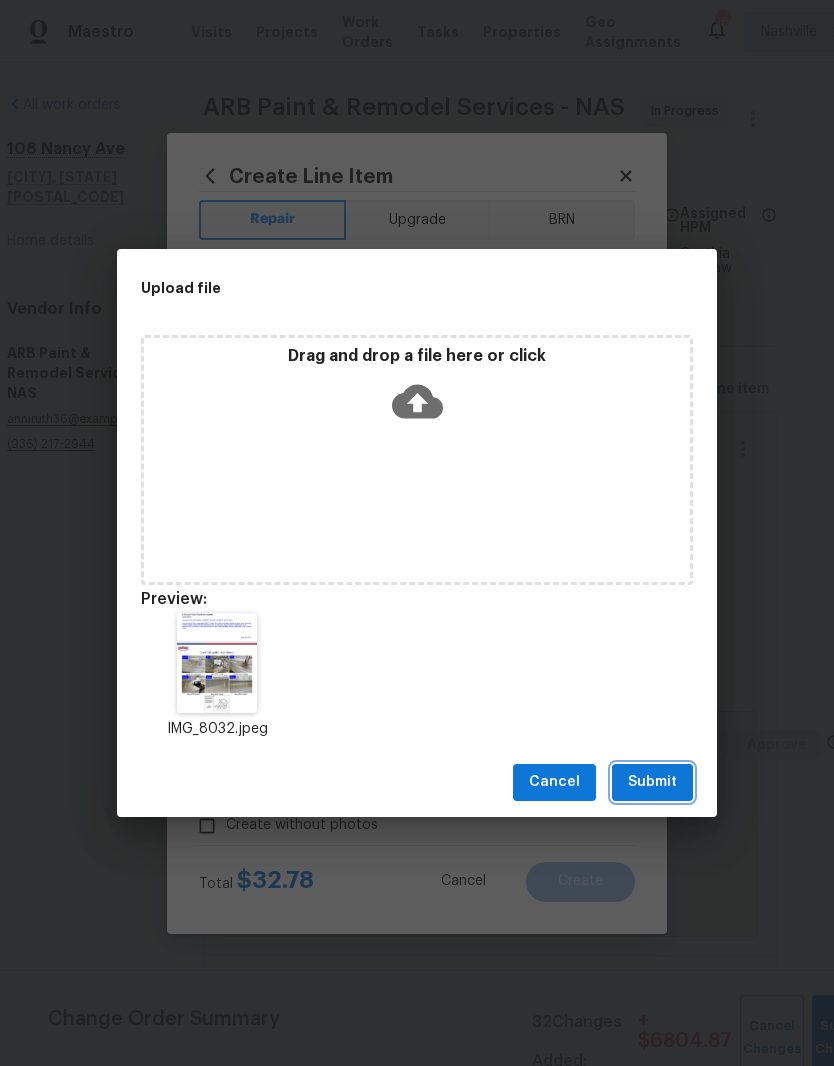 click on "Submit" at bounding box center (652, 782) 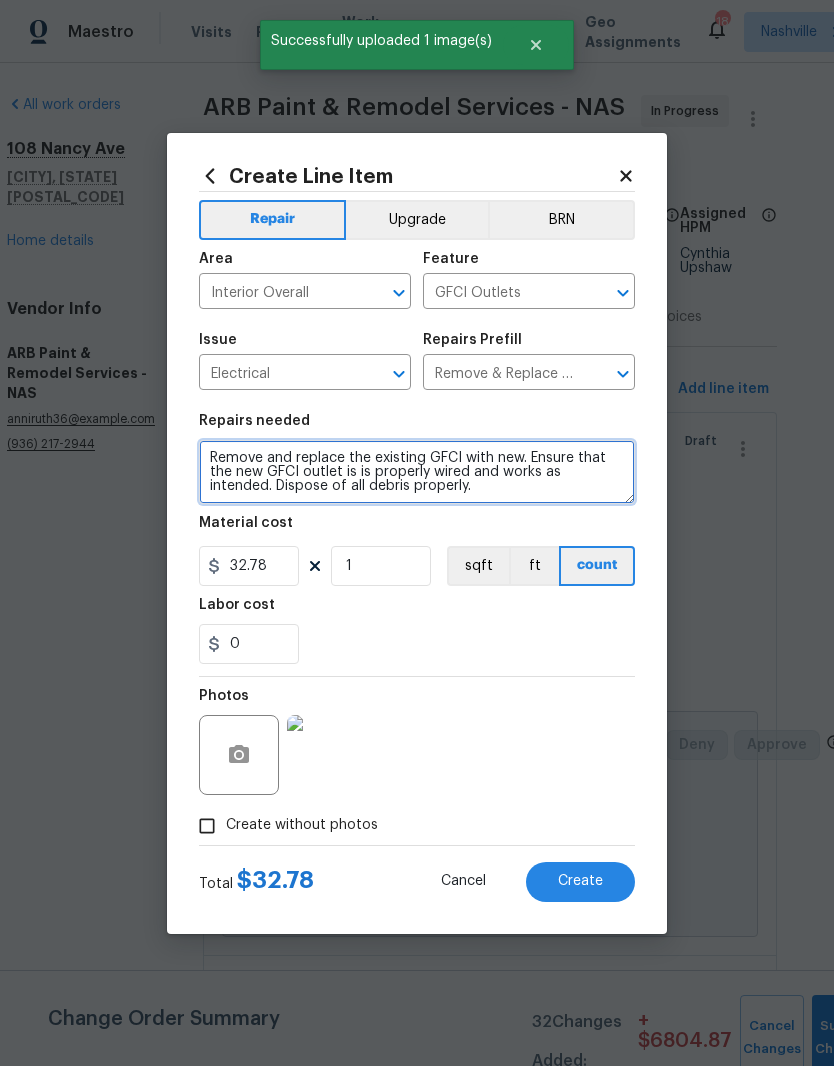 click on "Remove and replace the existing GFCI with new. Ensure that the new GFCI outlet is is properly wired and works as intended. Dispose of all debris properly." at bounding box center (417, 472) 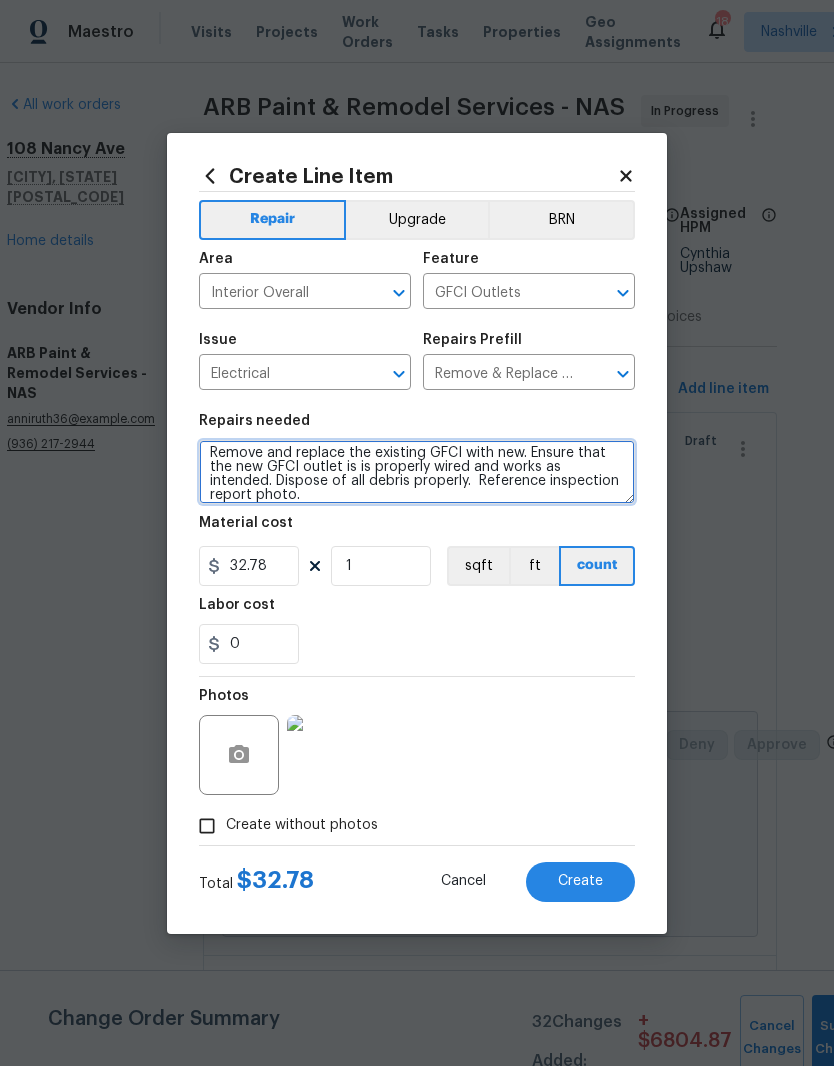 scroll, scrollTop: 5, scrollLeft: 0, axis: vertical 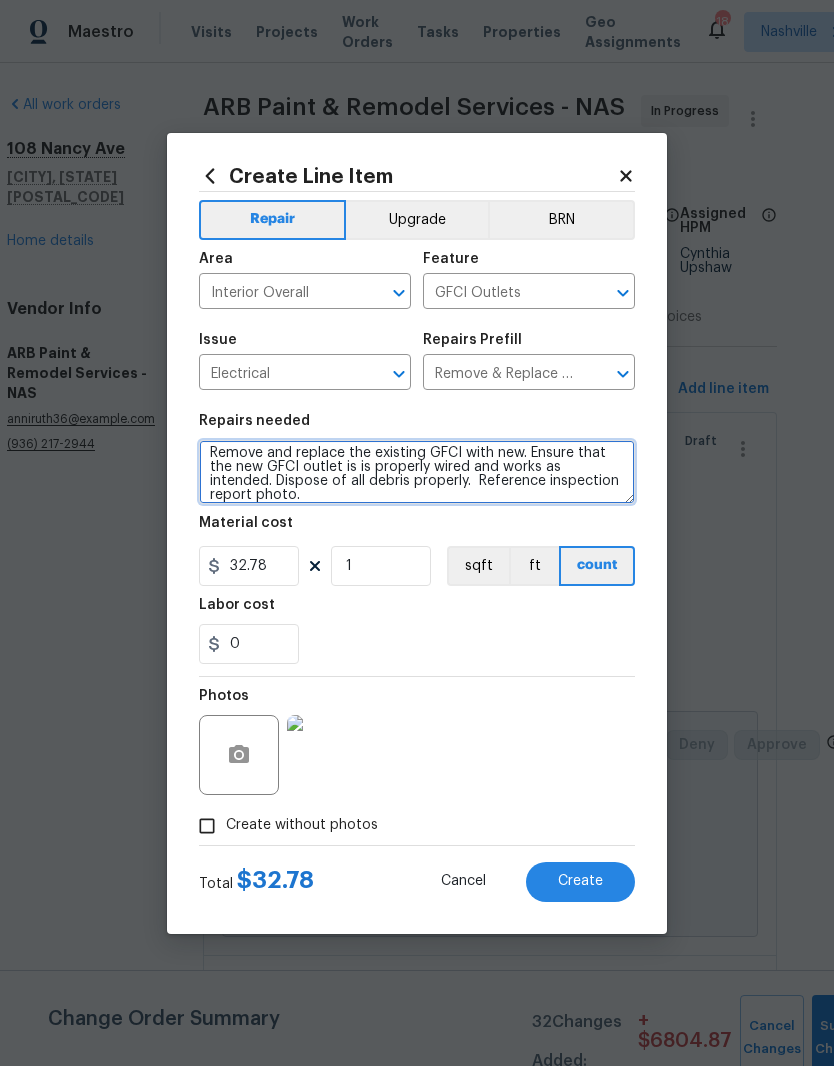 type on "Remove and replace the existing GFCI with new. Ensure that the new GFCI outlet is is properly wired and works as intended. Dispose of all debris properly.  Reference inspection report photo." 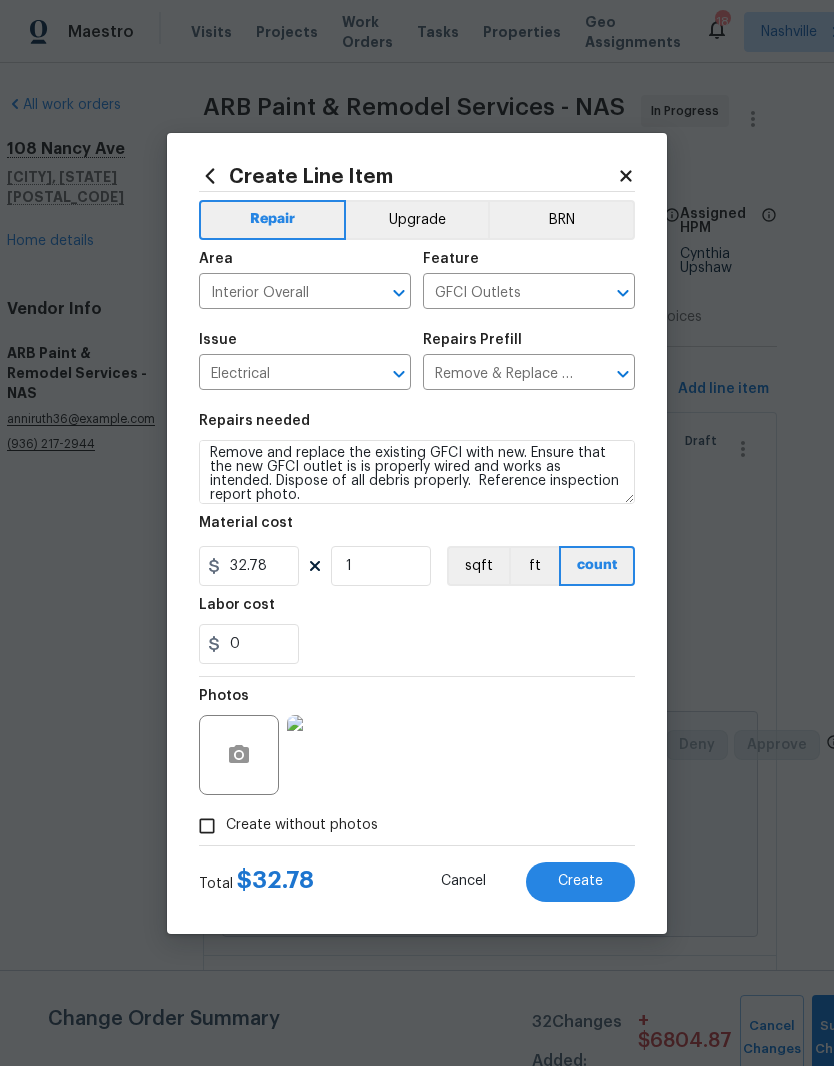 click on "0" at bounding box center (417, 644) 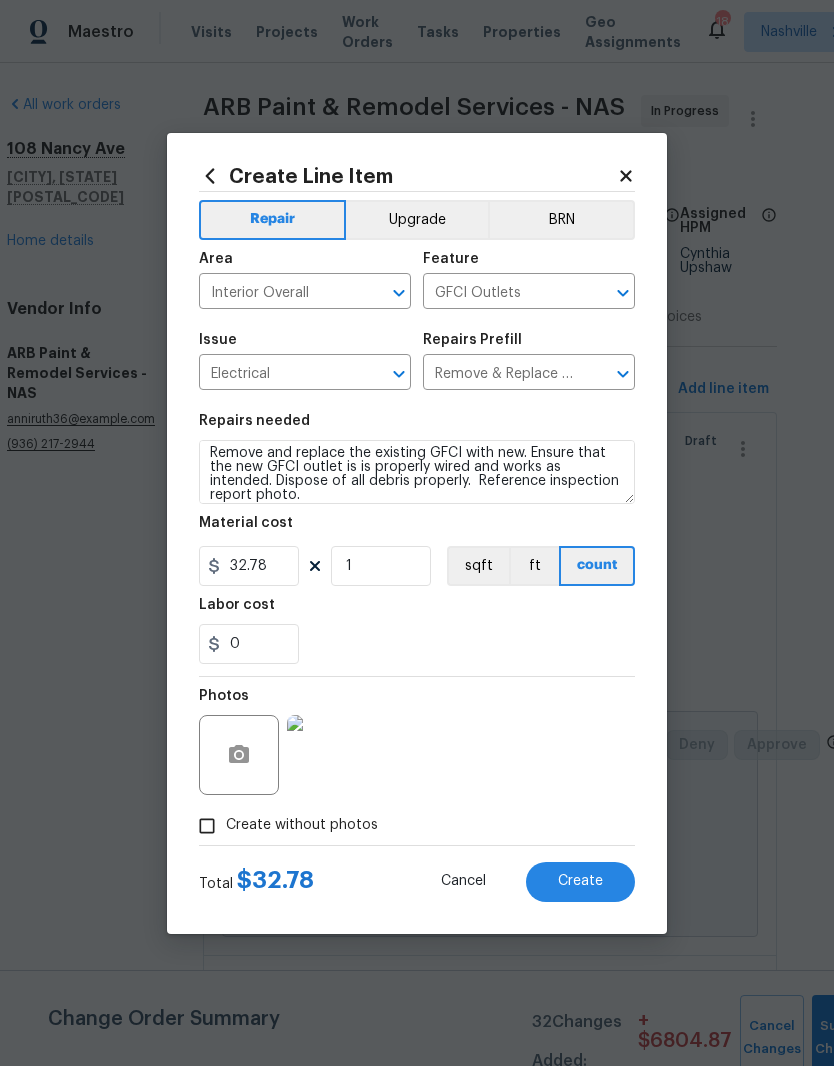 click at bounding box center [327, 755] 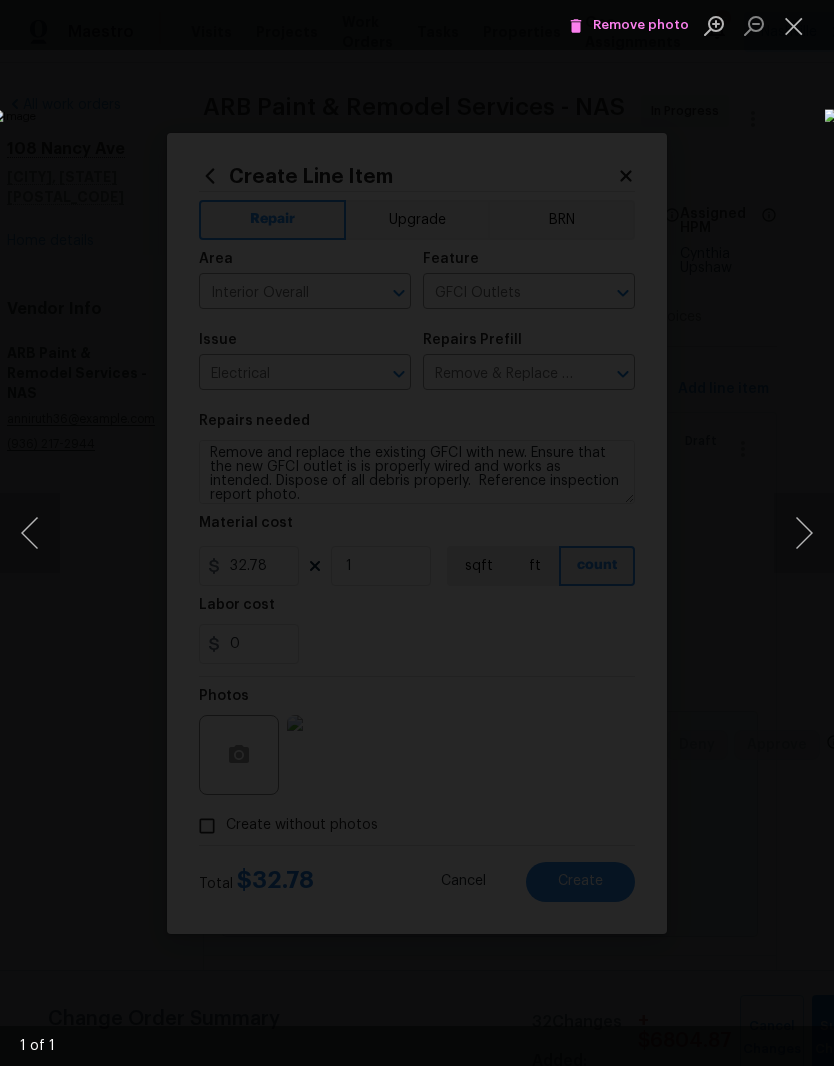 click at bounding box center [794, 25] 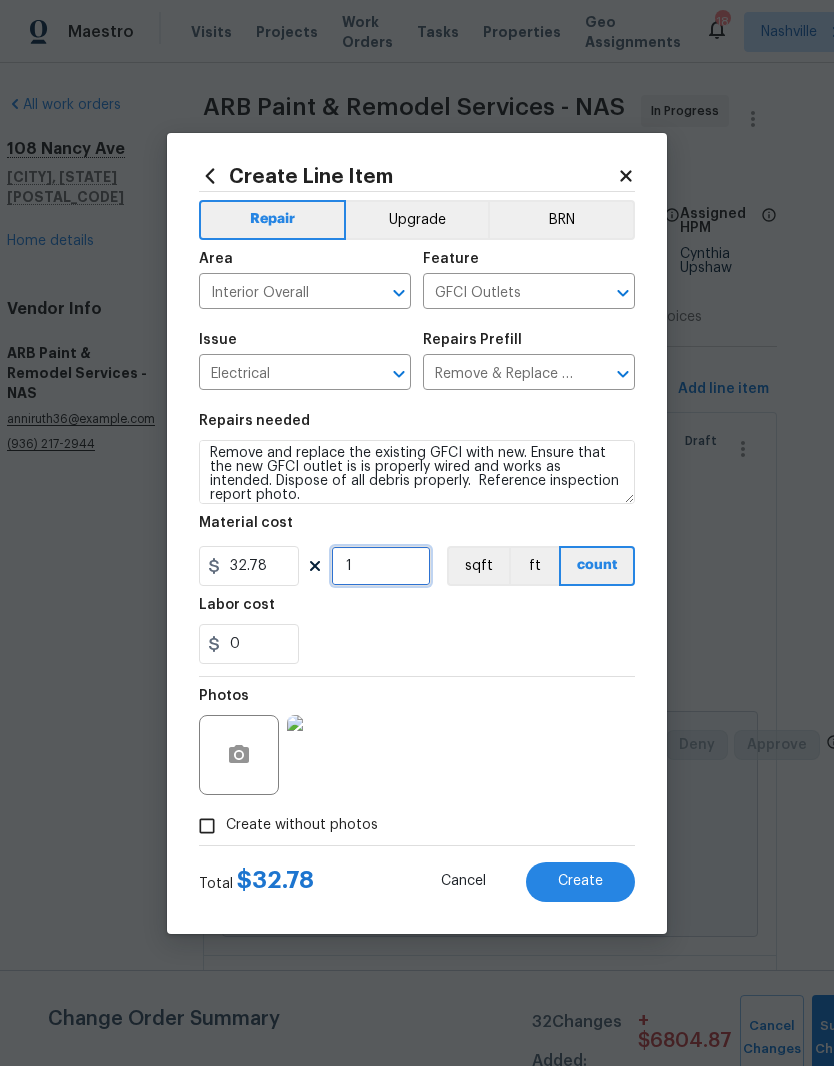 click on "1" at bounding box center (381, 566) 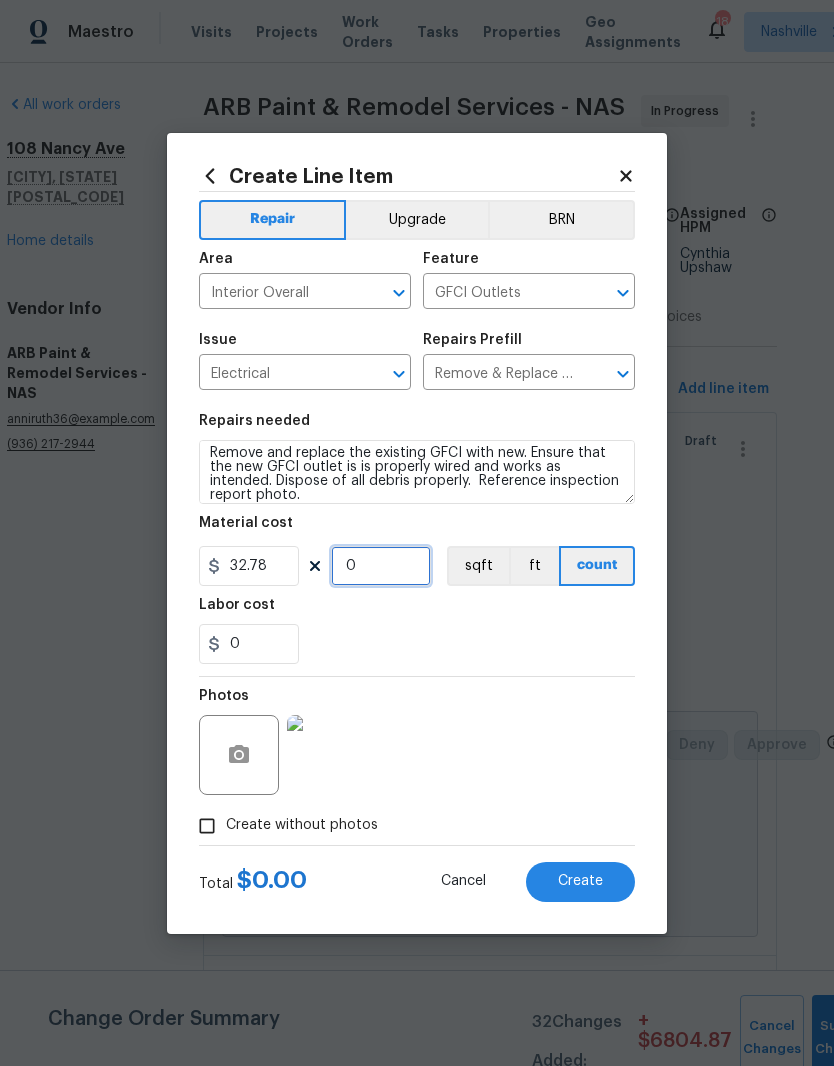 type on "5" 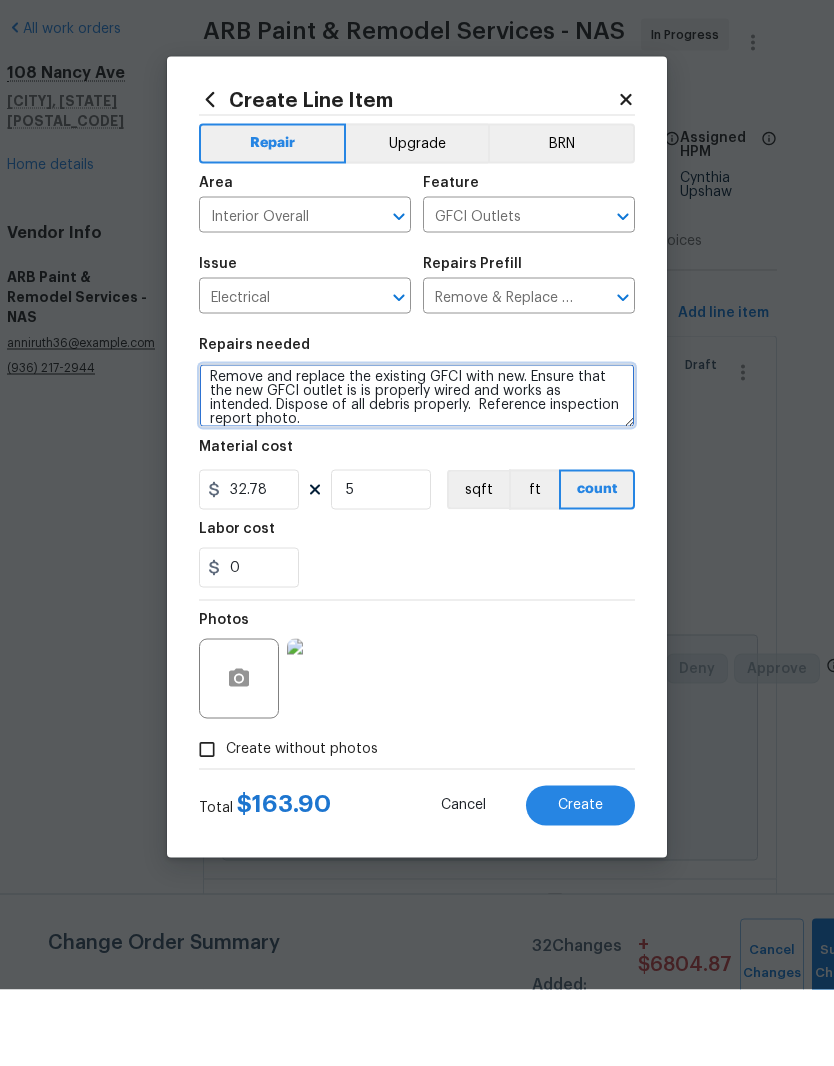 click on "Remove and replace the existing GFCI with new. Ensure that the new GFCI outlet is is properly wired and works as intended. Dispose of all debris properly.  Reference inspection report photo." at bounding box center (417, 472) 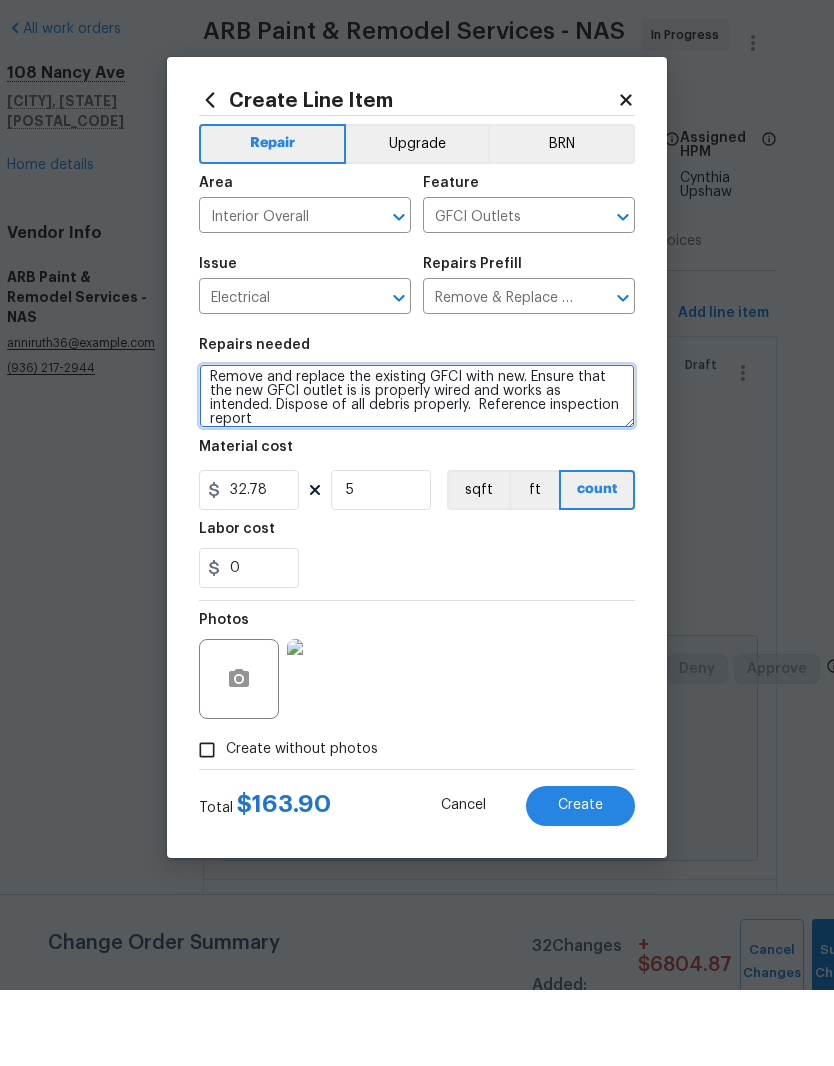 scroll, scrollTop: 0, scrollLeft: 0, axis: both 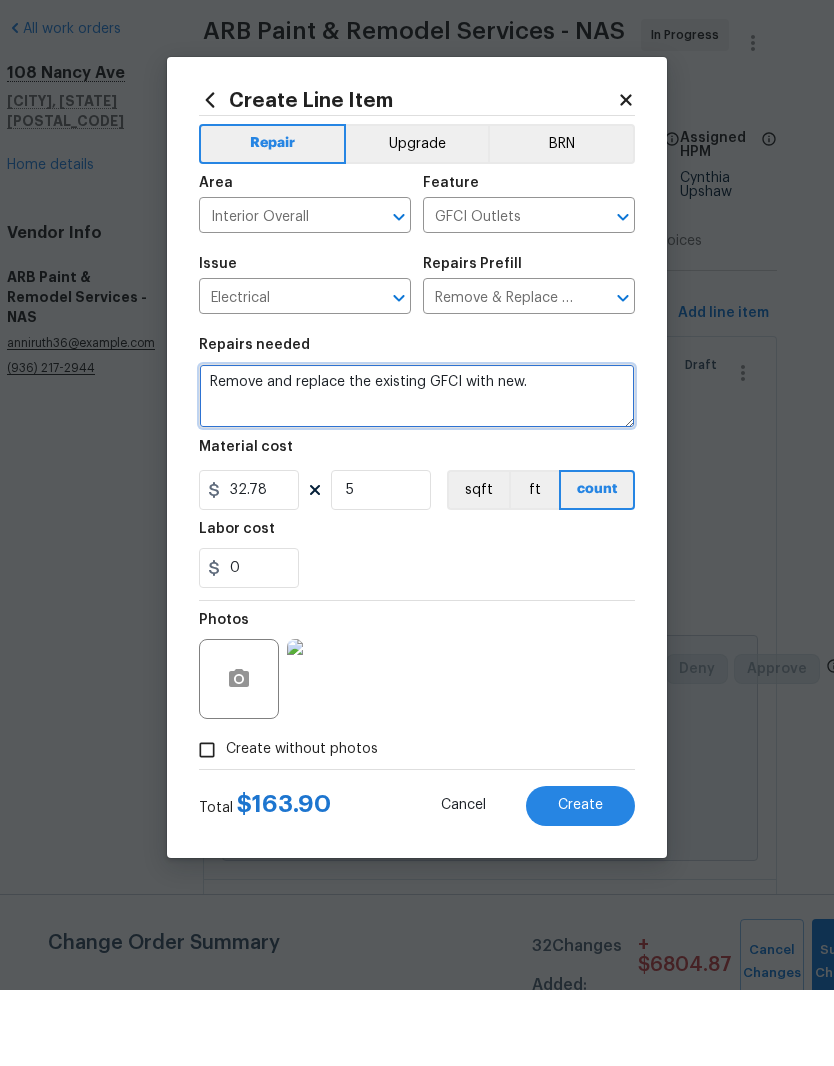 click on "Remove and replace the existing GFCI with new." at bounding box center [417, 472] 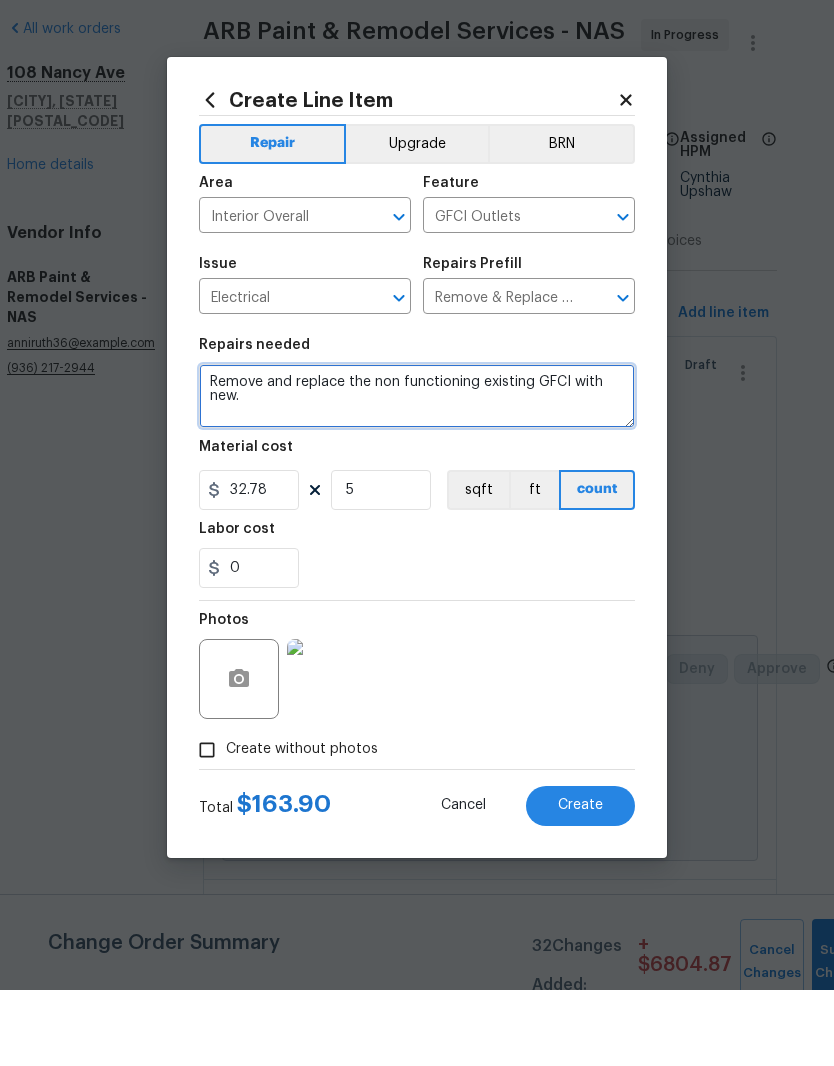 click on "Remove and replace the non functioning existing GFCI with new." at bounding box center (417, 472) 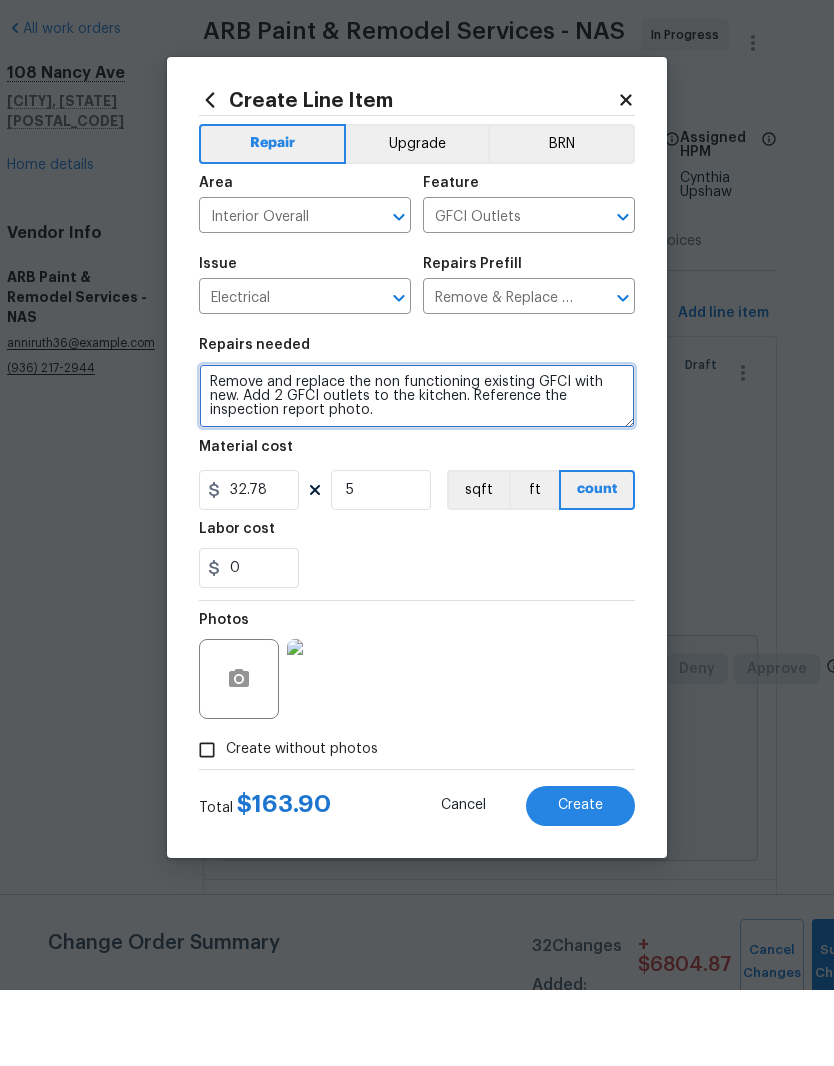 type on "Remove and replace the non functioning existing GFCI with new. Add 2 GFCI outlets to the kitchen. Reference the inspection report photo." 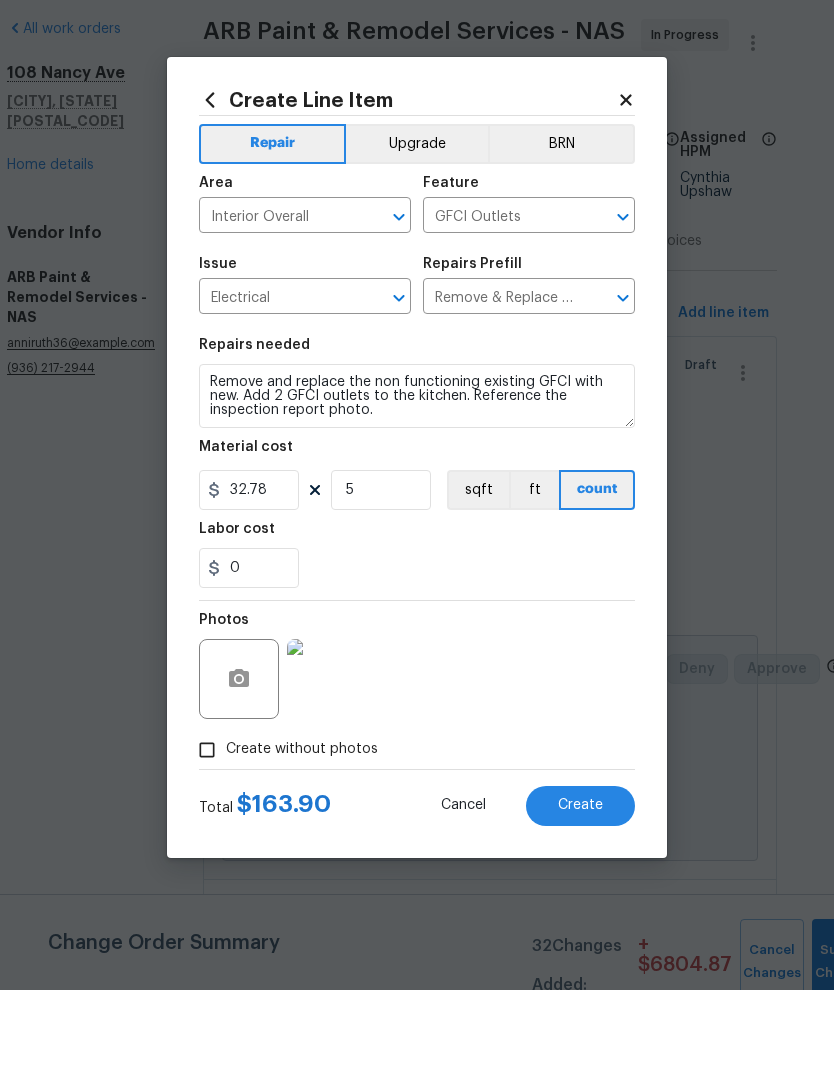 click on "Photos" at bounding box center [417, 742] 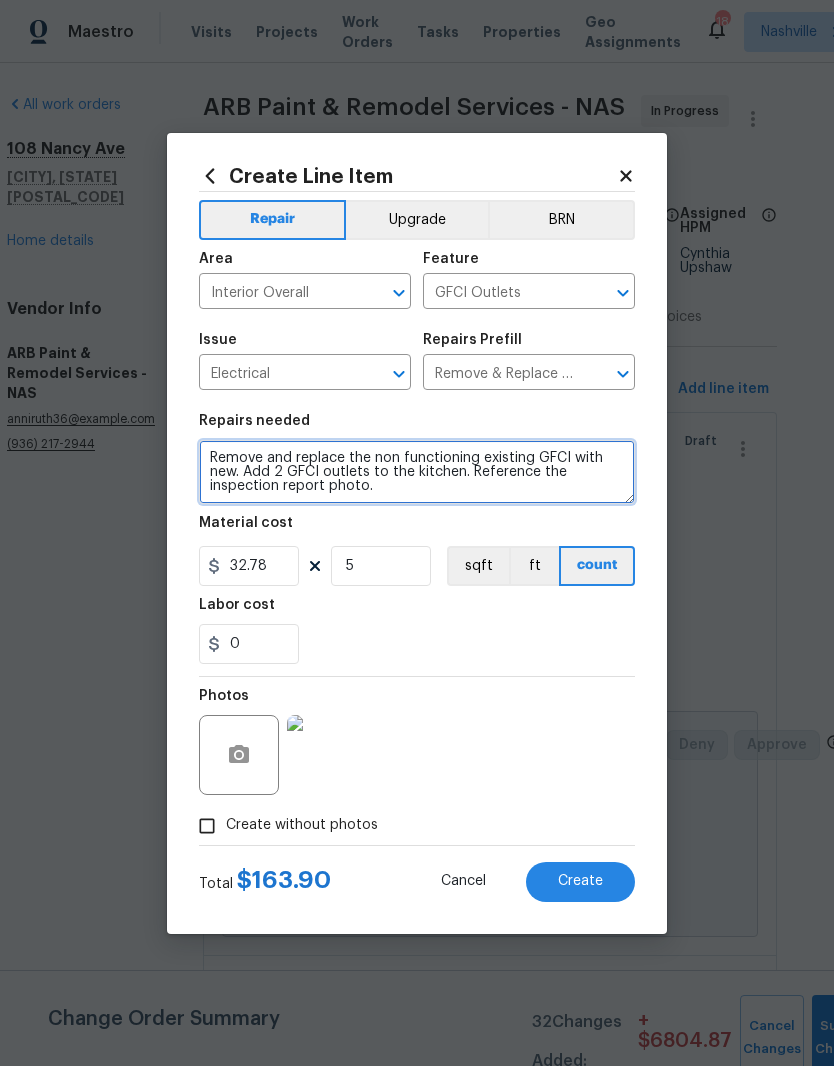 click on "Remove and replace the non functioning existing GFCI with new. Add 2 GFCI outlets to the kitchen. Reference the inspection report photo." at bounding box center [417, 472] 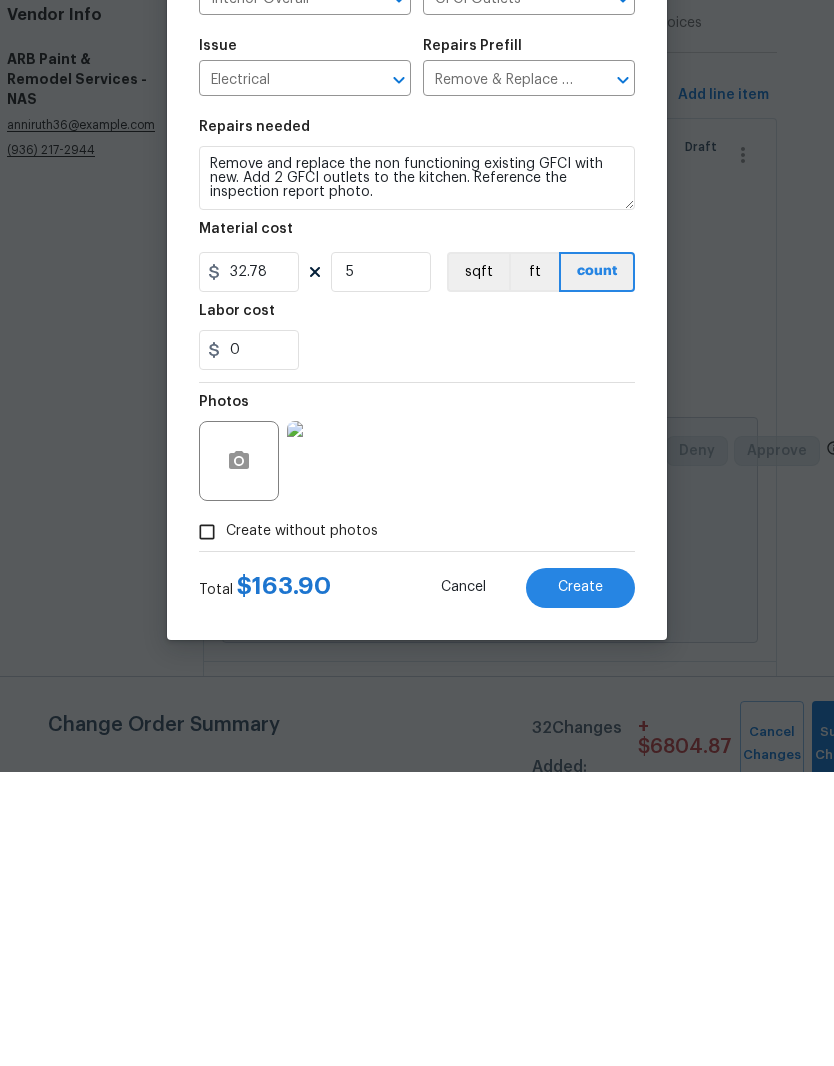 click on "Create" at bounding box center [580, 881] 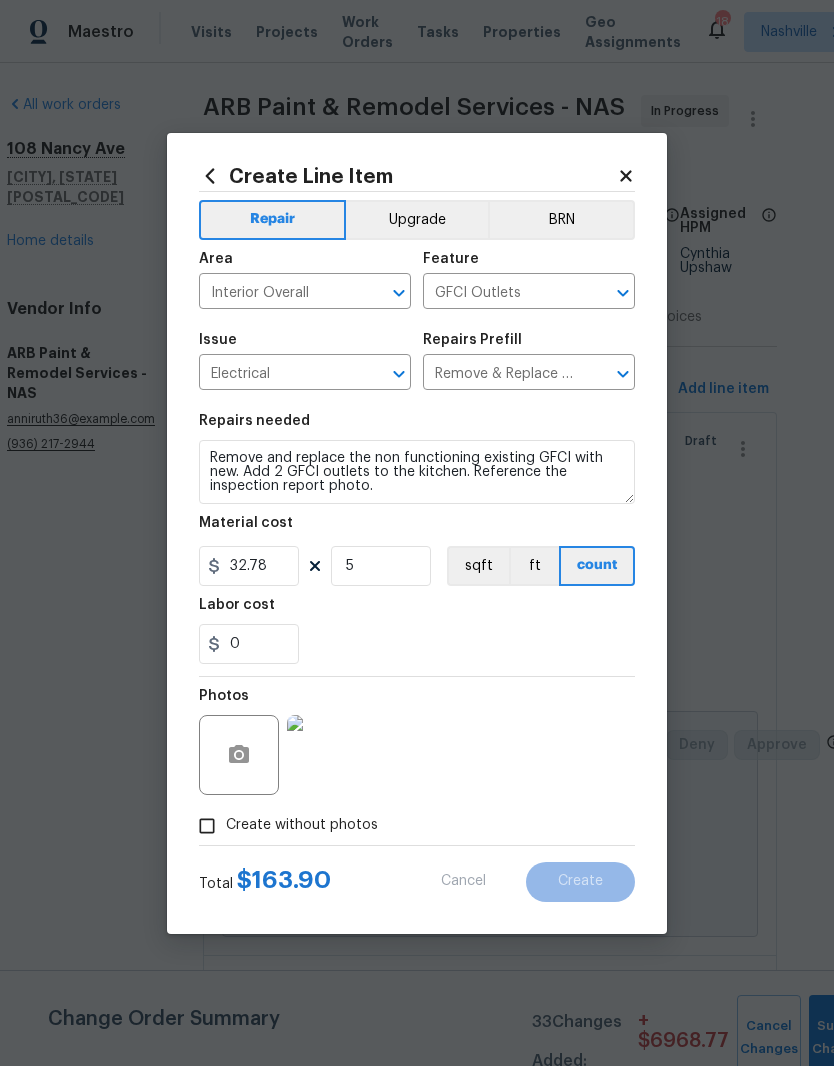 type on "0" 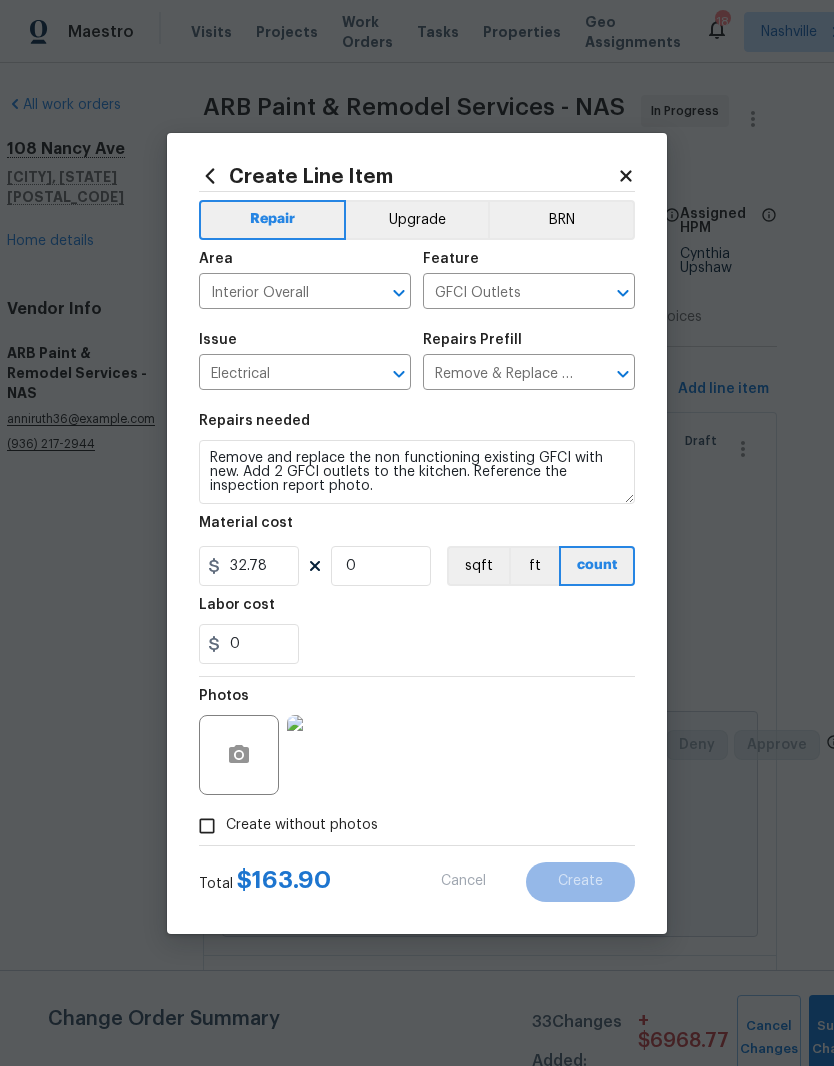 type 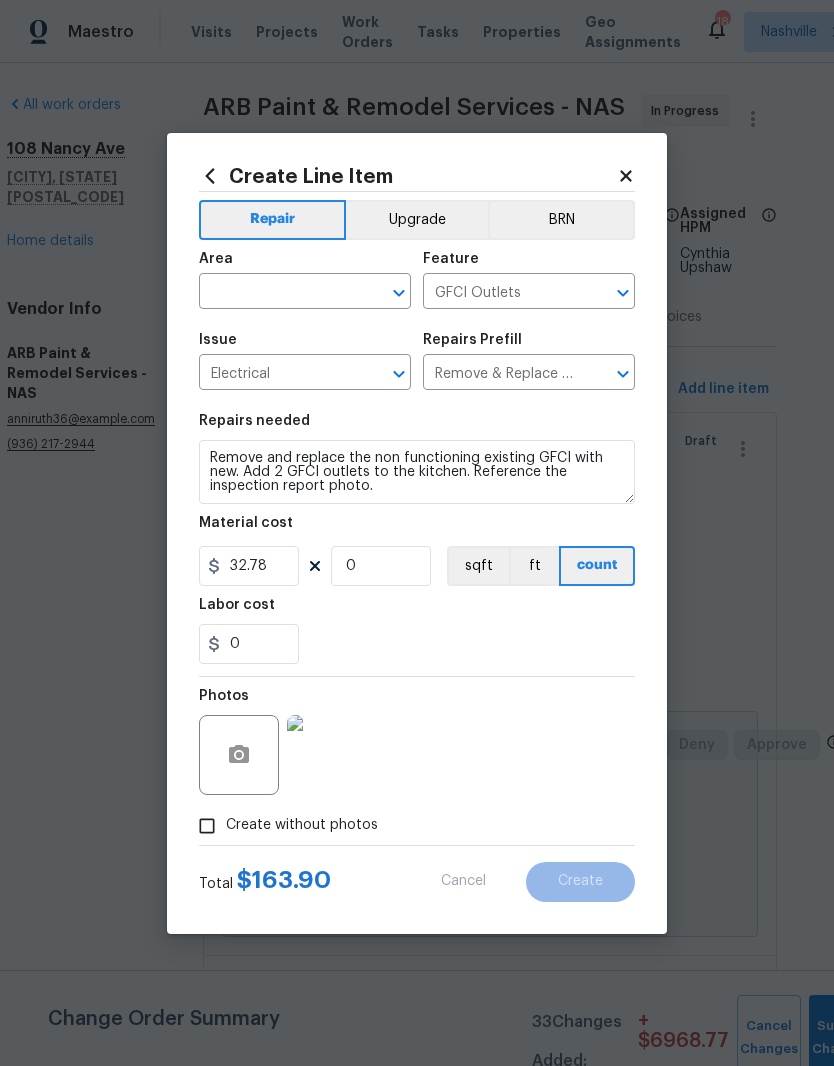 type 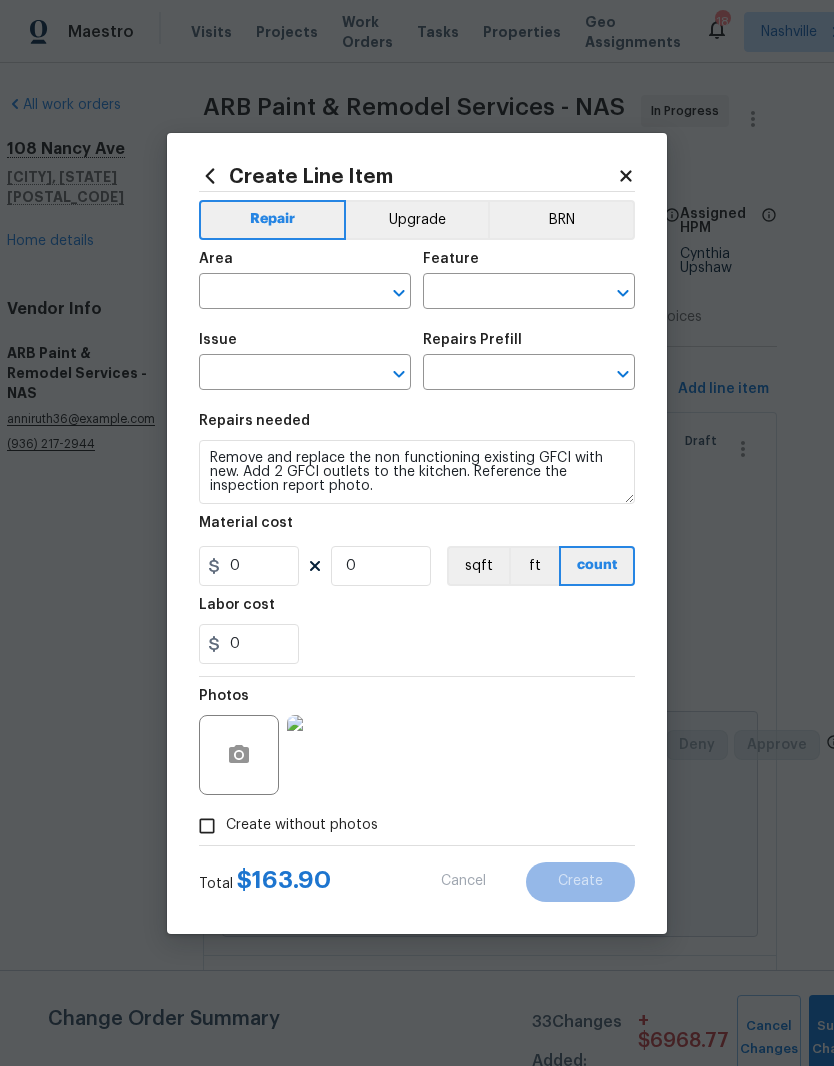 scroll, scrollTop: 0, scrollLeft: 0, axis: both 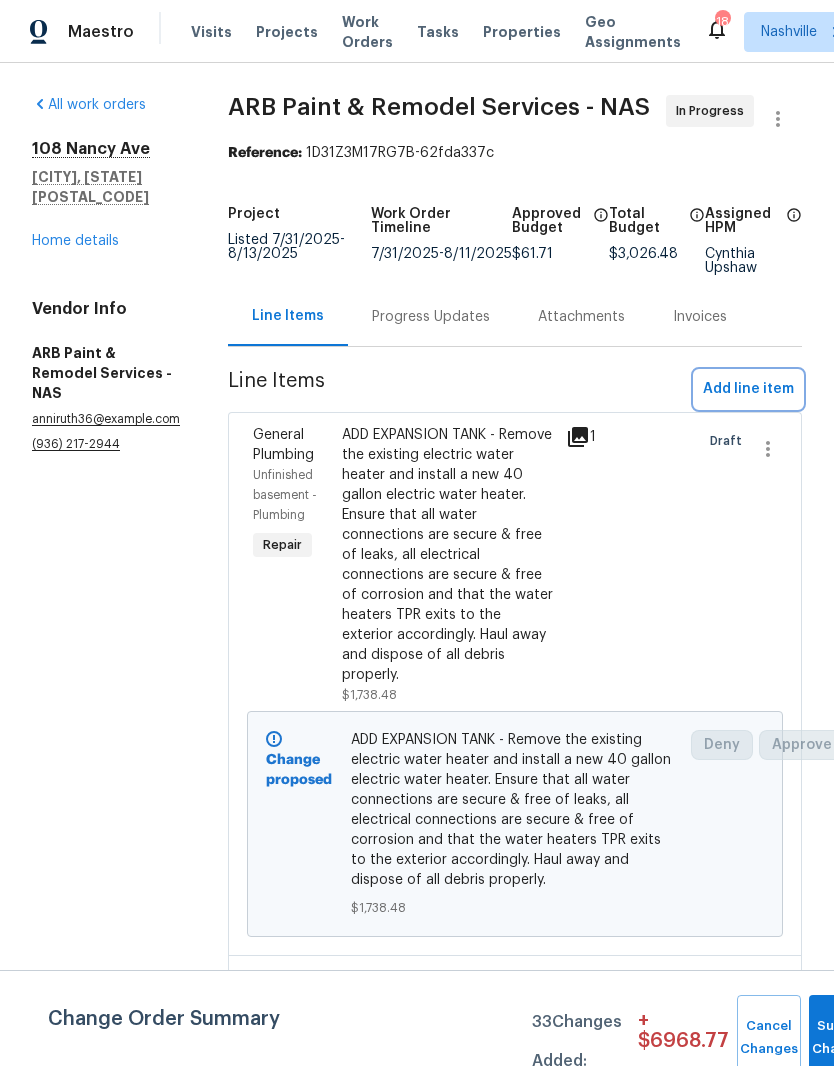 click on "Add line item" at bounding box center (748, 389) 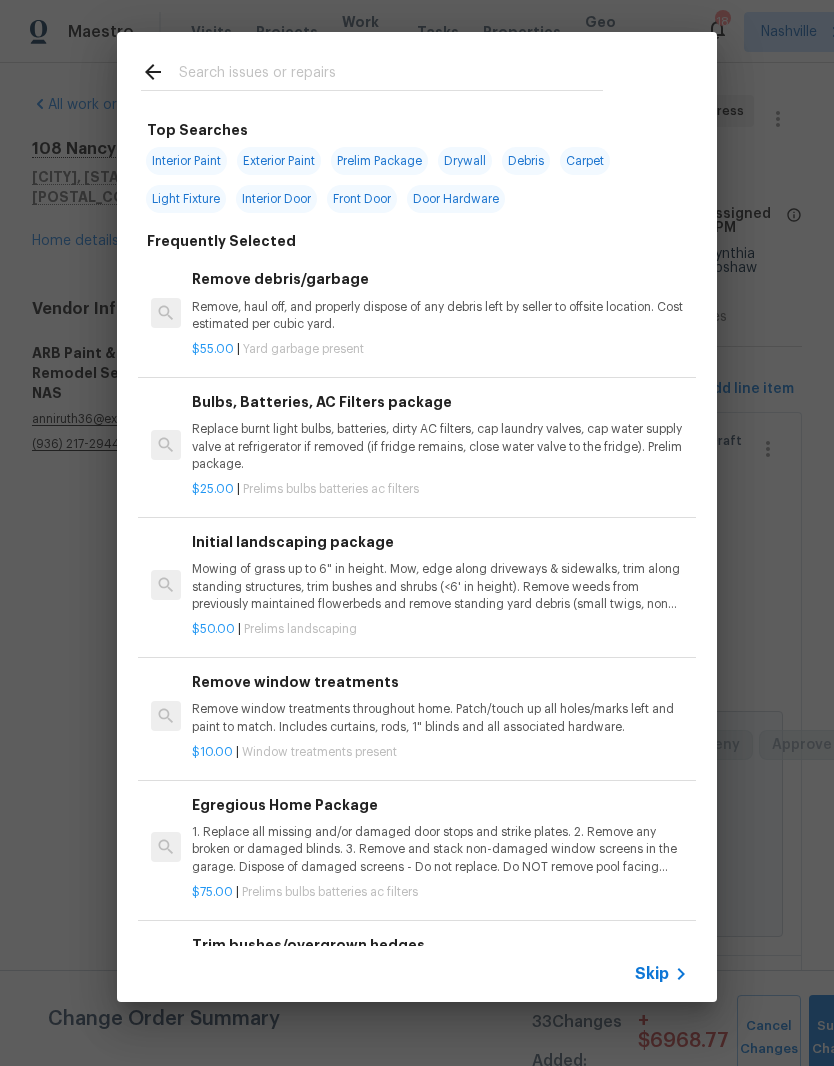 click at bounding box center [391, 75] 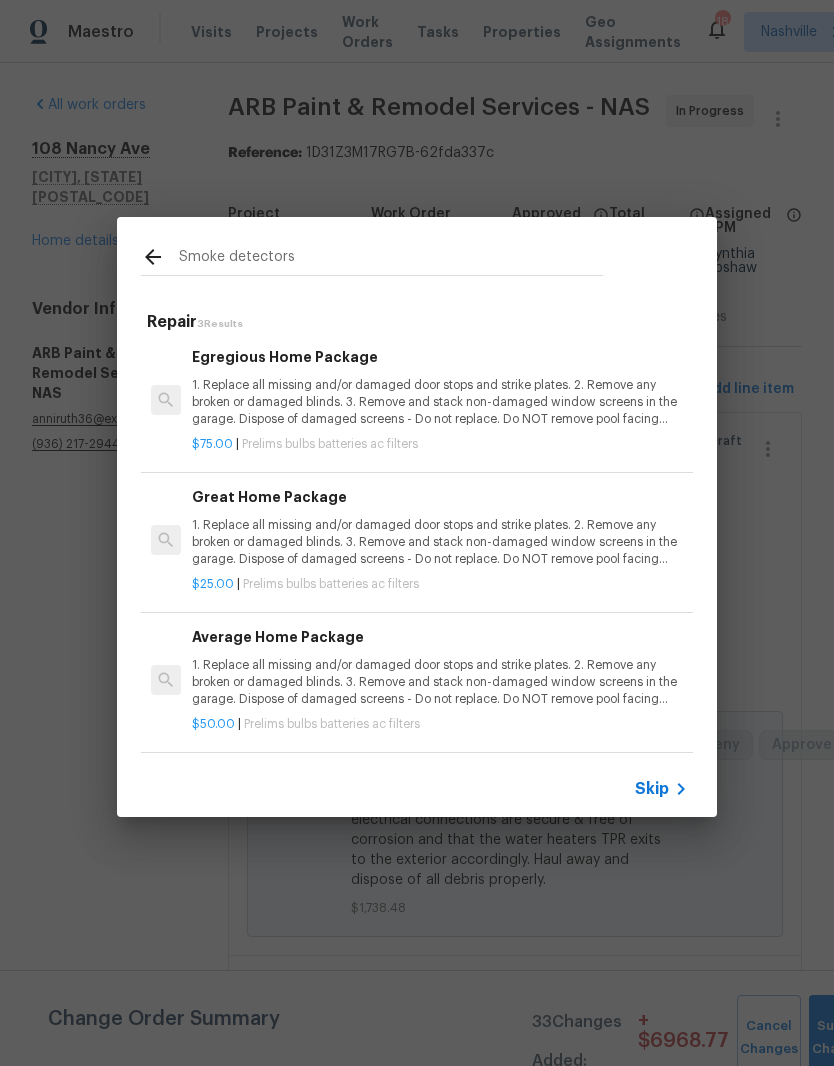 scroll, scrollTop: 3, scrollLeft: 0, axis: vertical 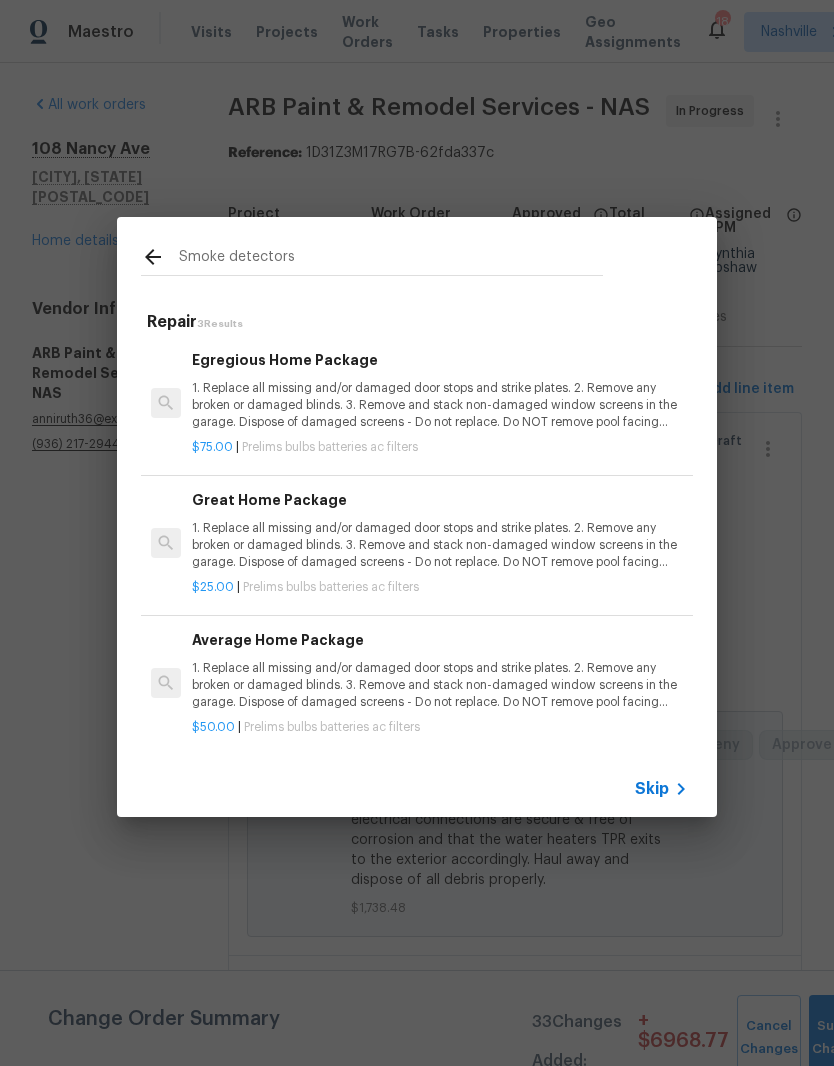 click on "Smoke detectors" at bounding box center [391, 260] 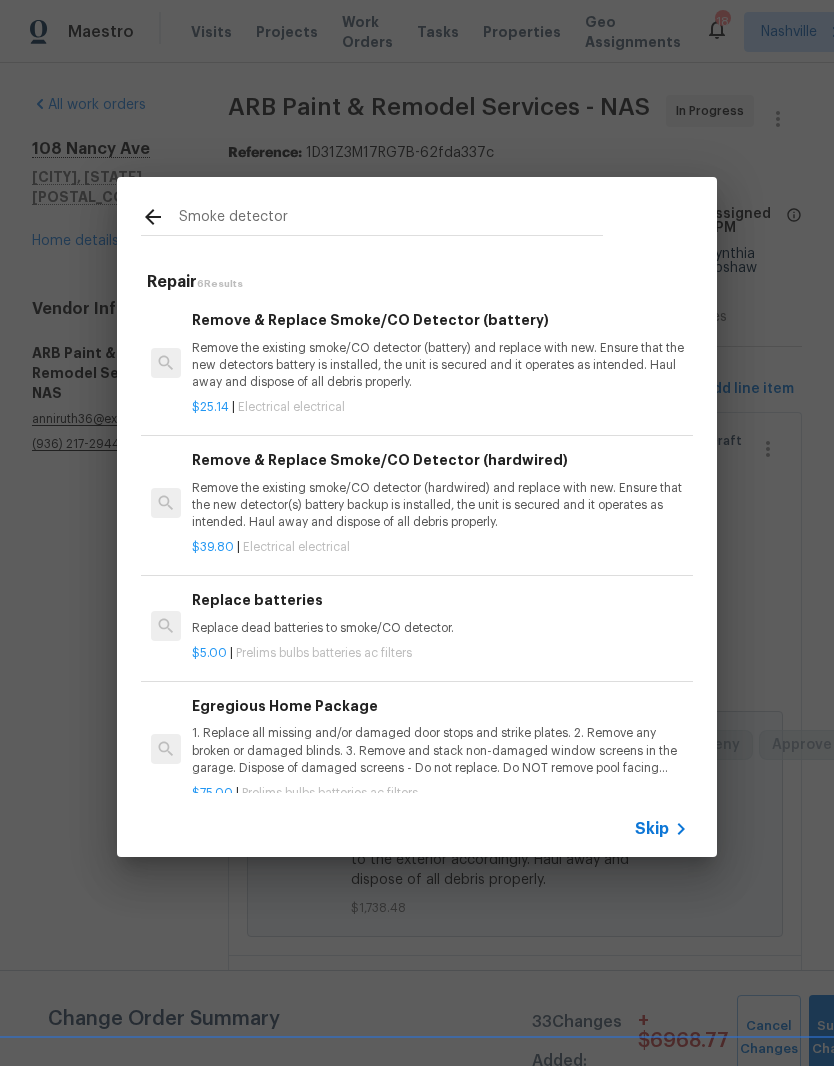 click on "Remove the existing smoke/CO detector (battery) and replace with new. Ensure that the new detectors battery is installed, the unit is secured and it operates as intended. Haul away and dispose of all debris properly." at bounding box center (440, 365) 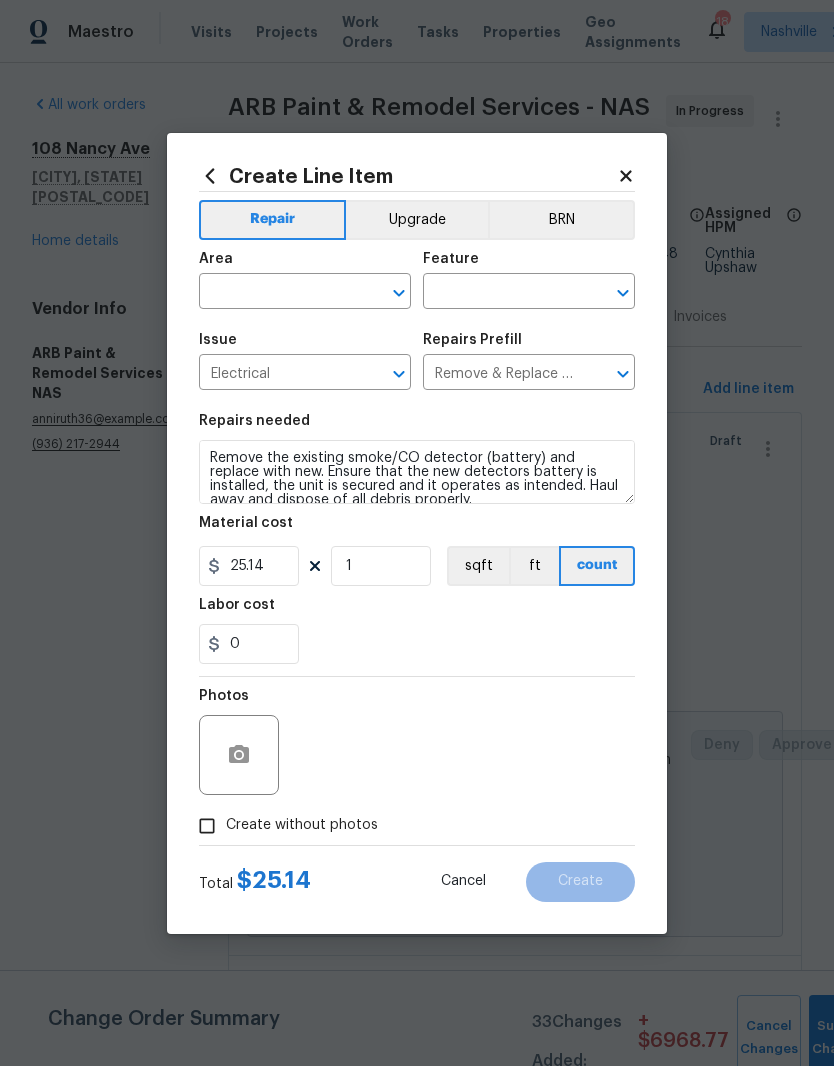 click at bounding box center (277, 293) 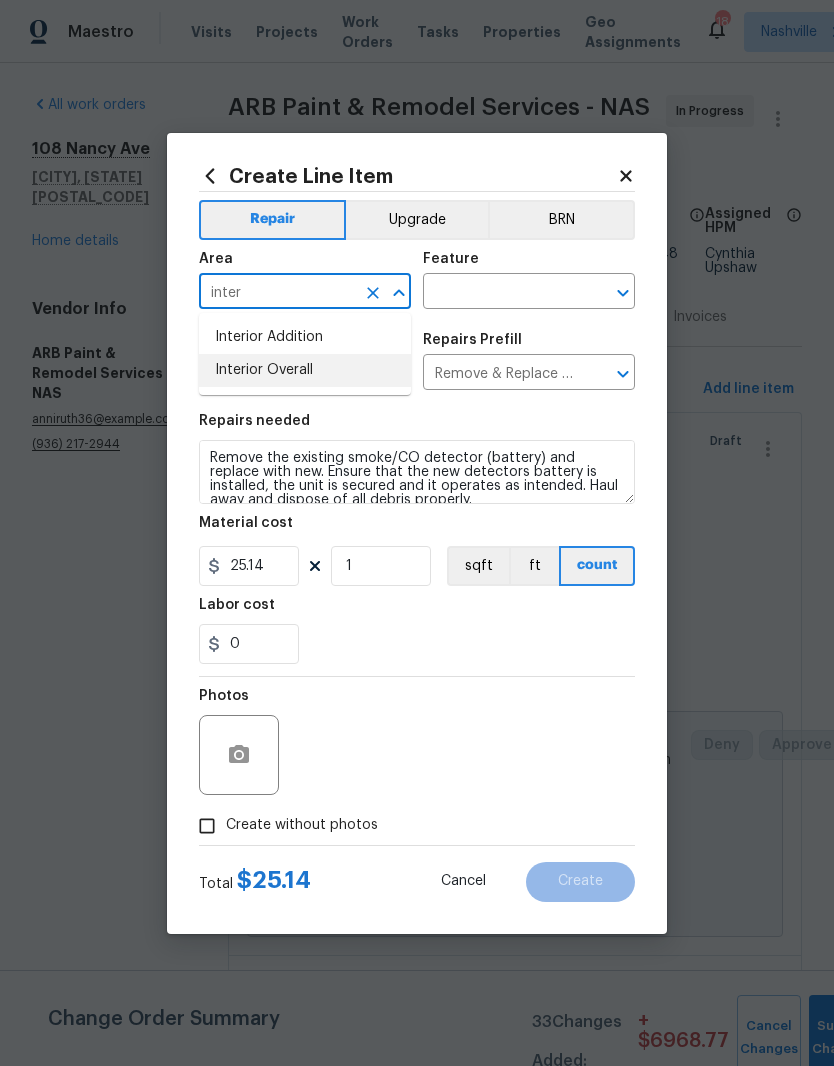 click on "Interior Overall" at bounding box center [305, 370] 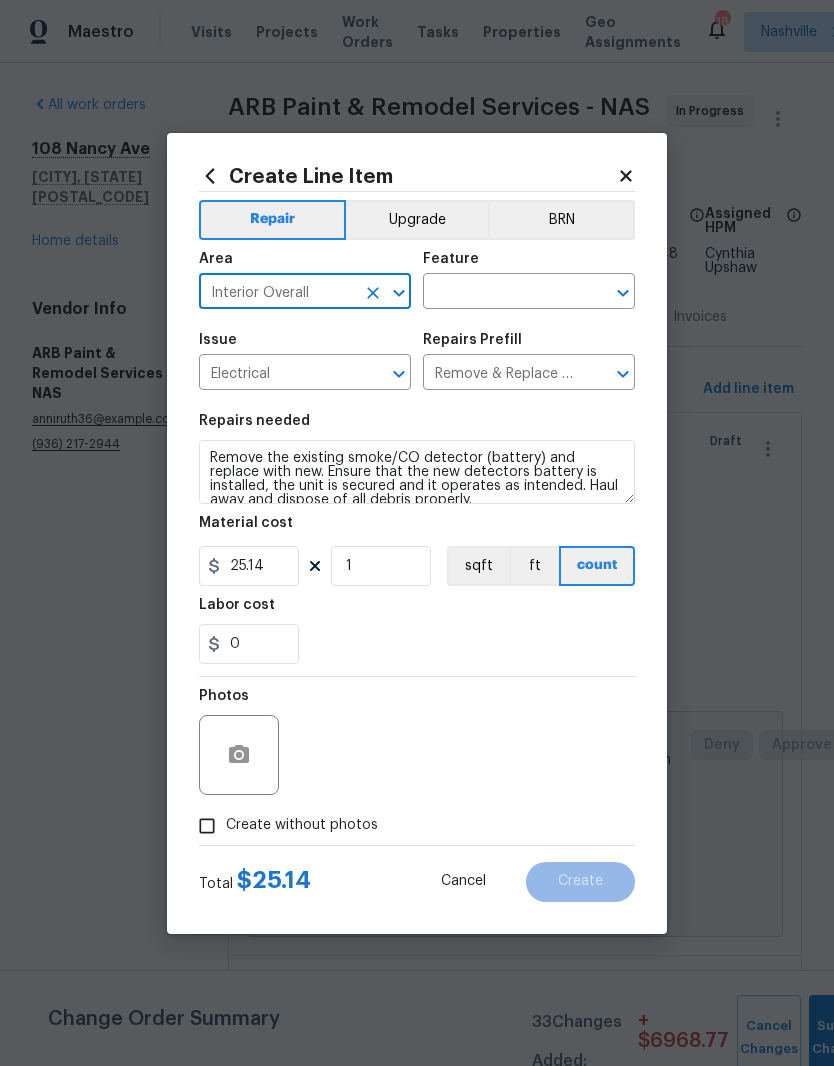 click at bounding box center [501, 293] 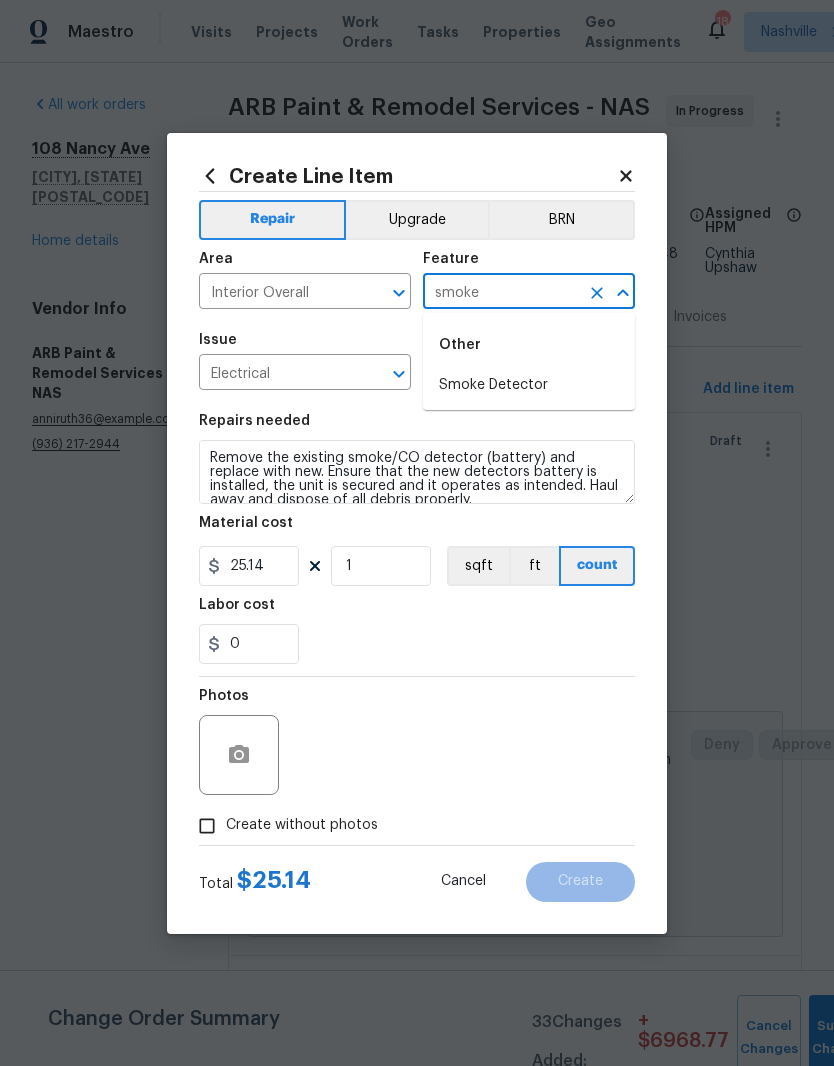 click on "Smoke Detector" at bounding box center (529, 385) 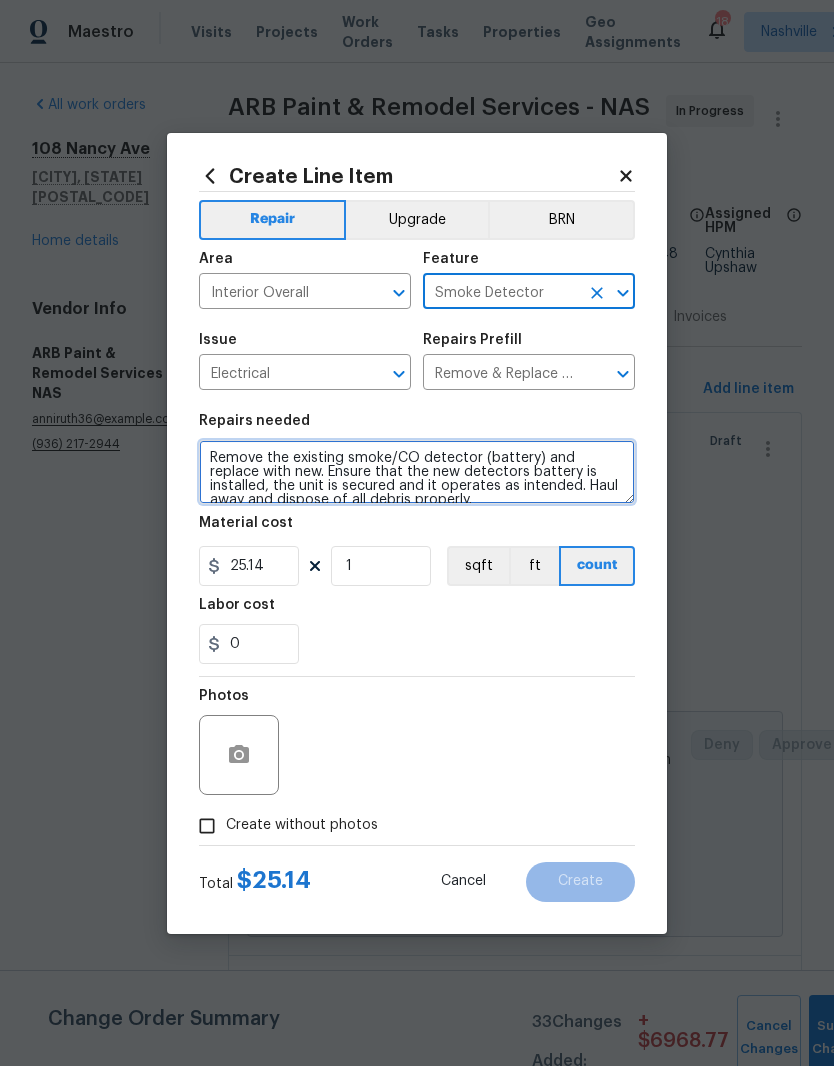 click on "Remove the existing smoke/CO detector (battery) and replace with new. Ensure that the new detectors battery is installed, the unit is secured and it operates as intended. Haul away and dispose of all debris properly." at bounding box center [417, 472] 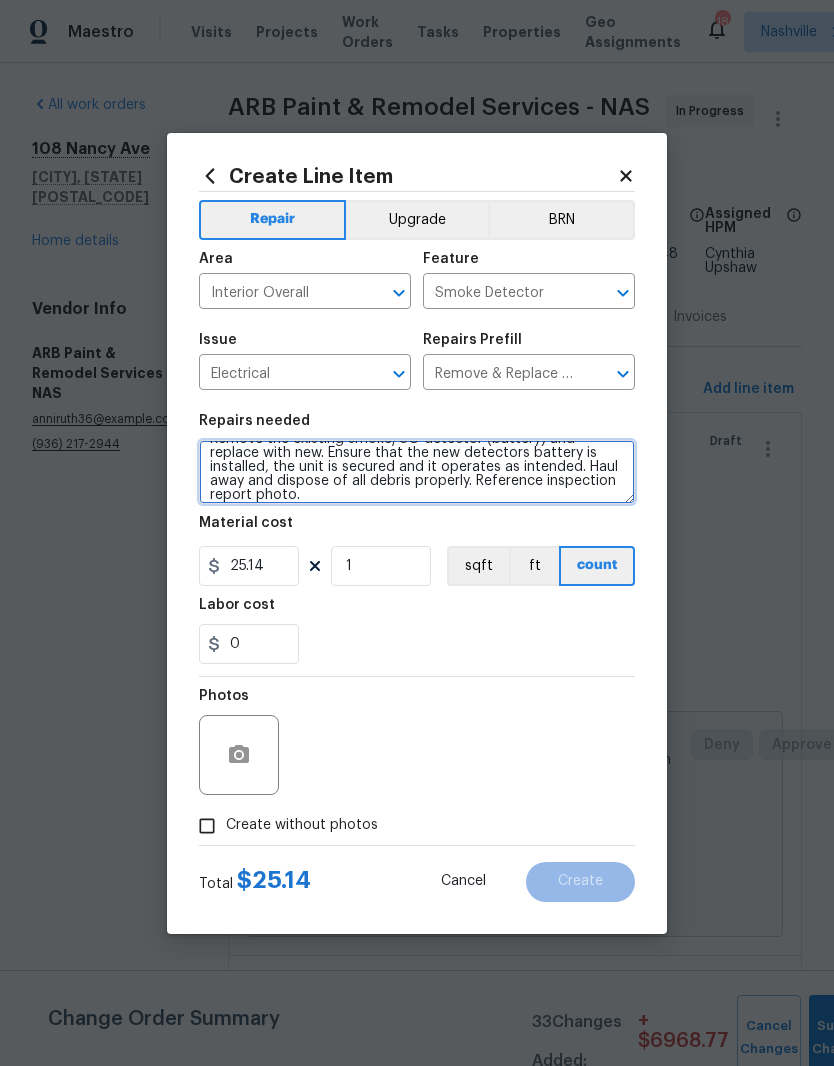 scroll, scrollTop: 19, scrollLeft: 0, axis: vertical 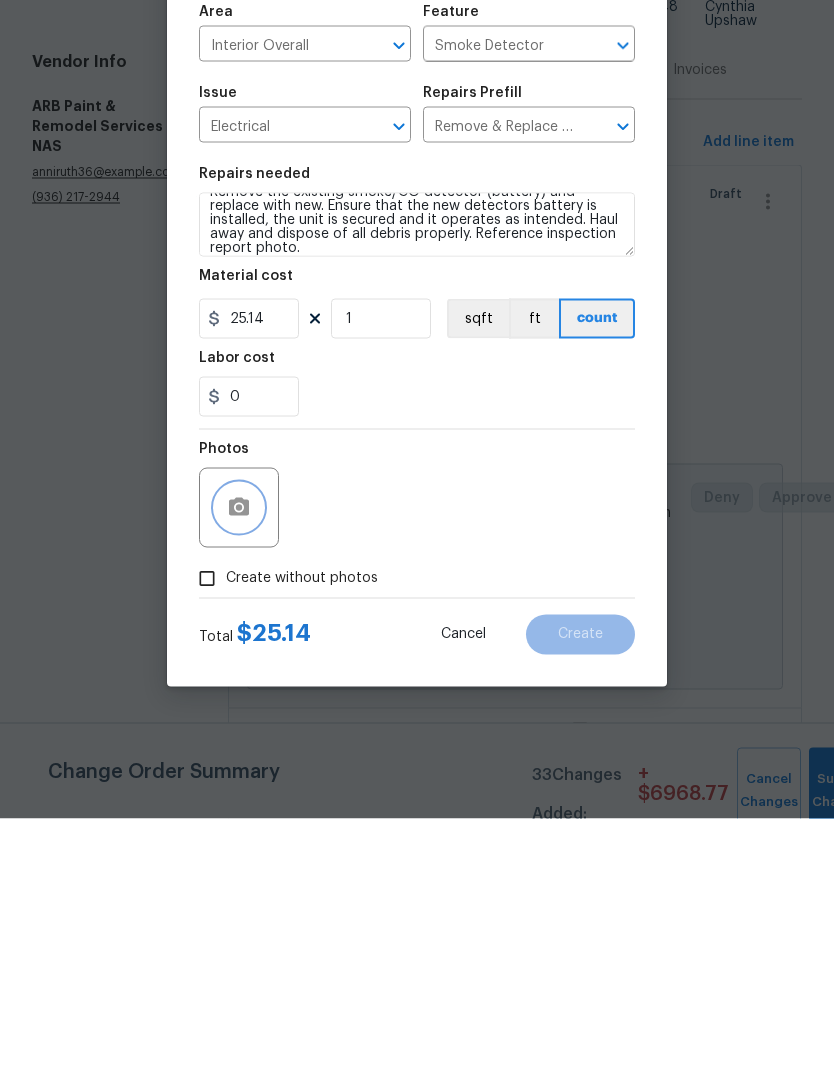 click 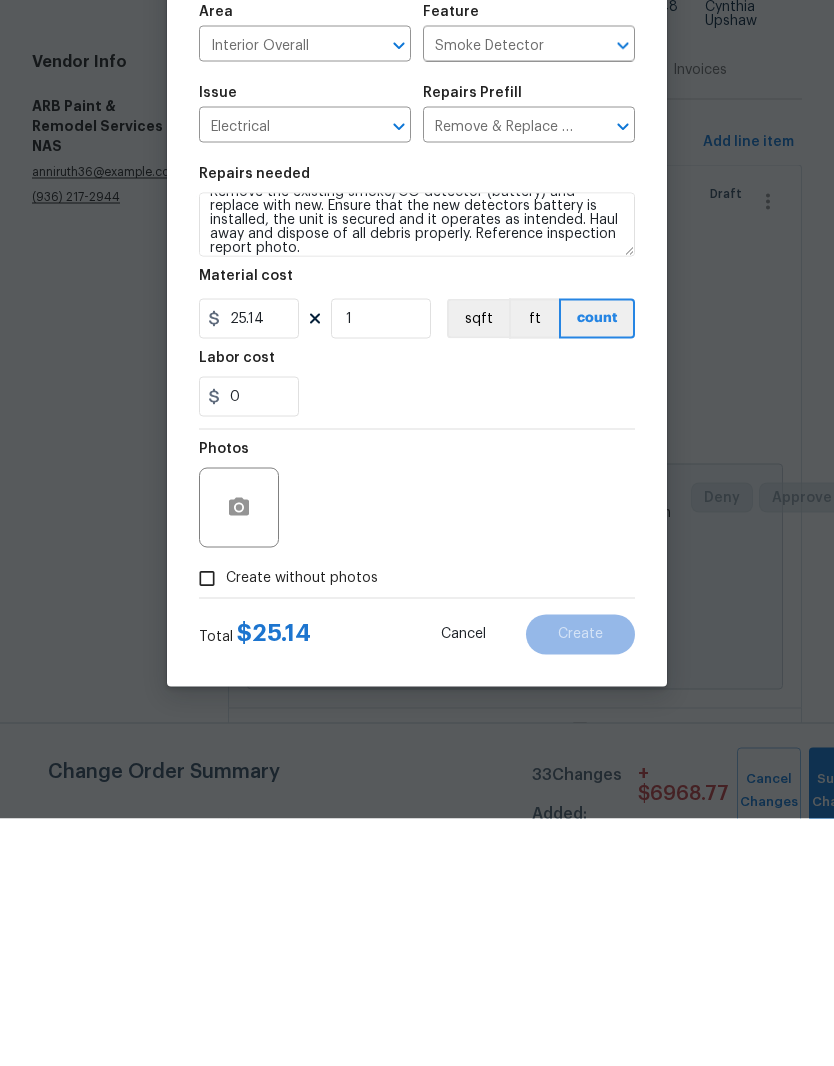 scroll, scrollTop: 82, scrollLeft: 0, axis: vertical 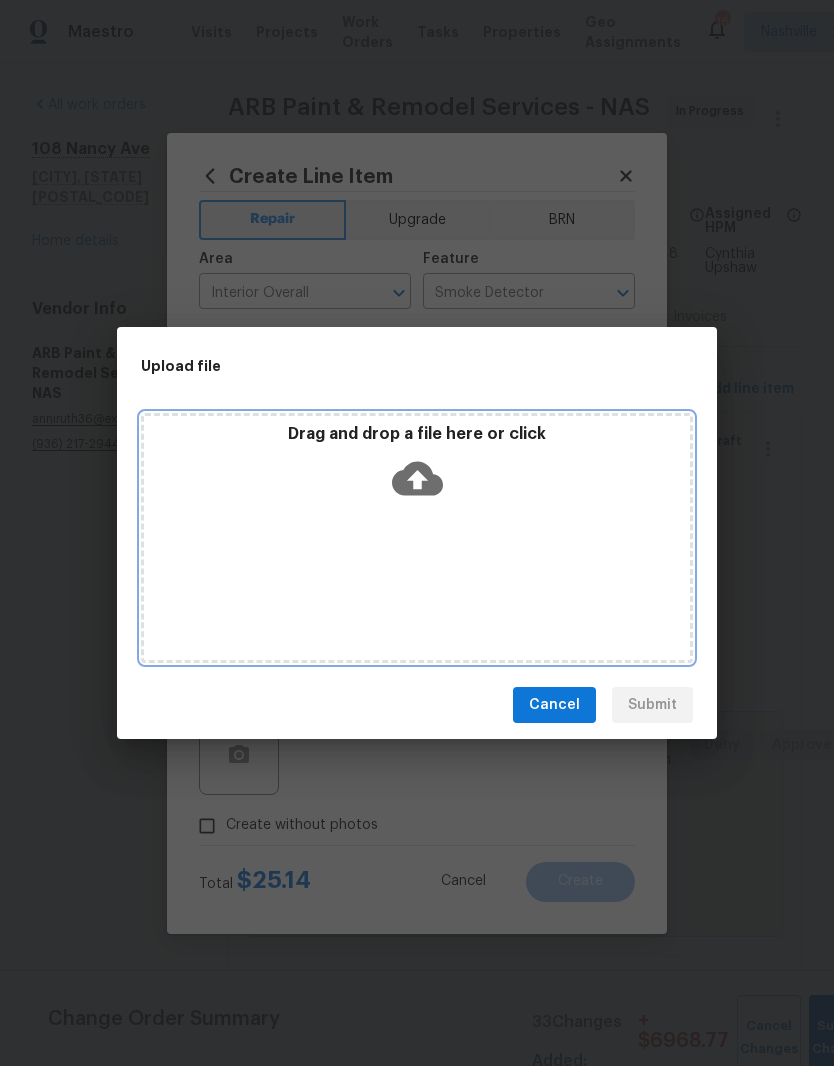 click on "Drag and drop a file here or click" at bounding box center (417, 538) 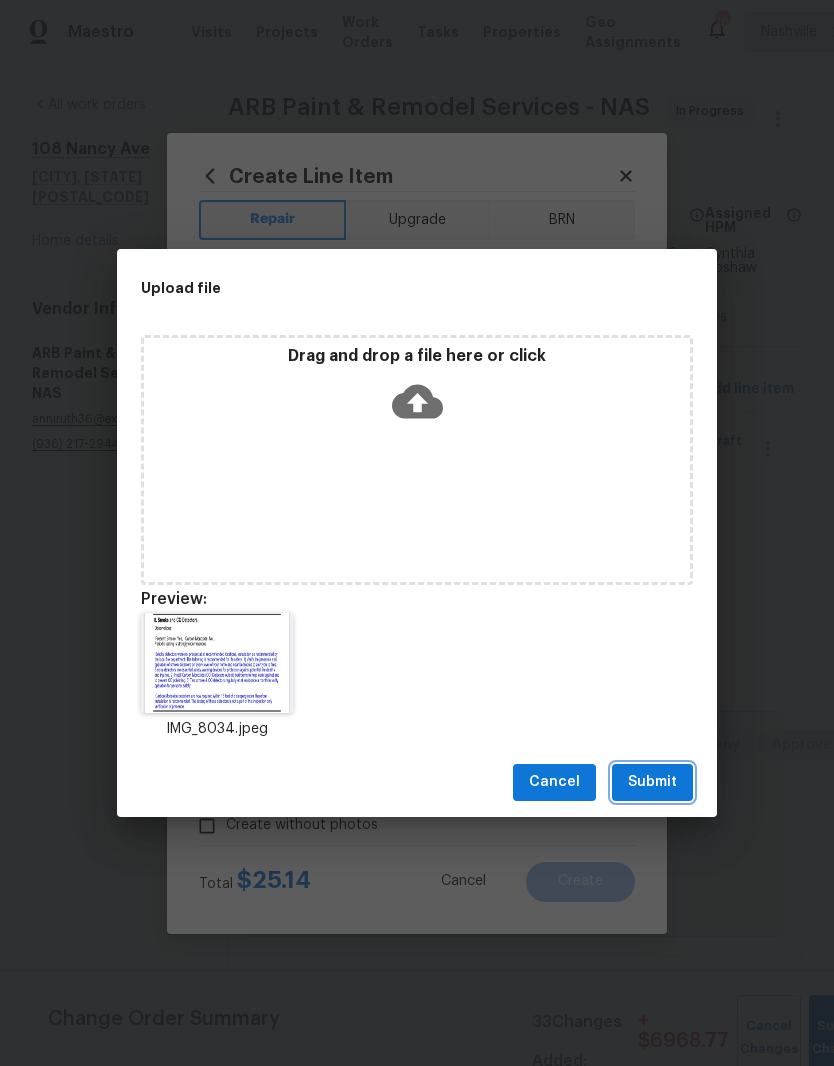 click on "Submit" at bounding box center (652, 782) 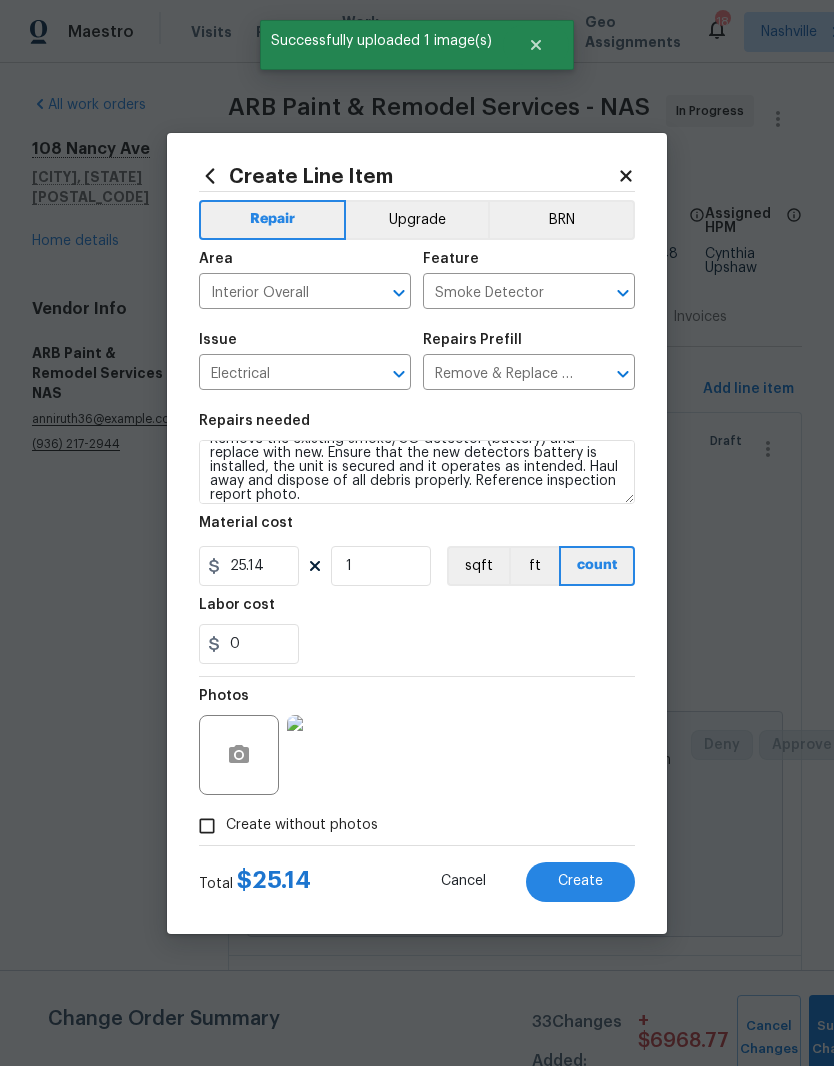 click at bounding box center (327, 755) 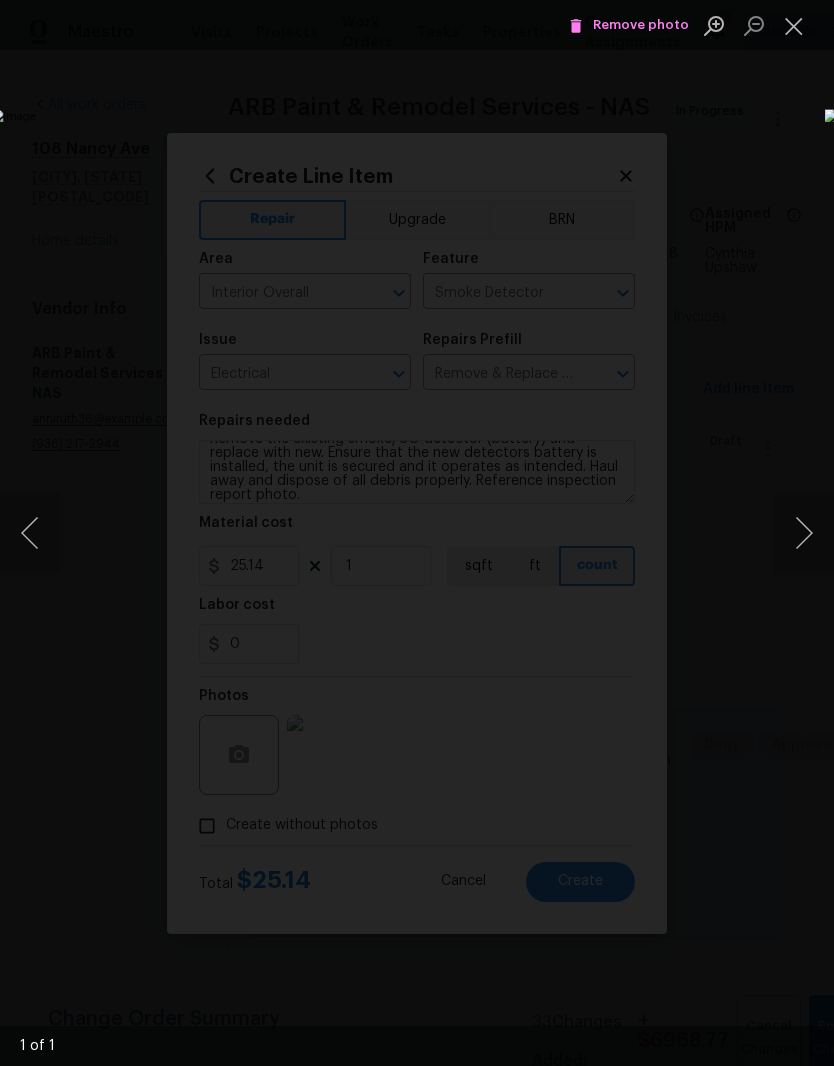 click at bounding box center (794, 25) 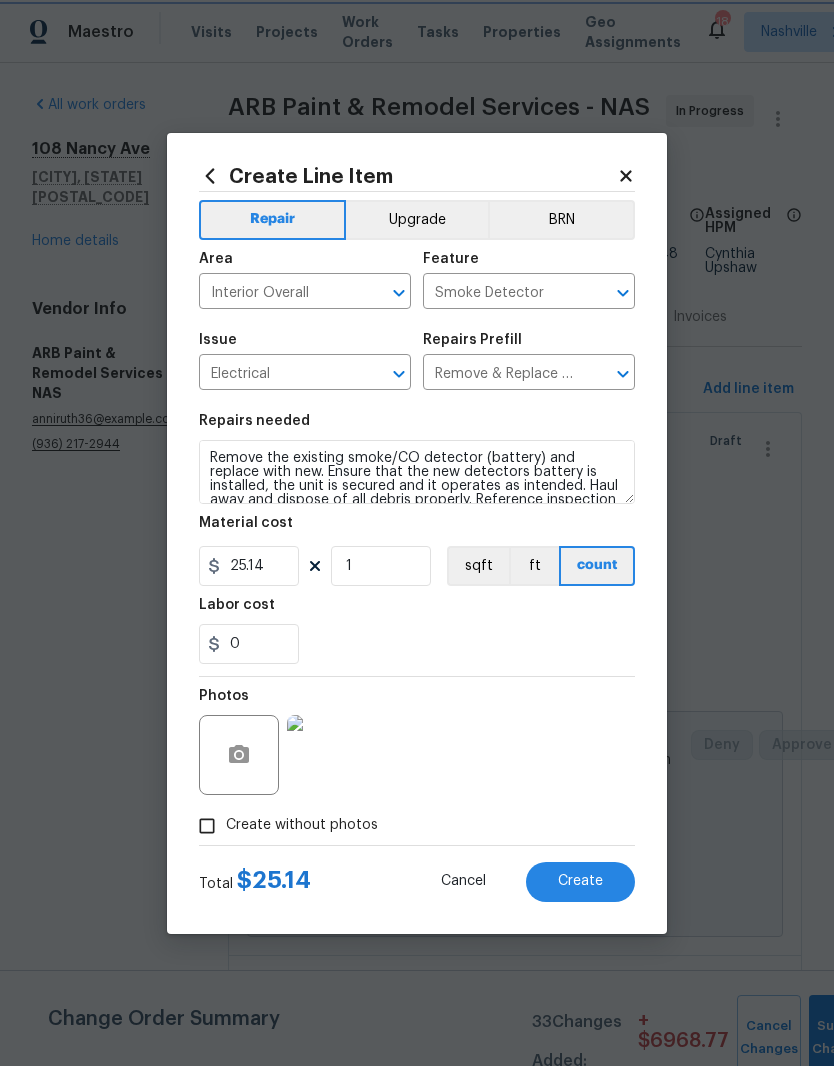 scroll, scrollTop: 1, scrollLeft: 0, axis: vertical 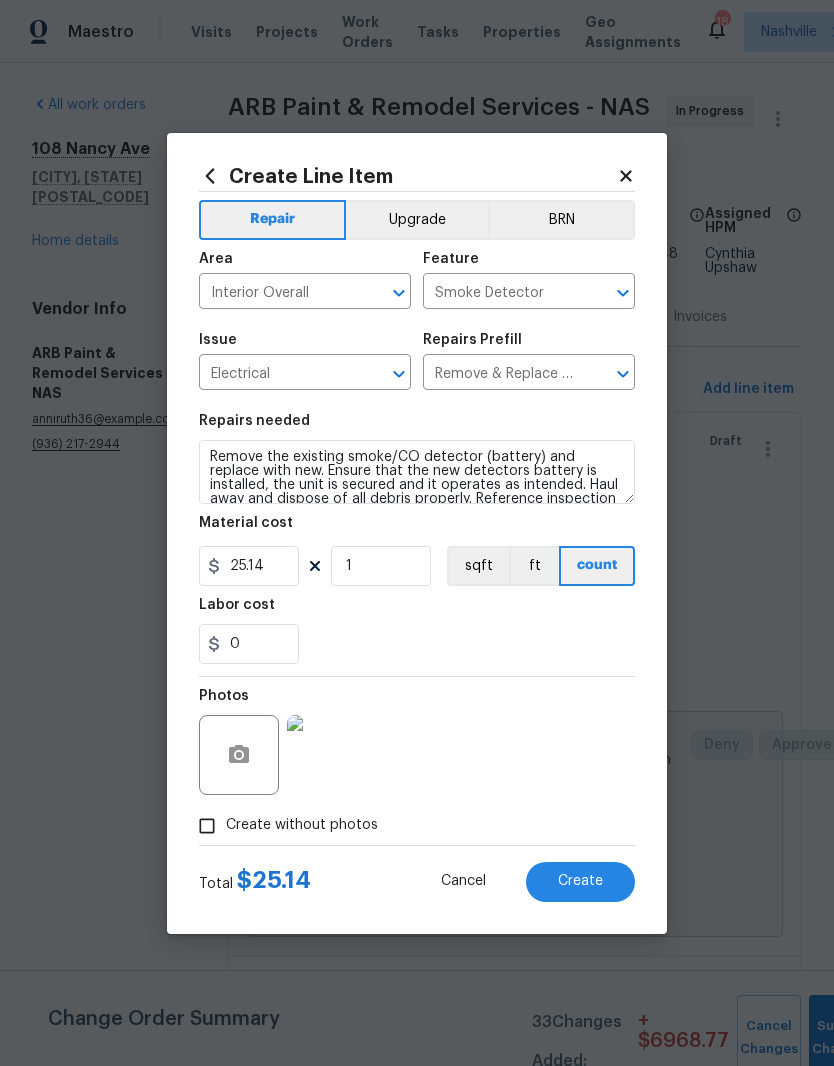 click at bounding box center (327, 755) 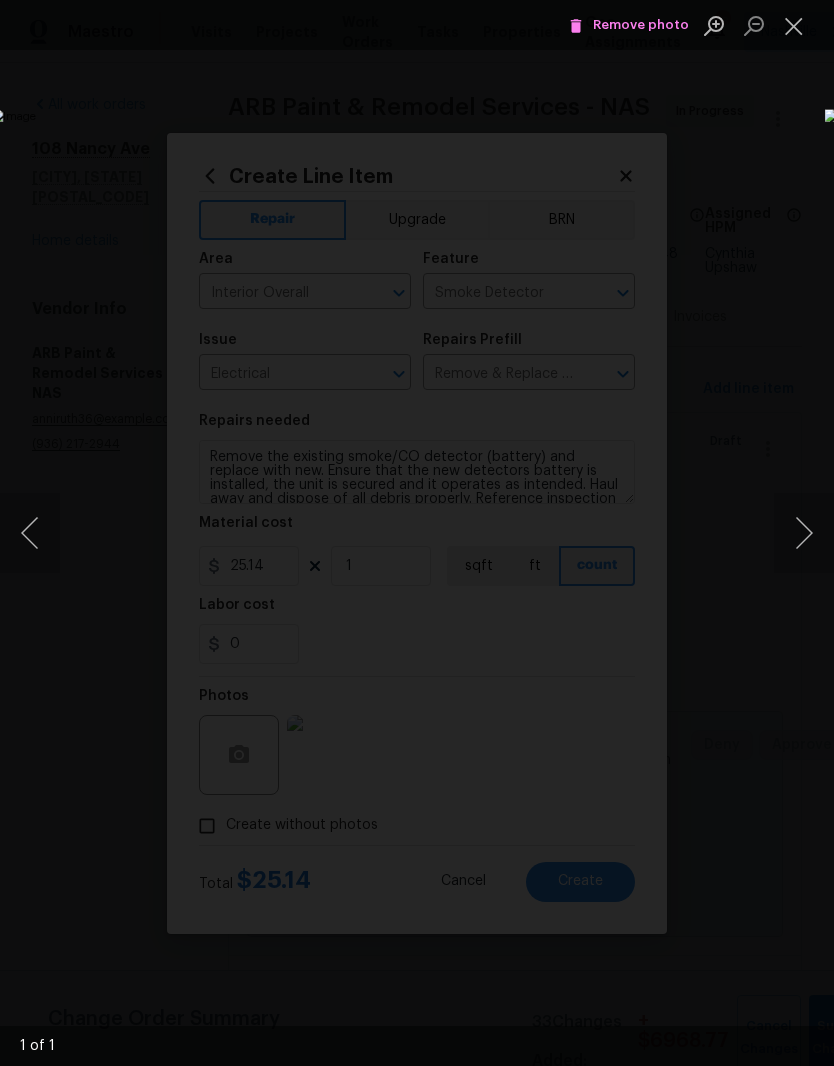 click at bounding box center (794, 25) 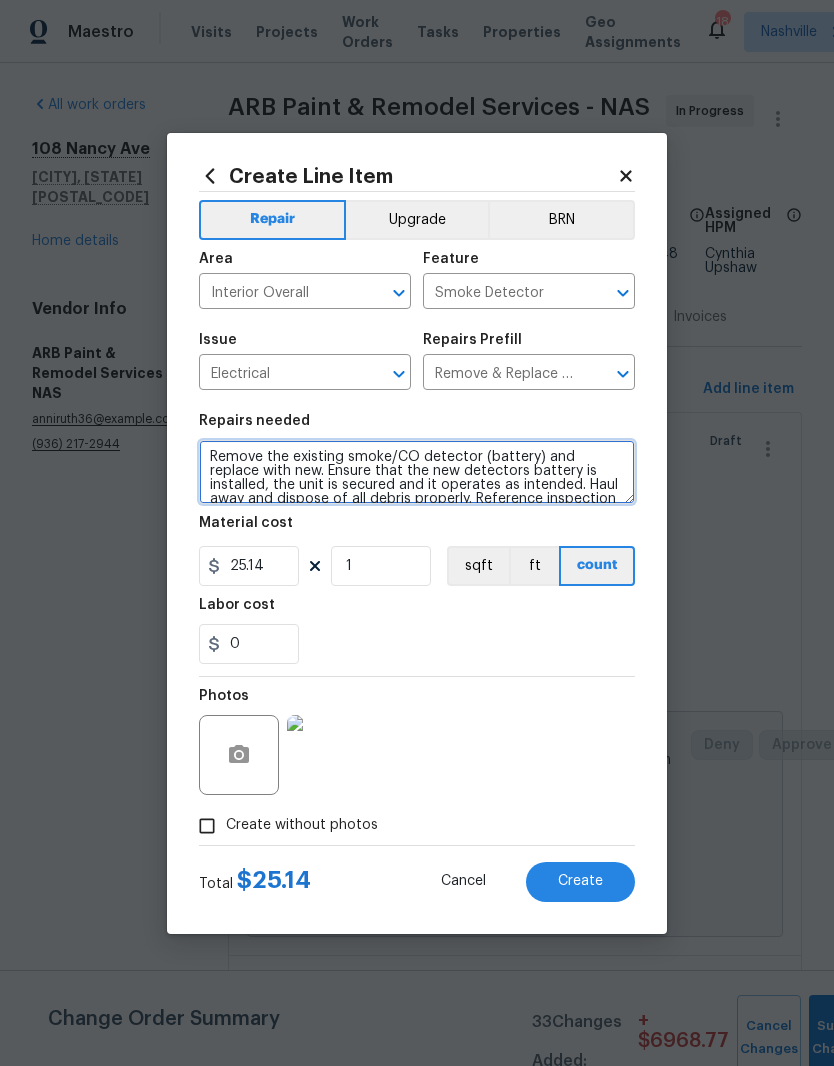 click on "Remove the existing smoke/CO detector (battery) and replace with new. Ensure that the new detectors battery is installed, the unit is secured and it operates as intended. Haul away and dispose of all debris properly. Reference inspection report photo." at bounding box center (417, 472) 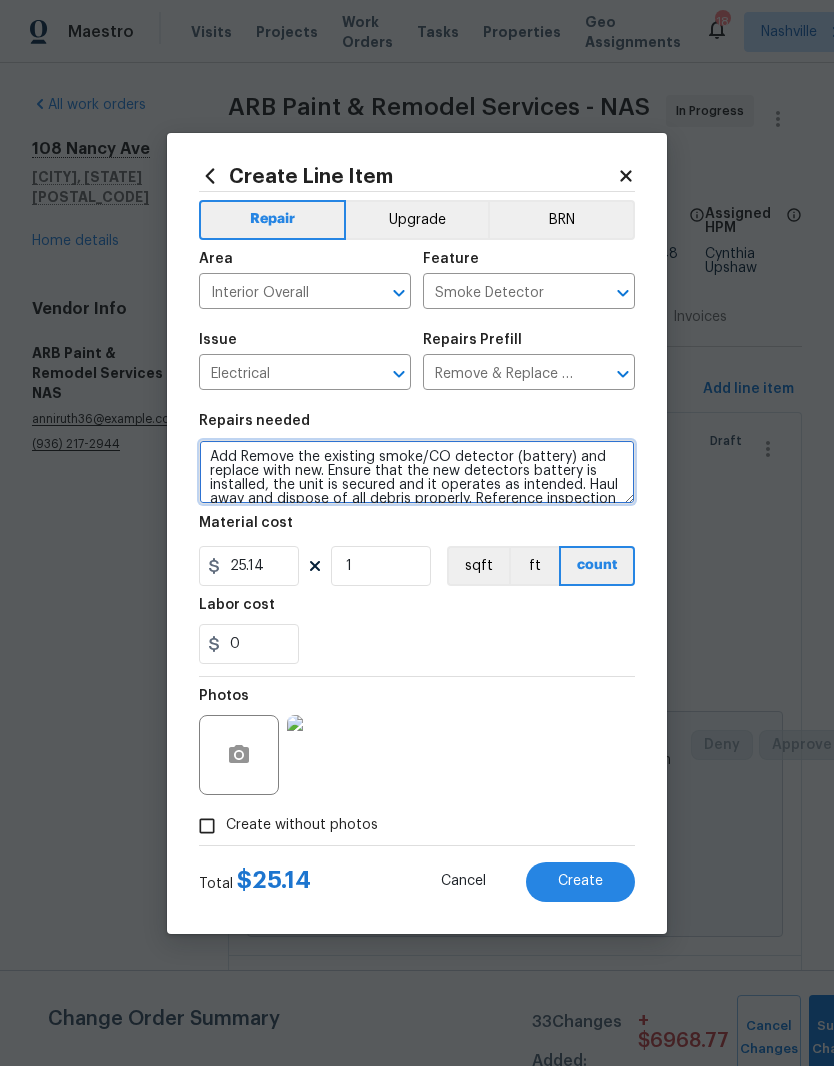 click on "Add Remove the existing smoke/CO detector (battery) and replace with new. Ensure that the new detectors battery is installed, the unit is secured and it operates as intended. Haul away and dispose of all debris properly. Reference inspection report photo." at bounding box center (417, 472) 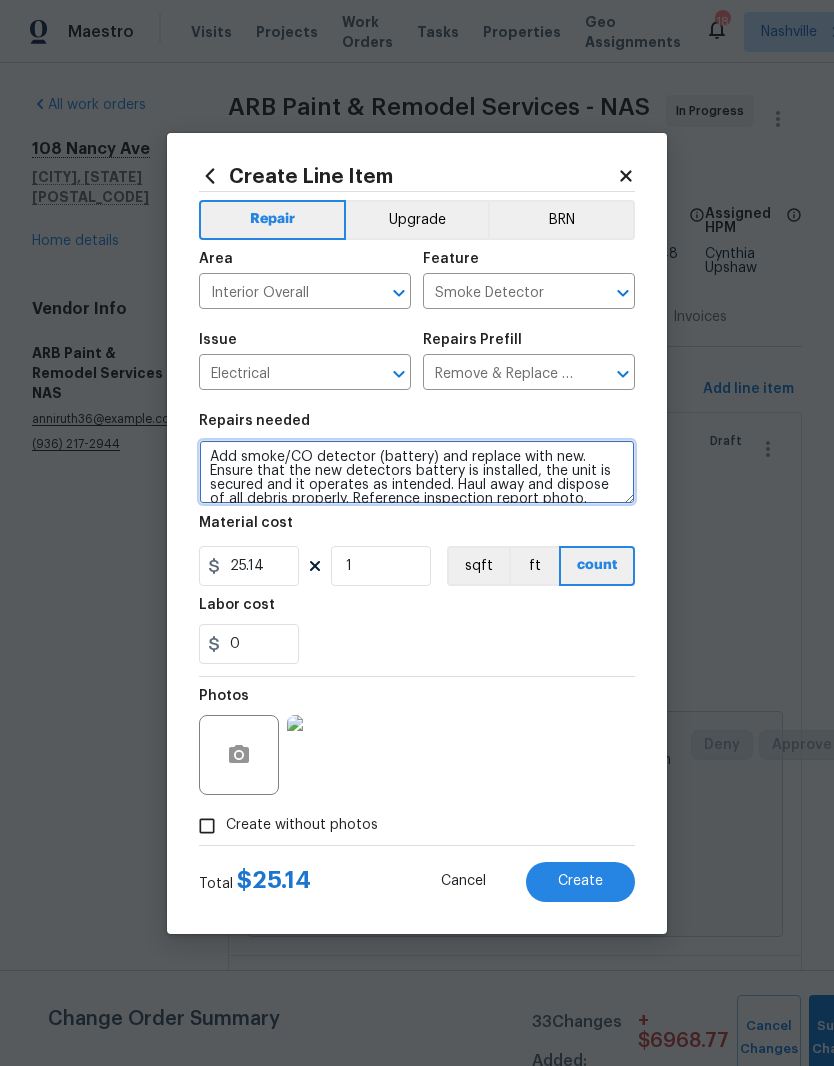 click on "Add smoke/CO detector (battery) and replace with new. Ensure that the new detectors battery is installed, the unit is secured and it operates as intended. Haul away and dispose of all debris properly. Reference inspection report photo." at bounding box center [417, 472] 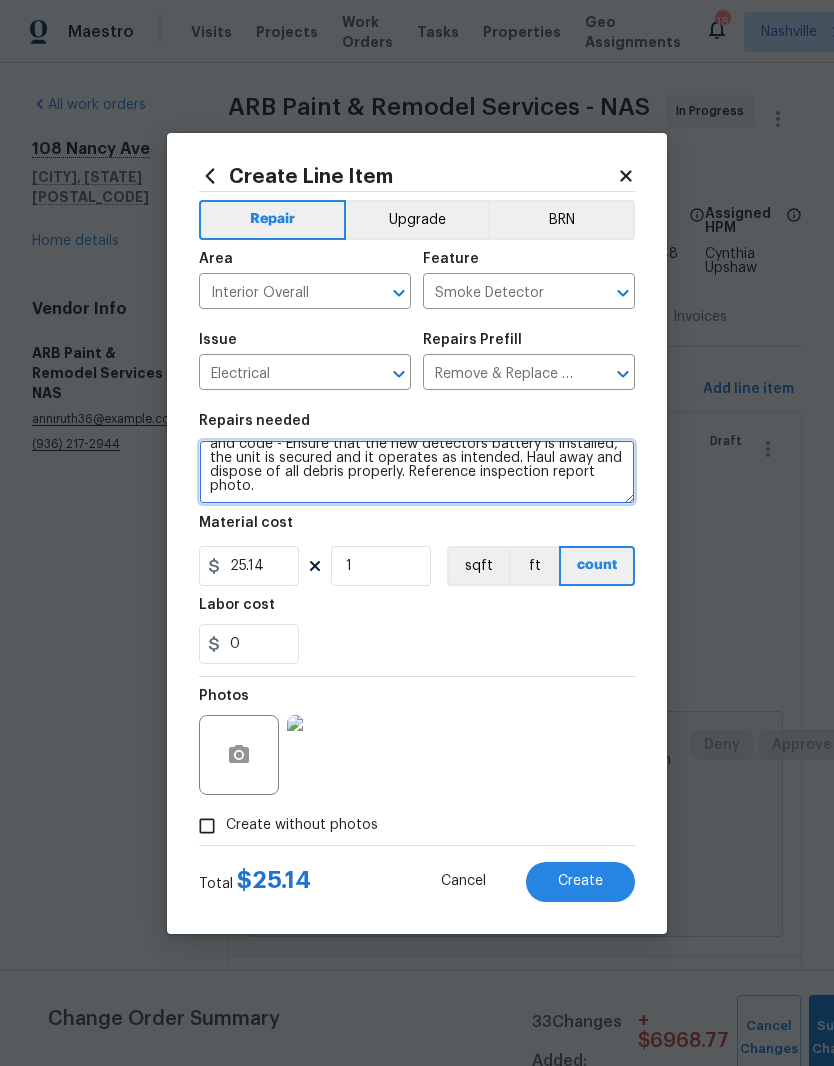 scroll, scrollTop: 28, scrollLeft: 0, axis: vertical 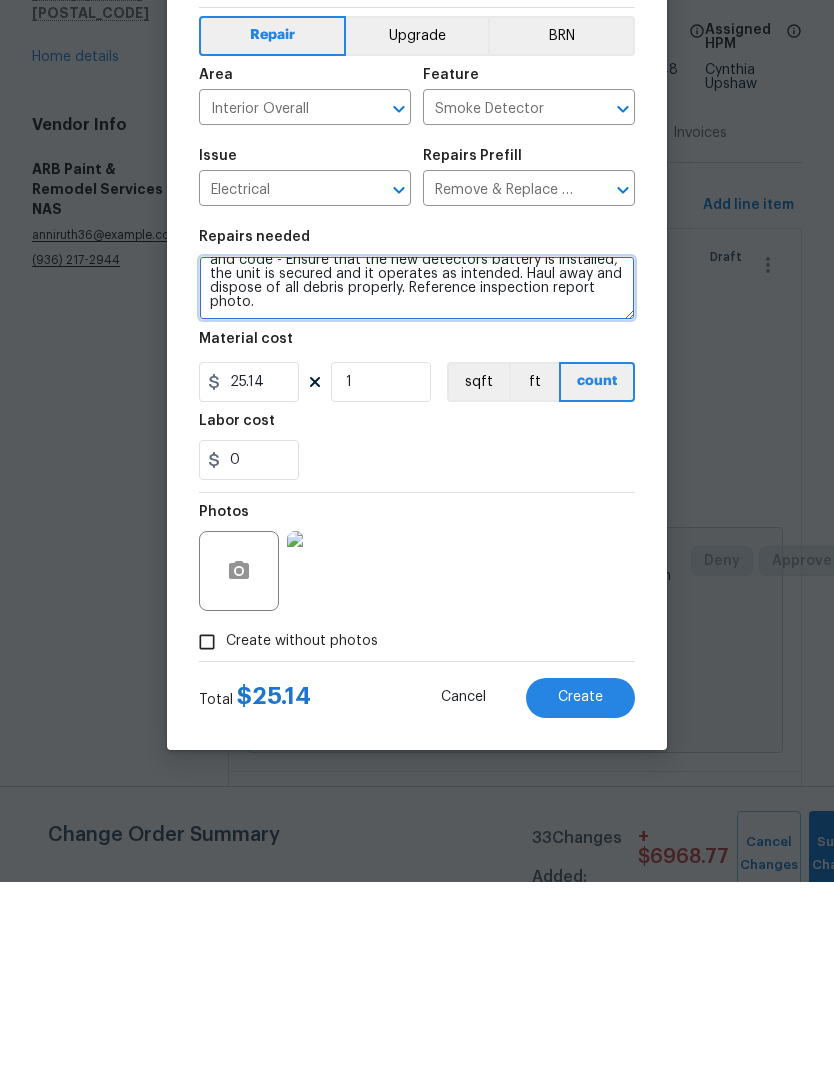 type on "Add smoke/CO detector as referenced by inspection report and code - Ensure that the new detectors battery is installed, the unit is secured and it operates as intended. Haul away and dispose of all debris properly. Reference inspection report photo." 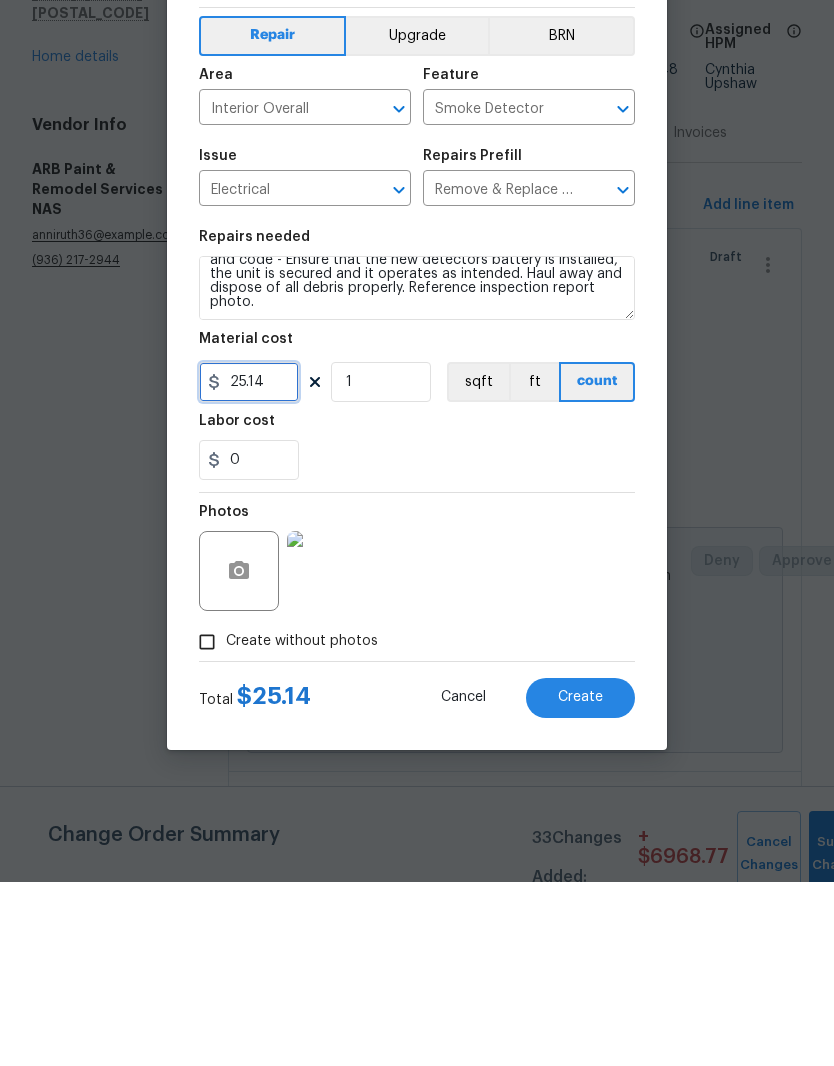 click on "25.14" at bounding box center [249, 566] 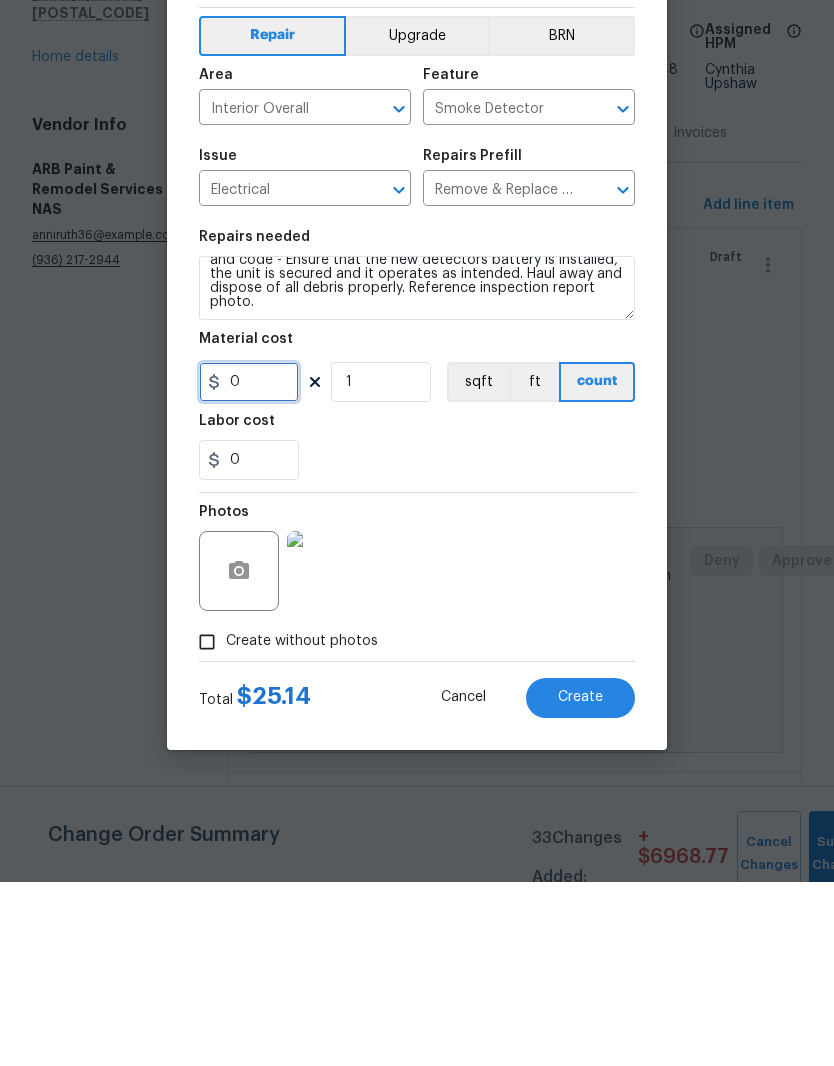type on "1" 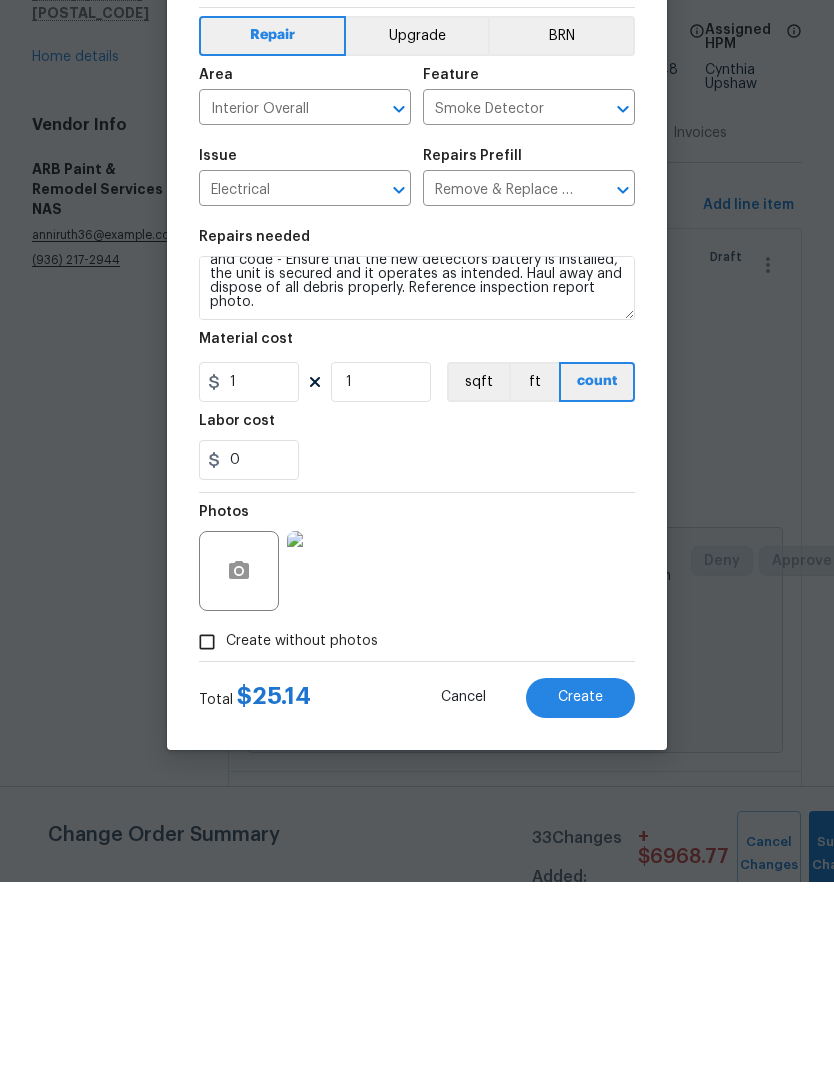click on "Photos" at bounding box center (417, 742) 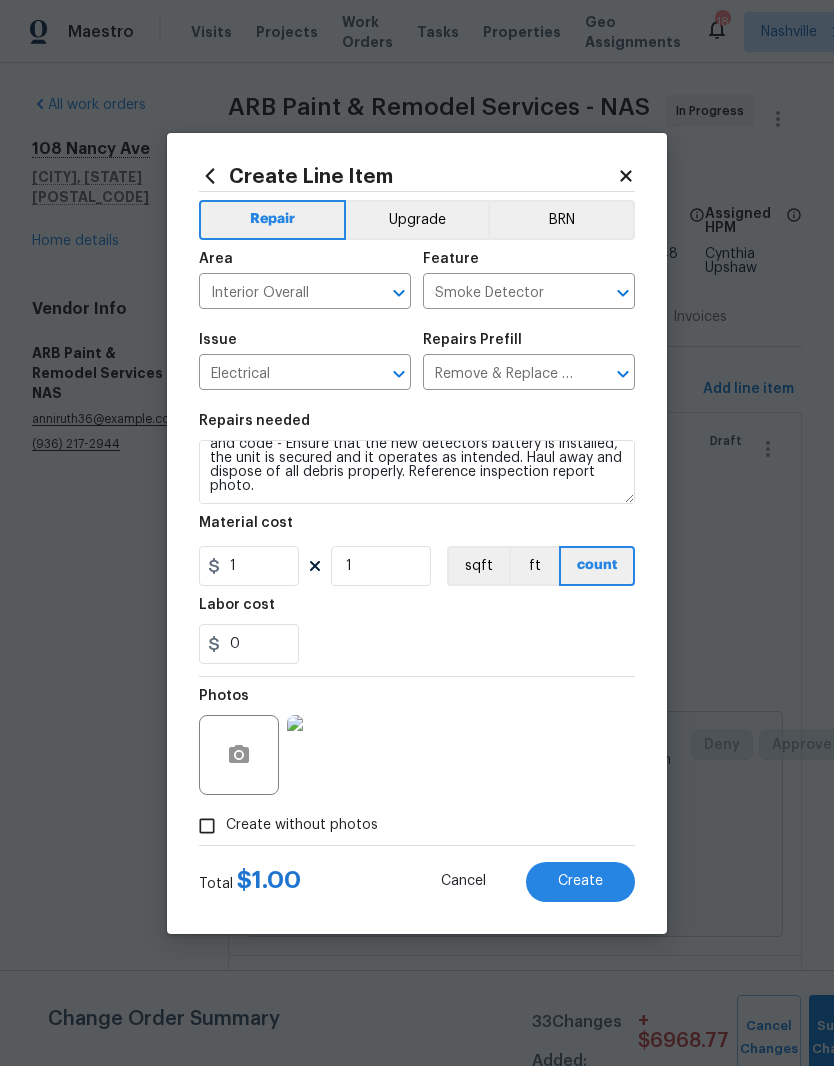 click on "Create" at bounding box center (580, 881) 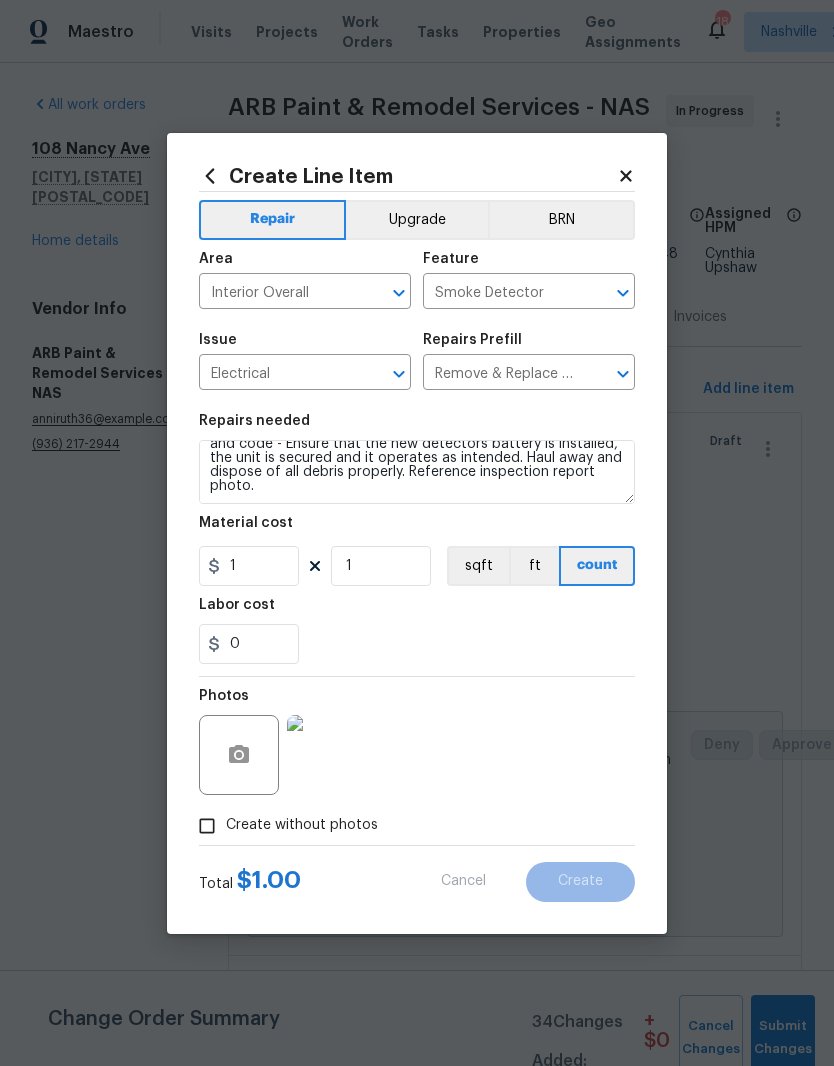 type on "0" 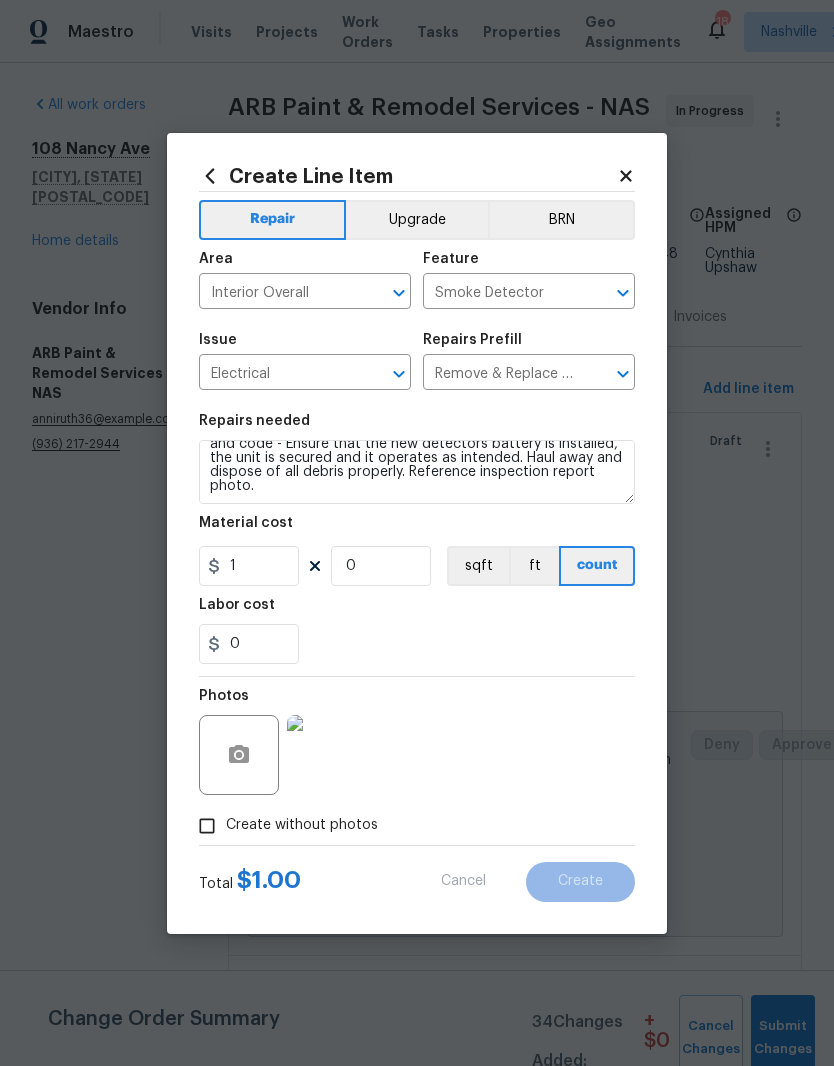 scroll, scrollTop: 0, scrollLeft: 0, axis: both 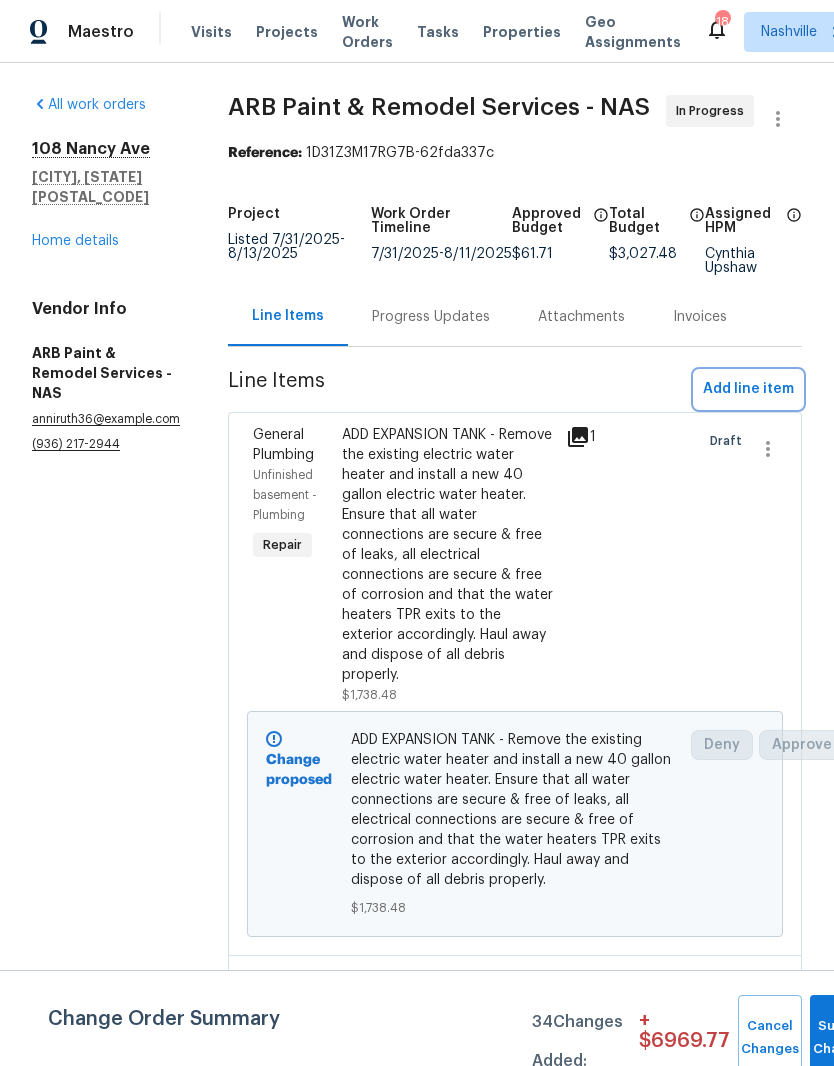 click on "Add line item" at bounding box center [748, 389] 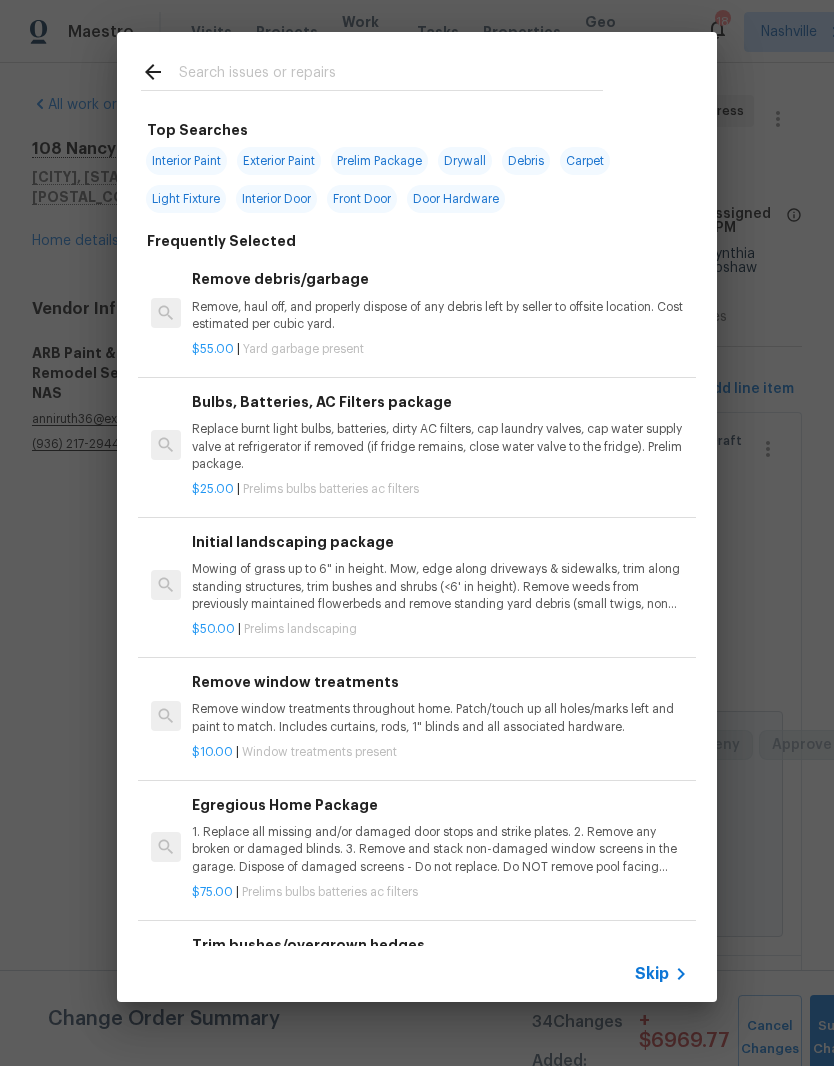 click at bounding box center [391, 75] 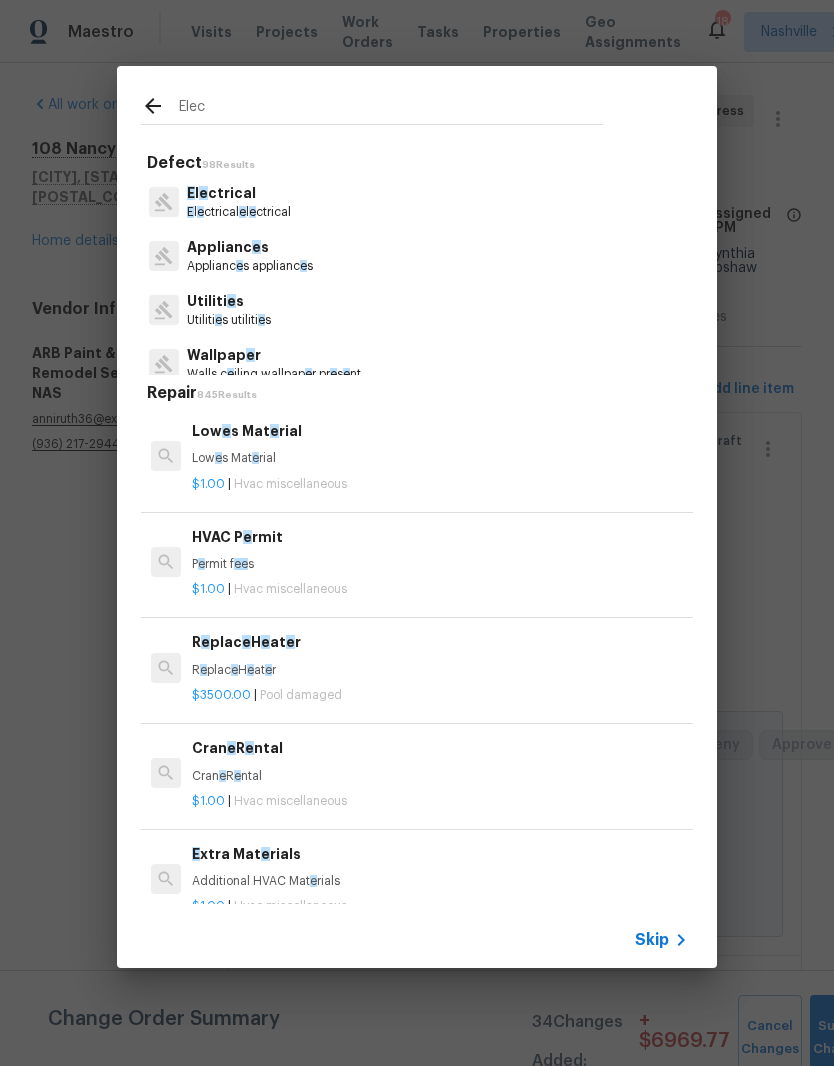 type on "Elect" 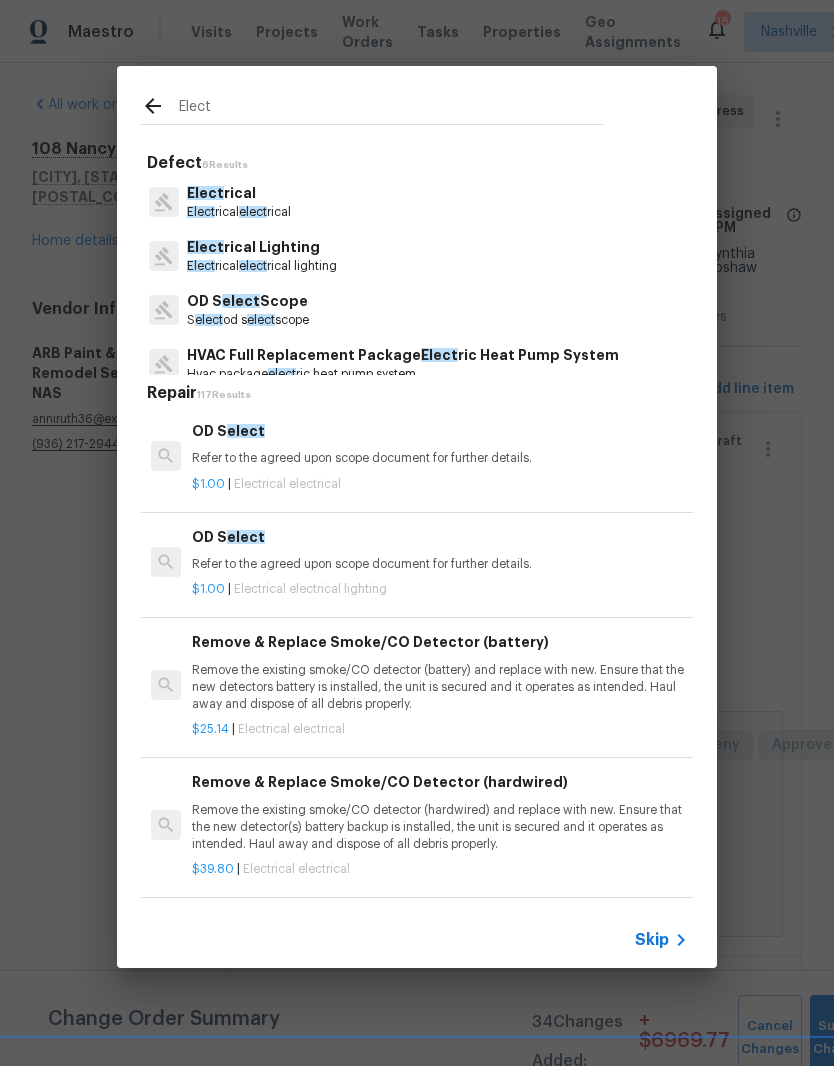 click on "Elect rical" at bounding box center [239, 193] 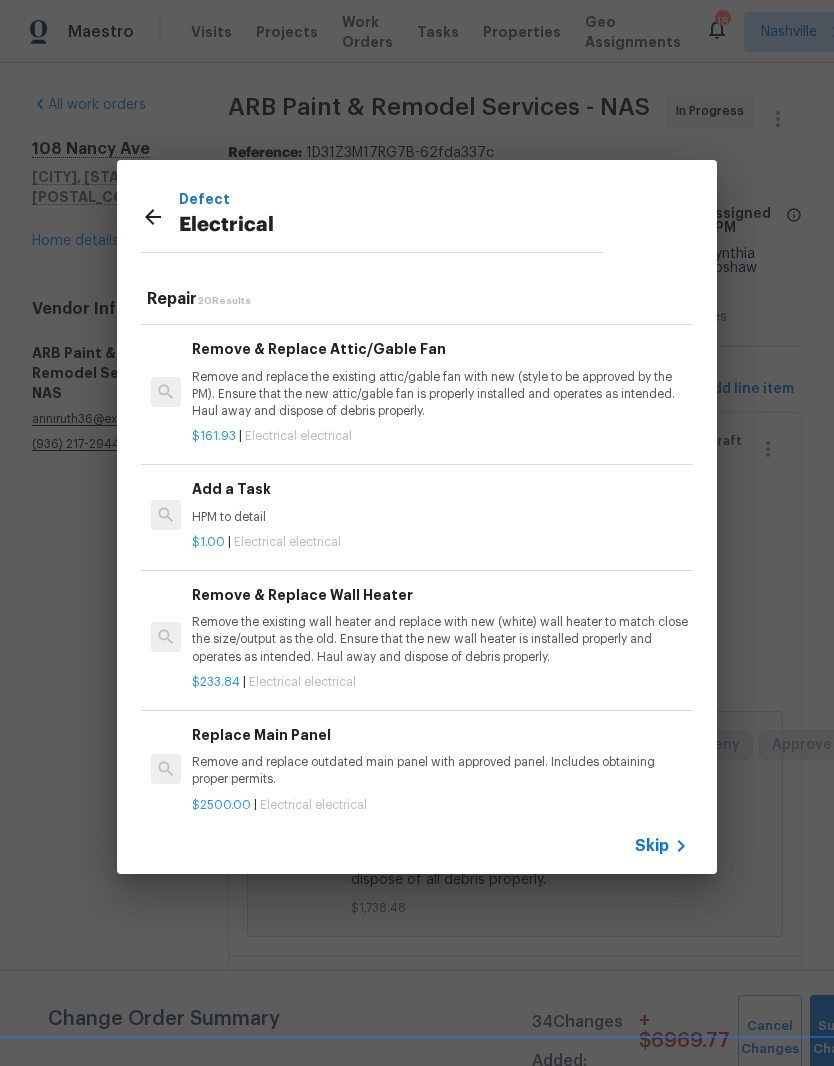 scroll, scrollTop: 1514, scrollLeft: 0, axis: vertical 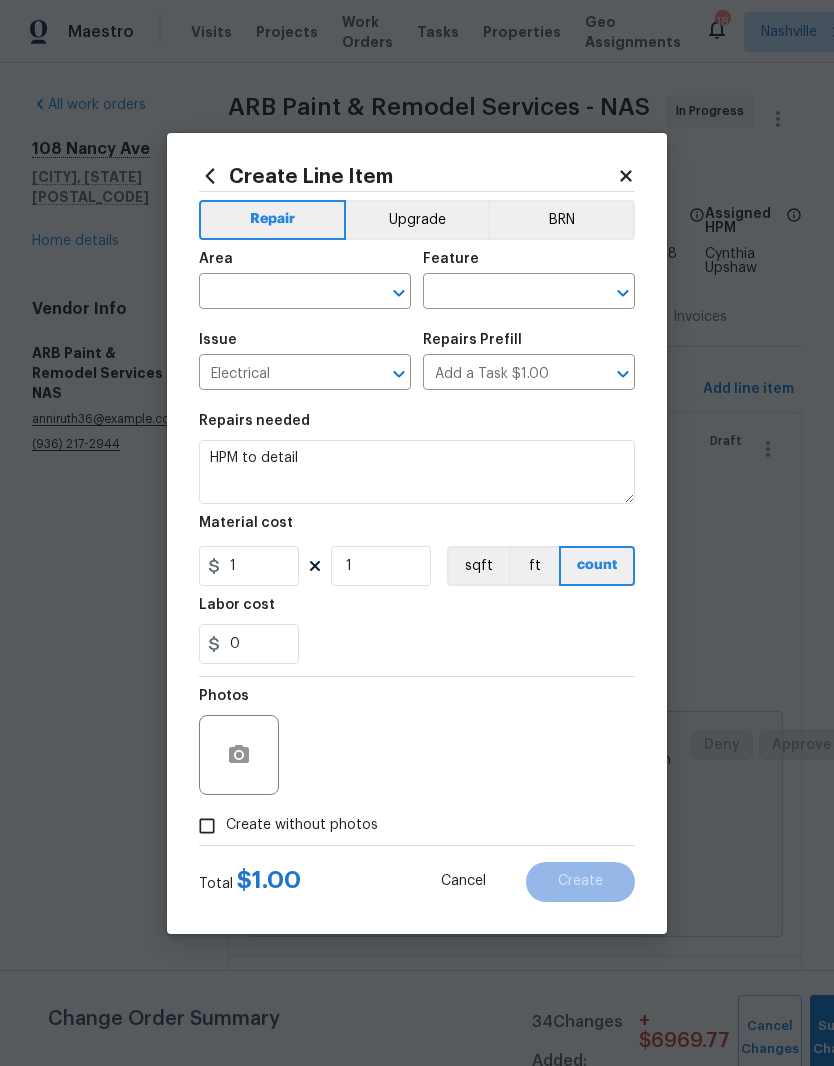 click 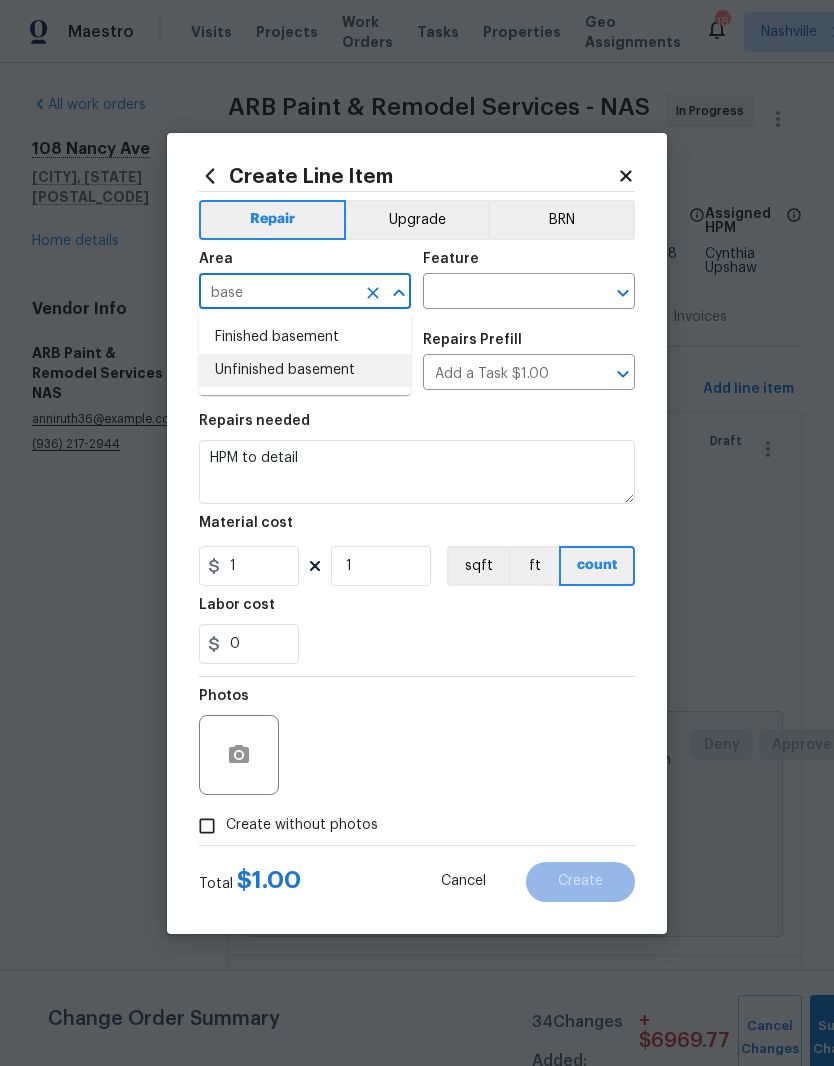 click on "Unfinished basement" at bounding box center [305, 370] 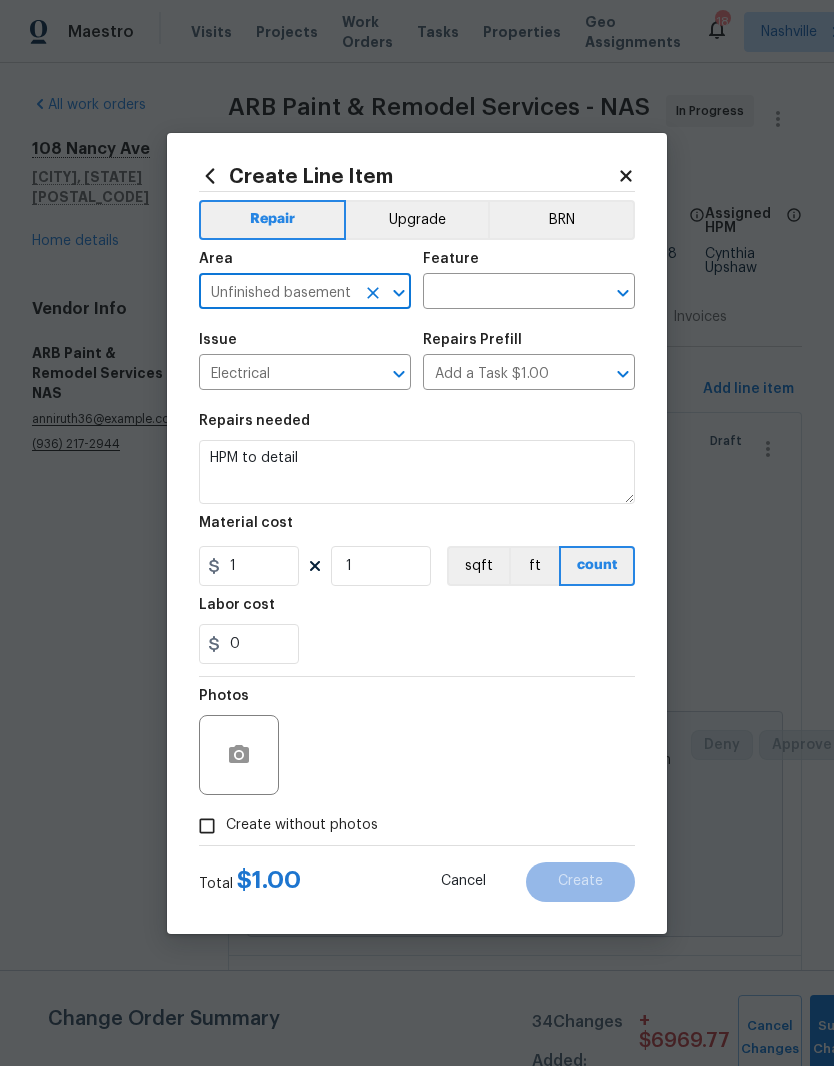 click at bounding box center (501, 293) 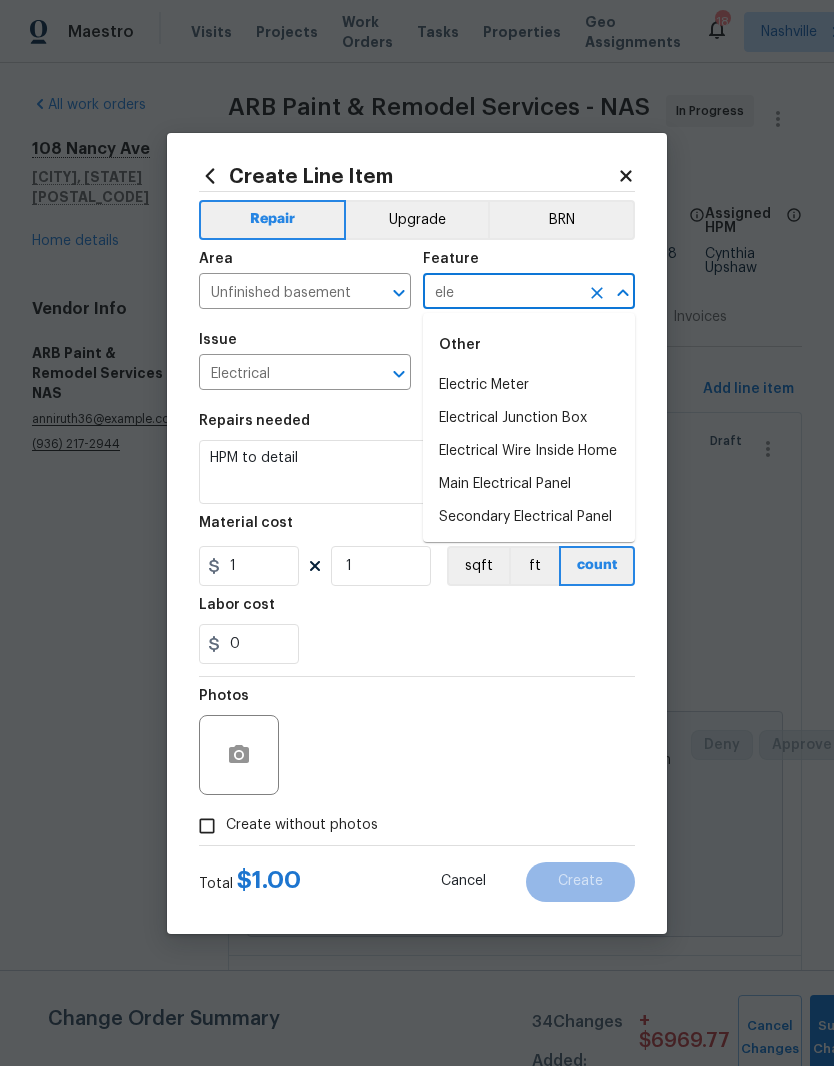 click on "Main Electrical Panel" at bounding box center (529, 484) 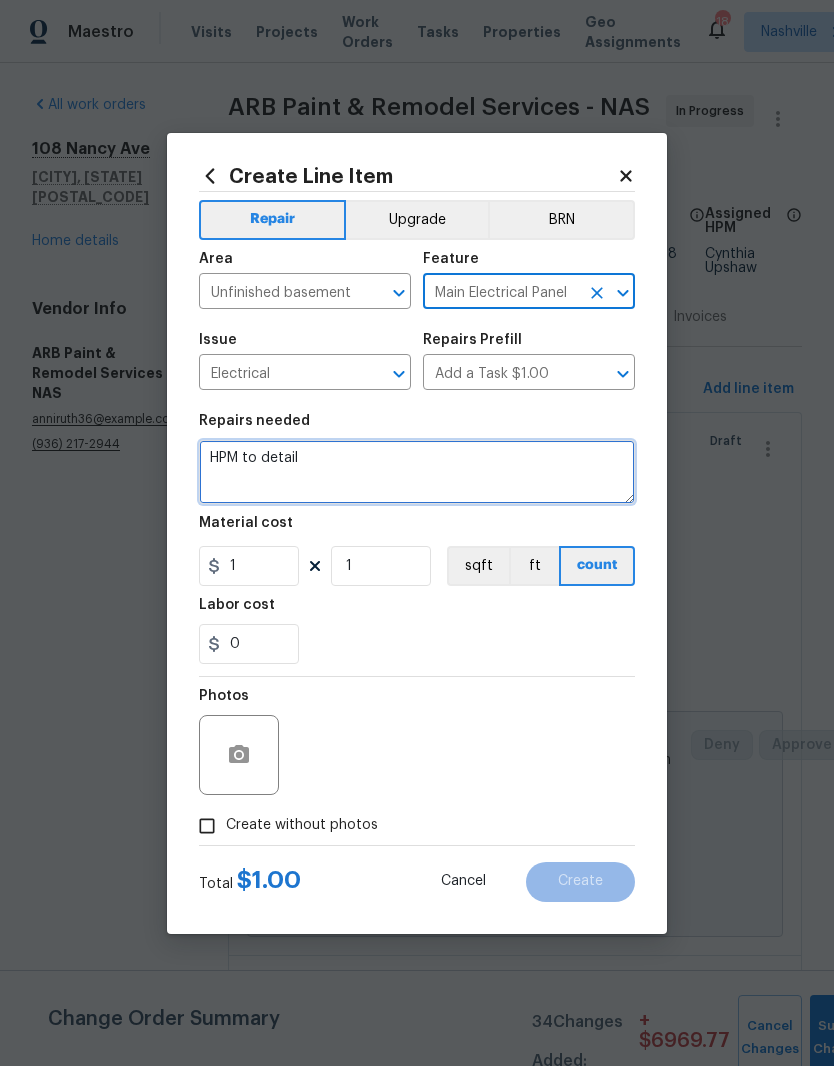 click on "HPM to detail" at bounding box center (417, 472) 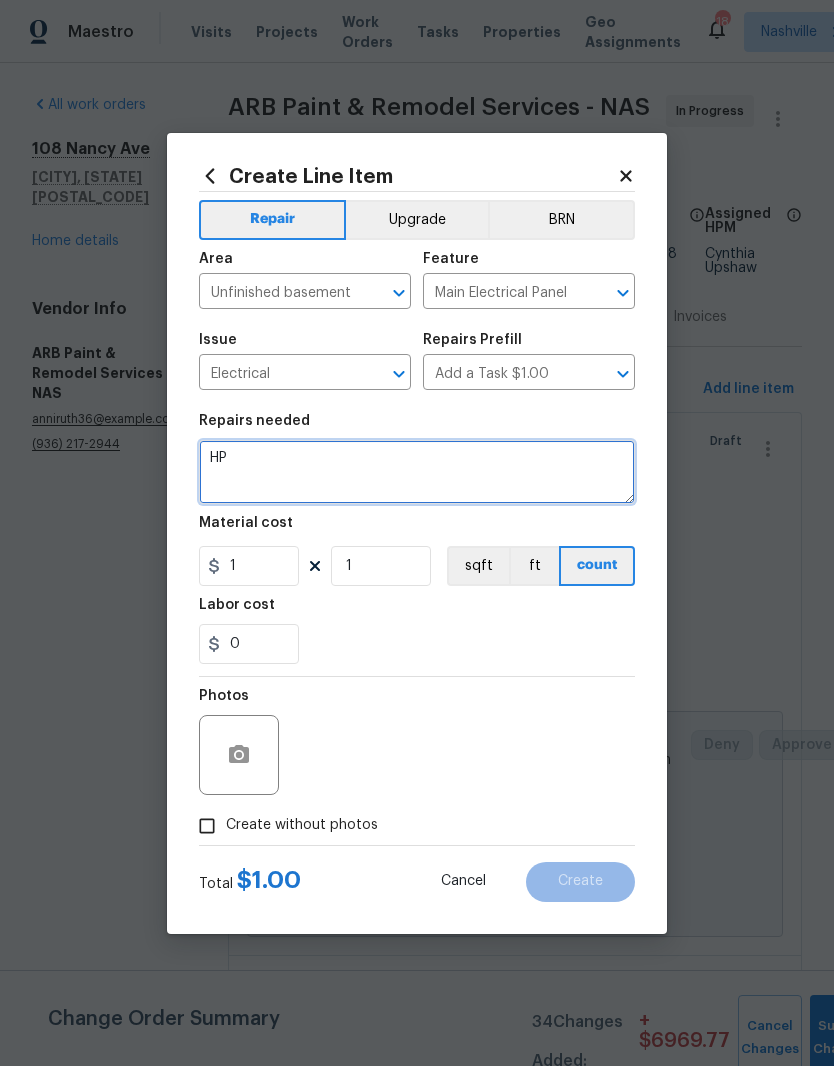 type on "H" 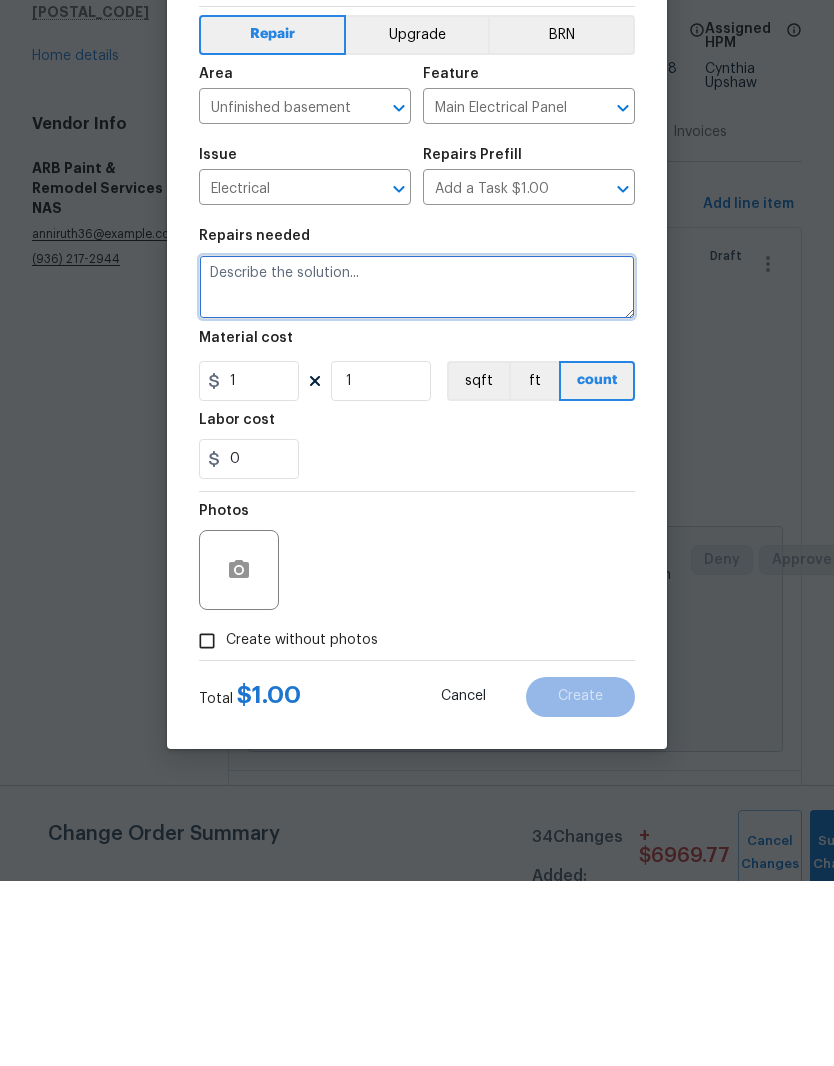 type 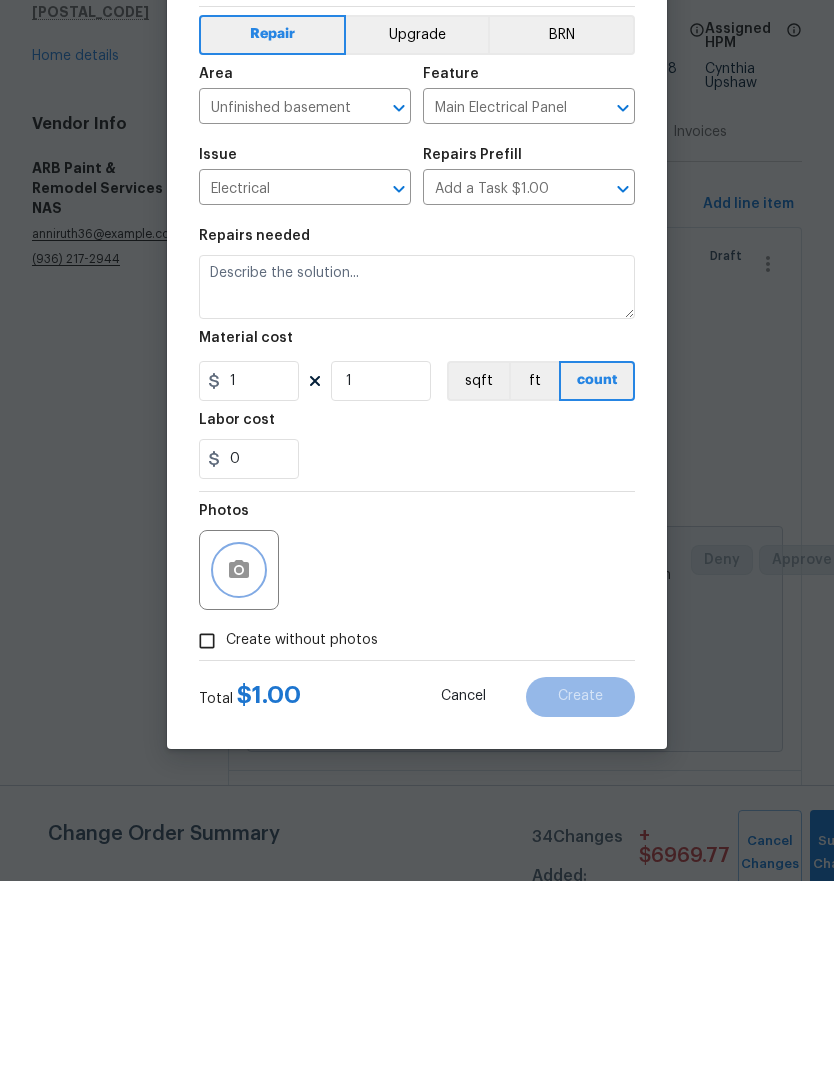 click at bounding box center (239, 755) 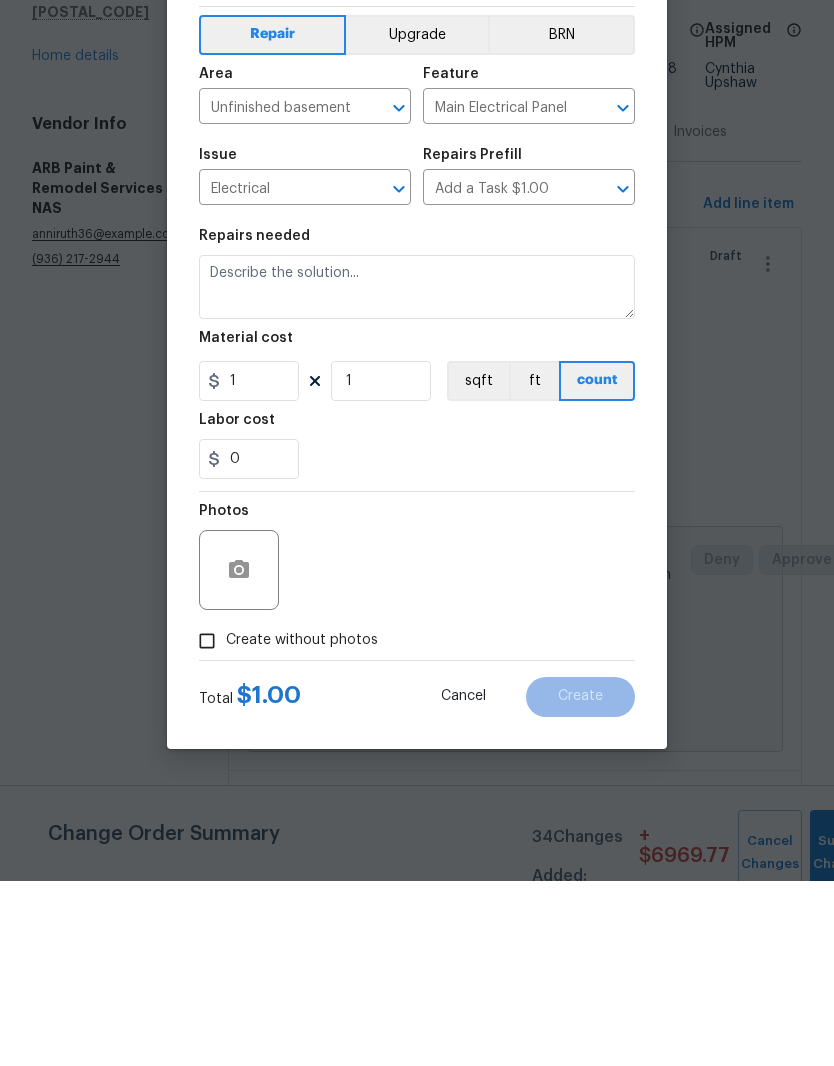 scroll, scrollTop: 82, scrollLeft: 0, axis: vertical 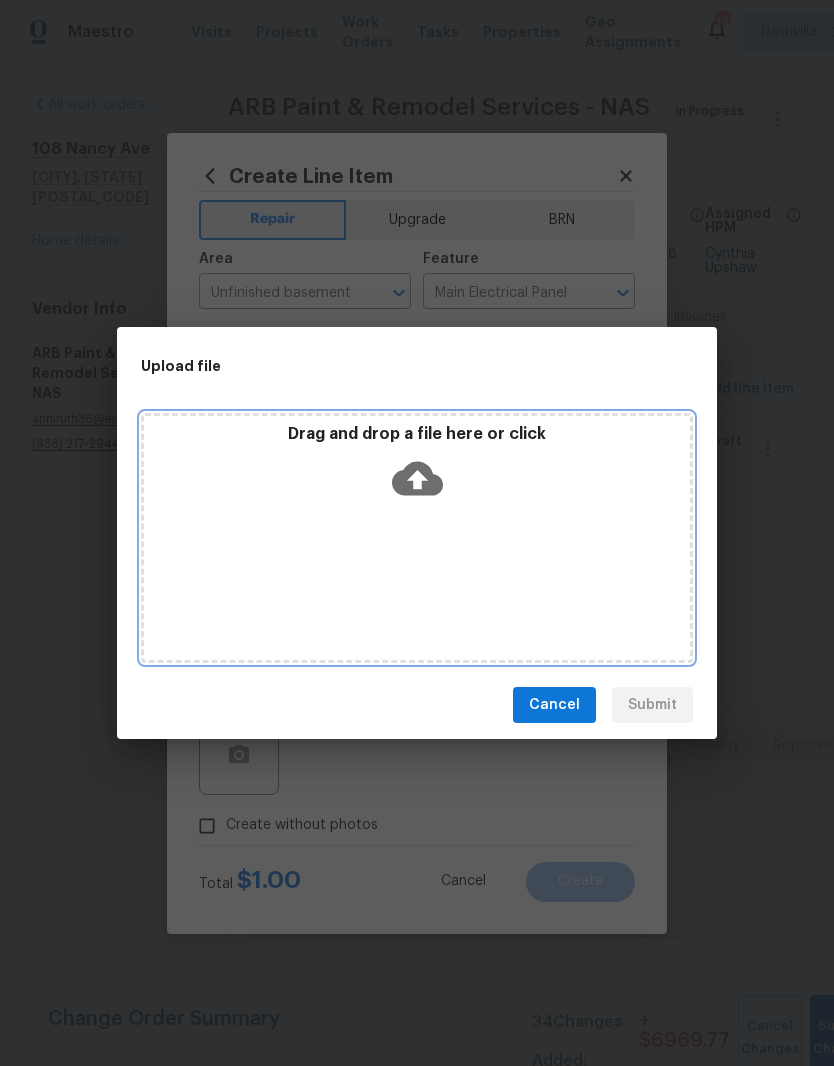 click on "Drag and drop a file here or click" at bounding box center [417, 467] 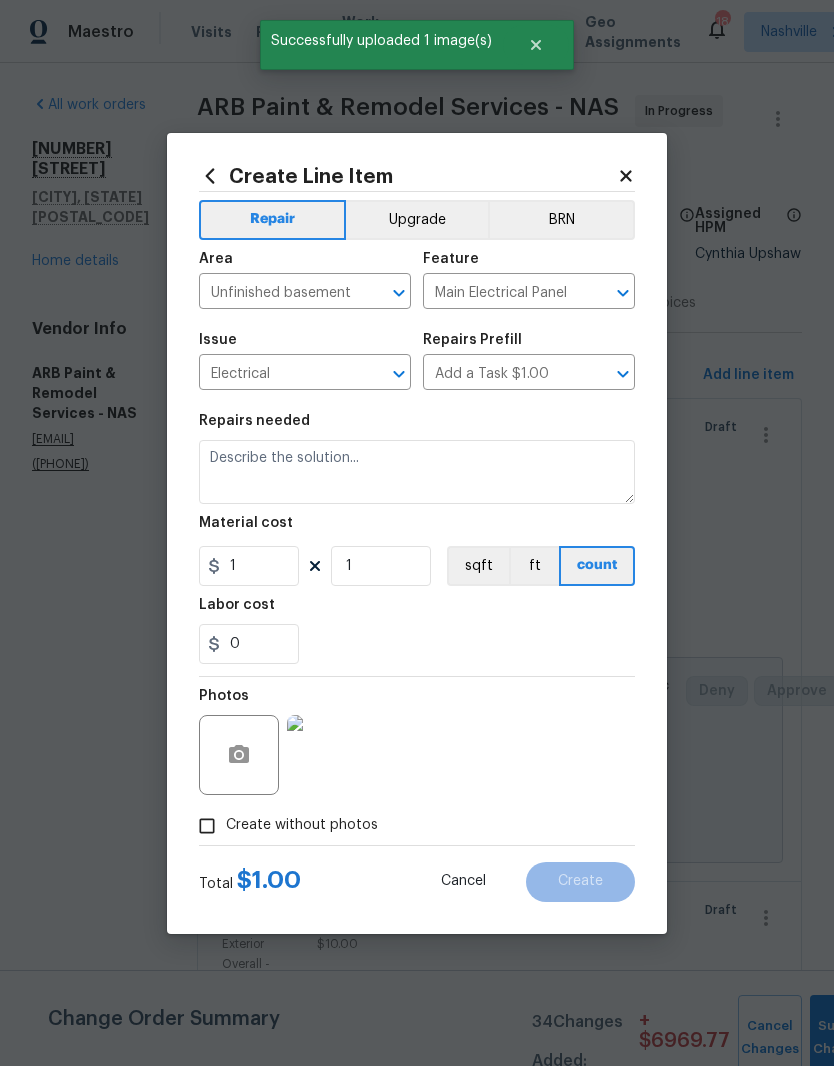 scroll, scrollTop: 82, scrollLeft: 0, axis: vertical 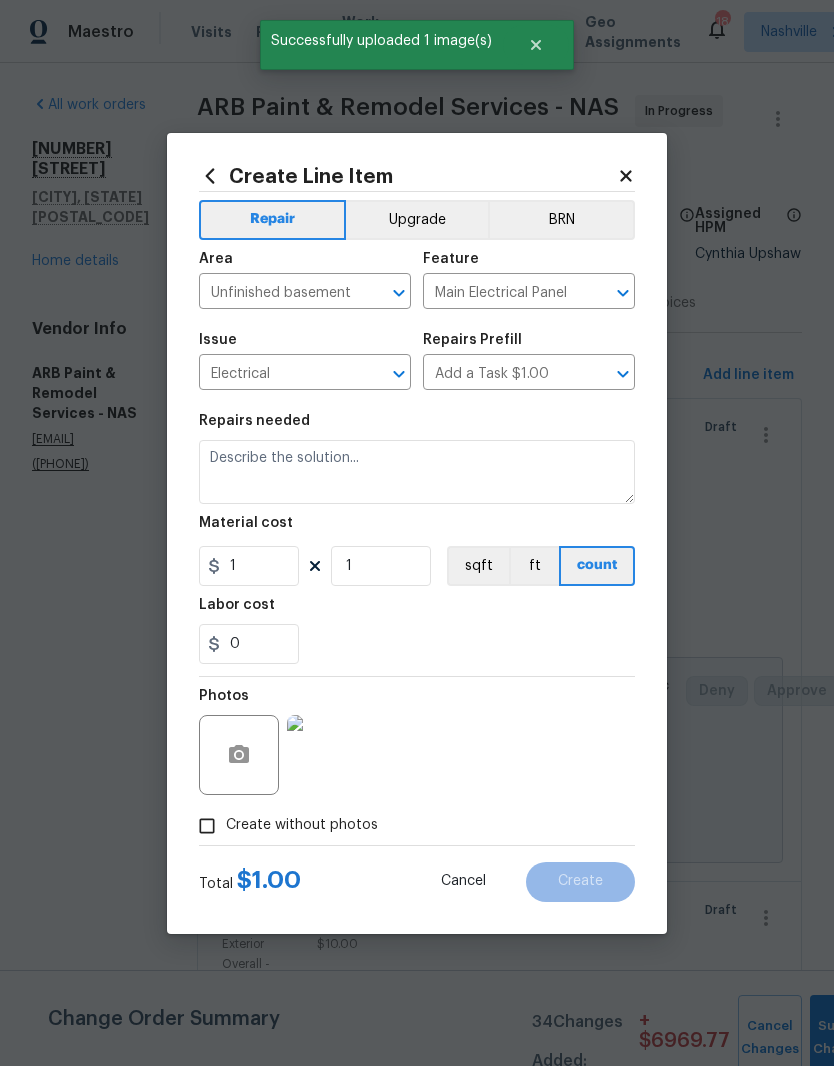 click at bounding box center (327, 755) 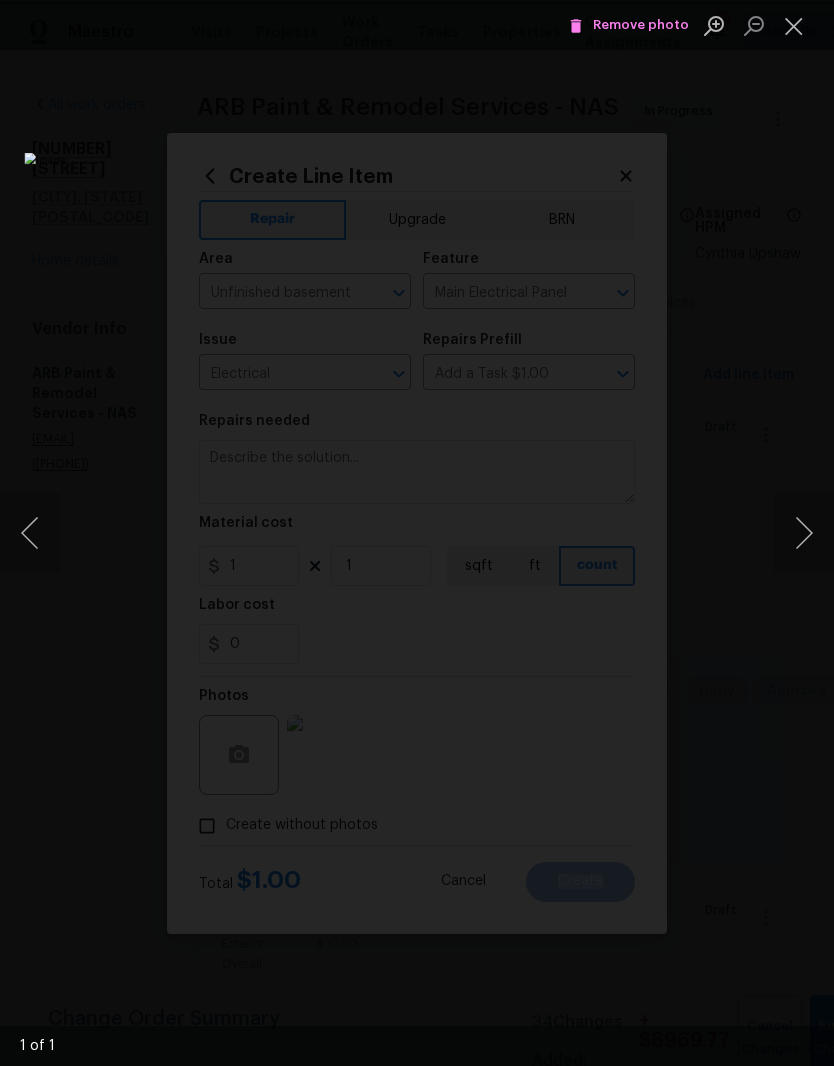click at bounding box center (321, 533) 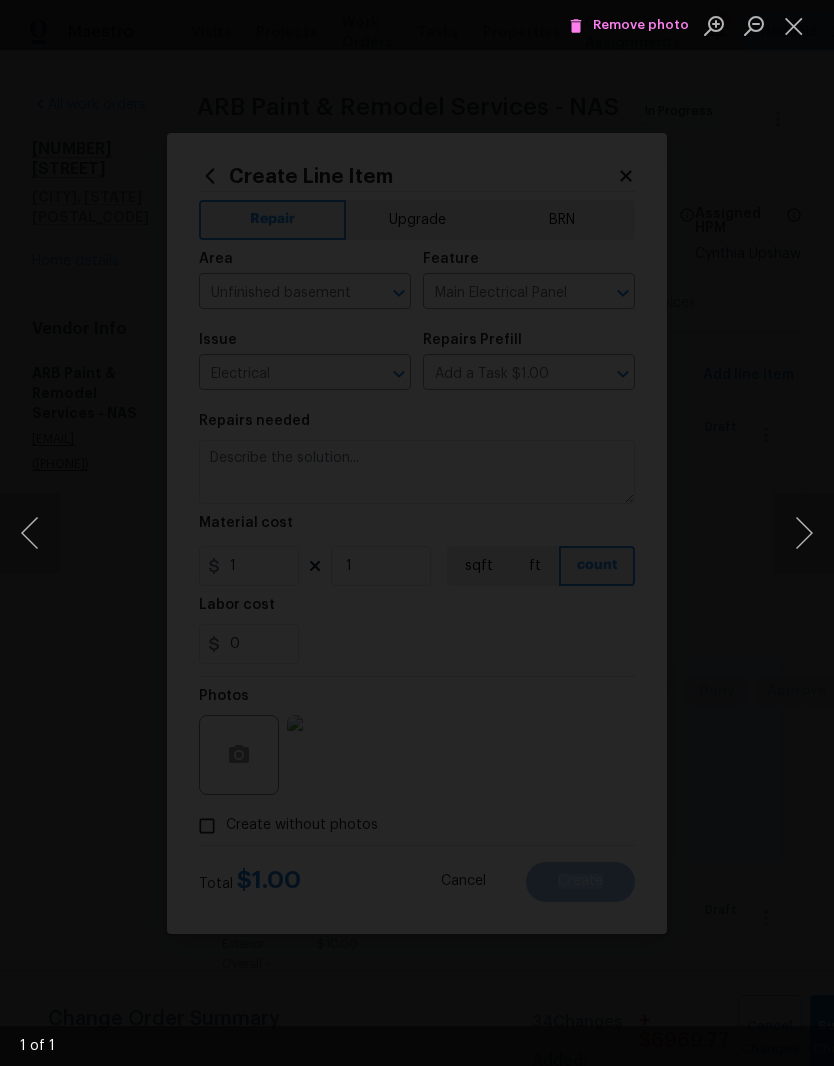 click at bounding box center [361, 665] 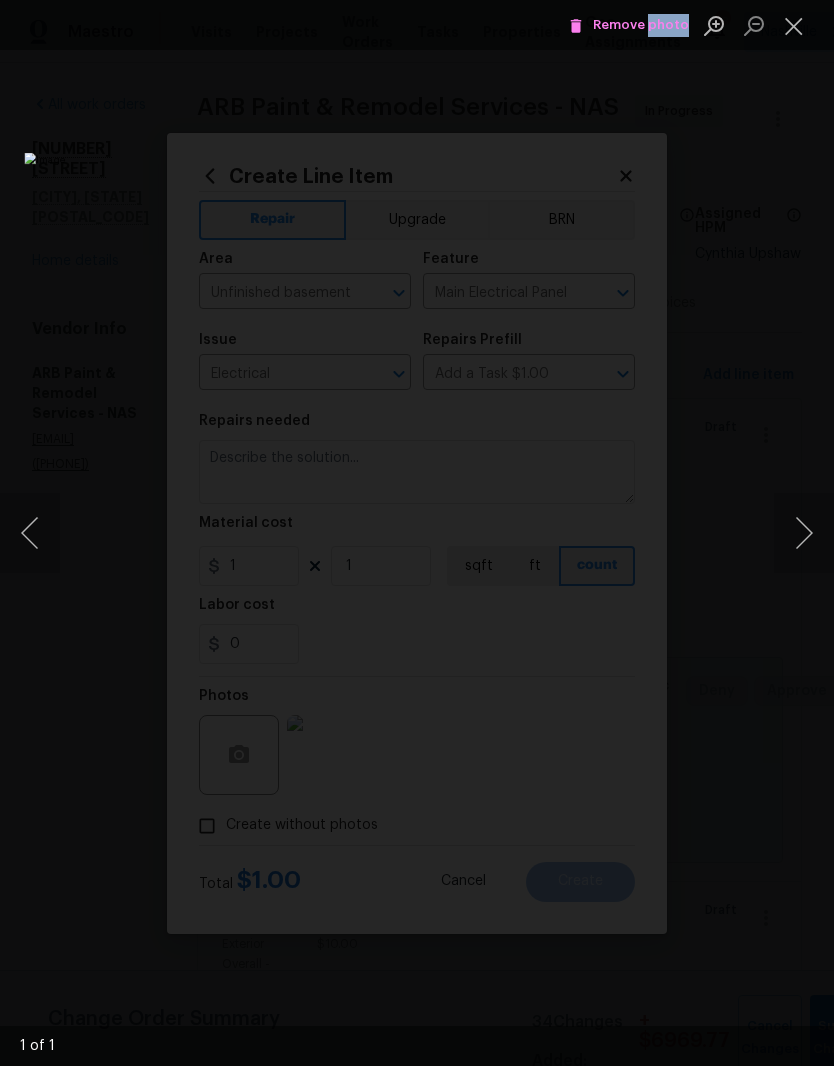 click at bounding box center [417, 533] 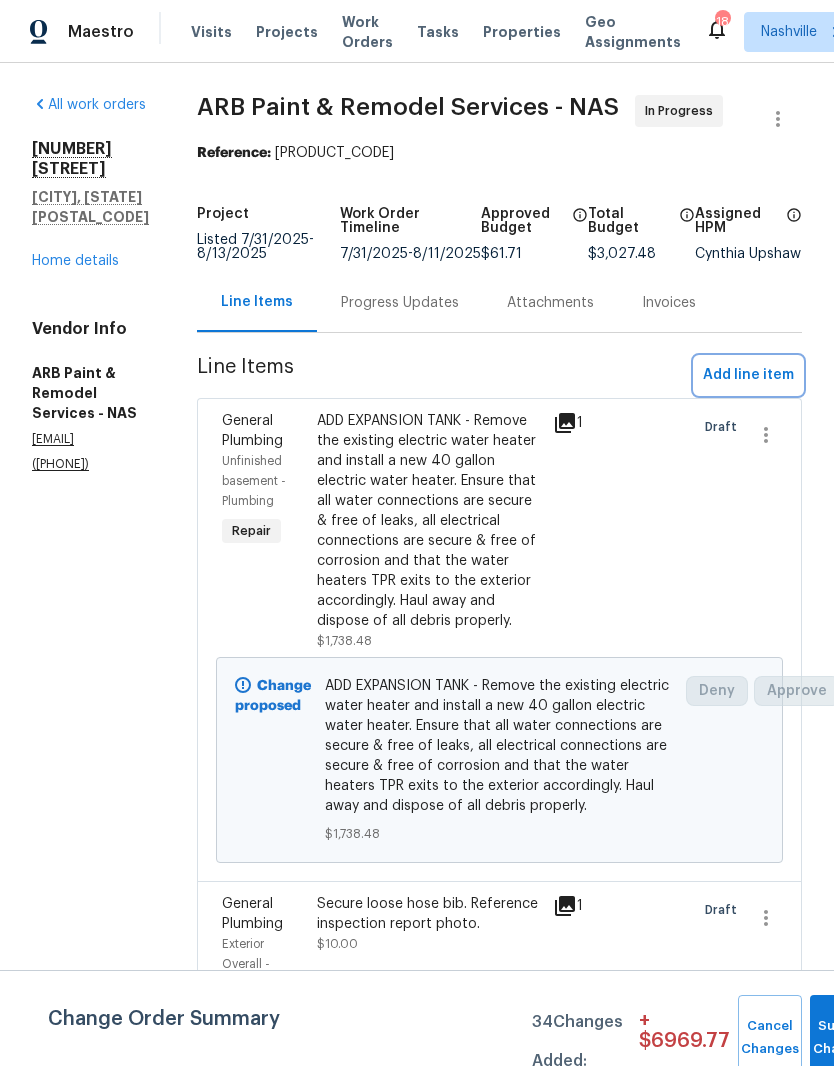 click on "Add line item" at bounding box center (748, 375) 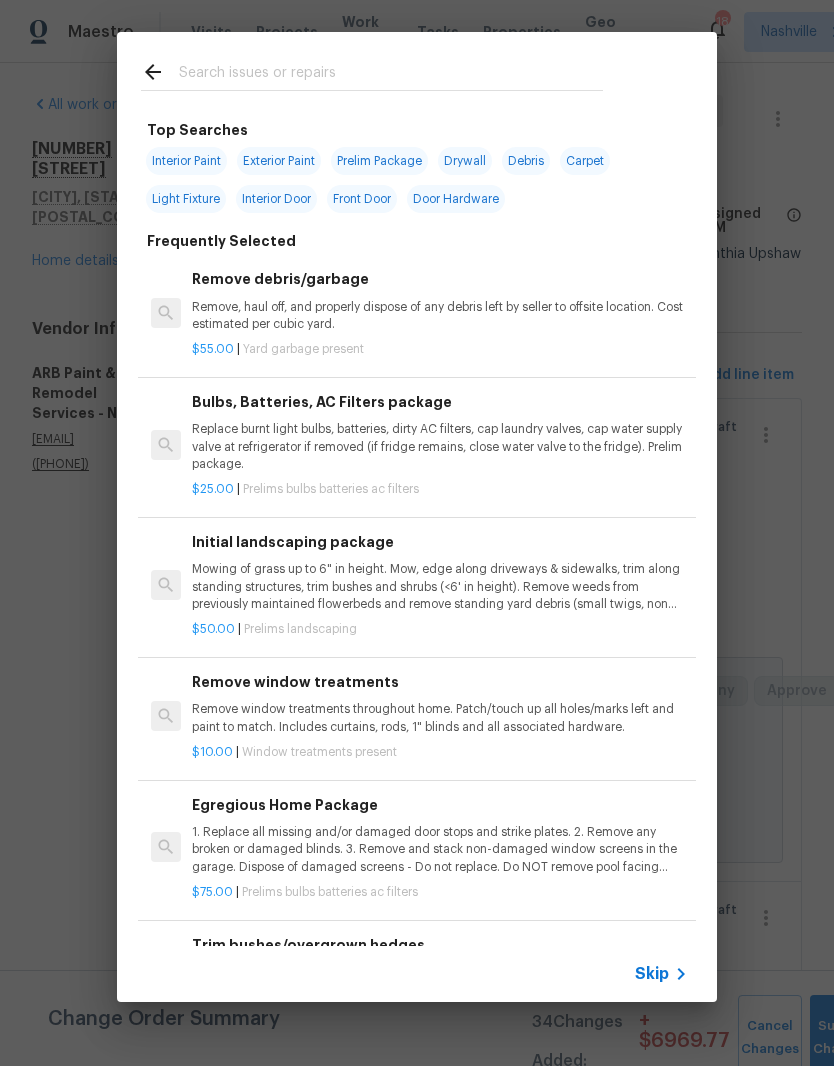 click at bounding box center [391, 75] 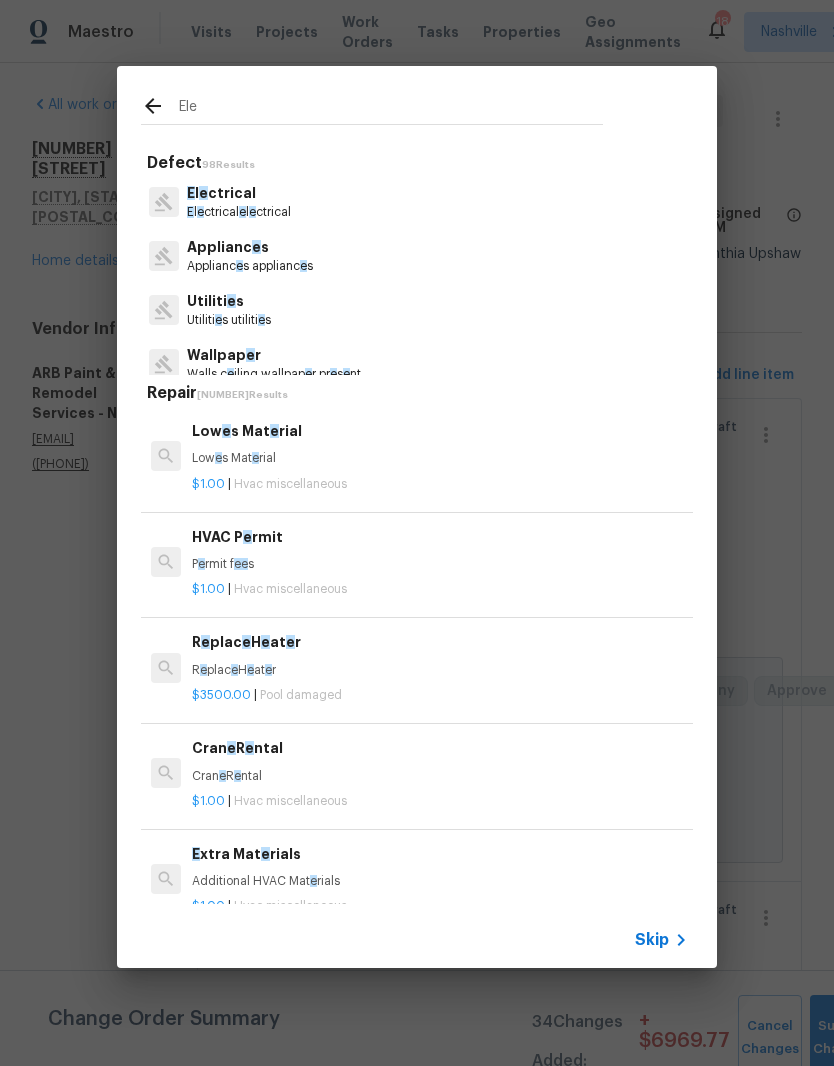 type on "Elec" 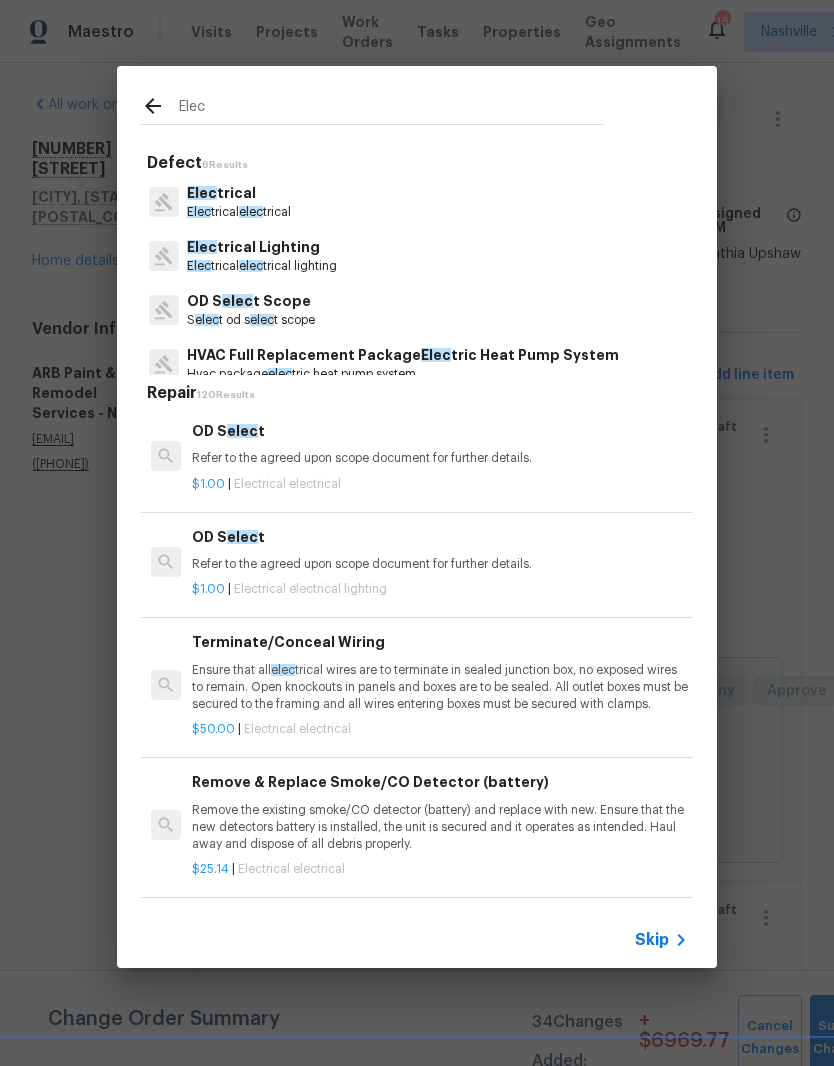click on "Elec trical" at bounding box center [239, 193] 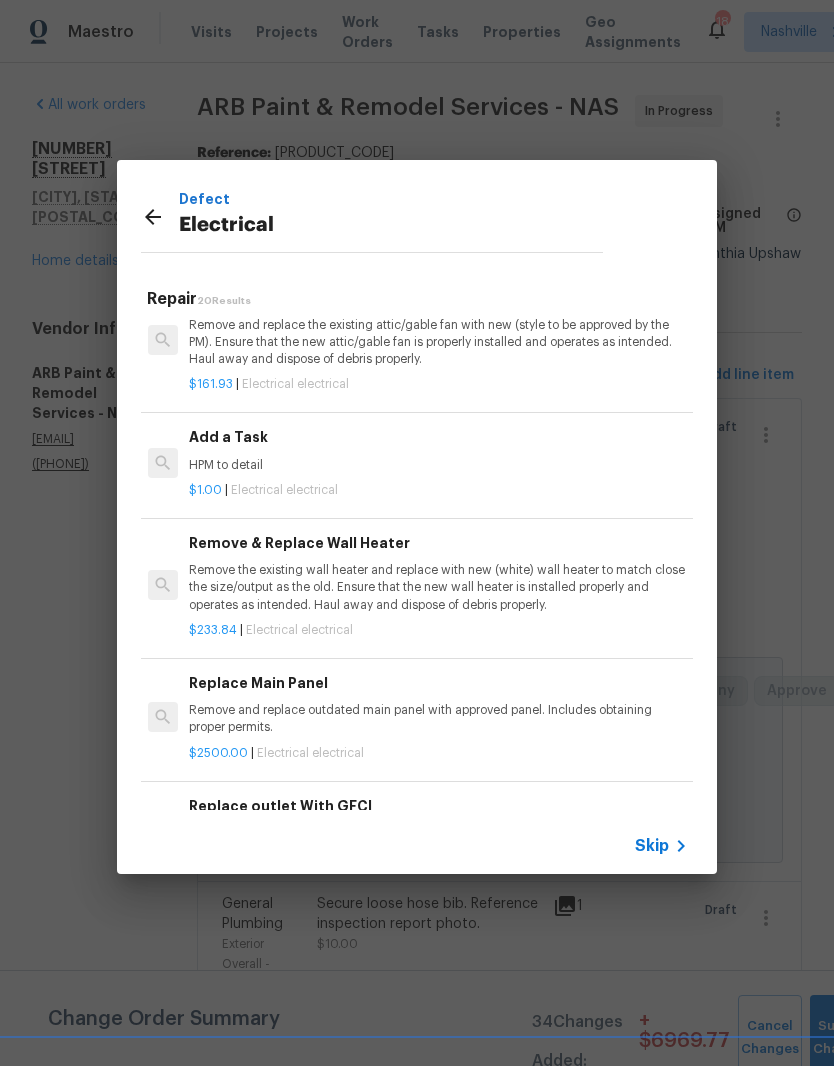 scroll, scrollTop: 1569, scrollLeft: 3, axis: both 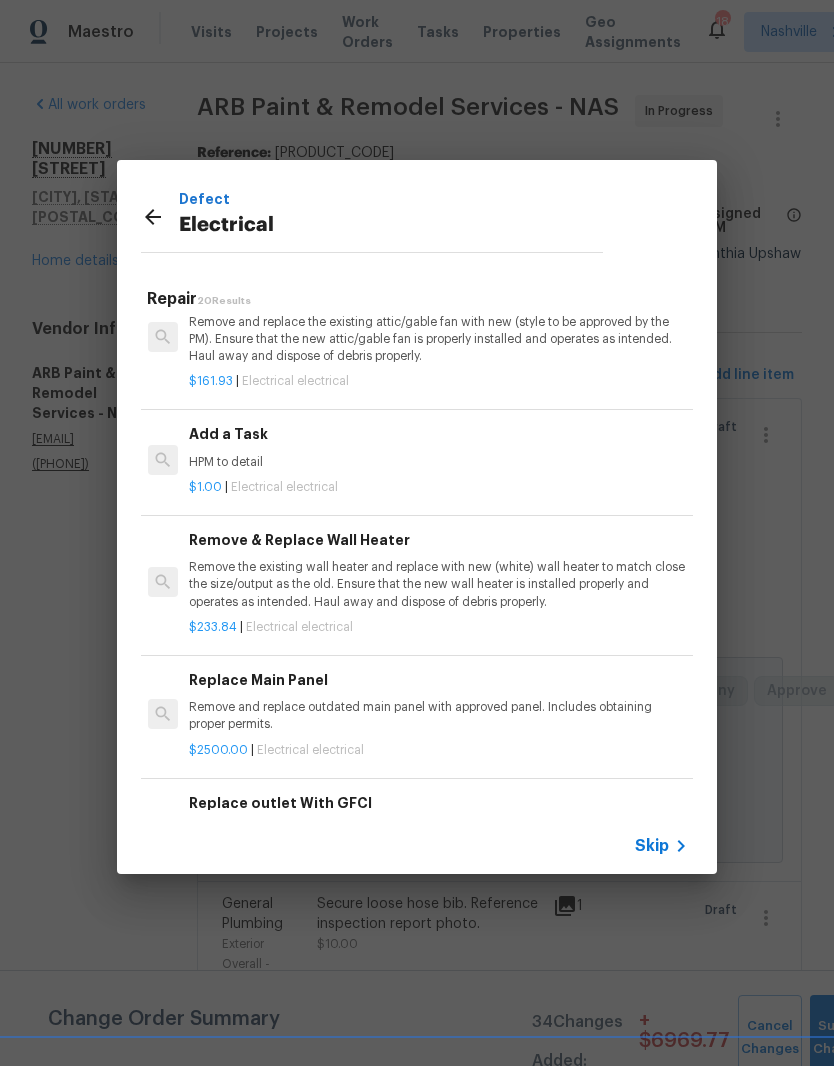 click on "HPM to detail" at bounding box center [437, 462] 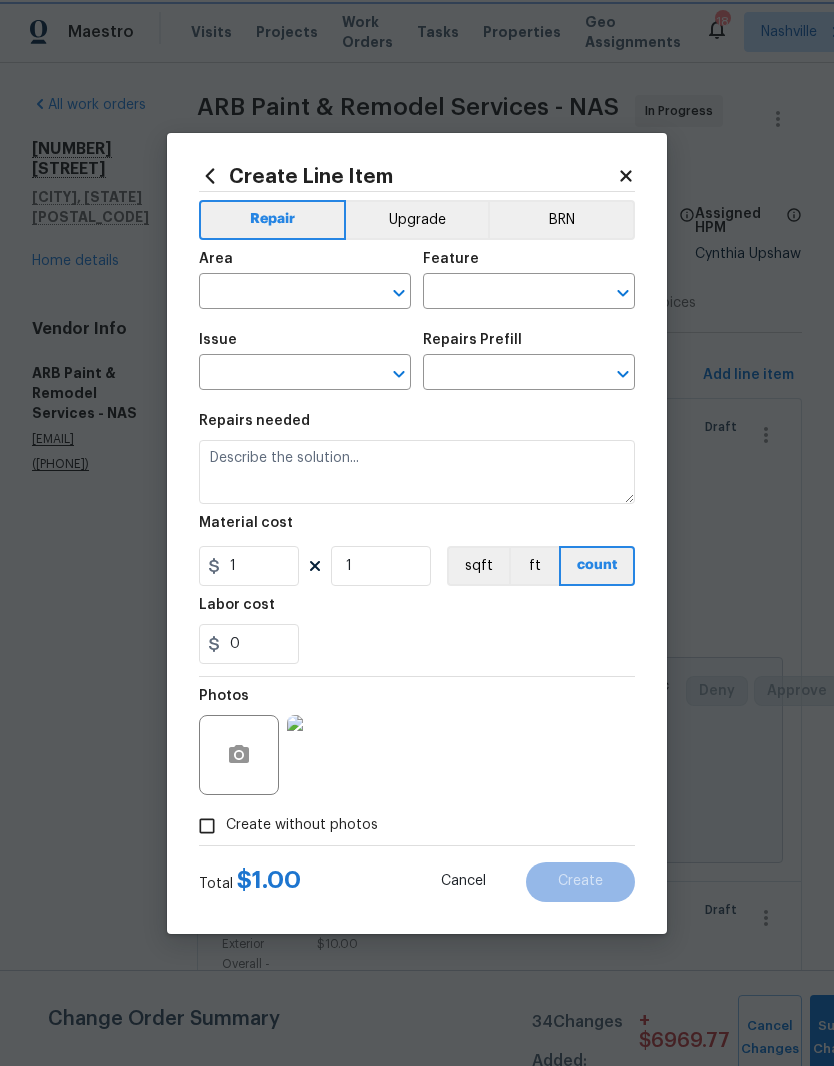 type on "Unfinished basement" 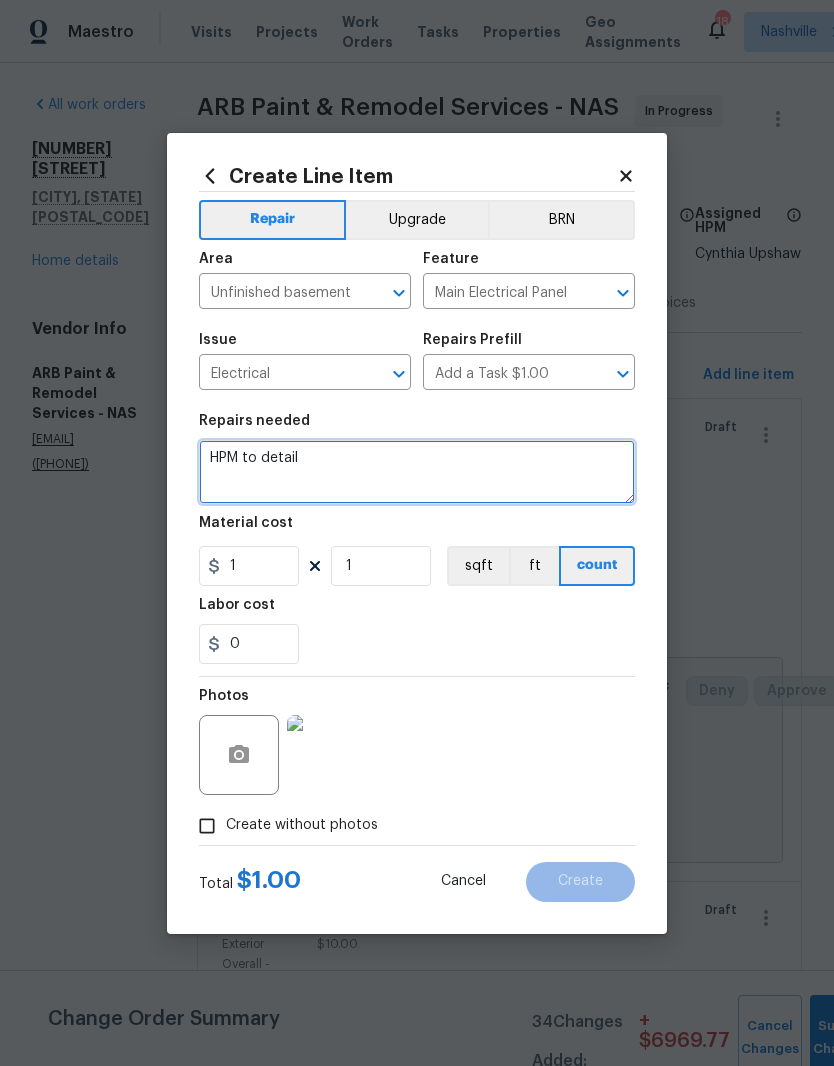 click on "HPM to detail" at bounding box center (417, 472) 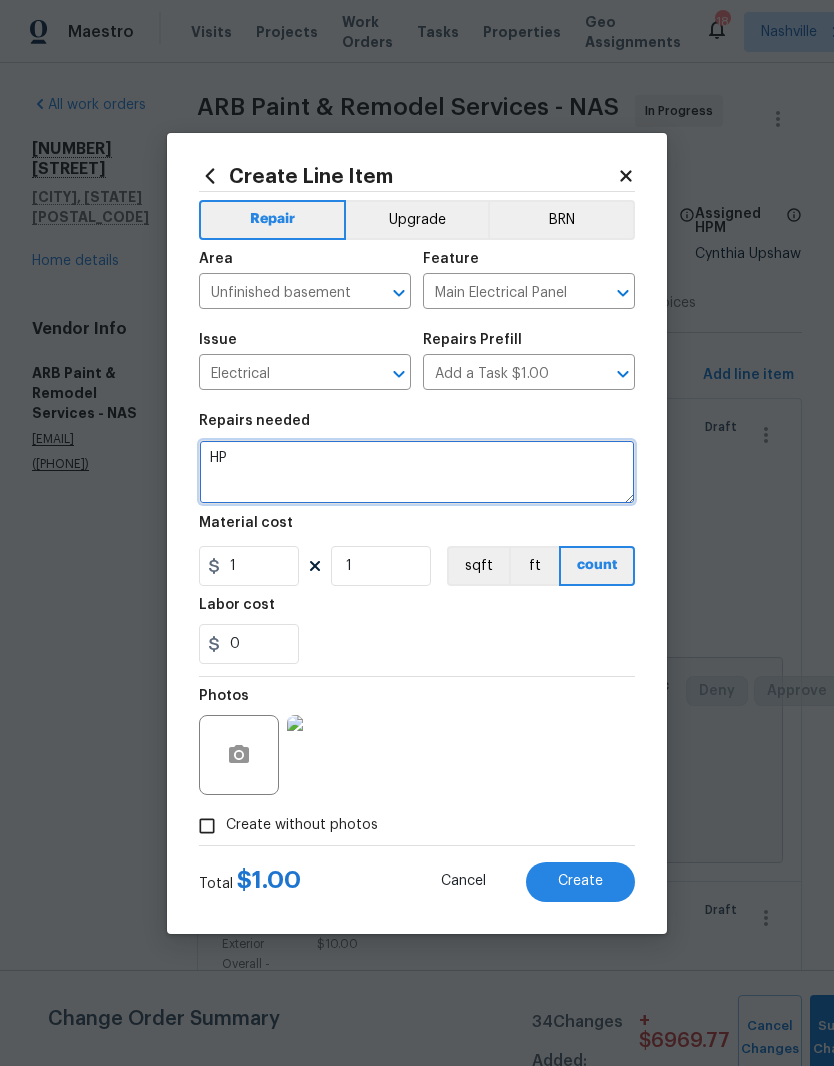 type on "H" 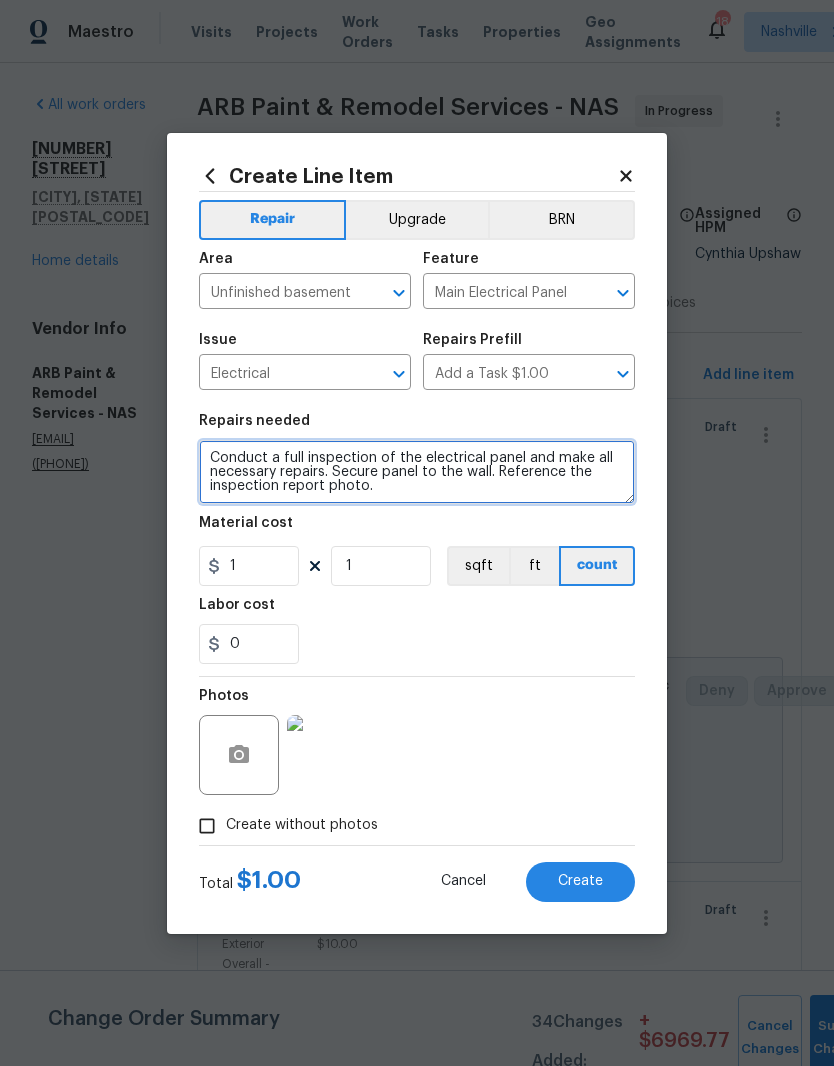 type on "Conduct a full inspection of the electrical panel and make all necessary repairs. Secure panel to the wall. Reference the inspection report photo." 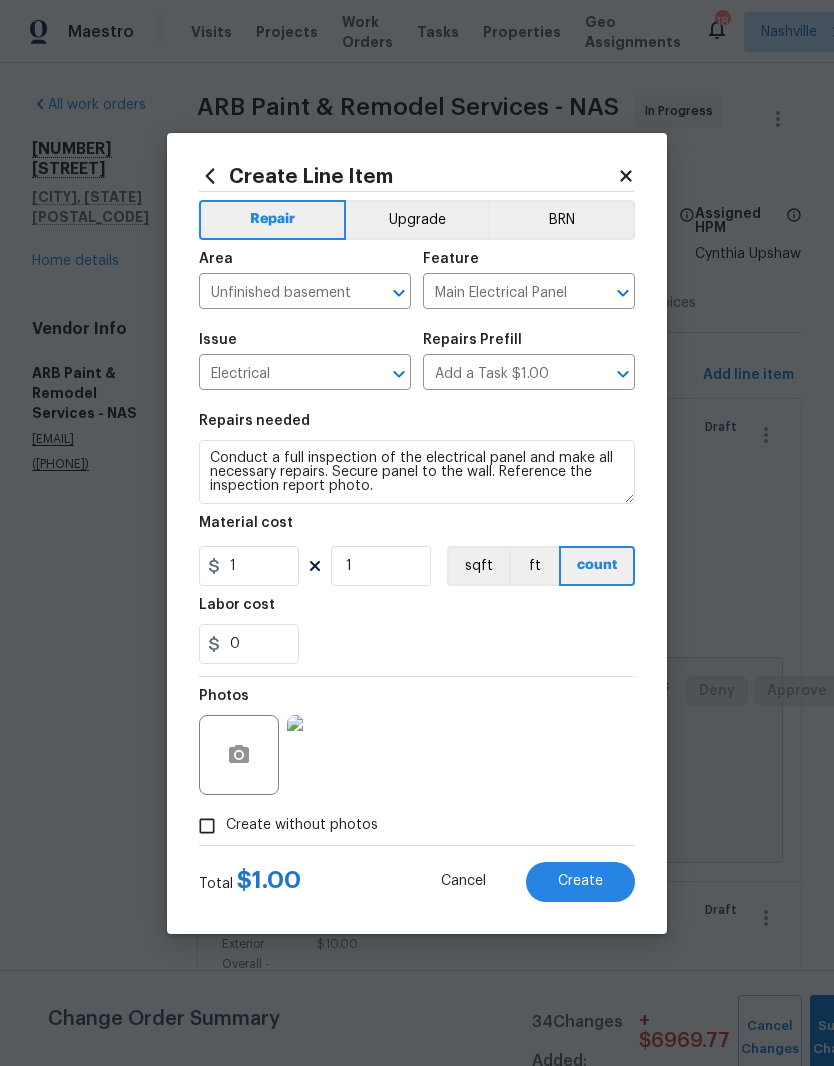 click on "0" at bounding box center (417, 644) 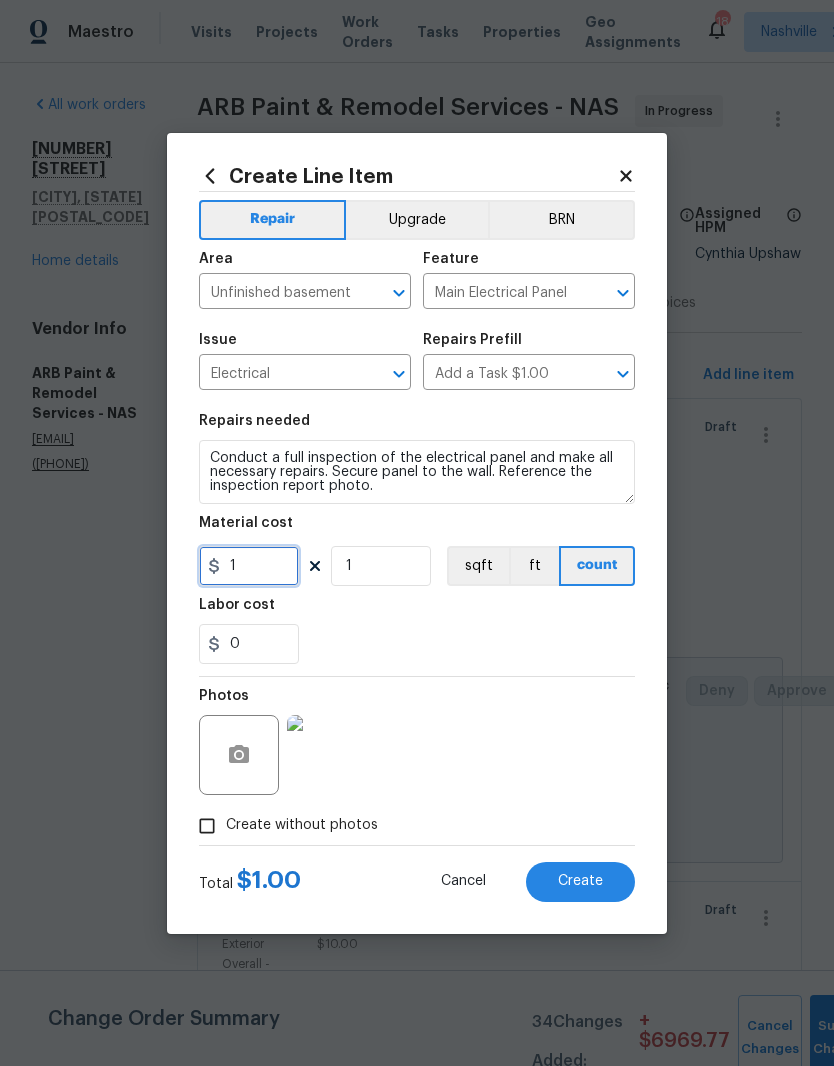 click on "1" at bounding box center (249, 566) 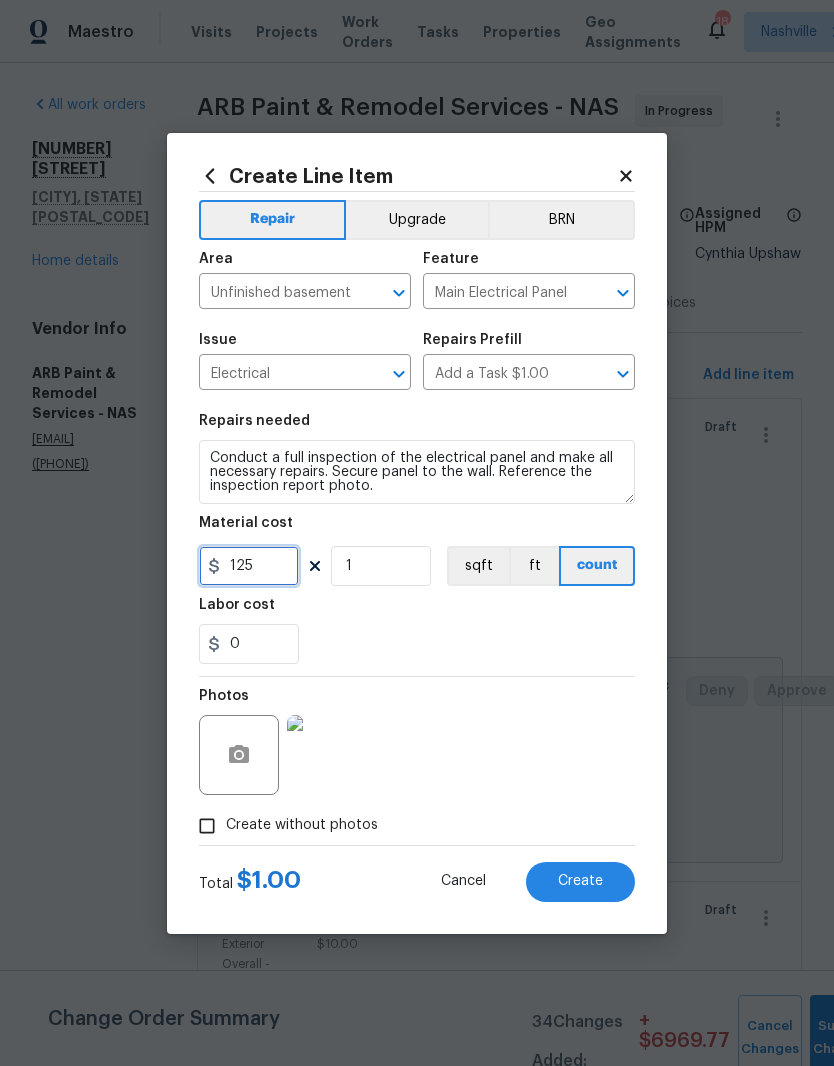 type on "125" 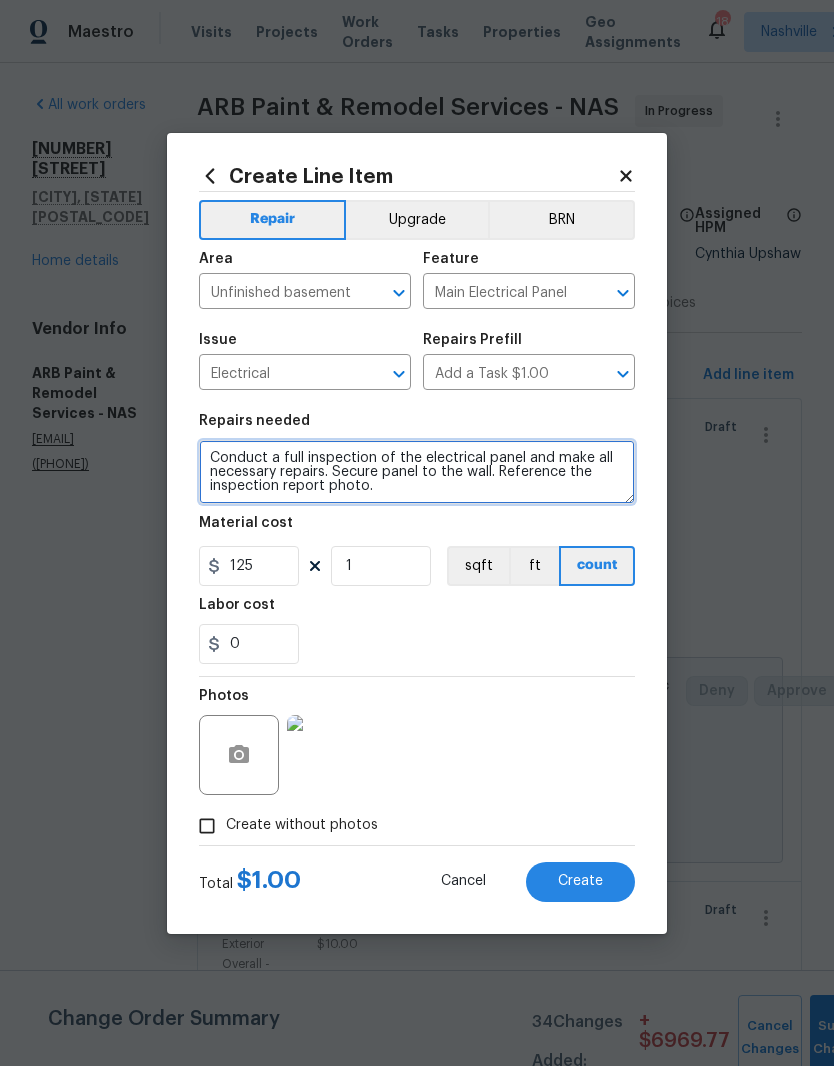 click on "Conduct a full inspection of the electrical panel and make all necessary repairs. Secure panel to the wall. Reference the inspection report photo." at bounding box center (417, 472) 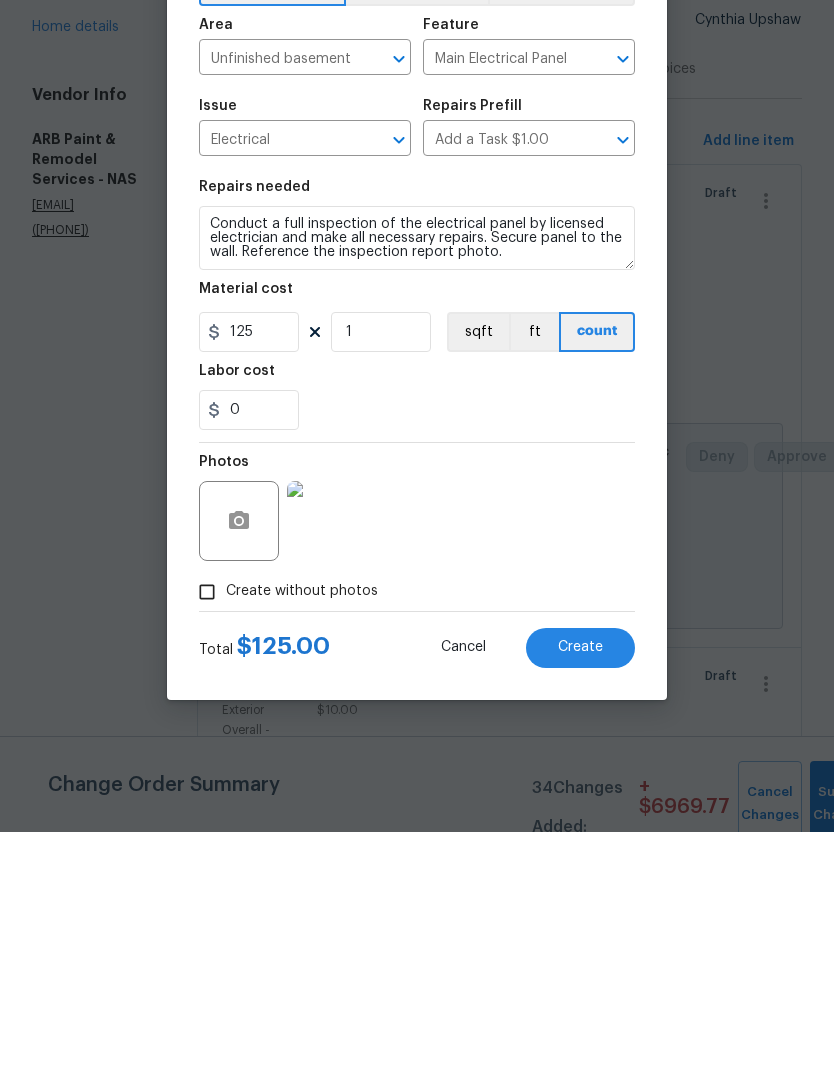 click at bounding box center (327, 755) 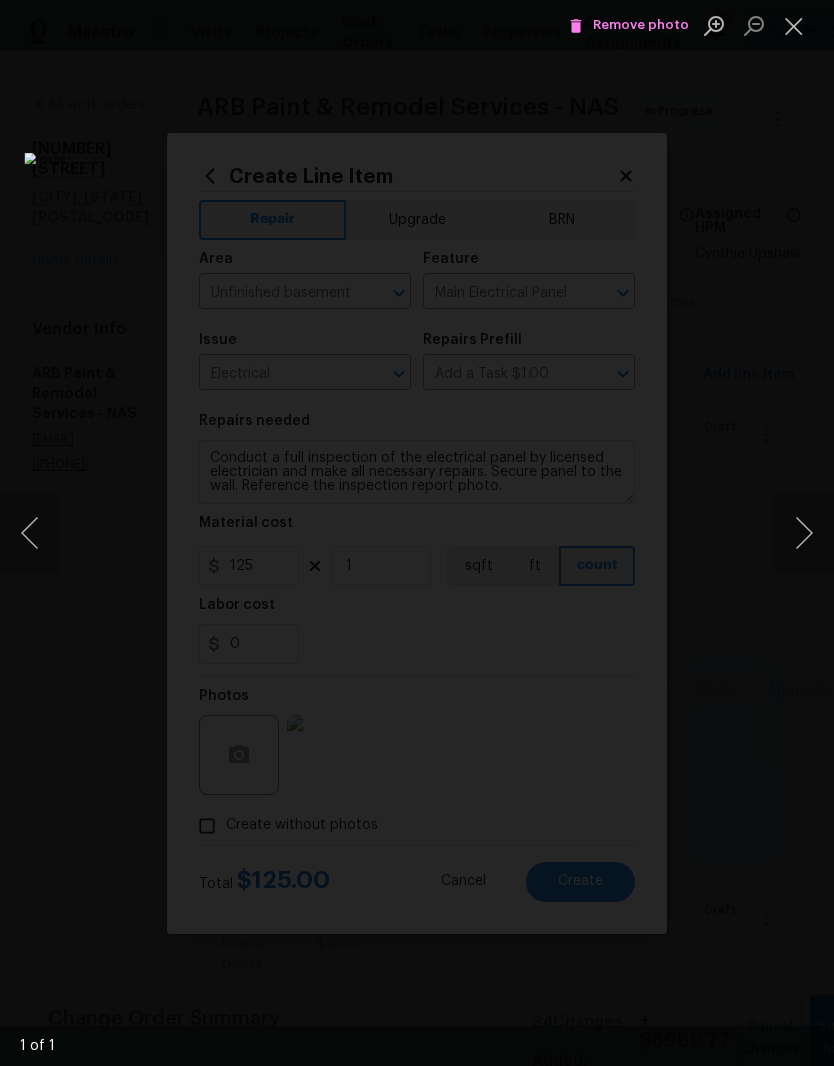 click at bounding box center [794, 25] 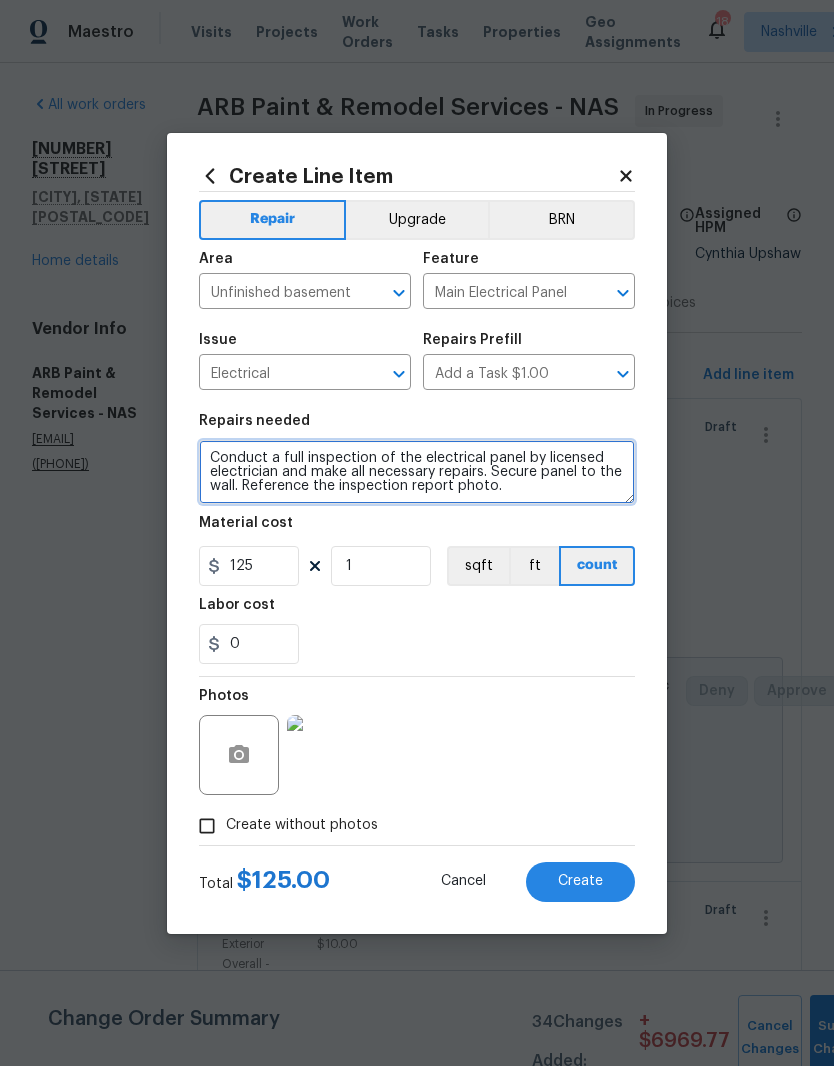 click on "Conduct a full inspection of the electrical panel by licensed electrician and make all necessary repairs. Secure panel to the wall. Reference the inspection report photo." at bounding box center (417, 472) 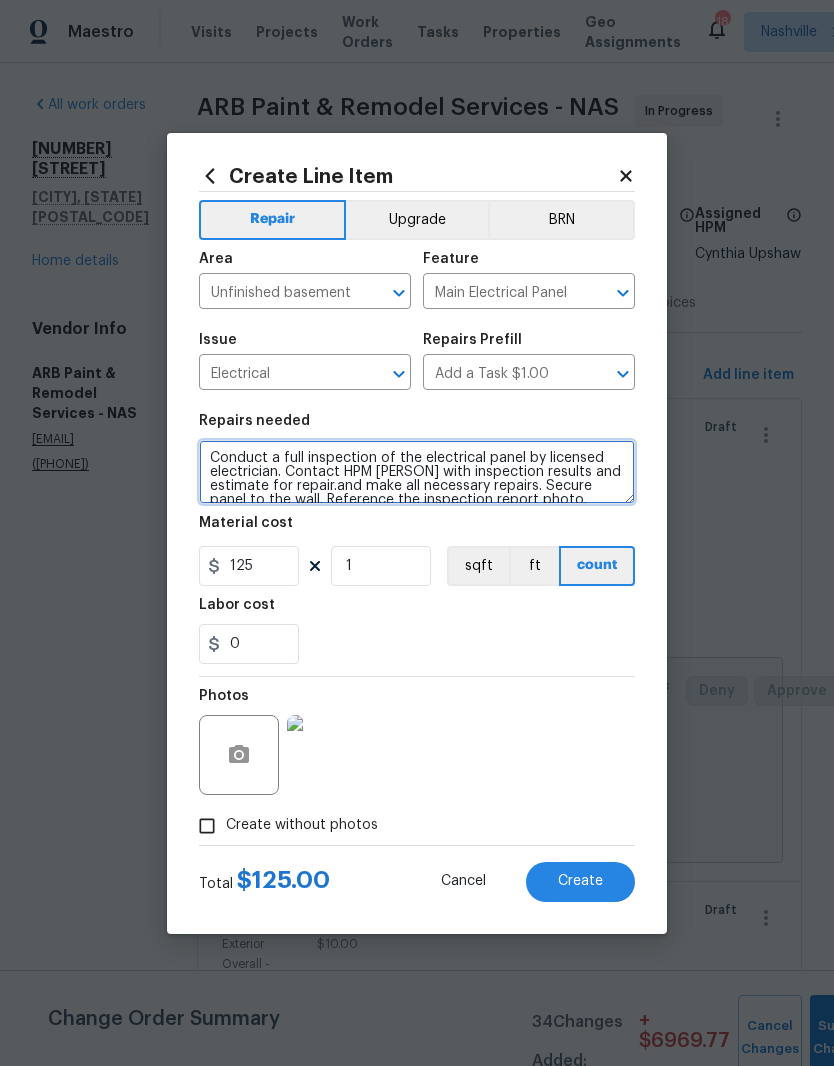 click on "Conduct a full inspection of the electrical panel by licensed electrician. Contact HPM Cynthia with inspection results and estimate for repair.and make all necessary repairs. Secure panel to the wall. Reference the inspection report photo." at bounding box center (417, 472) 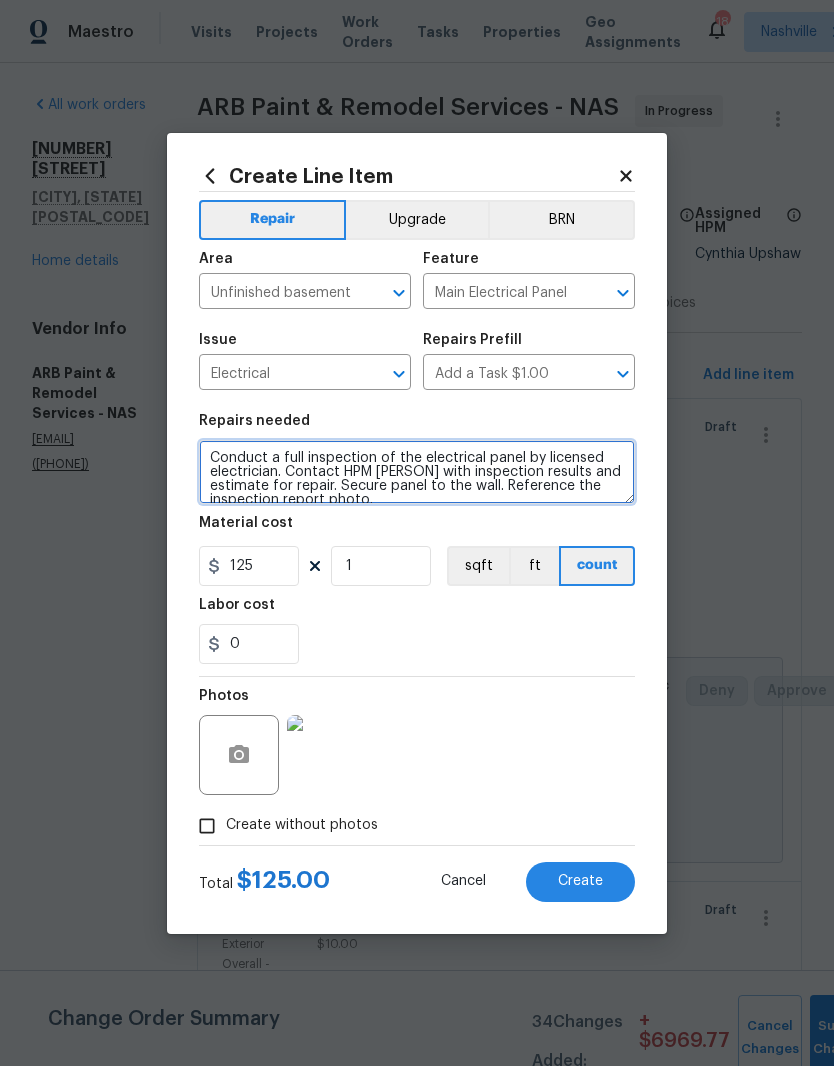 click on "Conduct a full inspection of the electrical panel by licensed electrician. Contact HPM Cynthia with inspection results and estimate for repair. Secure panel to the wall. Reference the inspection report photo." at bounding box center [417, 472] 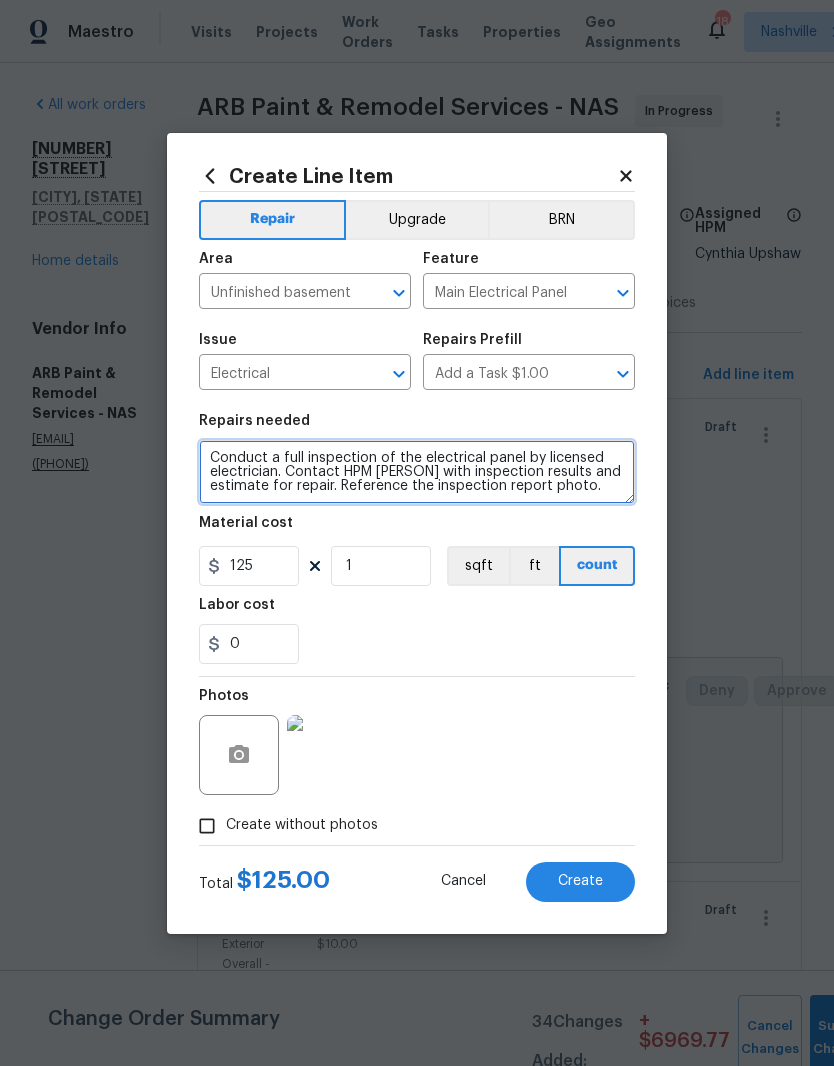 type on "Conduct a full inspection of the electrical panel by licensed electrician. Contact HPM Cynthia with inspection results and estimate for repair. Reference the inspection report photo." 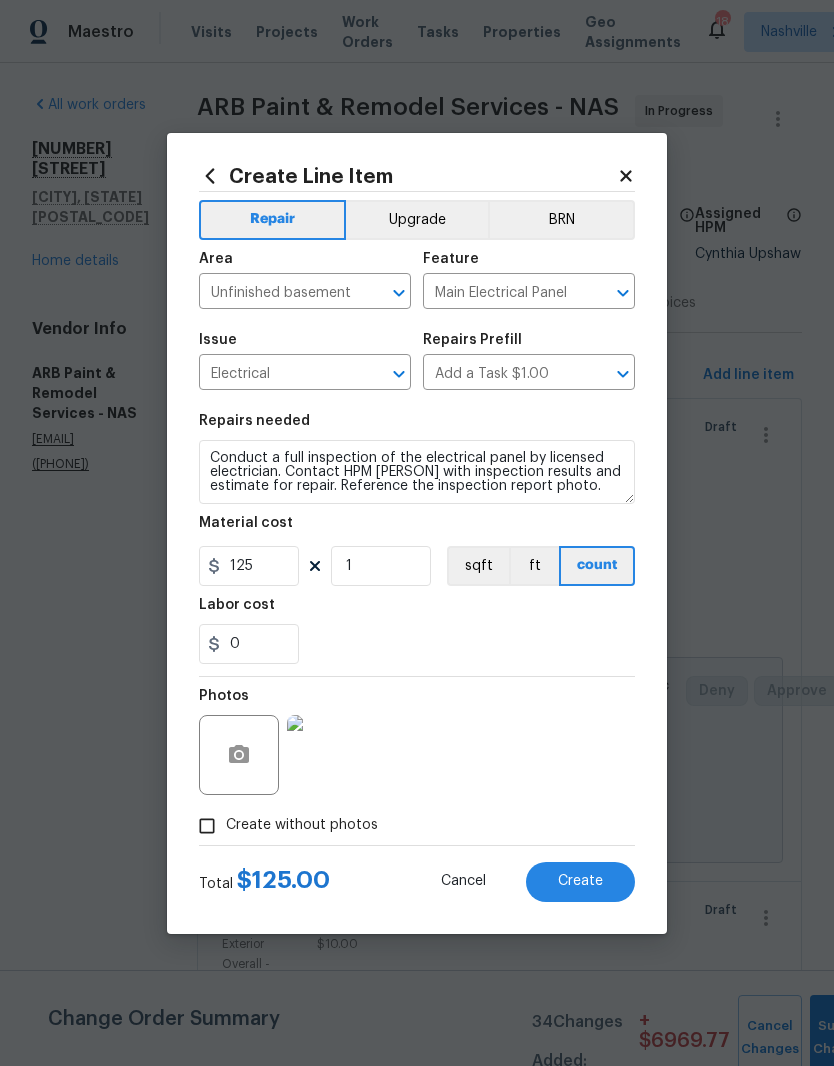 click on "0" at bounding box center [417, 644] 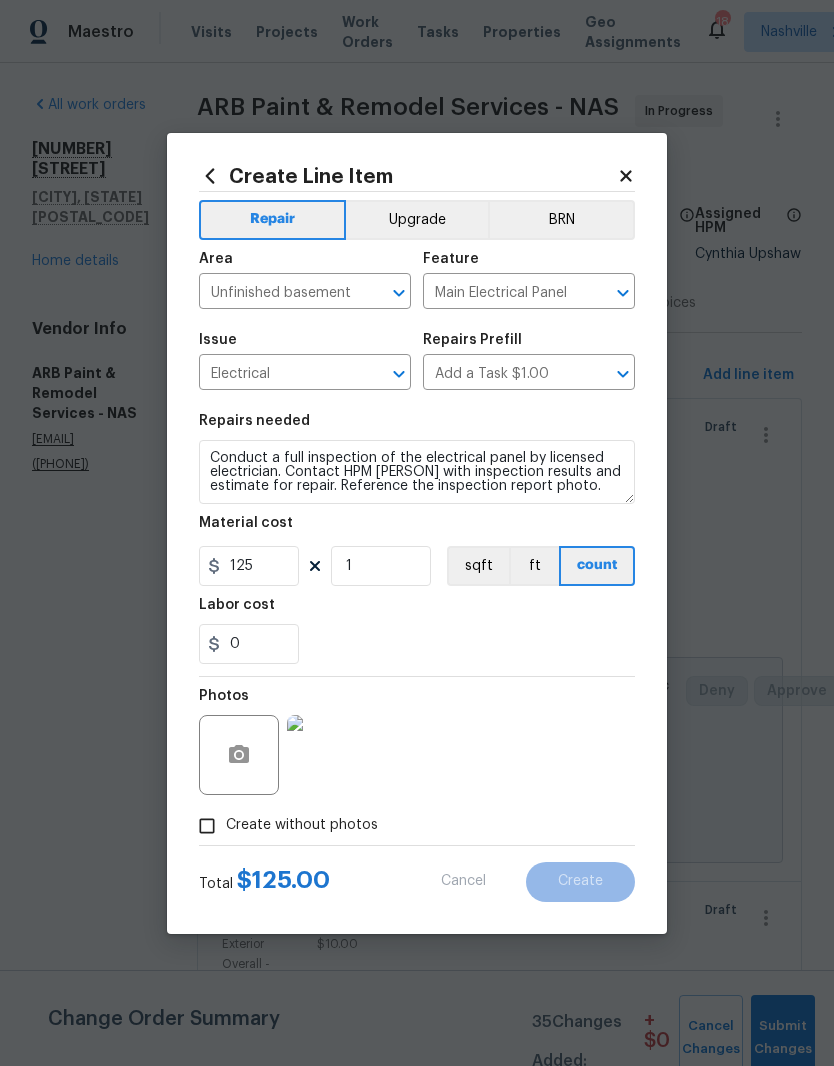 scroll, scrollTop: 0, scrollLeft: 0, axis: both 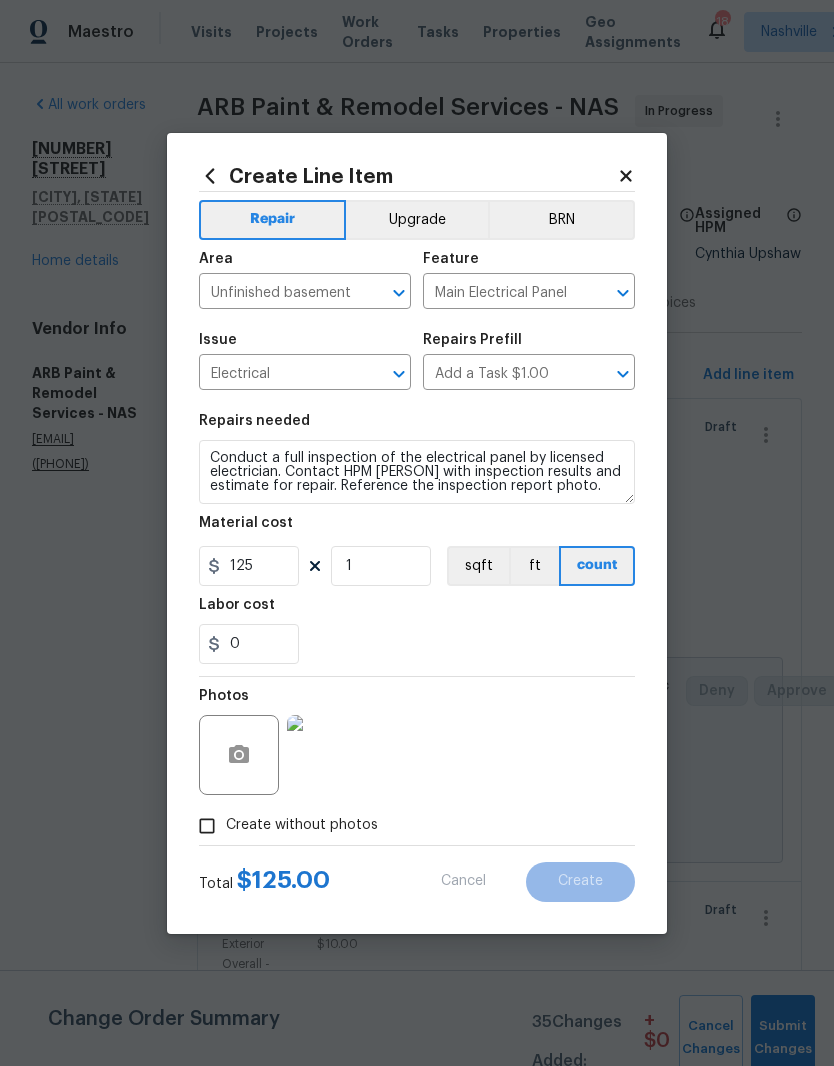 type 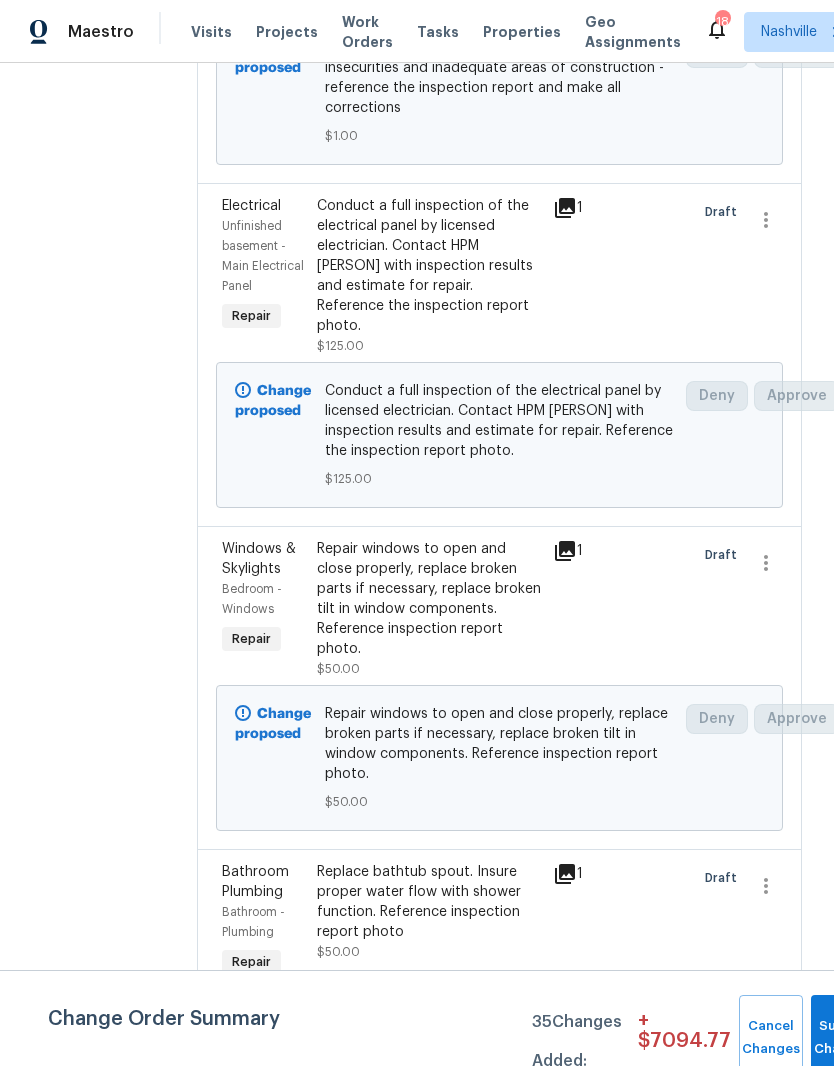 scroll, scrollTop: 6712, scrollLeft: 0, axis: vertical 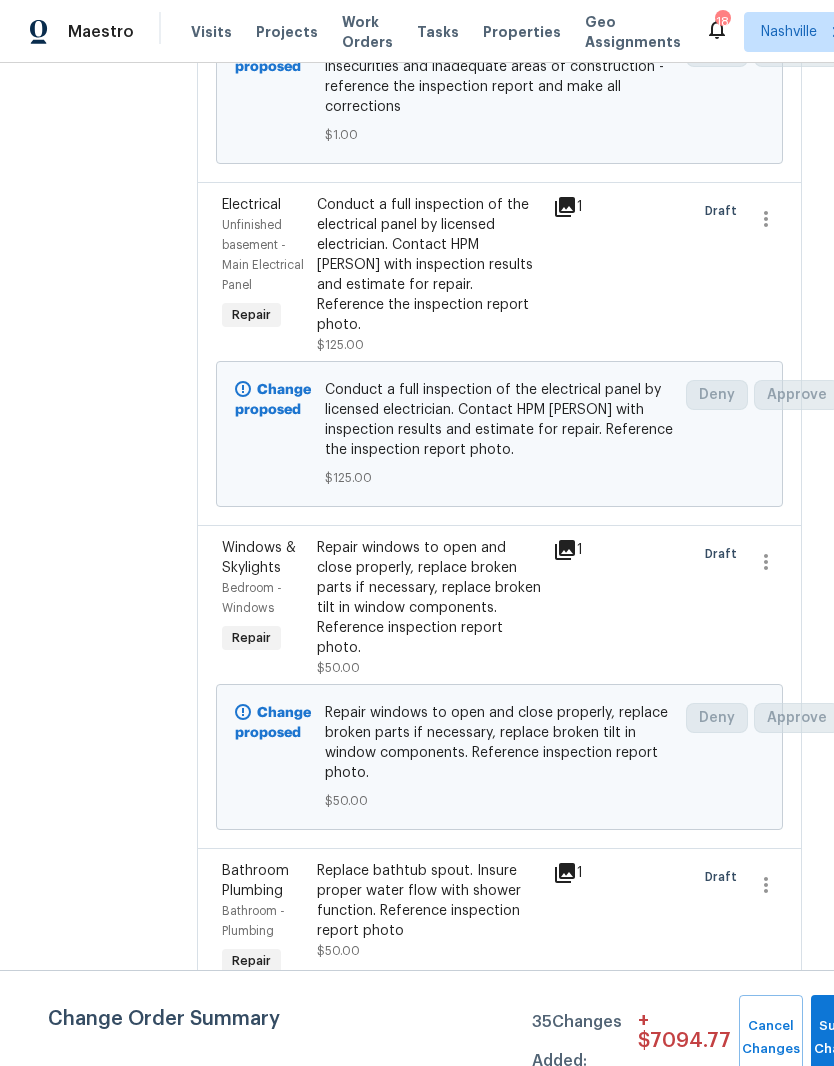 click on "Conduct a full inspection of the electrical panel by licensed electrician. Contact HPM Cynthia with inspection results and estimate for repair. Reference the inspection report photo." at bounding box center (429, 265) 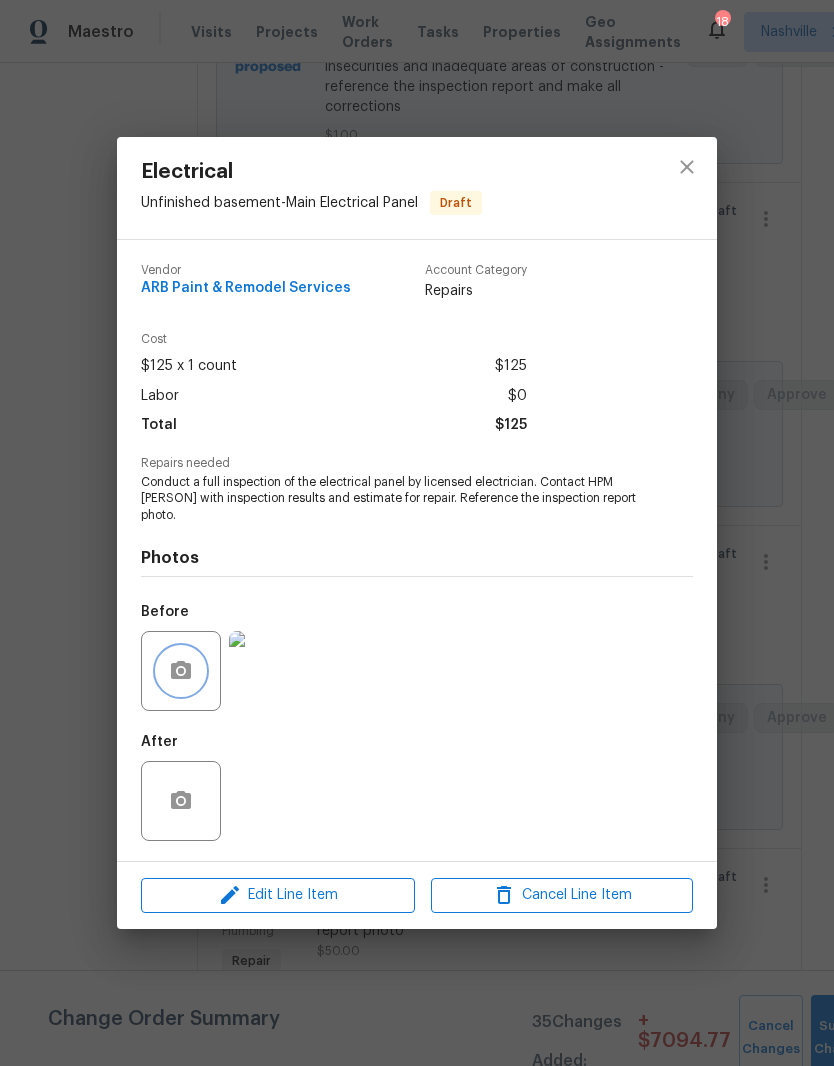click at bounding box center [181, 671] 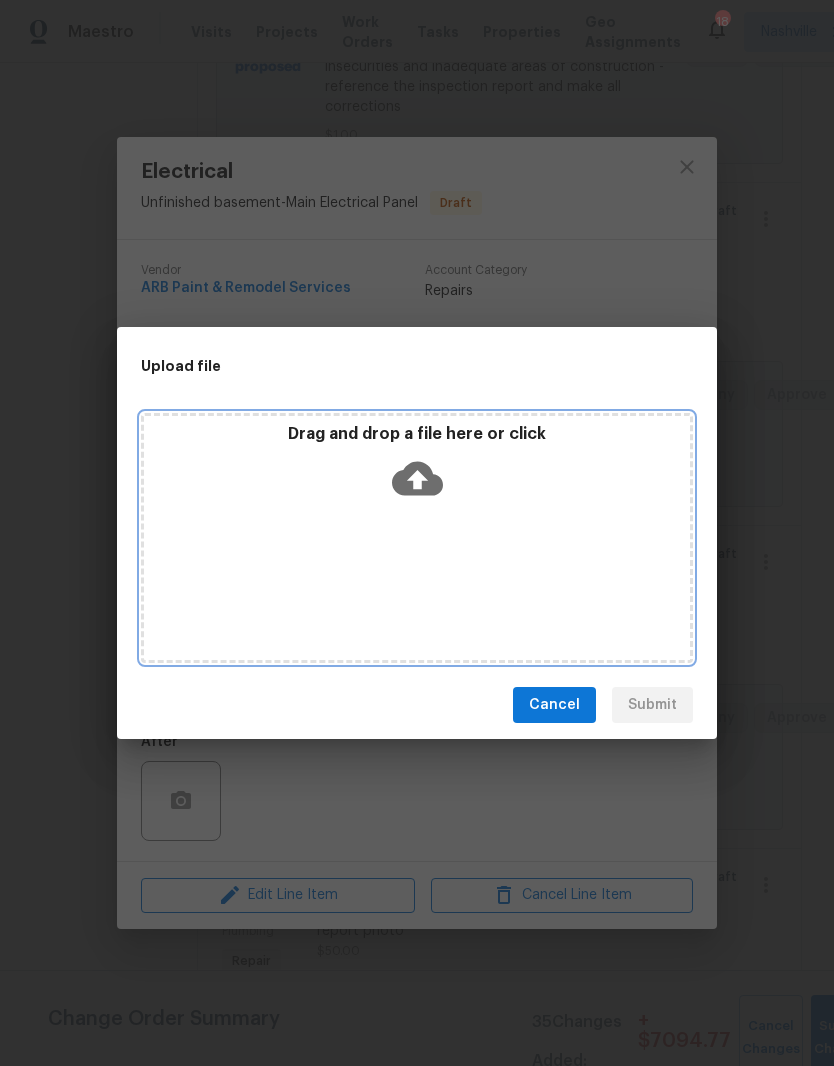 click on "Drag and drop a file here or click" at bounding box center (417, 538) 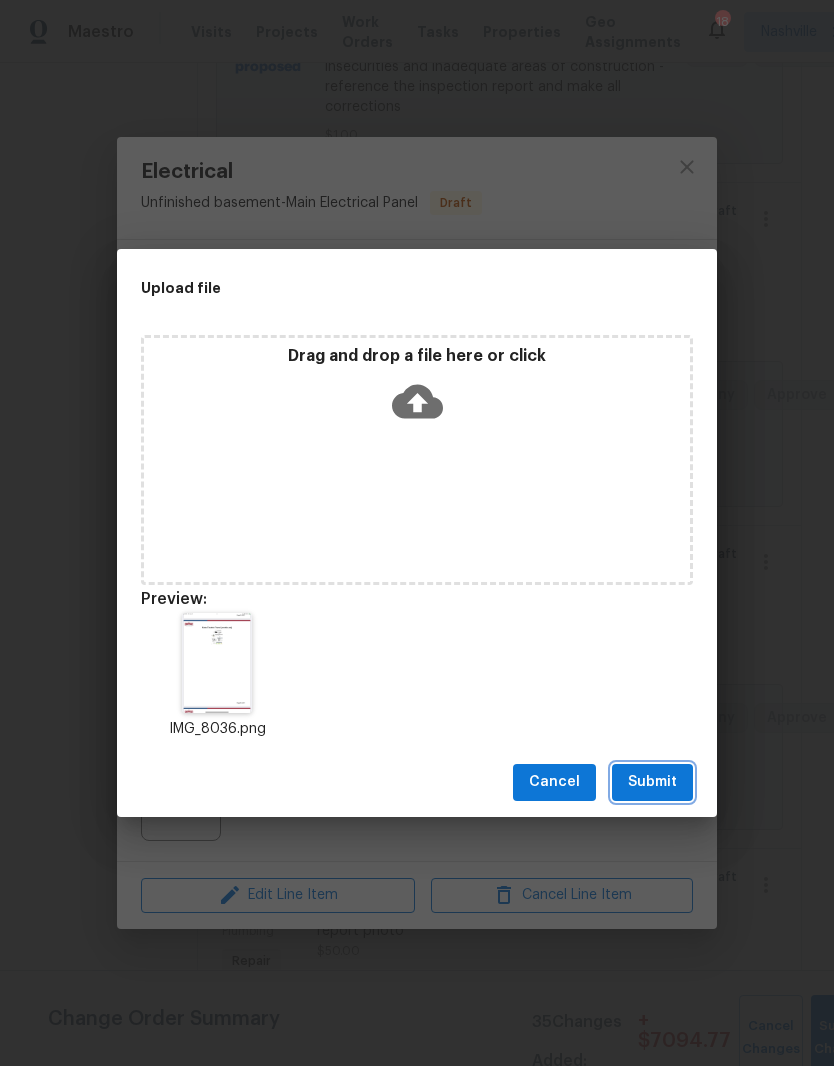 click on "Submit" at bounding box center [652, 782] 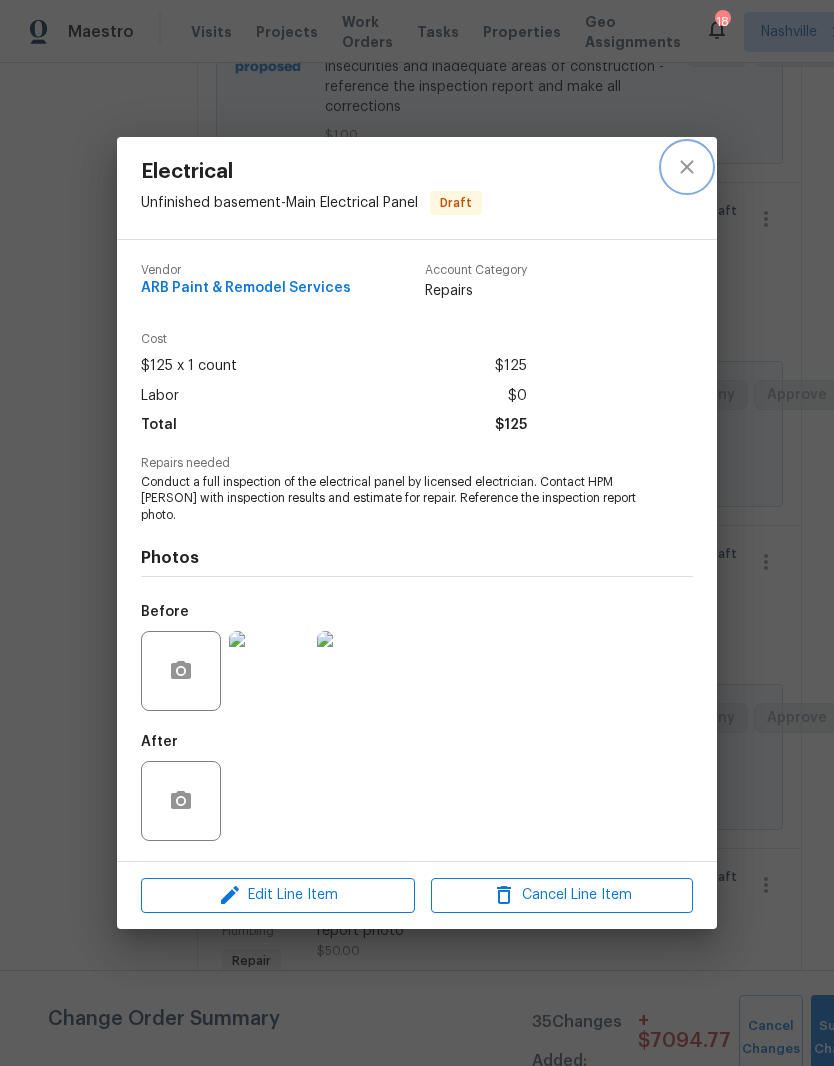 click 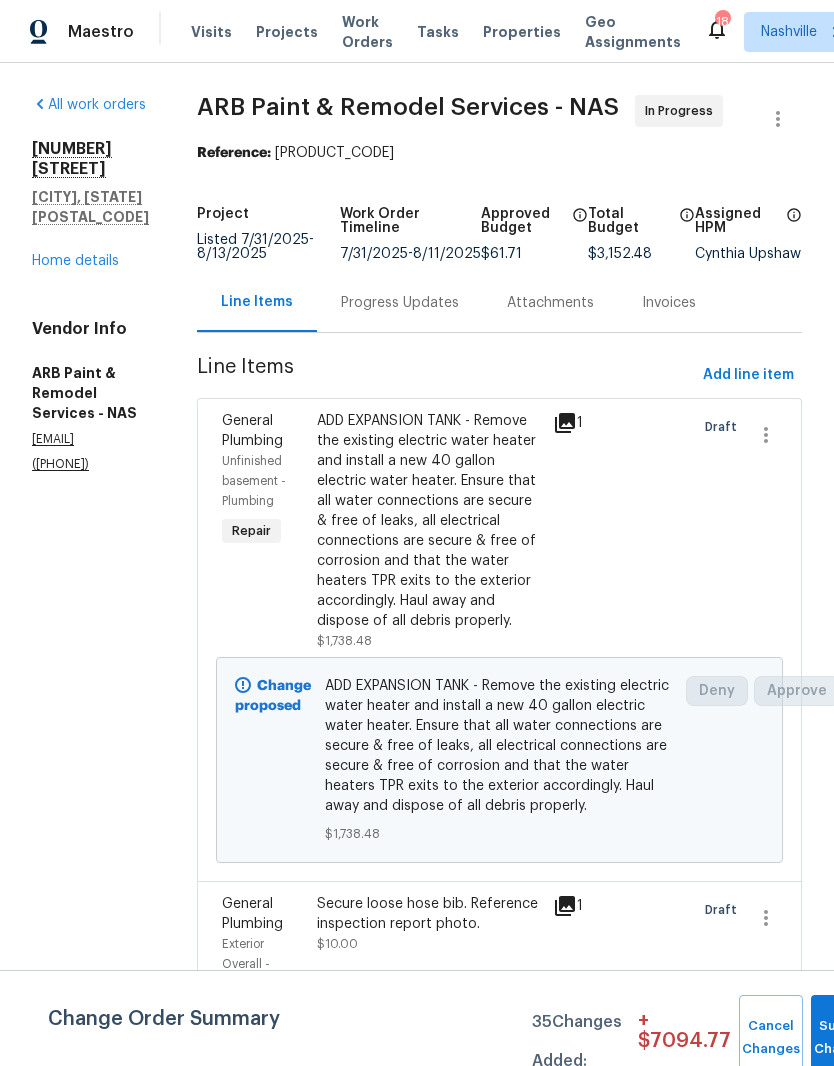 scroll, scrollTop: 0, scrollLeft: 0, axis: both 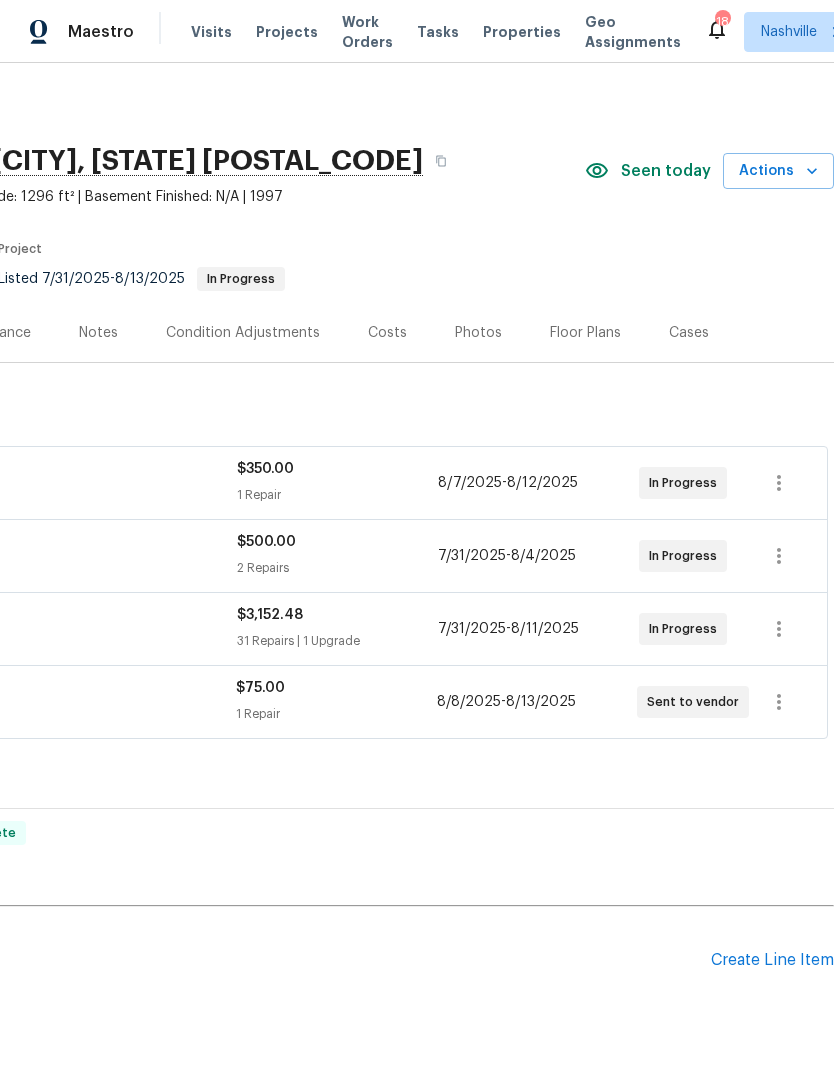 click on "Create Line Item" at bounding box center (772, 960) 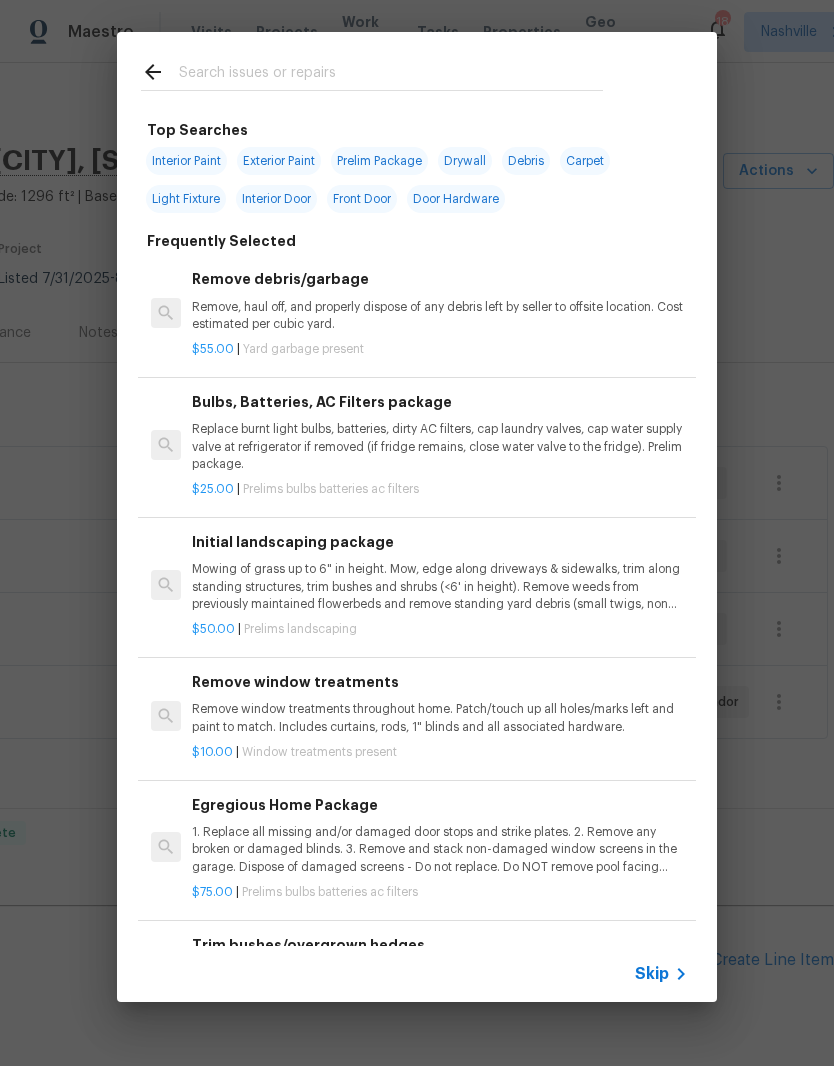 click at bounding box center [391, 75] 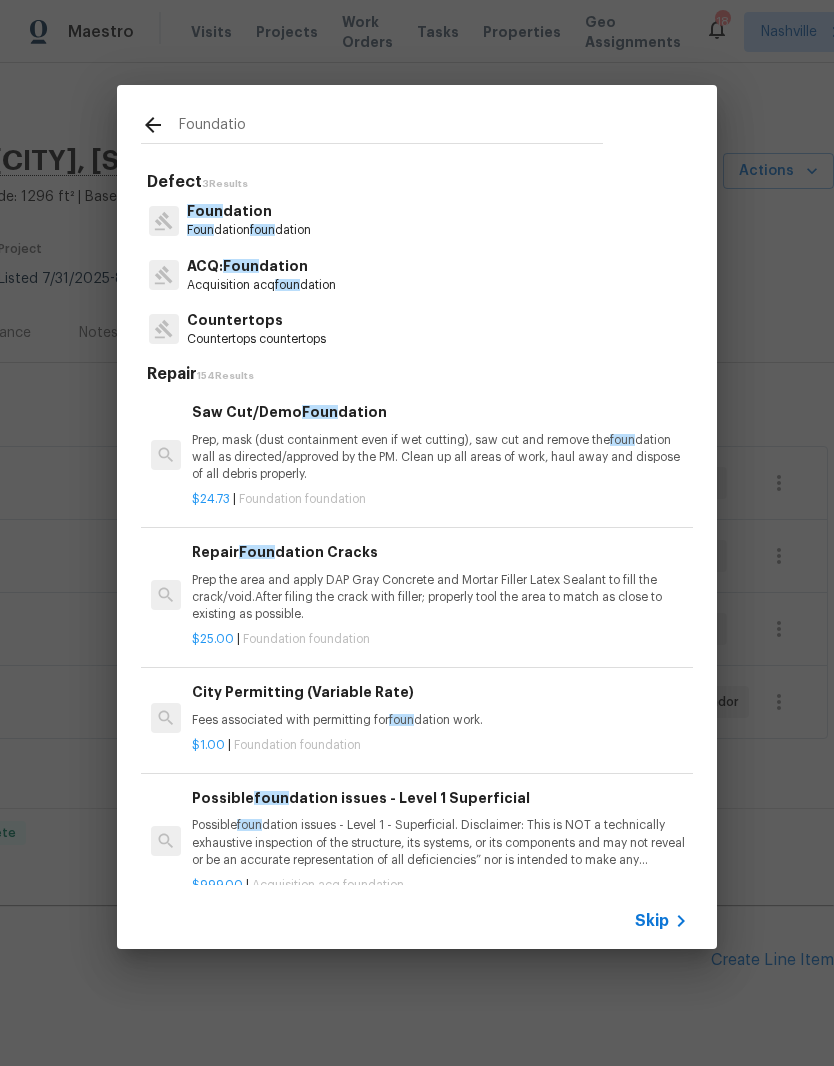type on "Foundation" 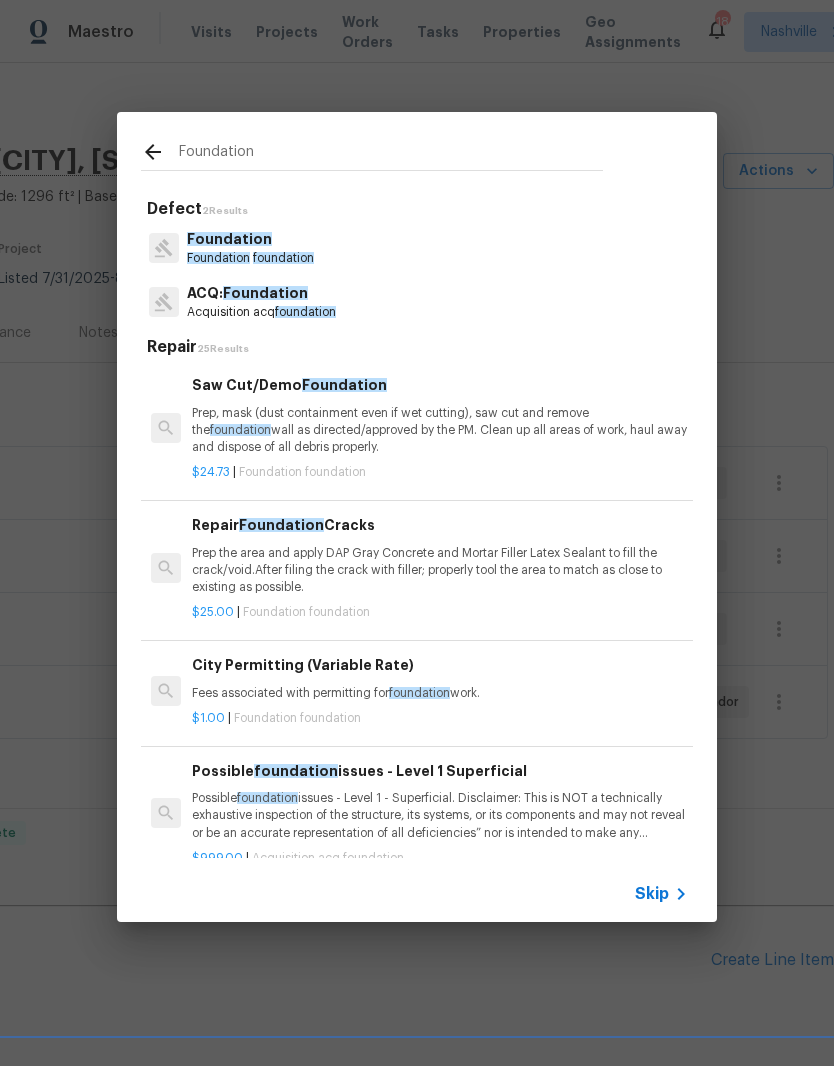 click on "Foundation" at bounding box center [250, 239] 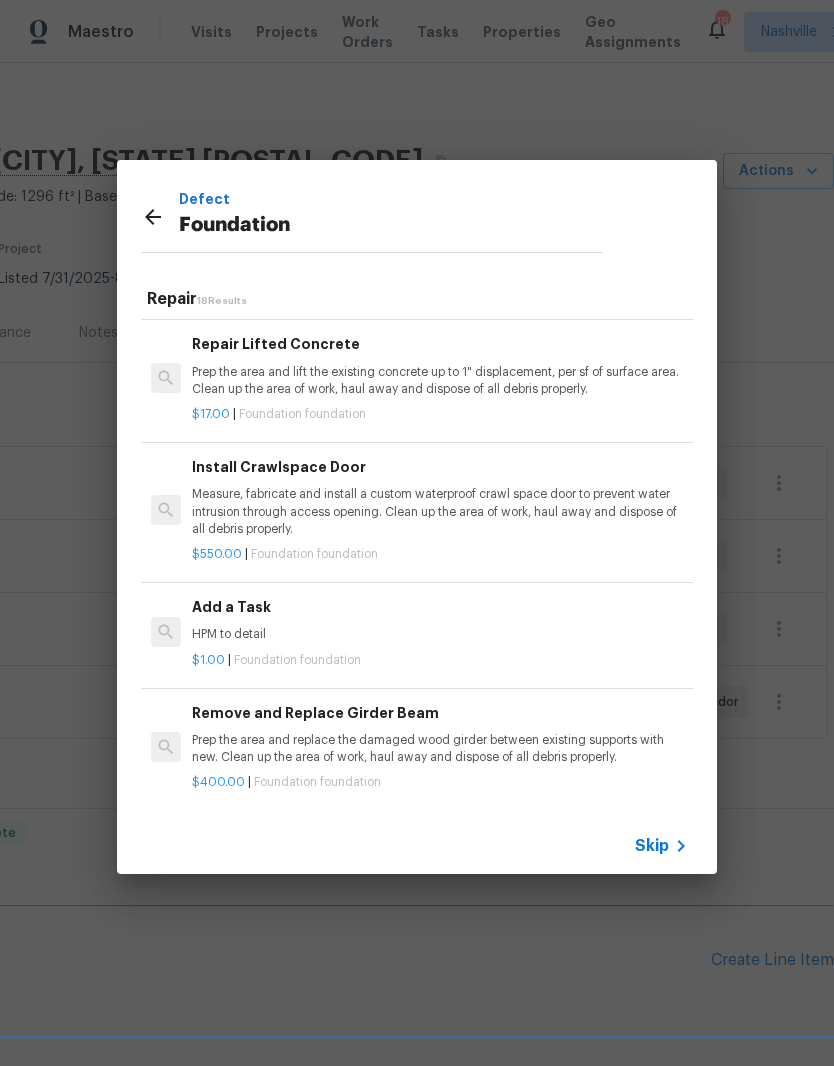 scroll, scrollTop: 762, scrollLeft: 0, axis: vertical 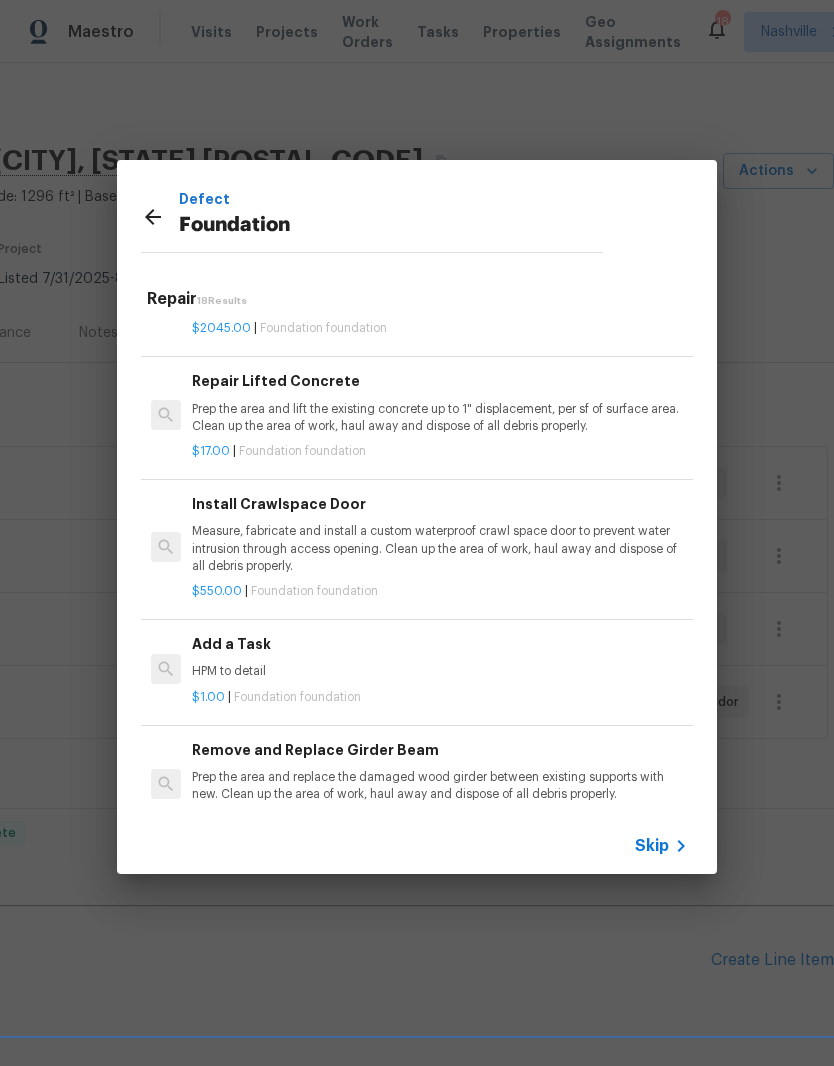 click on "$1.00   |   Foundation foundation" at bounding box center (440, 693) 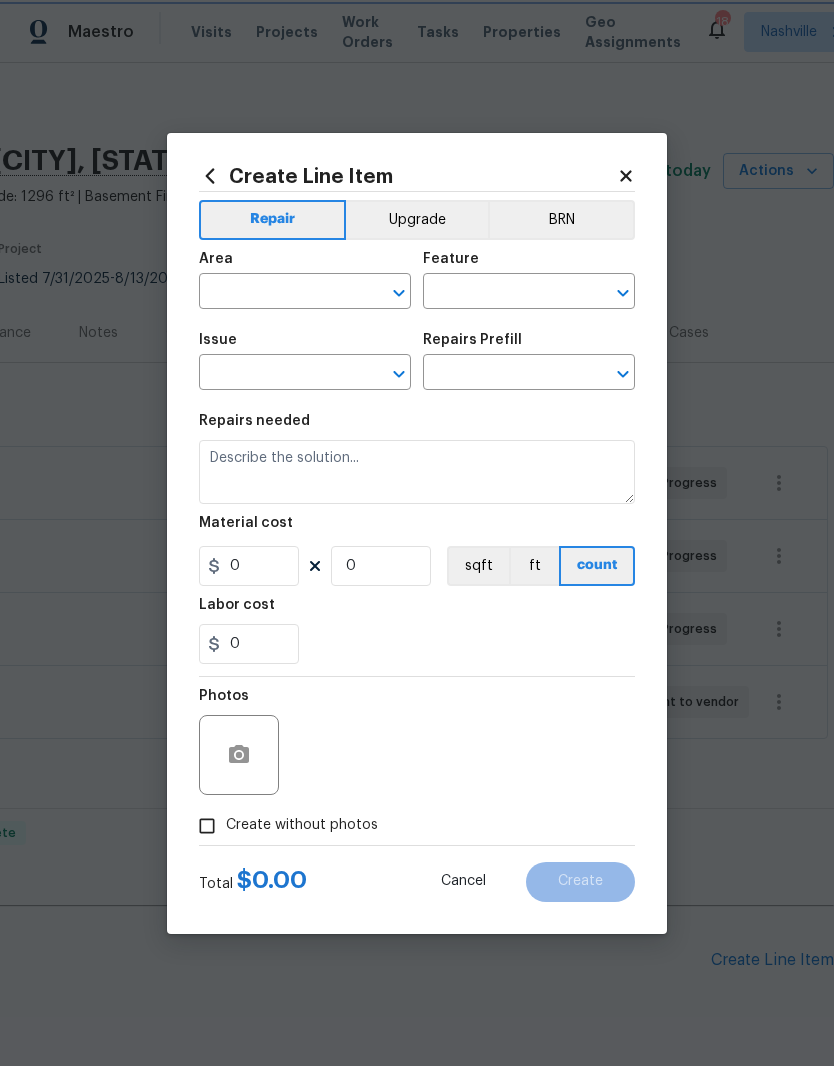 type on "Foundation" 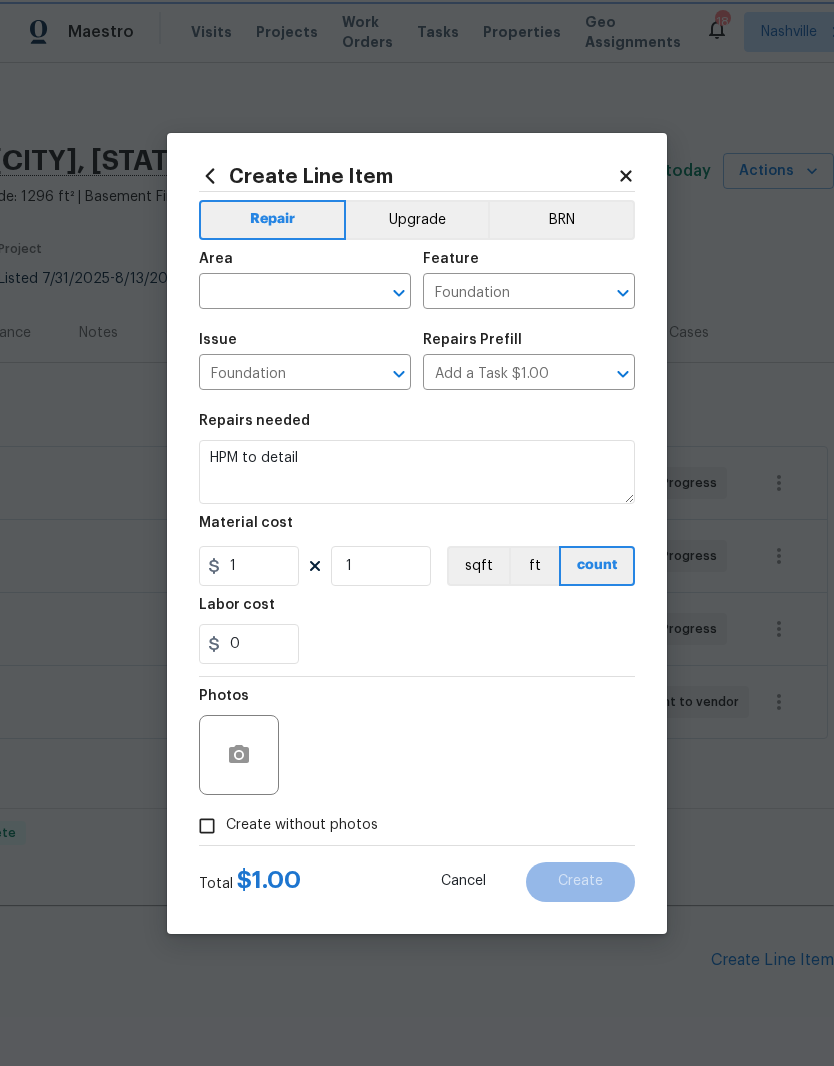 click 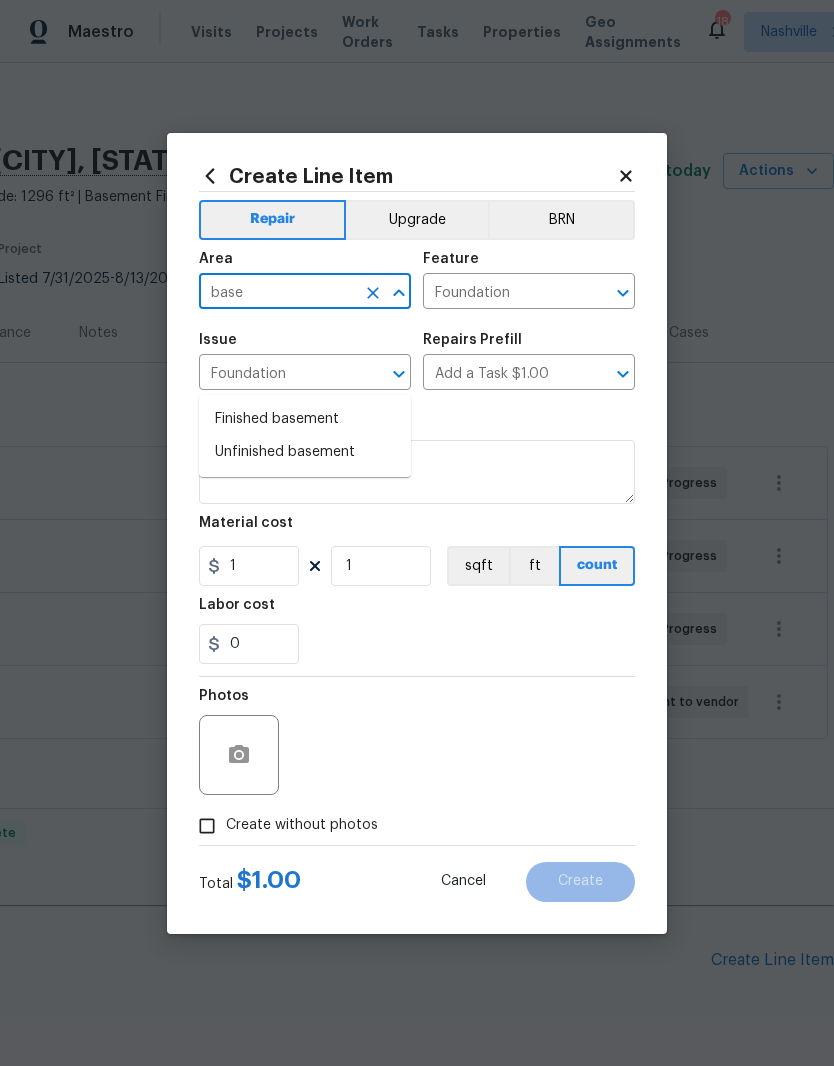 click on "Unfinished basement" at bounding box center [305, 452] 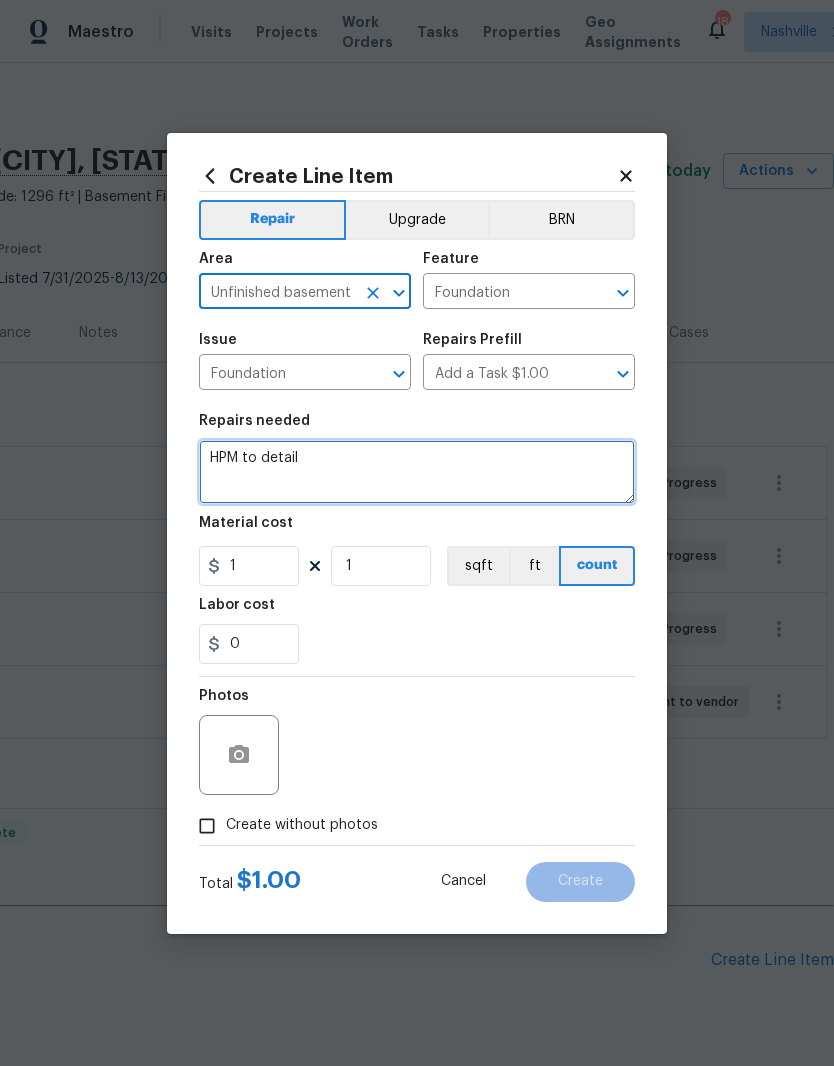 click on "HPM to detail" at bounding box center [417, 472] 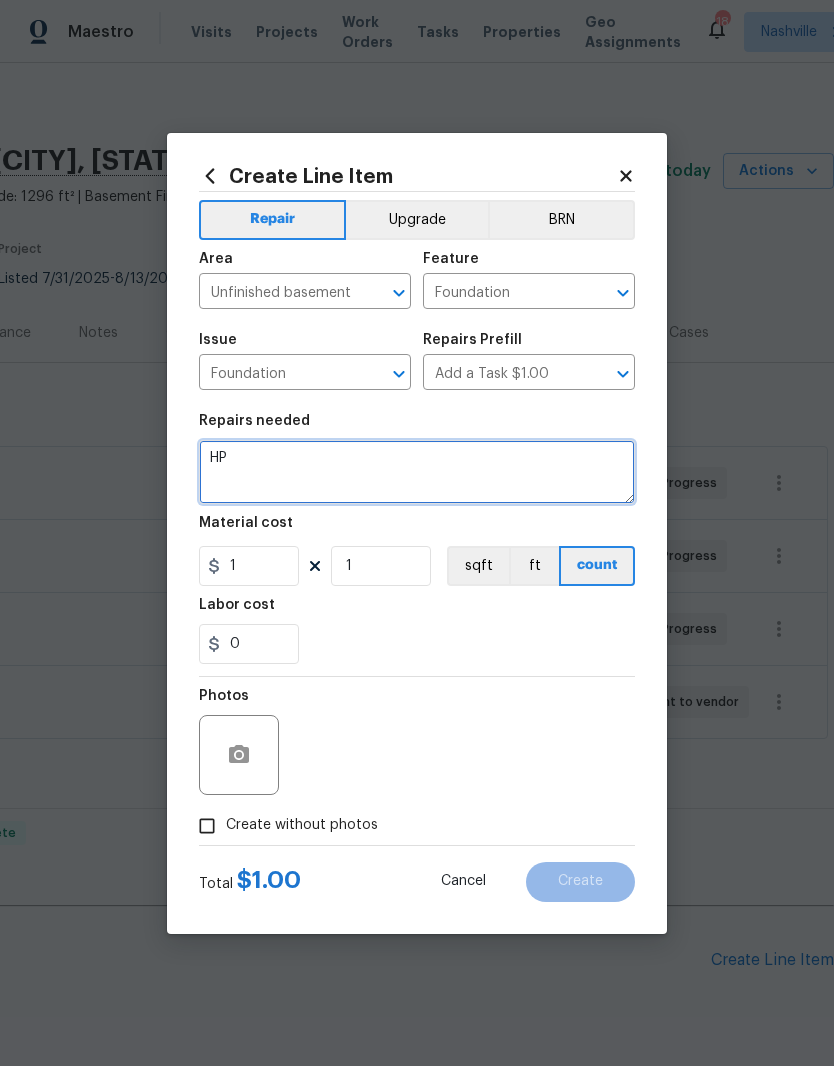 type on "H" 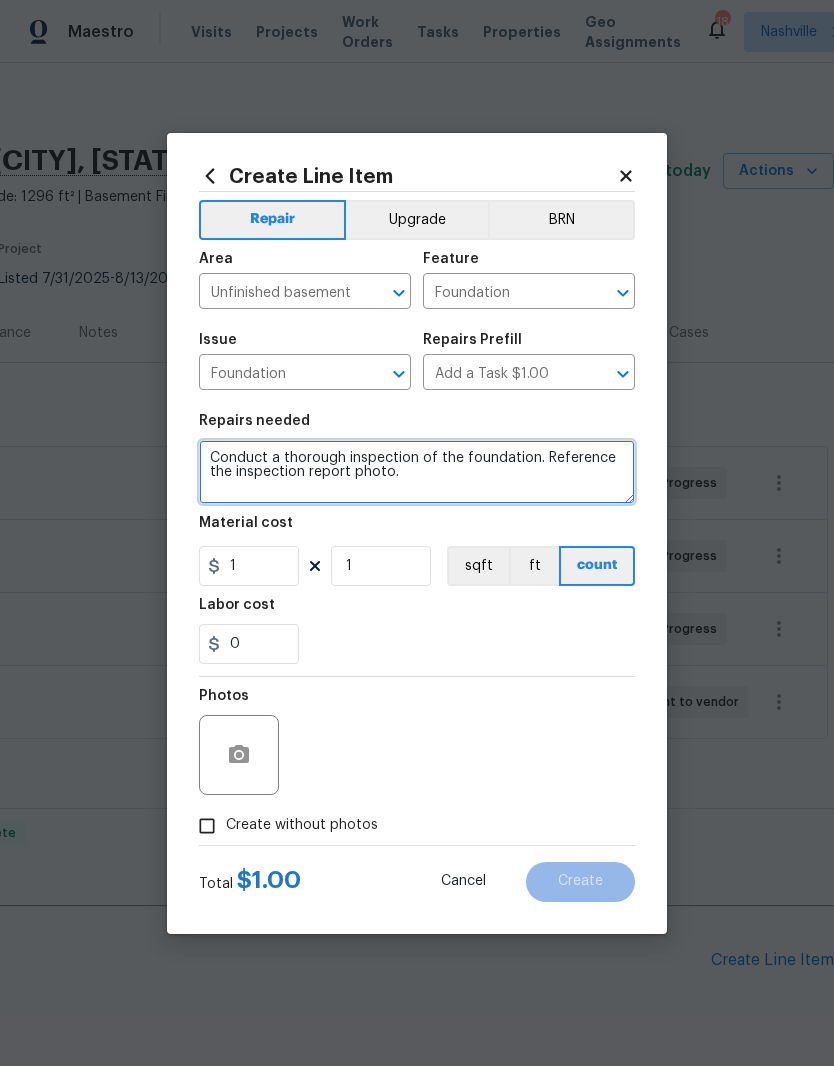 type on "Conduct a thorough inspection of the foundation. Reference the inspection report photo." 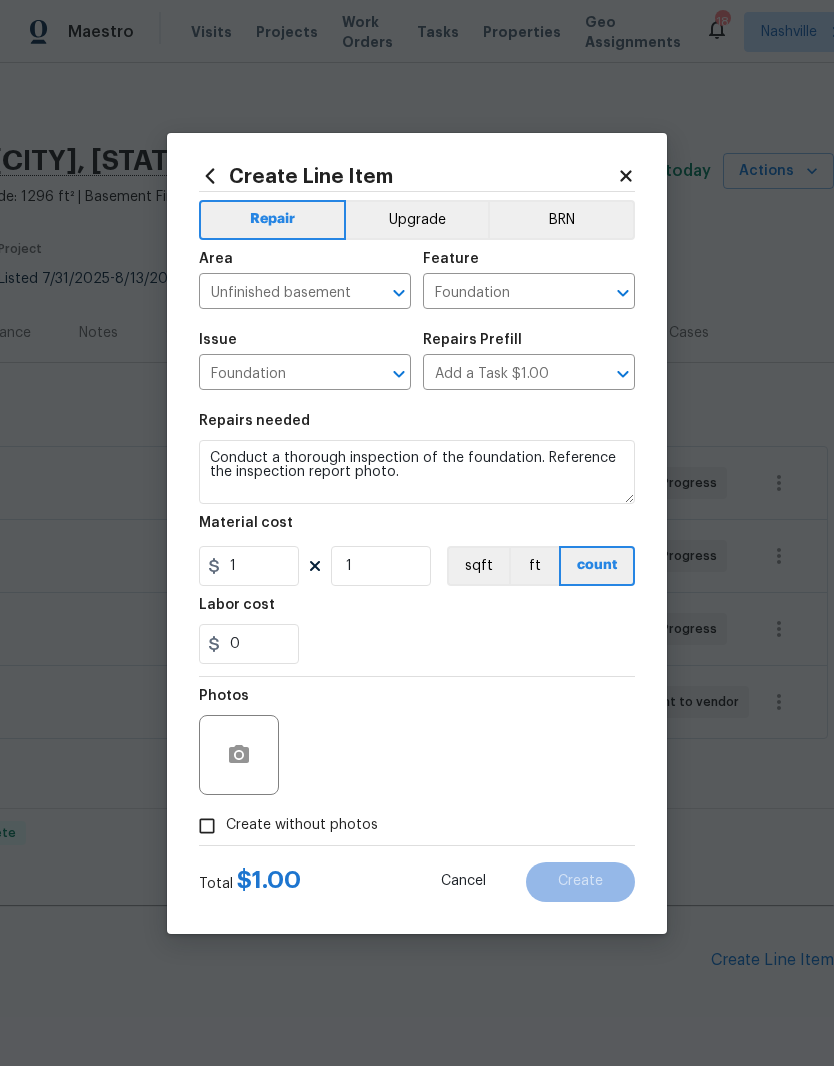 click on "0" at bounding box center [417, 644] 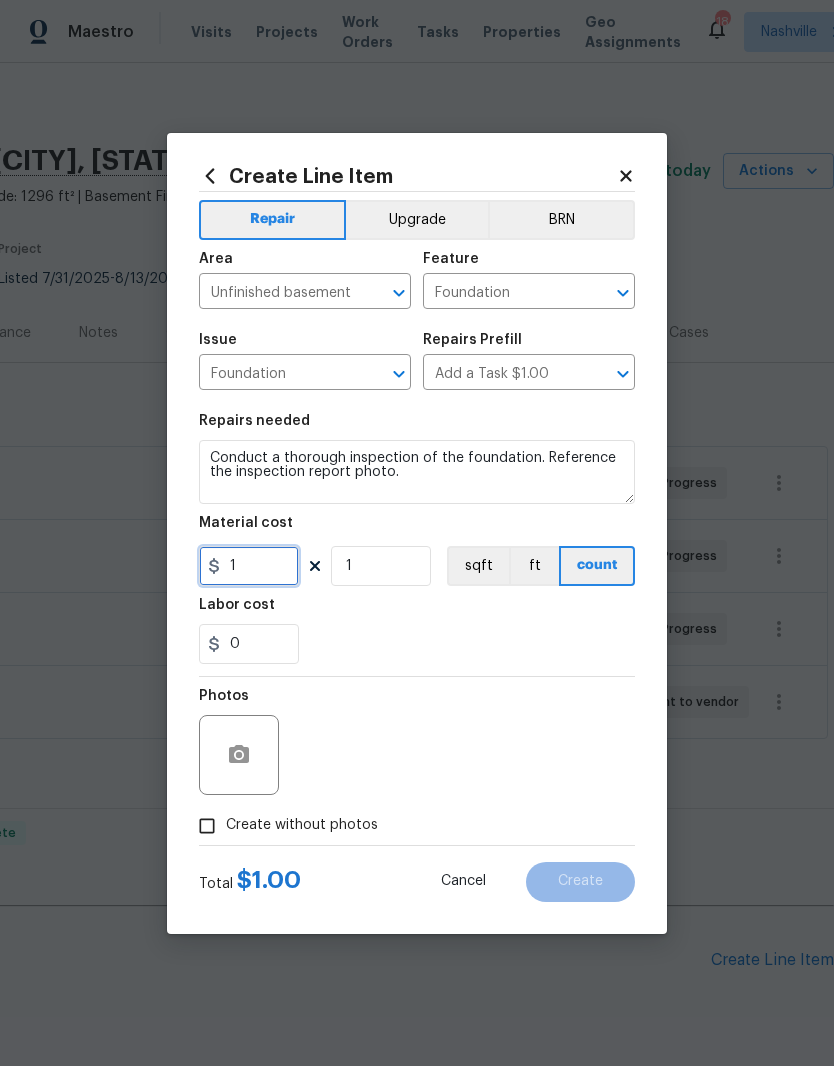 click on "1" at bounding box center (249, 566) 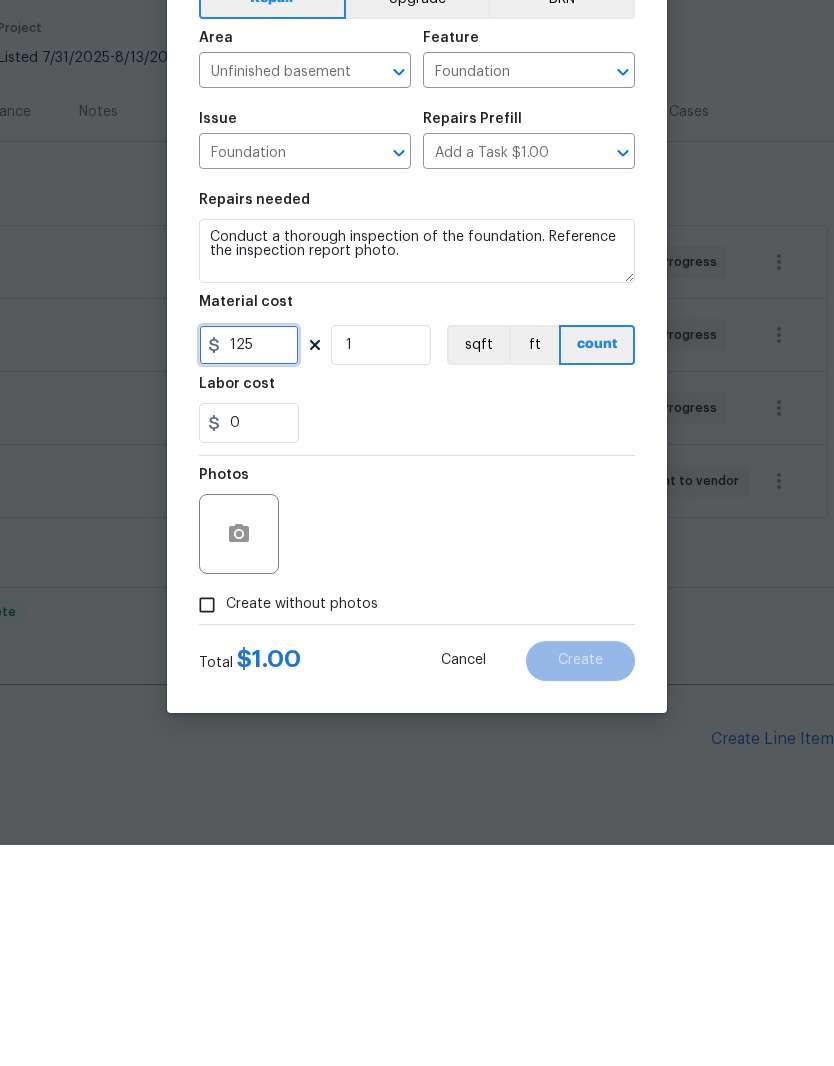 type on "125" 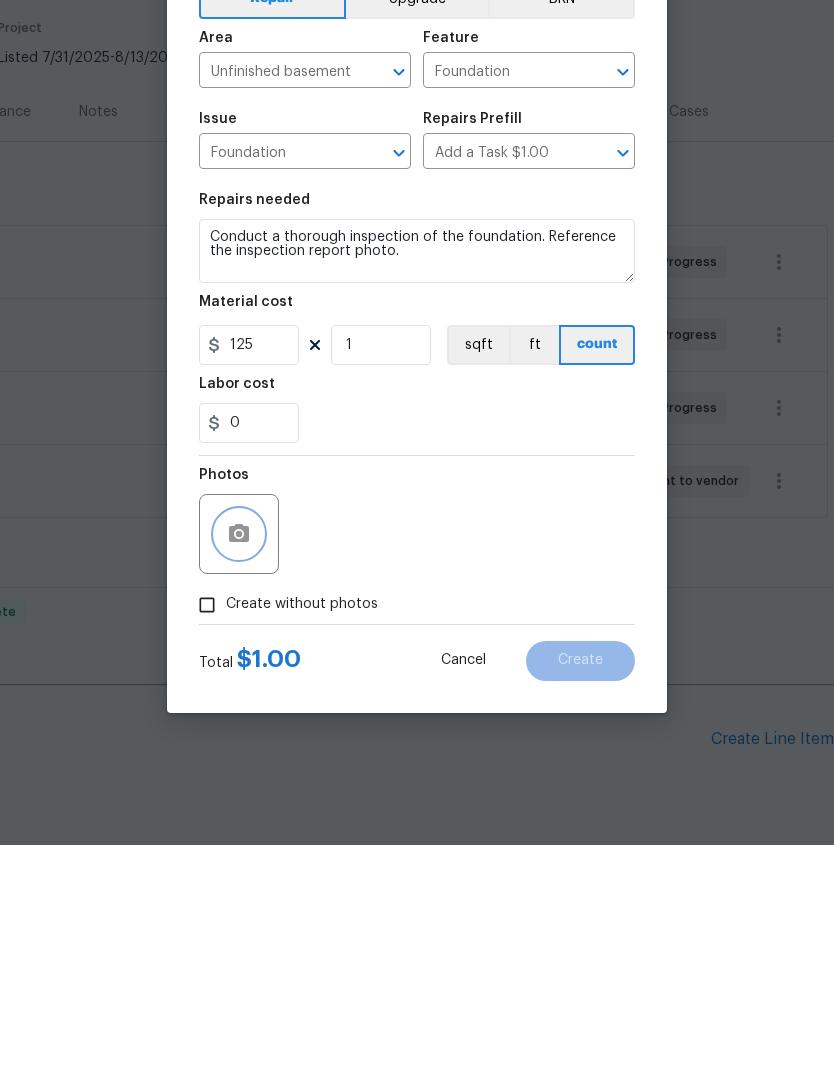click at bounding box center (239, 755) 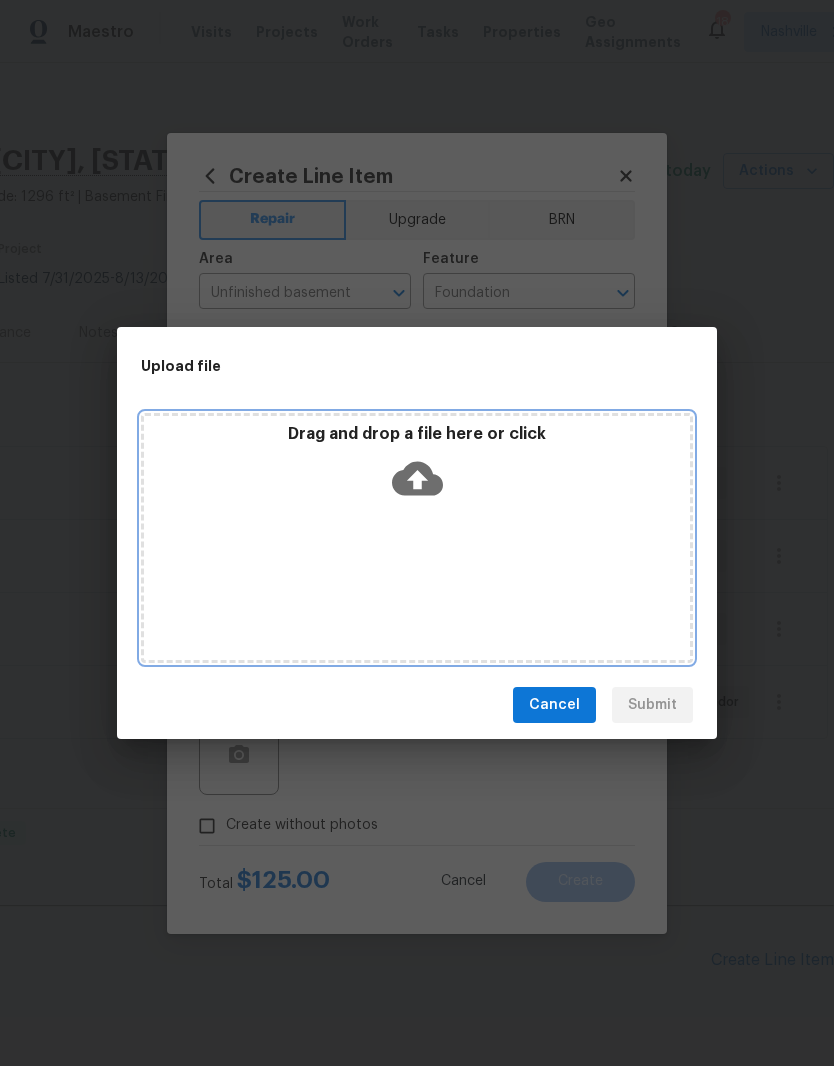 click on "Drag and drop a file here or click" at bounding box center [417, 538] 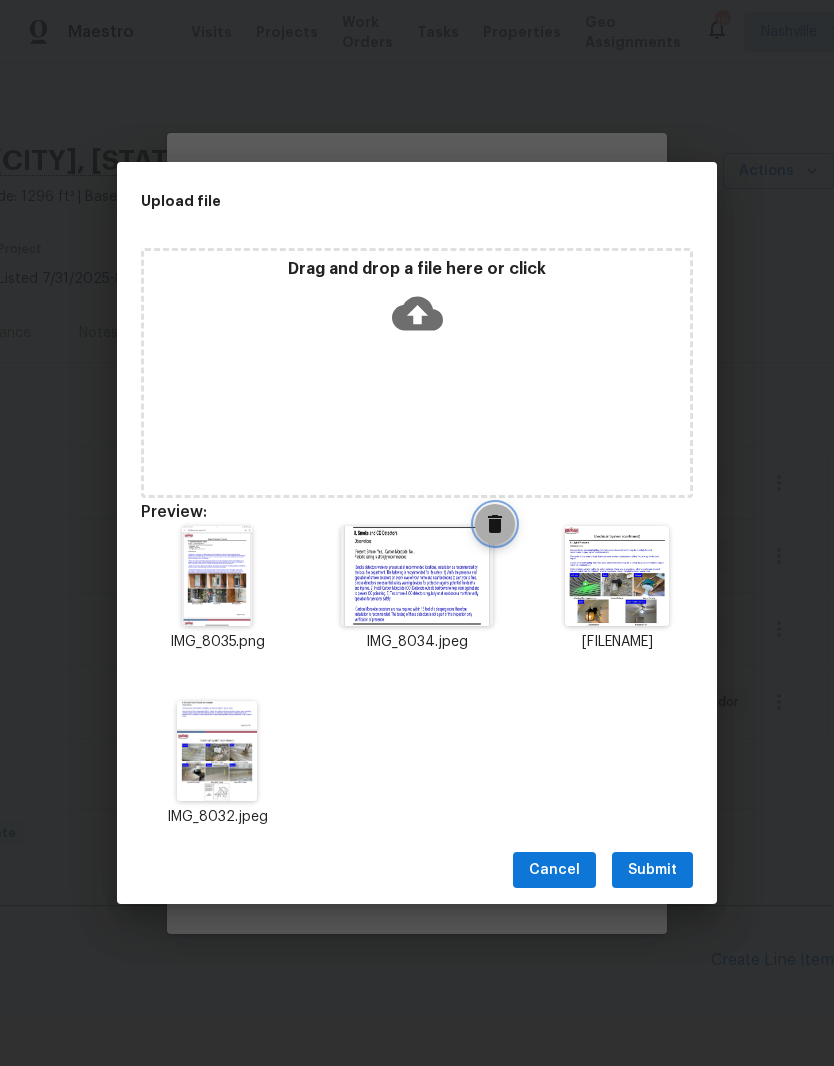 click 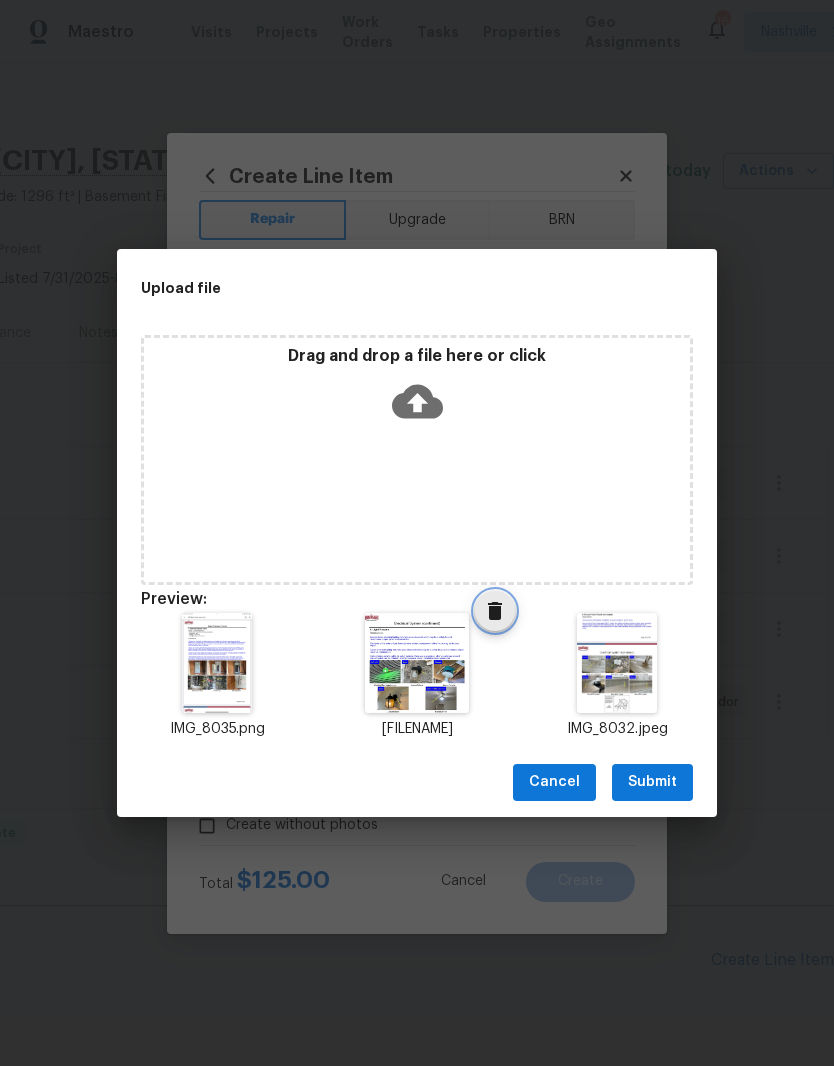 click 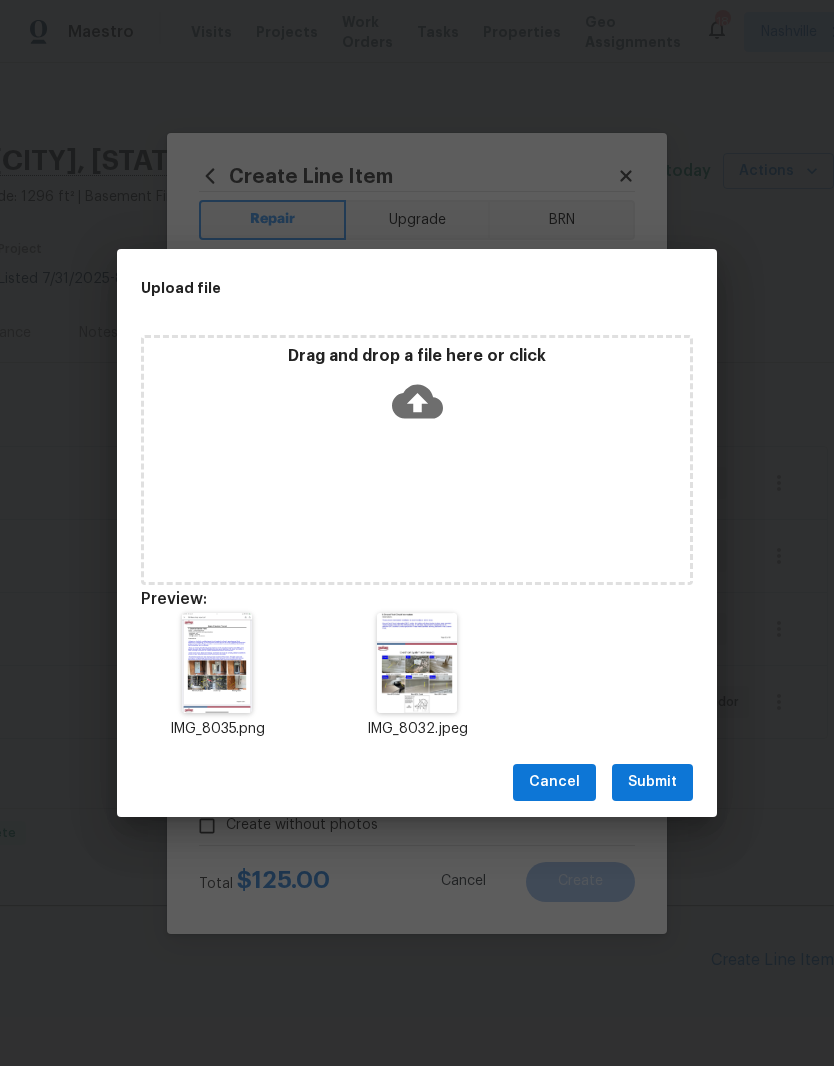 click 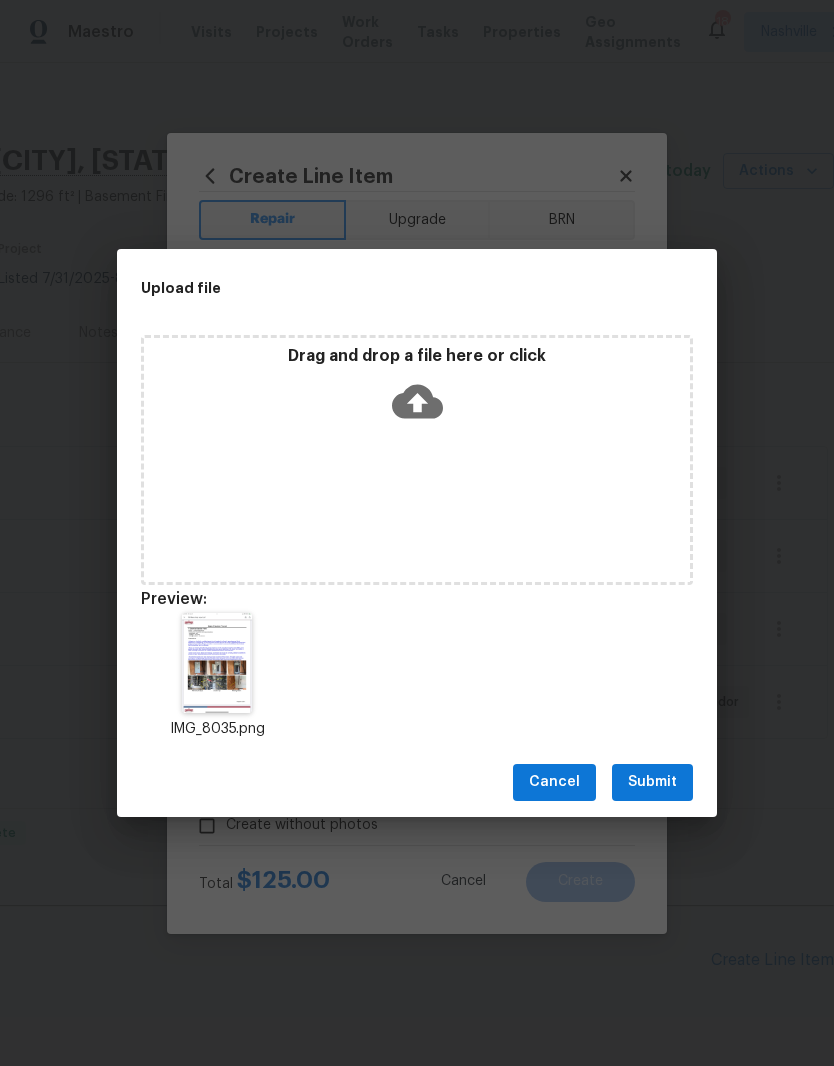 click 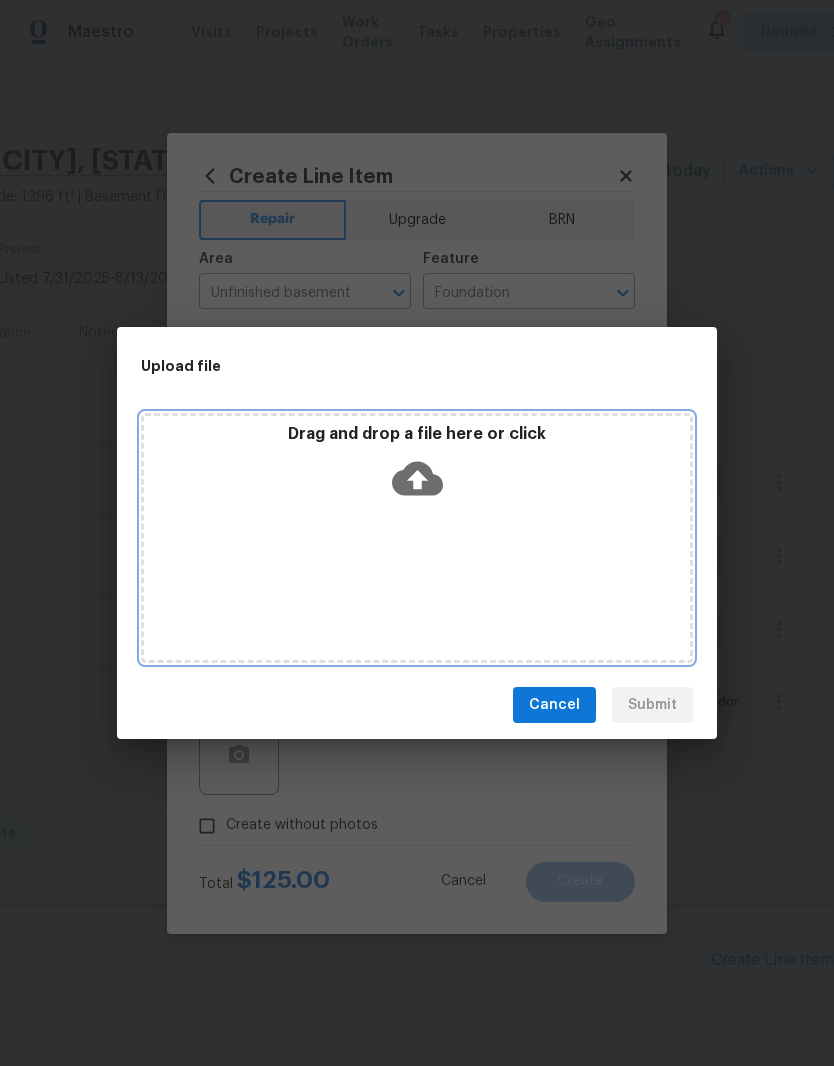 click on "Drag and drop a file here or click" at bounding box center (417, 467) 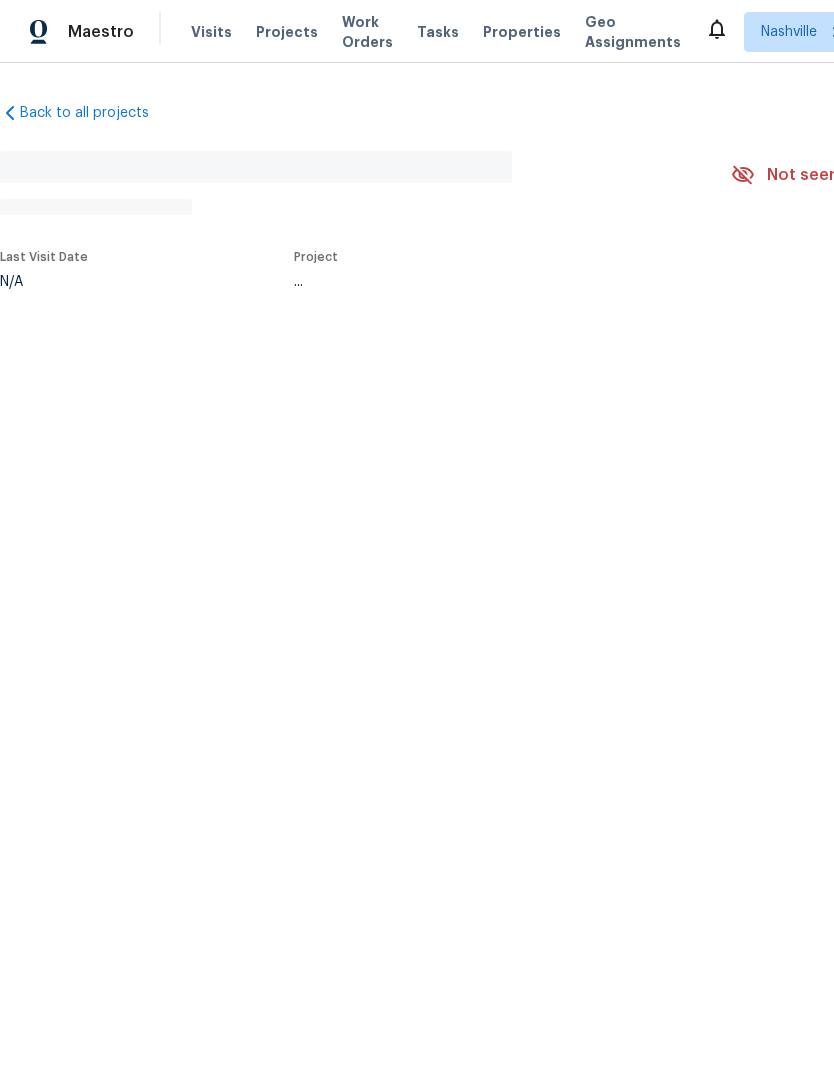 scroll, scrollTop: 0, scrollLeft: 0, axis: both 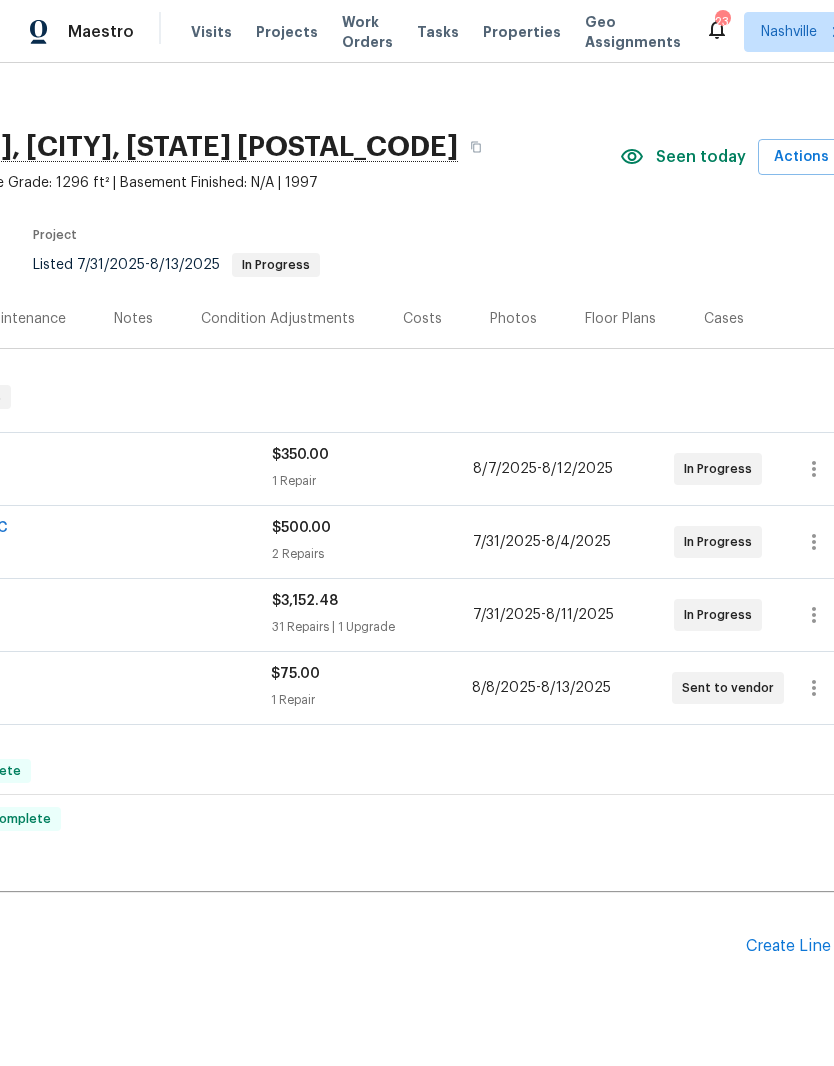 click on "Create Line Item" at bounding box center (807, 946) 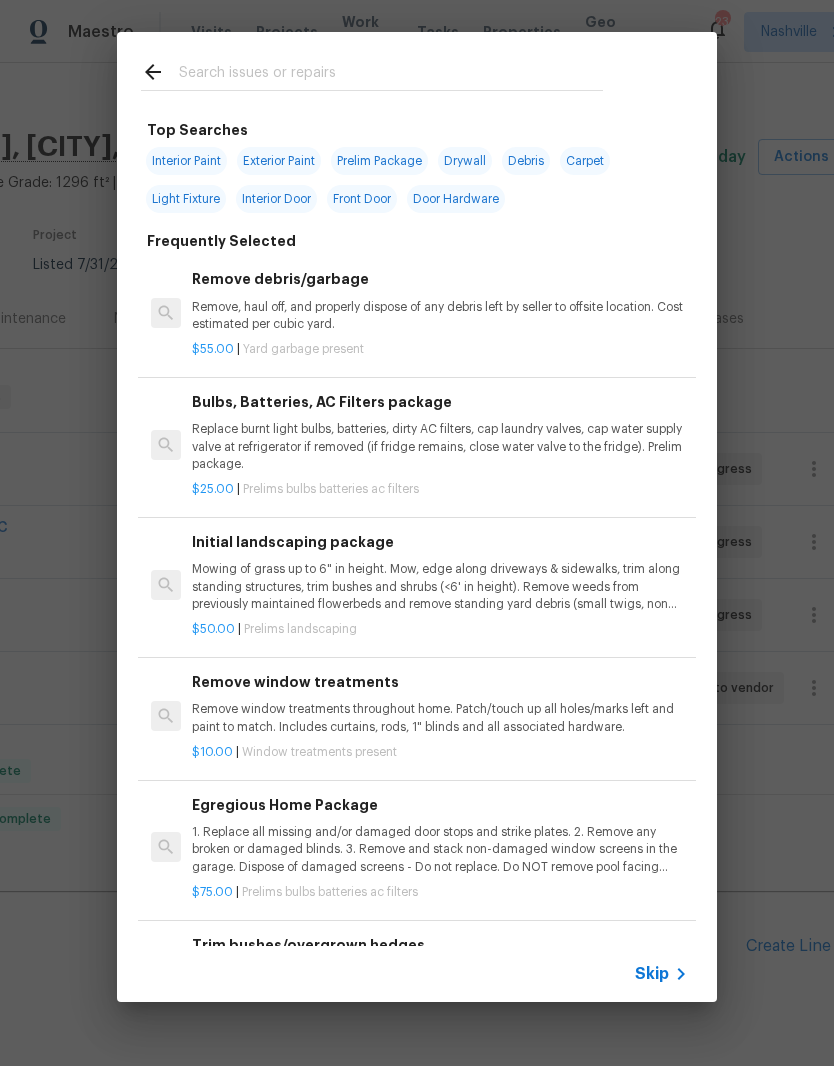 click at bounding box center [391, 75] 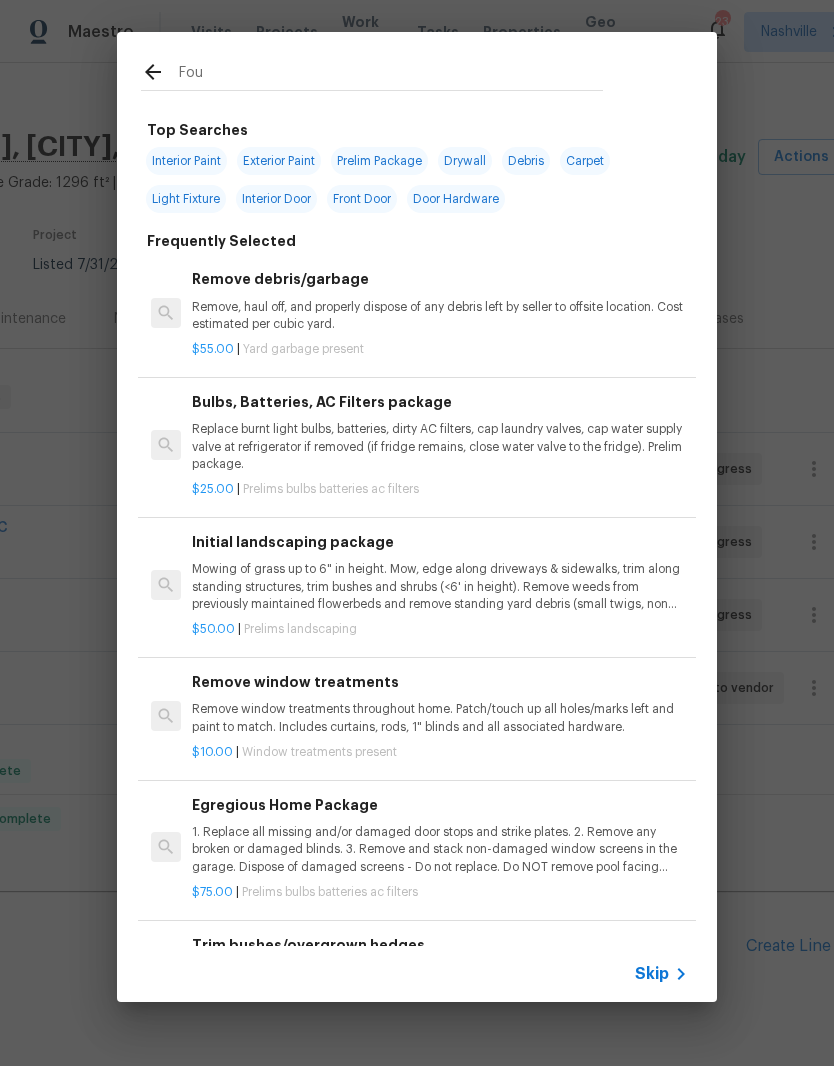 type on "Foun" 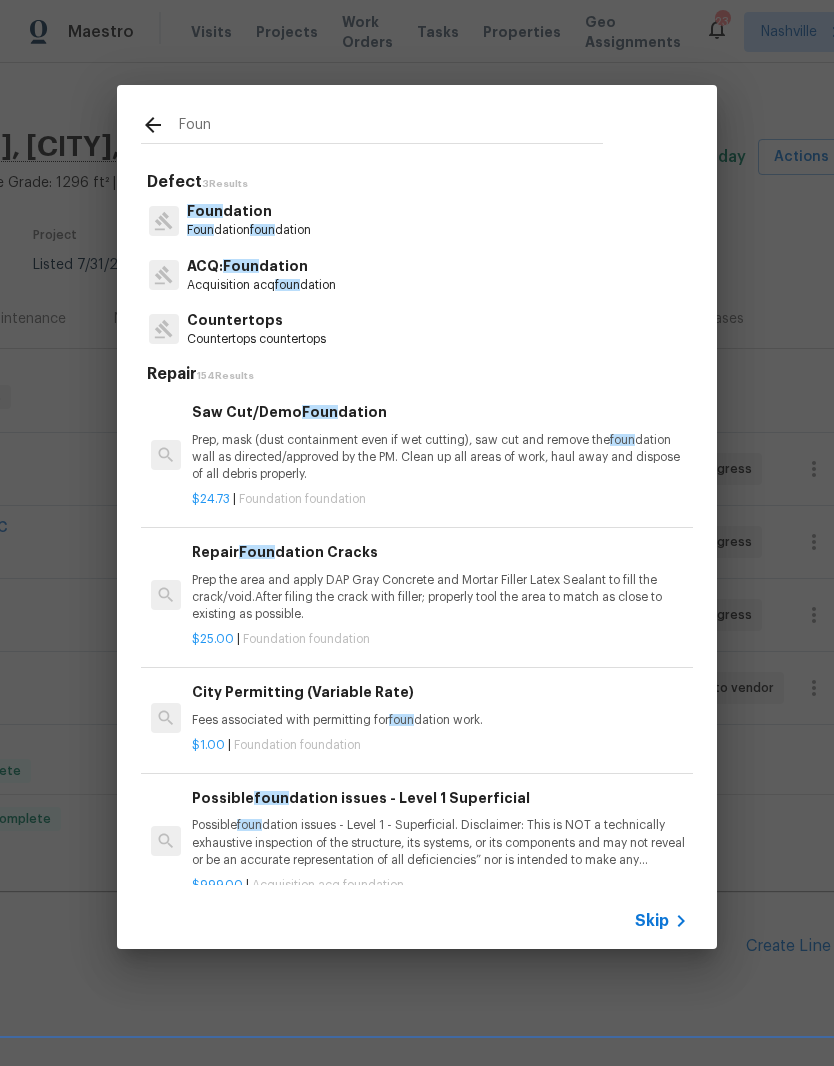 click on "Foun dation" at bounding box center [249, 211] 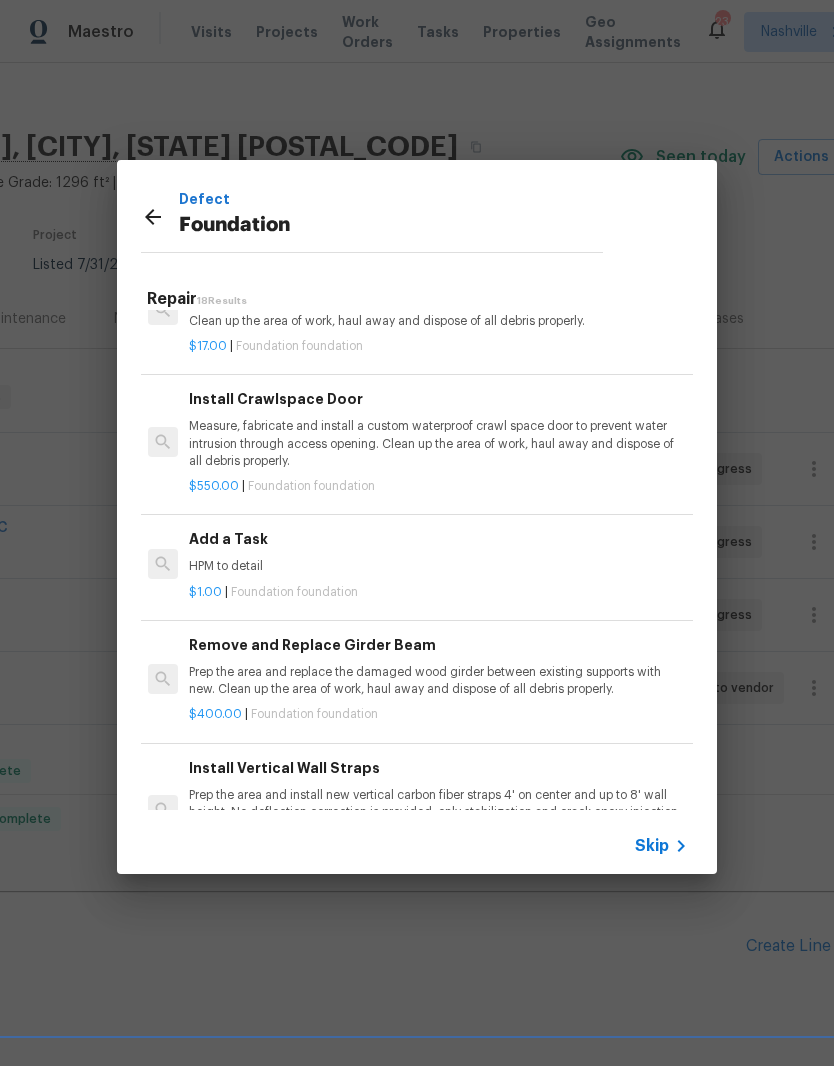 scroll, scrollTop: 857, scrollLeft: 3, axis: both 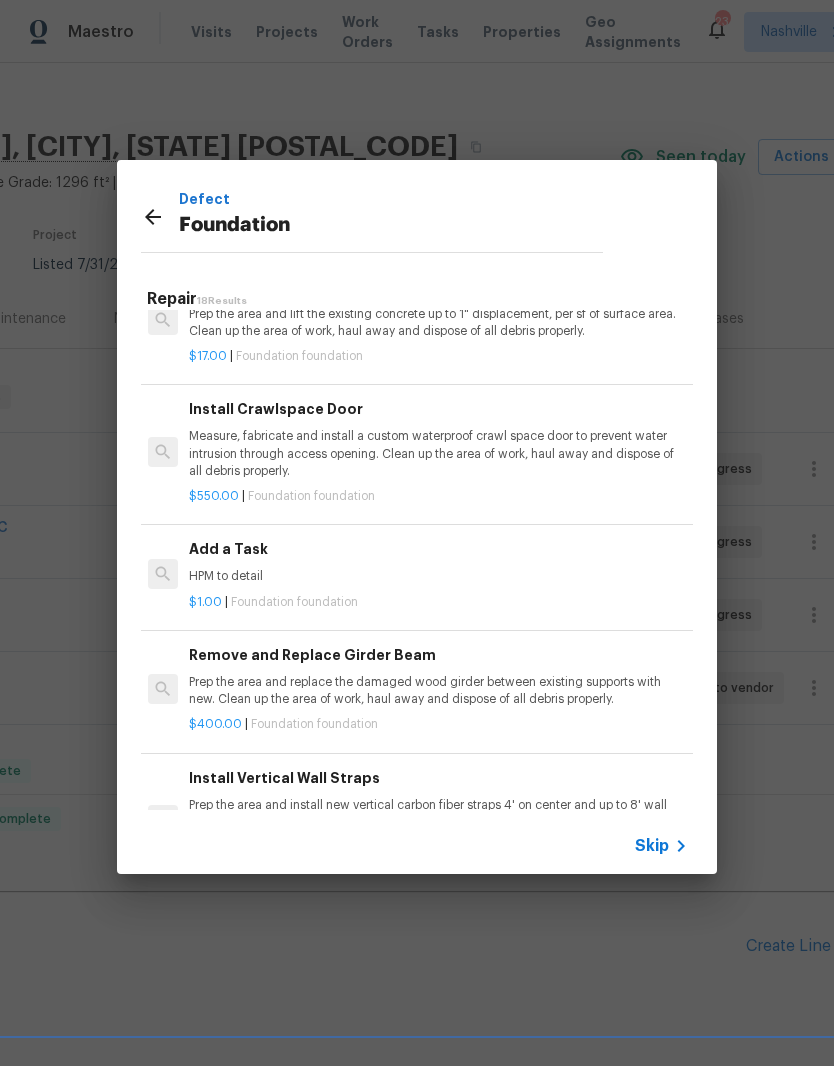 click on "HPM to detail" at bounding box center [437, 576] 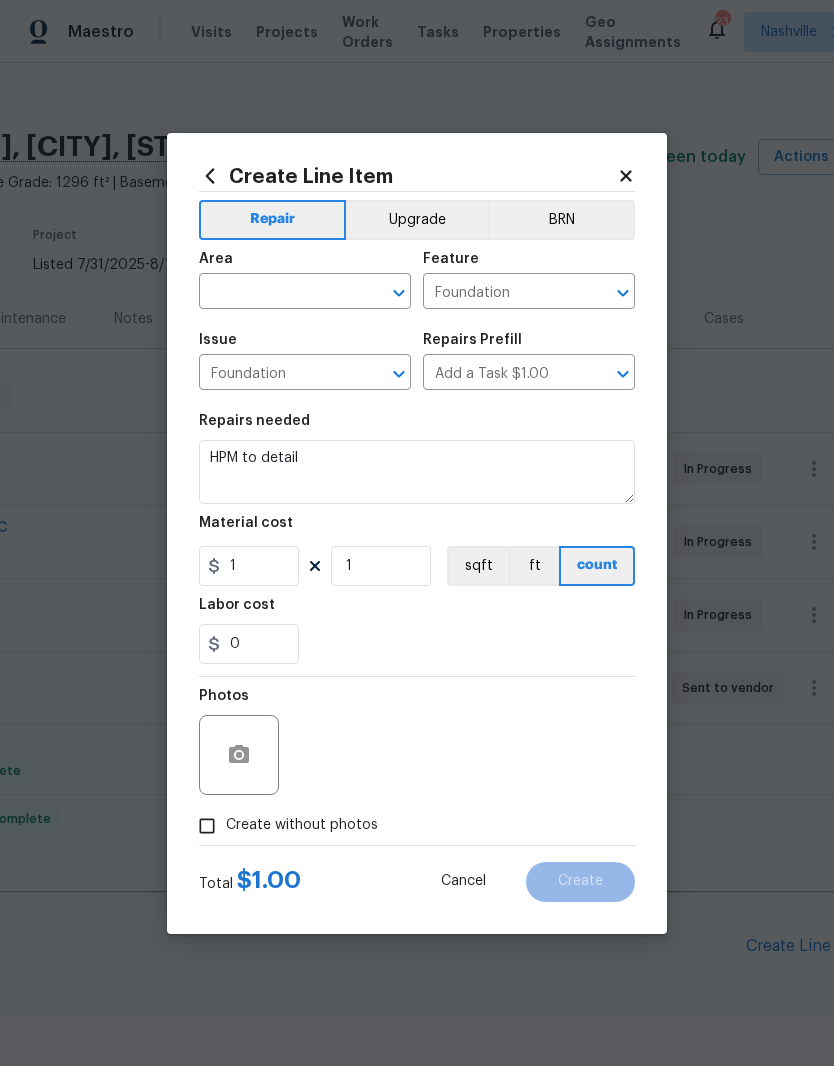 click at bounding box center (277, 293) 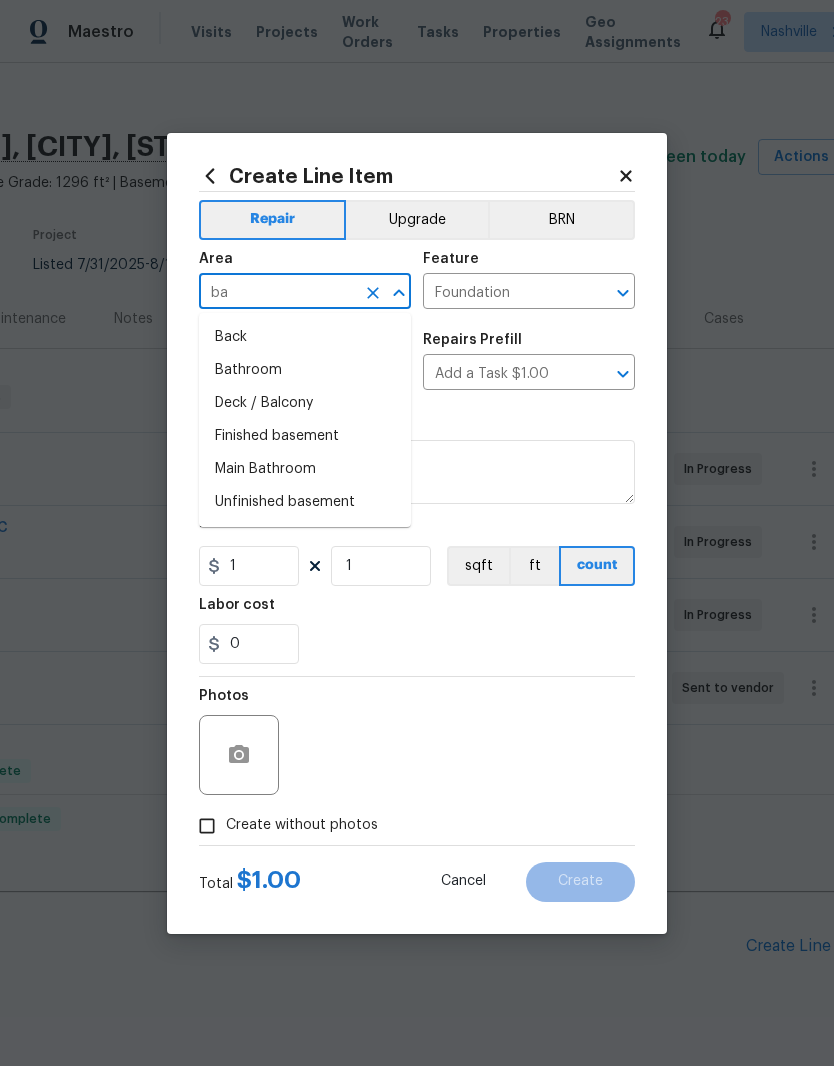 type on "b" 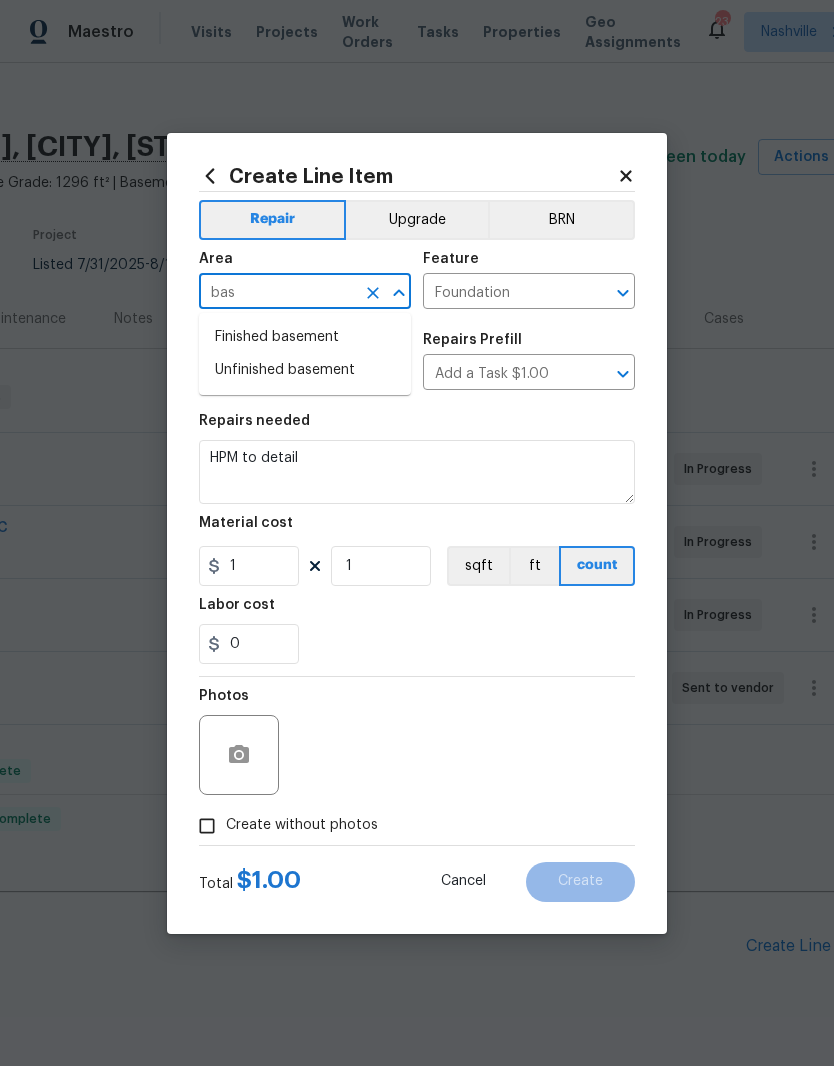 click on "Unfinished basement" at bounding box center [305, 370] 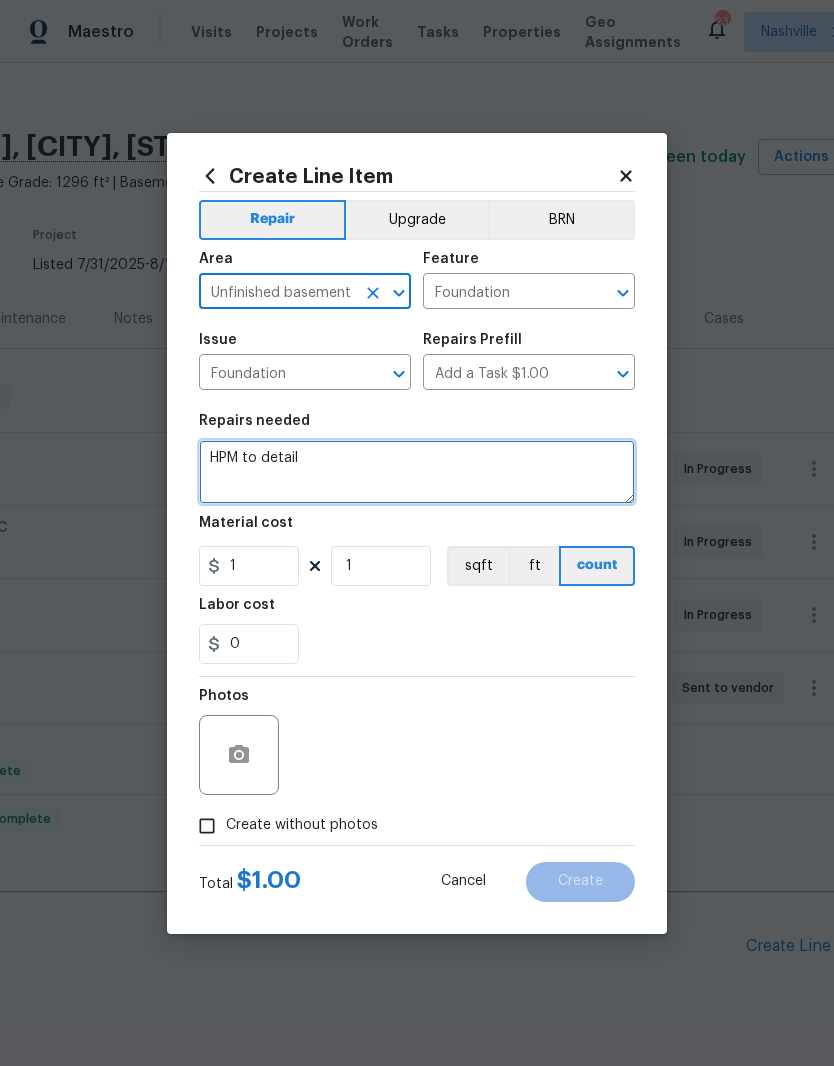 click on "HPM to detail" at bounding box center (417, 472) 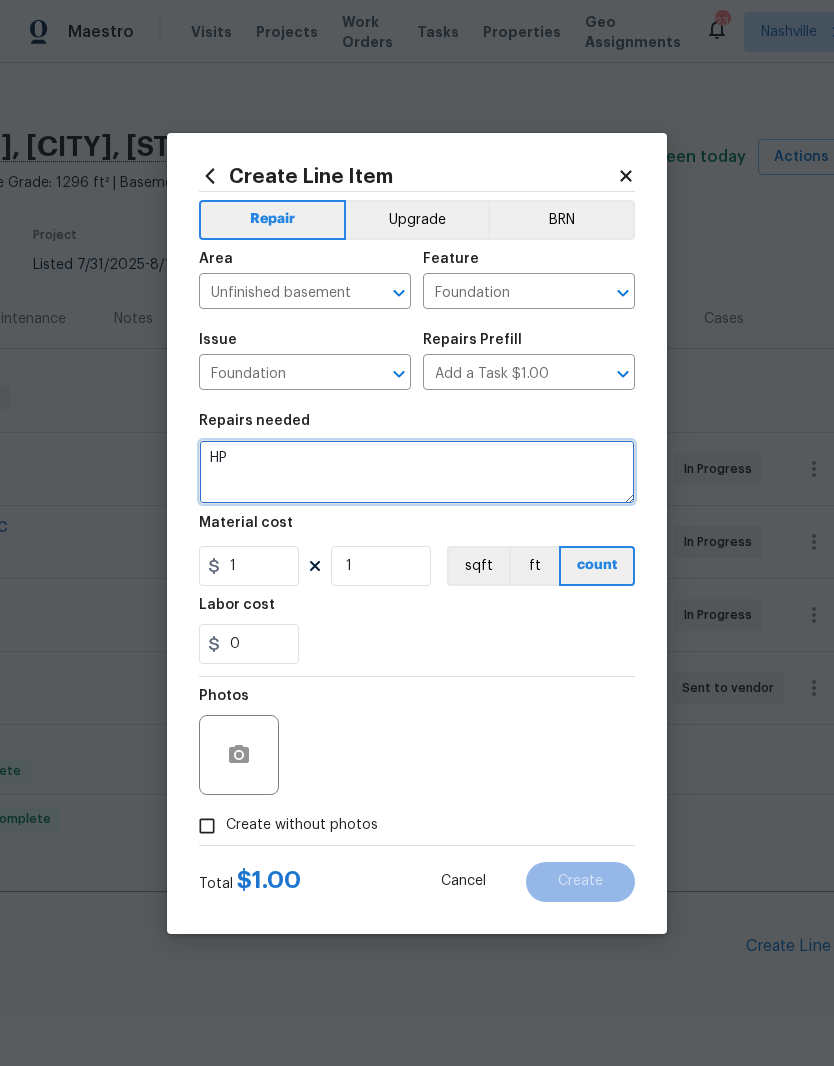 type on "H" 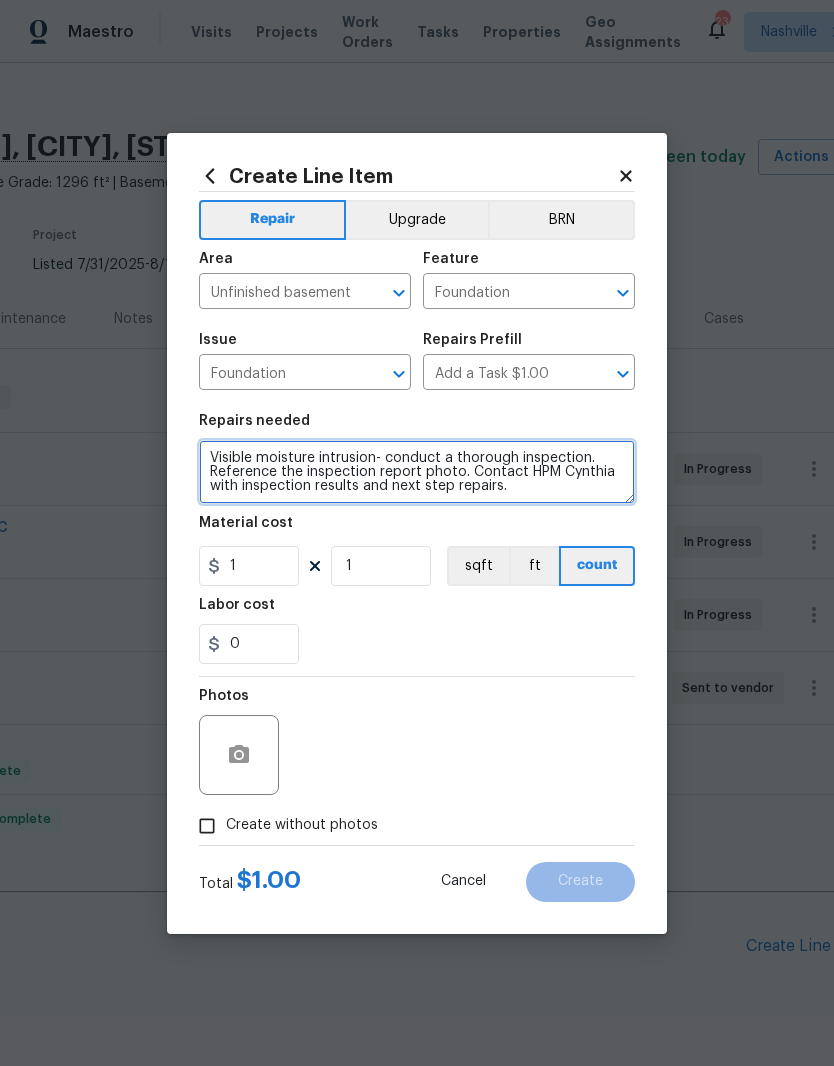 click on "Visible moisture intrusion- conduct a thorough inspection. Reference the inspection report photo. Contact HPM Cynthia with inspection results and next step repairs." at bounding box center (417, 472) 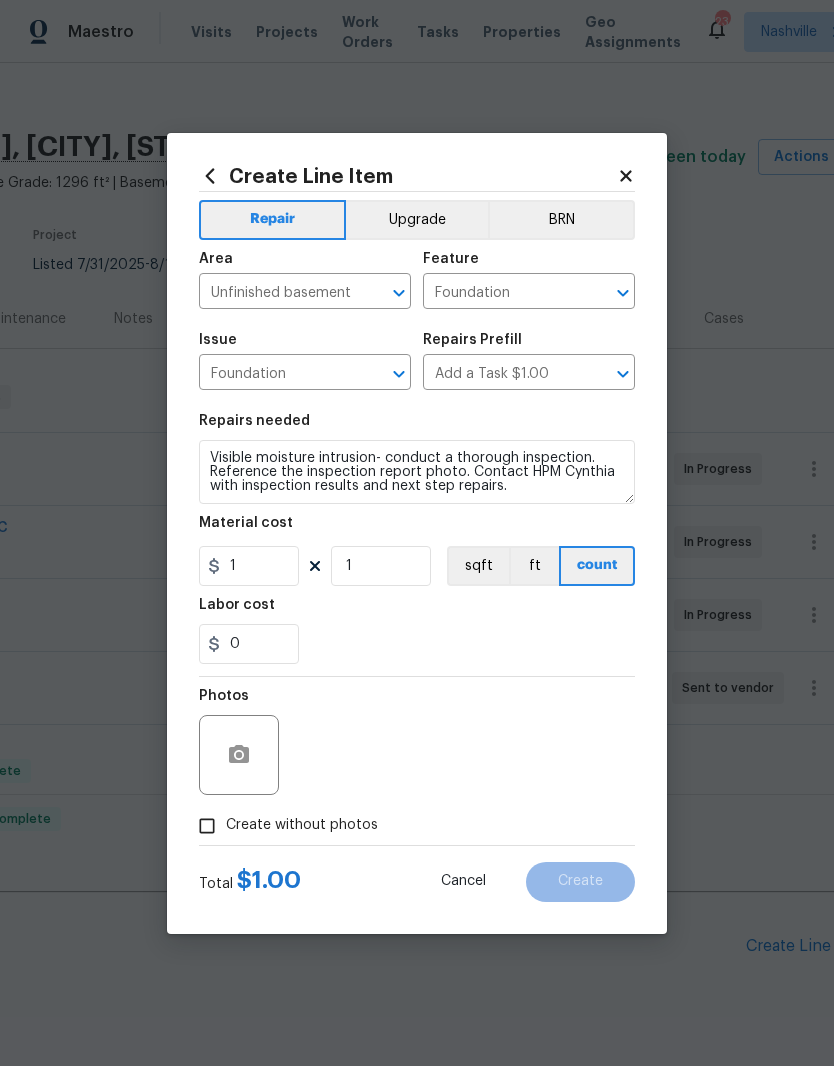 click on "Labor cost" at bounding box center [417, 611] 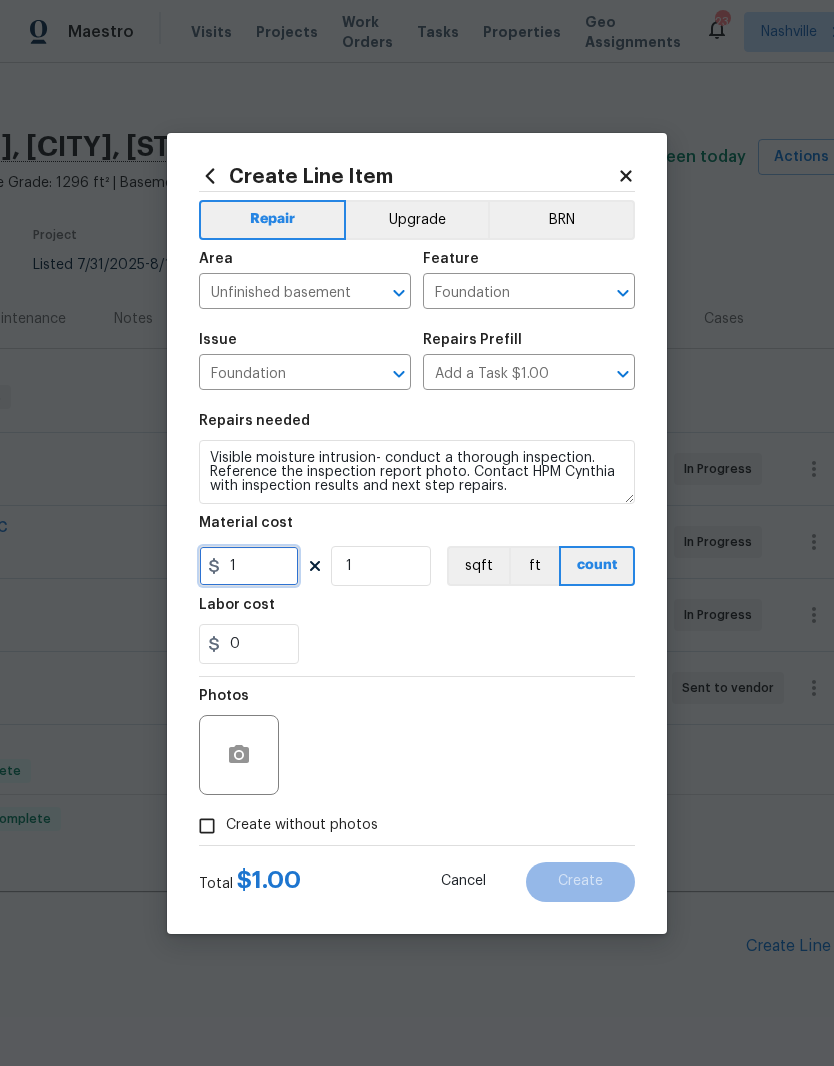 click on "1" at bounding box center [249, 566] 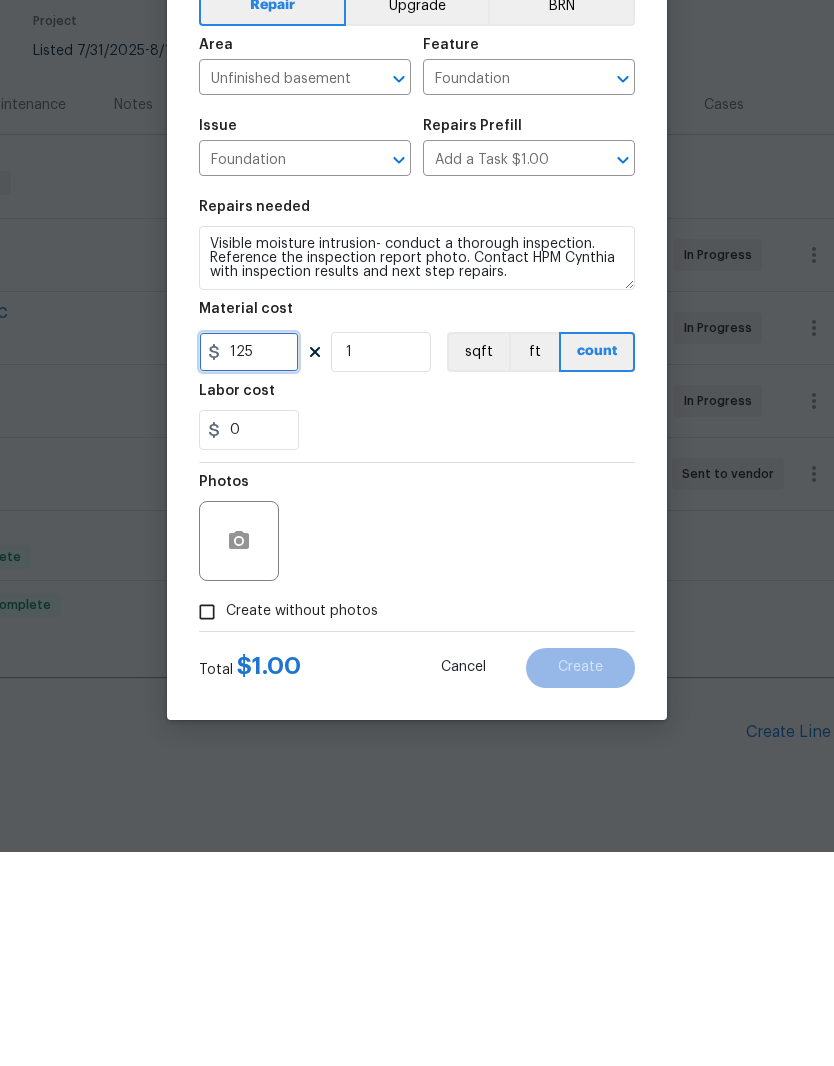 type on "125" 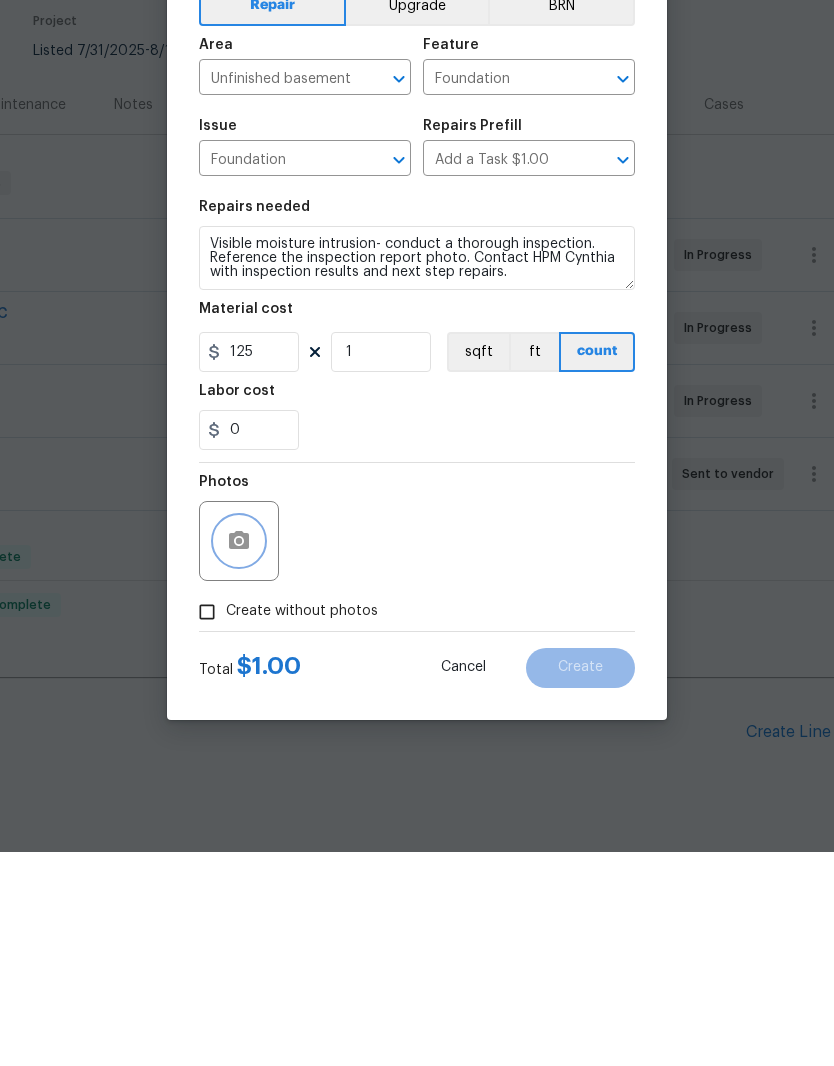 click 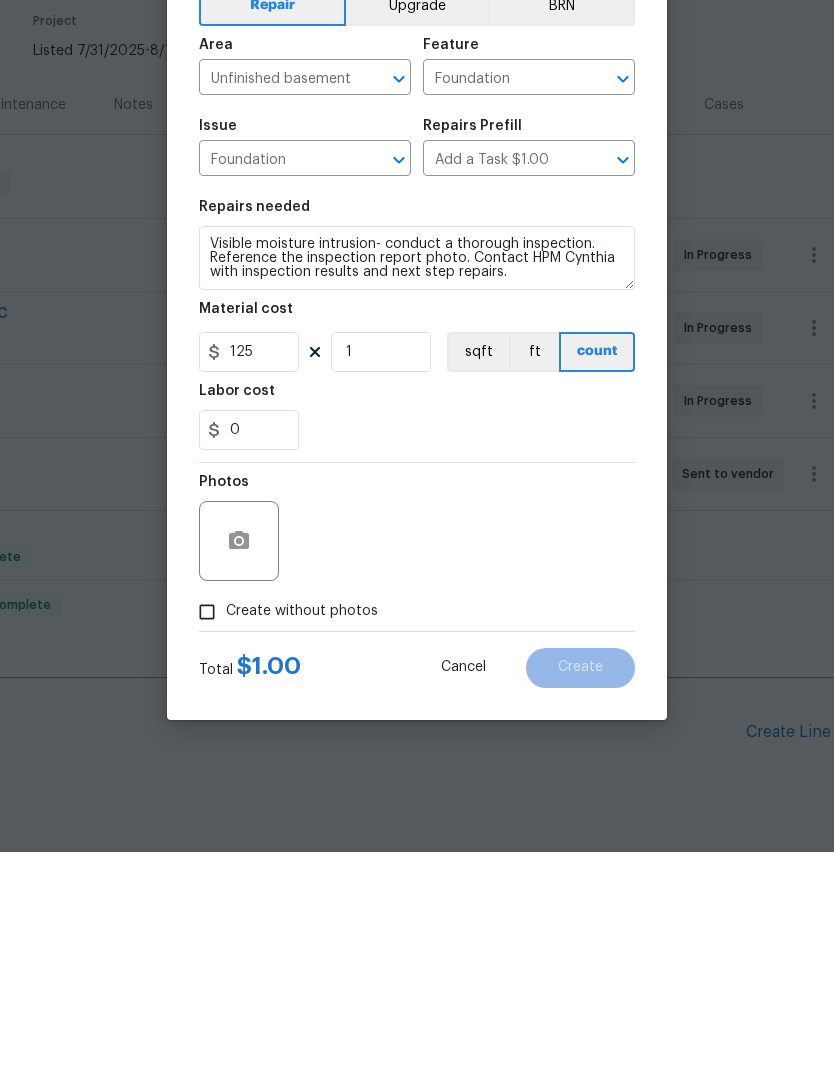 scroll, scrollTop: 82, scrollLeft: 0, axis: vertical 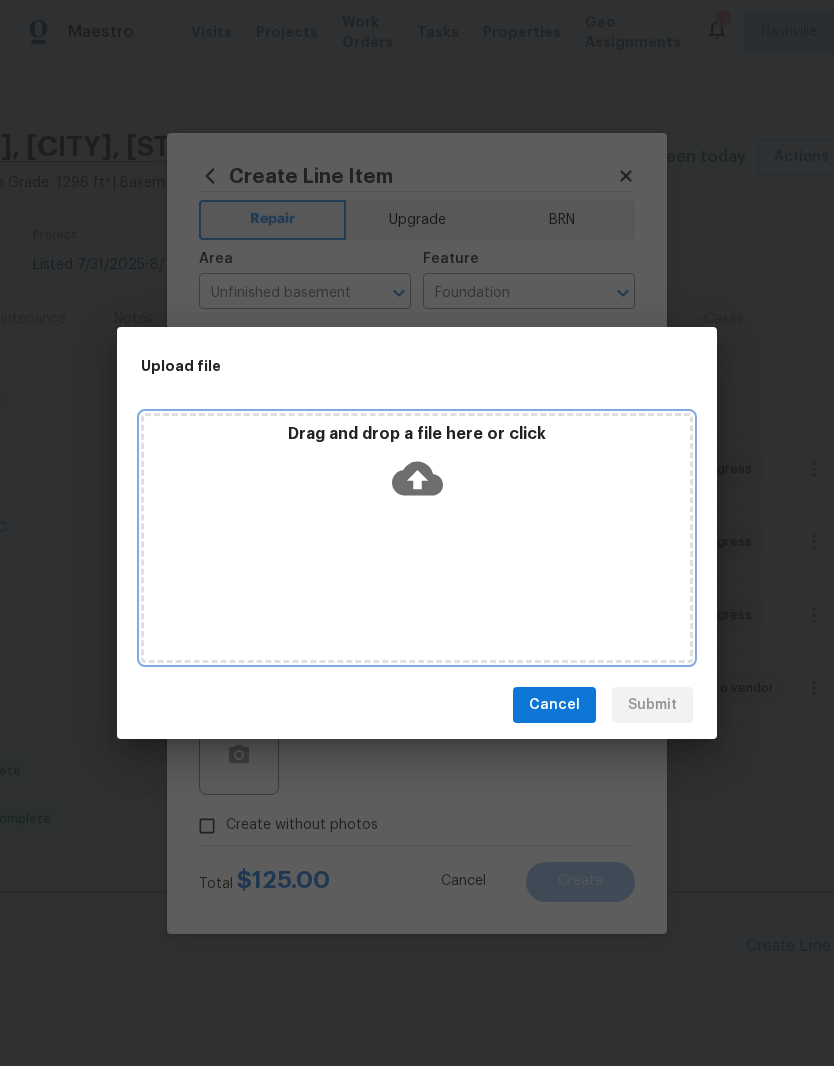 click on "Drag and drop a file here or click" at bounding box center [417, 467] 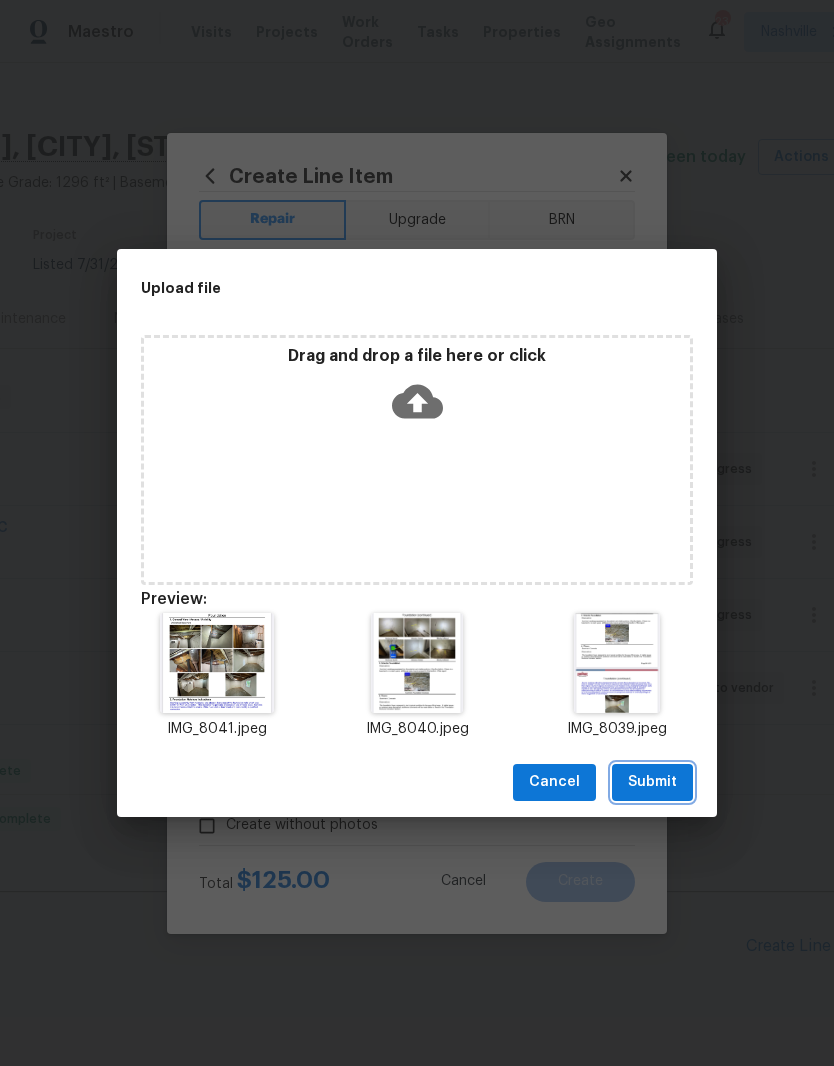 click on "Submit" at bounding box center (652, 782) 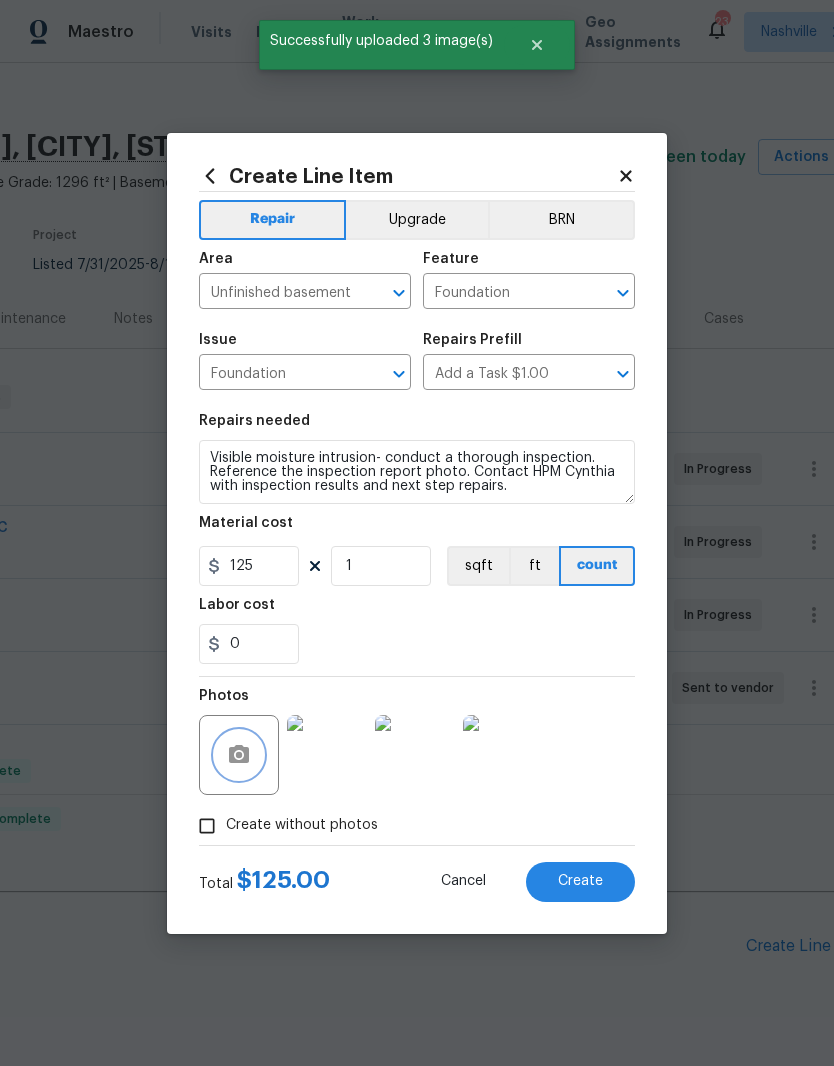 click at bounding box center [327, 755] 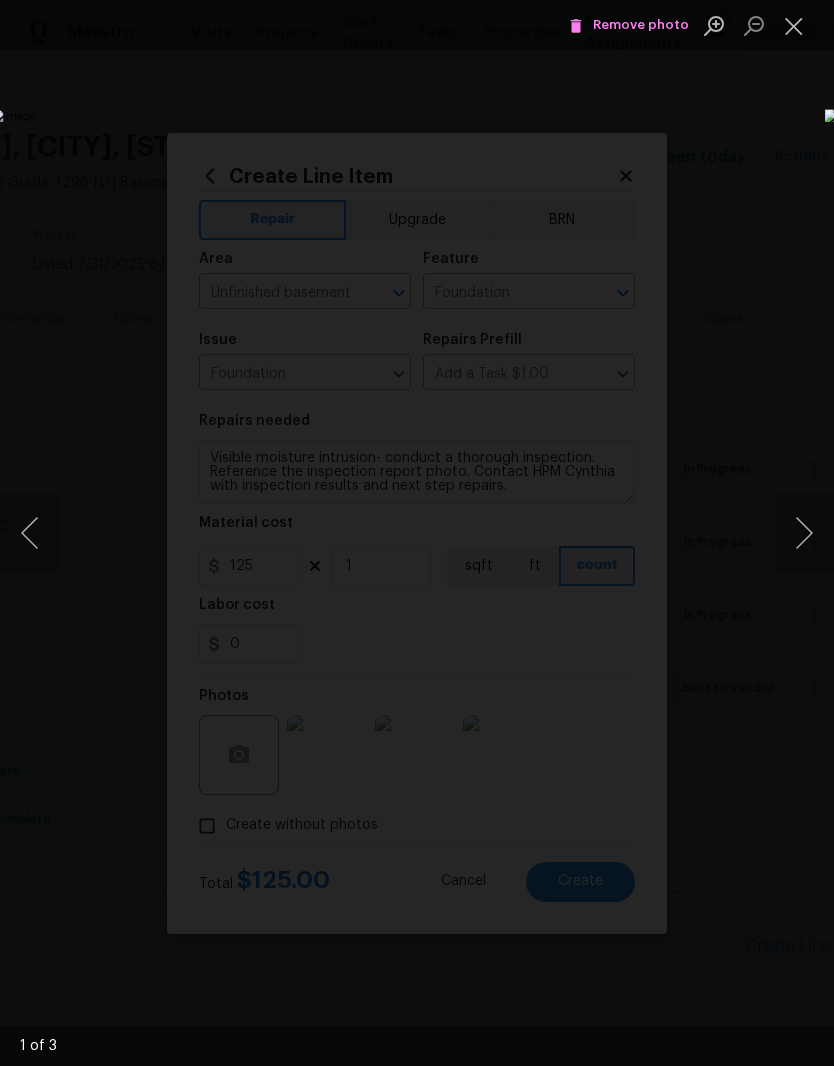 click at bounding box center (804, 533) 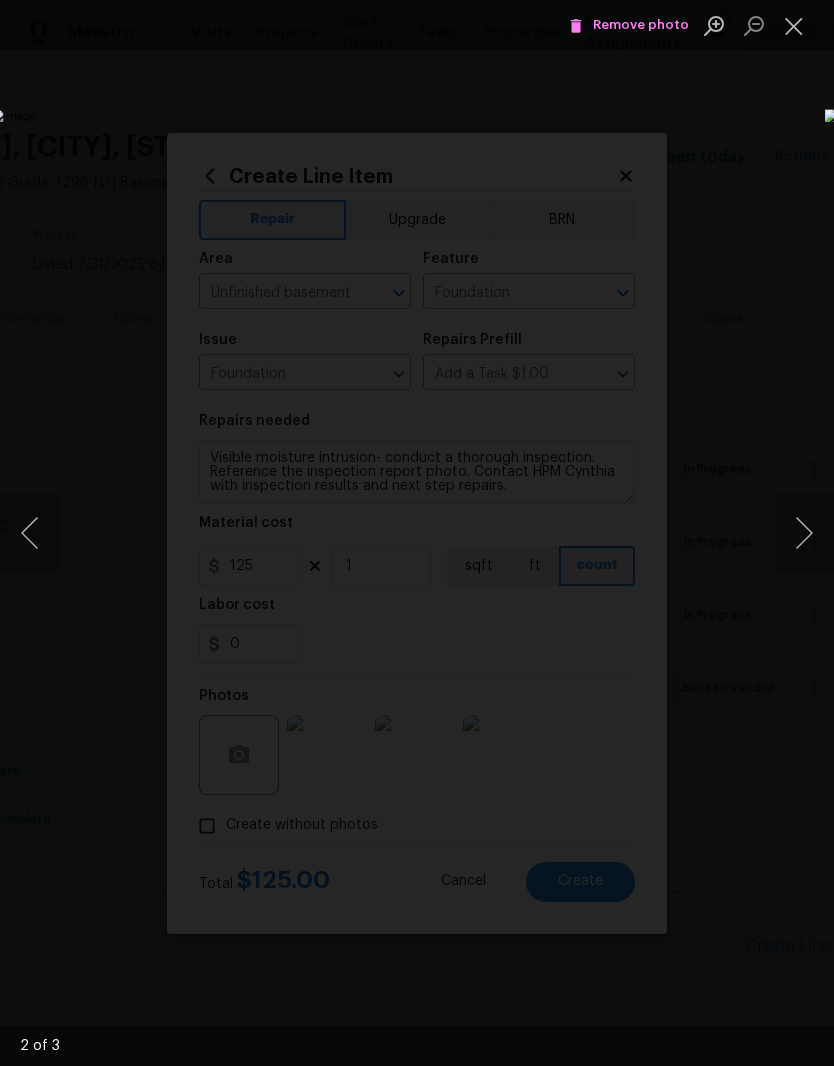 click at bounding box center (804, 533) 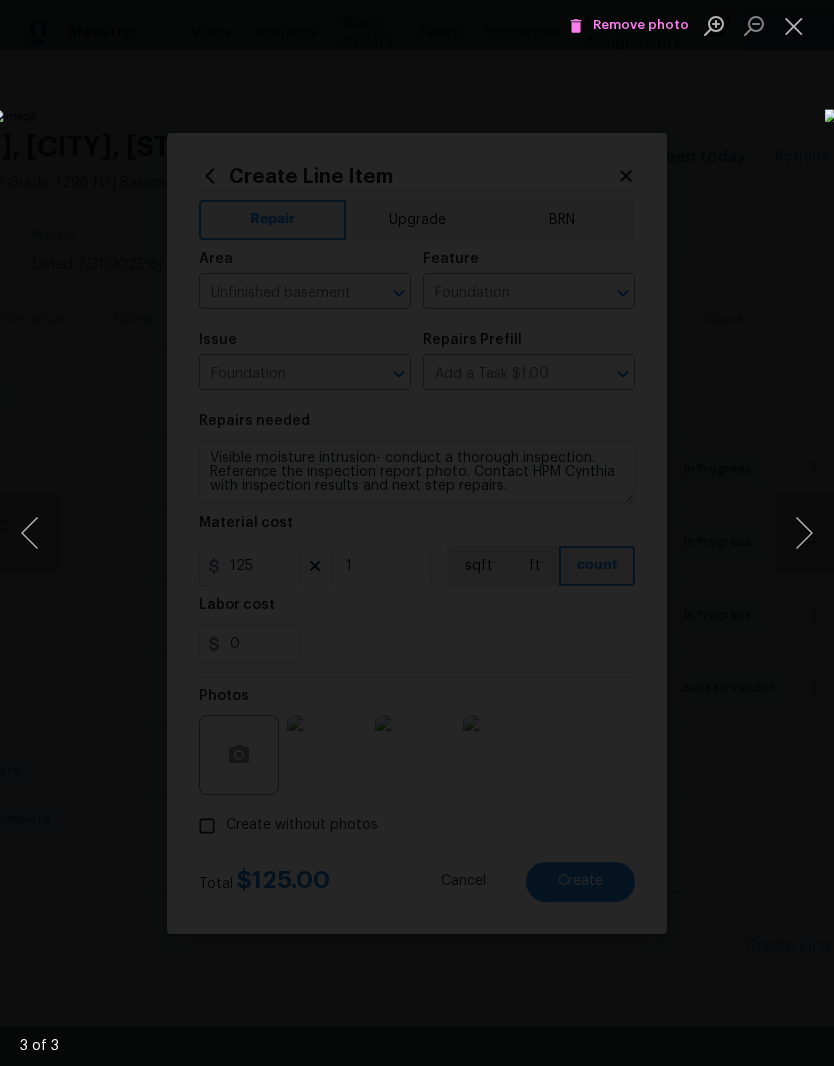 click at bounding box center [794, 25] 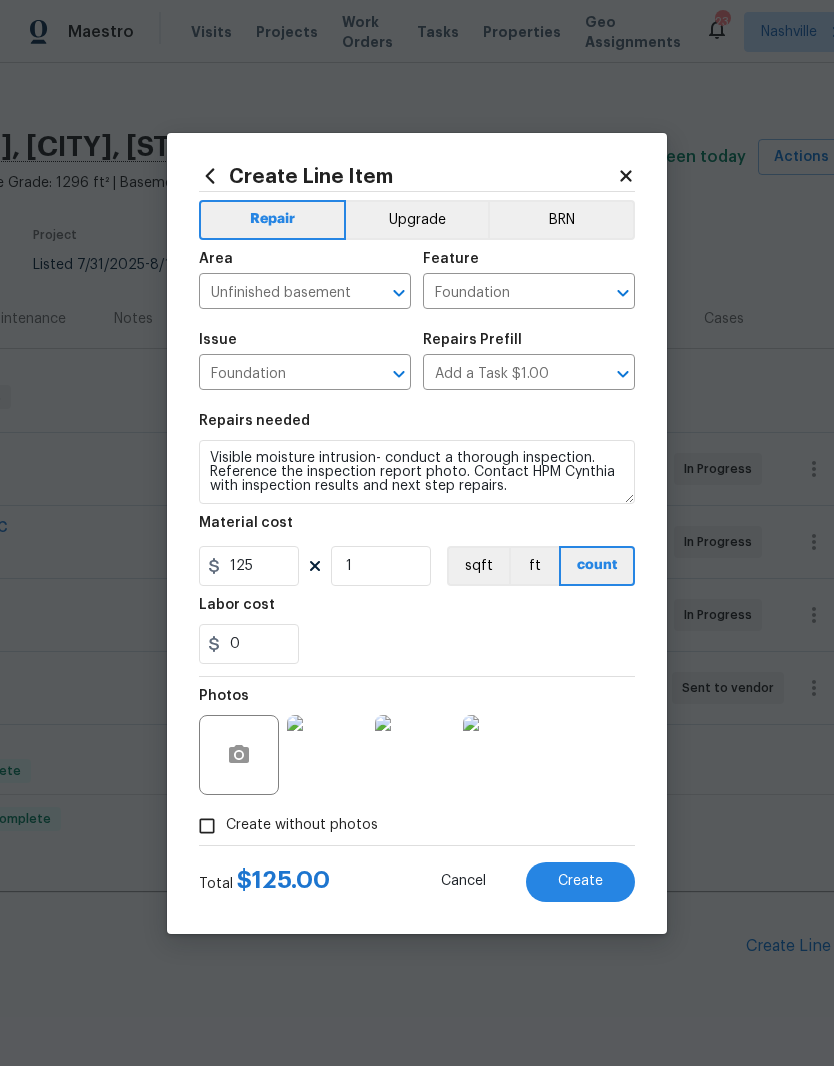 click on "Create" at bounding box center (580, 881) 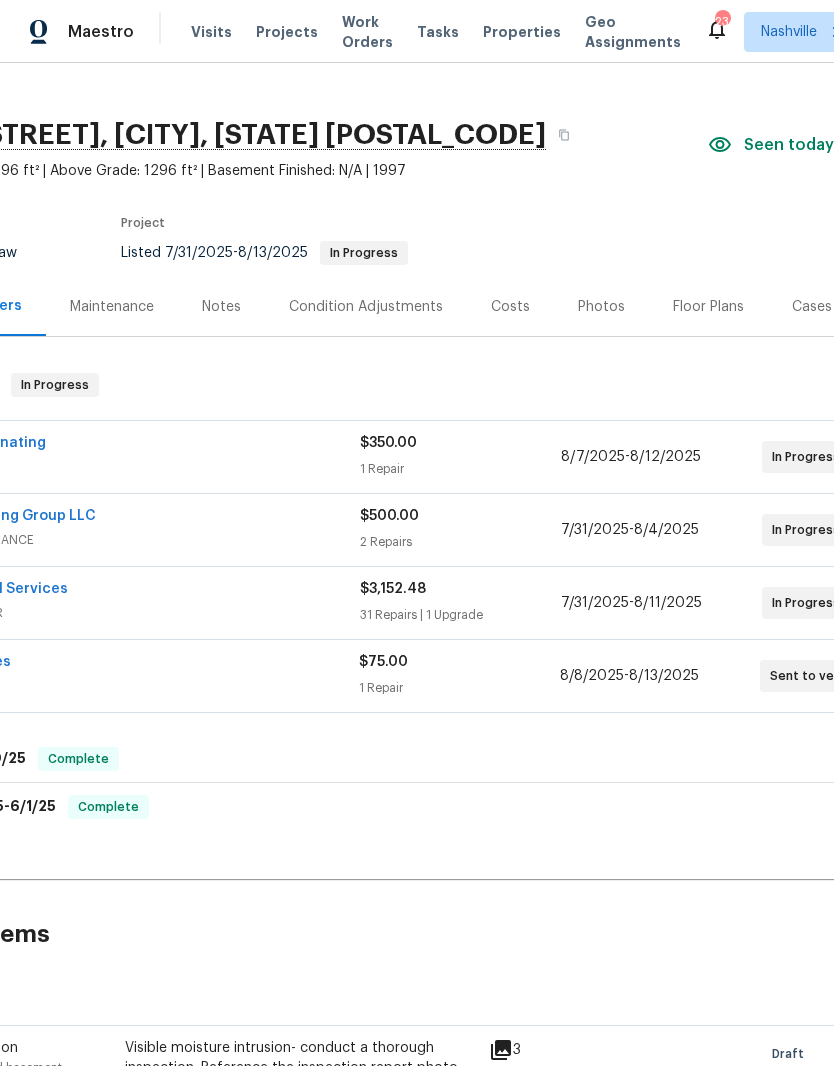 scroll, scrollTop: 26, scrollLeft: 151, axis: both 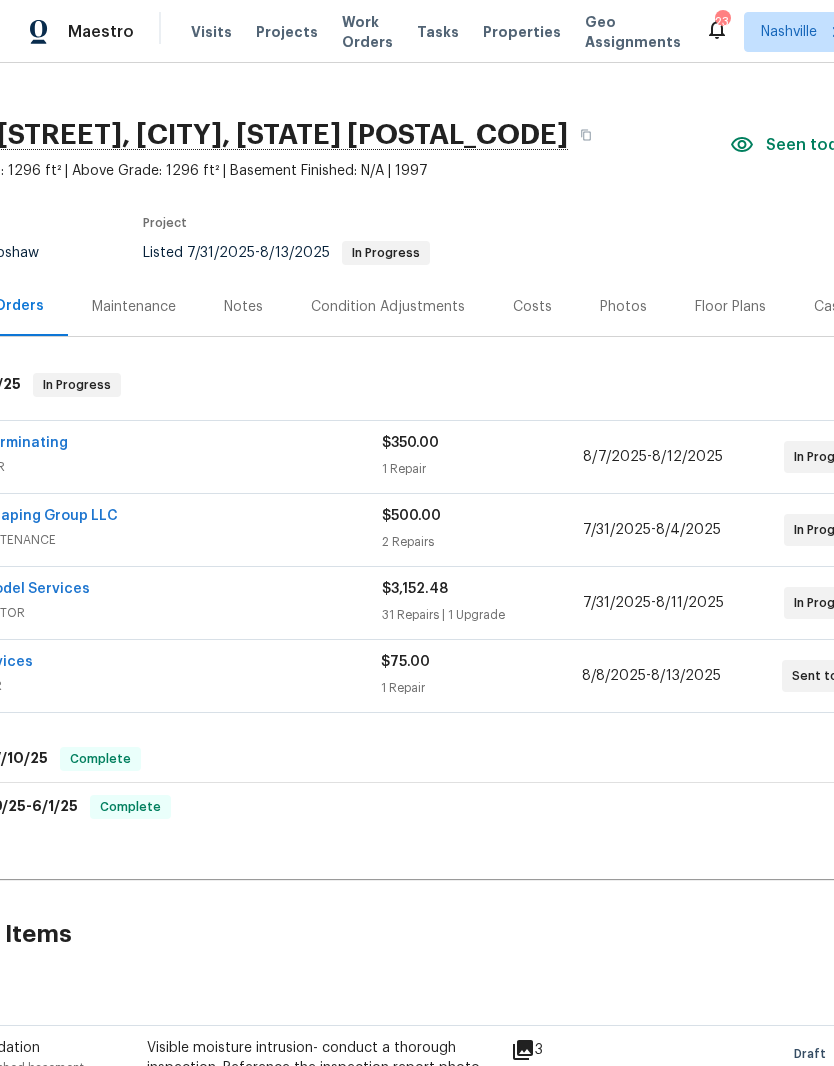 click on "Visible moisture intrusion- conduct a thorough inspection. Reference the inspection report photo. Contact HPM Cynthia with inspection results and next step repairs." at bounding box center (323, 1078) 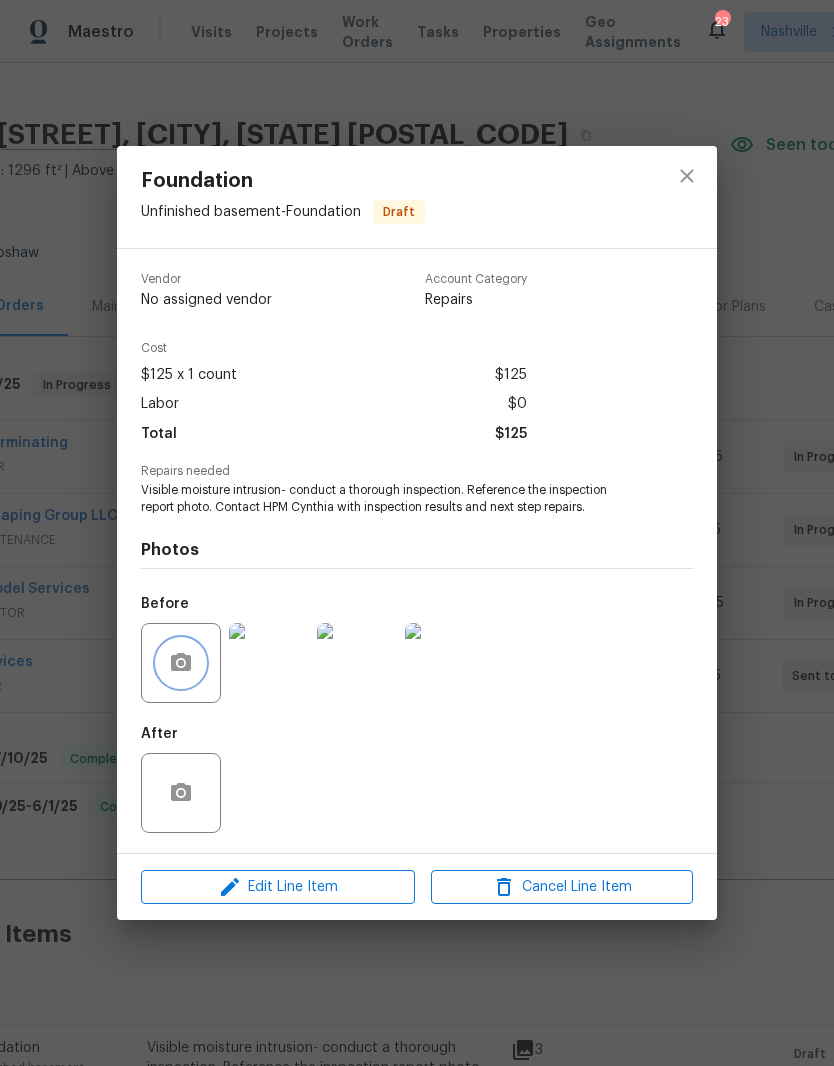 click at bounding box center (181, 663) 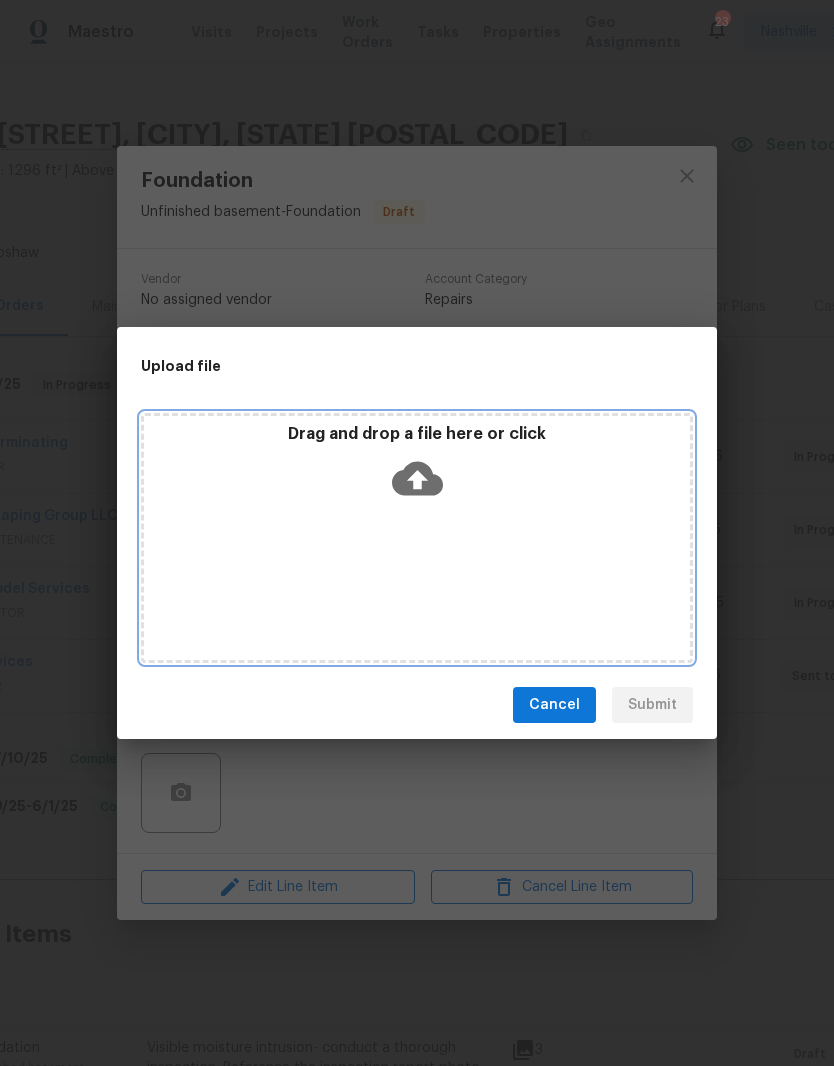 click on "Drag and drop a file here or click" at bounding box center [417, 467] 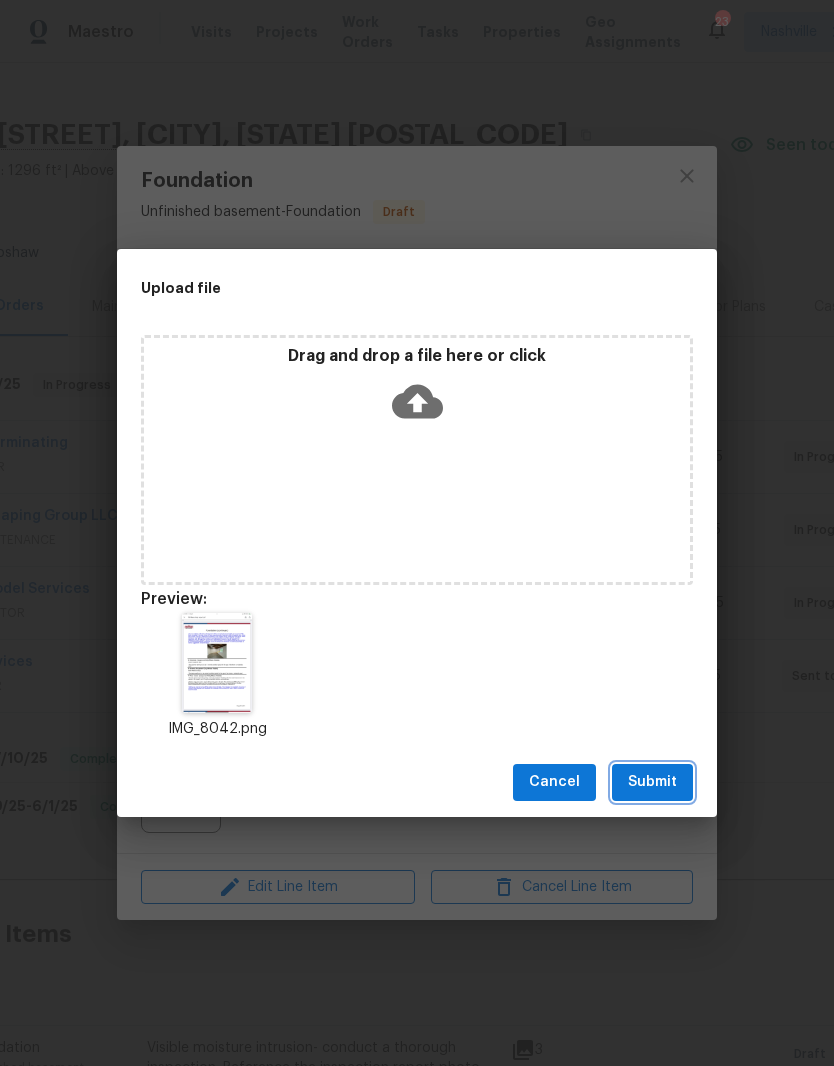 click on "Submit" at bounding box center [652, 782] 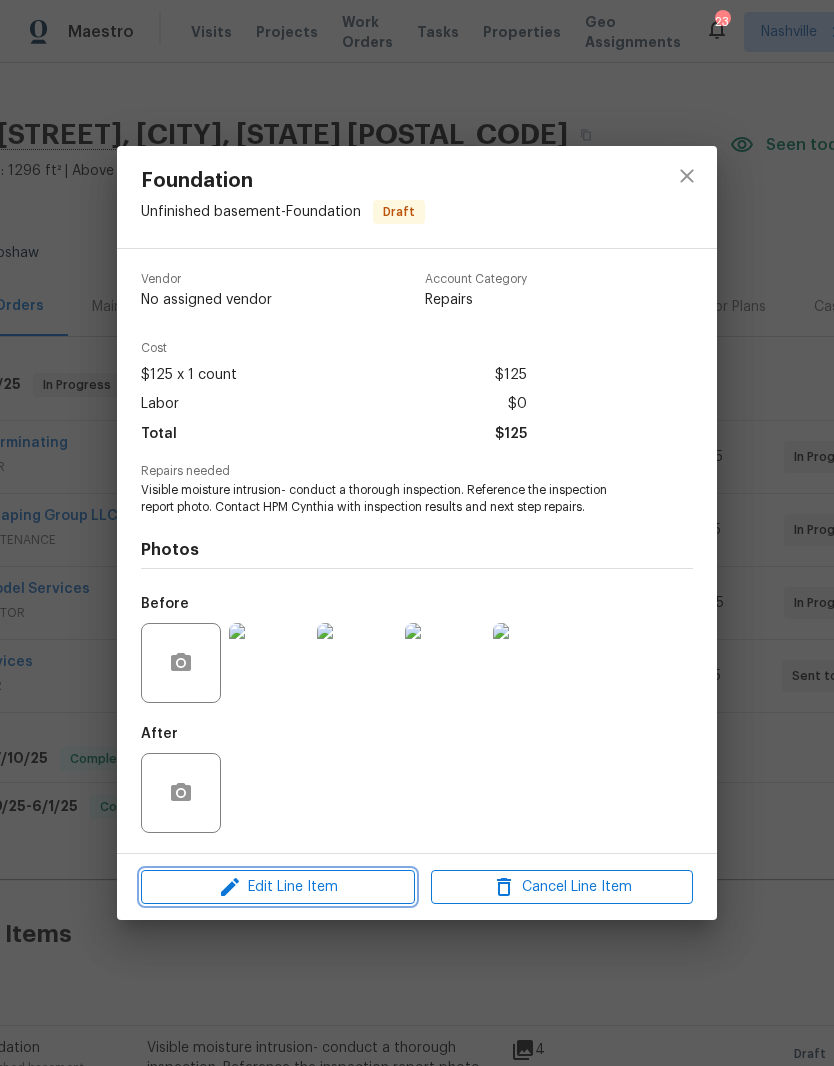 click on "Edit Line Item" at bounding box center [278, 887] 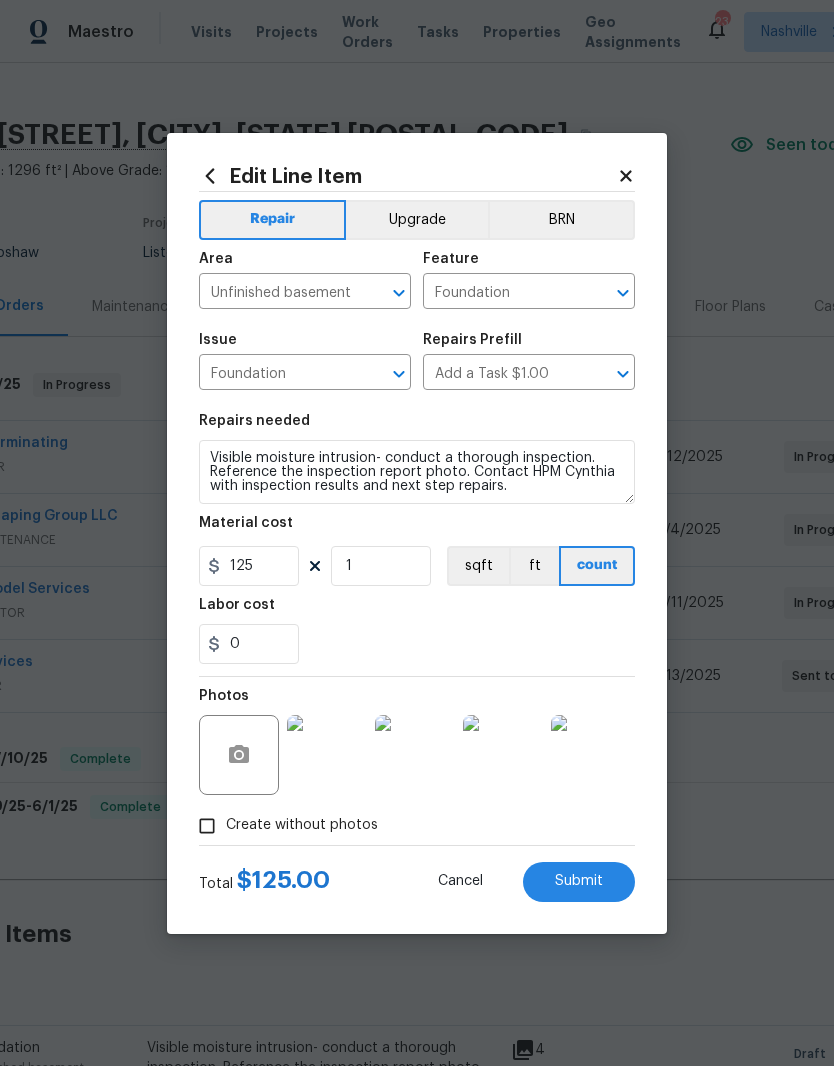click at bounding box center [327, 755] 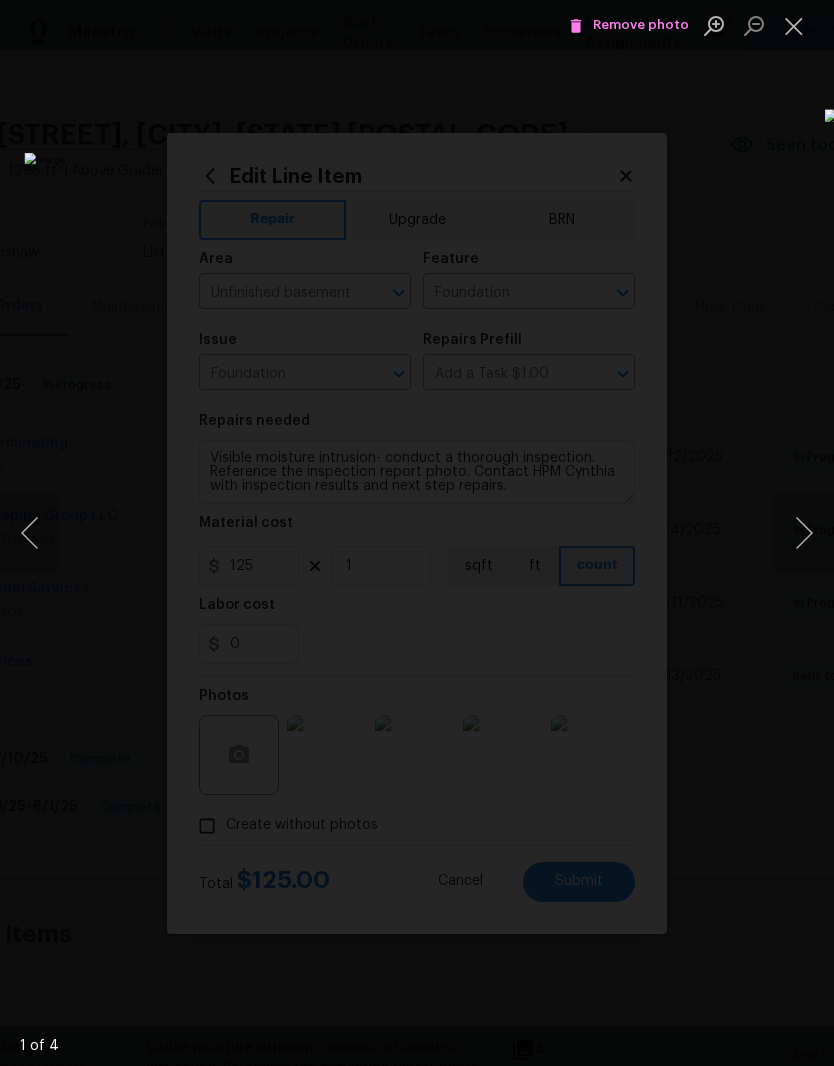 click at bounding box center (804, 533) 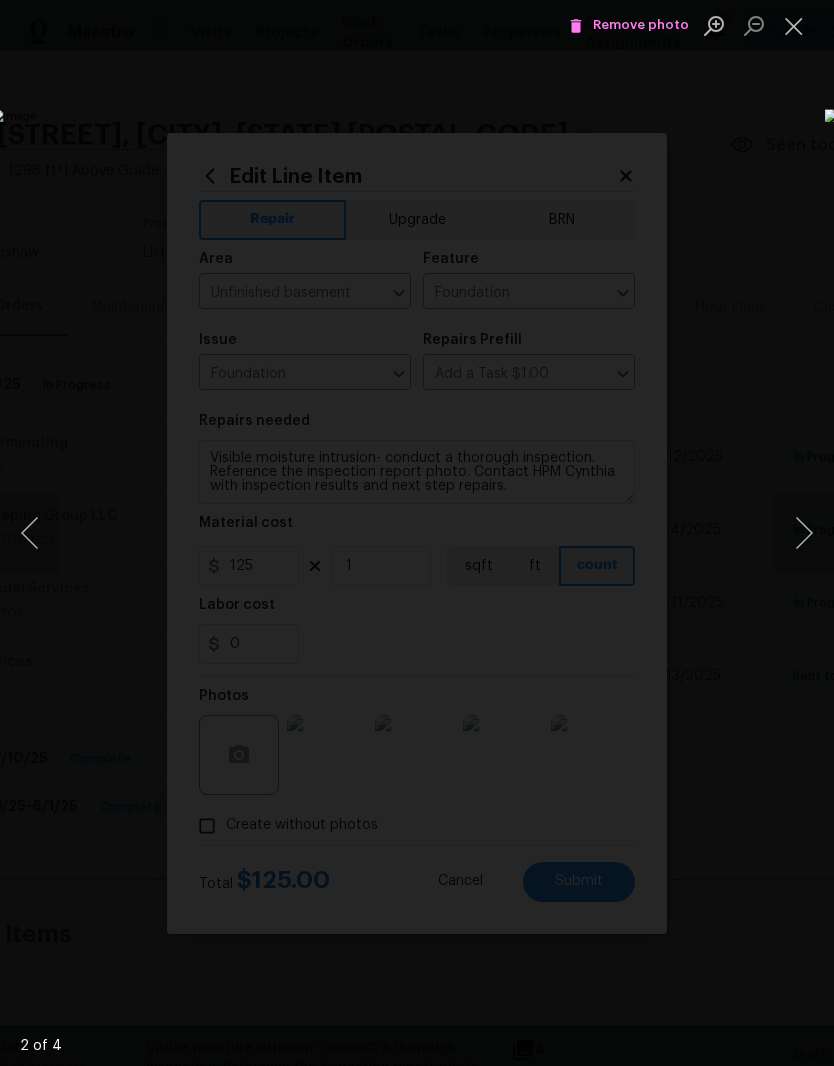click at bounding box center [804, 533] 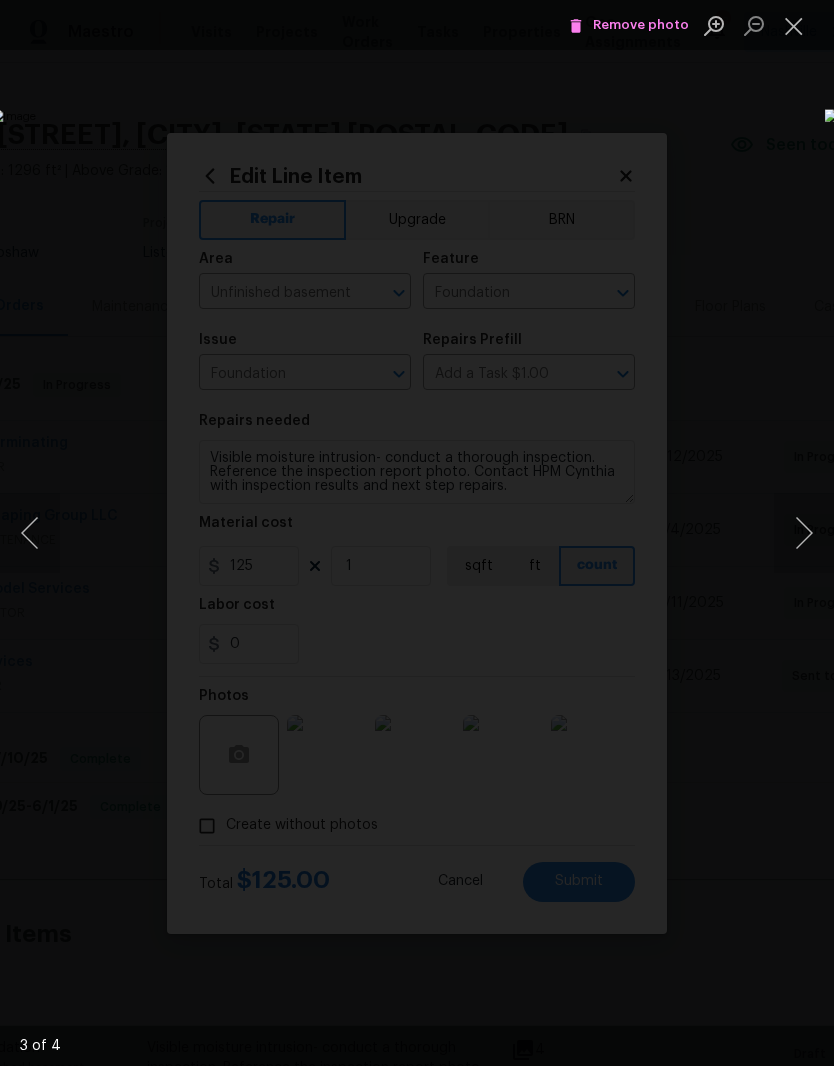 click at bounding box center (804, 533) 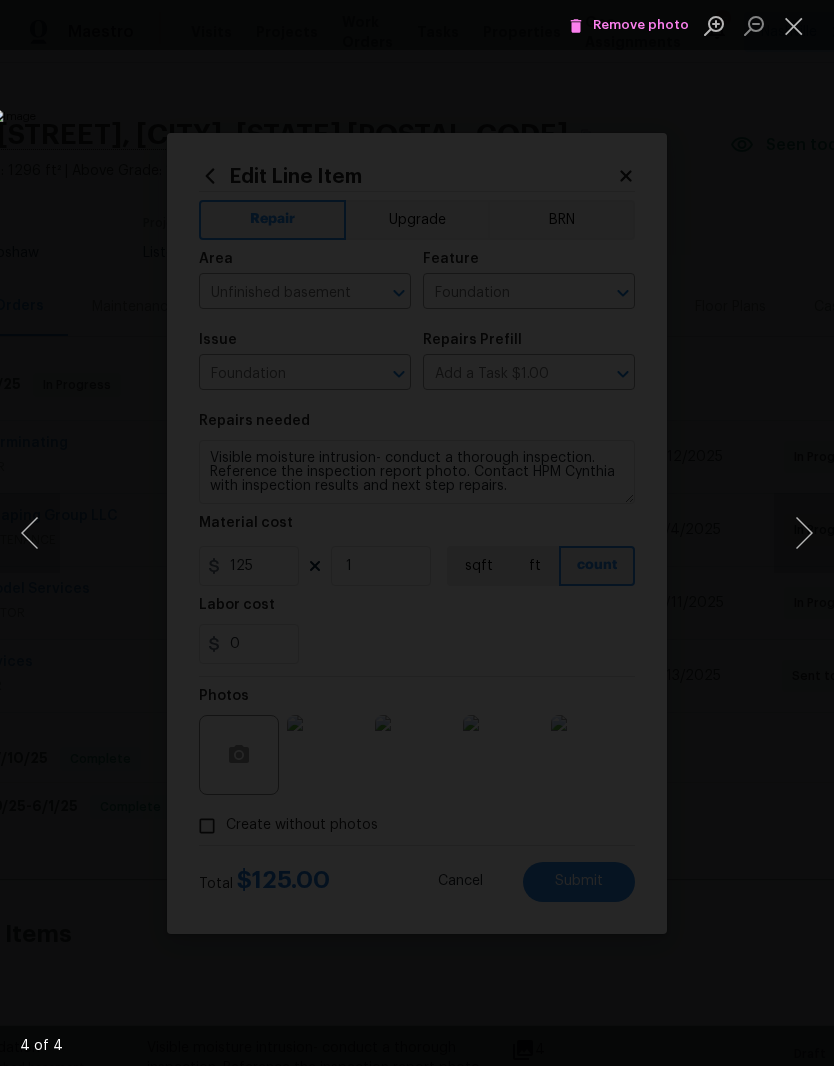 click at bounding box center (30, 533) 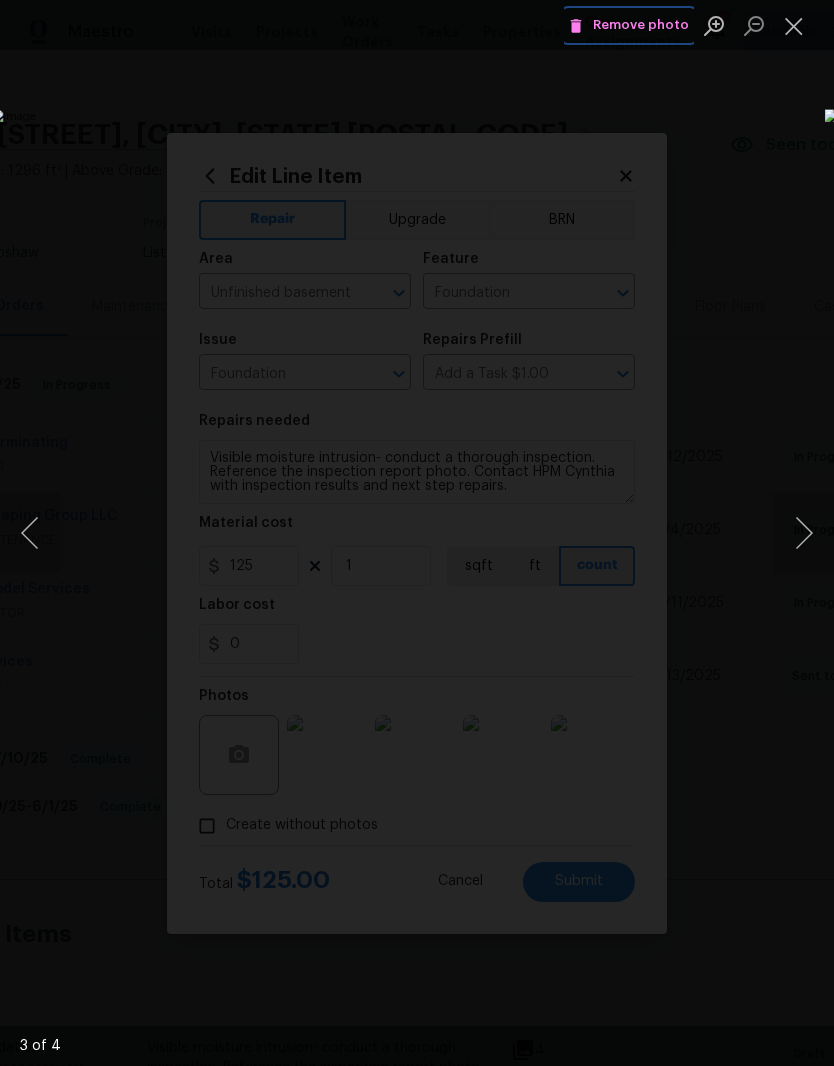 click on "Remove photo" at bounding box center (629, 25) 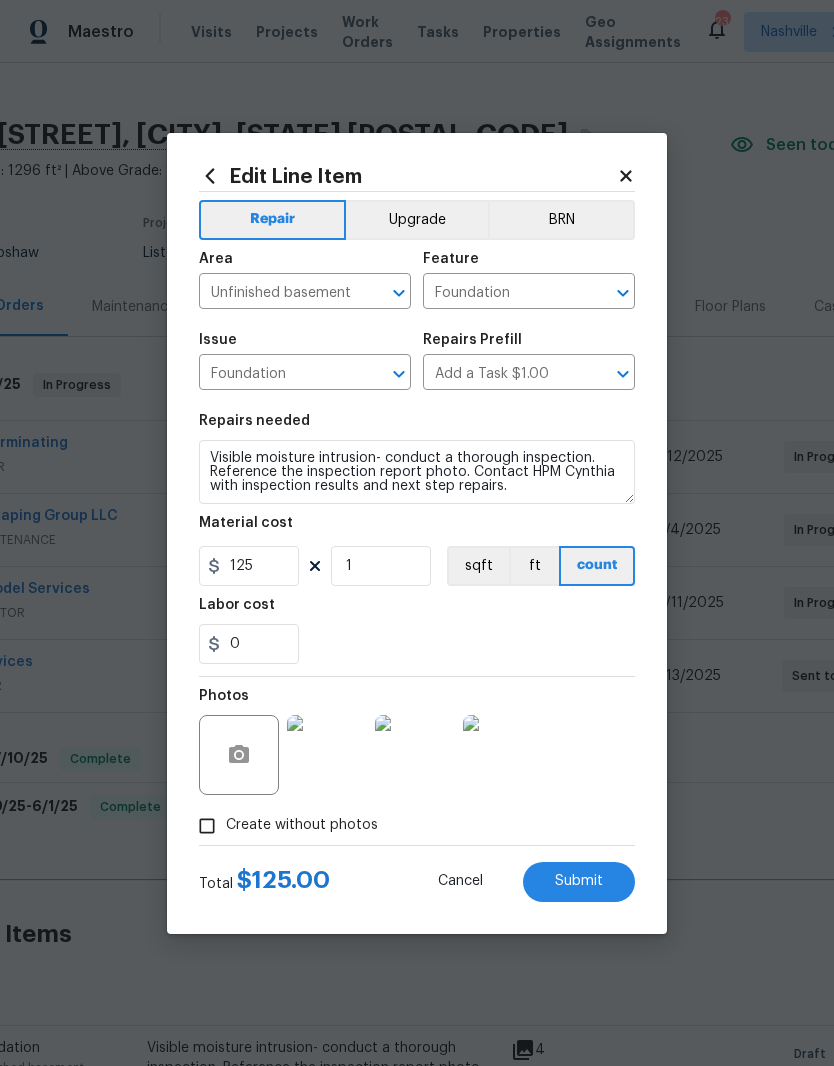 click at bounding box center (327, 755) 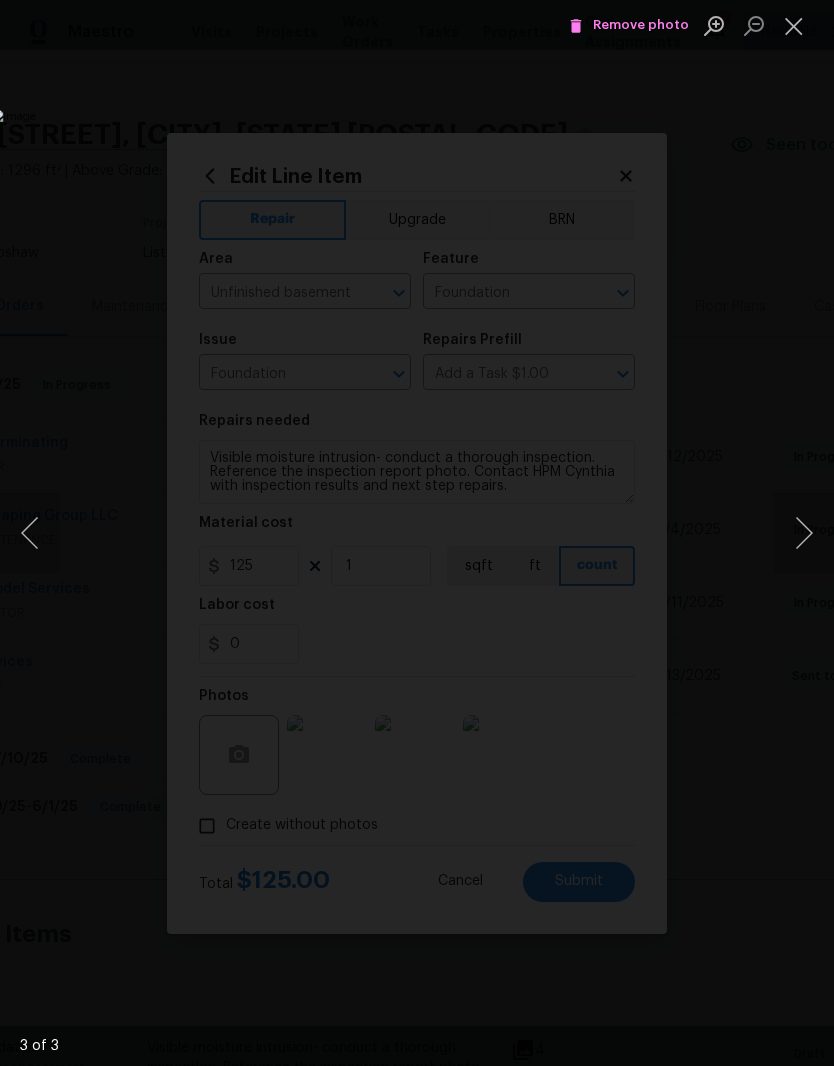 click at bounding box center (804, 533) 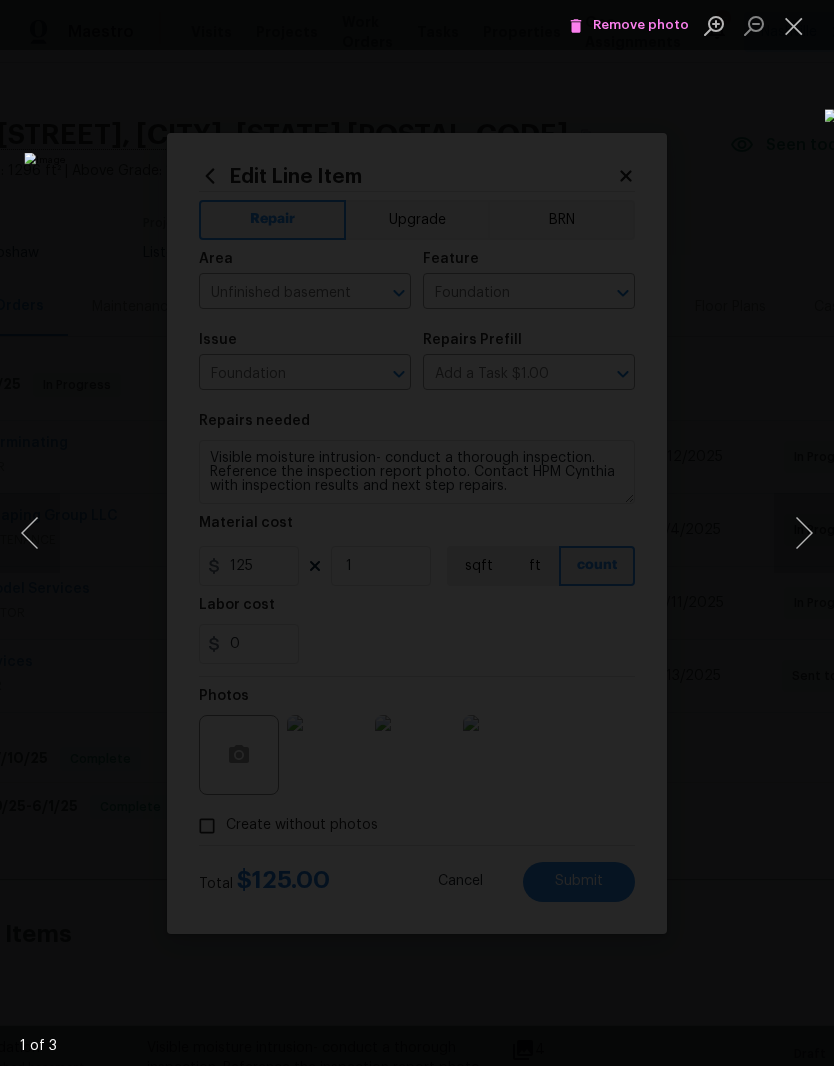 click at bounding box center (804, 533) 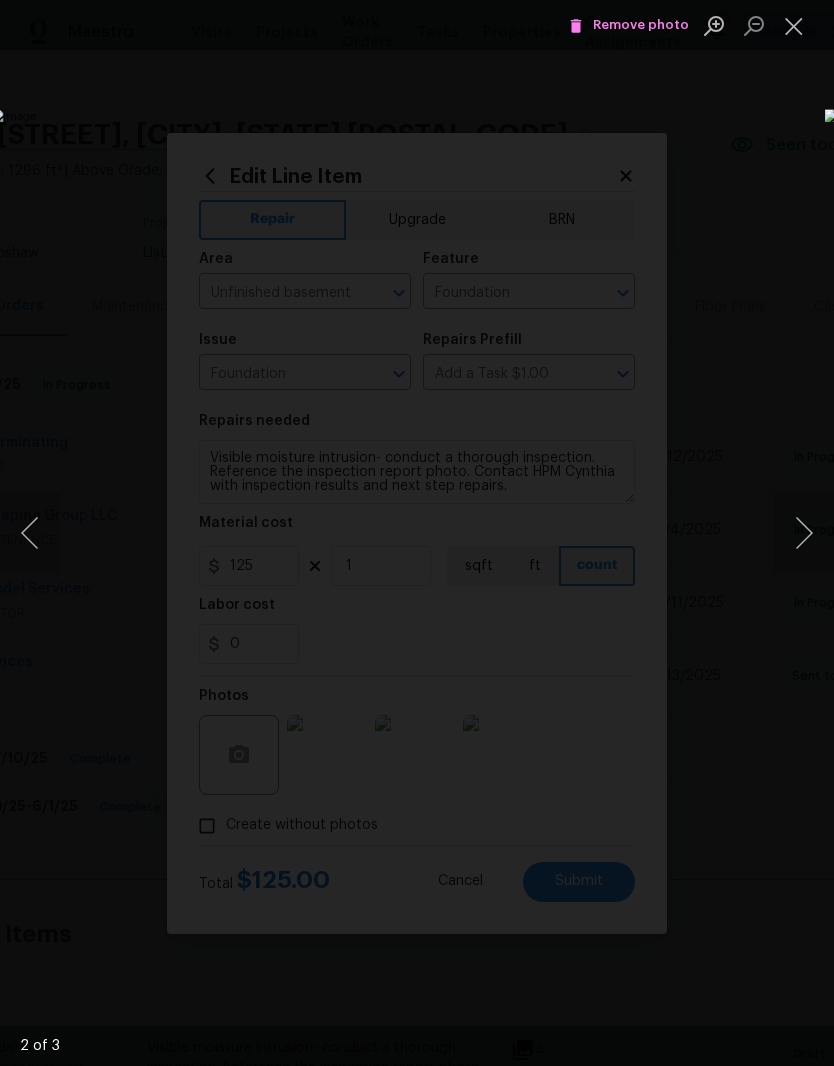 click at bounding box center (804, 533) 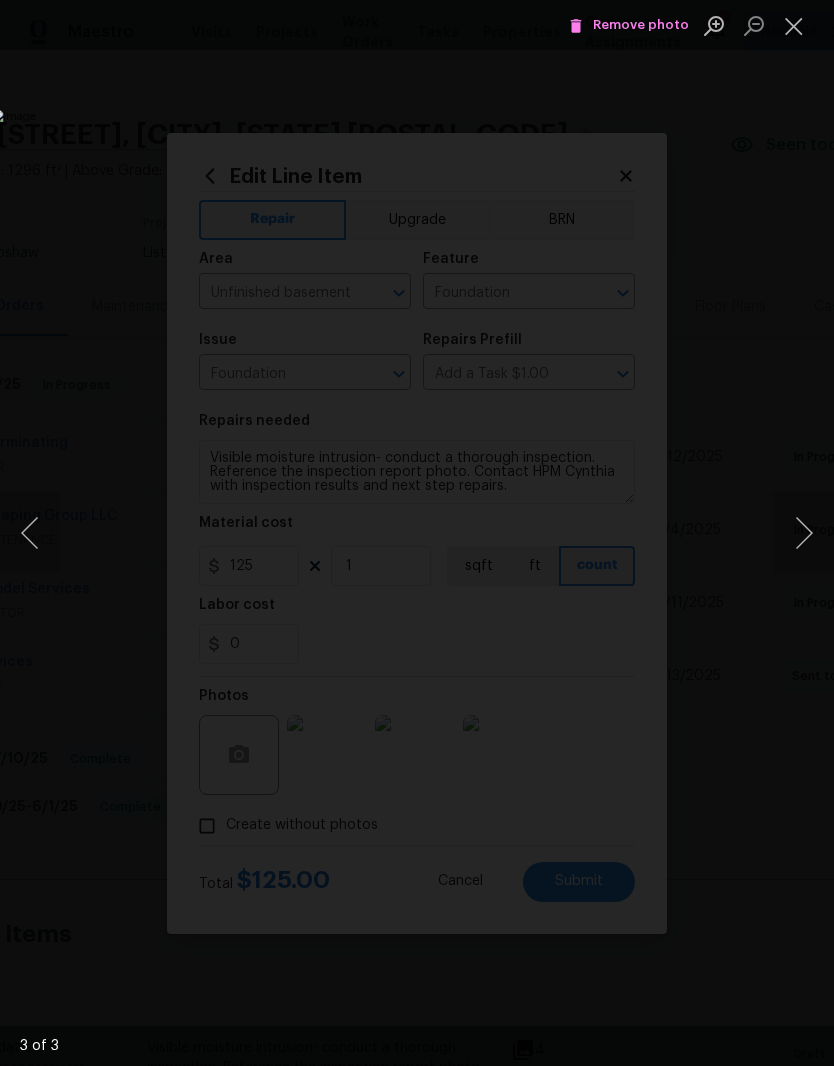 click at bounding box center [794, 25] 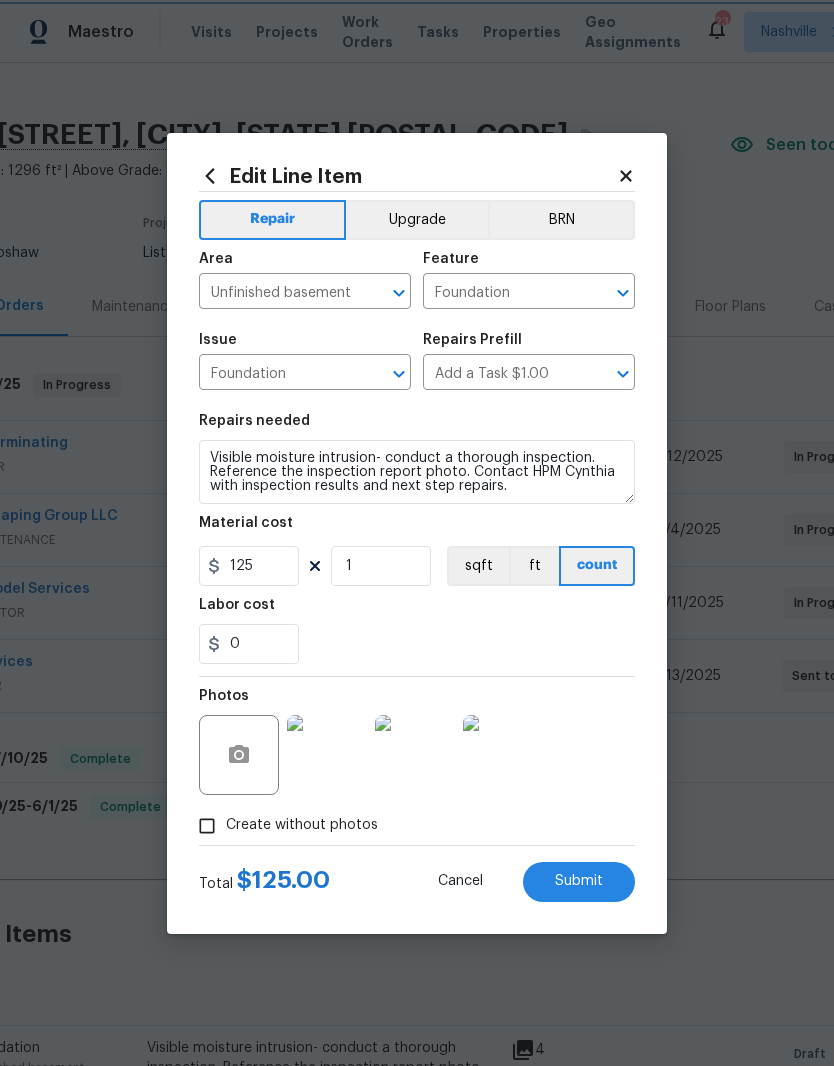 click on "Submit" at bounding box center [579, 881] 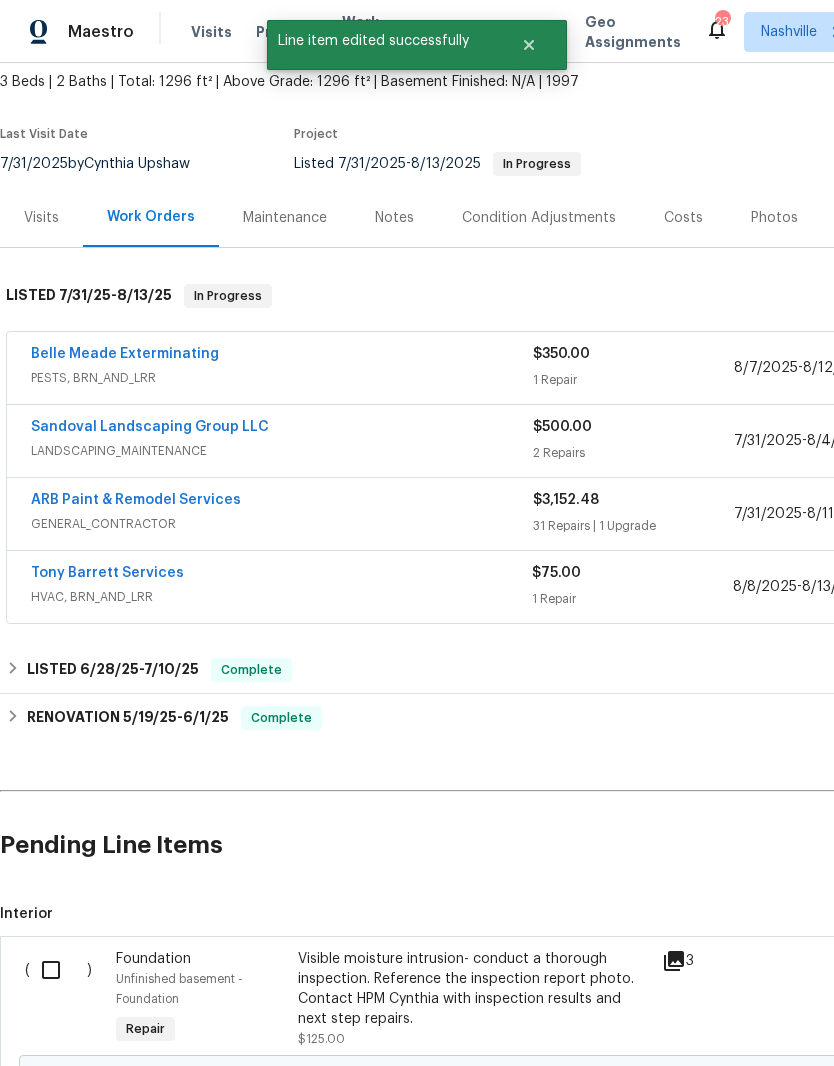 scroll, scrollTop: 117, scrollLeft: 0, axis: vertical 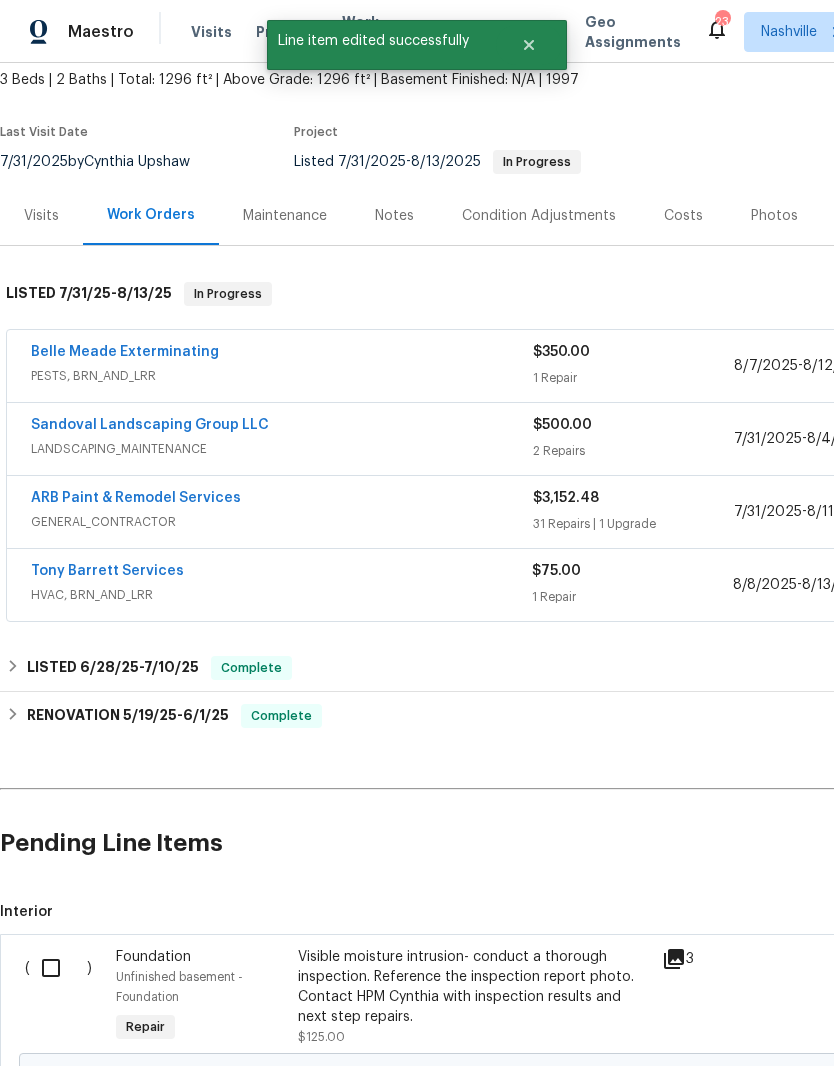 click at bounding box center (58, 968) 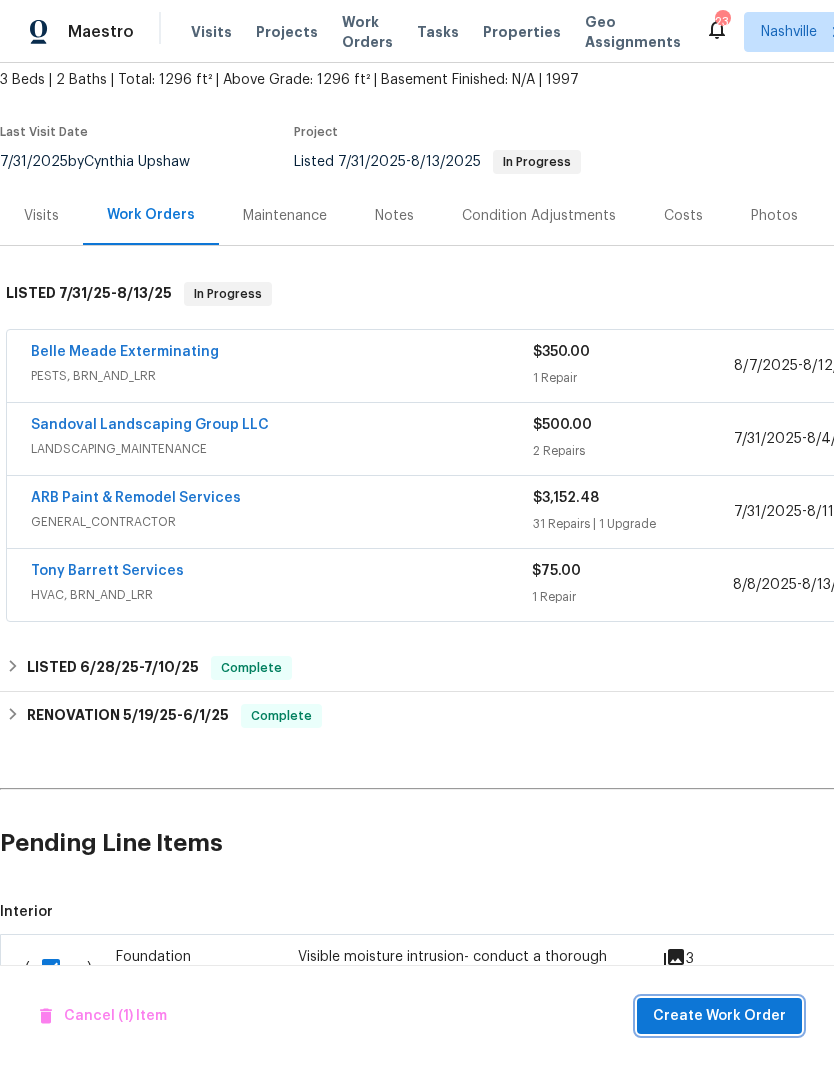 click on "Create Work Order" at bounding box center [719, 1016] 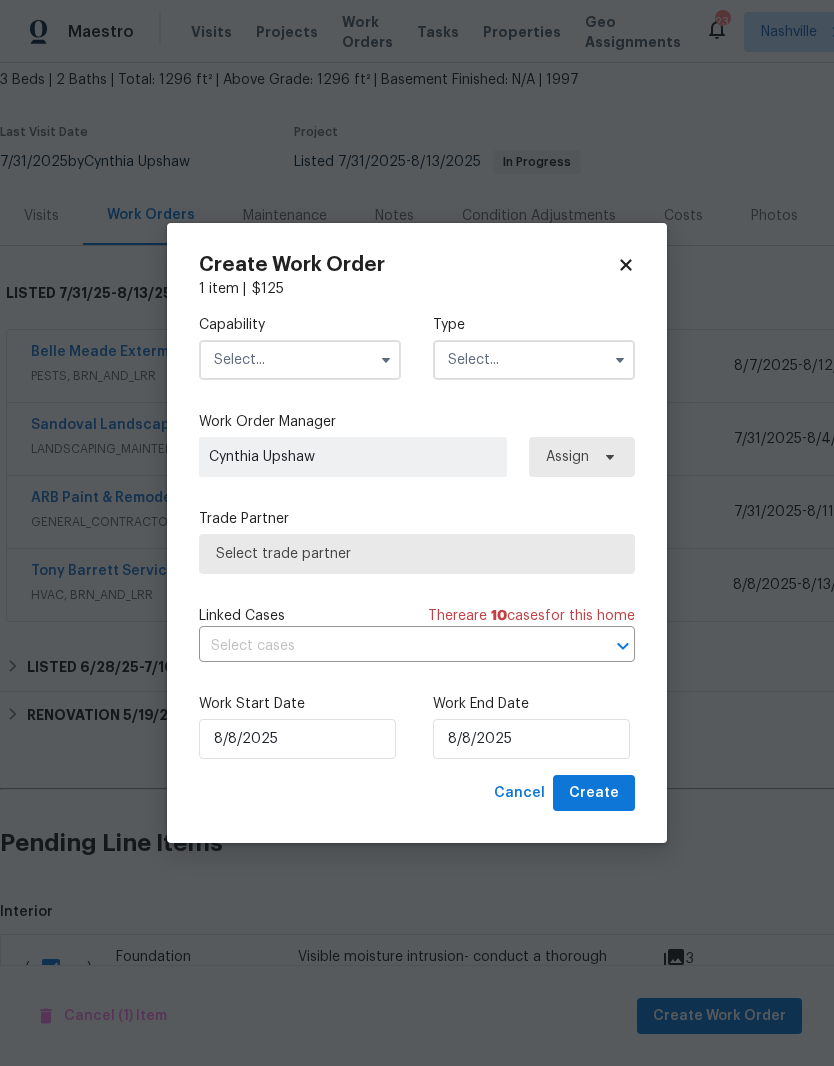 click at bounding box center [300, 360] 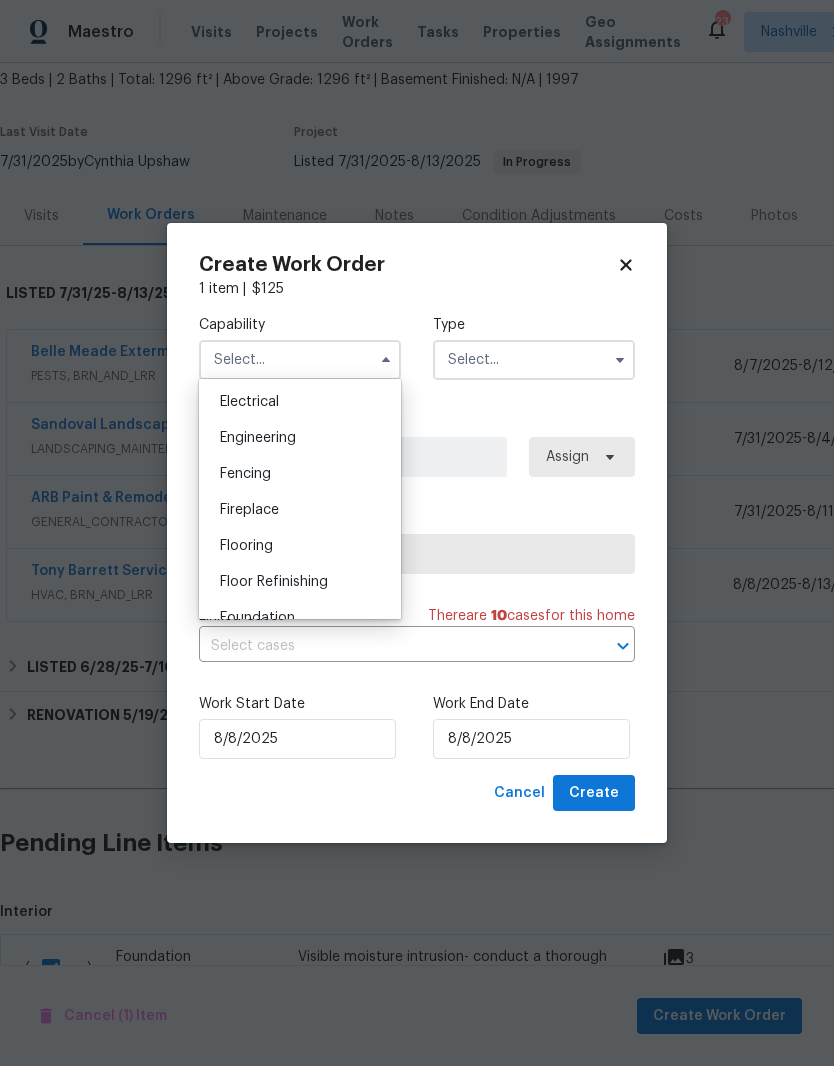 scroll, scrollTop: 701, scrollLeft: 0, axis: vertical 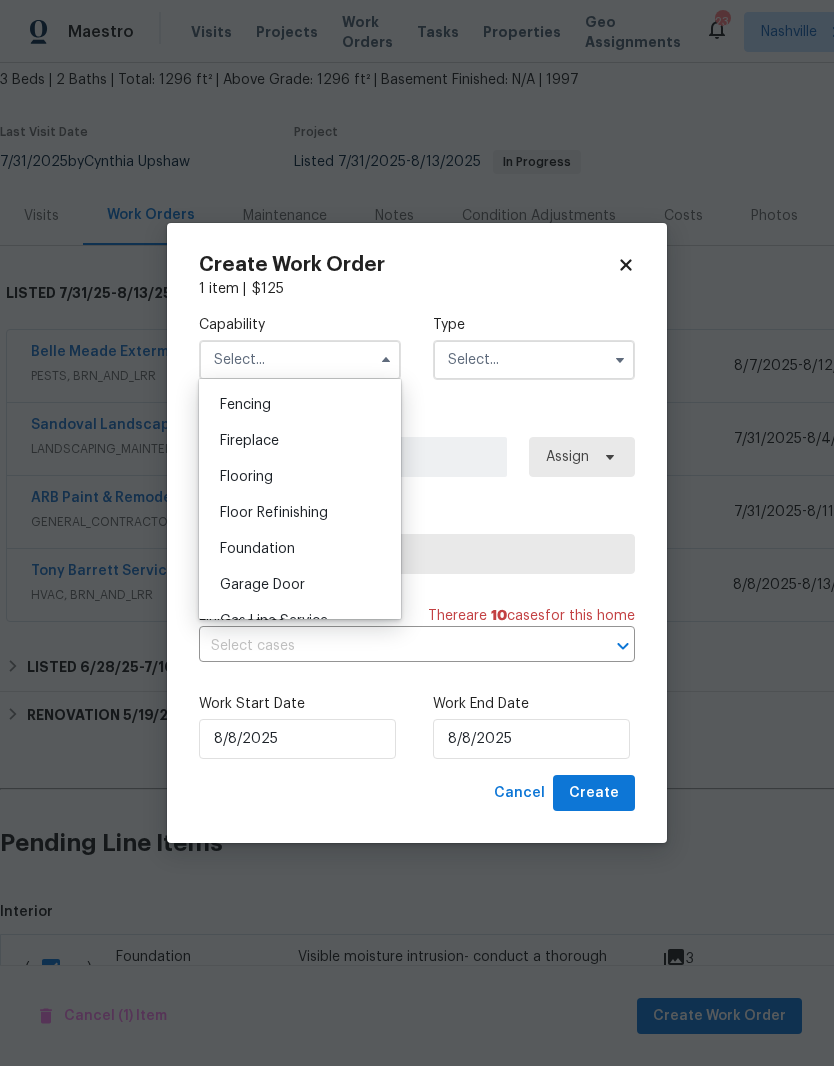 click on "Foundation" at bounding box center (257, 549) 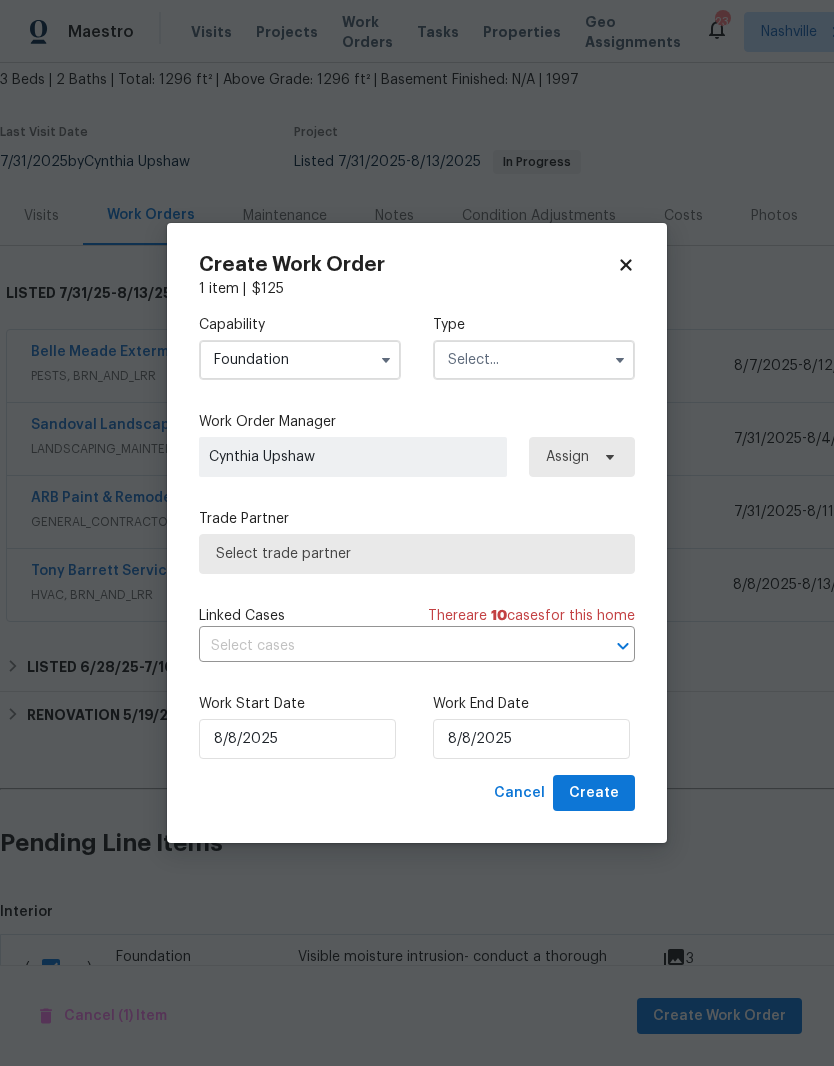 click at bounding box center [534, 360] 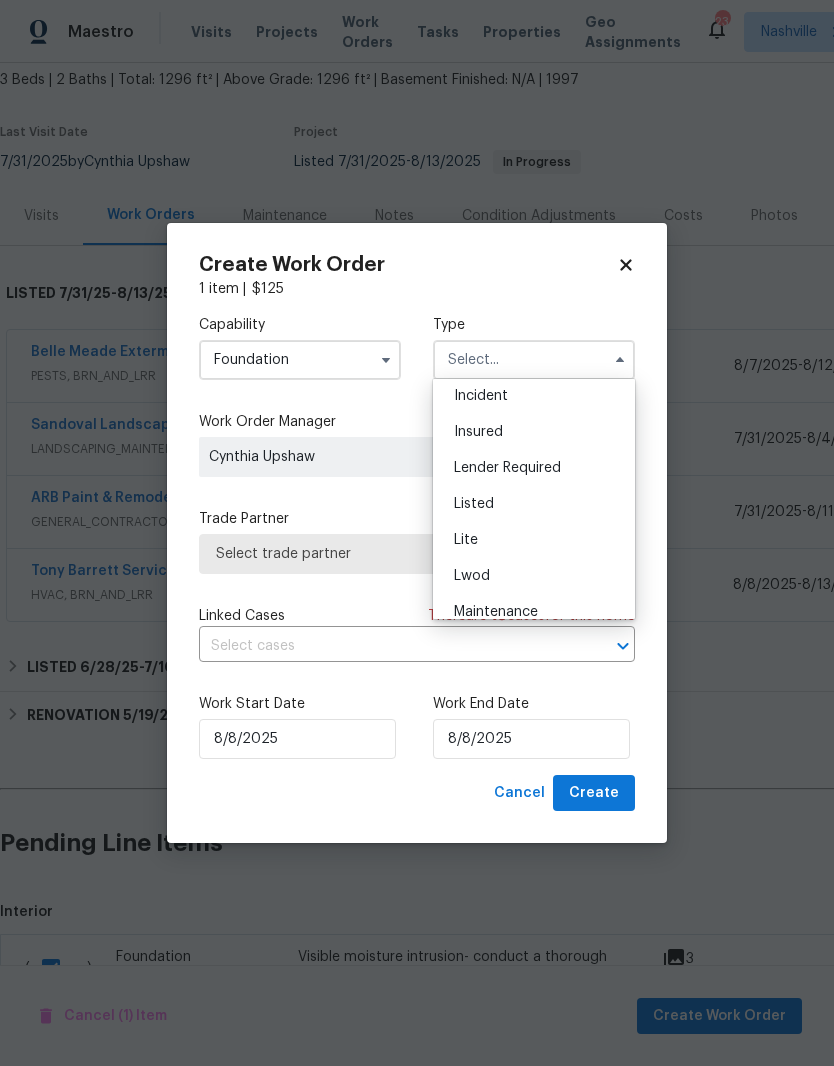 scroll, scrollTop: 135, scrollLeft: 0, axis: vertical 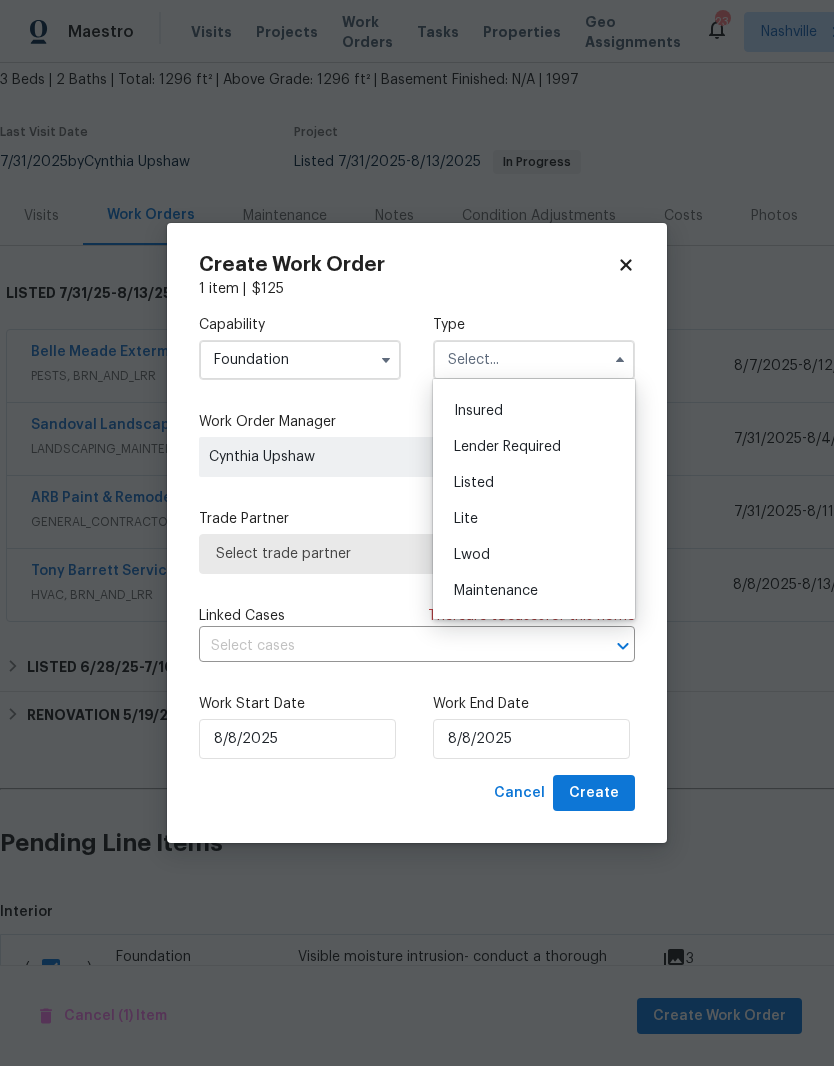click on "Listed" at bounding box center [474, 483] 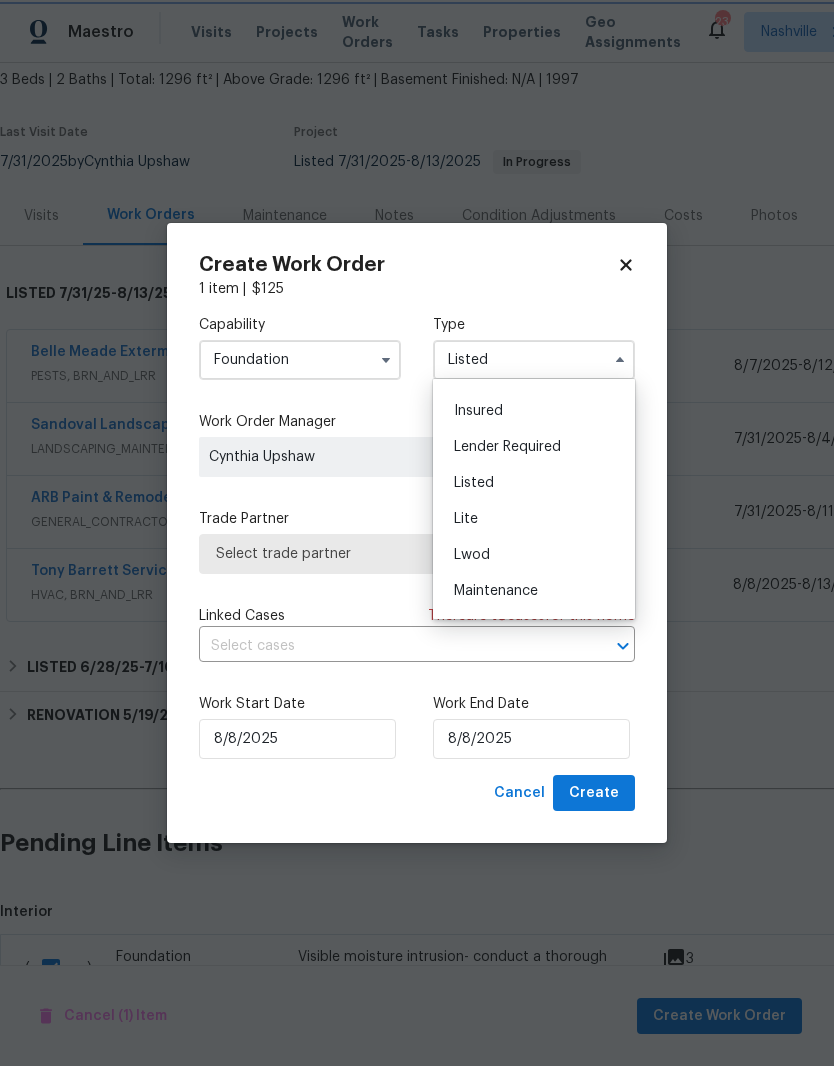 scroll, scrollTop: 0, scrollLeft: 0, axis: both 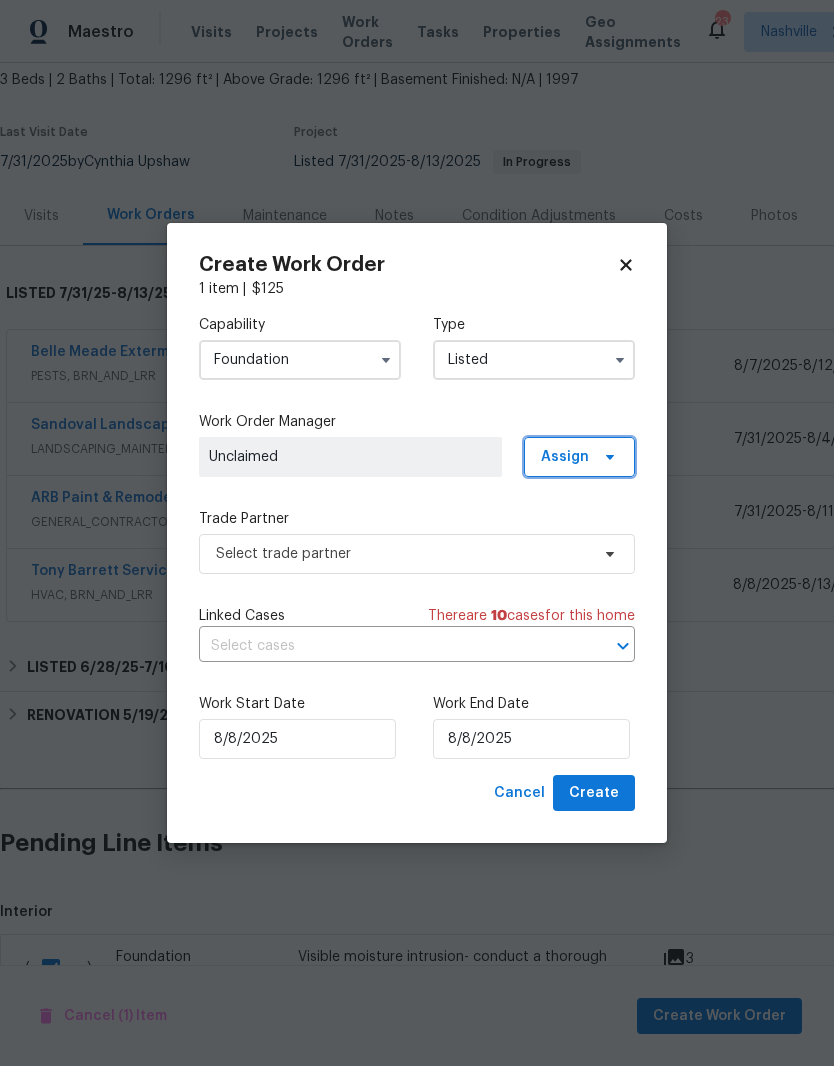 click at bounding box center (607, 457) 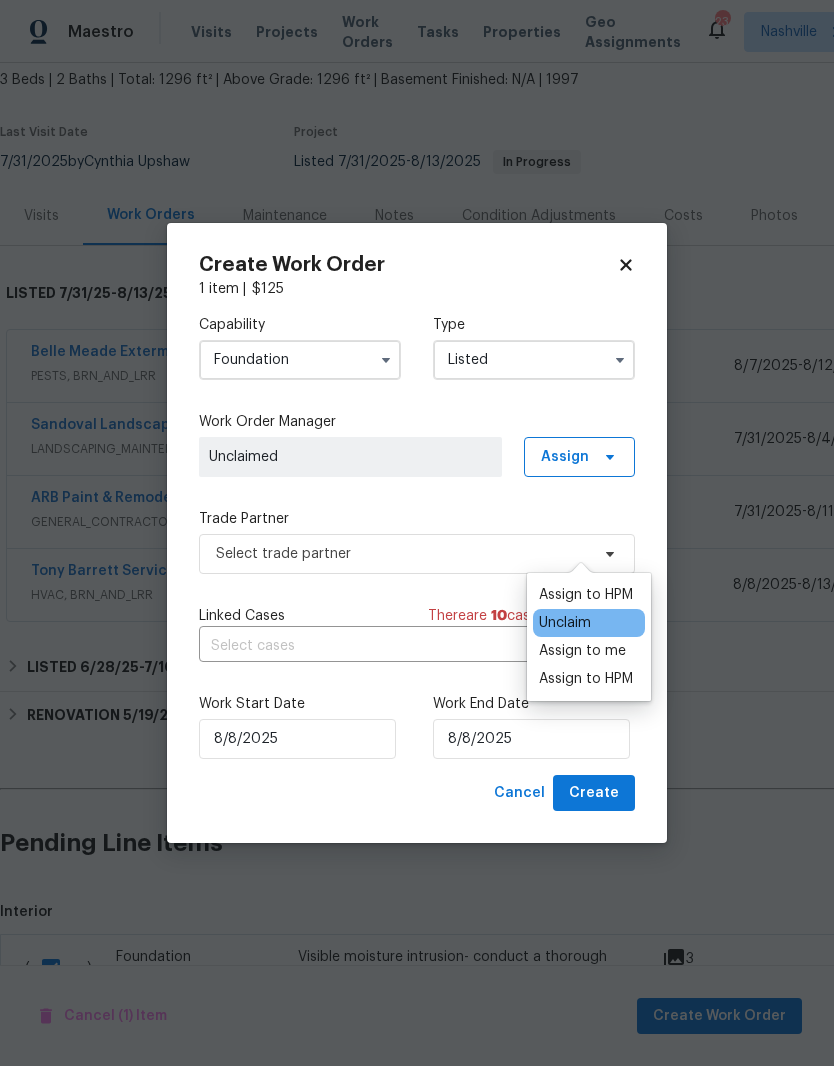 click on "Assign to me" at bounding box center [582, 651] 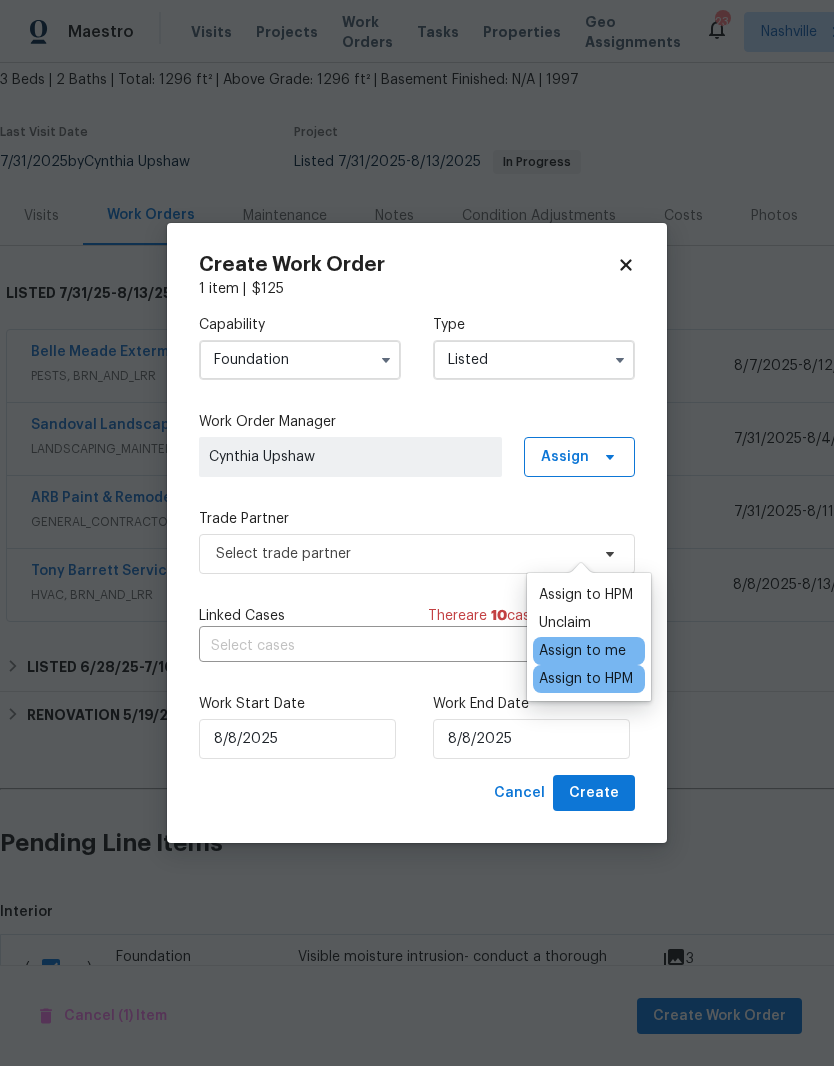 click on "Cynthia Upshaw" at bounding box center (350, 457) 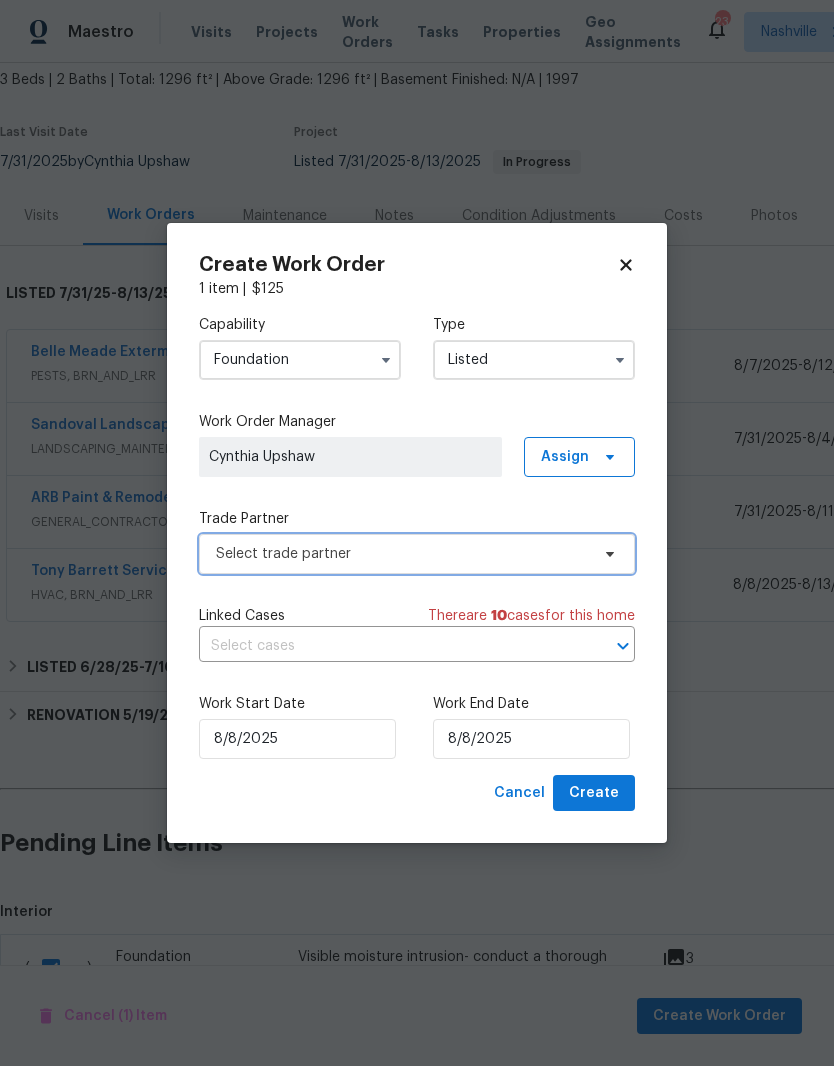 click on "Select trade partner" at bounding box center (402, 554) 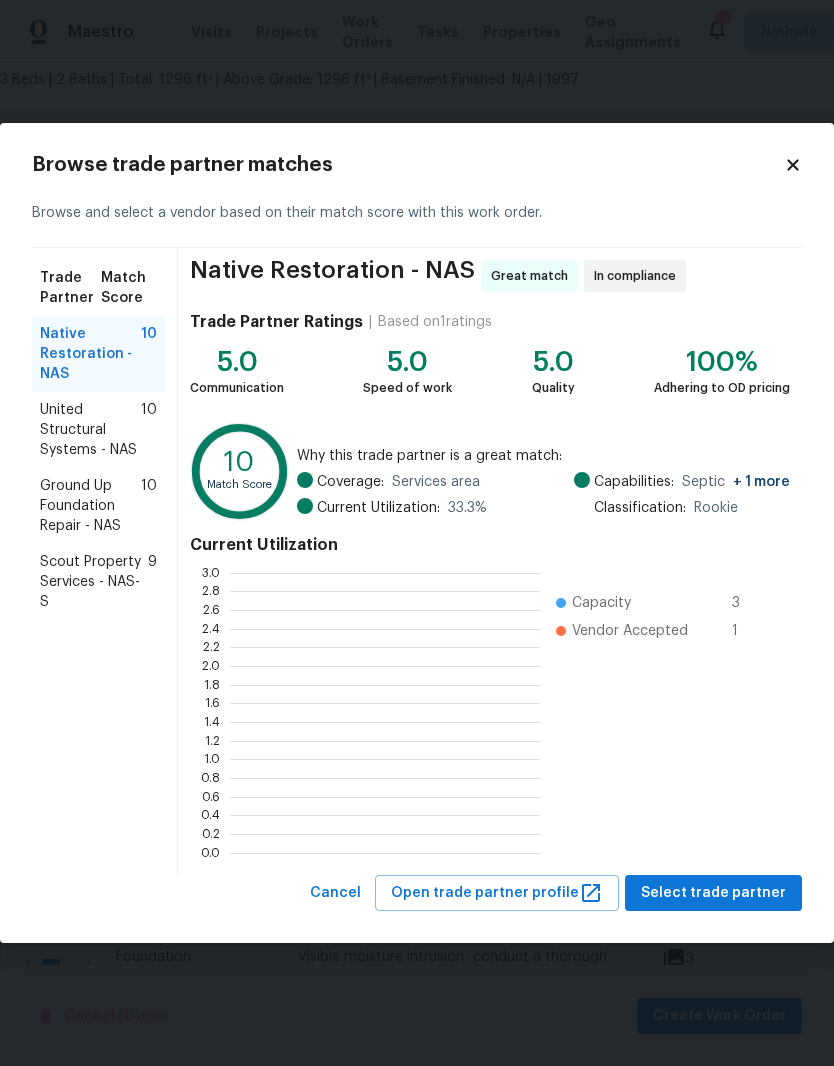scroll, scrollTop: 2, scrollLeft: 2, axis: both 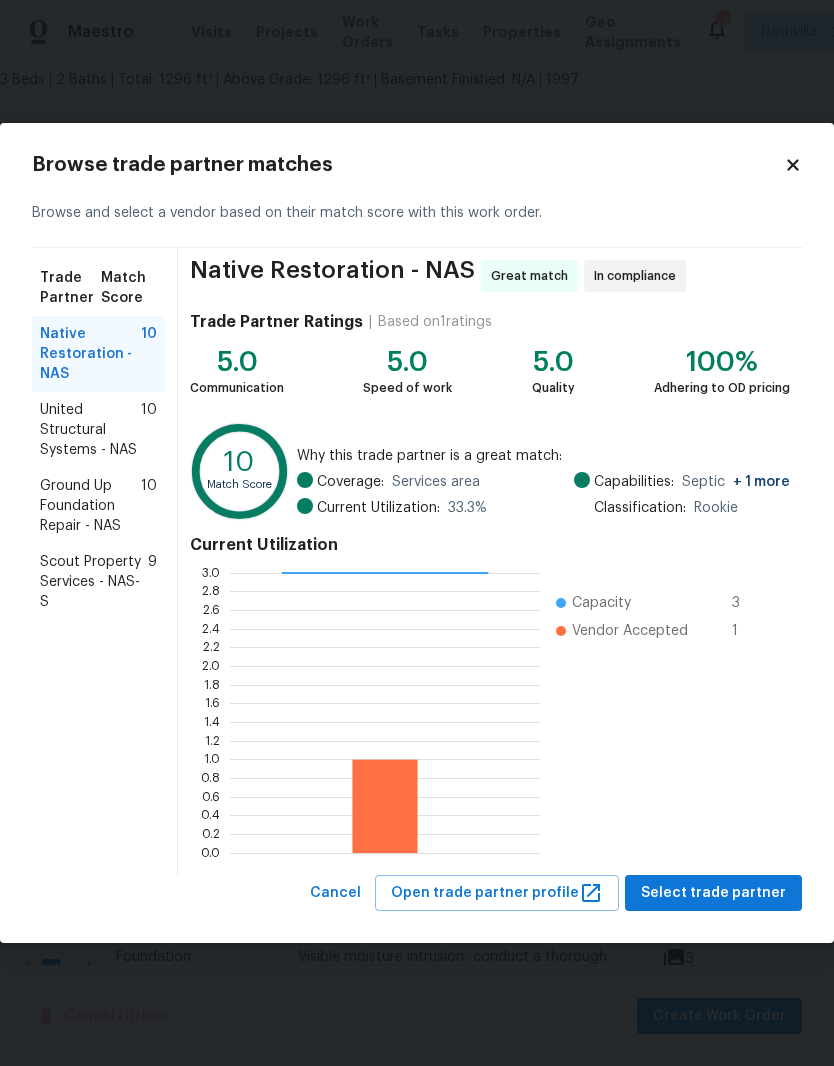 click on "Scout Property Services - NAS-S" at bounding box center (94, 582) 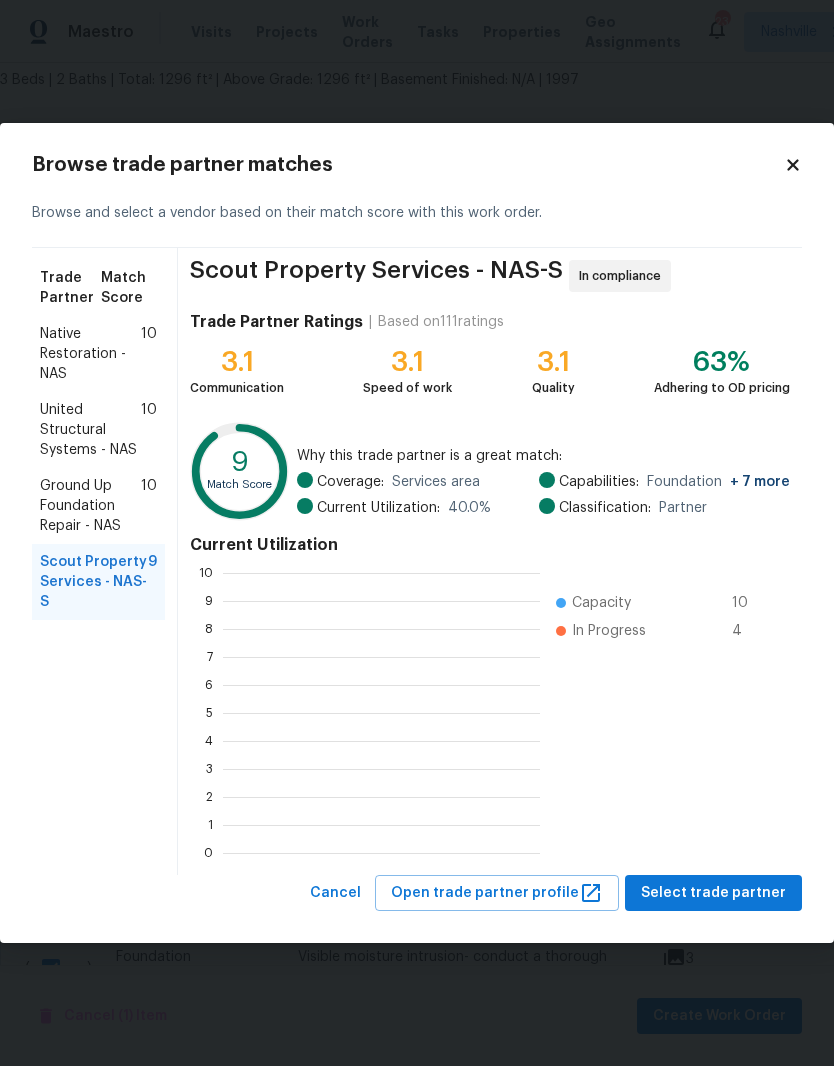 scroll, scrollTop: 280, scrollLeft: 317, axis: both 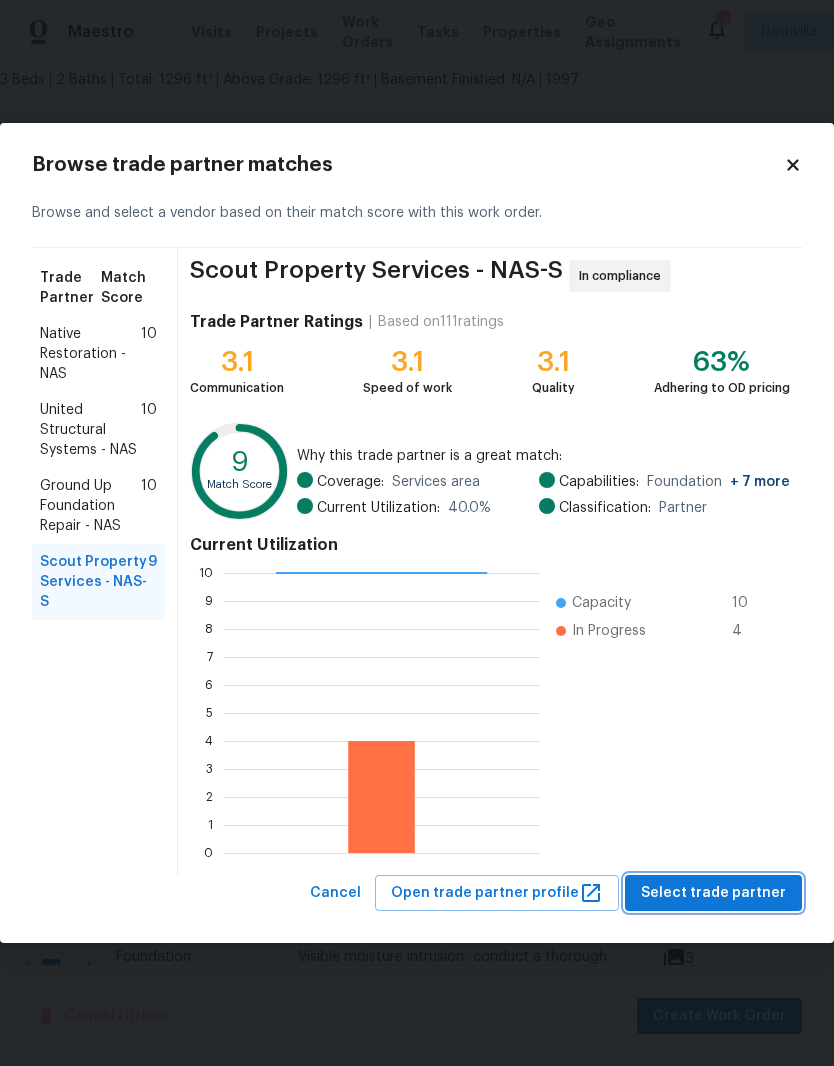 click on "Select trade partner" at bounding box center (713, 893) 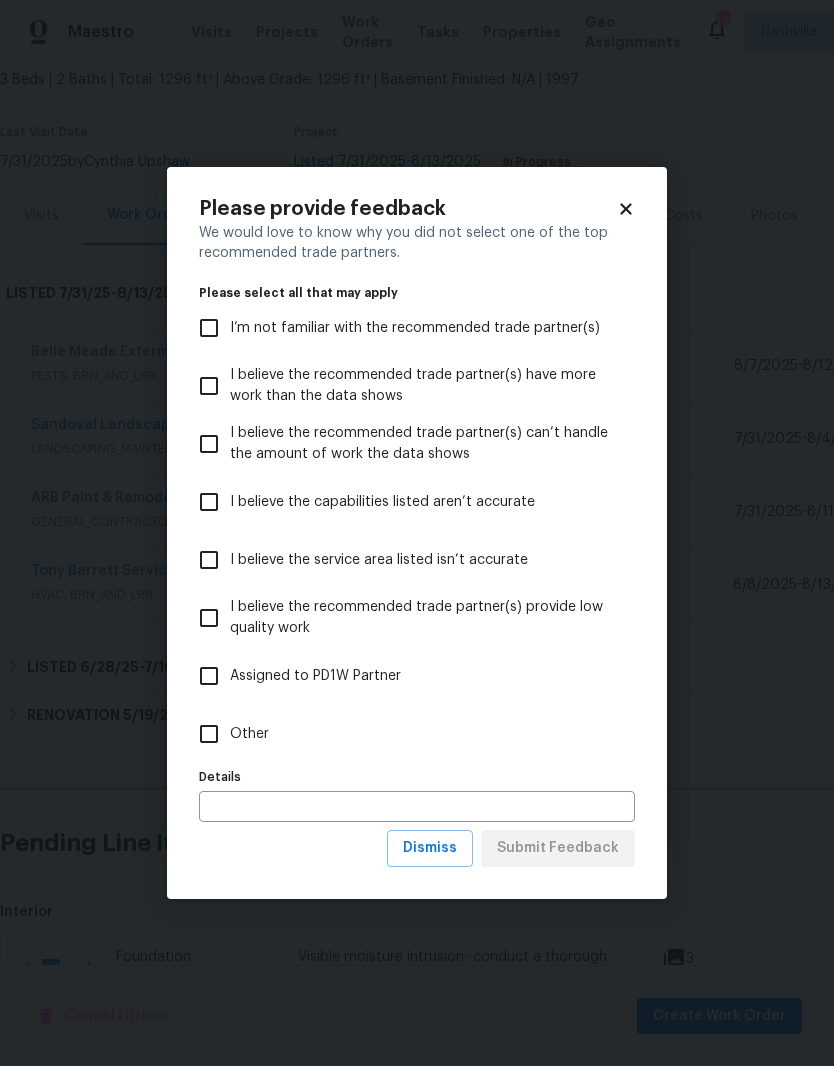 click on "Other" at bounding box center (209, 734) 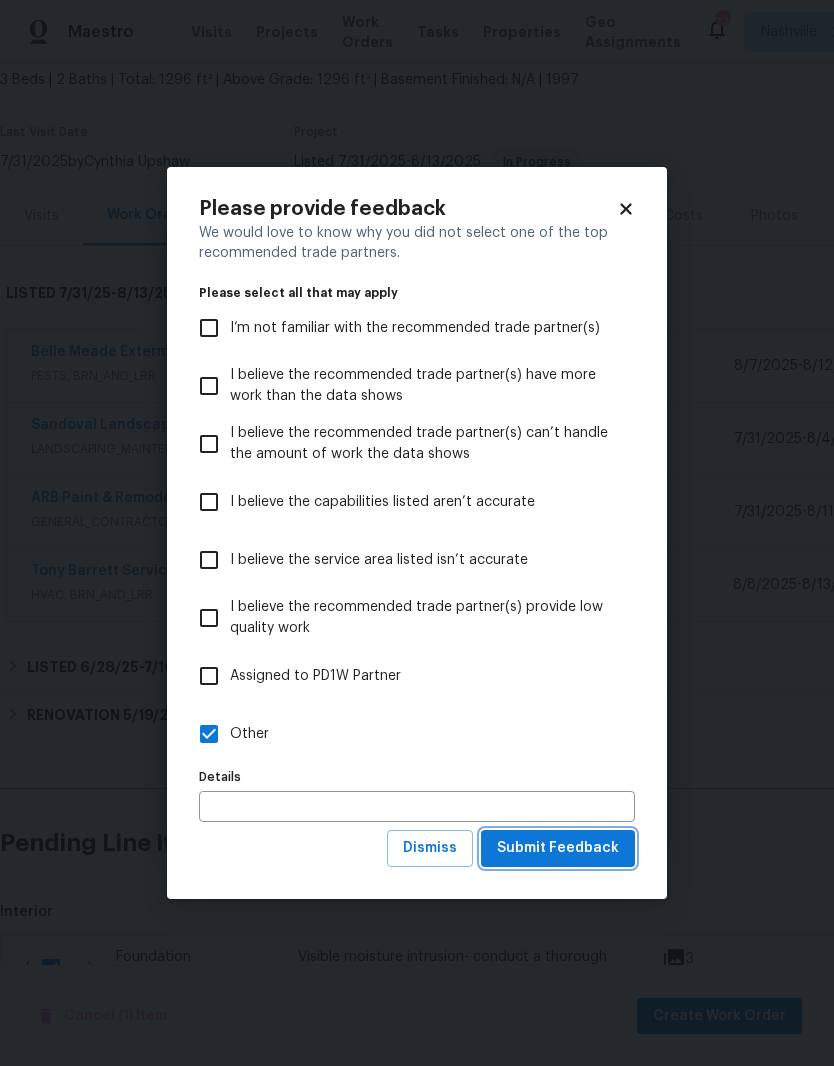 click on "Submit Feedback" at bounding box center (558, 848) 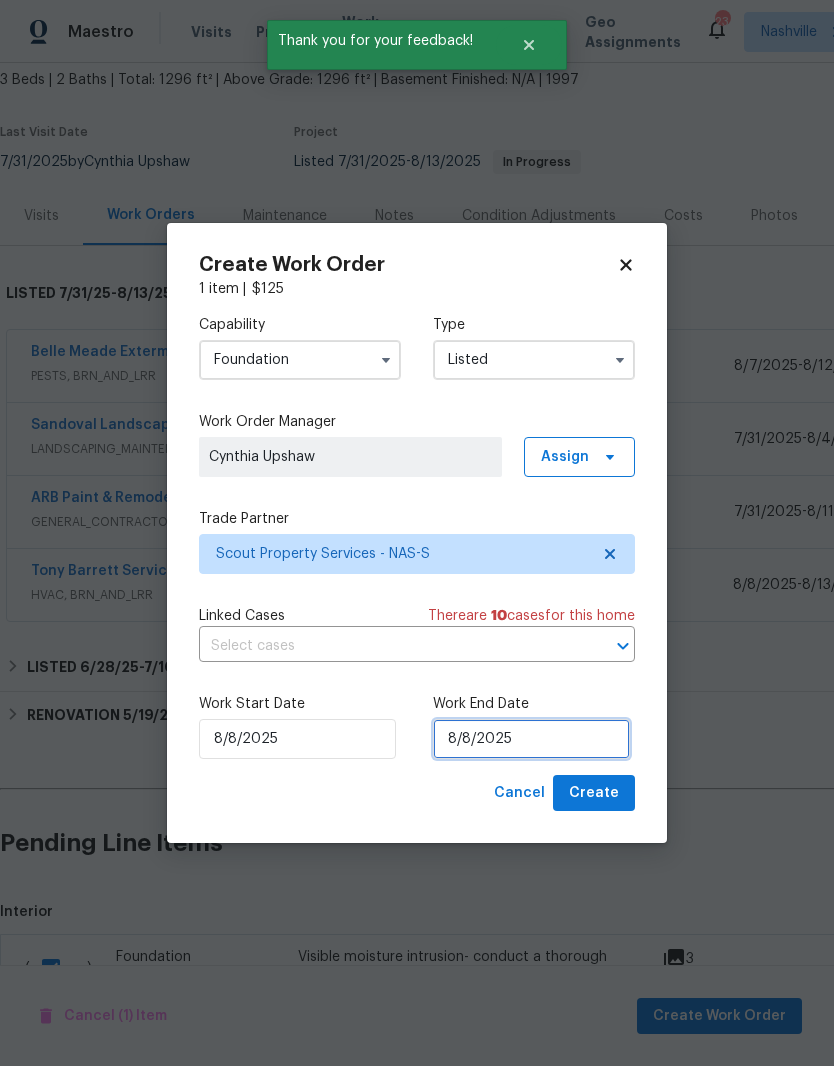 click on "8/8/2025" at bounding box center (531, 739) 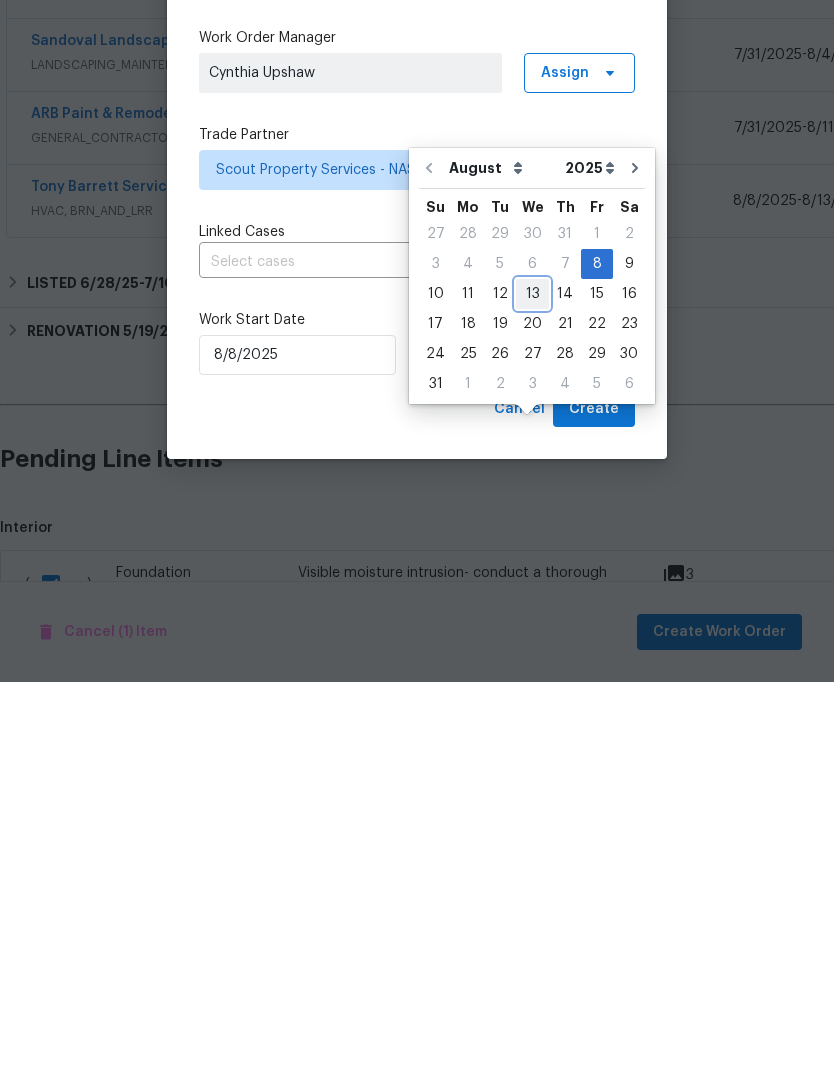 click on "13" at bounding box center (532, 678) 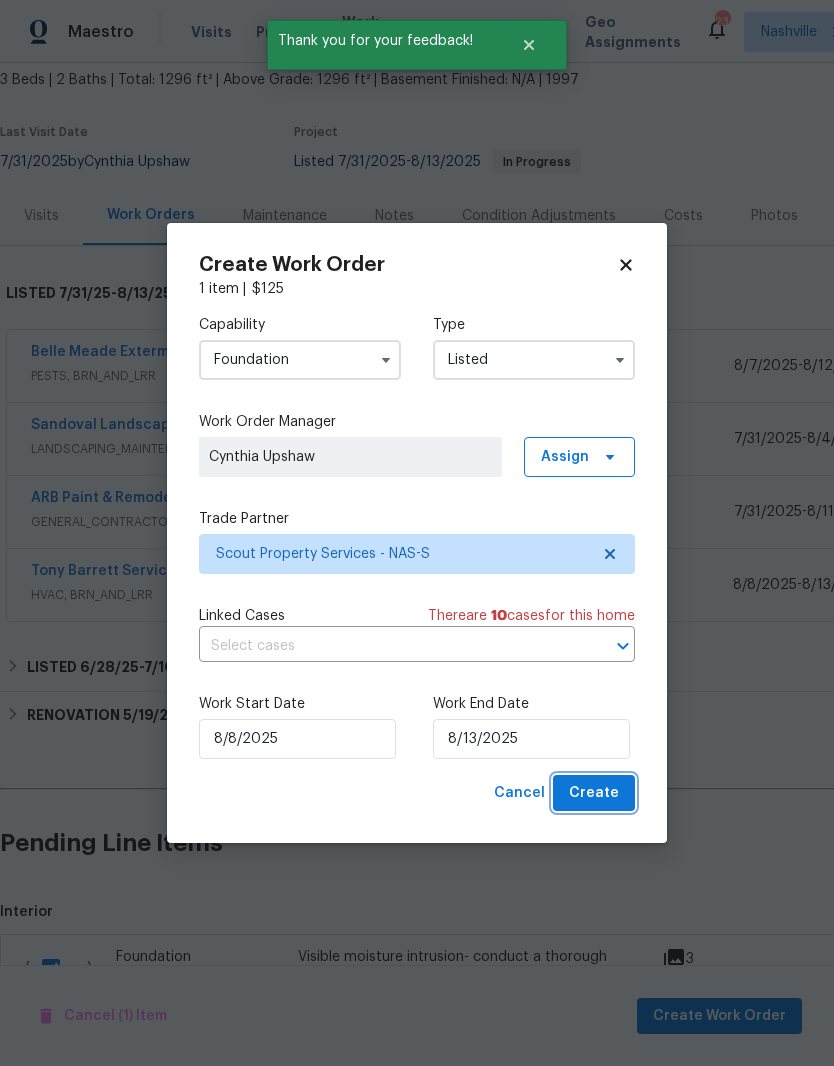 click on "Create" at bounding box center (594, 793) 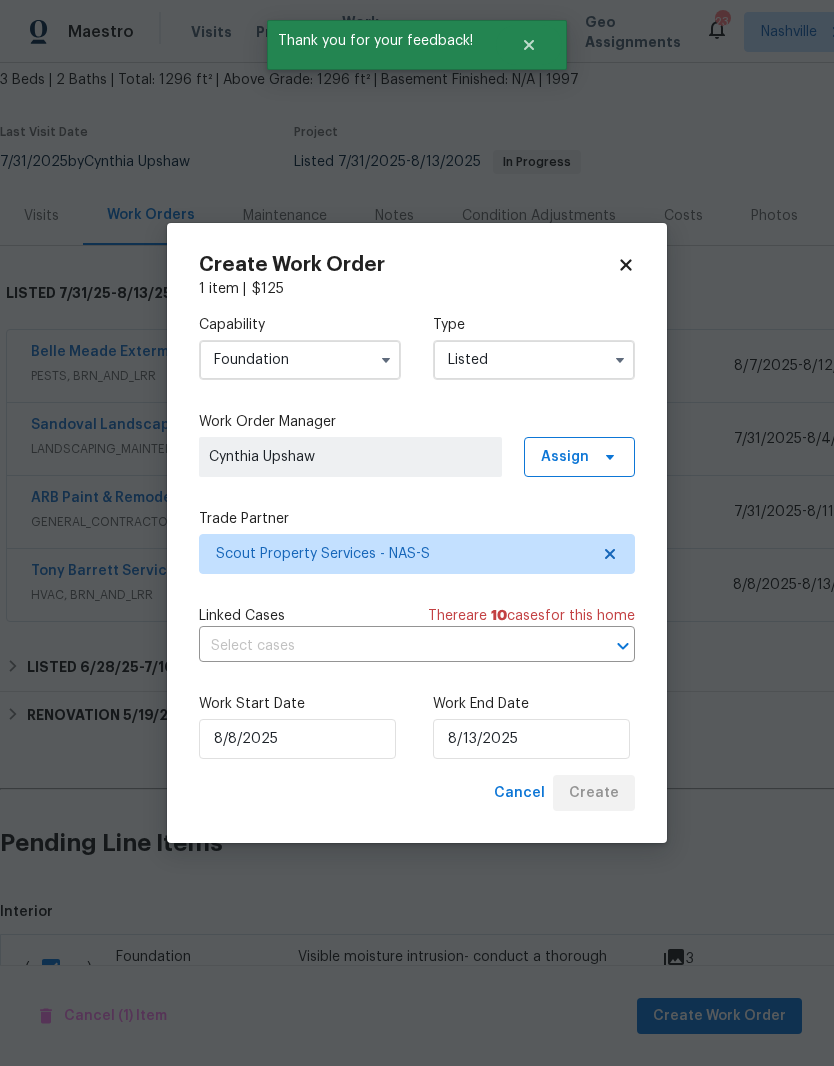 checkbox on "false" 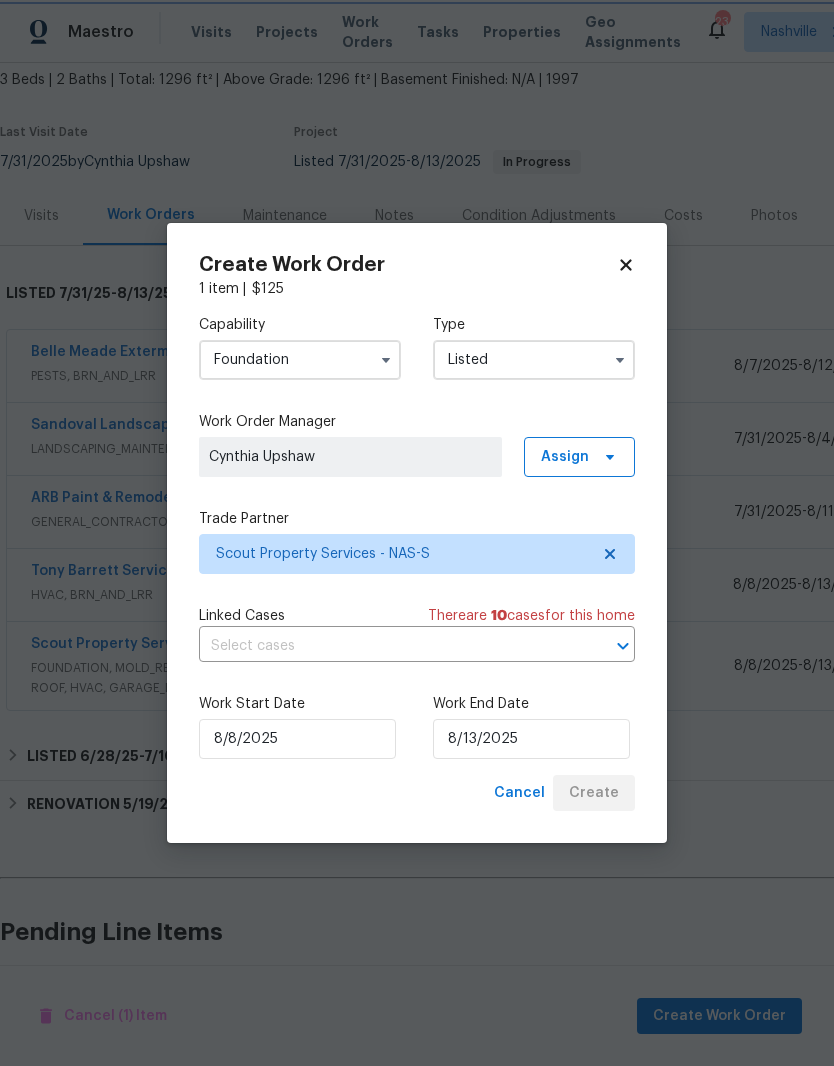 scroll, scrollTop: 103, scrollLeft: 0, axis: vertical 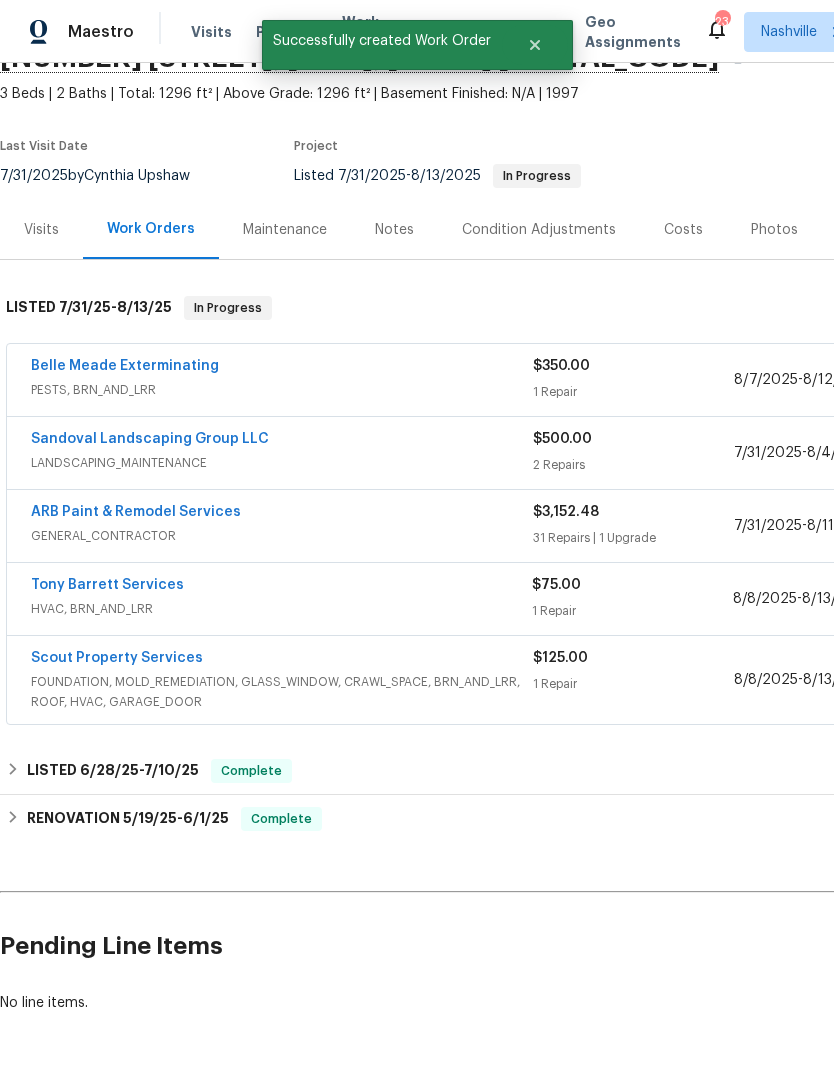 click on "Scout Property Services" at bounding box center (117, 658) 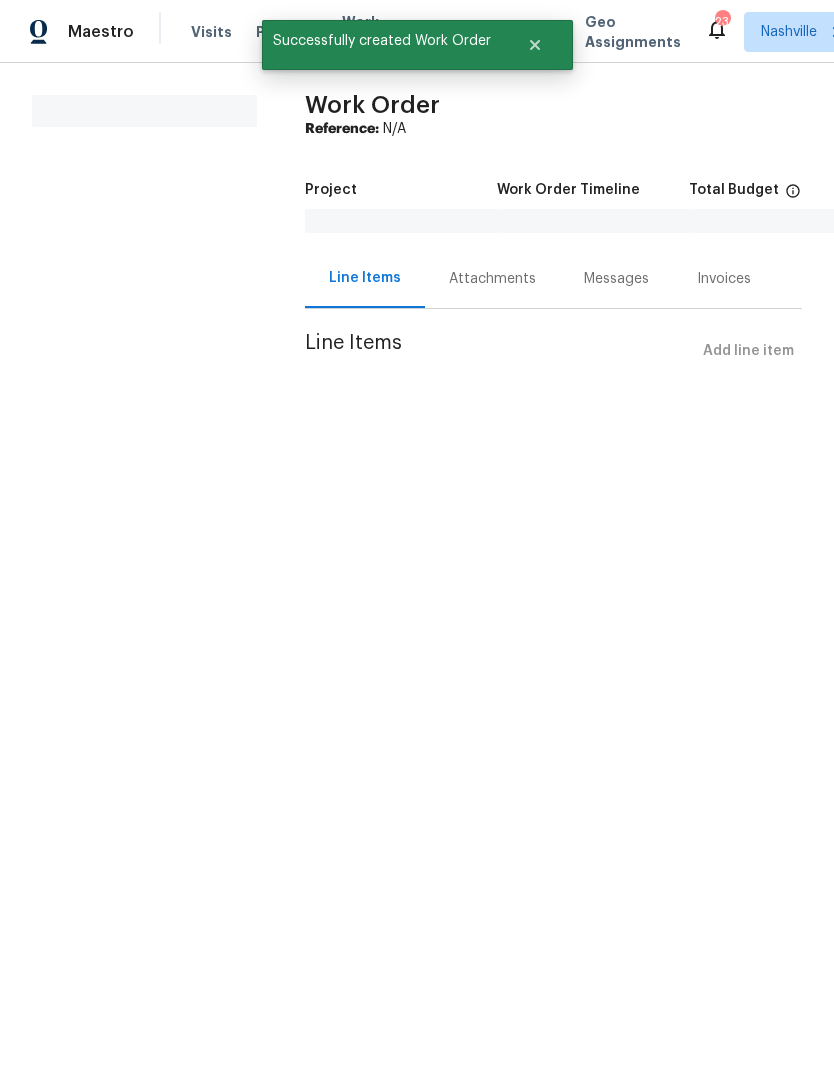 scroll, scrollTop: 0, scrollLeft: 0, axis: both 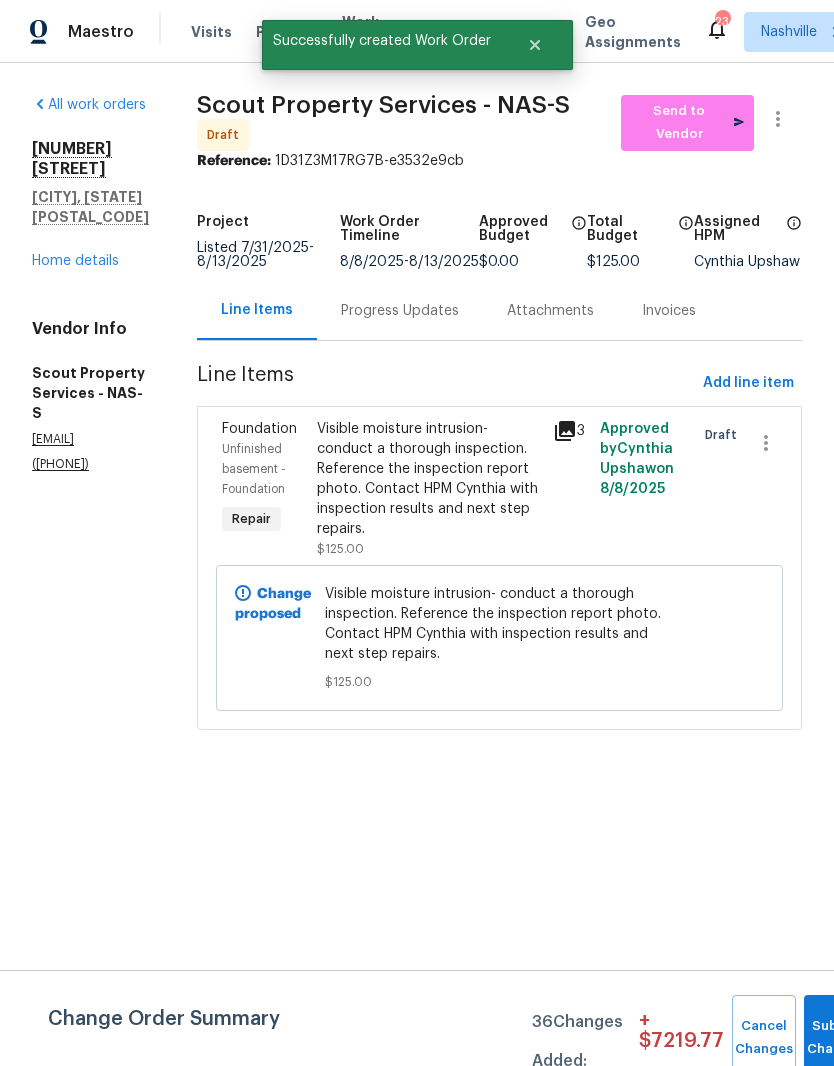click on "Progress Updates" at bounding box center (400, 311) 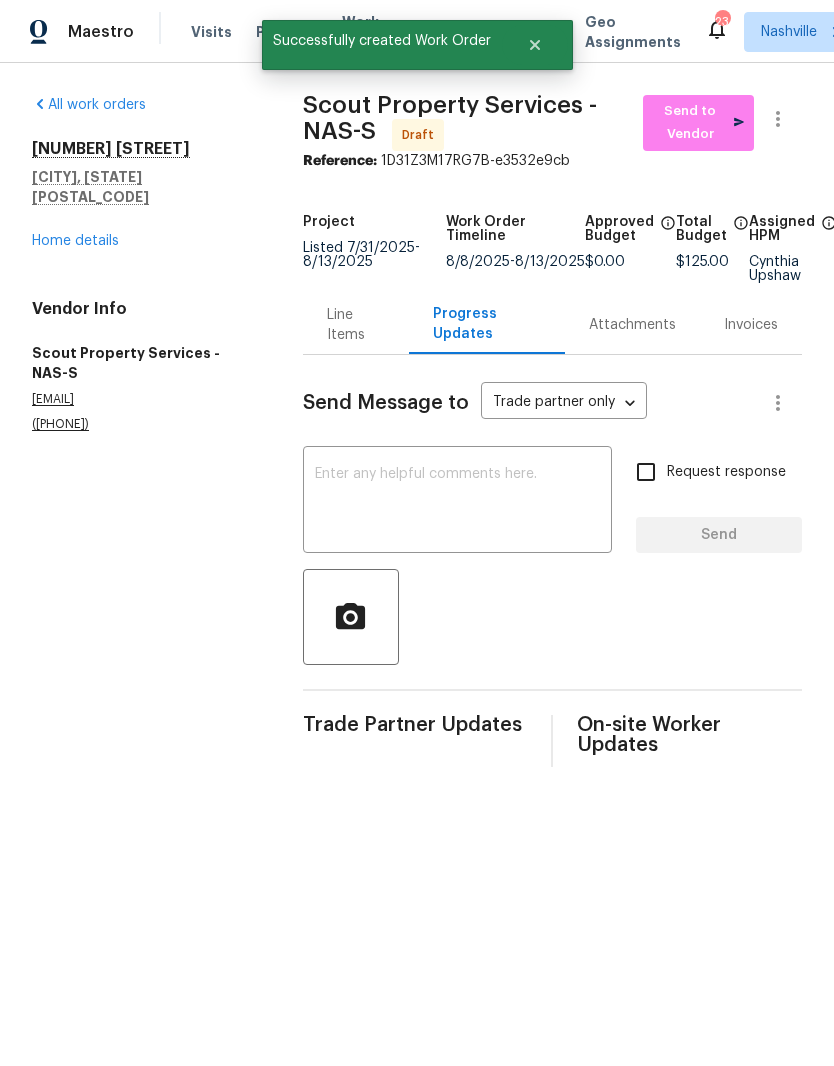 click at bounding box center (457, 502) 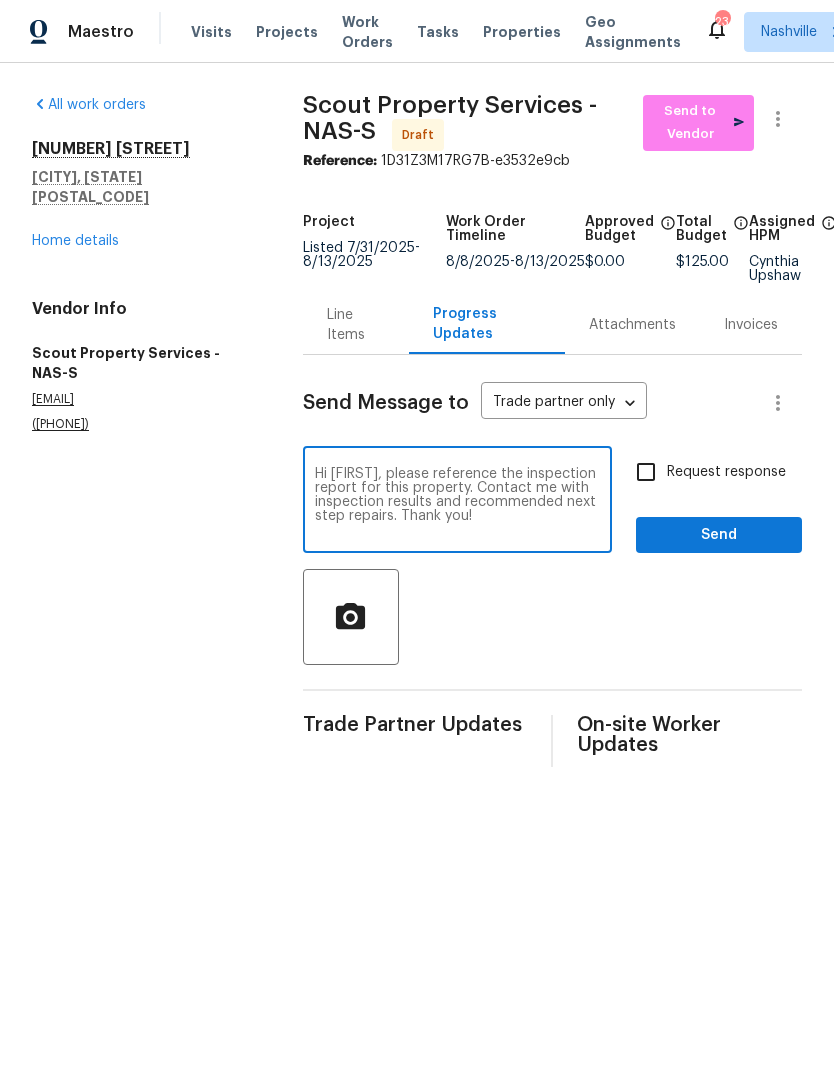click on "Hi Trevor, please reference the inspection report for this property. Contact me with inspection results and recommended next step repairs. Thank you!" at bounding box center [457, 502] 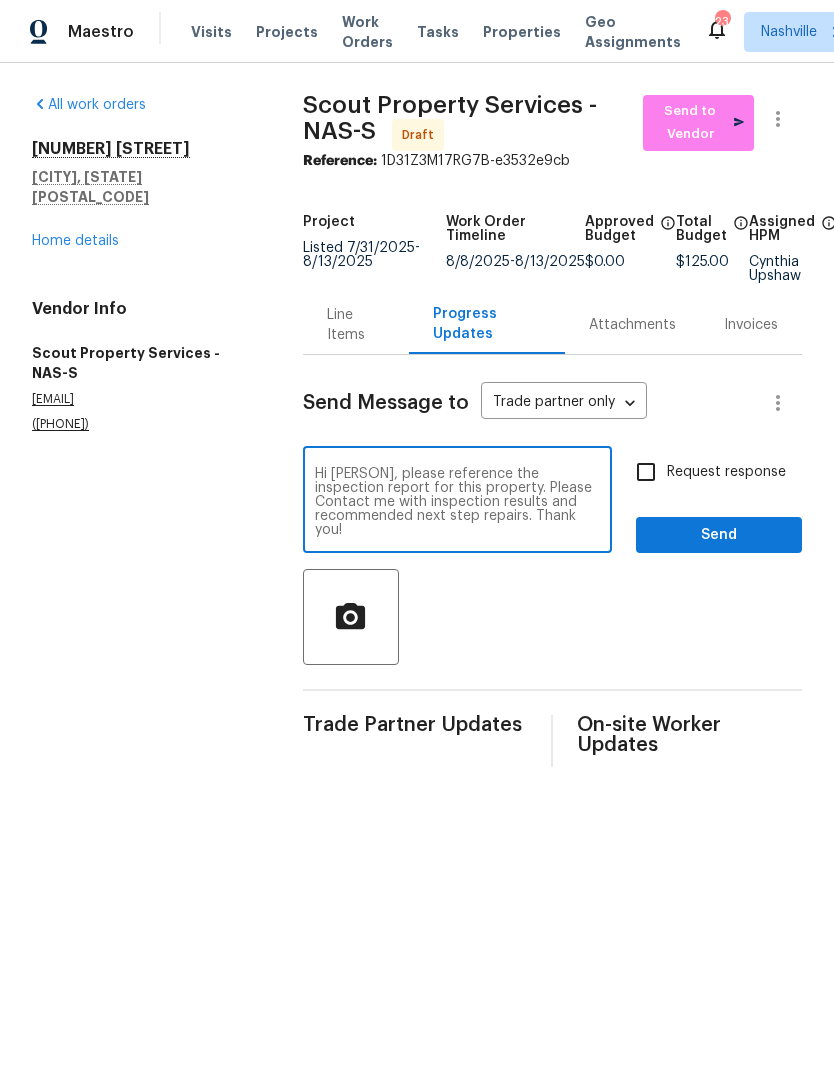 click on "Hi Trevor, please reference the inspection report for this property. Please Contact me with inspection results and recommended next step repairs. Thank you!" at bounding box center [457, 502] 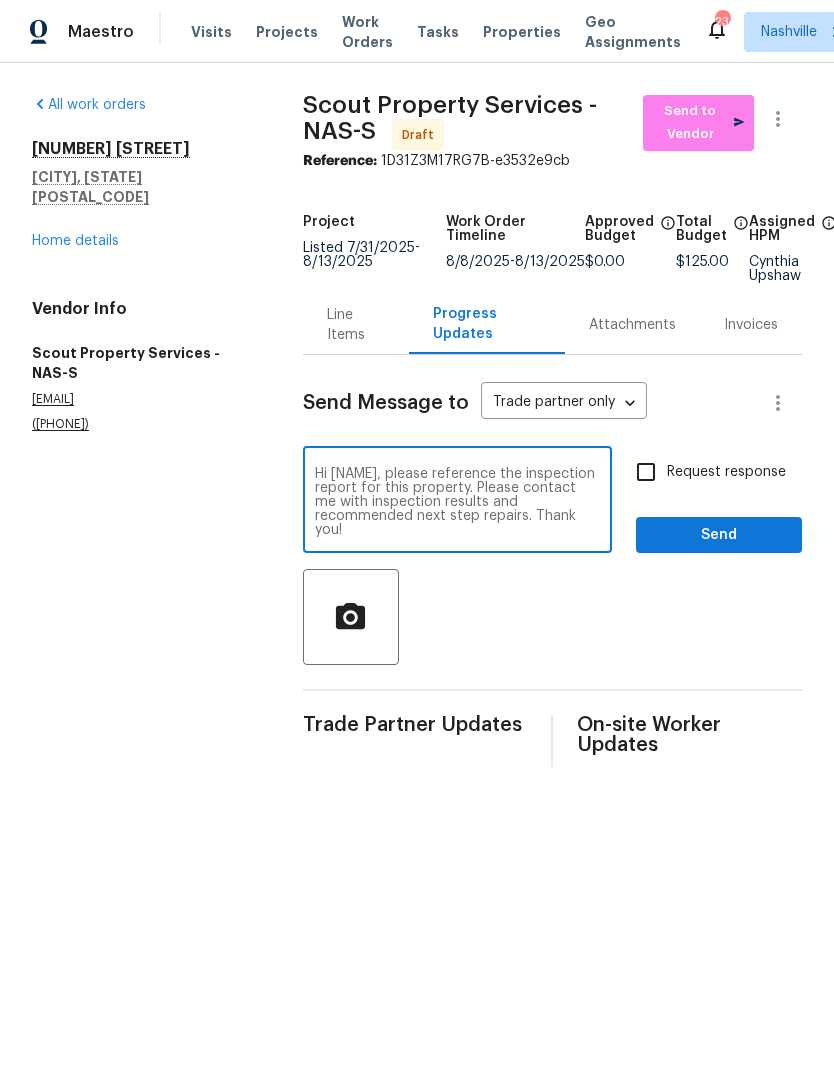 type on "Hi Trevor, please reference the inspection report for this property. Please contact me with inspection results and recommended next step repairs. Thank you!" 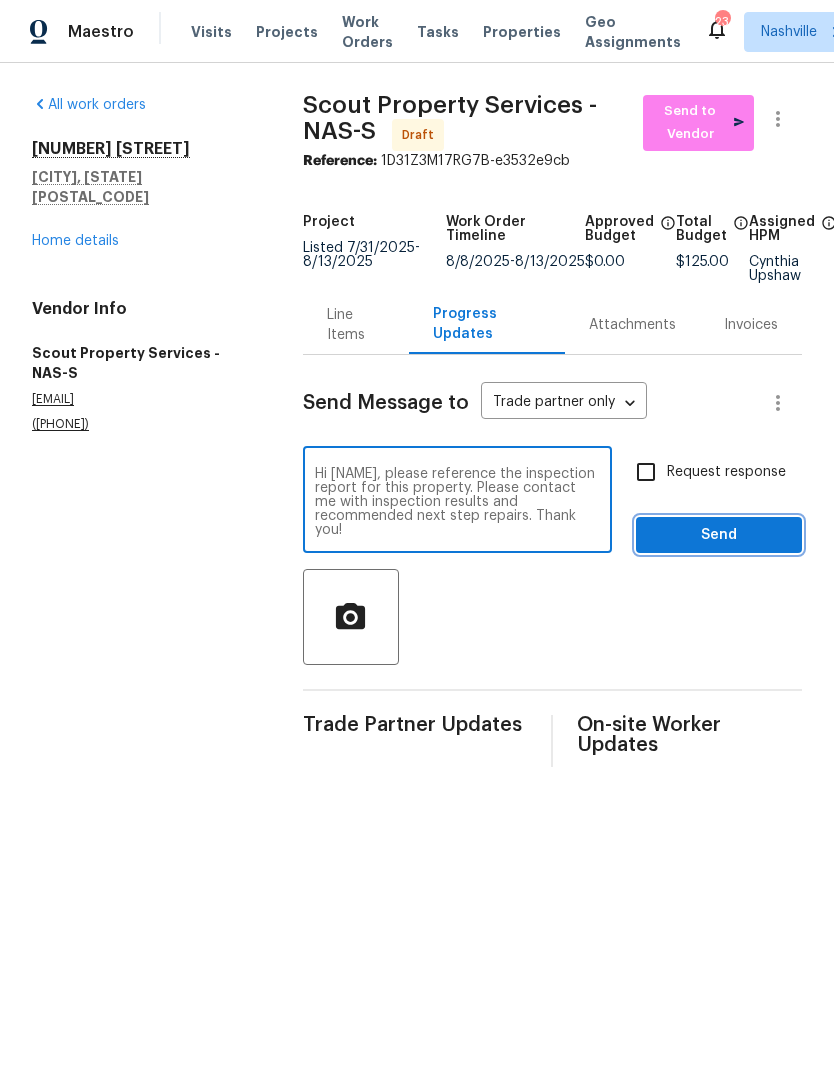click on "Send" at bounding box center [719, 535] 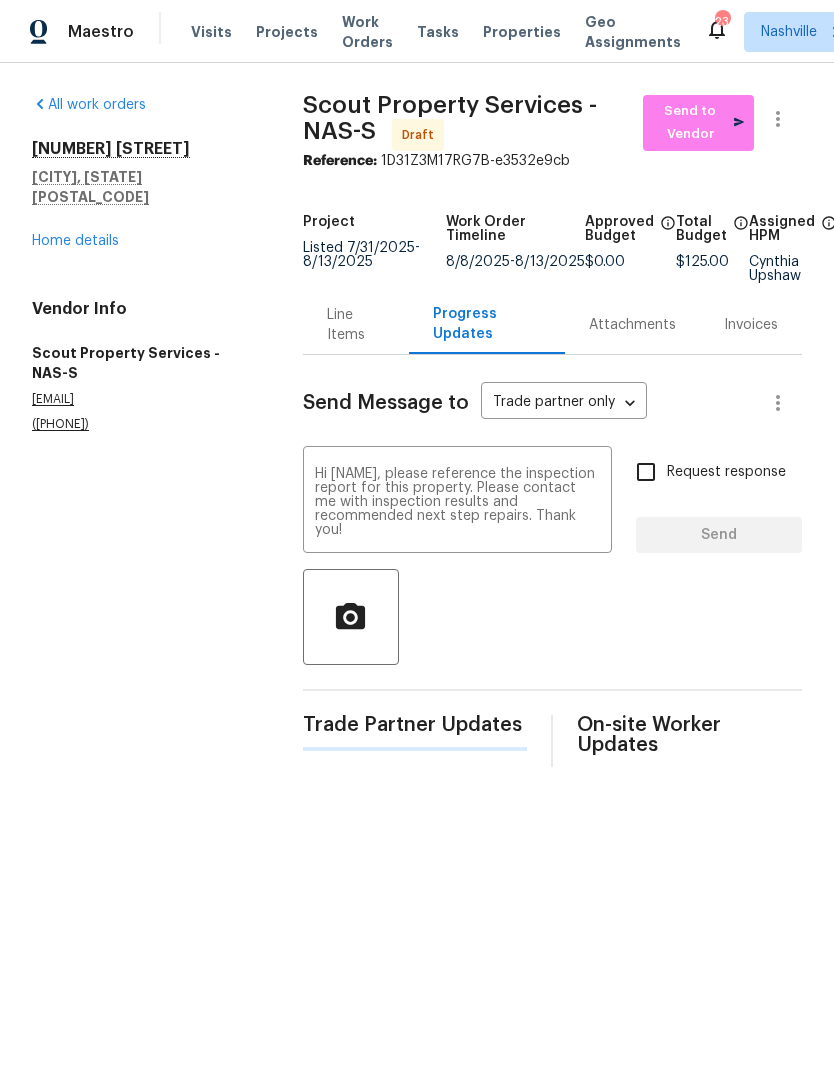 type 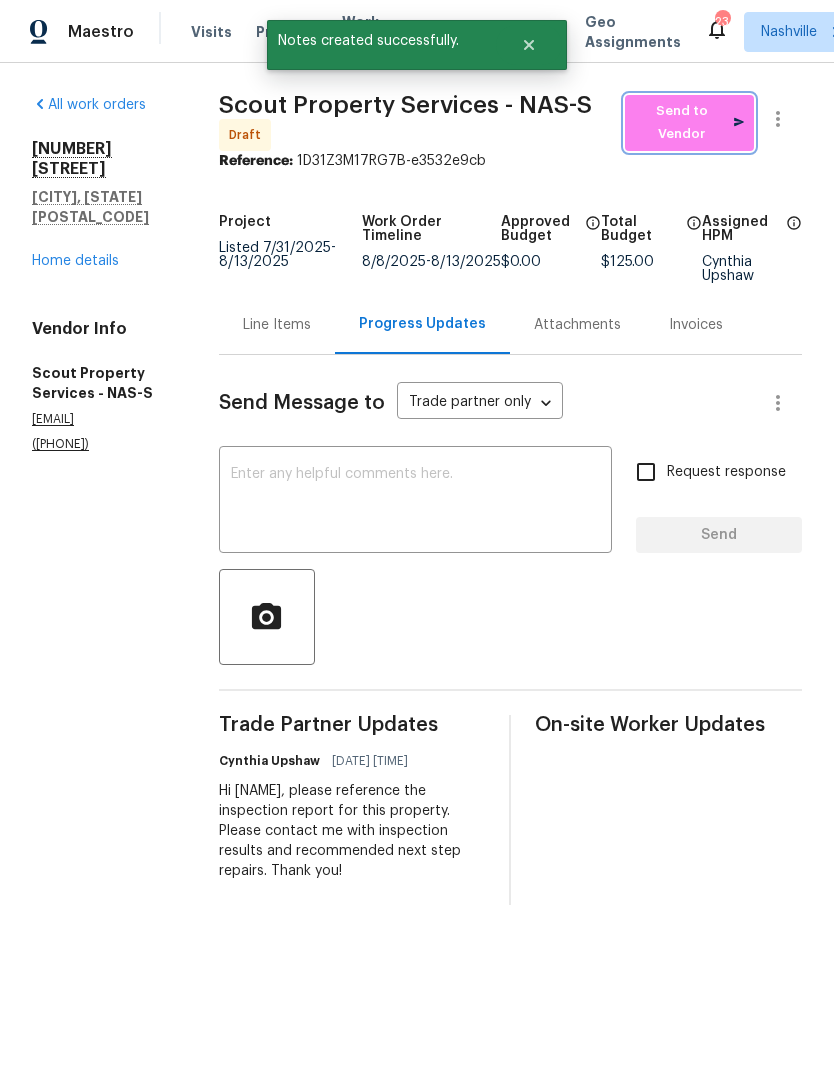 click on "Send to Vendor" at bounding box center [689, 123] 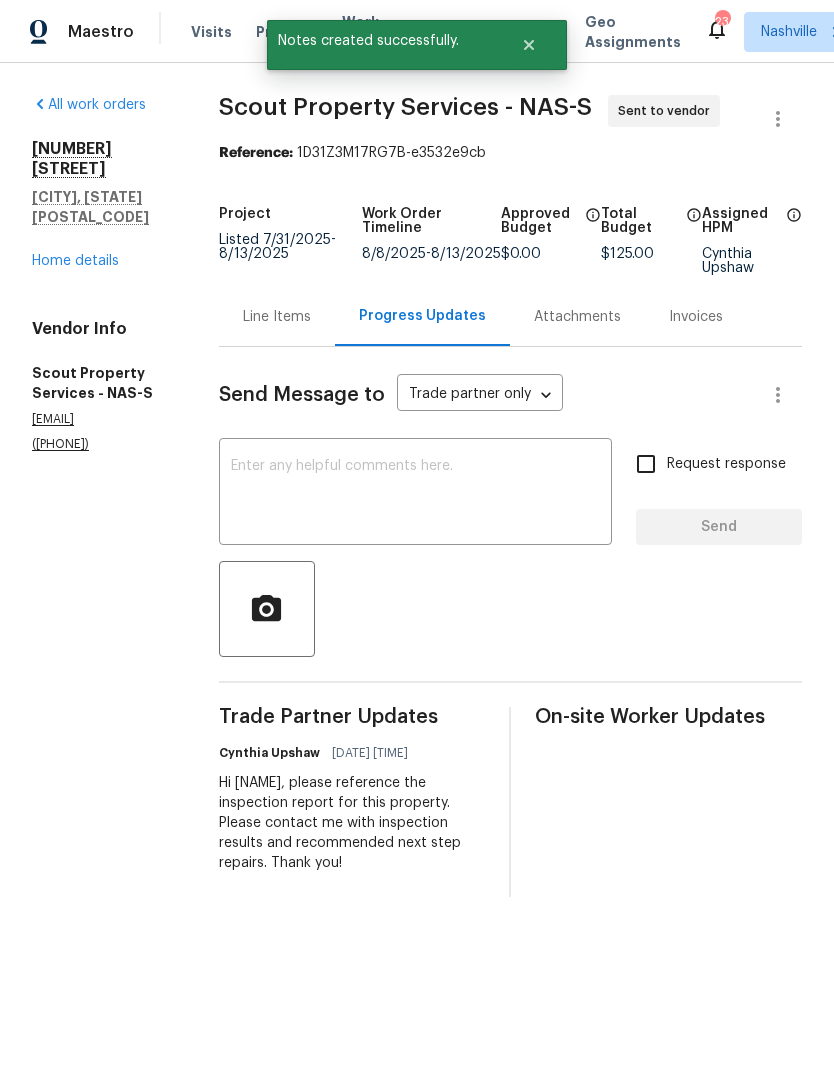 click on "Home details" at bounding box center (75, 261) 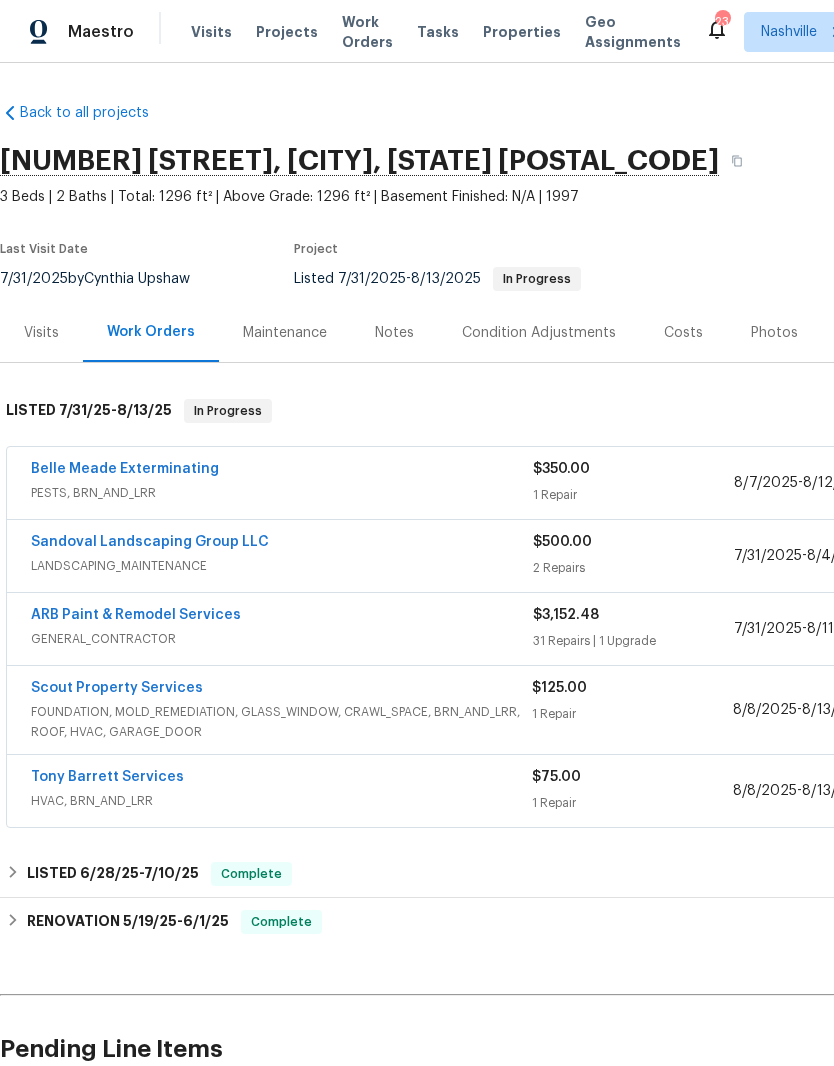 click on "Tony Barrett Services" at bounding box center [107, 777] 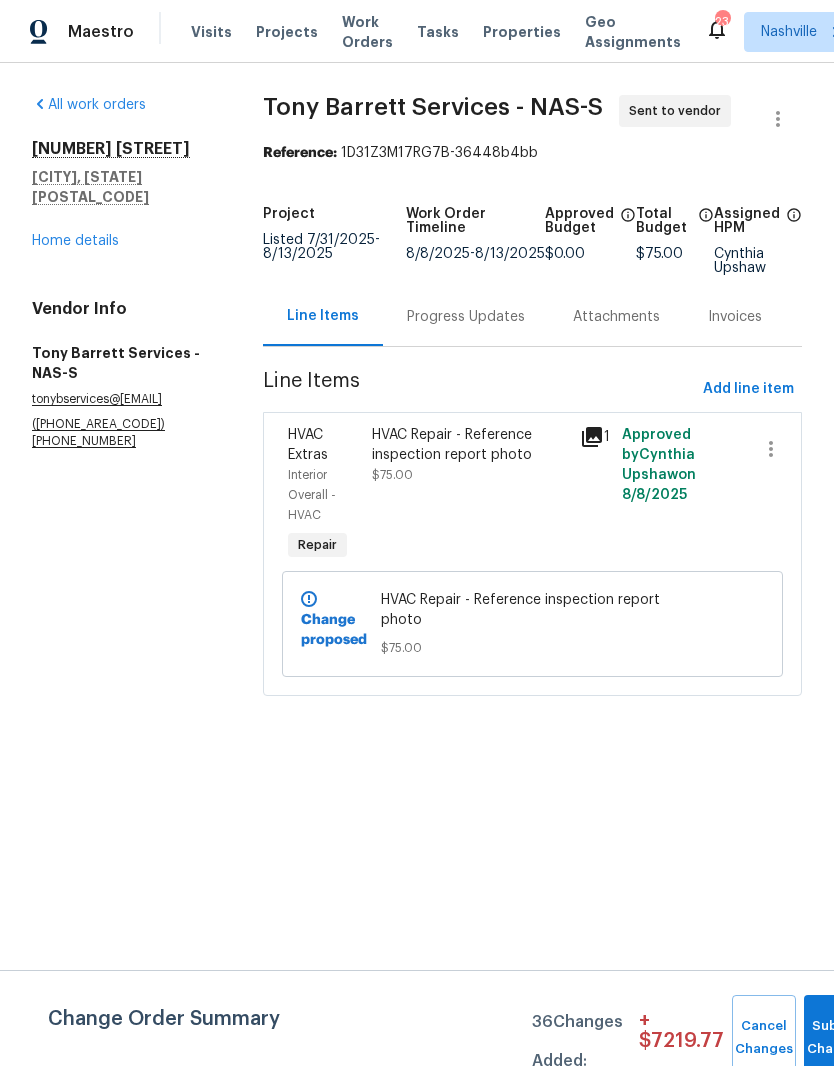 click on "Progress Updates" at bounding box center (466, 317) 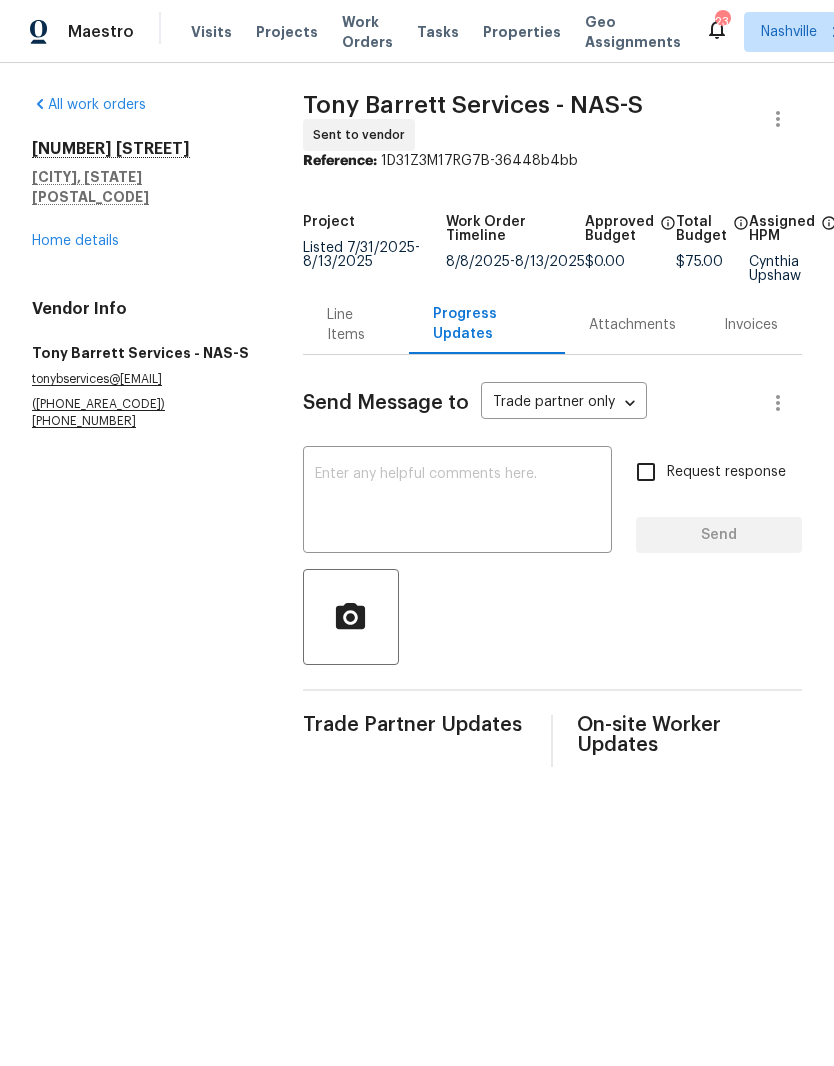 click at bounding box center (457, 502) 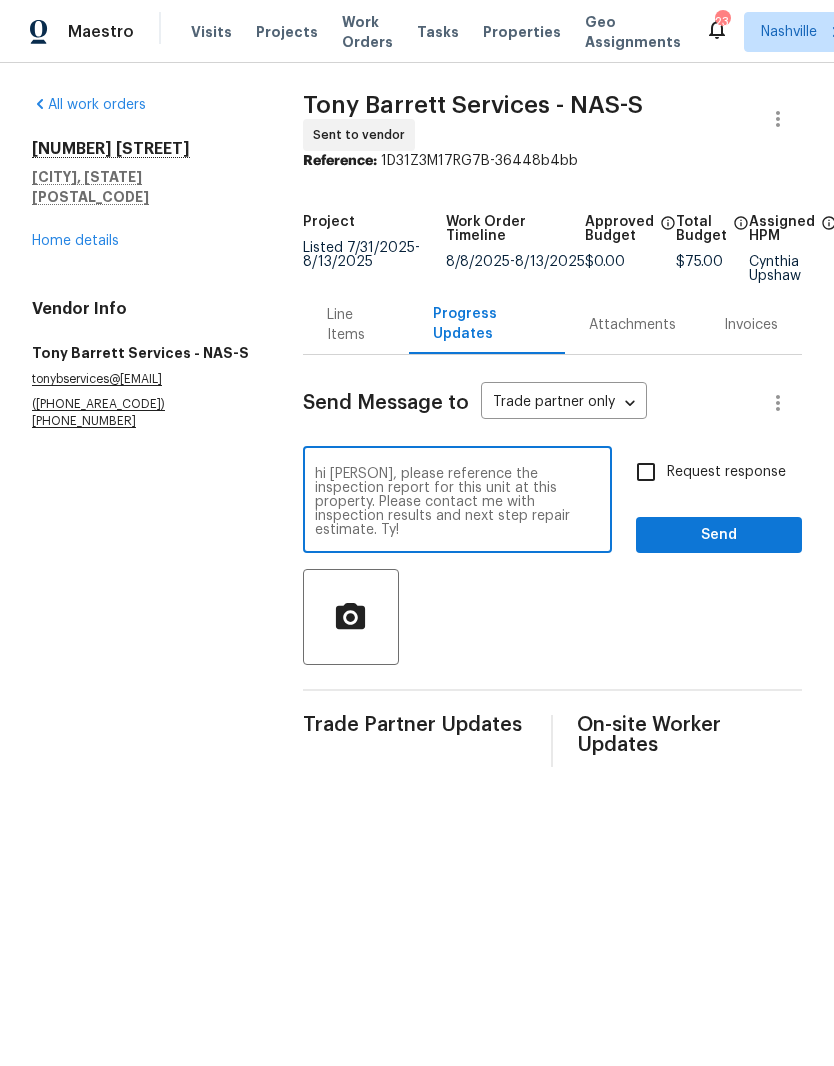 click on "hi Tony, please reference the inspection report for this unit at this property. Please contact me with inspection results and next step repair estimate. Ty!" at bounding box center [457, 502] 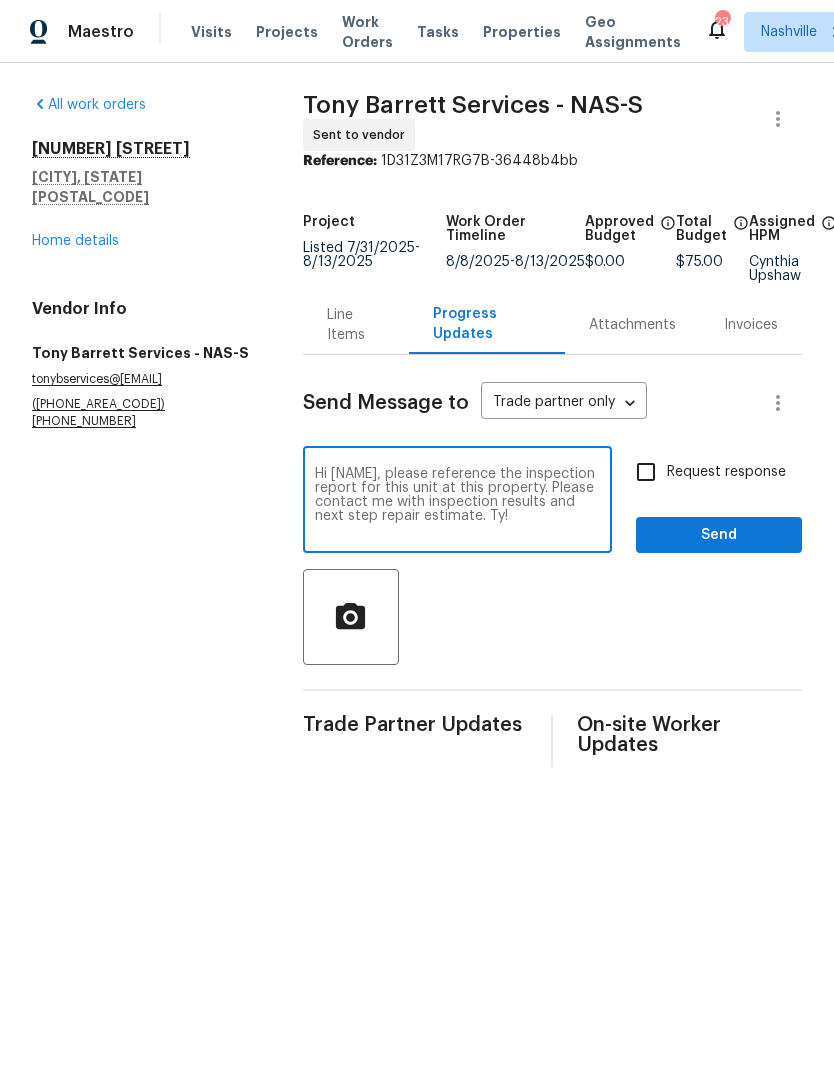 type on "Hi Tony, please reference the inspection report for this unit at this property. Please contact me with inspection results and next step repair estimate. Ty!" 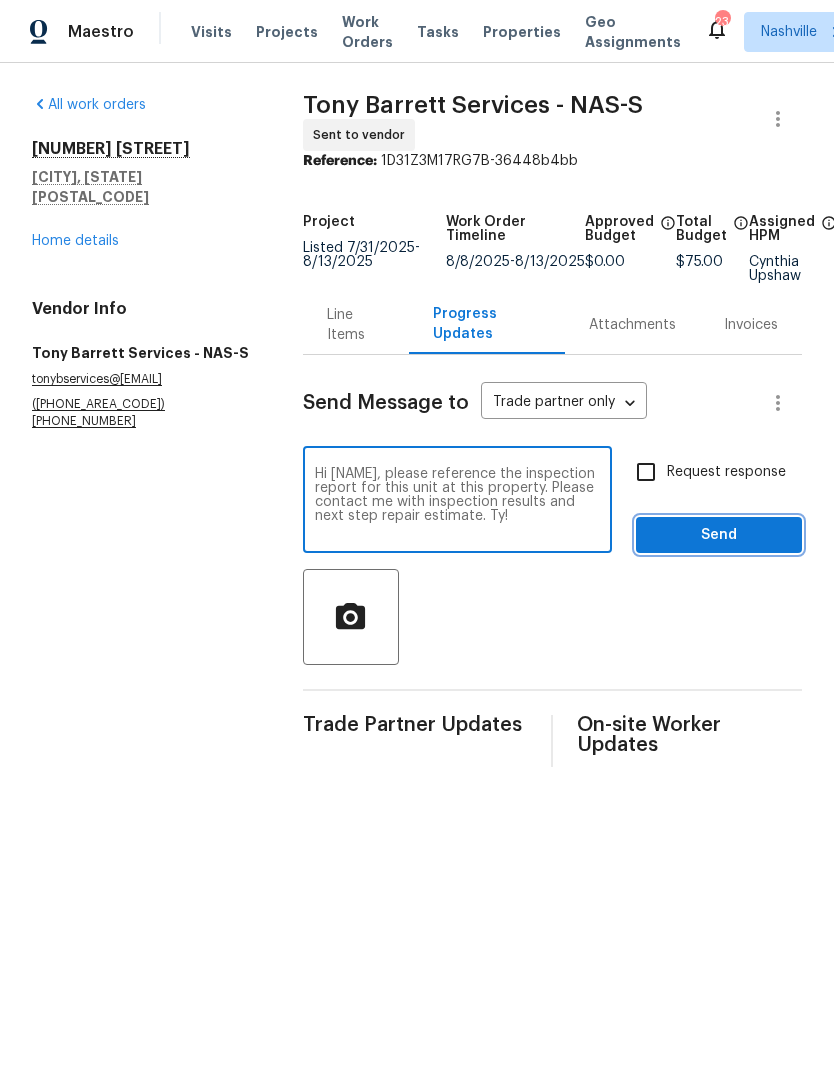 click on "Send" at bounding box center [719, 535] 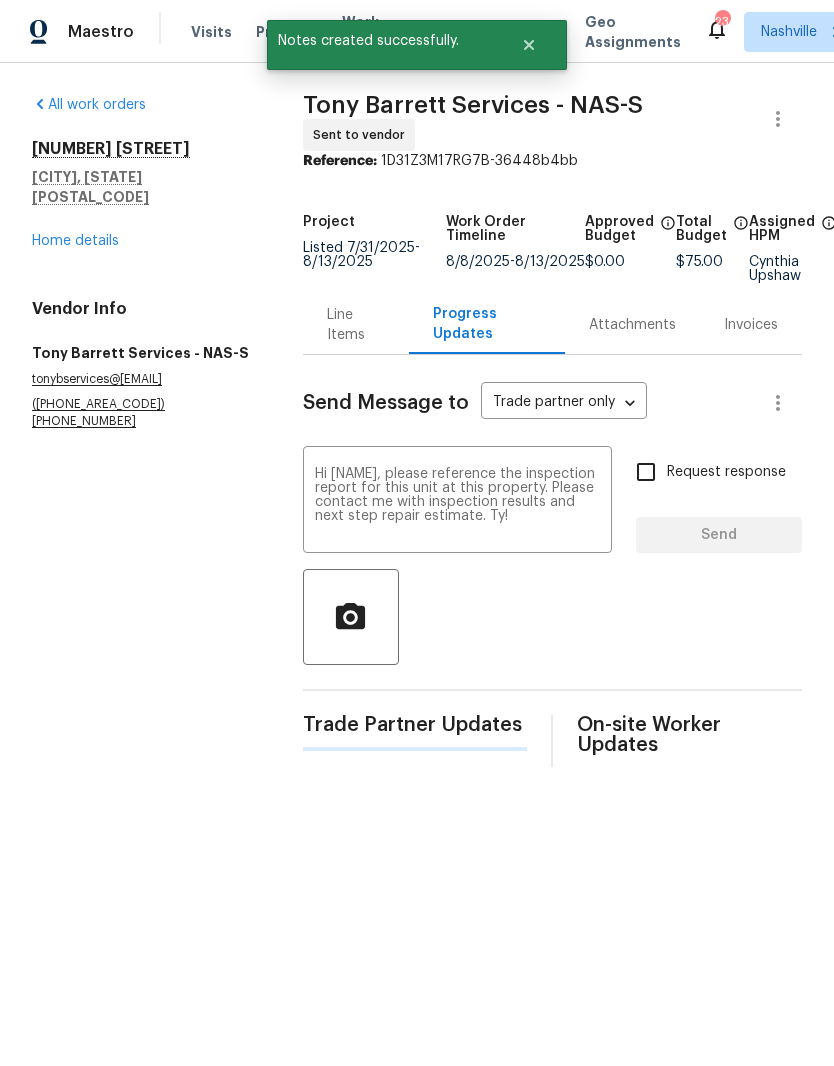 type 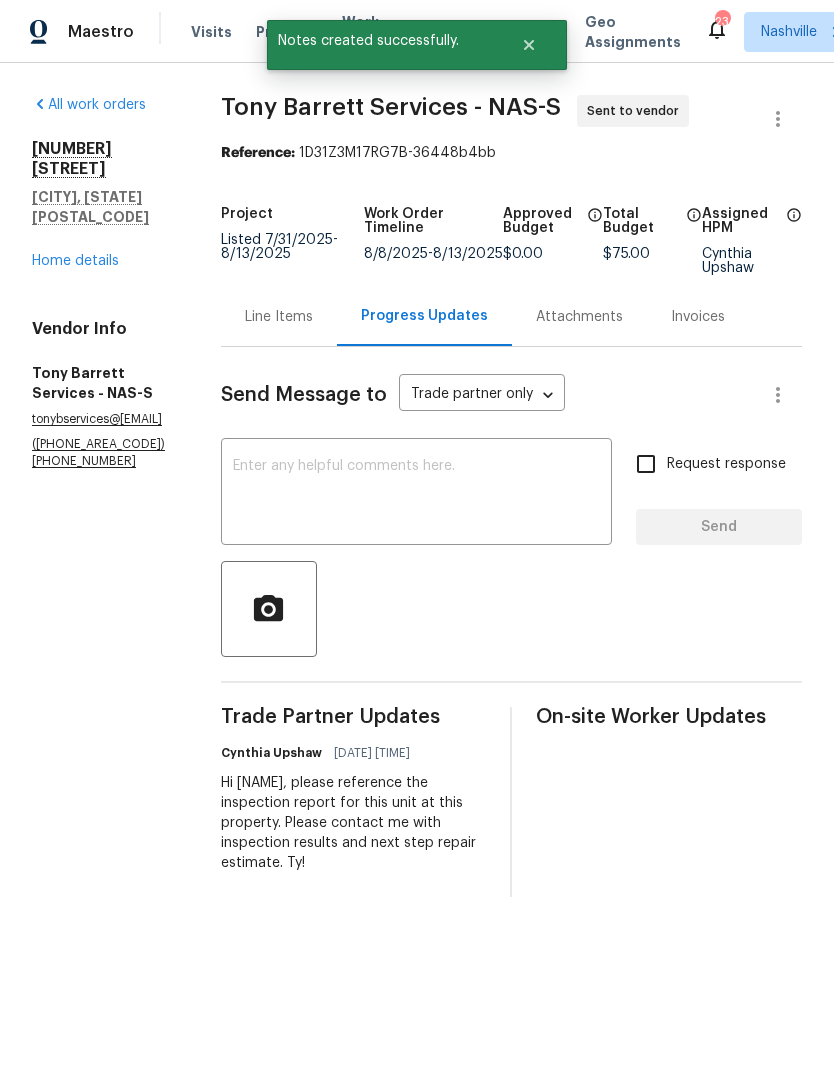 click on "Home details" at bounding box center (75, 261) 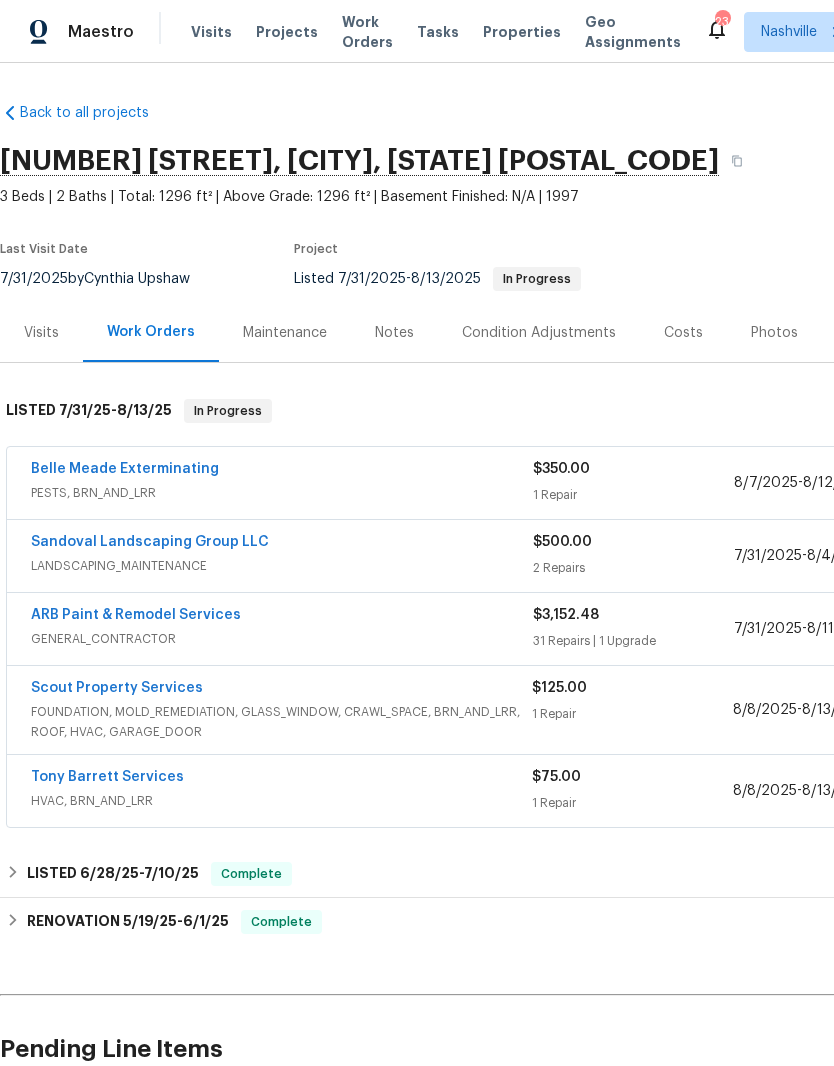 click on "ARB Paint & Remodel Services" at bounding box center (136, 615) 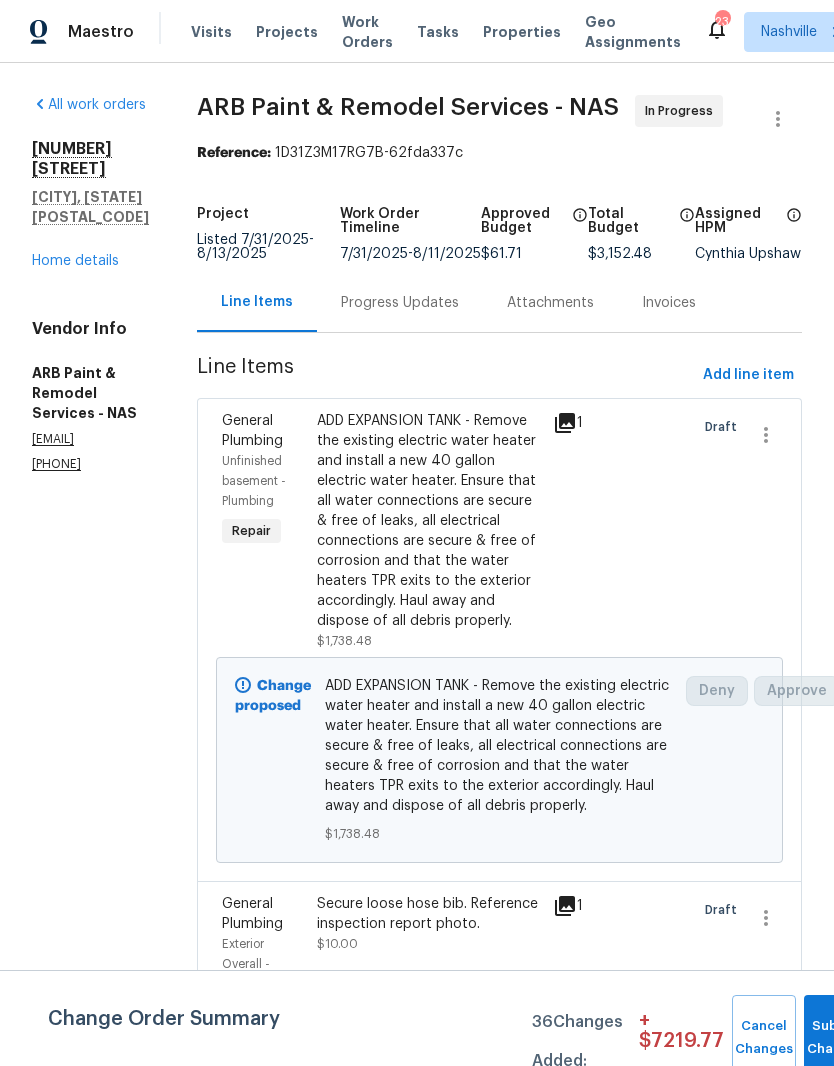 click on "Home details" at bounding box center (75, 261) 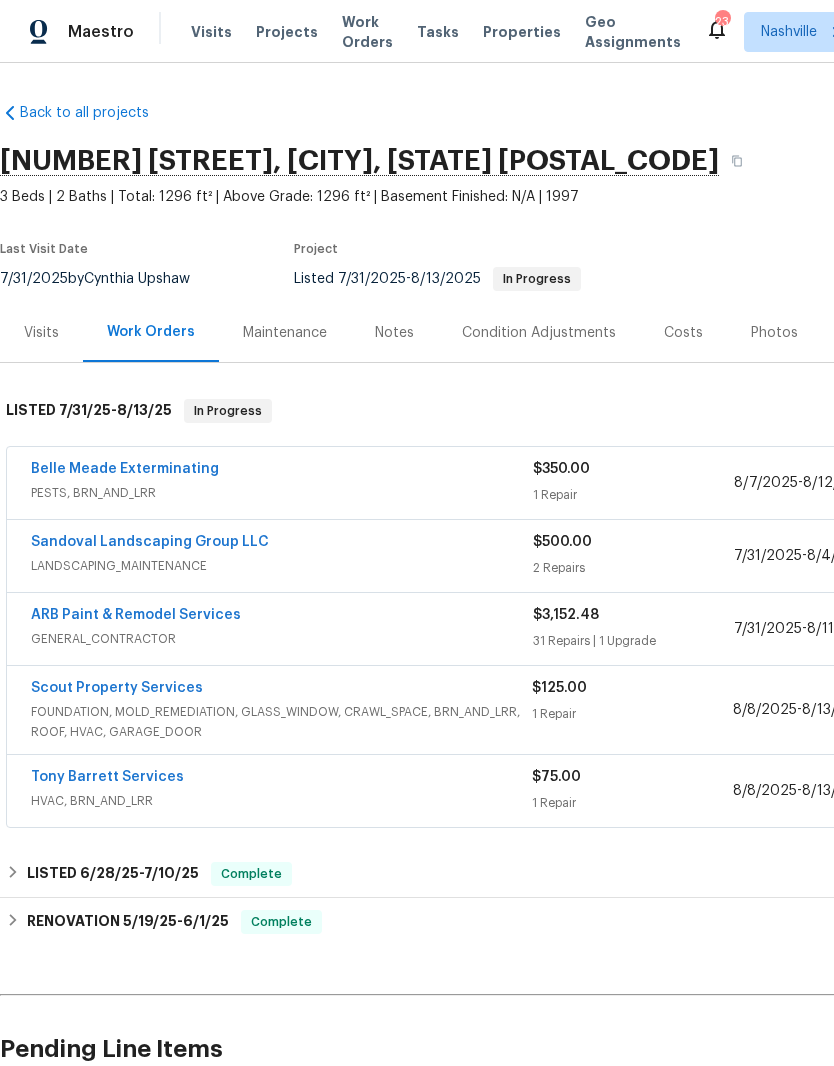 click on "Scout Property Services" at bounding box center [117, 688] 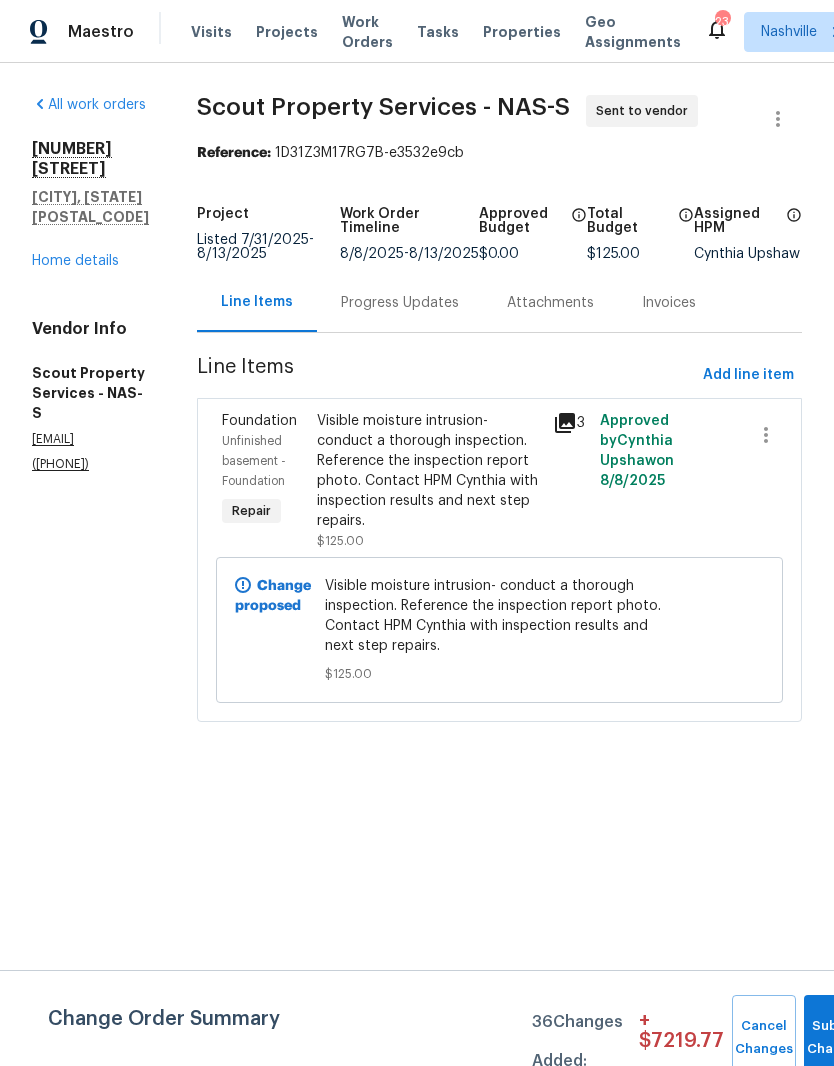 click on "Visible moisture intrusion- conduct a thorough inspection. Reference the inspection report photo. Contact HPM Cynthia with inspection results and next step repairs." at bounding box center (429, 471) 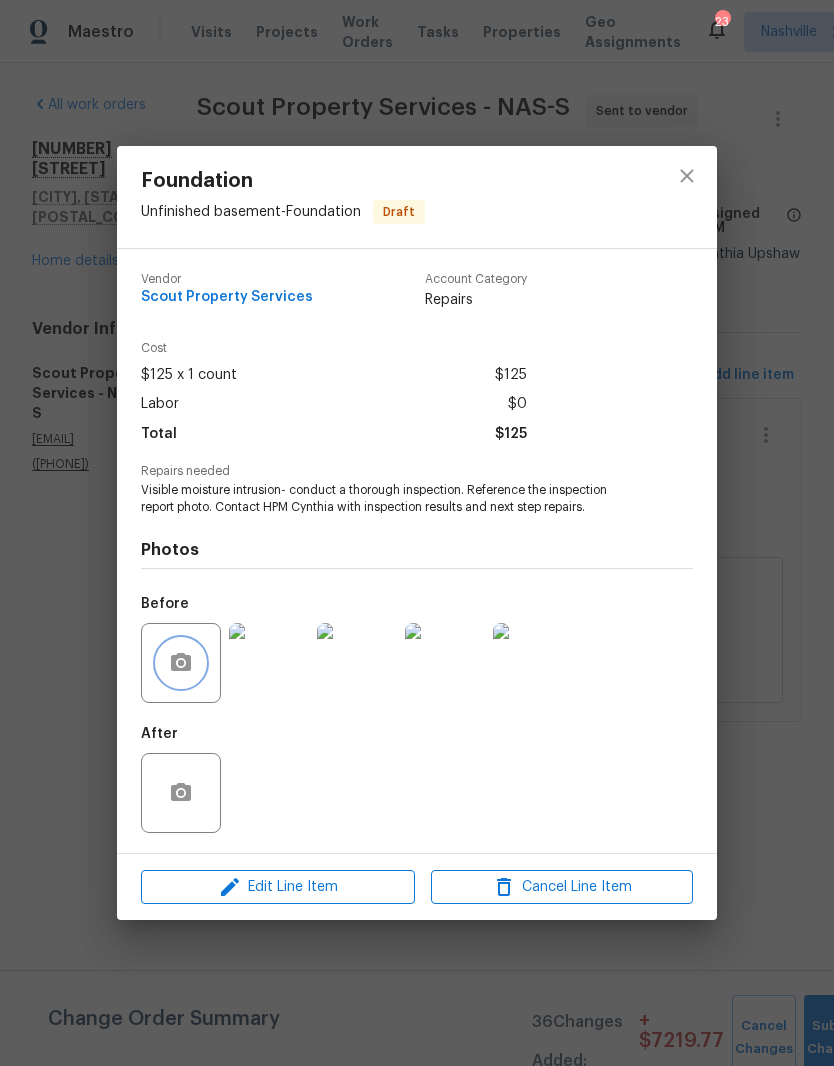 click at bounding box center [181, 663] 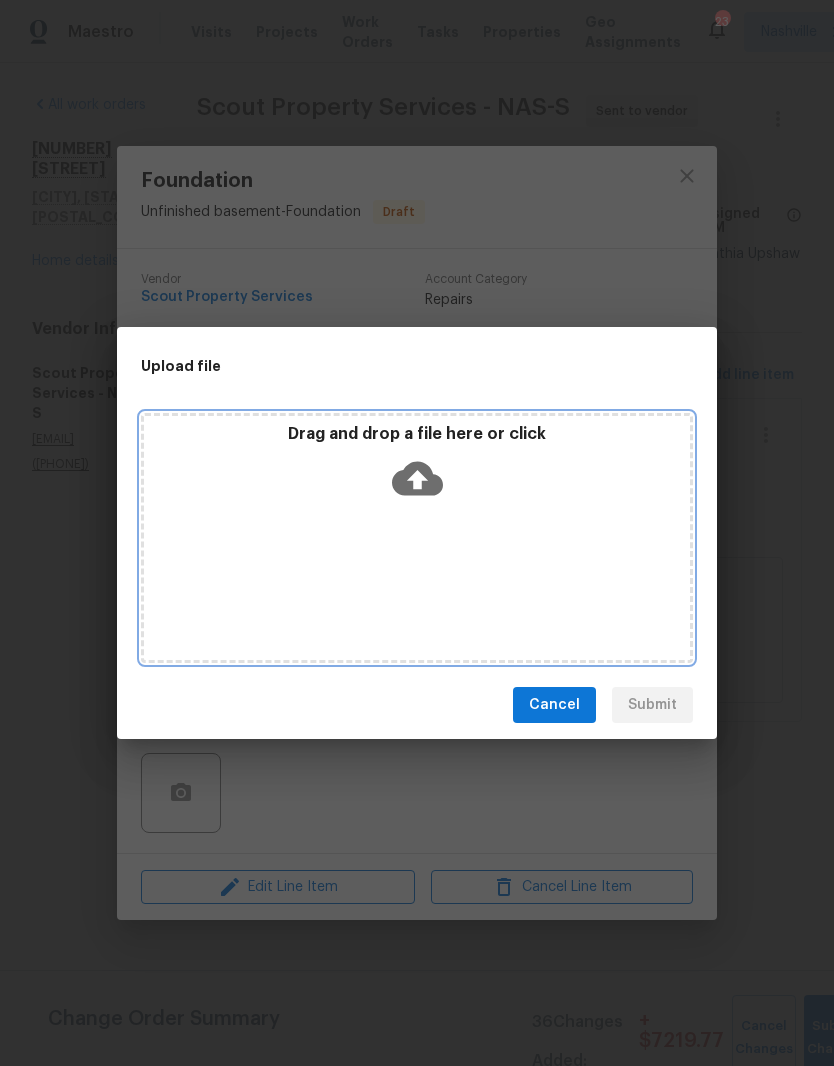 click on "Drag and drop a file here or click" at bounding box center (417, 467) 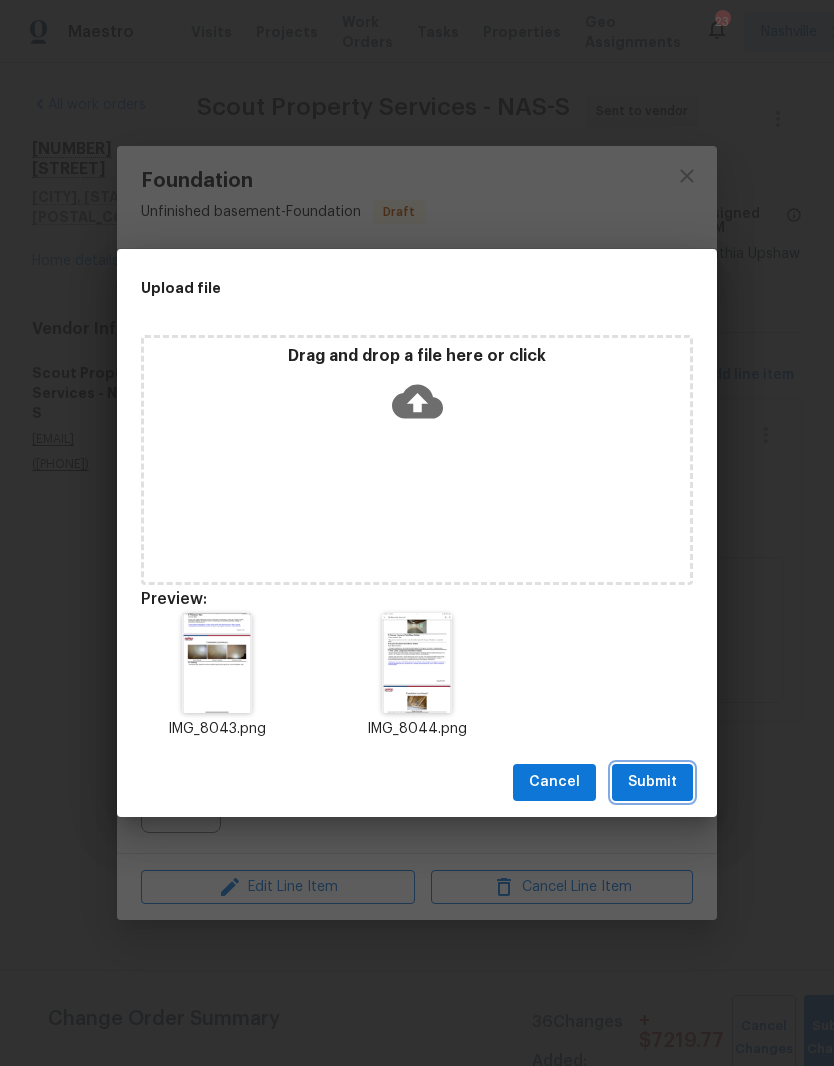 click on "Submit" at bounding box center [652, 782] 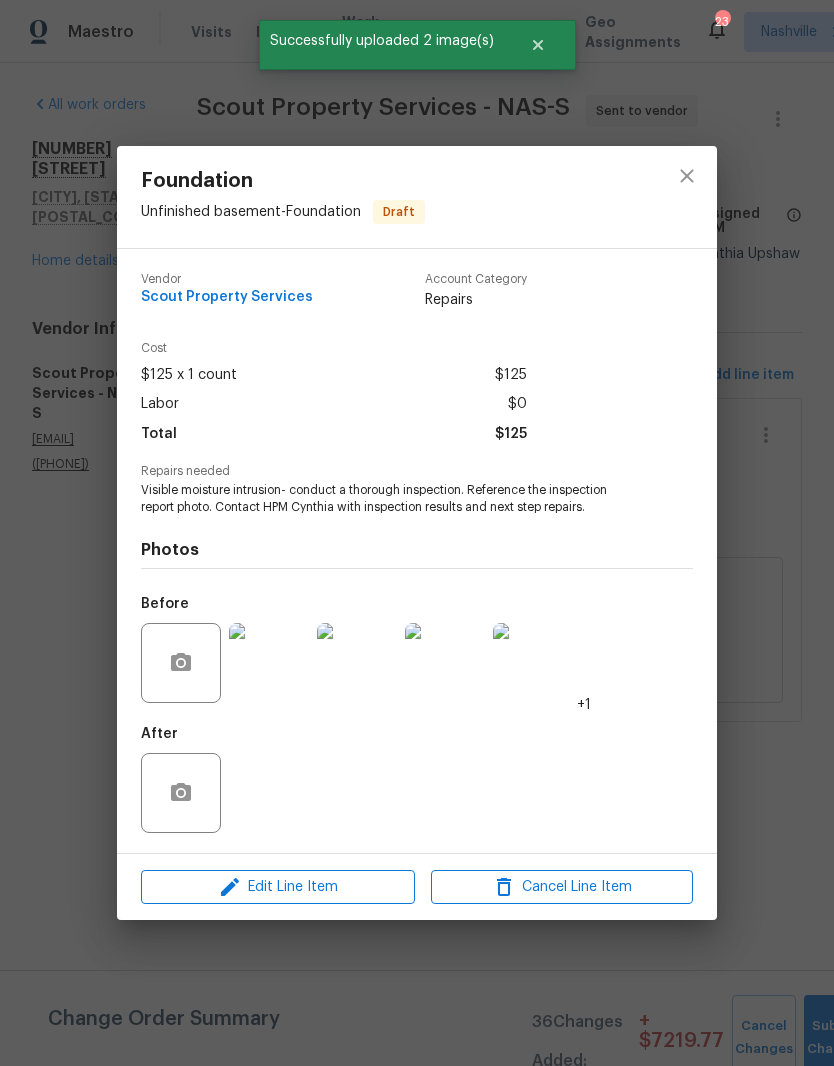 click at bounding box center (269, 663) 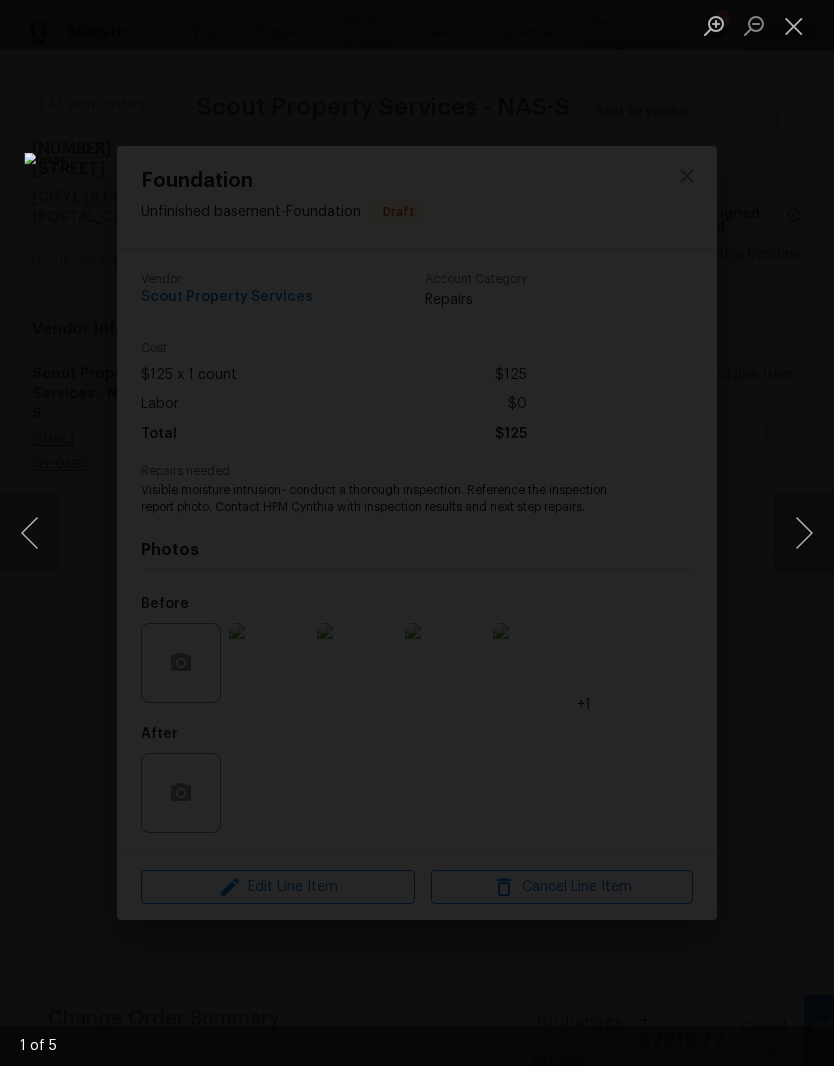 click at bounding box center [804, 533] 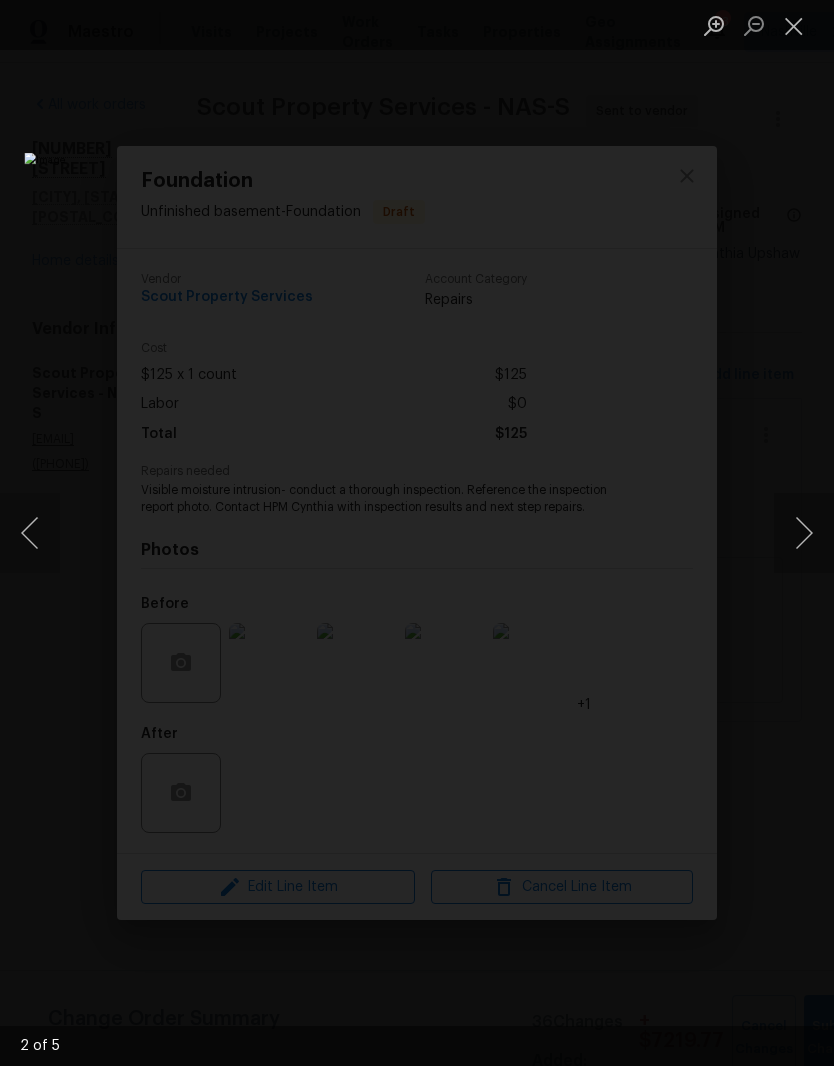 click at bounding box center [804, 533] 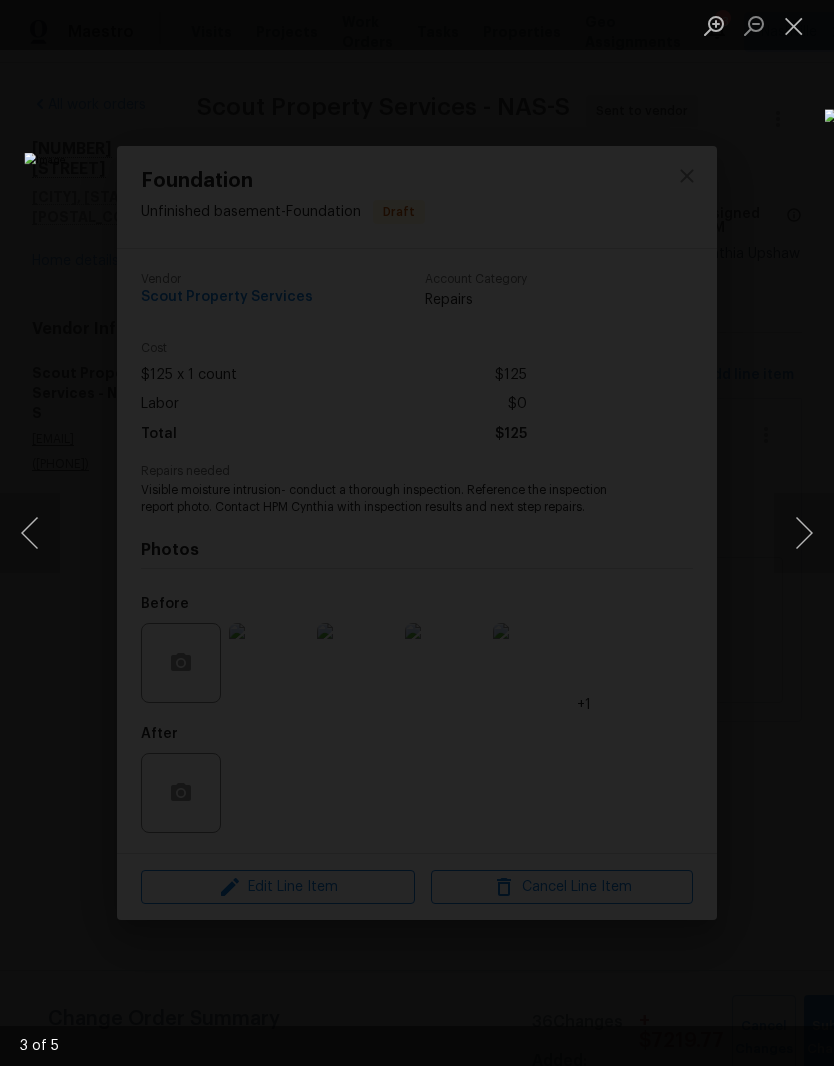click at bounding box center (804, 533) 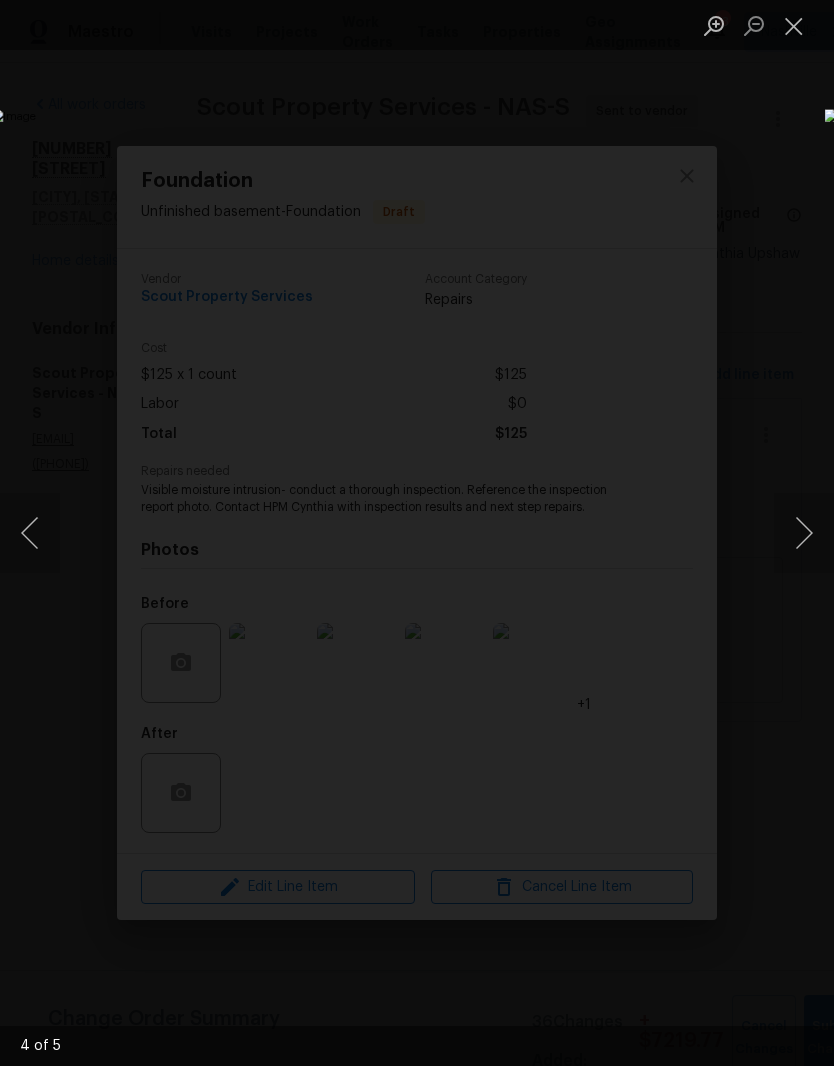 click at bounding box center [804, 533] 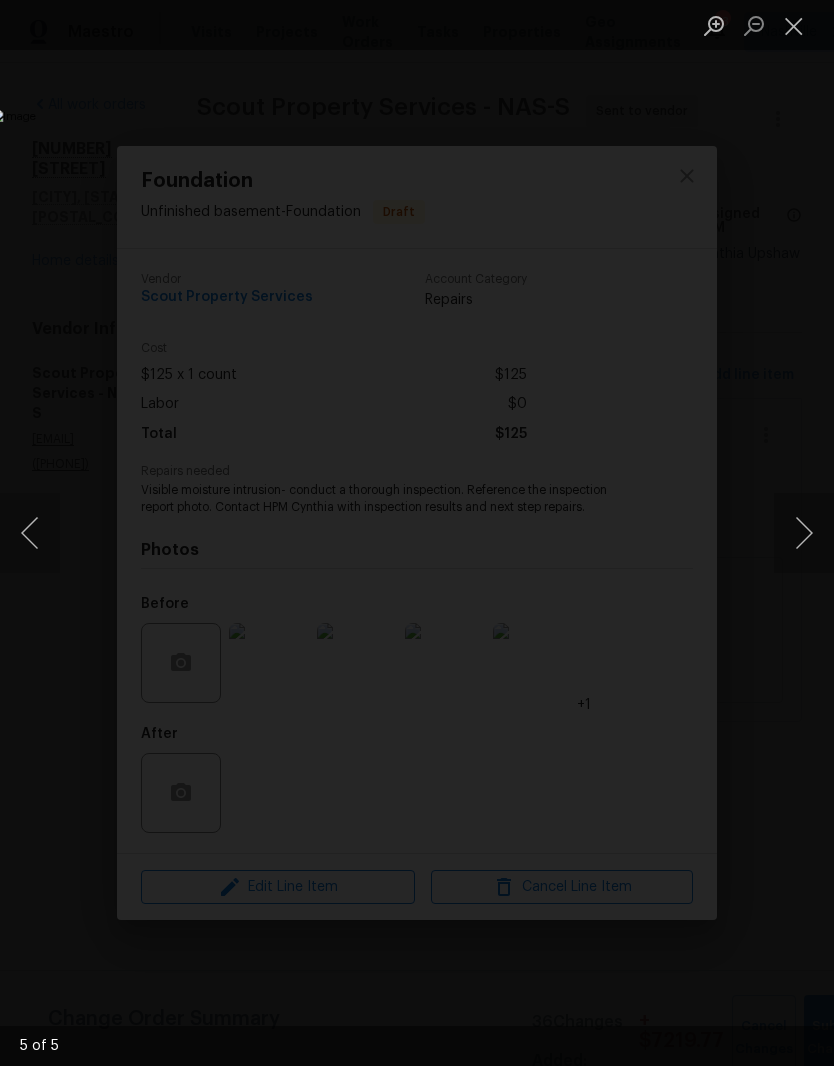 click at bounding box center (794, 25) 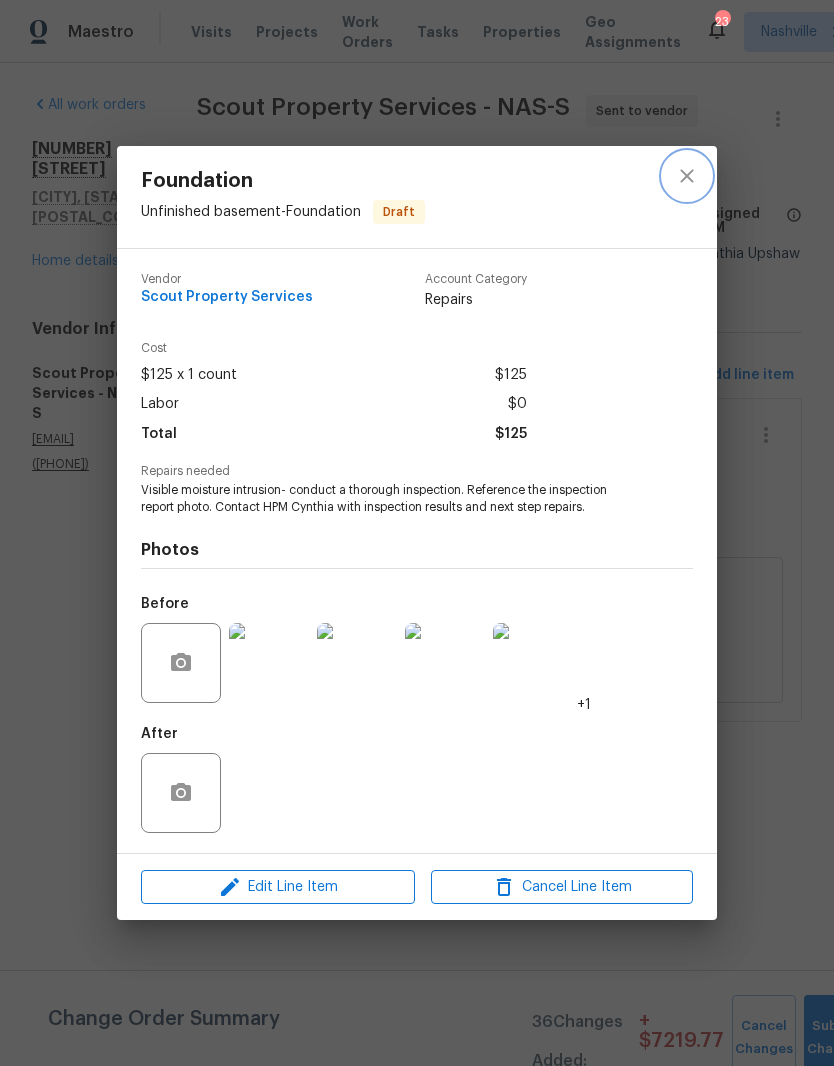 click 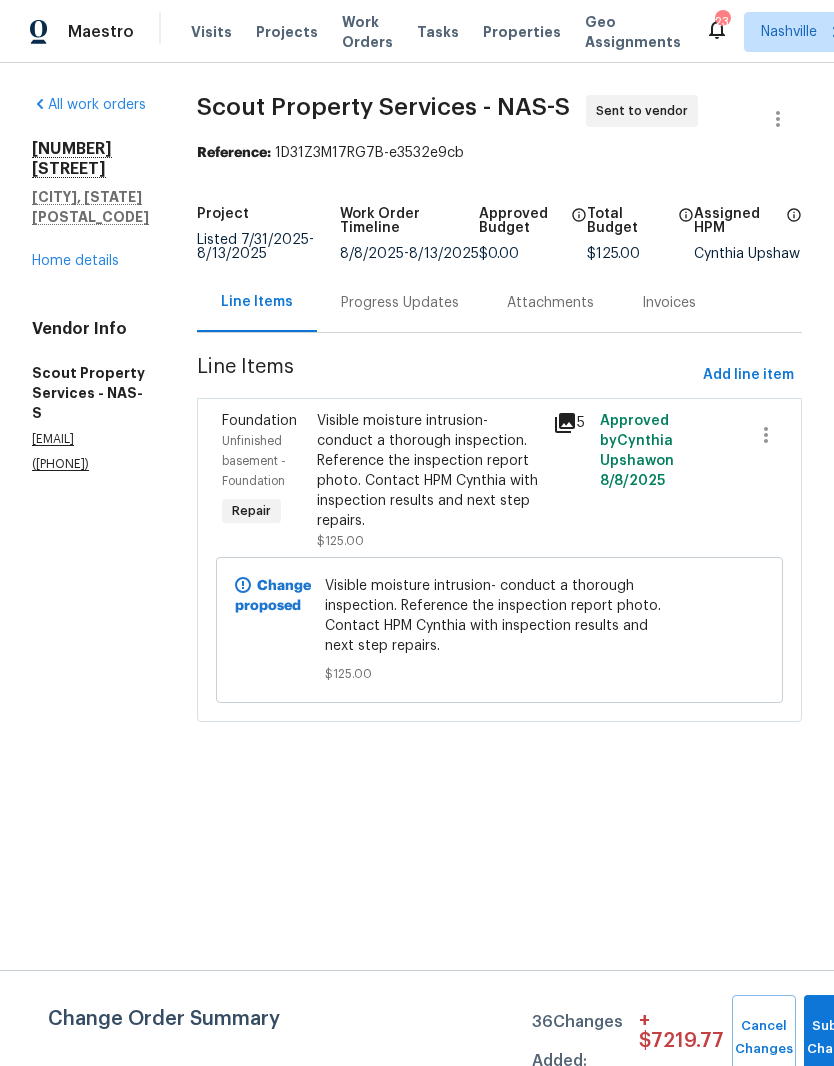 click on "Home details" at bounding box center (75, 261) 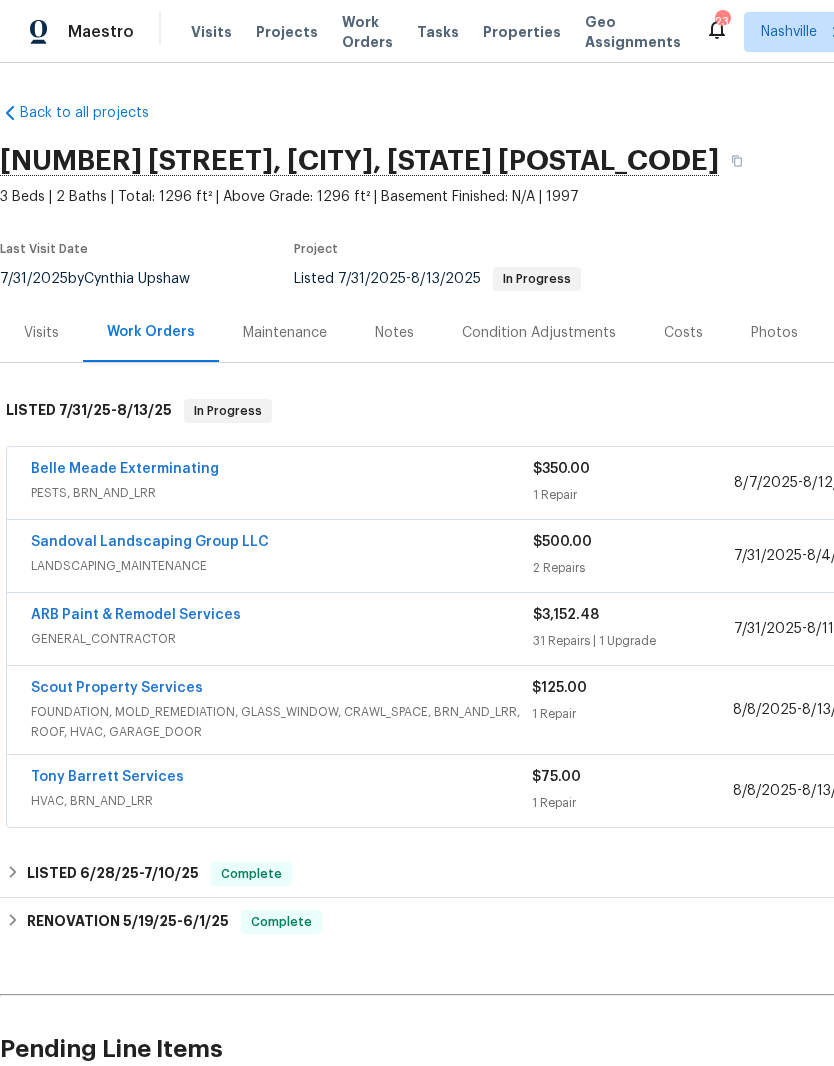 click on "Scout Property Services" at bounding box center [117, 688] 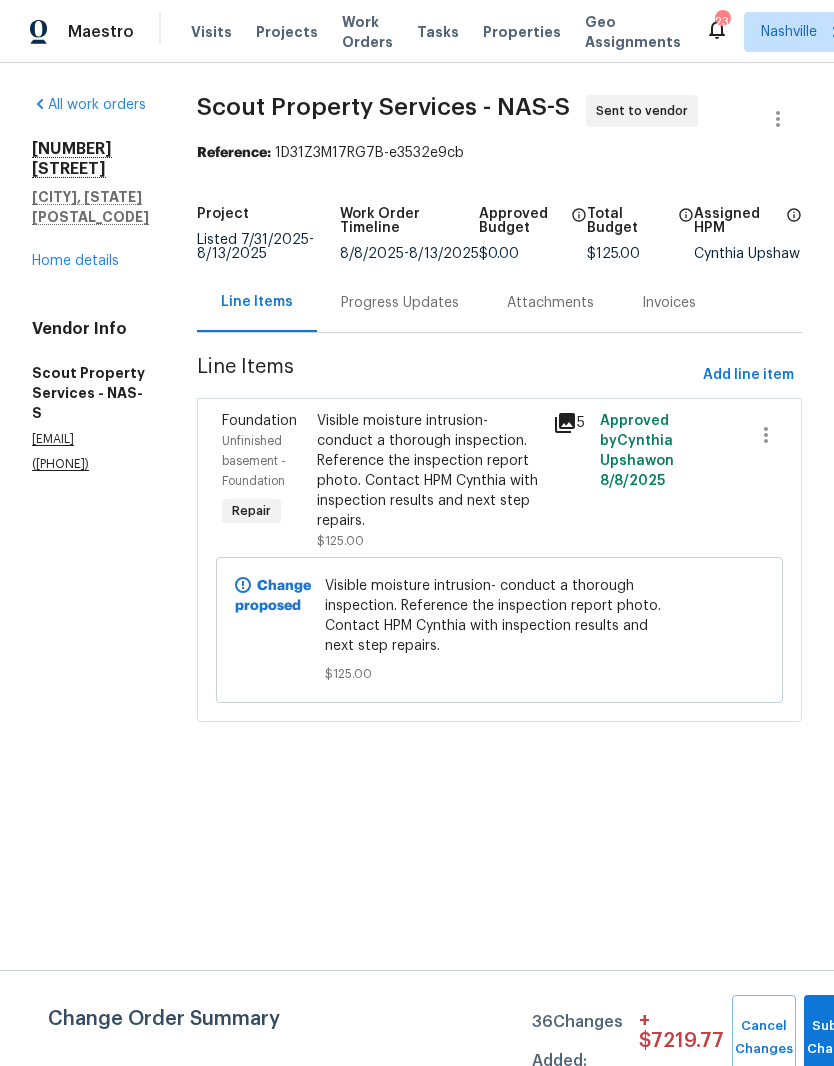 click on "Home details" at bounding box center (75, 261) 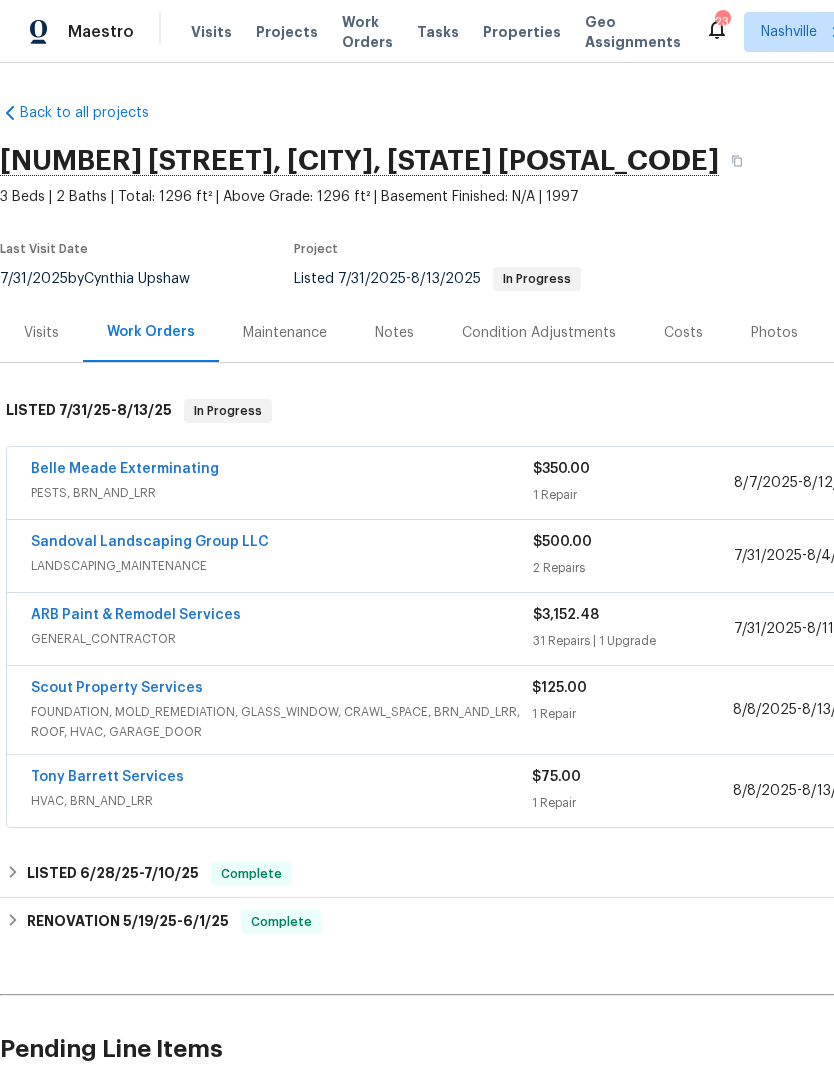 click on "ARB Paint & Remodel Services" at bounding box center [136, 615] 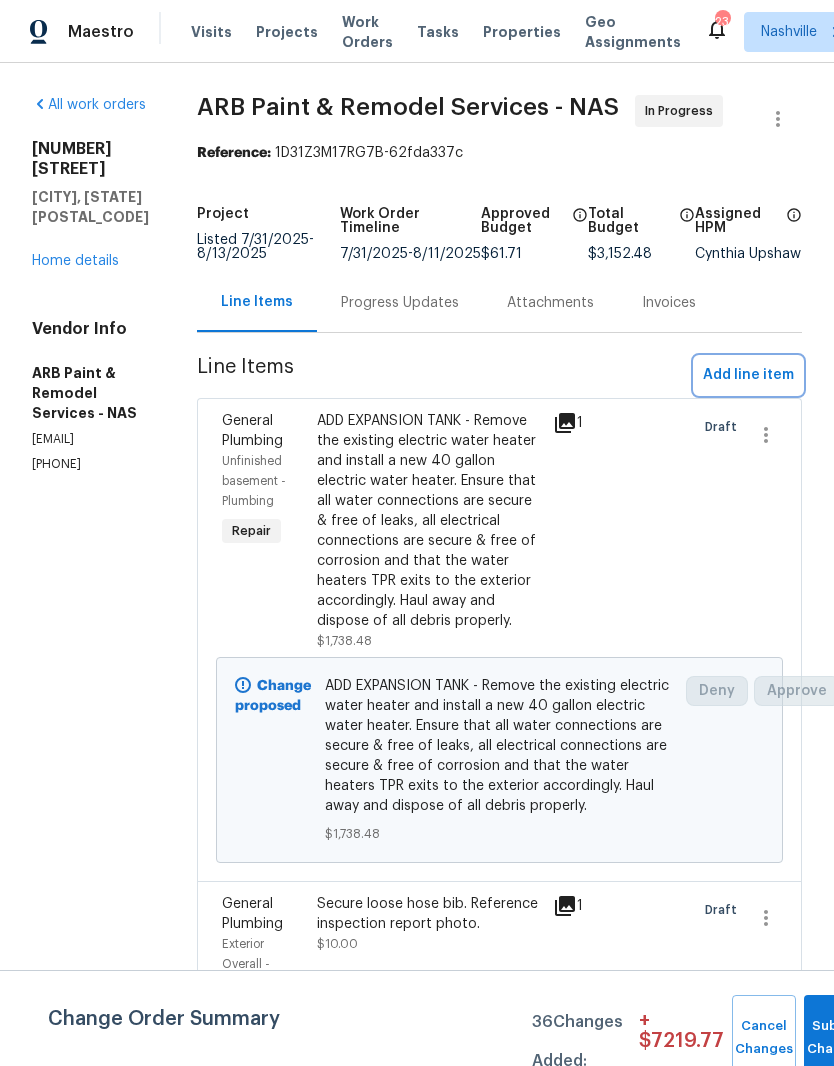 click on "Add line item" at bounding box center [748, 375] 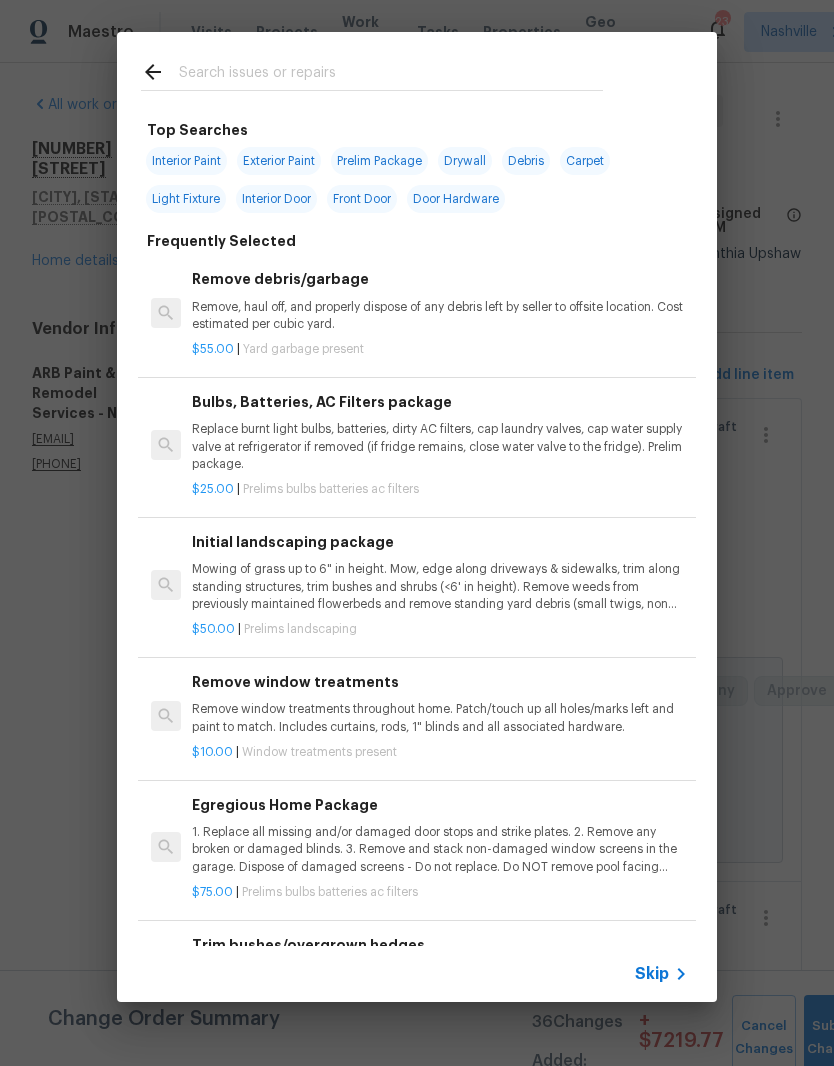 click at bounding box center (391, 75) 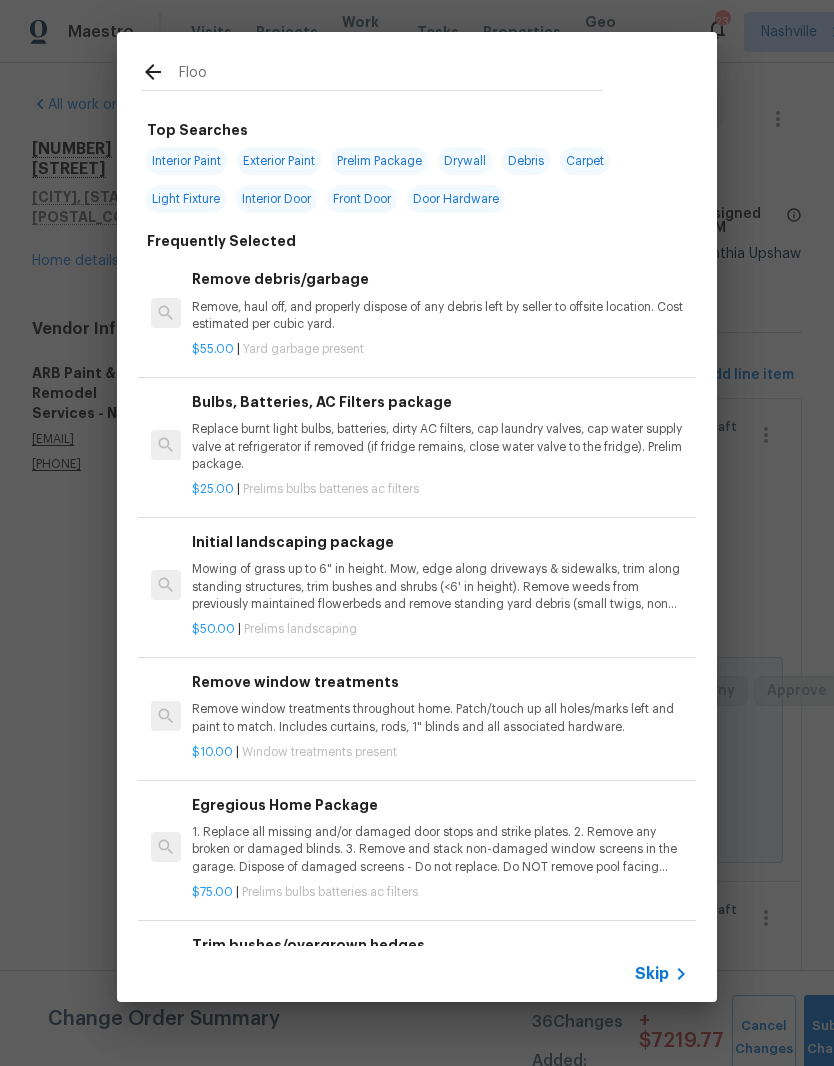 type on "Floor" 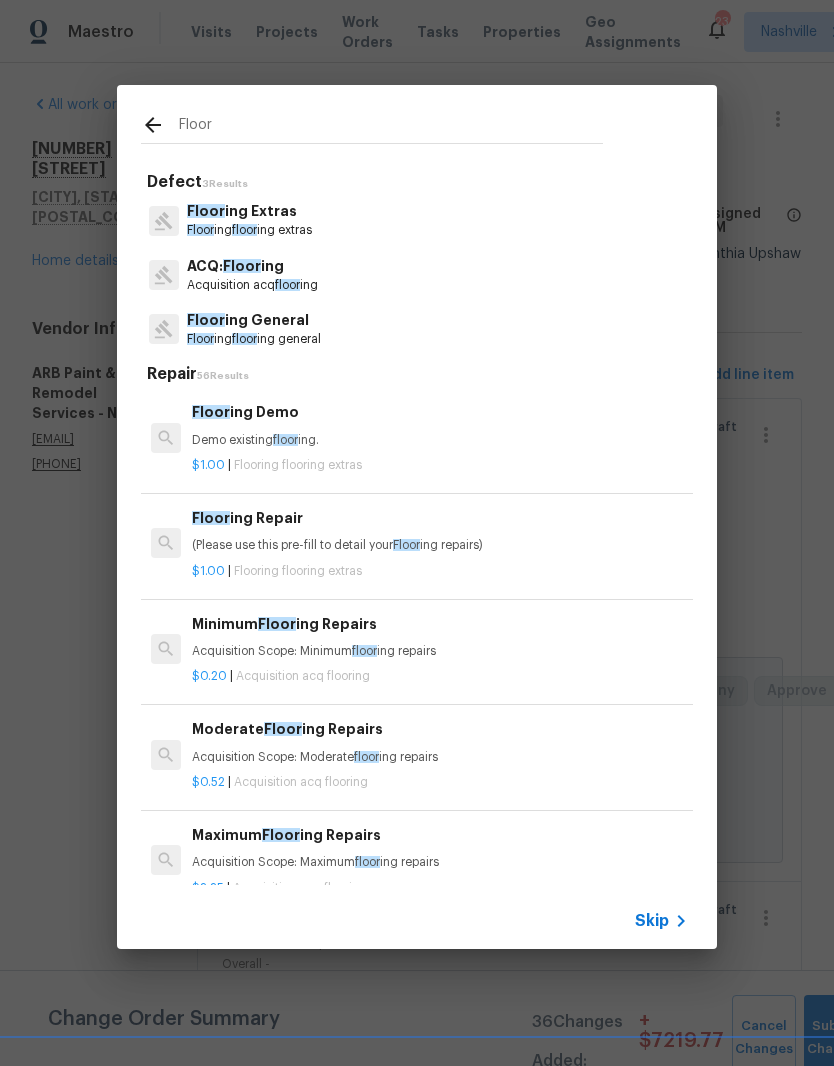 click on "Floor ing Extras" at bounding box center (249, 211) 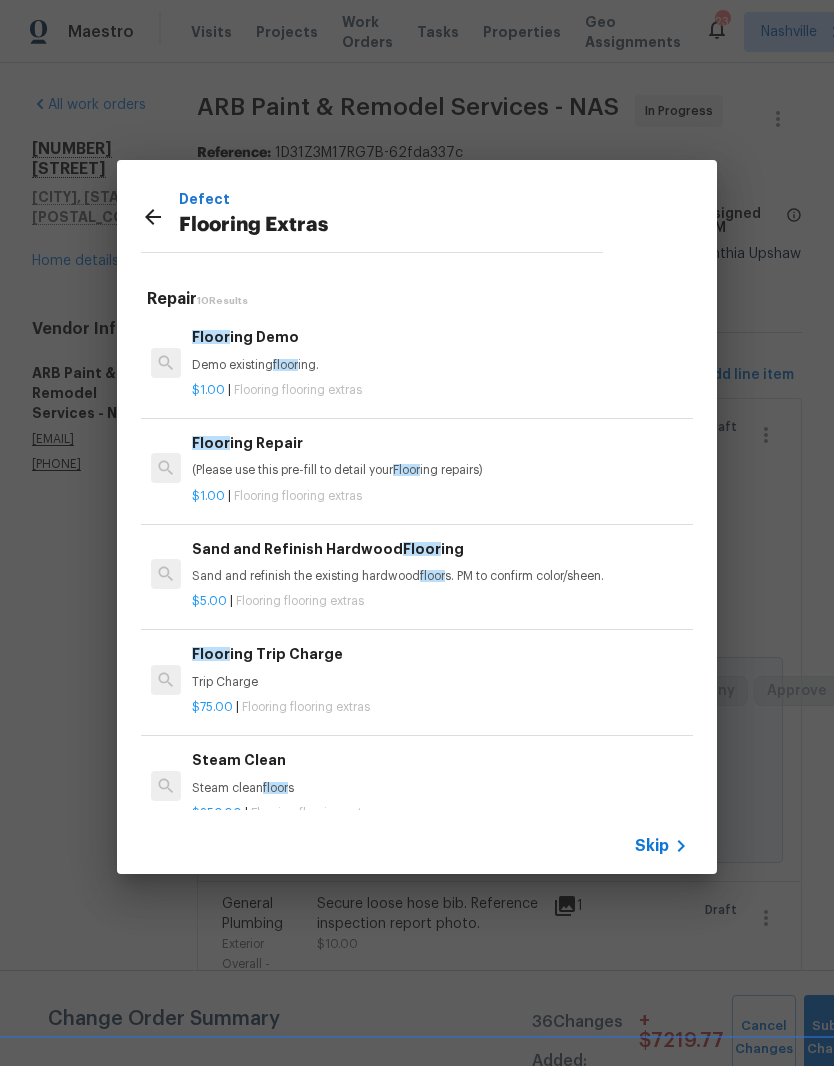 click on "Floor ing Repair" at bounding box center [440, 443] 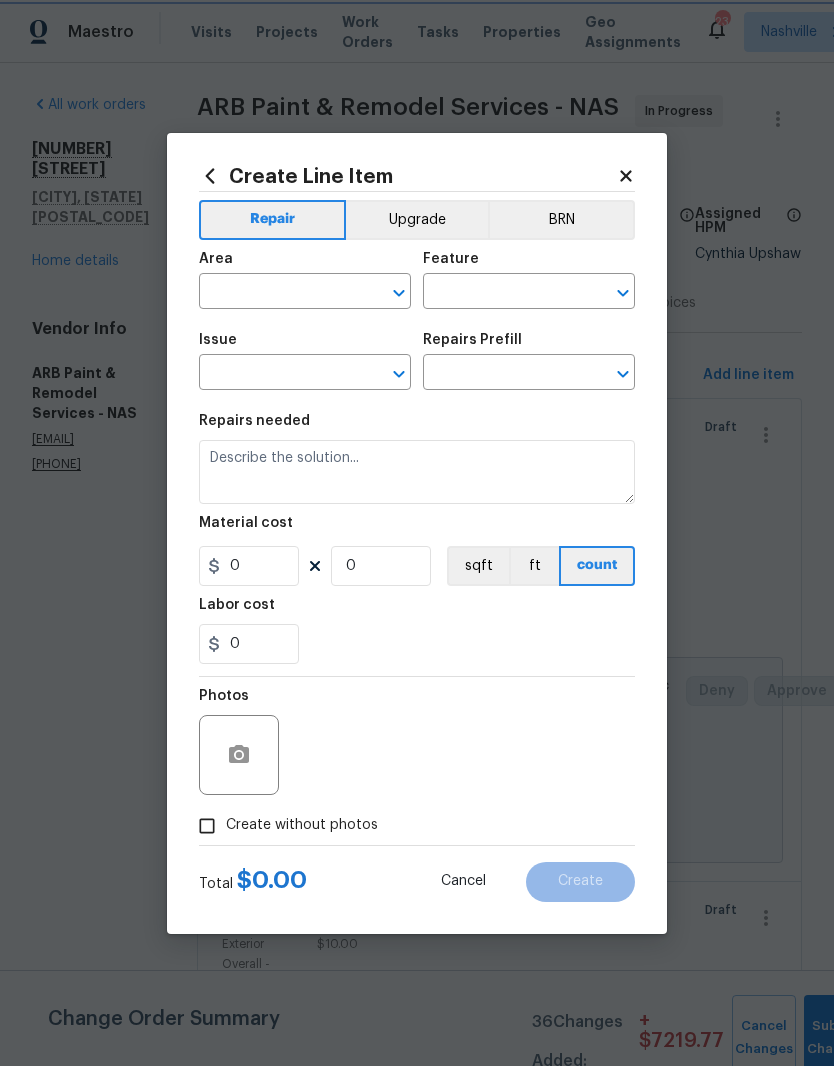 type on "Overall Flooring" 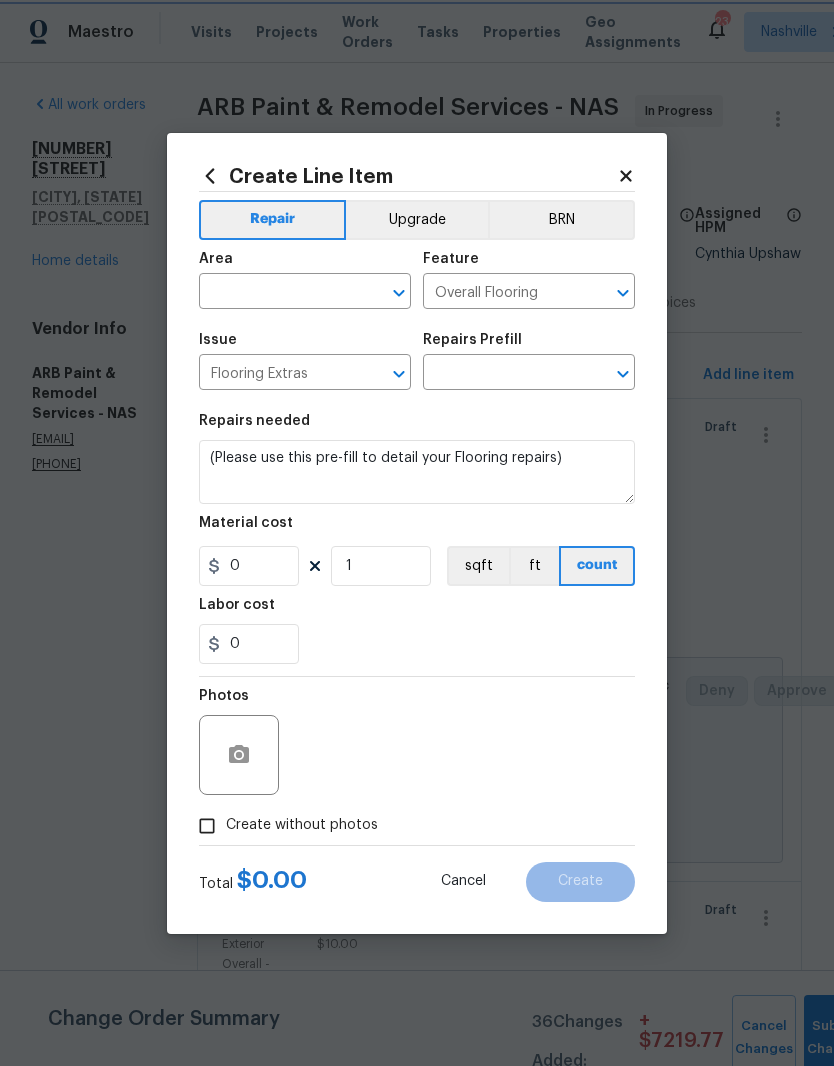 type on "Flooring Repair $1.00" 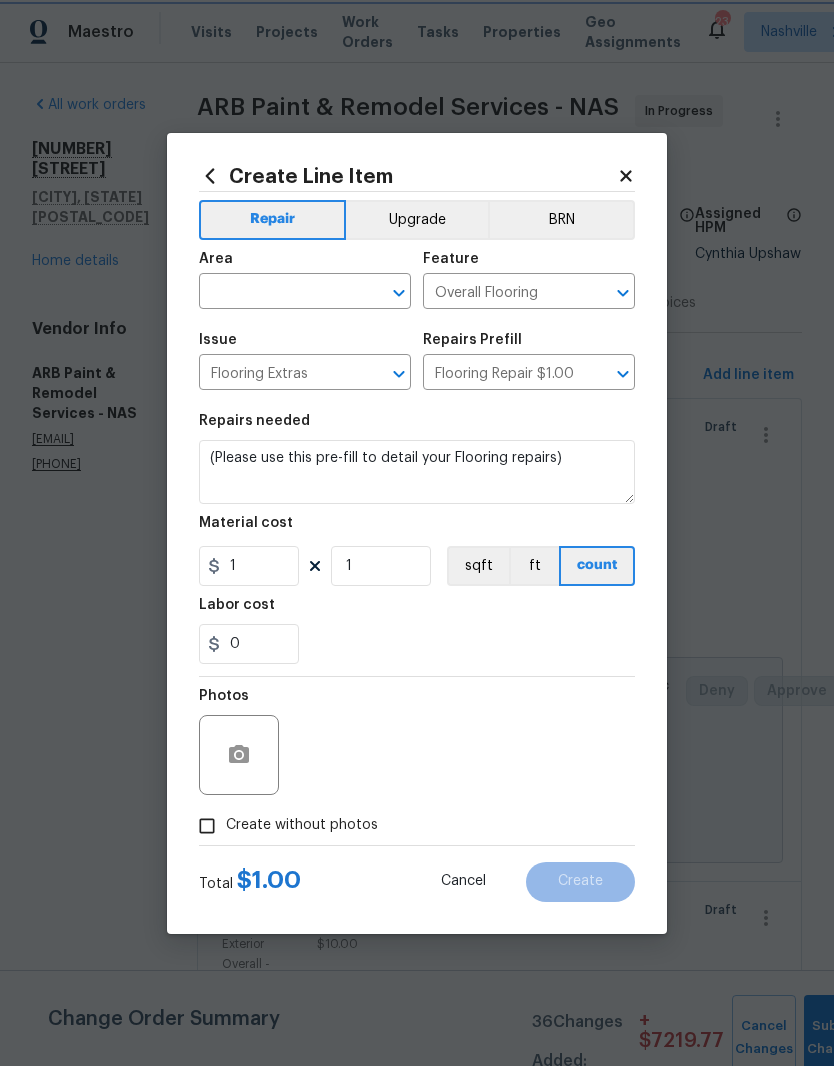 click at bounding box center (373, 293) 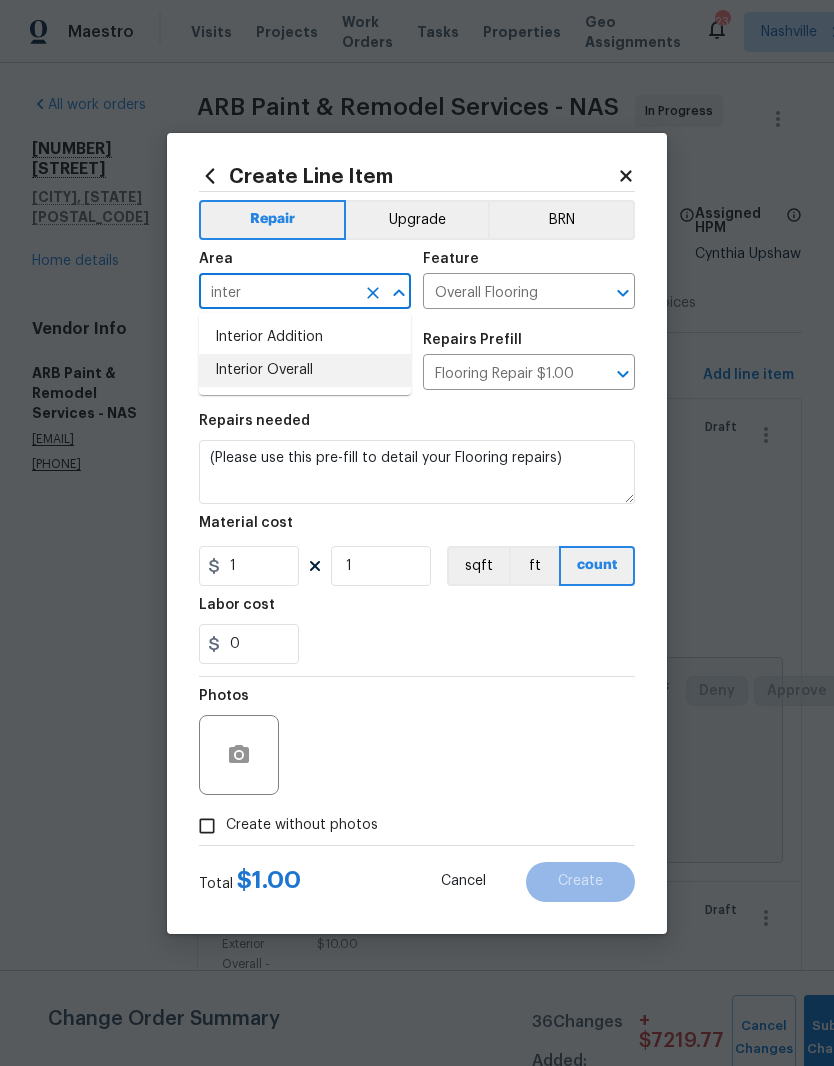 click on "Interior Overall" at bounding box center [305, 370] 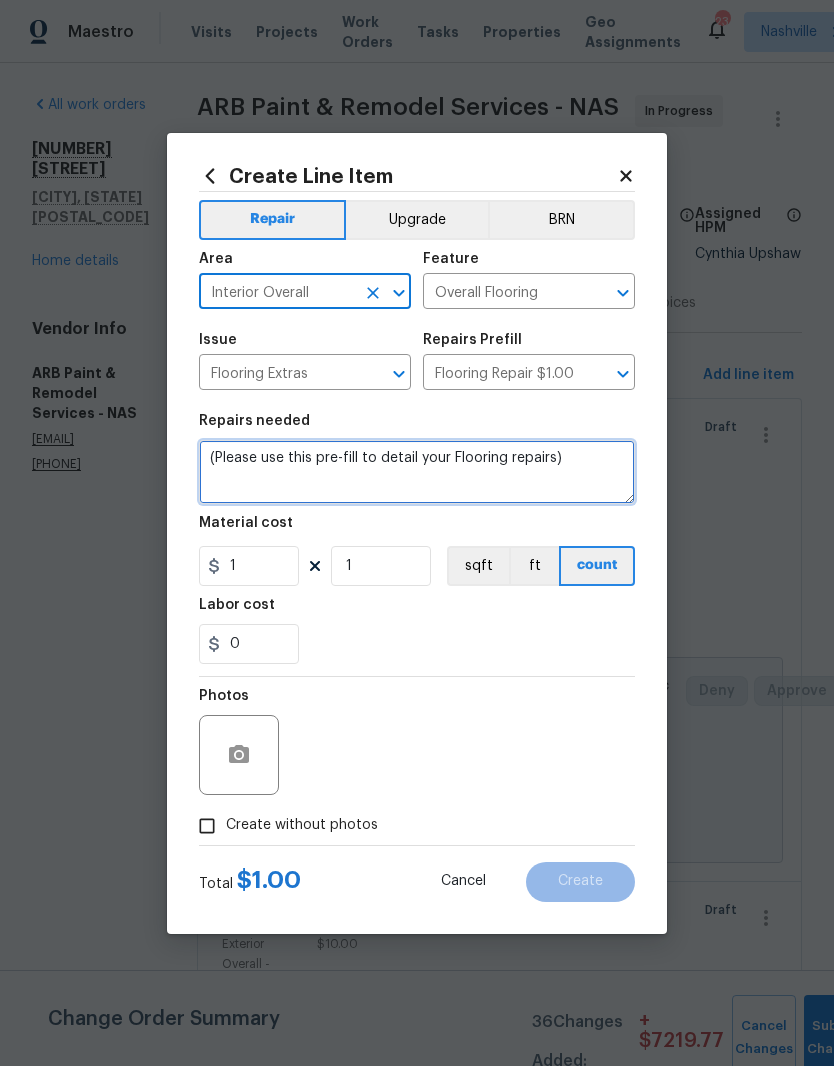click on "(Please use this pre-fill to detail your Flooring repairs)" at bounding box center (417, 472) 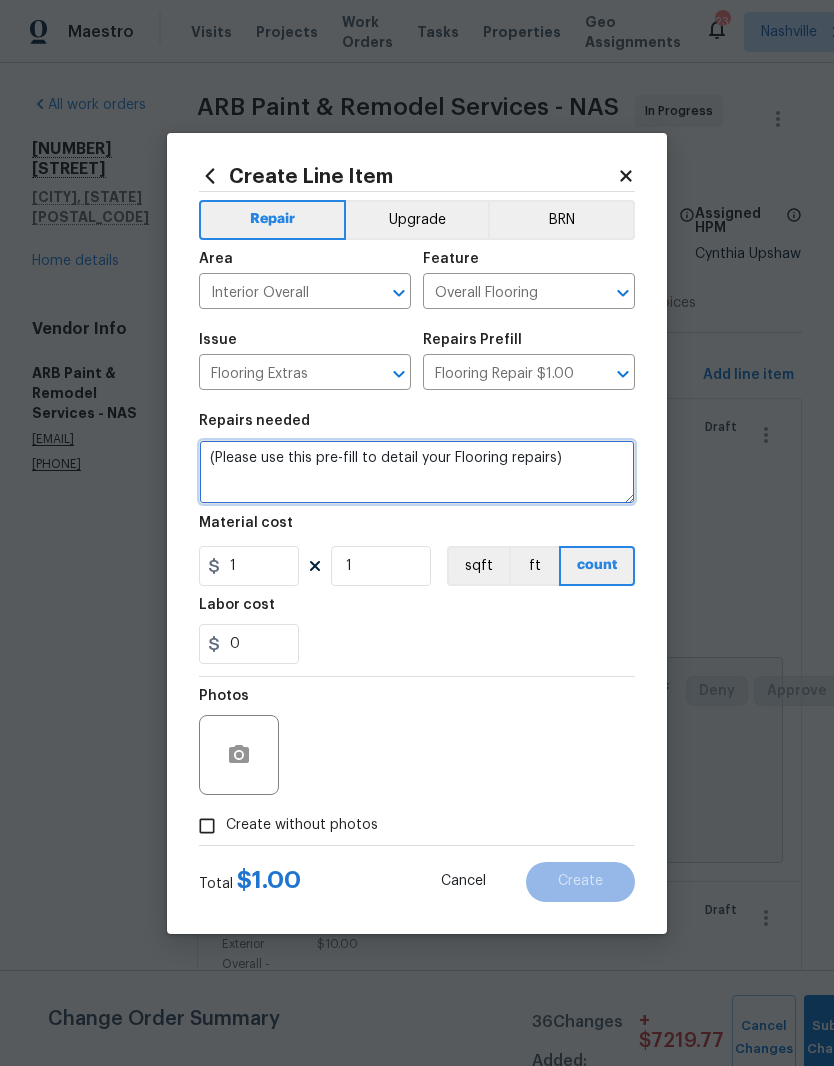 click on "(Please use this pre-fill to detail your Flooring repairs)" at bounding box center [417, 472] 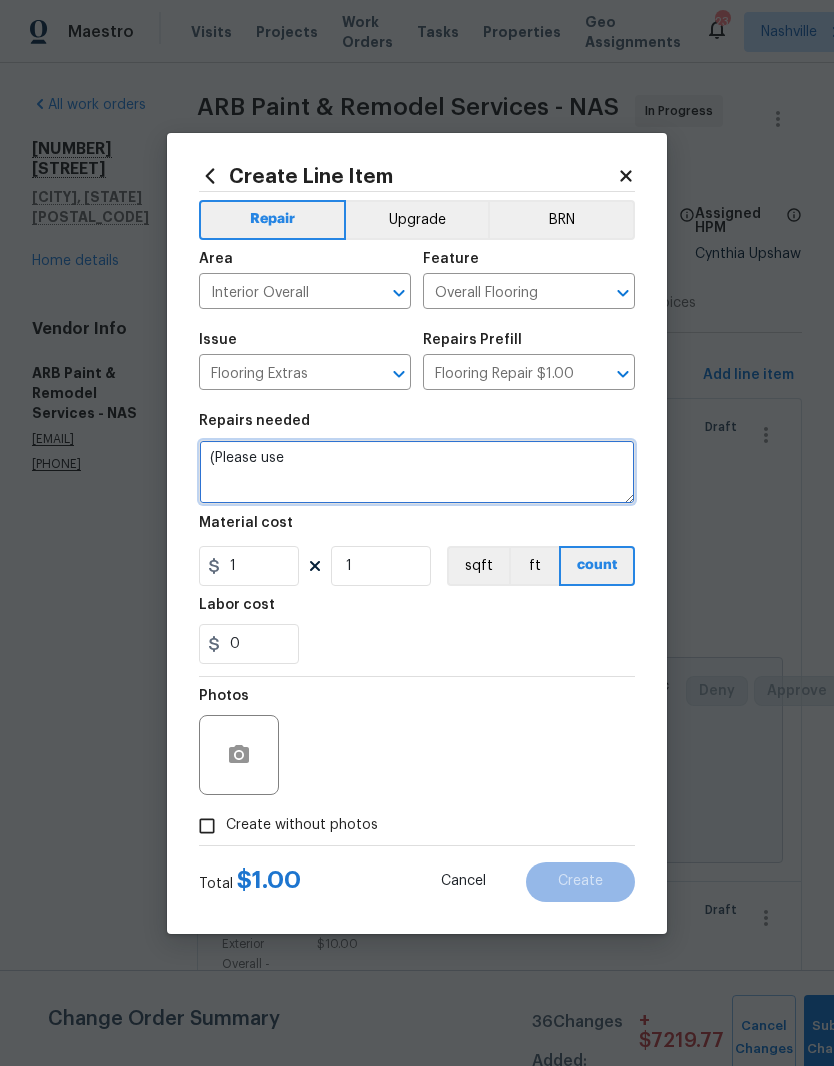 type on "(" 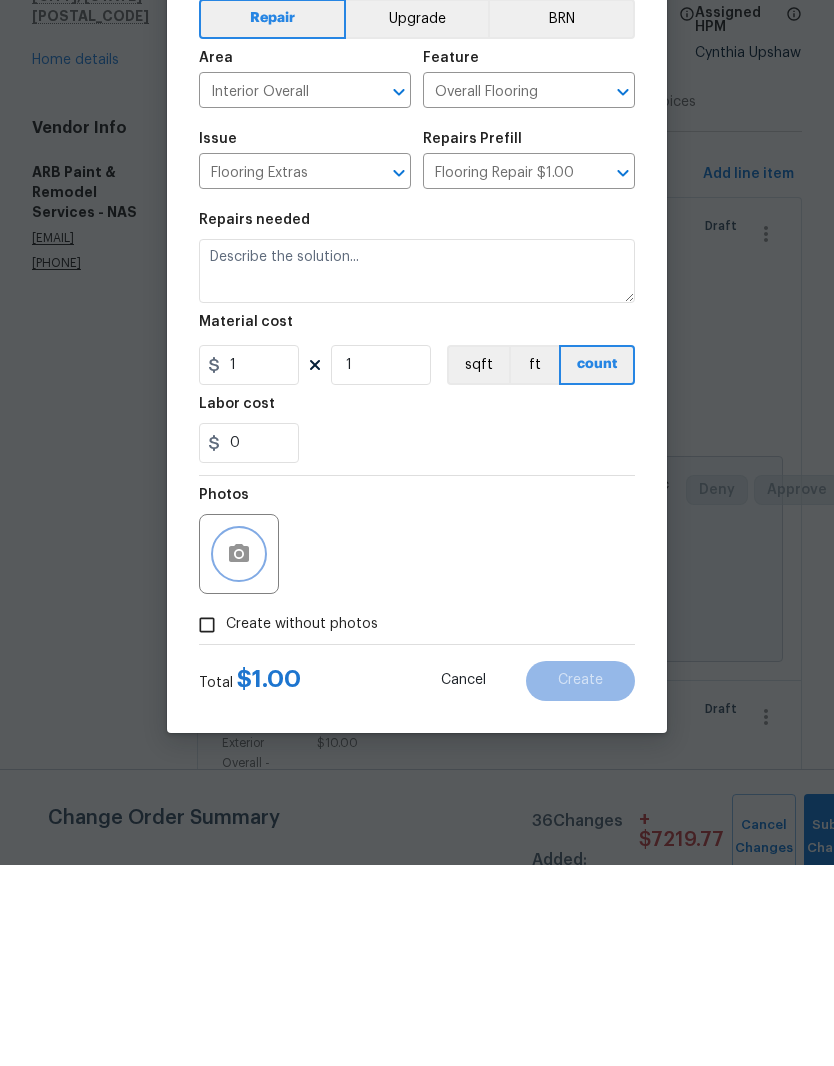 click 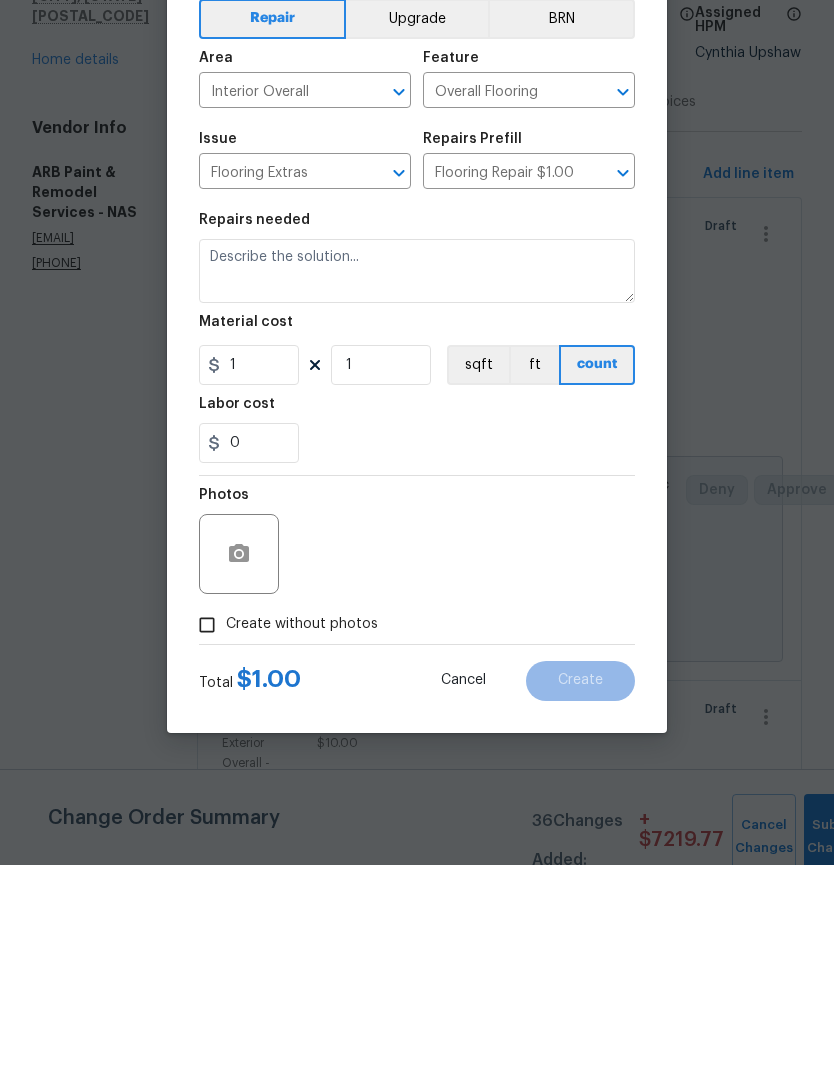 scroll, scrollTop: 82, scrollLeft: 0, axis: vertical 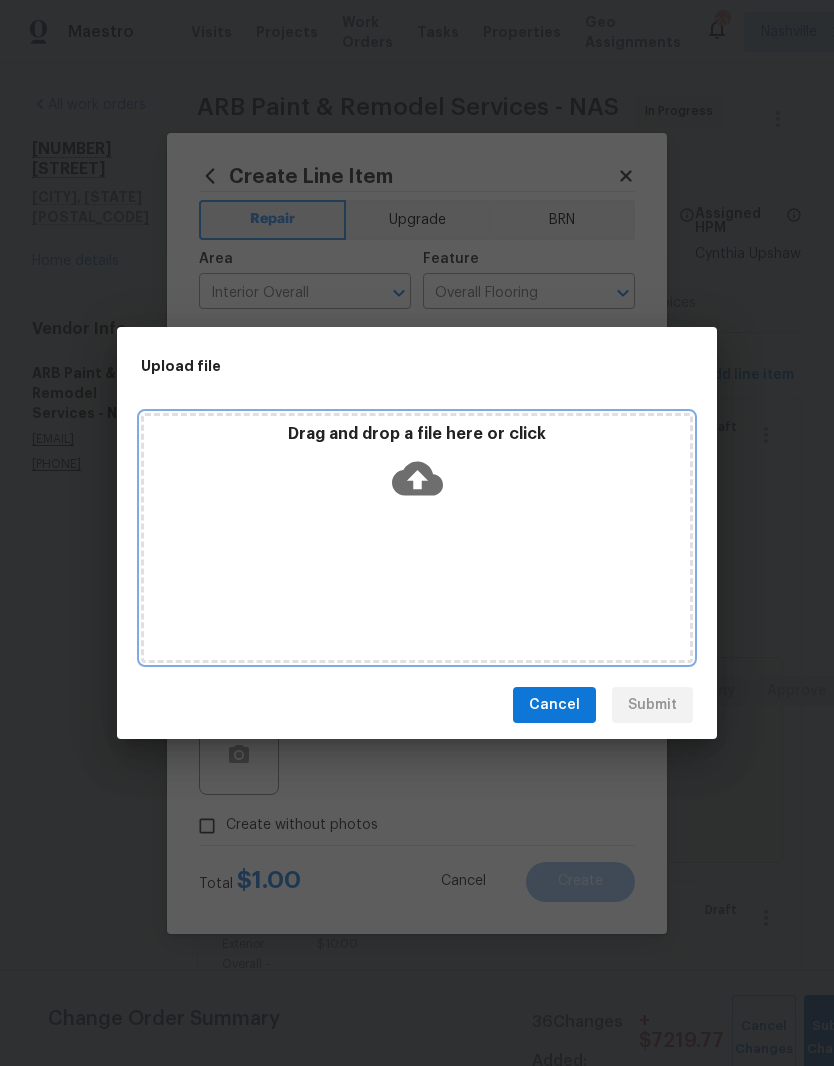 click on "Drag and drop a file here or click" at bounding box center [417, 467] 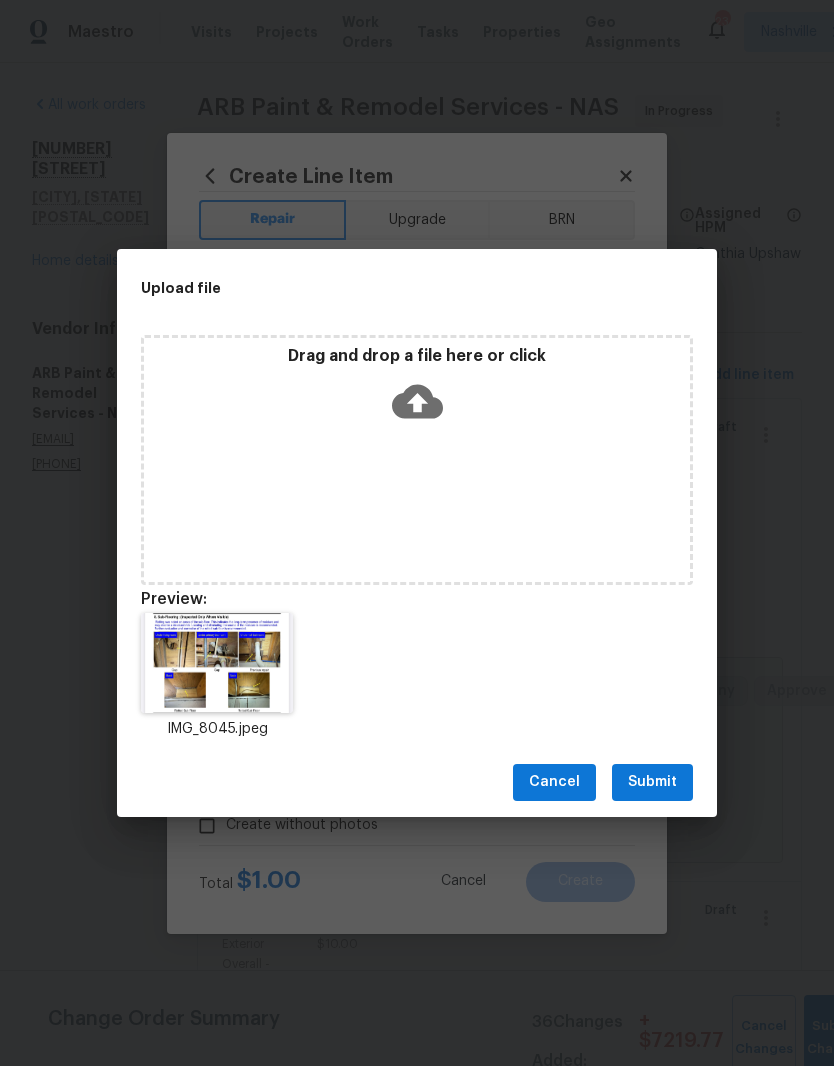 click on "Submit" at bounding box center (652, 782) 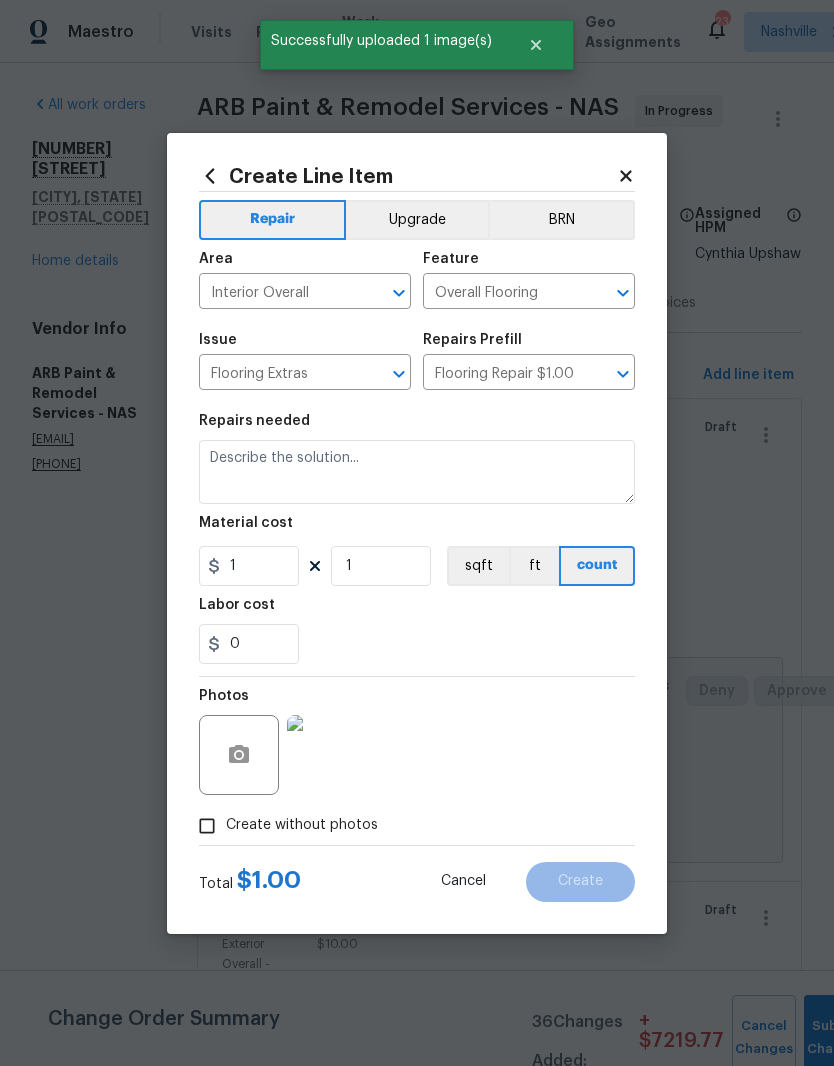 click at bounding box center (327, 755) 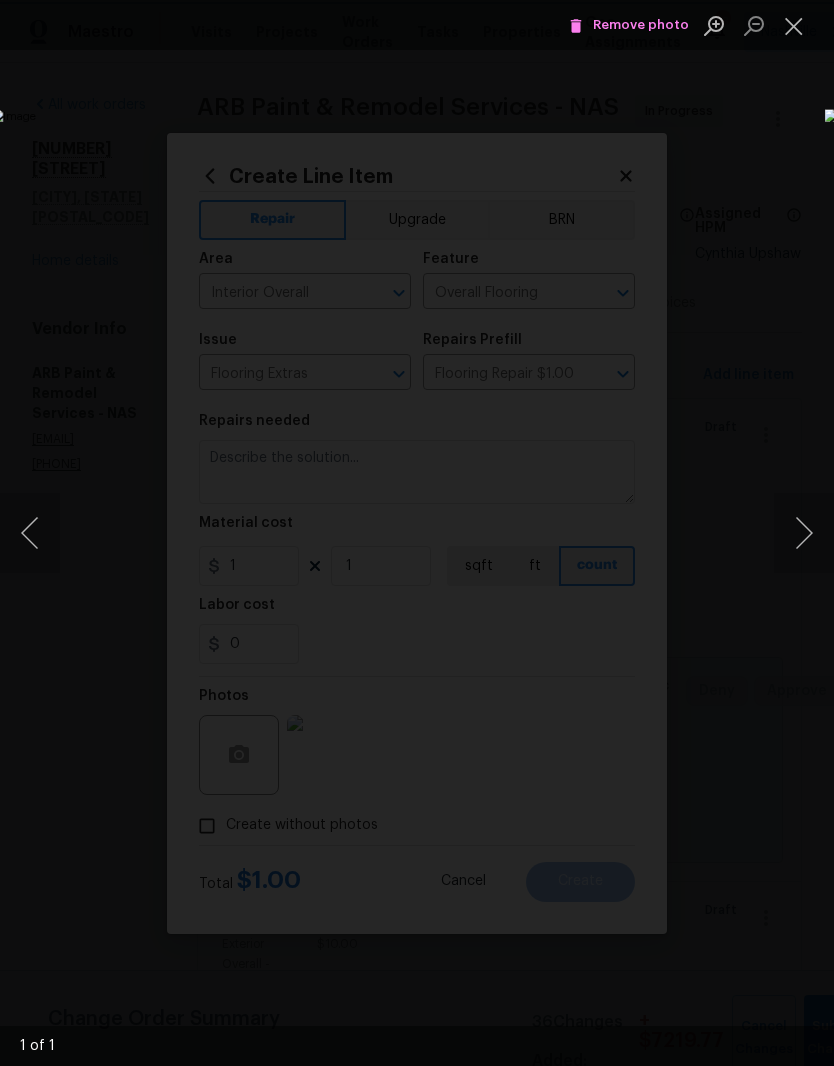 click at bounding box center [322, 532] 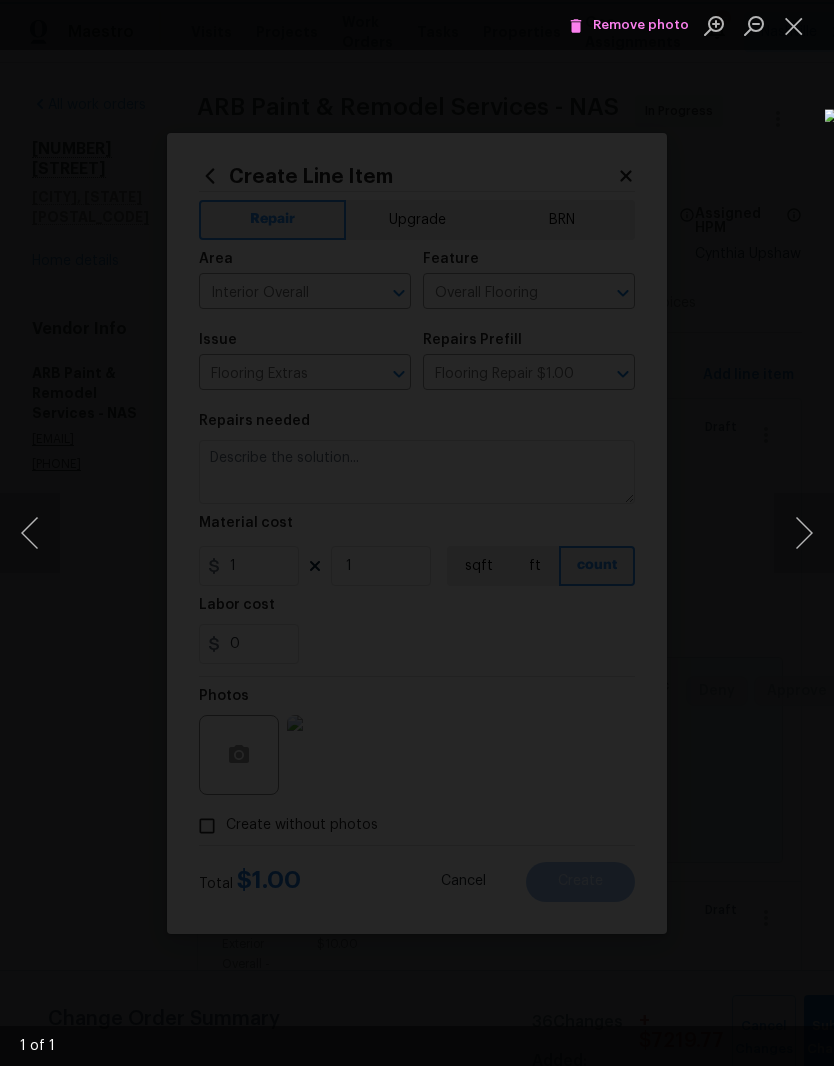 click at bounding box center [449, 592] 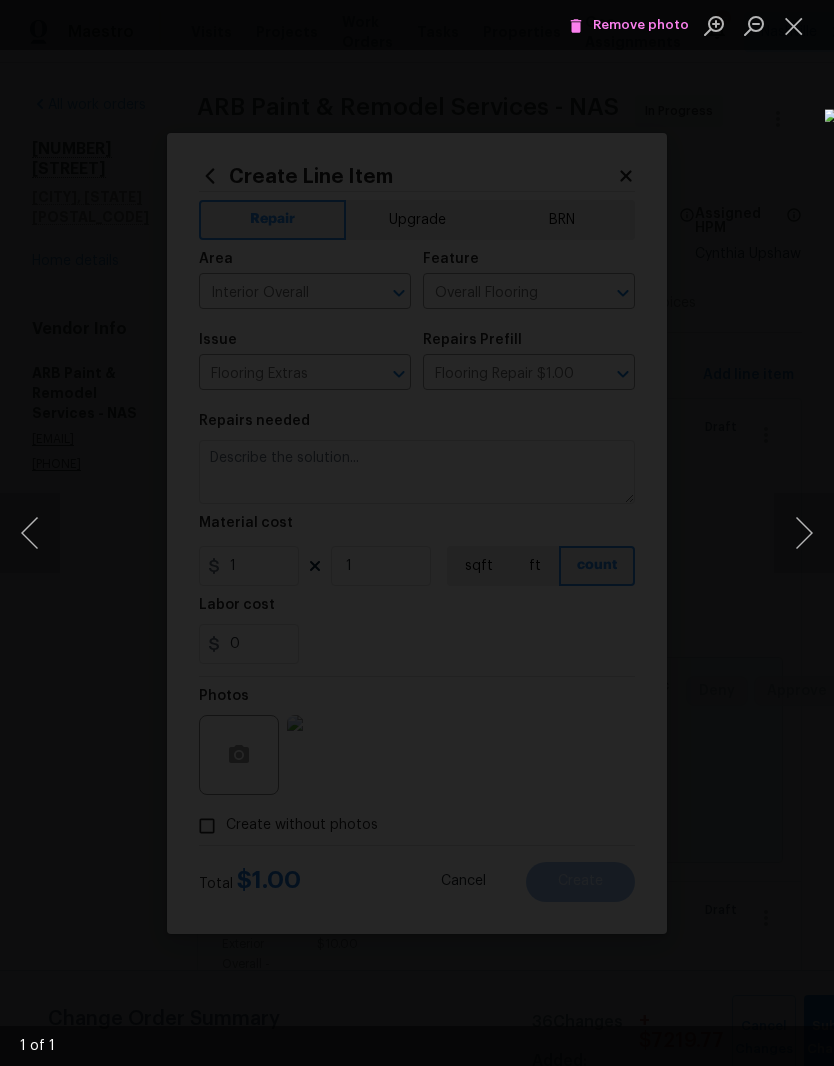 click at bounding box center [794, 25] 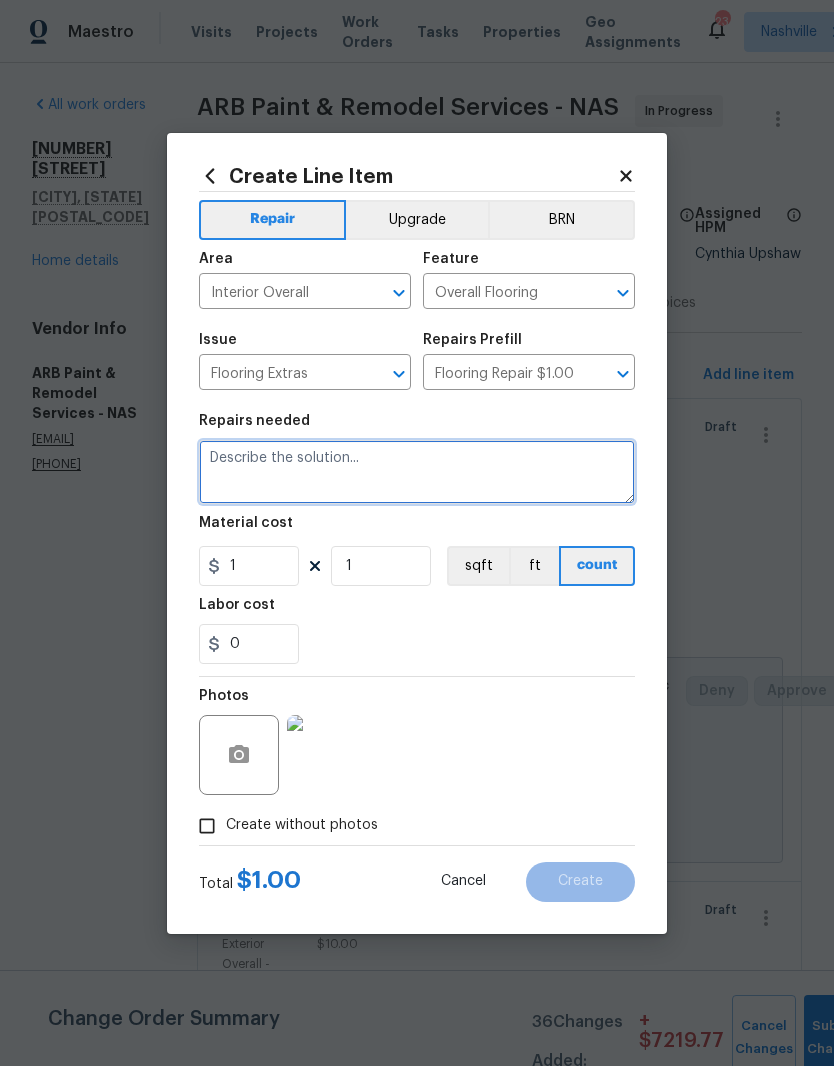 click at bounding box center (417, 472) 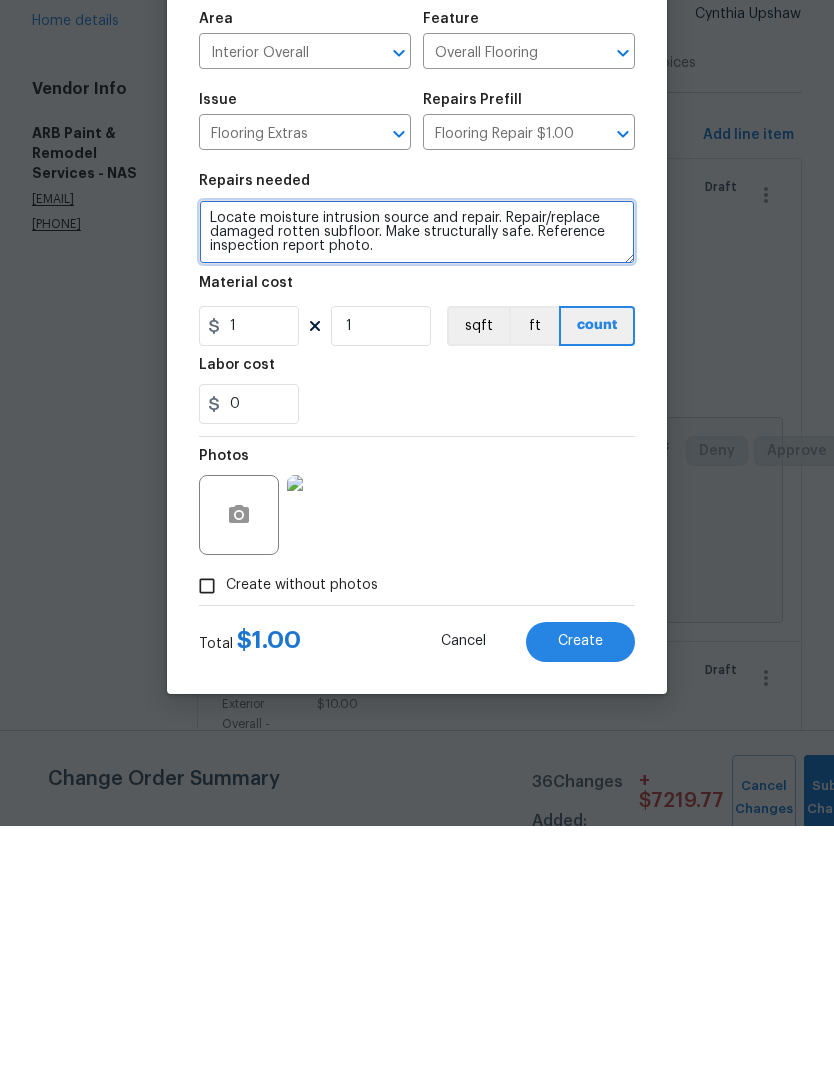 type on "Locate moisture intrusion source and repair. Repair/replace damaged rotten subfloor. Make structurally safe. Reference inspection report photo." 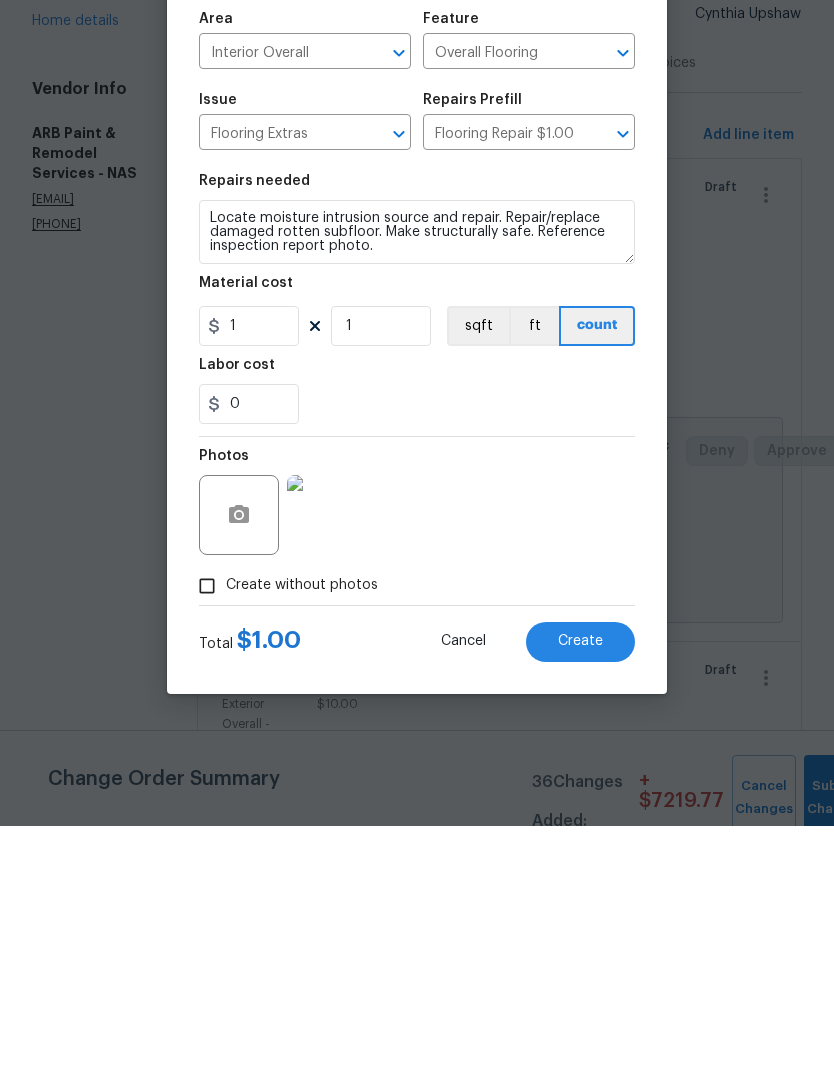 click at bounding box center (327, 755) 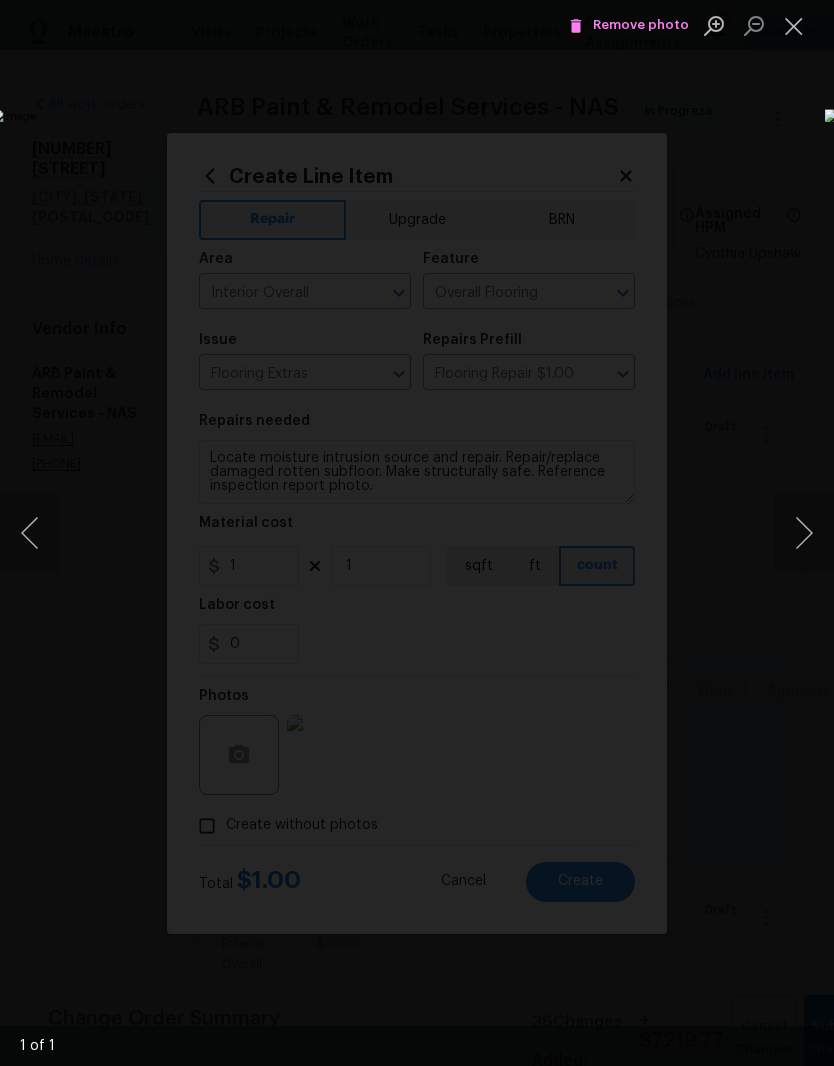 click at bounding box center [794, 25] 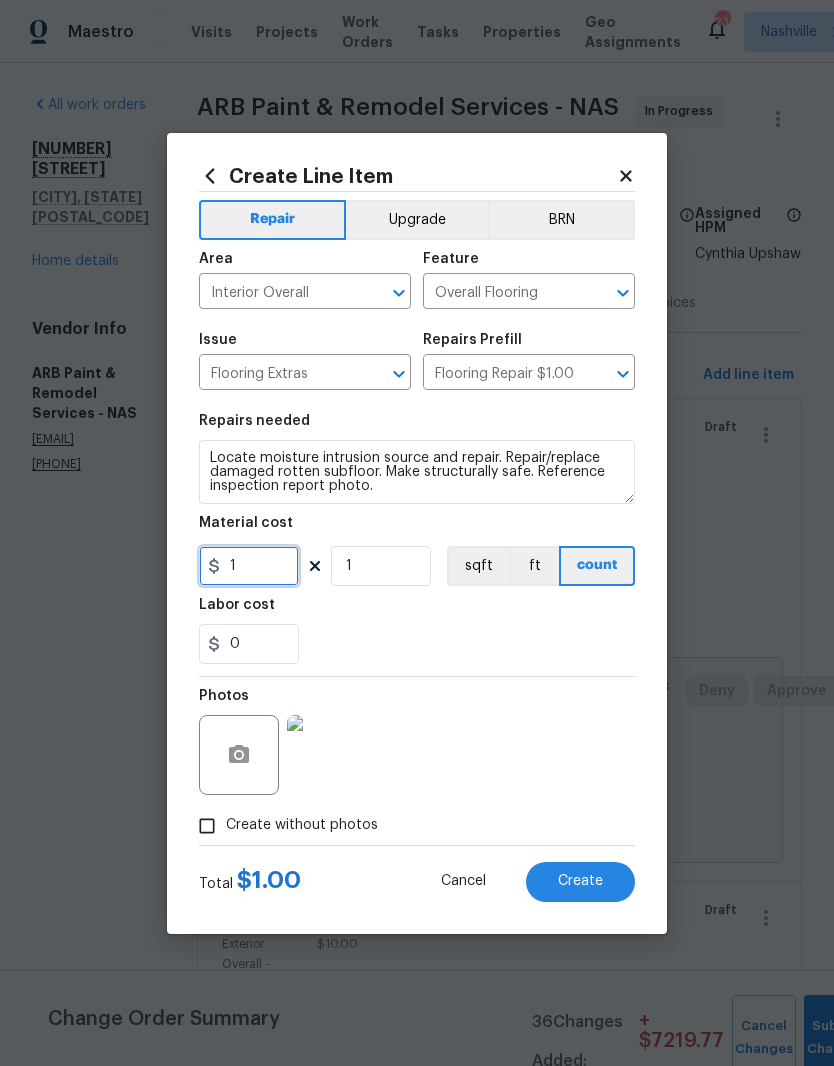 click on "1" at bounding box center [249, 566] 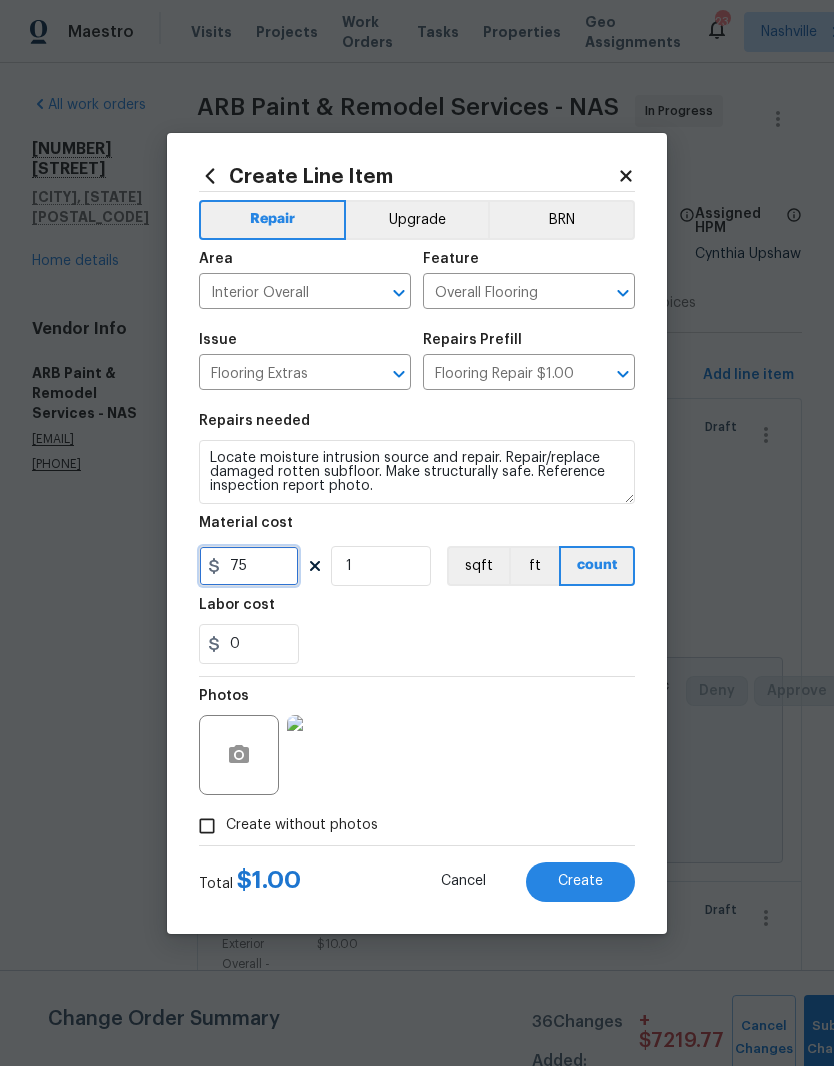 type on "75" 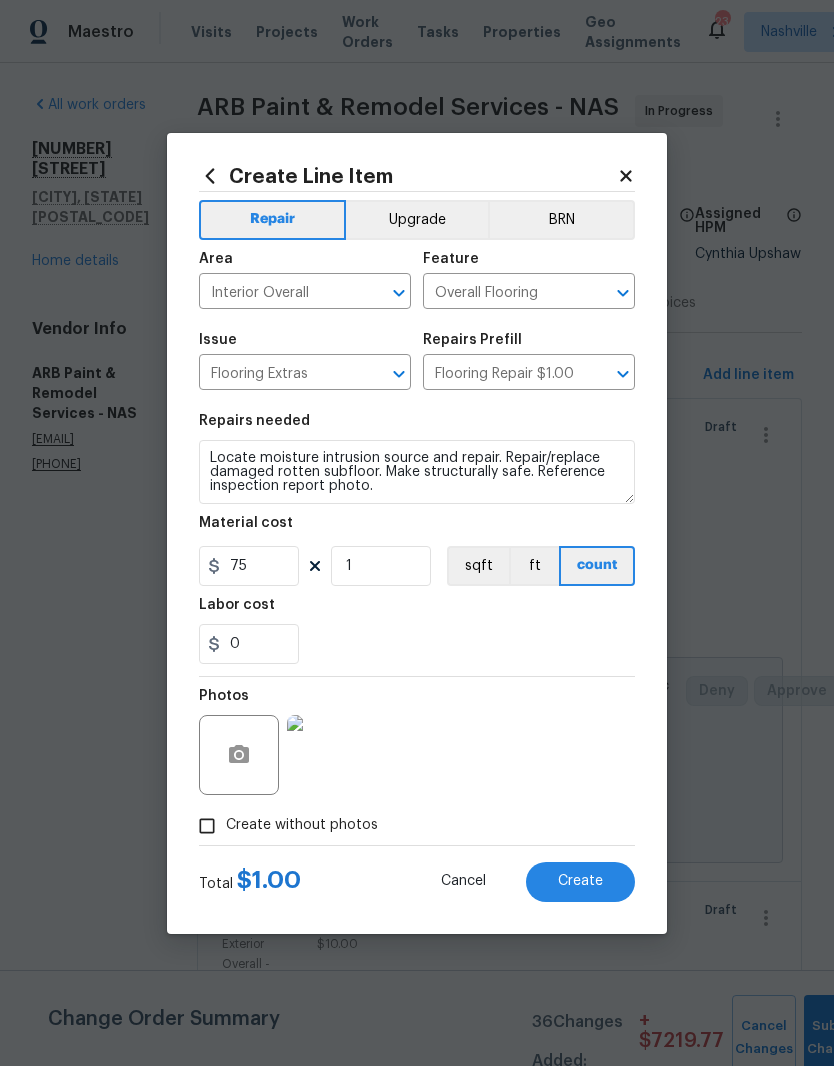 click on "0" at bounding box center [417, 644] 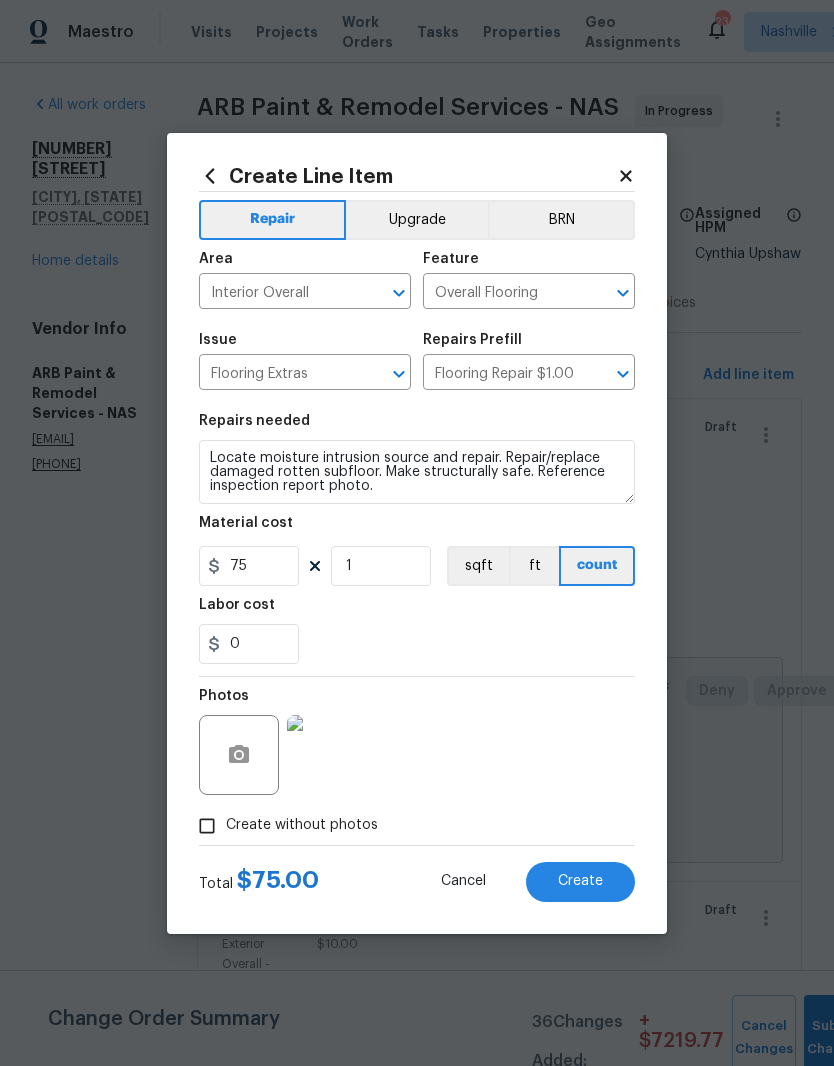click on "Create" at bounding box center (580, 881) 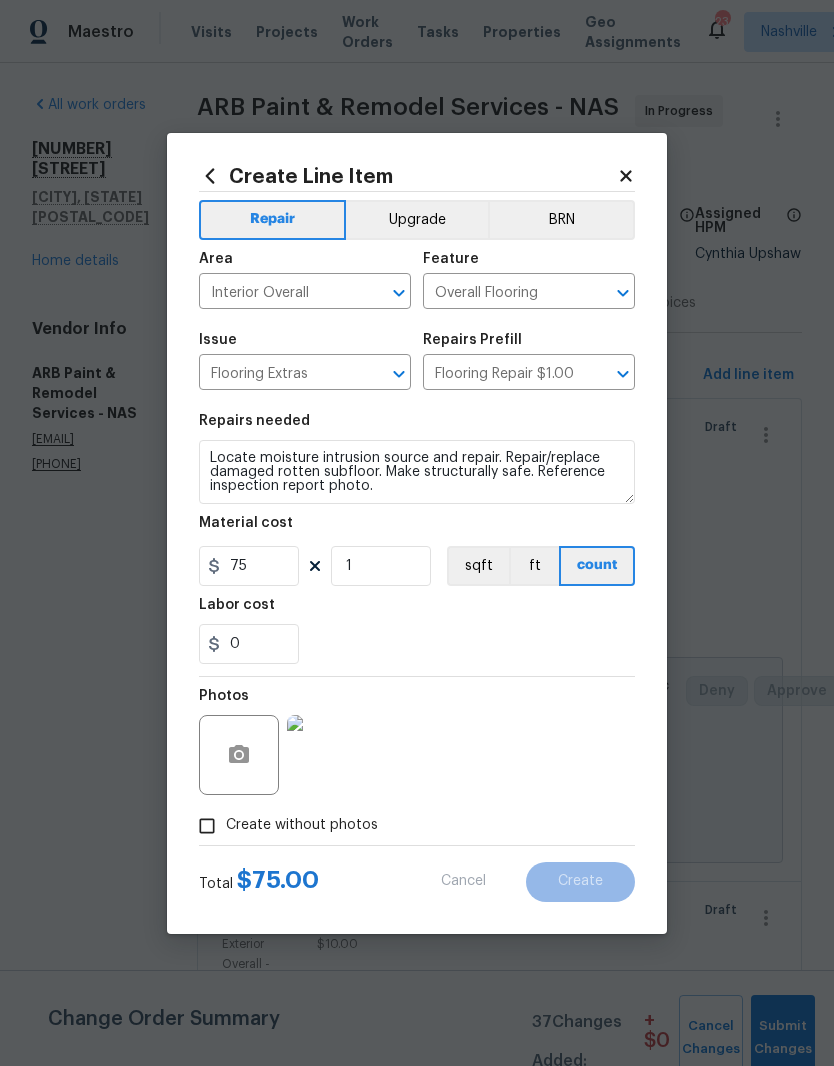 type 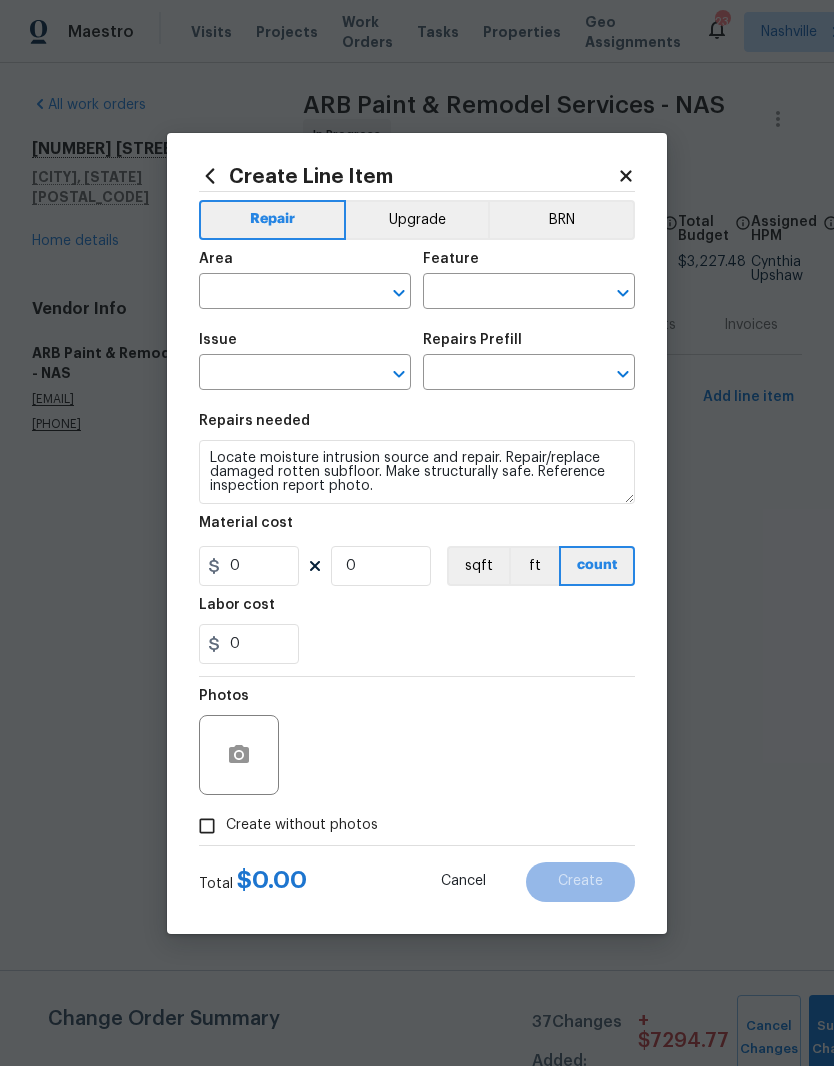 scroll, scrollTop: 0, scrollLeft: 0, axis: both 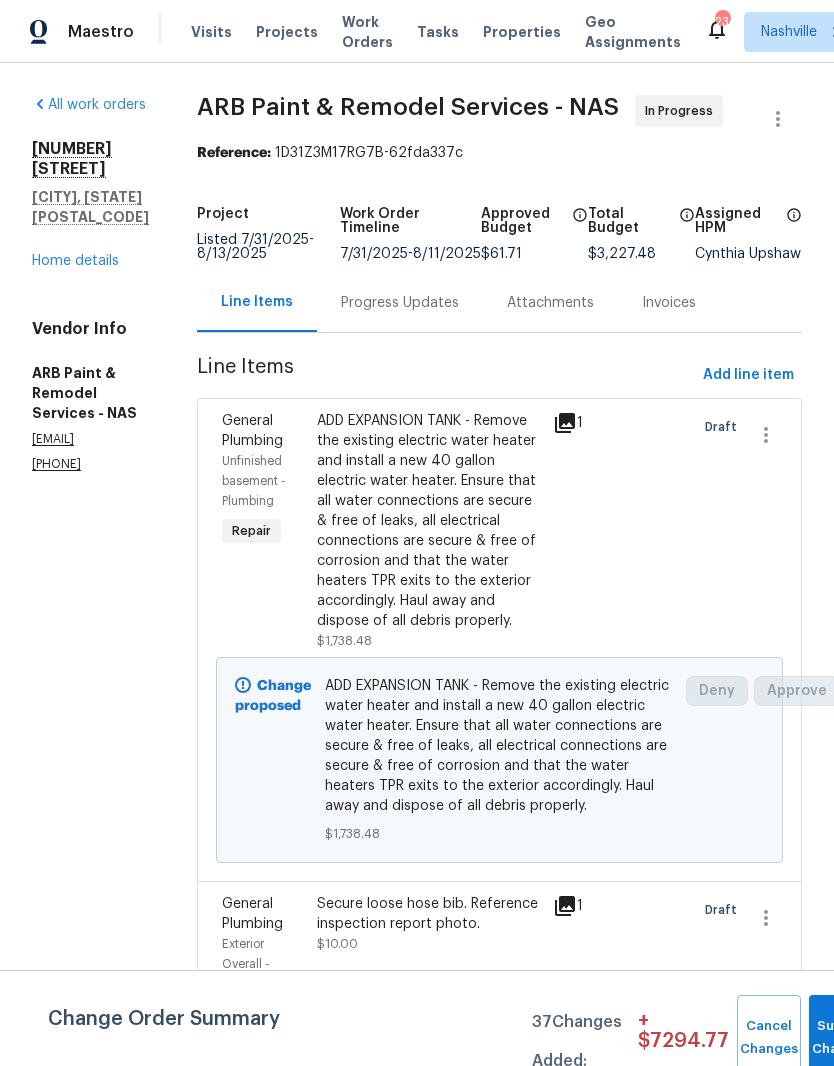 click on "Home details" at bounding box center (75, 261) 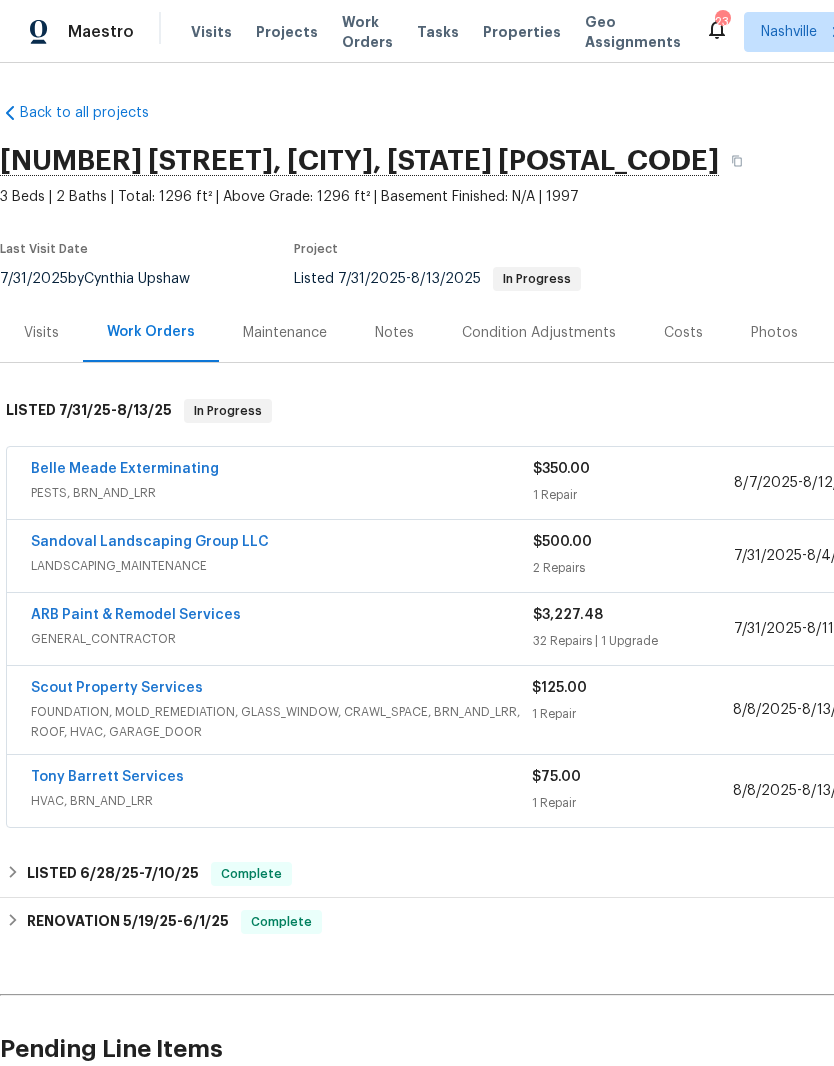 click on "Tony Barrett Services" at bounding box center (107, 777) 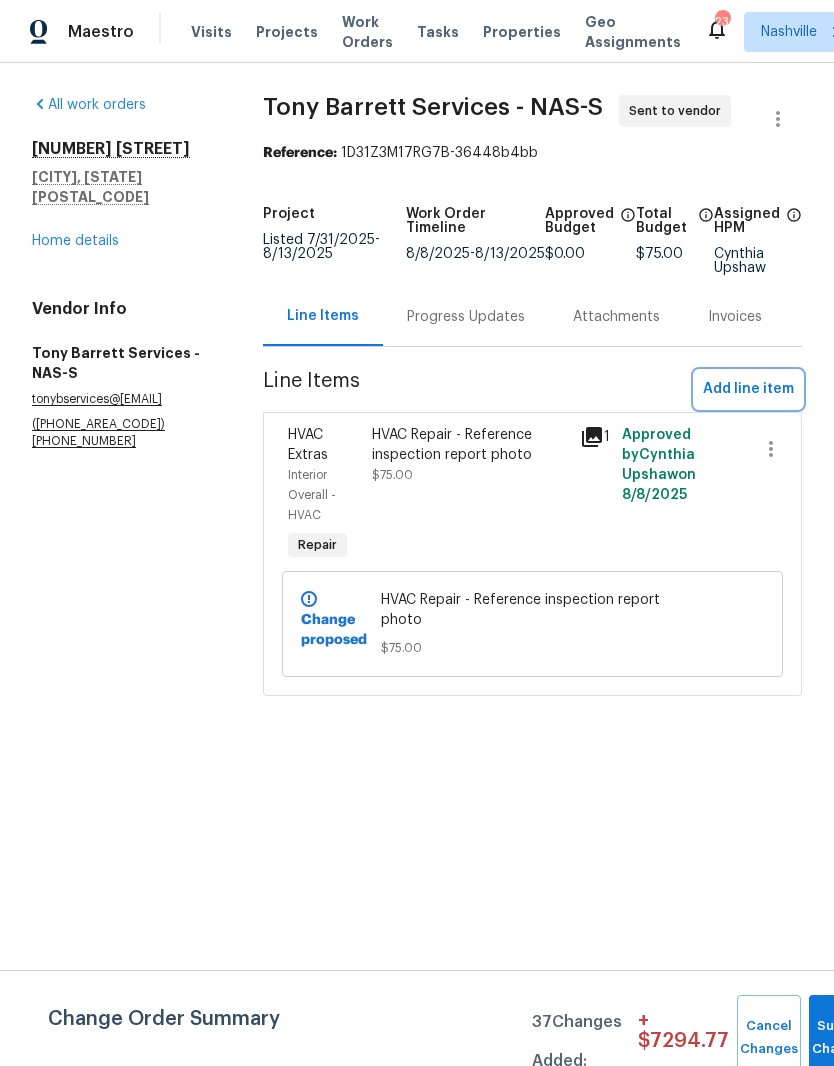 click on "Add line item" at bounding box center [748, 389] 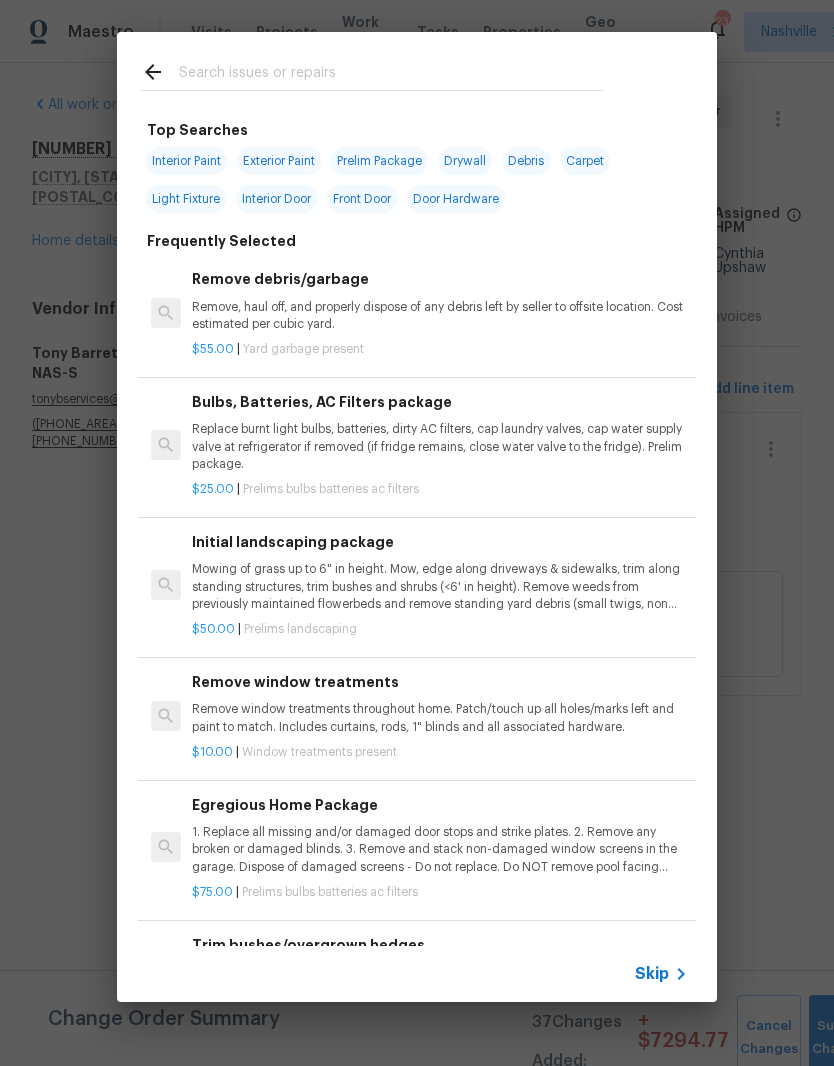 click at bounding box center (391, 75) 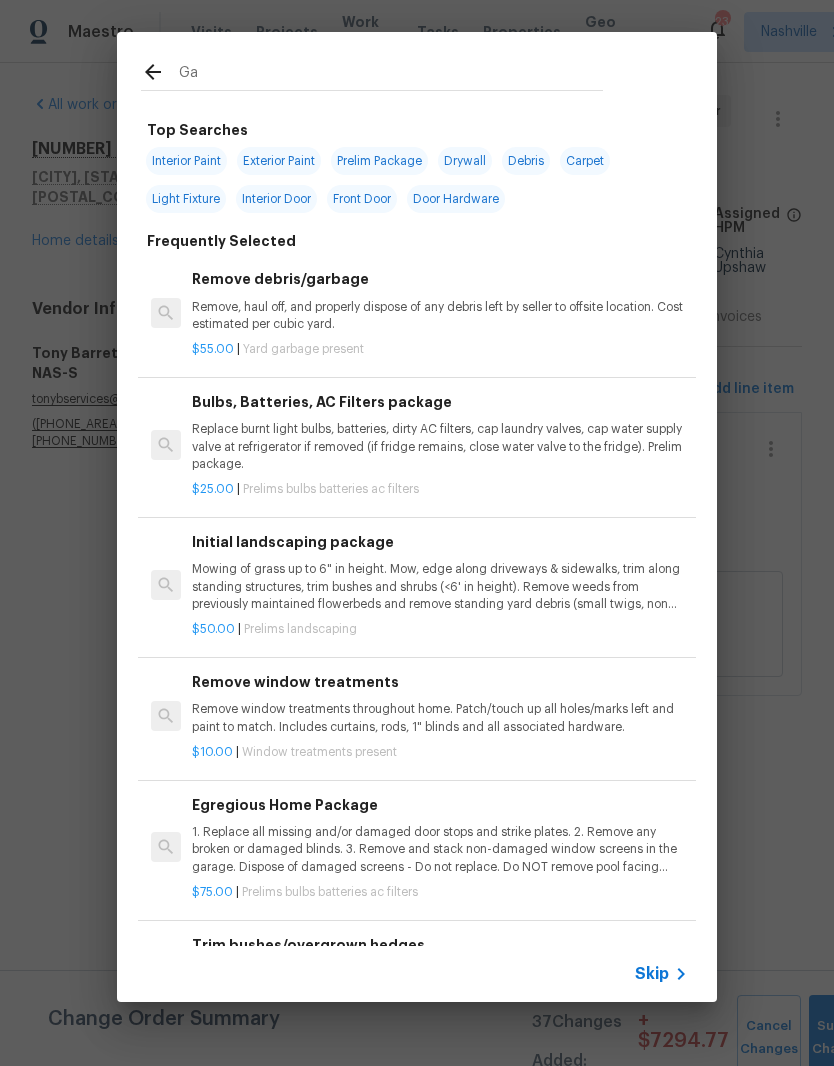 type on "Gas" 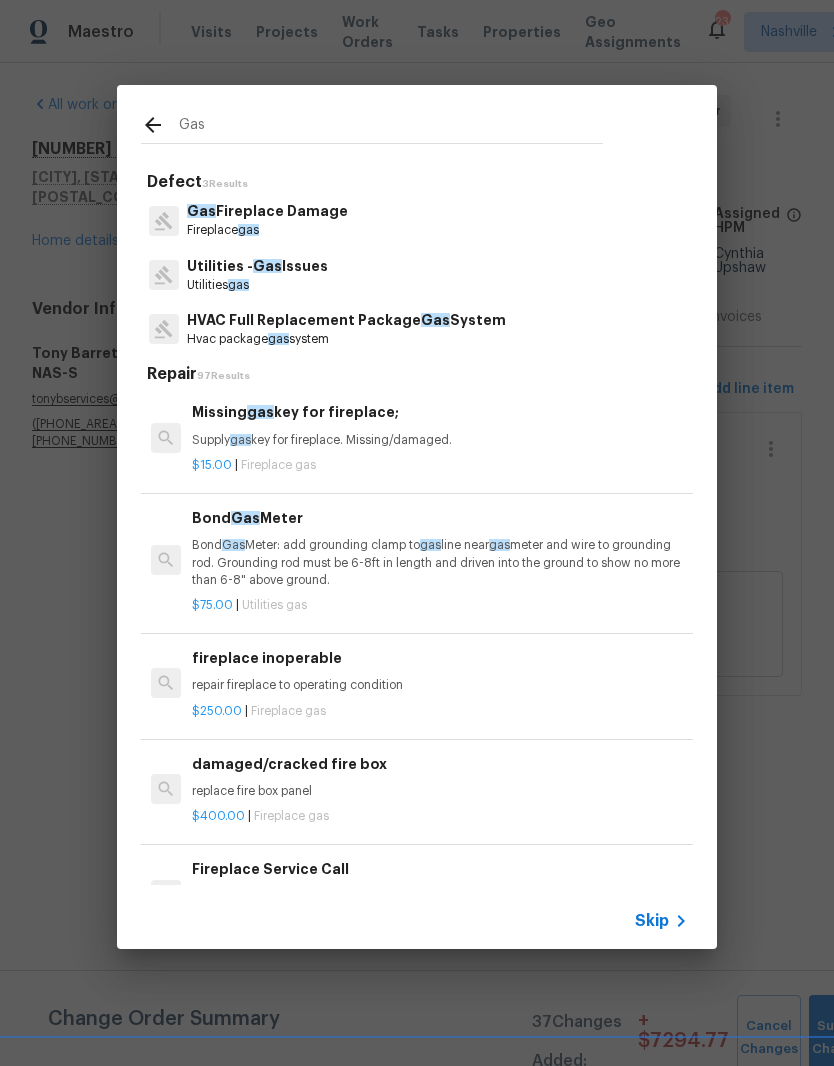 click on "Utilities -  Gas  Issues" at bounding box center (257, 266) 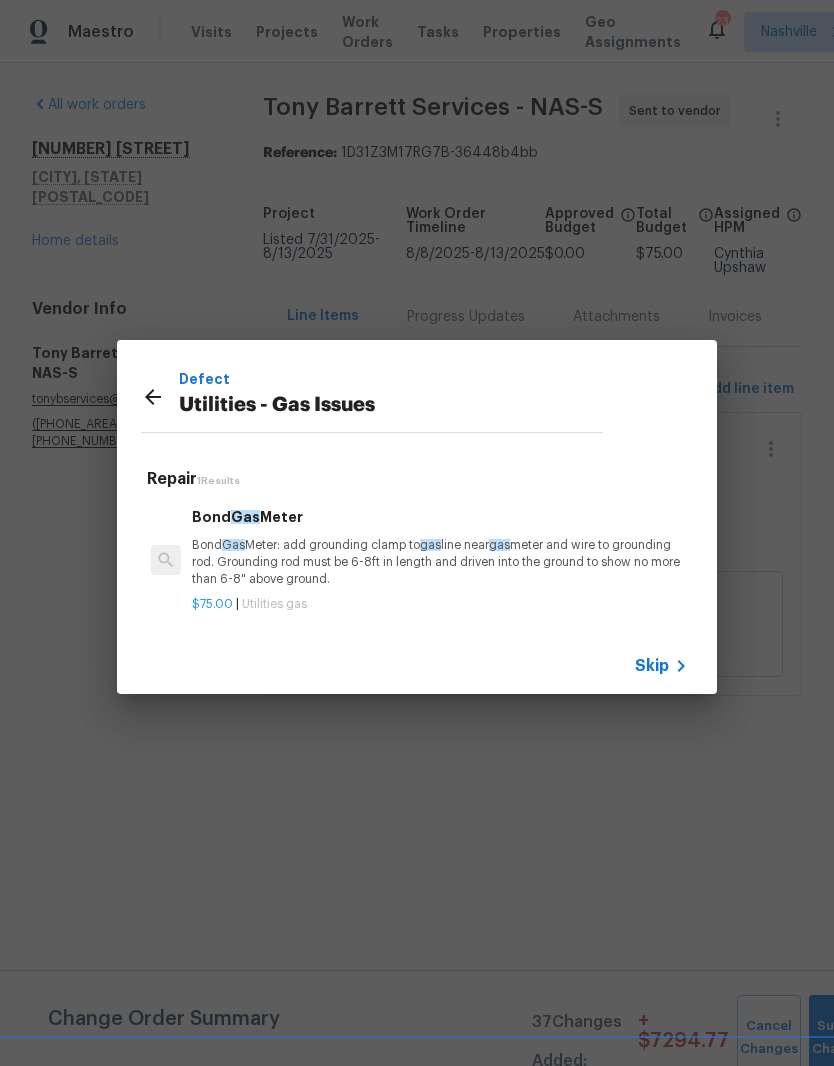 click 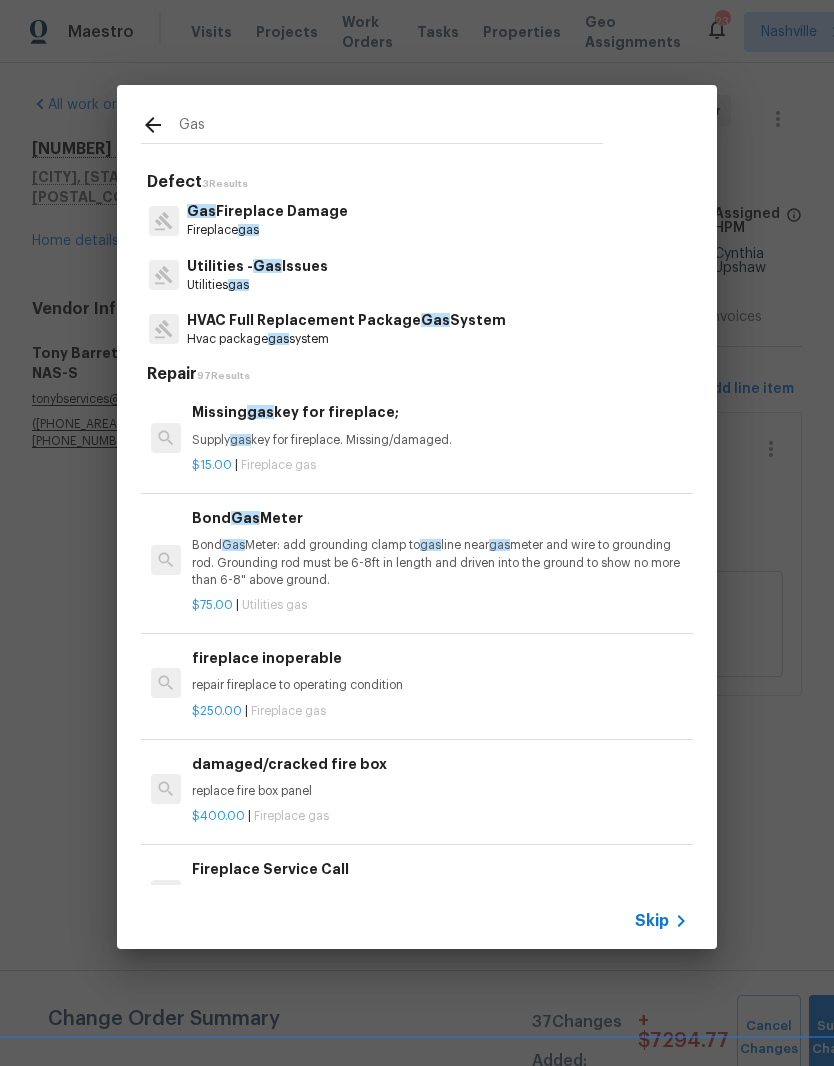 scroll, scrollTop: 0, scrollLeft: 0, axis: both 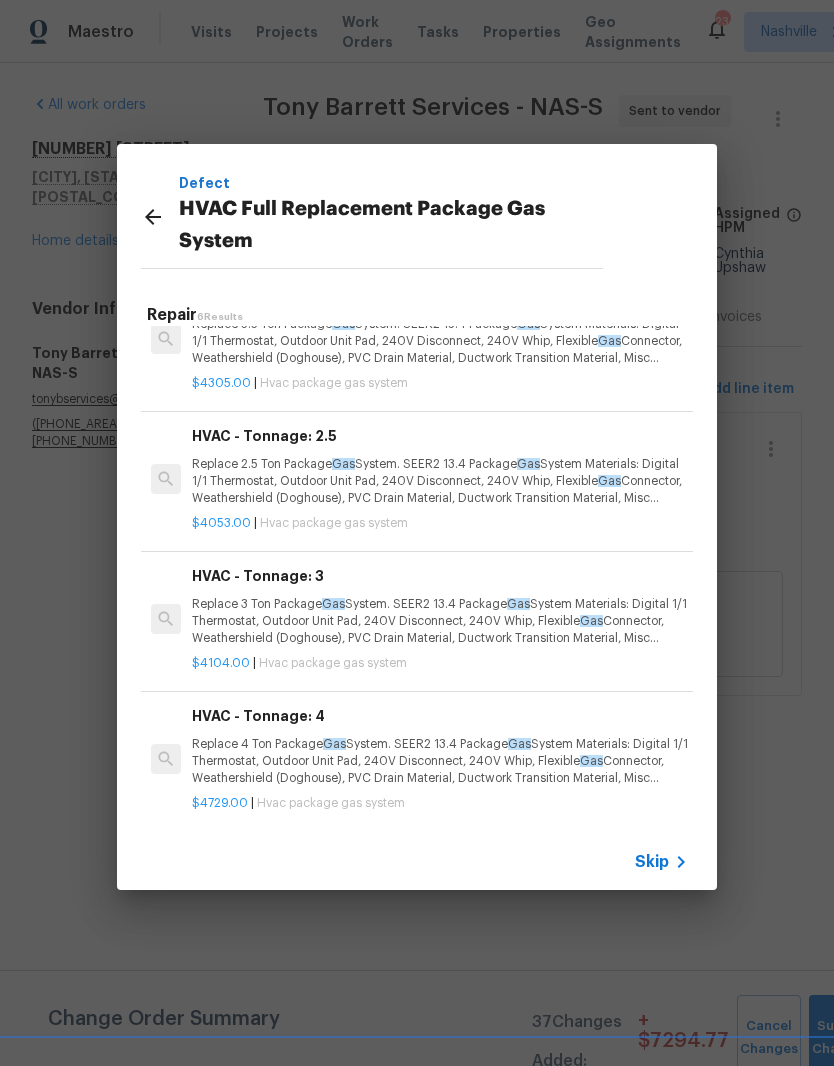 click 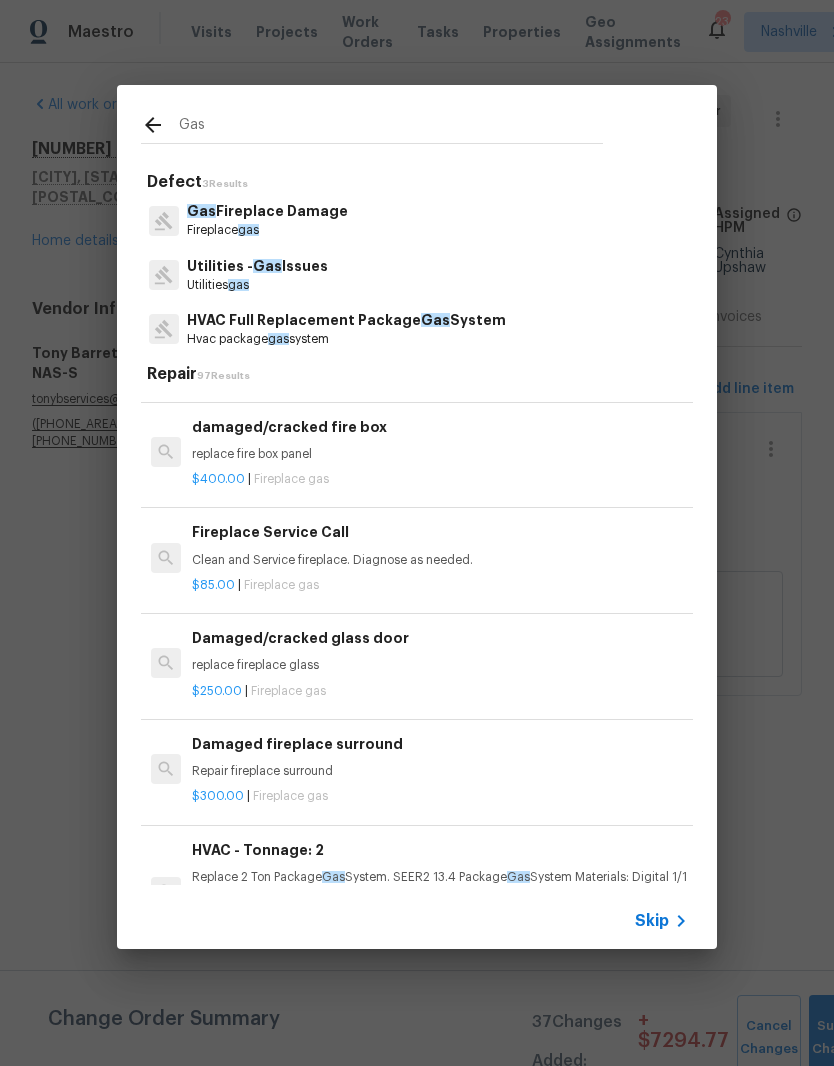 click on "Gas" at bounding box center [391, 128] 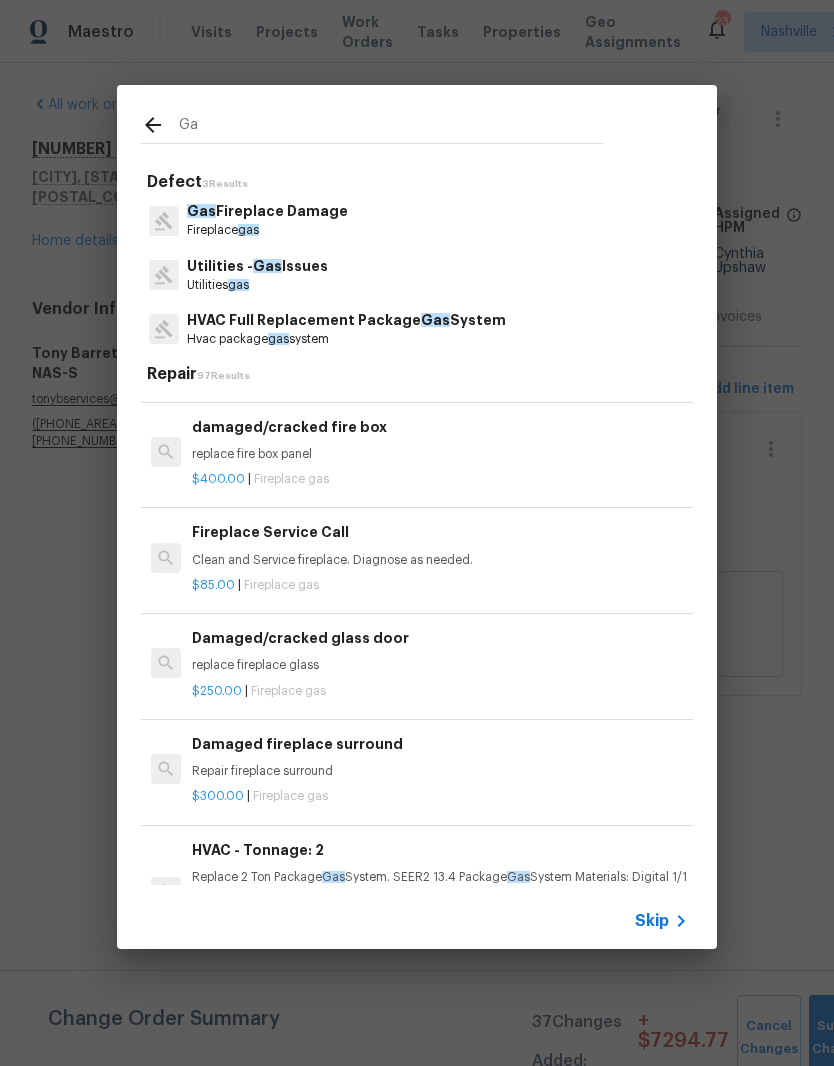 type on "G" 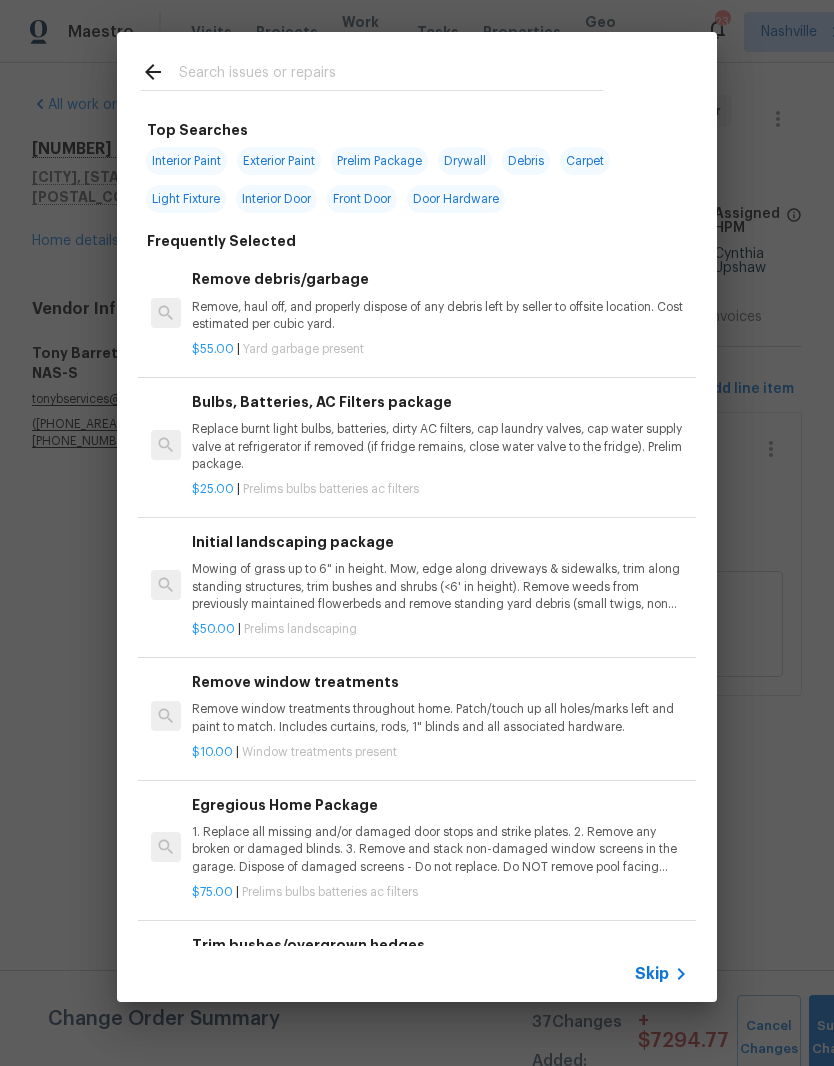 type on "G" 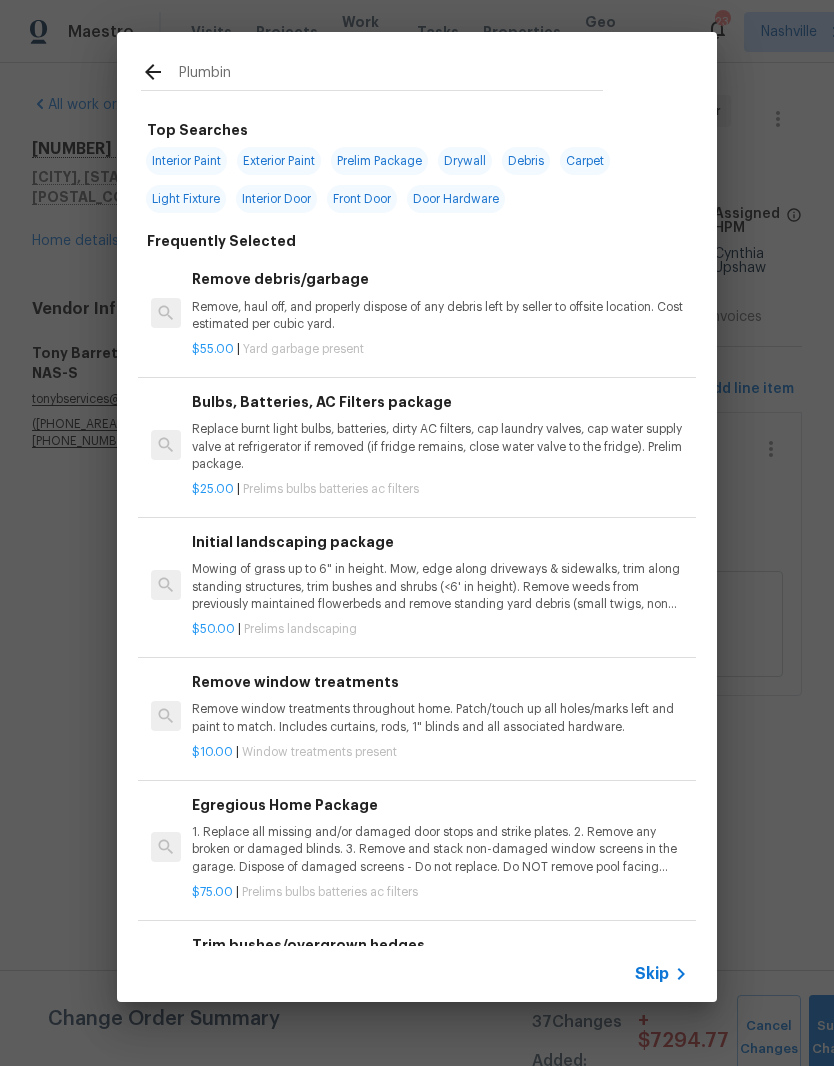type on "Plumbing" 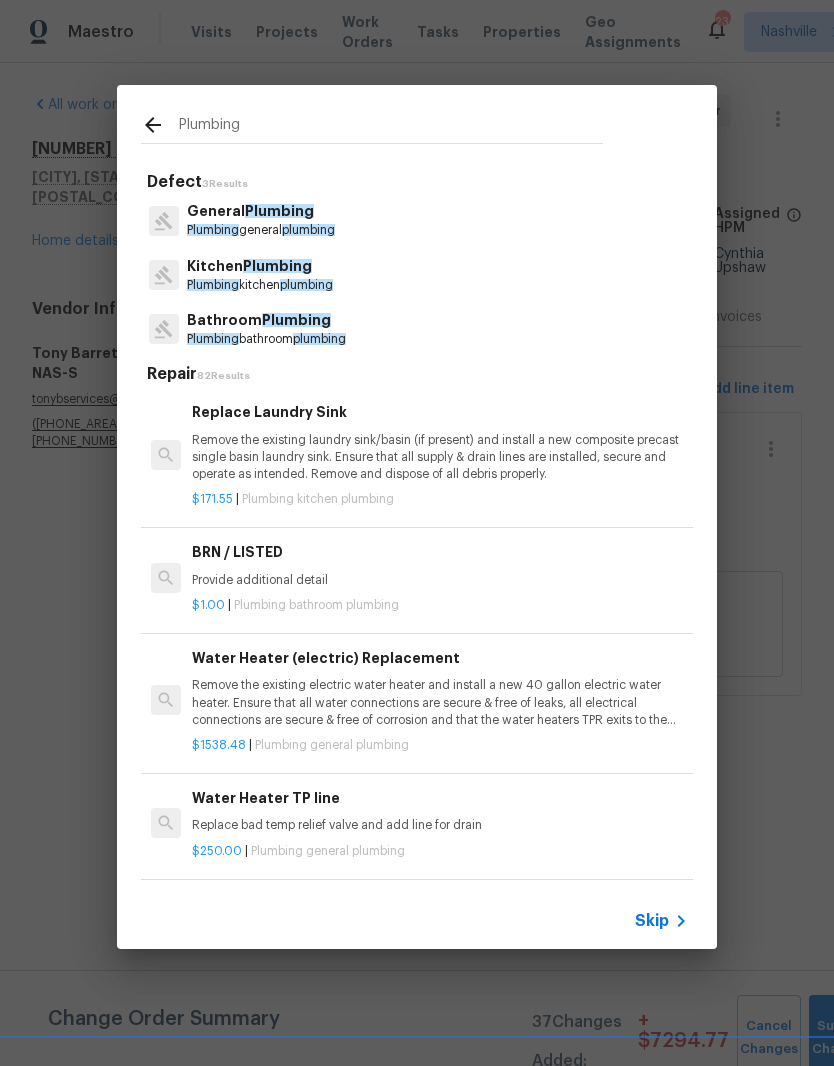 click on "plumbing" at bounding box center [308, 230] 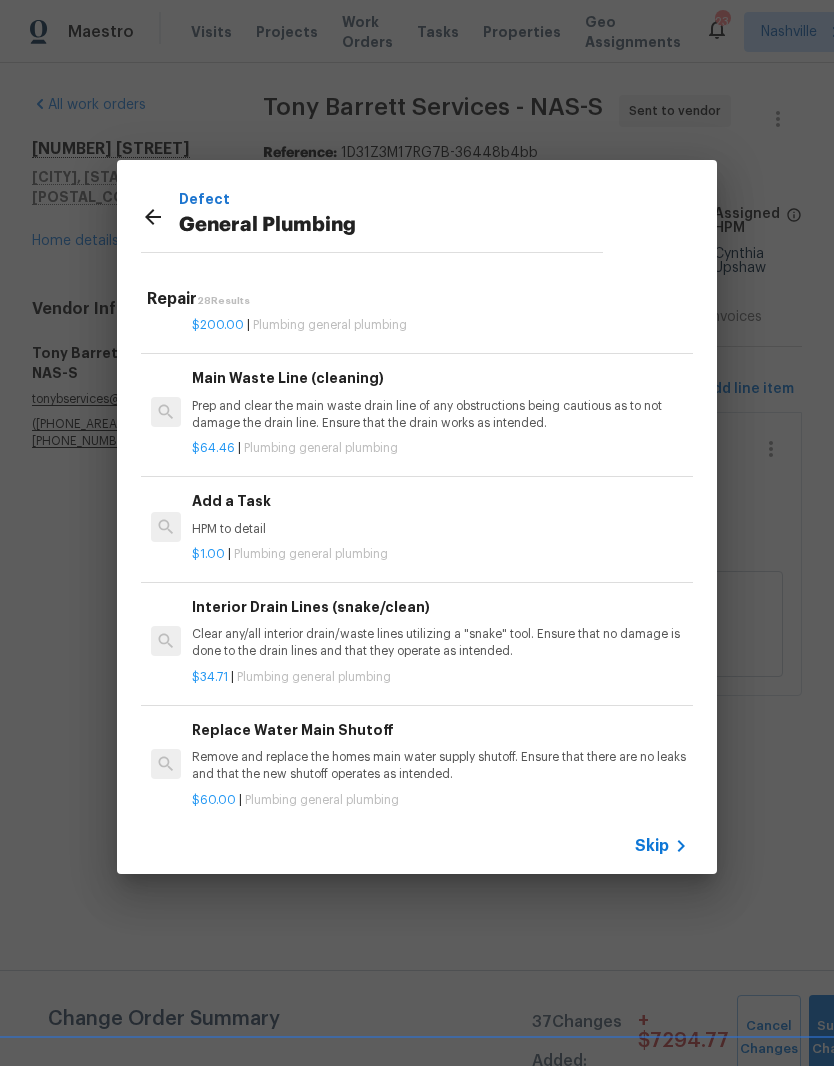 scroll, scrollTop: 2200, scrollLeft: 0, axis: vertical 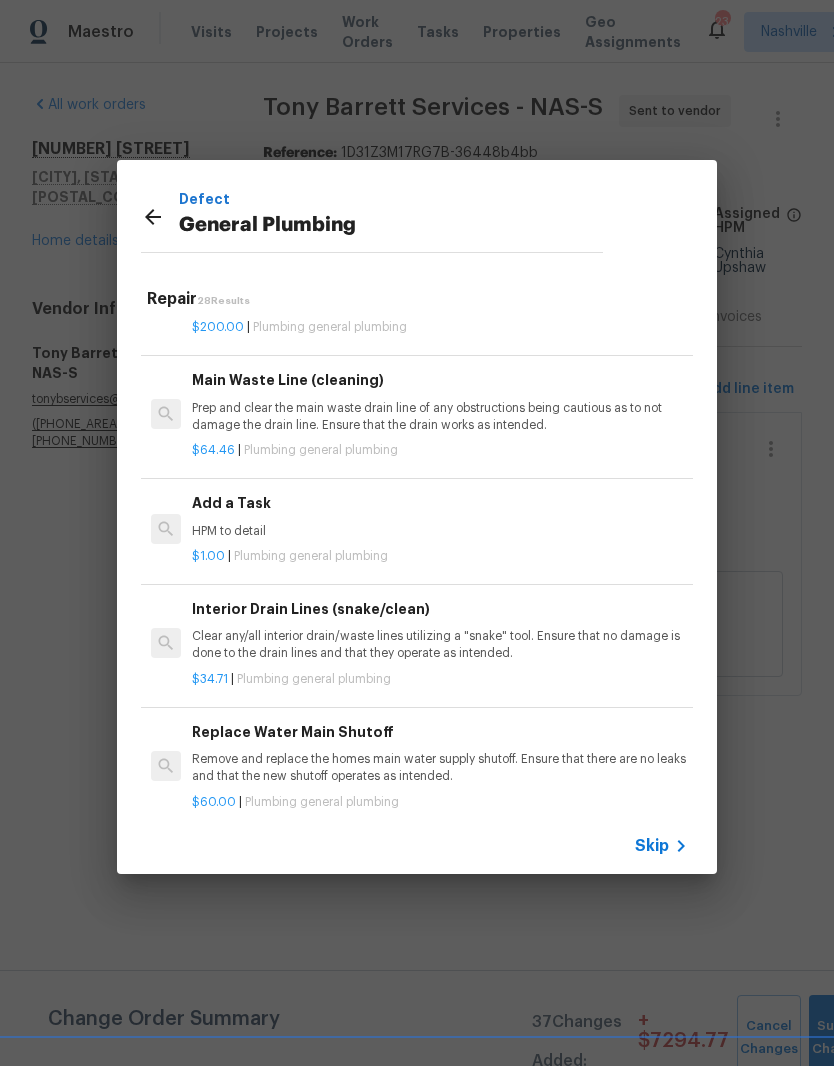 click on "Add a Task HPM to detail" at bounding box center (440, 516) 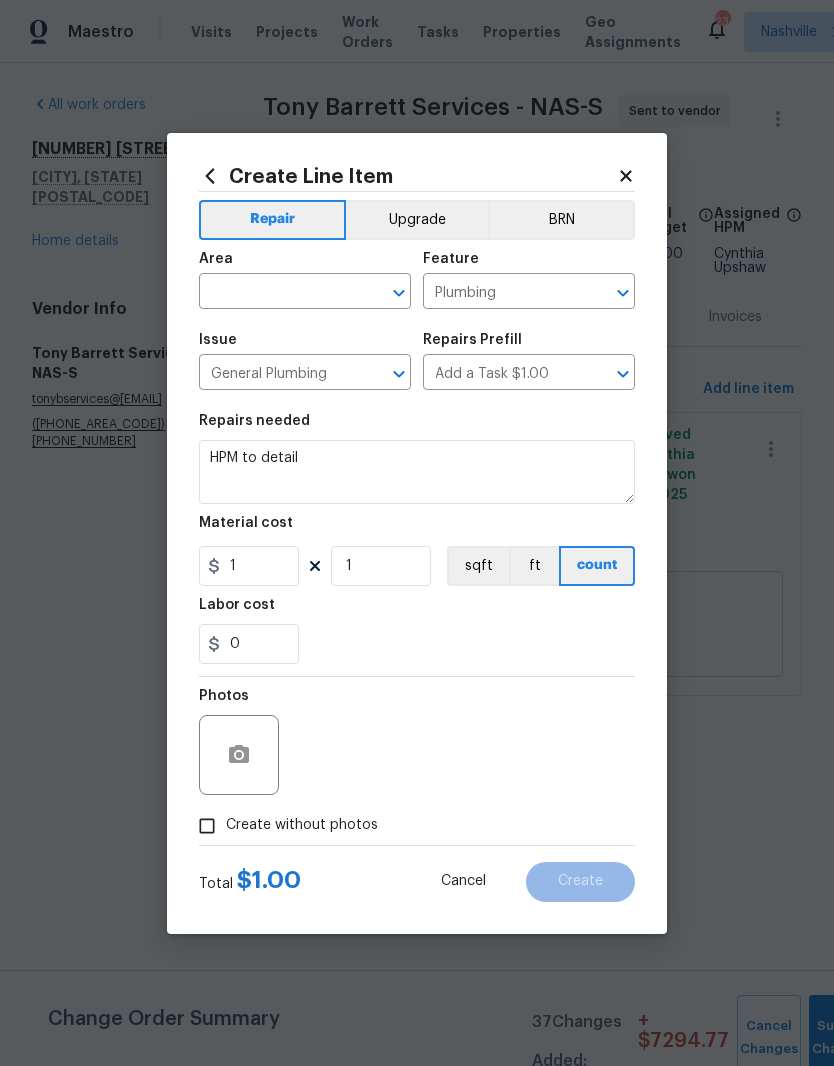 click at bounding box center [277, 293] 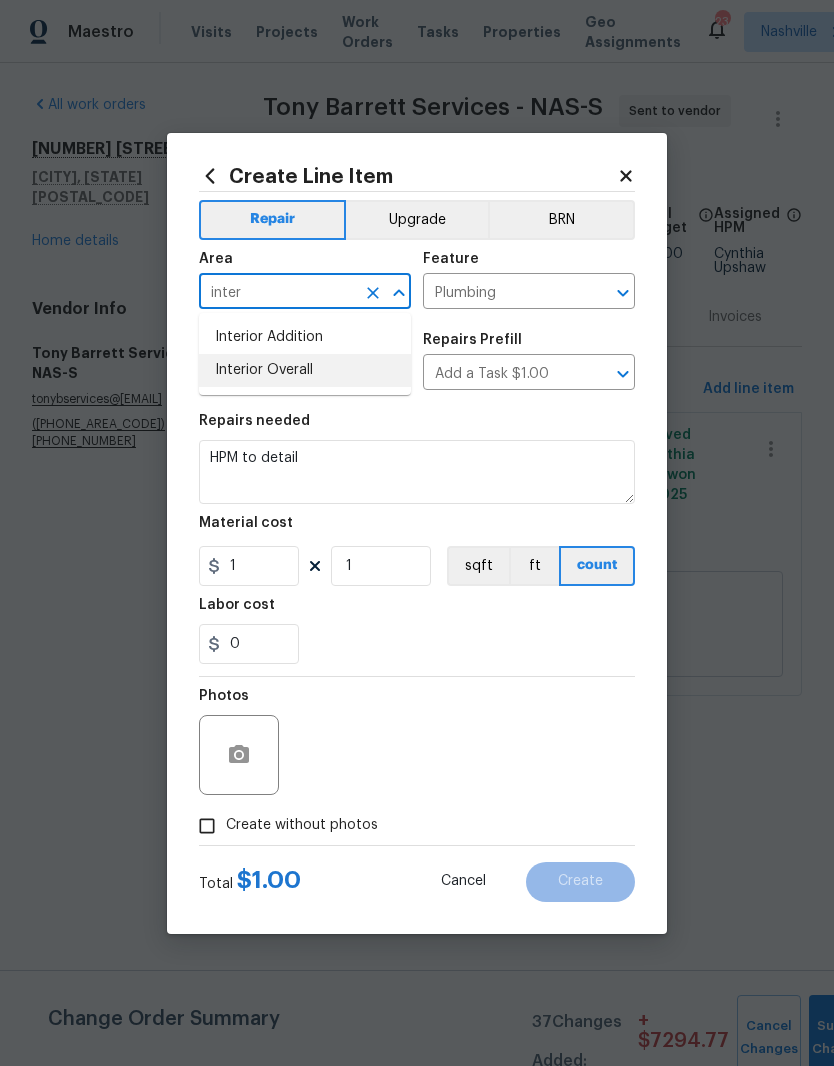 click on "Interior Overall" at bounding box center (305, 370) 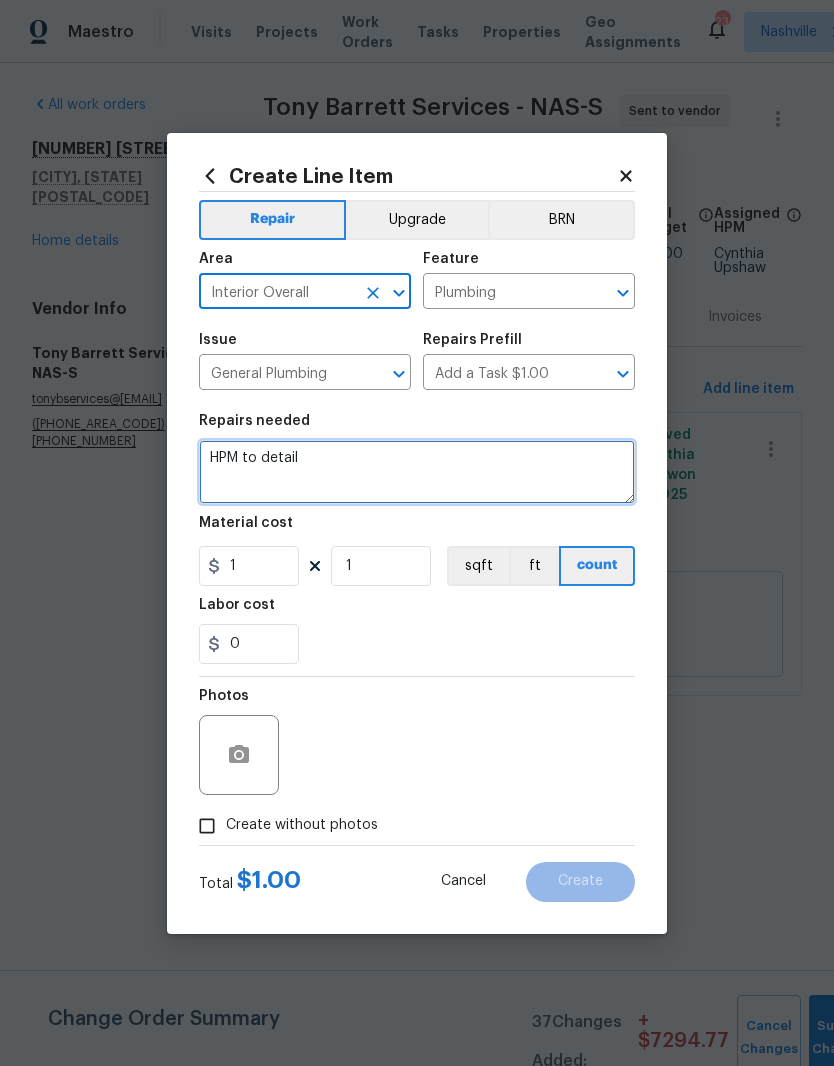 click on "HPM to detail" at bounding box center (417, 472) 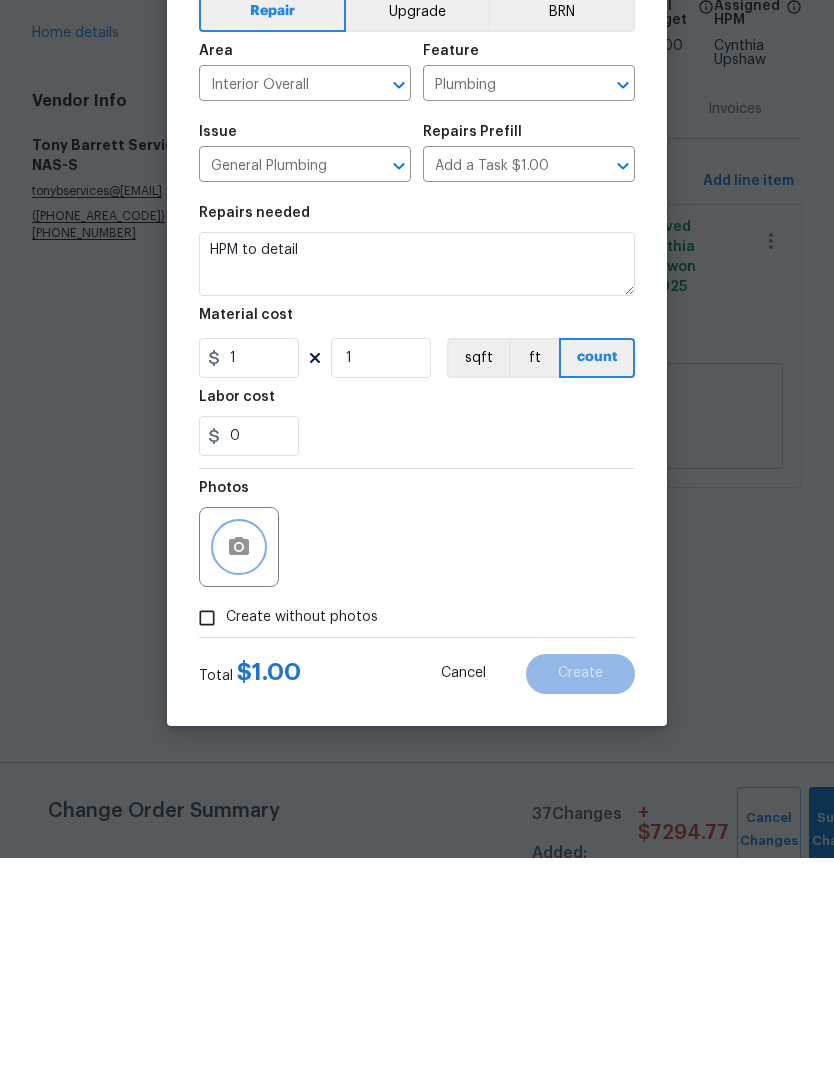 click 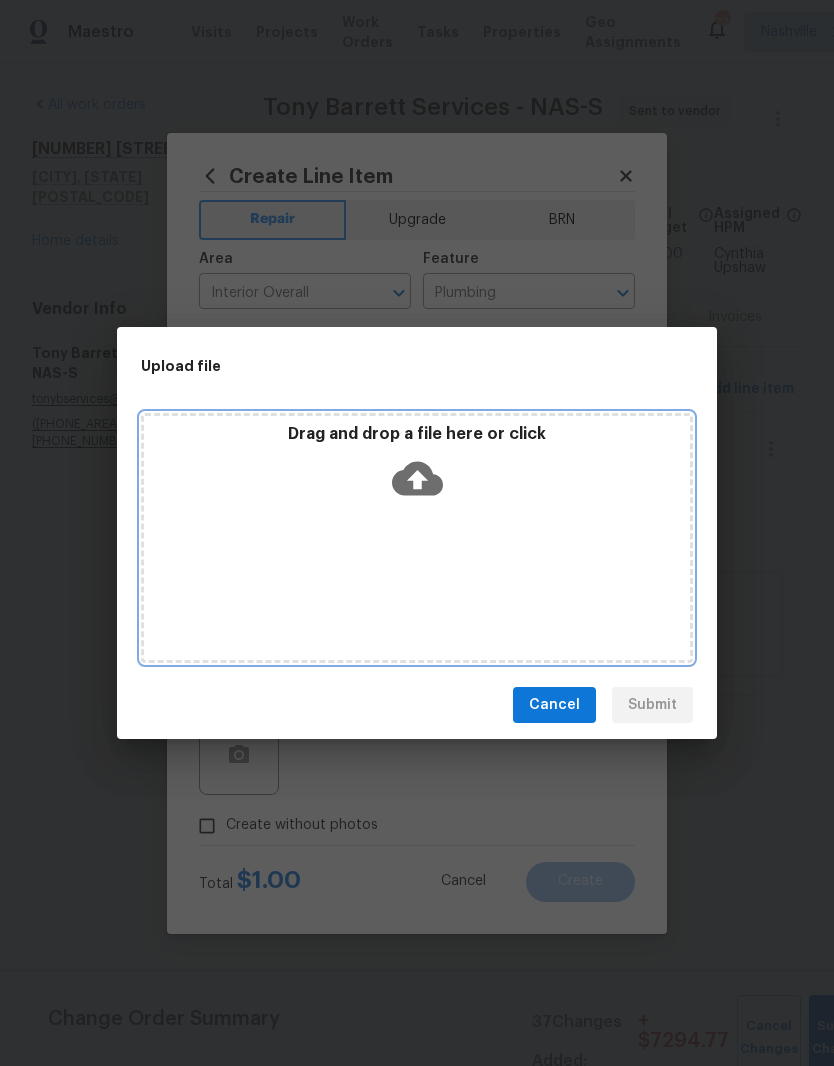 click on "Drag and drop a file here or click" at bounding box center [417, 538] 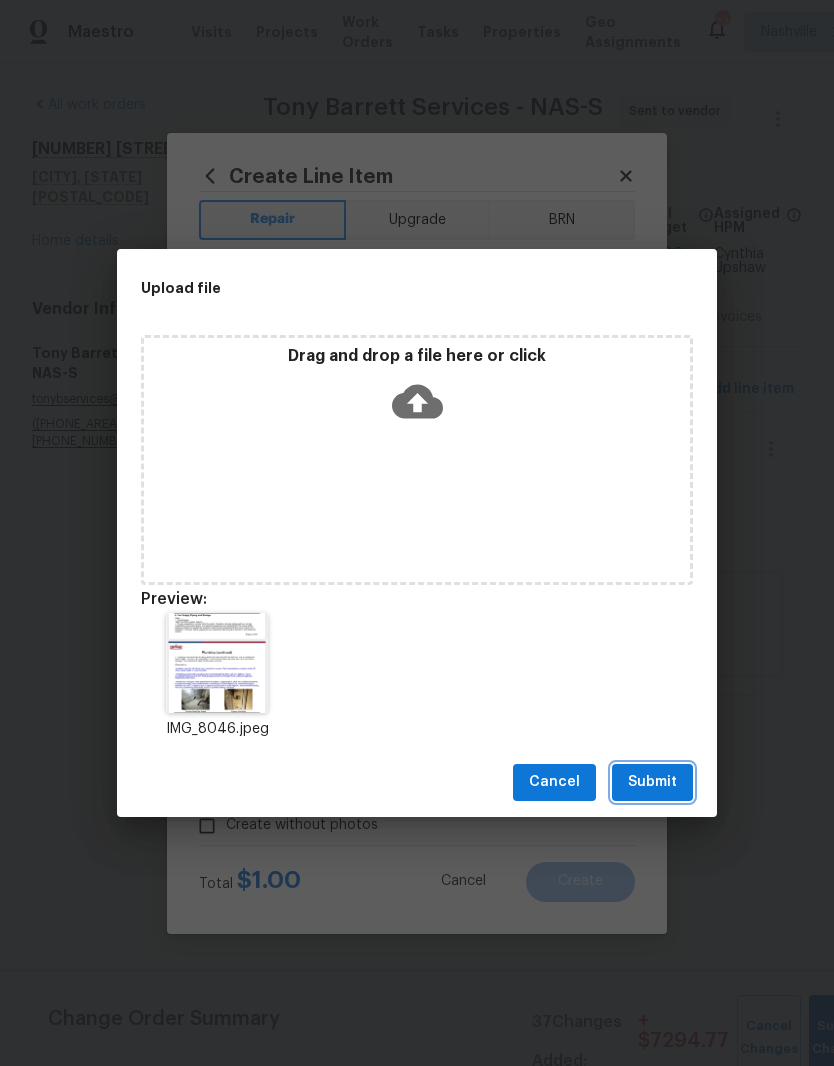 click on "Submit" at bounding box center [652, 782] 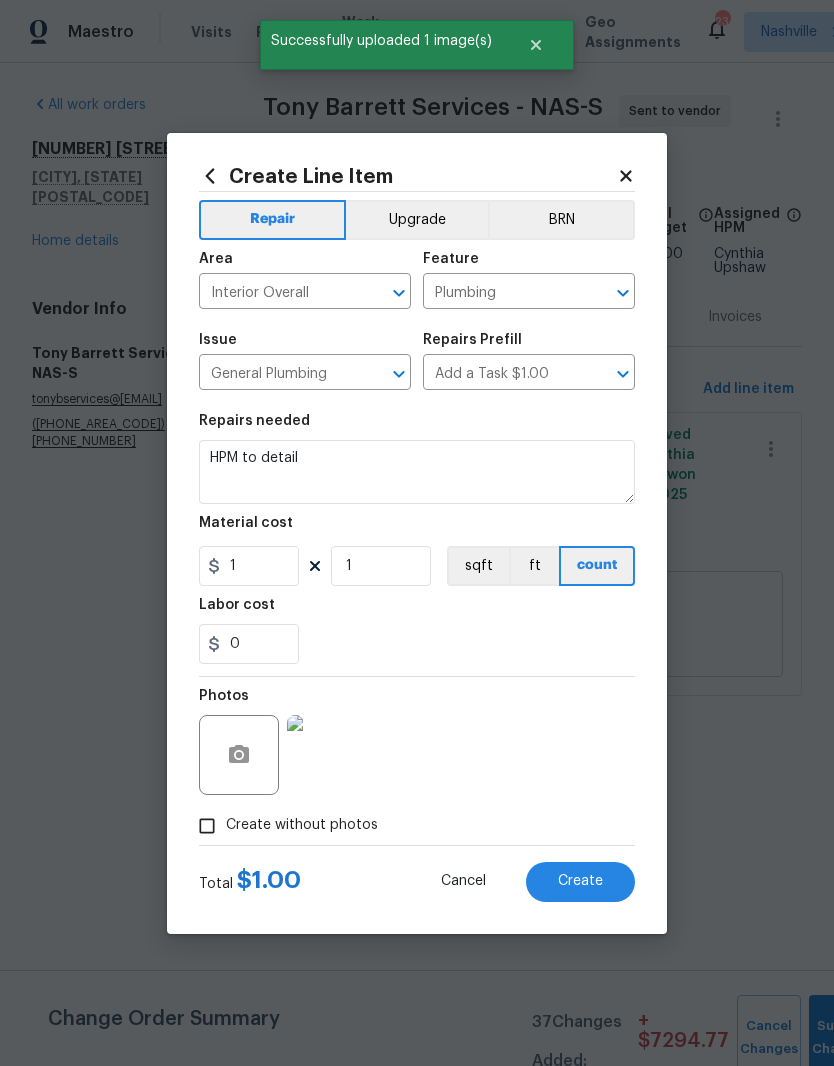click at bounding box center [327, 755] 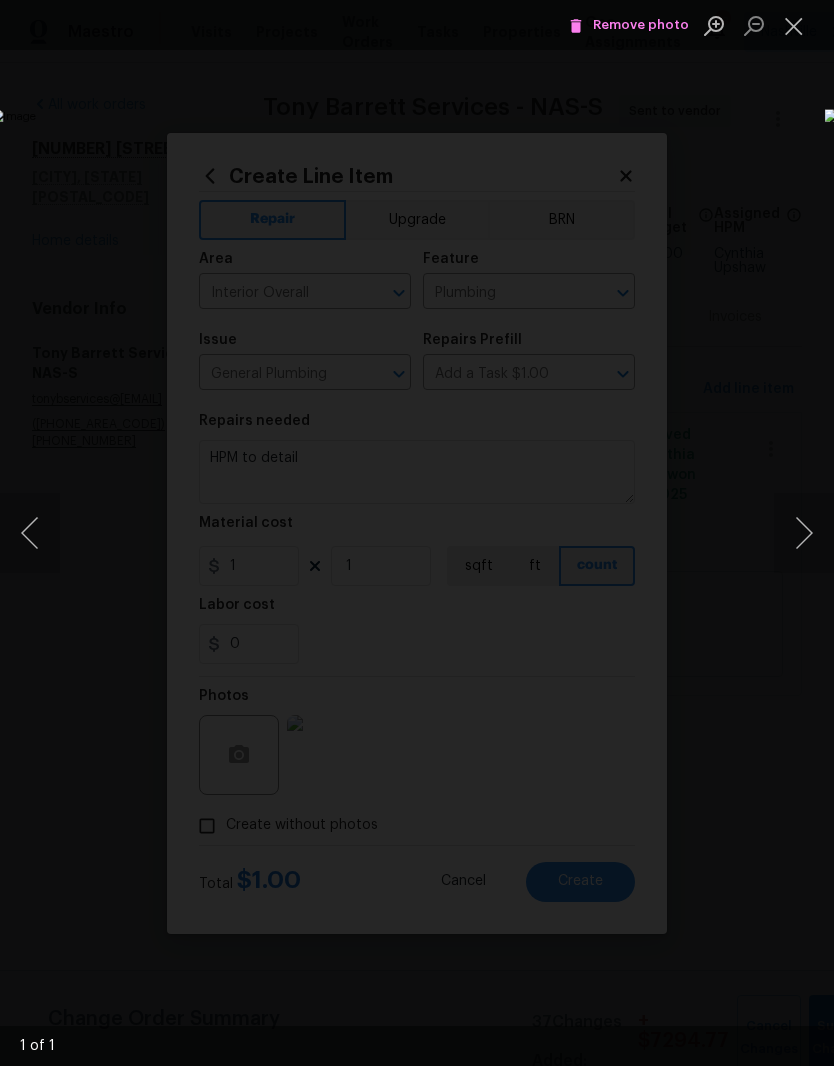 click at bounding box center (794, 25) 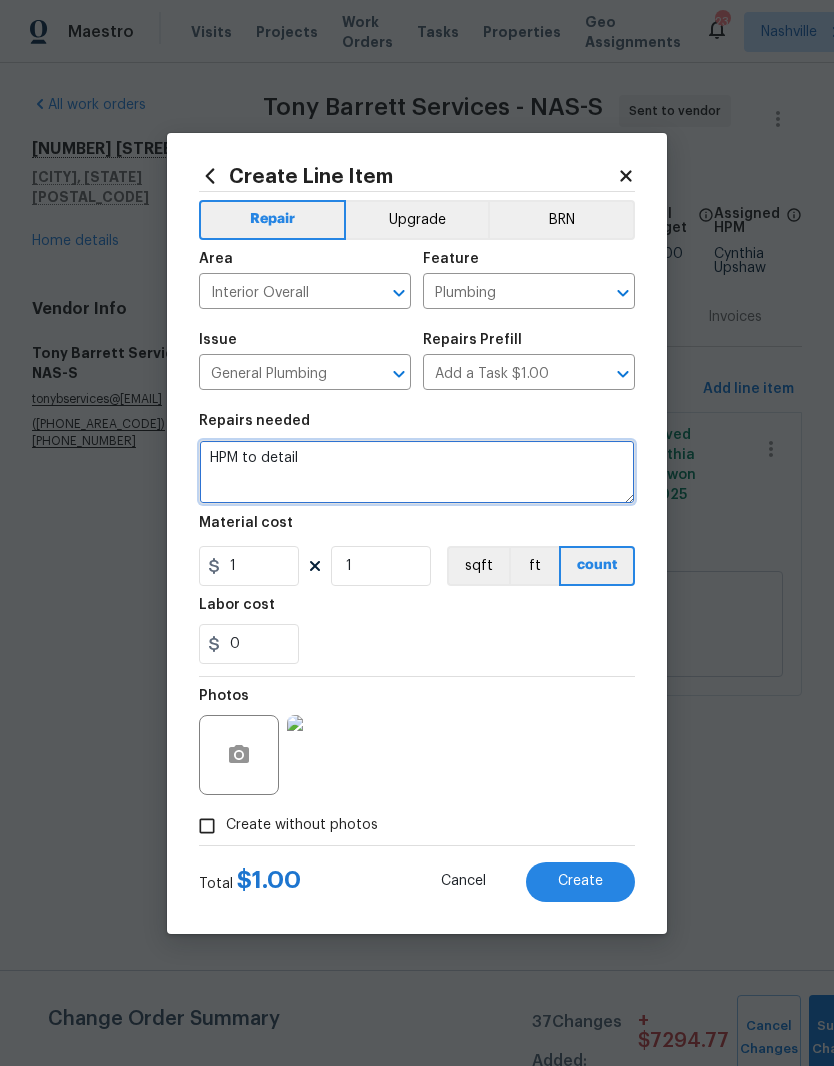 click on "HPM to detail" at bounding box center (417, 472) 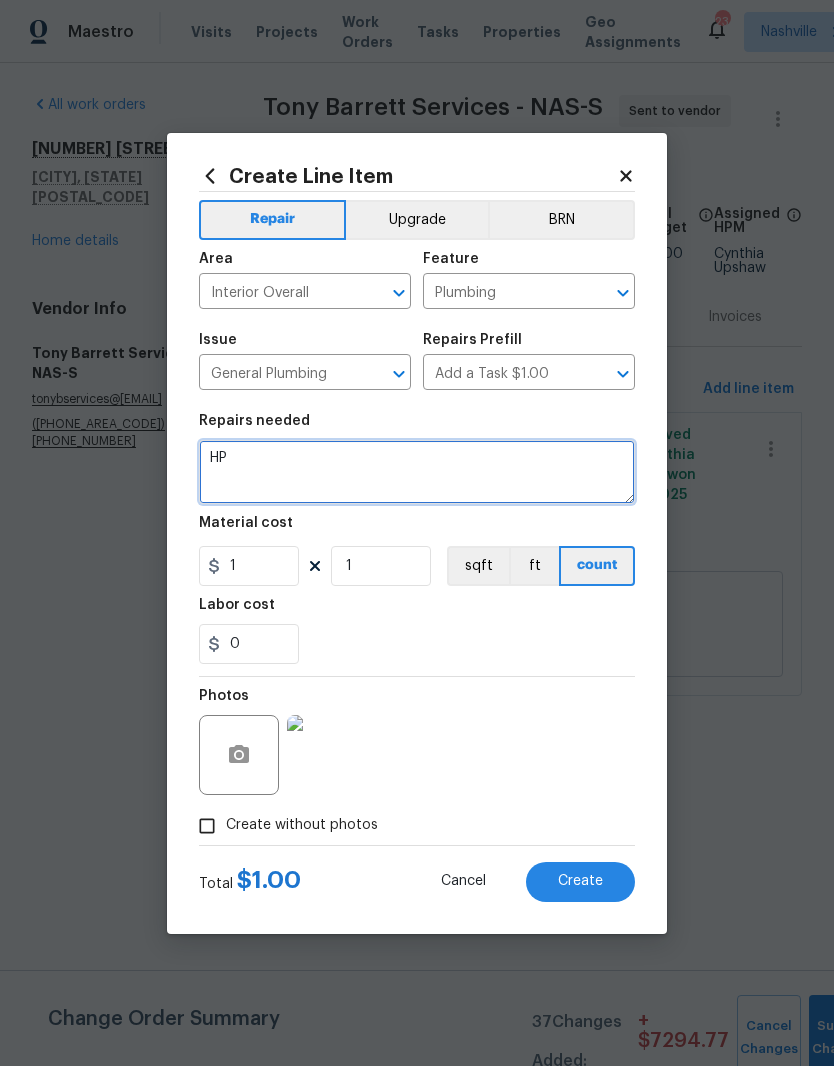 type on "H" 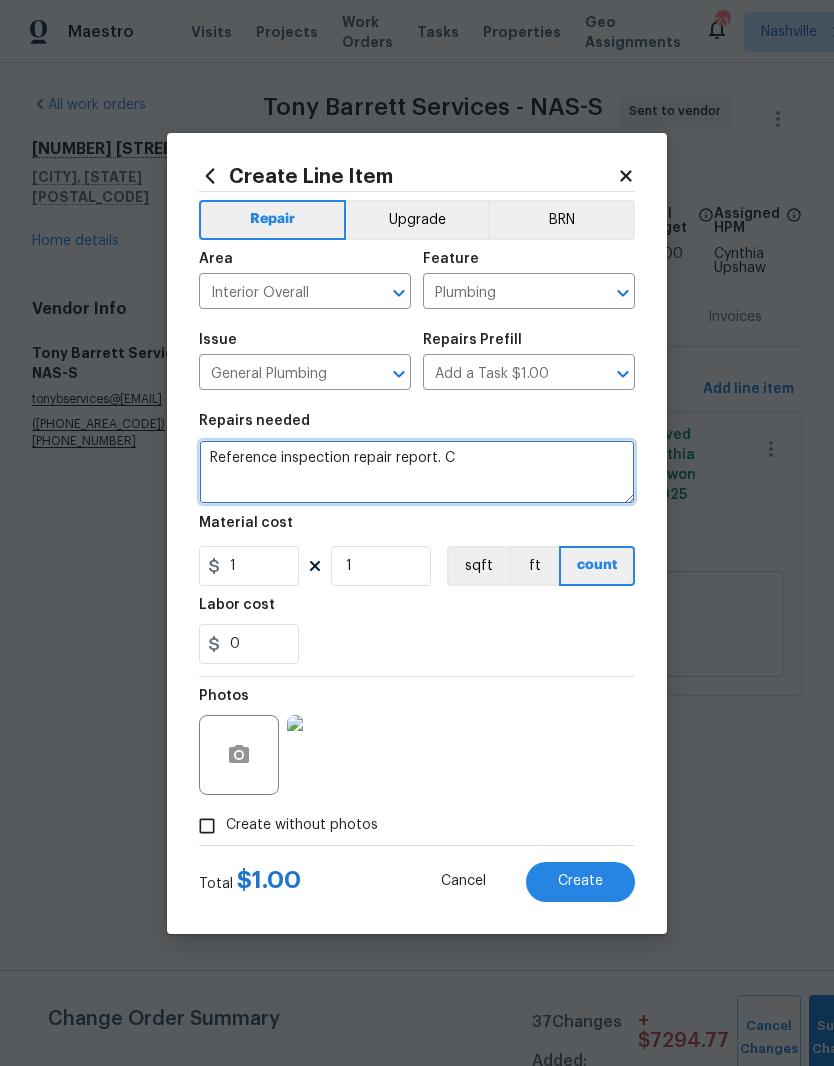 click on "Reference inspection repair report. C" at bounding box center [417, 472] 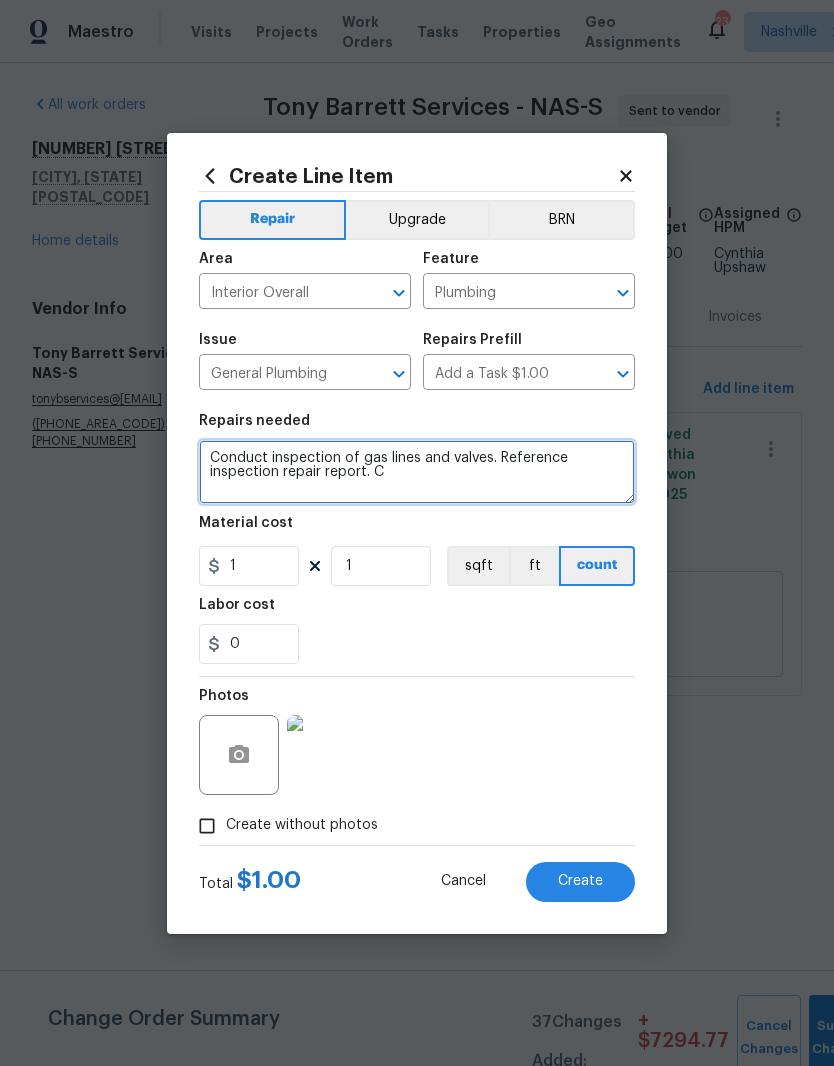 click on "Conduct inspection of gas lines and valves. Reference inspection repair report. C" at bounding box center (417, 472) 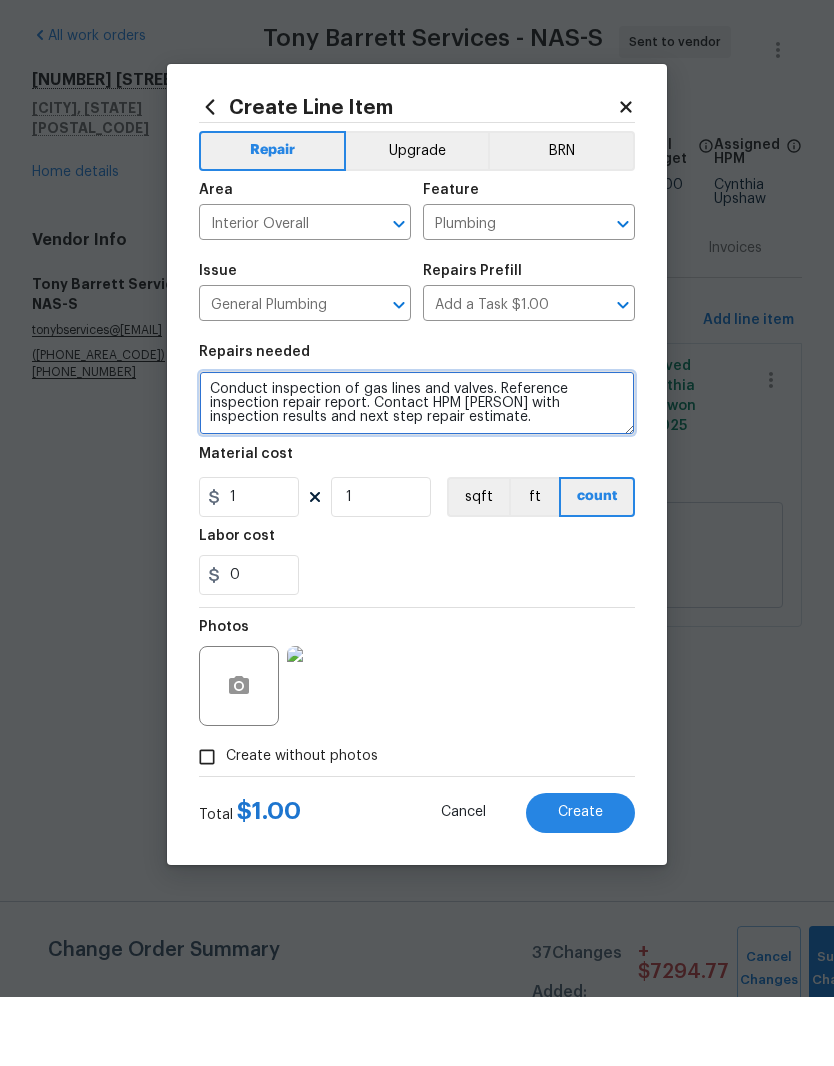 type on "Conduct inspection of gas lines and valves. Reference inspection repair report. Contact HPM Cynthia with inspection results and next step repair estimate." 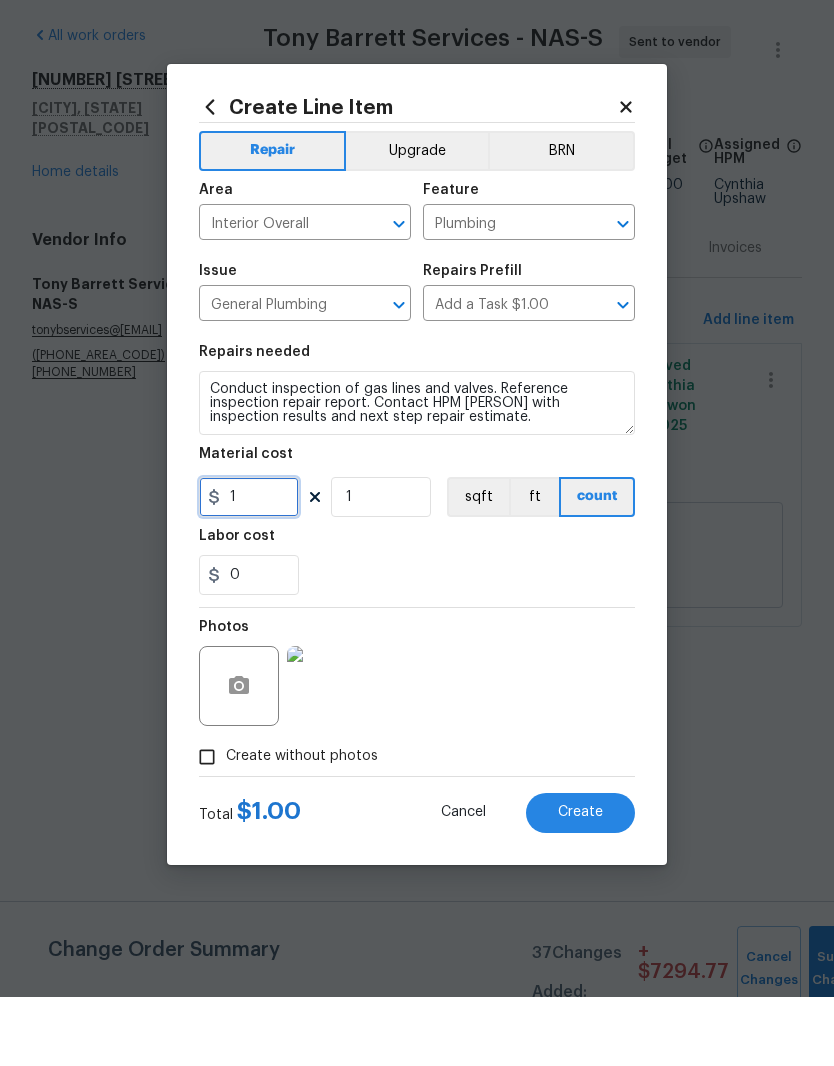 click on "1" at bounding box center (249, 566) 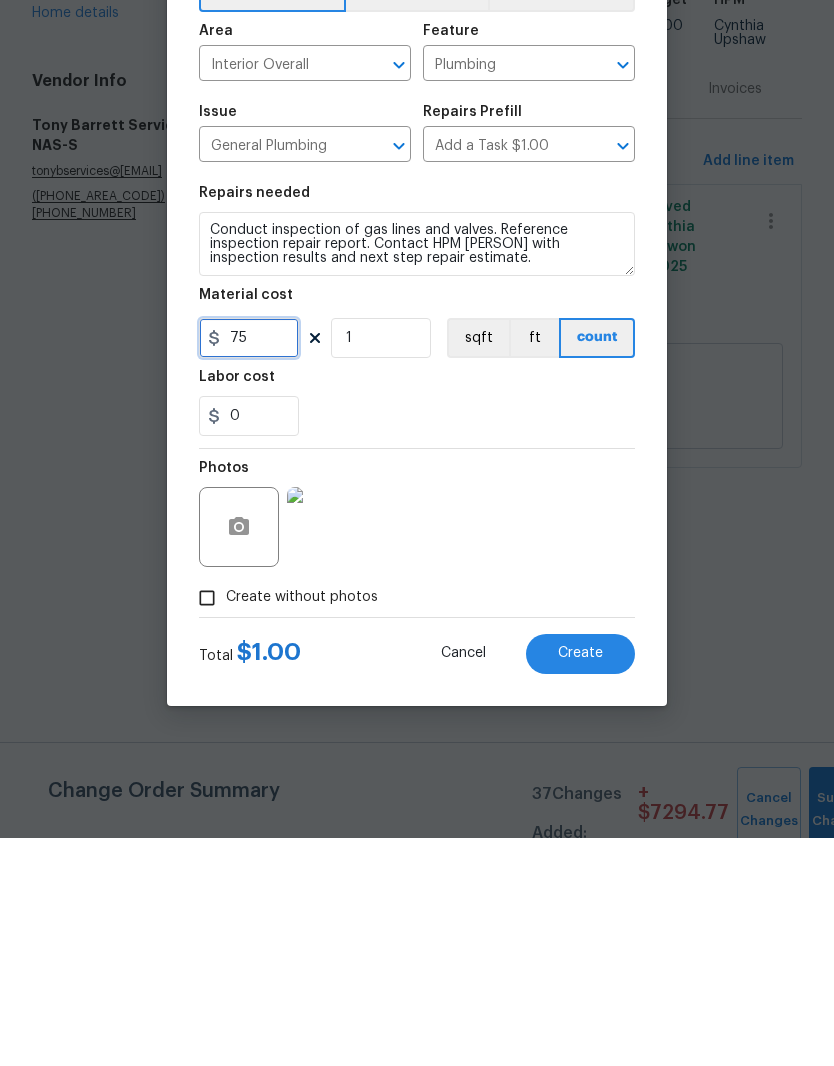 type on "75" 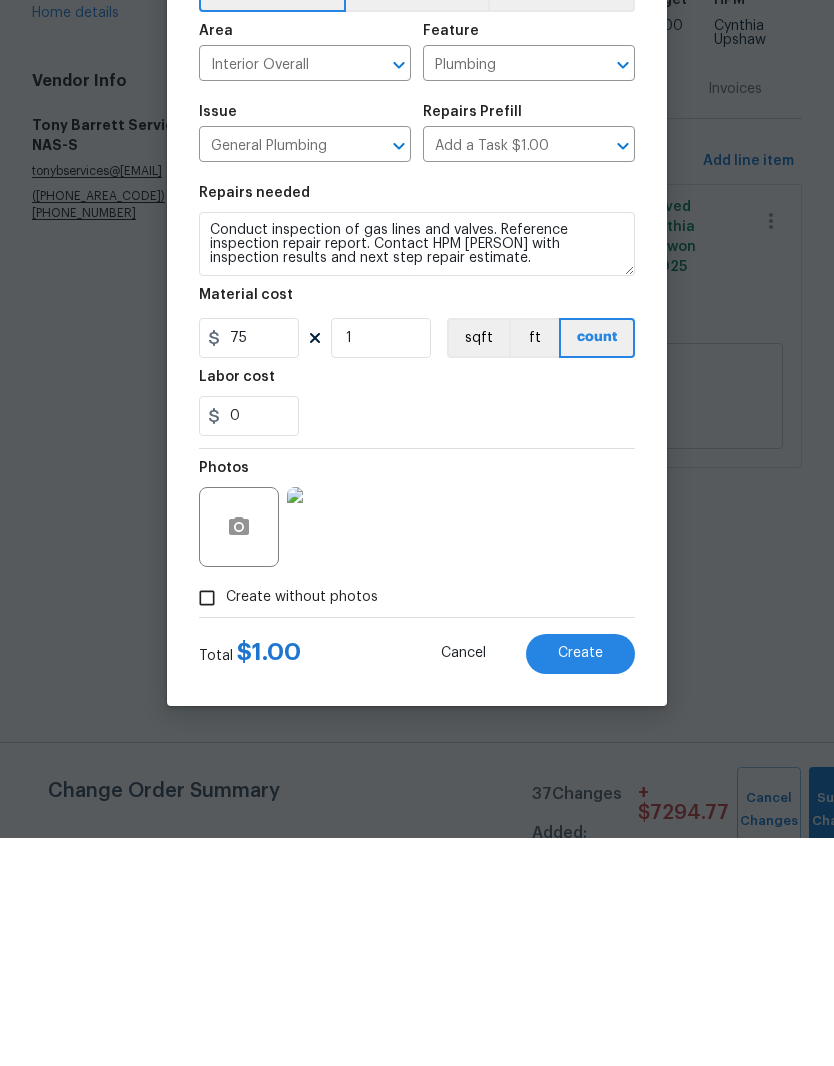 click at bounding box center [327, 755] 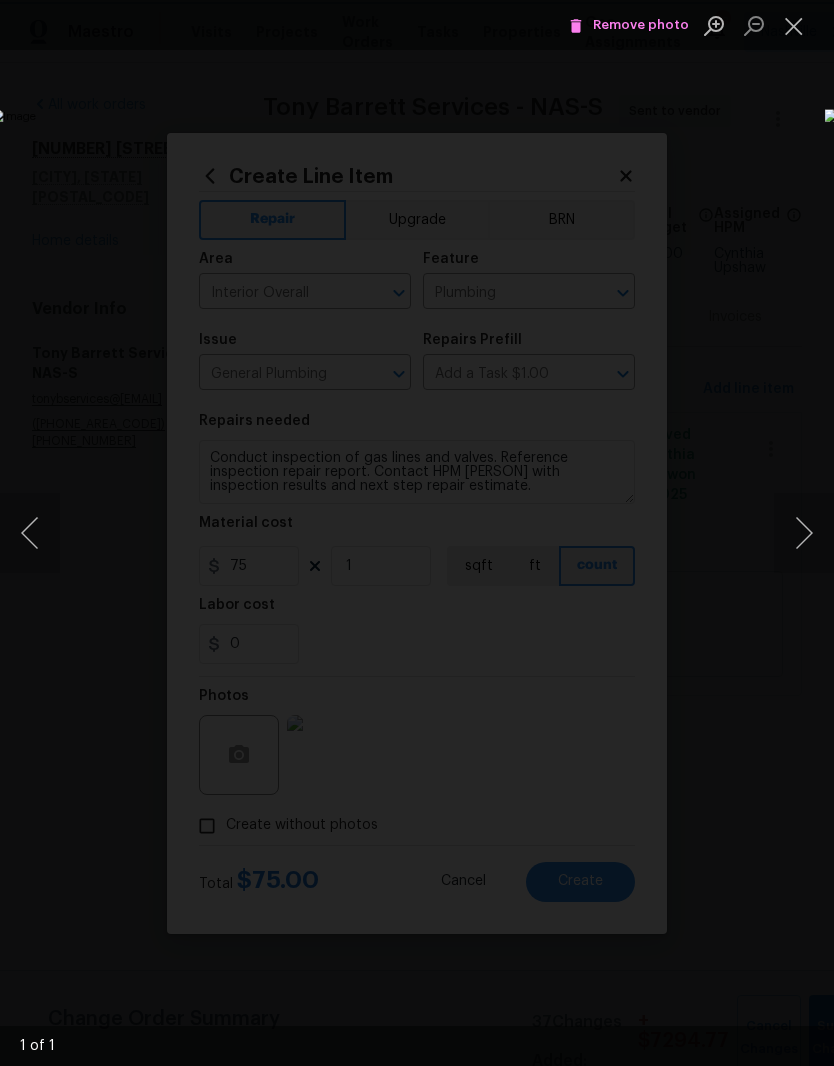 click at bounding box center (794, 25) 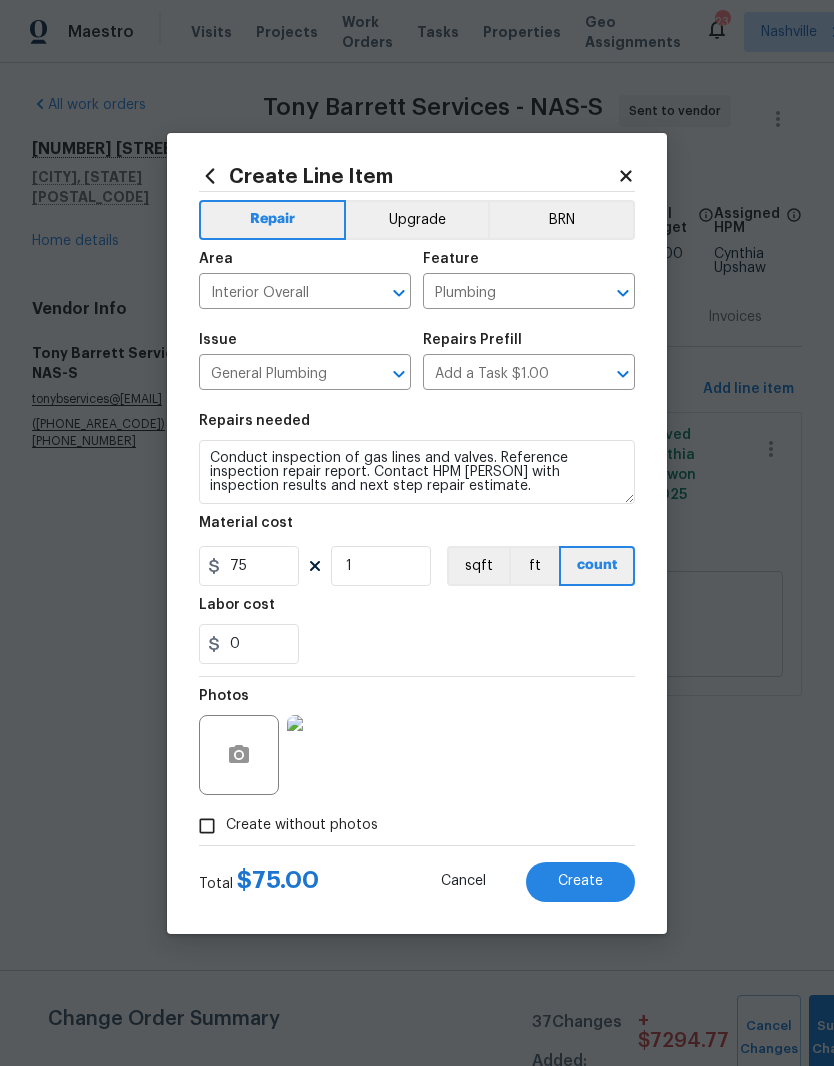 click on "Create" at bounding box center (580, 881) 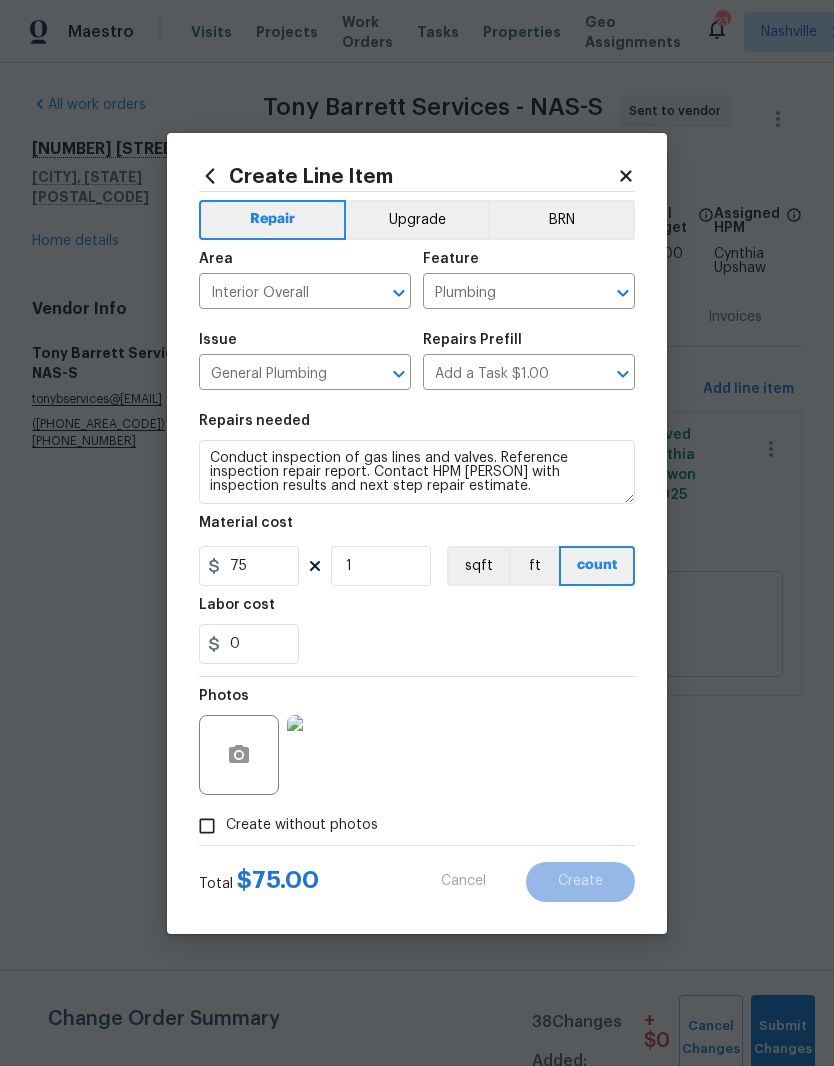 type on "0" 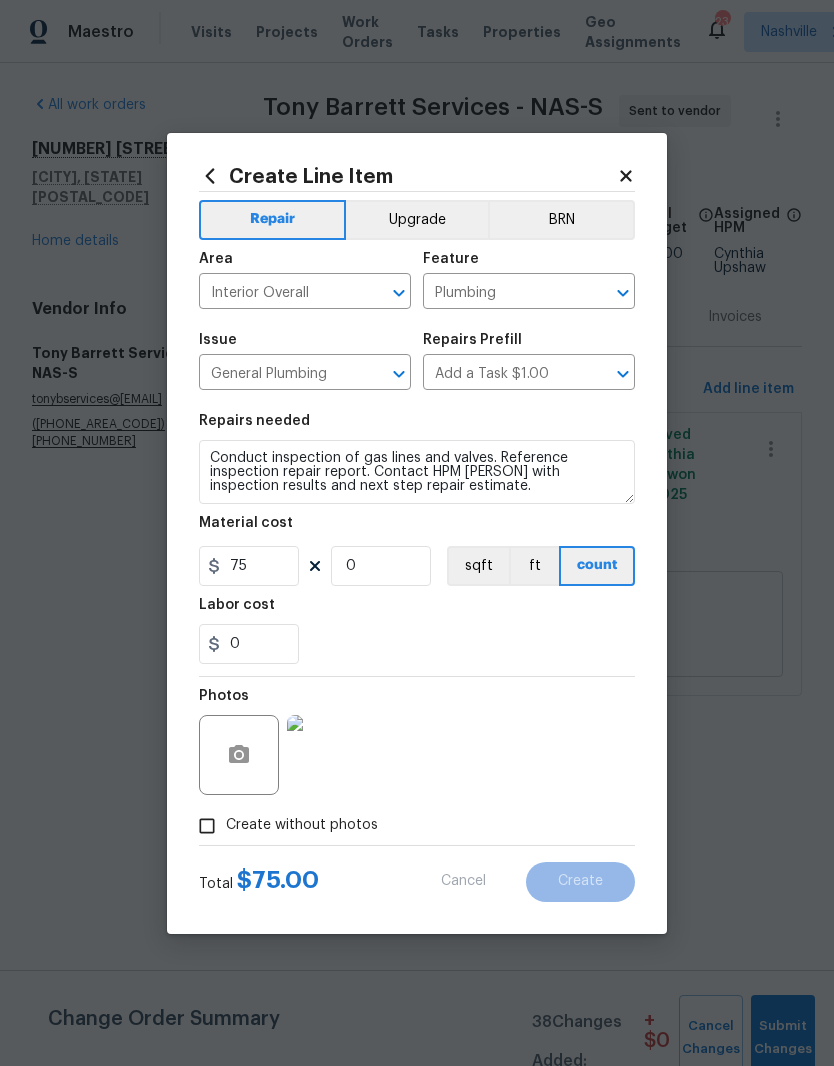 type 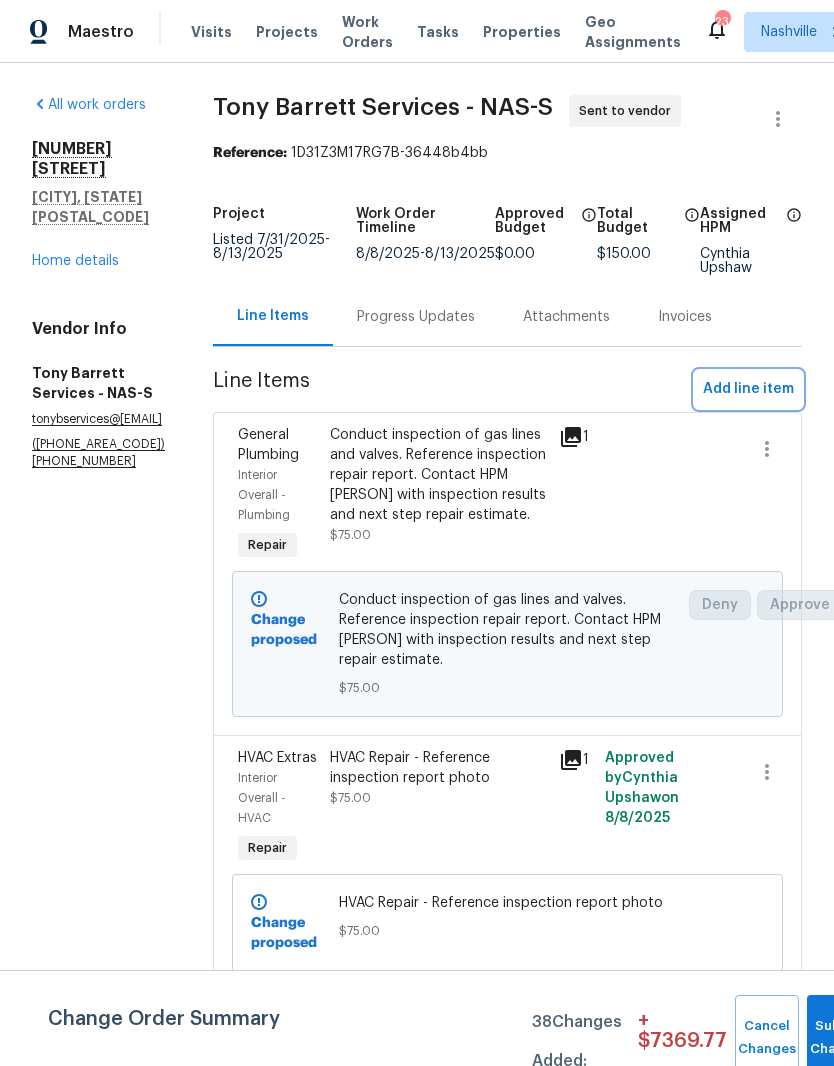 click on "Add line item" at bounding box center (748, 389) 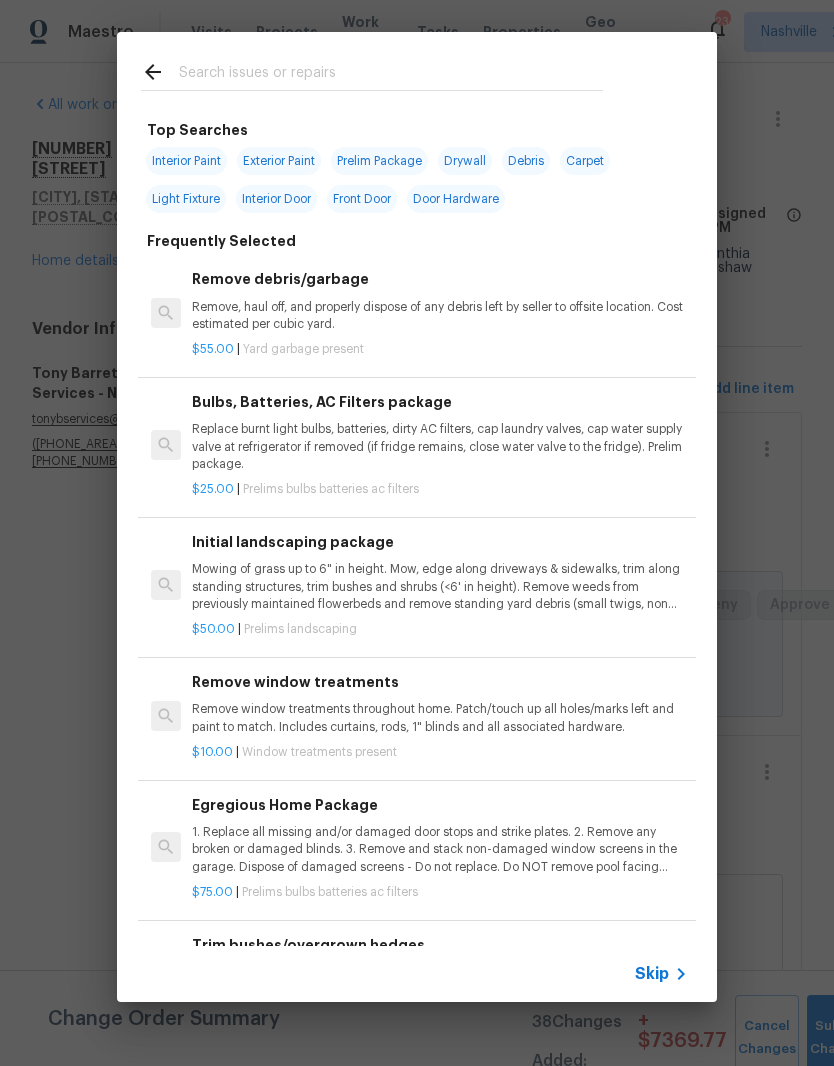 click at bounding box center [391, 75] 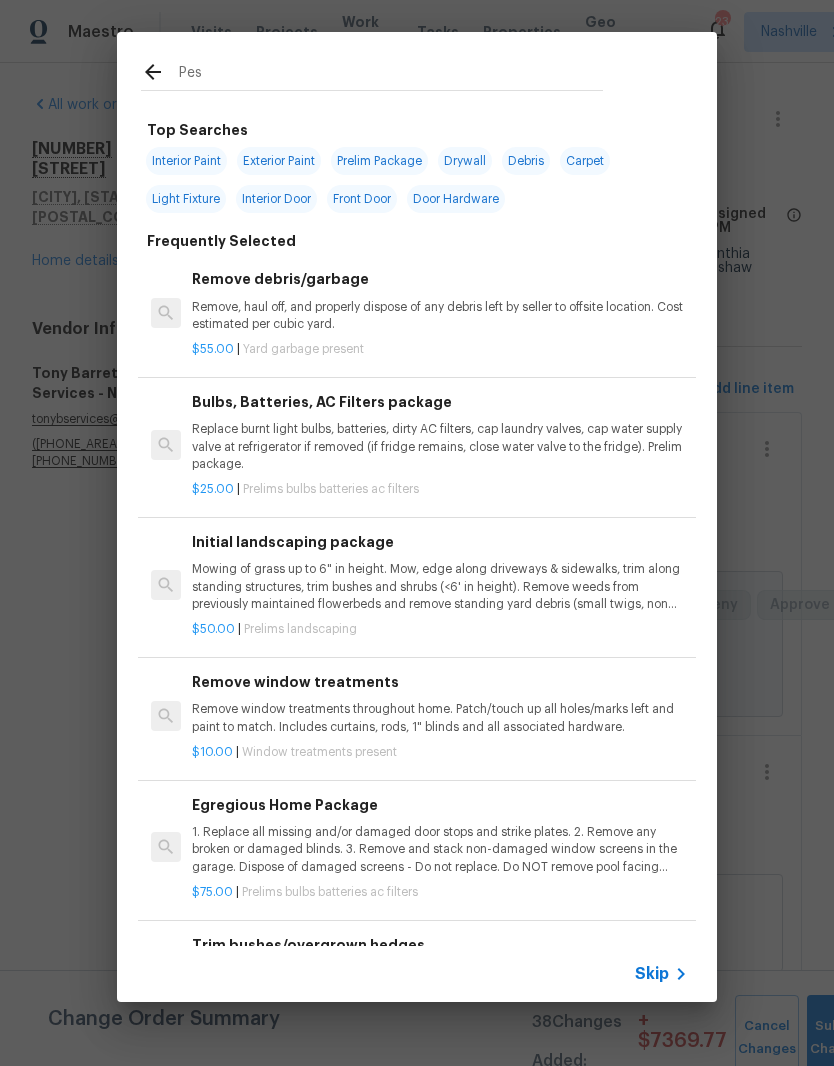 type on "Pest" 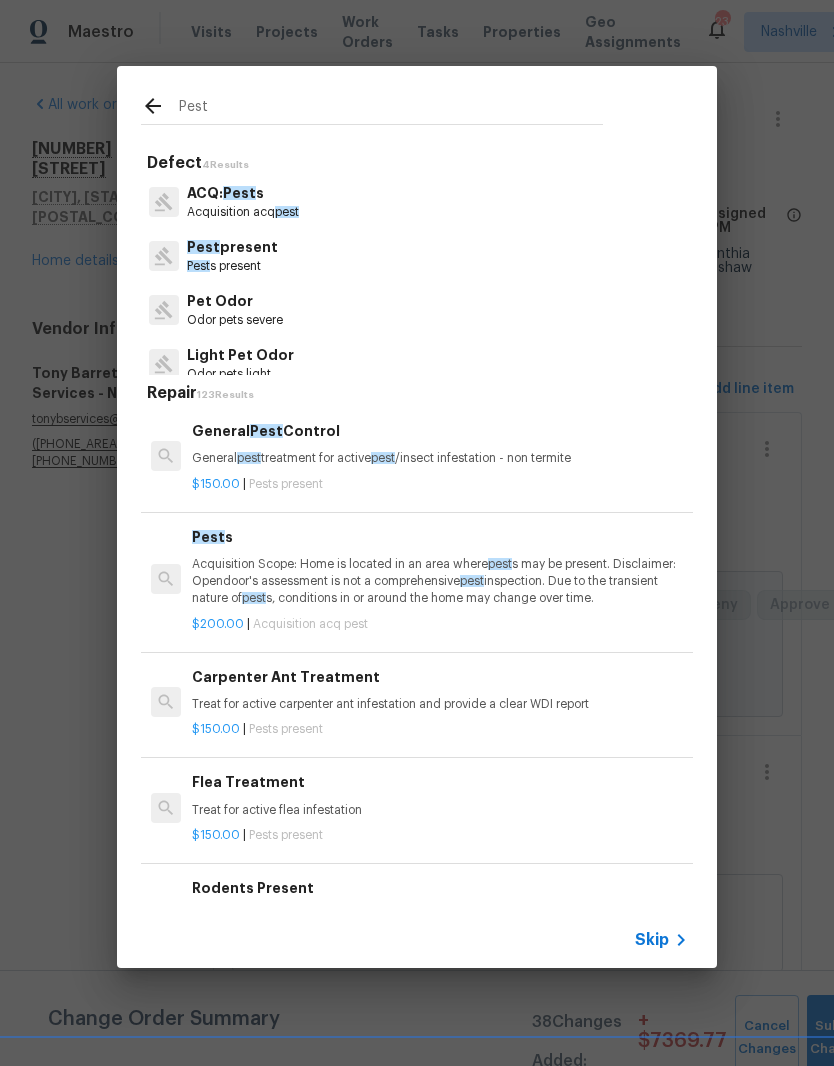 click on "Pest  present" at bounding box center [232, 247] 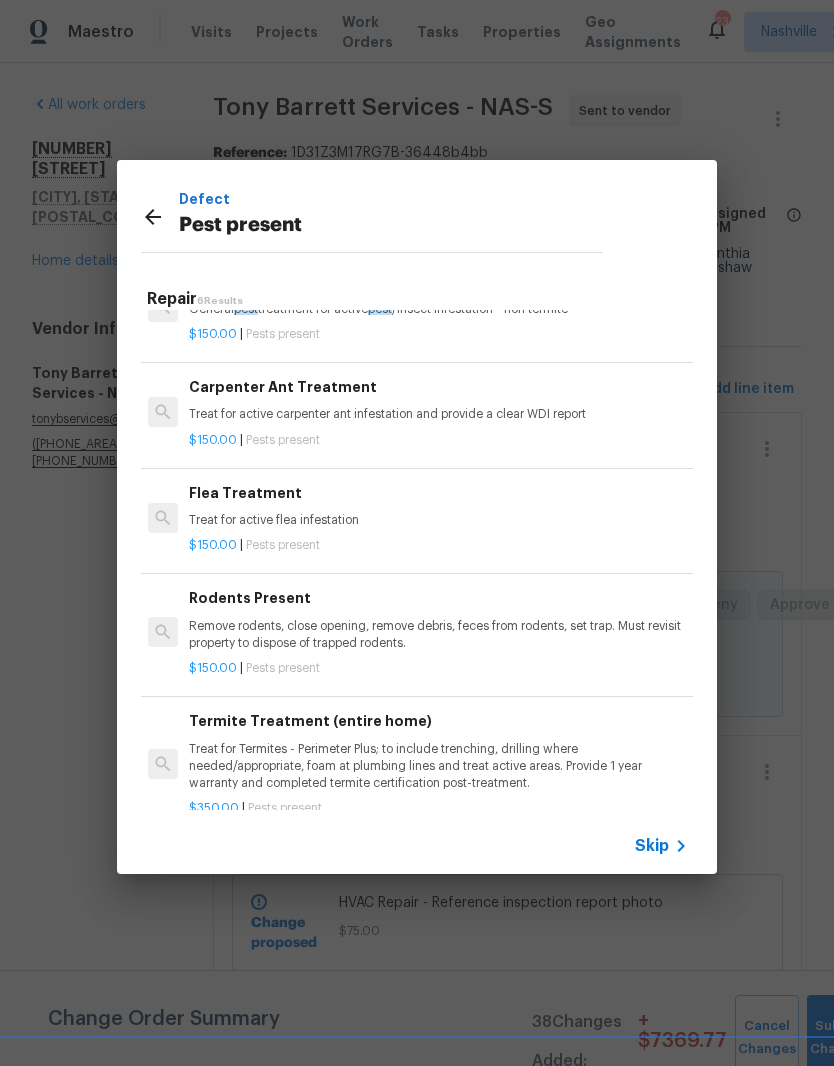 scroll, scrollTop: 55, scrollLeft: 3, axis: both 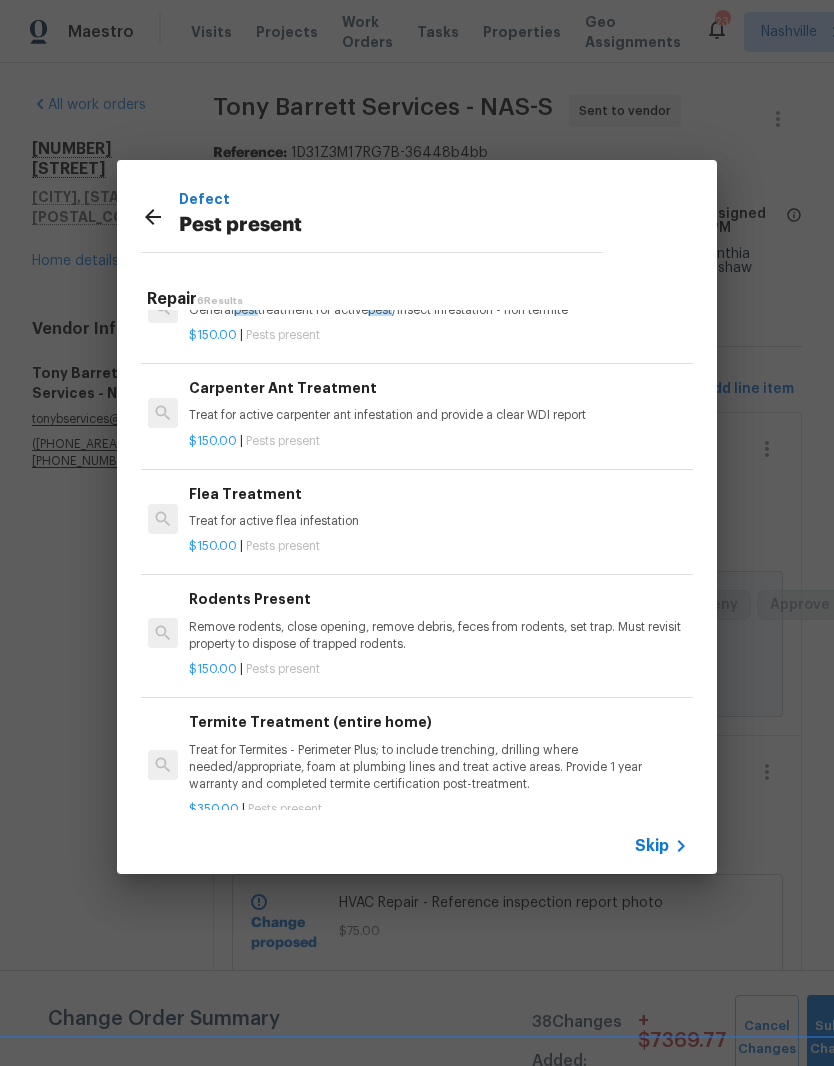 click on "Remove rodents, close opening, remove debris, feces from rodents, set trap. Must revisit property to dispose of trapped rodents." at bounding box center (437, 636) 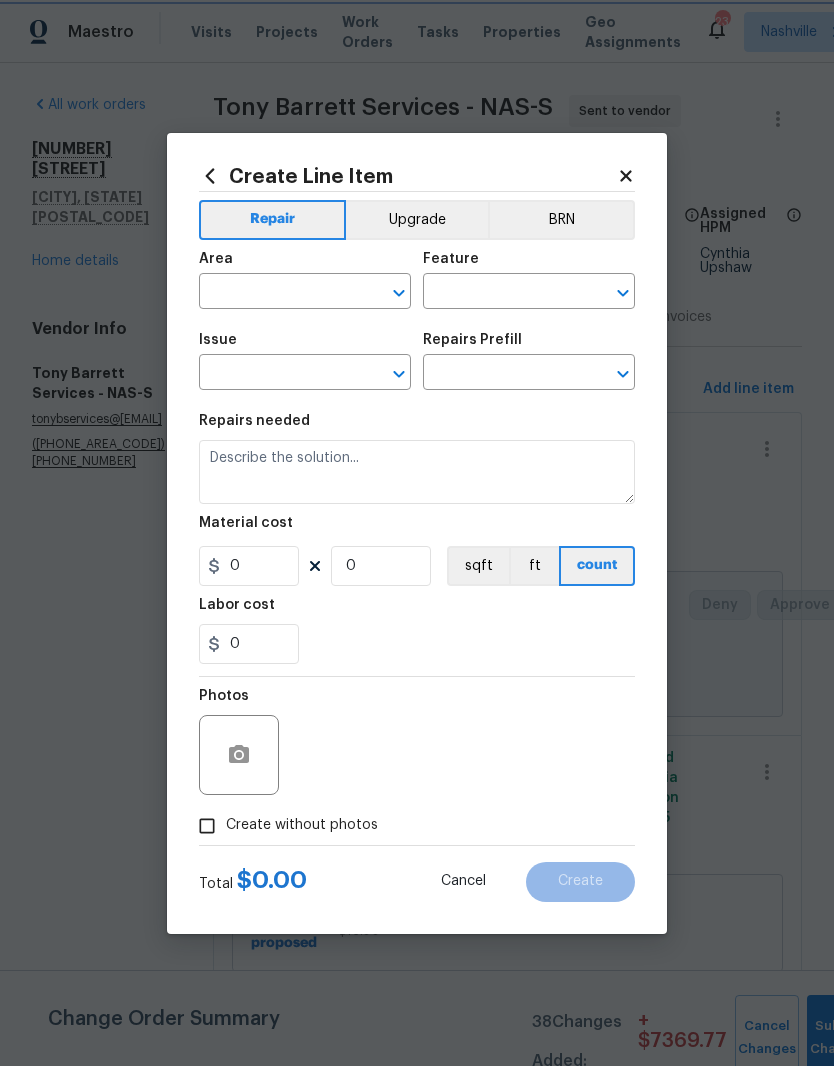 type on "Pests" 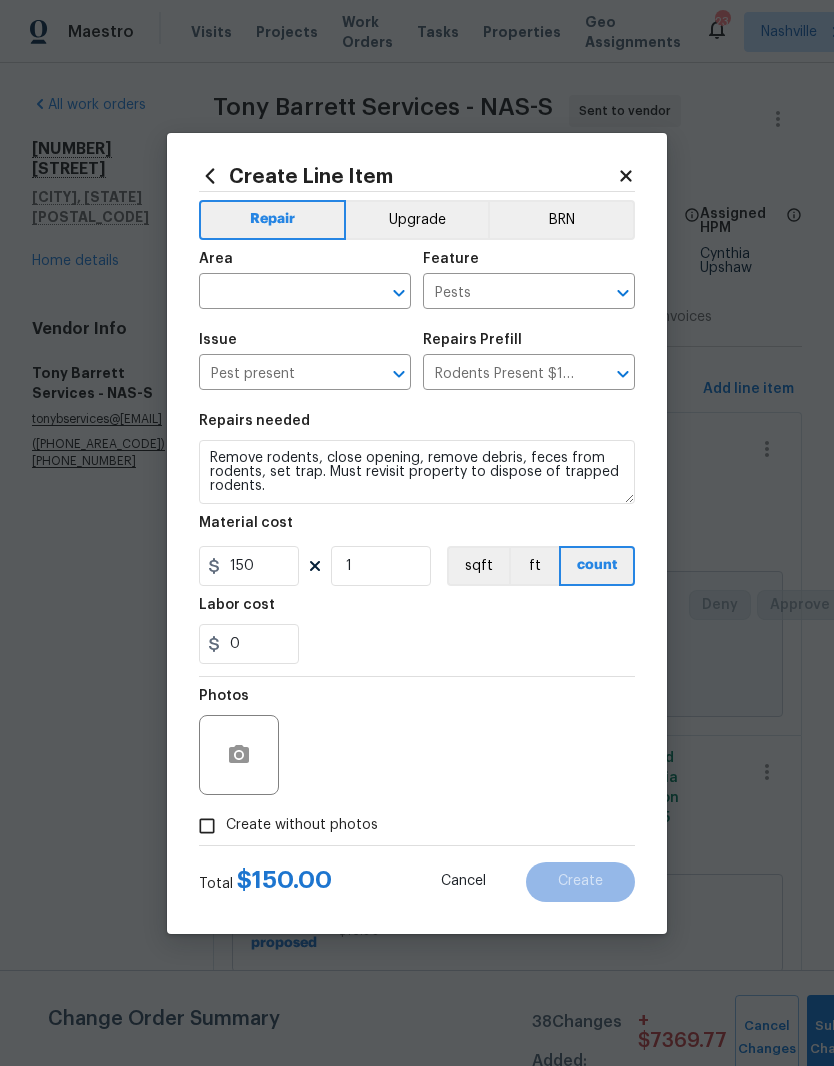 click at bounding box center [277, 293] 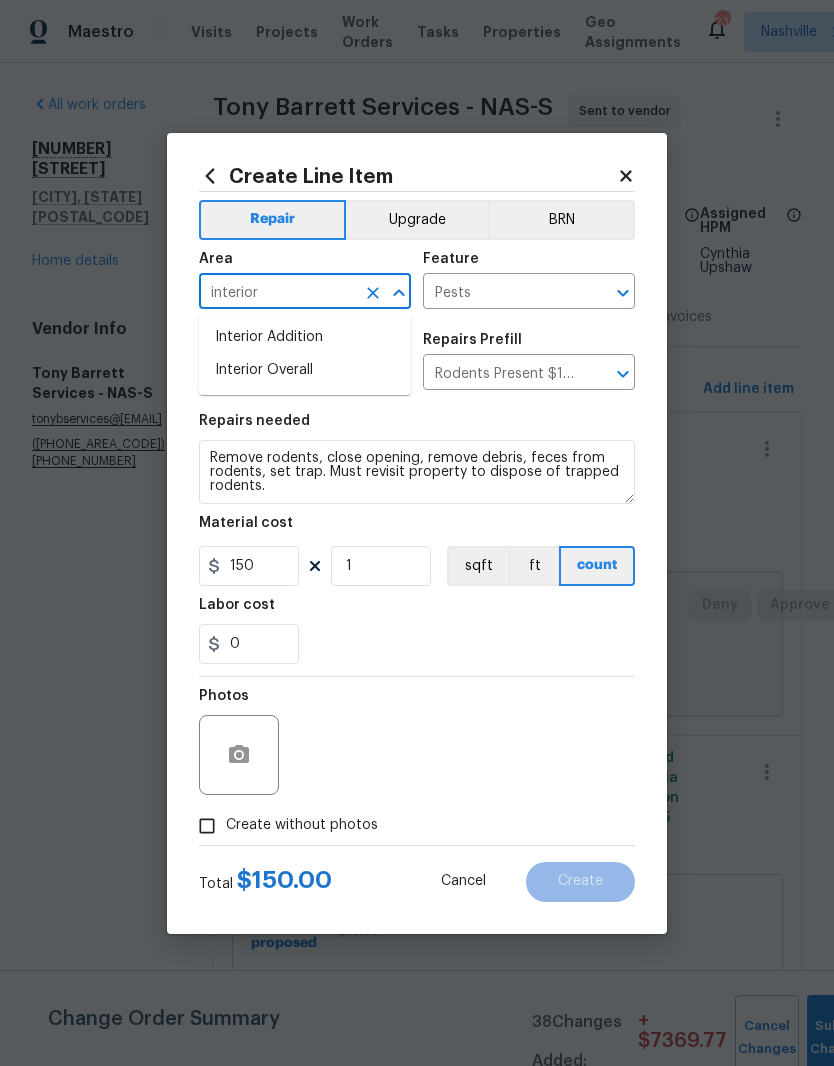 click on "Interior Overall" at bounding box center [305, 370] 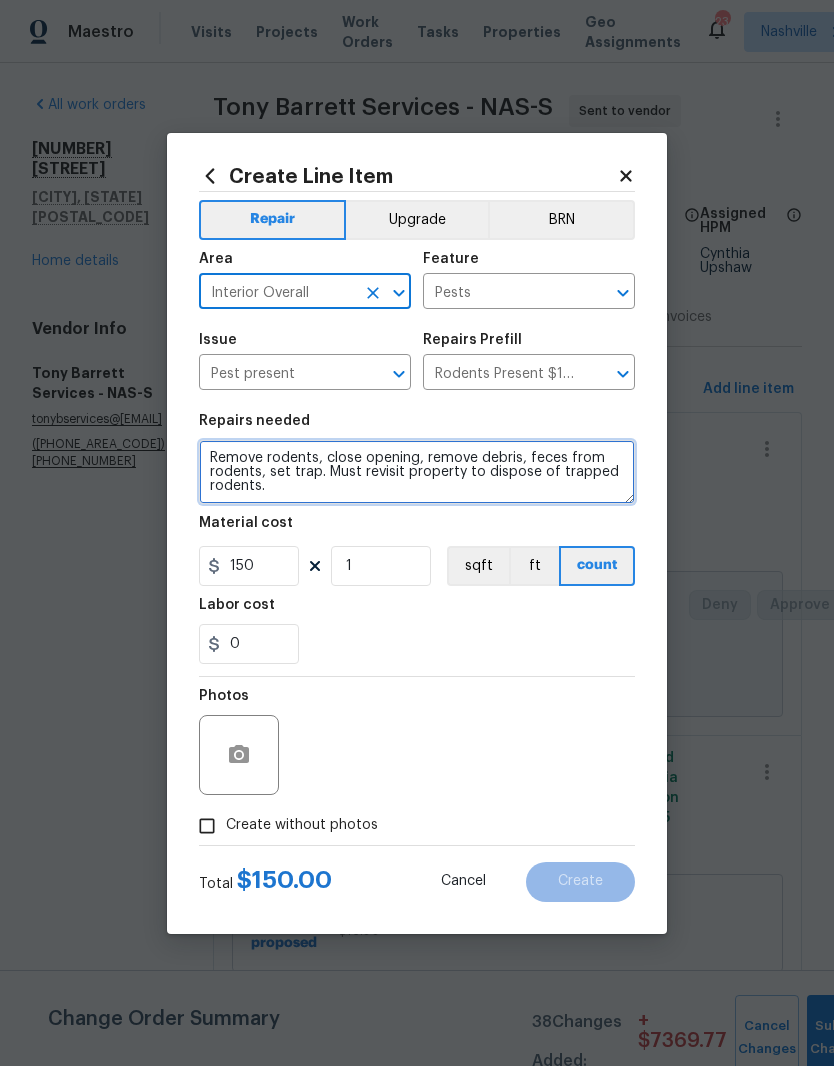 click on "Remove rodents, close opening, remove debris, feces from rodents, set trap. Must revisit property to dispose of trapped rodents." at bounding box center [417, 472] 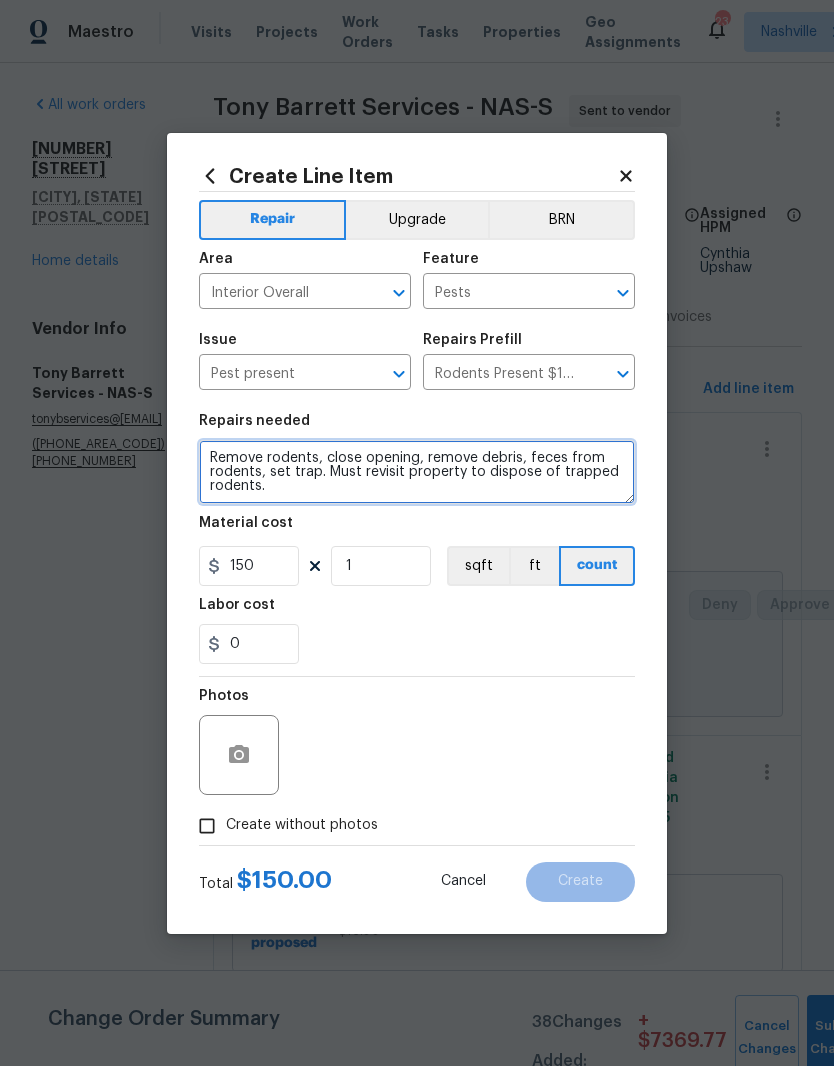 click on "Remove rodents, close opening, remove debris, feces from rodents, set trap. Must revisit property to dispose of trapped rodents." at bounding box center [417, 472] 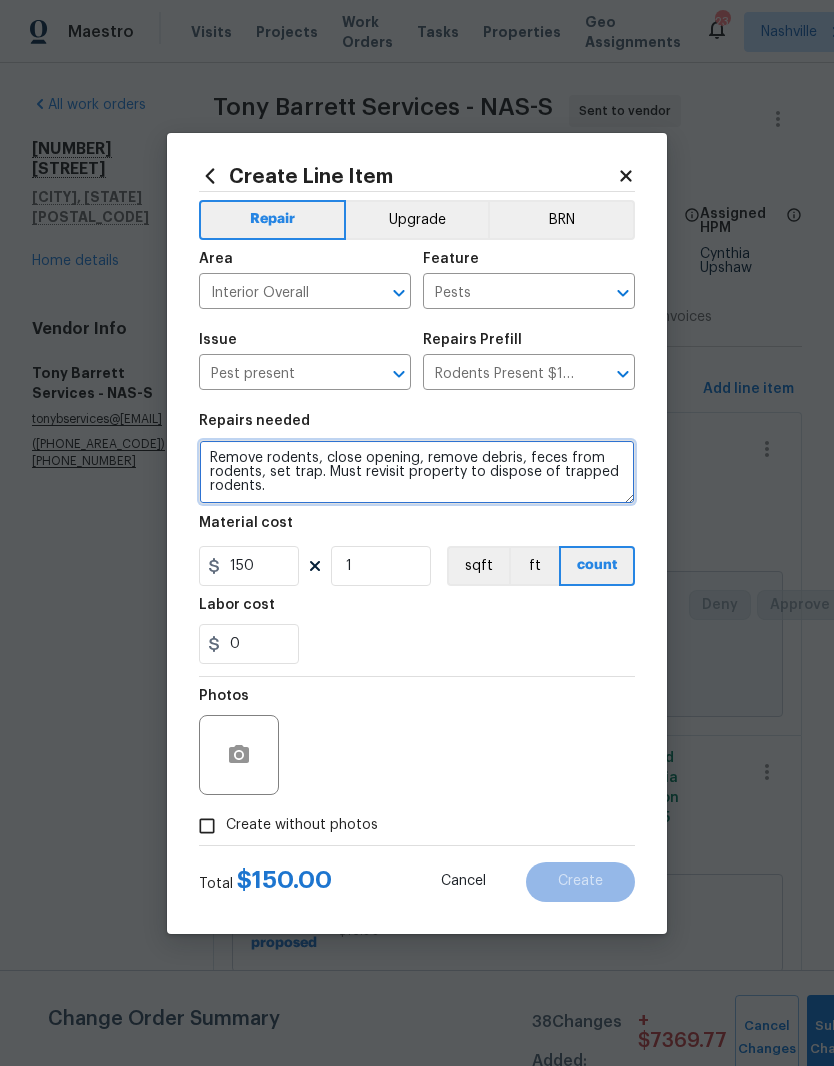 click on "Remove rodents, close opening, remove debris, feces from rodents, set trap. Must revisit property to dispose of trapped rodents." at bounding box center (417, 472) 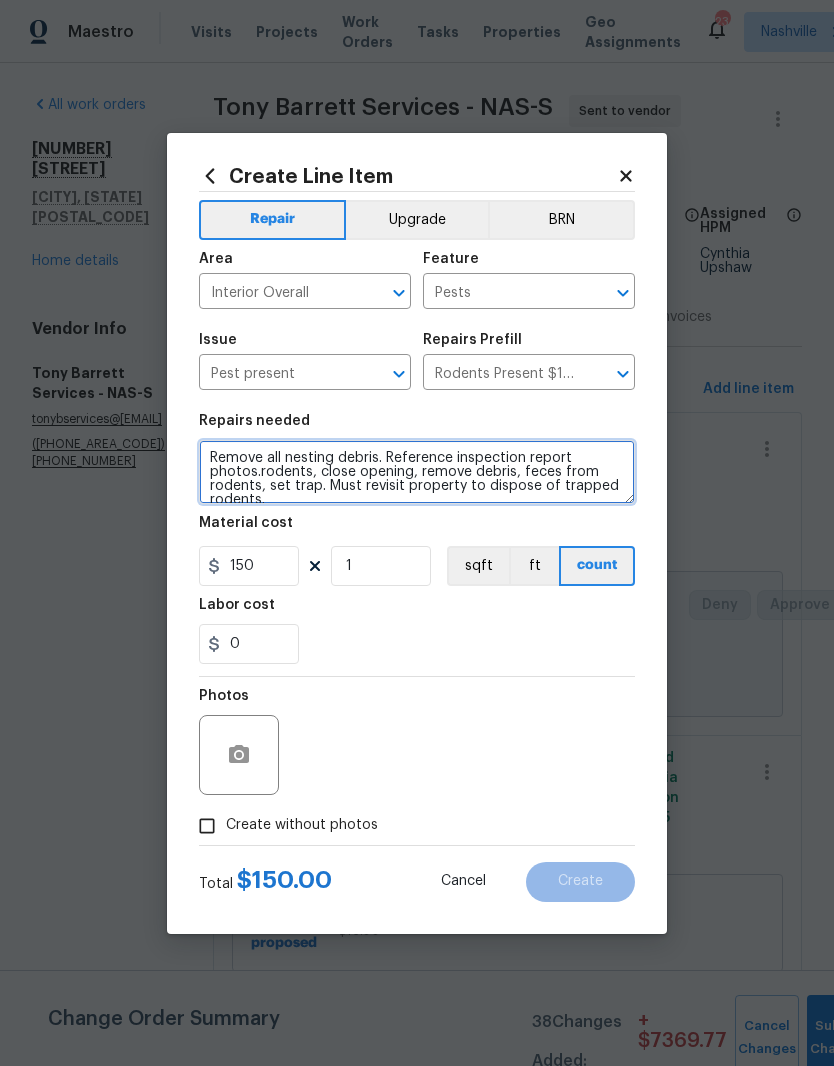 click on "Remove all nesting debris. Reference inspection report photos.rodents, close opening, remove debris, feces from rodents, set trap. Must revisit property to dispose of trapped rodents." at bounding box center [417, 472] 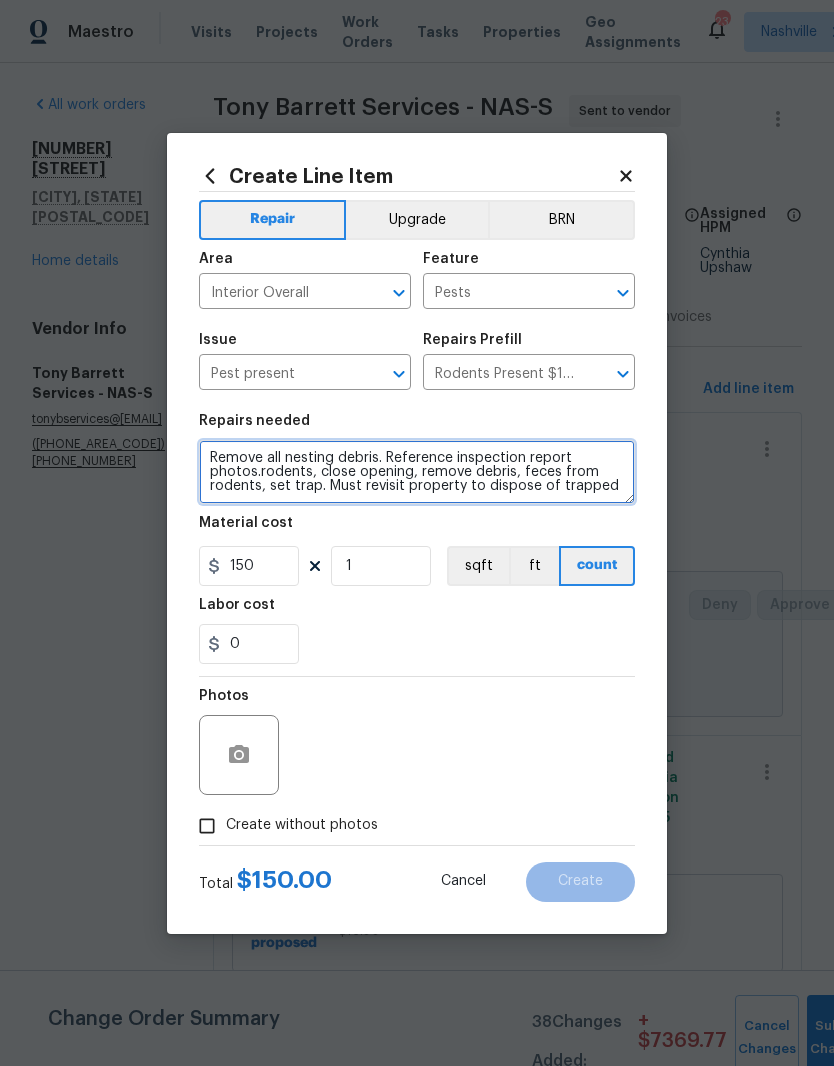scroll, scrollTop: 0, scrollLeft: 0, axis: both 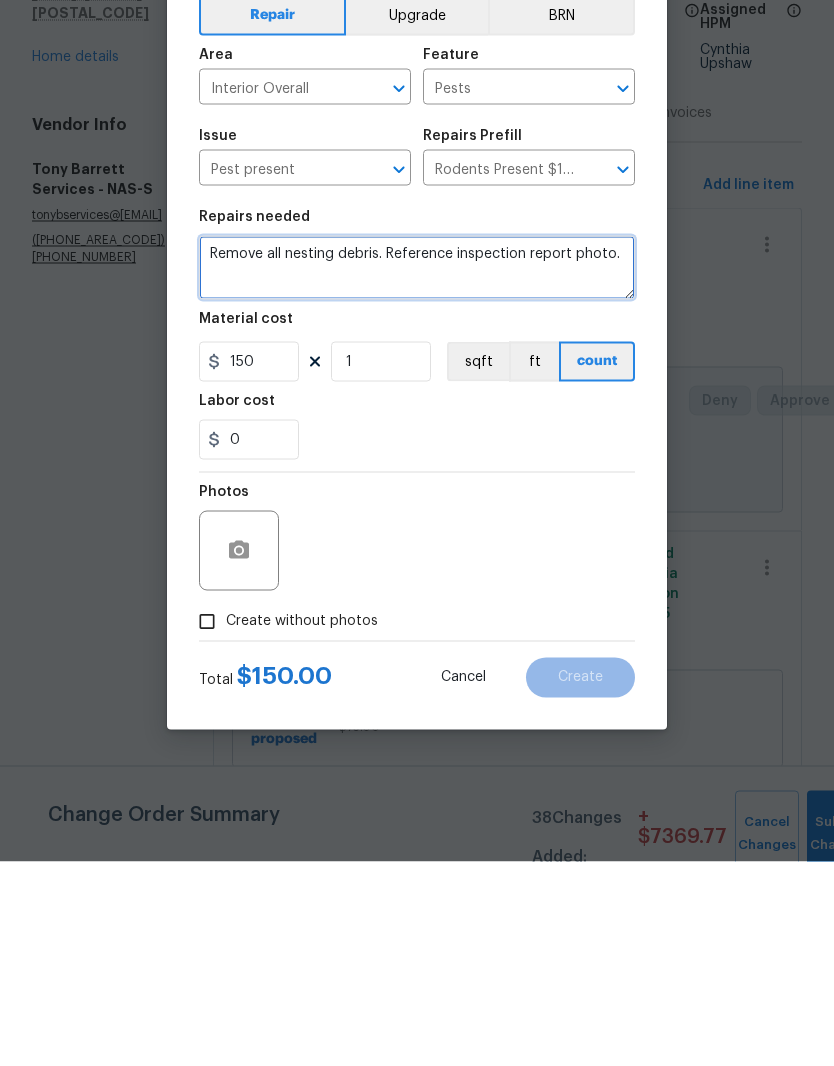 type on "Remove all nesting debris. Reference inspection report photo." 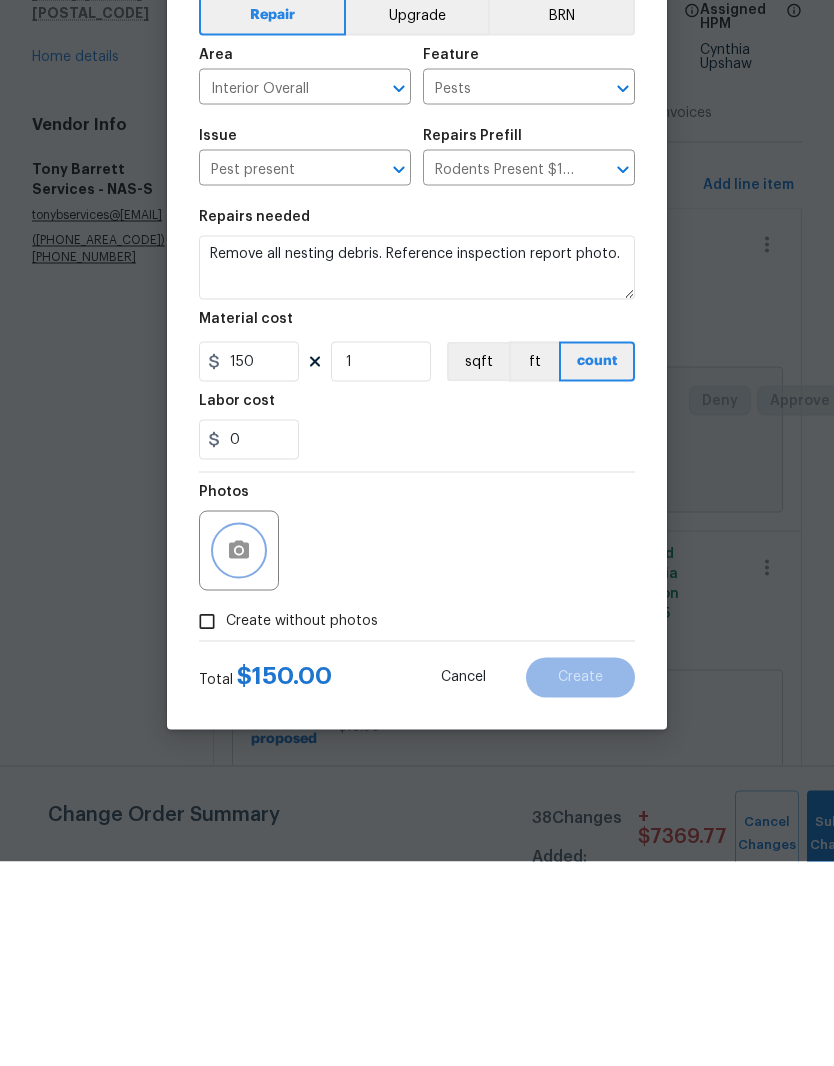 click 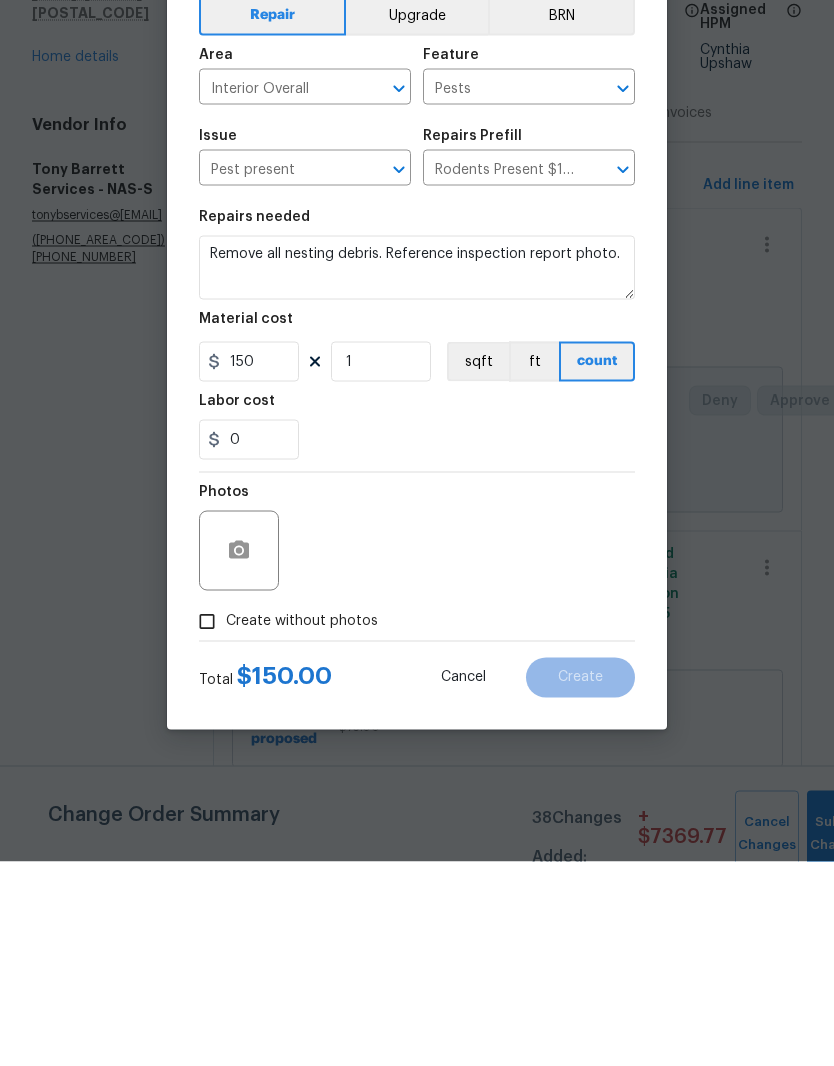 scroll, scrollTop: 9, scrollLeft: 0, axis: vertical 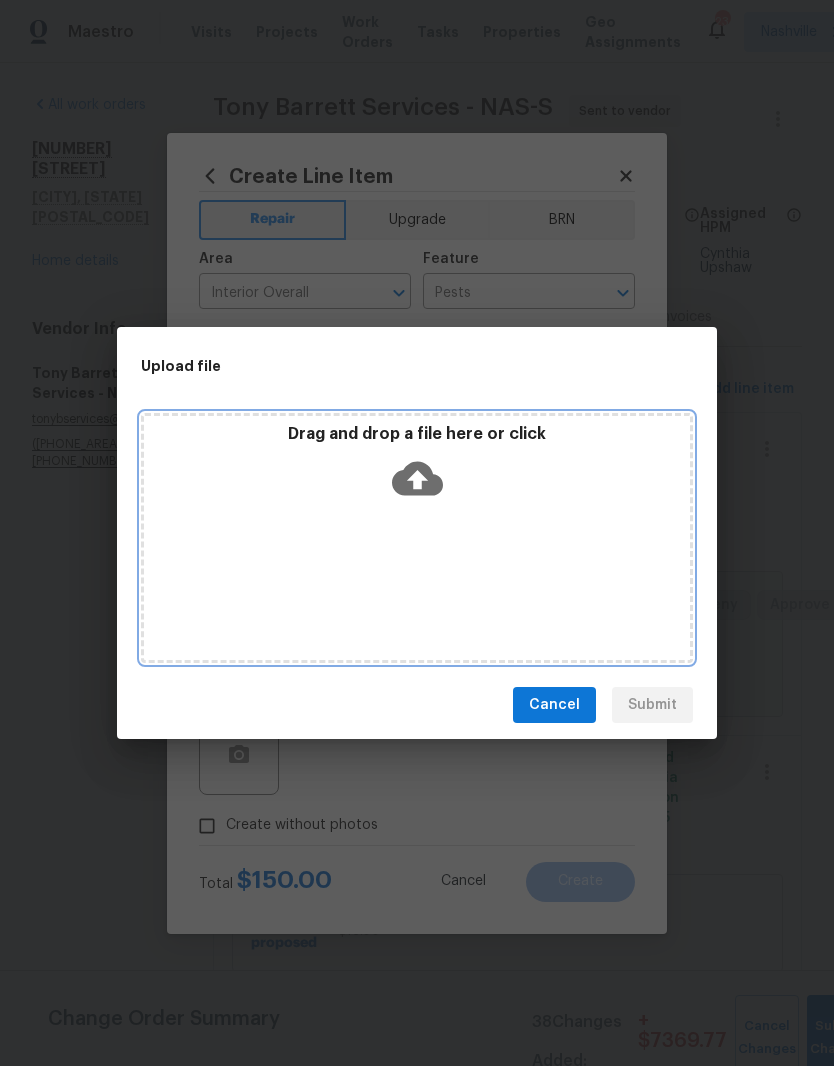 click on "Drag and drop a file here or click" at bounding box center (417, 467) 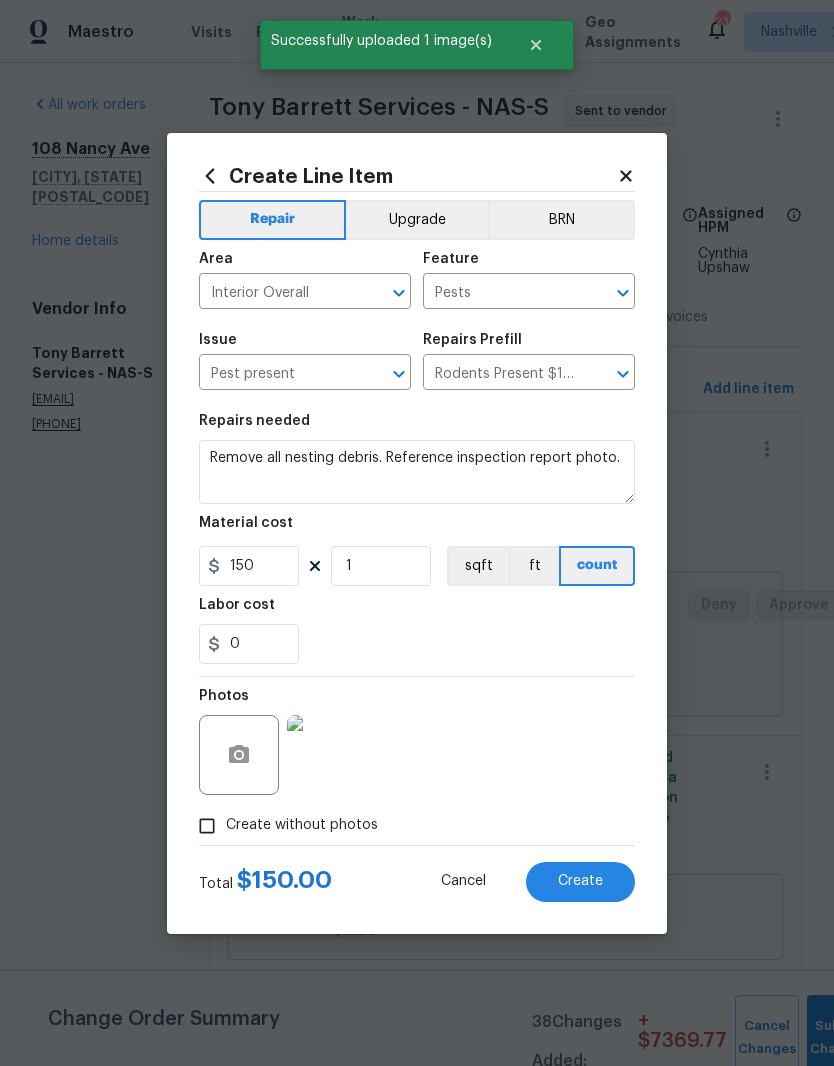scroll, scrollTop: 9, scrollLeft: 0, axis: vertical 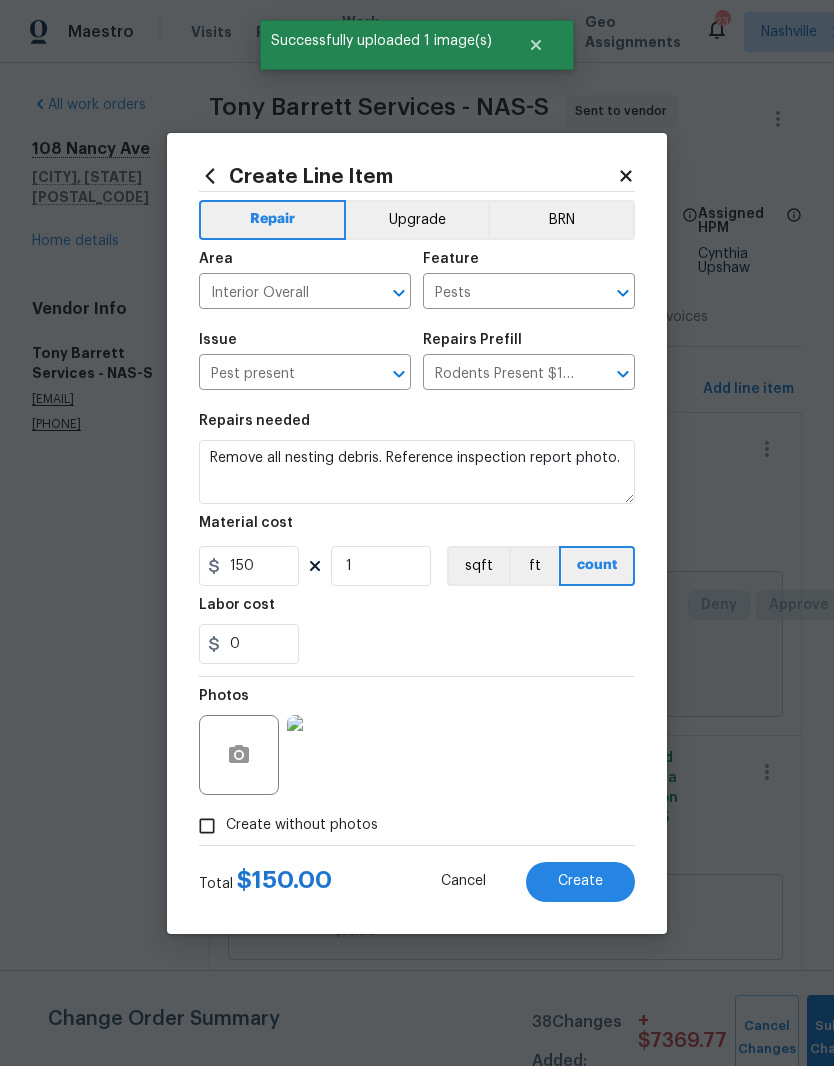 click at bounding box center [327, 755] 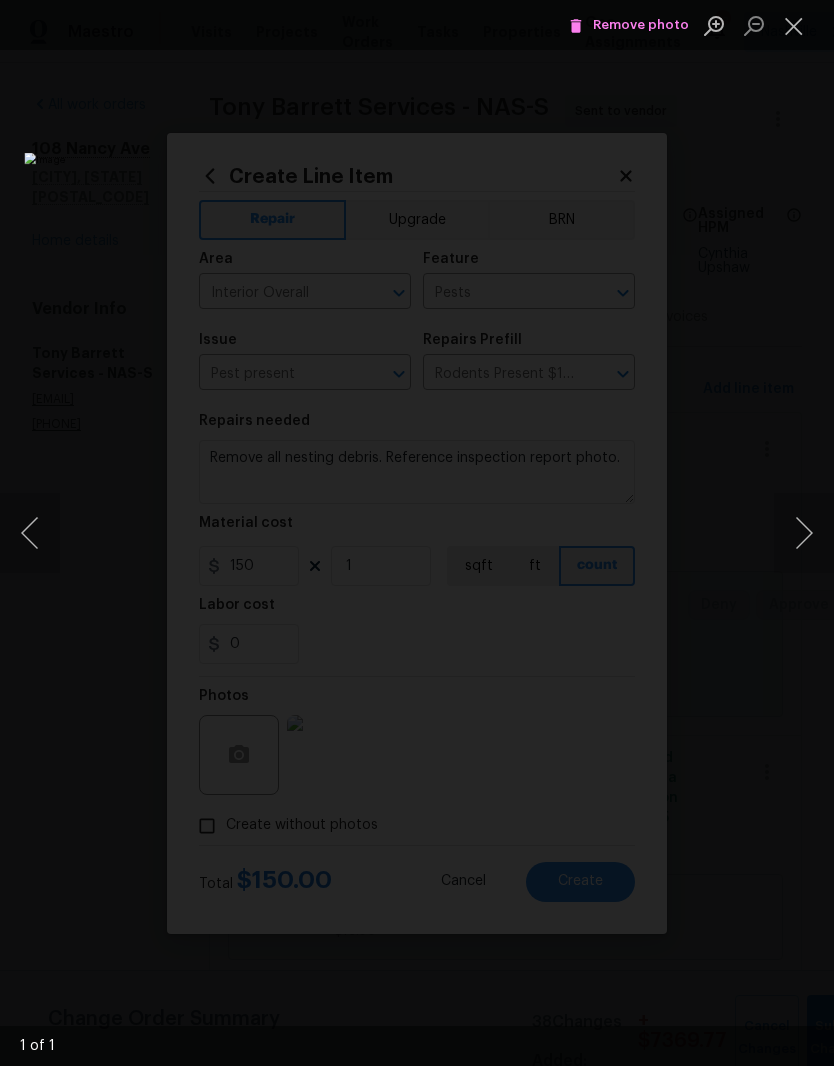click at bounding box center [794, 25] 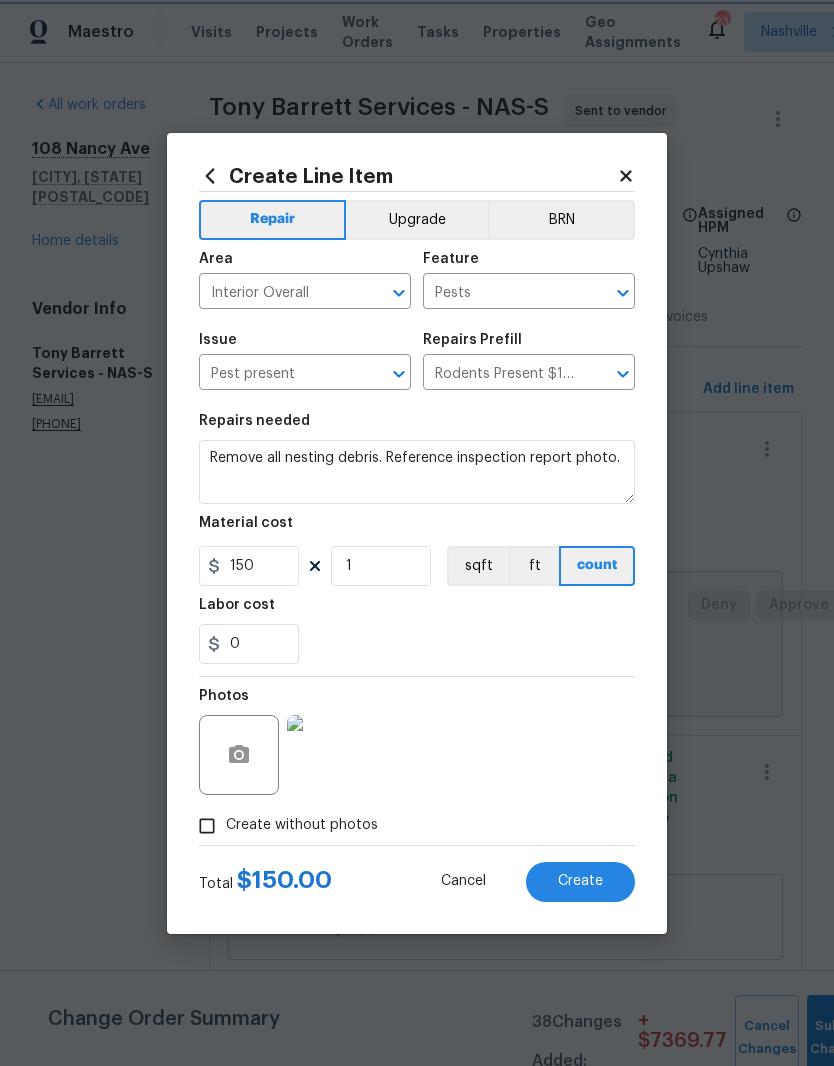 click 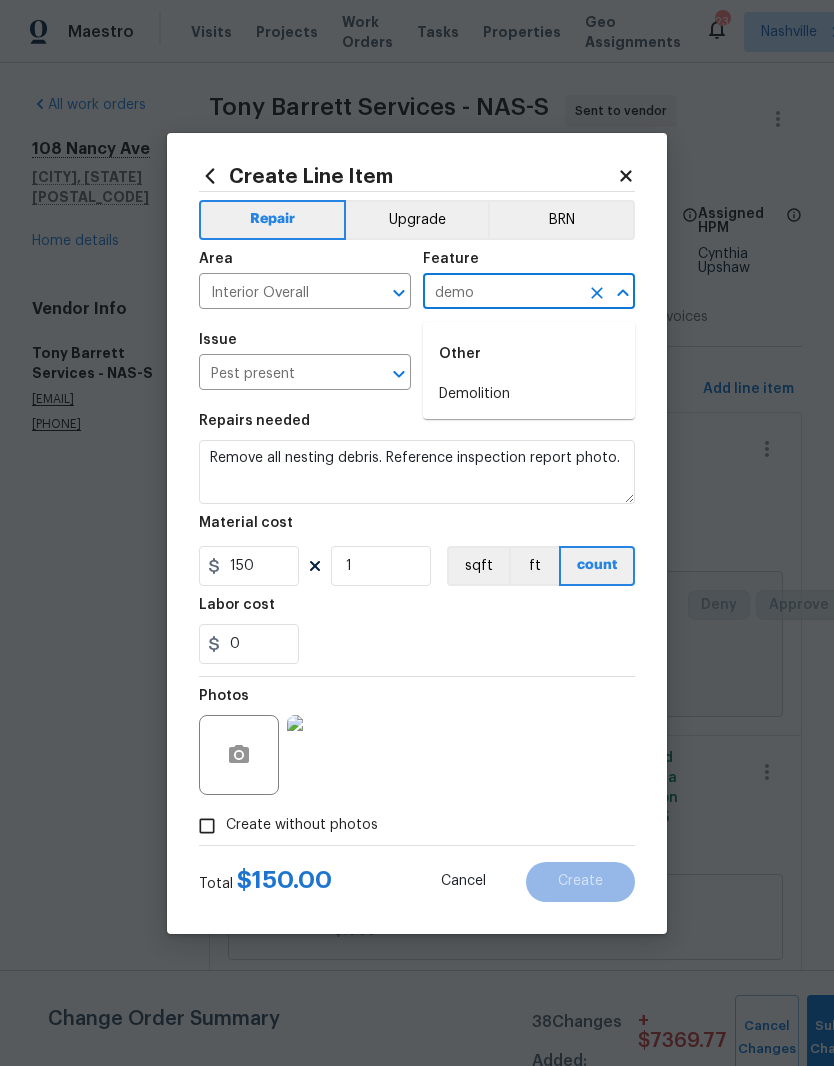 click on "Demolition" at bounding box center (529, 394) 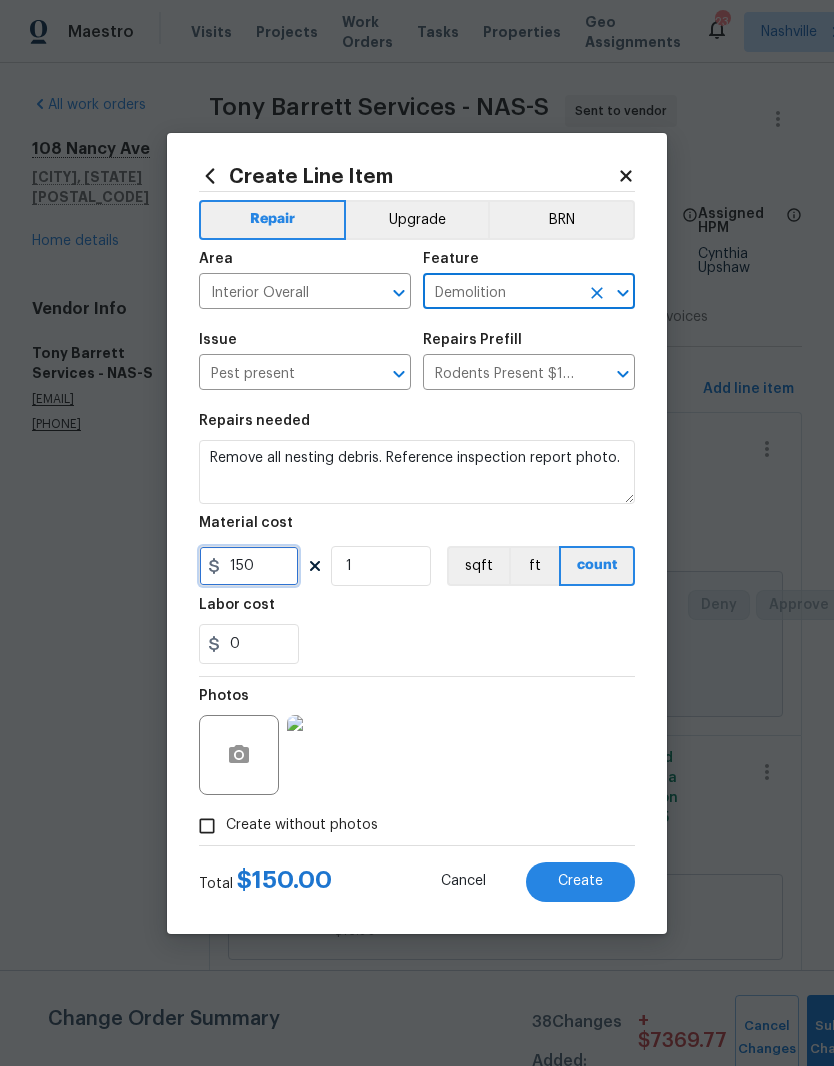 click on "150" at bounding box center [249, 566] 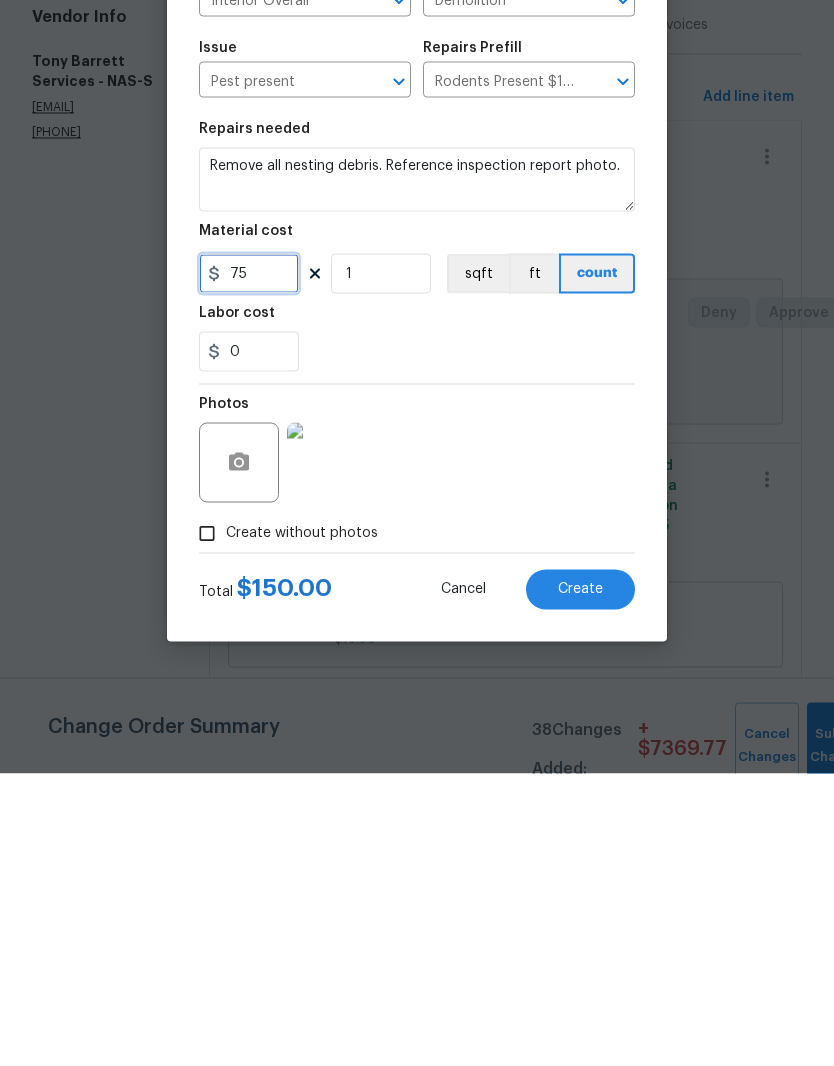 type on "75" 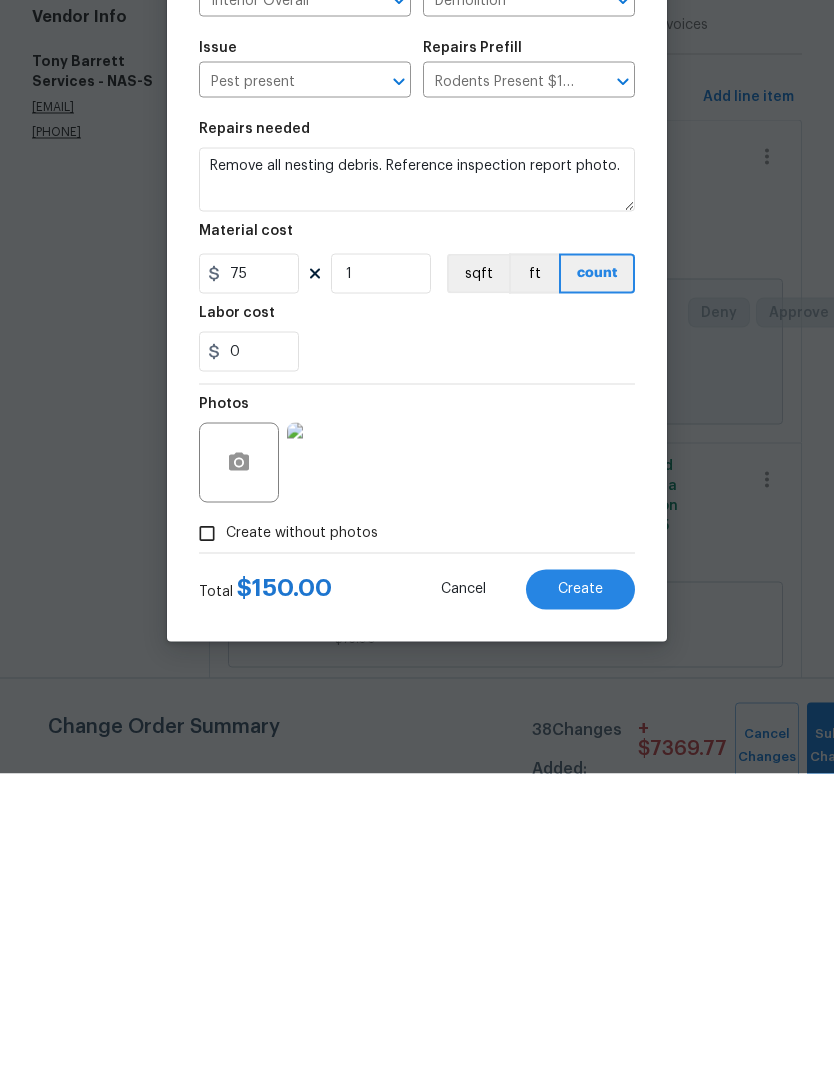 click at bounding box center (327, 755) 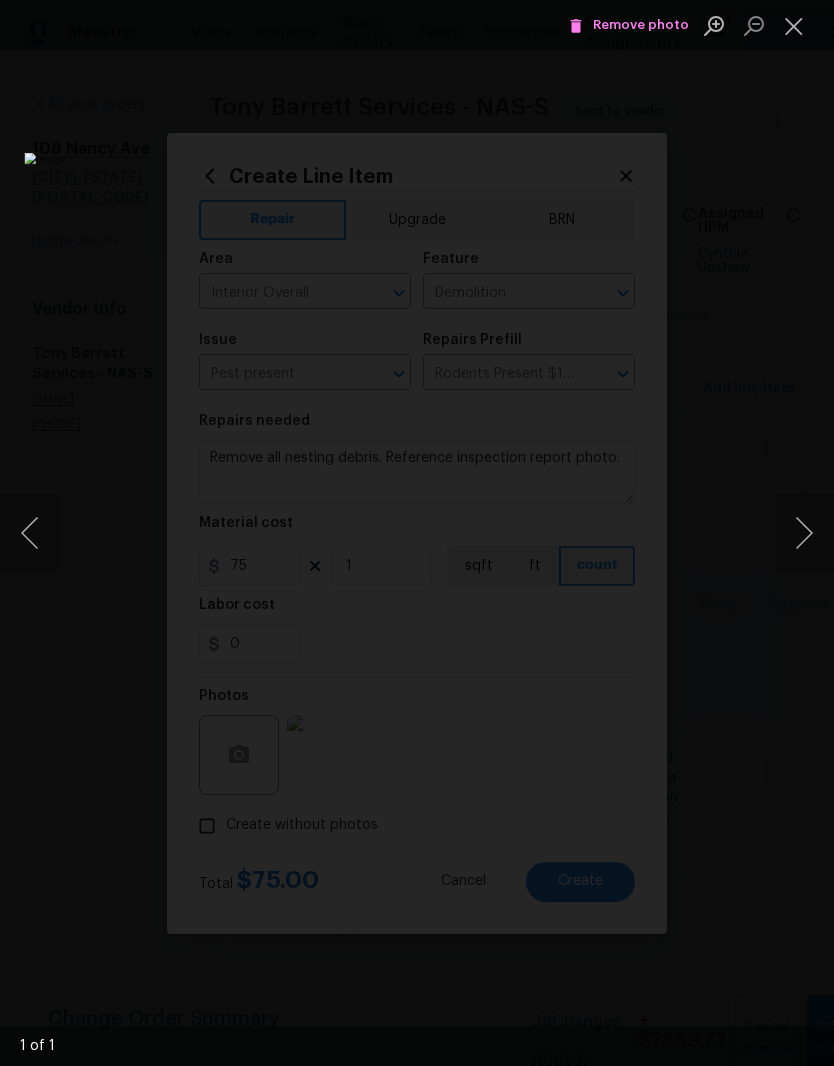 click at bounding box center [794, 25] 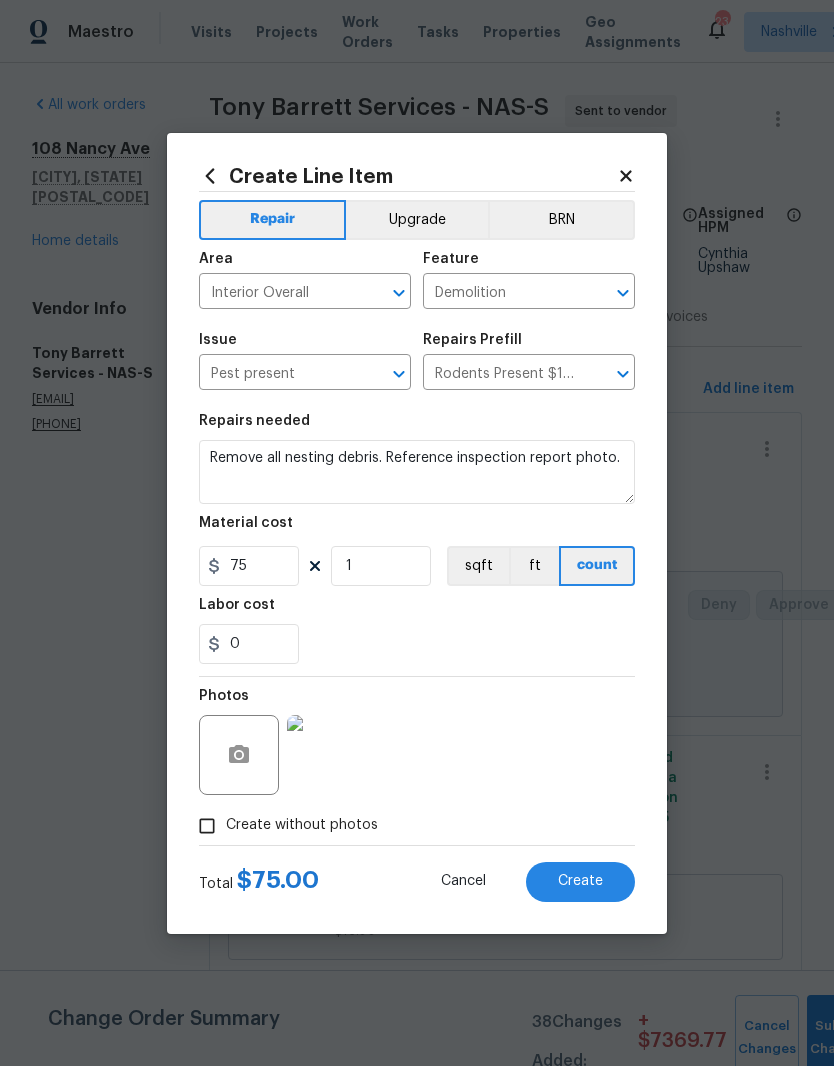 click on "Create" at bounding box center [580, 881] 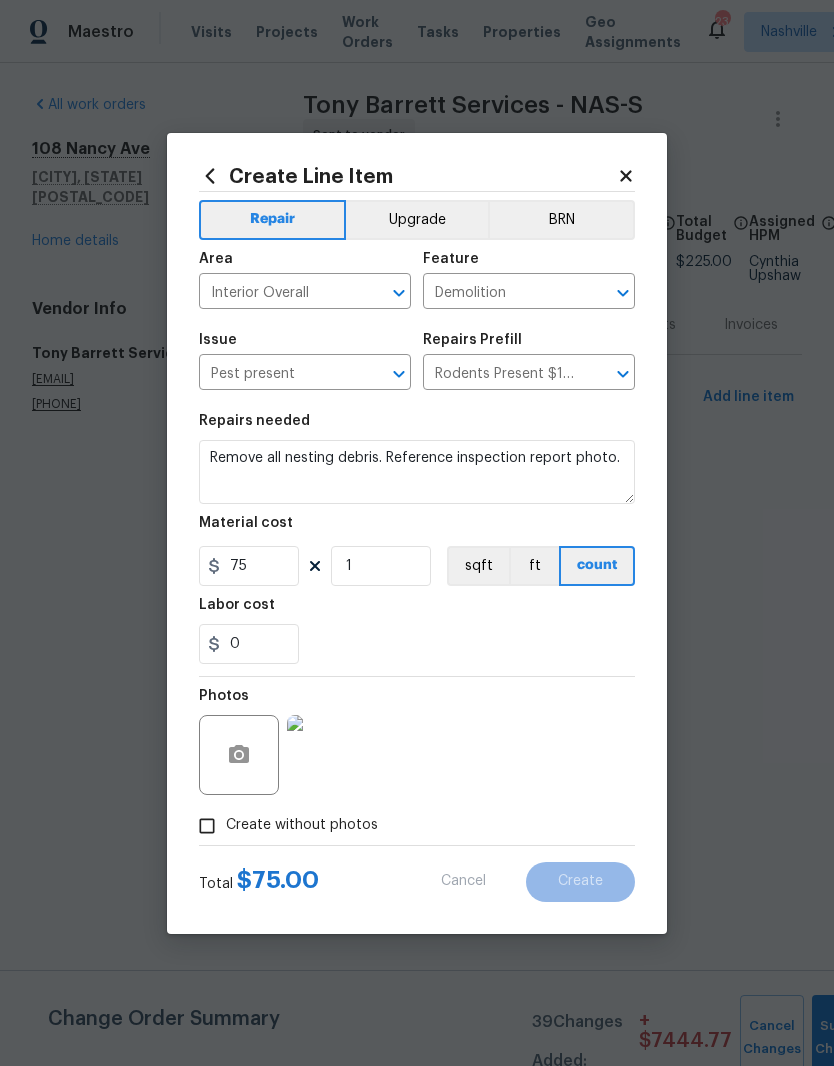 type 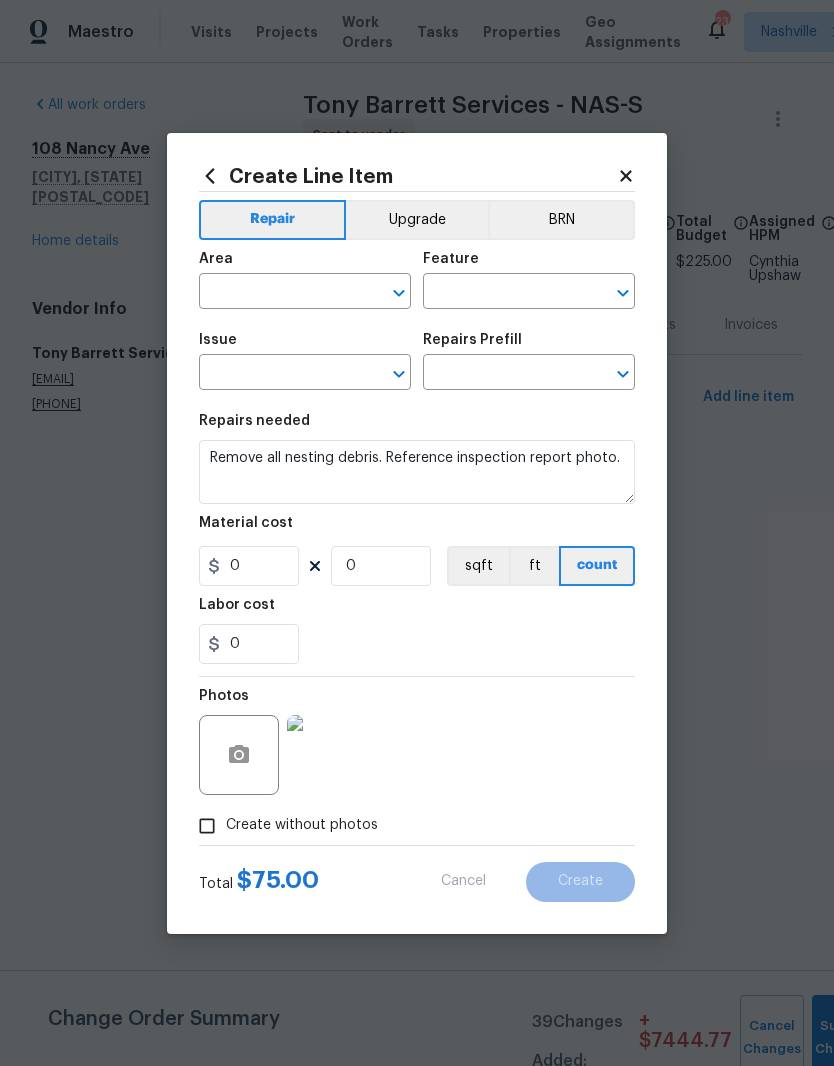 scroll, scrollTop: 0, scrollLeft: 0, axis: both 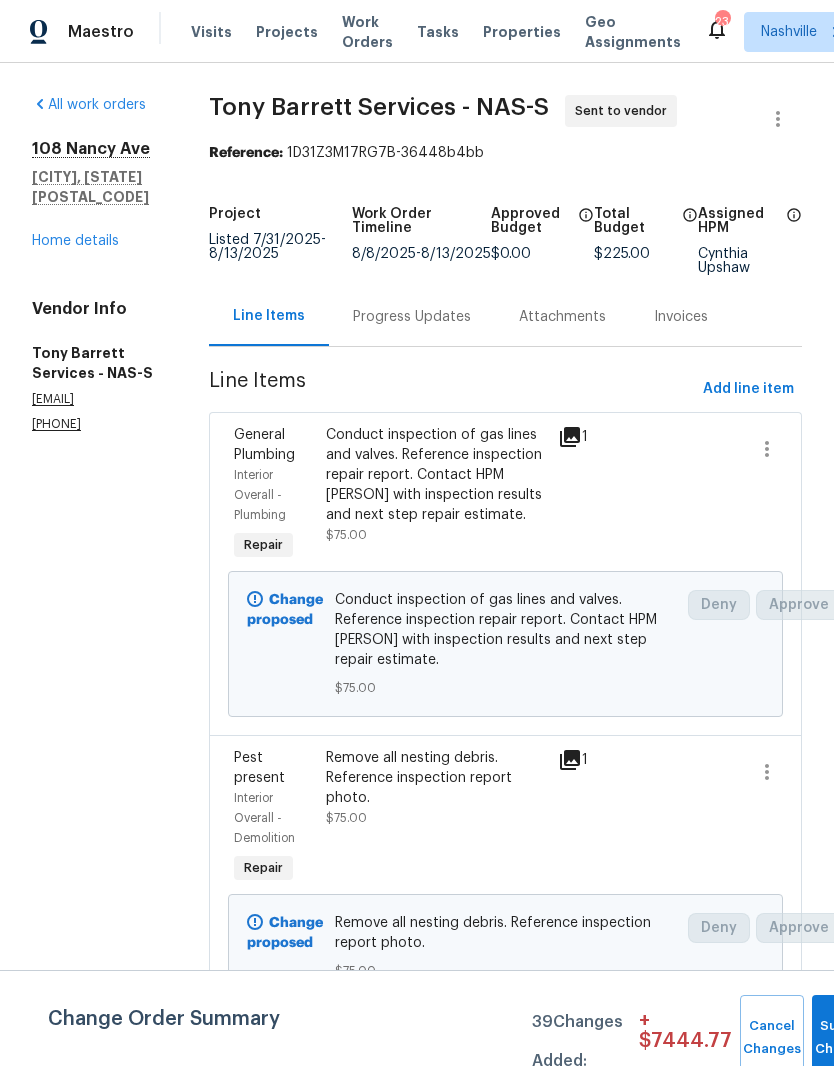 click on "Home details" at bounding box center [75, 241] 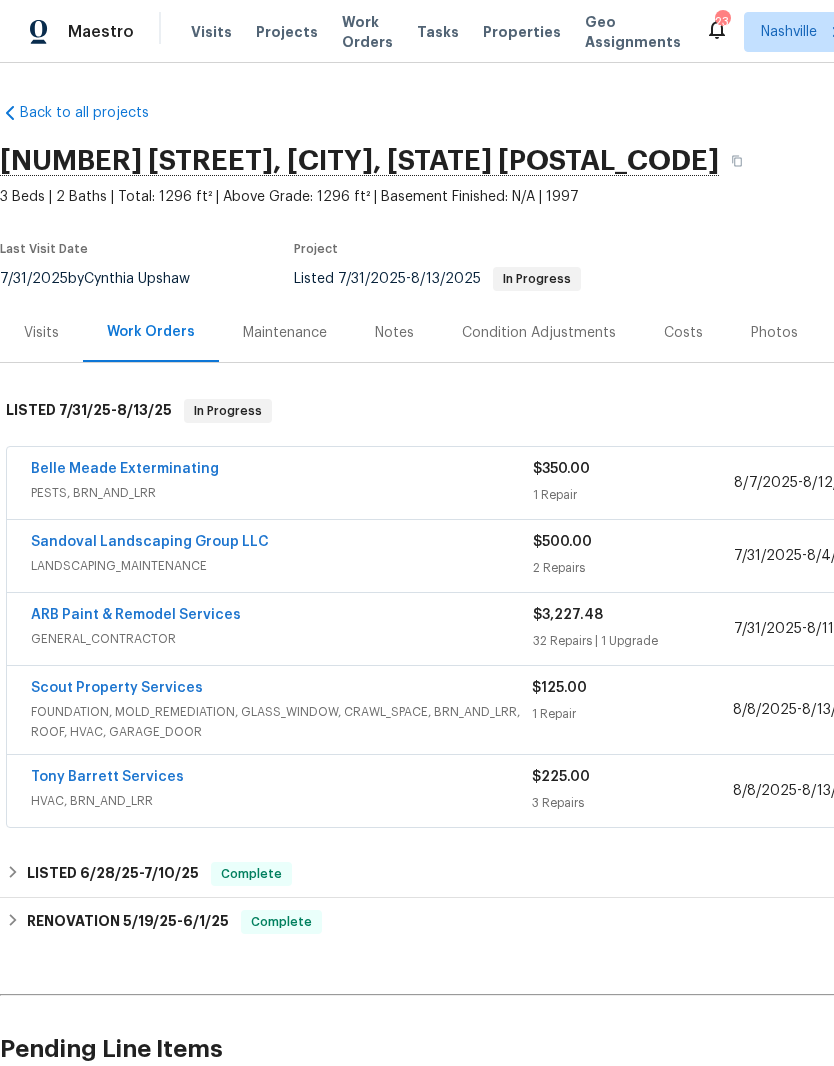 click on "Tony Barrett Services" at bounding box center [107, 777] 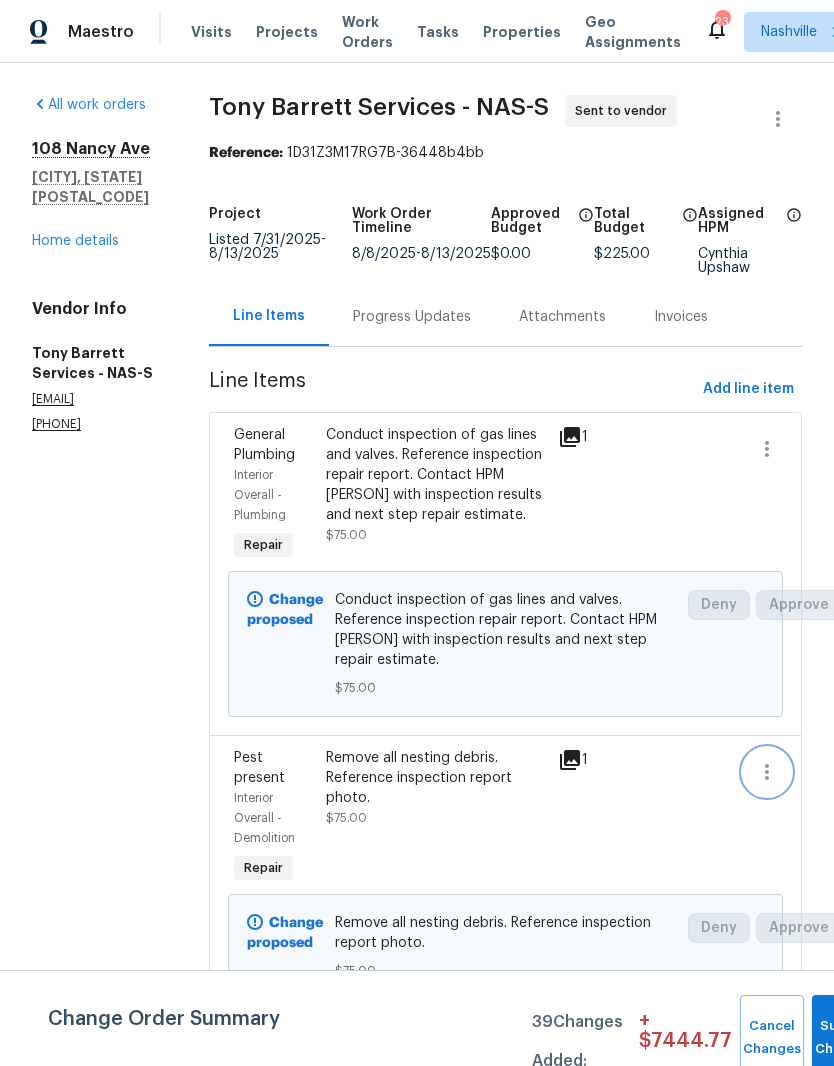 click 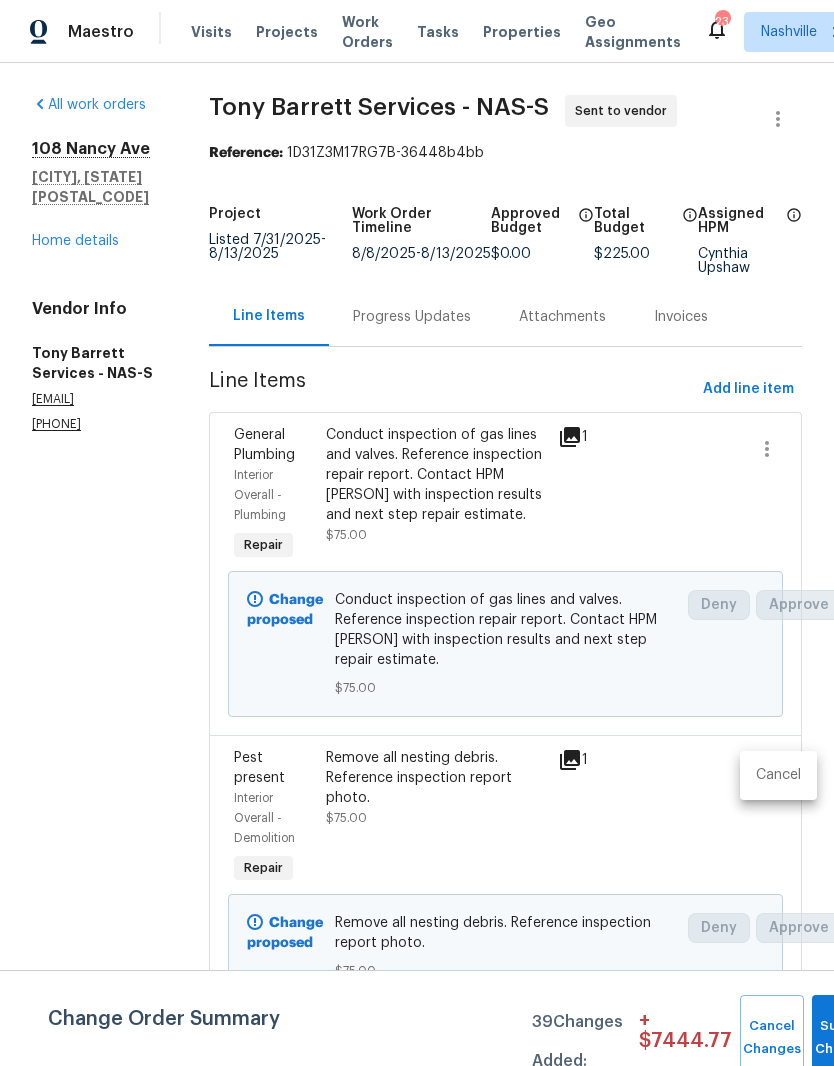 click on "Cancel" at bounding box center (778, 775) 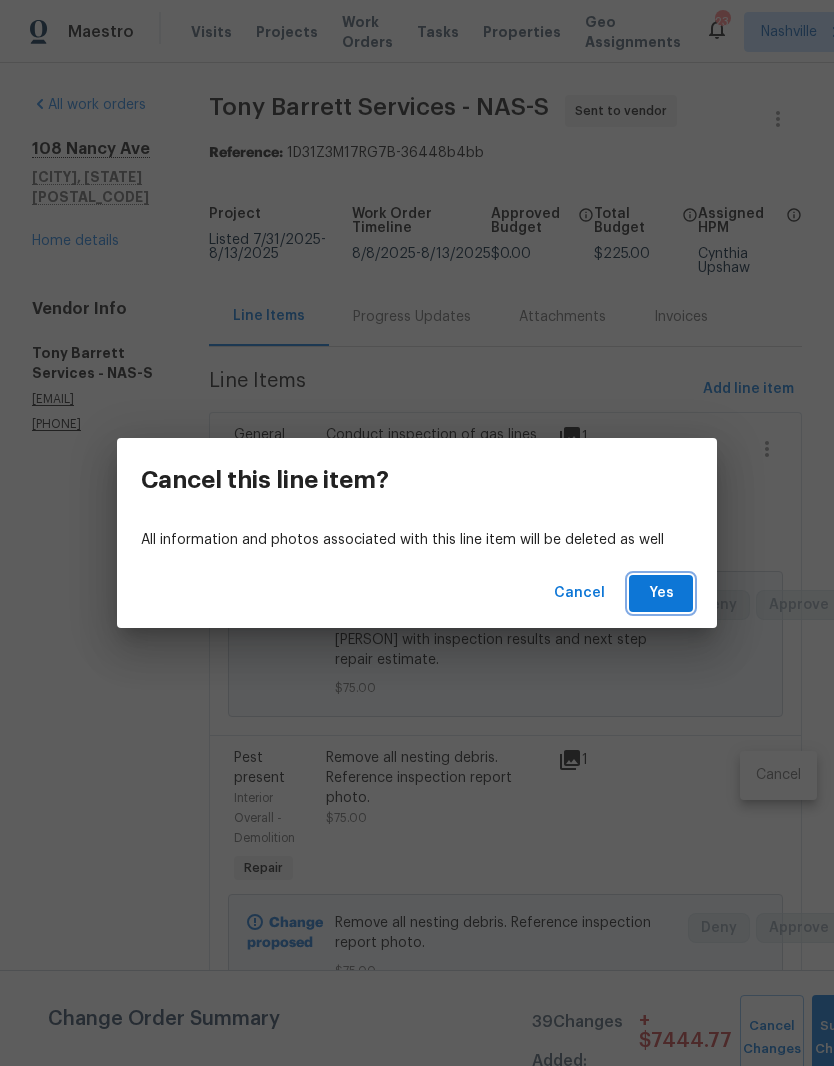 click on "Yes" at bounding box center [661, 593] 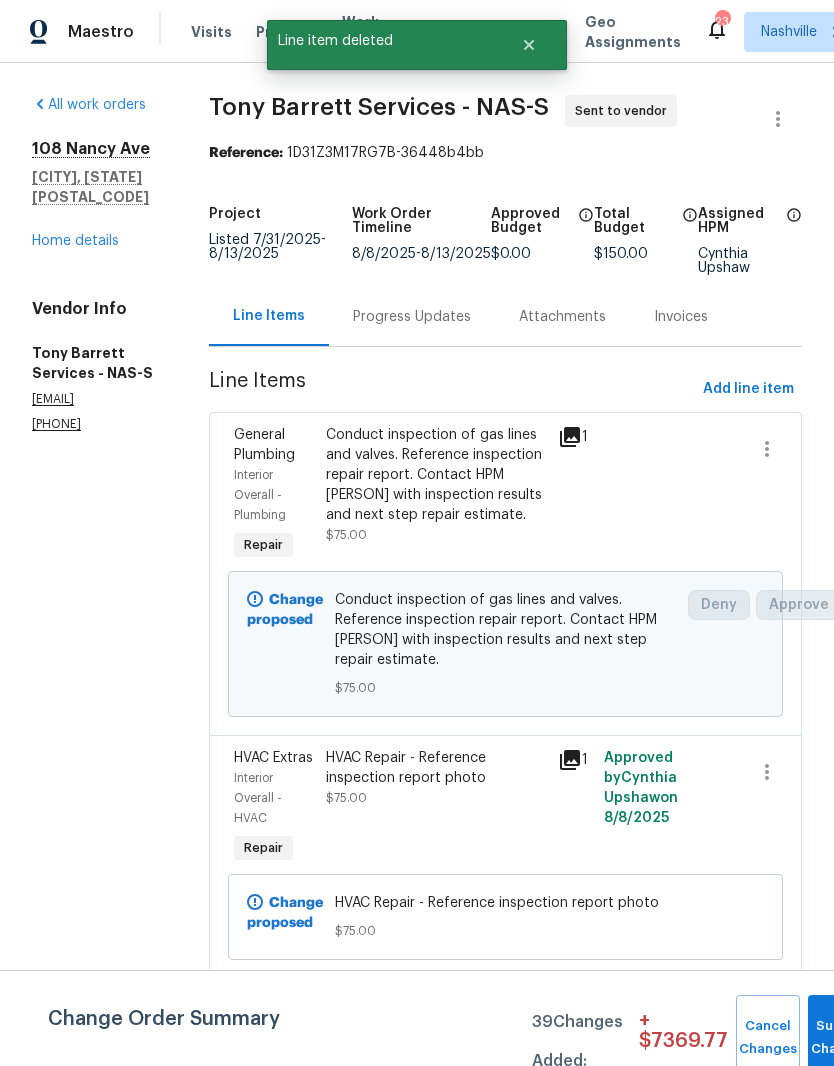 click on "Home details" at bounding box center [75, 241] 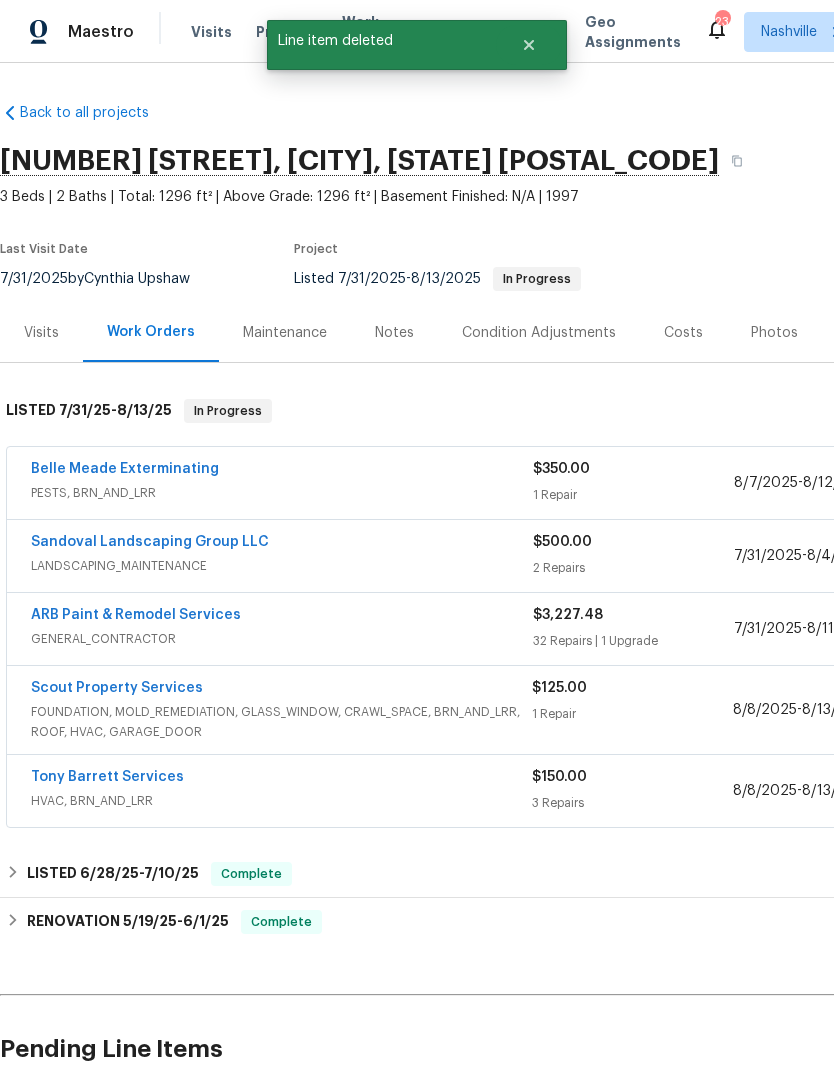 click on "ARB Paint & Remodel Services" at bounding box center [136, 615] 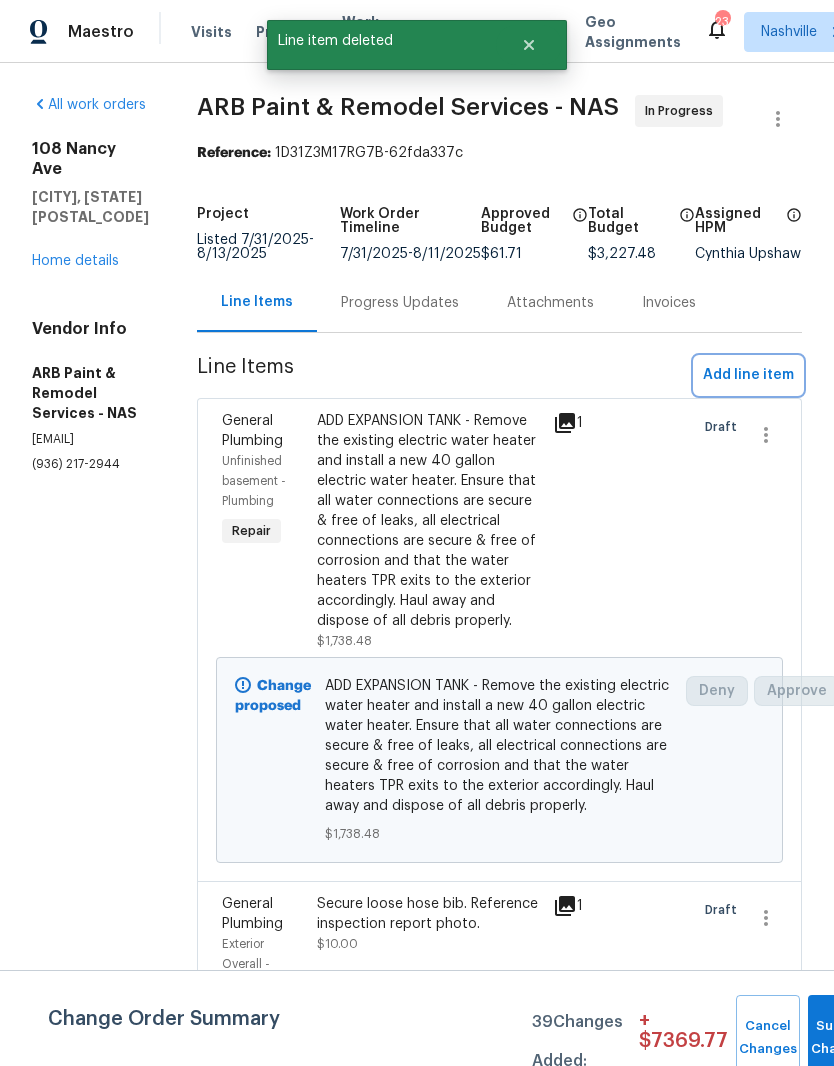click on "Add line item" at bounding box center [748, 375] 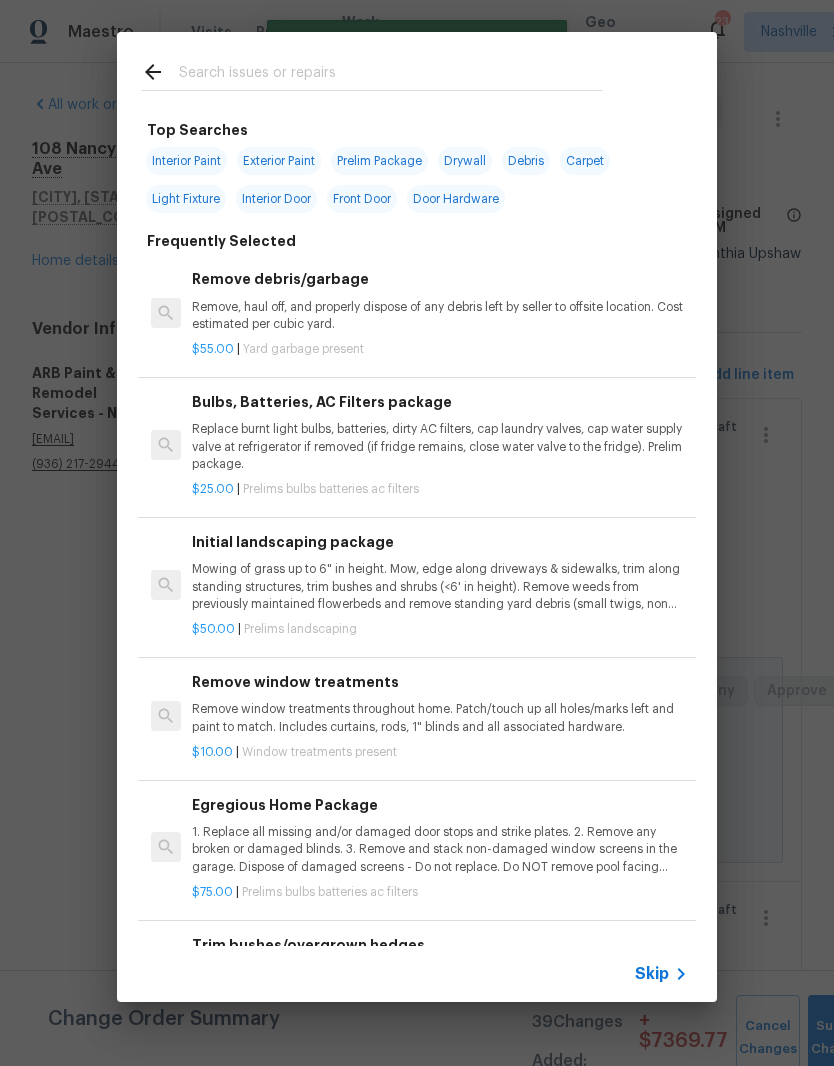 click at bounding box center [391, 75] 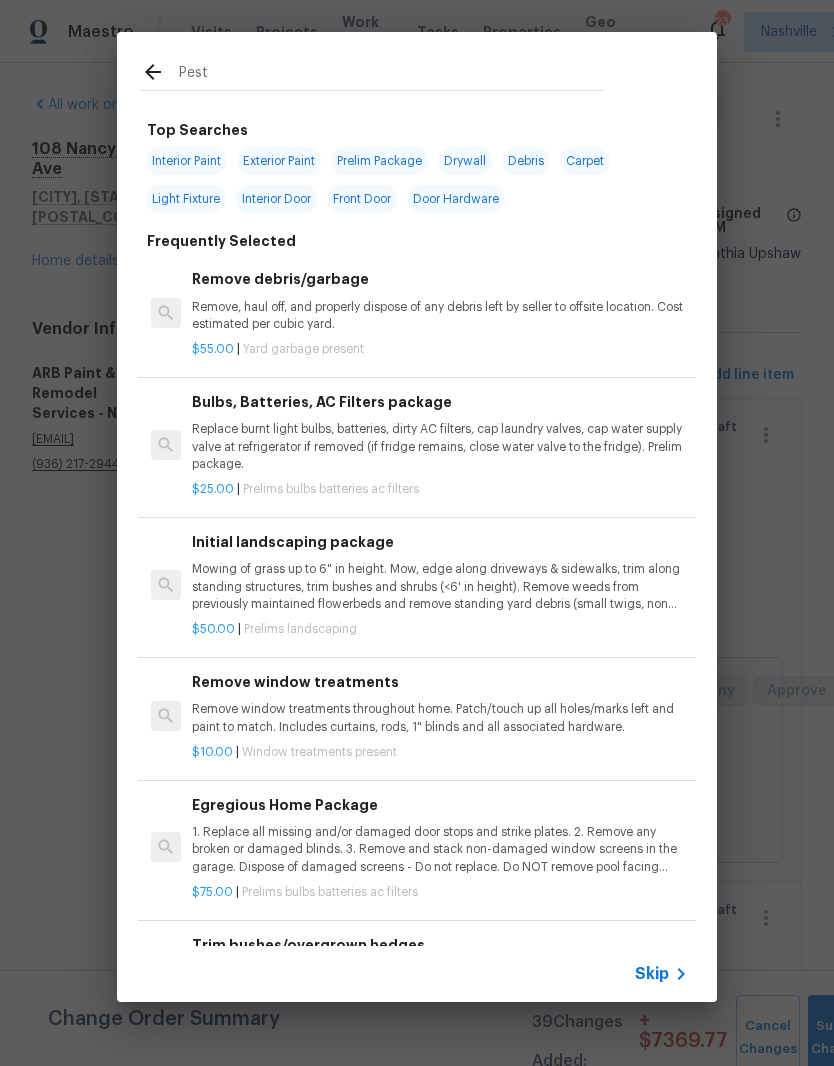 type on "Pests" 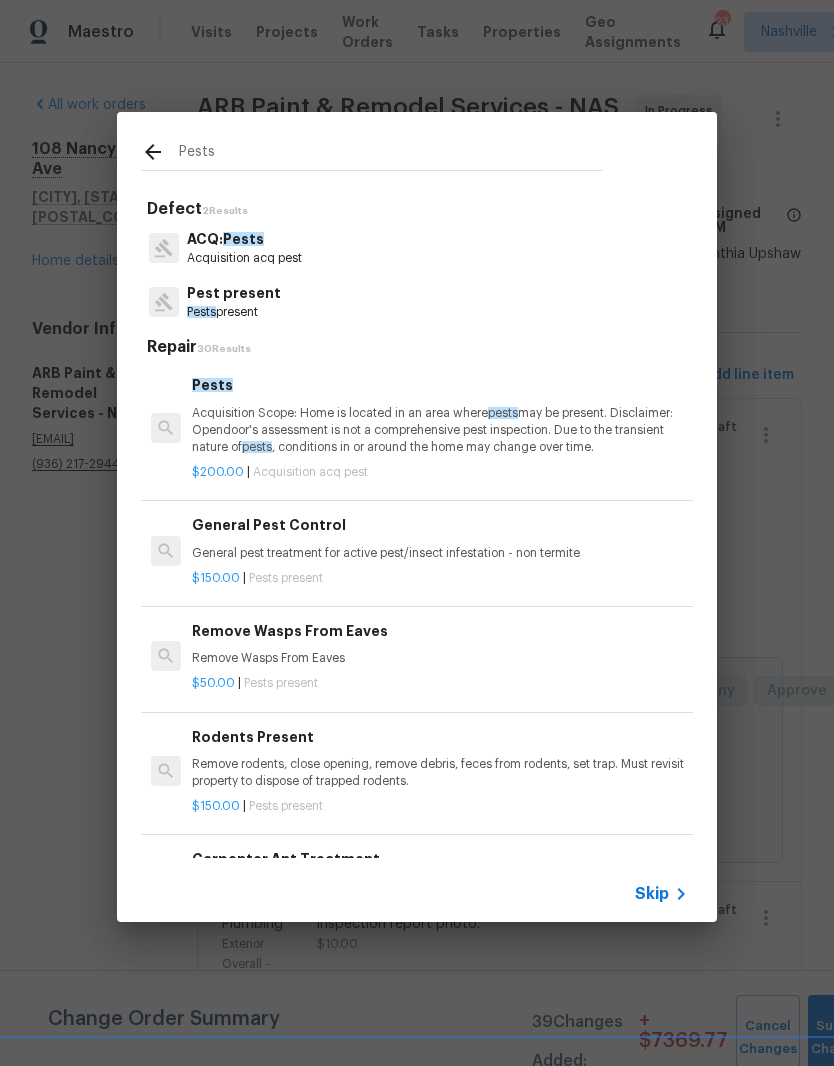 click on "Pest present" at bounding box center [234, 293] 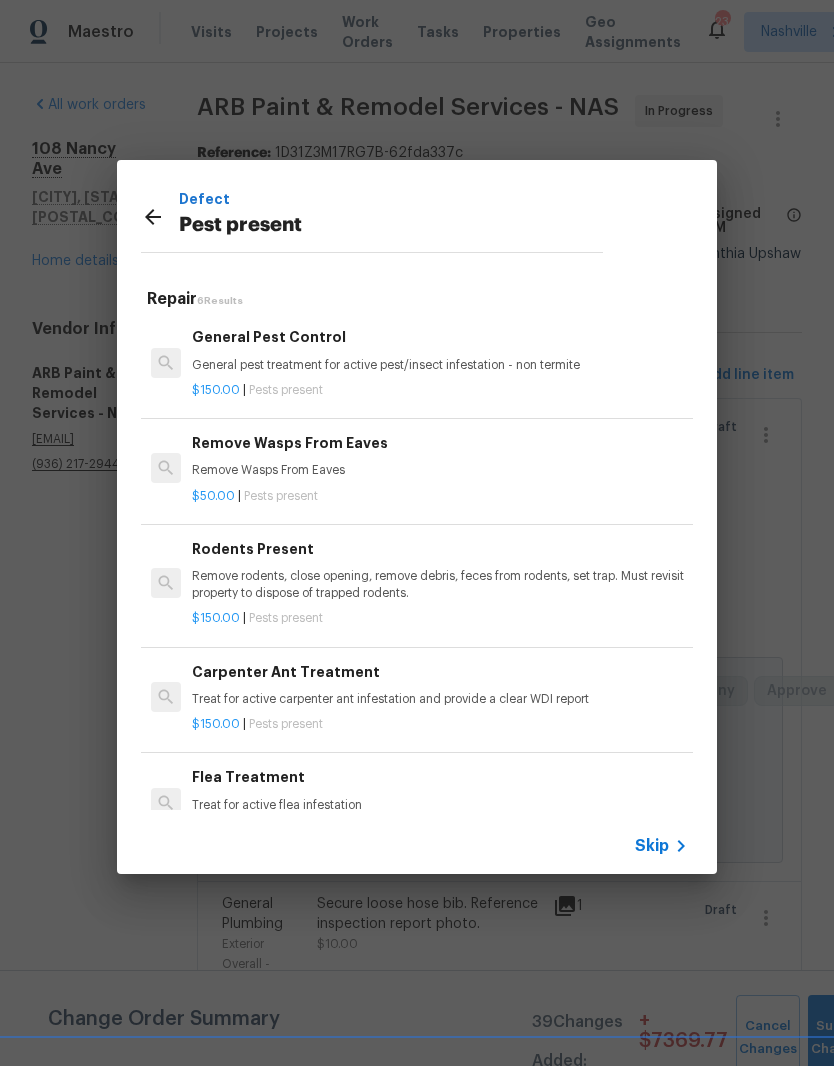 click on "General pest treatment for active pest/insect infestation - non termite" at bounding box center [440, 365] 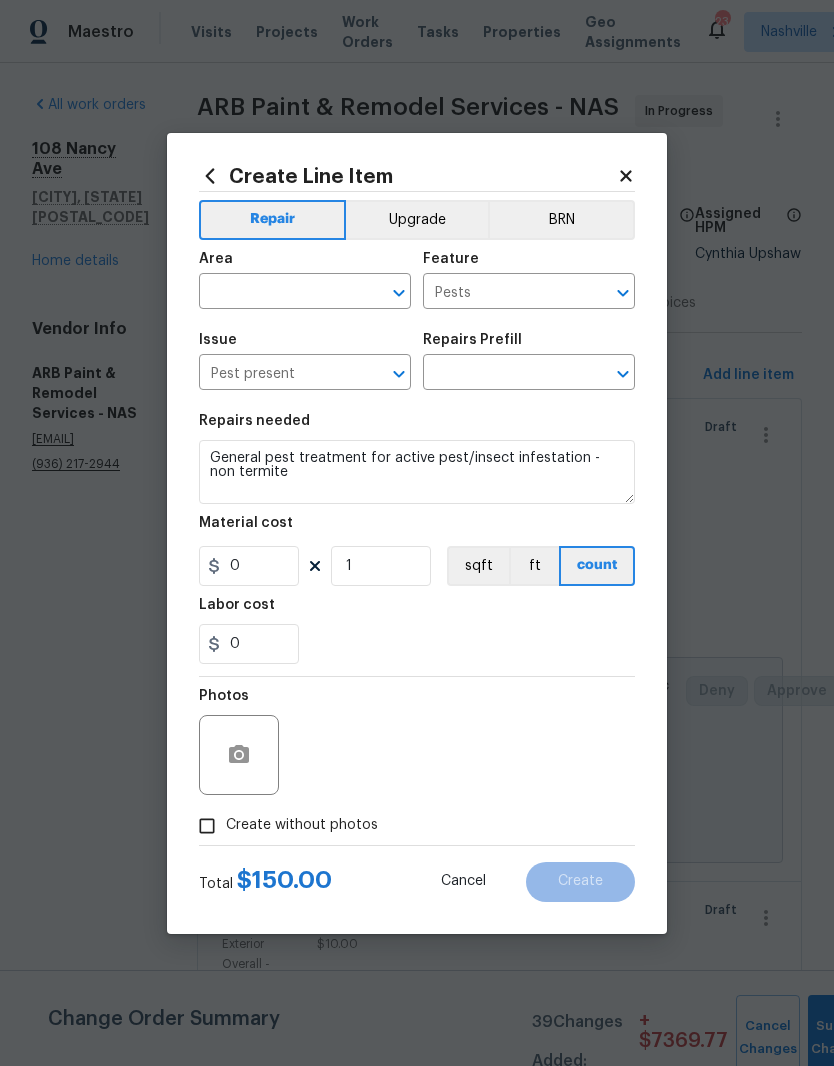 type on "General Pest Control $150.00" 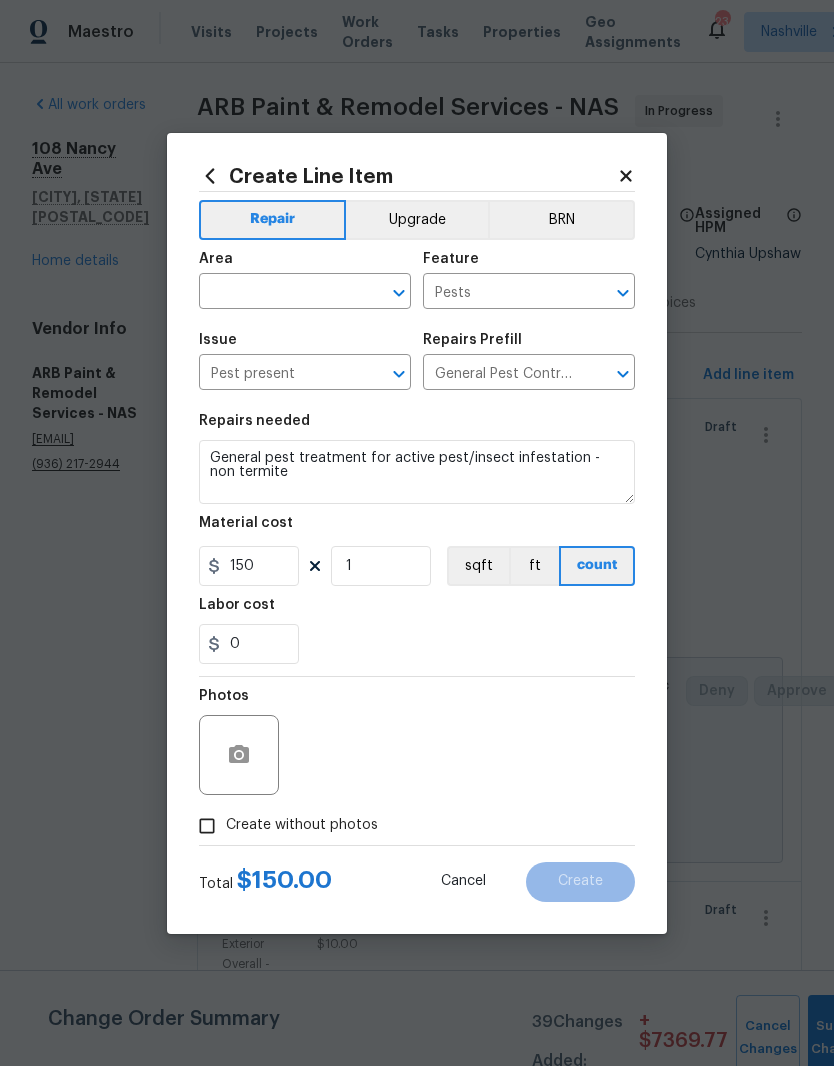 click at bounding box center [277, 293] 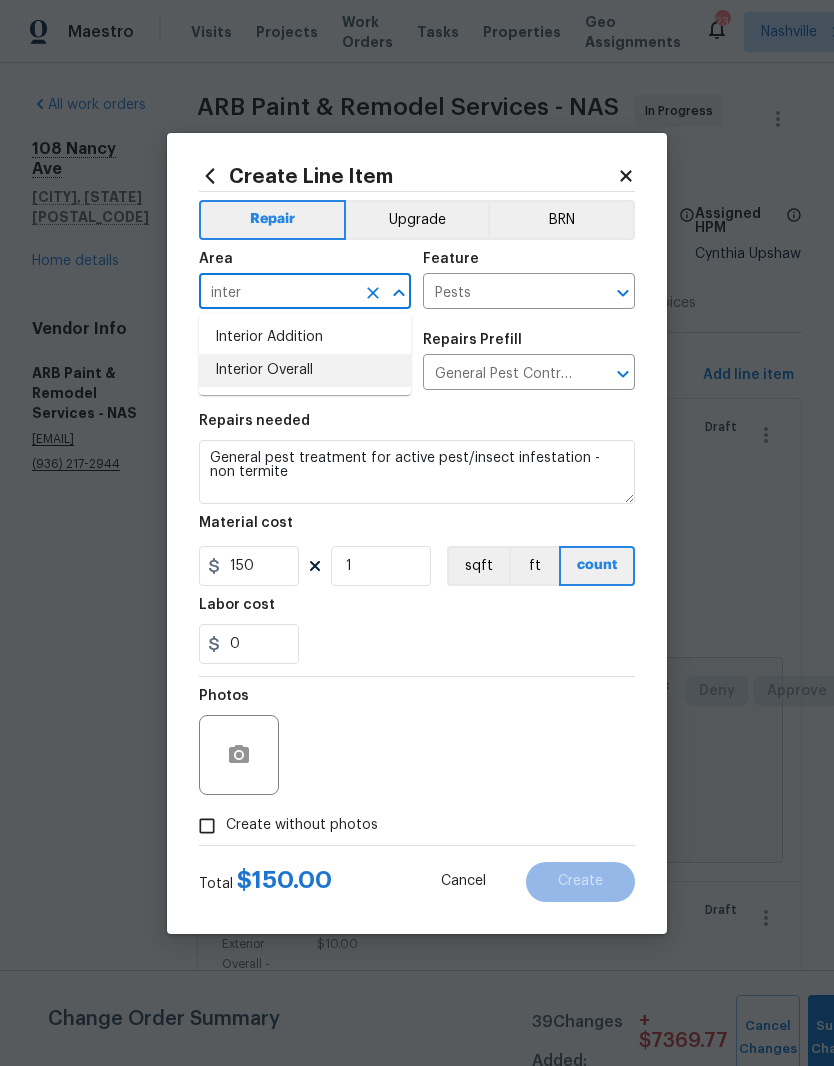 click on "Interior Overall" at bounding box center [305, 370] 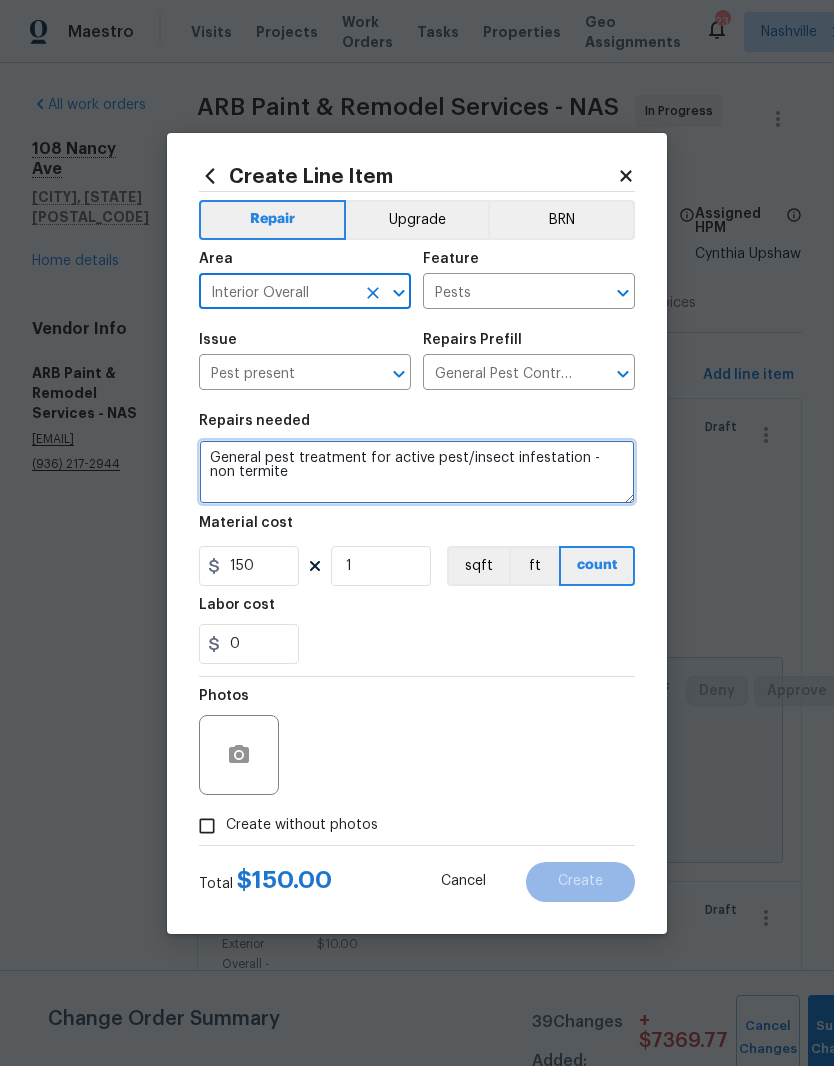 click on "General pest treatment for active pest/insect infestation - non termite" at bounding box center [417, 472] 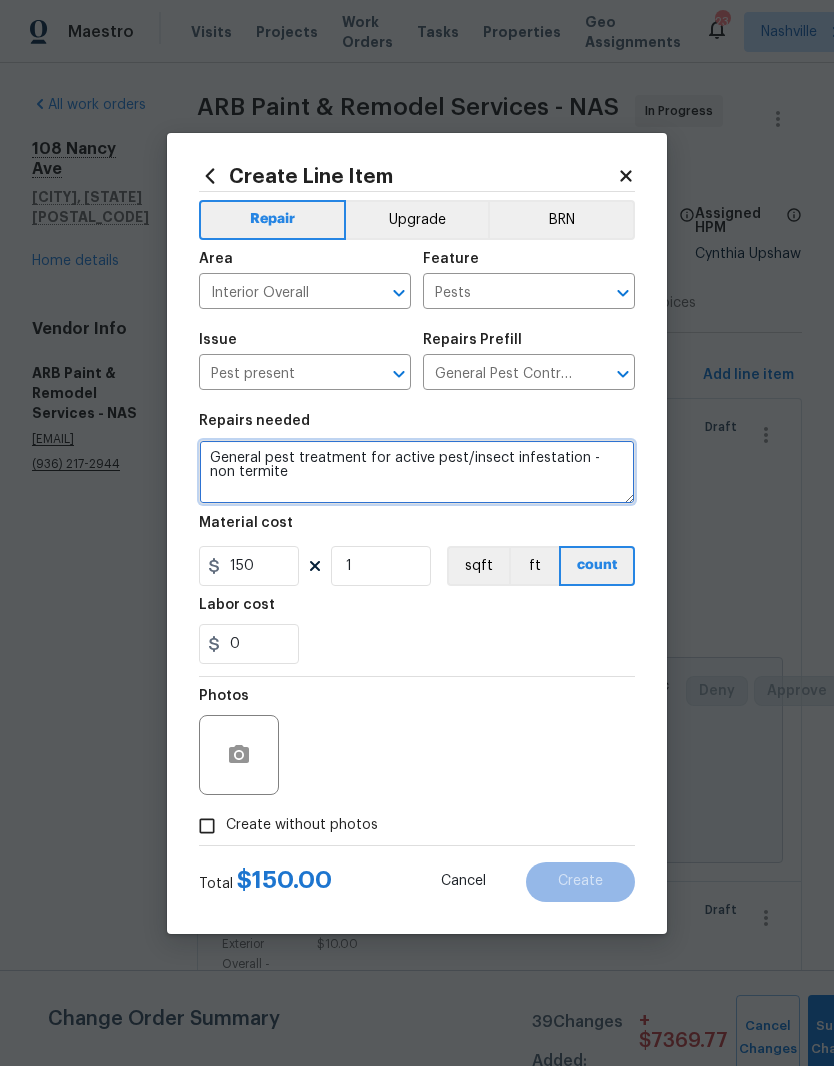 click on "General pest treatment for active pest/insect infestation - non termite" at bounding box center [417, 472] 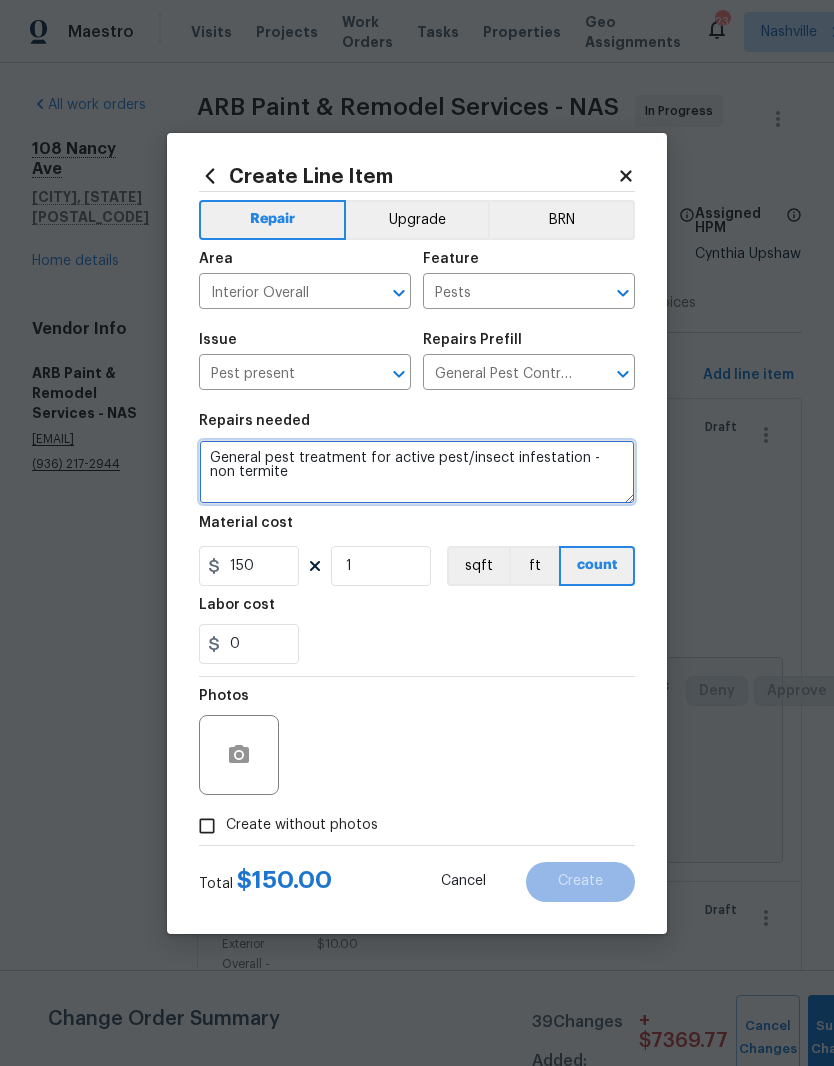 paste on "Install a weatherproof outlet cover on the exterior outlet(s) as directed by thePM." 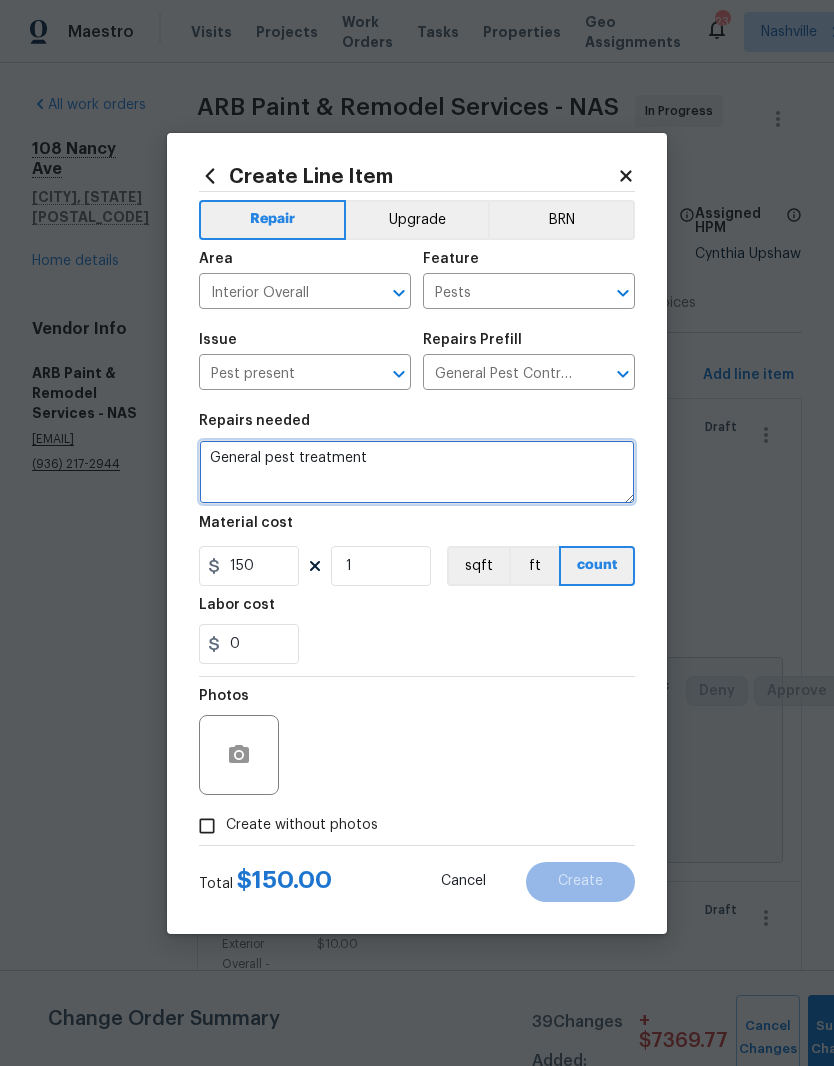 type on "General" 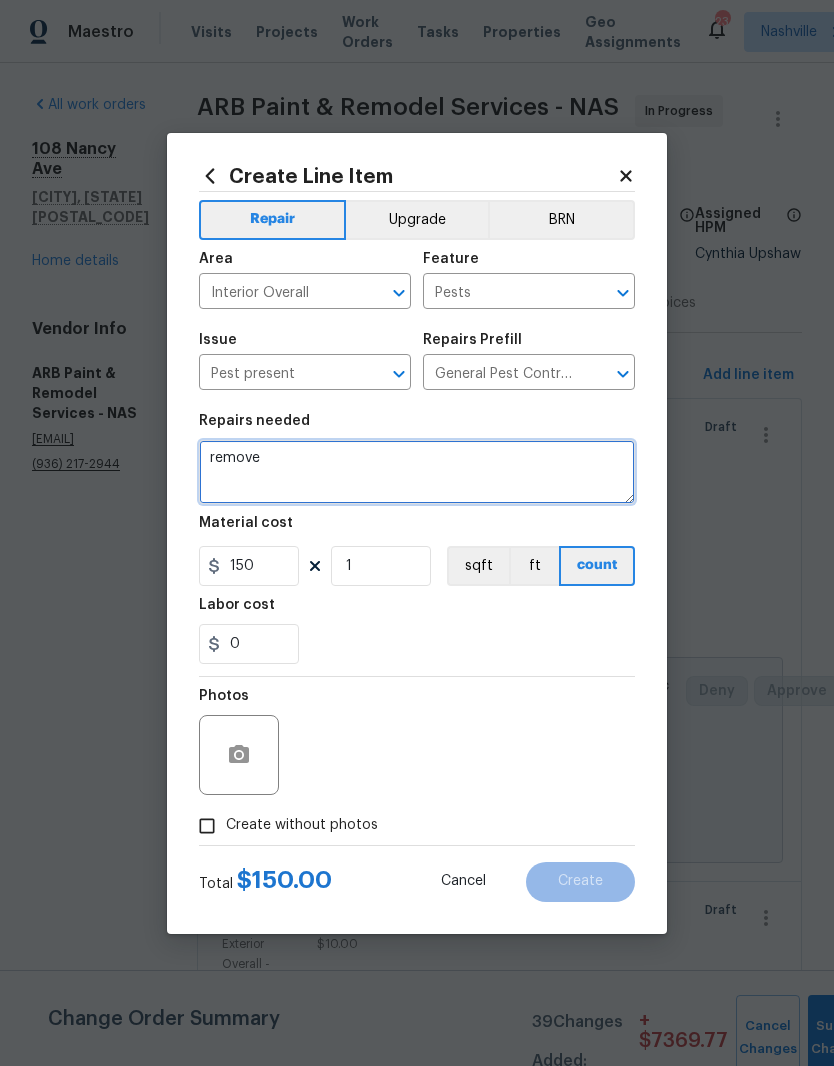 type on "re" 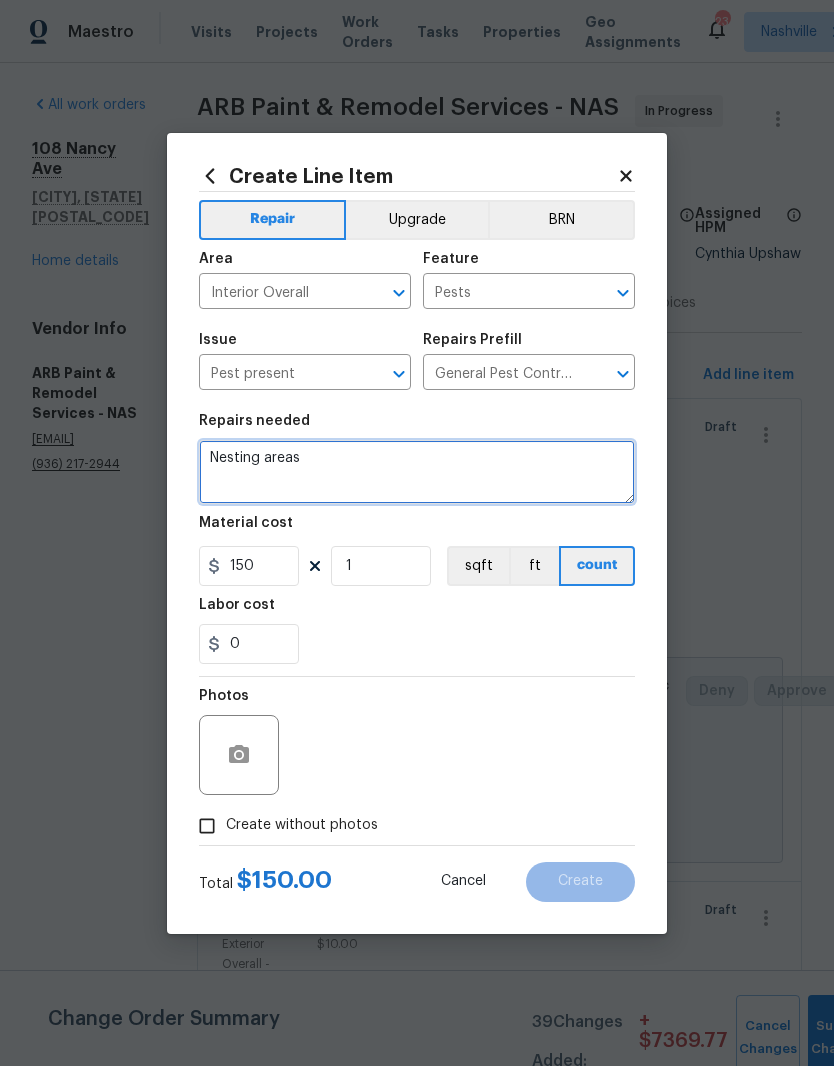 click on "Nesting areas" at bounding box center [417, 472] 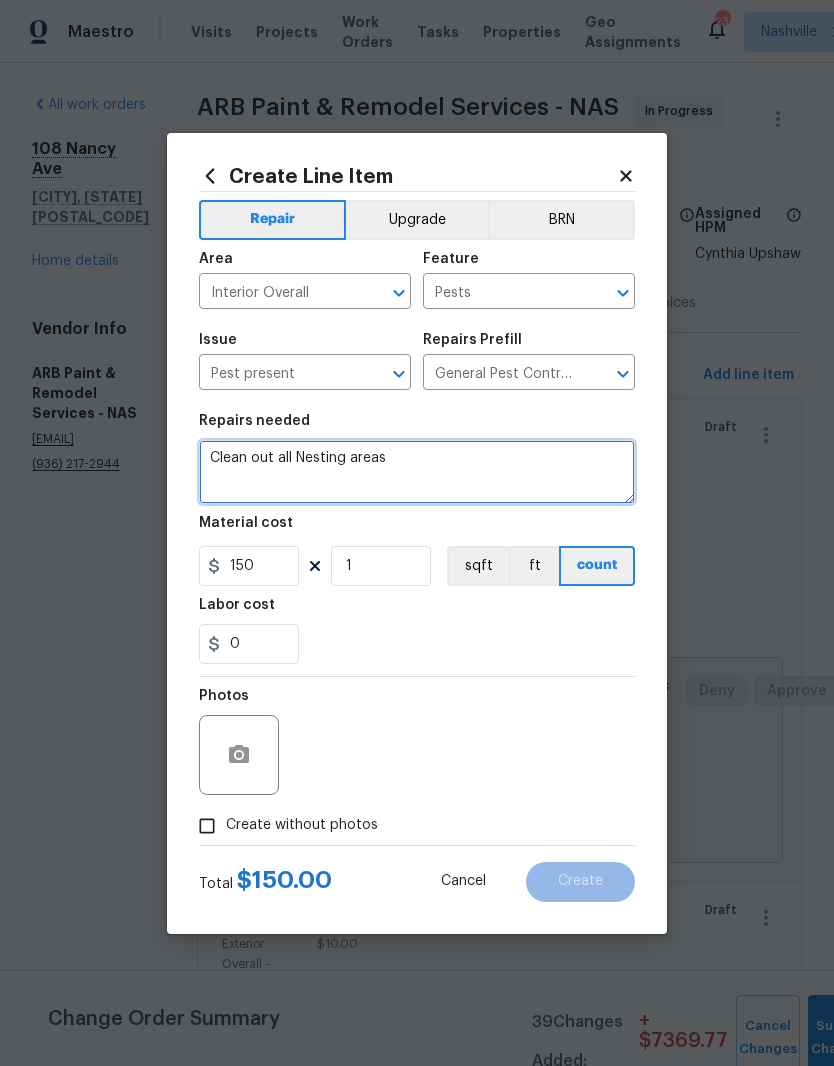 click on "Clean out all Nesting areas" at bounding box center [417, 472] 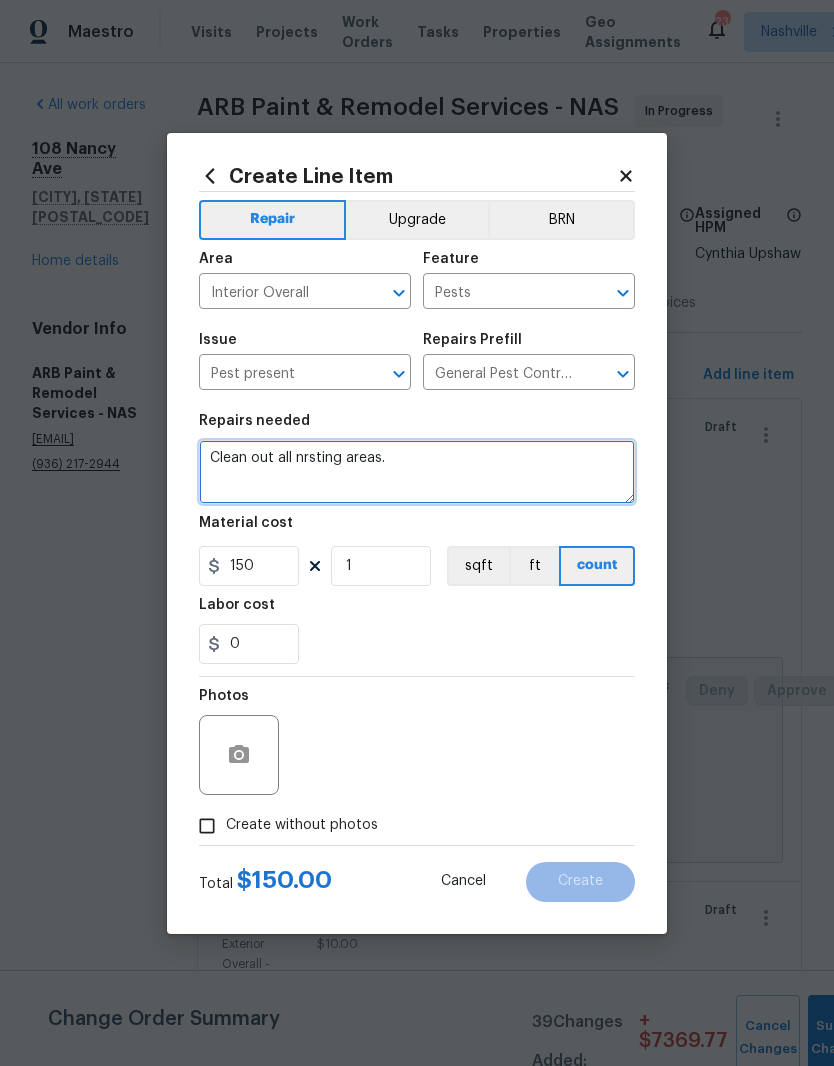 click on "Clean out all nrsting areas." at bounding box center [417, 472] 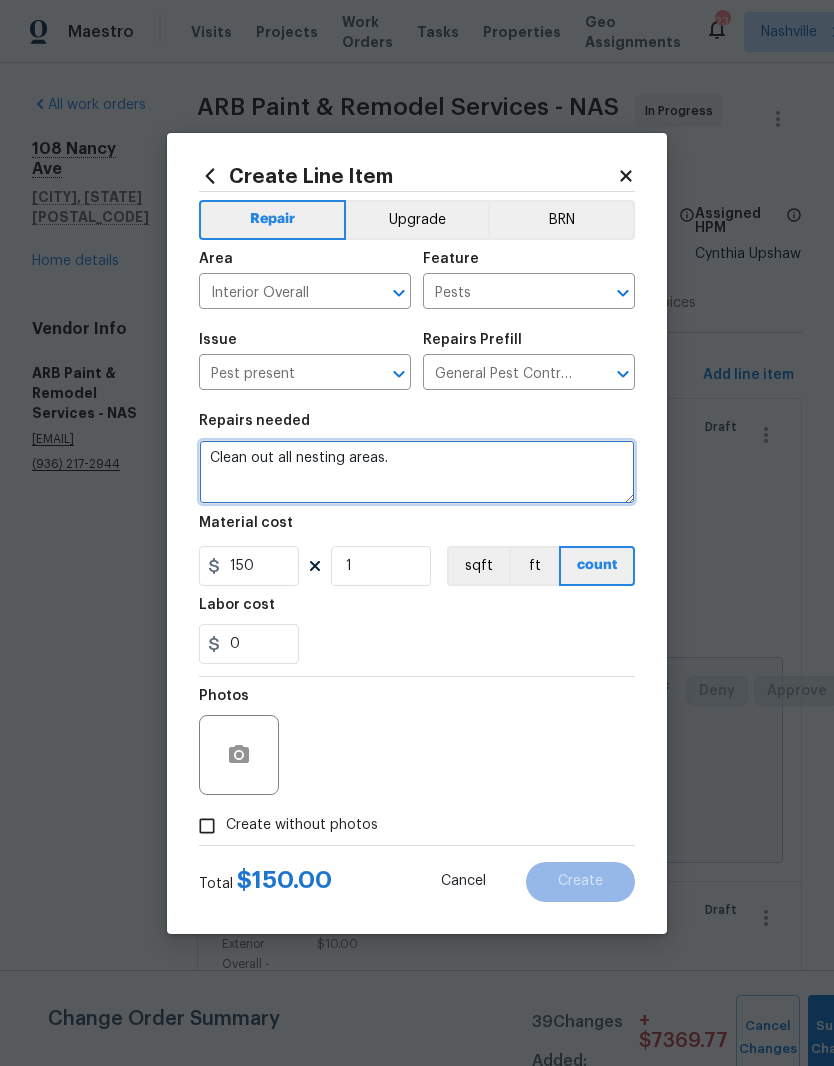 click on "Clean out all nesting areas." at bounding box center [417, 472] 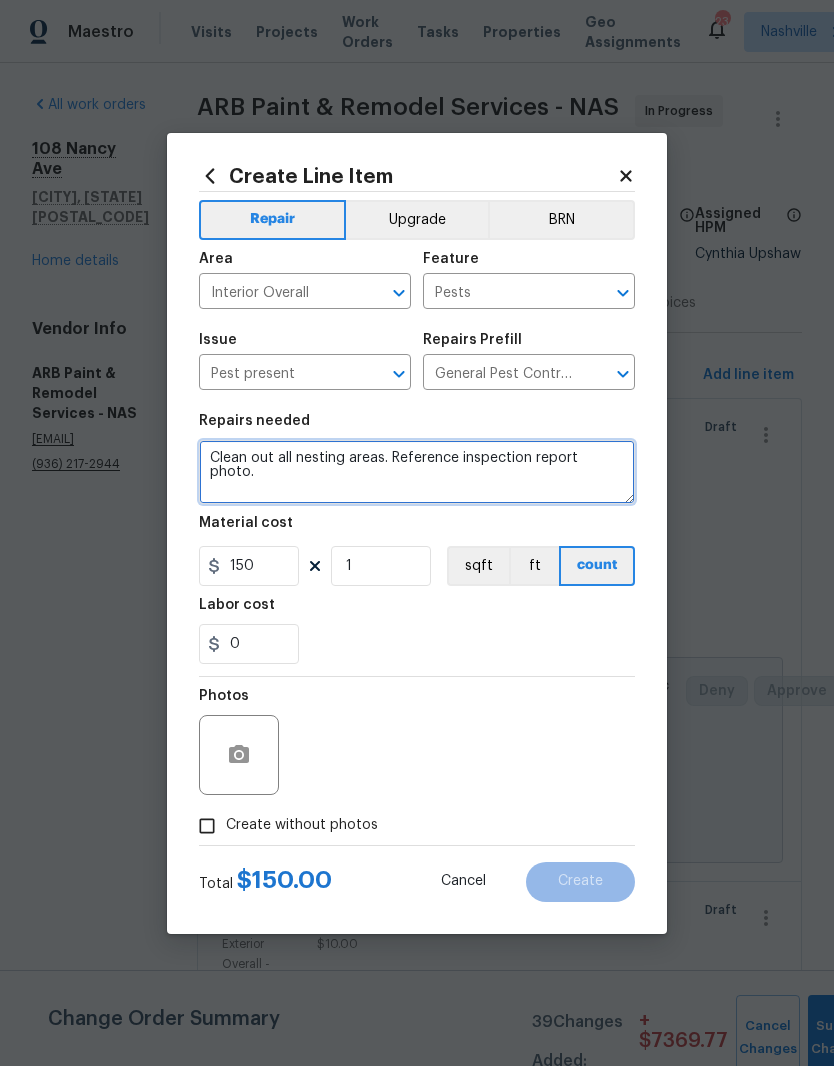 type on "Clean out all nesting areas. Reference inspection report photo." 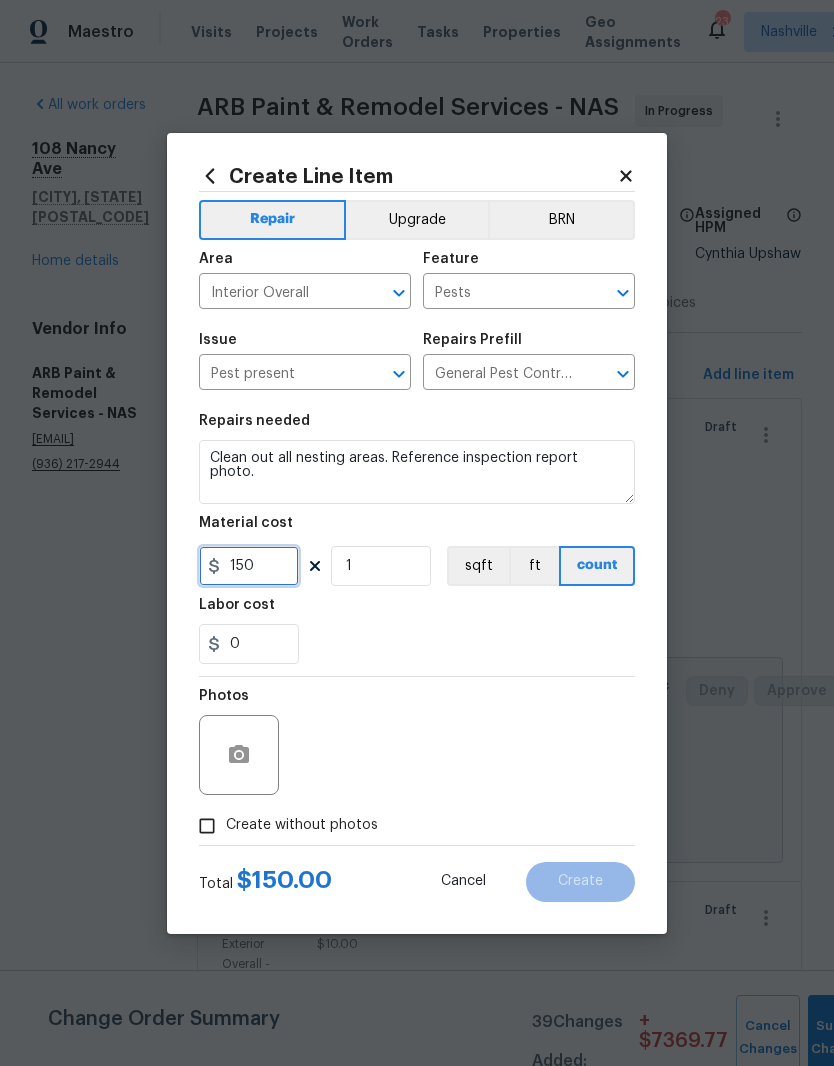 click on "150" at bounding box center (249, 566) 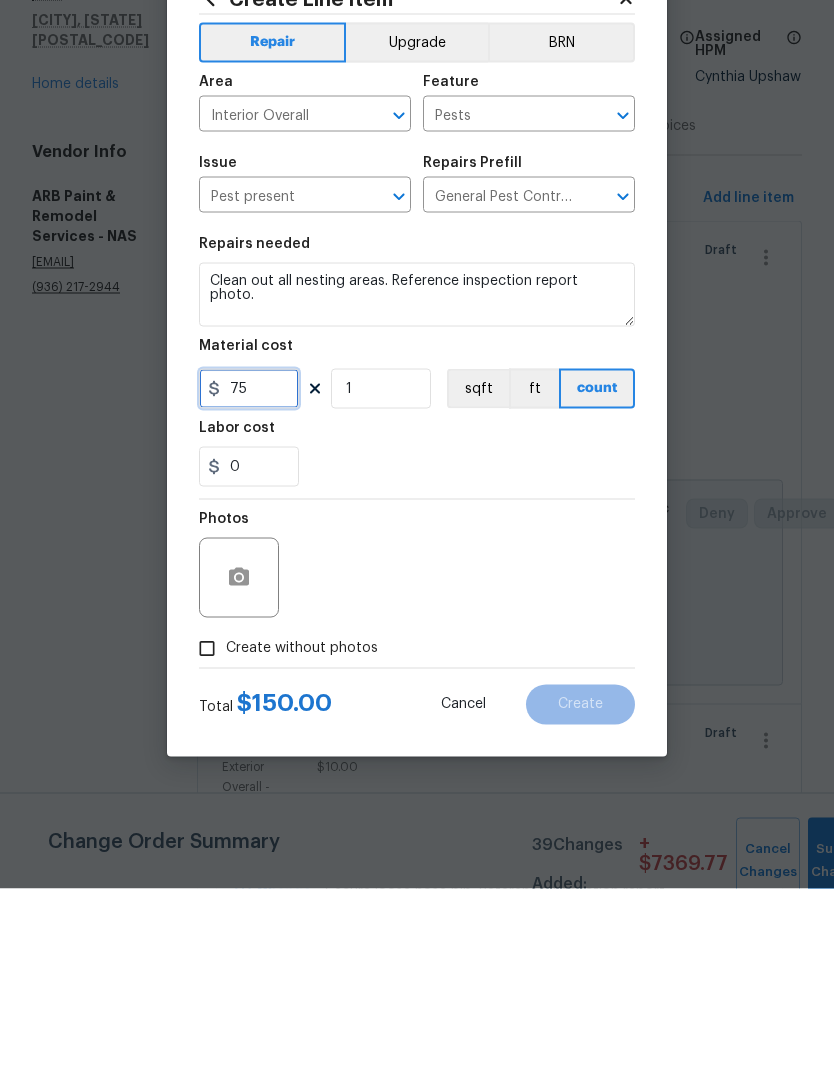 type on "75" 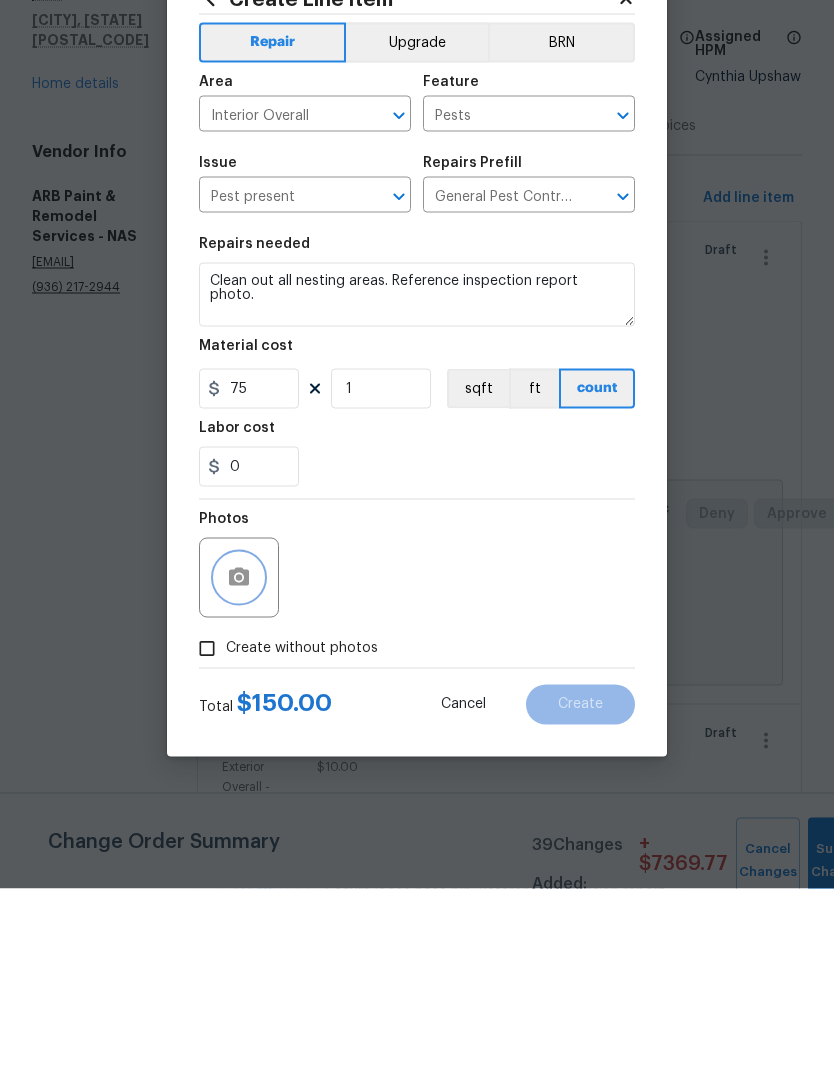 click 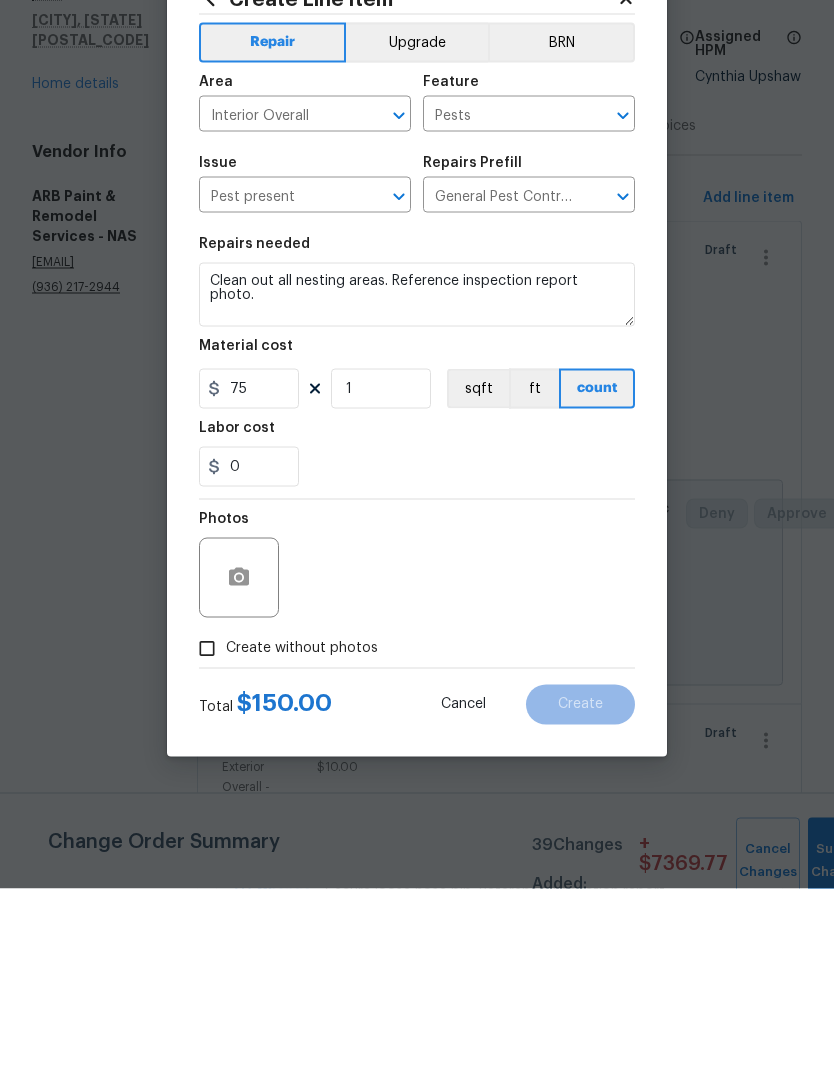 scroll, scrollTop: 82, scrollLeft: 0, axis: vertical 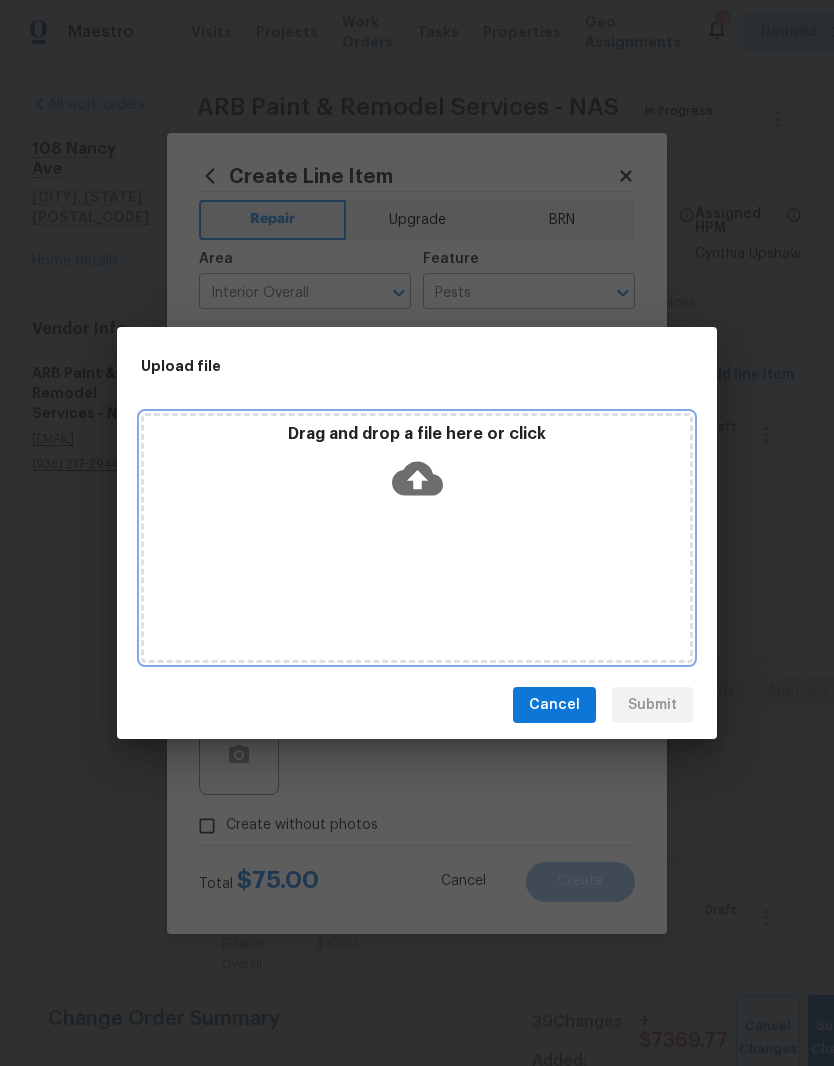click on "Drag and drop a file here or click" at bounding box center (417, 467) 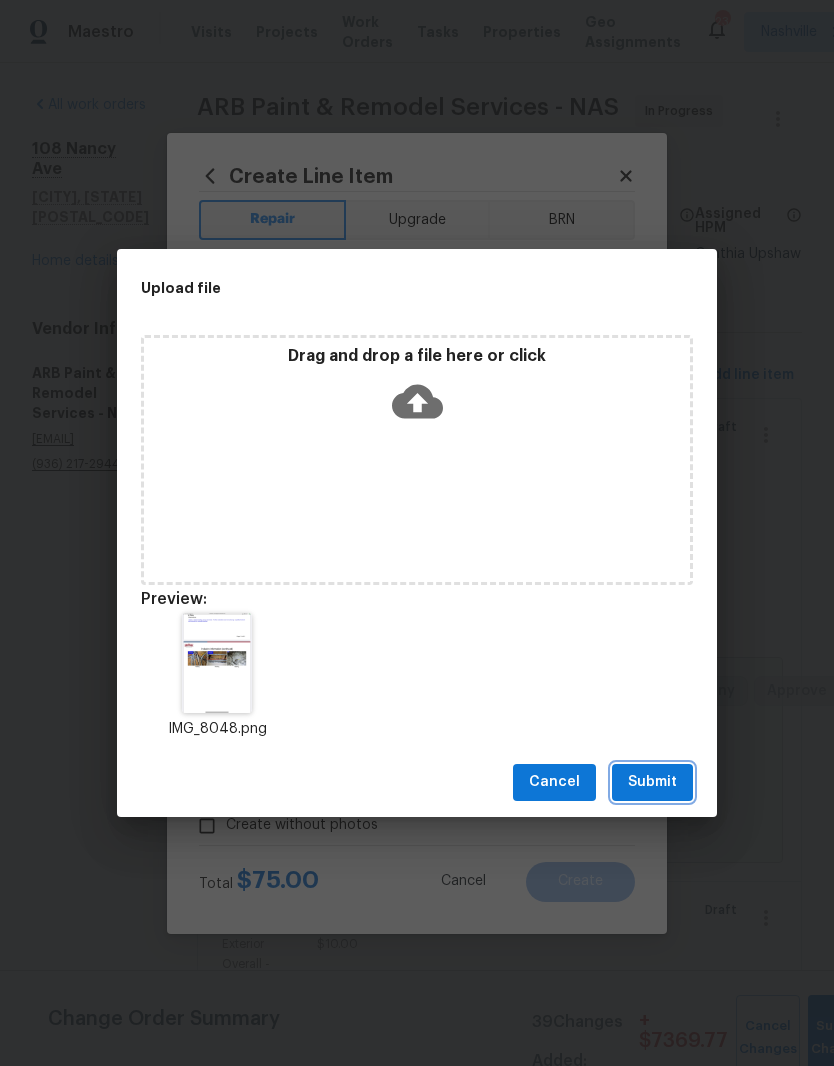 click on "Submit" at bounding box center [652, 782] 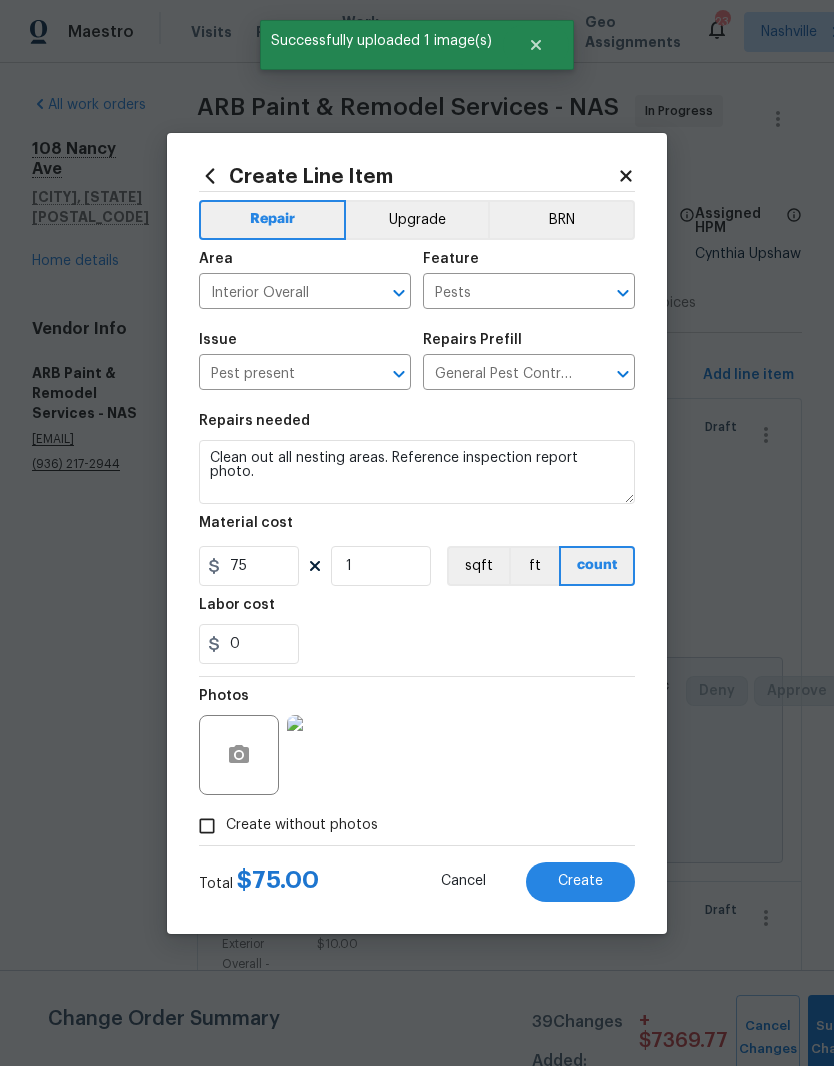 click at bounding box center (327, 755) 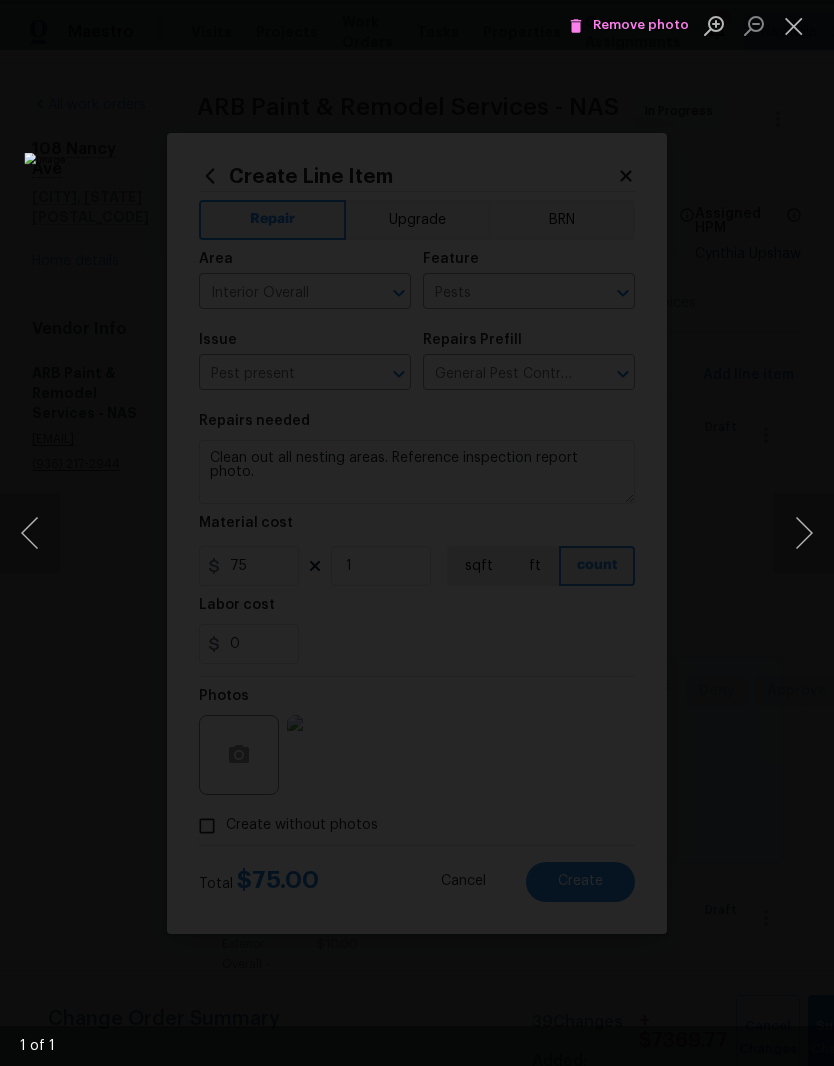 click at bounding box center (794, 25) 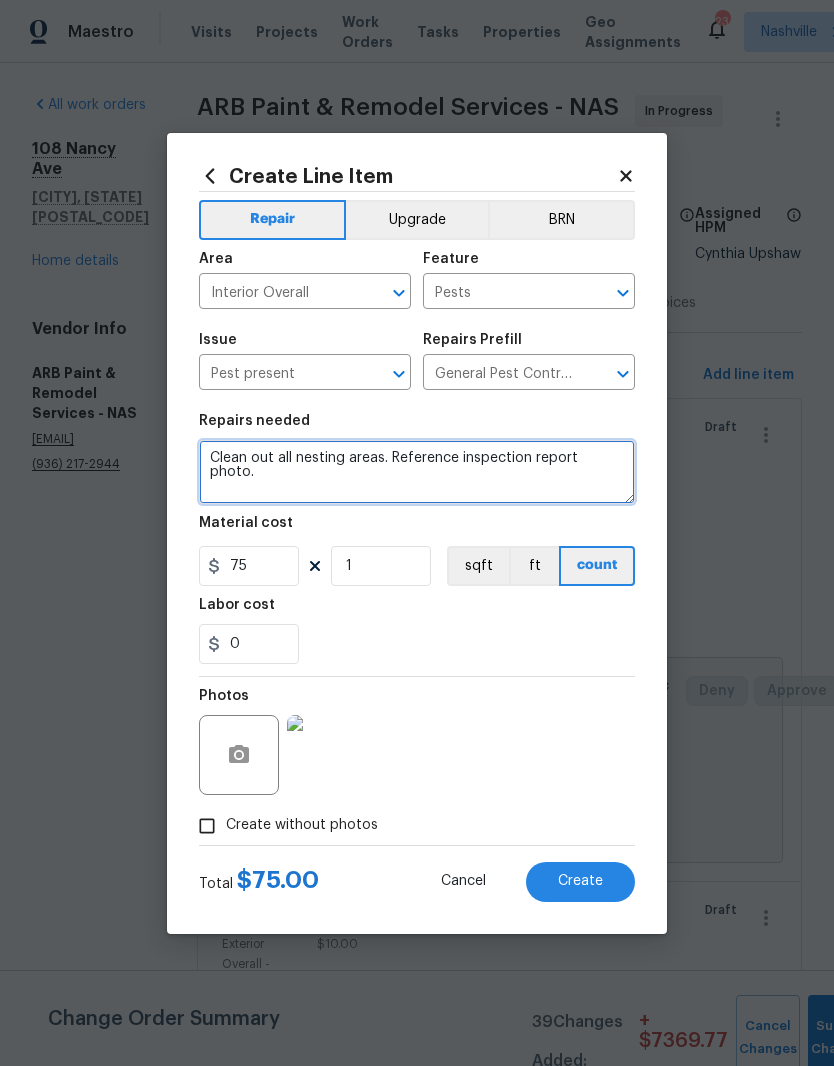 click on "Clean out all nesting areas. Reference inspection report photo." at bounding box center (417, 472) 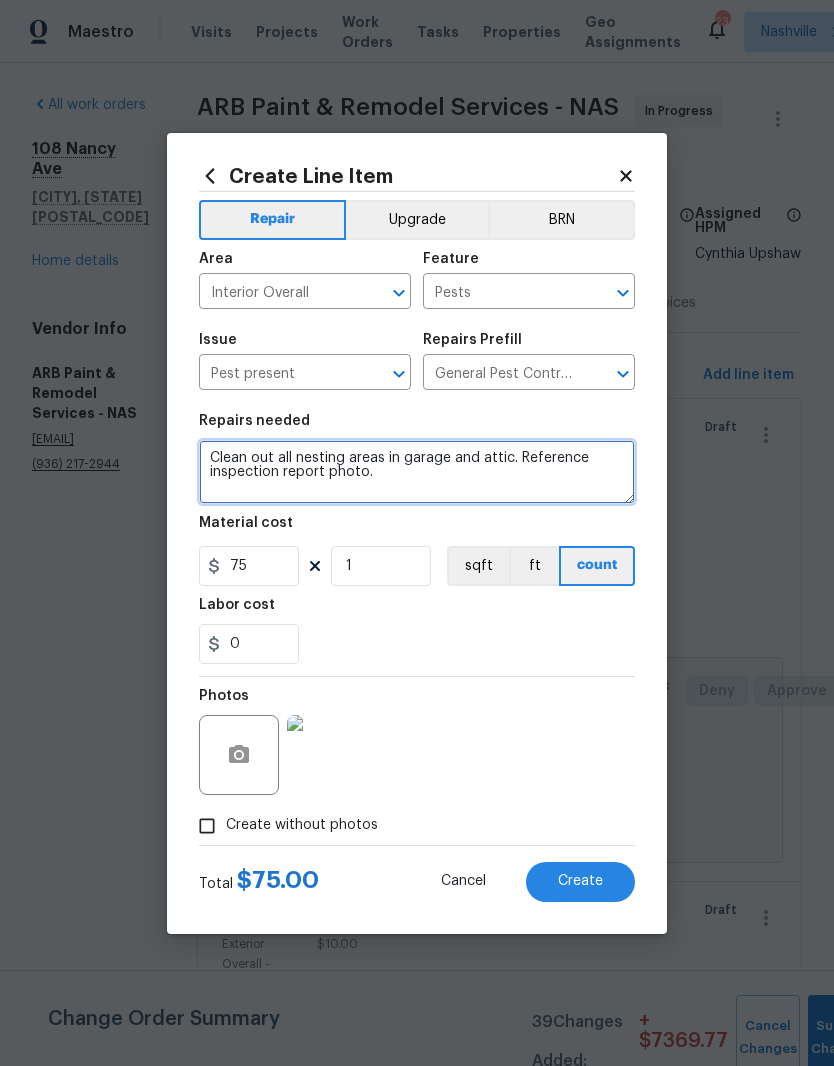 type on "Clean out all nesting areas in garage and attic. Reference inspection report photo." 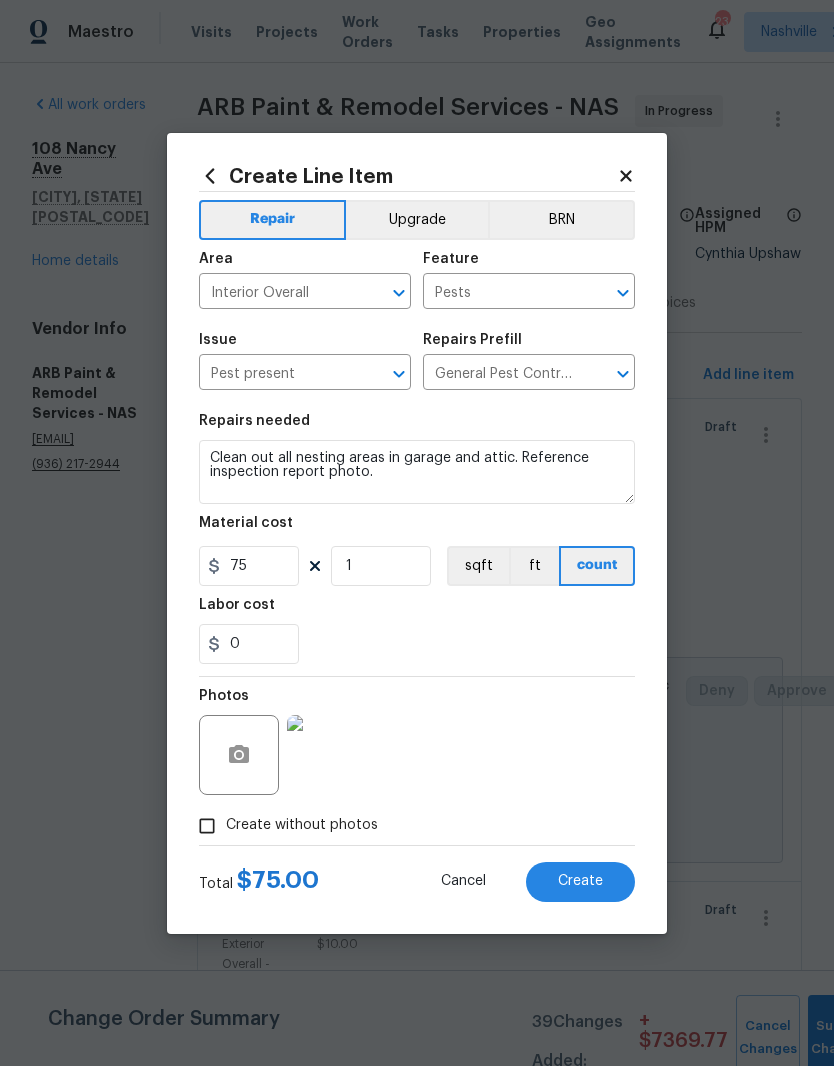 click on "Labor cost" at bounding box center (417, 611) 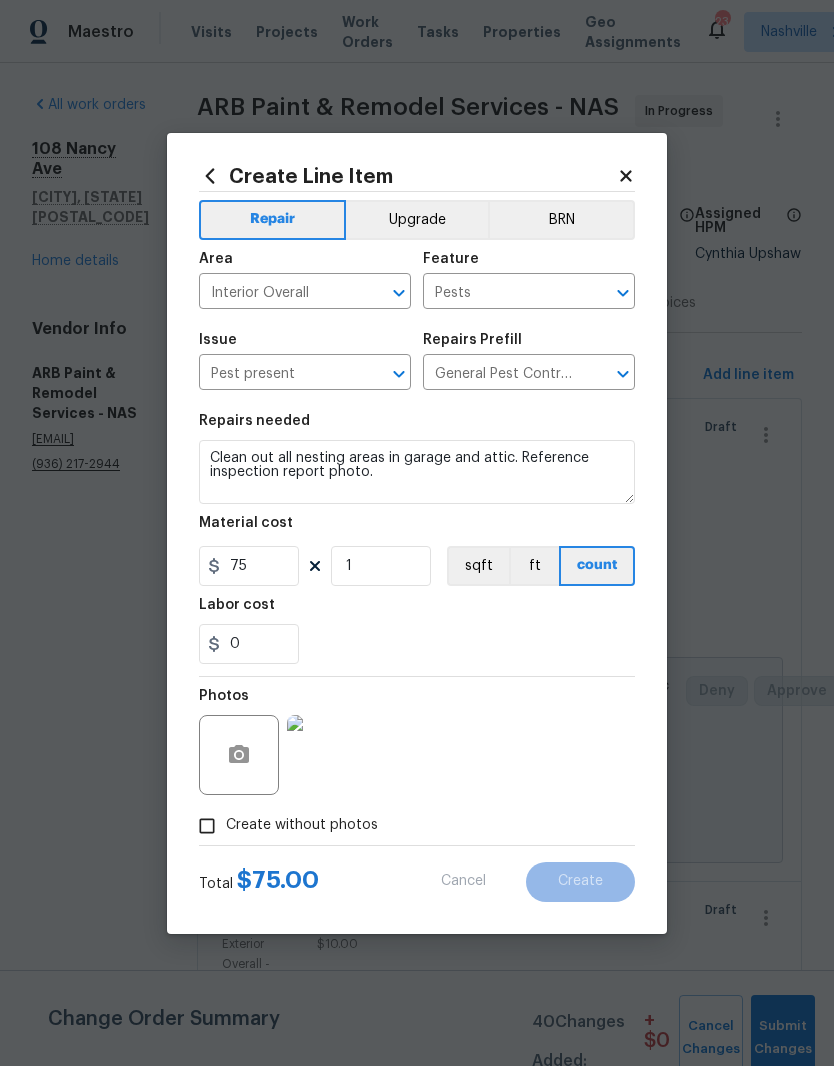 type on "0" 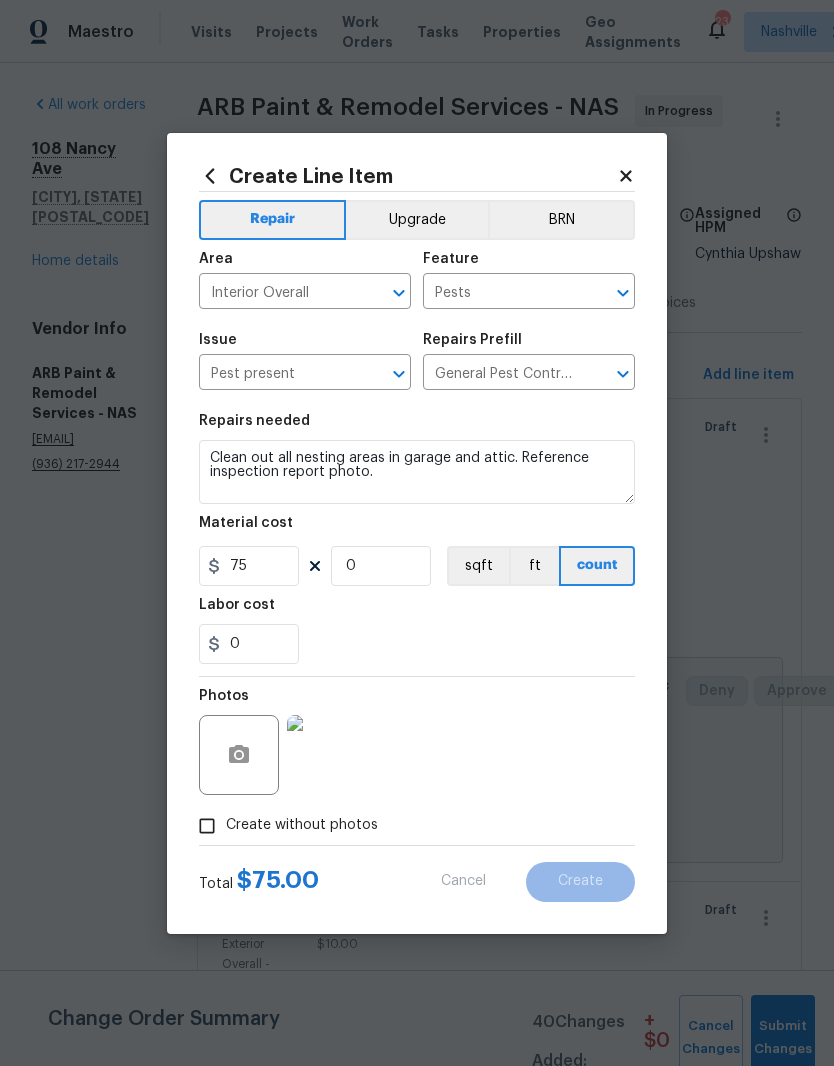 type 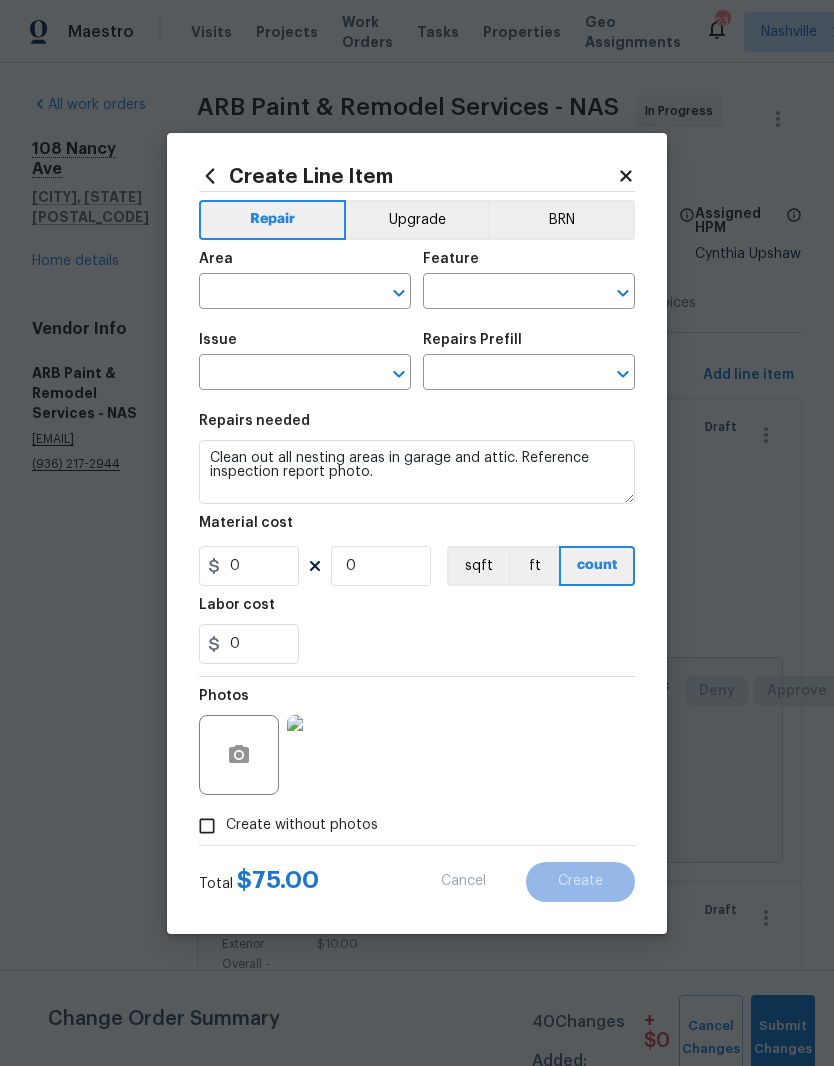 scroll, scrollTop: 0, scrollLeft: 0, axis: both 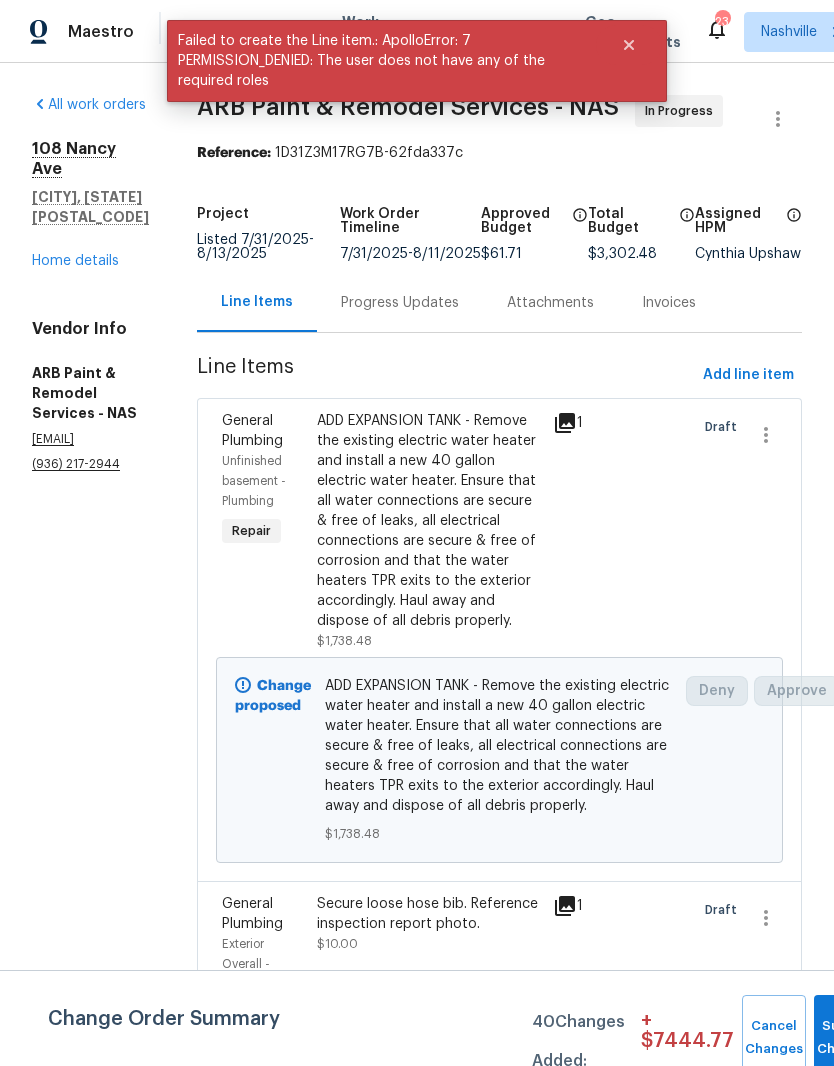click on "Home details" at bounding box center (75, 261) 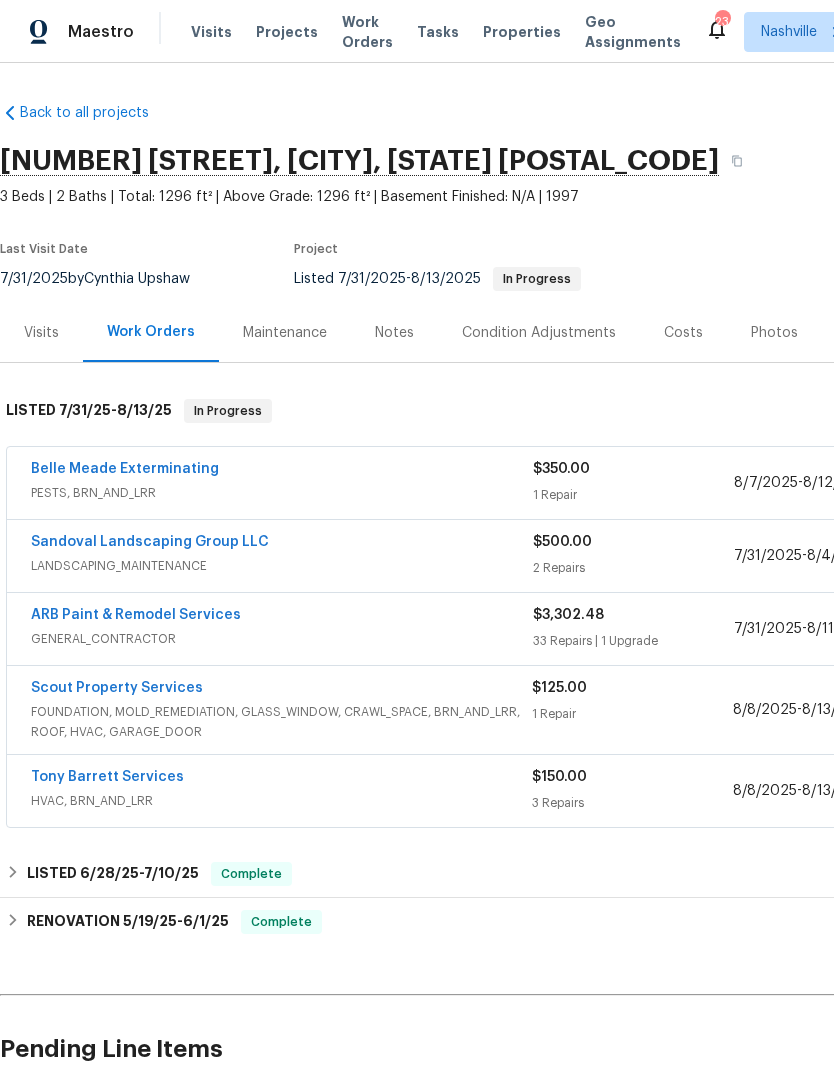 click on "Scout Property Services" at bounding box center (117, 688) 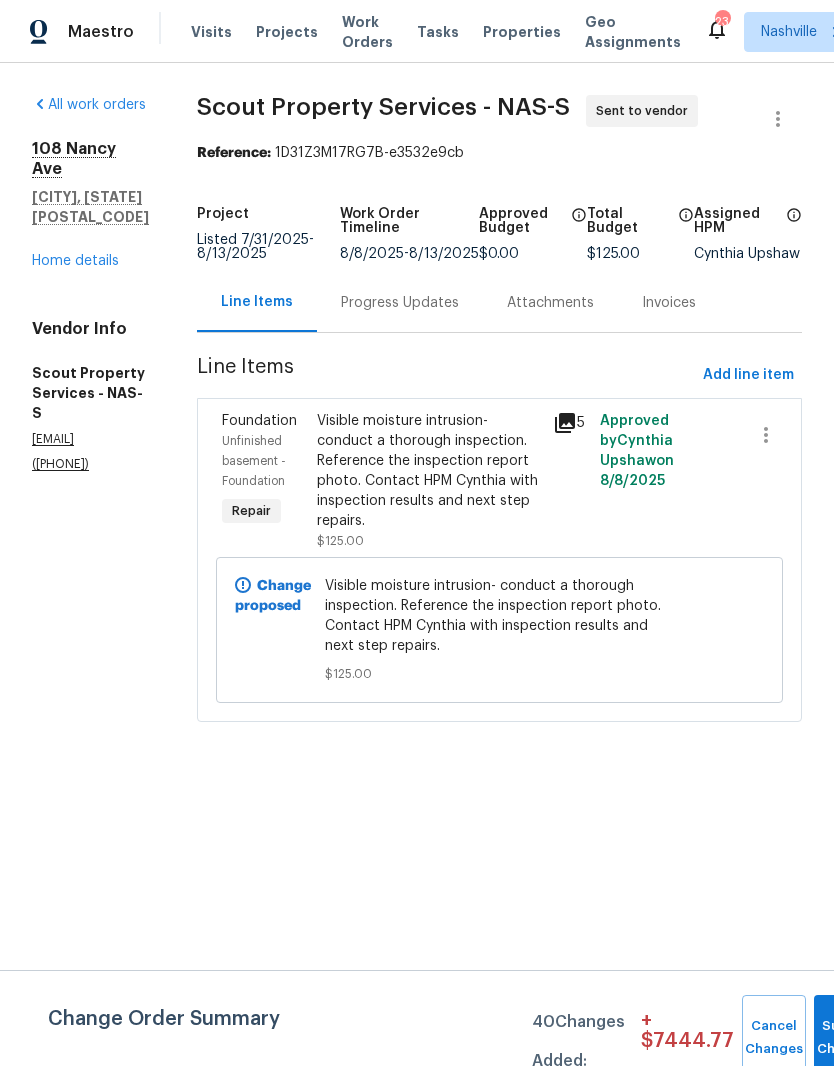 click on "Visible moisture intrusion- conduct a thorough inspection. Reference the inspection report photo. Contact HPM Cynthia with inspection results and next step repairs." at bounding box center [429, 471] 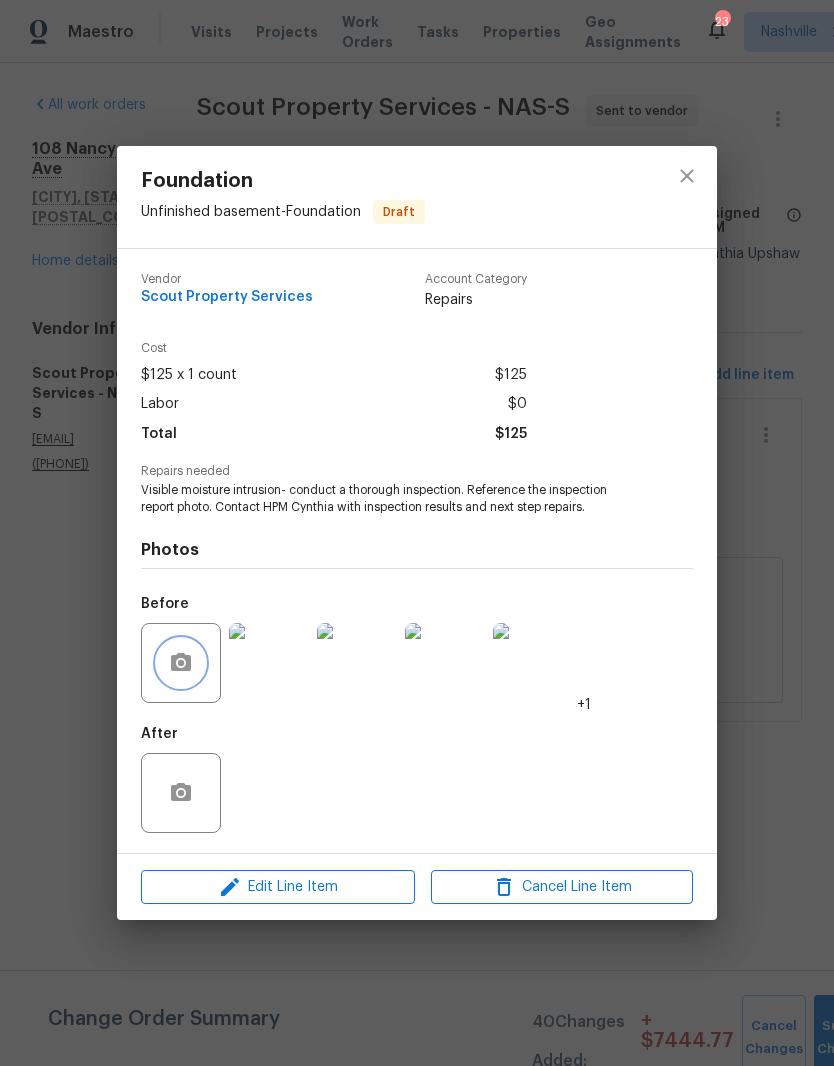 click at bounding box center [181, 663] 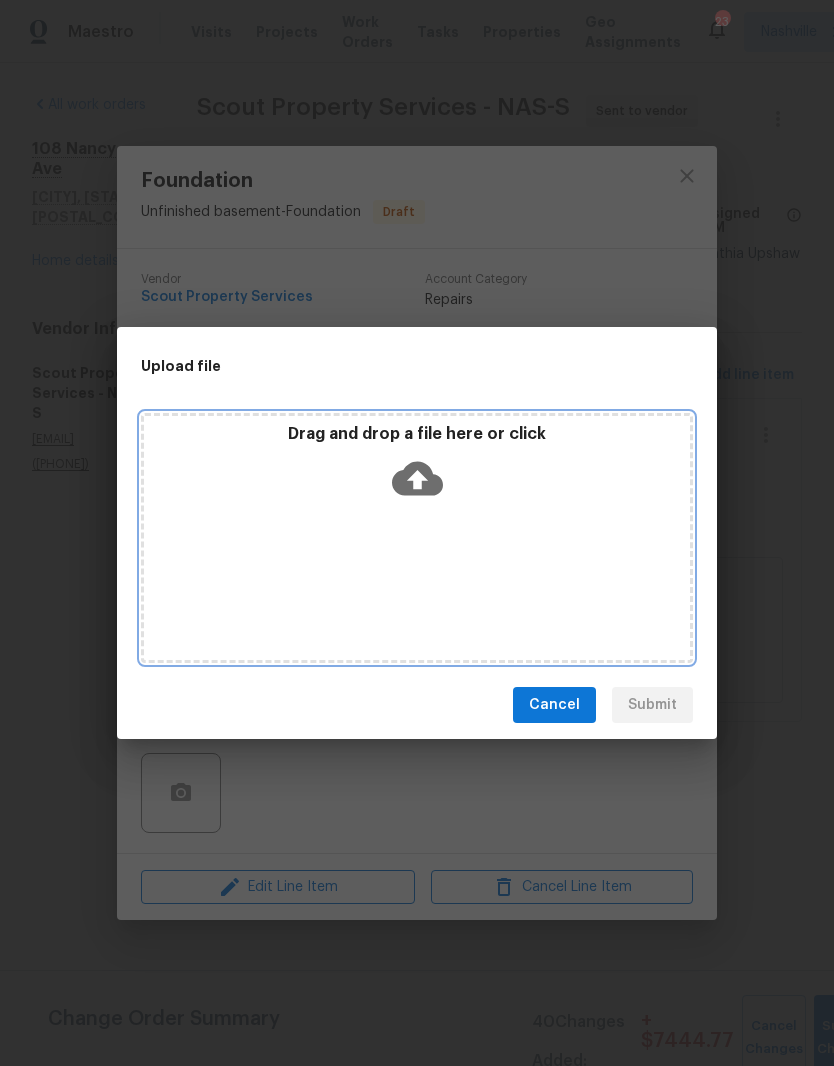 click on "Drag and drop a file here or click" at bounding box center (417, 467) 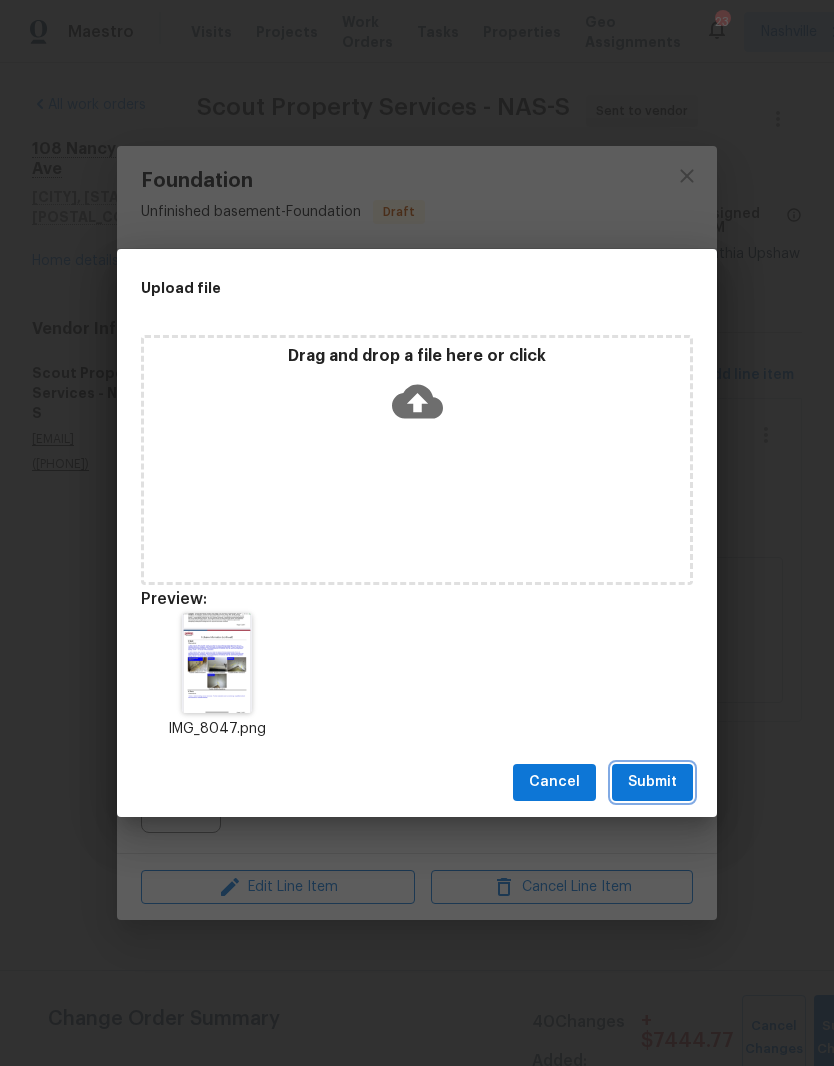 click on "Submit" at bounding box center (652, 782) 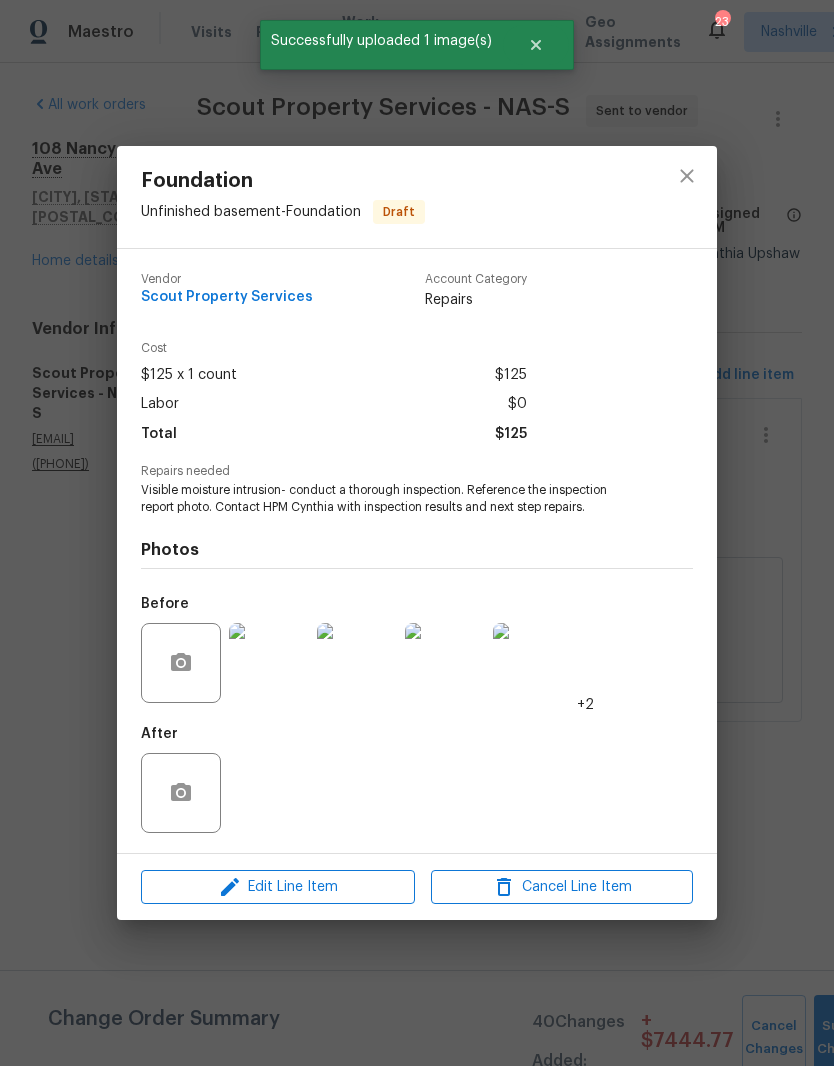 click at bounding box center (269, 663) 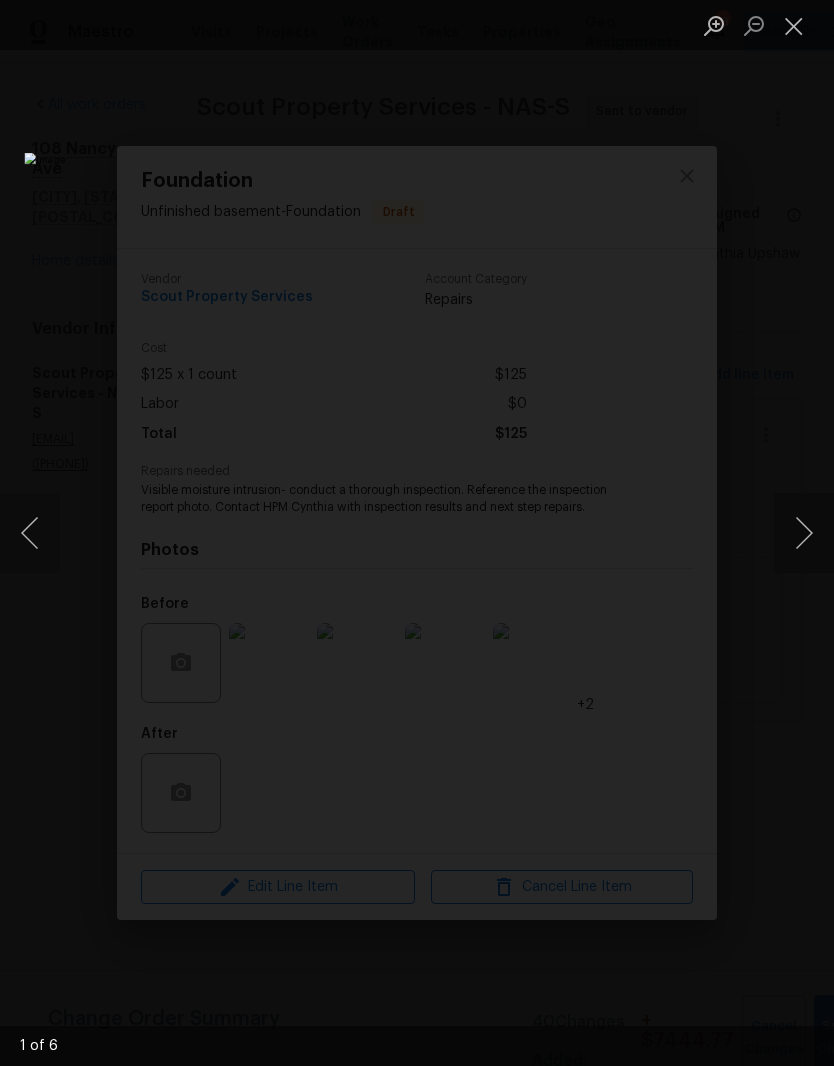 click at bounding box center [794, 25] 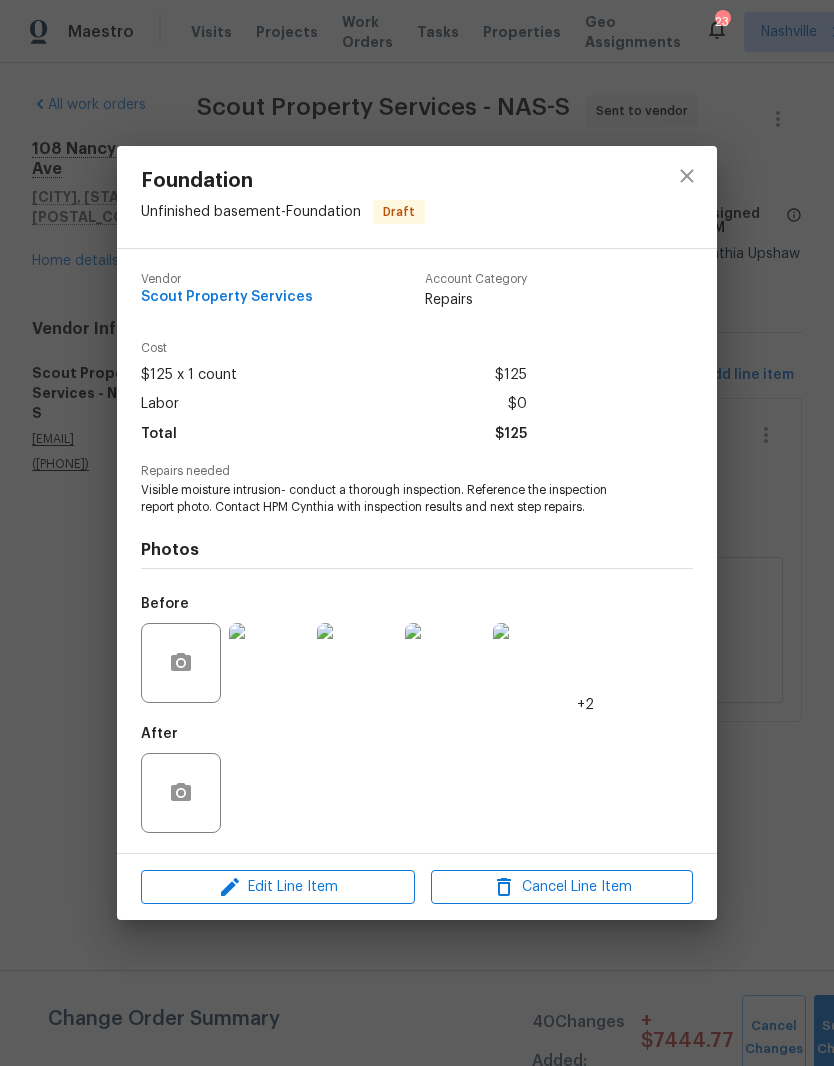click at bounding box center [269, 663] 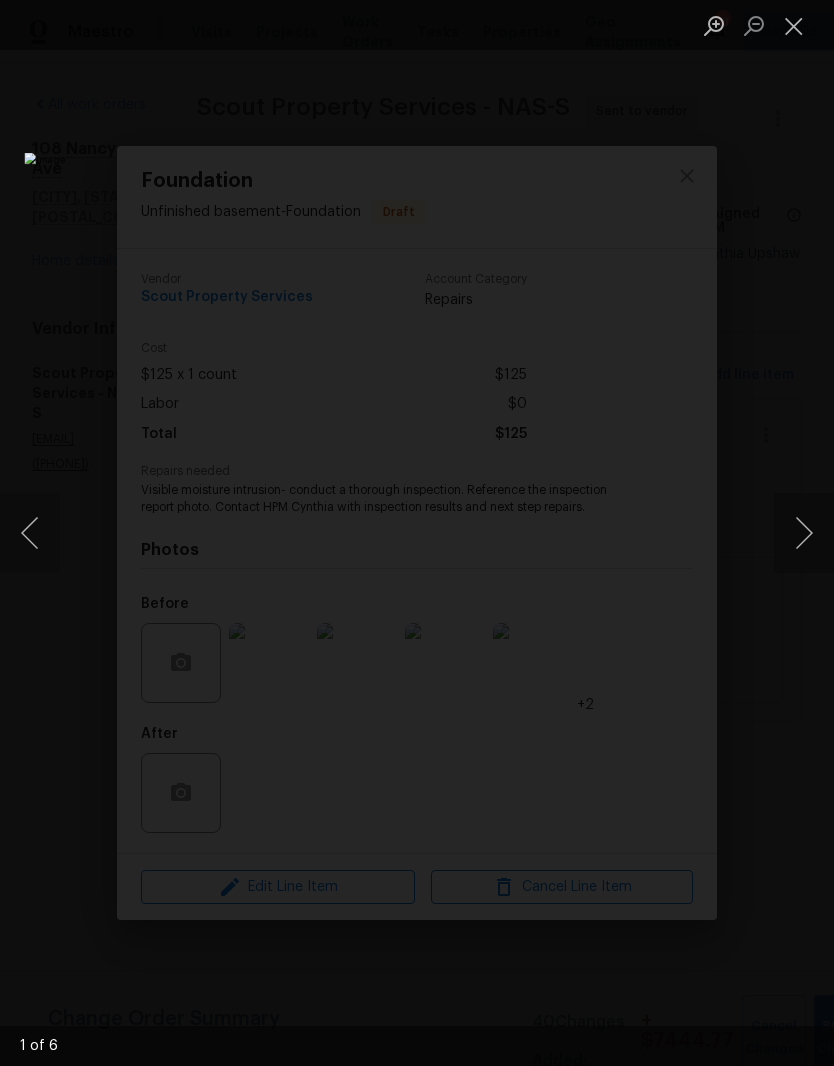 click at bounding box center (794, 25) 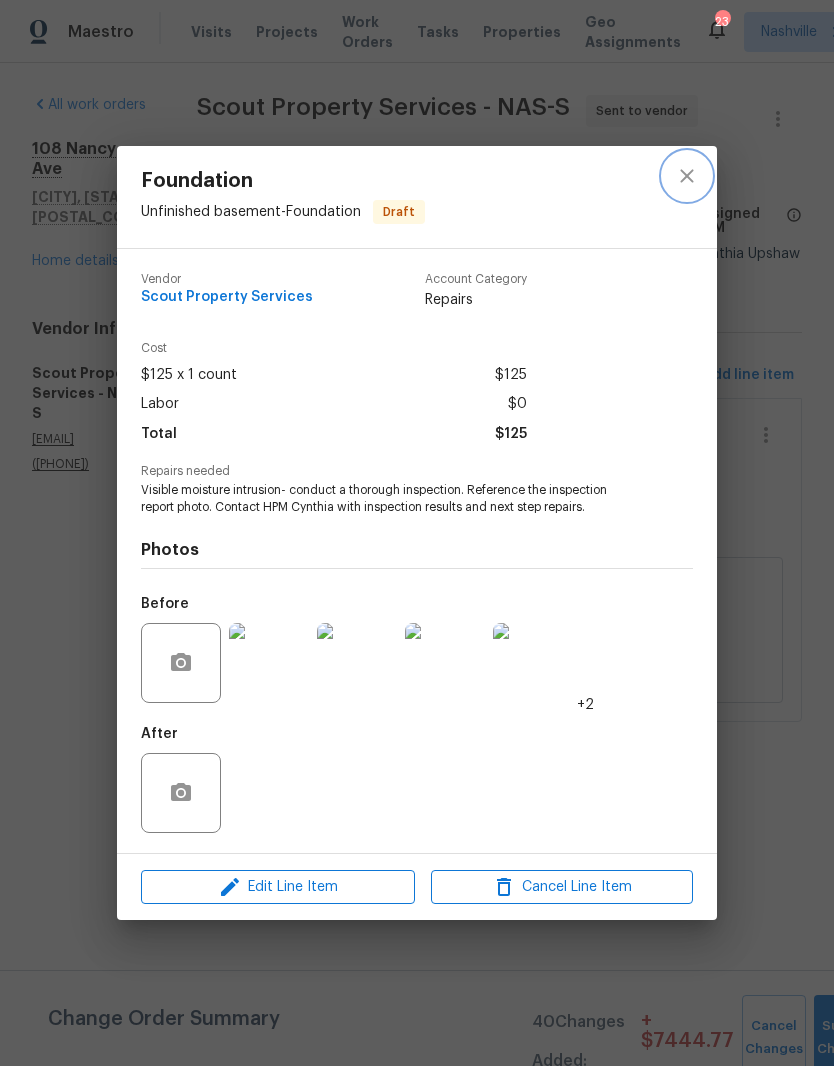 click 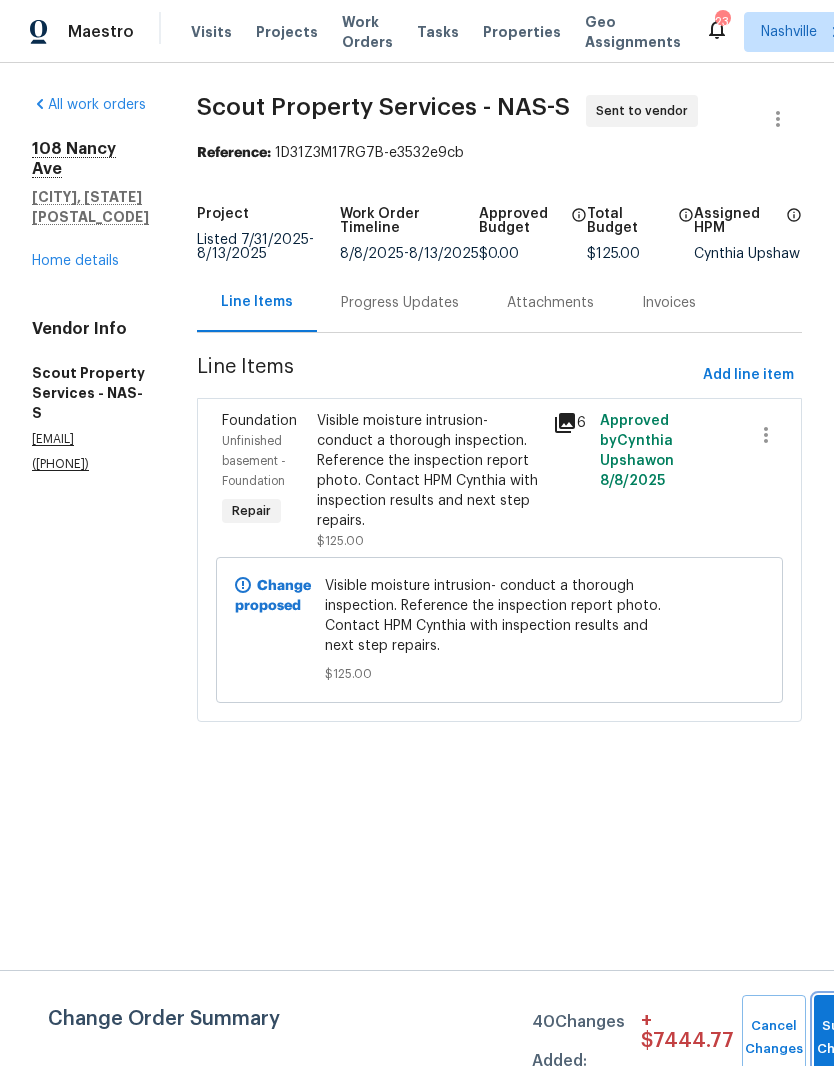 click on "Submit Changes" at bounding box center [846, 1038] 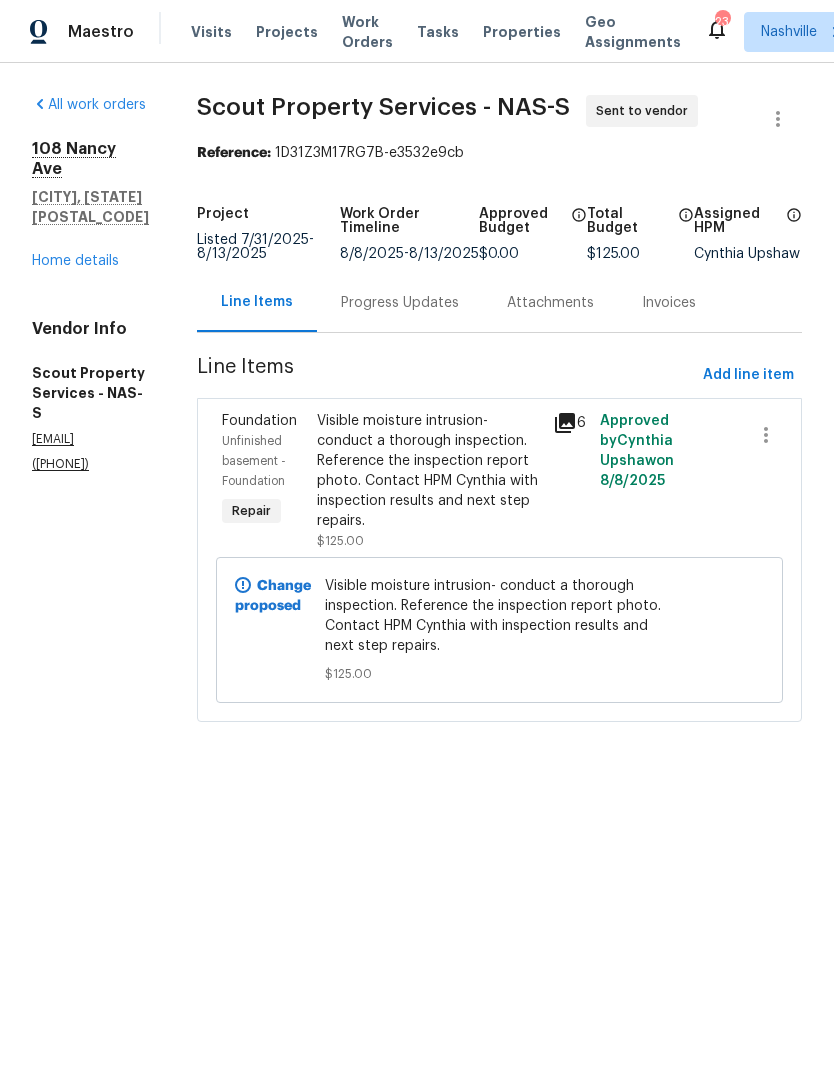 click on "Progress Updates" at bounding box center [400, 303] 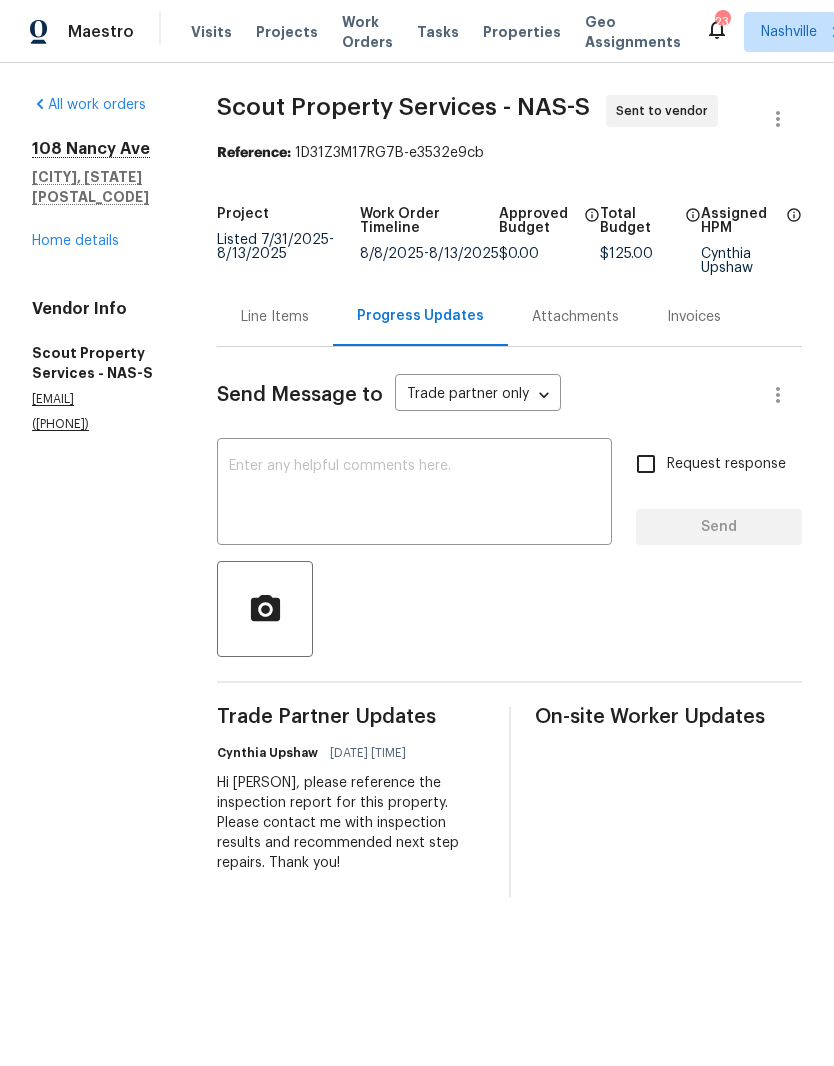 click on "Home details" at bounding box center [75, 241] 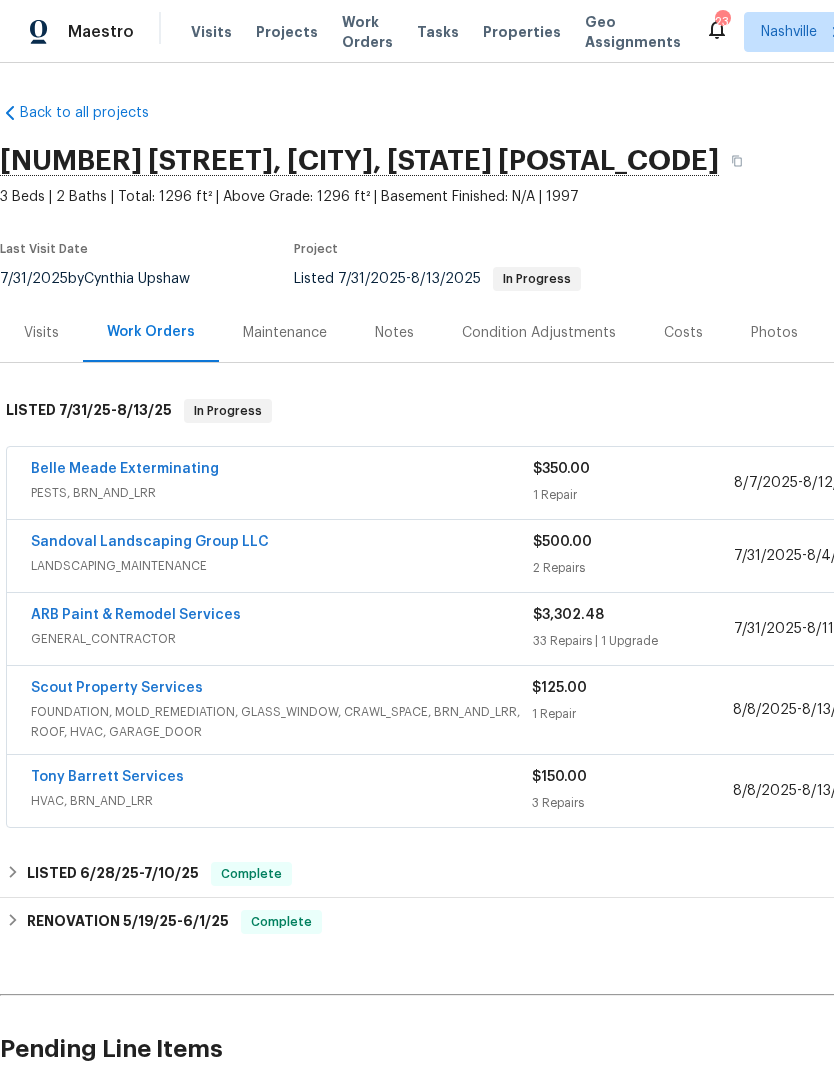 click on "Sandoval Landscaping Group LLC" at bounding box center [150, 542] 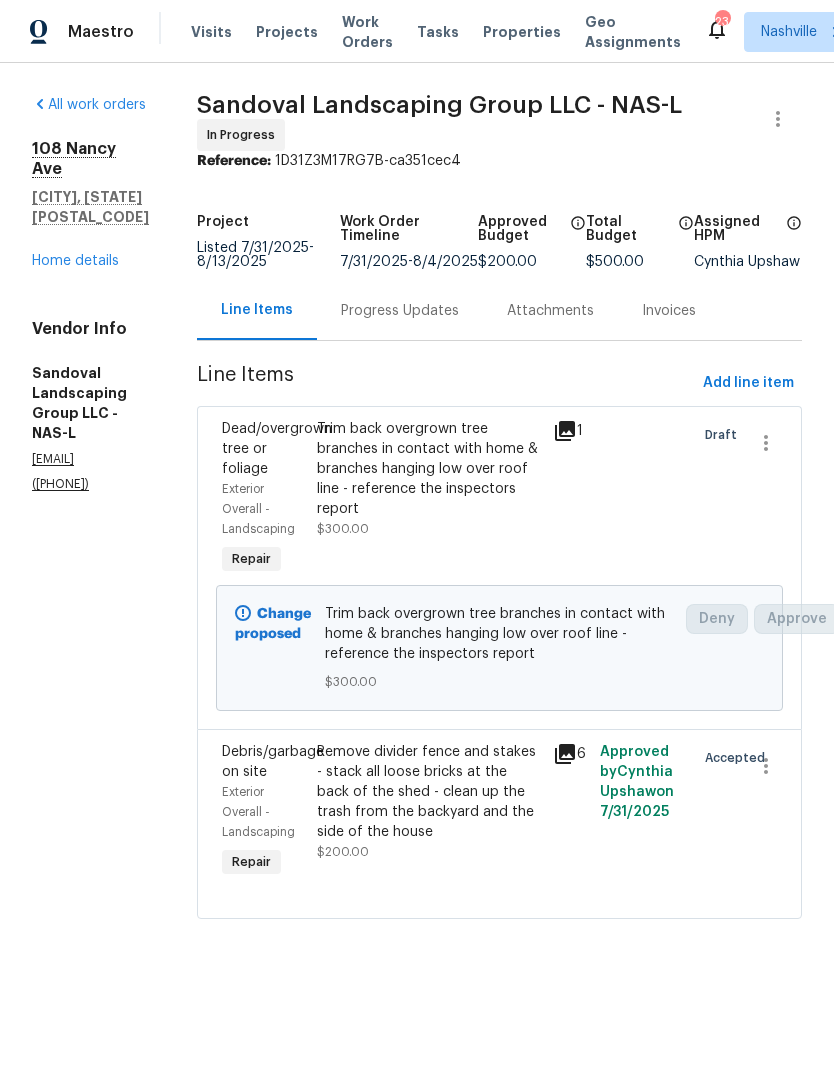 click on "Progress Updates" at bounding box center [400, 311] 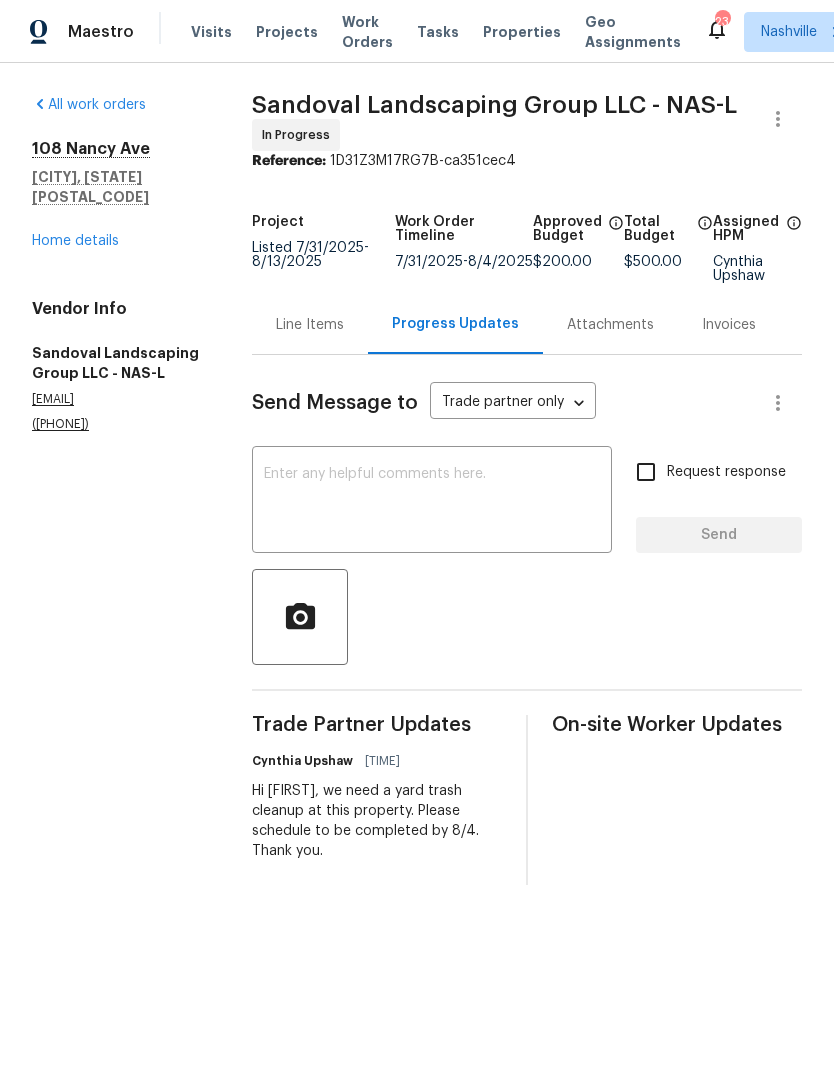 click on "Line Items" at bounding box center [310, 325] 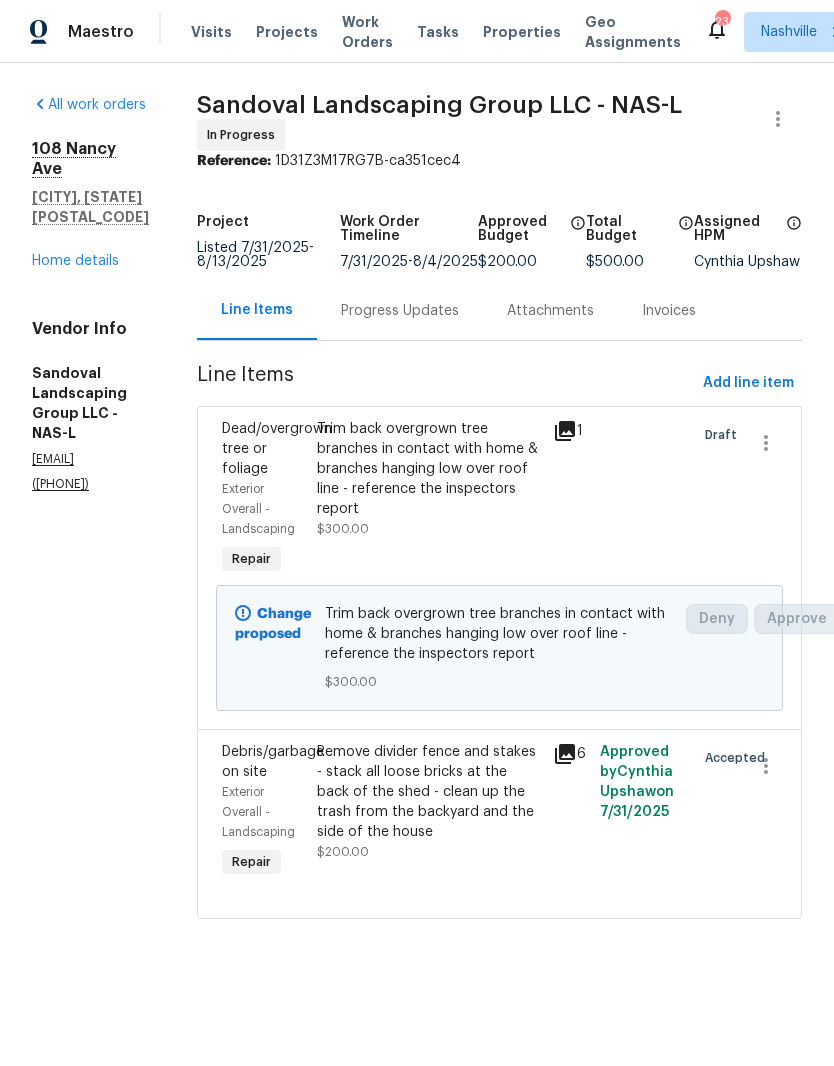 click on "Home details" at bounding box center [75, 261] 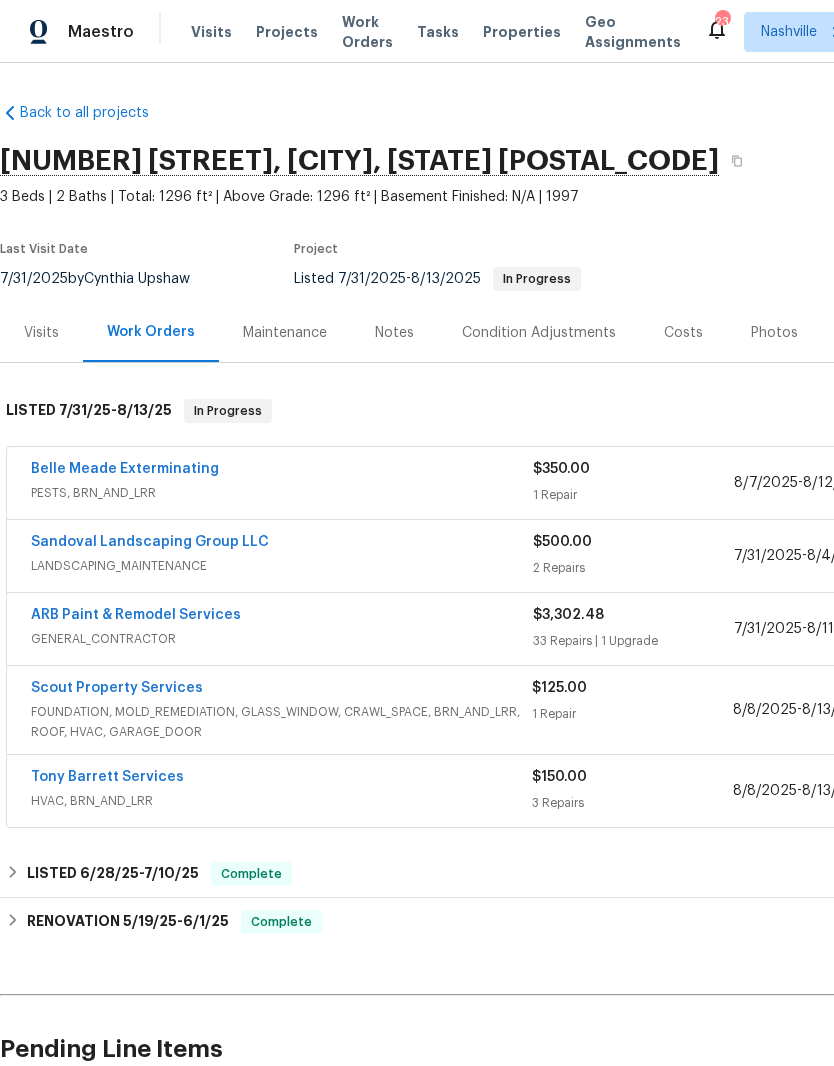 click on "Belle Meade Exterminating" at bounding box center [125, 469] 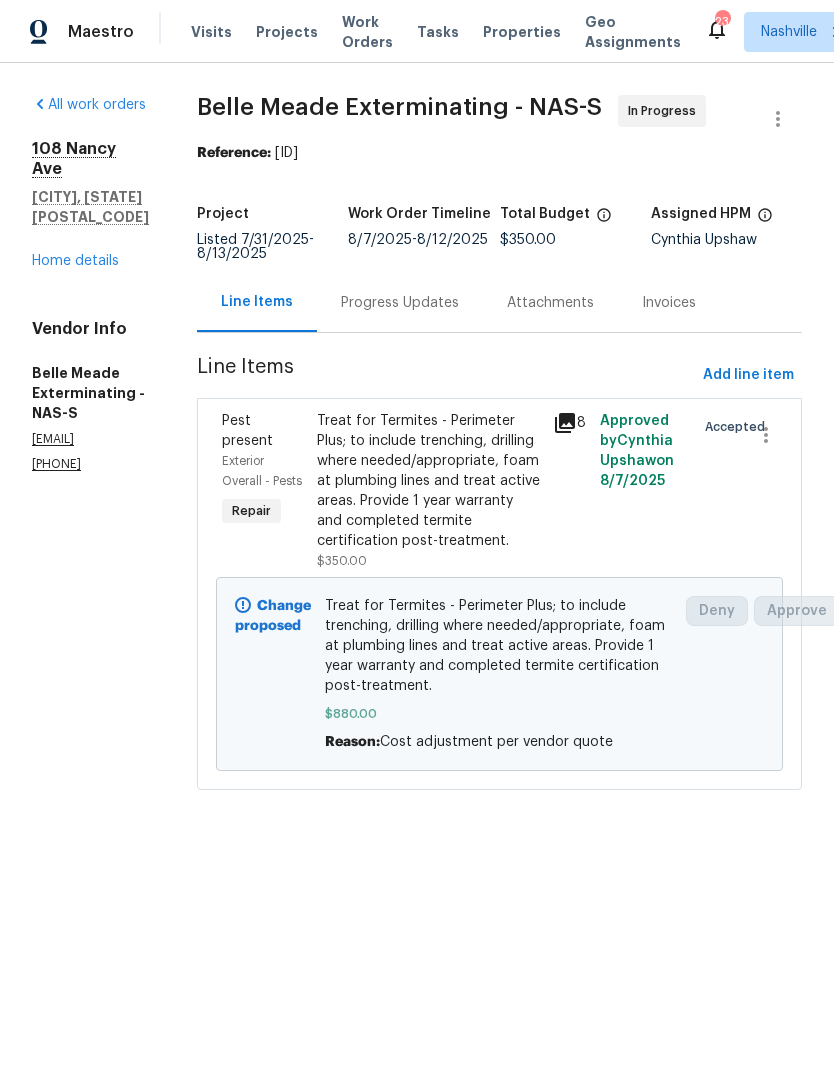 click on "Progress Updates" at bounding box center [400, 303] 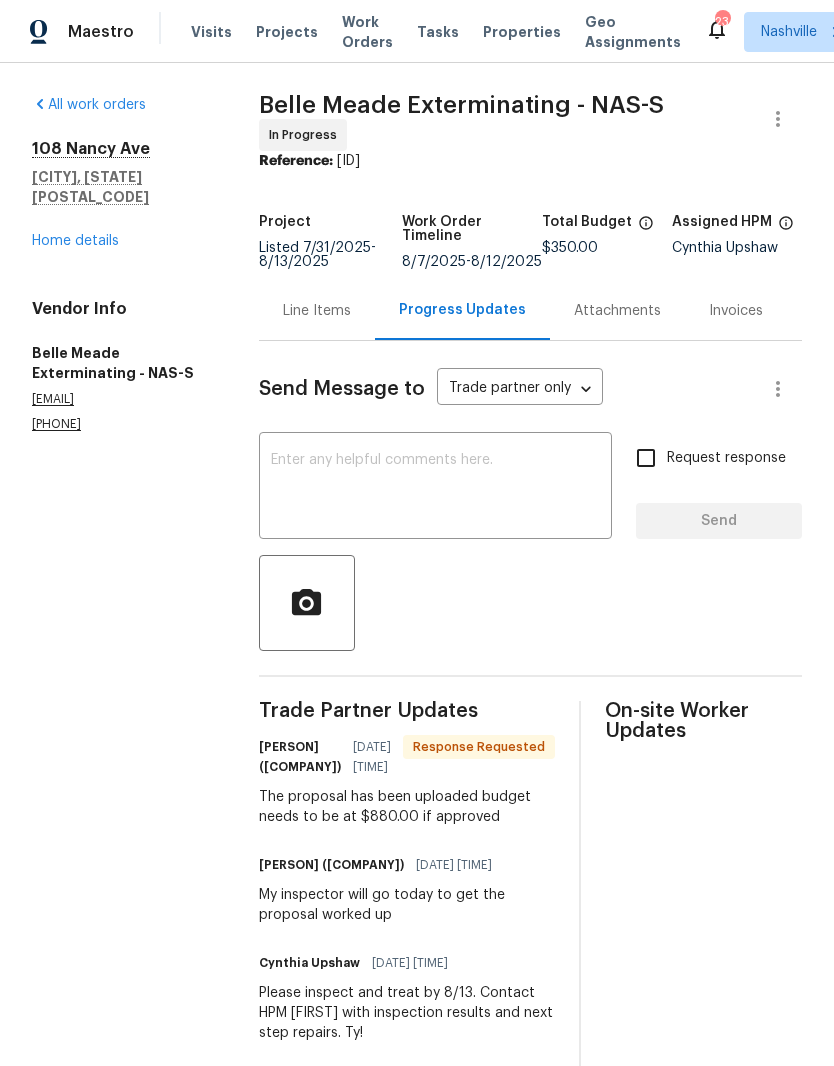 click on "Line Items" at bounding box center (317, 311) 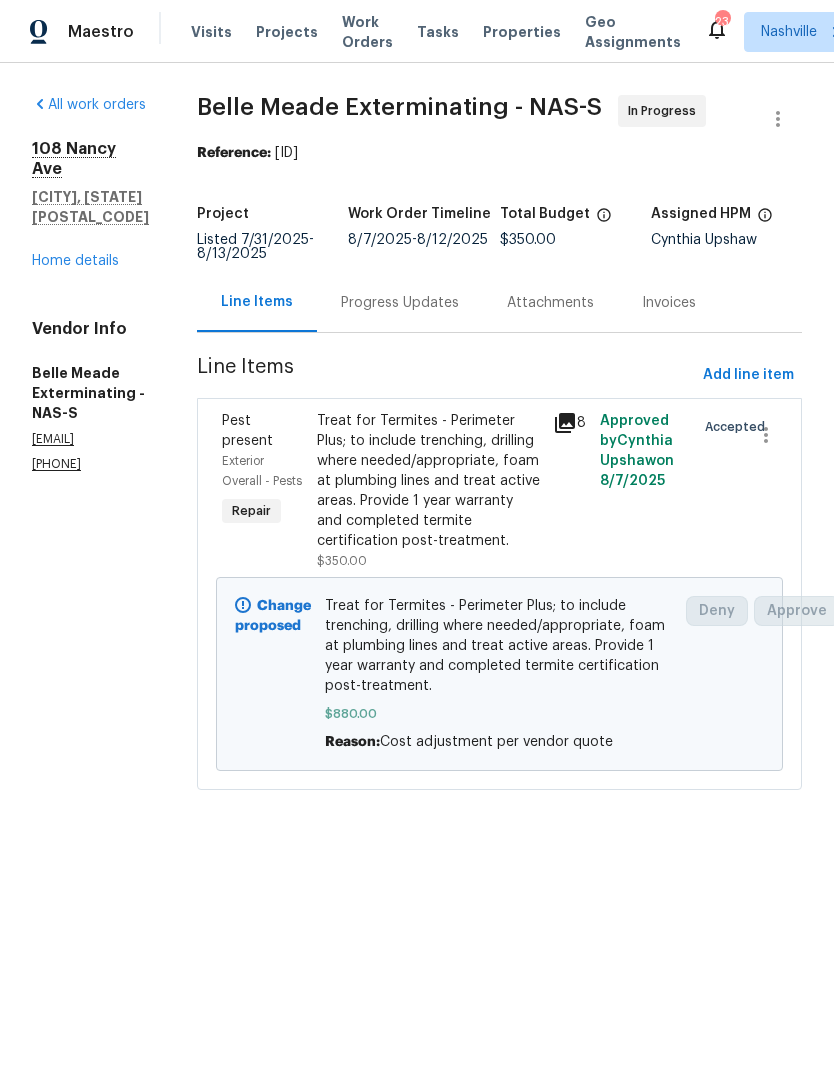 click on "Home details" at bounding box center (75, 261) 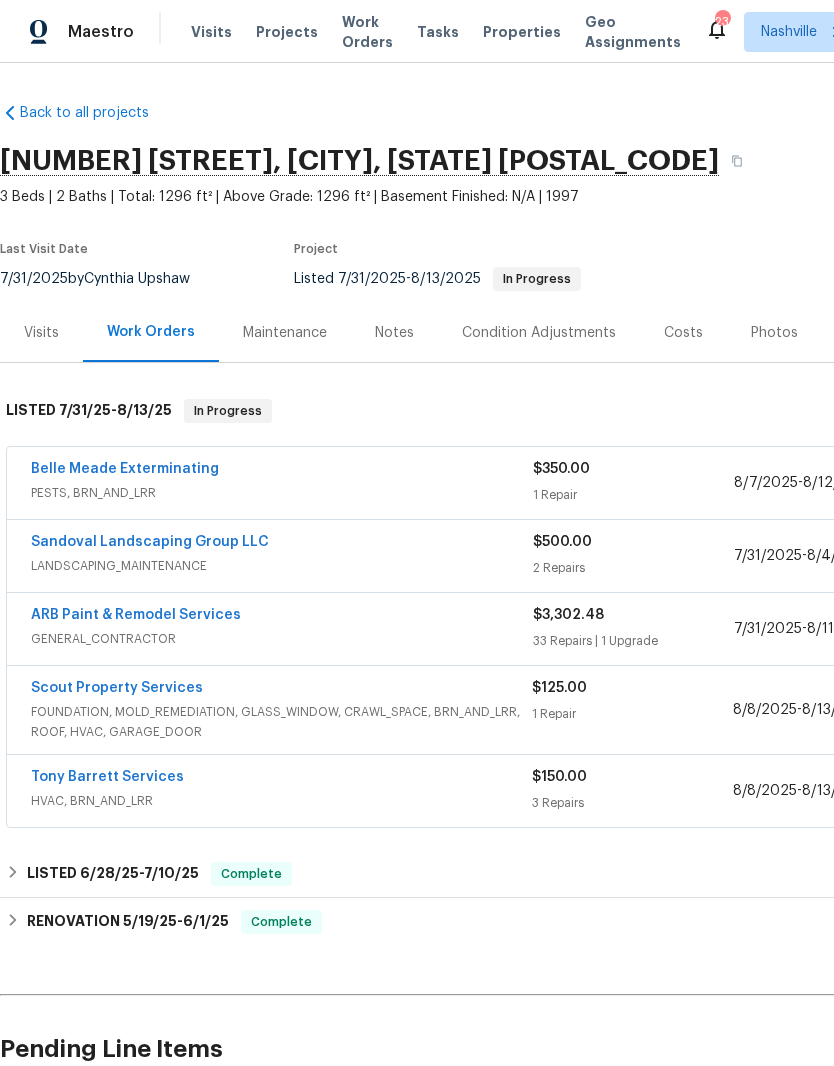 click on "ARB Paint & Remodel Services" at bounding box center [136, 615] 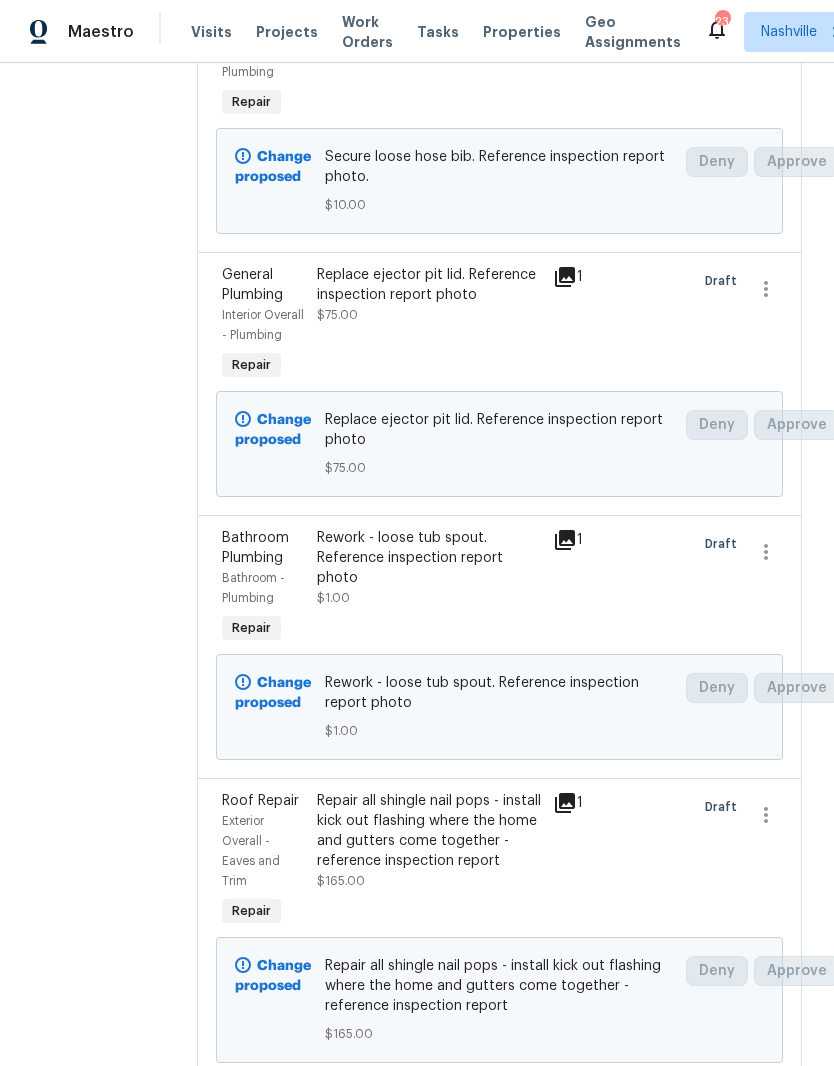 scroll, scrollTop: 914, scrollLeft: 0, axis: vertical 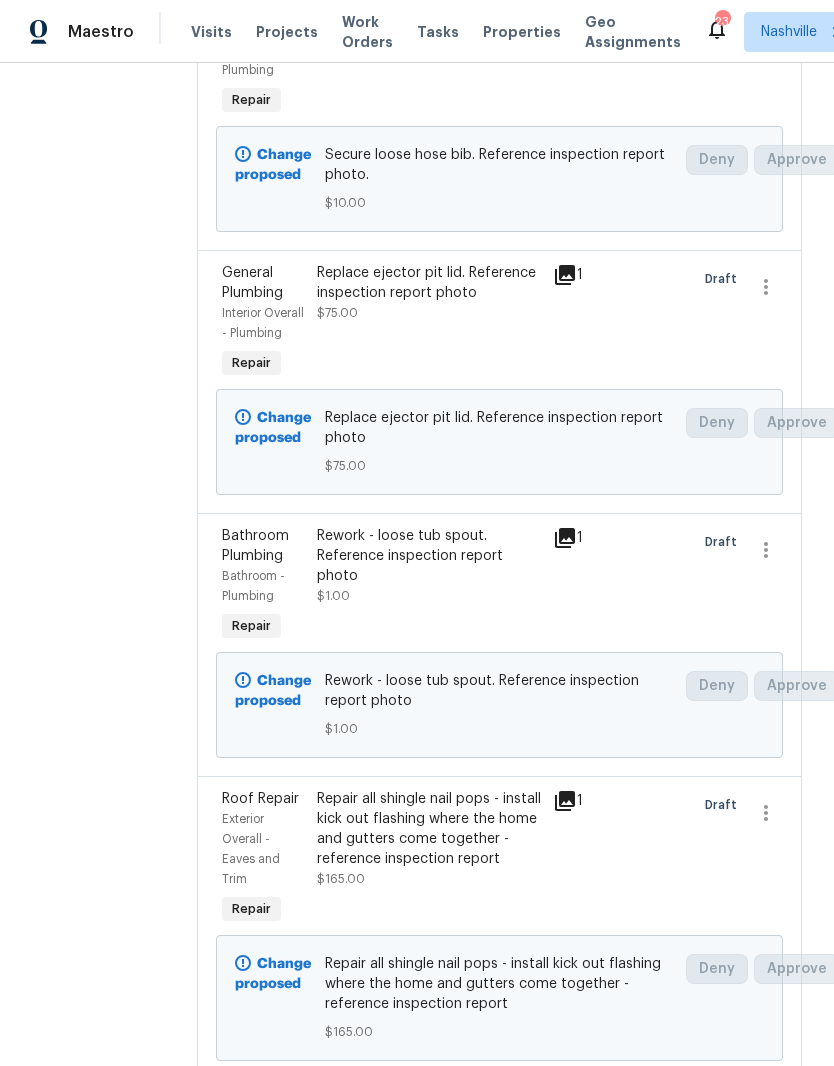 click on "Rework - loose tub spout. Reference inspection report photo" at bounding box center [429, 556] 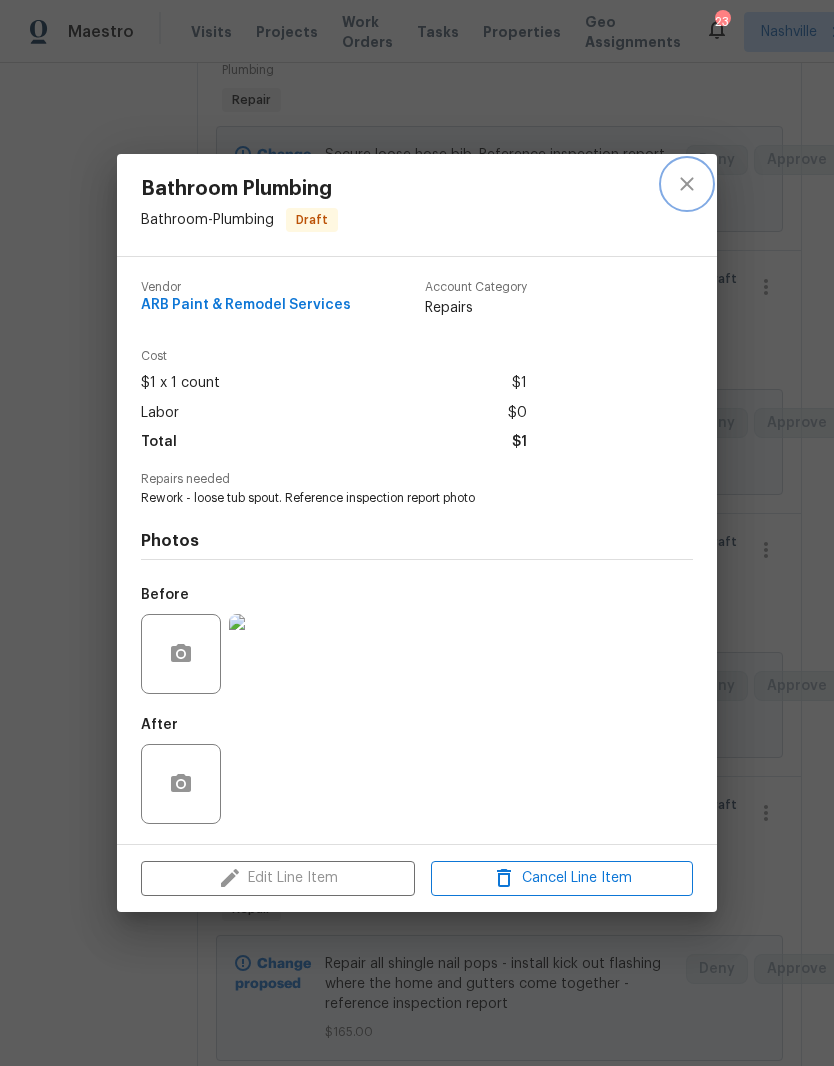 click 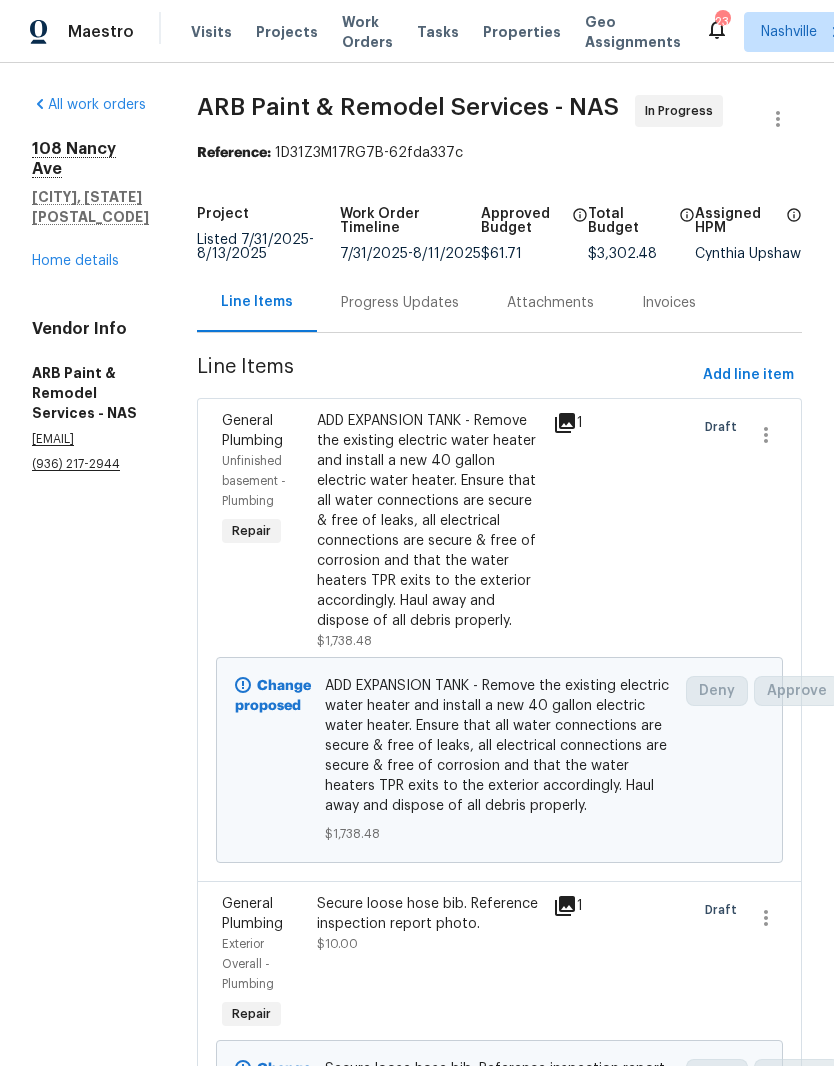 scroll, scrollTop: 0, scrollLeft: 0, axis: both 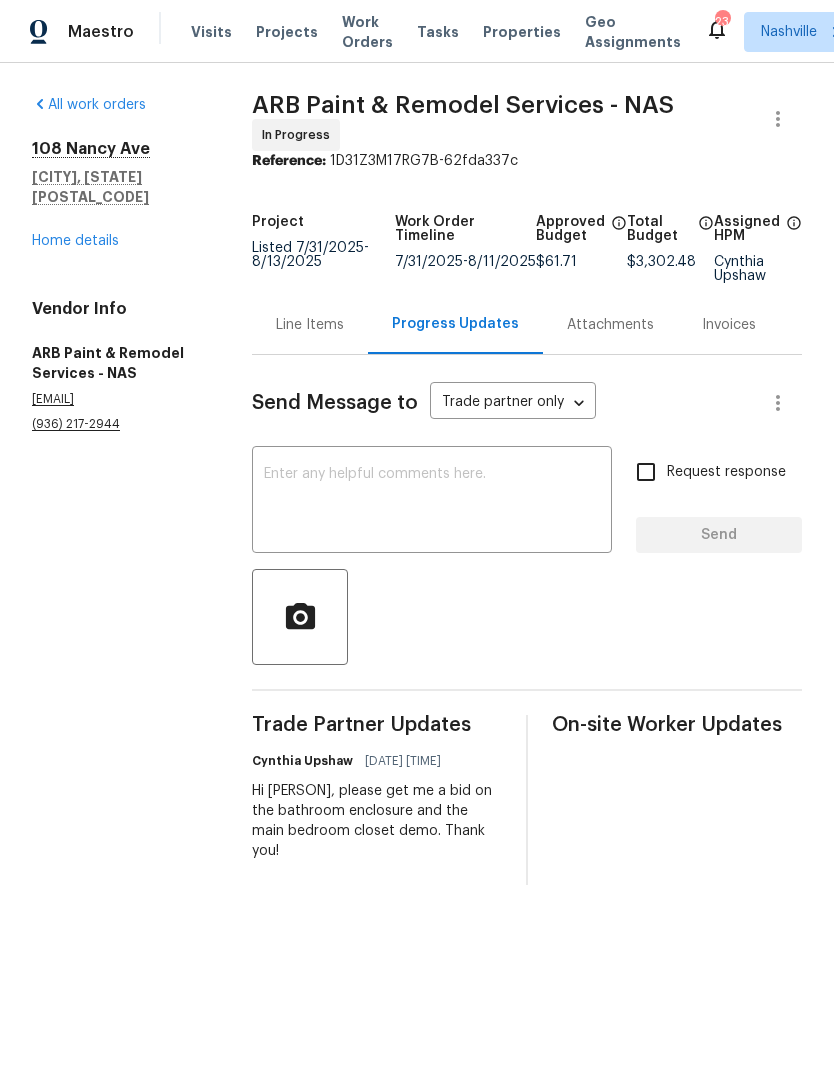 click at bounding box center [432, 502] 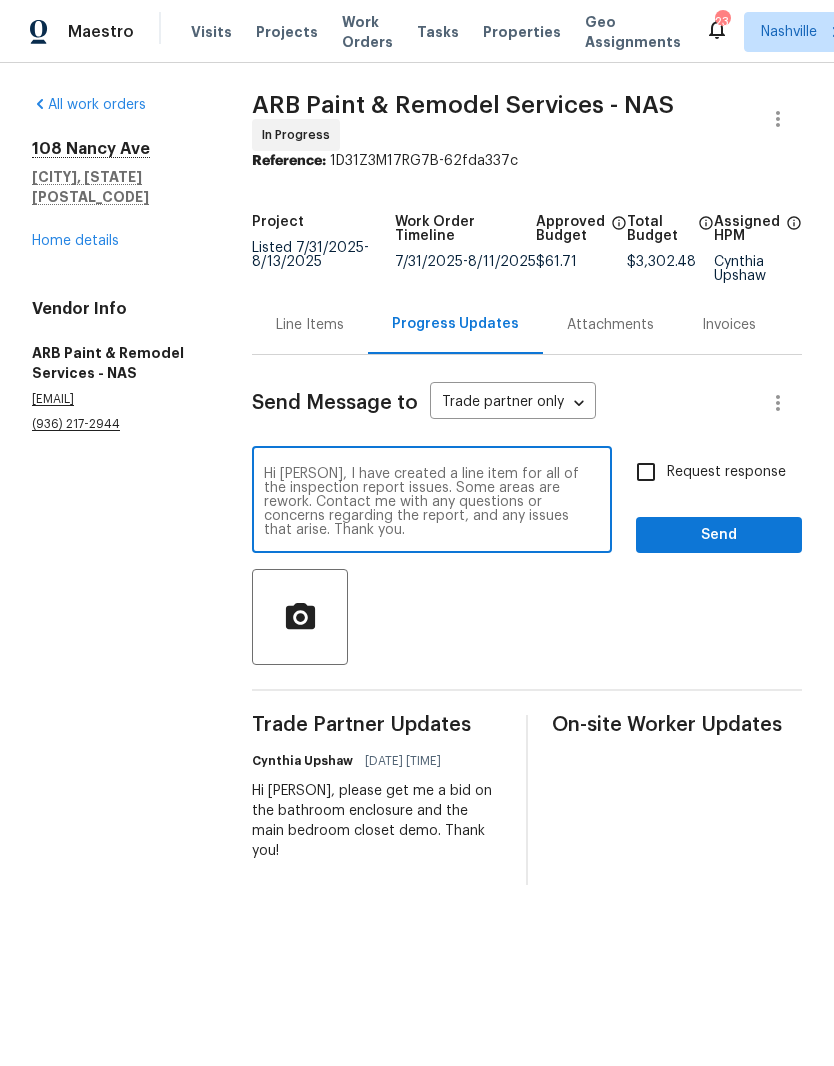 click on "Hi [PERSON], I have created a line item for all of the inspection report issues. Some areas are rework. Contact me with any questions or concerns regarding the report, and any issues that arise. Thank you." at bounding box center [432, 502] 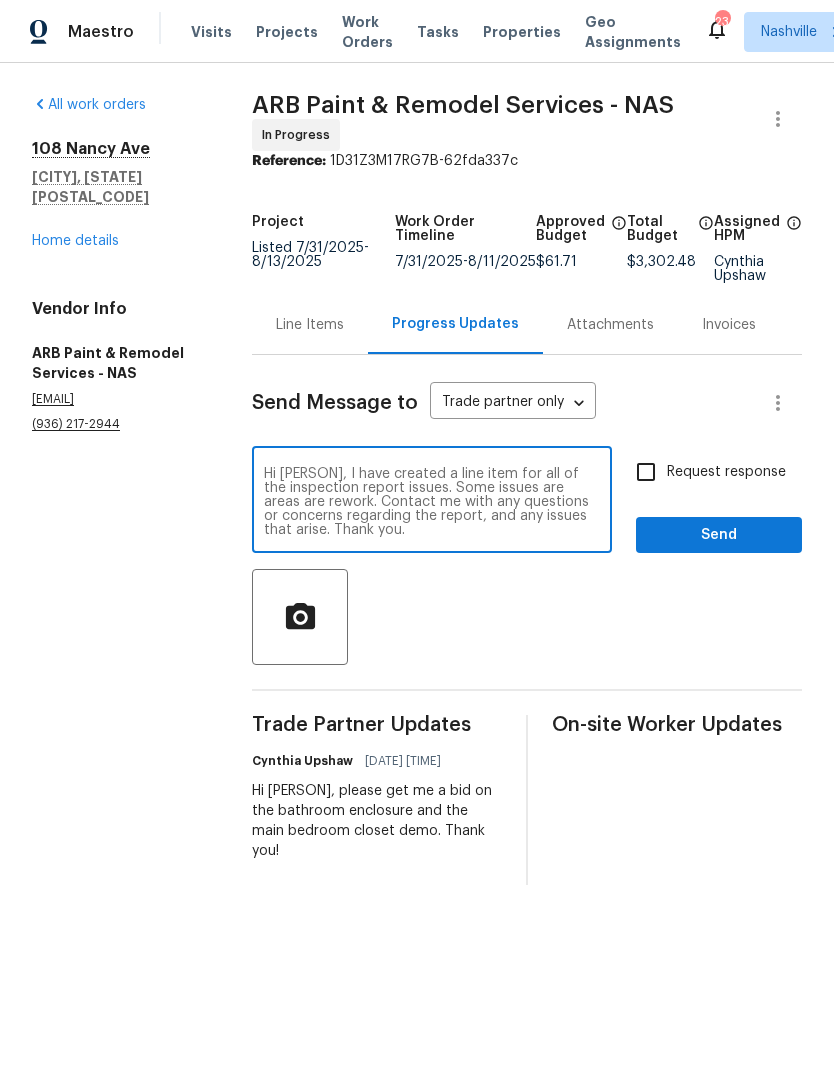 click on "Hi [PERSON], I have created a line item for all of the inspection report issues. Some issues are areas are rework. Contact me with any questions or concerns regarding the report, and any issues that arise. Thank you." at bounding box center [432, 502] 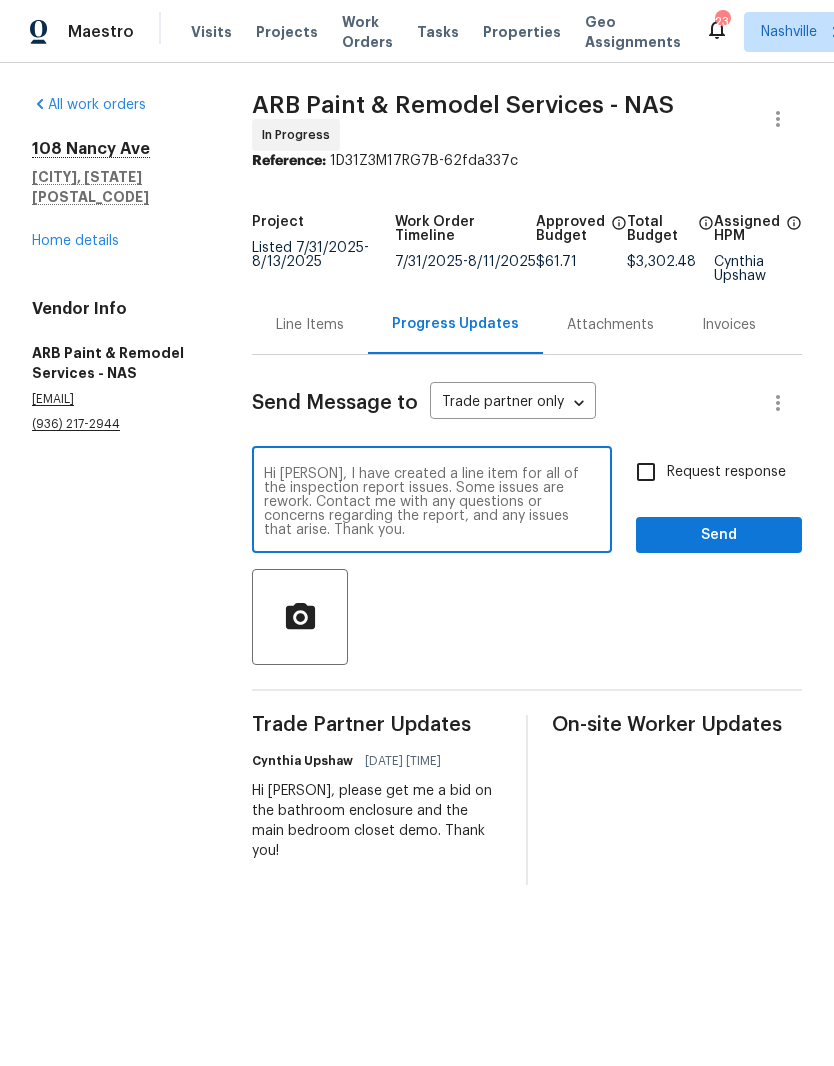 click on "Hi [PERSON], I have created a line item for all of the inspection report issues. Some issues are rework. Contact me with any questions or concerns regarding the report, and any issues that arise. Thank you." at bounding box center [432, 502] 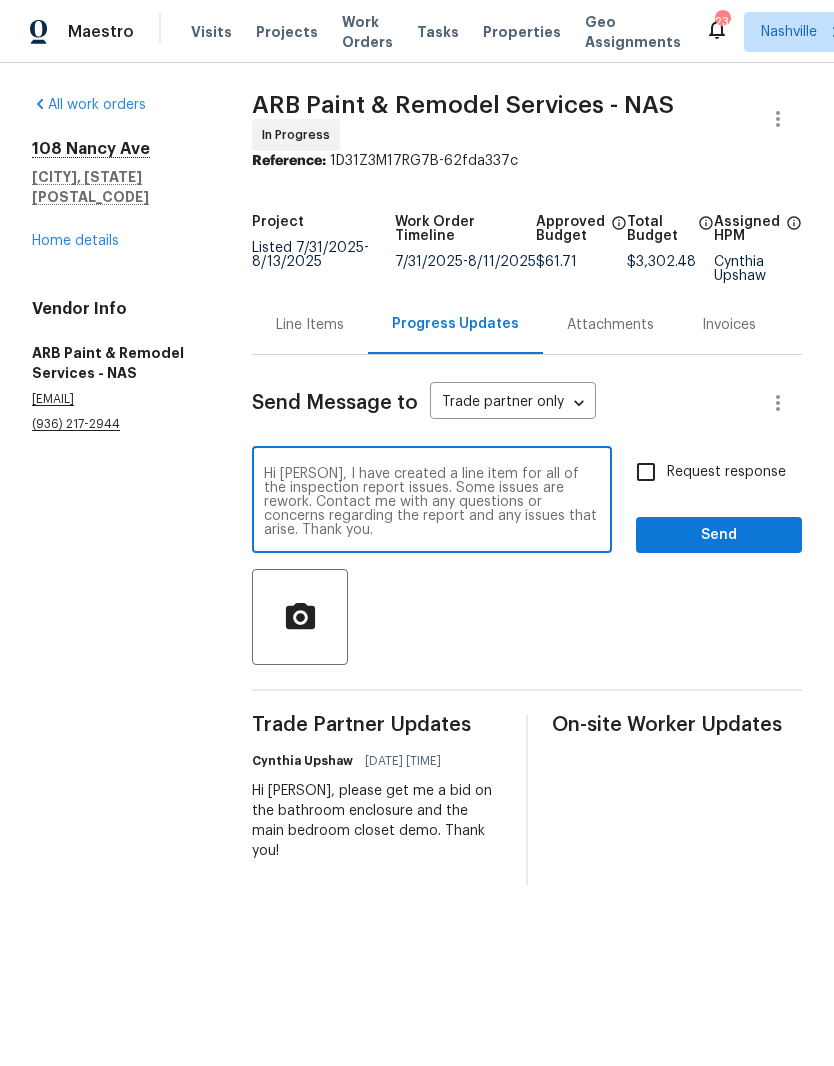 type on "Hi [PERSON], I have created a line item for all of the inspection report issues. Some issues are rework. Contact me with any questions or concerns regarding the report and any issues that arise. Thank you." 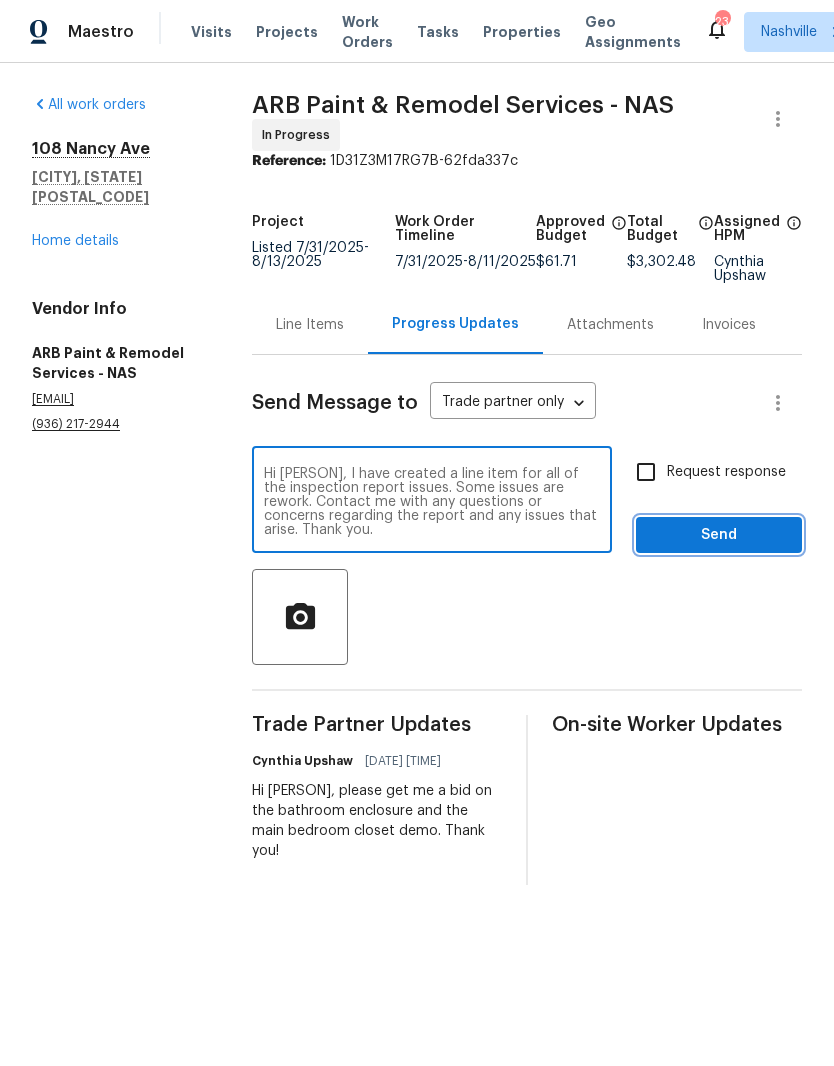 click on "Send" at bounding box center [719, 535] 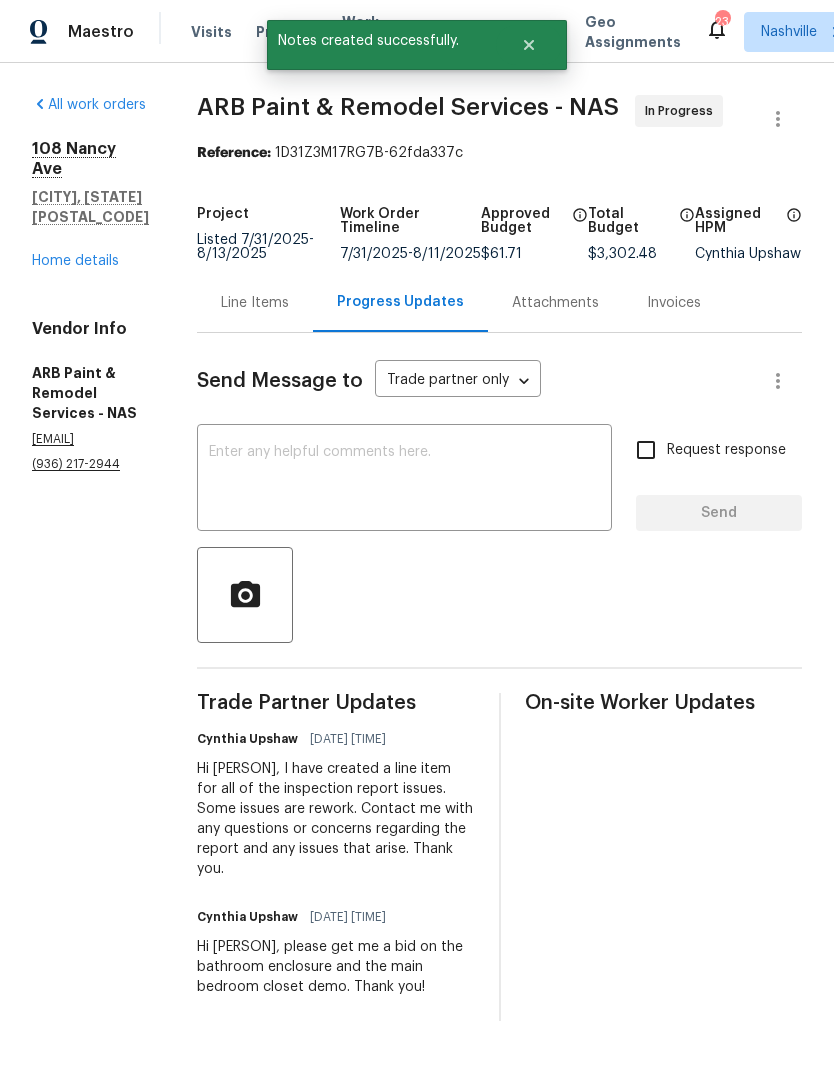 click at bounding box center (404, 480) 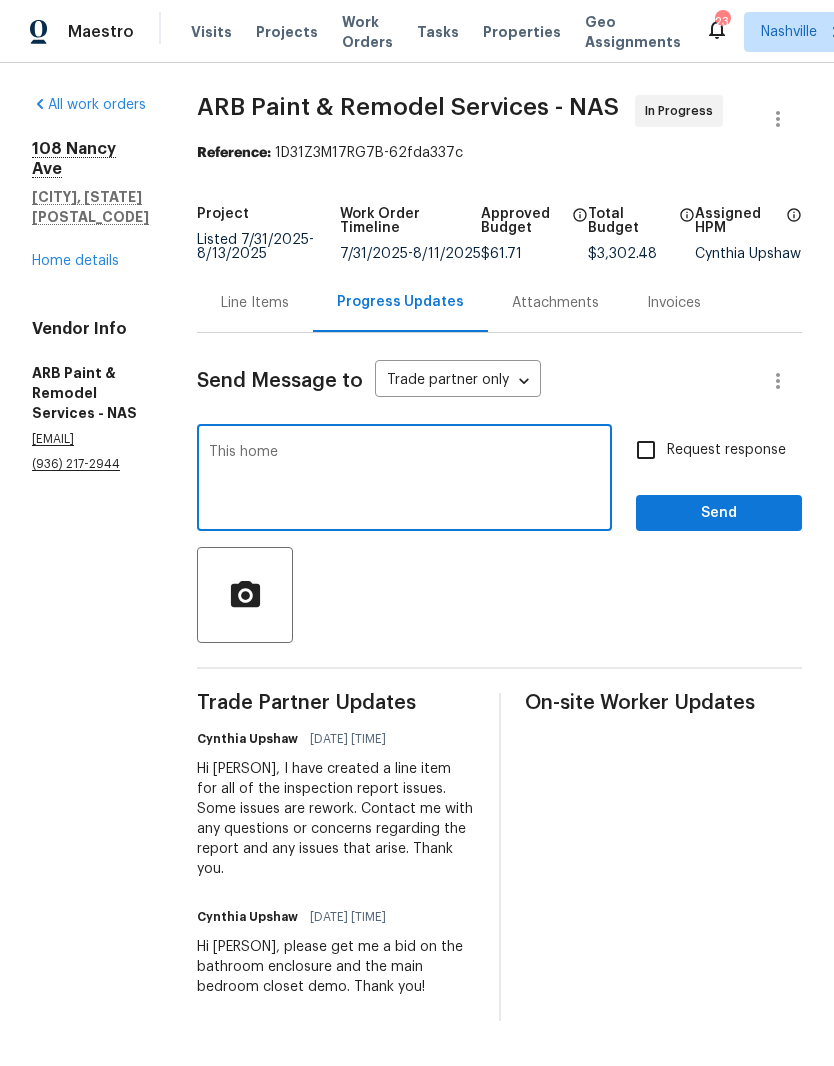 type on "This" 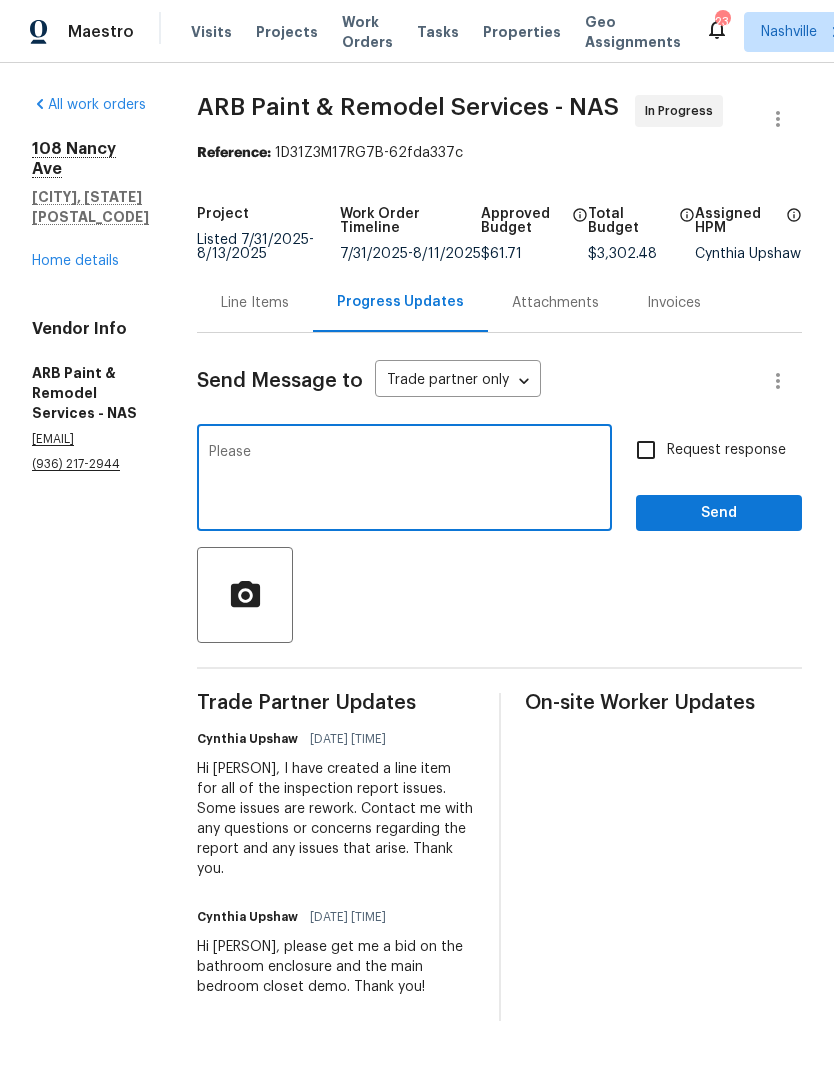 type on "Please" 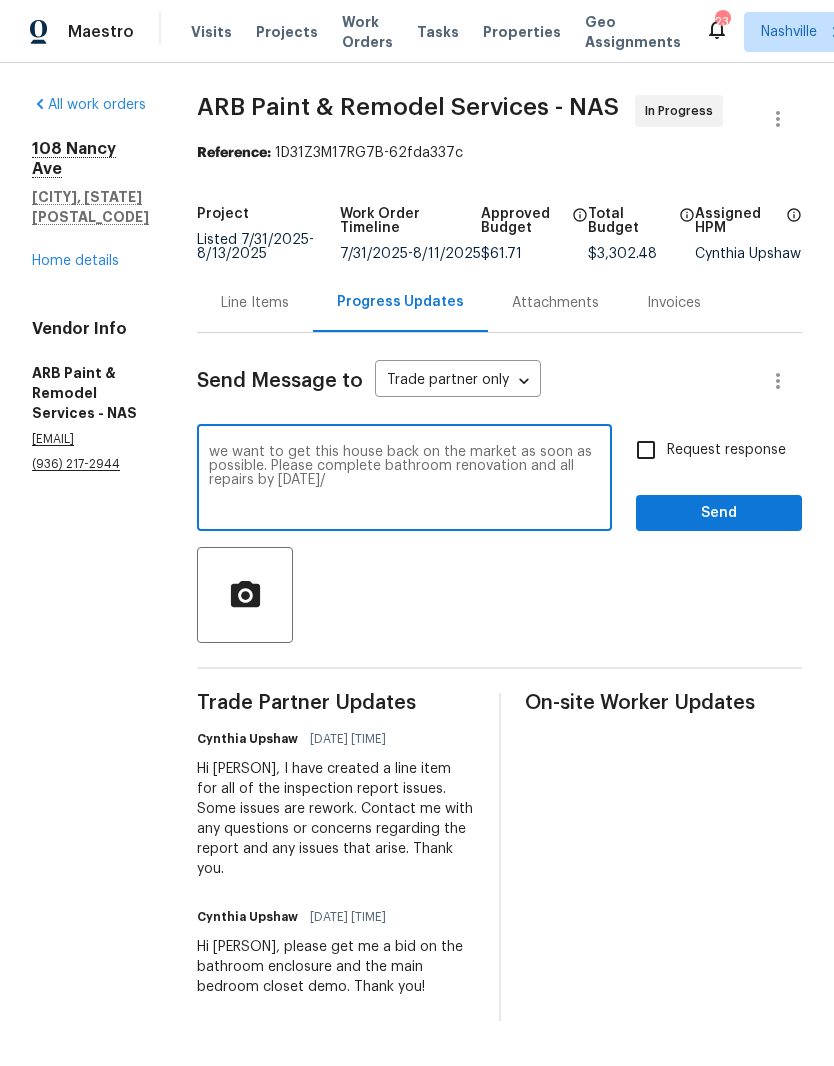 type on "we want to get this house back on the market as soon as possible. Please complete bathroom renovation and all repairs by [DATE]/" 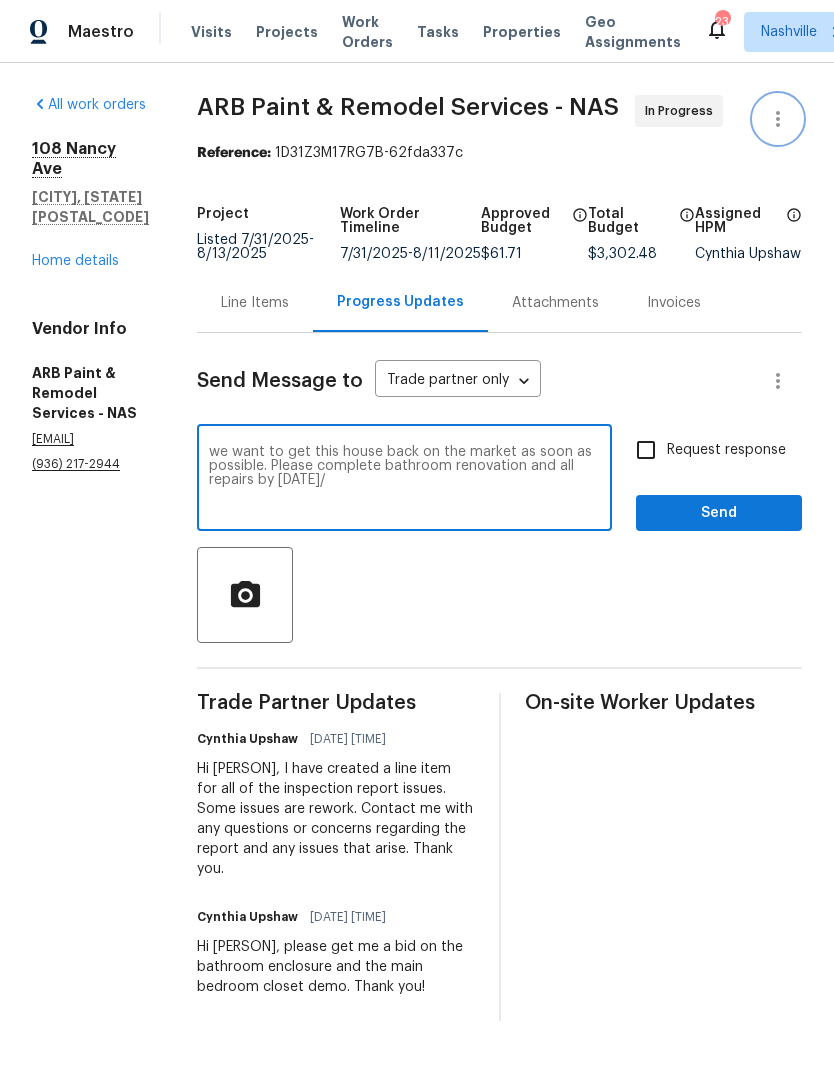 click 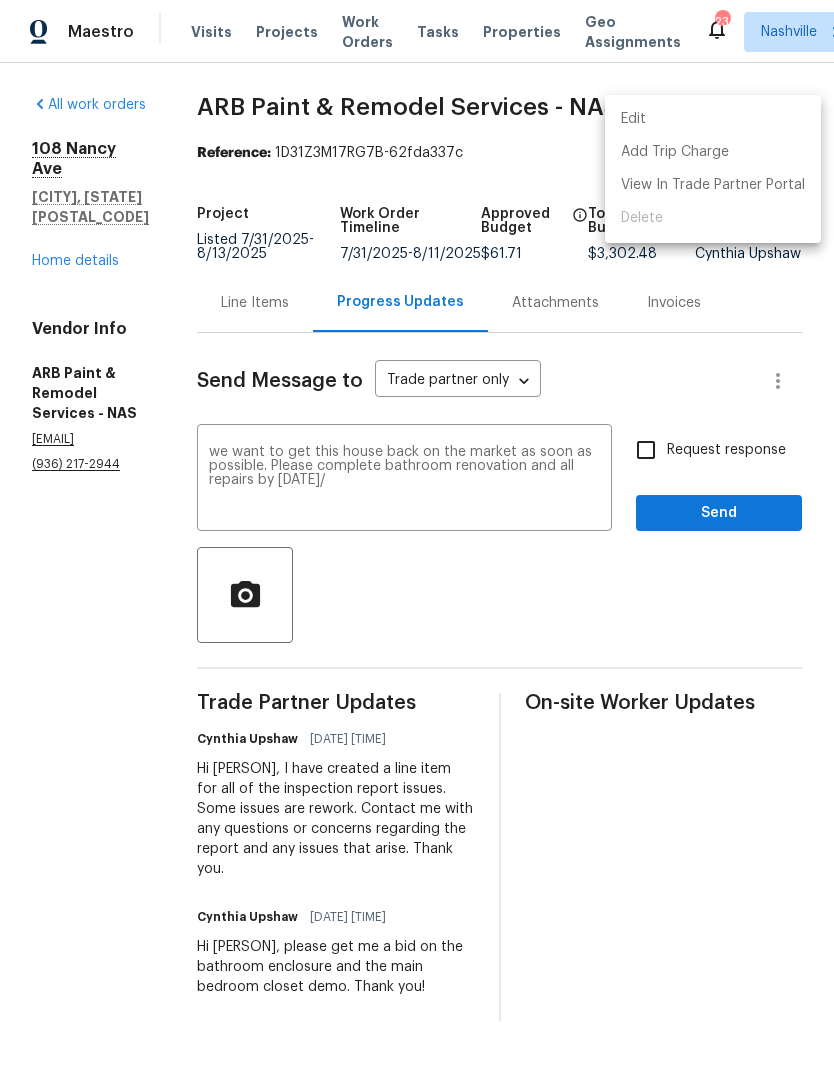 click on "Edit" at bounding box center (713, 119) 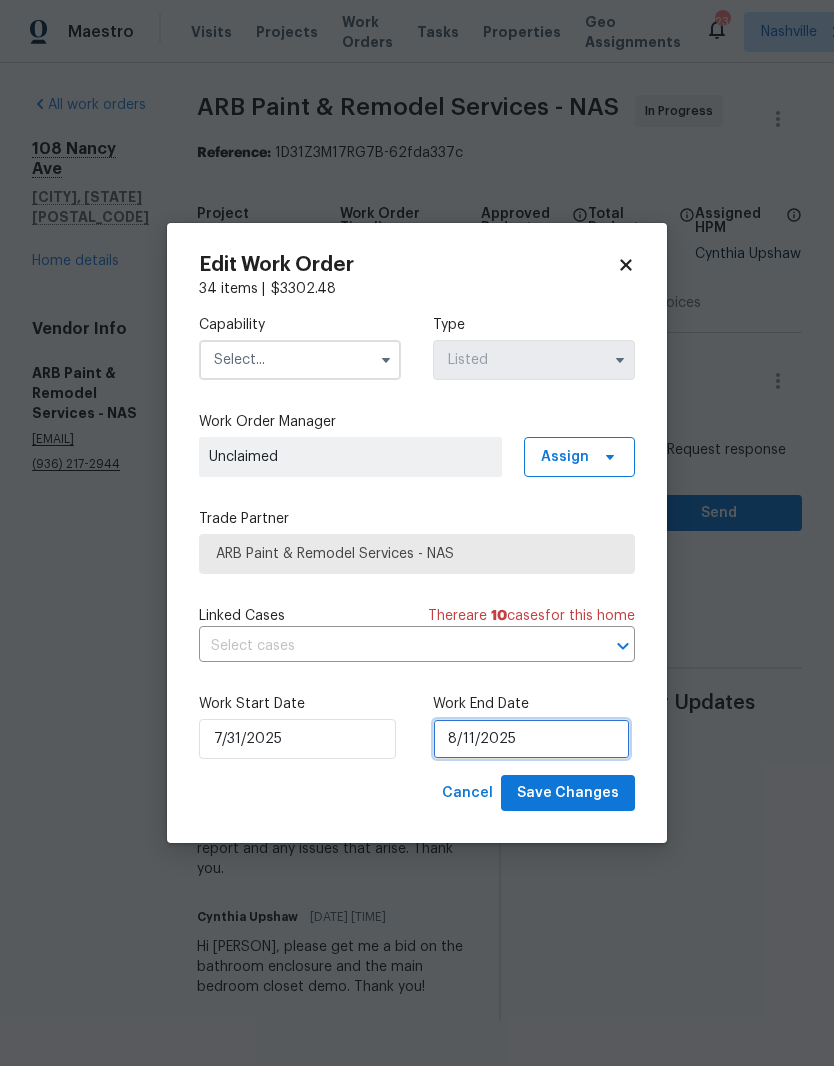 click on "8/11/2025" at bounding box center (531, 739) 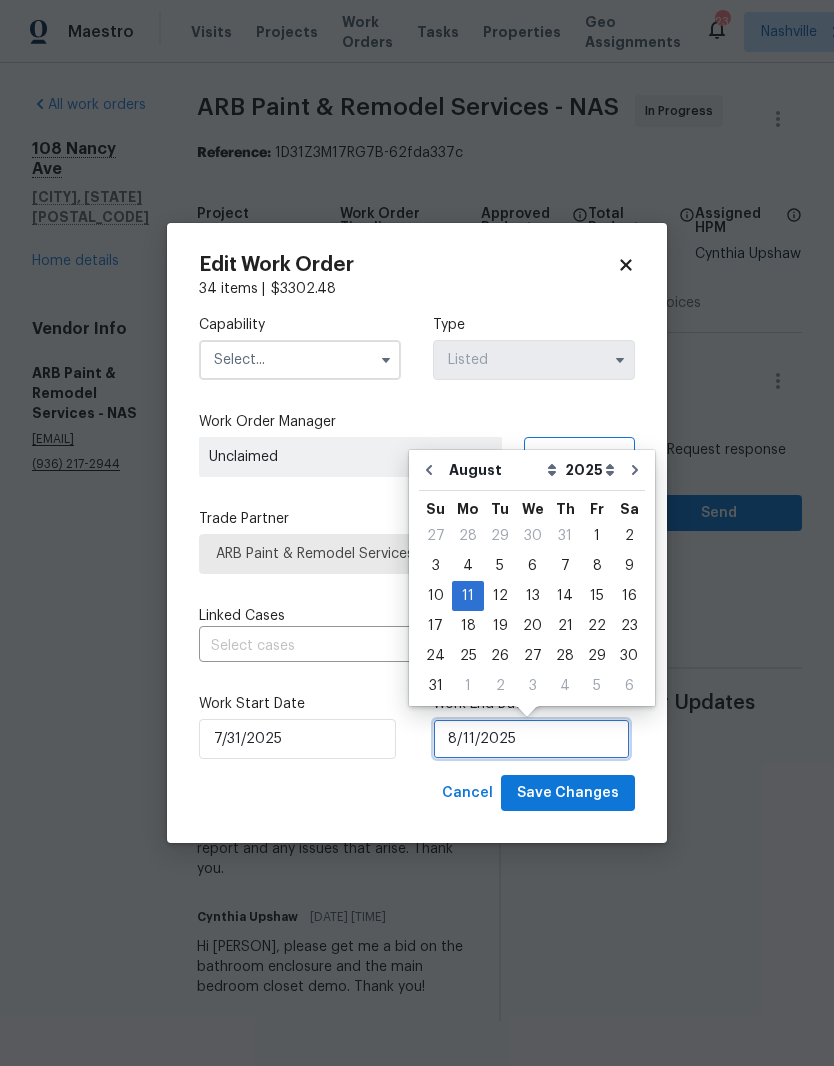 scroll, scrollTop: 2, scrollLeft: 0, axis: vertical 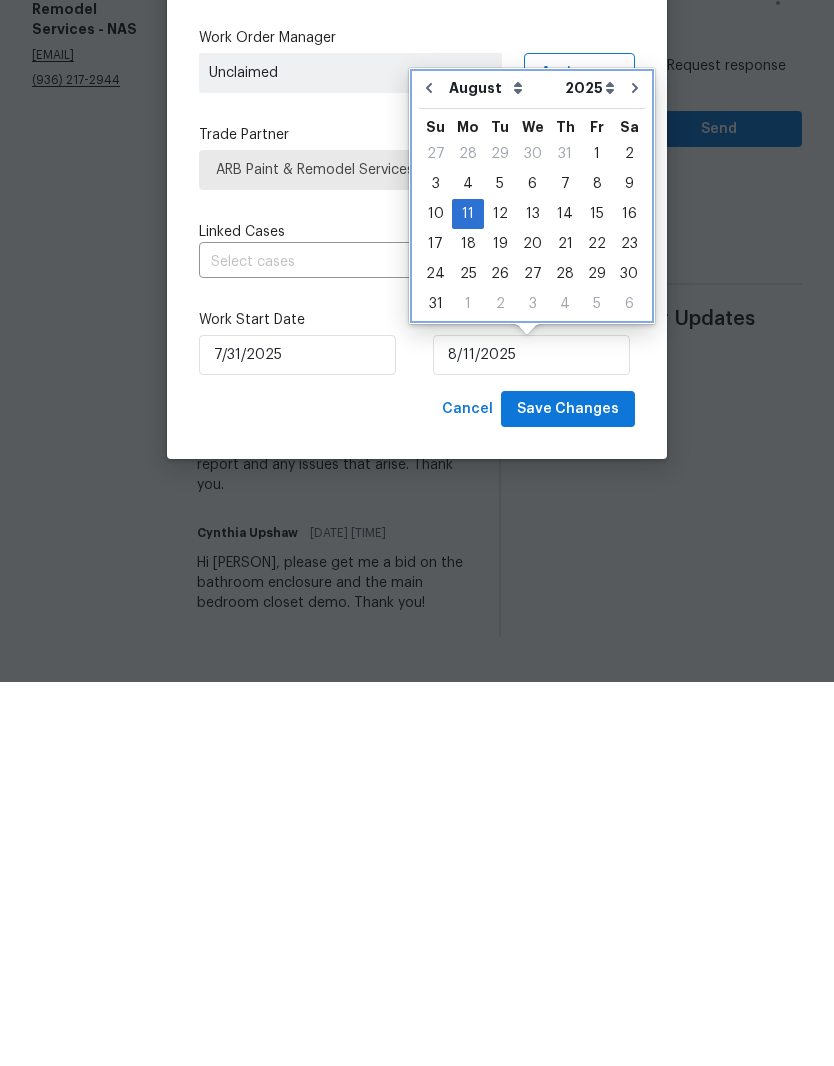 click 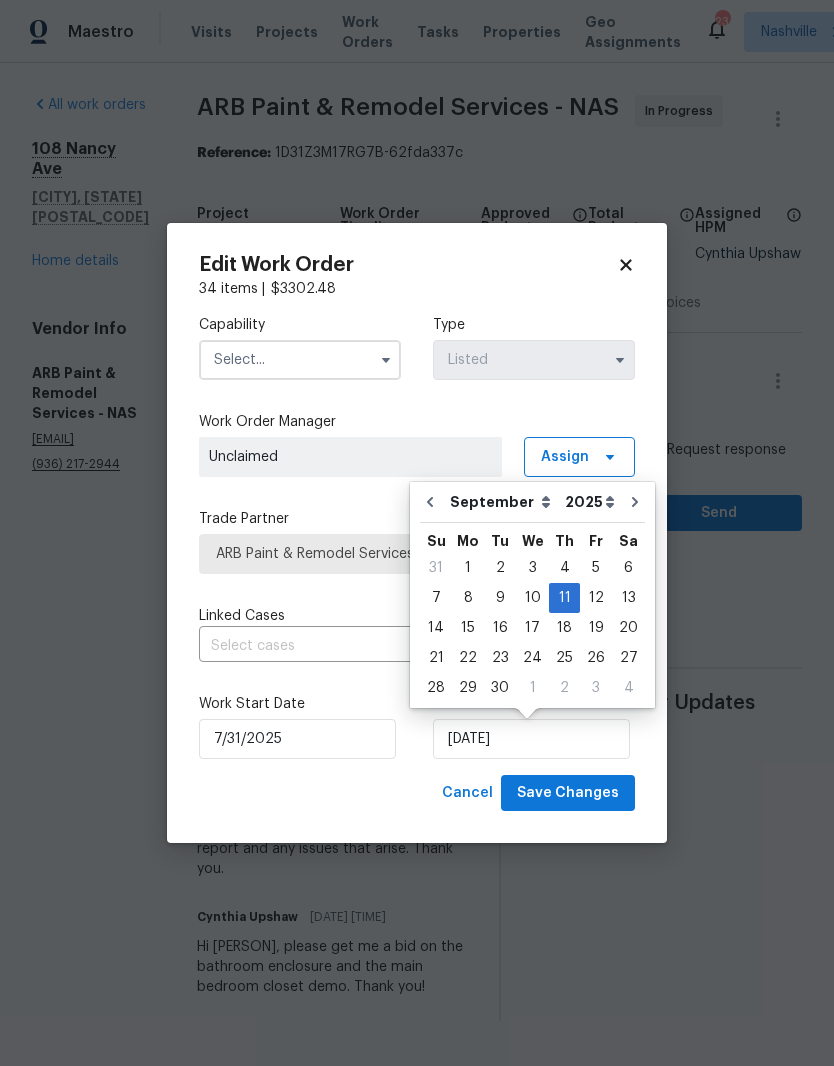 click 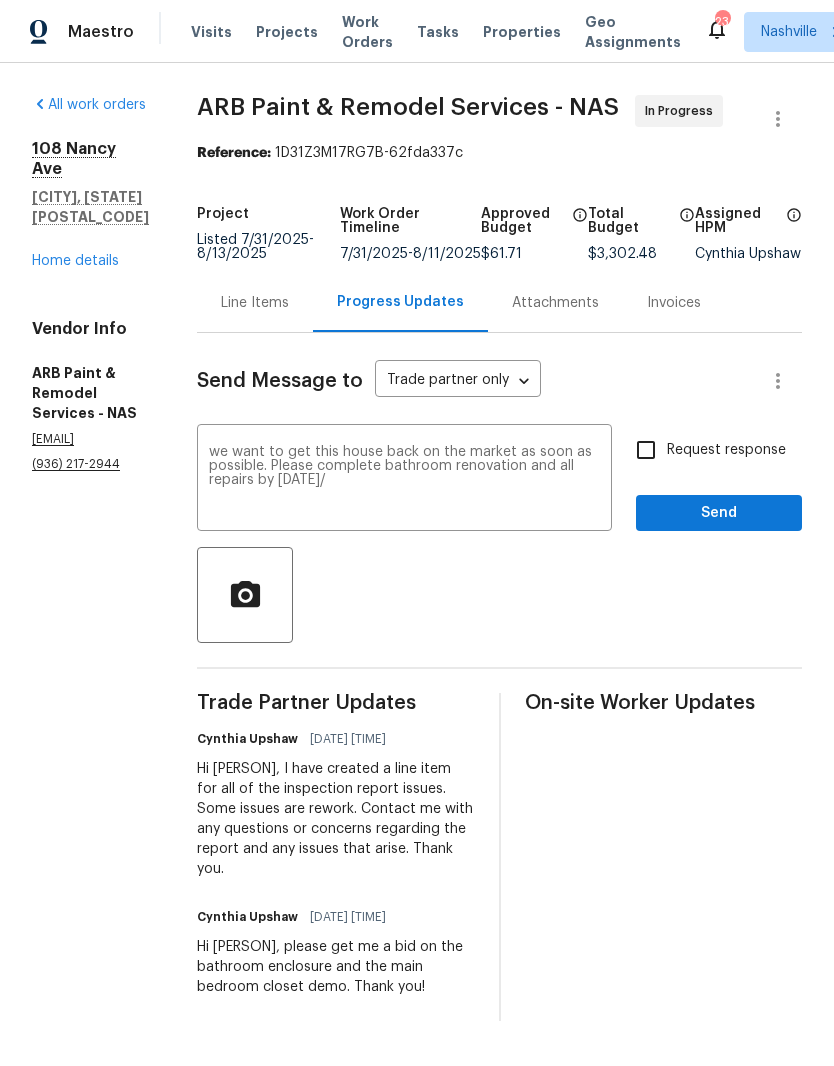 click on "we want to get this house back on the market as soon as possible. Please complete bathroom renovation and all repairs by [DATE]/" at bounding box center [404, 480] 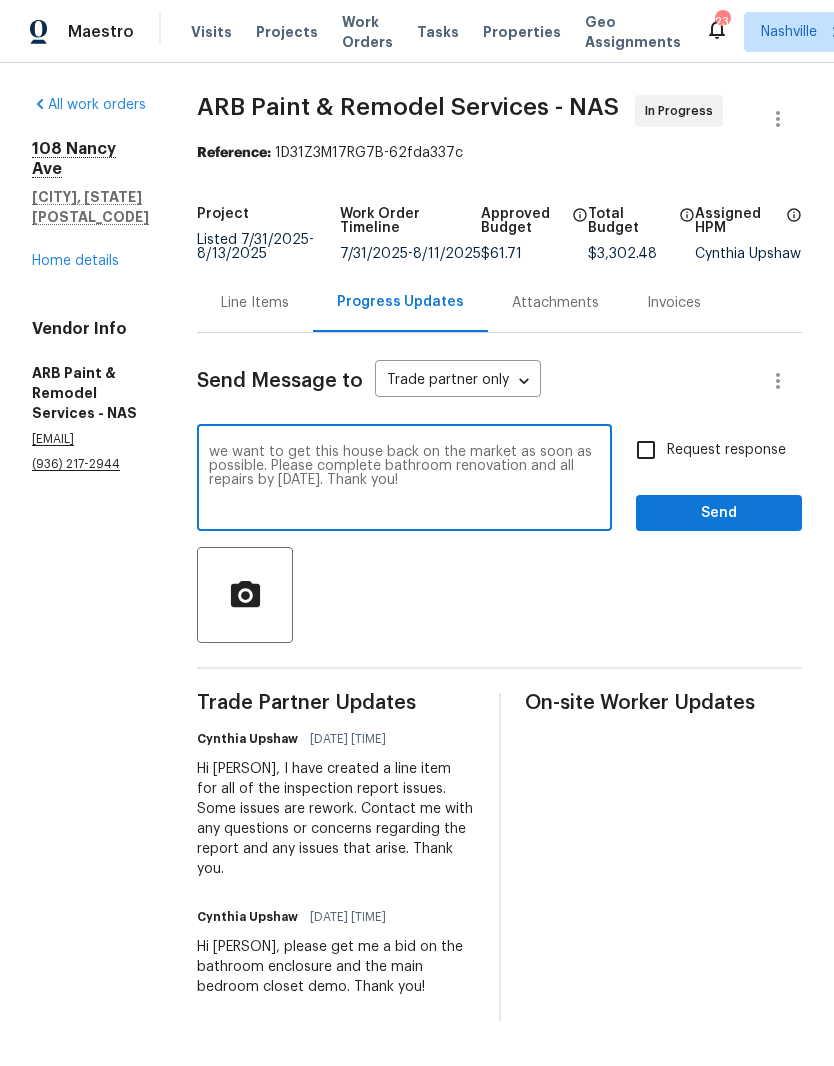 type on "we want to get this house back on the market as soon as possible. Please complete bathroom renovation and all repairs by [DATE]. Thank you!" 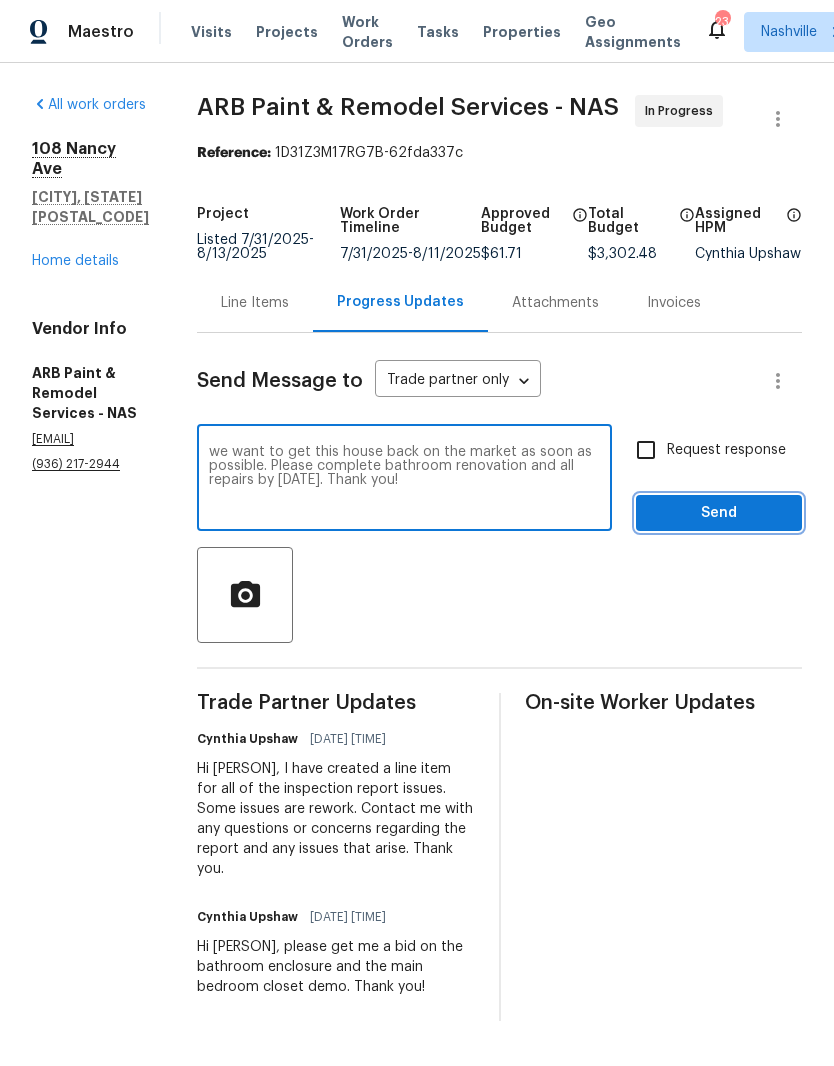 click on "Send" at bounding box center [719, 513] 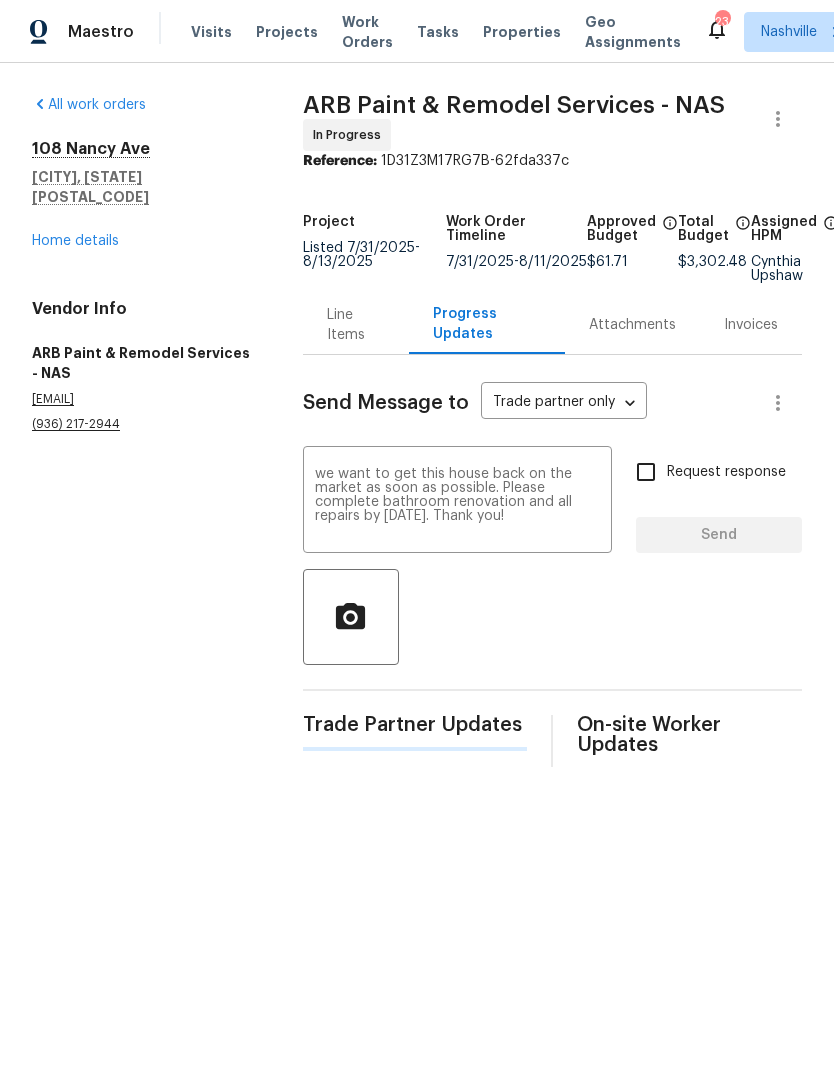 scroll, scrollTop: 0, scrollLeft: 0, axis: both 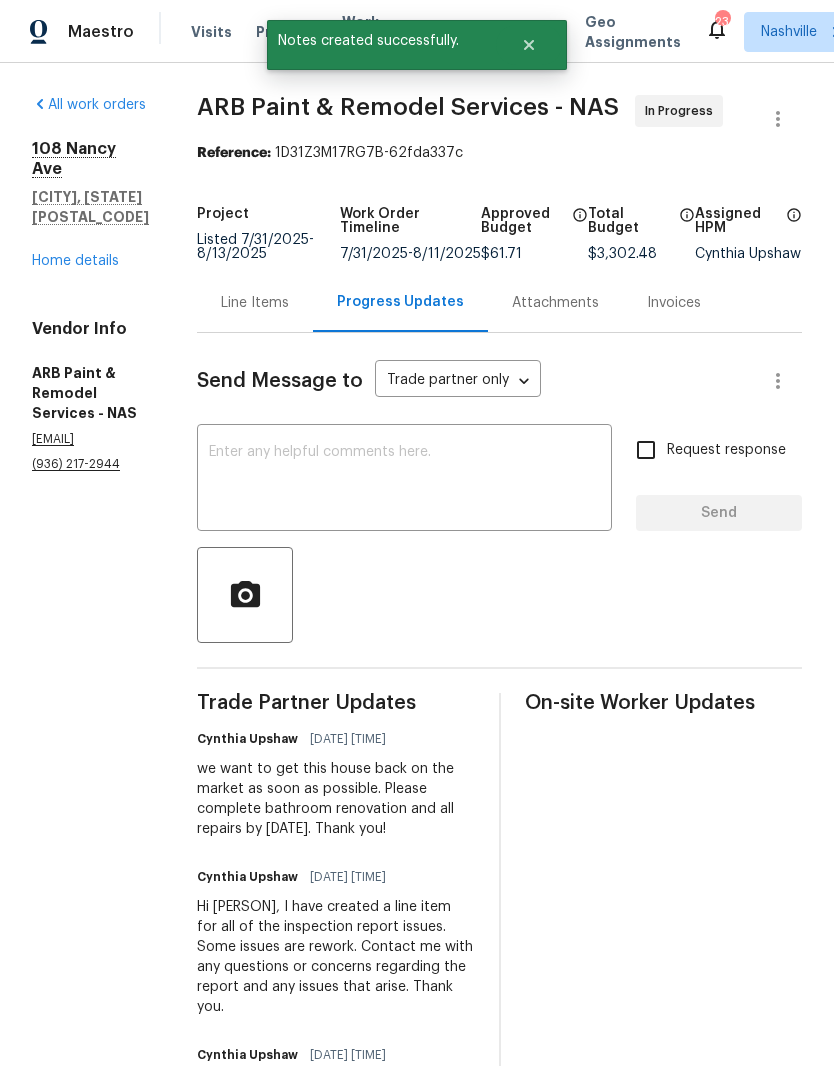 click on "Home details" at bounding box center (75, 261) 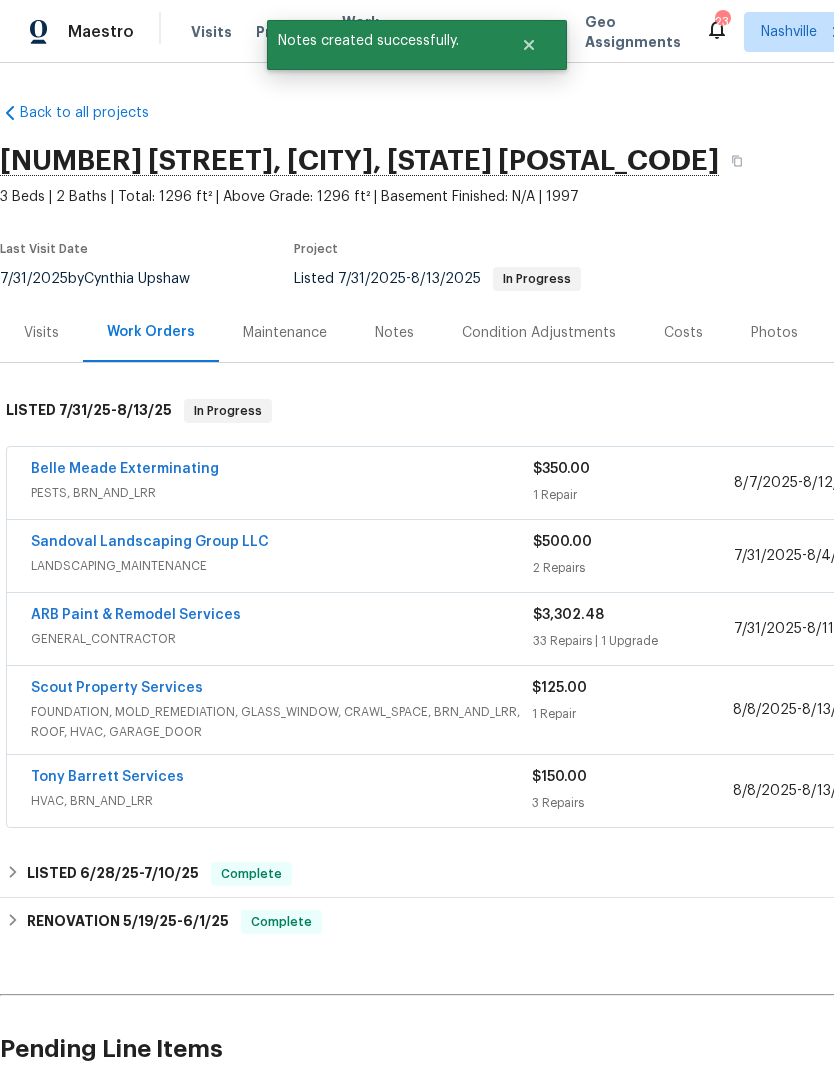 click on "Notes" at bounding box center (394, 333) 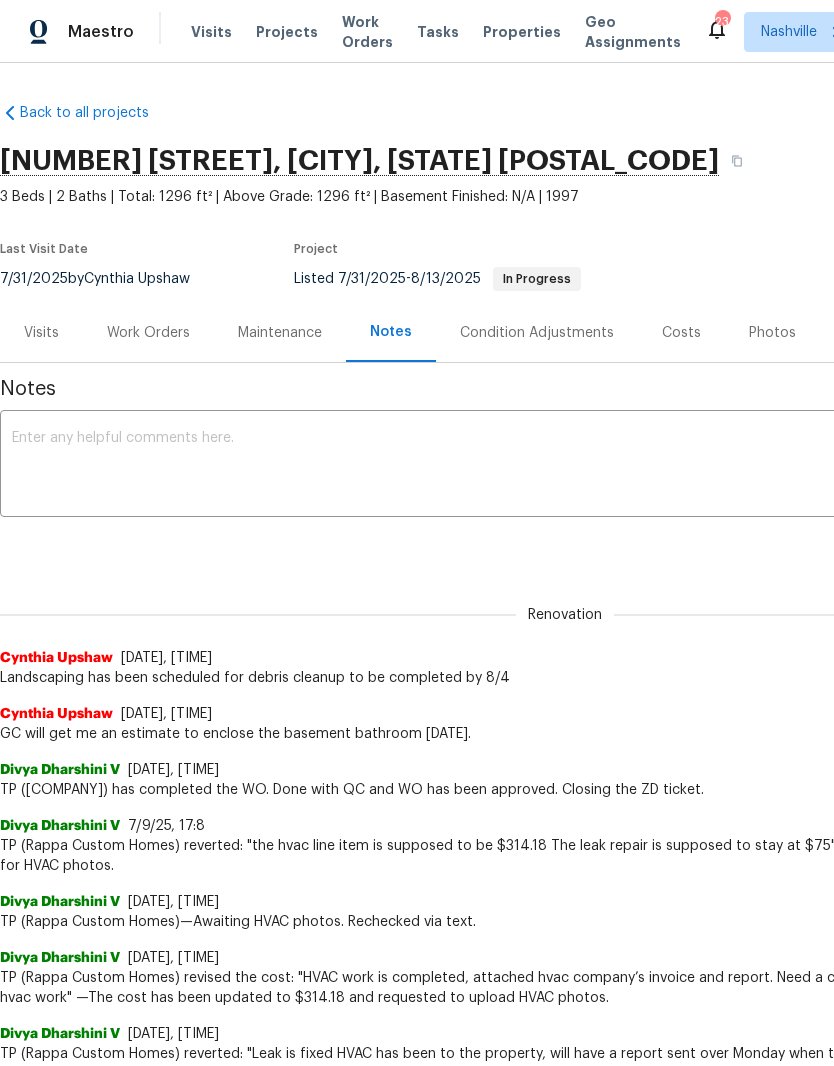 click at bounding box center (565, 466) 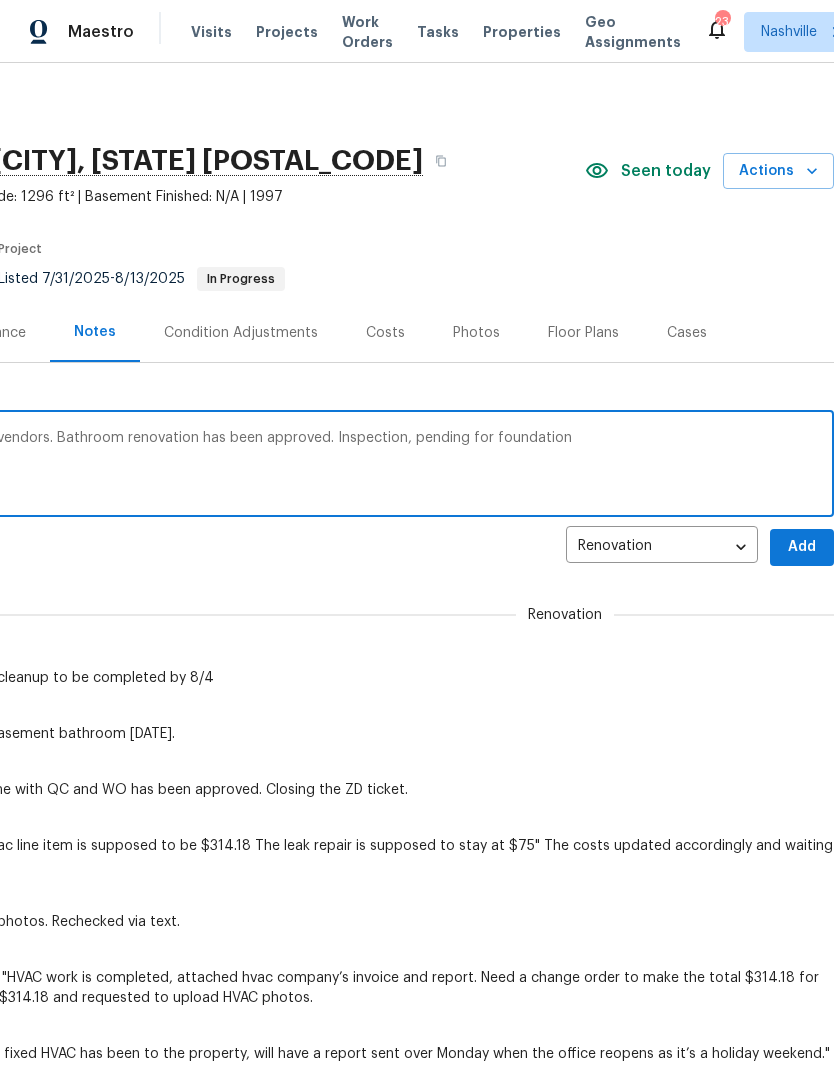 scroll, scrollTop: 0, scrollLeft: 296, axis: horizontal 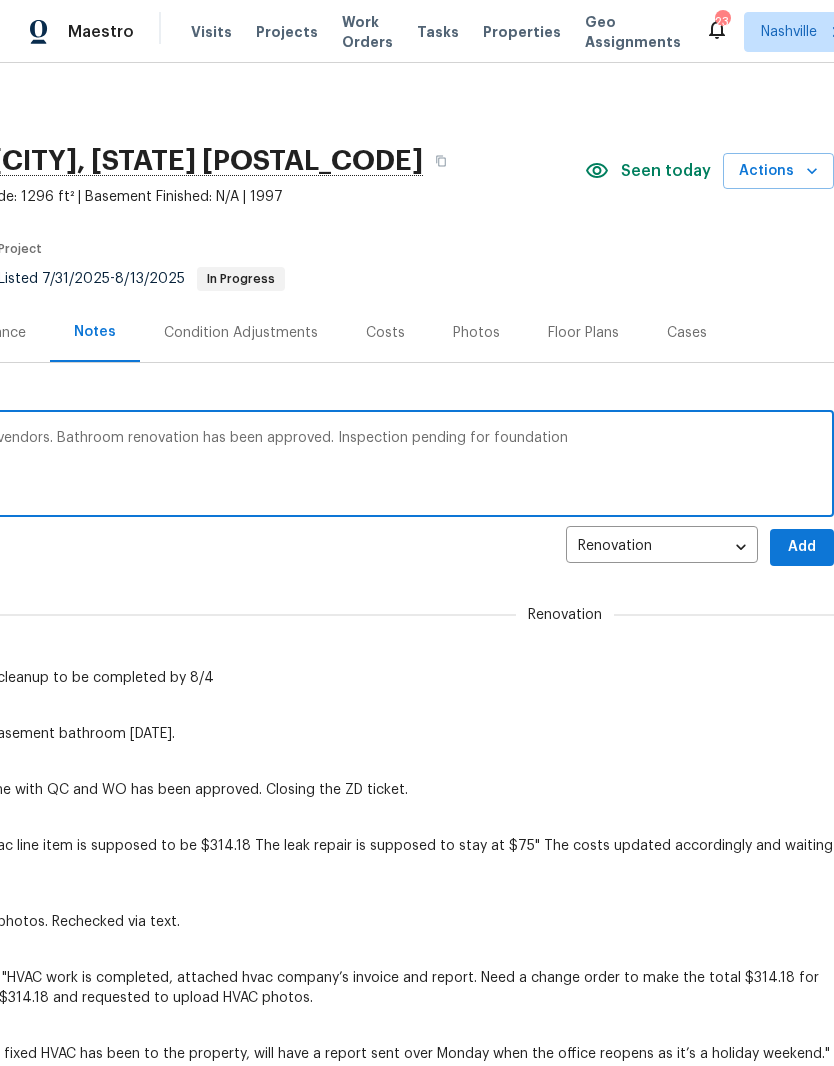 click on "Inspection work orders have been sent to vendors. Bathroom renovation has been approved. Inspection pending for foundation" at bounding box center [269, 466] 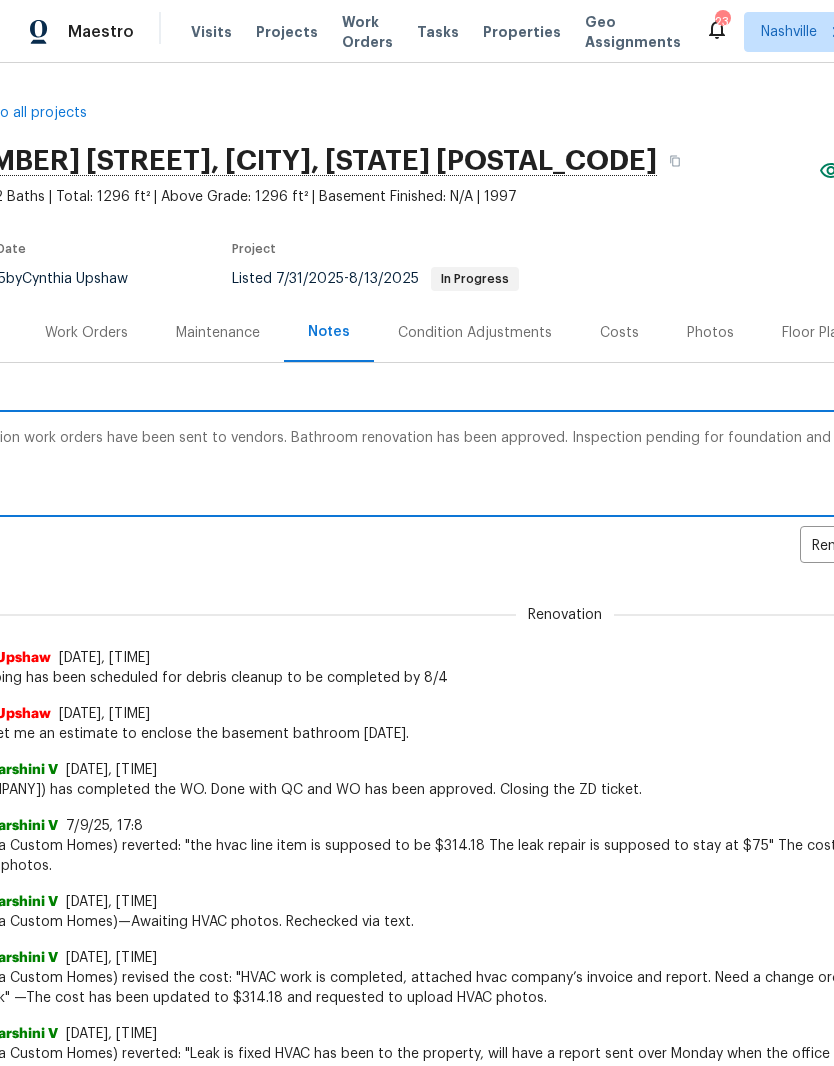 scroll, scrollTop: 0, scrollLeft: 63, axis: horizontal 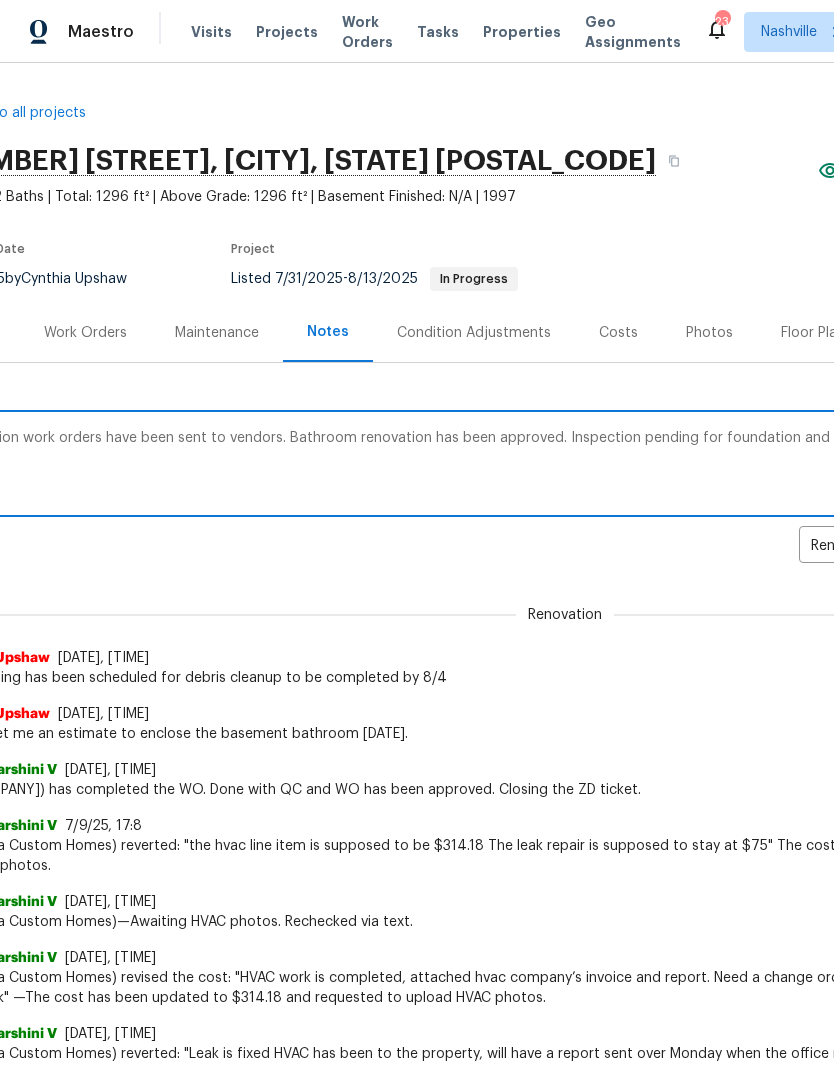 click on "Inspection work orders have been sent to vendors. Bathroom renovation has been approved. Inspection pending for foundation and electrical panel." at bounding box center [502, 466] 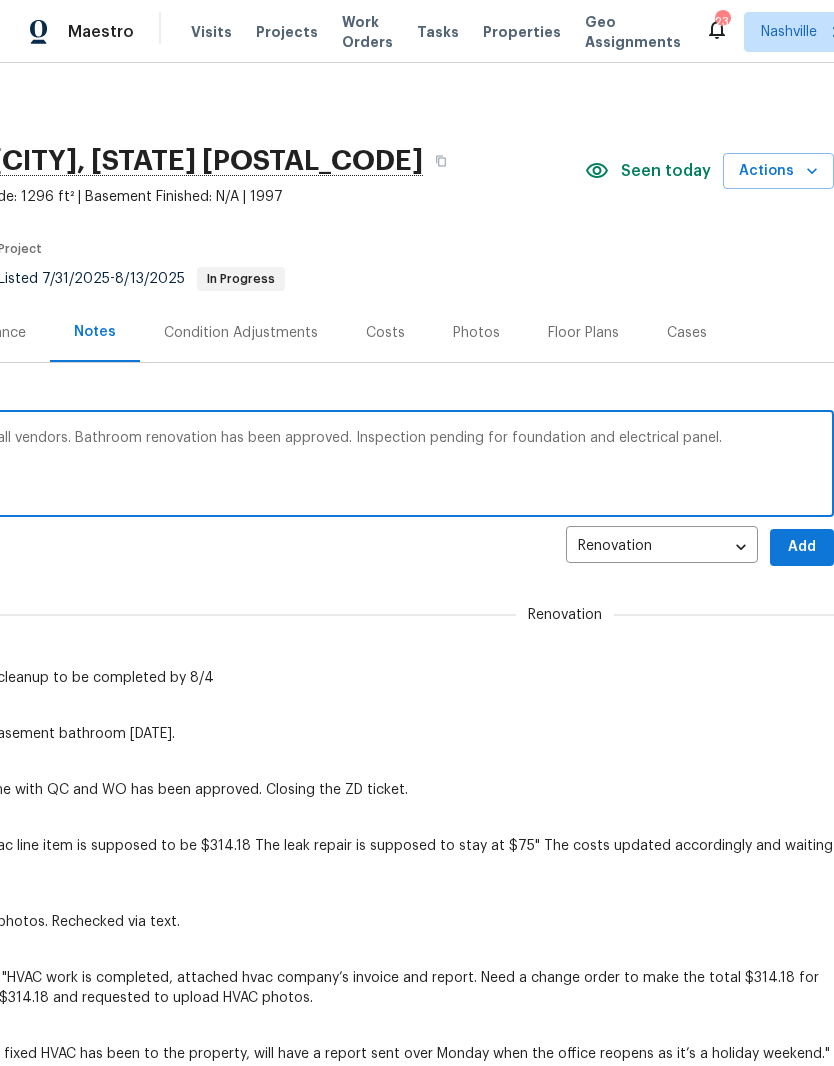 scroll, scrollTop: 0, scrollLeft: 296, axis: horizontal 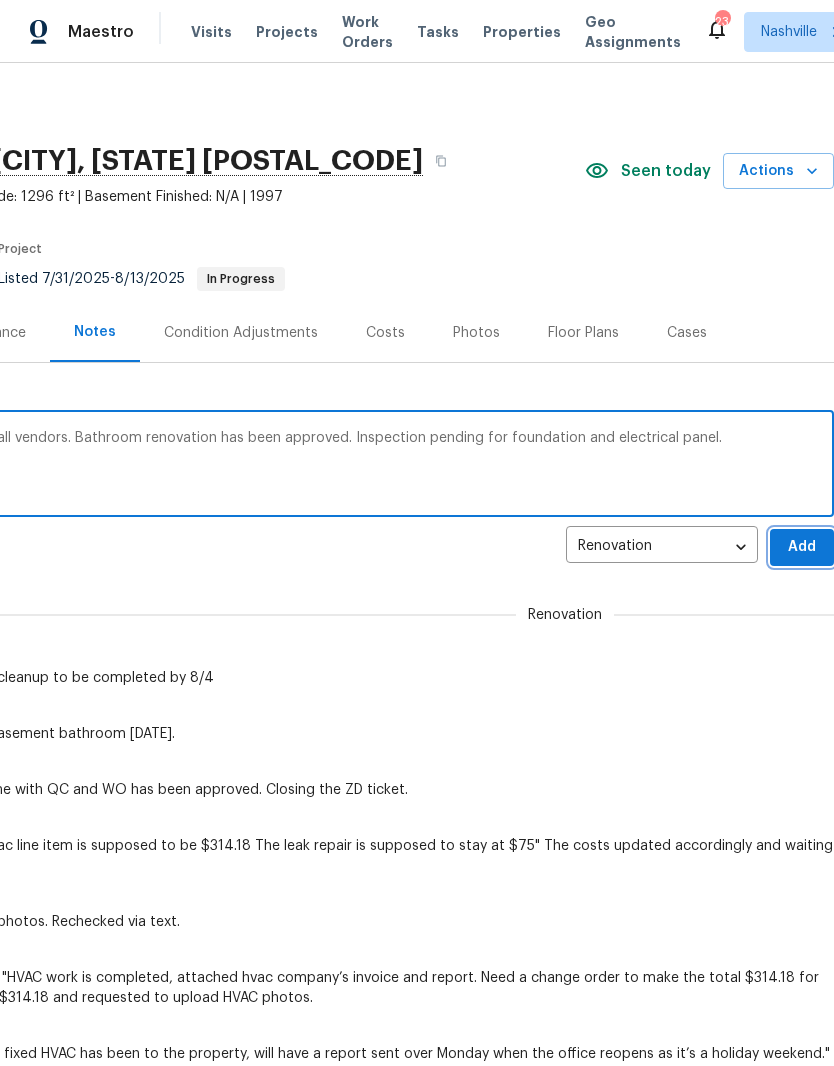 click on "Add" at bounding box center (802, 547) 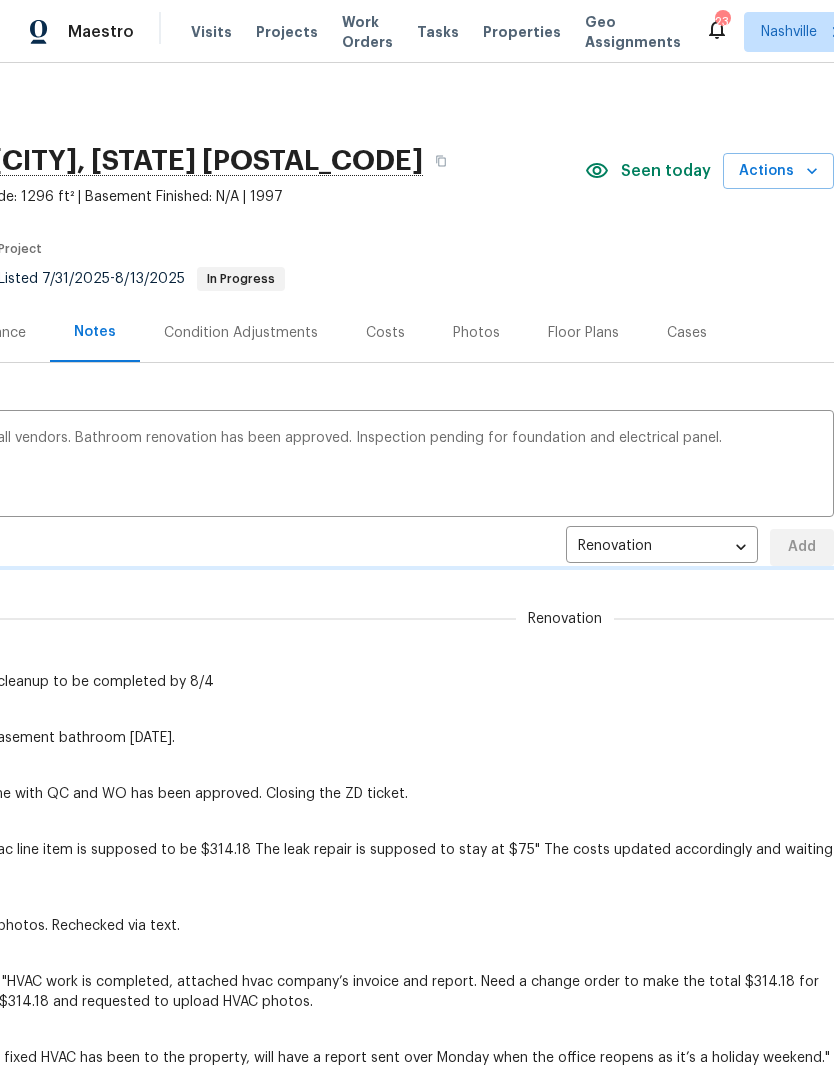 type 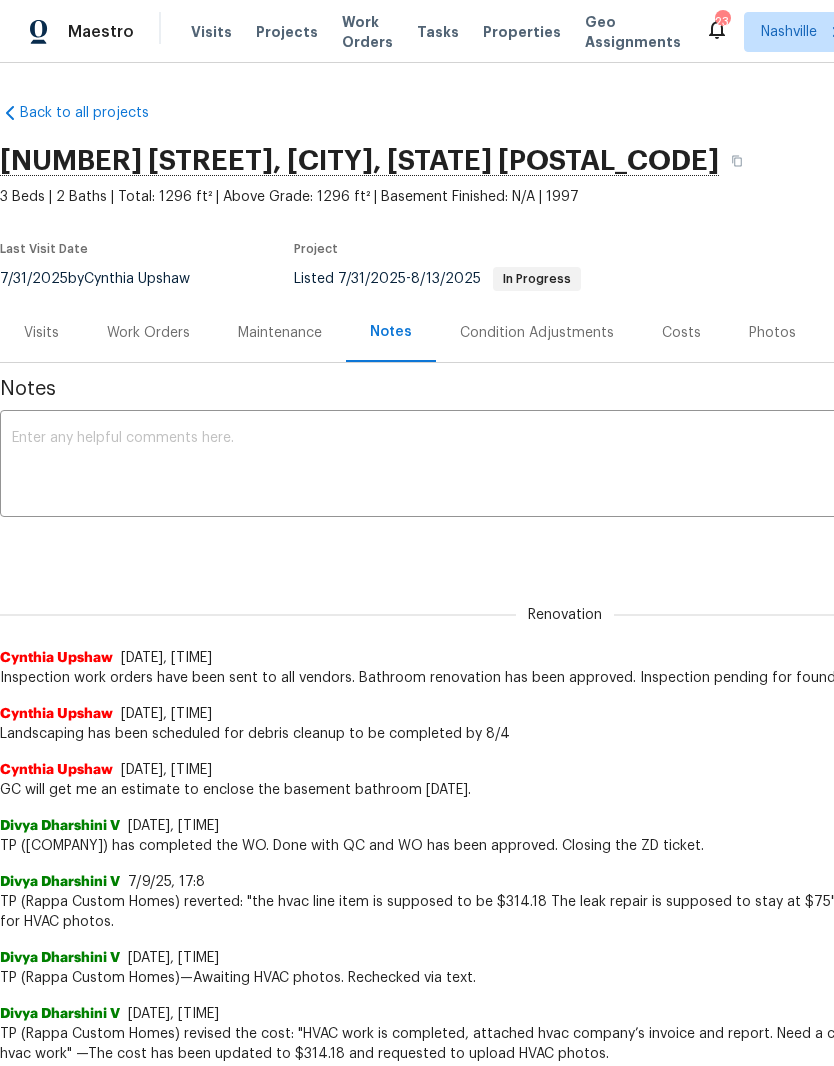 scroll, scrollTop: 0, scrollLeft: 0, axis: both 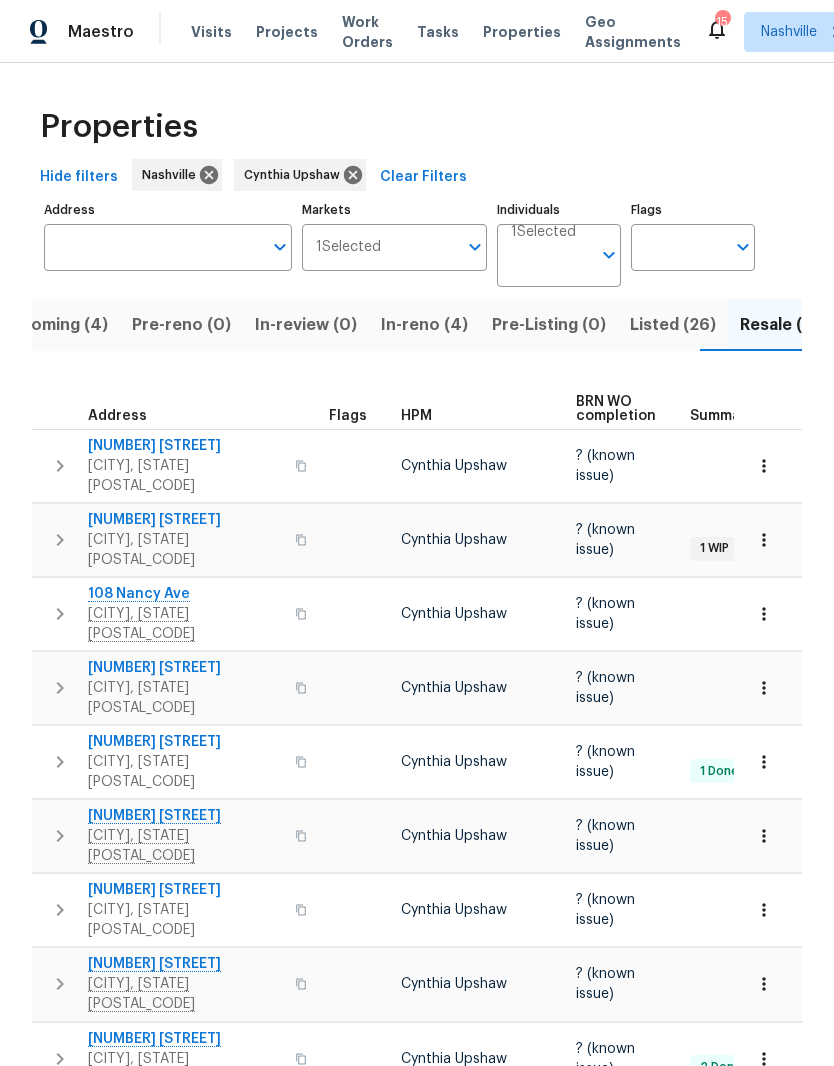click on "In-reno (4)" at bounding box center [424, 325] 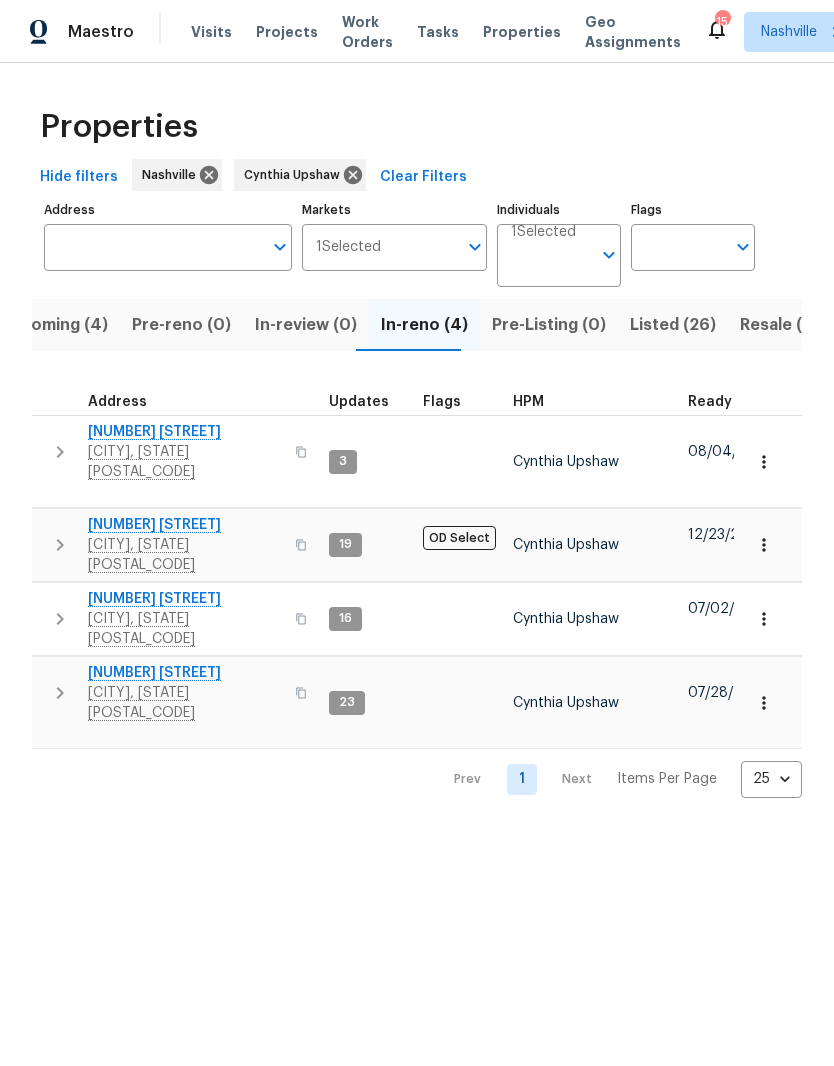 click on "[NUMBER] [STREET]" at bounding box center [185, 525] 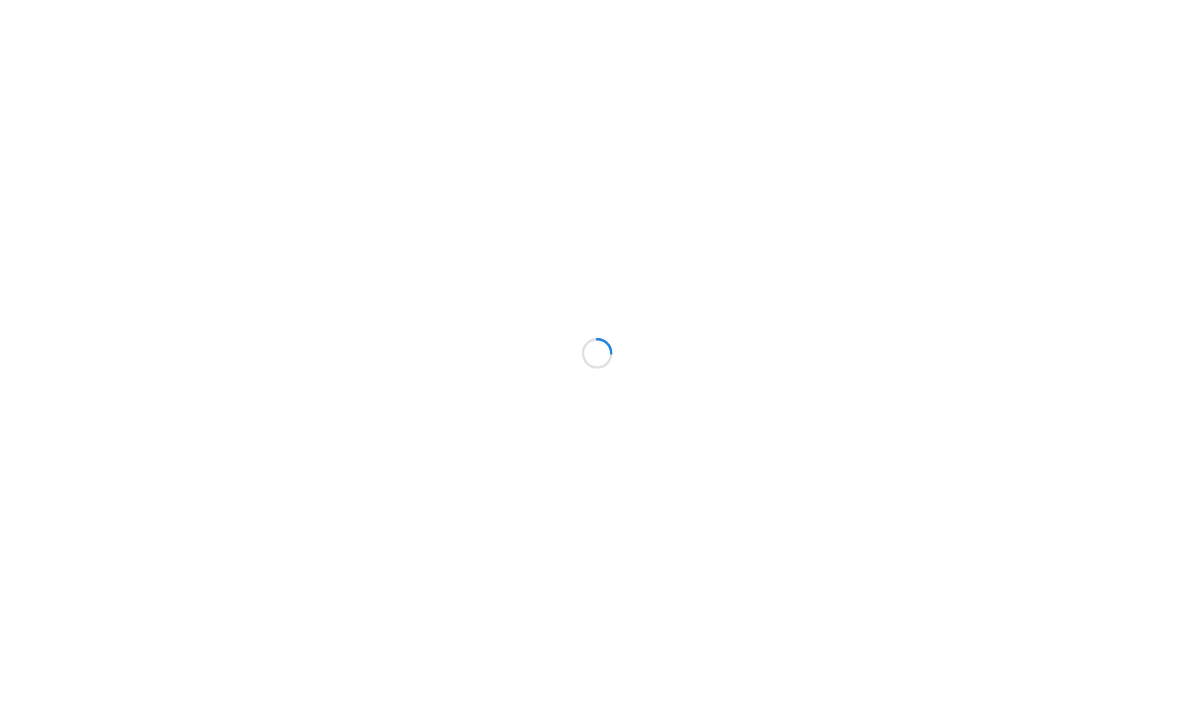 scroll, scrollTop: 0, scrollLeft: 0, axis: both 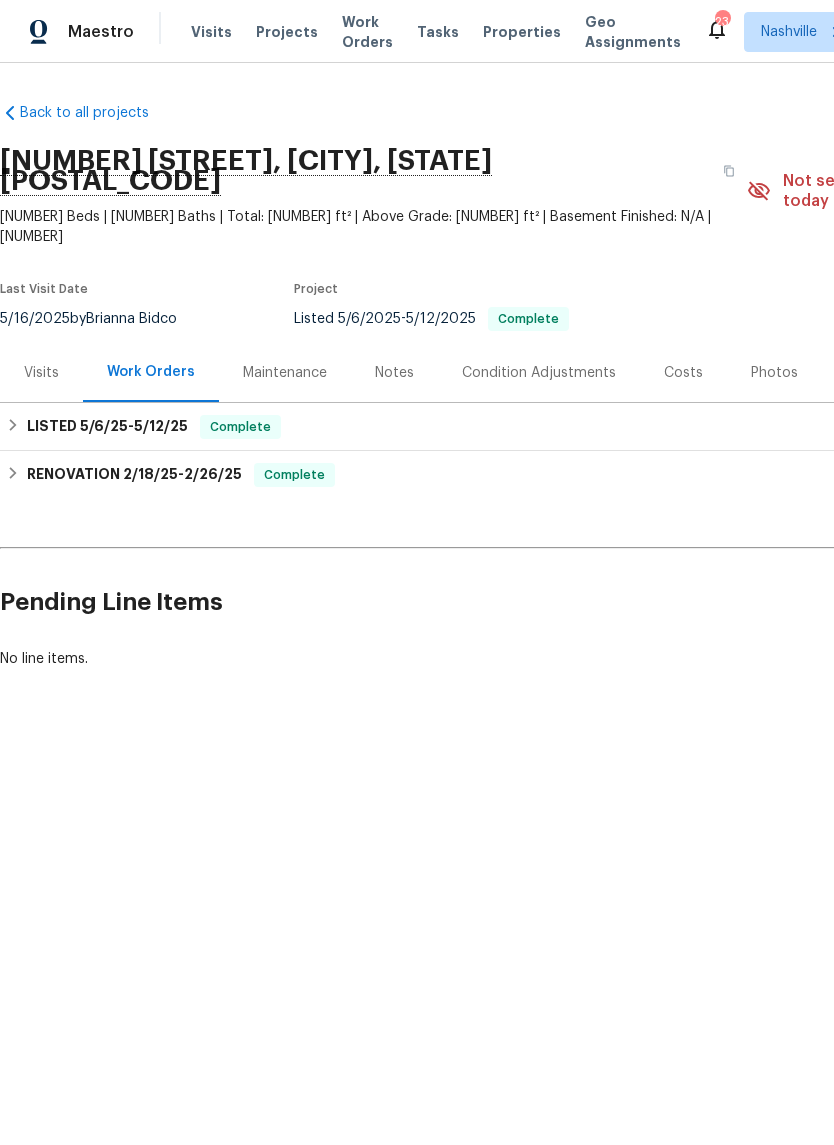 click on "Work Orders" at bounding box center [367, 32] 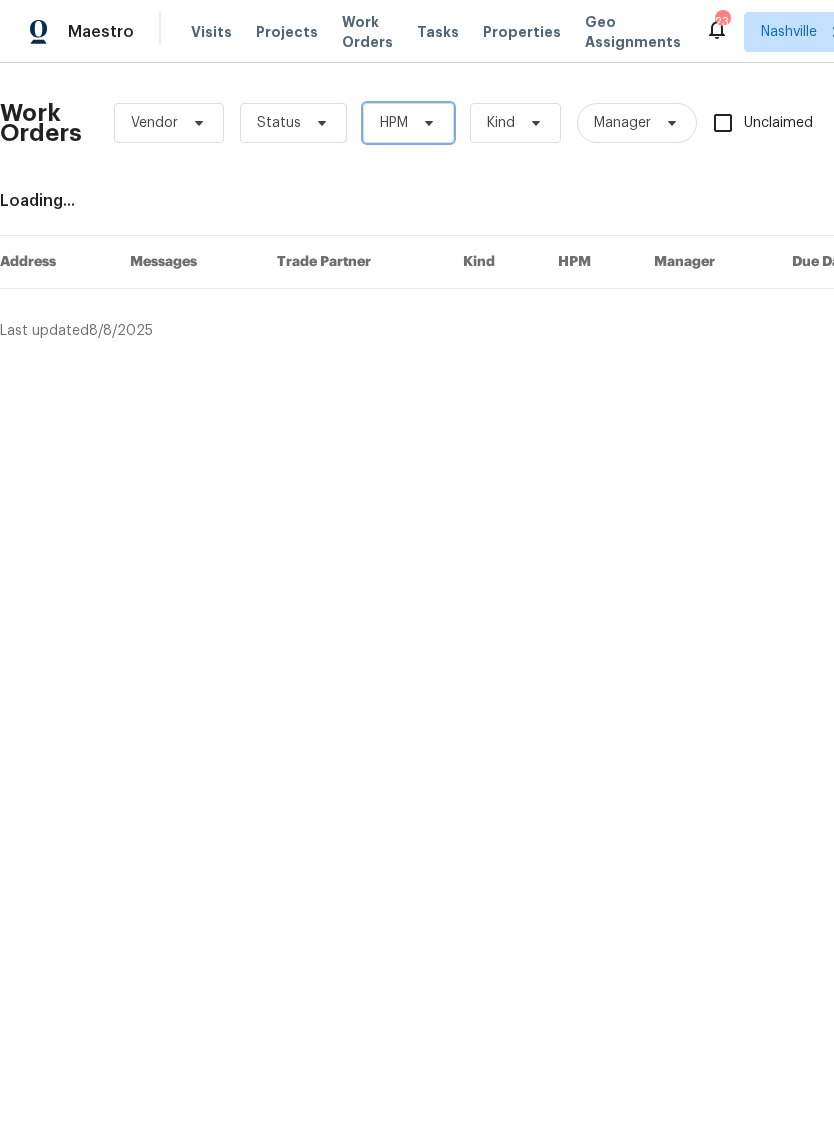 click at bounding box center [426, 123] 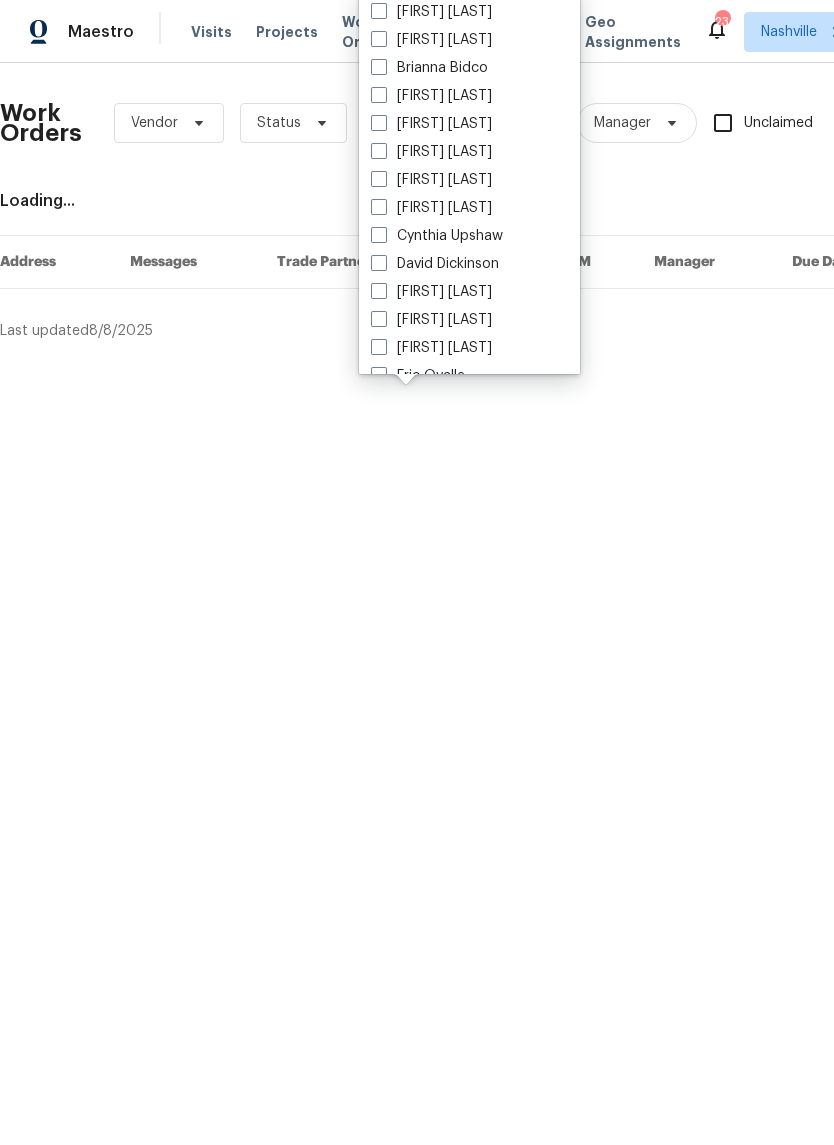 click on "Cynthia Upshaw" at bounding box center (437, 236) 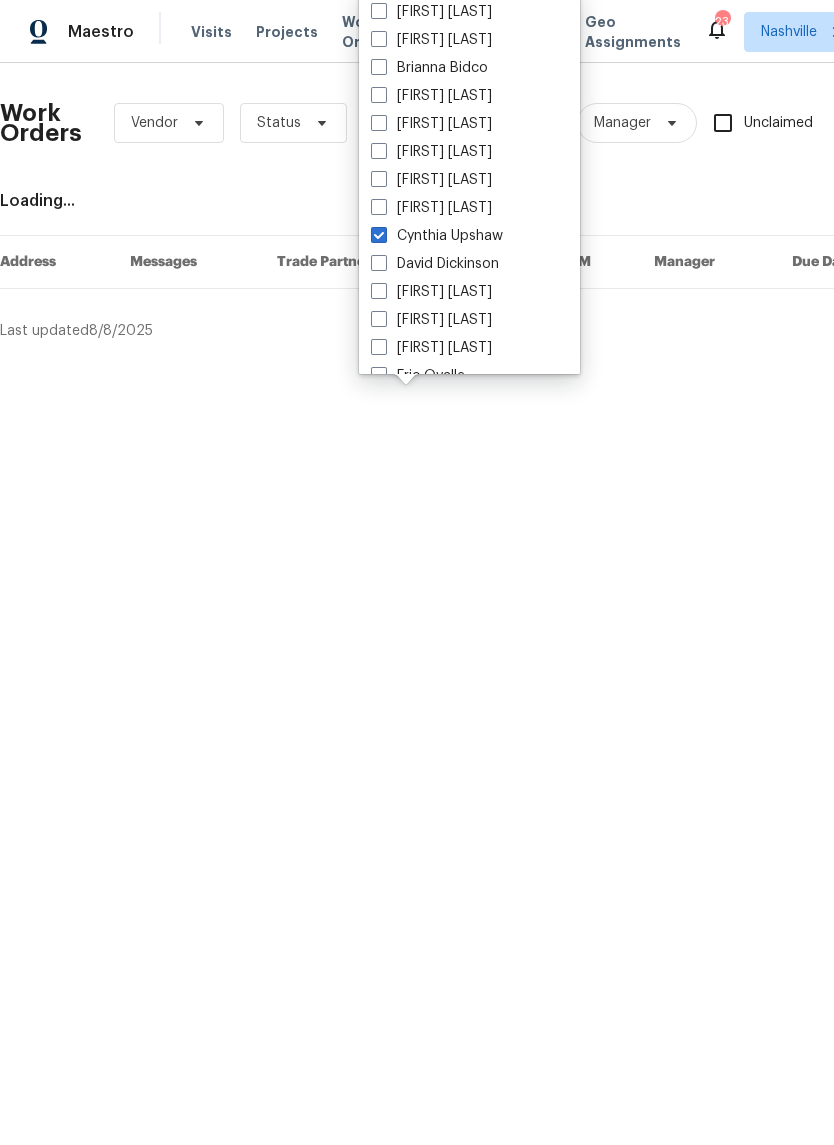 checkbox on "true" 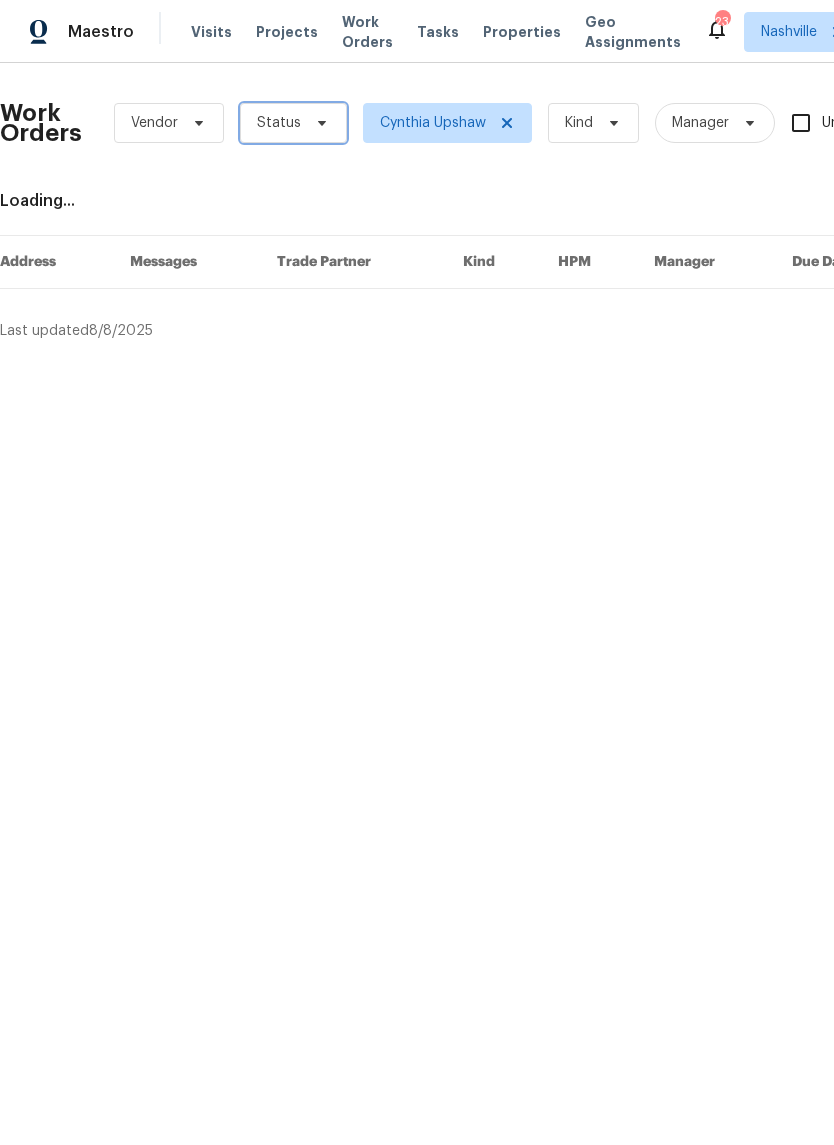 click on "Status" at bounding box center (293, 123) 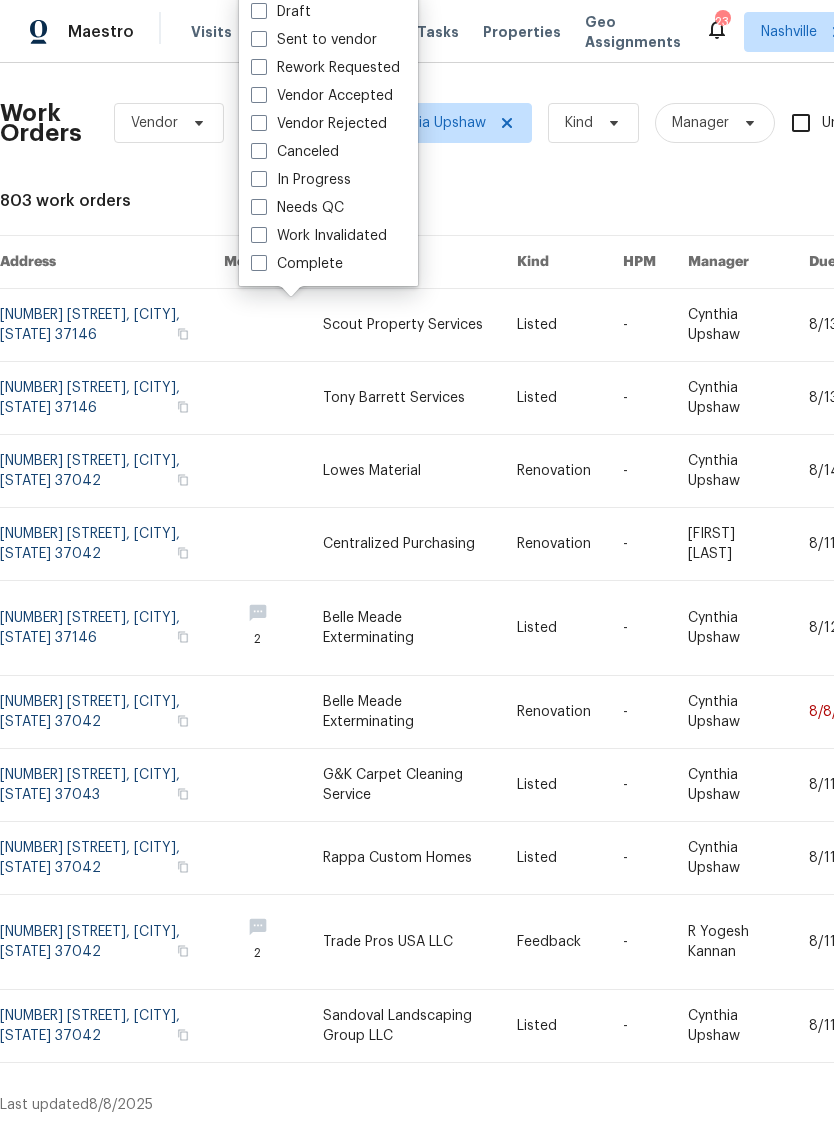 click on "Needs QC" at bounding box center (297, 208) 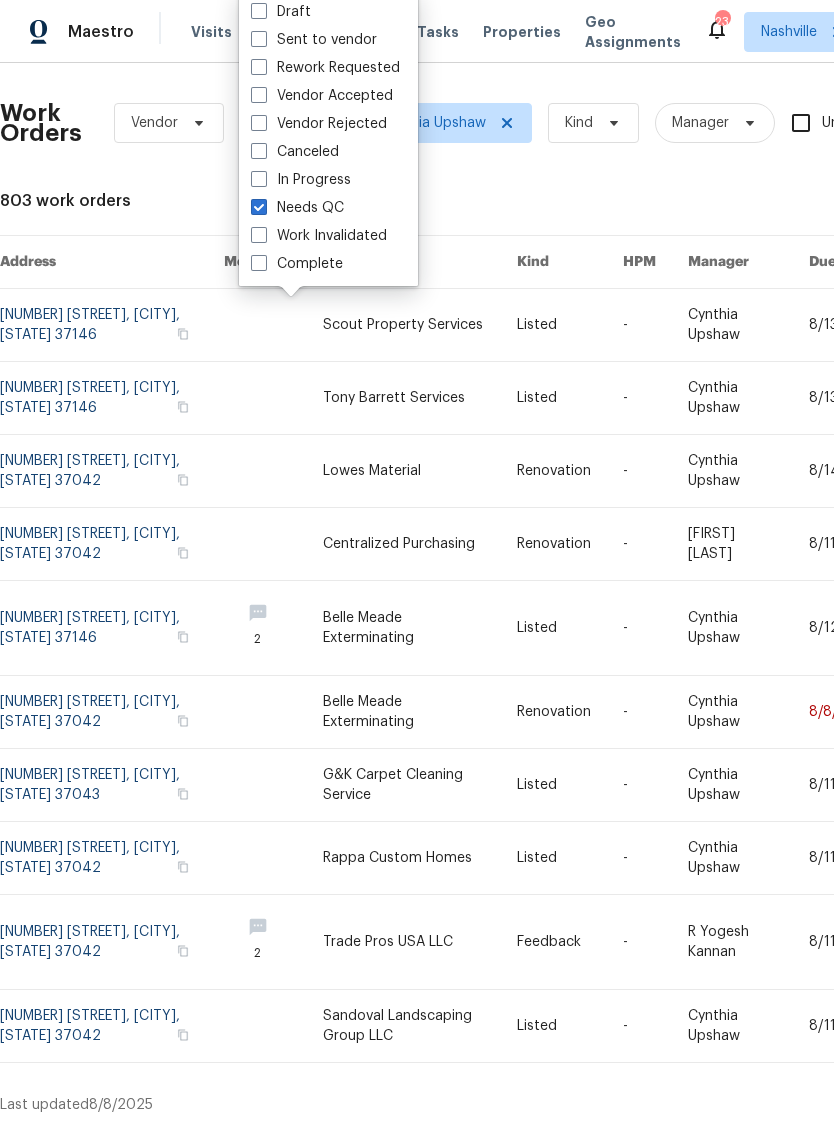 checkbox on "true" 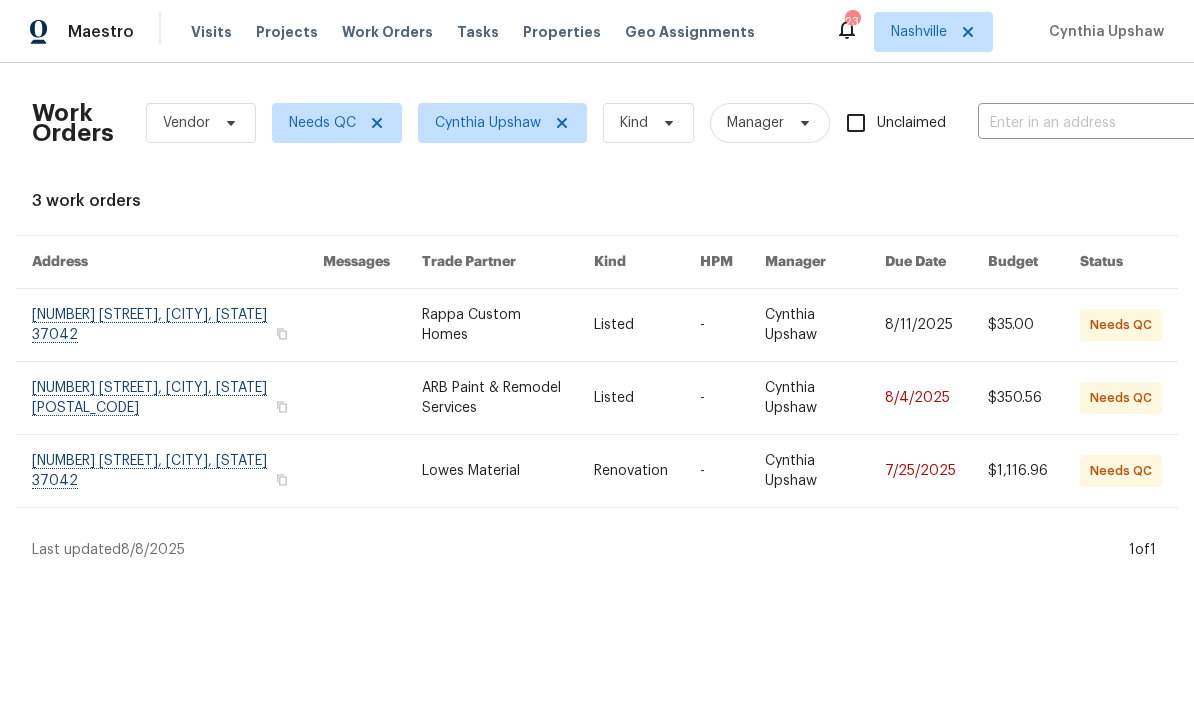 click at bounding box center [177, 325] 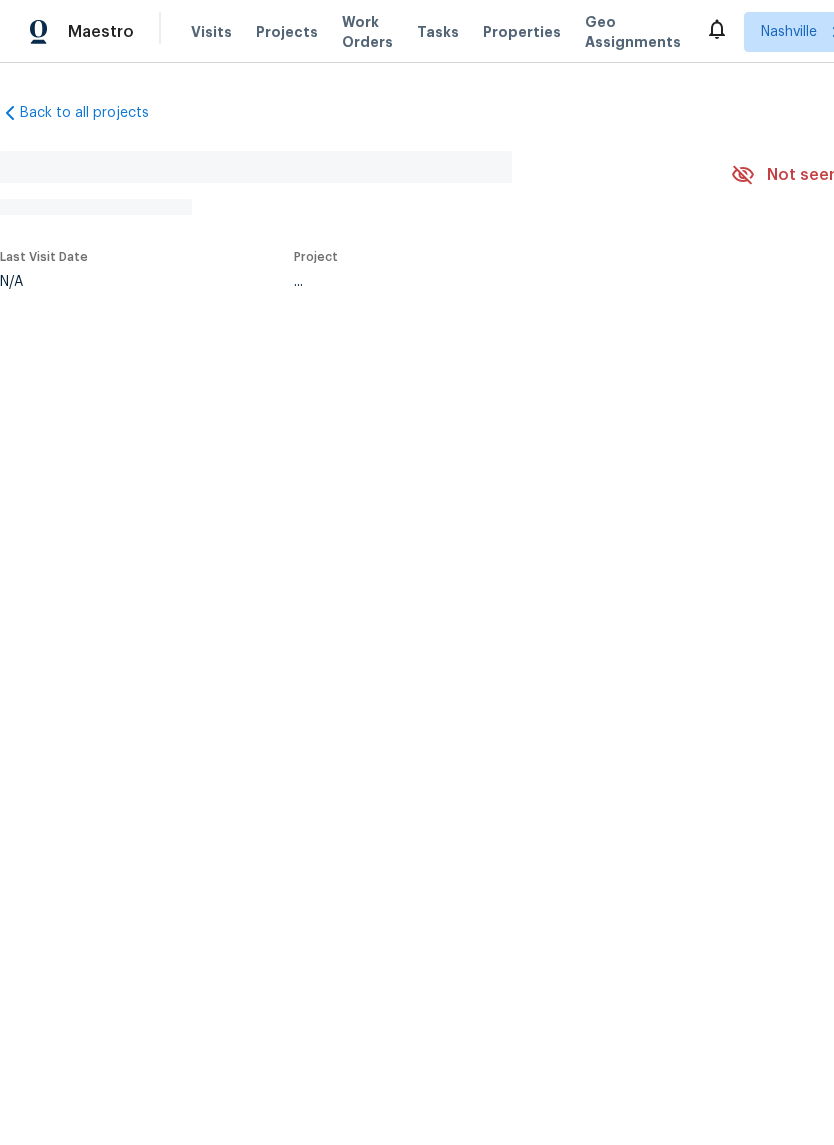 scroll, scrollTop: 0, scrollLeft: 0, axis: both 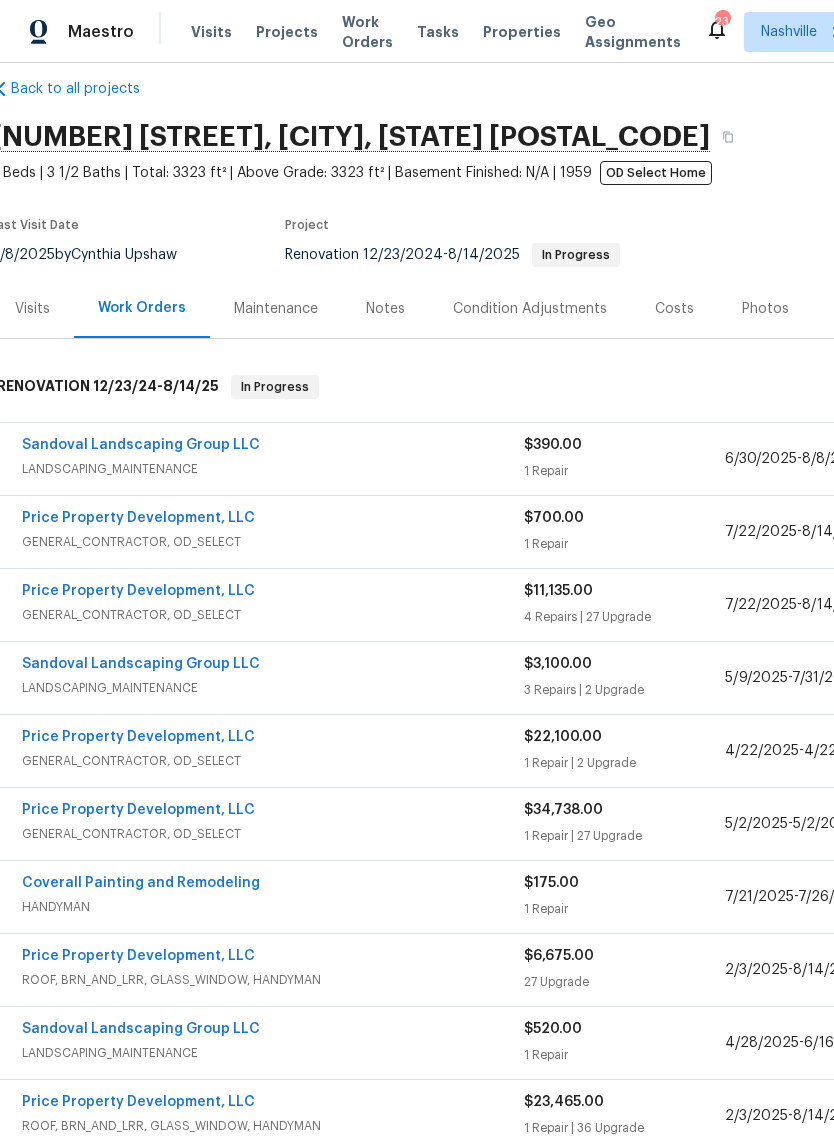 click on "Sandoval Landscaping Group LLC" at bounding box center (141, 664) 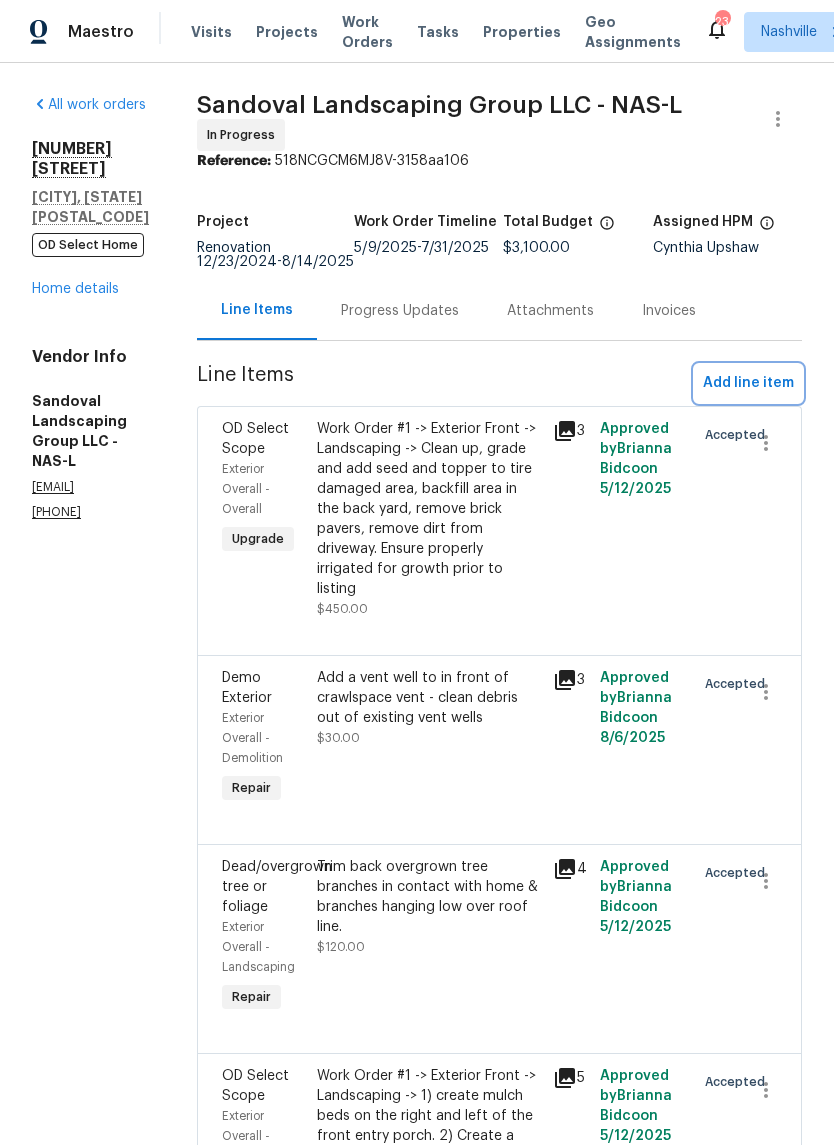 click on "Add line item" at bounding box center [748, 383] 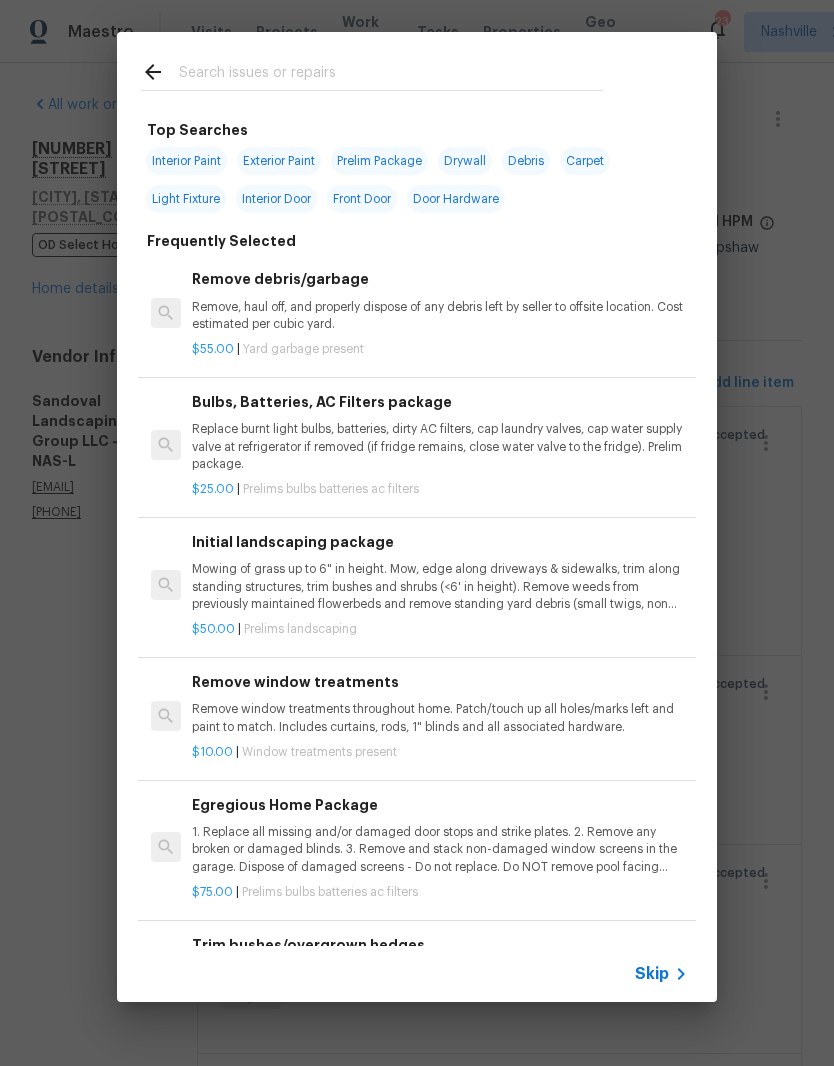 click at bounding box center [391, 75] 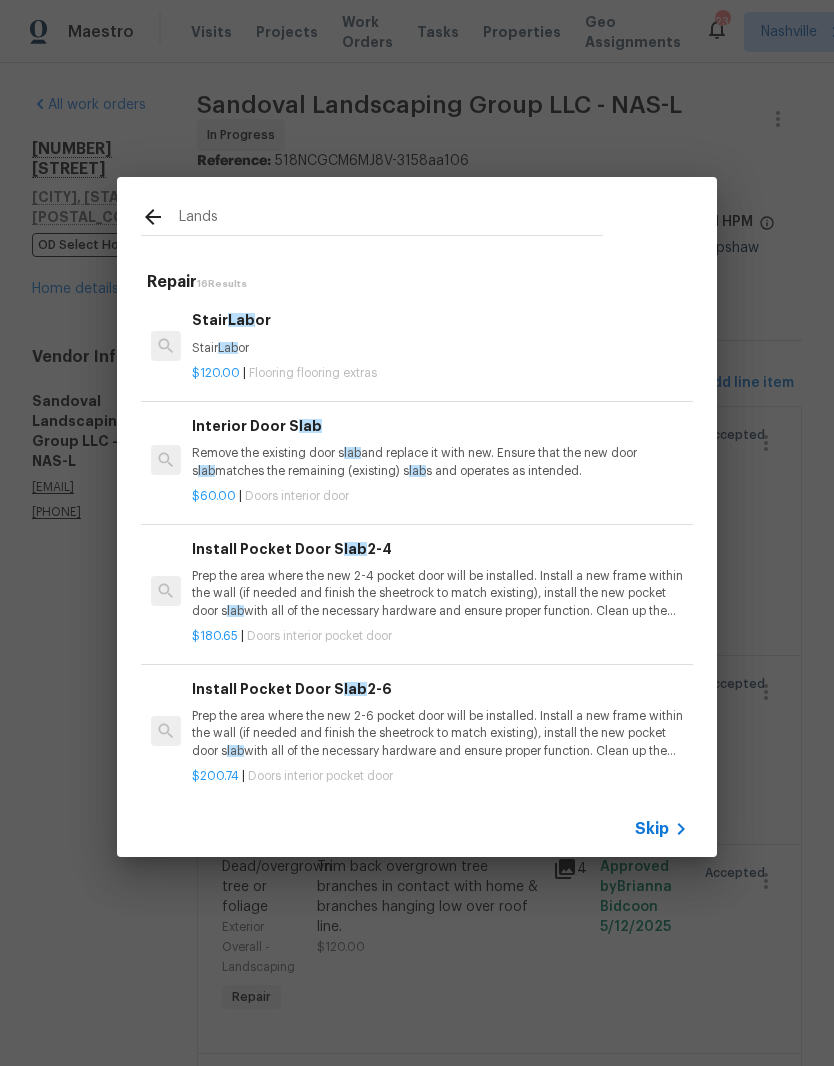 type on "Landsc" 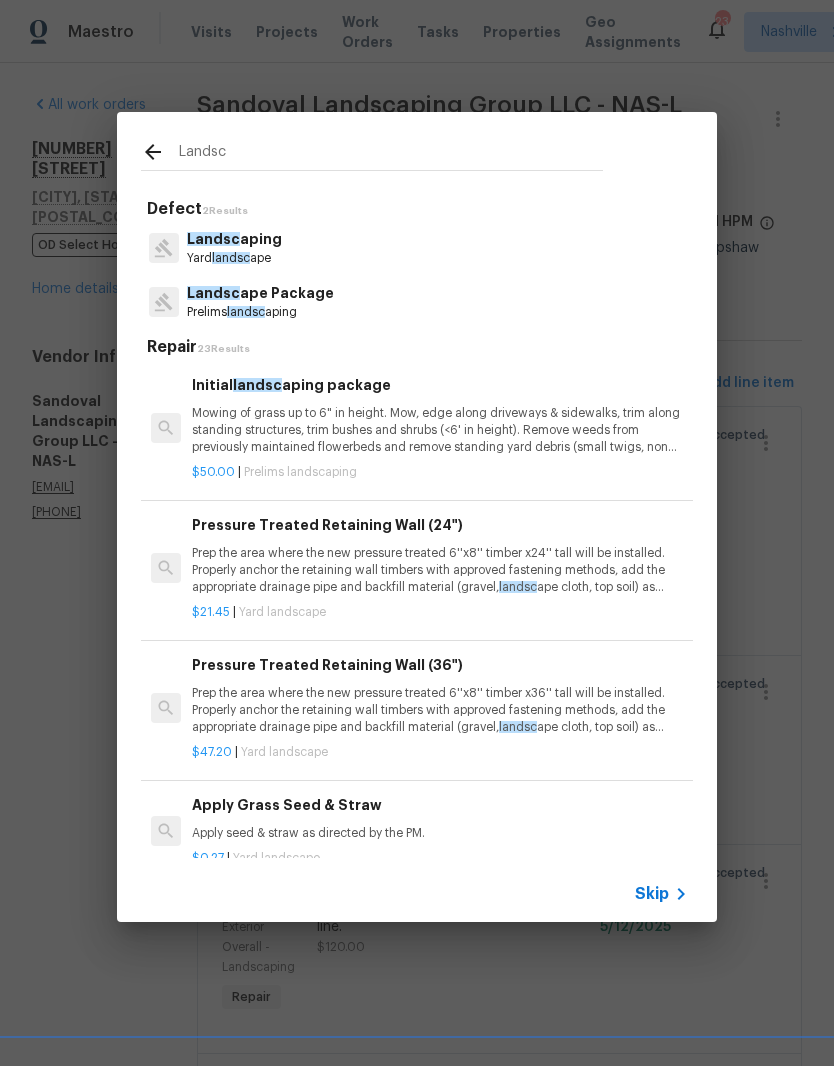 click on "Landsc aping" at bounding box center [234, 239] 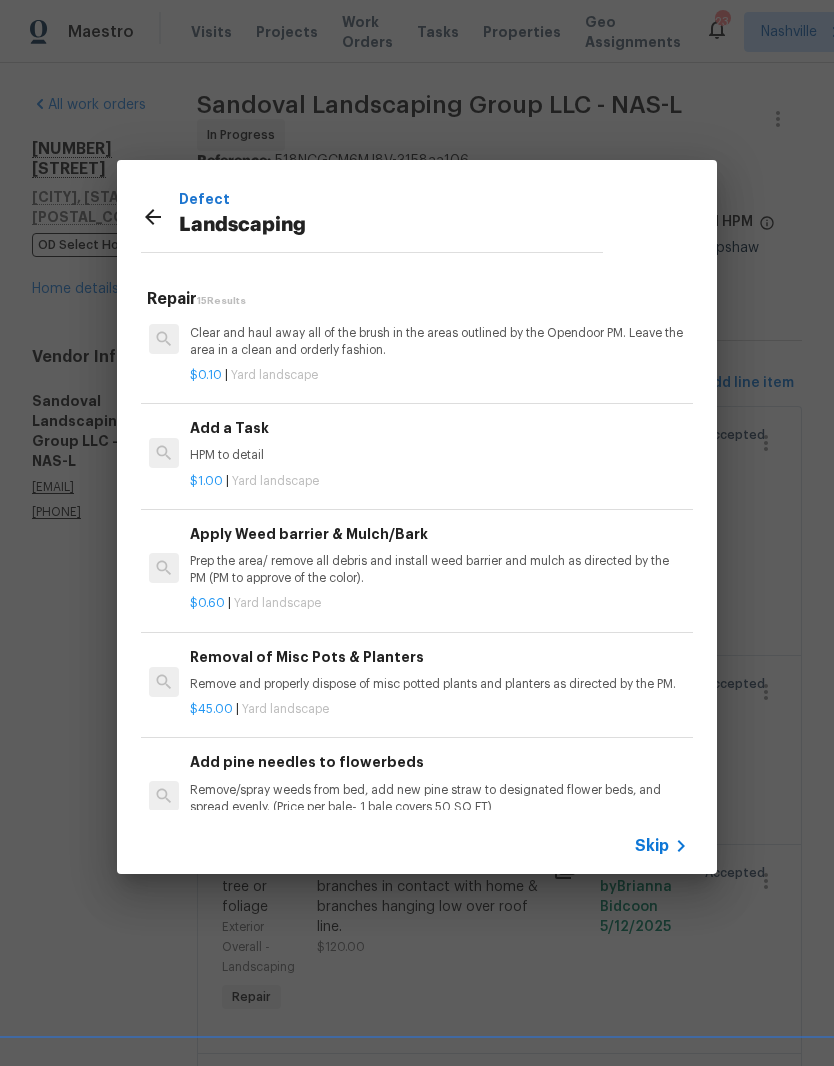 scroll, scrollTop: 976, scrollLeft: 2, axis: both 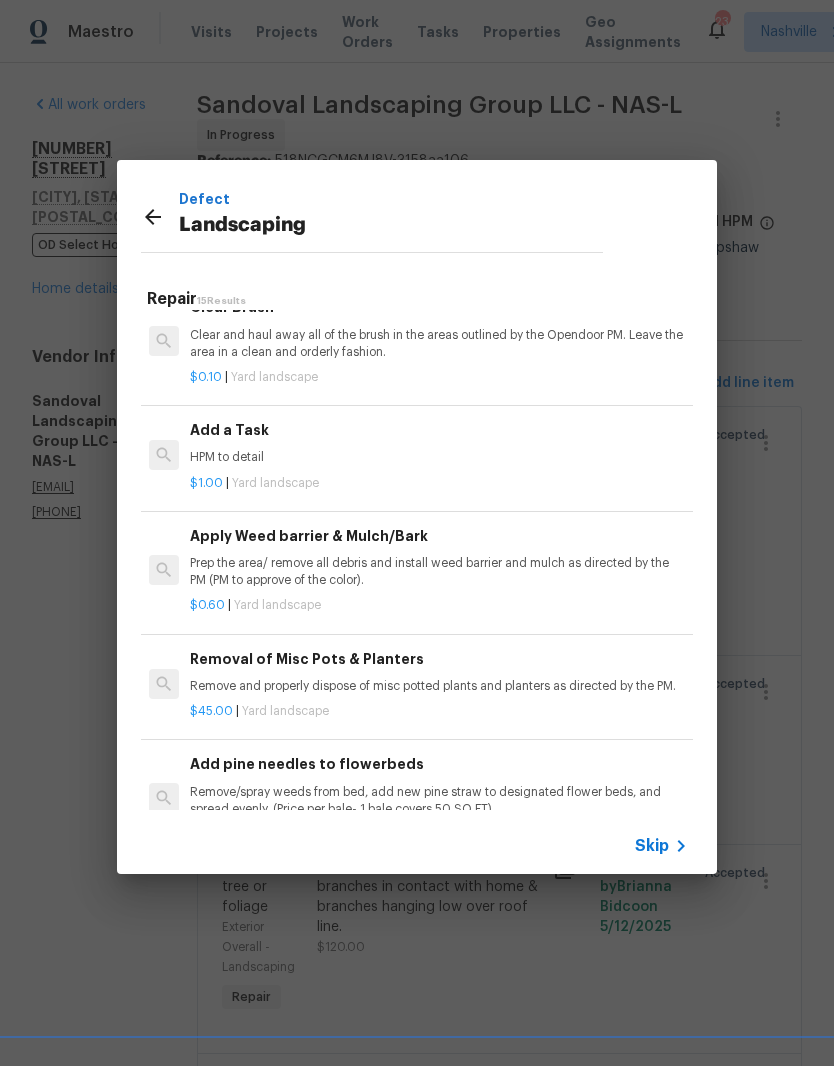 click on "Add a Task HPM to detail" at bounding box center [438, 443] 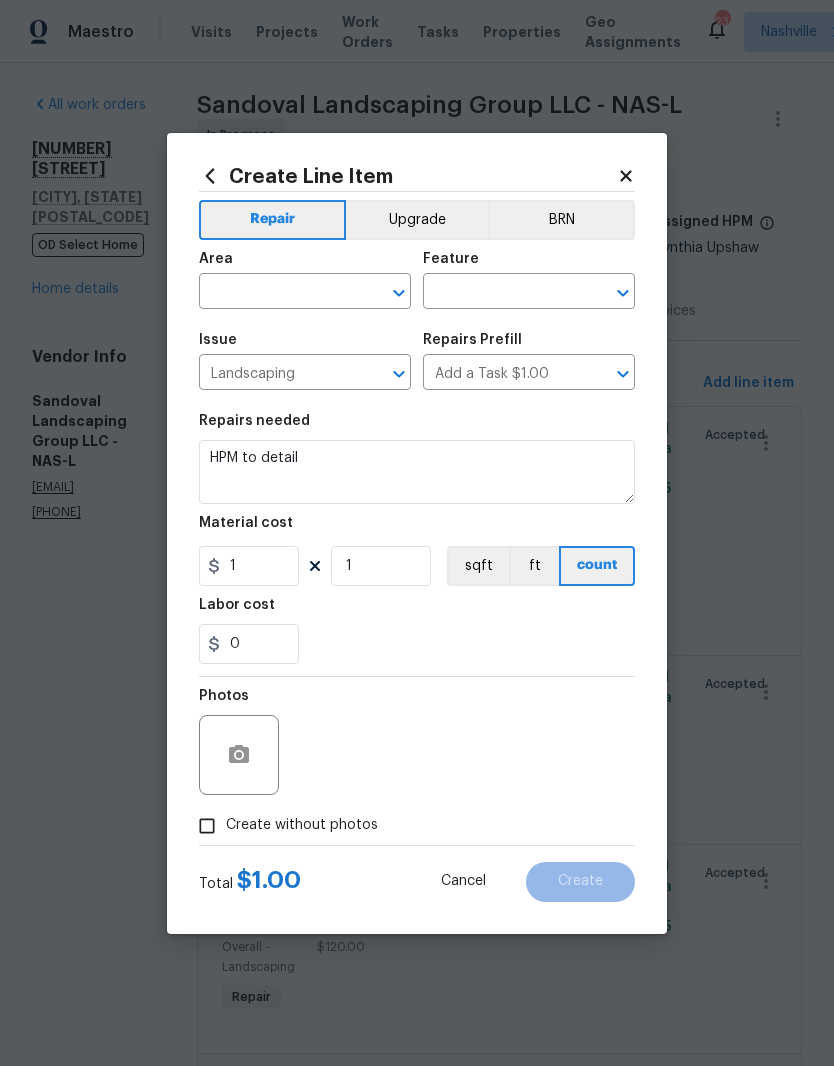 click at bounding box center (277, 293) 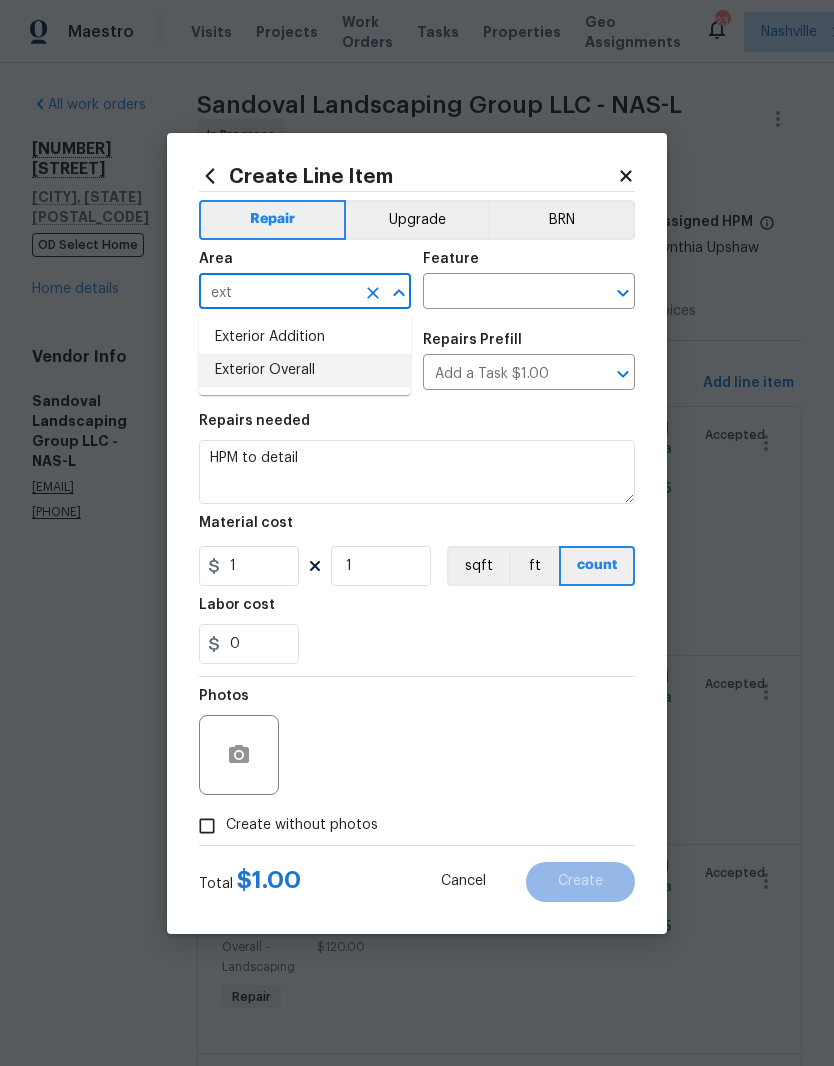 click on "Exterior Overall" at bounding box center [305, 370] 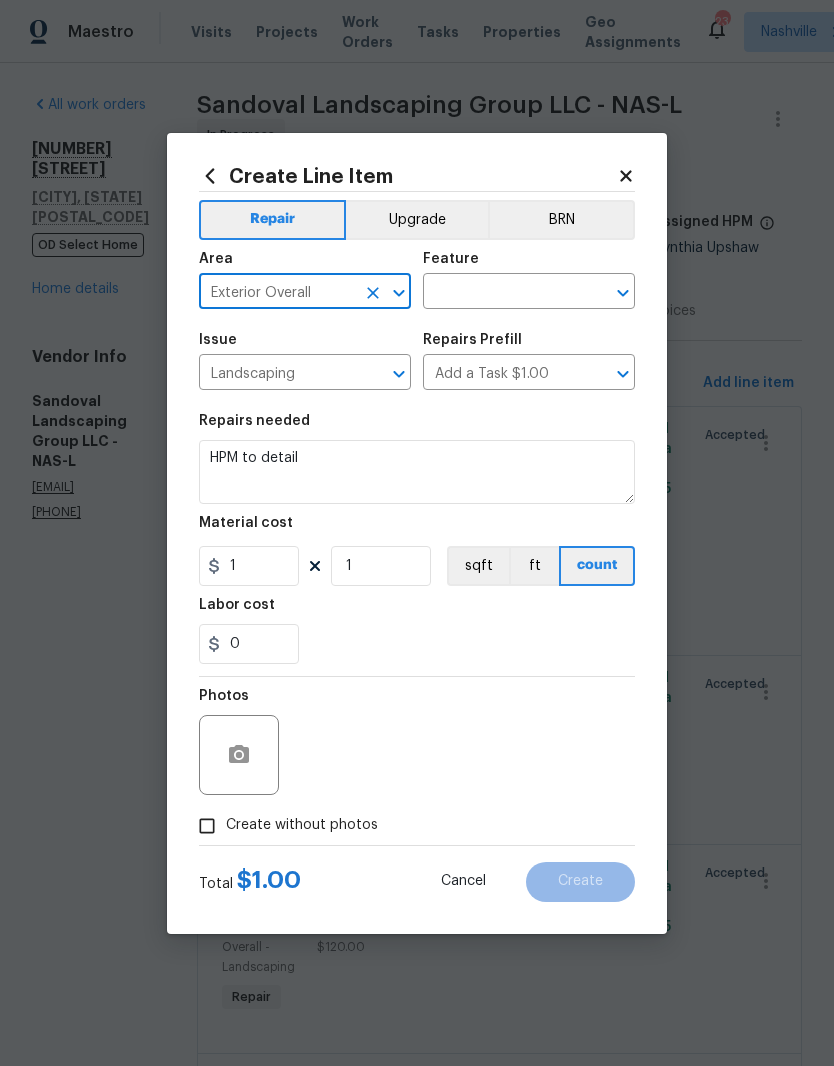 click at bounding box center [501, 293] 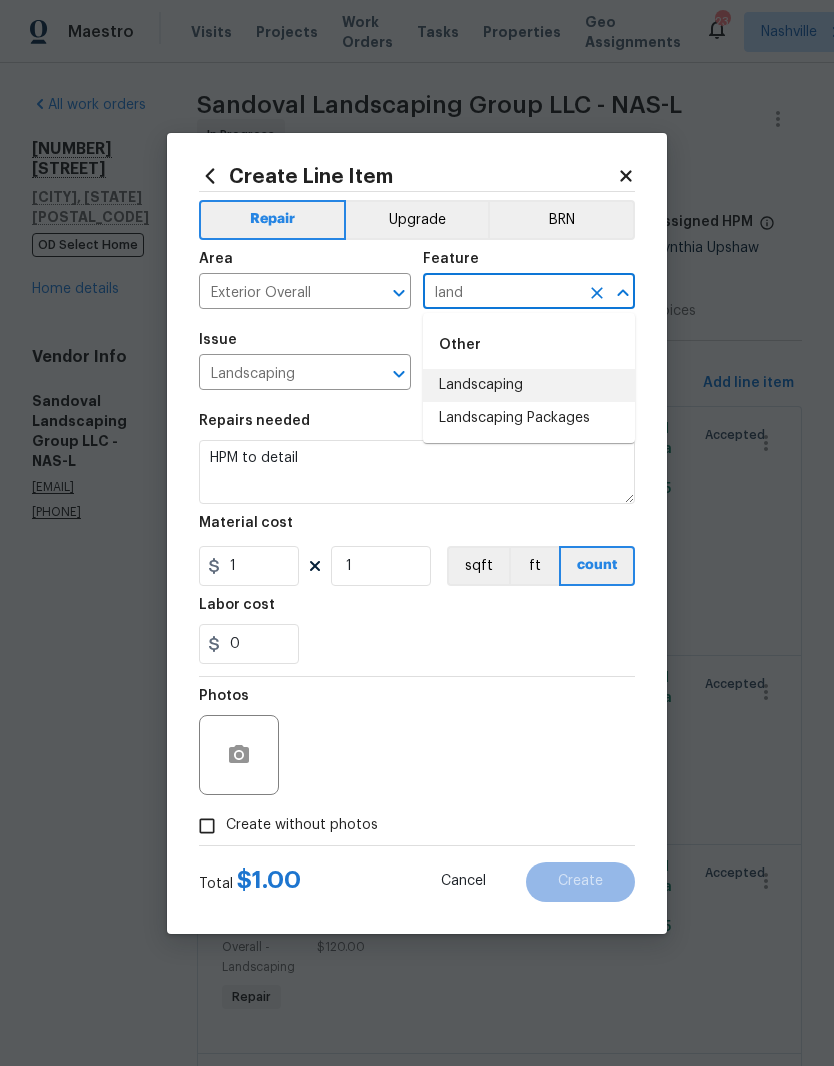 click on "Landscaping" at bounding box center (529, 385) 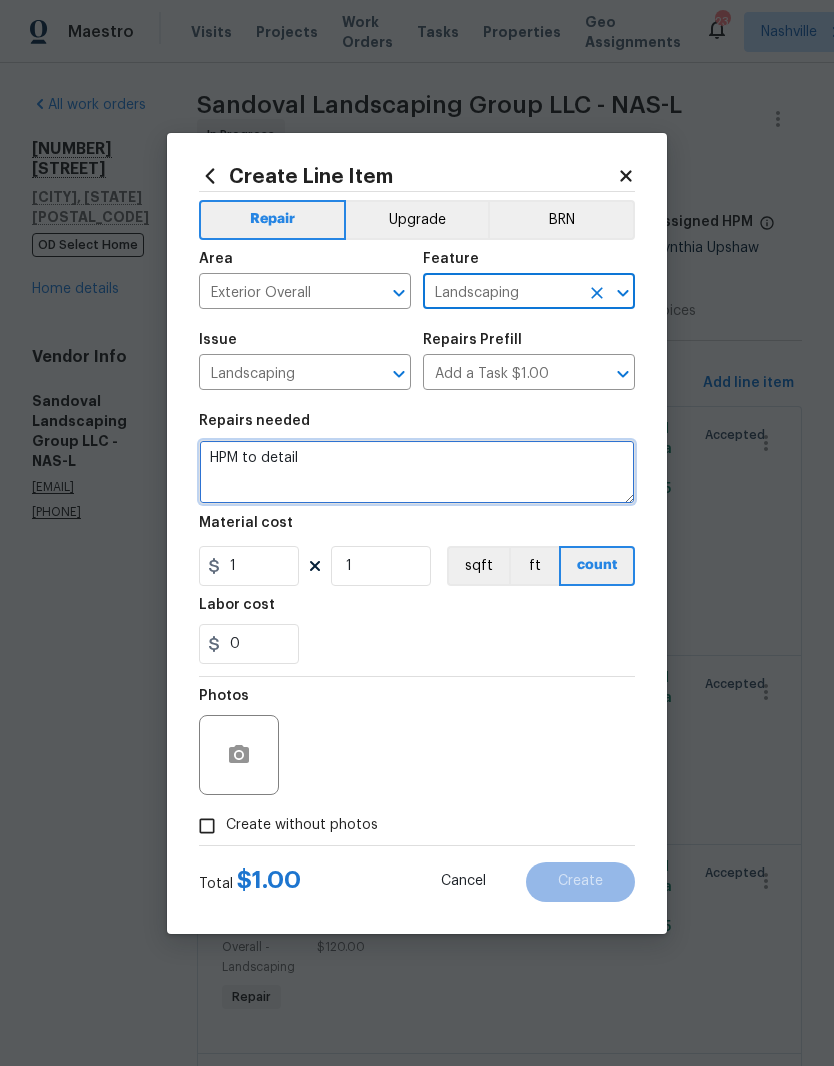 click on "HPM to detail" at bounding box center (417, 472) 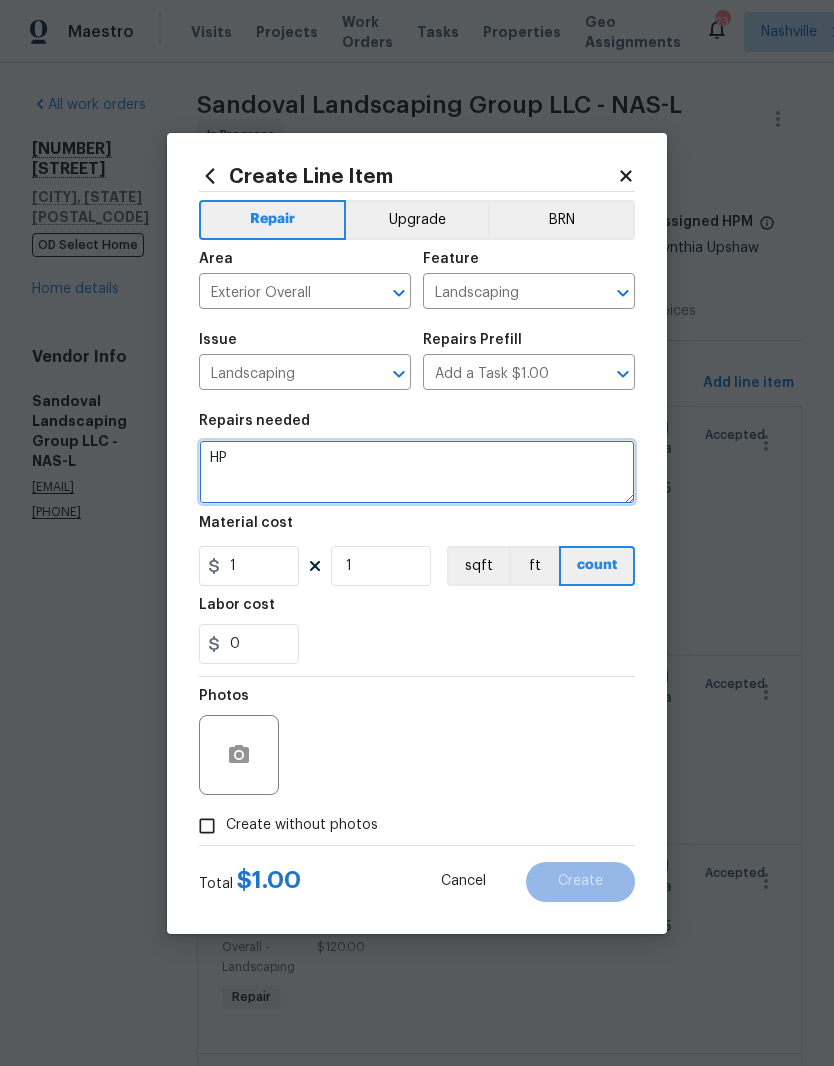 type on "H" 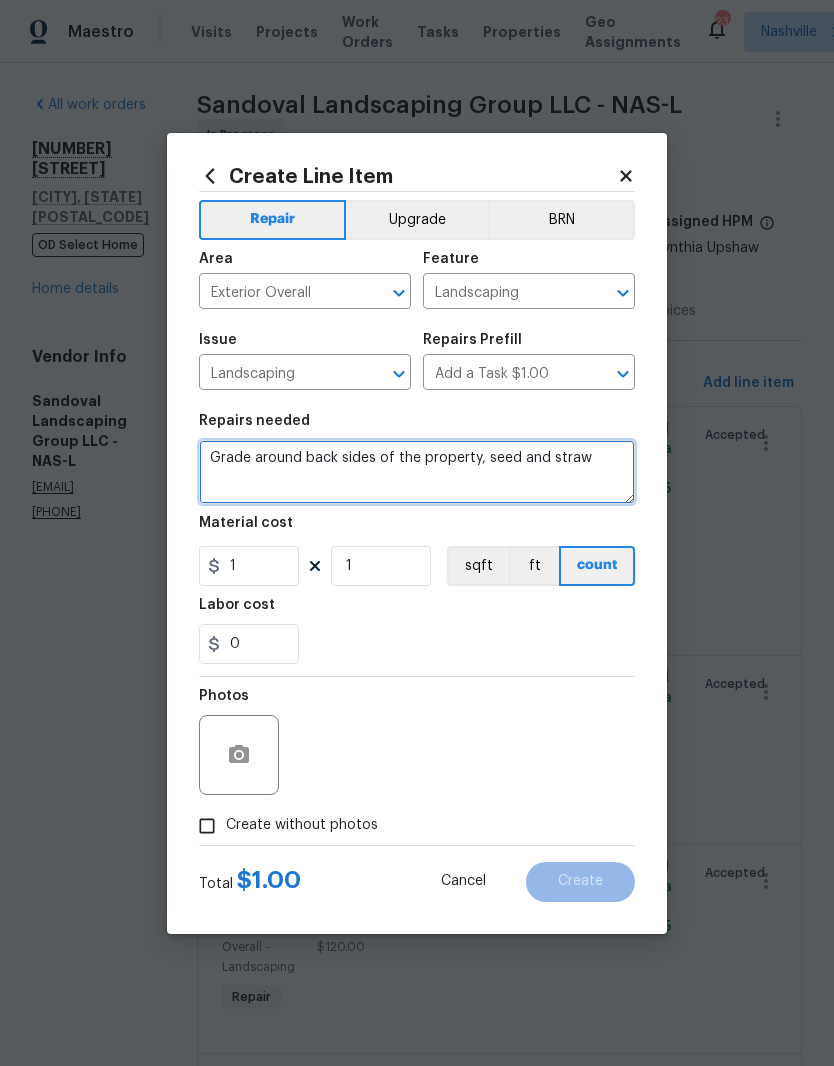 type on "Grade around back sides of the property, seed and straw" 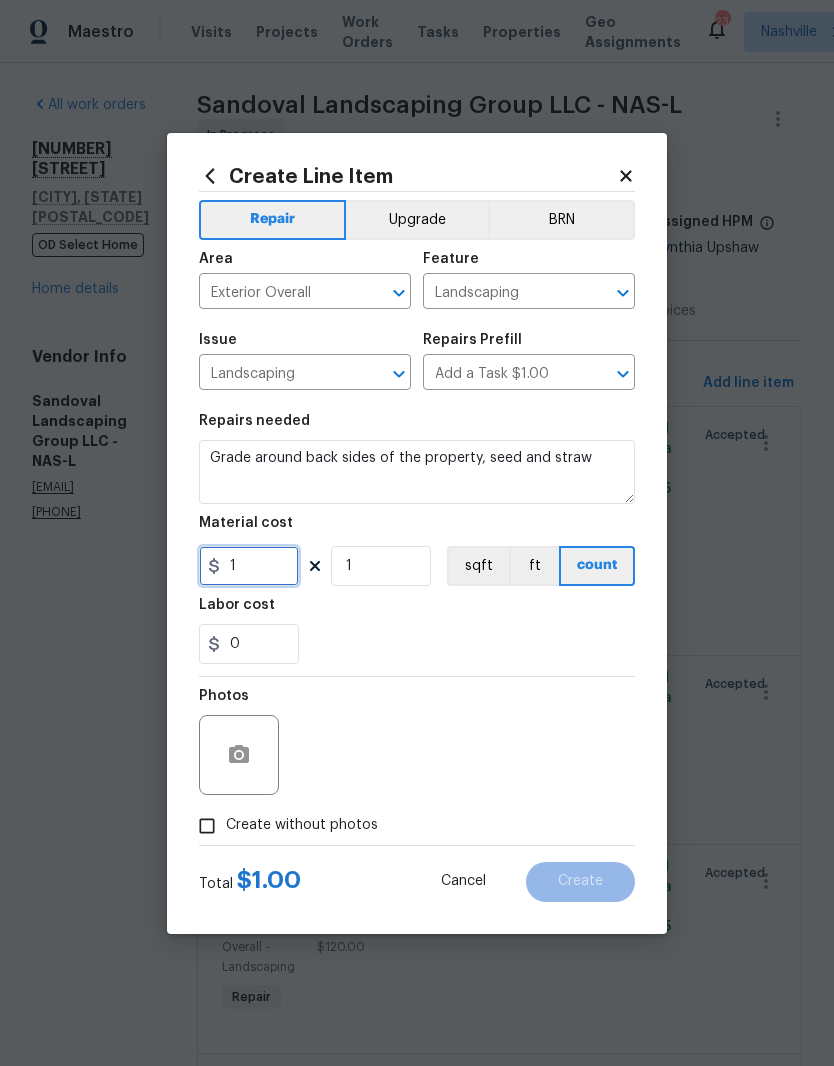 click on "1" at bounding box center [249, 566] 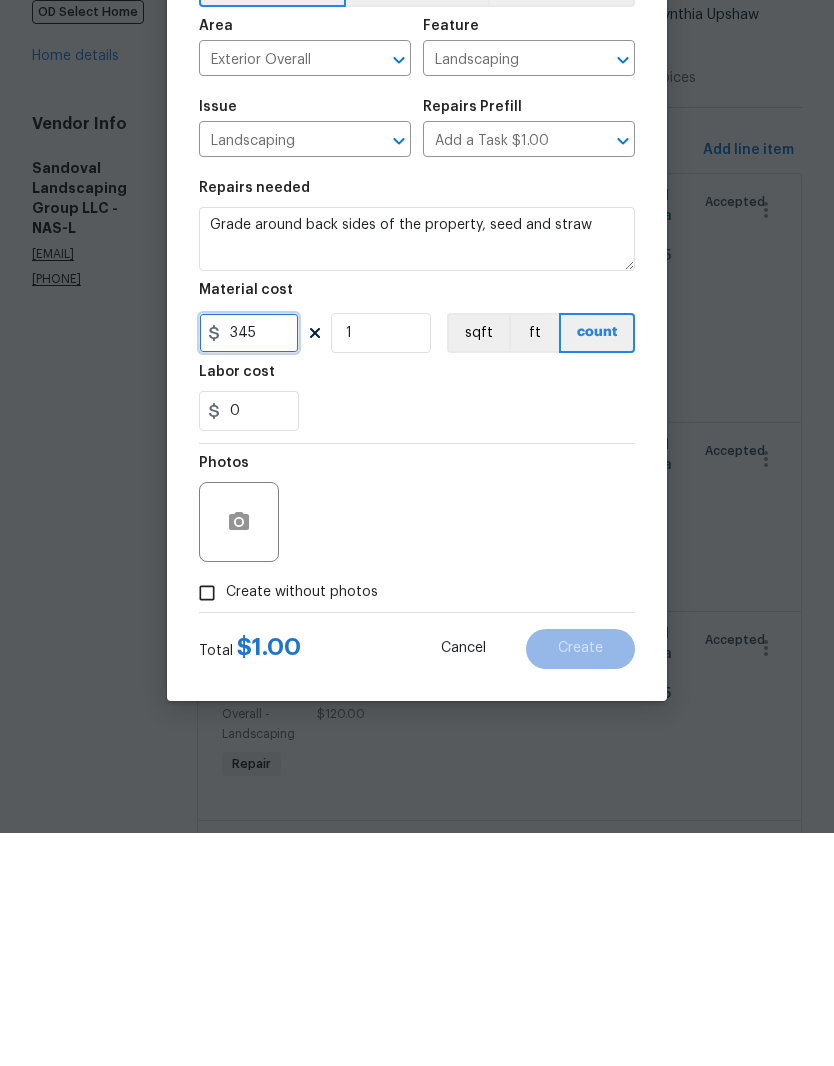type on "345" 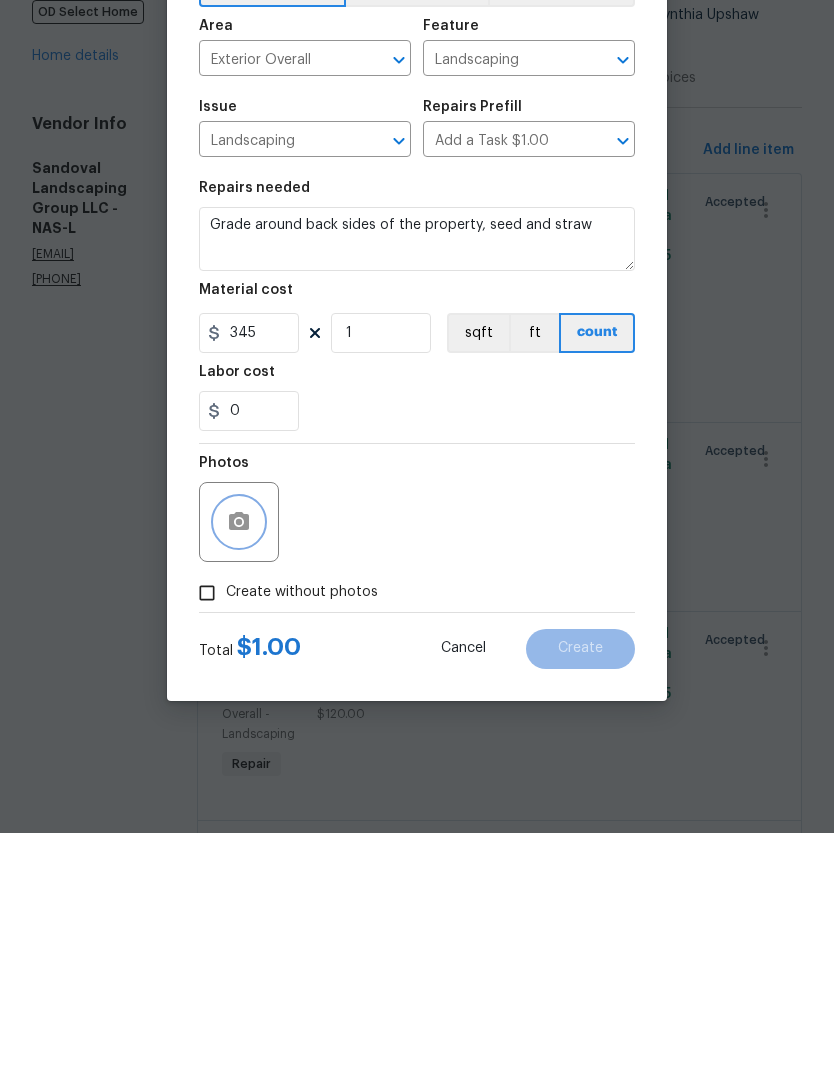 click 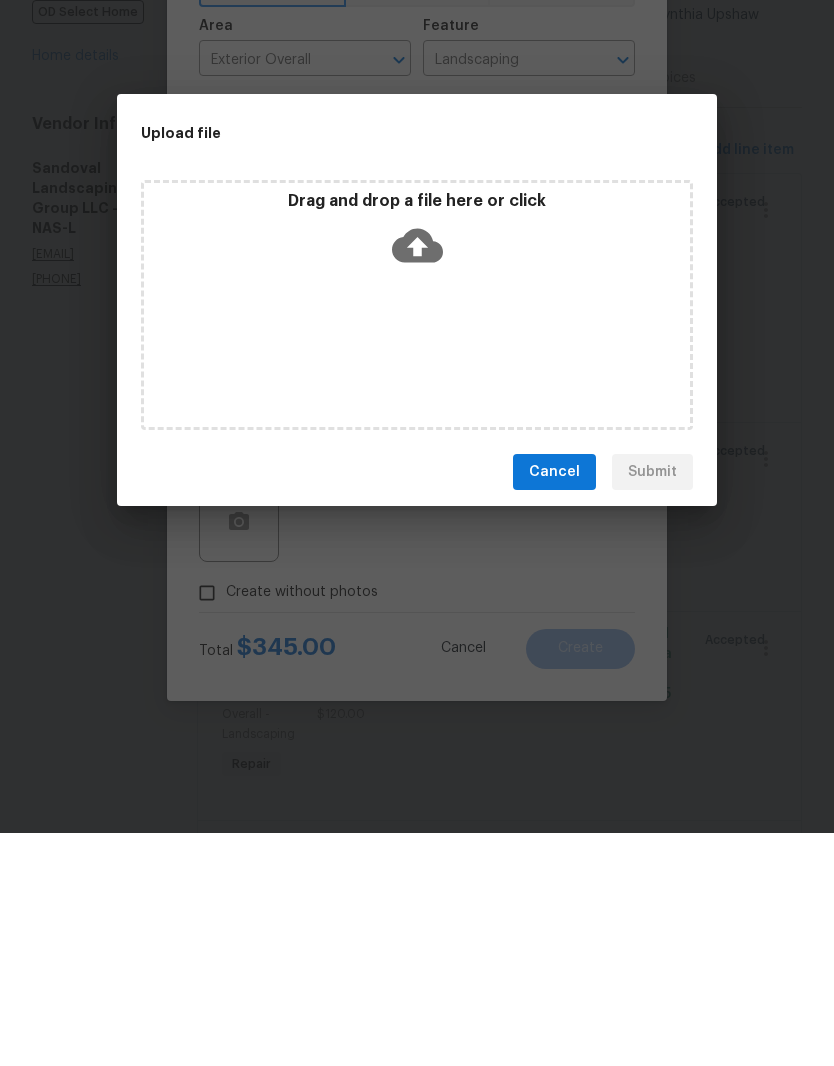 scroll, scrollTop: 82, scrollLeft: 0, axis: vertical 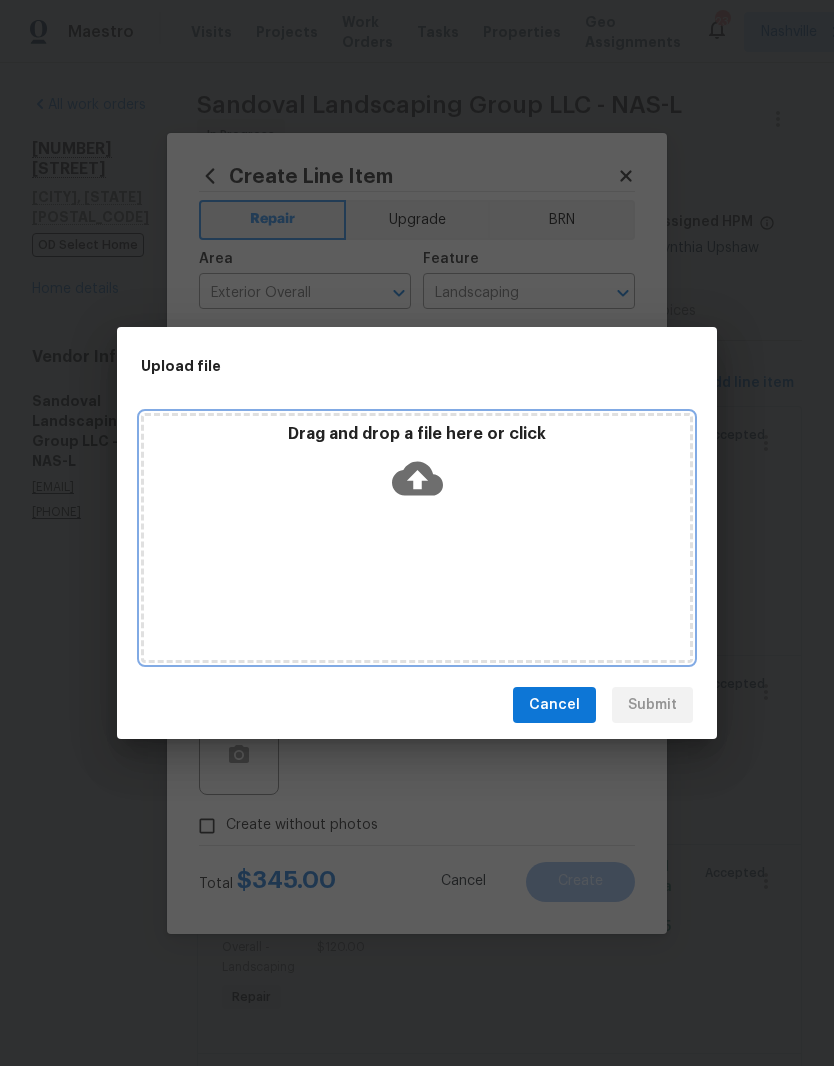 click on "Drag and drop a file here or click" at bounding box center (417, 538) 